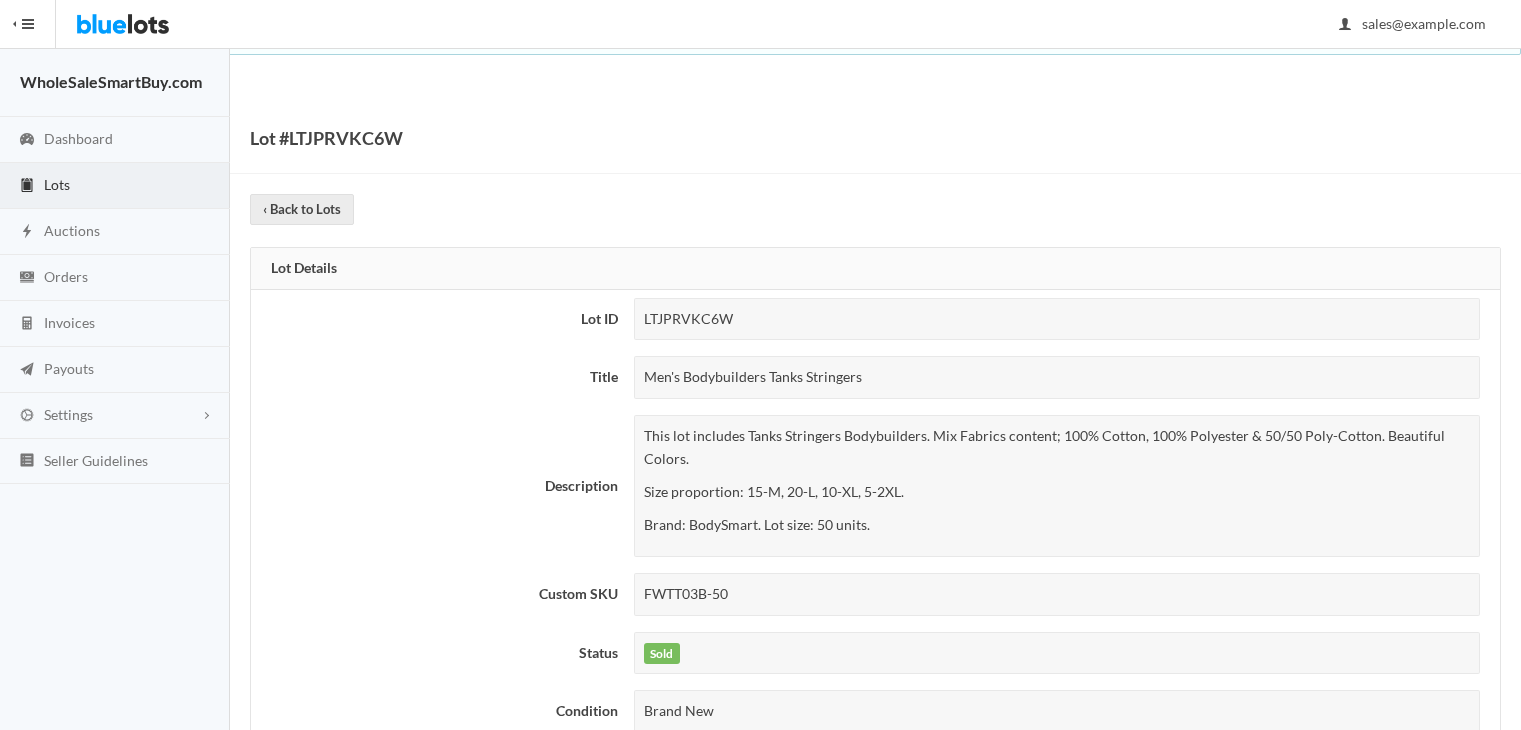 scroll, scrollTop: 286, scrollLeft: 0, axis: vertical 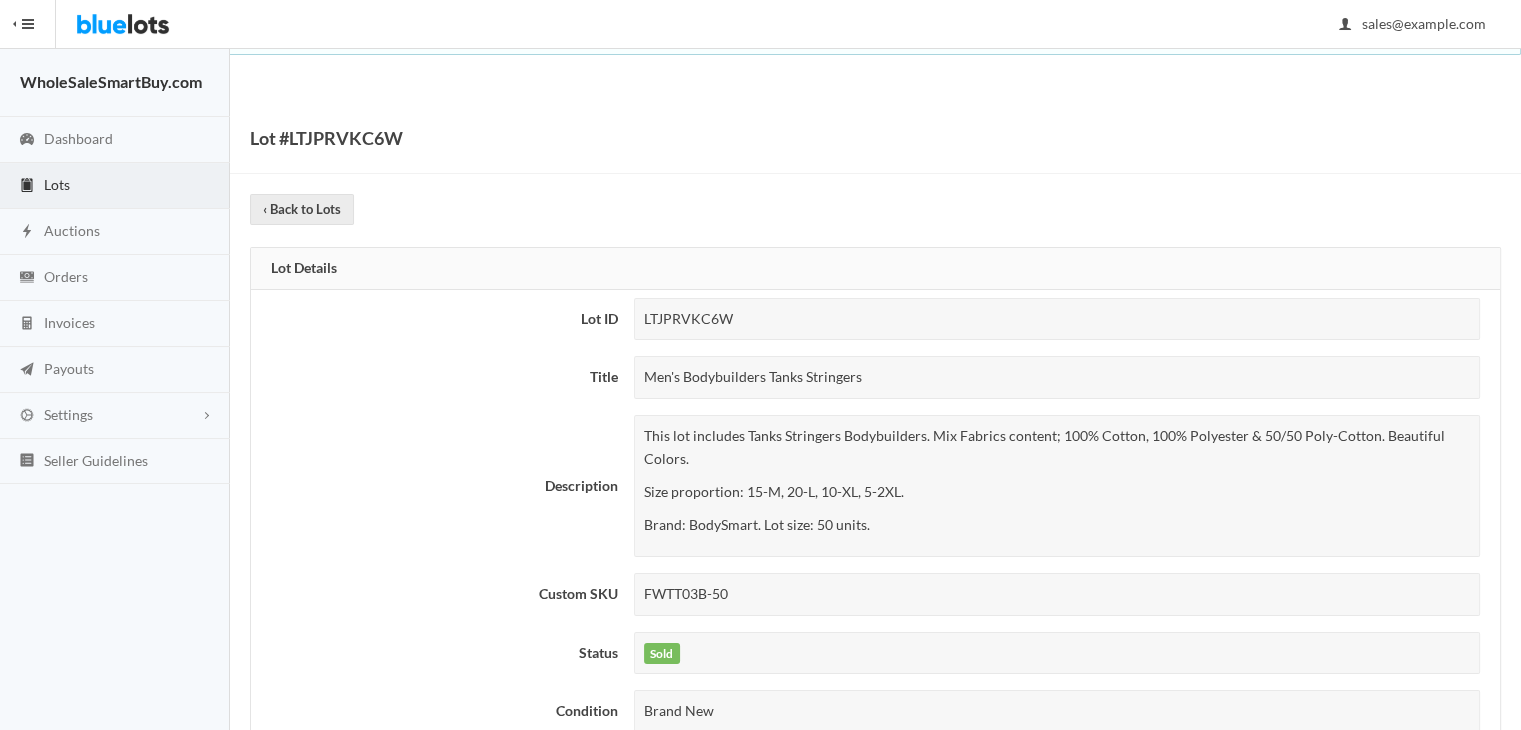 click on "Lots" at bounding box center (115, 186) 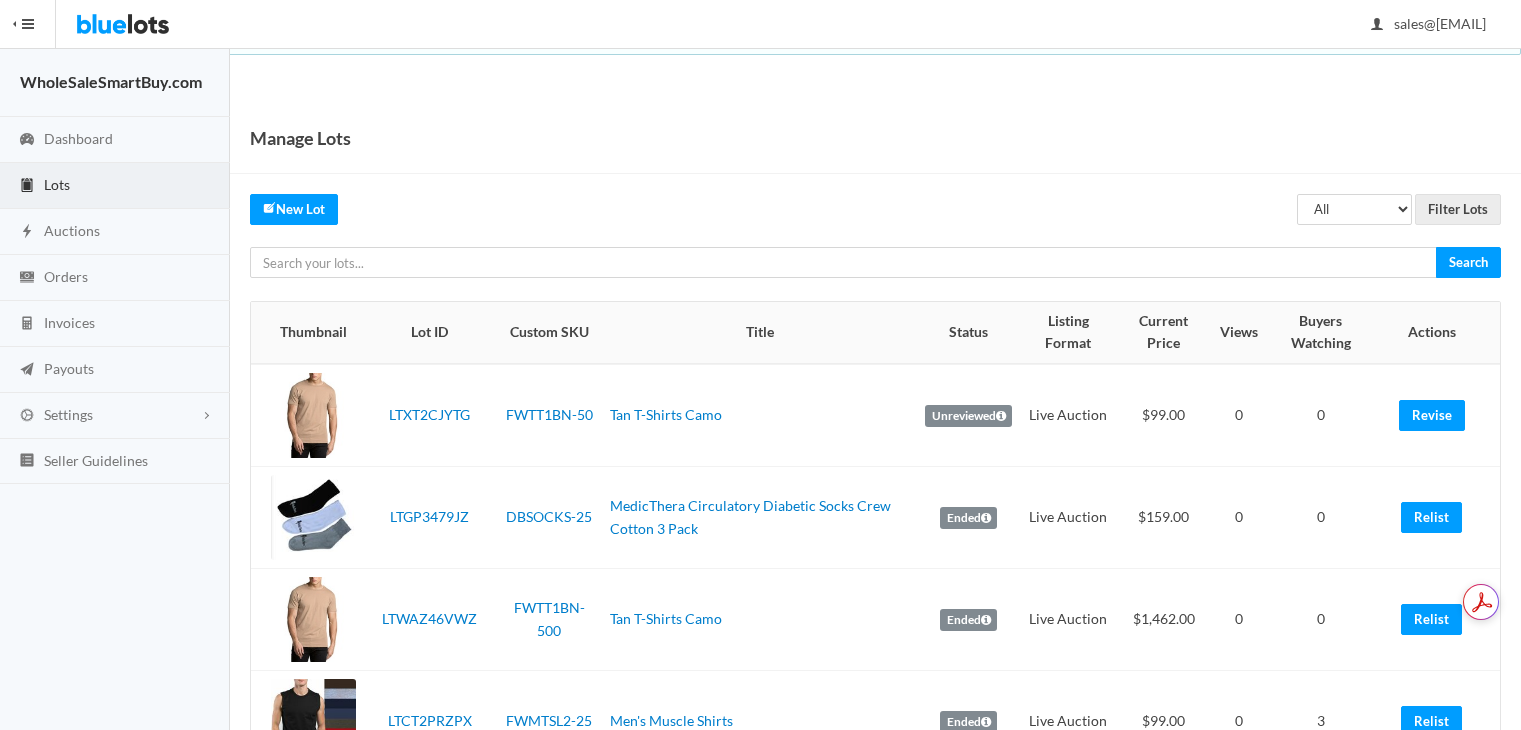 scroll, scrollTop: 0, scrollLeft: 0, axis: both 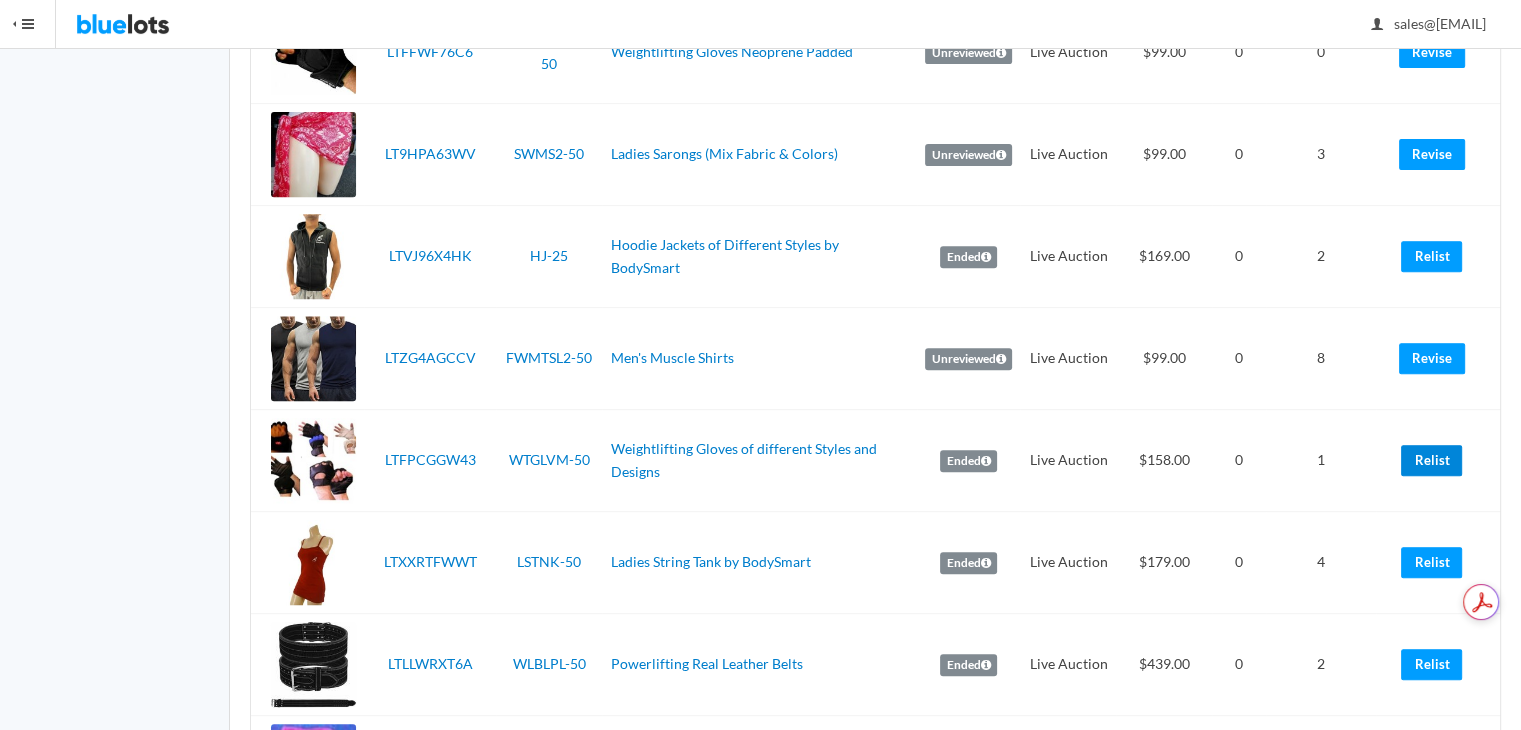 click on "Relist" at bounding box center (1431, 460) 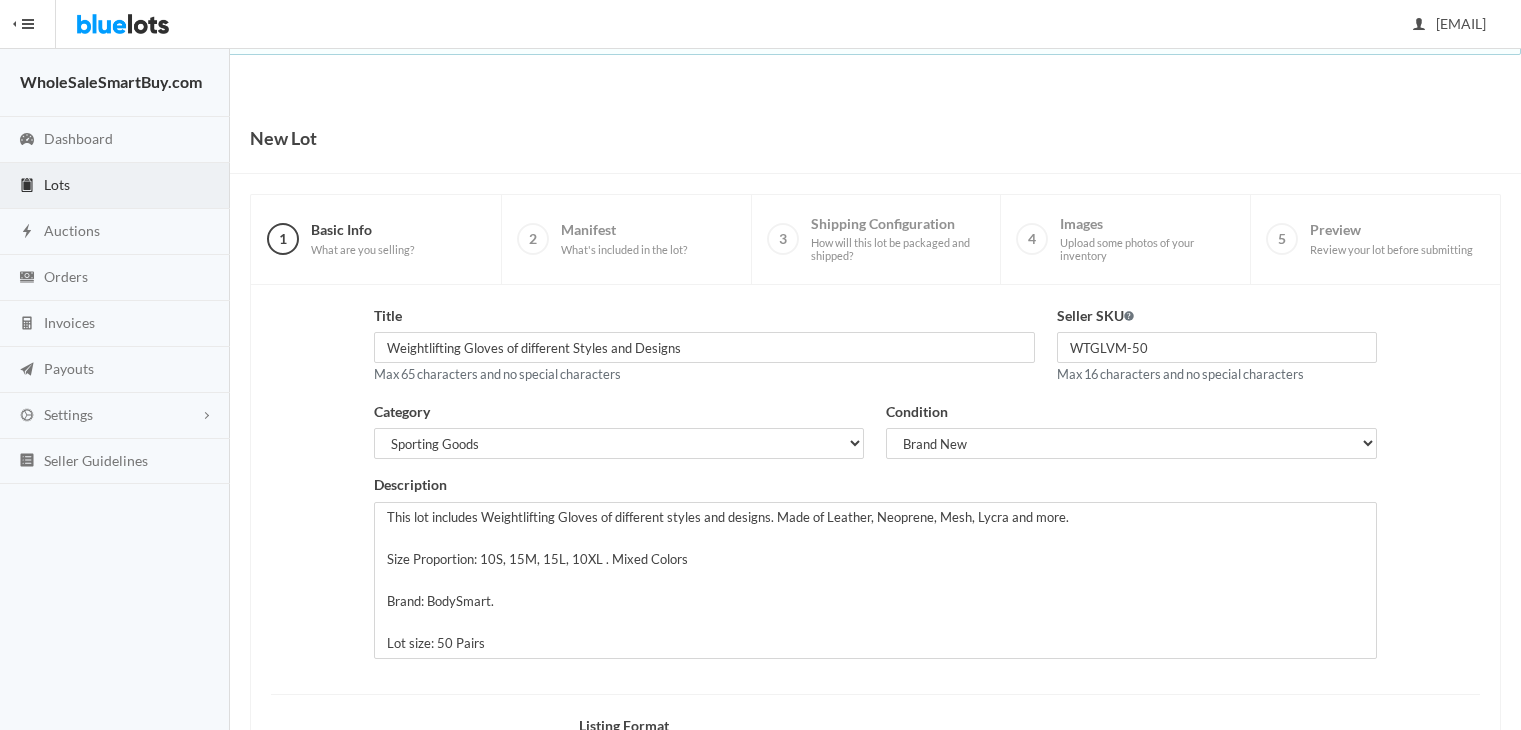 scroll, scrollTop: 0, scrollLeft: 0, axis: both 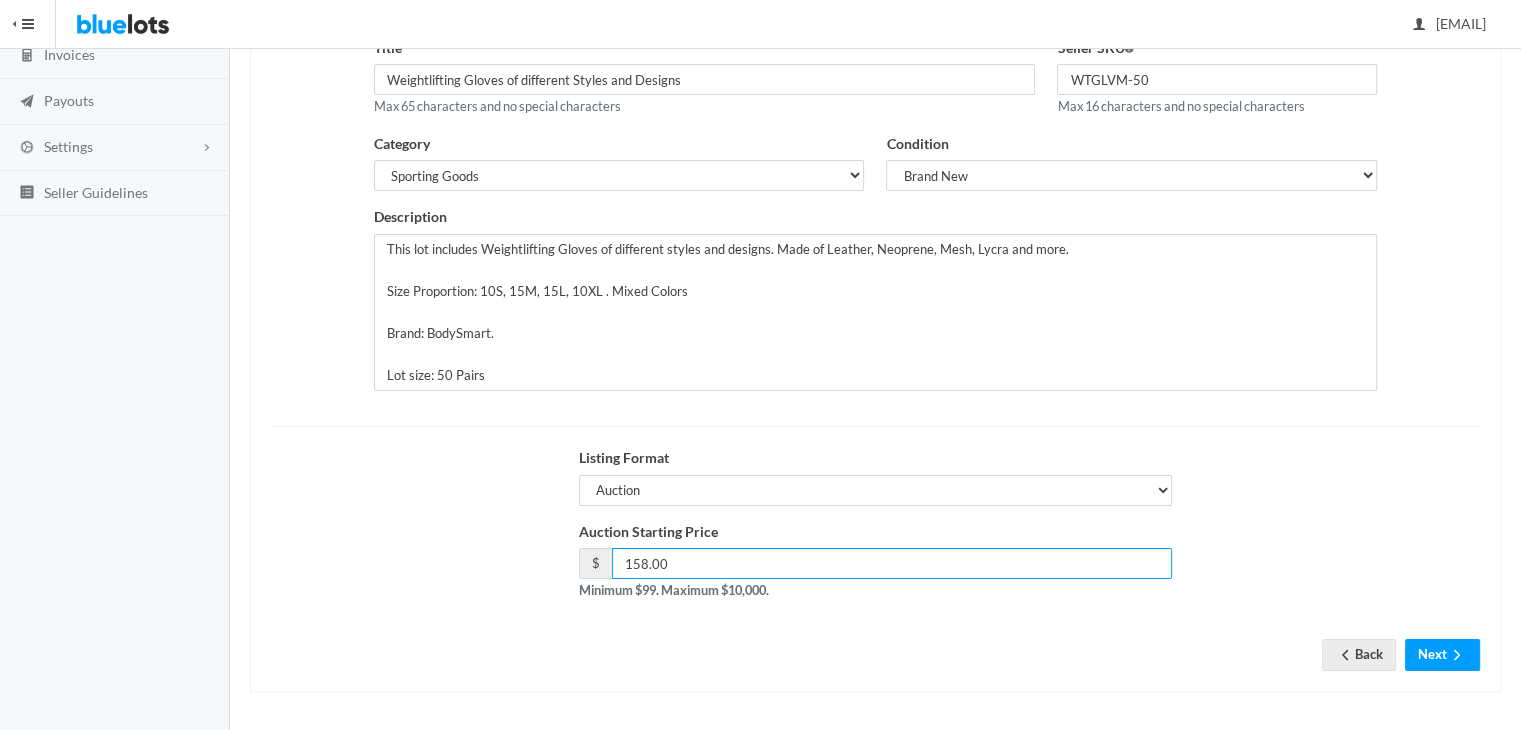 click on "158.00" at bounding box center [892, 563] 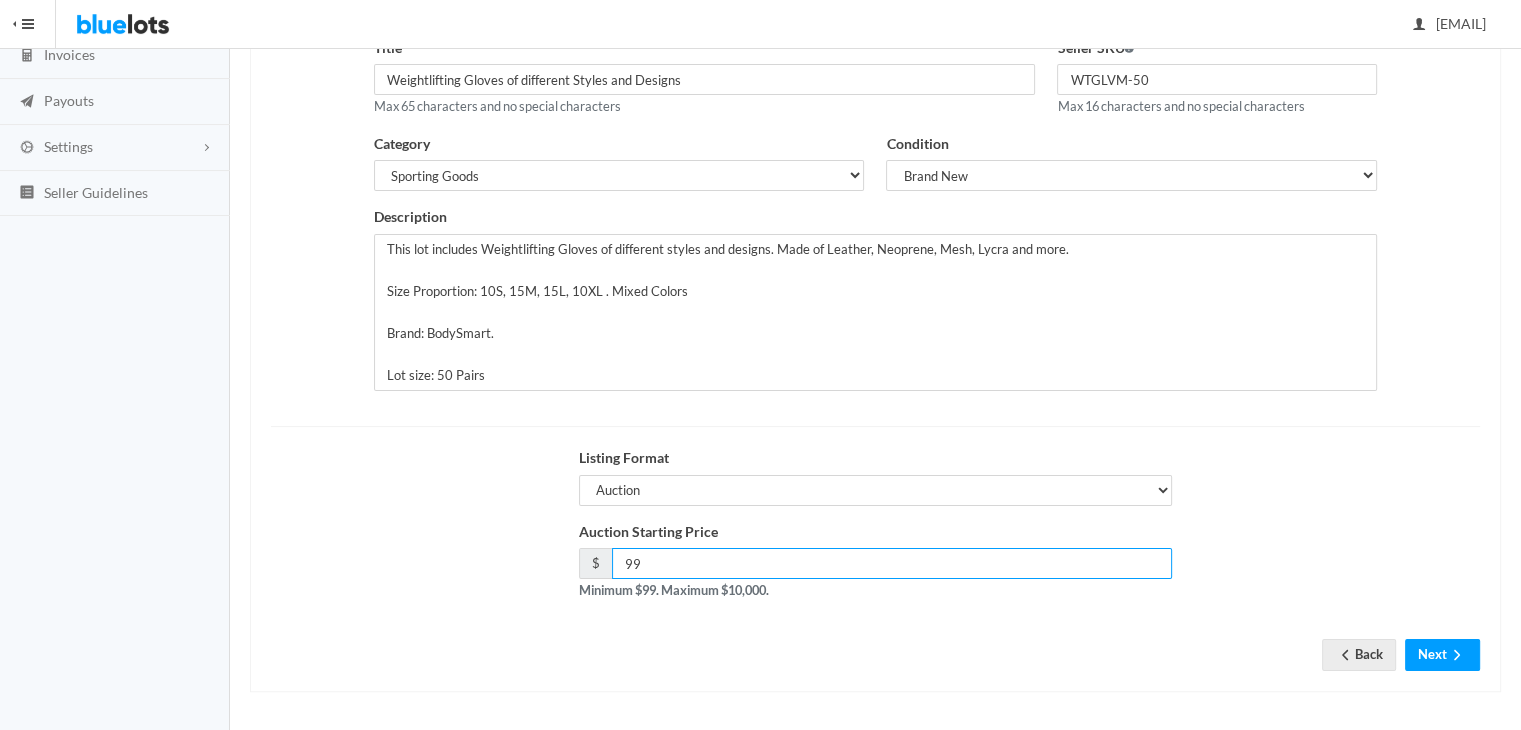 type on "99" 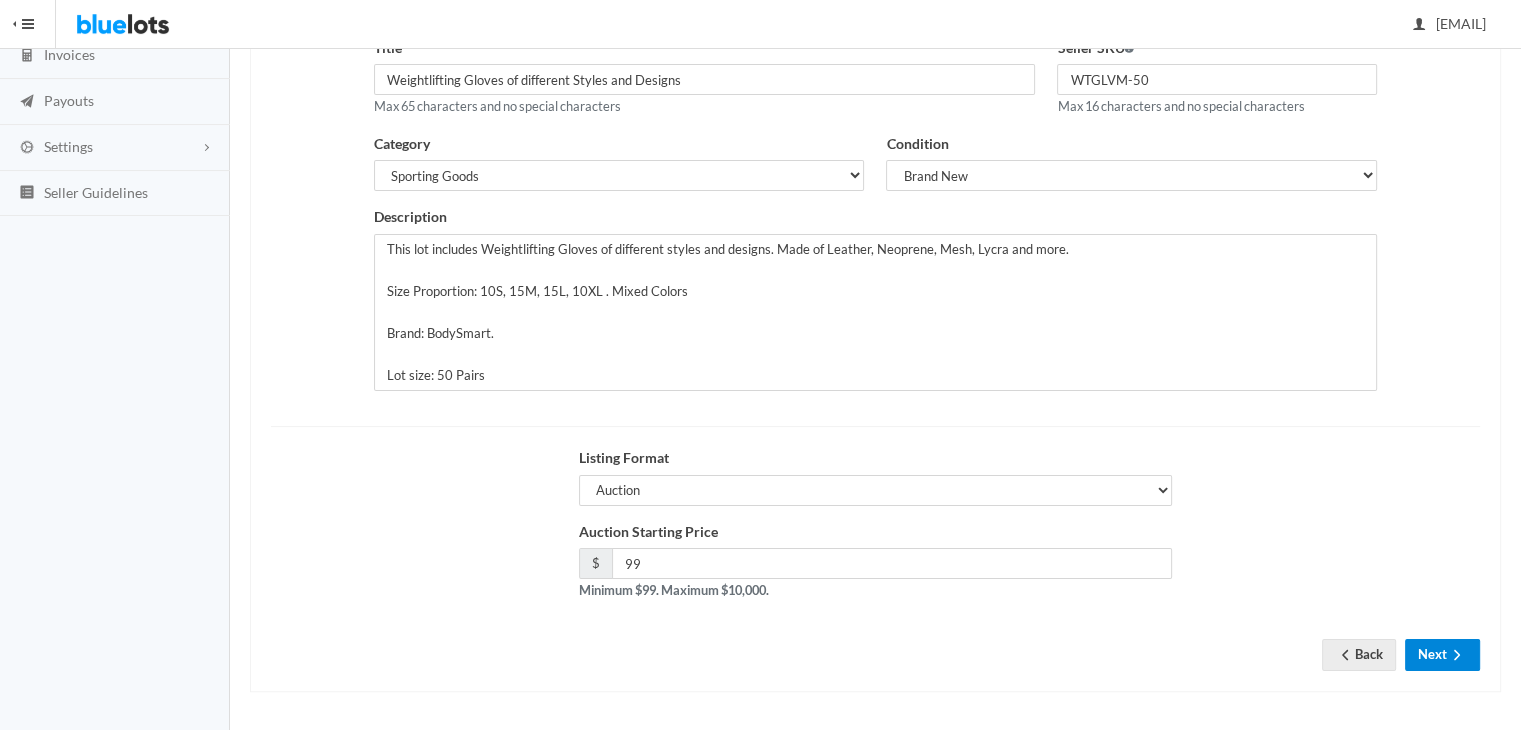 click 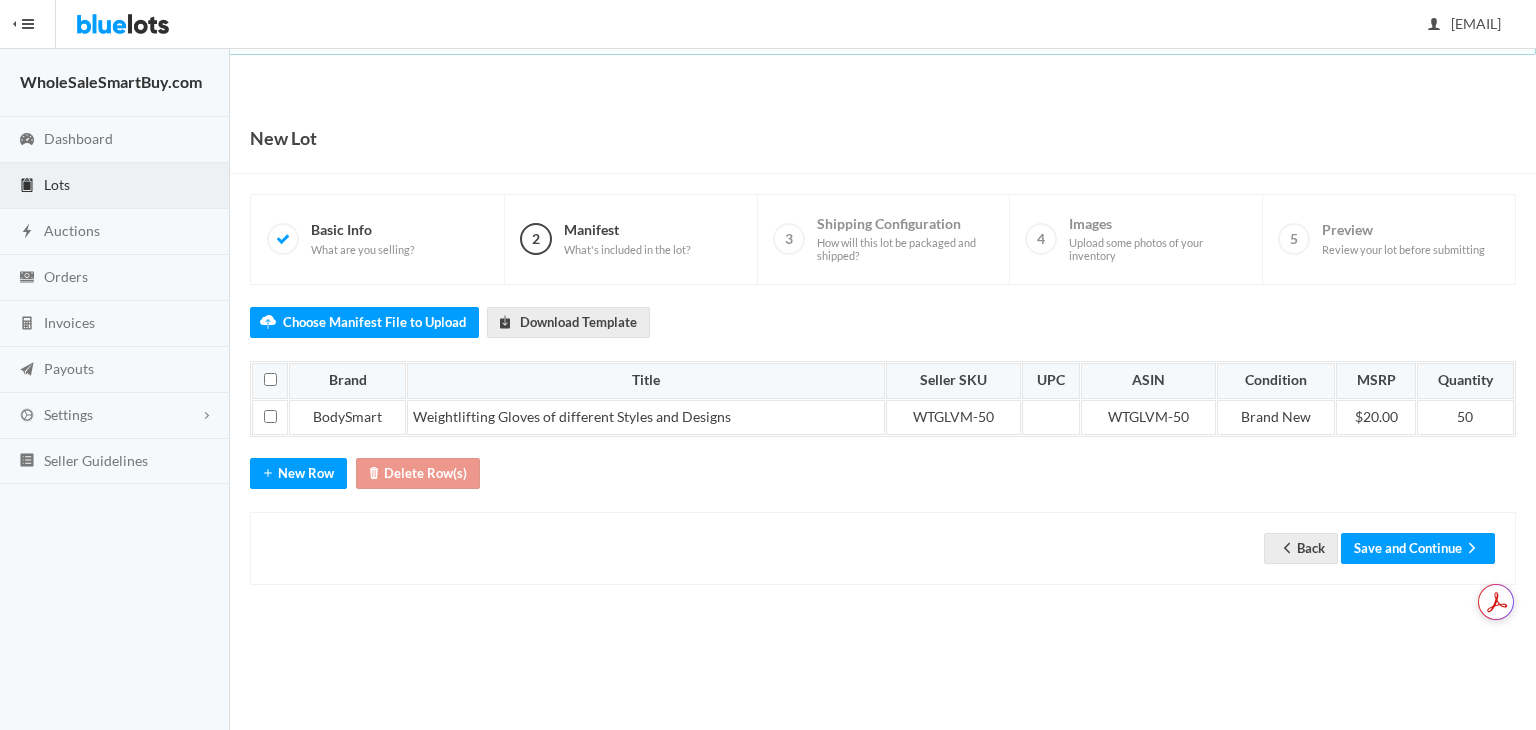scroll, scrollTop: 0, scrollLeft: 0, axis: both 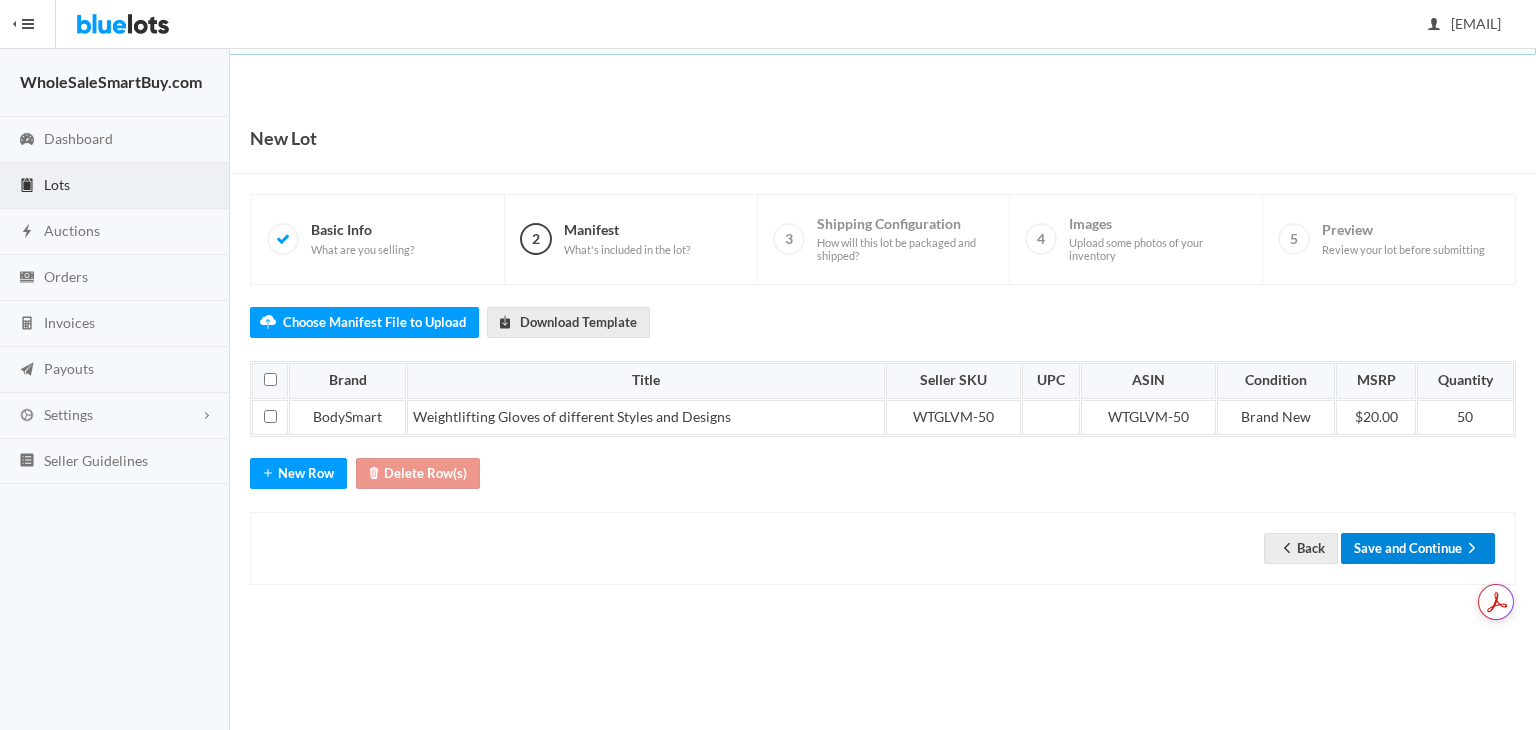 click on "Save and Continue" at bounding box center [1418, 548] 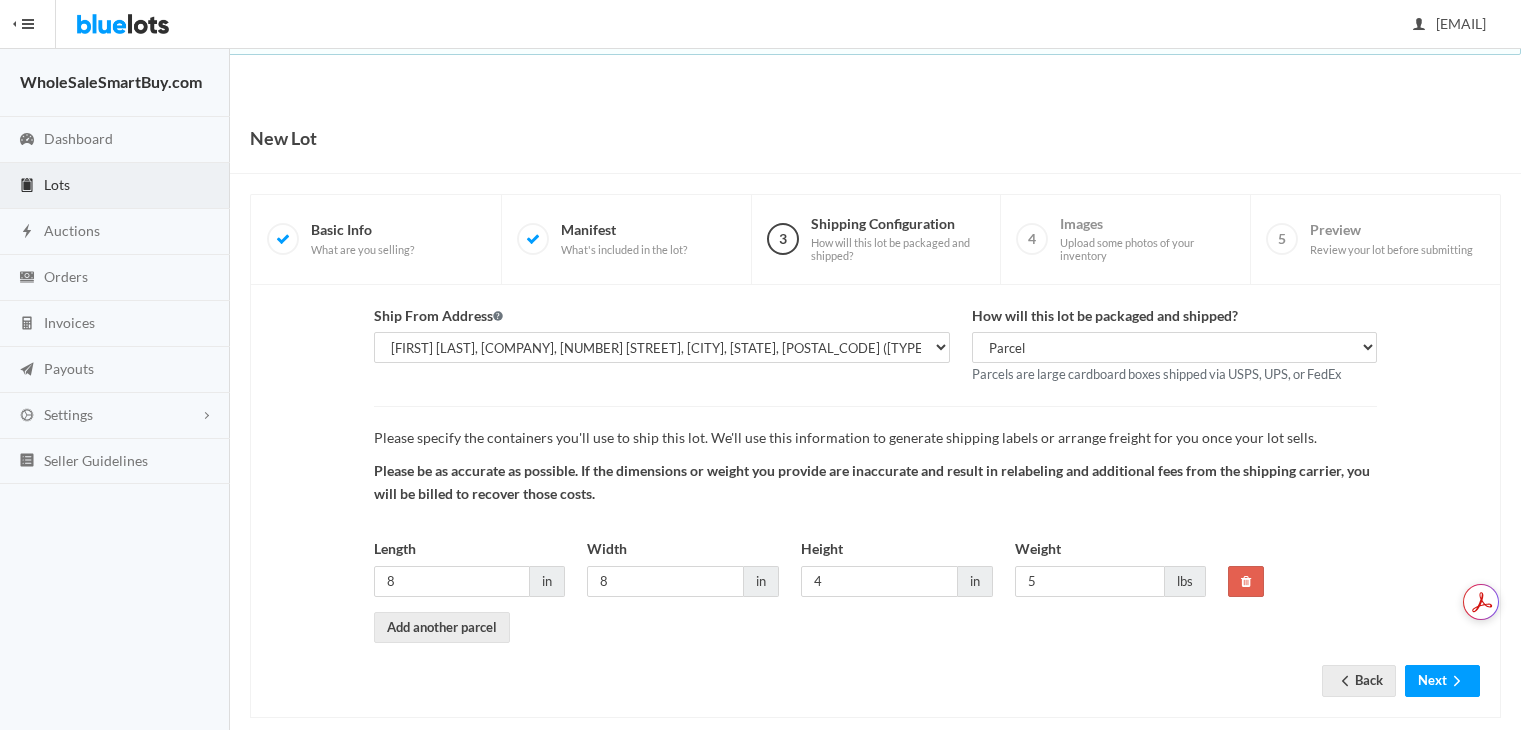 scroll, scrollTop: 0, scrollLeft: 0, axis: both 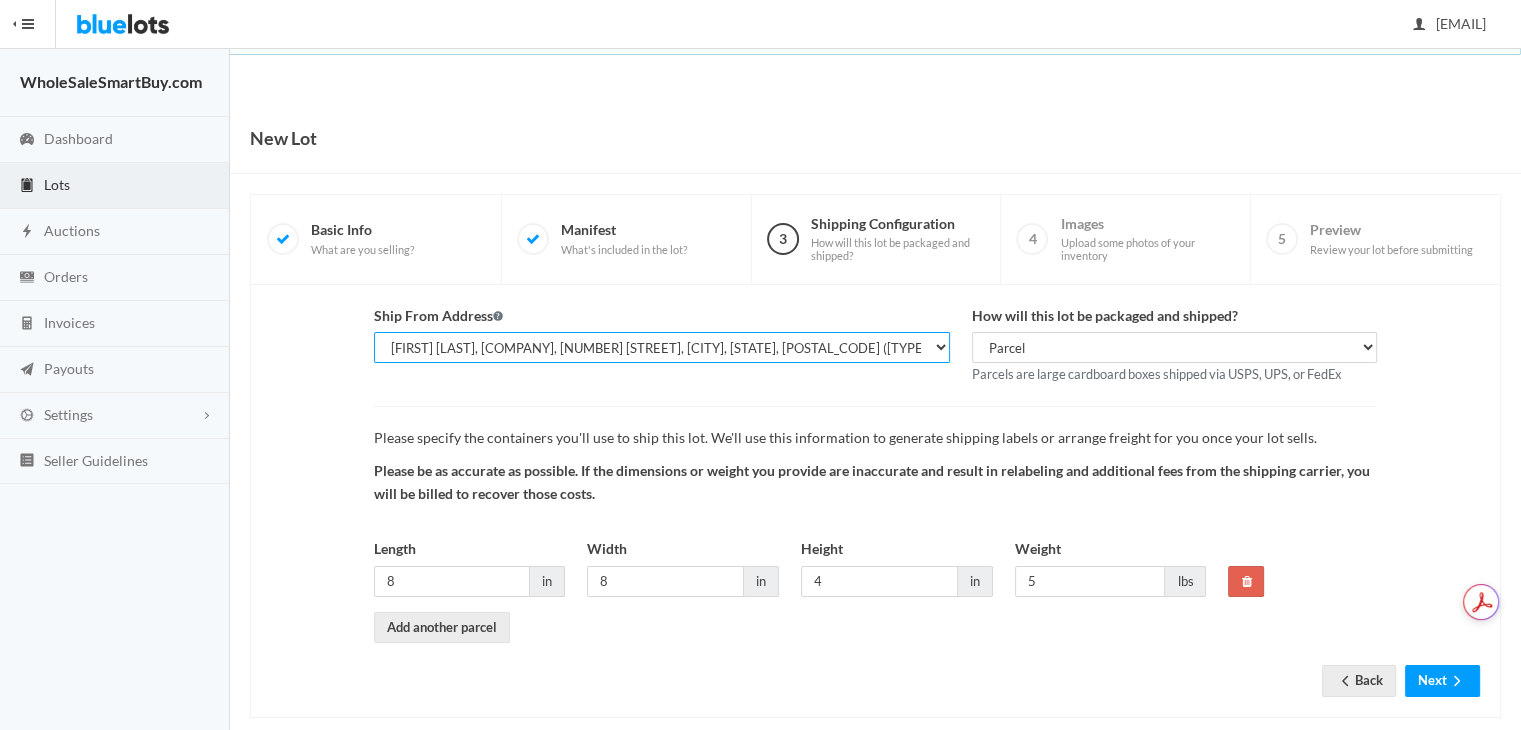 click on "[FIRST] [LAST], [DOMAIN], [NUMBER] [STREET], [CITY], [STATE], [POSTAL_CODE]
[FIRST] [LAST], [COMPANY], [NUMBER] [STREET], [CITY], [STATE], [POSTAL_CODE] ([TYPE])
[FIRST] [LAST], [COMPANY], [NUMBER] [STREET] [NUMBER], [CITY], [STATE], [POSTAL_CODE] ([TYPE])" at bounding box center (662, 347) 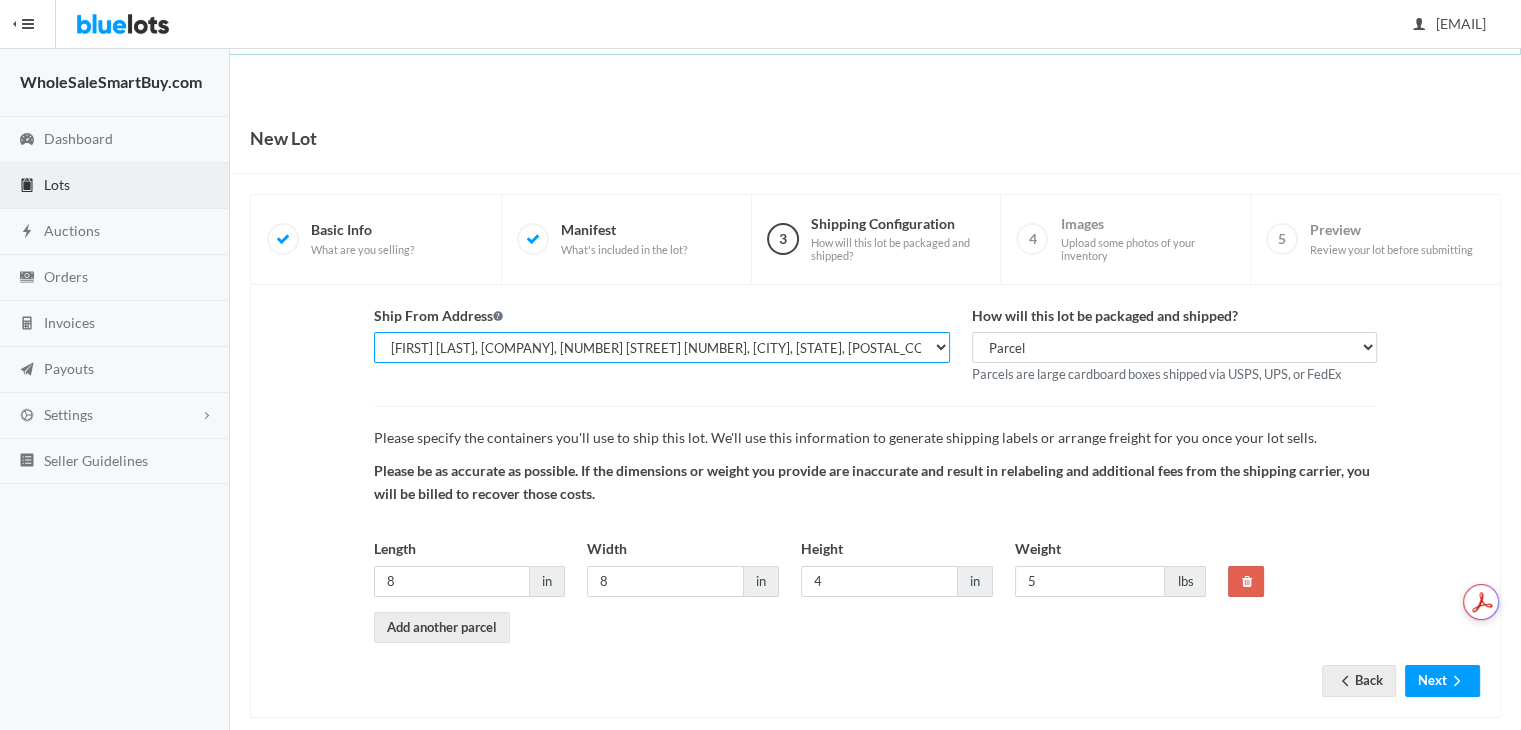 click on "Shahzad Latif, WholesaleSmartBuy.com, 2077 W Roosevelt Rd, Wheaton, IL, 60187-6028
Shahzad Latif, Mobshah Group, 99 E Roosevelt Rd, Lombard, IL, 60148-4536 (PRIMARY)
Shahzad Latif, Mobshah Group, 444 E Roosevelt Rd PMB 103, Lombard, IL, 60148-4630 (MAIN)" at bounding box center [662, 347] 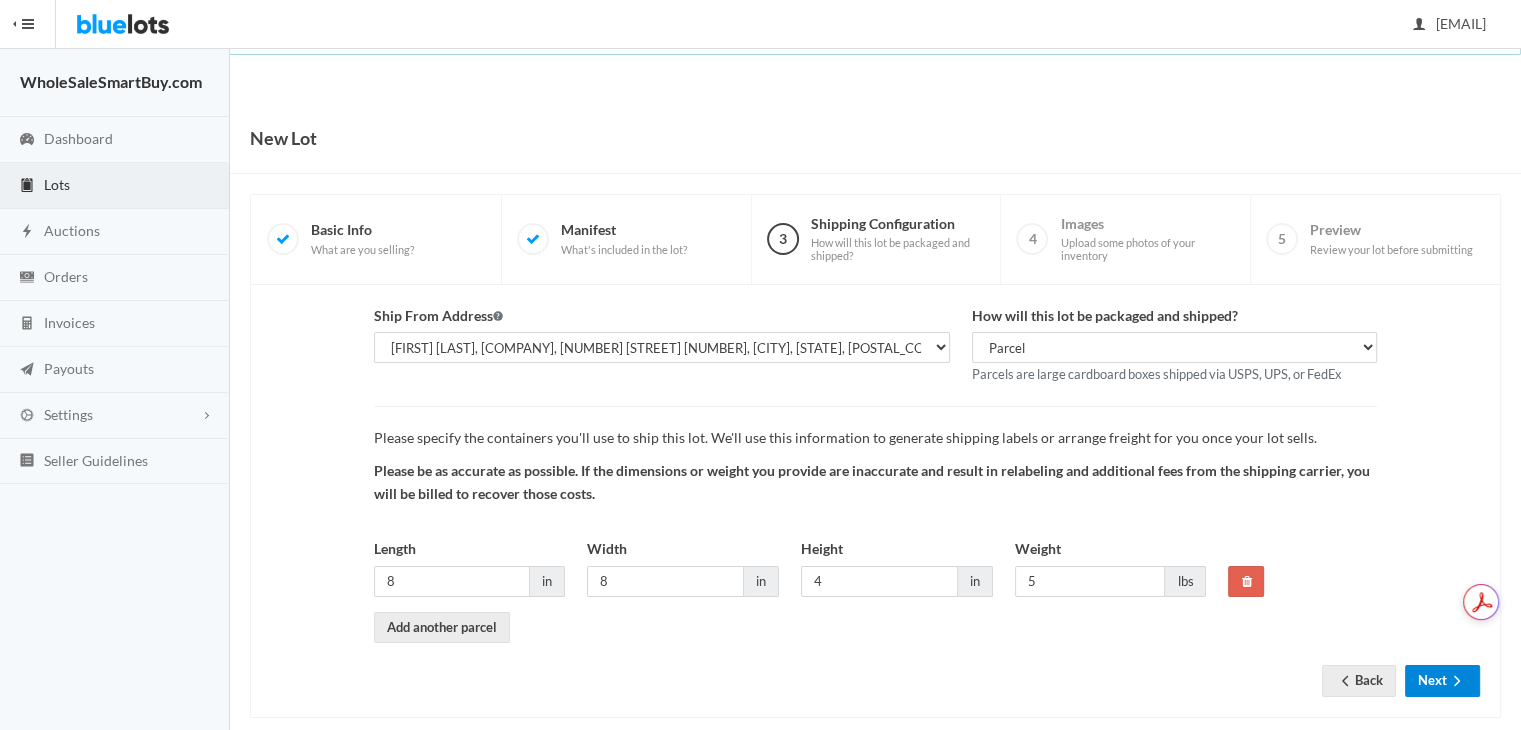 click on "Next" at bounding box center [1442, 680] 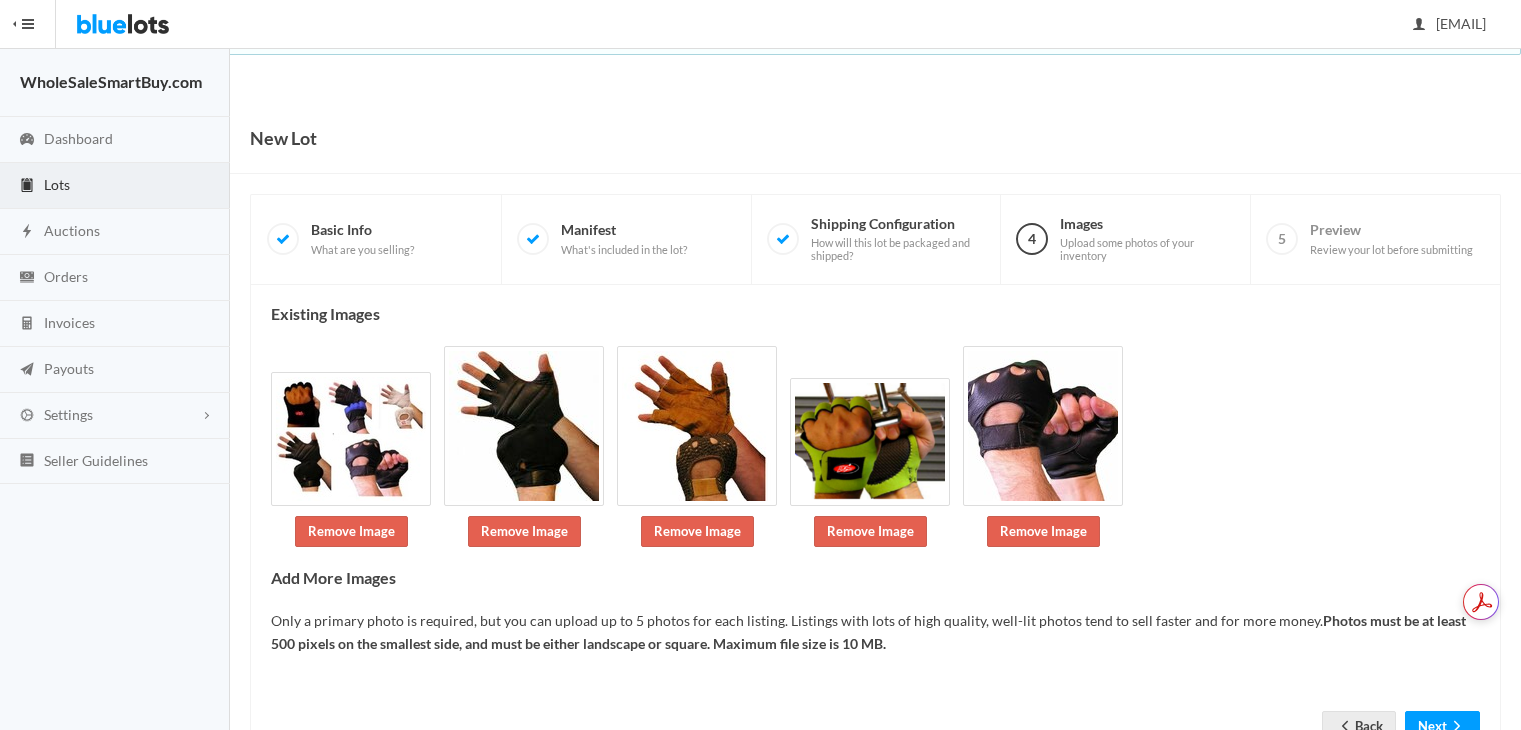 scroll, scrollTop: 0, scrollLeft: 0, axis: both 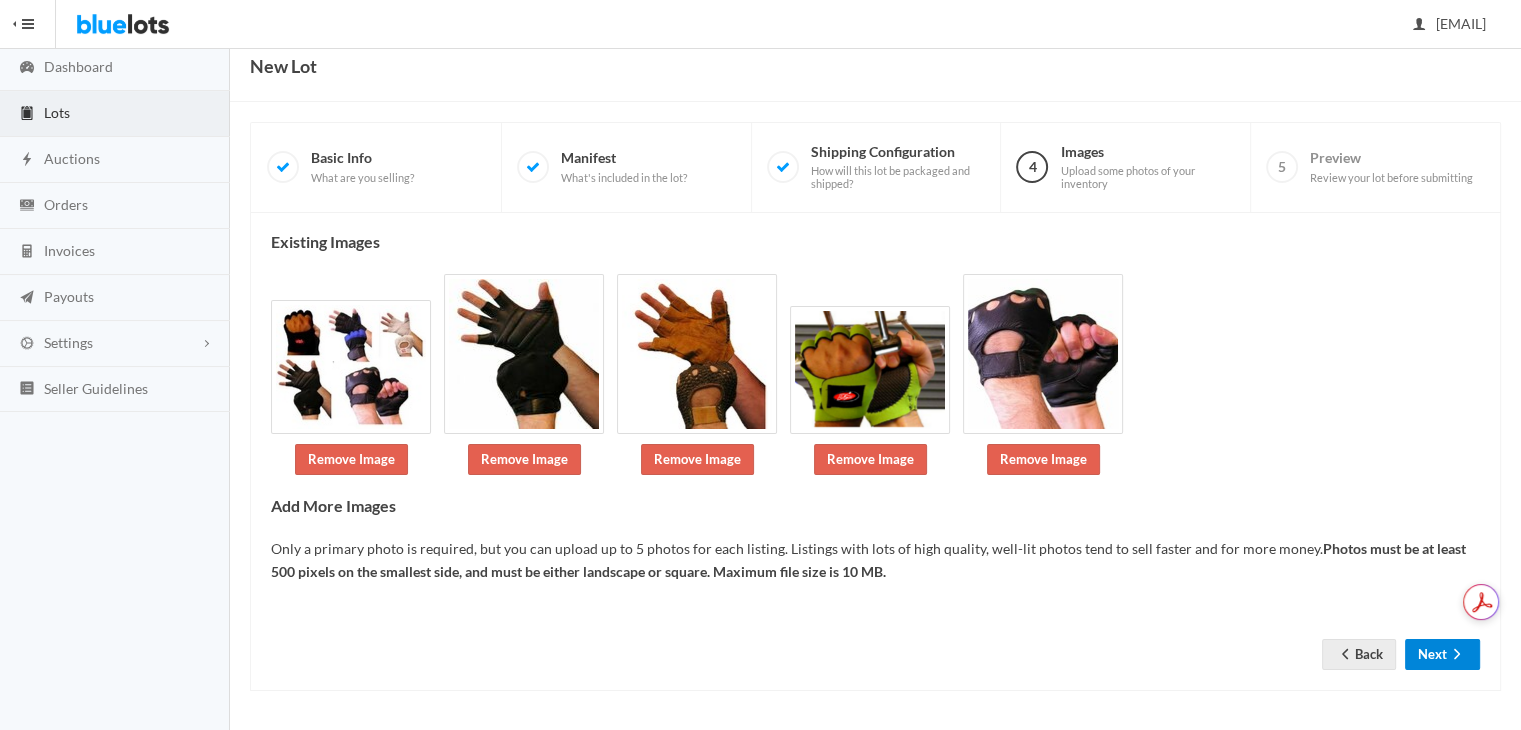 click on "Next" at bounding box center [1442, 654] 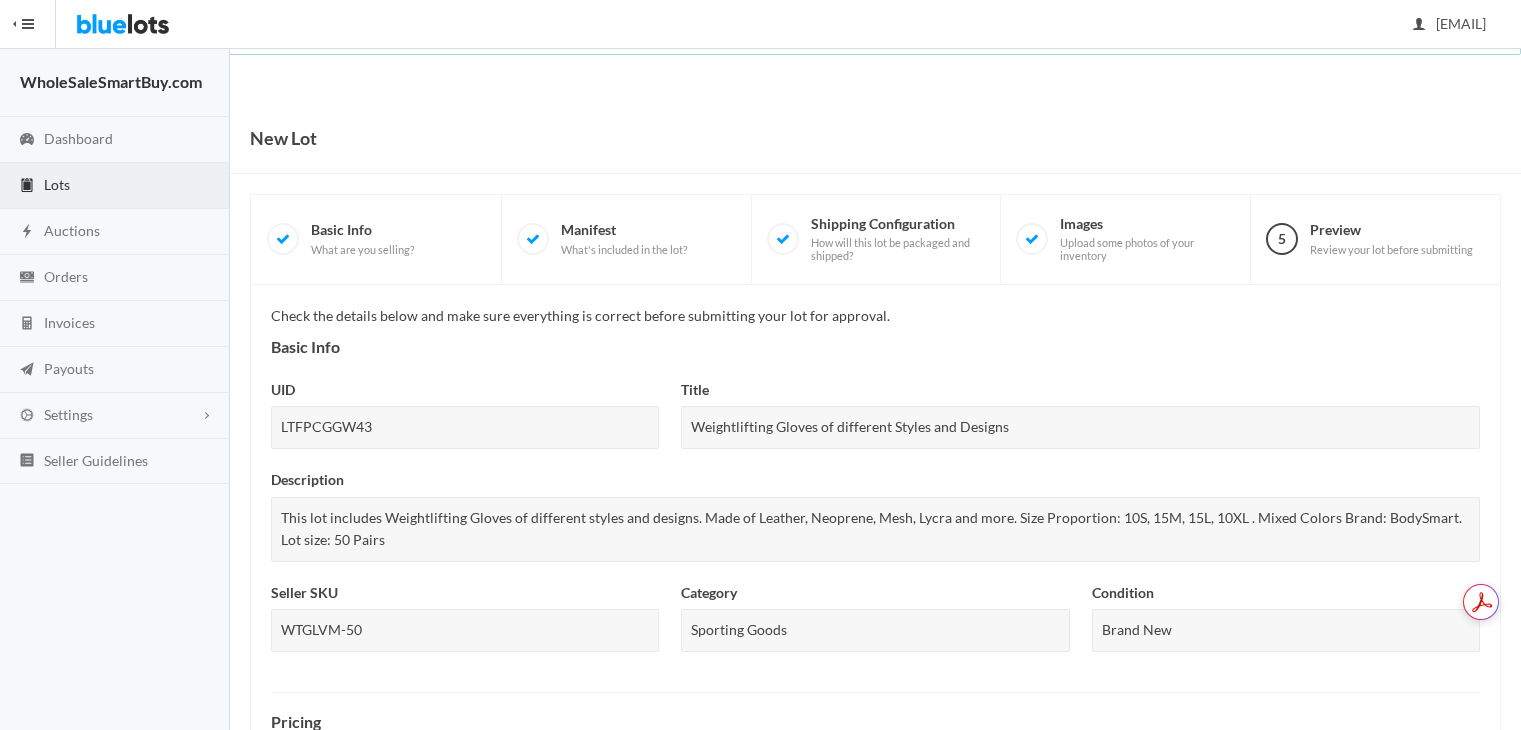 scroll, scrollTop: 0, scrollLeft: 0, axis: both 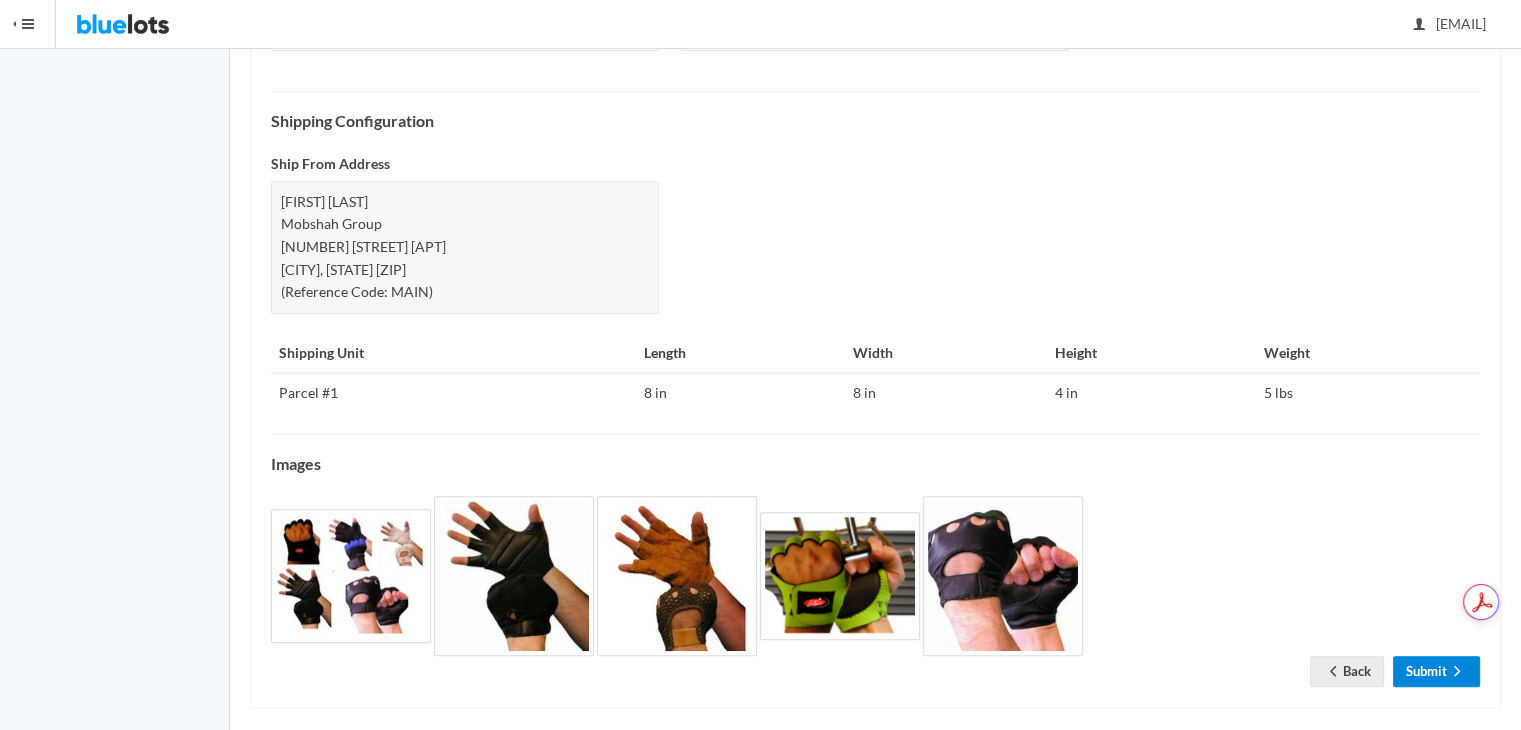 click on "Submit" at bounding box center (1436, 671) 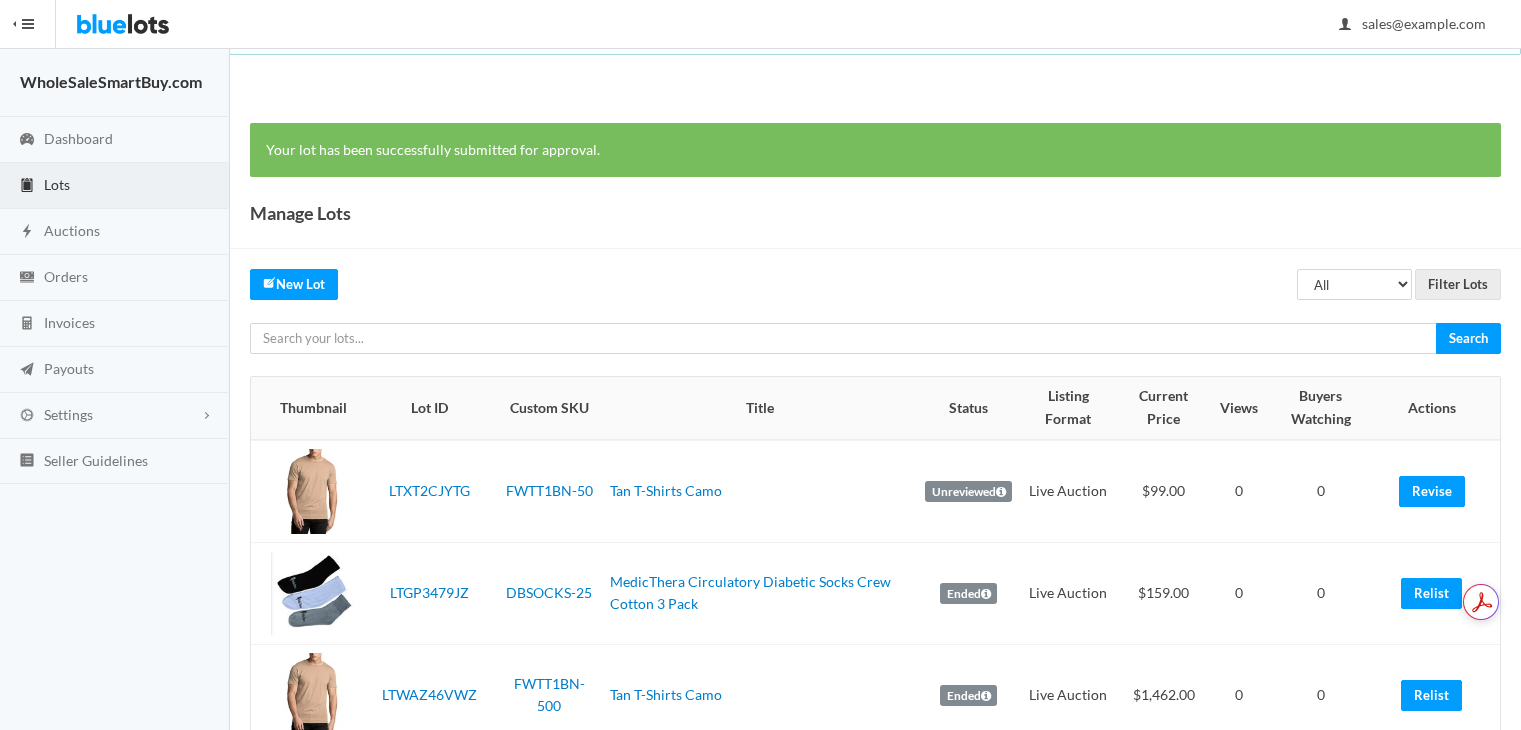 scroll, scrollTop: 0, scrollLeft: 0, axis: both 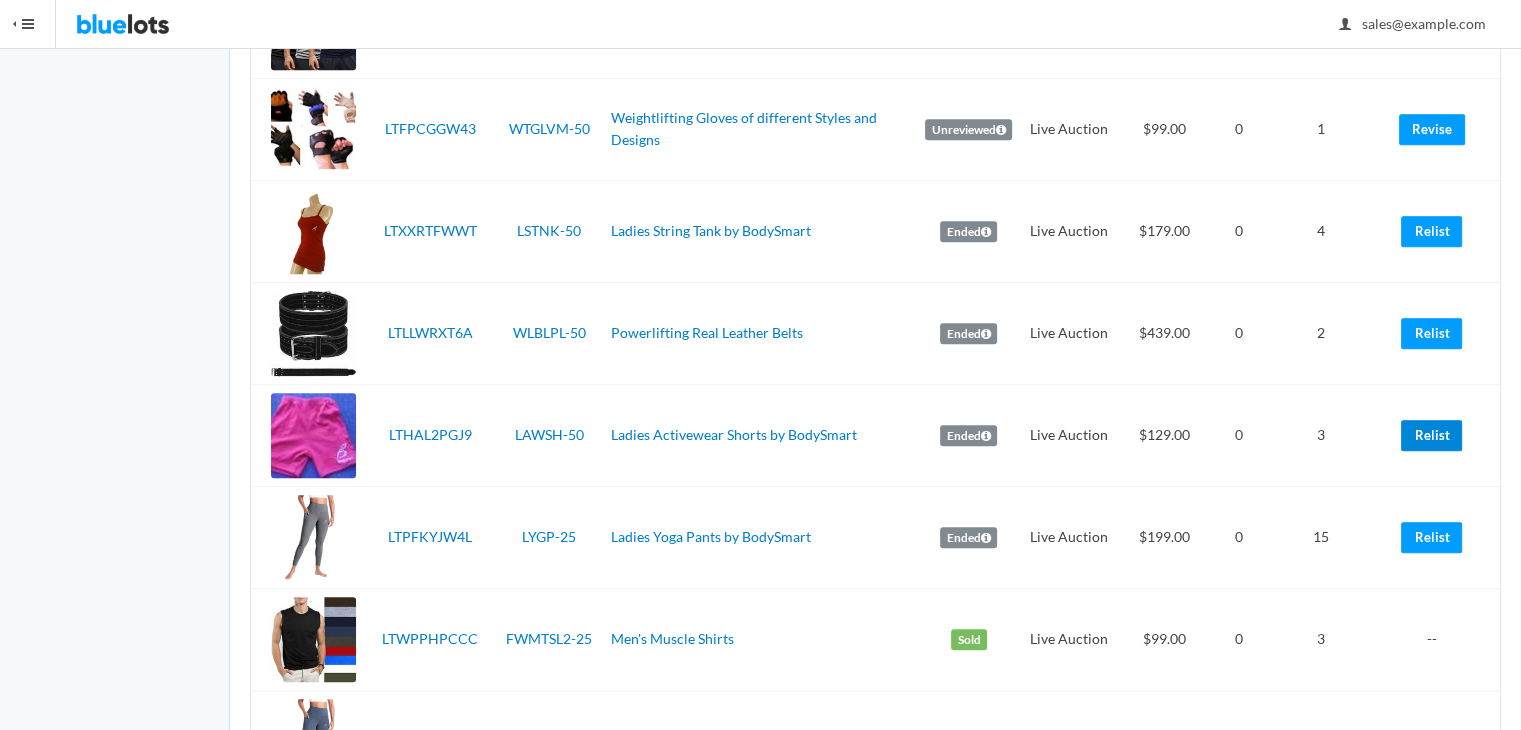 click on "Relist" at bounding box center [1431, 435] 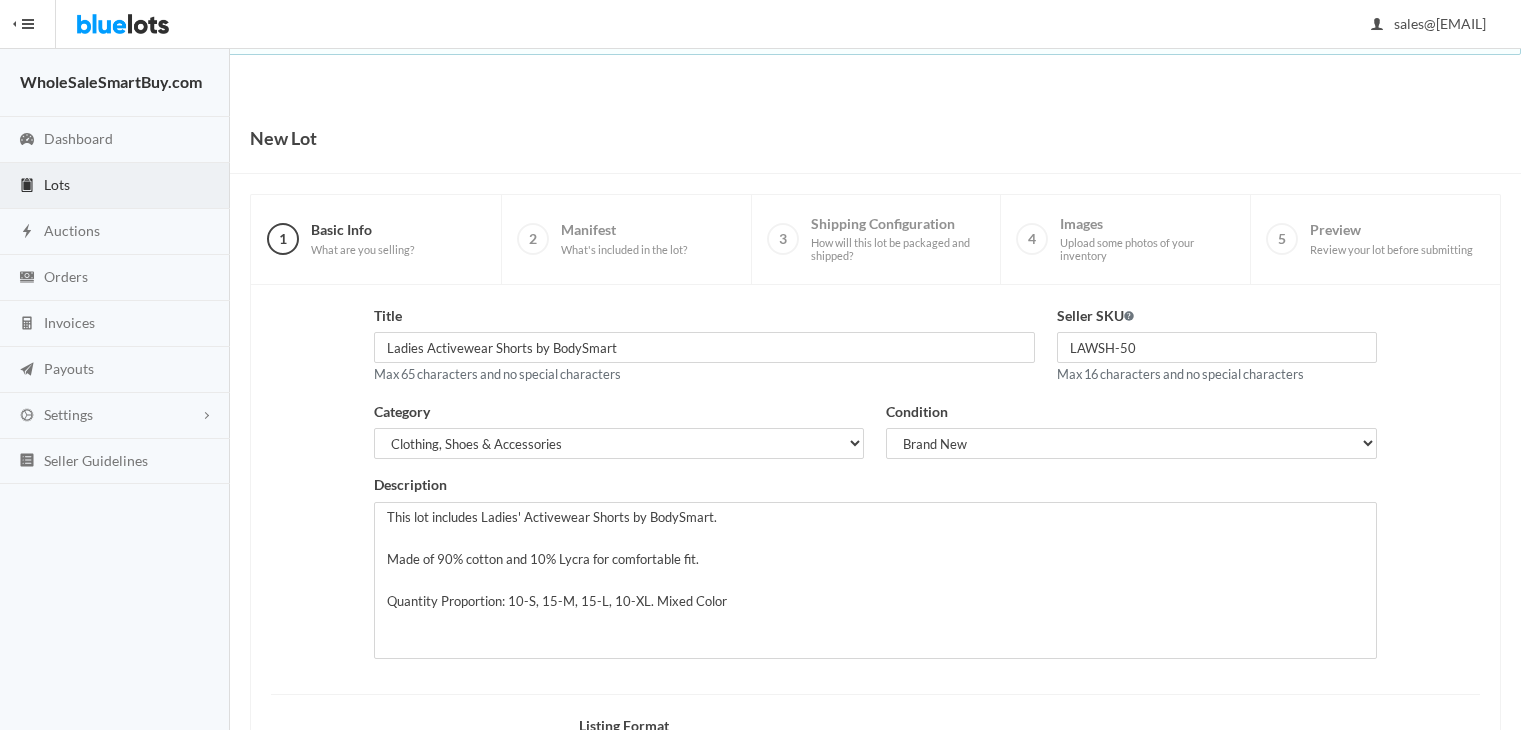 scroll, scrollTop: 0, scrollLeft: 0, axis: both 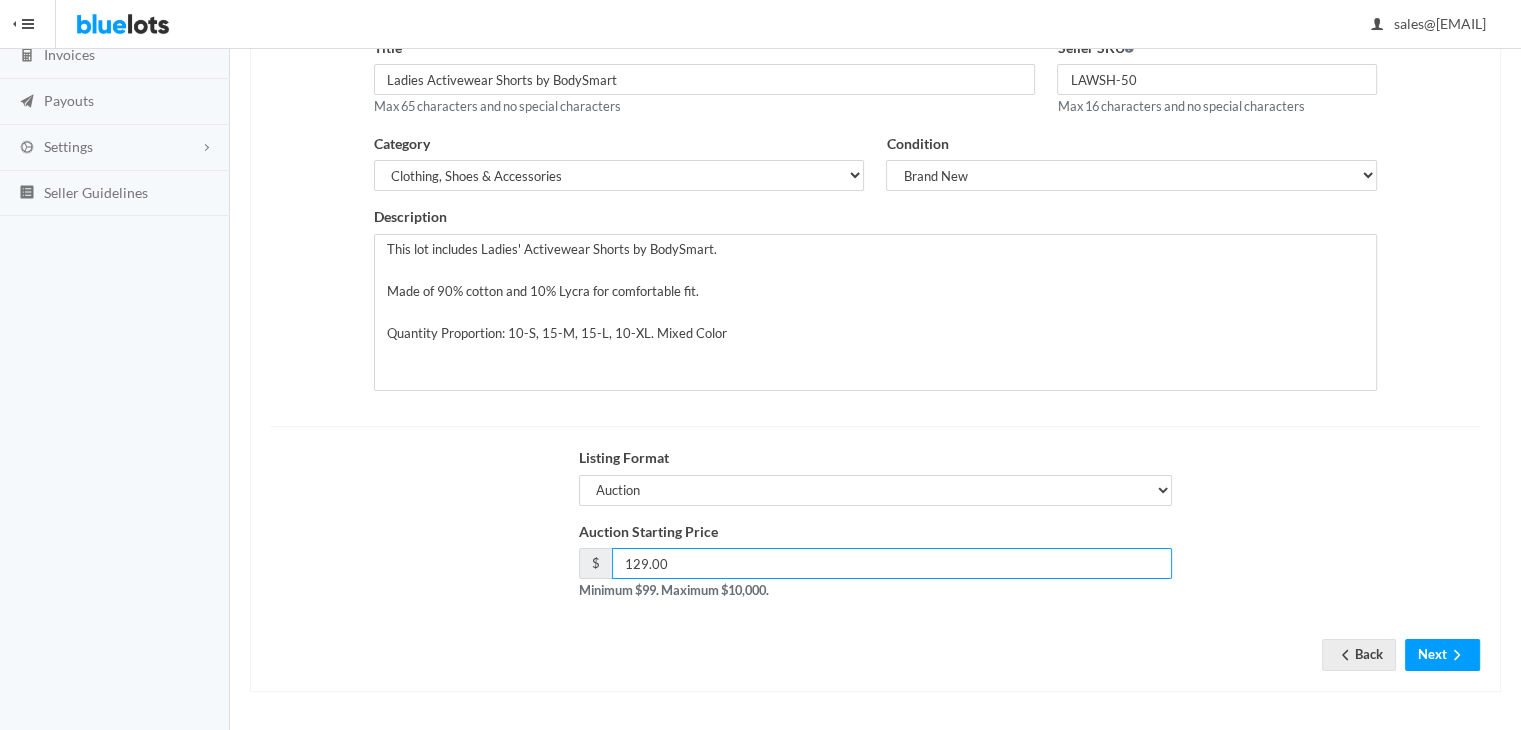 click on "129.00" at bounding box center (892, 563) 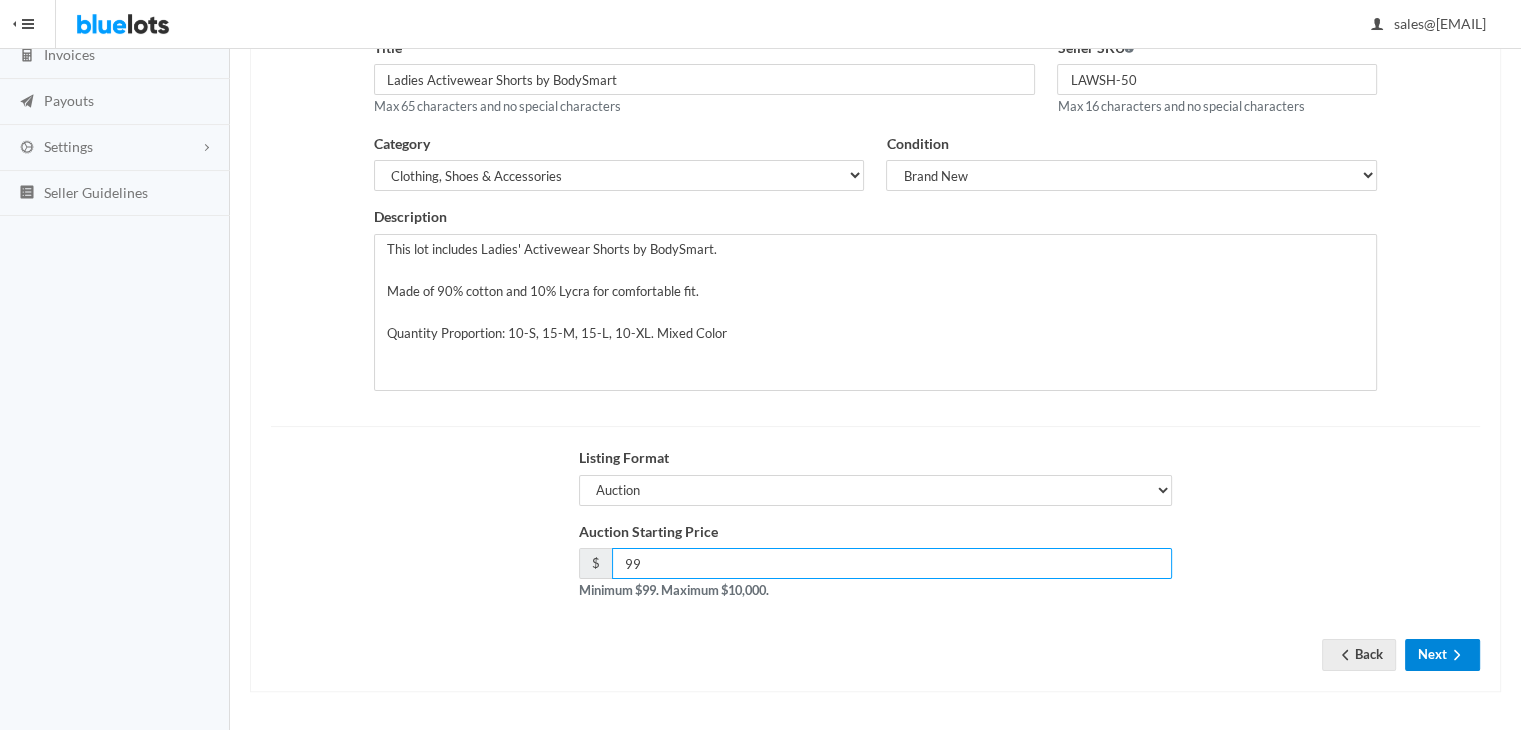 type on "99" 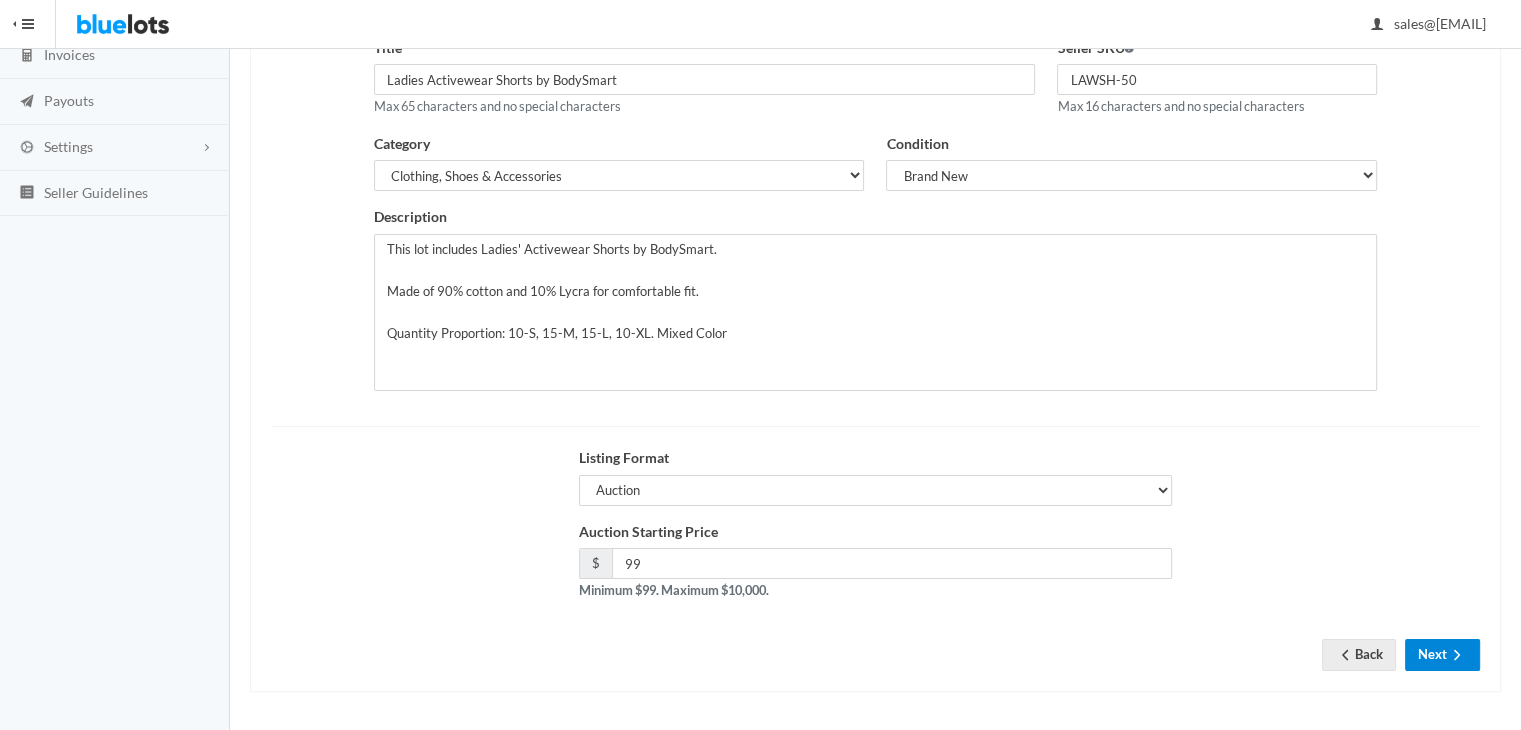 click on "Next" at bounding box center (1442, 654) 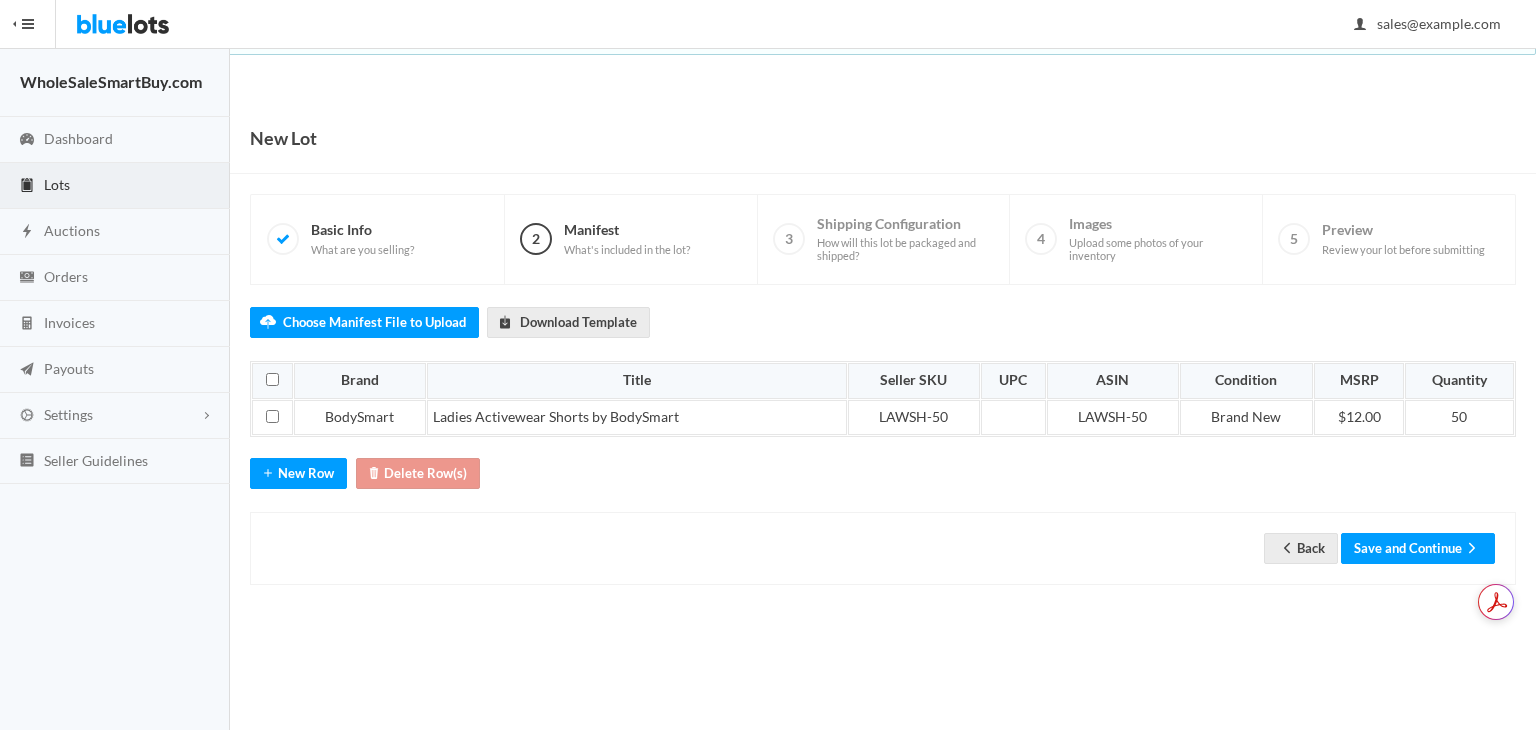 scroll, scrollTop: 0, scrollLeft: 0, axis: both 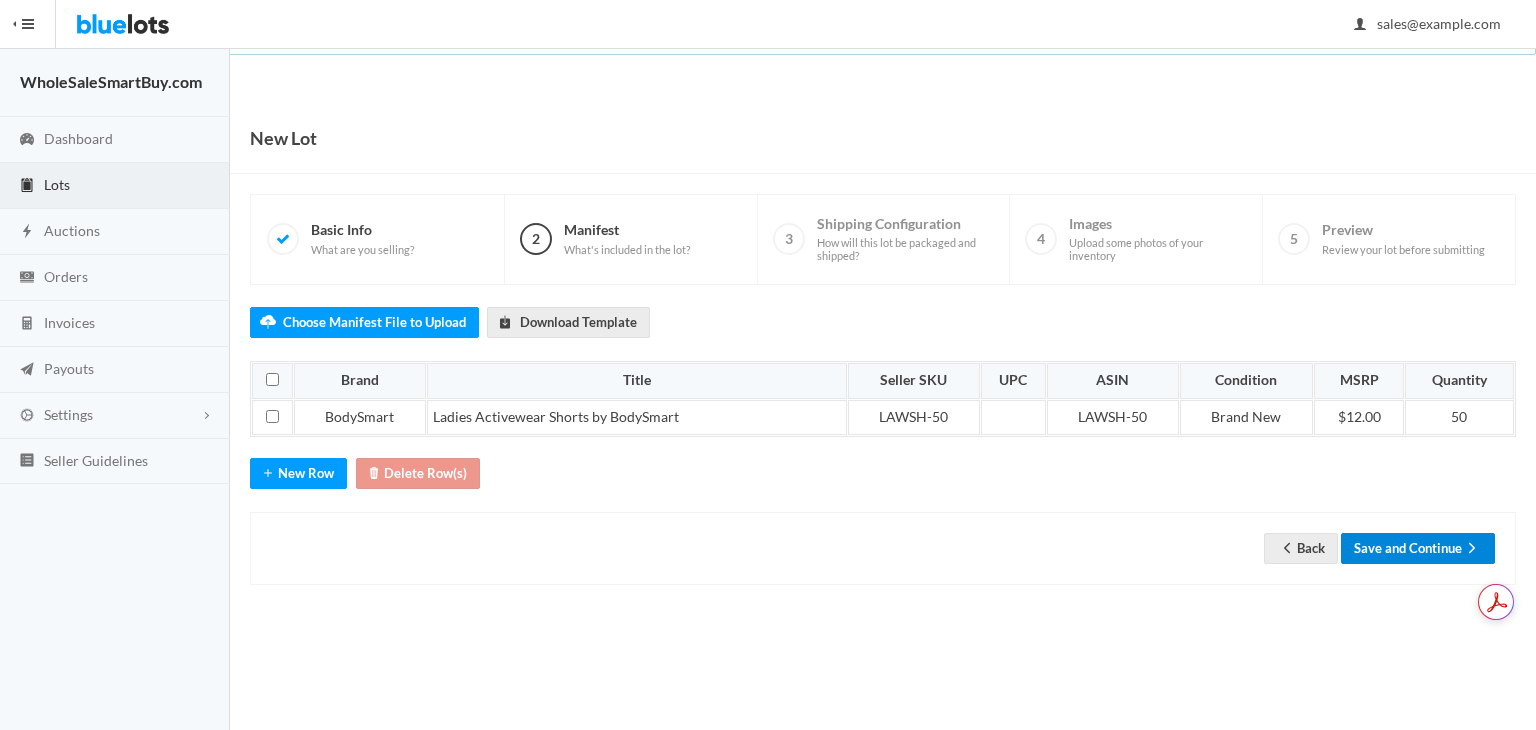 click on "Save and Continue" at bounding box center (1418, 548) 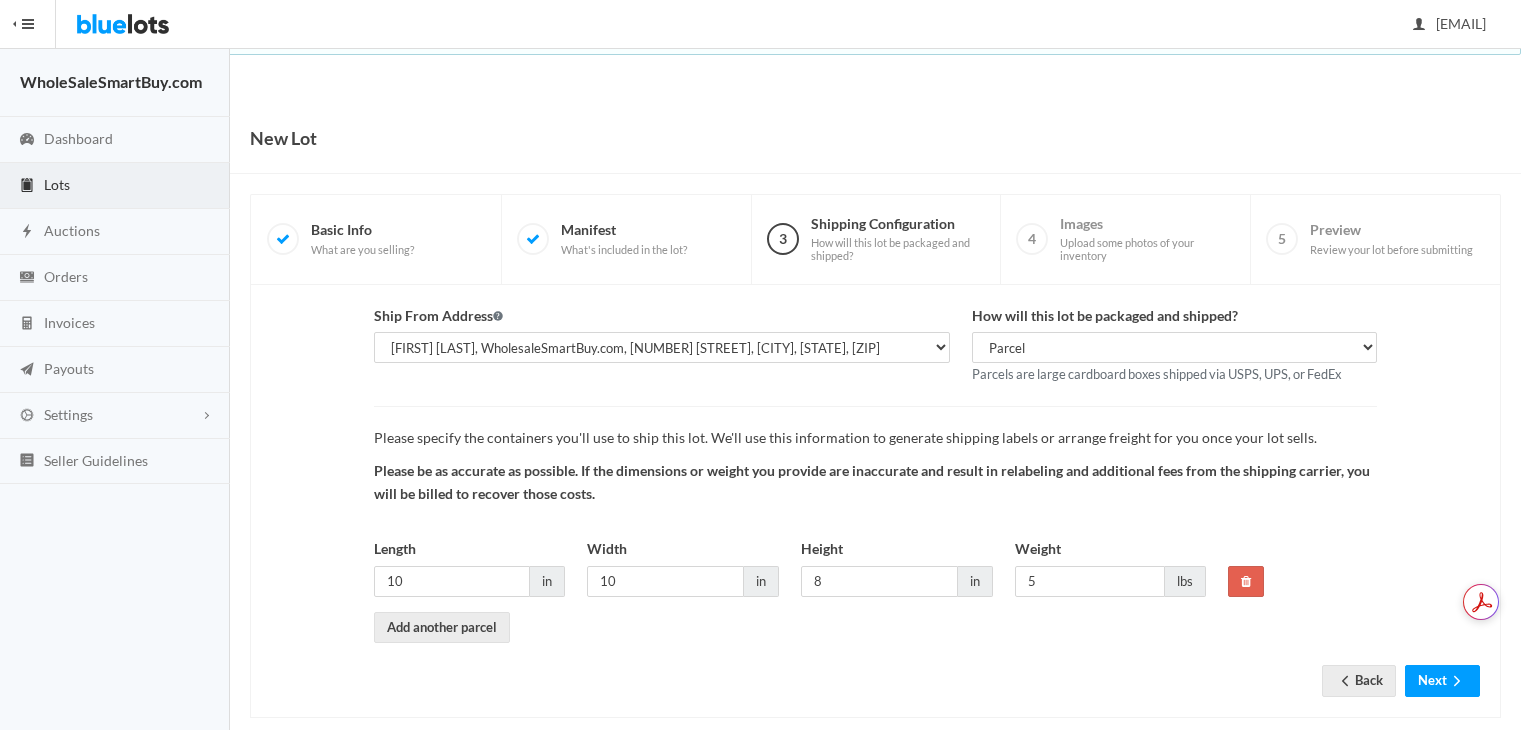 scroll, scrollTop: 0, scrollLeft: 0, axis: both 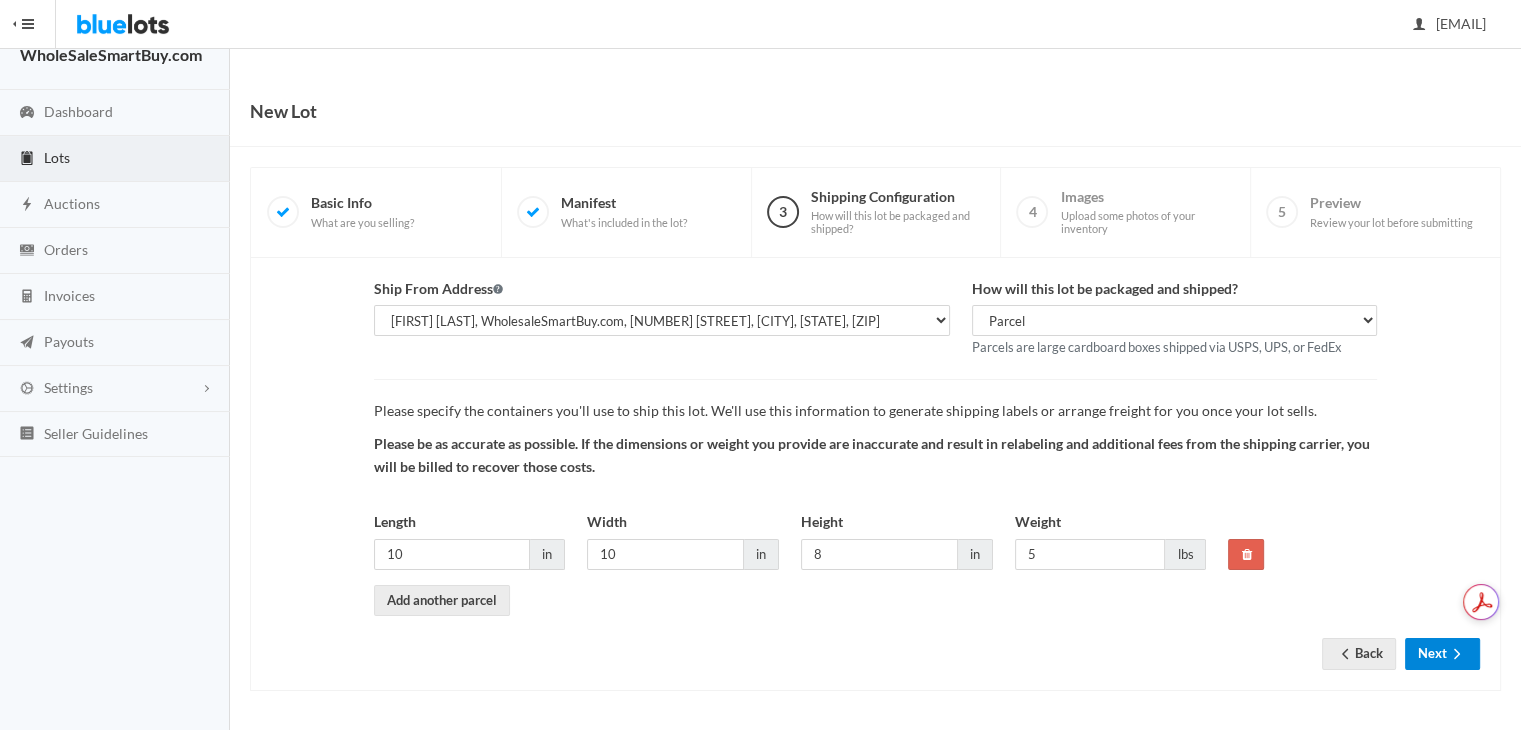 click 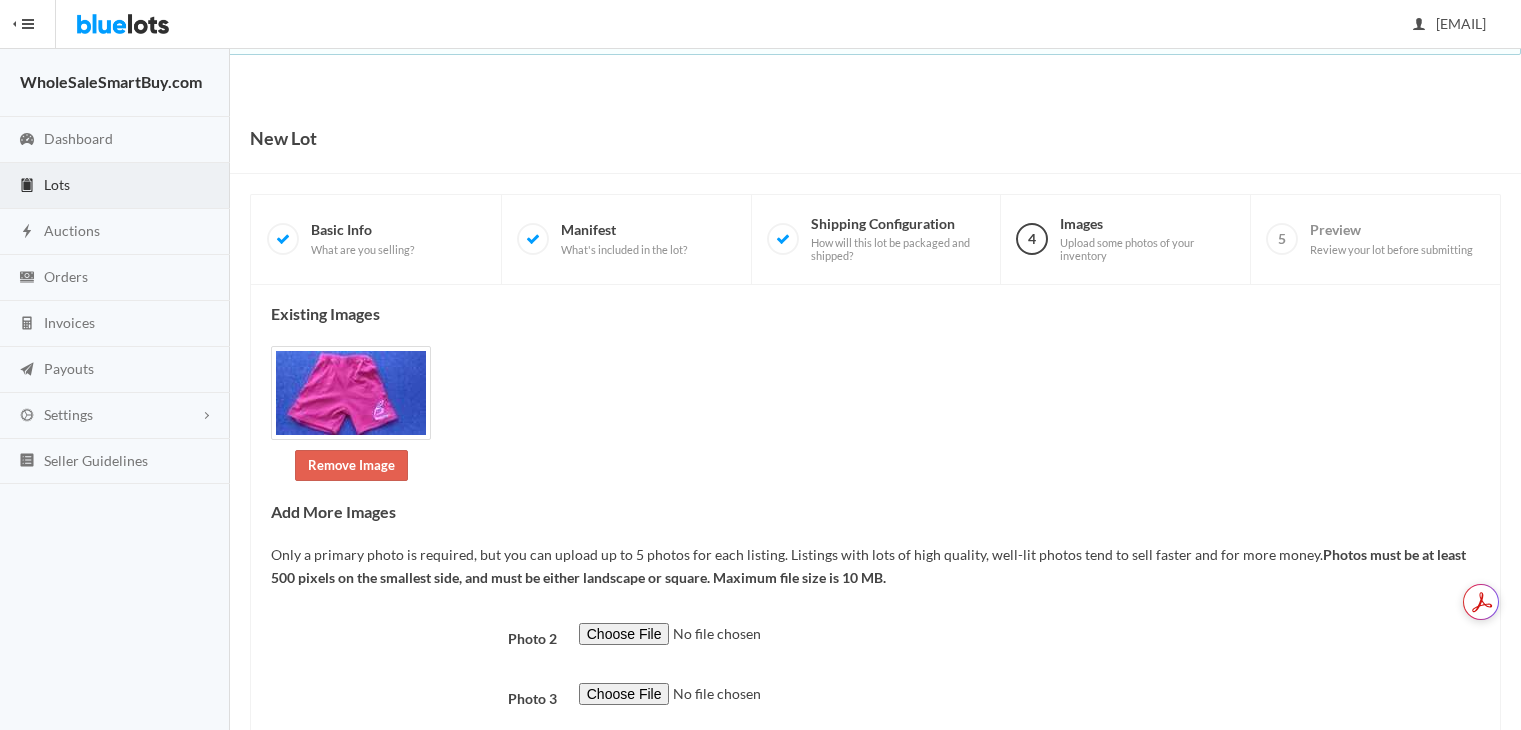 scroll, scrollTop: 0, scrollLeft: 0, axis: both 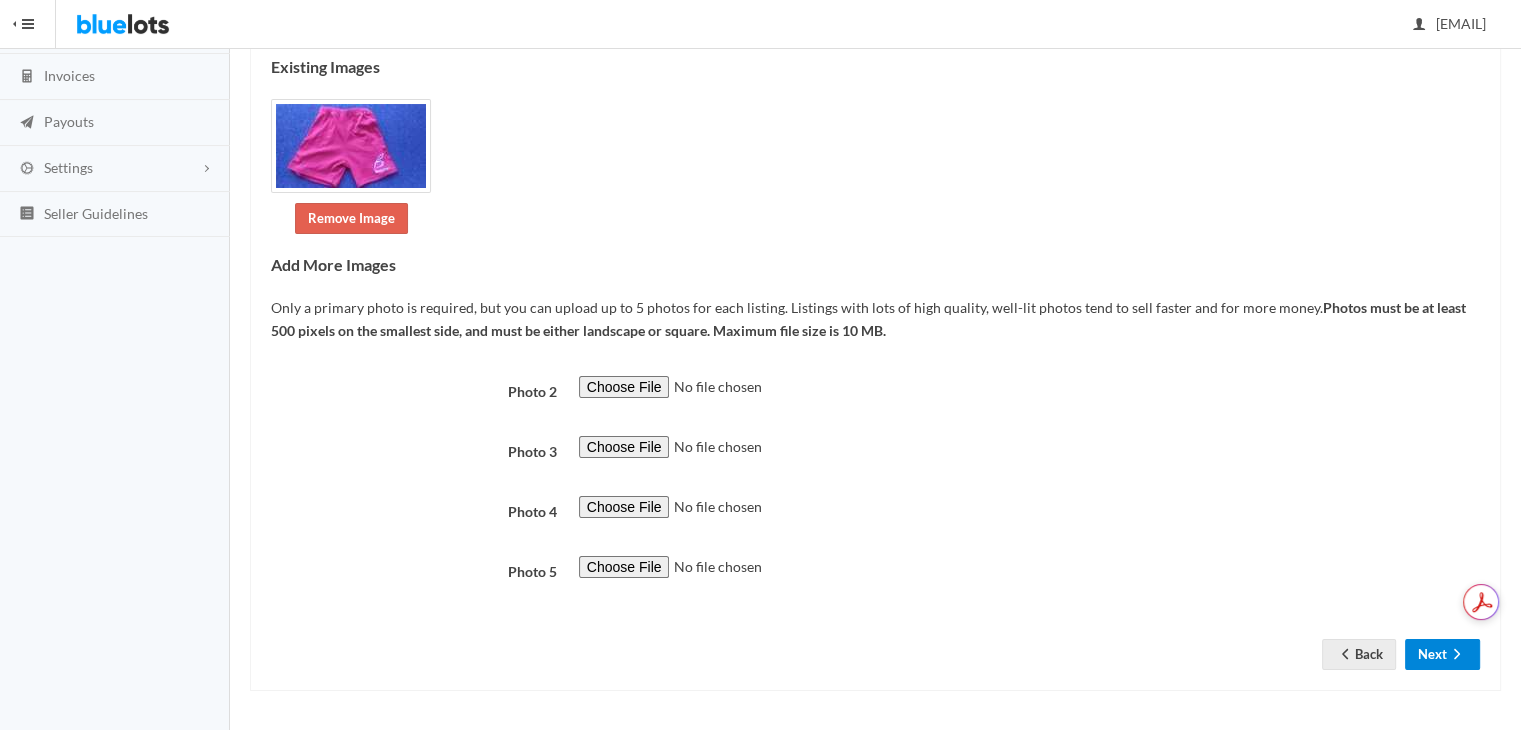 click on "Next" at bounding box center [1442, 654] 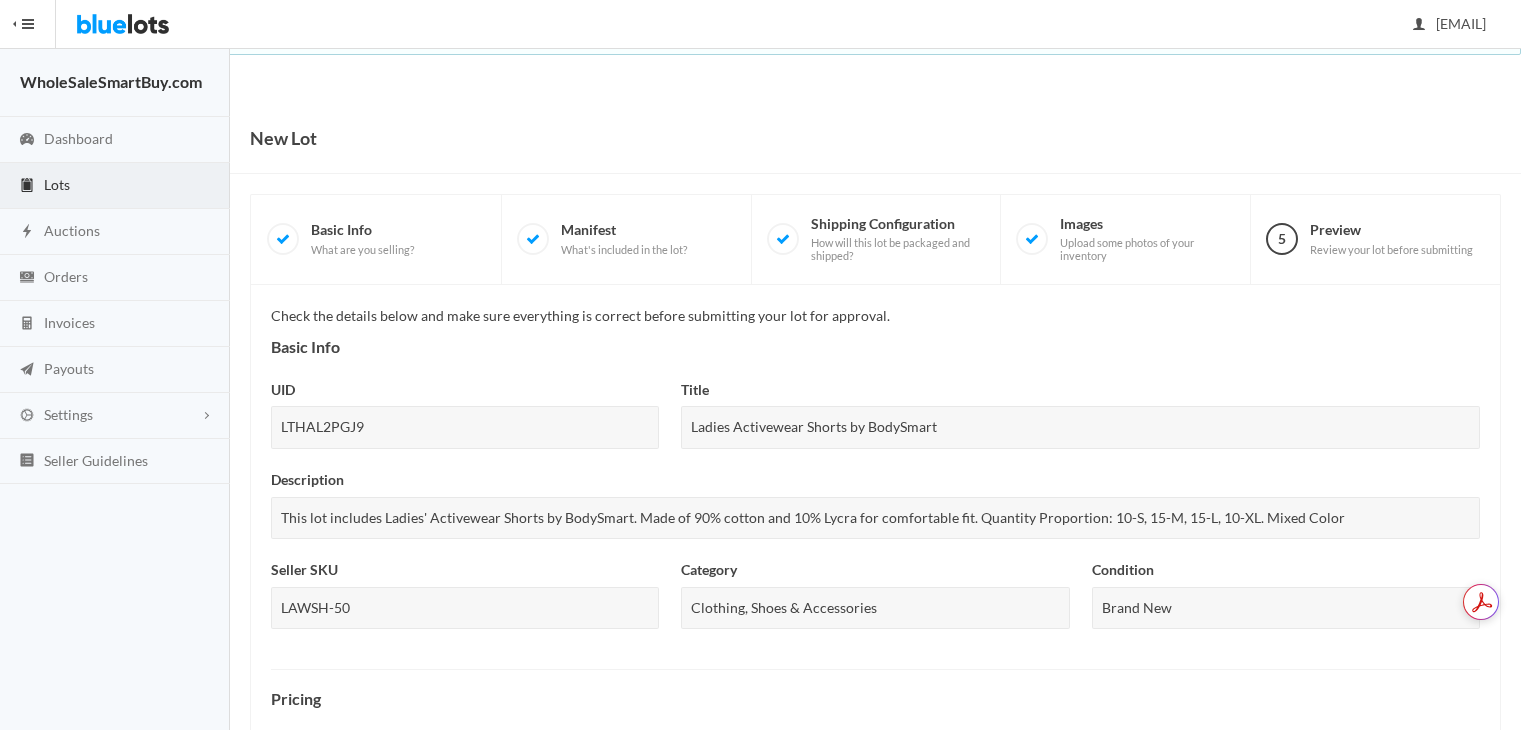 scroll, scrollTop: 0, scrollLeft: 0, axis: both 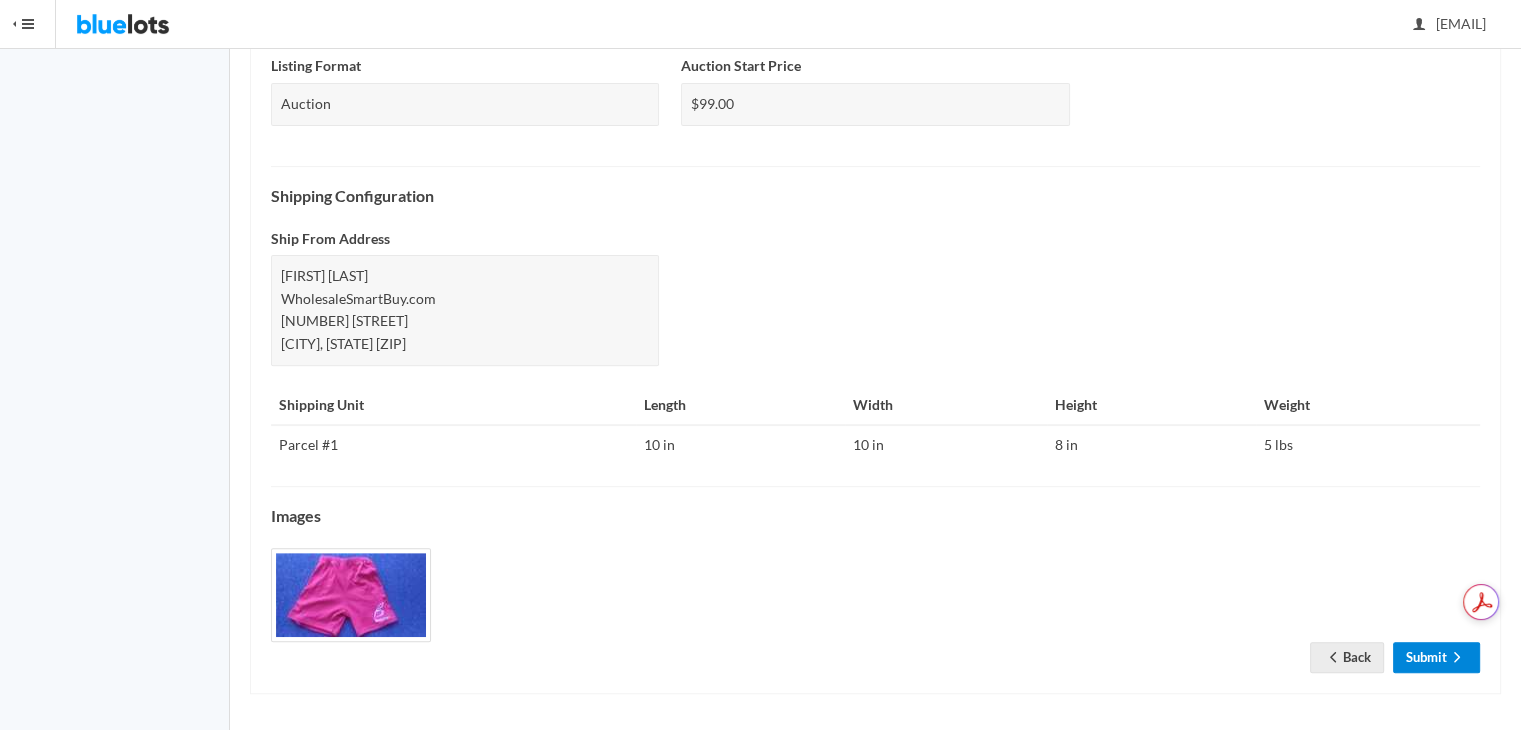 click on "Submit" at bounding box center [1436, 657] 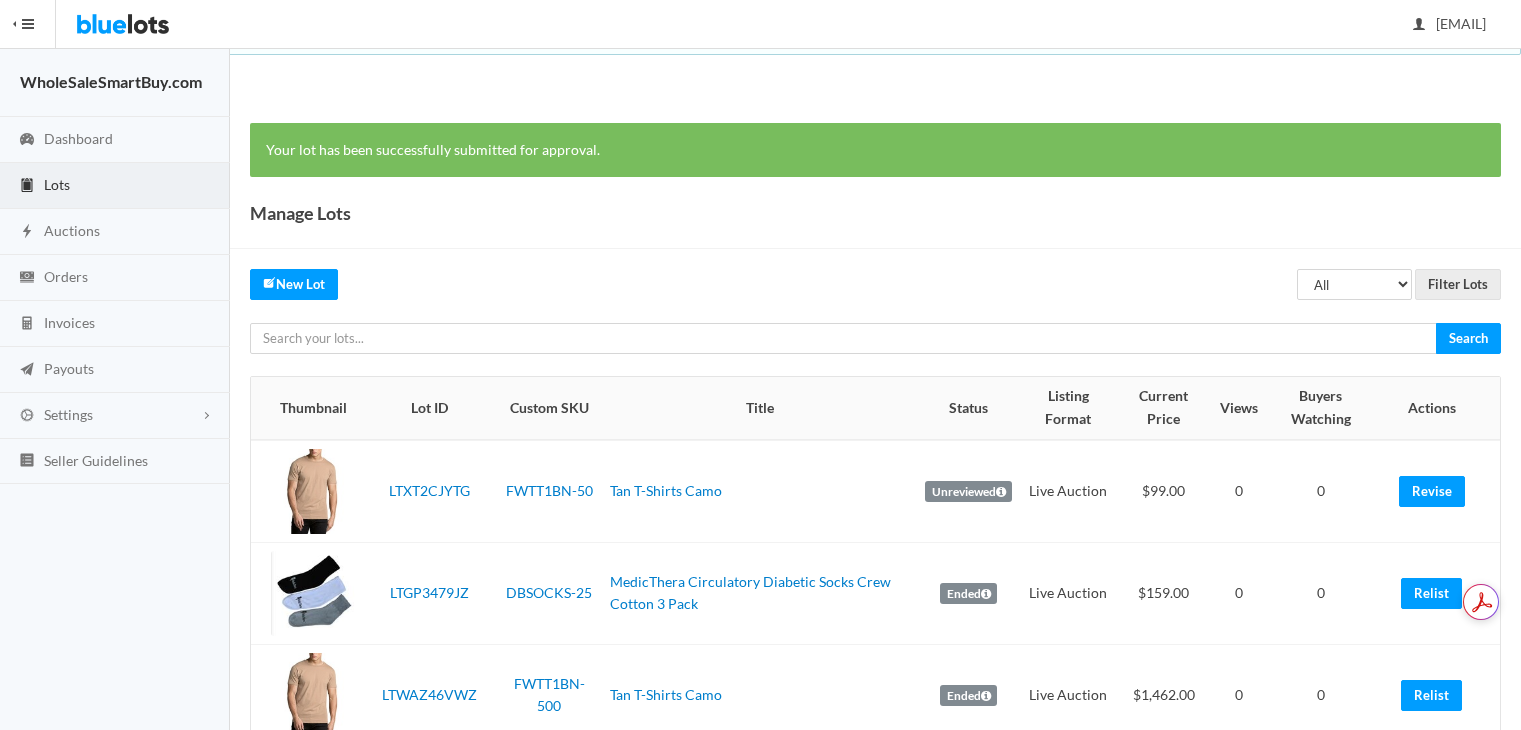 scroll, scrollTop: 0, scrollLeft: 0, axis: both 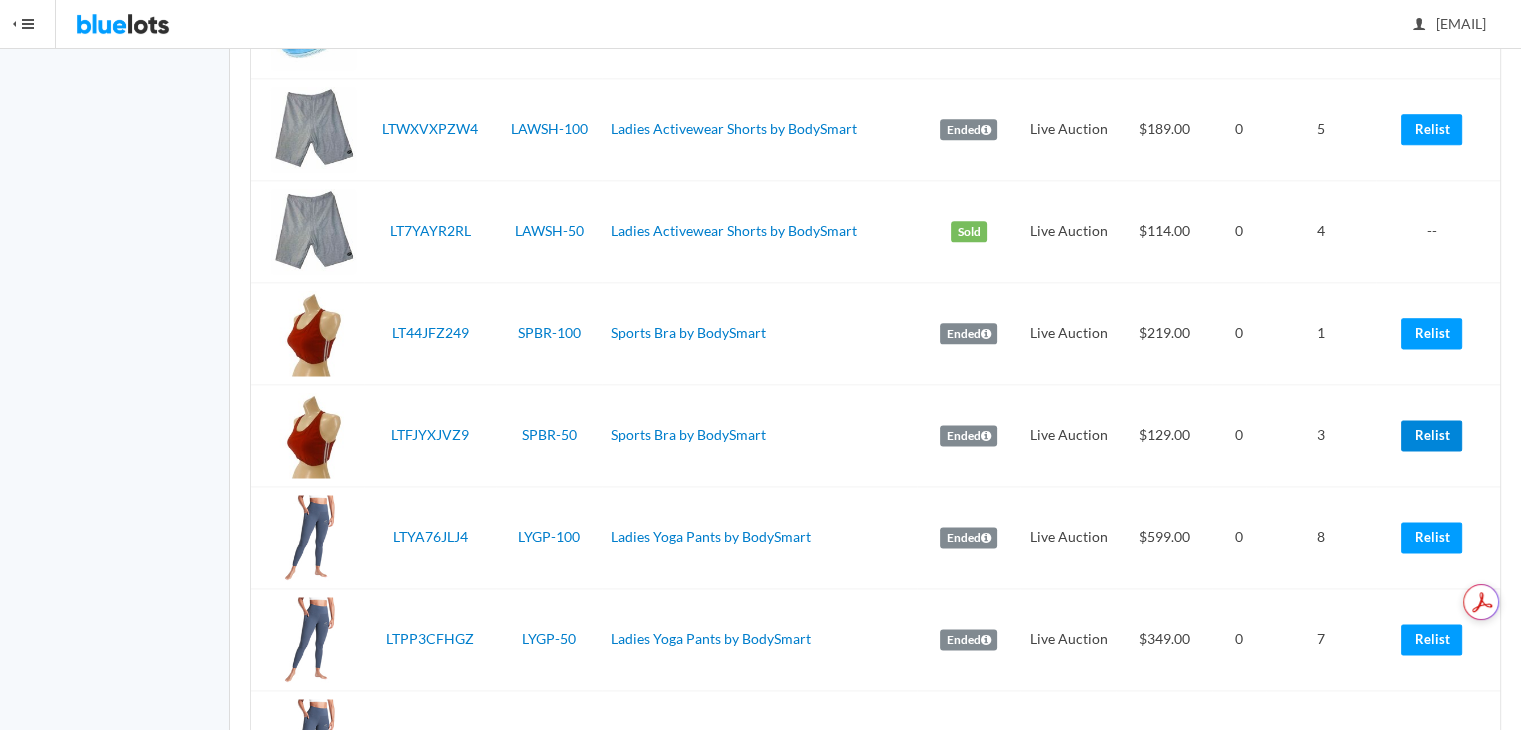 click on "Relist" at bounding box center (1431, 435) 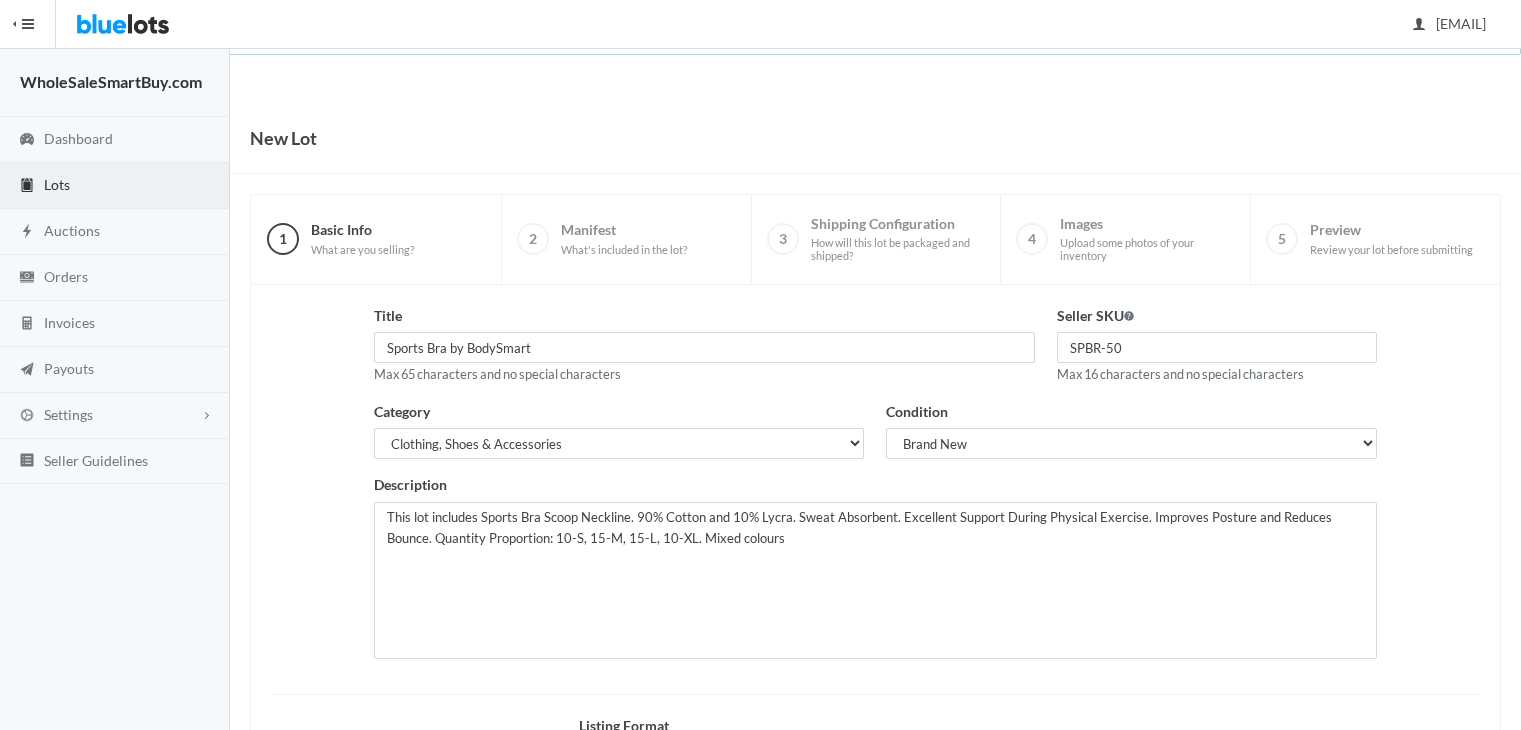 scroll, scrollTop: 0, scrollLeft: 0, axis: both 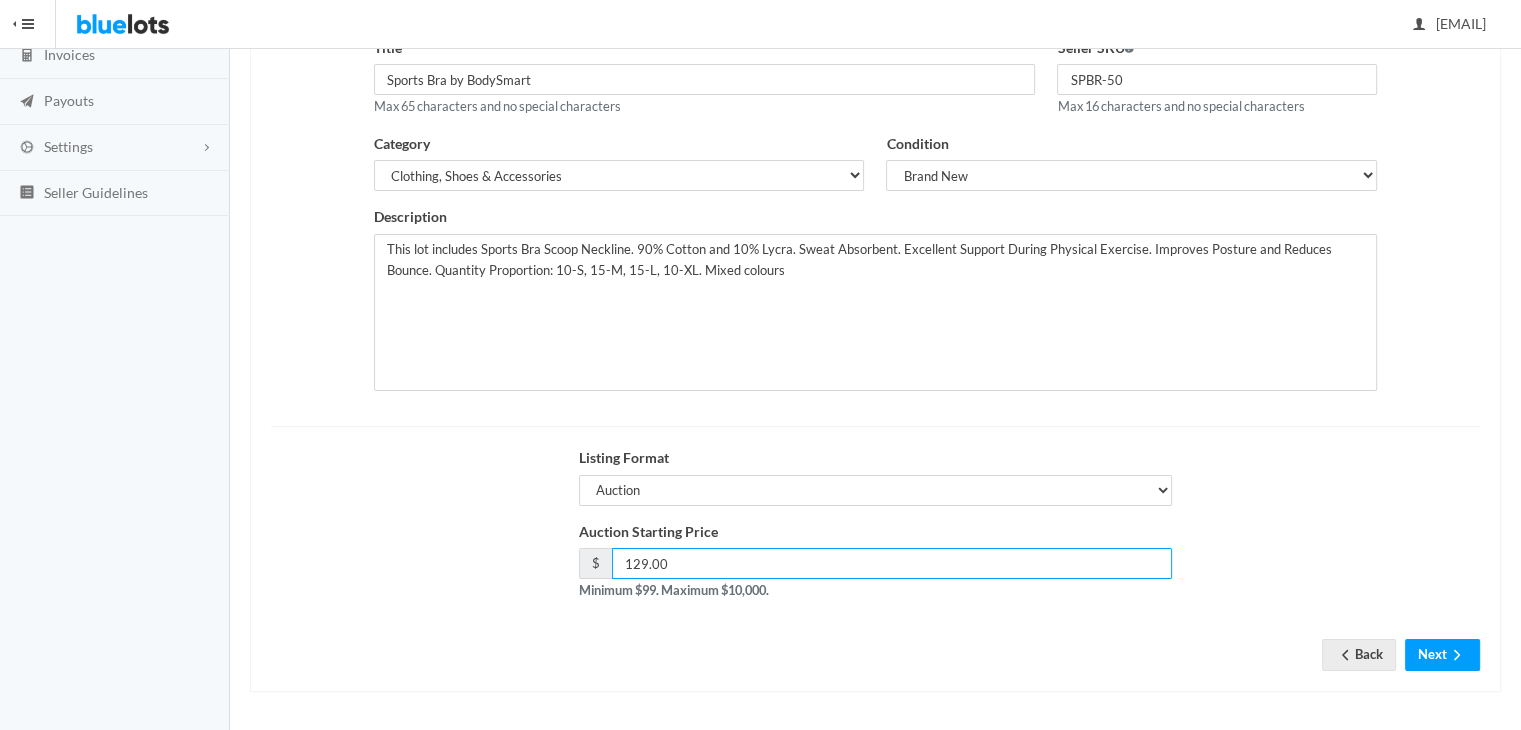 click on "129.00" at bounding box center [892, 563] 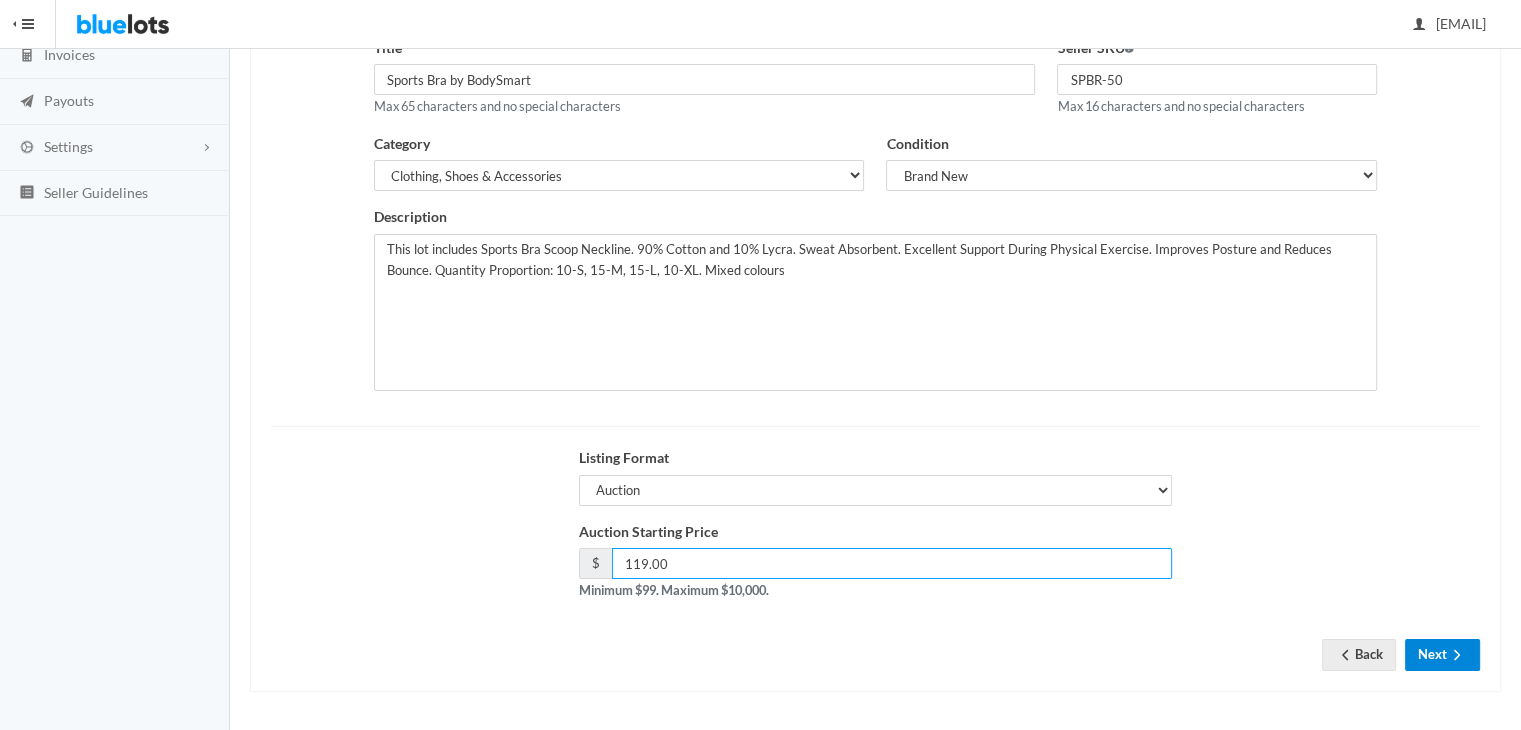 type on "119.00" 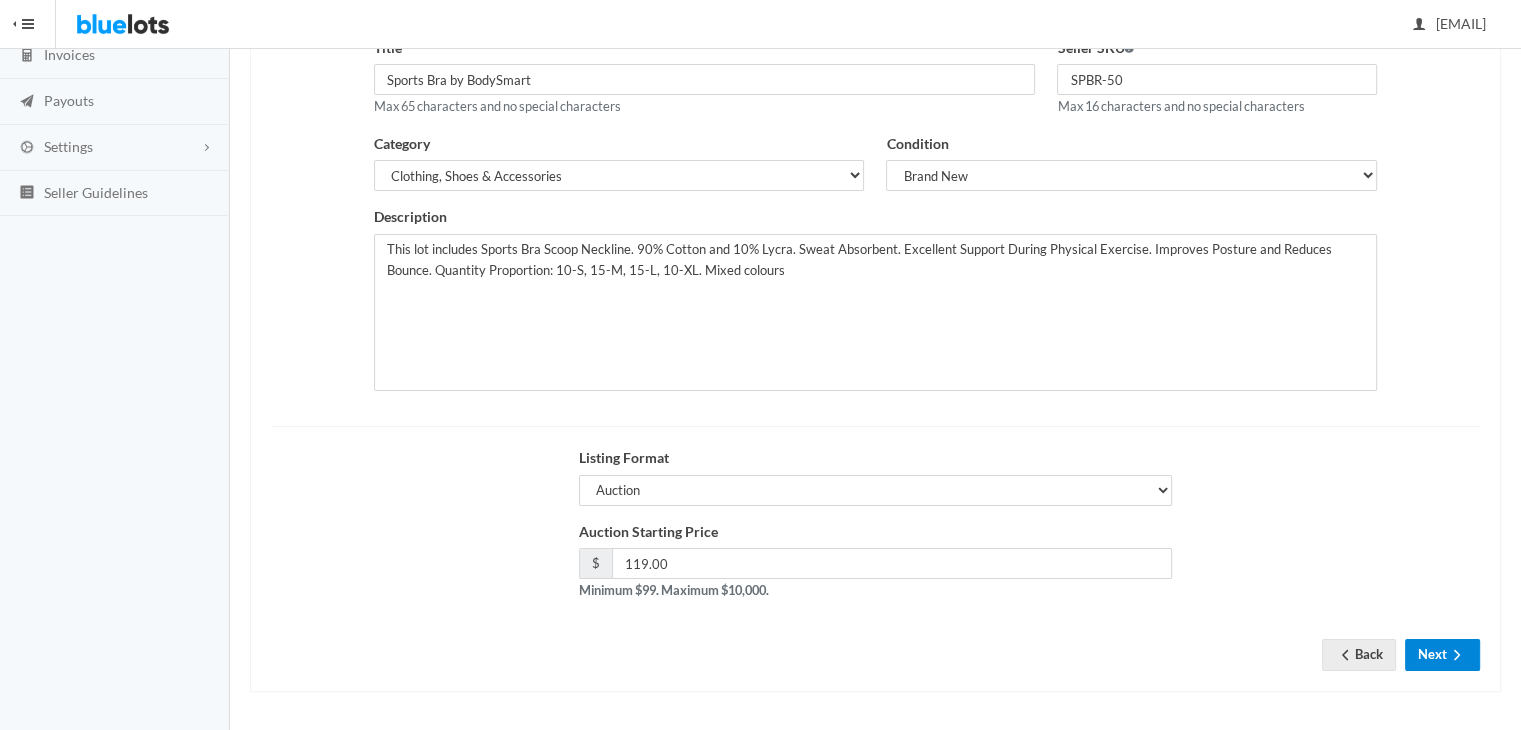 click on "Next" at bounding box center [1442, 654] 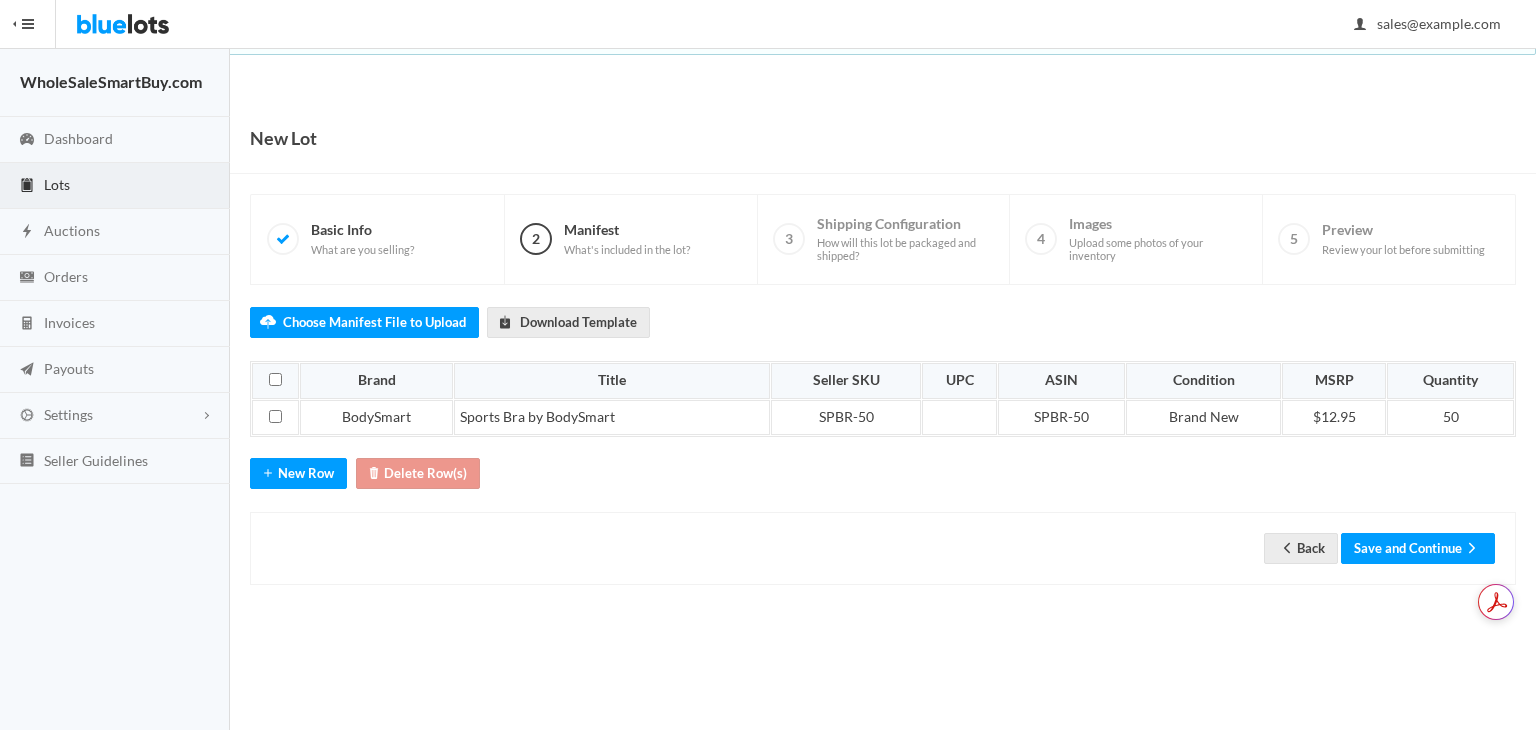 scroll, scrollTop: 0, scrollLeft: 0, axis: both 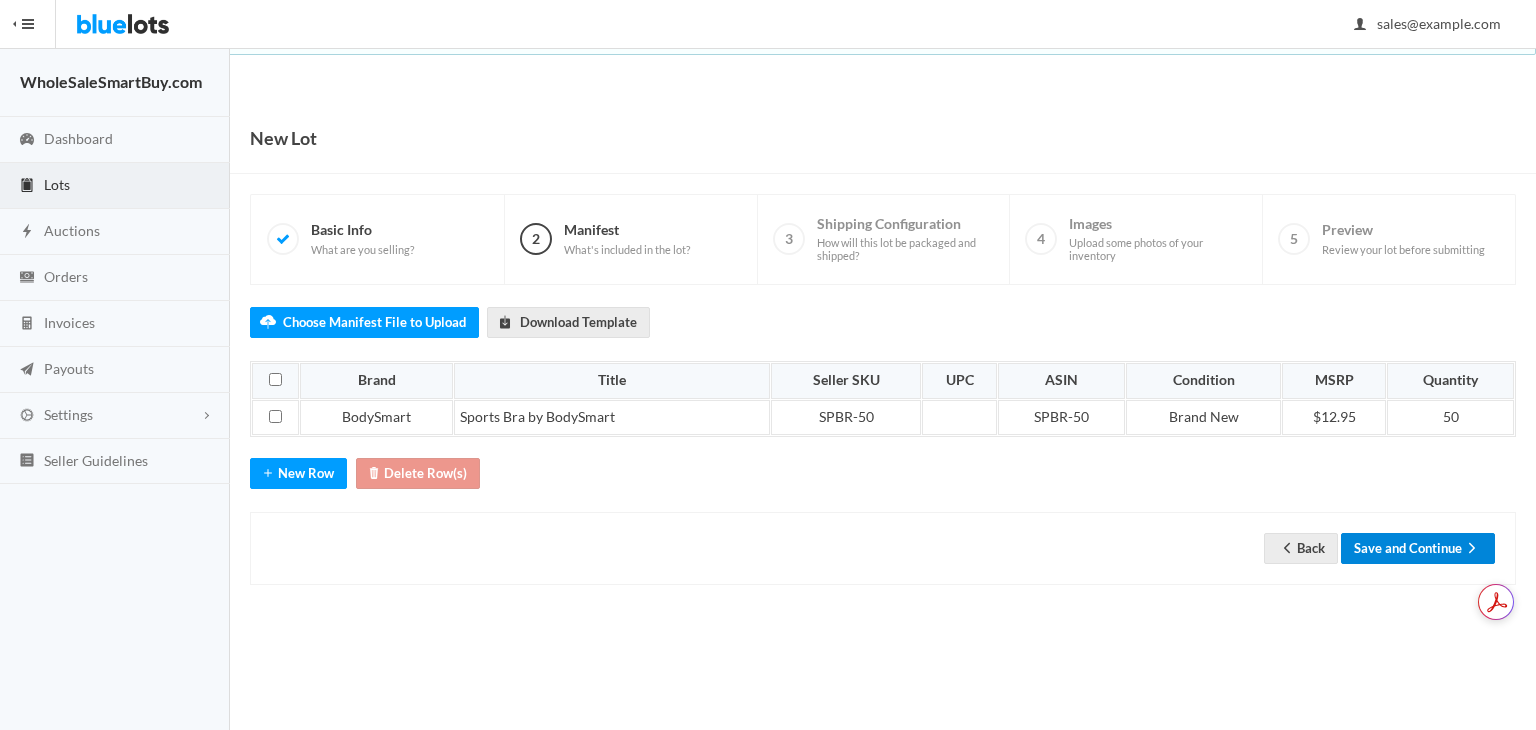 click on "Save and Continue" at bounding box center [1418, 548] 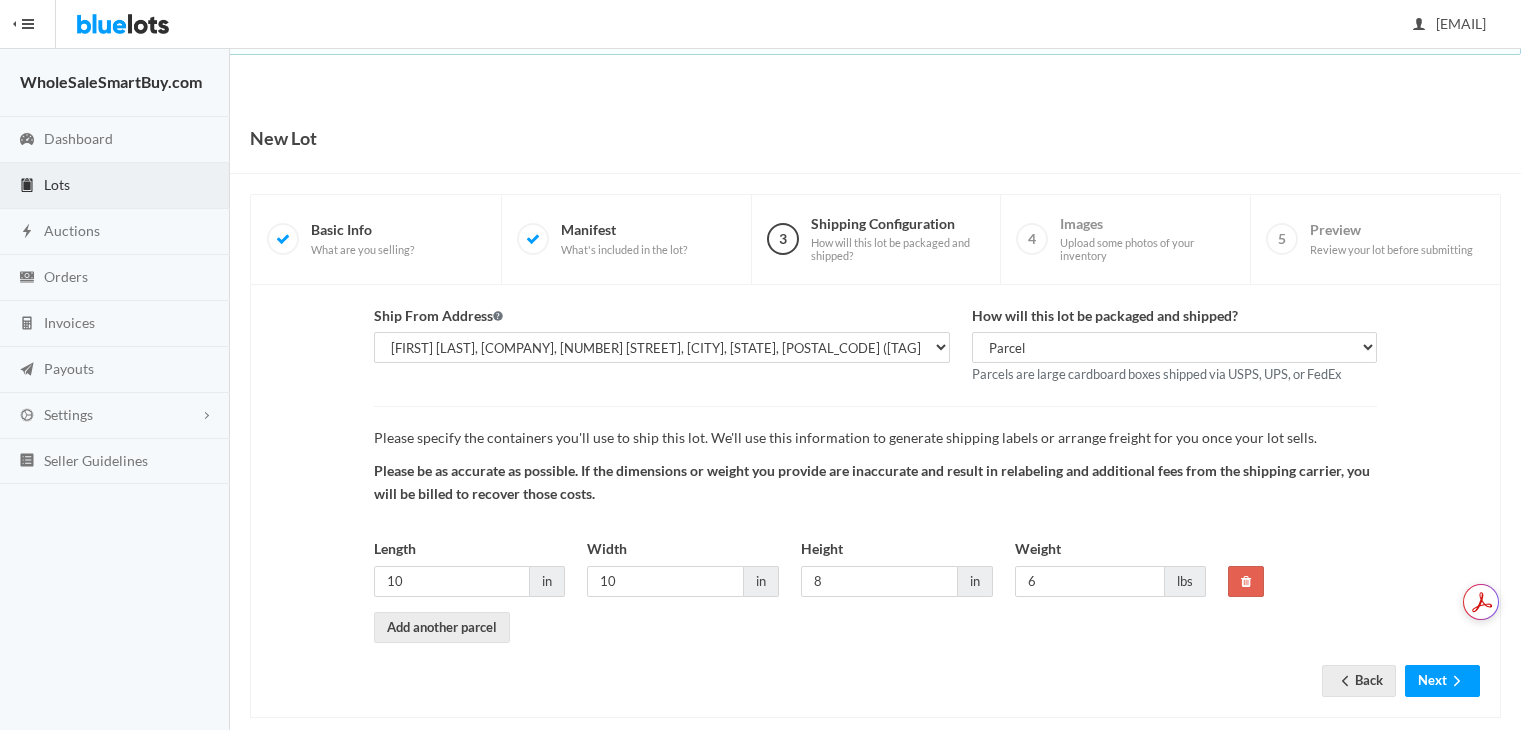scroll, scrollTop: 0, scrollLeft: 0, axis: both 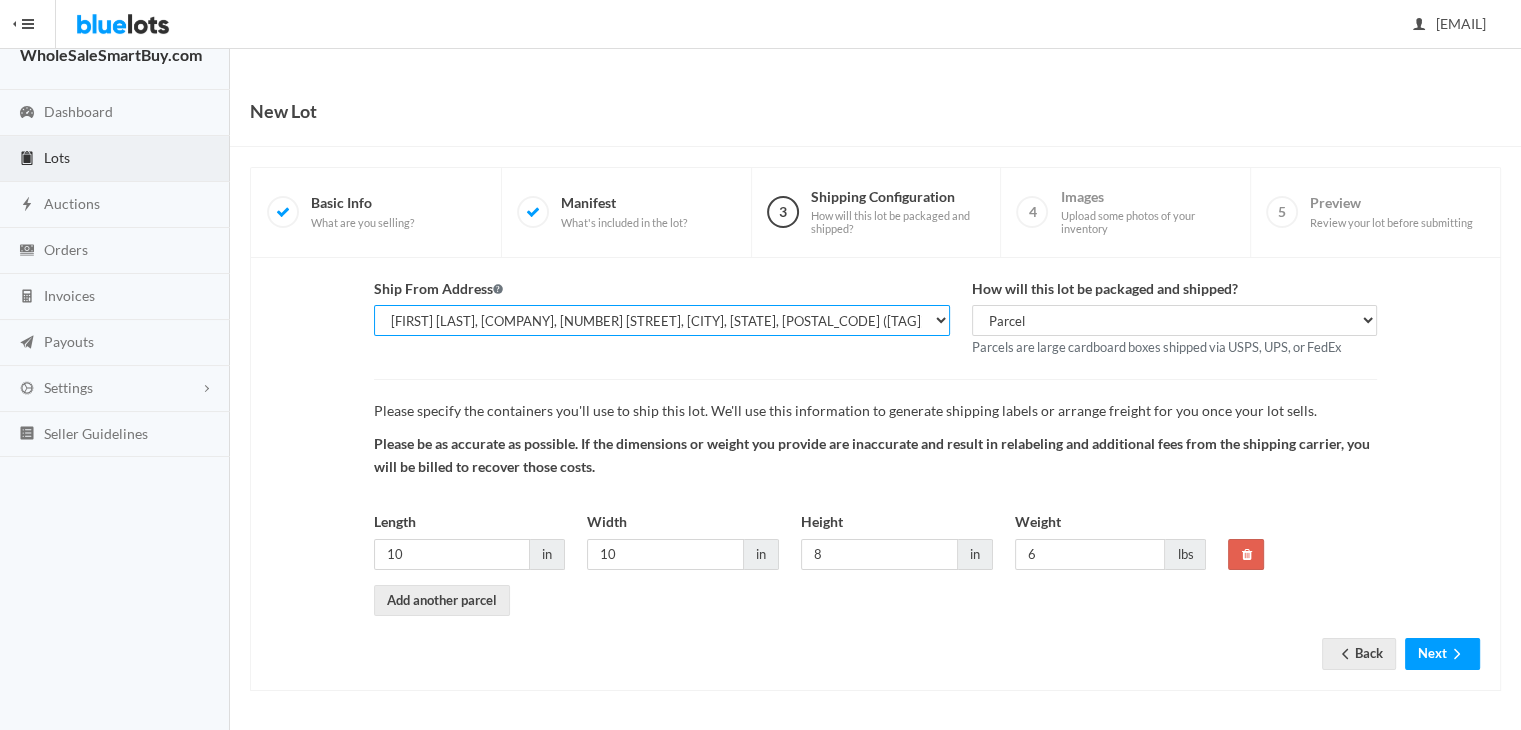 click on "Shahzad Latif, WholesaleSmartBuy.com, 2077 W Roosevelt Rd, Wheaton, IL, 60187-6028
Shahzad Latif, Mobshah Group, 99 E Roosevelt Rd, Lombard, IL, 60148-4536 (PRIMARY)
Shahzad Latif, Mobshah Group, 444 E Roosevelt Rd PMB 103, Lombard, IL, 60148-4630 (MAIN)" at bounding box center [662, 320] 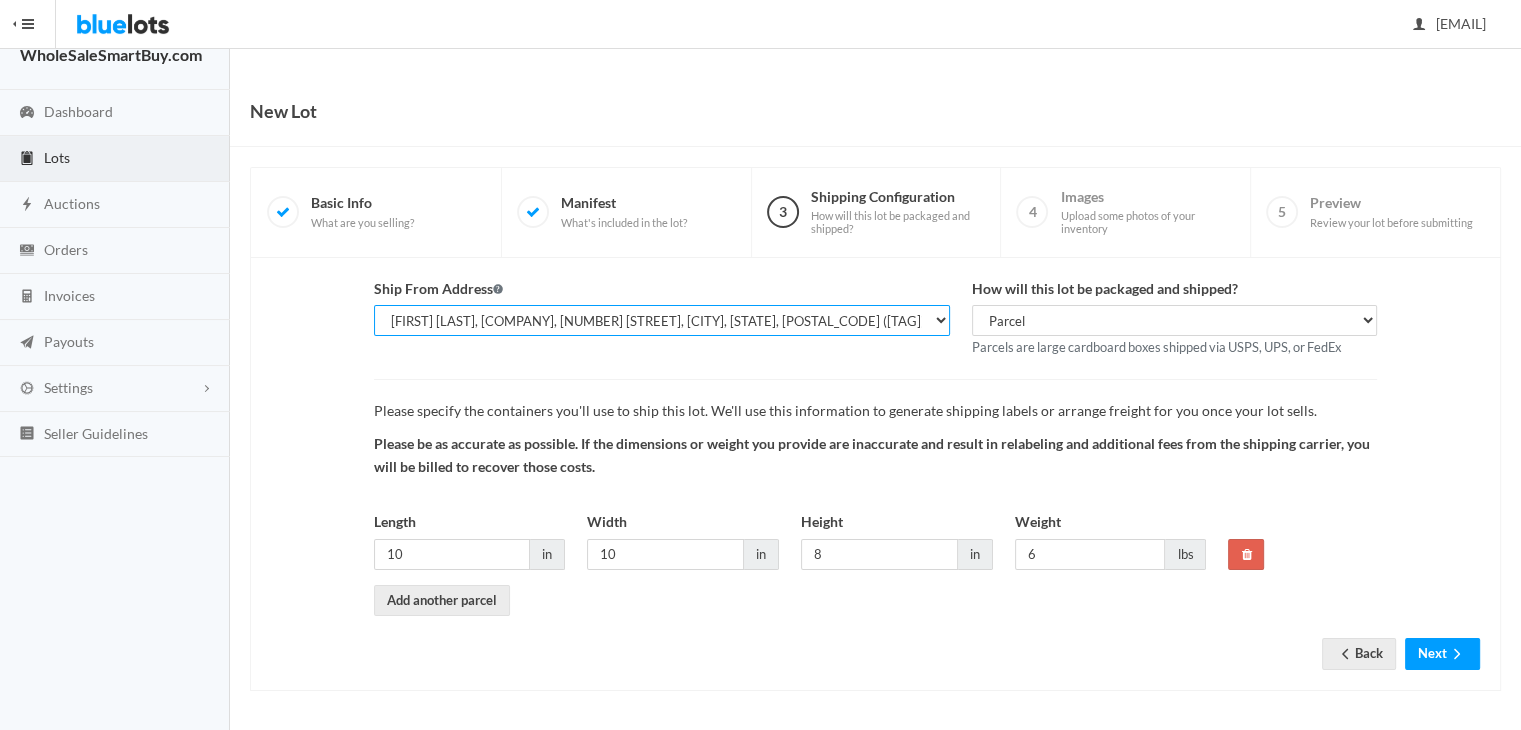 select on "24469" 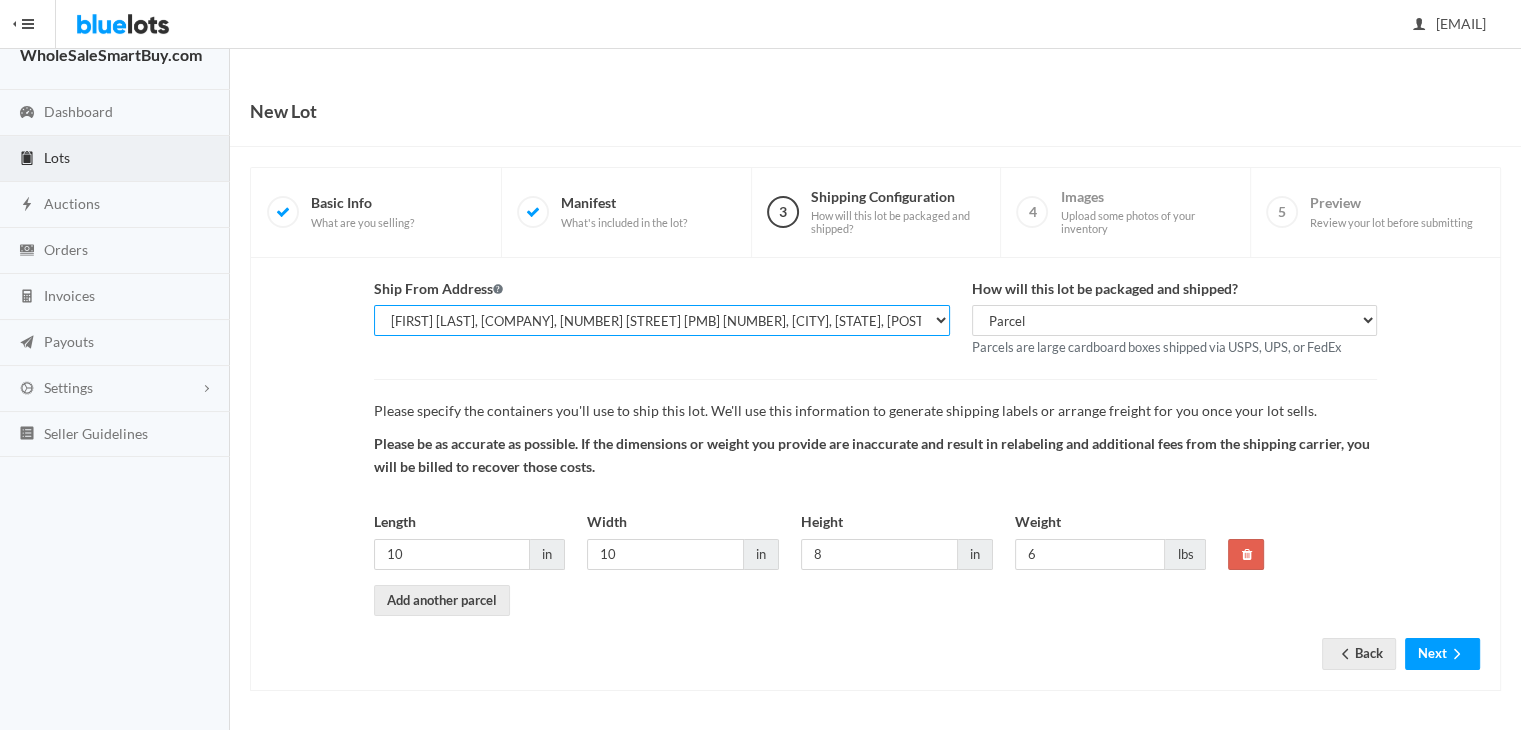 click on "Shahzad Latif, WholesaleSmartBuy.com, 2077 W Roosevelt Rd, Wheaton, IL, 60187-6028
Shahzad Latif, Mobshah Group, 99 E Roosevelt Rd, Lombard, IL, 60148-4536 (PRIMARY)
Shahzad Latif, Mobshah Group, 444 E Roosevelt Rd PMB 103, Lombard, IL, 60148-4630 (MAIN)" at bounding box center (662, 320) 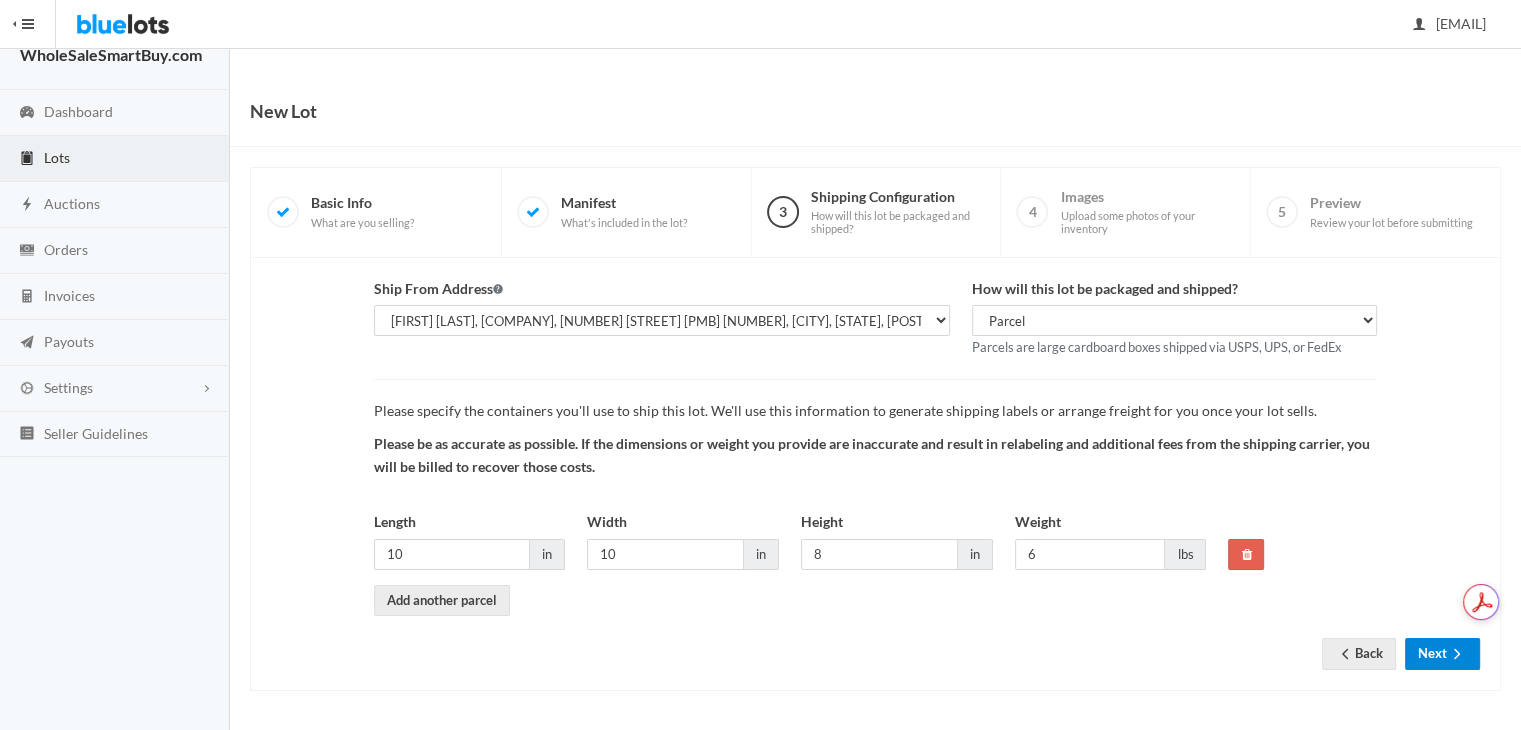click on "Next" at bounding box center (1442, 653) 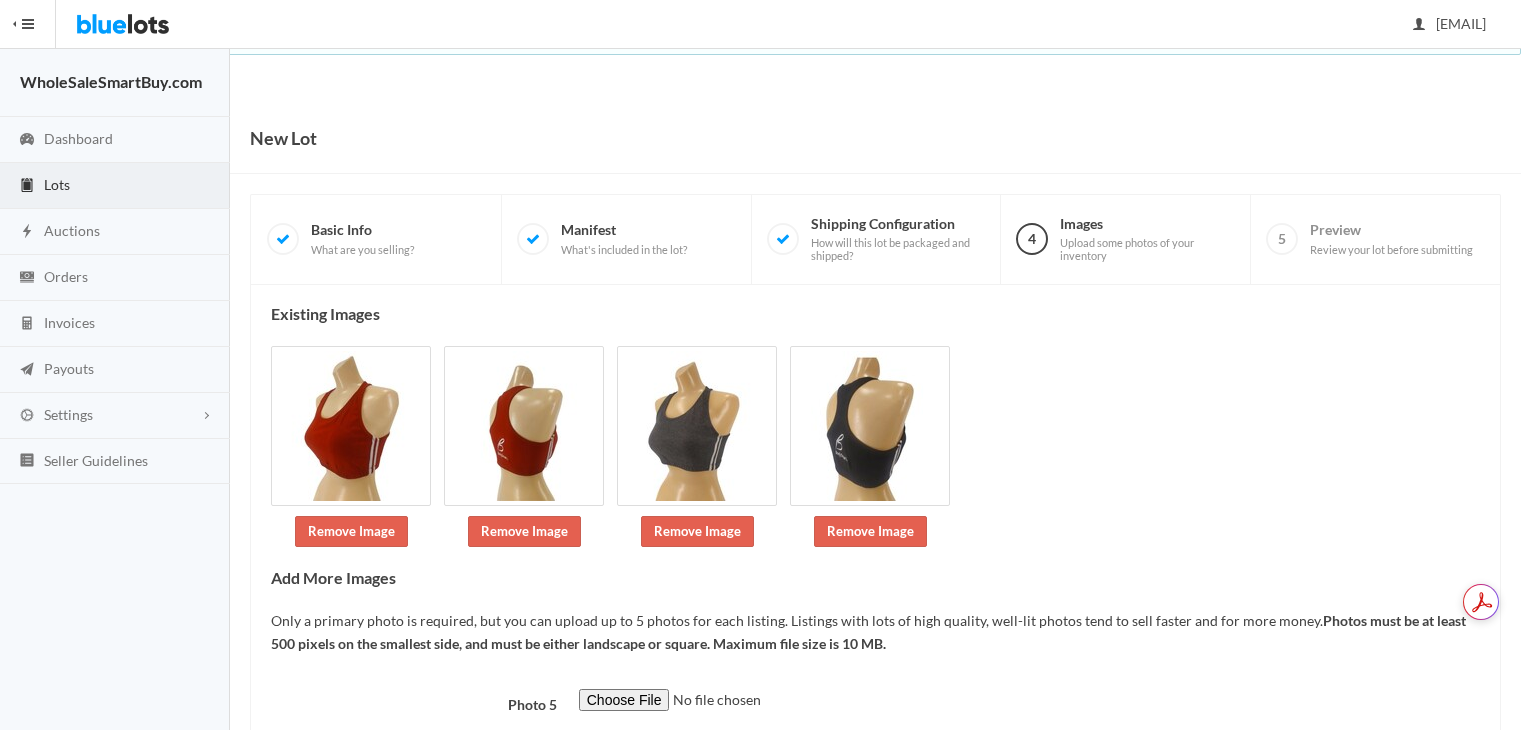scroll, scrollTop: 0, scrollLeft: 0, axis: both 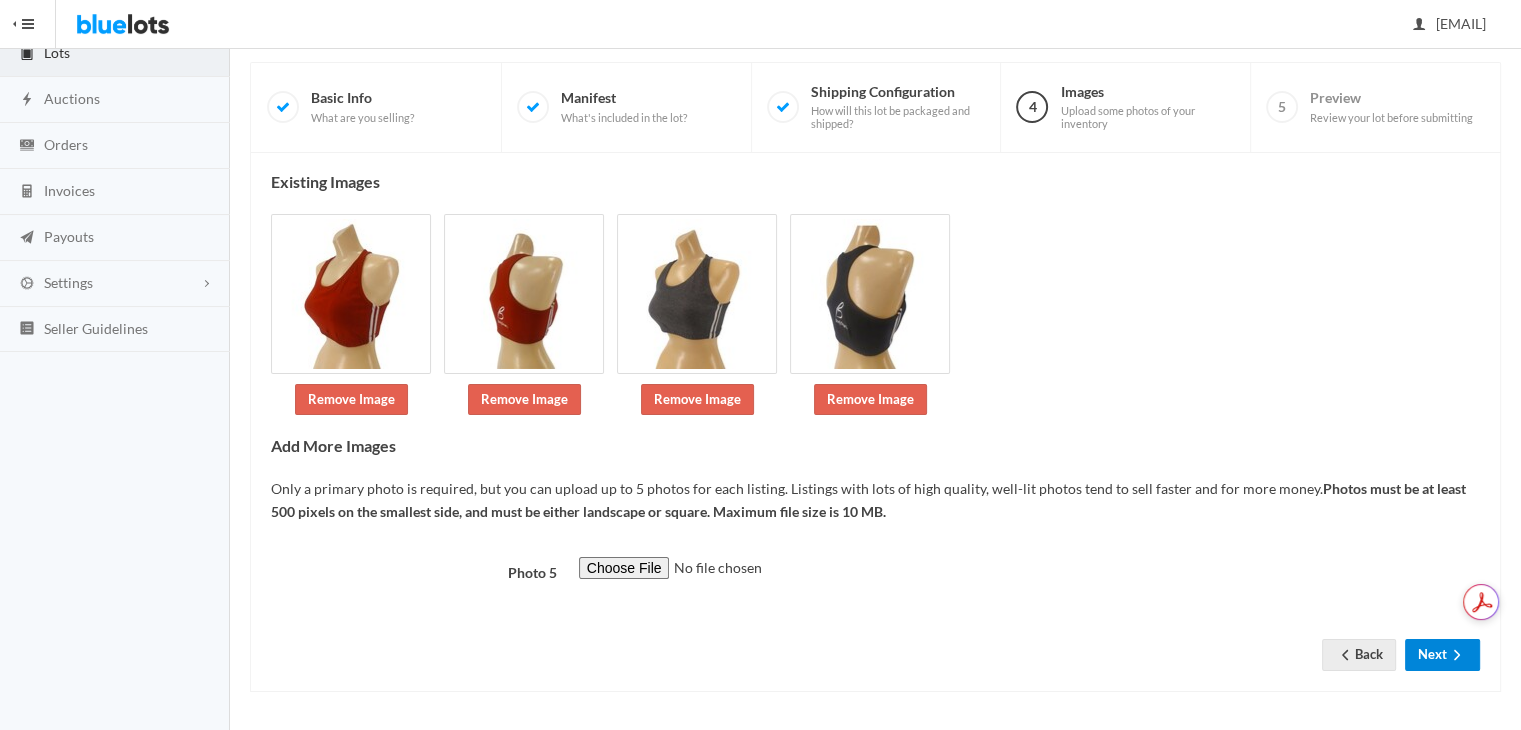 click on "Next" at bounding box center [1442, 654] 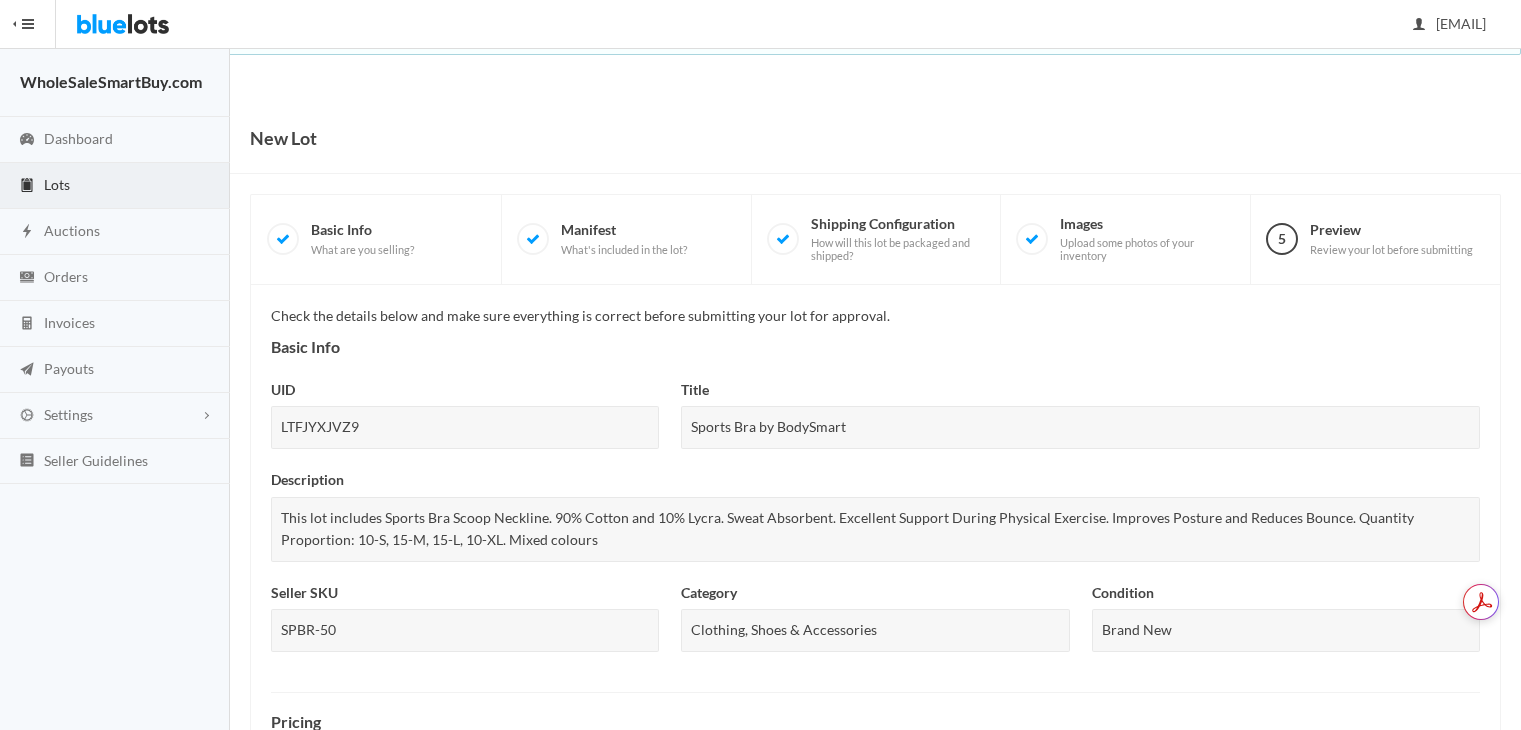 scroll, scrollTop: 0, scrollLeft: 0, axis: both 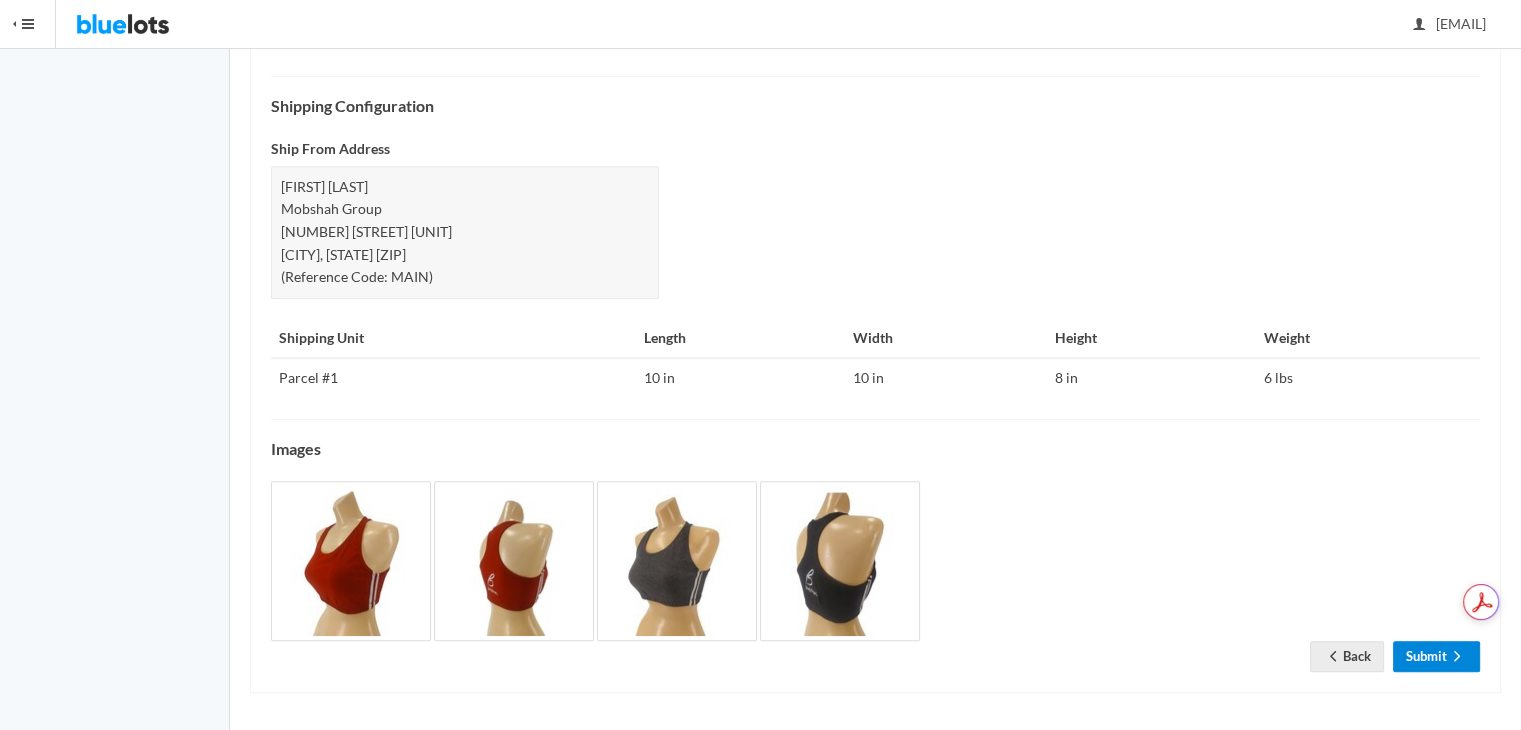 click on "Submit" at bounding box center (1436, 656) 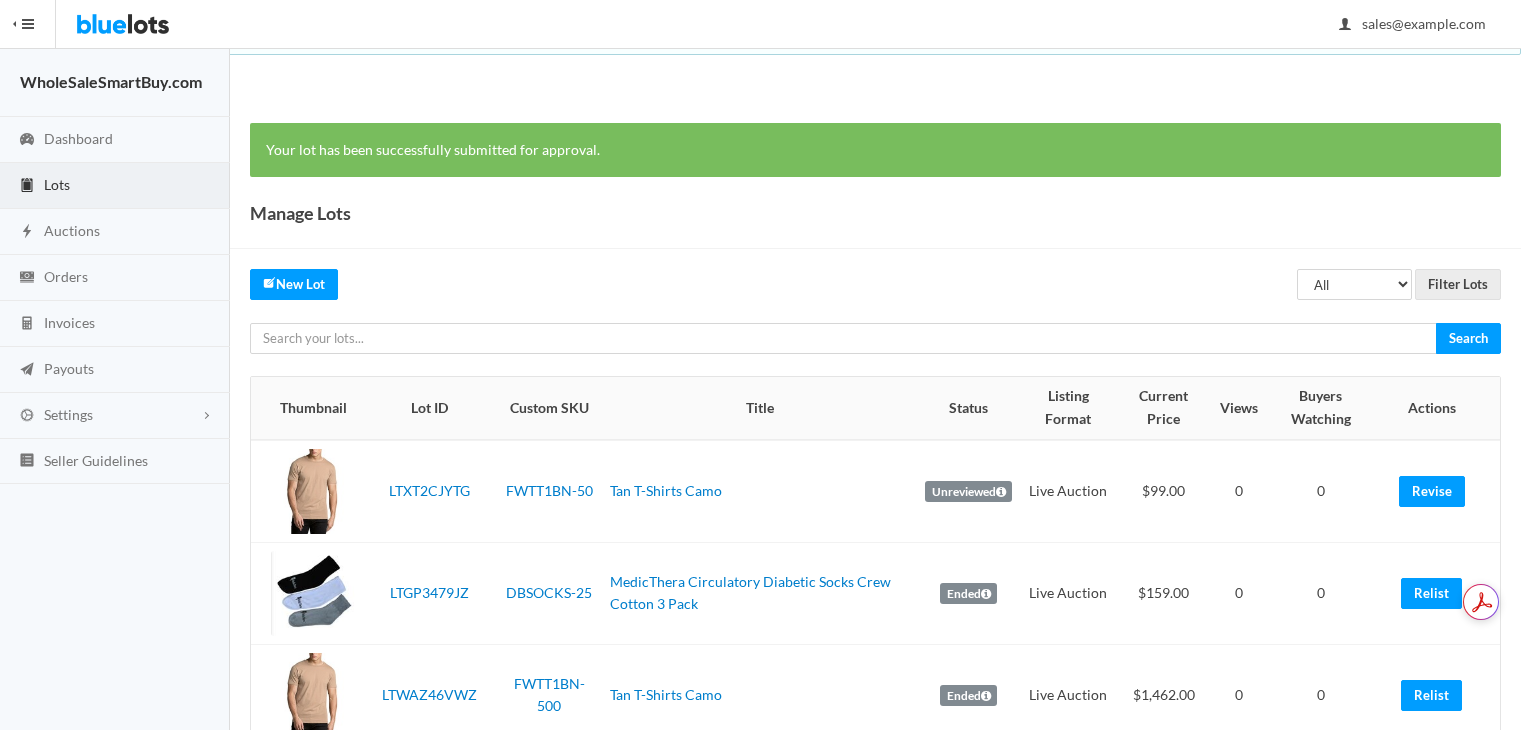 scroll, scrollTop: 0, scrollLeft: 0, axis: both 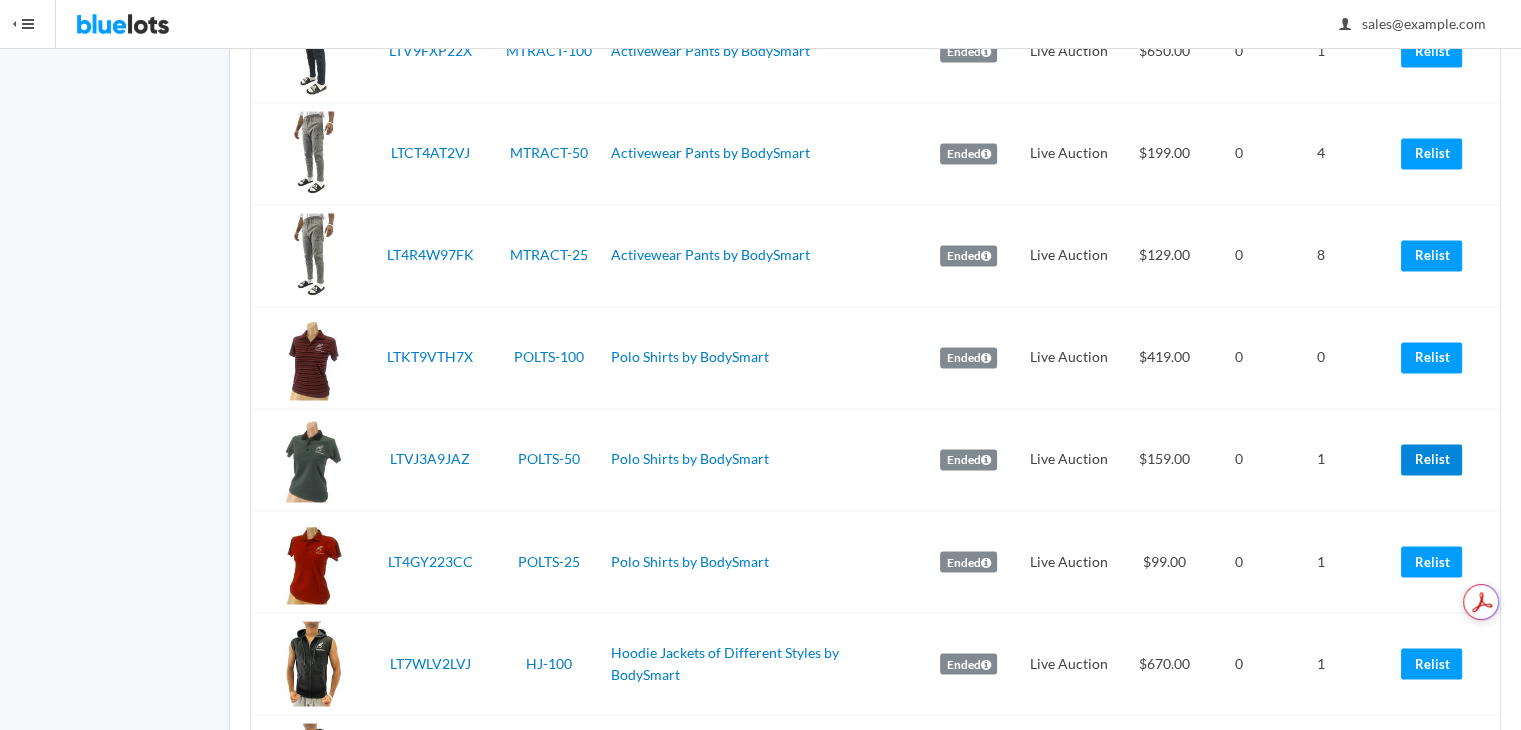 click on "Relist" at bounding box center [1431, 459] 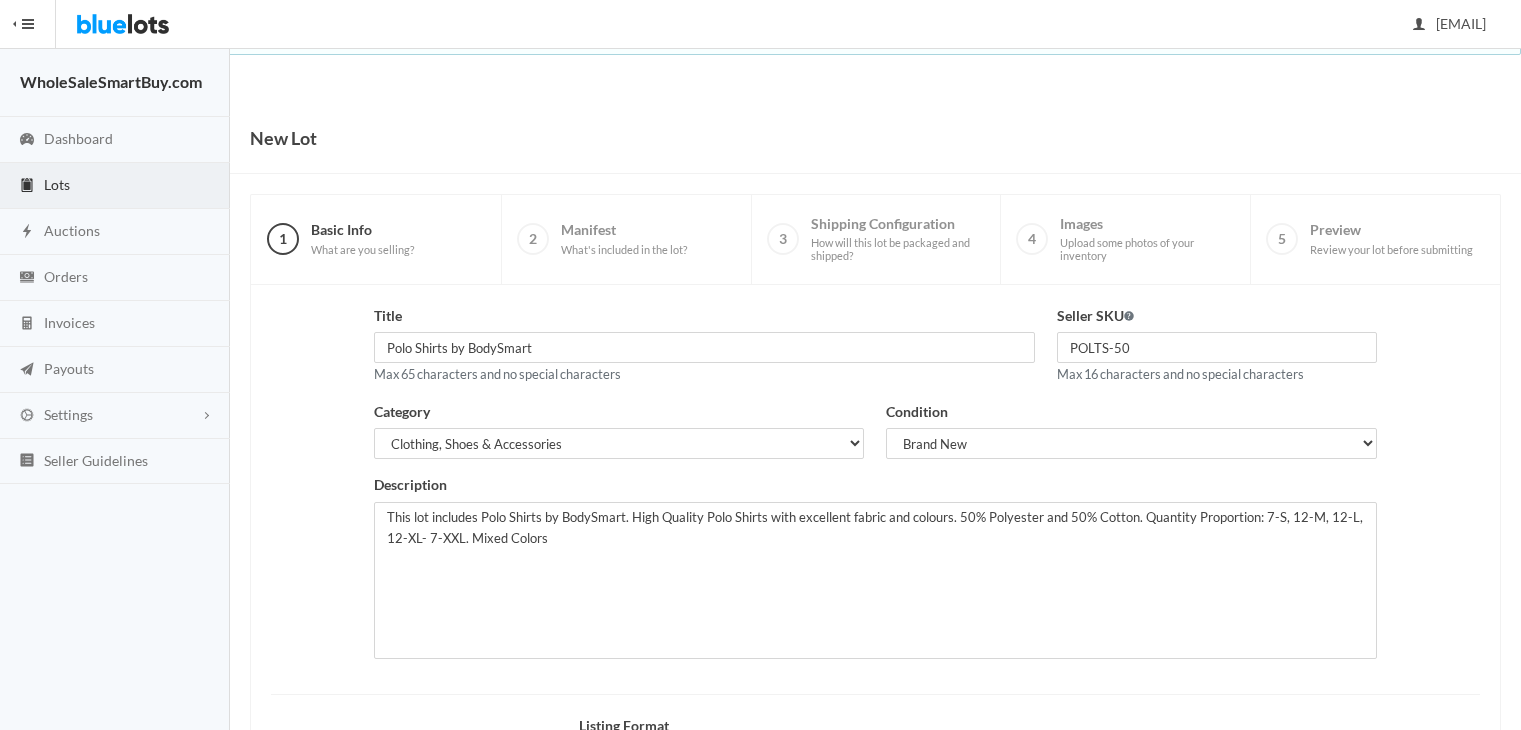 scroll, scrollTop: 0, scrollLeft: 0, axis: both 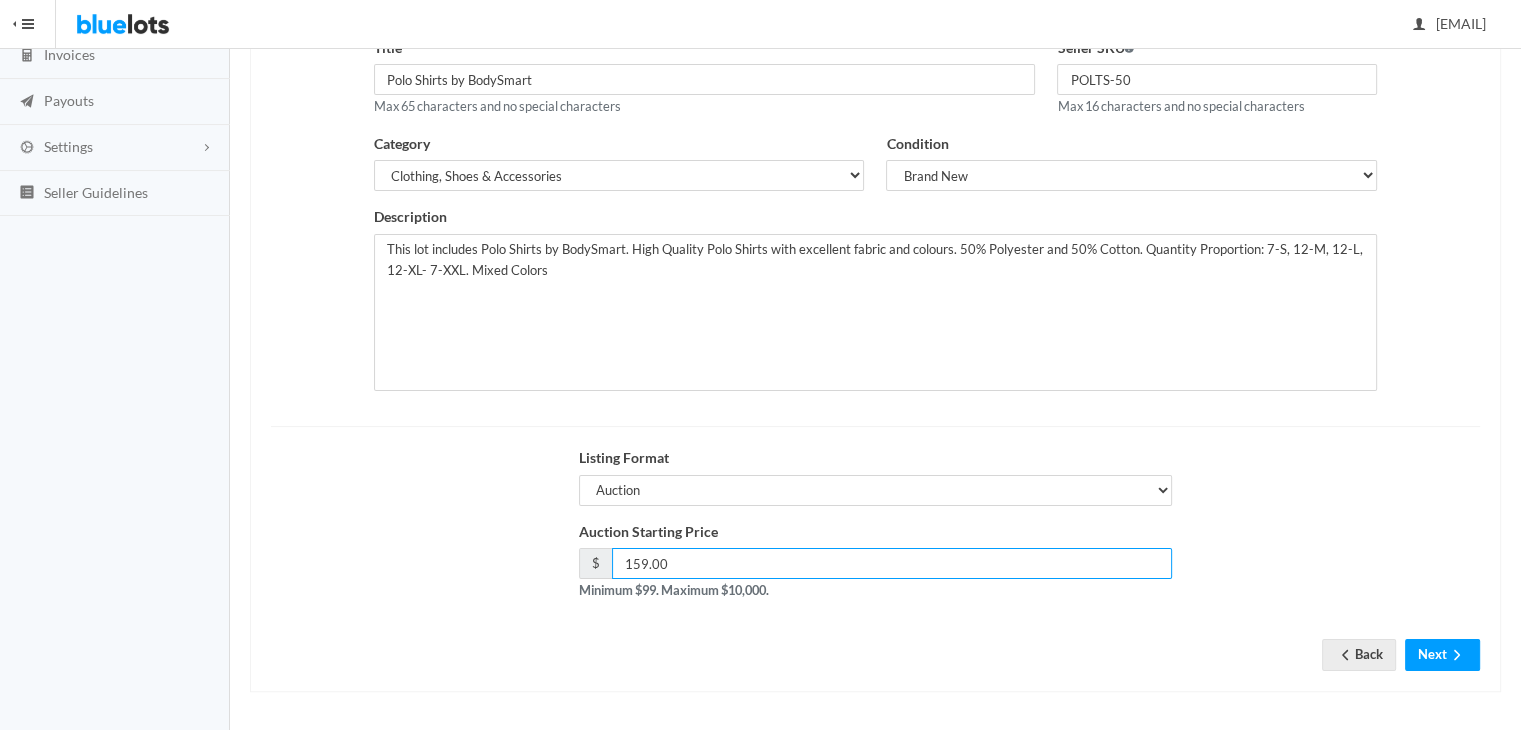 click on "159.00" at bounding box center [892, 563] 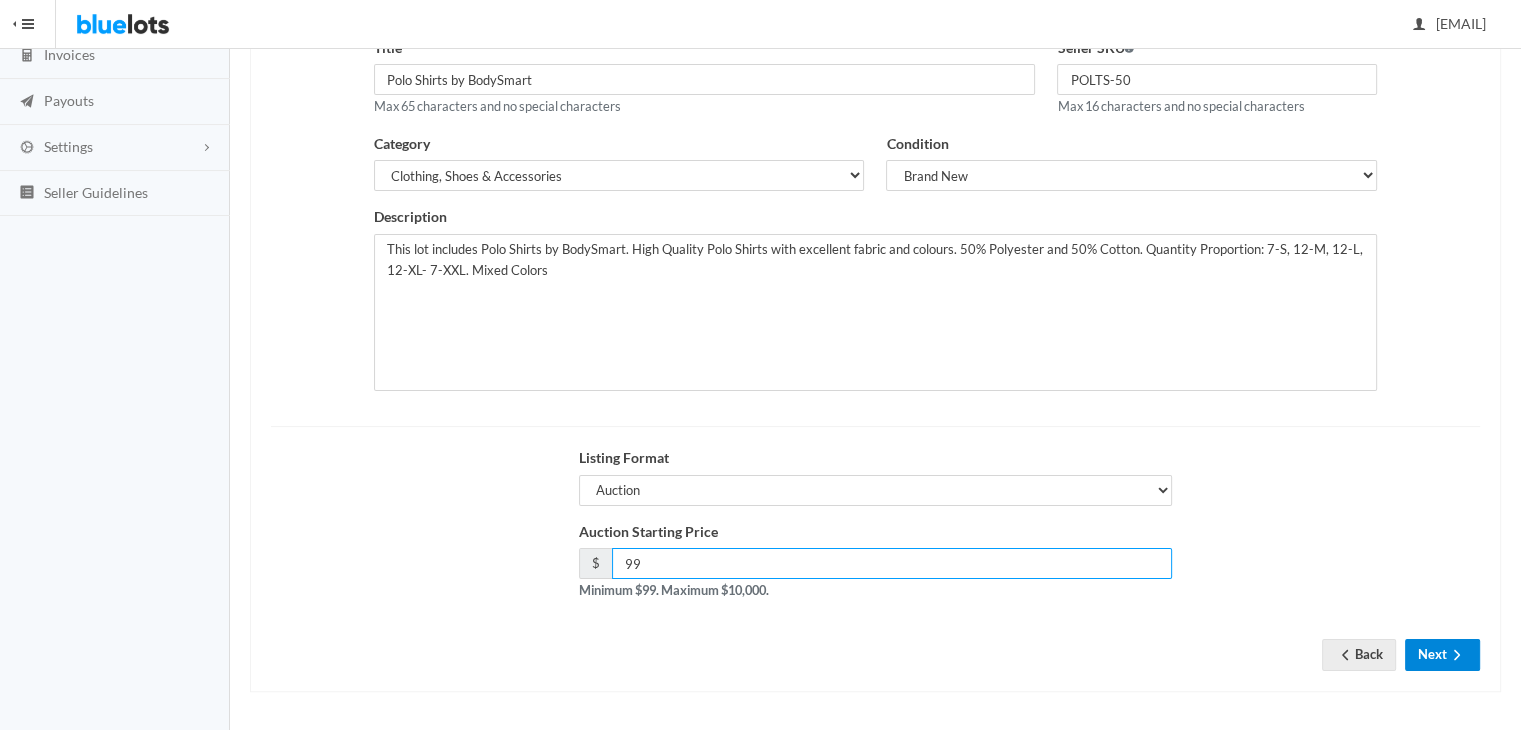 type on "99" 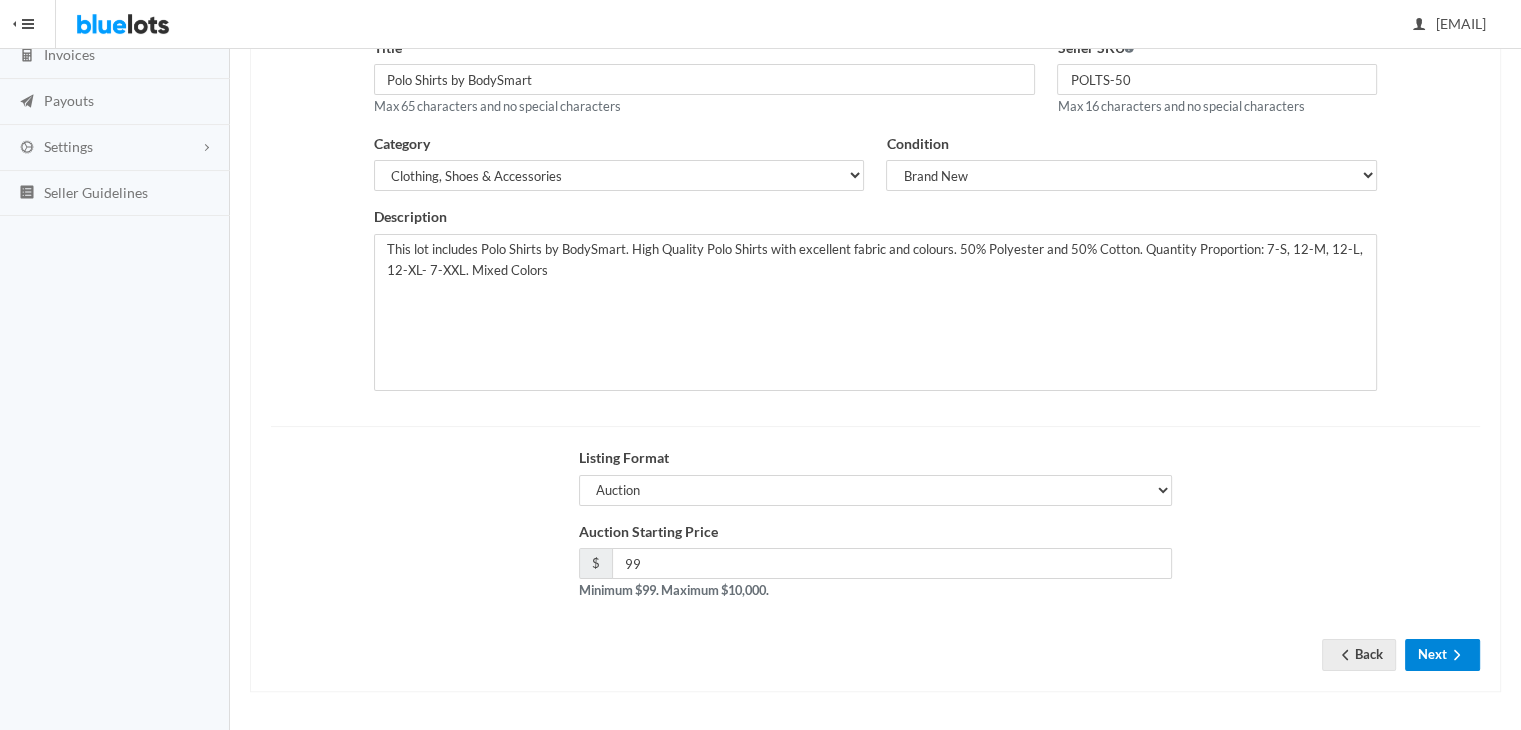 click on "Next" at bounding box center (1442, 654) 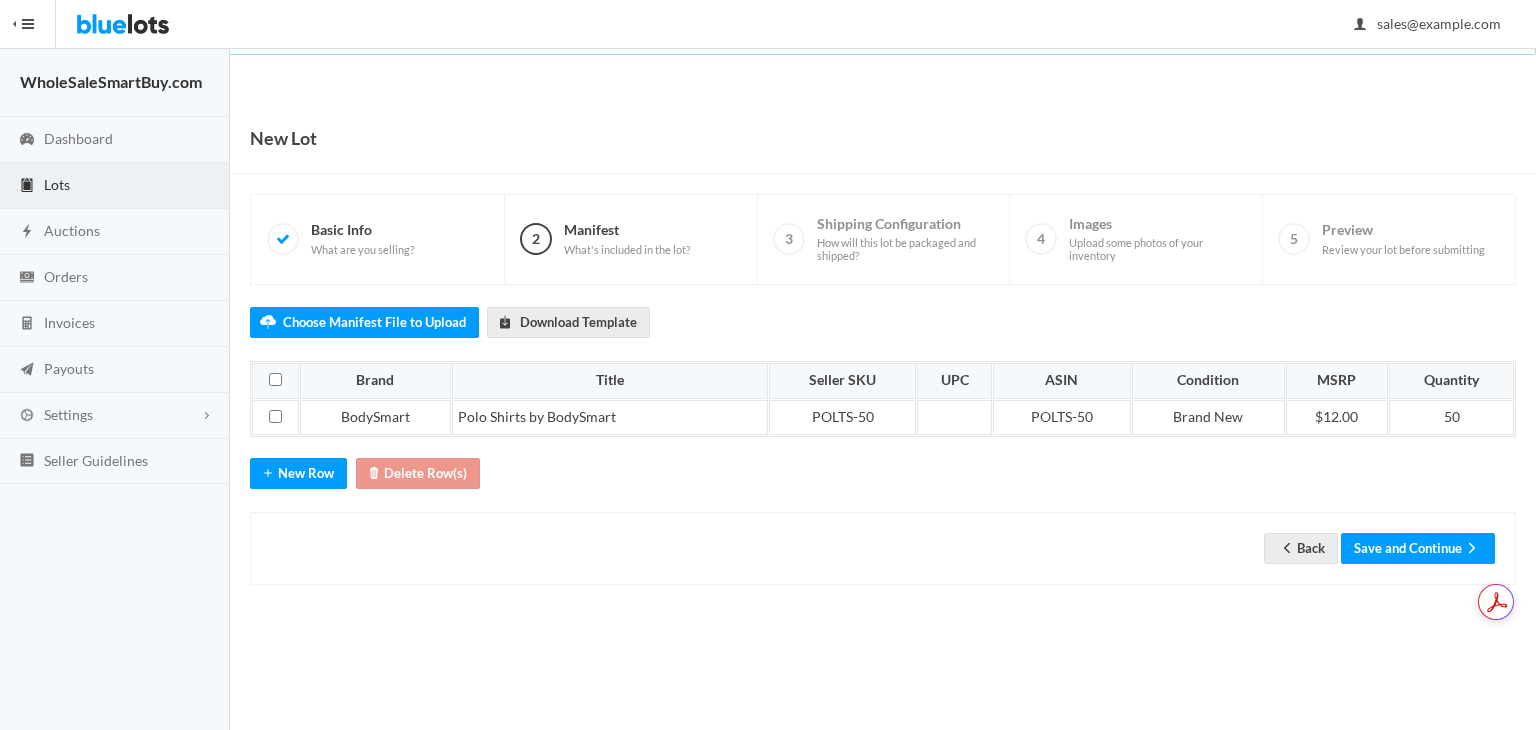scroll, scrollTop: 0, scrollLeft: 0, axis: both 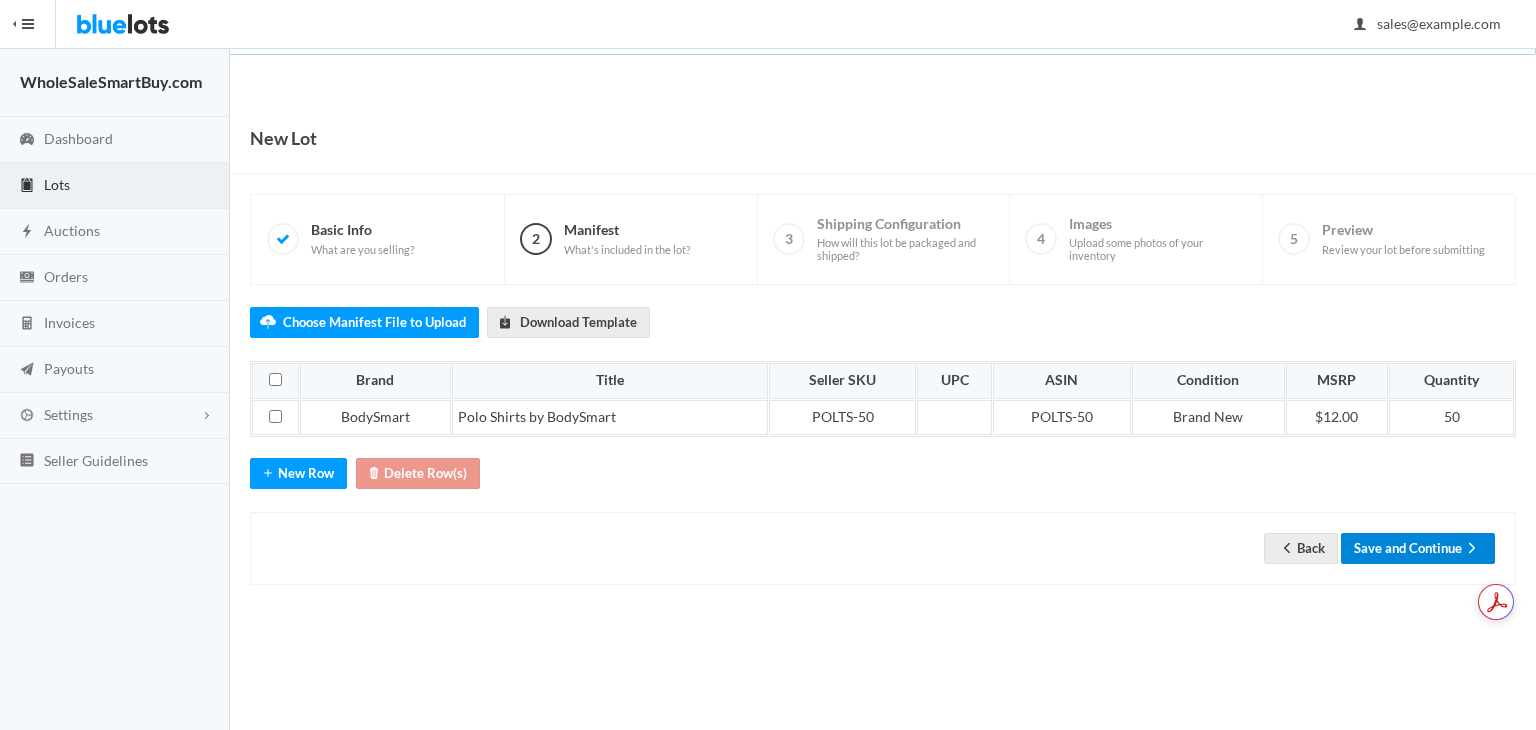 click on "Save and Continue" at bounding box center [1418, 548] 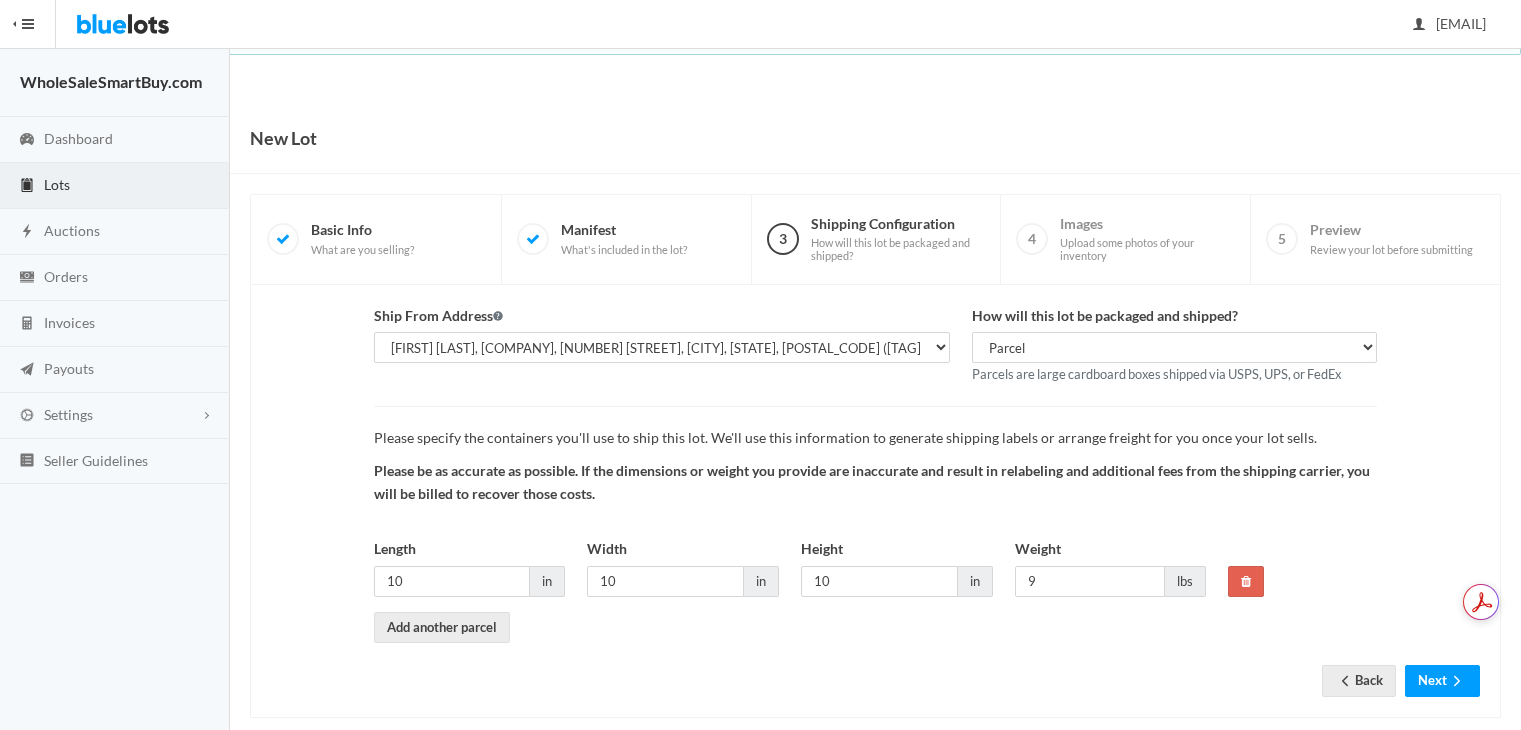 scroll, scrollTop: 0, scrollLeft: 0, axis: both 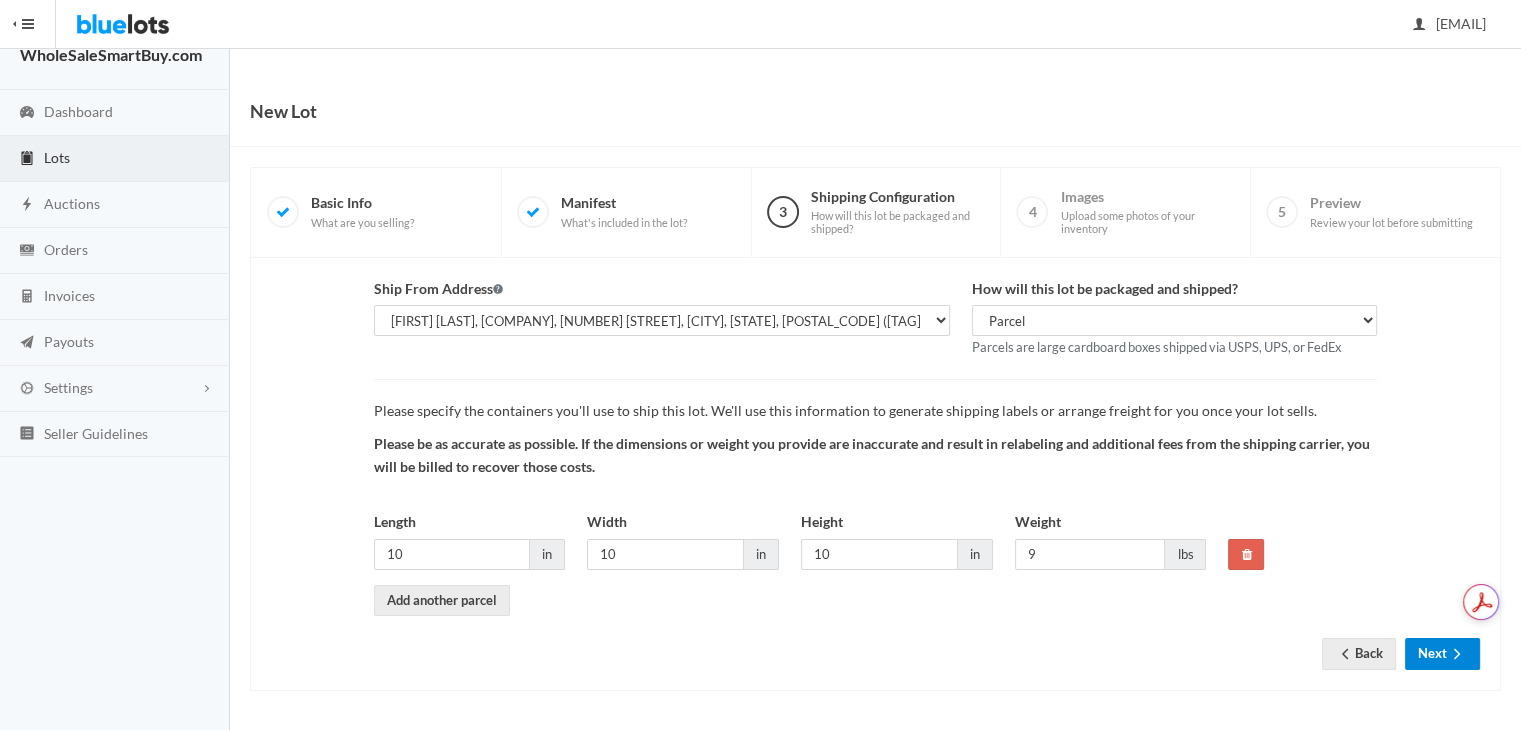 click on "Next" at bounding box center [1442, 653] 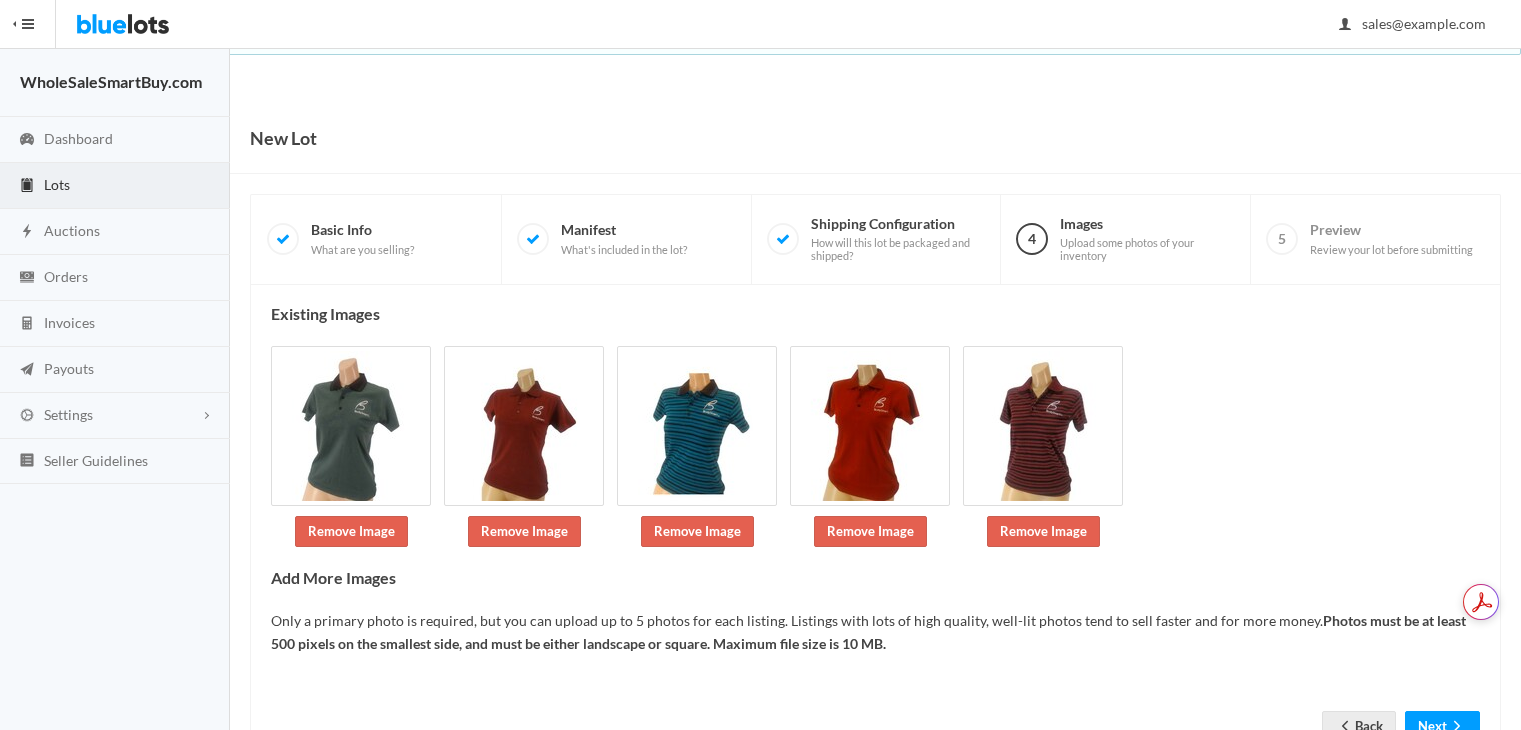 scroll, scrollTop: 0, scrollLeft: 0, axis: both 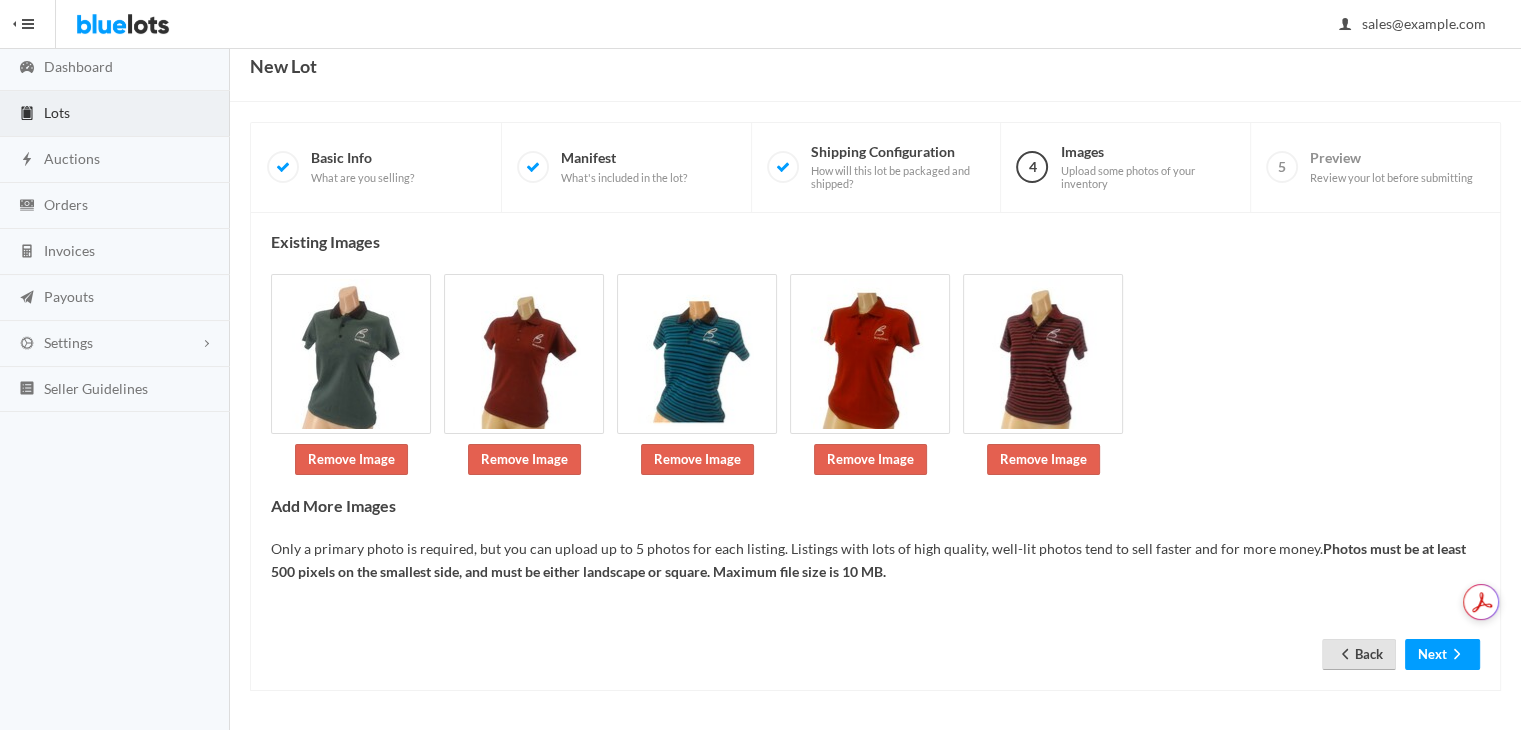 click 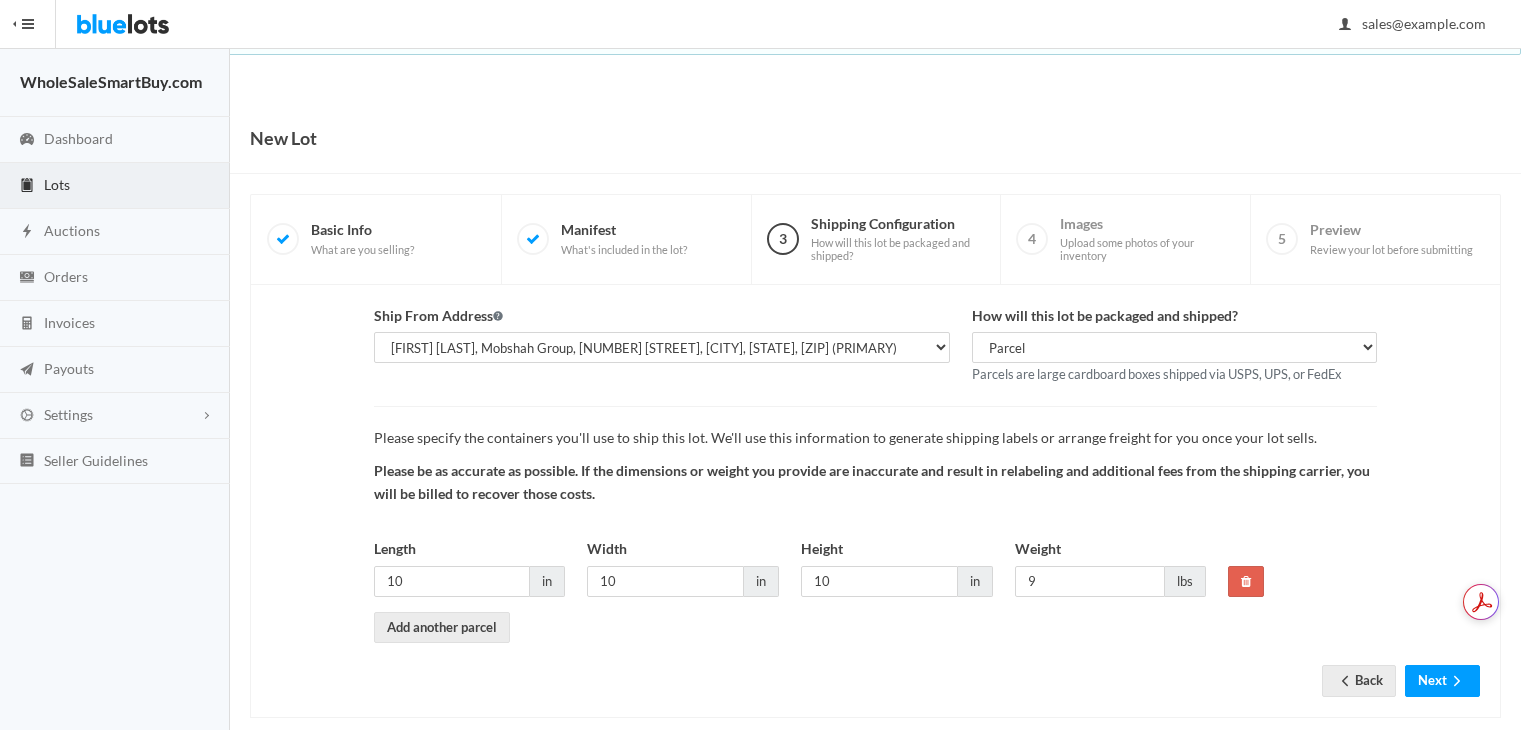 scroll, scrollTop: 0, scrollLeft: 0, axis: both 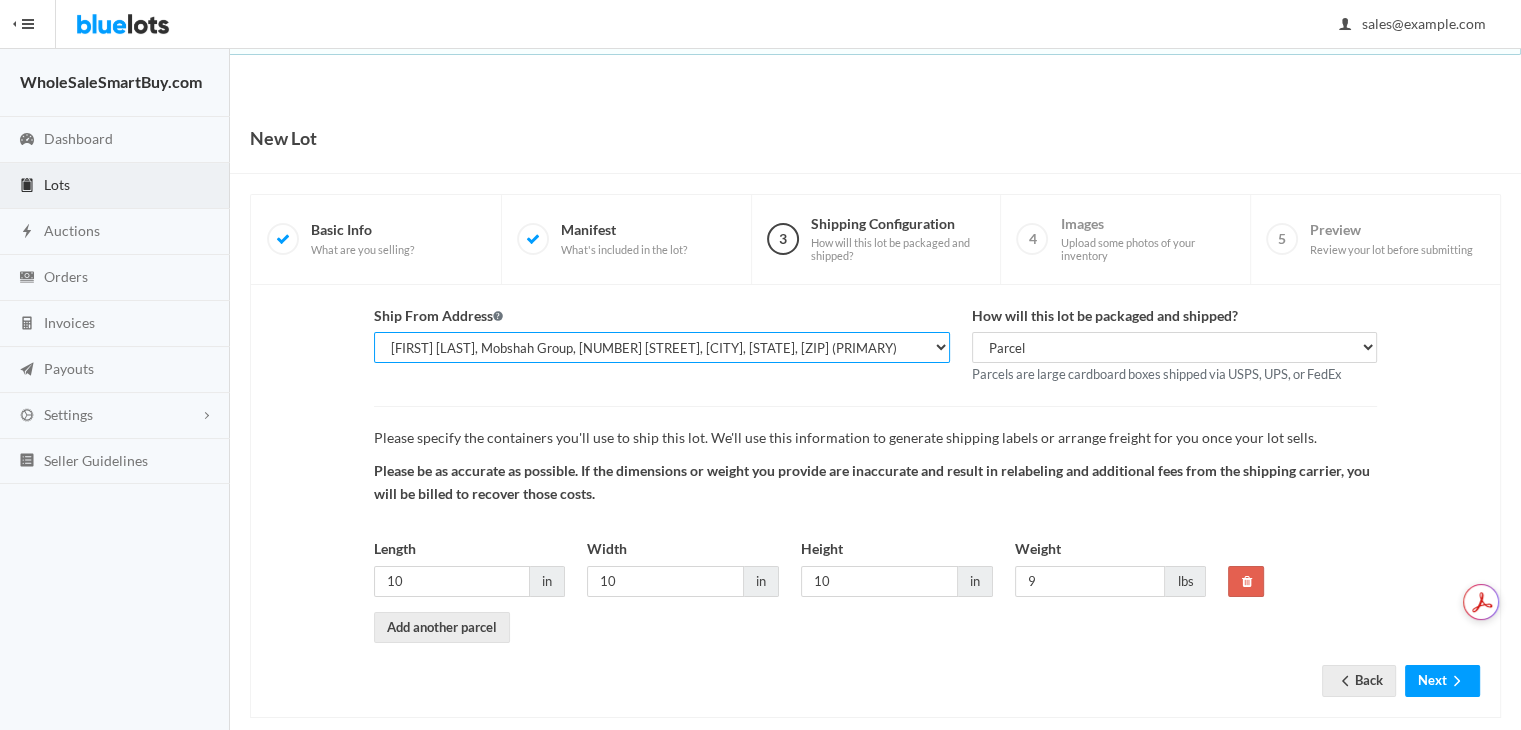 click on "[FIRST] [LAST], WholesaleSmartBuy.com, [NUMBER] [STREET] [CITY], [STATE], [ZIP]
[FIRST] [LAST], Mobshah Group, [NUMBER] [STREET], [CITY], [STATE], [ZIP] (PRIMARY)
[FIRST] [LAST], Mobshah Group, [NUMBER] [STREET] PMB [NUMBER], [CITY], [STATE], [ZIP] (MAIN)" at bounding box center (662, 347) 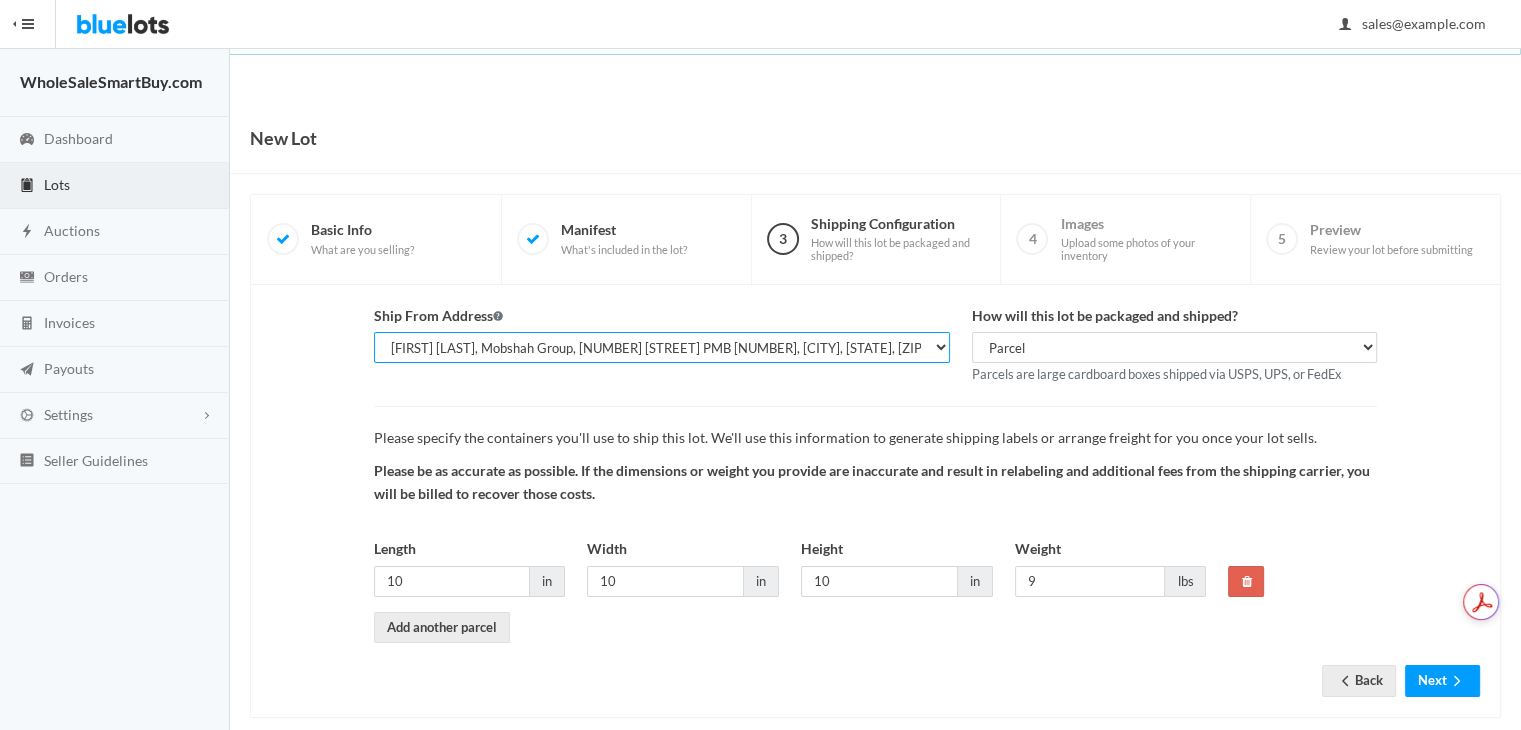 click on "[FIRST] [LAST], WholesaleSmartBuy.com, [NUMBER] [STREET] [CITY], [STATE], [ZIP]
[FIRST] [LAST], Mobshah Group, [NUMBER] [STREET], [CITY], [STATE], [ZIP] (PRIMARY)
[FIRST] [LAST], Mobshah Group, [NUMBER] [STREET] PMB [NUMBER], [CITY], [STATE], [ZIP] (MAIN)" at bounding box center [662, 347] 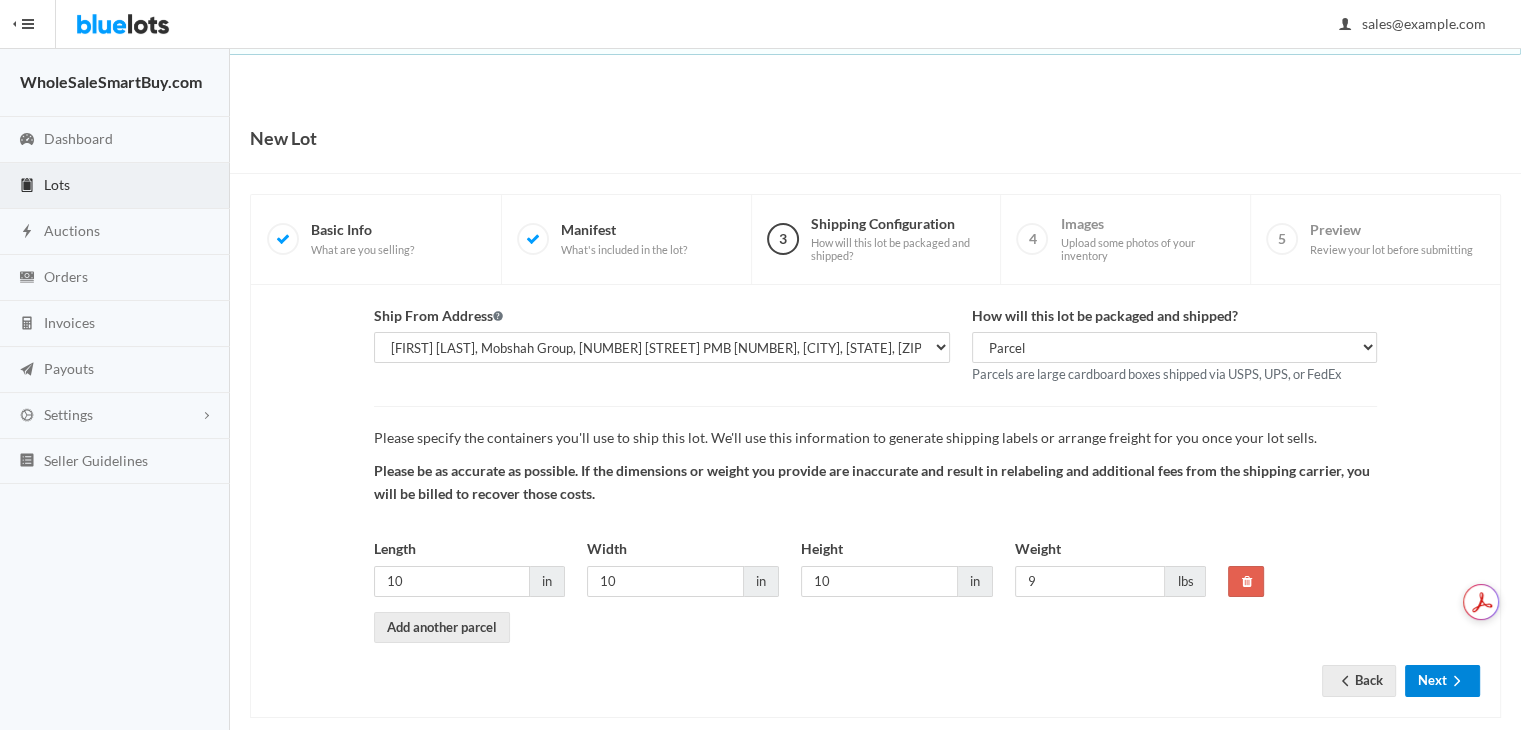 click on "Next" at bounding box center (1442, 680) 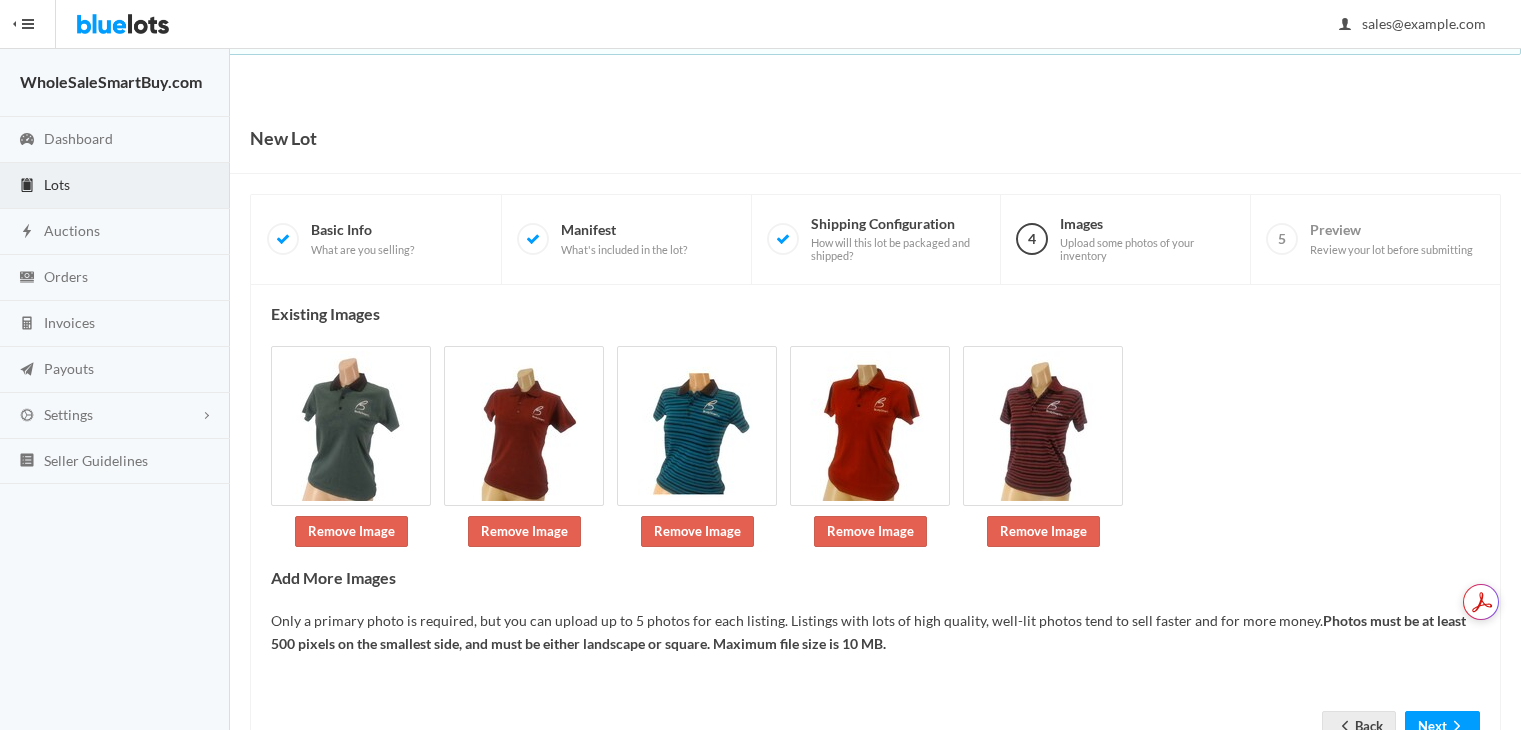 scroll, scrollTop: 0, scrollLeft: 0, axis: both 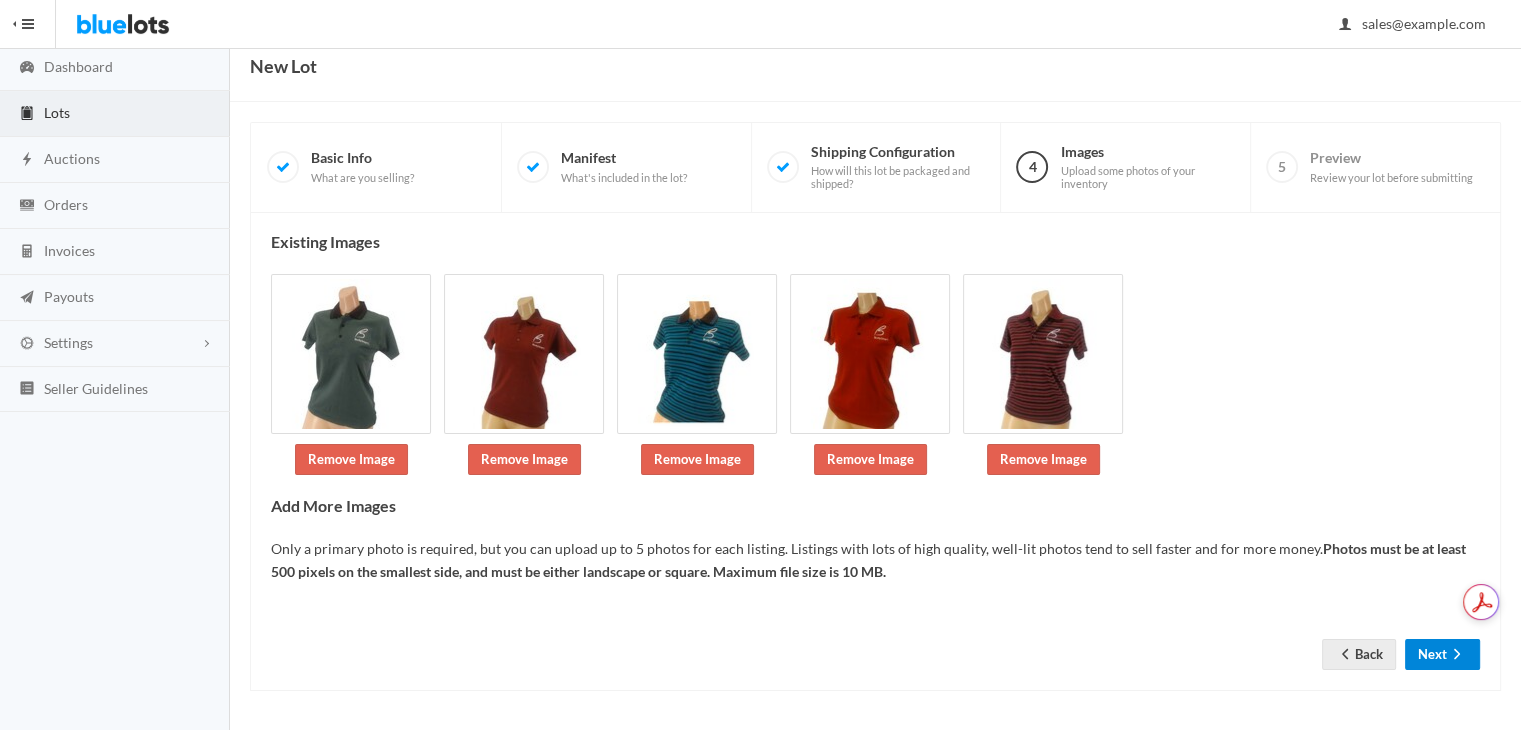 click on "Next" at bounding box center (1442, 654) 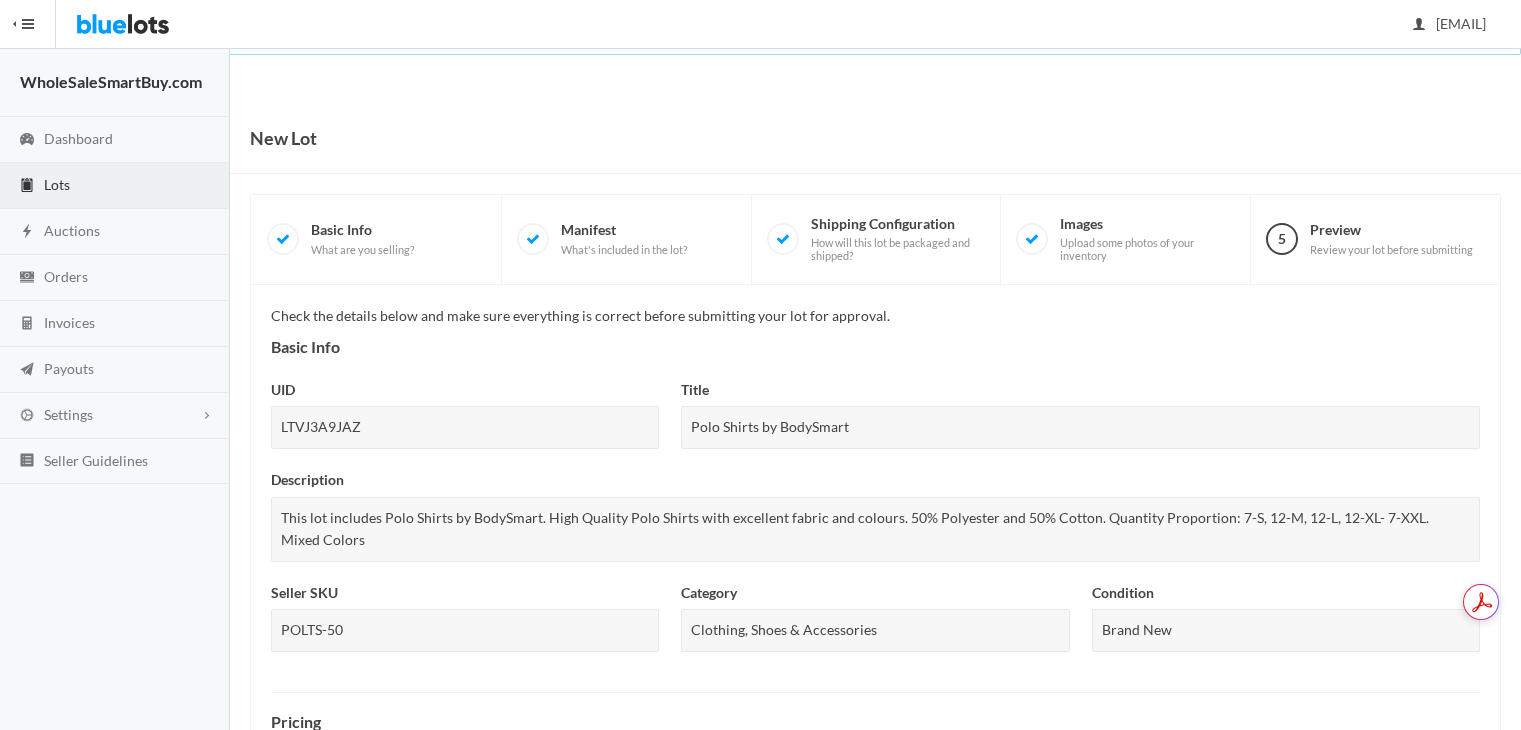scroll, scrollTop: 0, scrollLeft: 0, axis: both 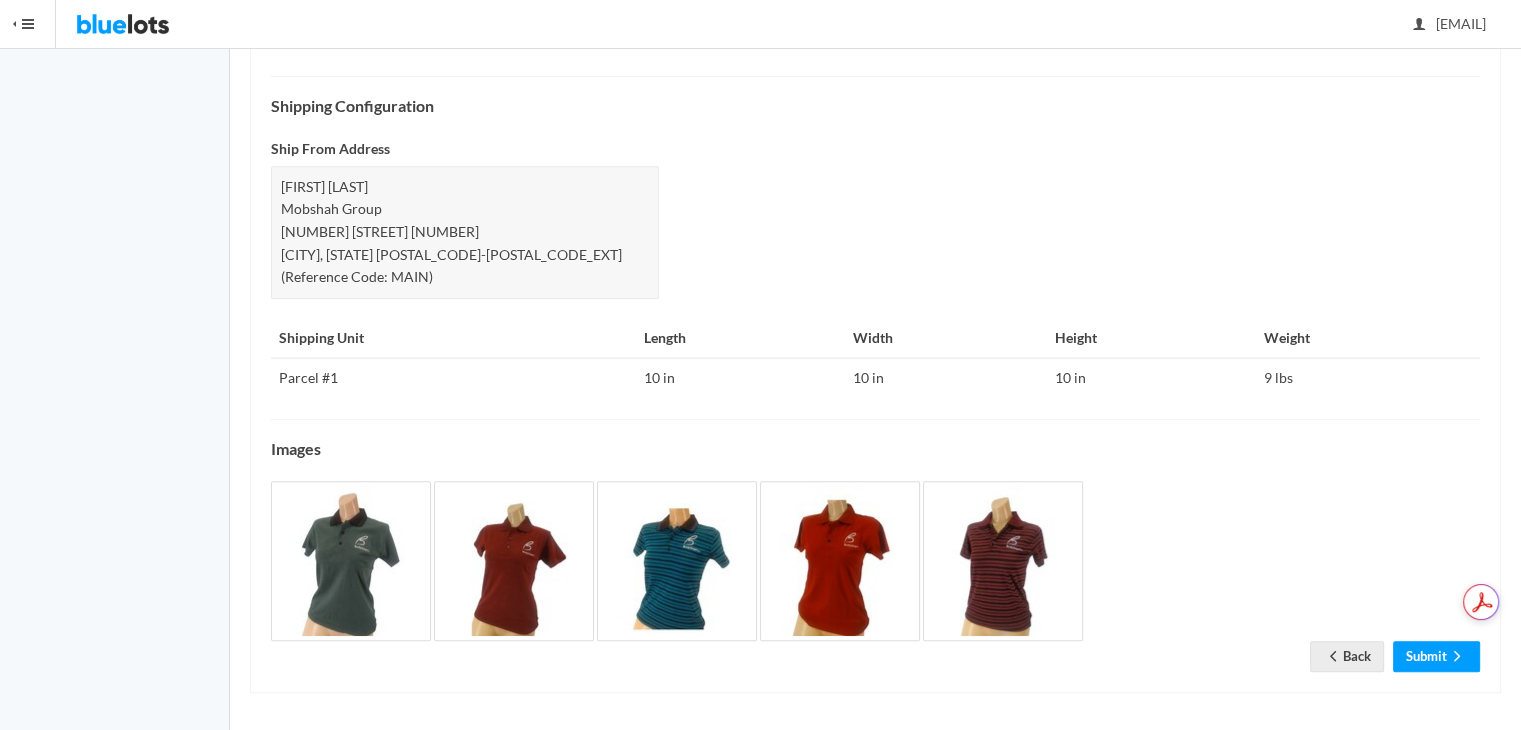 drag, startPoint x: 1535, startPoint y: 224, endPoint x: 1508, endPoint y: 650, distance: 426.85477 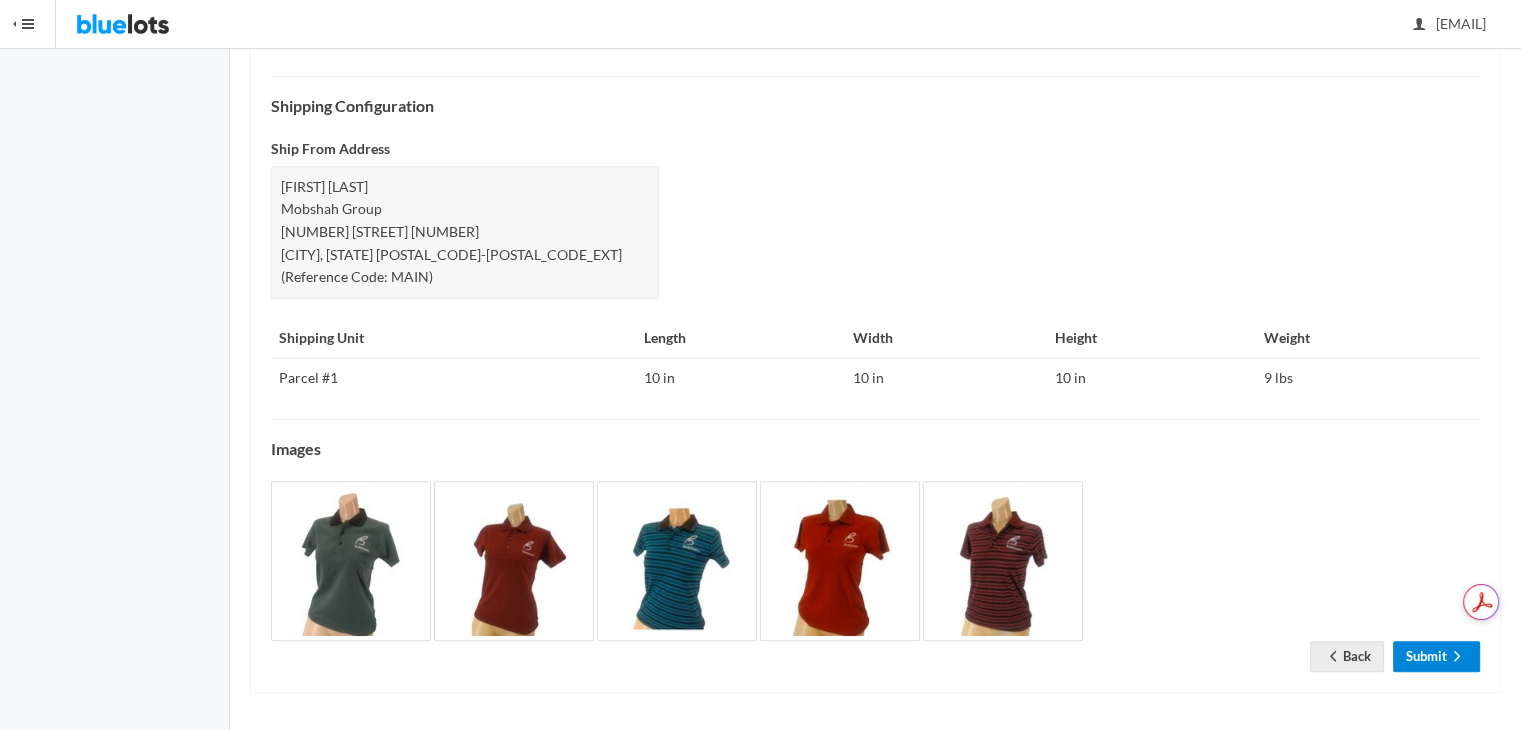 click on "Submit" at bounding box center [1436, 656] 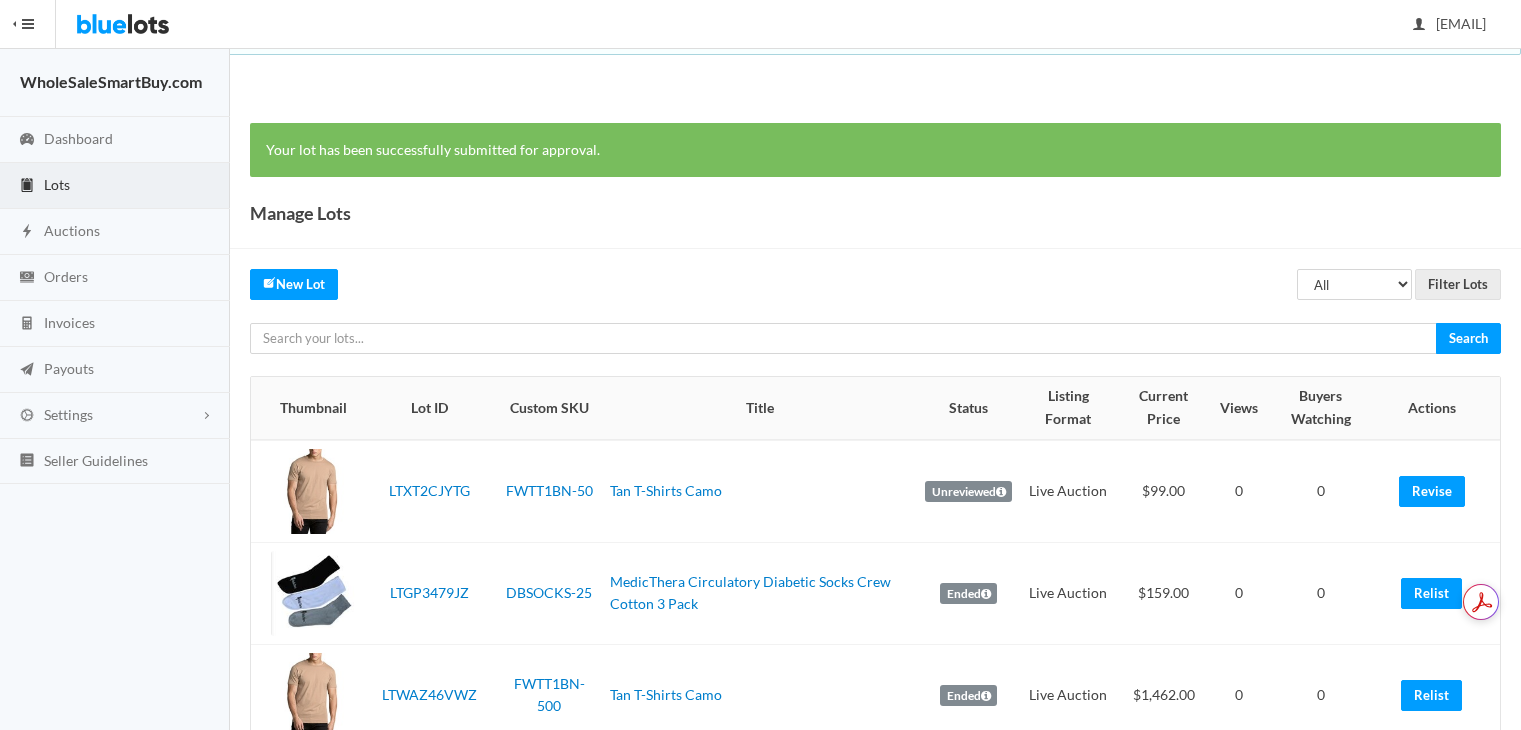 scroll, scrollTop: 0, scrollLeft: 0, axis: both 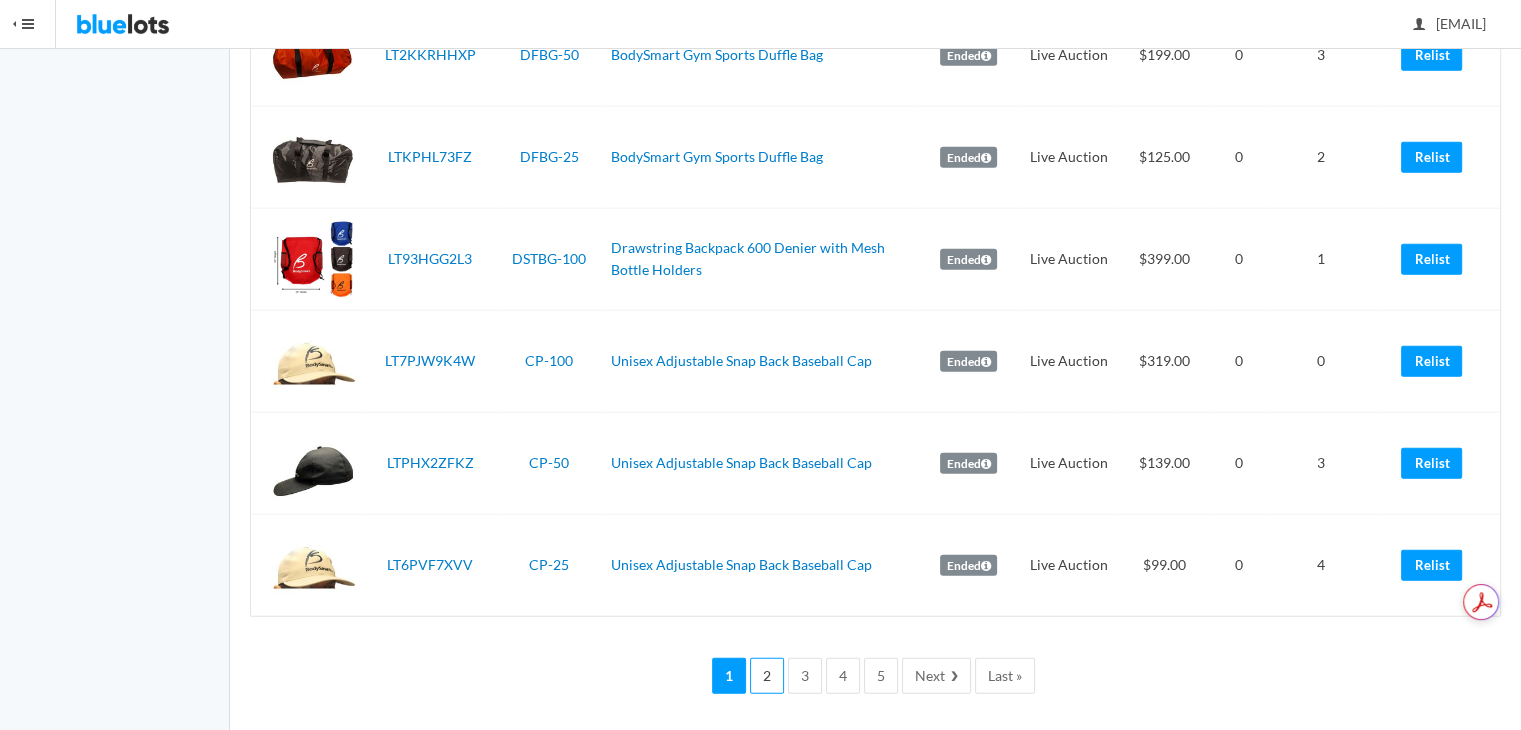 click on "2" at bounding box center [767, 676] 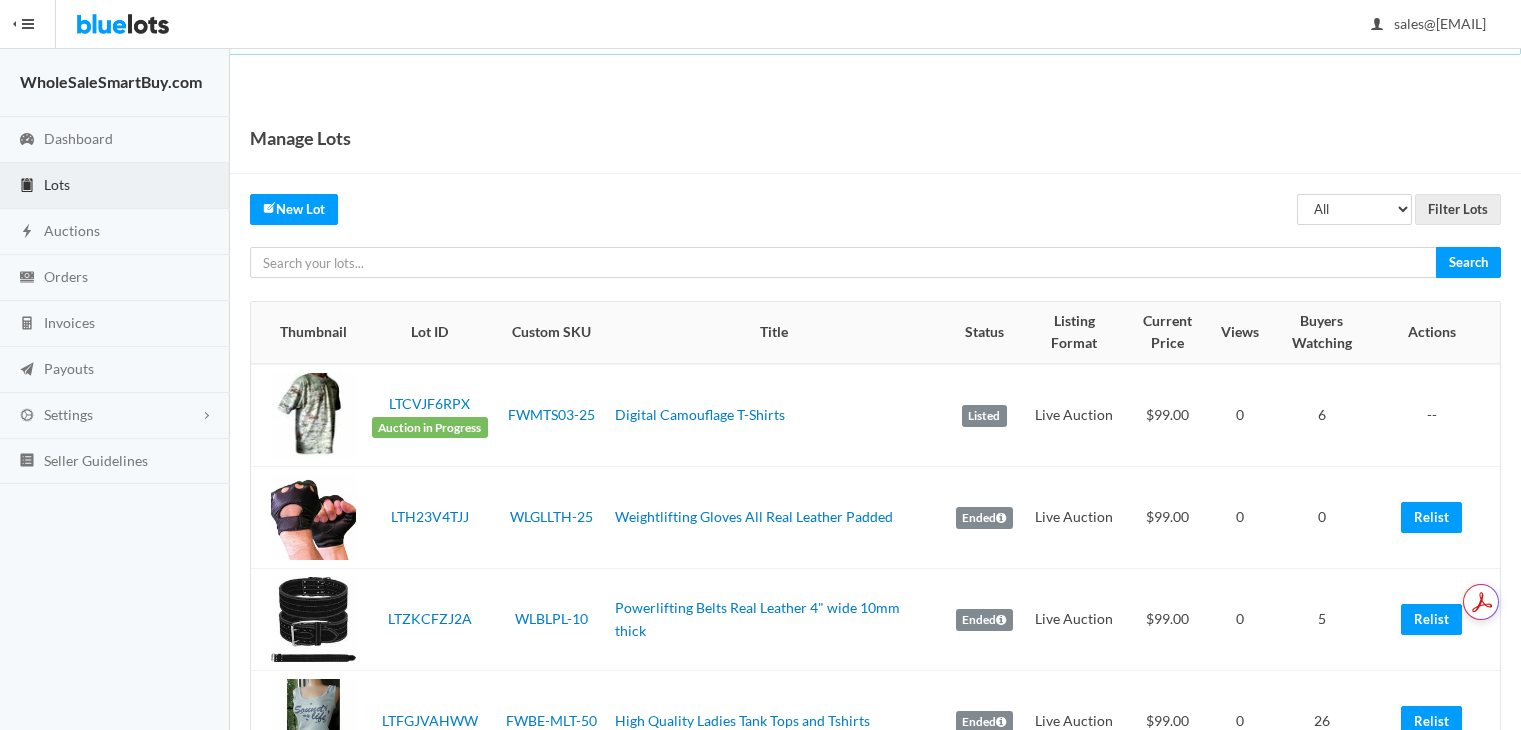 scroll, scrollTop: 0, scrollLeft: 0, axis: both 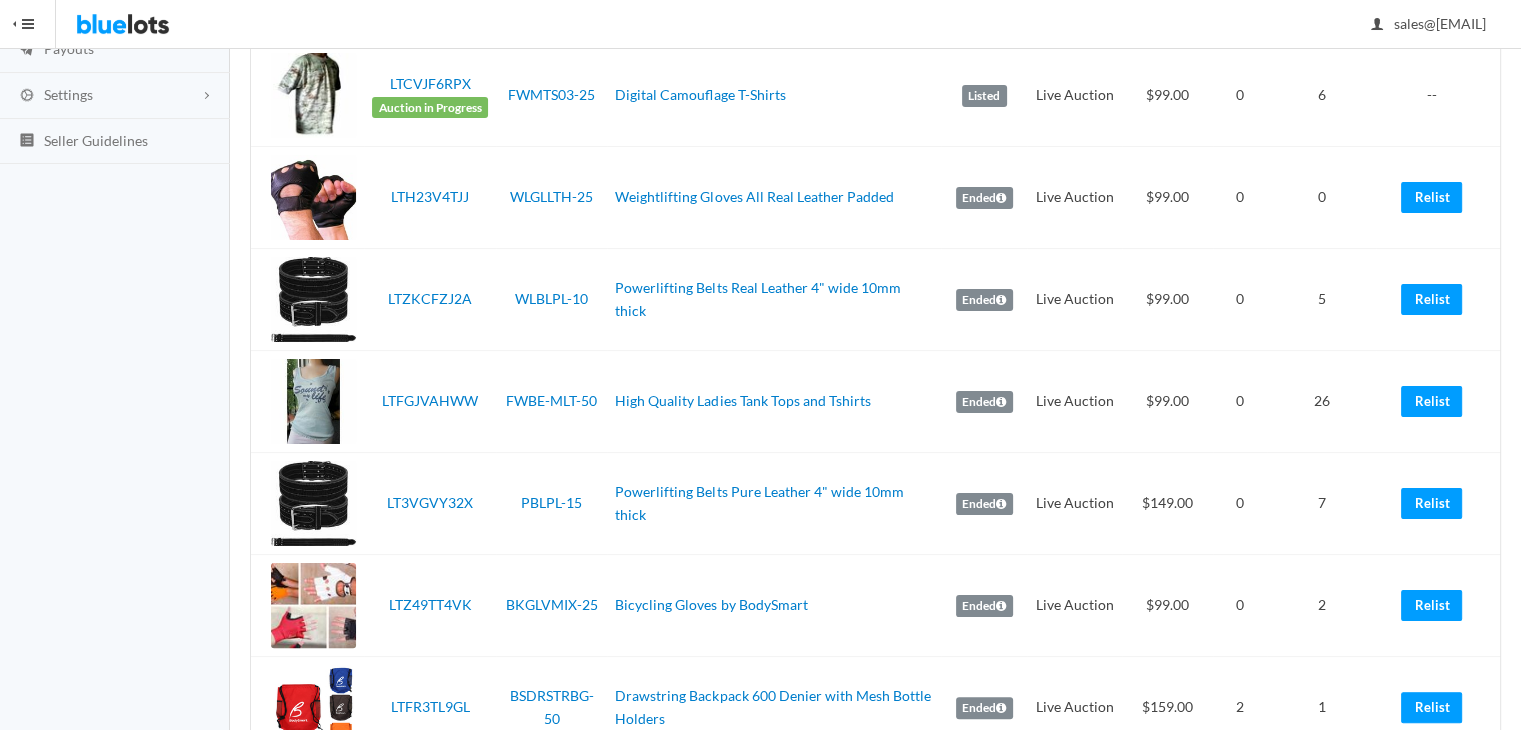drag, startPoint x: 1535, startPoint y: 87, endPoint x: 1534, endPoint y: 127, distance: 40.012497 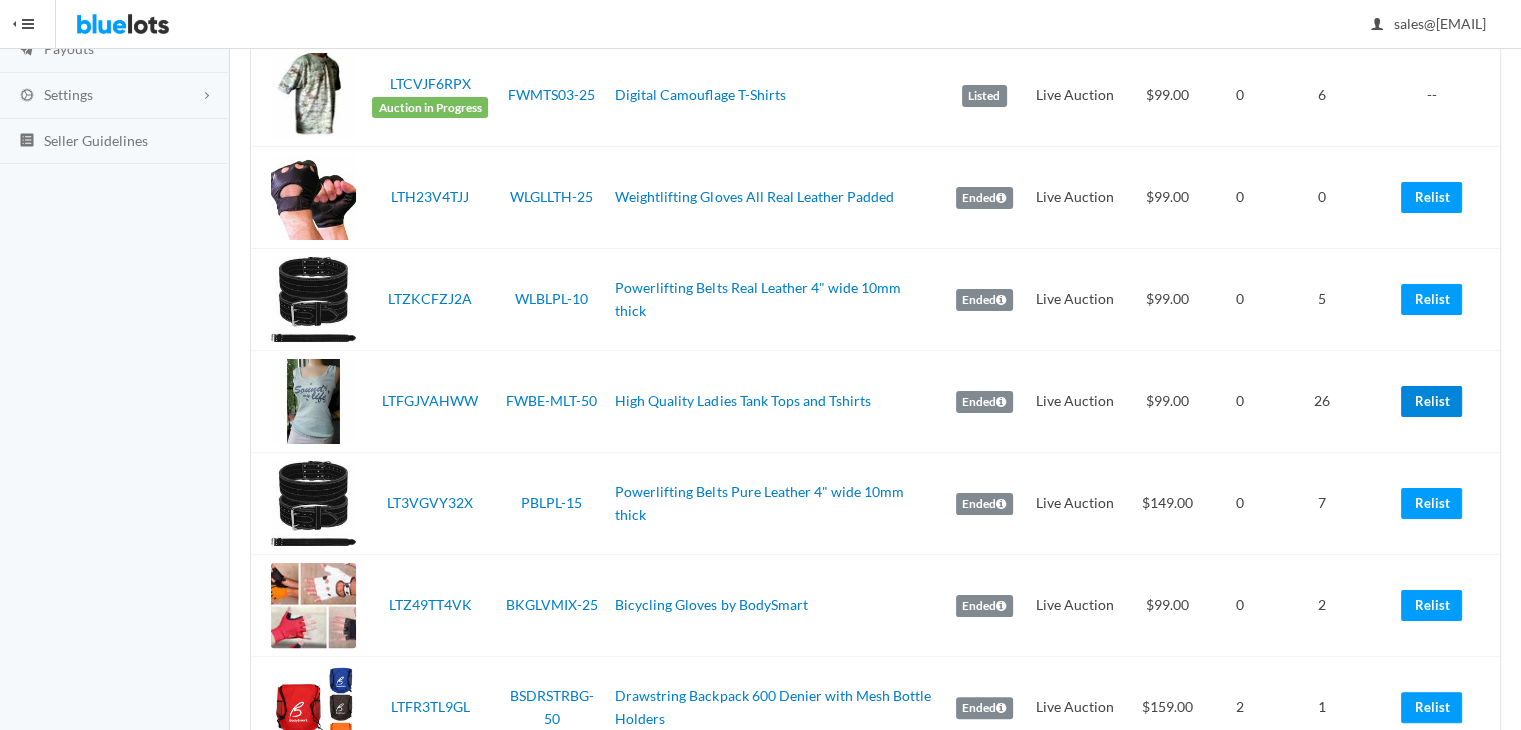 click on "Relist" at bounding box center (1431, 401) 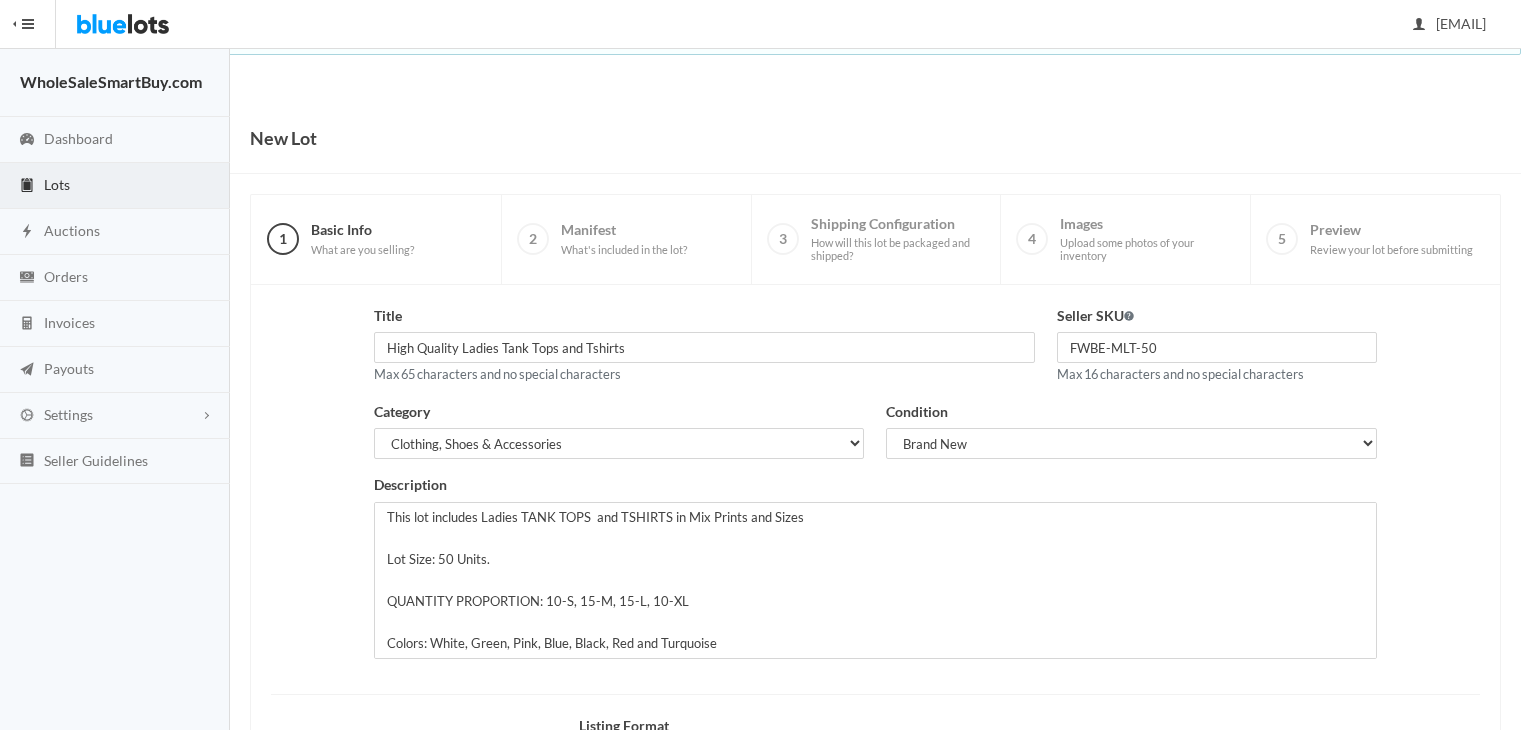 scroll, scrollTop: 0, scrollLeft: 0, axis: both 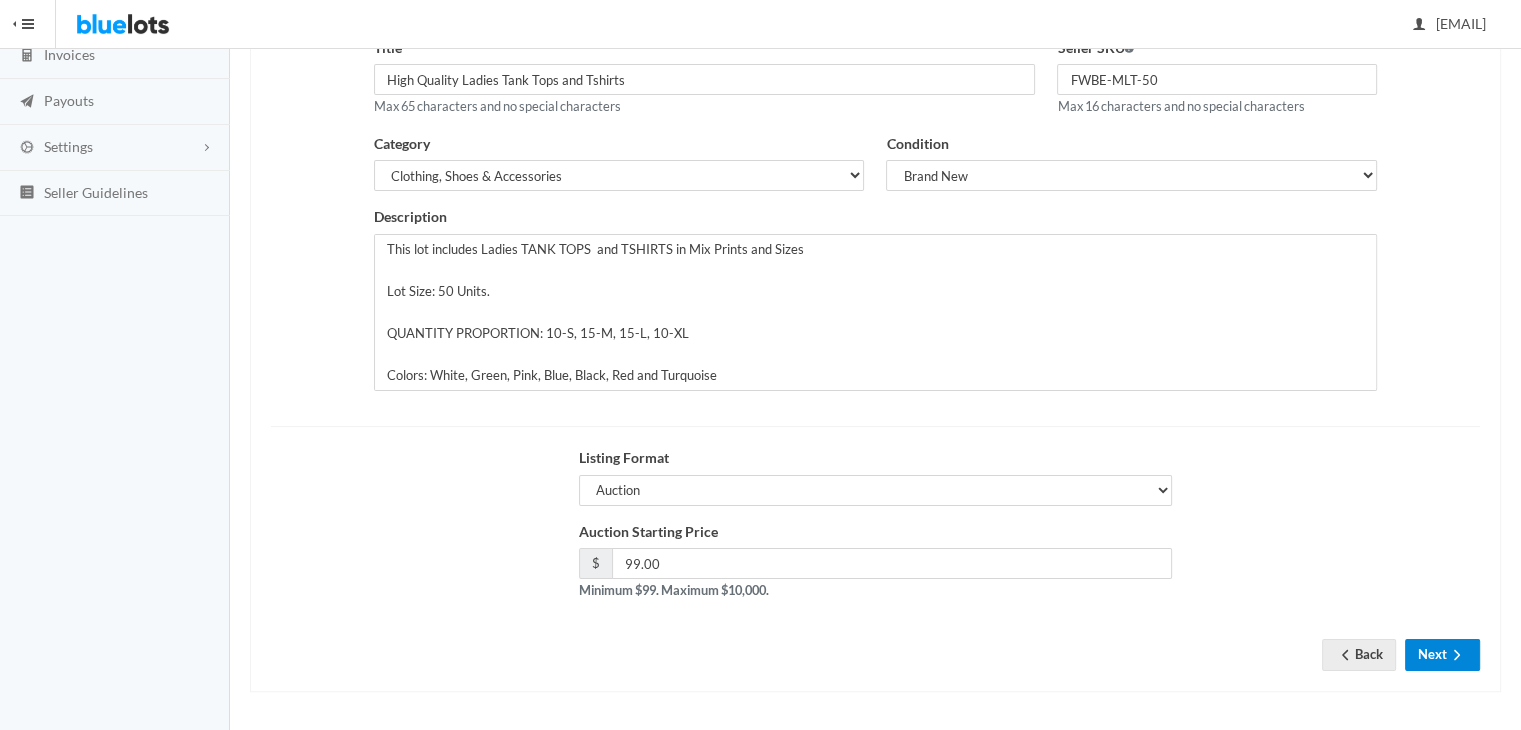 click 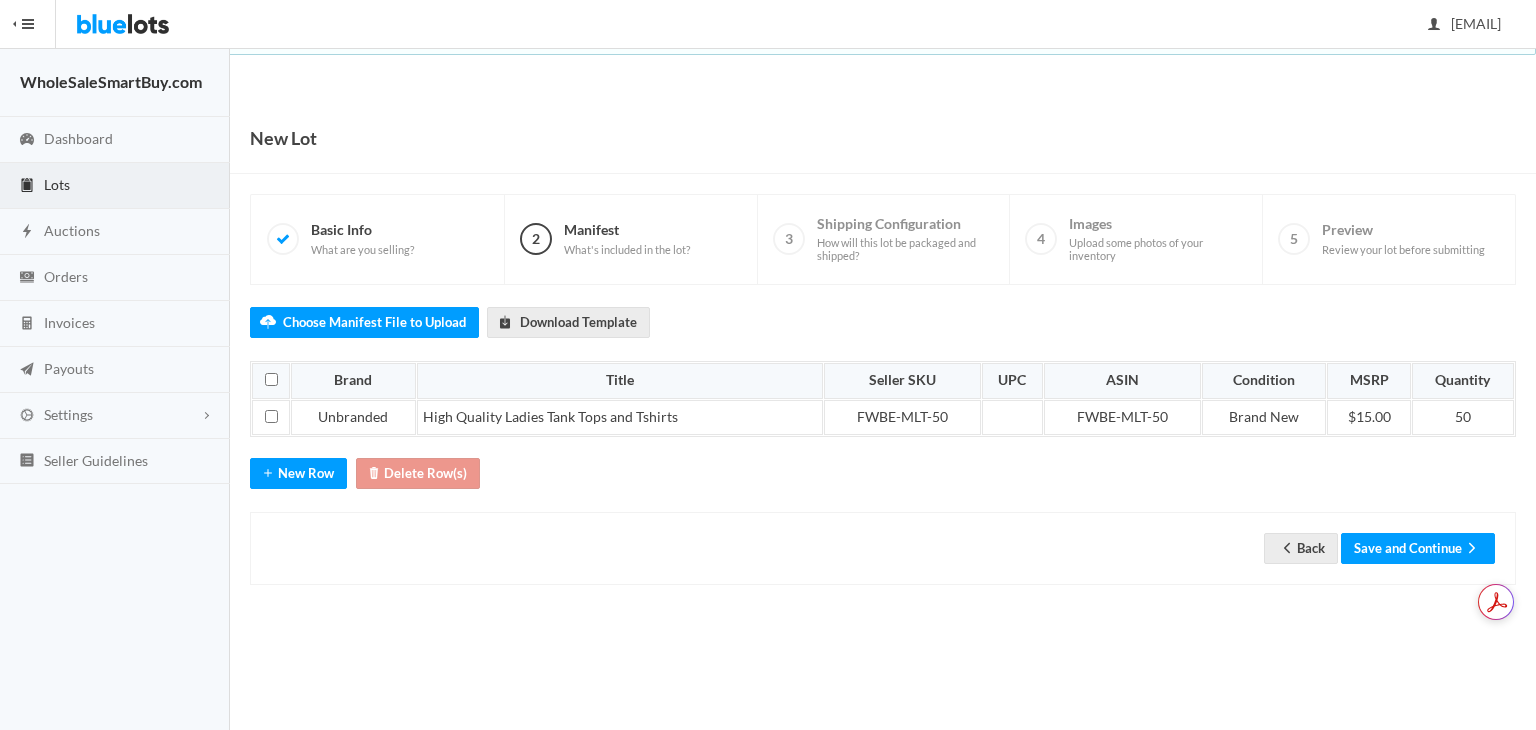 scroll, scrollTop: 0, scrollLeft: 0, axis: both 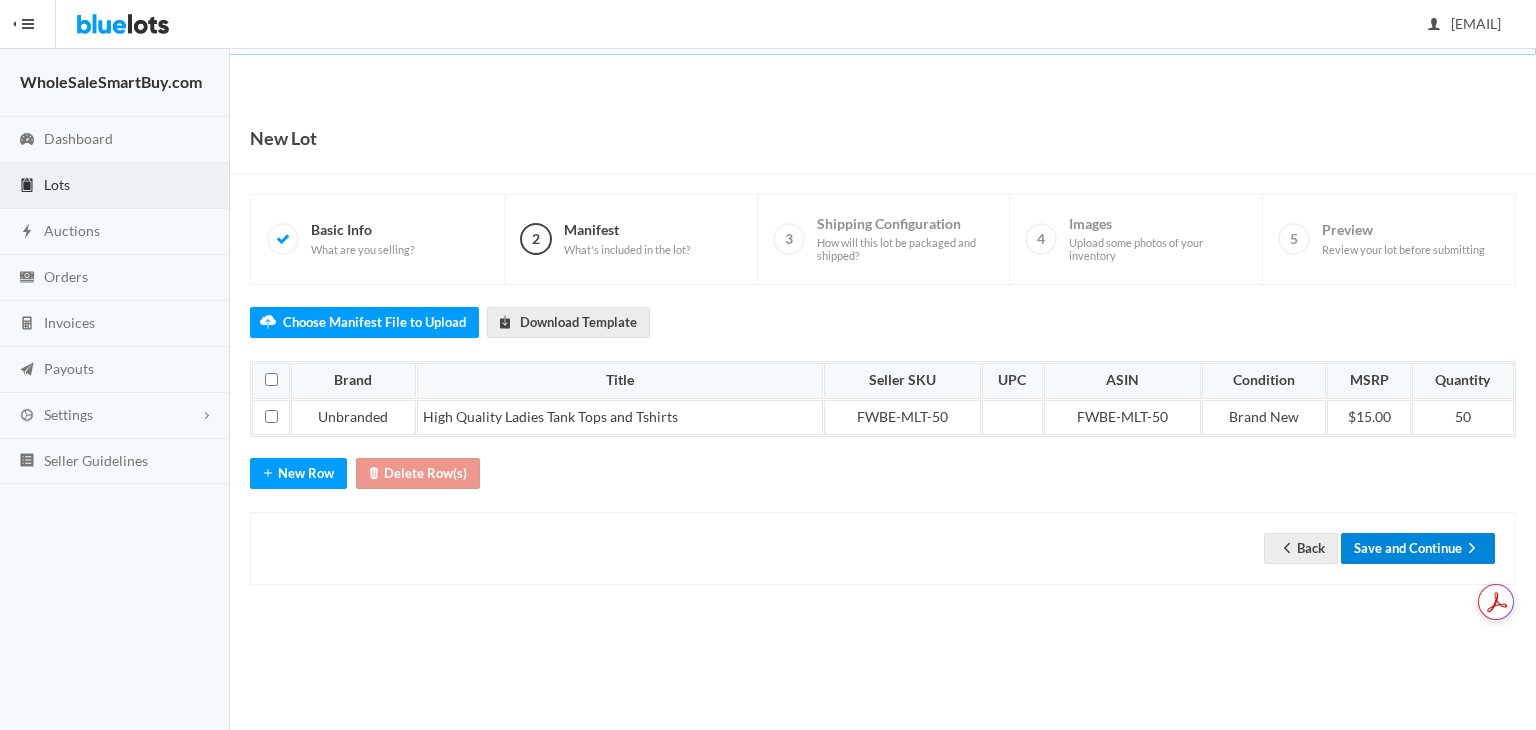 click on "Save and Continue" at bounding box center (1418, 548) 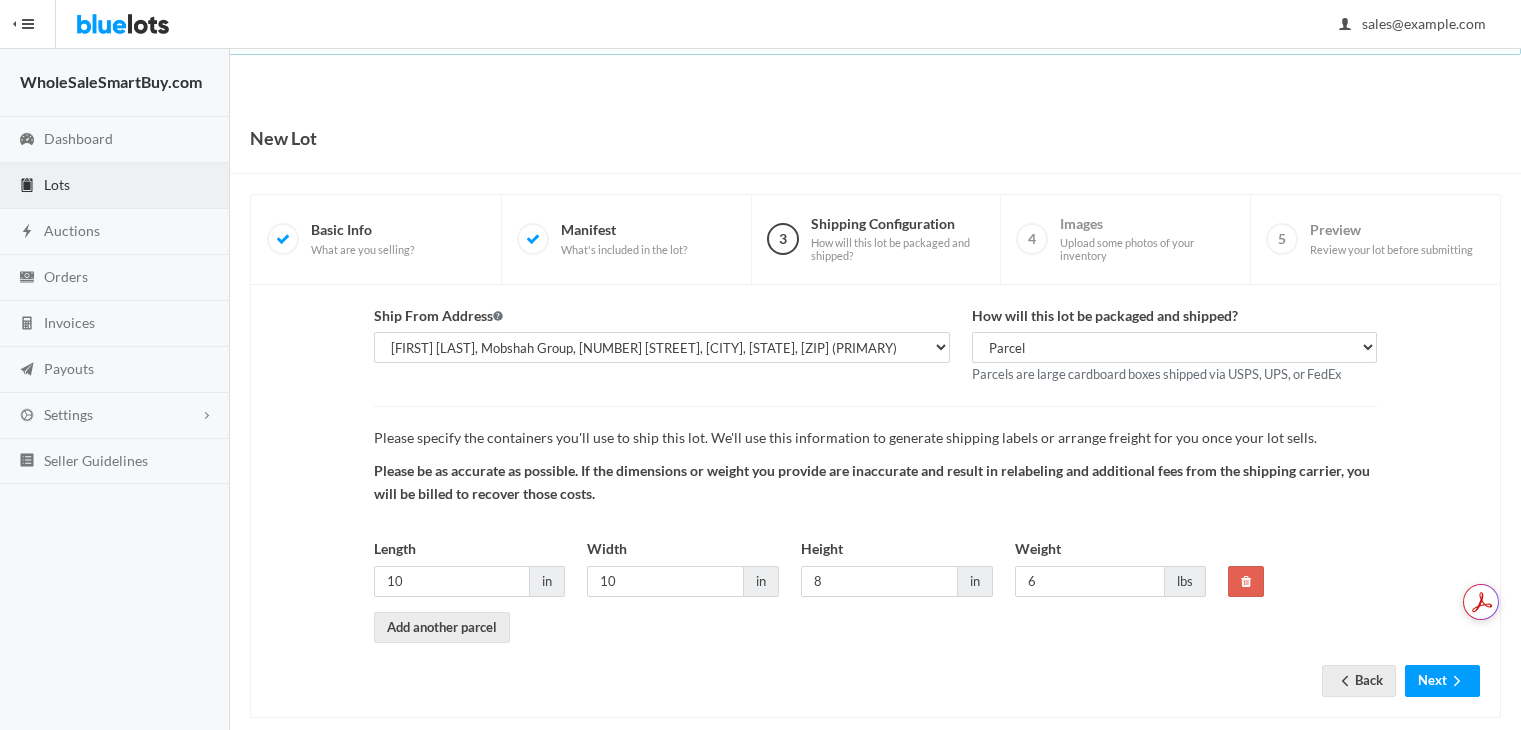 scroll, scrollTop: 0, scrollLeft: 0, axis: both 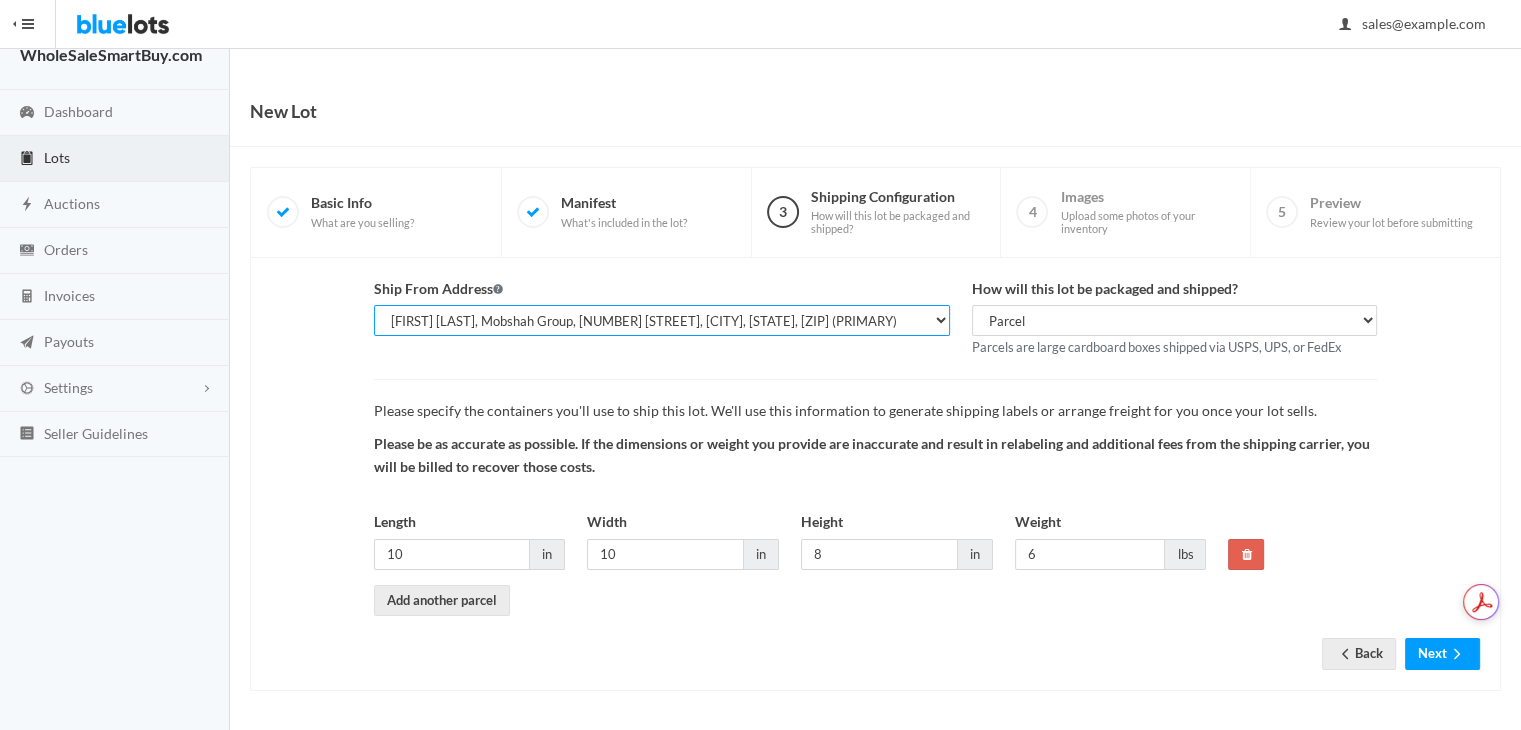 click on "Shahzad Latif, WholesaleSmartBuy.com, 2077 W Roosevelt Rd, Wheaton, IL, 60187-6028
Shahzad Latif, Mobshah Group, 99 E Roosevelt Rd, Lombard, IL, 60148-4536 (PRIMARY)
Shahzad Latif, Mobshah Group, 444 E Roosevelt Rd PMB 103, Lombard, IL, 60148-4630 (MAIN)" at bounding box center (662, 320) 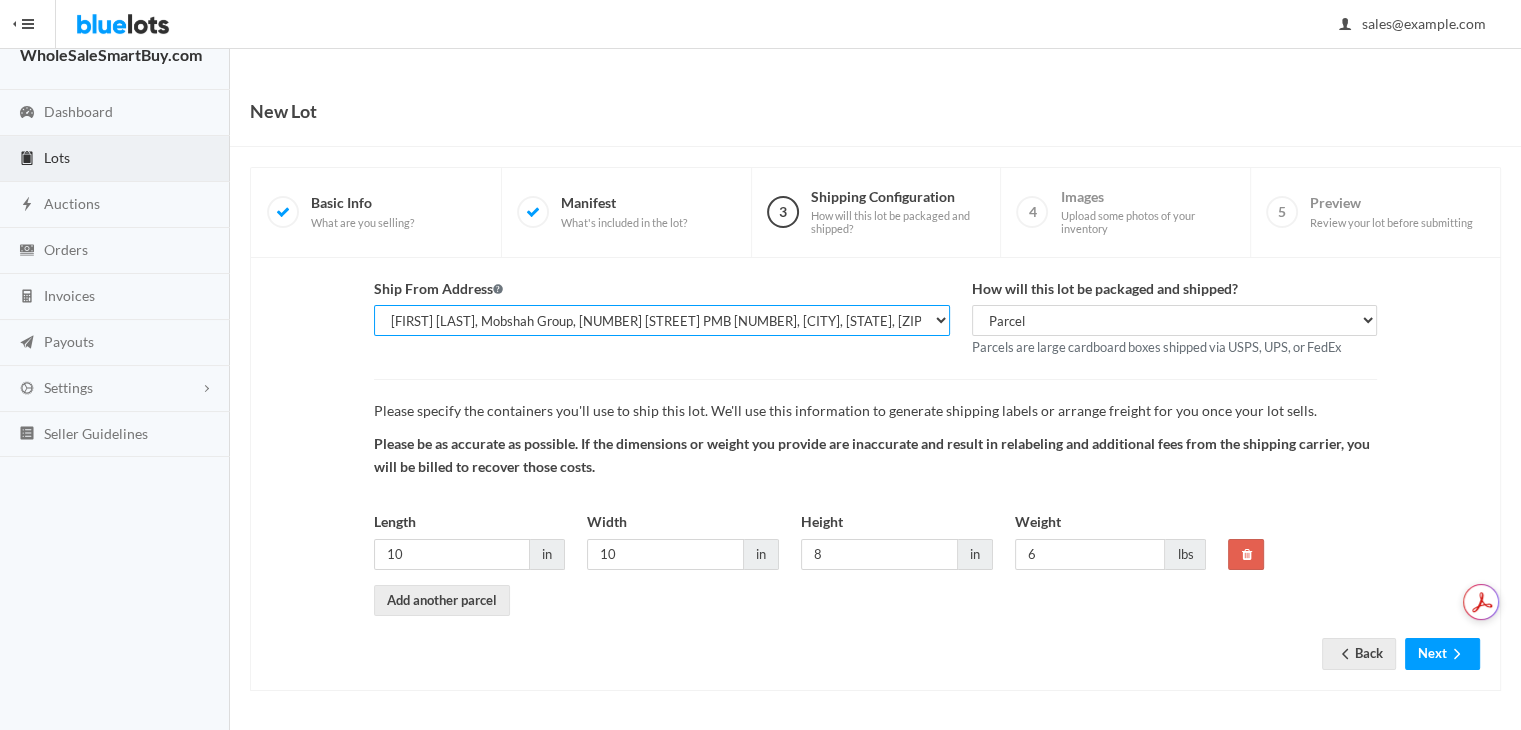 click on "Shahzad Latif, WholesaleSmartBuy.com, 2077 W Roosevelt Rd, Wheaton, IL, 60187-6028
Shahzad Latif, Mobshah Group, 99 E Roosevelt Rd, Lombard, IL, 60148-4536 (PRIMARY)
Shahzad Latif, Mobshah Group, 444 E Roosevelt Rd PMB 103, Lombard, IL, 60148-4630 (MAIN)" at bounding box center (662, 320) 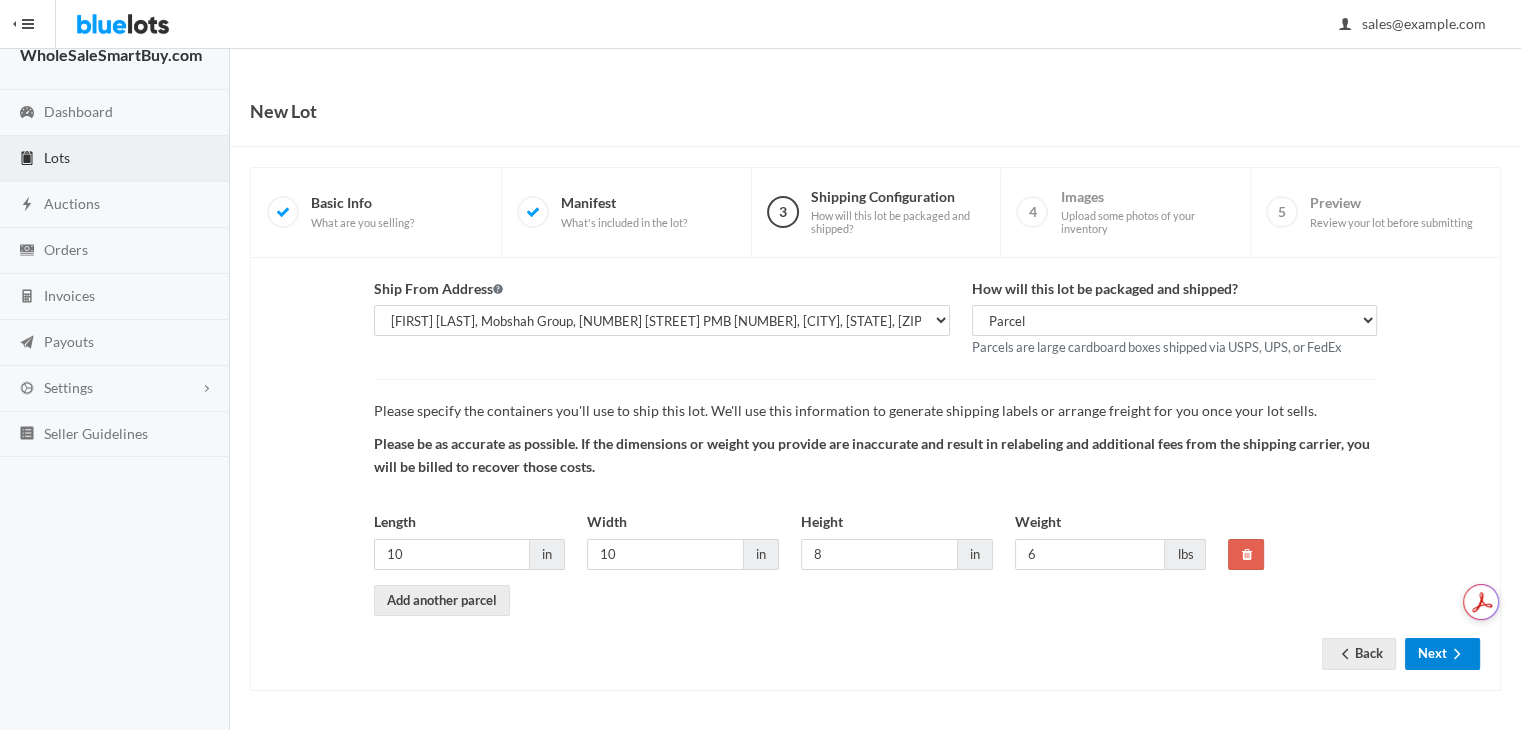 click on "Next" at bounding box center (1442, 653) 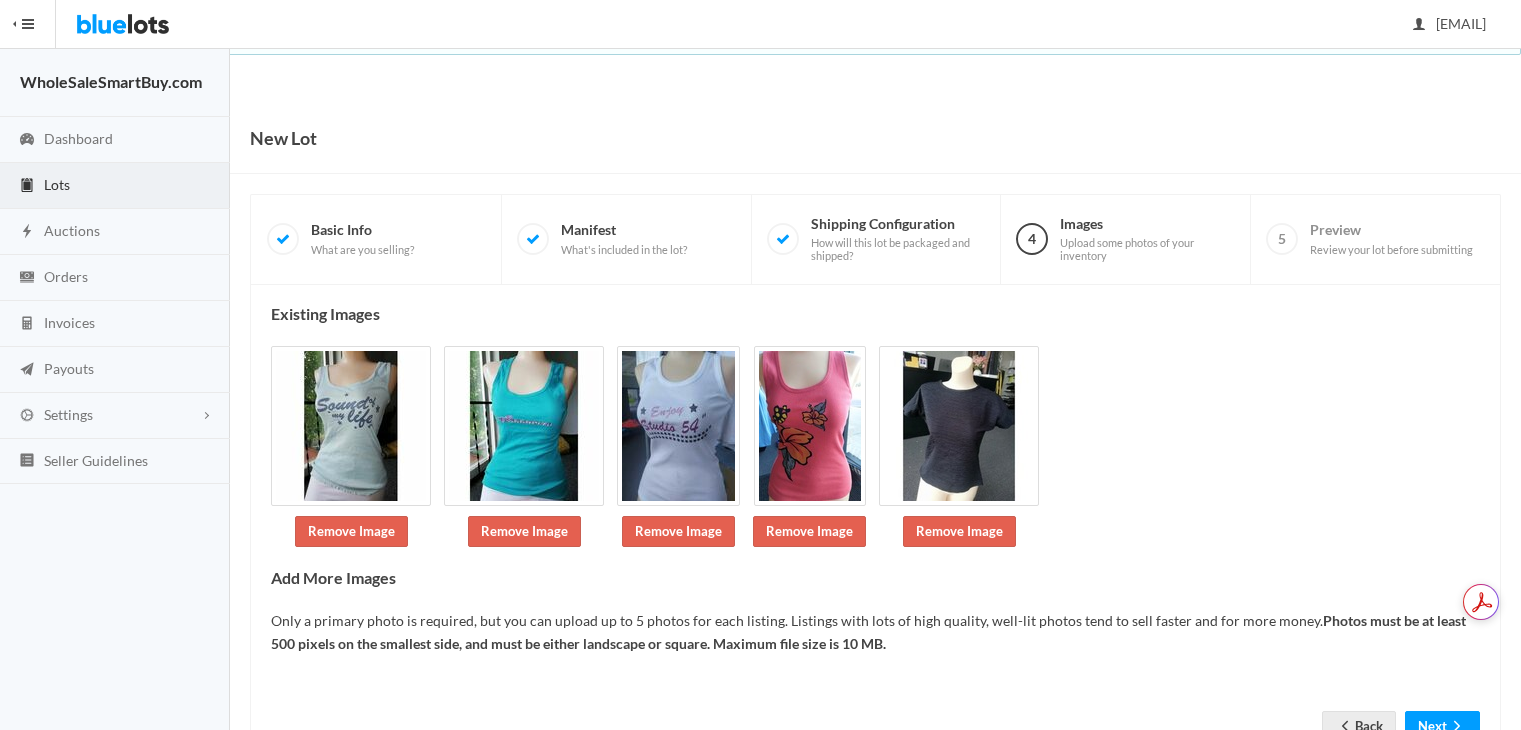 scroll, scrollTop: 0, scrollLeft: 0, axis: both 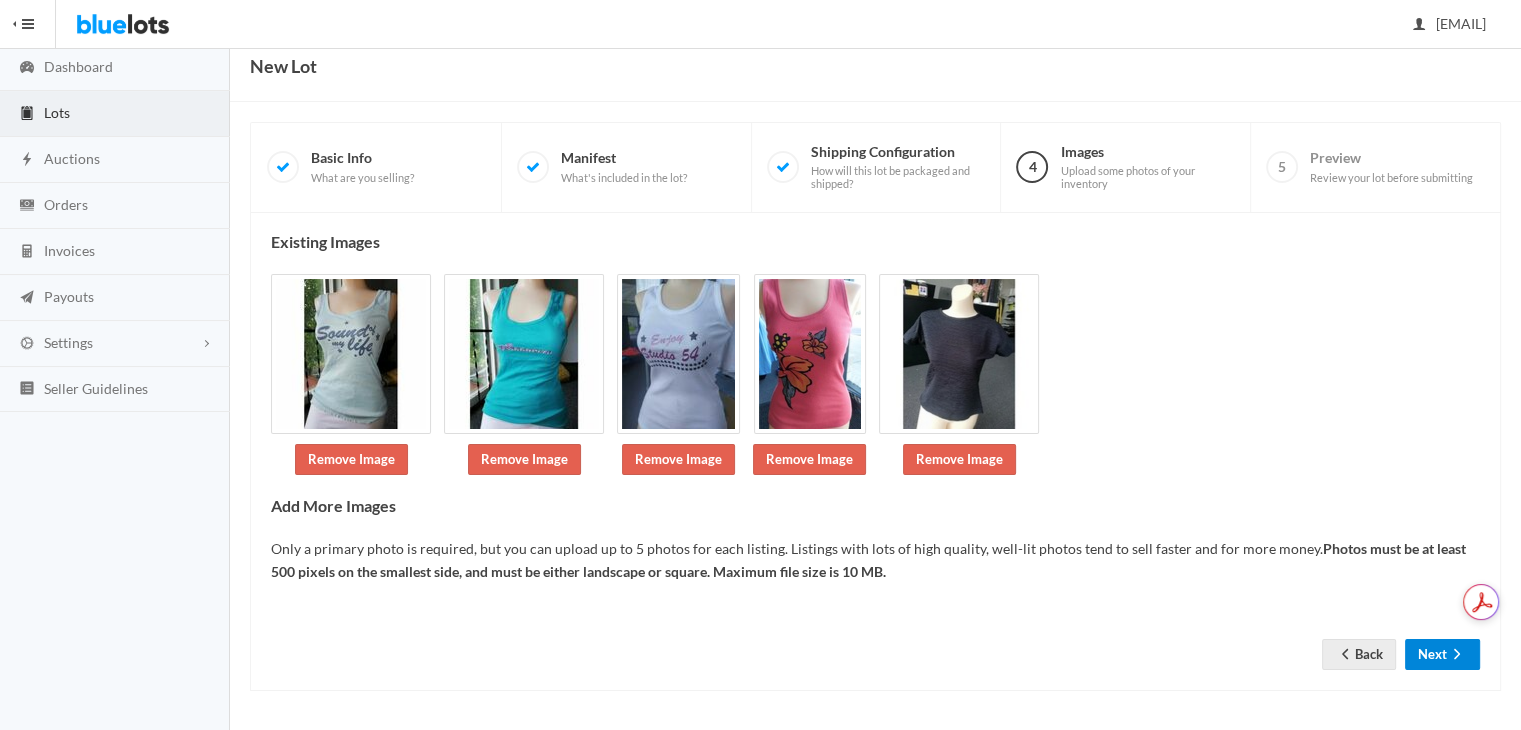click on "Next" at bounding box center [1442, 654] 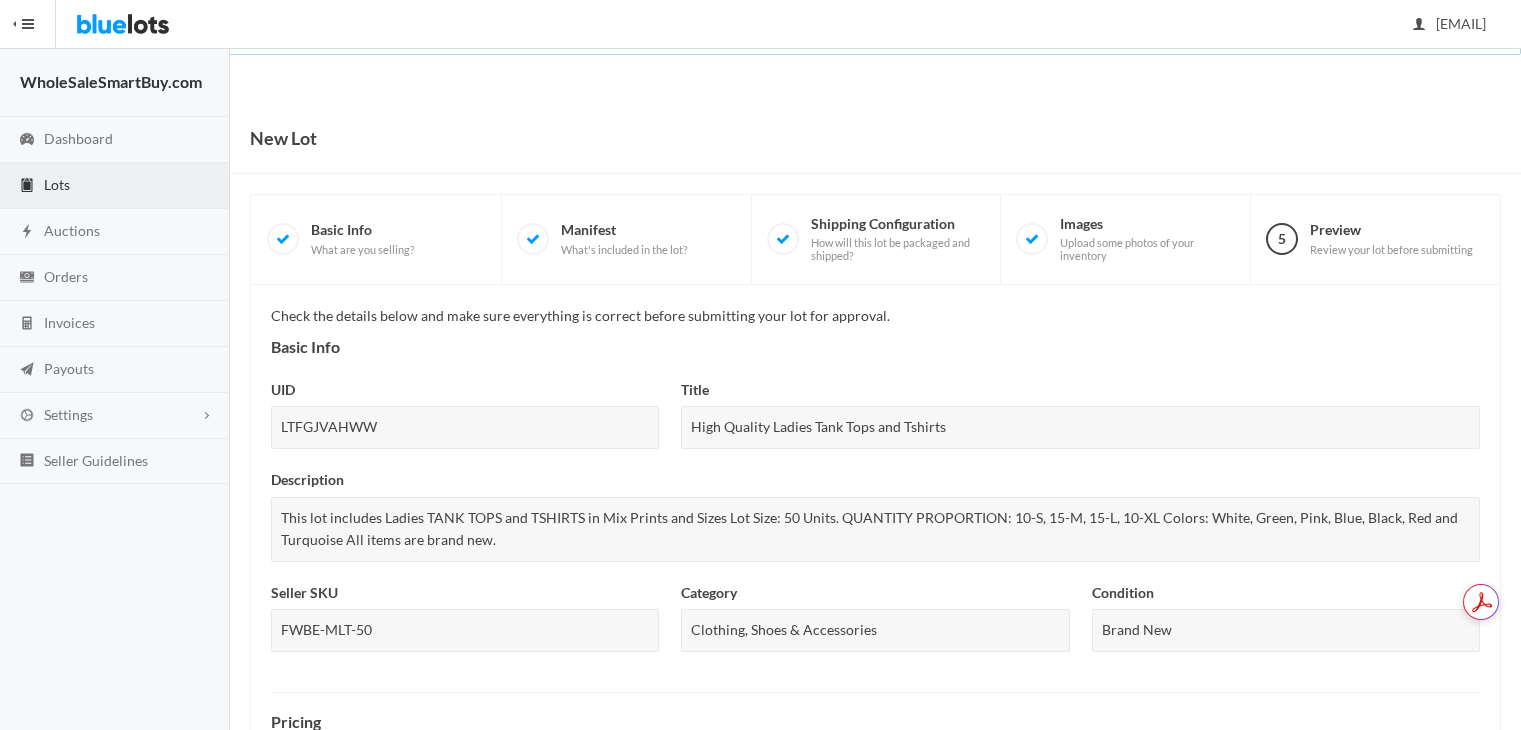 scroll, scrollTop: 0, scrollLeft: 0, axis: both 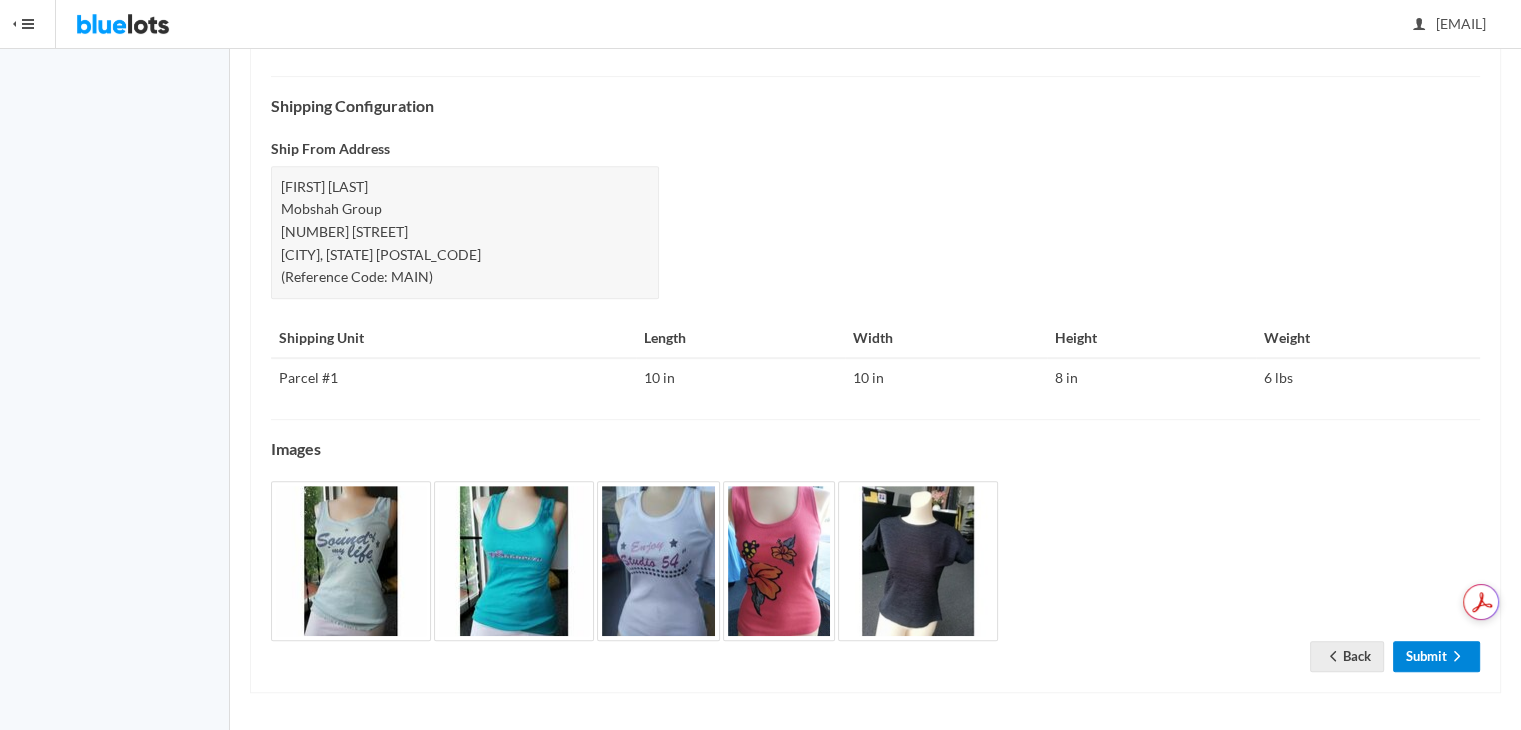 click on "Submit" at bounding box center (1436, 656) 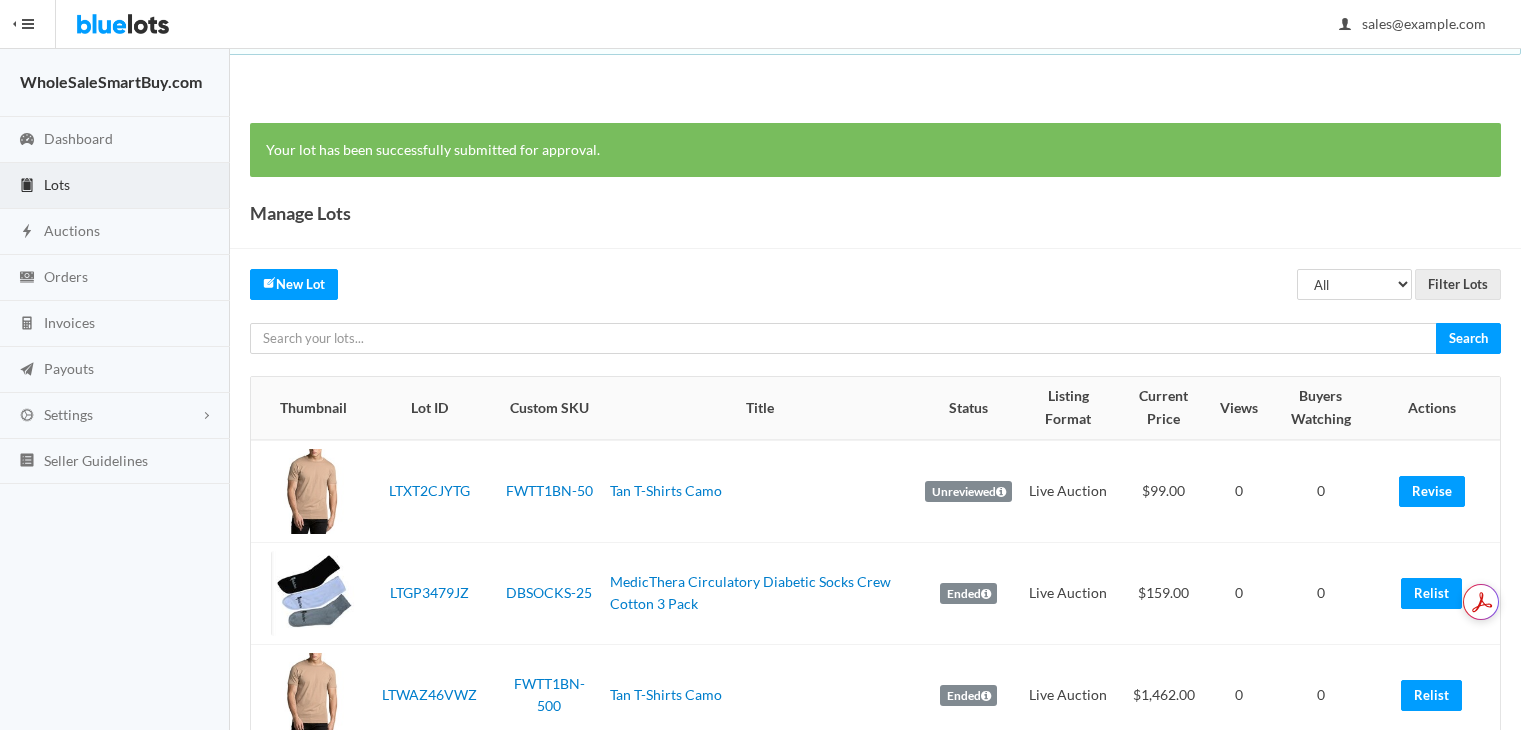 scroll, scrollTop: 0, scrollLeft: 0, axis: both 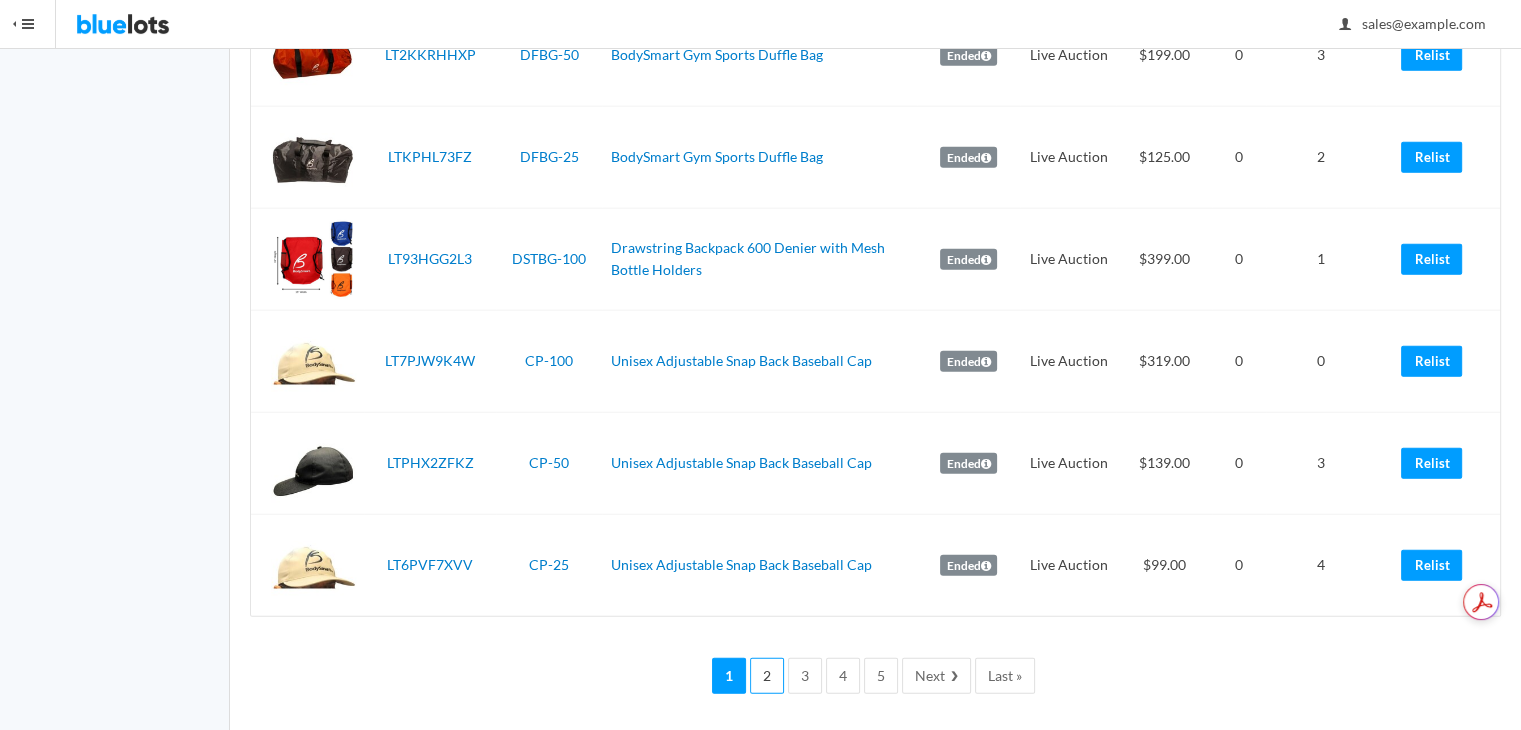 click on "2" at bounding box center (767, 676) 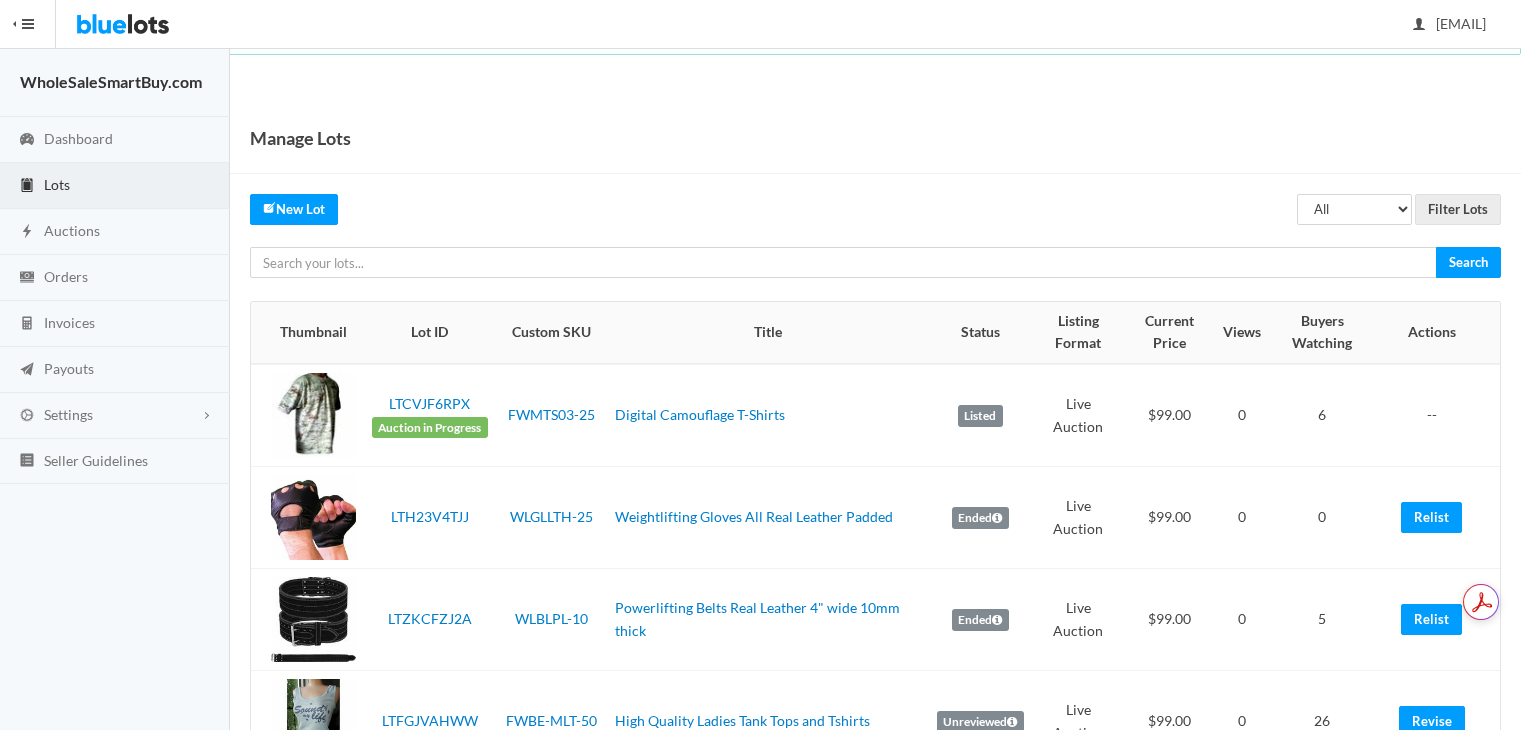 scroll, scrollTop: 0, scrollLeft: 0, axis: both 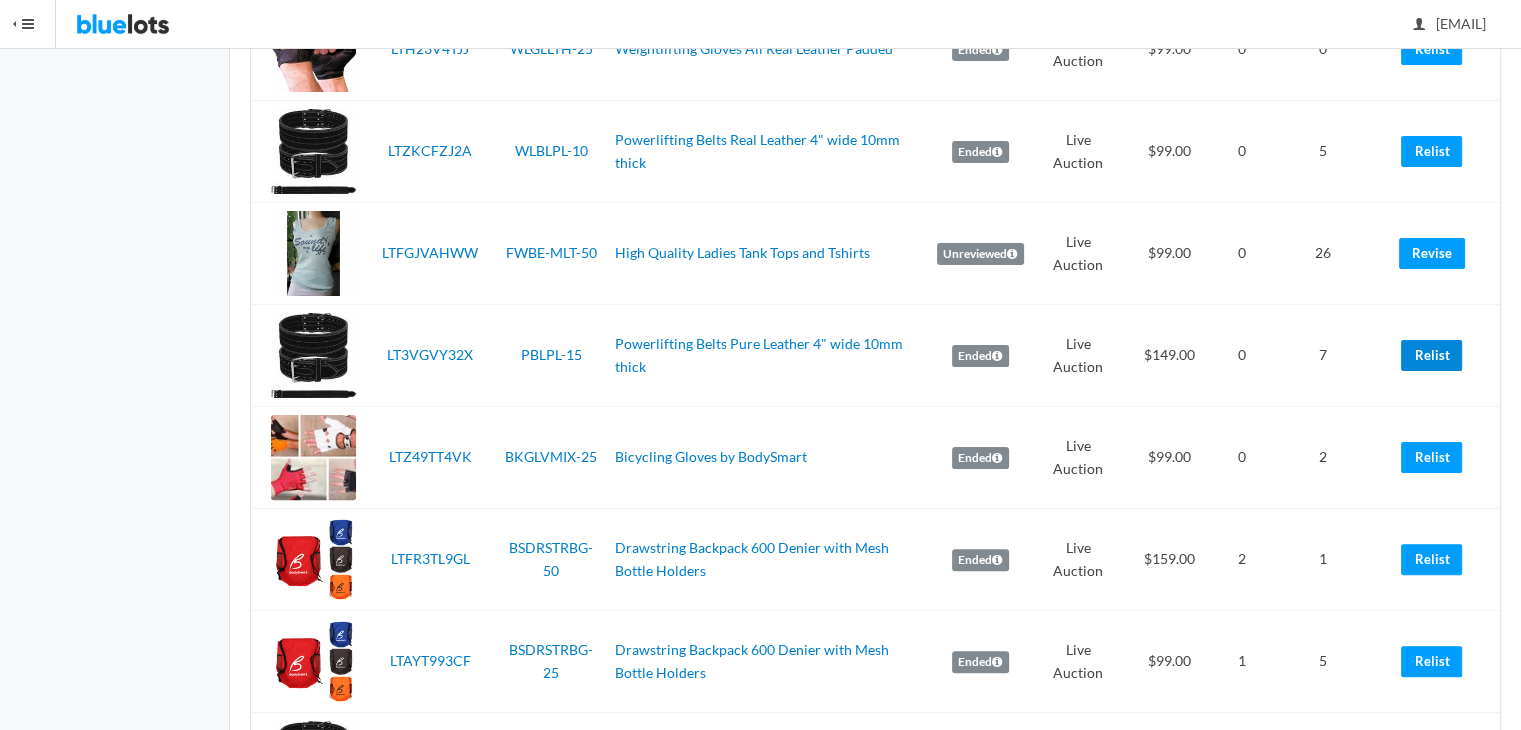 click on "Relist" at bounding box center [1431, 355] 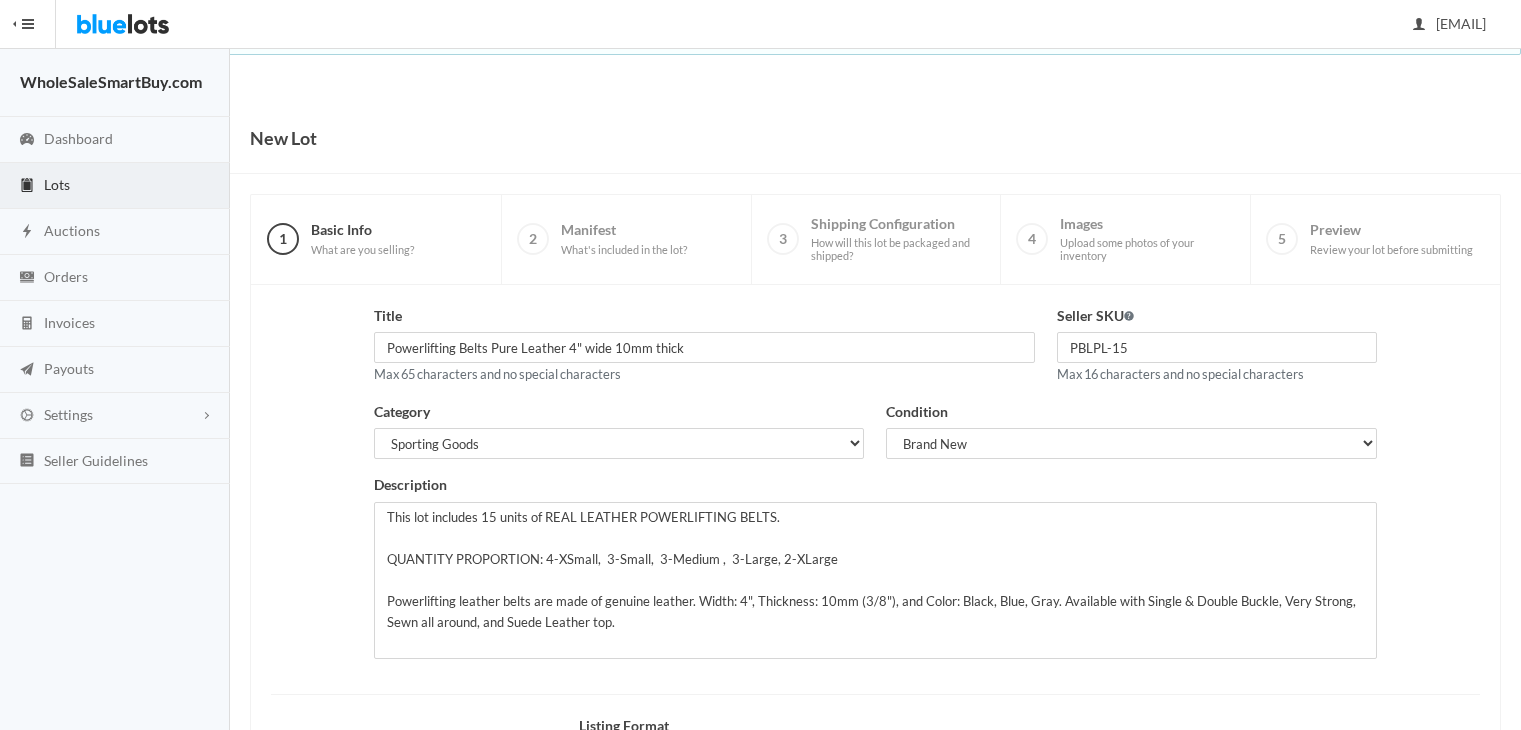 scroll, scrollTop: 0, scrollLeft: 0, axis: both 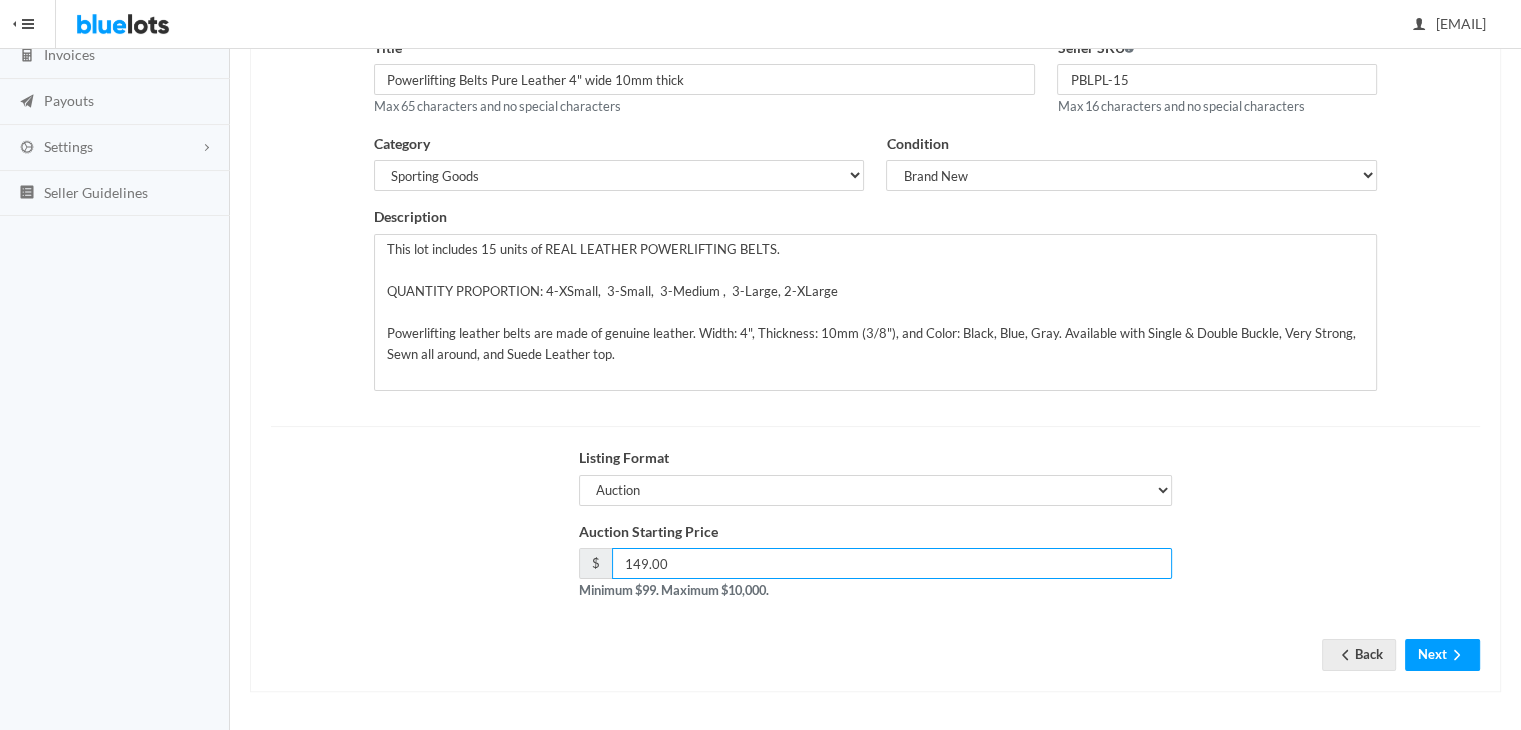 click on "149.00" at bounding box center [892, 563] 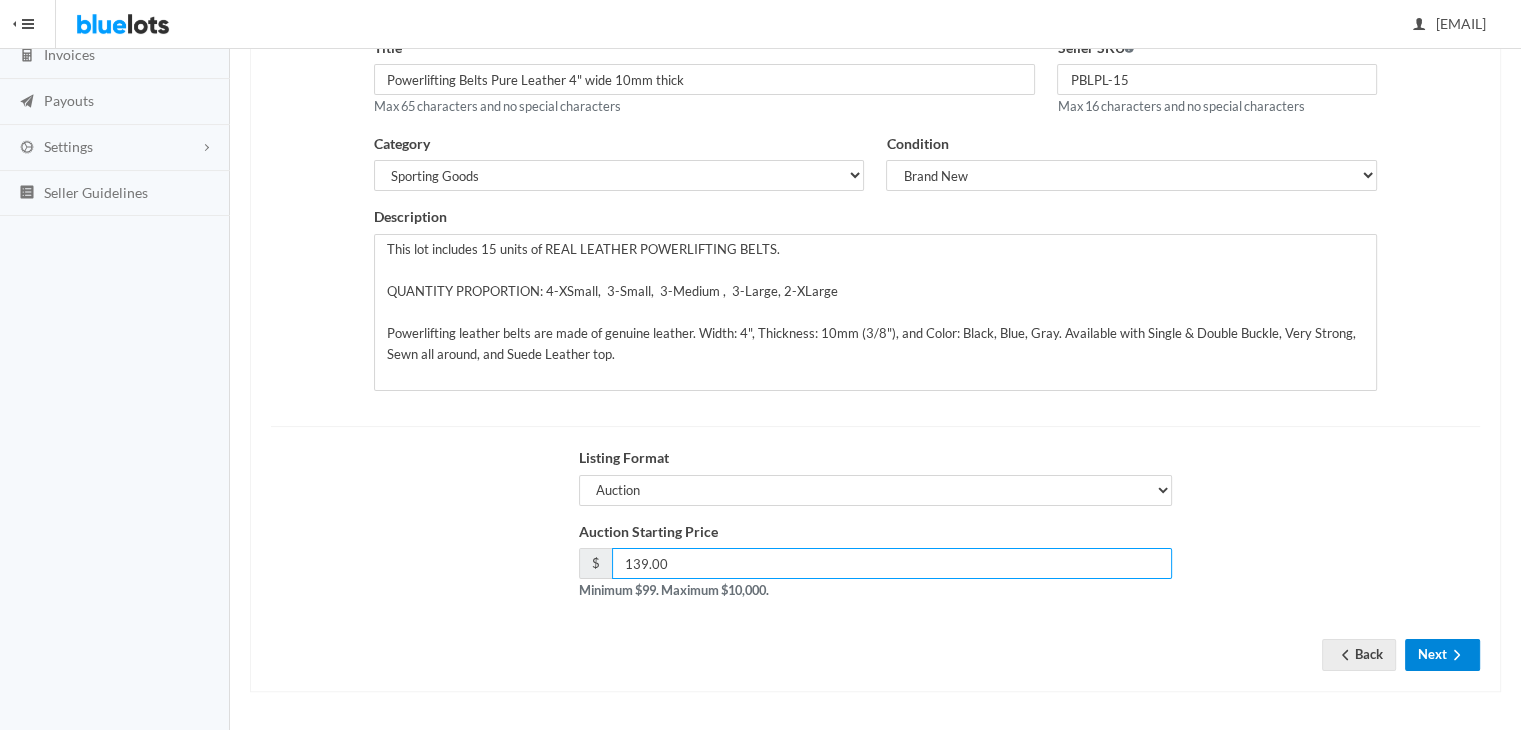 type on "139.00" 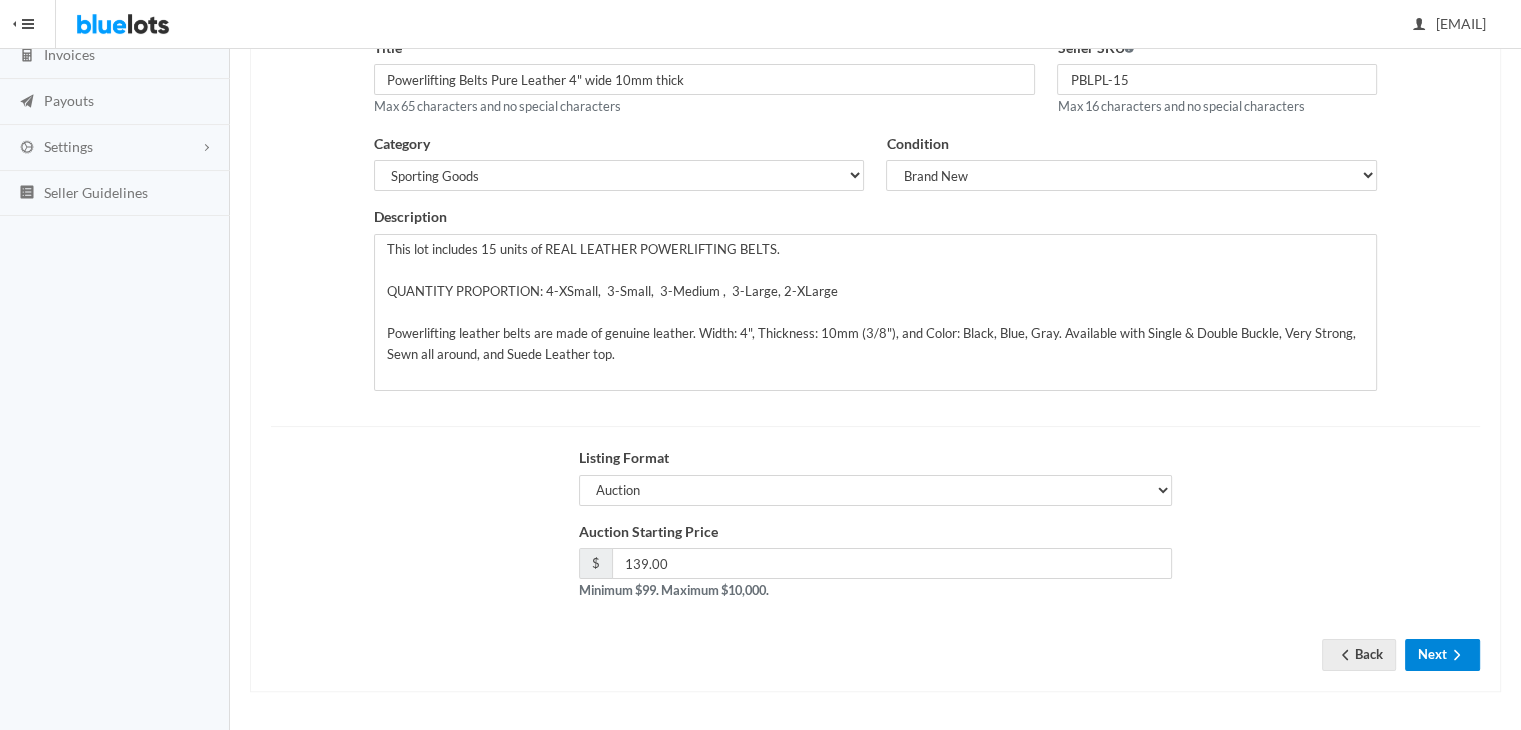 click 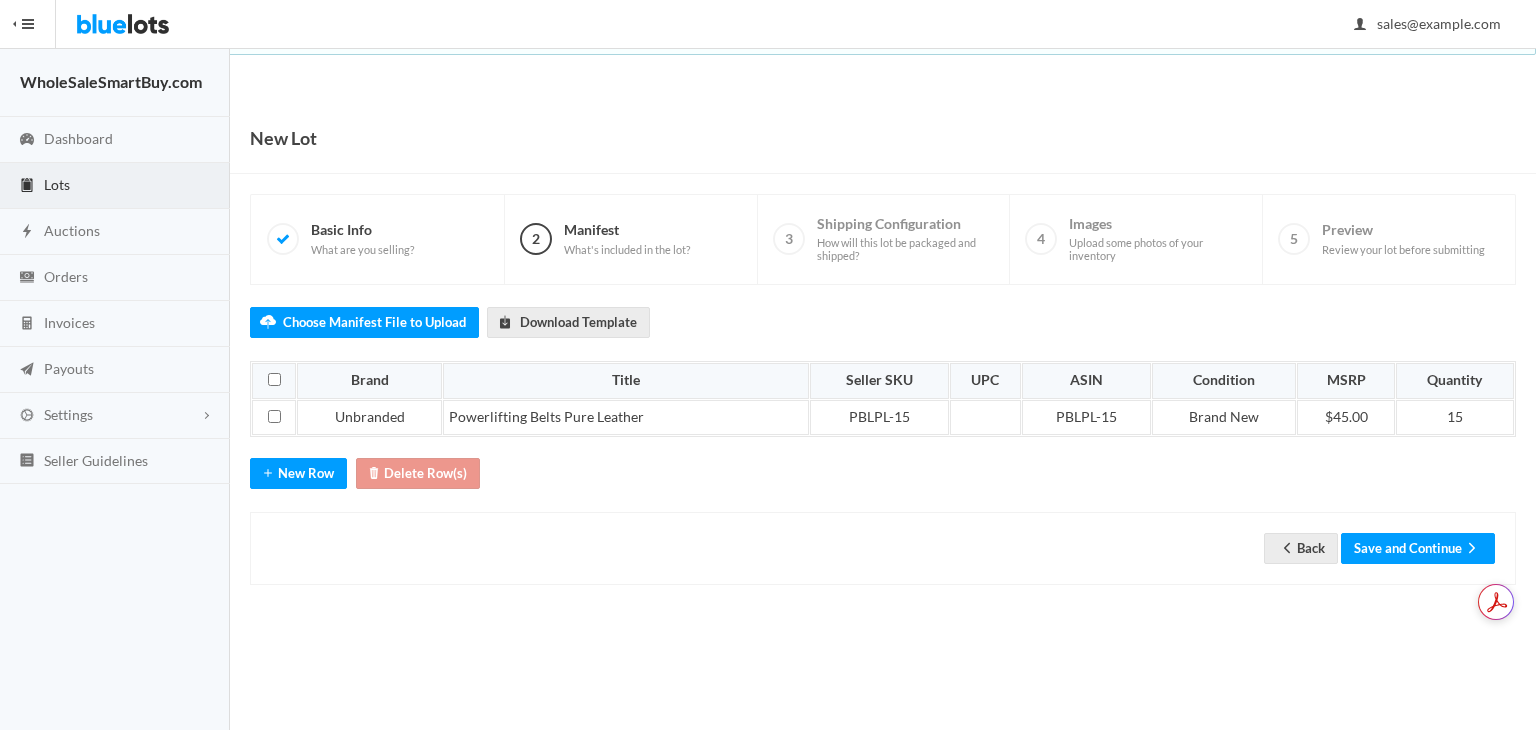 scroll, scrollTop: 0, scrollLeft: 0, axis: both 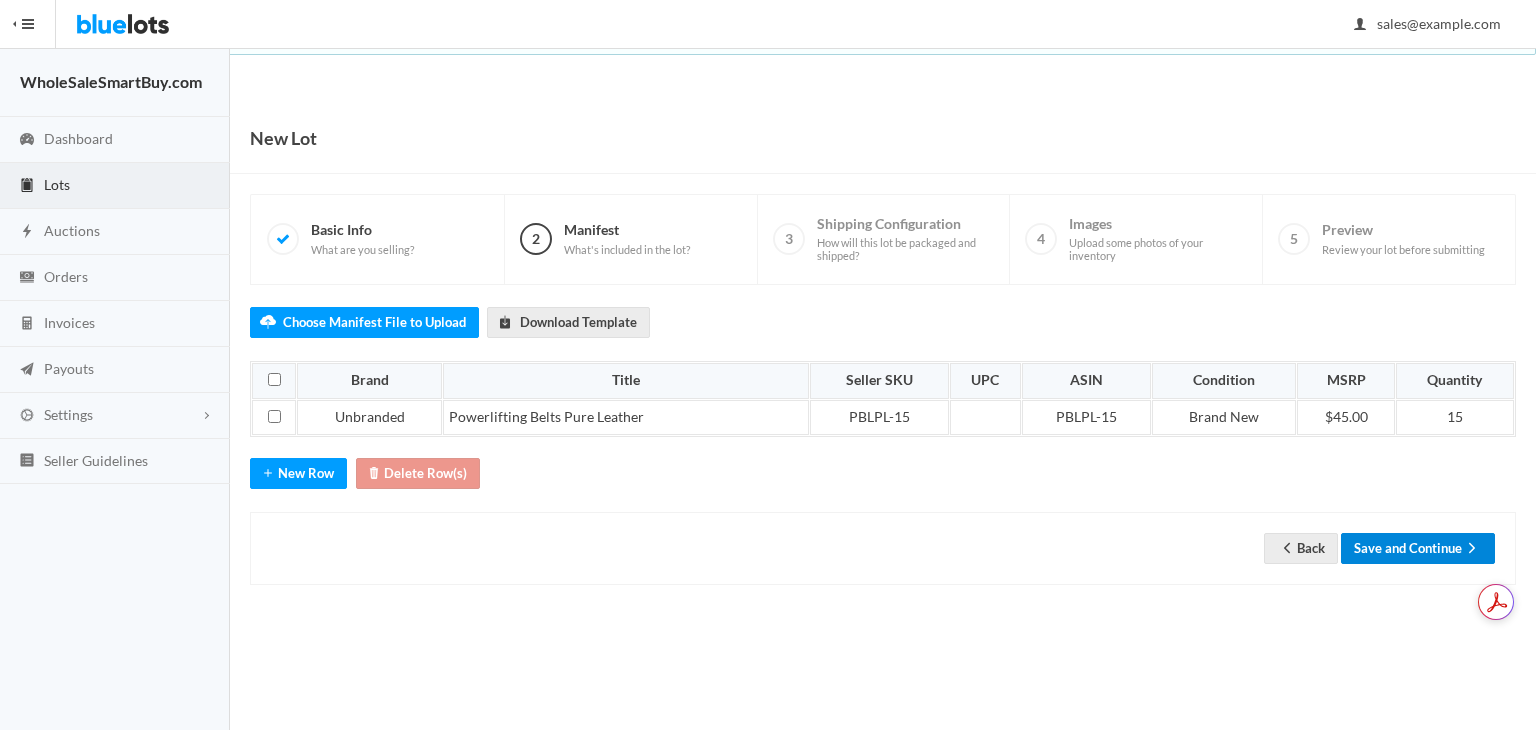 click on "Save and Continue" at bounding box center [1418, 548] 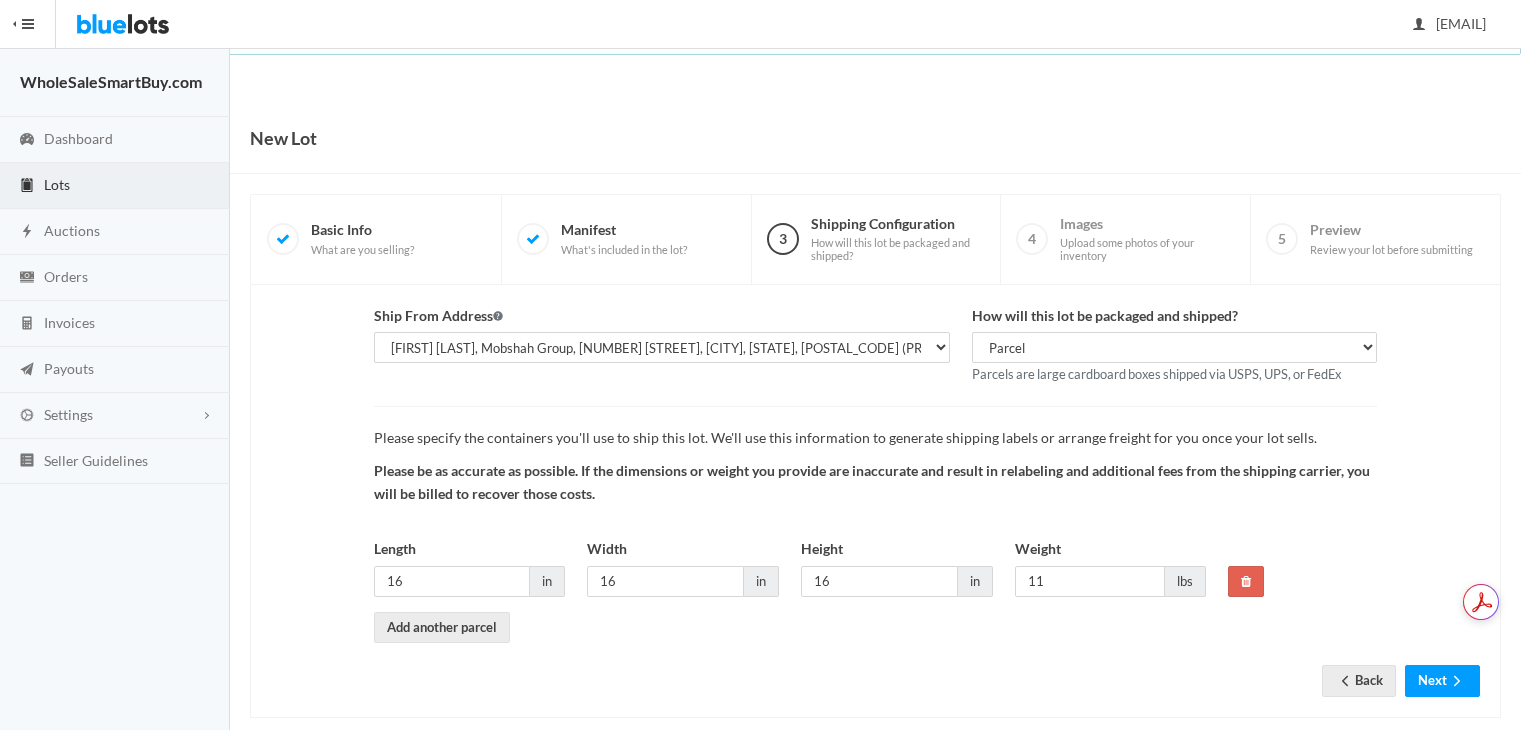 scroll, scrollTop: 0, scrollLeft: 0, axis: both 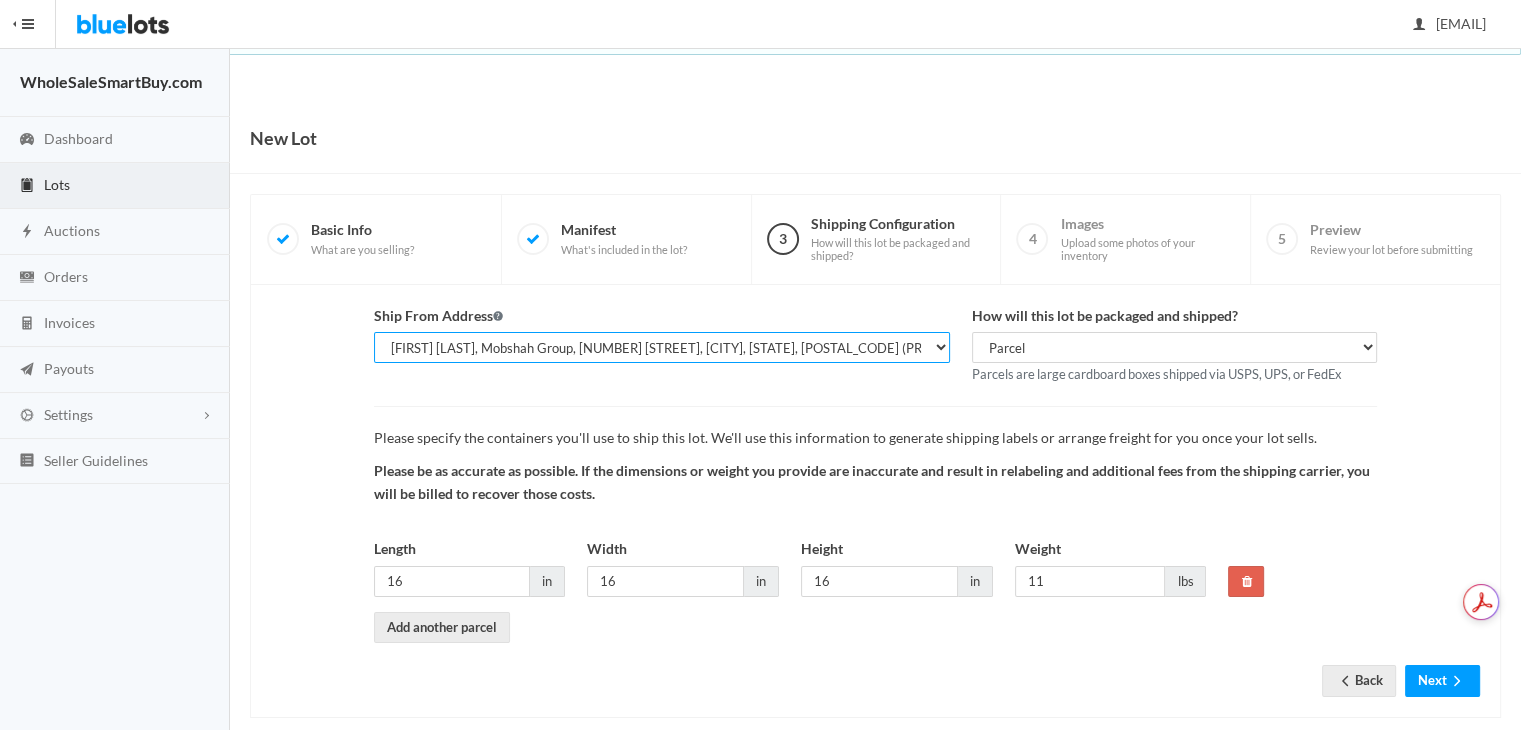 click on "[FIRST] [LAST], WholesaleSmartBuy.com, [NUMBER] [STREET], [CITY], [STATE], [POSTAL_CODE]
[FIRST] [LAST], Mobshah Group, [NUMBER] [STREET], [CITY], [STATE], [POSTAL_CODE] (PRIMARY)
[FIRST] [LAST], Mobshah Group, [NUMBER] [STREET] PMB [NUMBER], [CITY], [STATE], [POSTAL_CODE] (MAIN)" at bounding box center [662, 347] 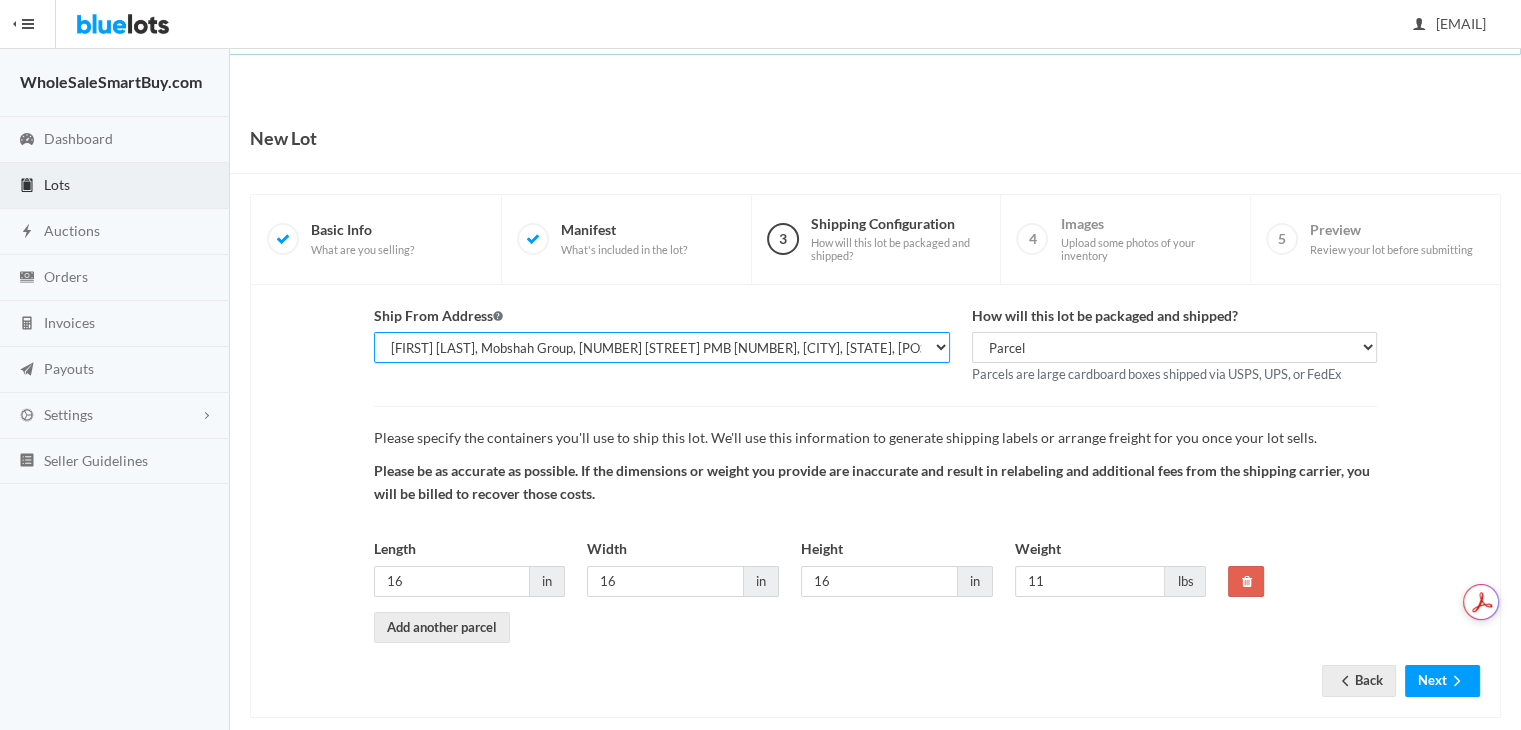 click on "[FIRST] [LAST], WholesaleSmartBuy.com, [NUMBER] [STREET], [CITY], [STATE], [POSTAL_CODE]
[FIRST] [LAST], Mobshah Group, [NUMBER] [STREET], [CITY], [STATE], [POSTAL_CODE] (PRIMARY)
[FIRST] [LAST], Mobshah Group, [NUMBER] [STREET] PMB [NUMBER], [CITY], [STATE], [POSTAL_CODE] (MAIN)" at bounding box center (662, 347) 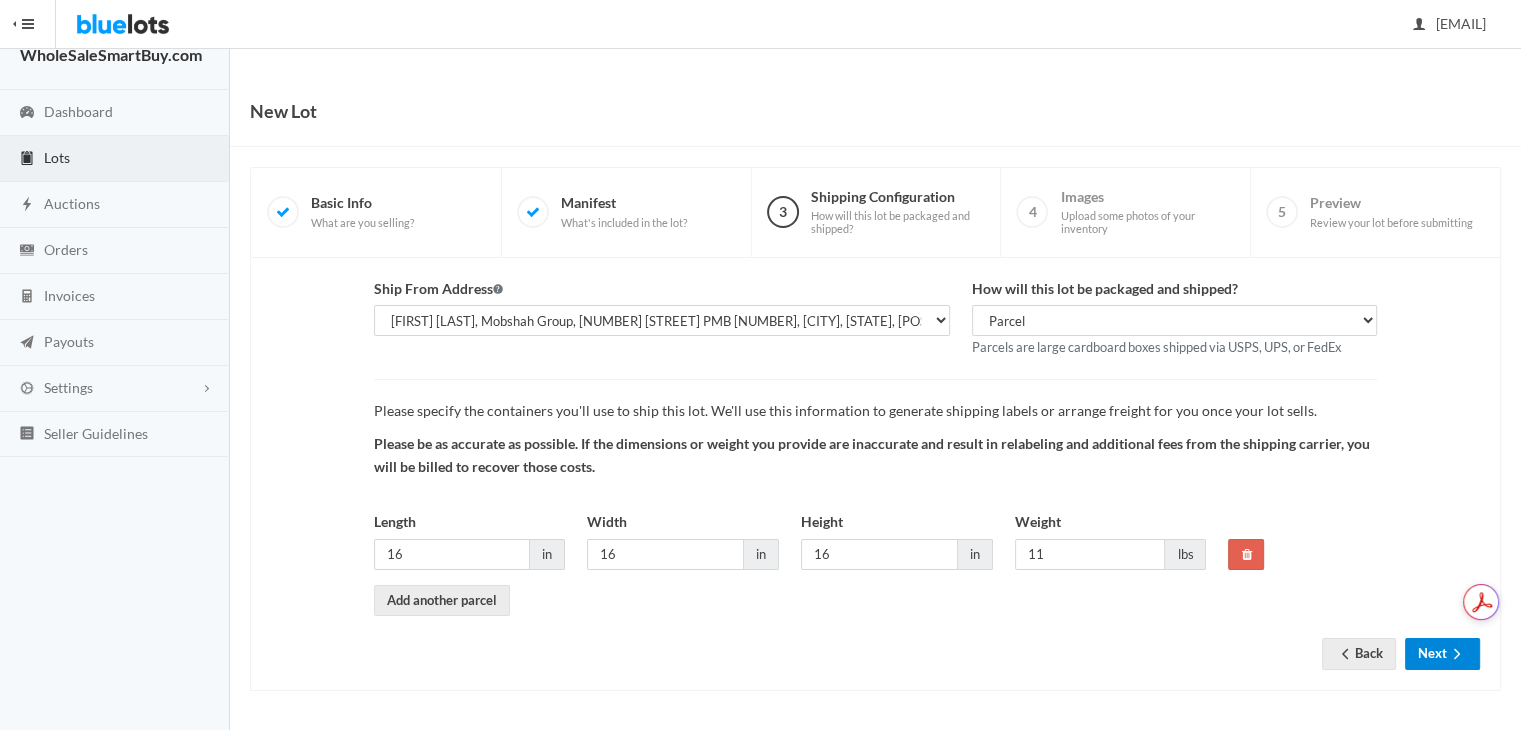 click 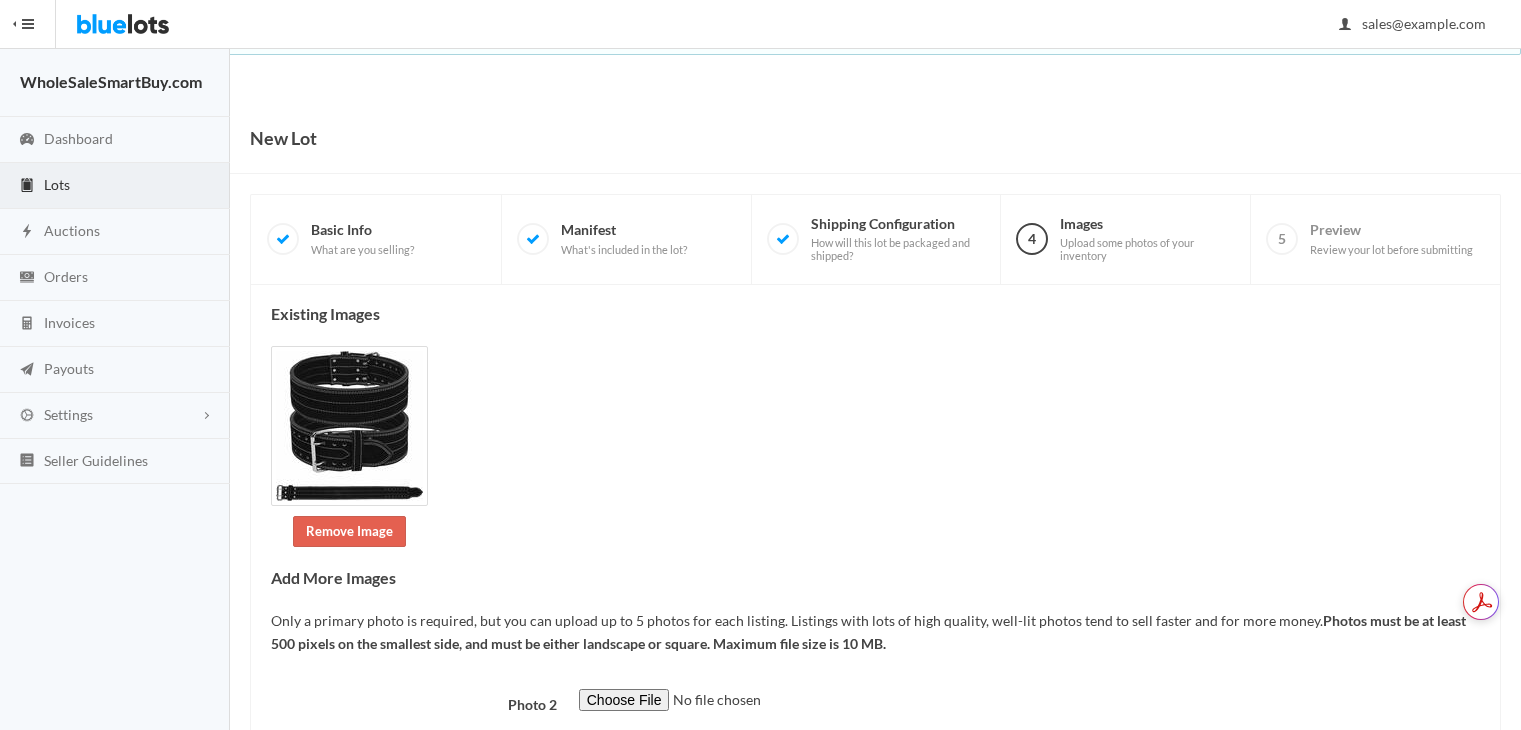 scroll, scrollTop: 0, scrollLeft: 0, axis: both 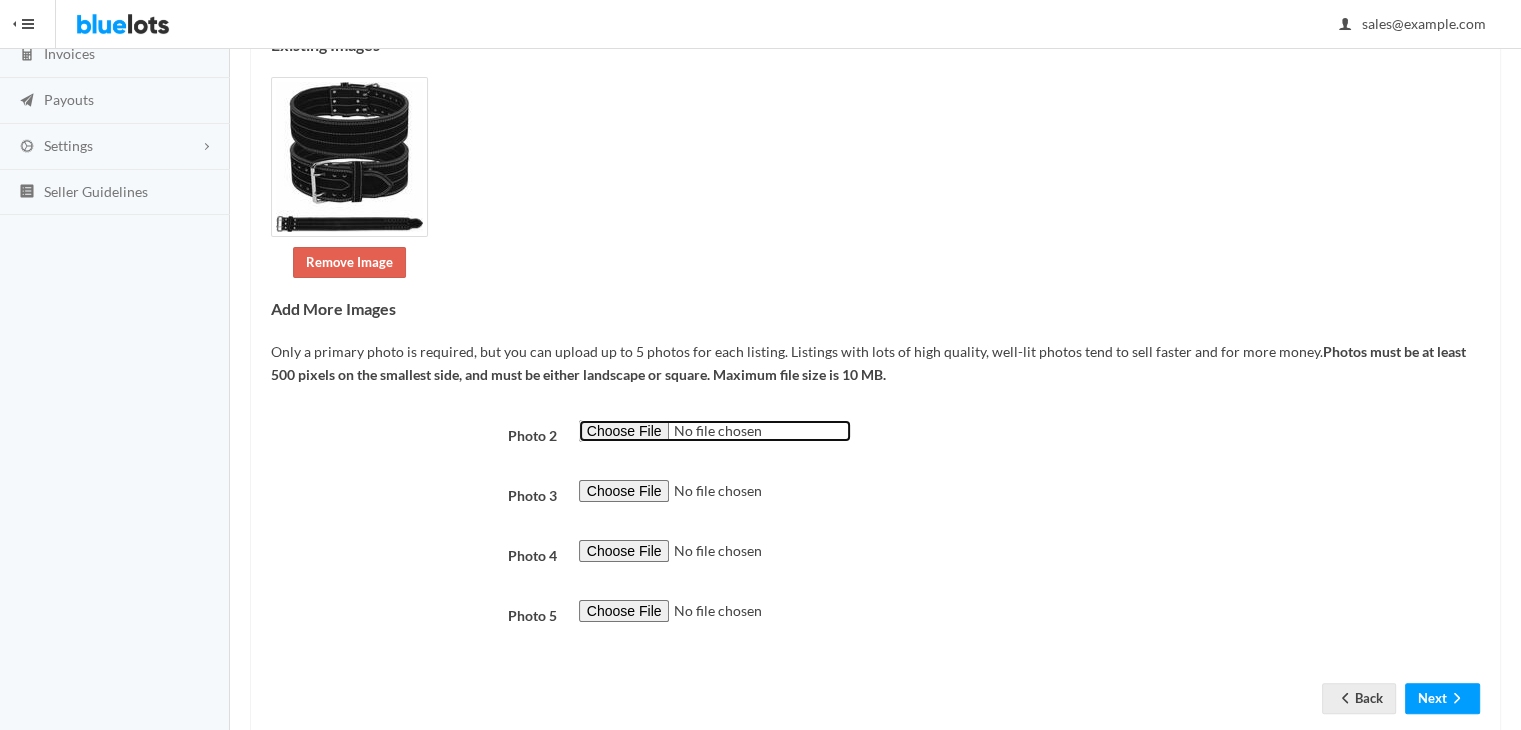 click at bounding box center (715, 431) 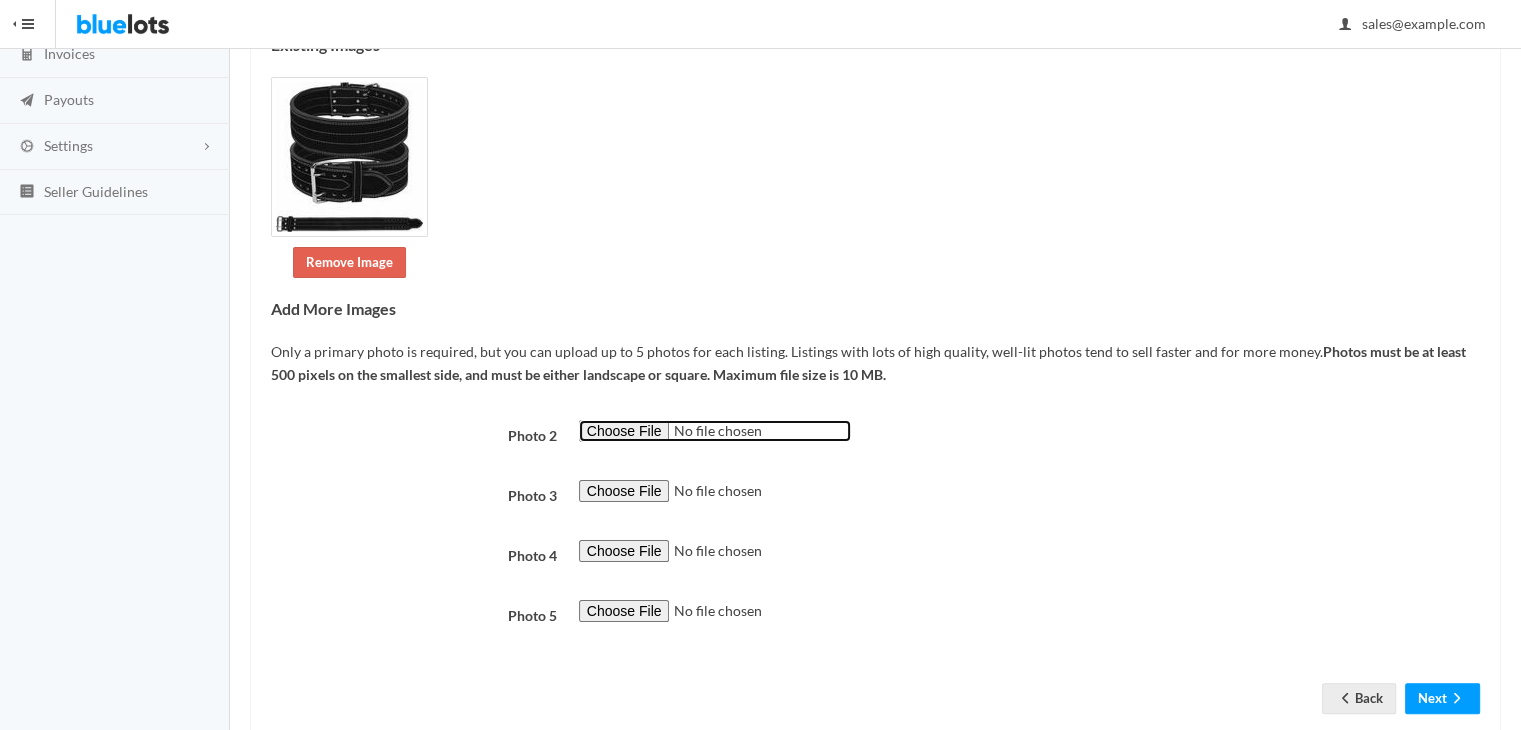 type on "C:\fakepath\powerlifting belt 3.jpg" 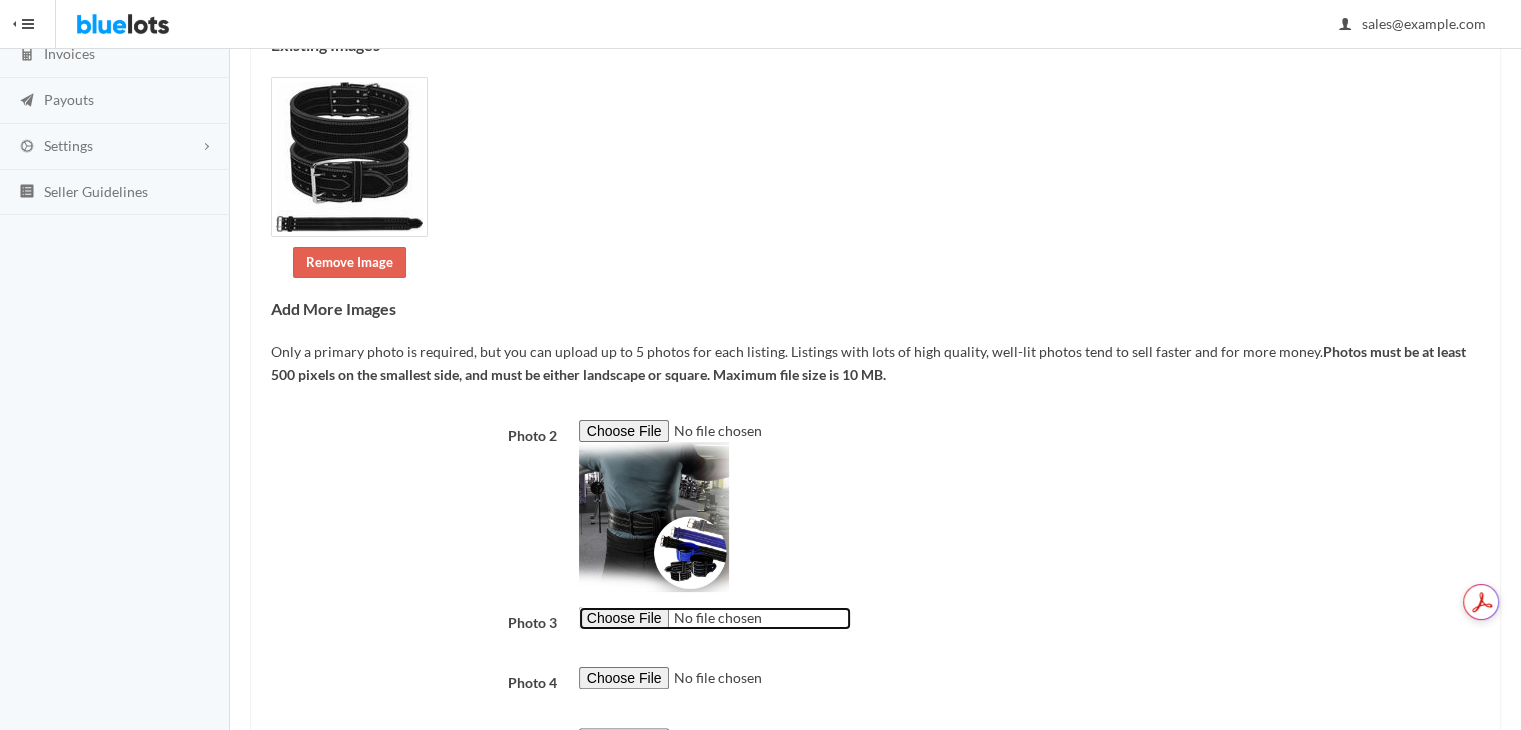 click at bounding box center [715, 618] 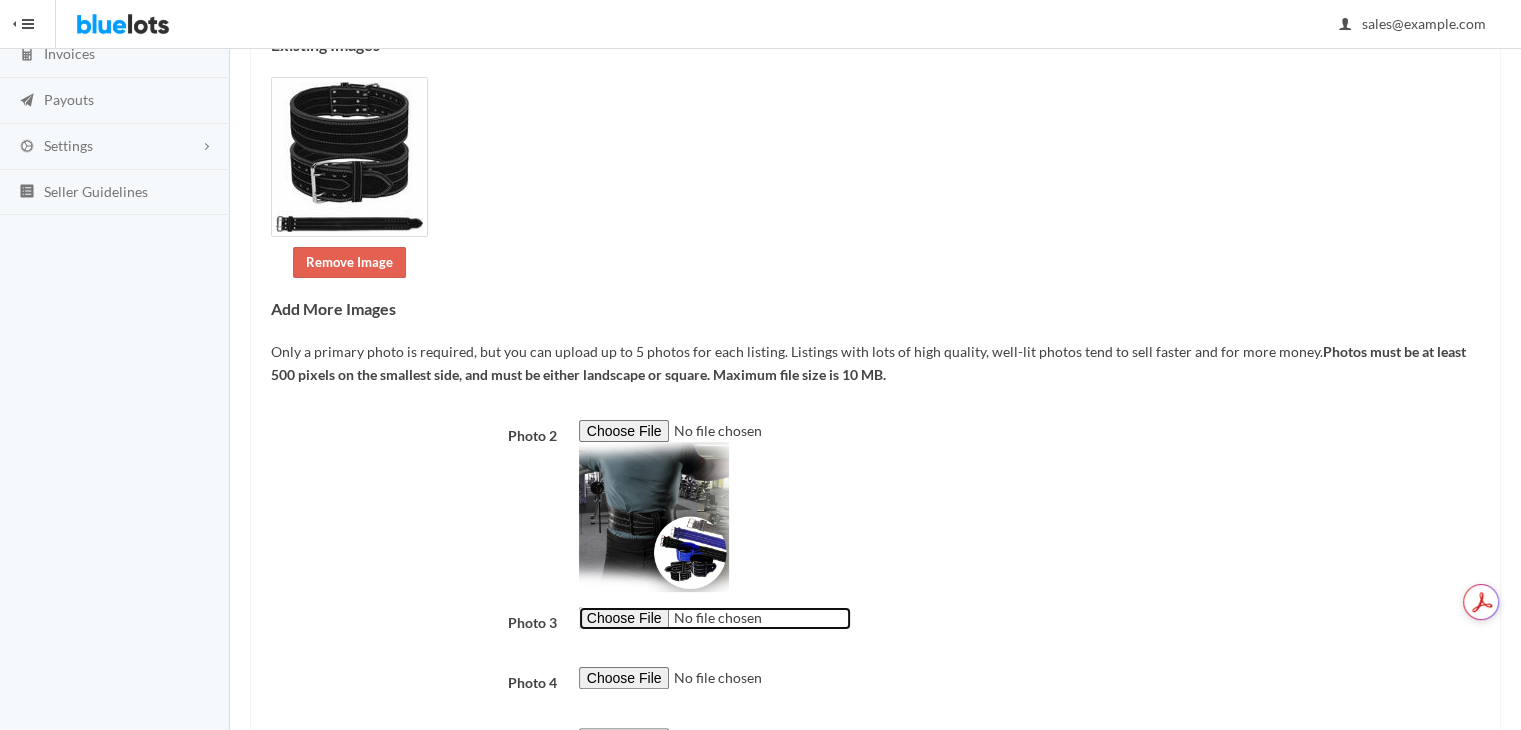 type on "C:\fakepath\powerlifting belt 4.jpg" 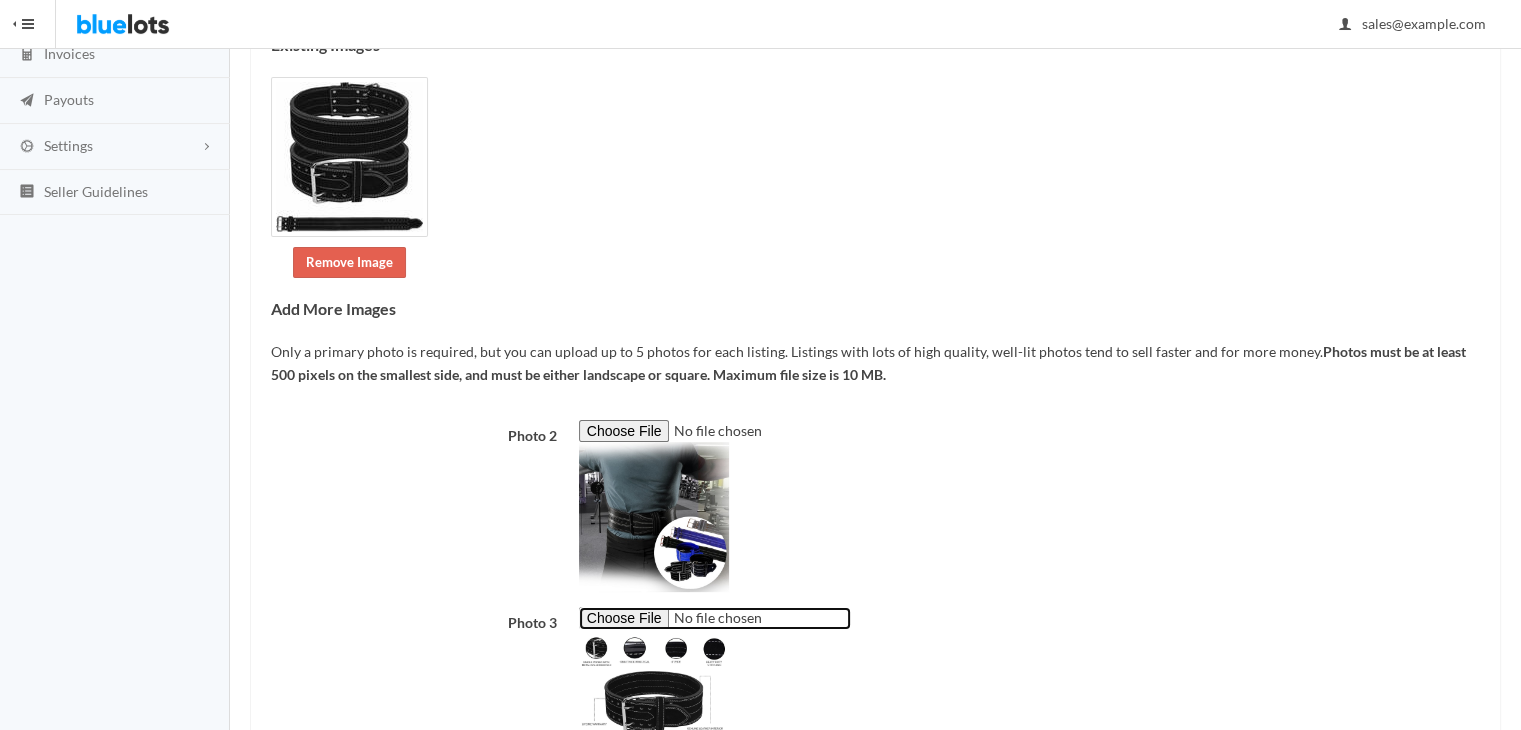 scroll, scrollTop: 568, scrollLeft: 0, axis: vertical 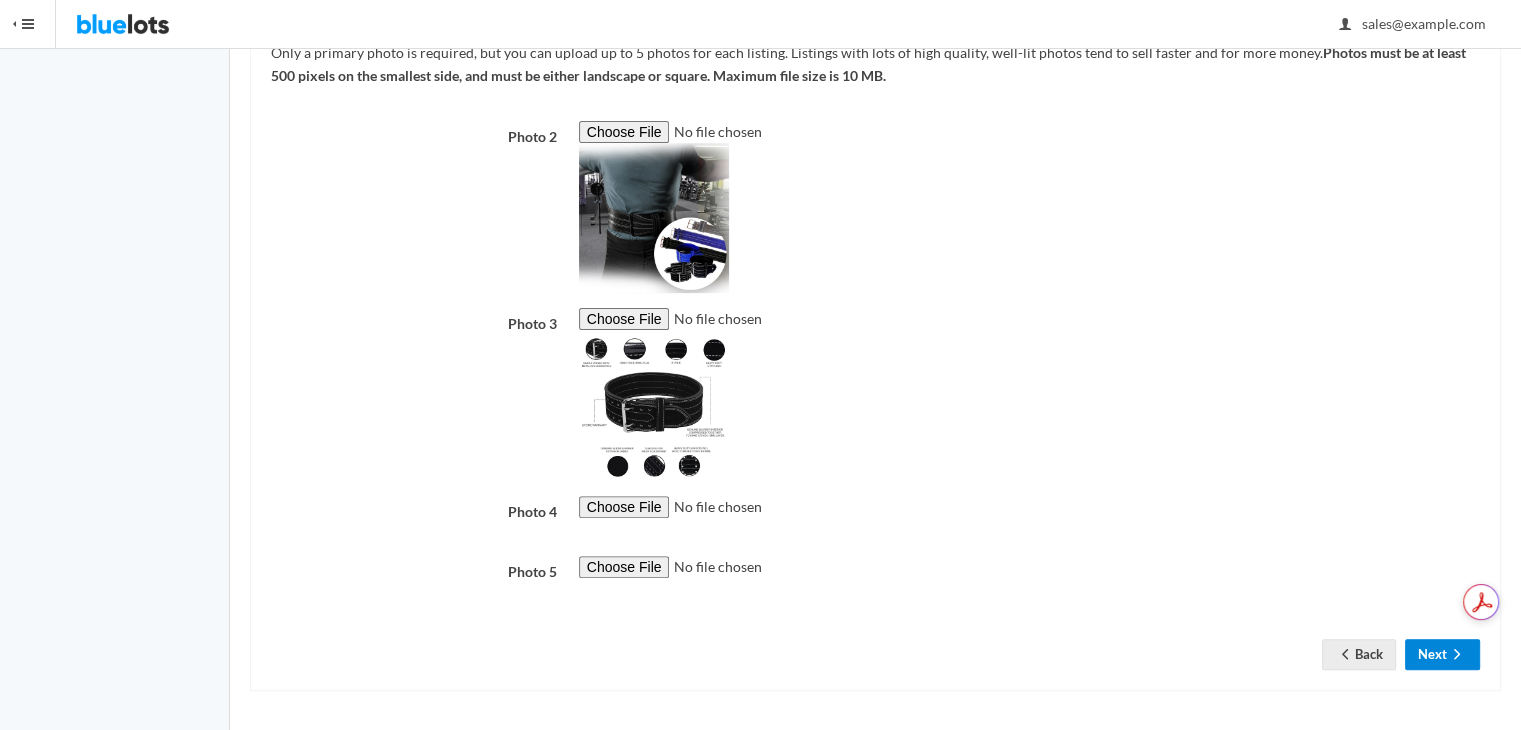 click on "Next" at bounding box center (1442, 654) 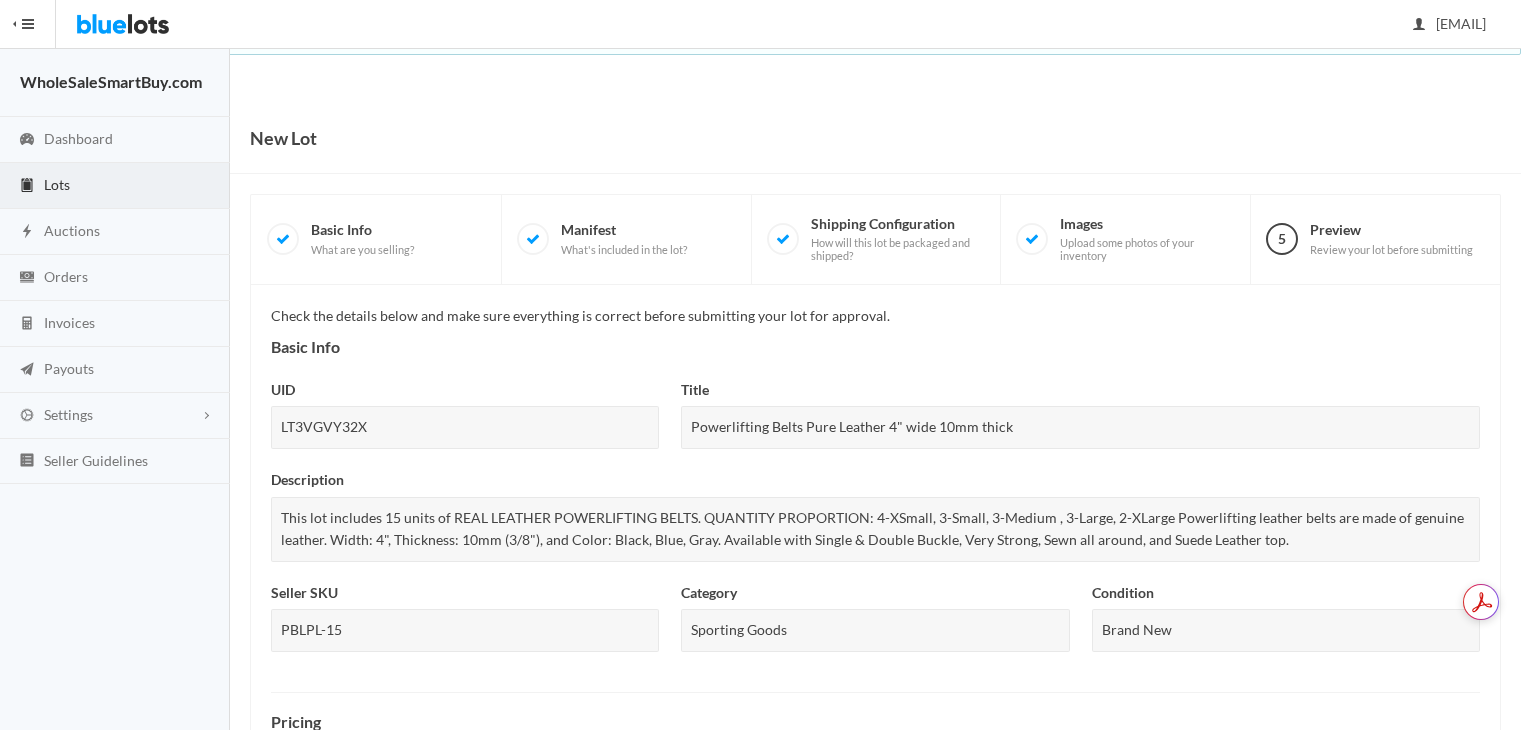 scroll, scrollTop: 0, scrollLeft: 0, axis: both 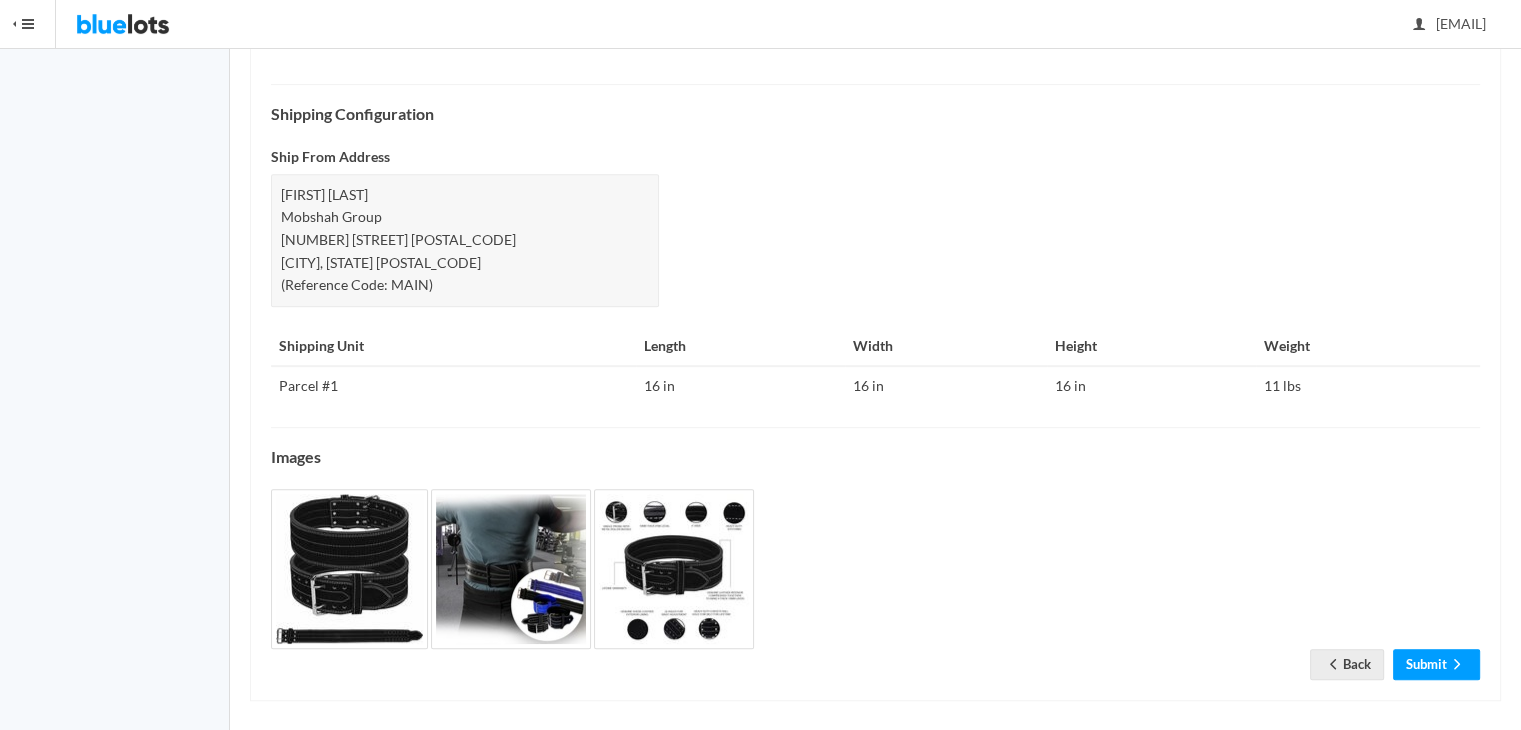 drag, startPoint x: 1535, startPoint y: 102, endPoint x: 1530, endPoint y: 541, distance: 439.02847 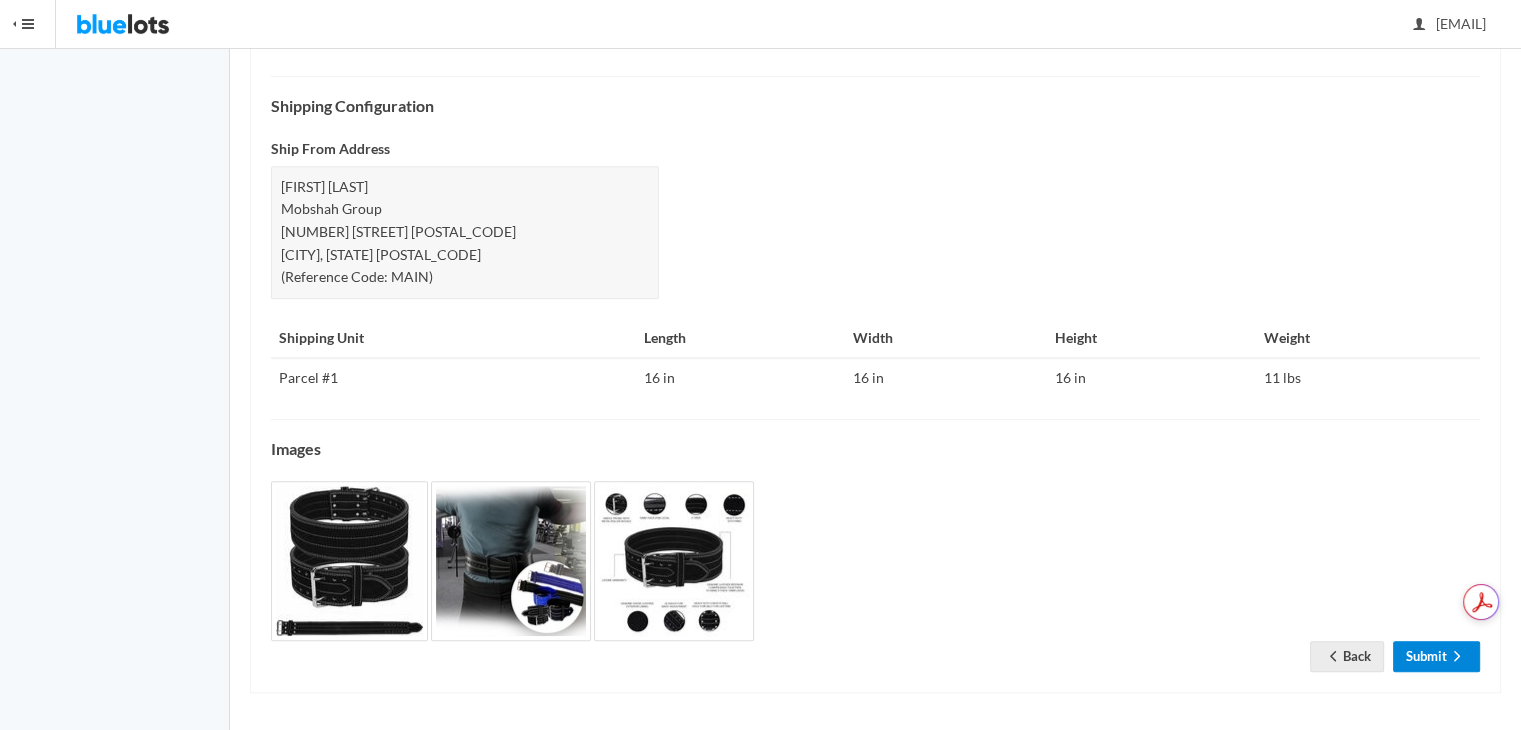 click 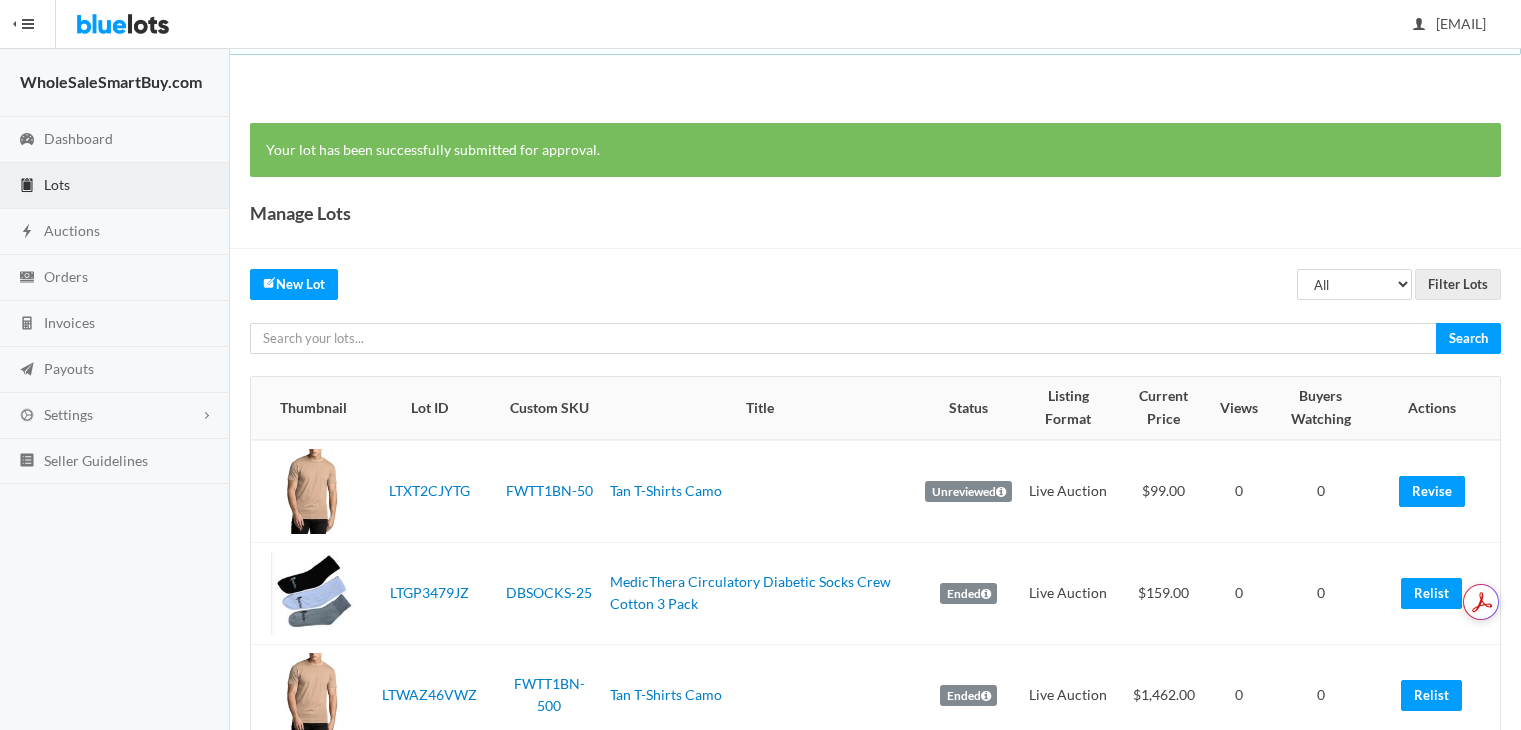 scroll, scrollTop: 0, scrollLeft: 0, axis: both 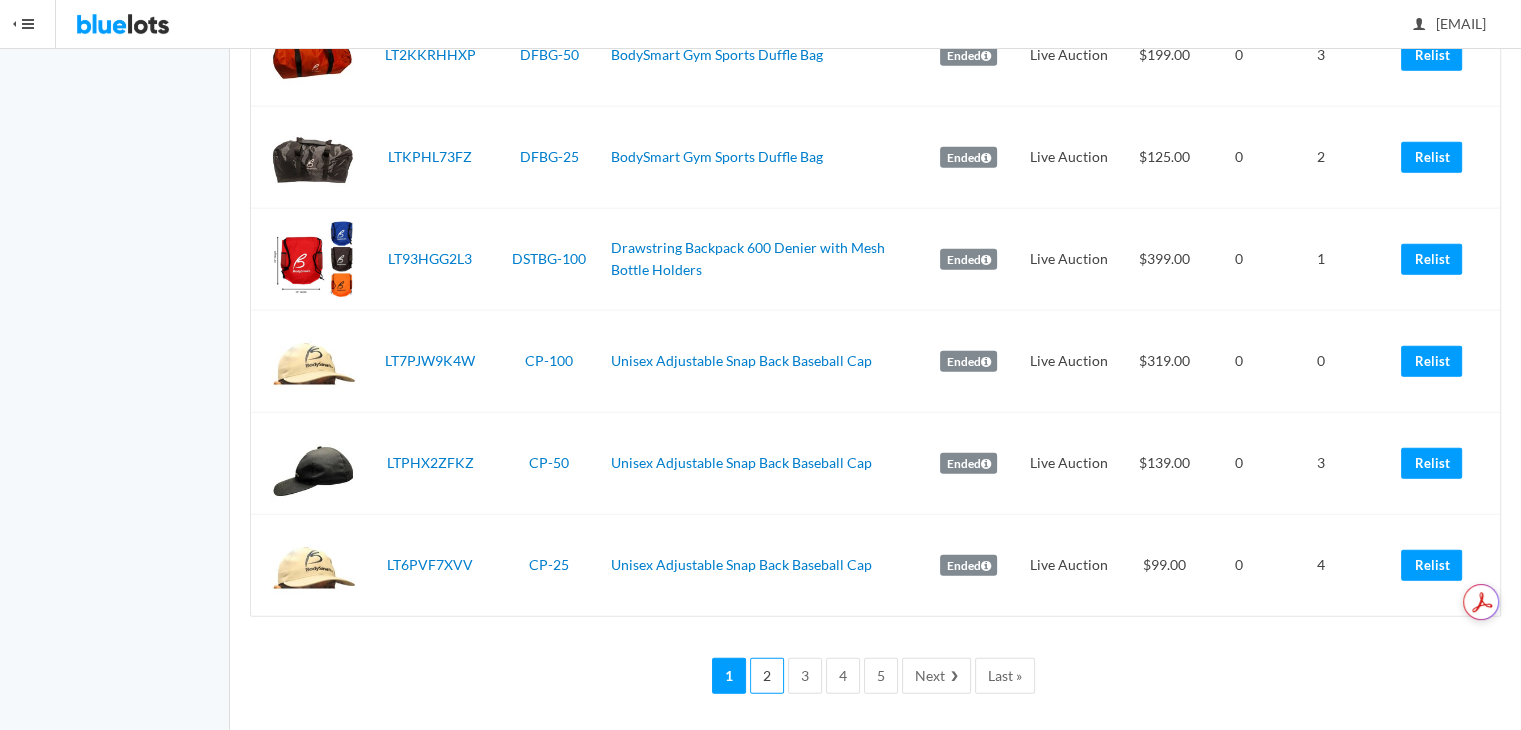 click on "2" at bounding box center [767, 676] 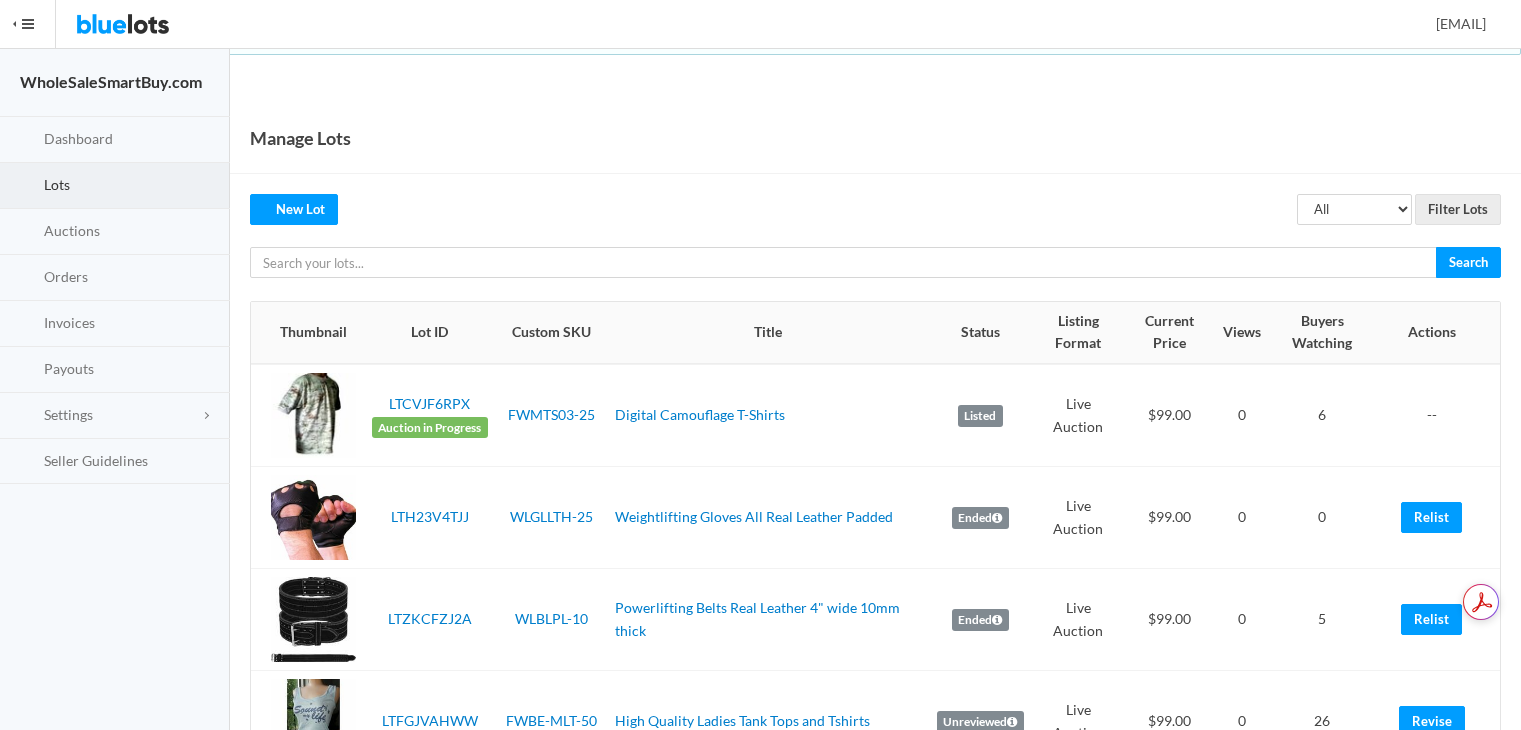 scroll, scrollTop: 0, scrollLeft: 0, axis: both 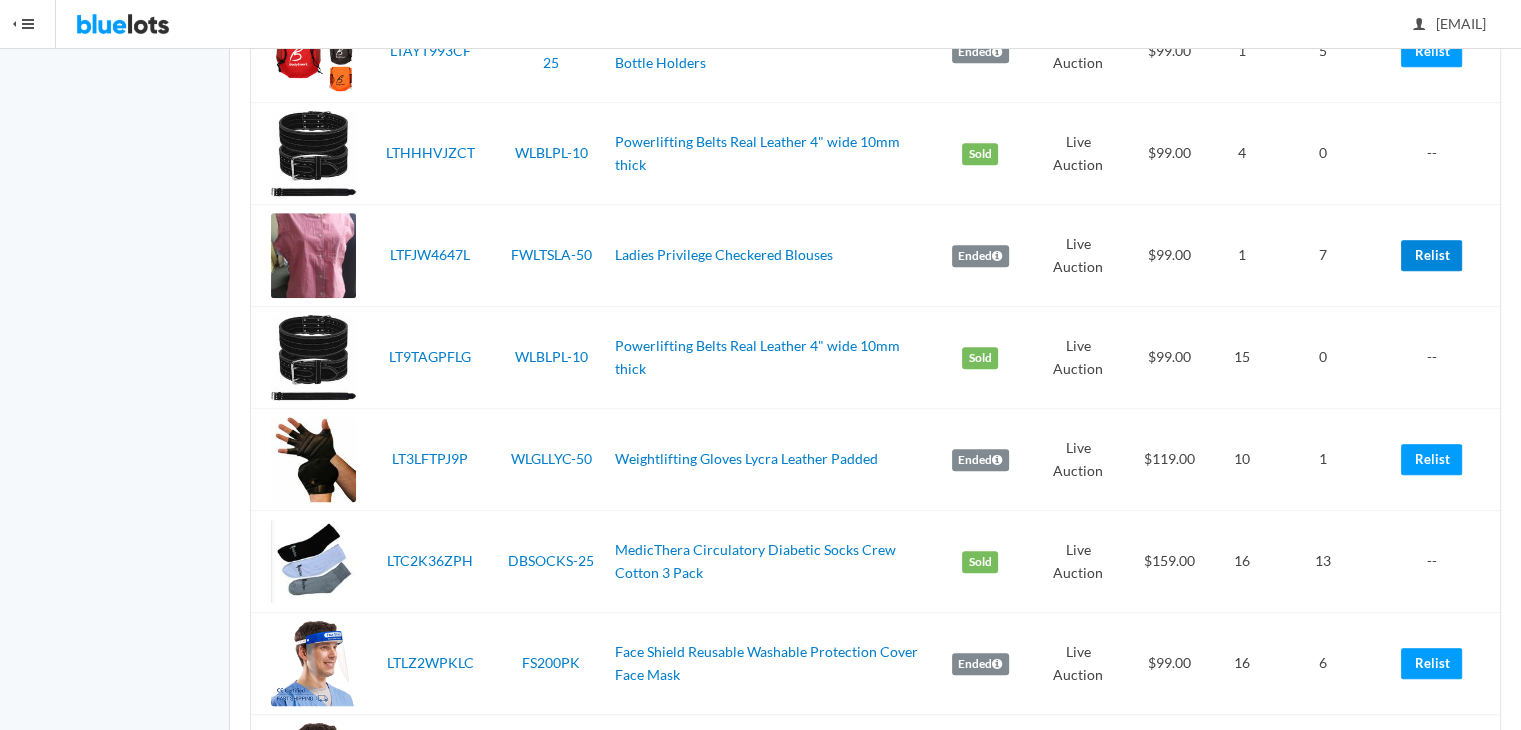 click on "Relist" at bounding box center (1431, 255) 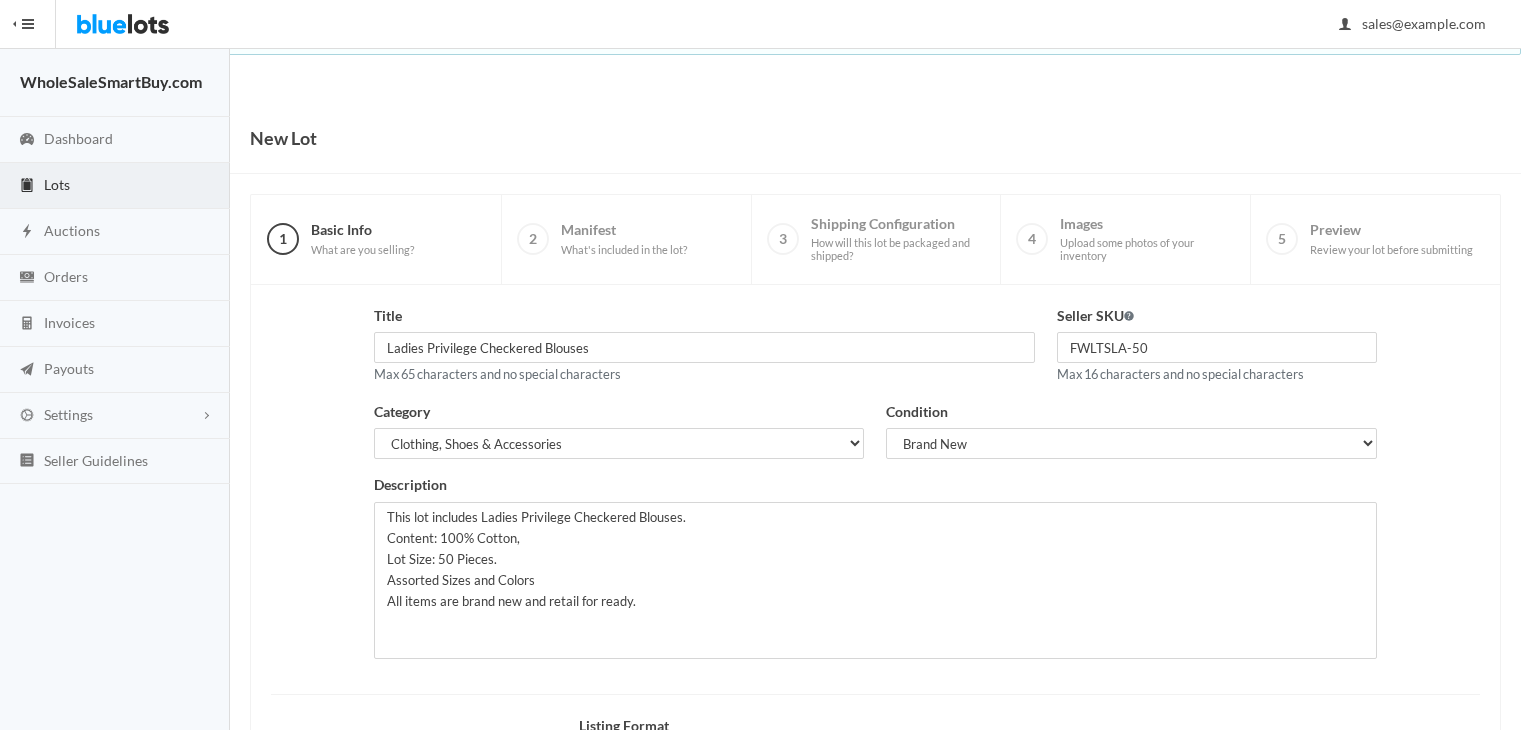 scroll, scrollTop: 0, scrollLeft: 0, axis: both 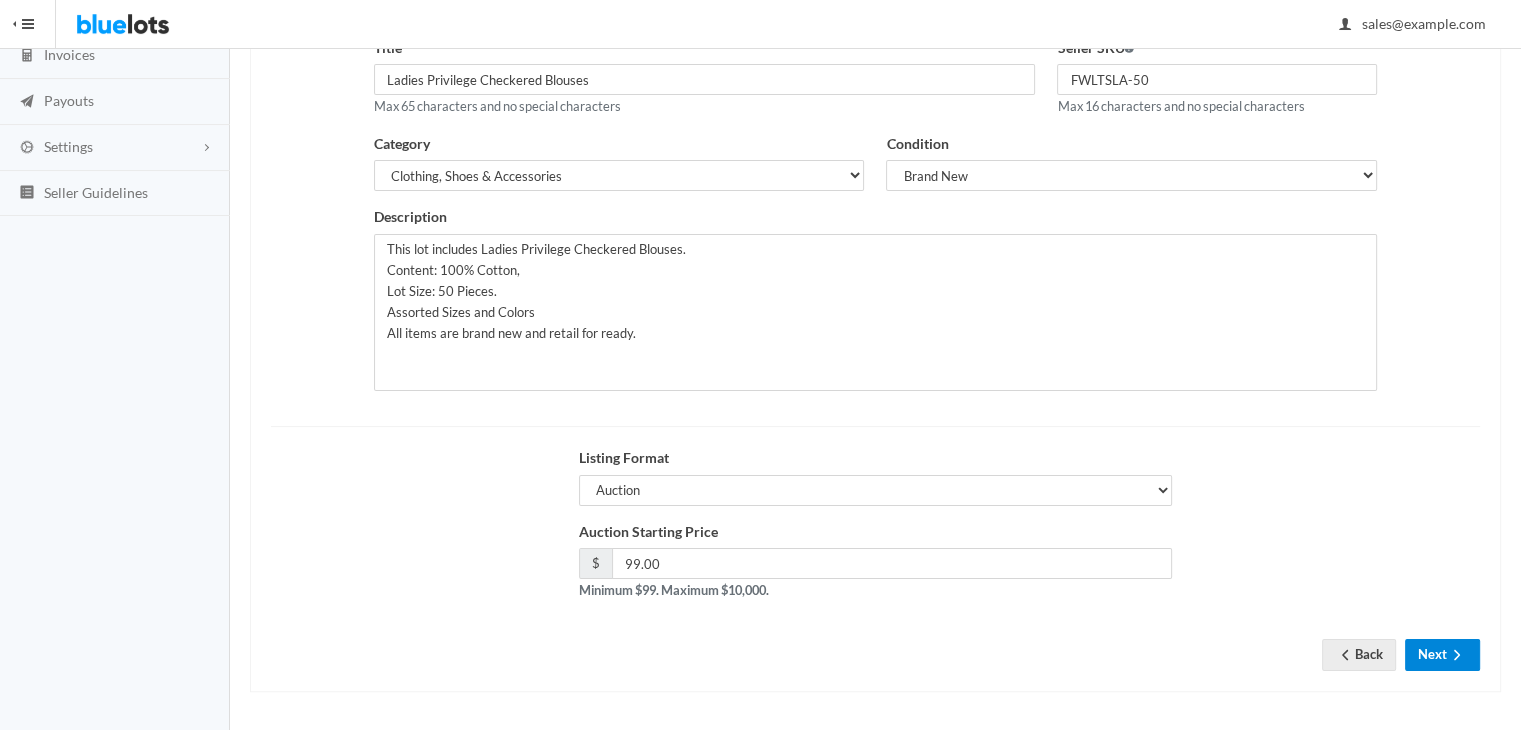 click on "Next" at bounding box center (1442, 654) 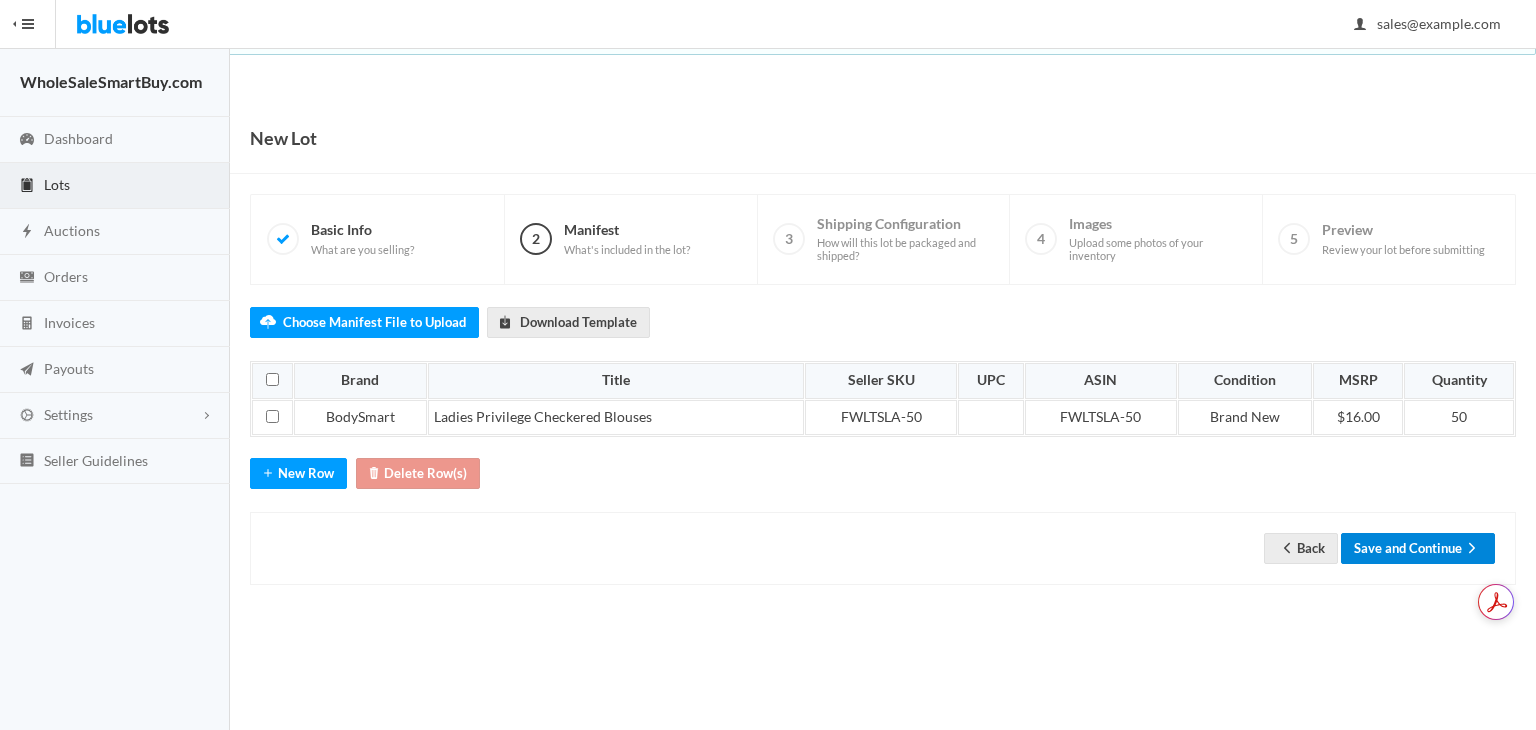 scroll, scrollTop: 0, scrollLeft: 0, axis: both 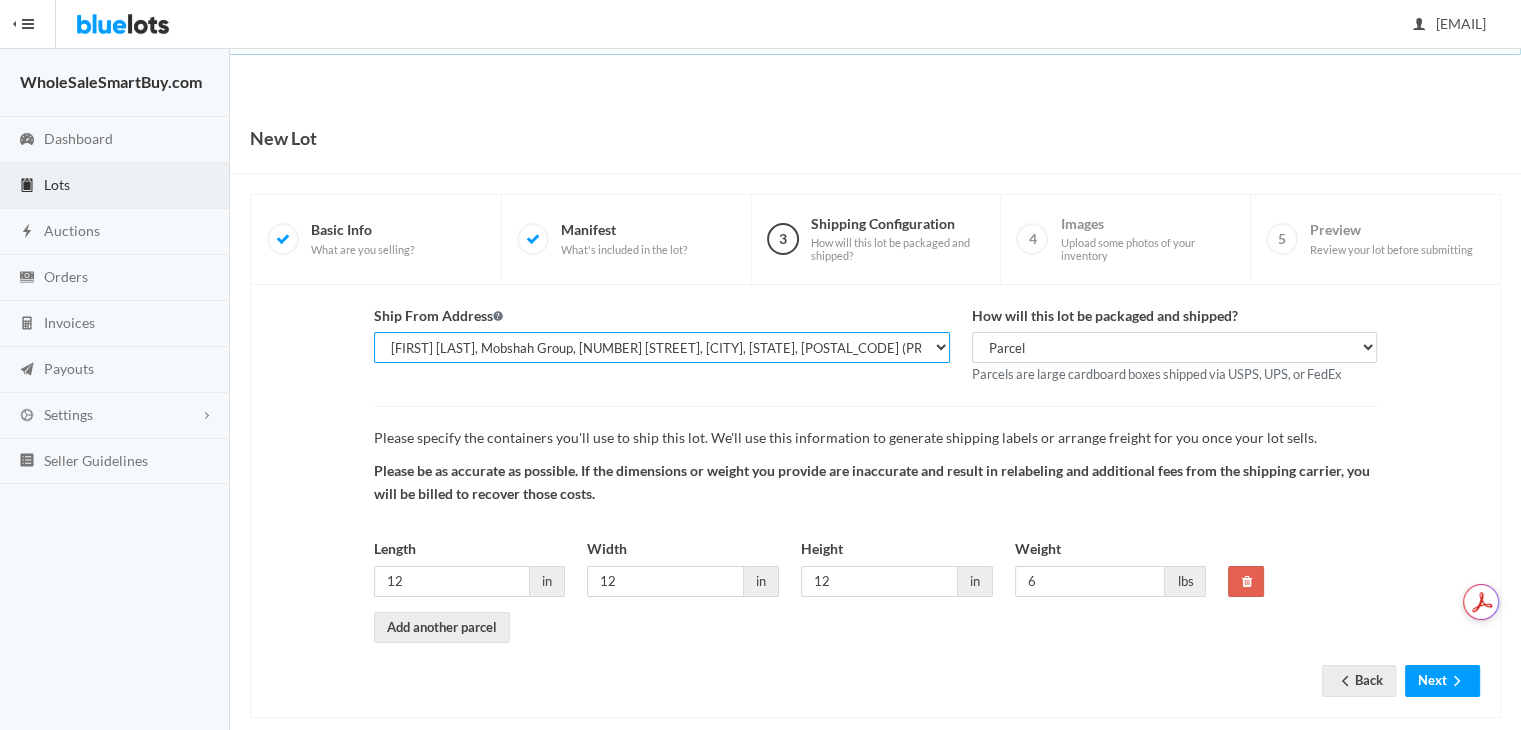 click on "[FIRST] [LAST], WholesaleSmartBuy.com, [NUMBER] [STREET], [CITY], [STATE], [POSTAL_CODE]
[FIRST] [LAST], Mobshah Group, [NUMBER] [STREET], [CITY], [STATE], [POSTAL_CODE] (PRIMARY)
[FIRST] [LAST], Mobshah Group, [NUMBER] [STREET] PMB [NUMBER], [CITY], [STATE], [POSTAL_CODE] (MAIN)" at bounding box center (662, 347) 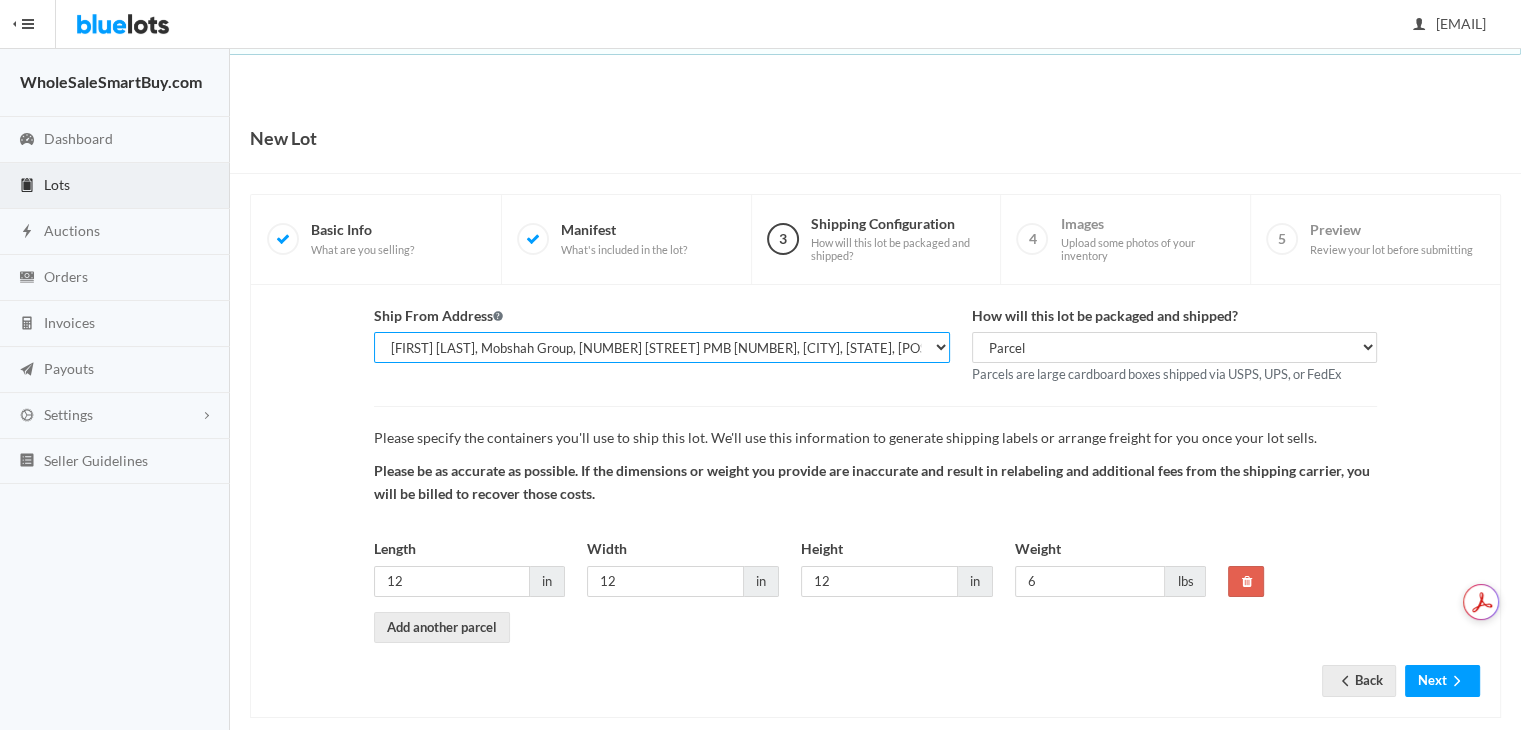 click on "[FIRST] [LAST], WholesaleSmartBuy.com, [NUMBER] [STREET], [CITY], [STATE], [POSTAL_CODE]
[FIRST] [LAST], Mobshah Group, [NUMBER] [STREET], [CITY], [STATE], [POSTAL_CODE] (PRIMARY)
[FIRST] [LAST], Mobshah Group, [NUMBER] [STREET] PMB [NUMBER], [CITY], [STATE], [POSTAL_CODE] (MAIN)" at bounding box center [662, 347] 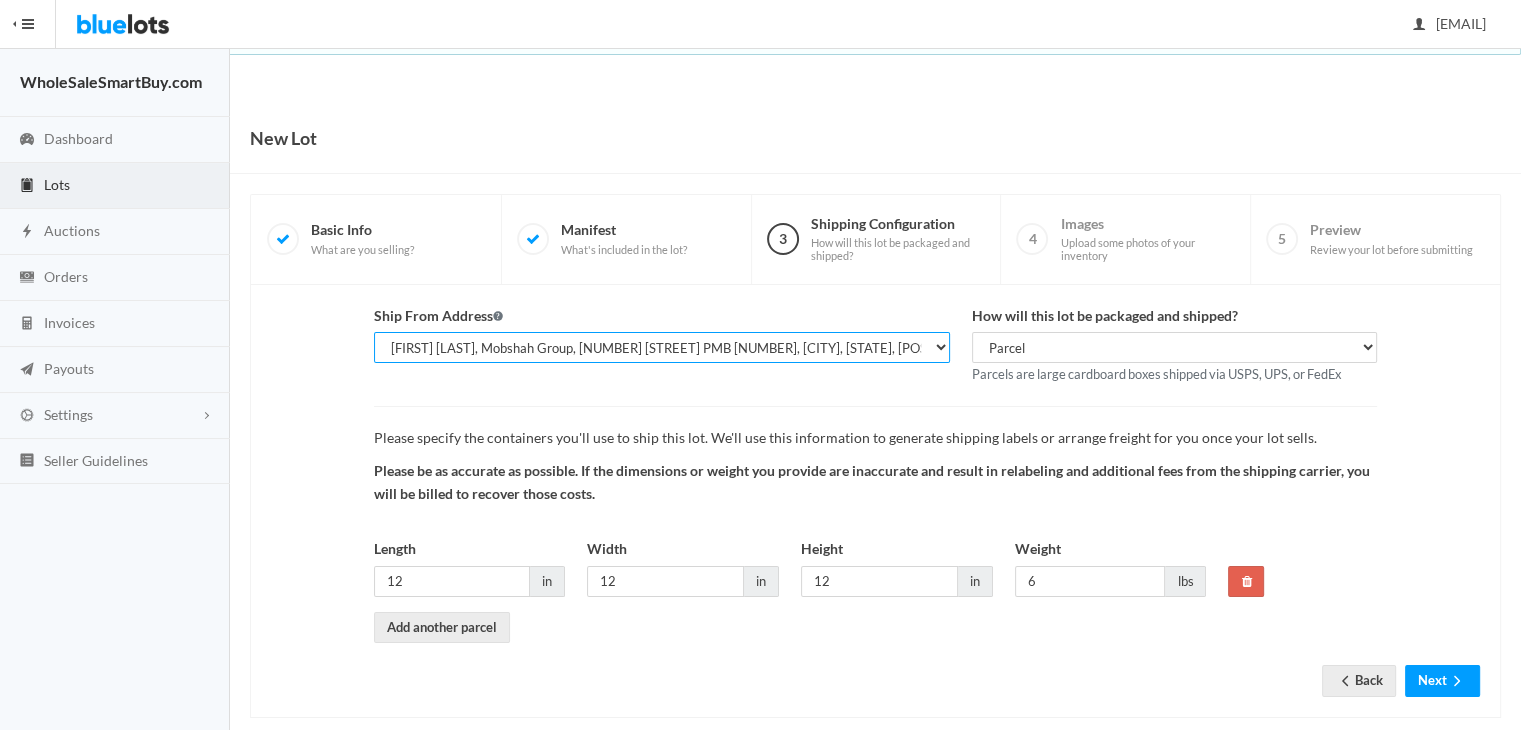 scroll, scrollTop: 27, scrollLeft: 0, axis: vertical 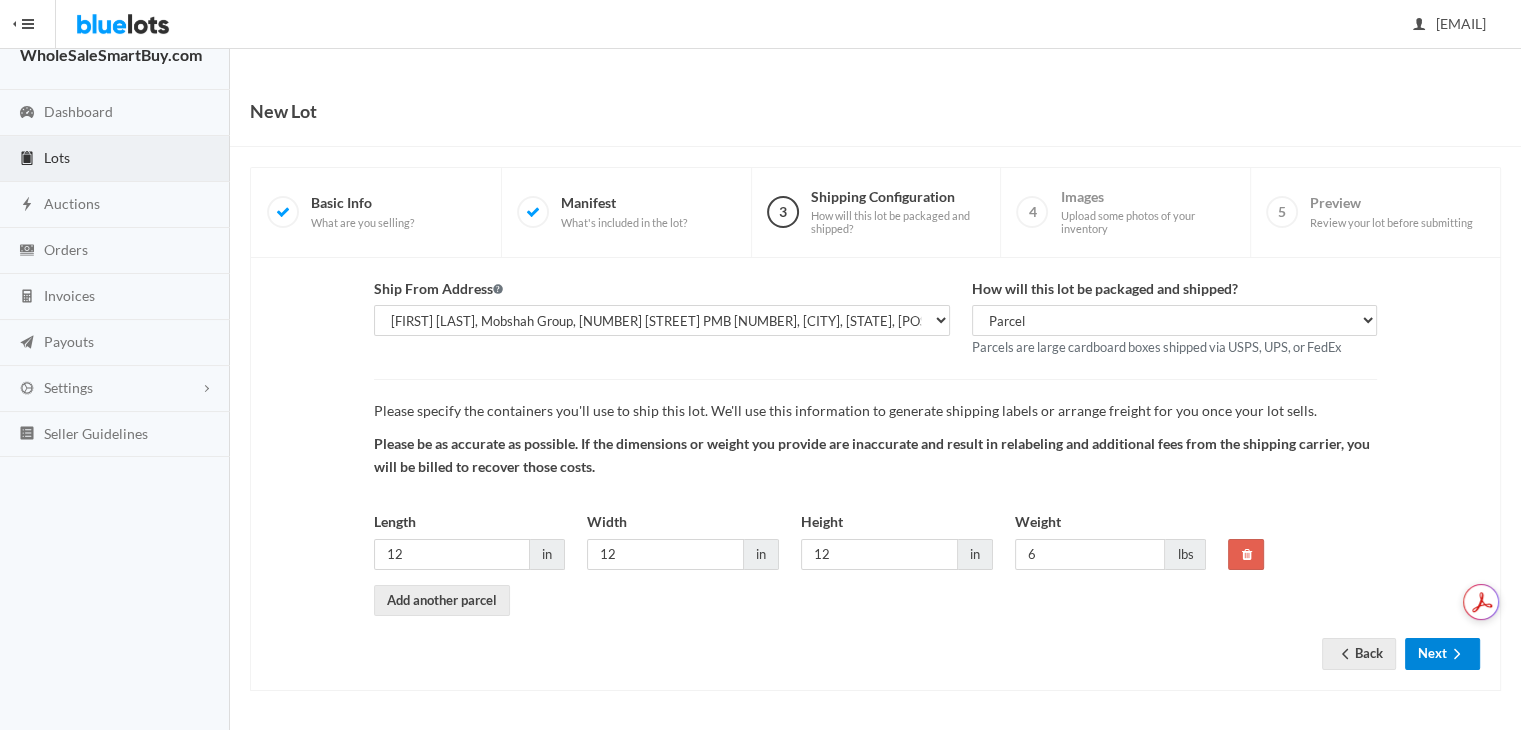 click on "Next" at bounding box center [1442, 653] 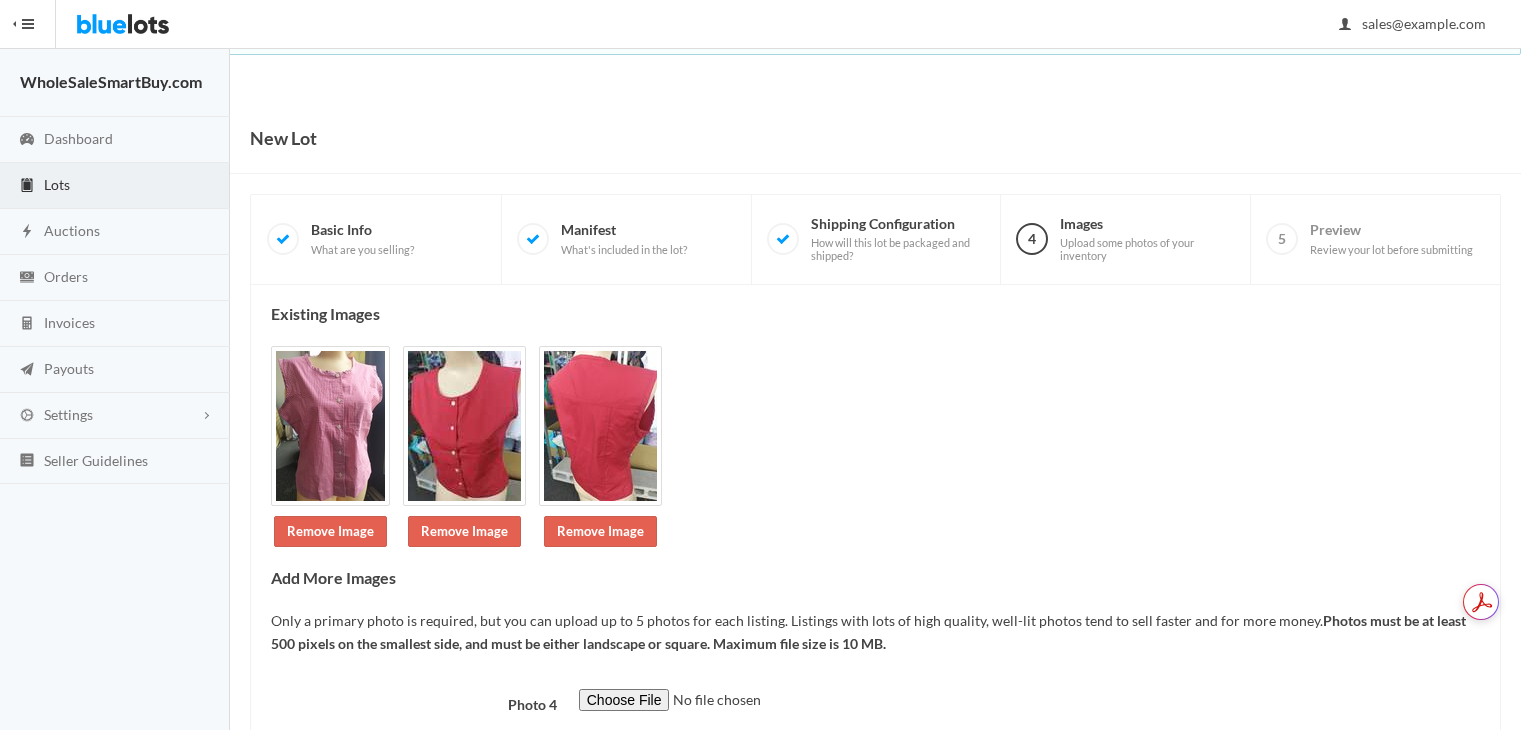 scroll, scrollTop: 0, scrollLeft: 0, axis: both 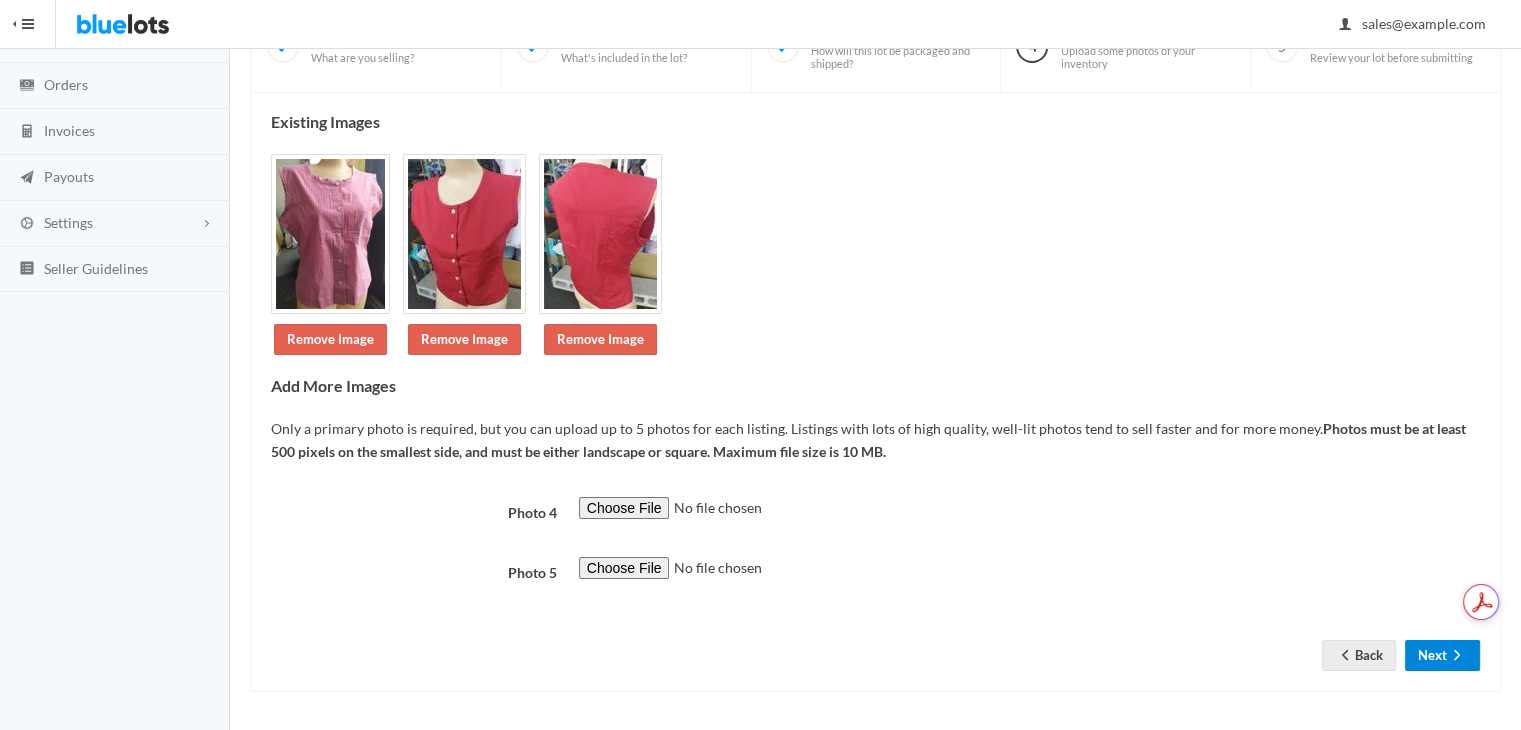 click 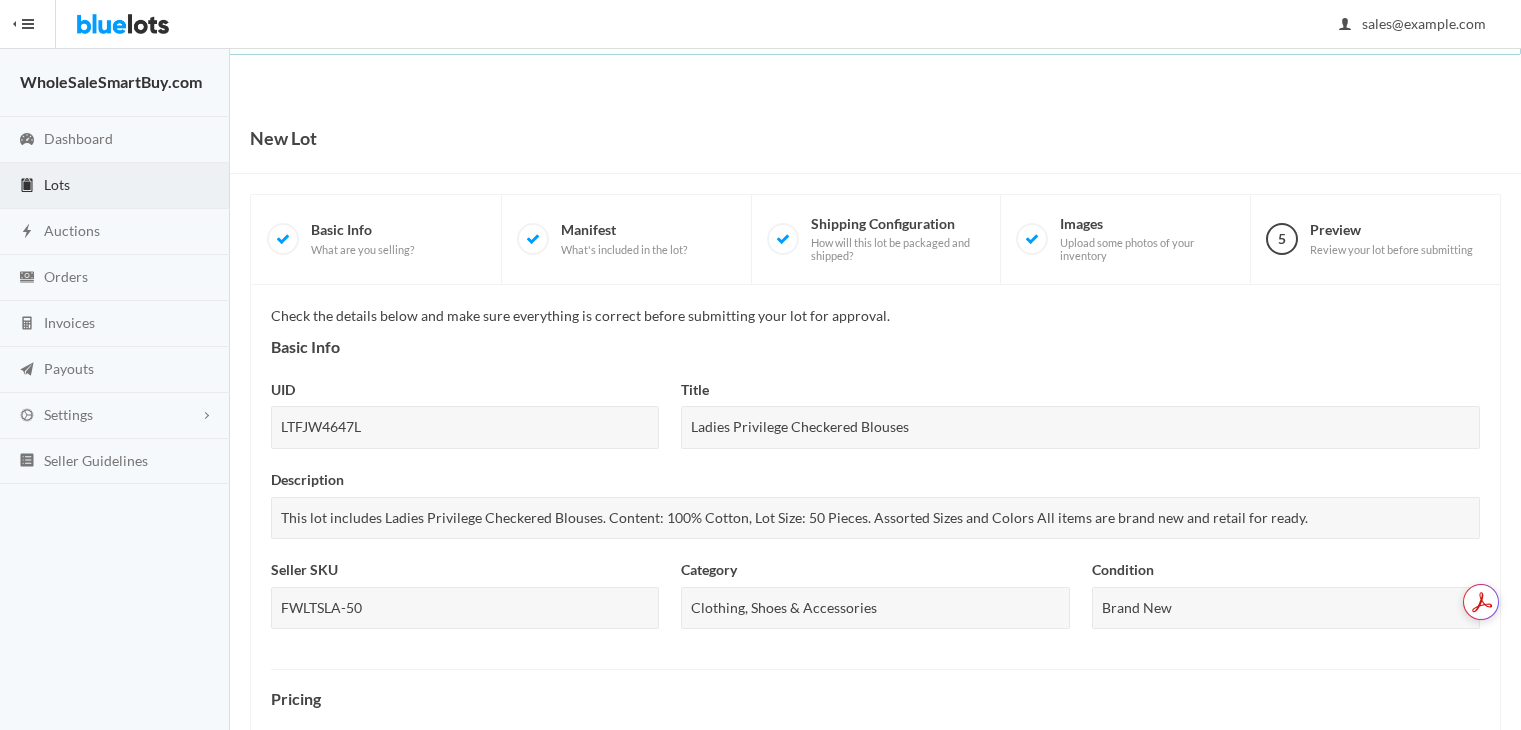 scroll, scrollTop: 0, scrollLeft: 0, axis: both 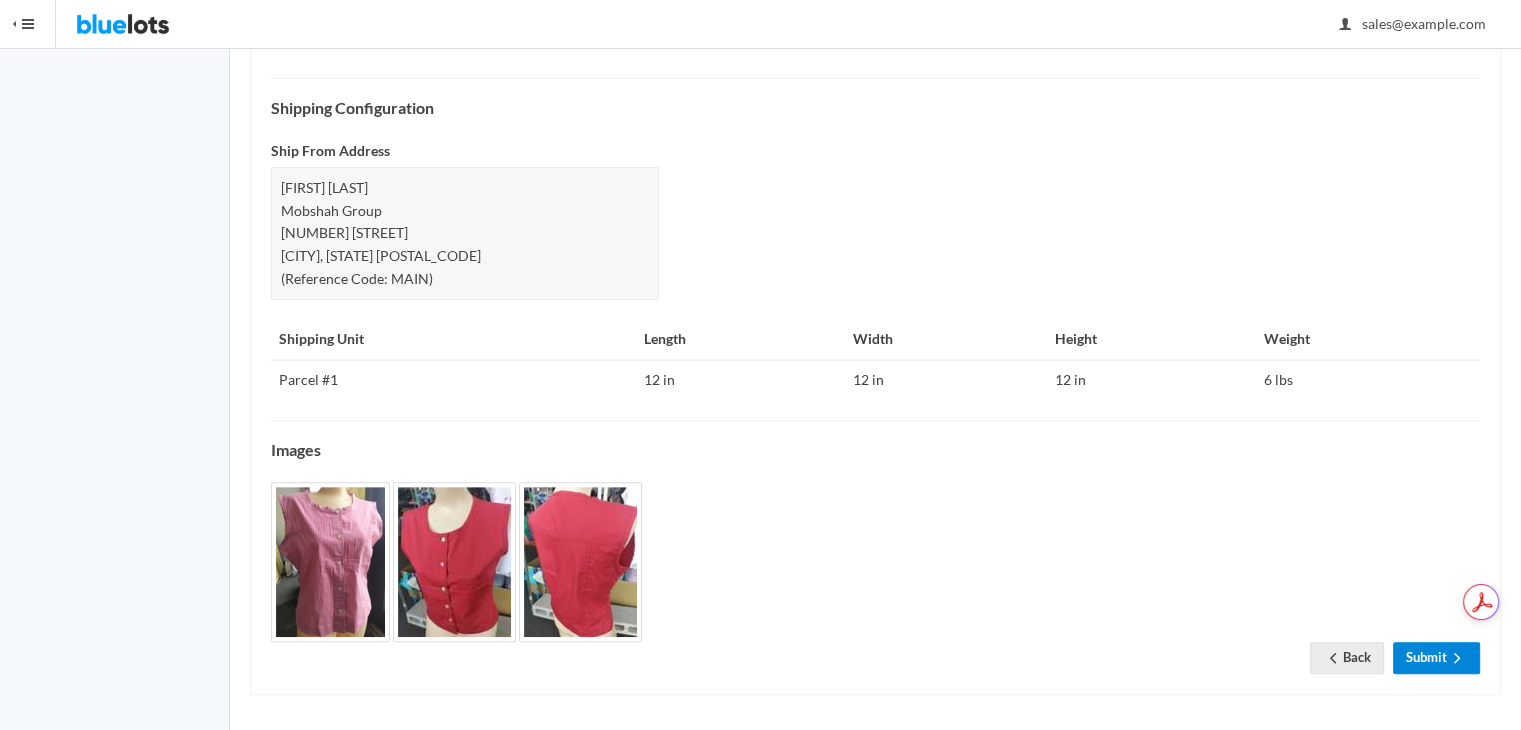 click on "Submit" at bounding box center [1436, 657] 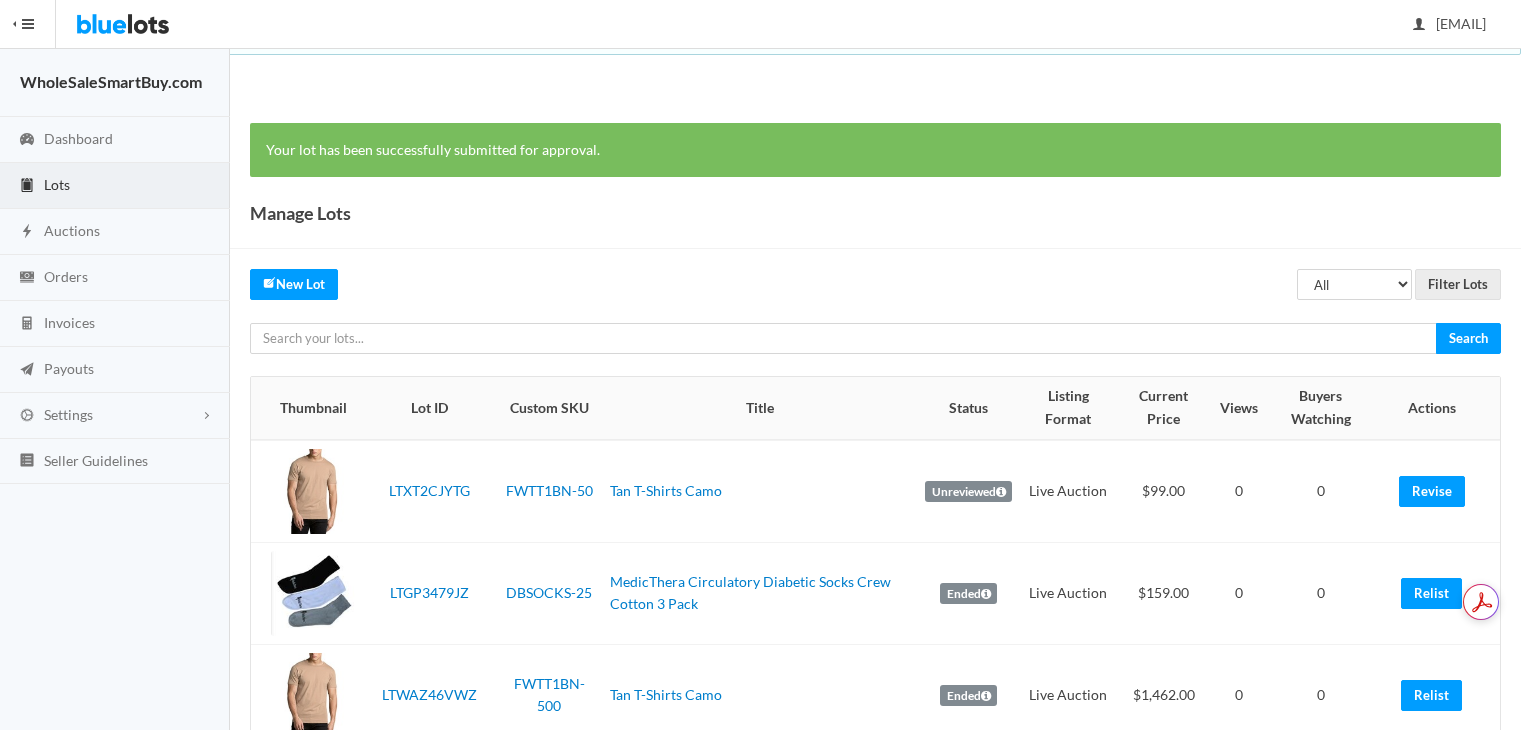scroll, scrollTop: 0, scrollLeft: 0, axis: both 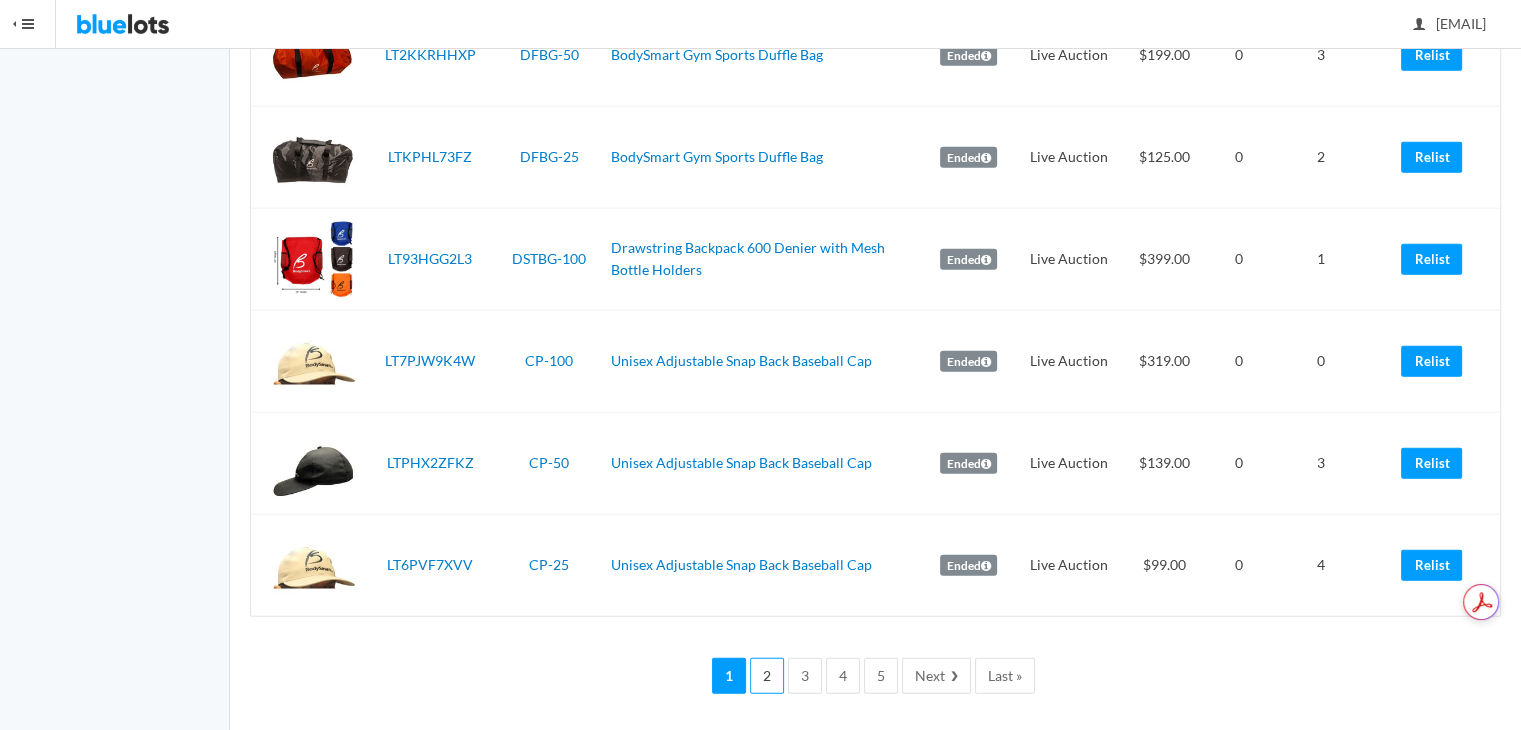 click on "2" at bounding box center [767, 676] 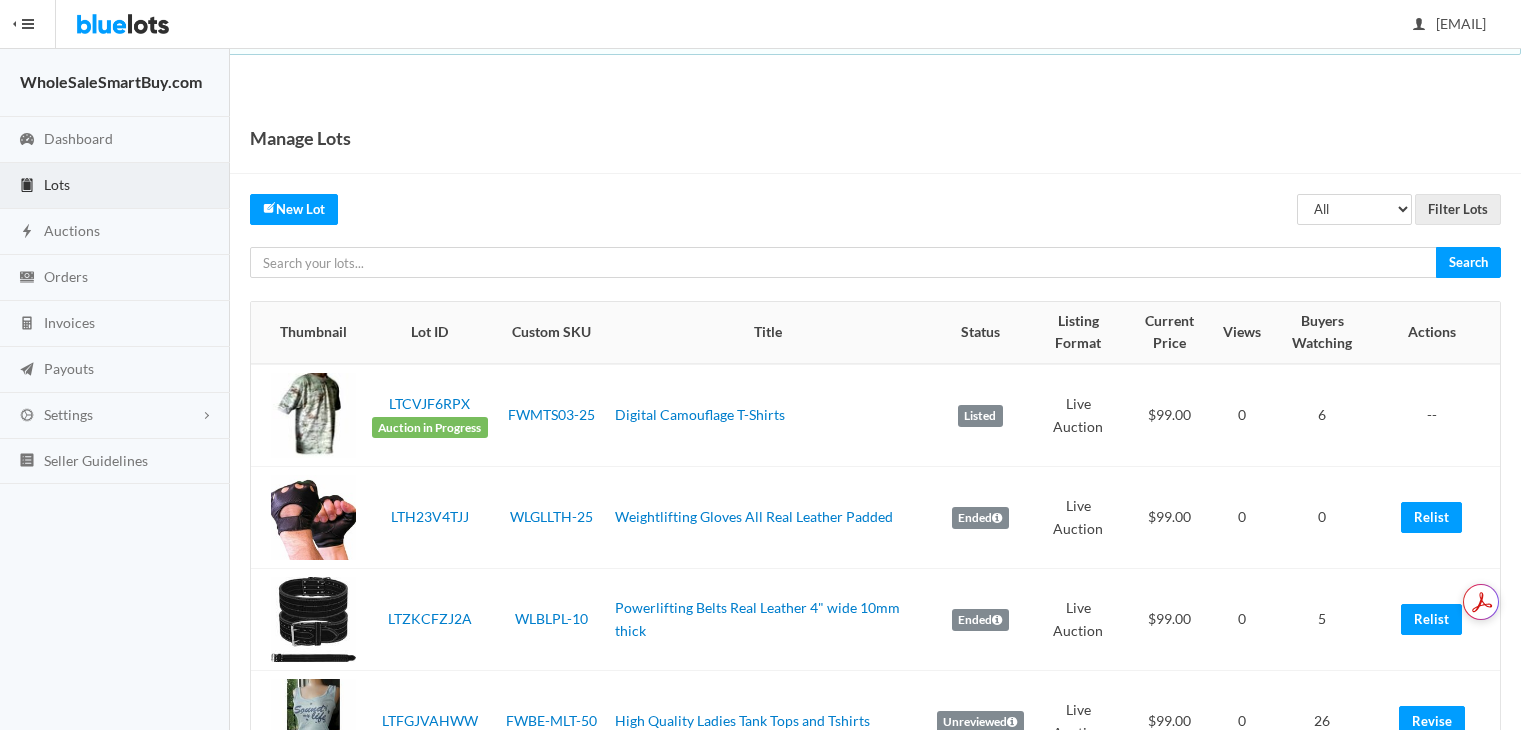 scroll, scrollTop: 0, scrollLeft: 0, axis: both 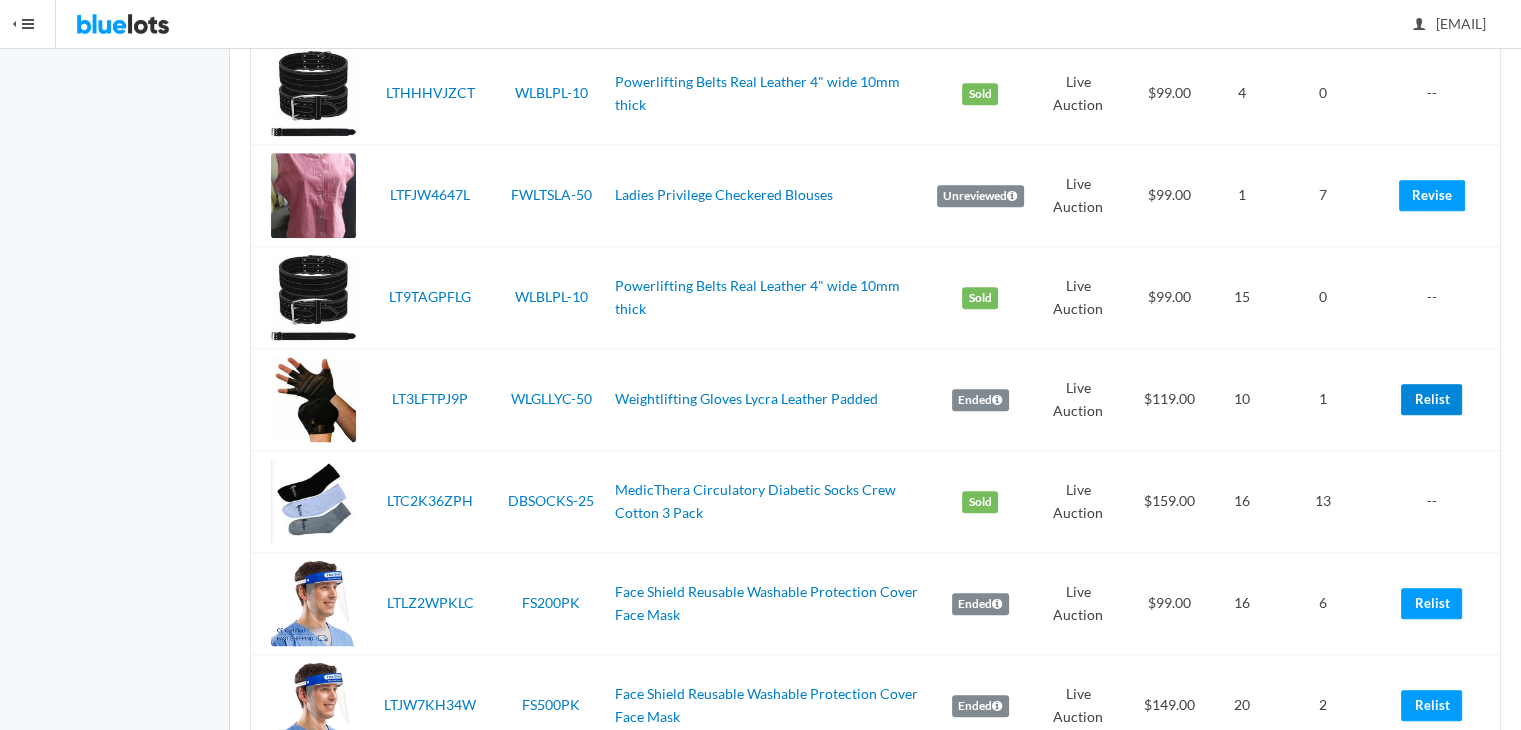 click on "Relist" at bounding box center [1431, 399] 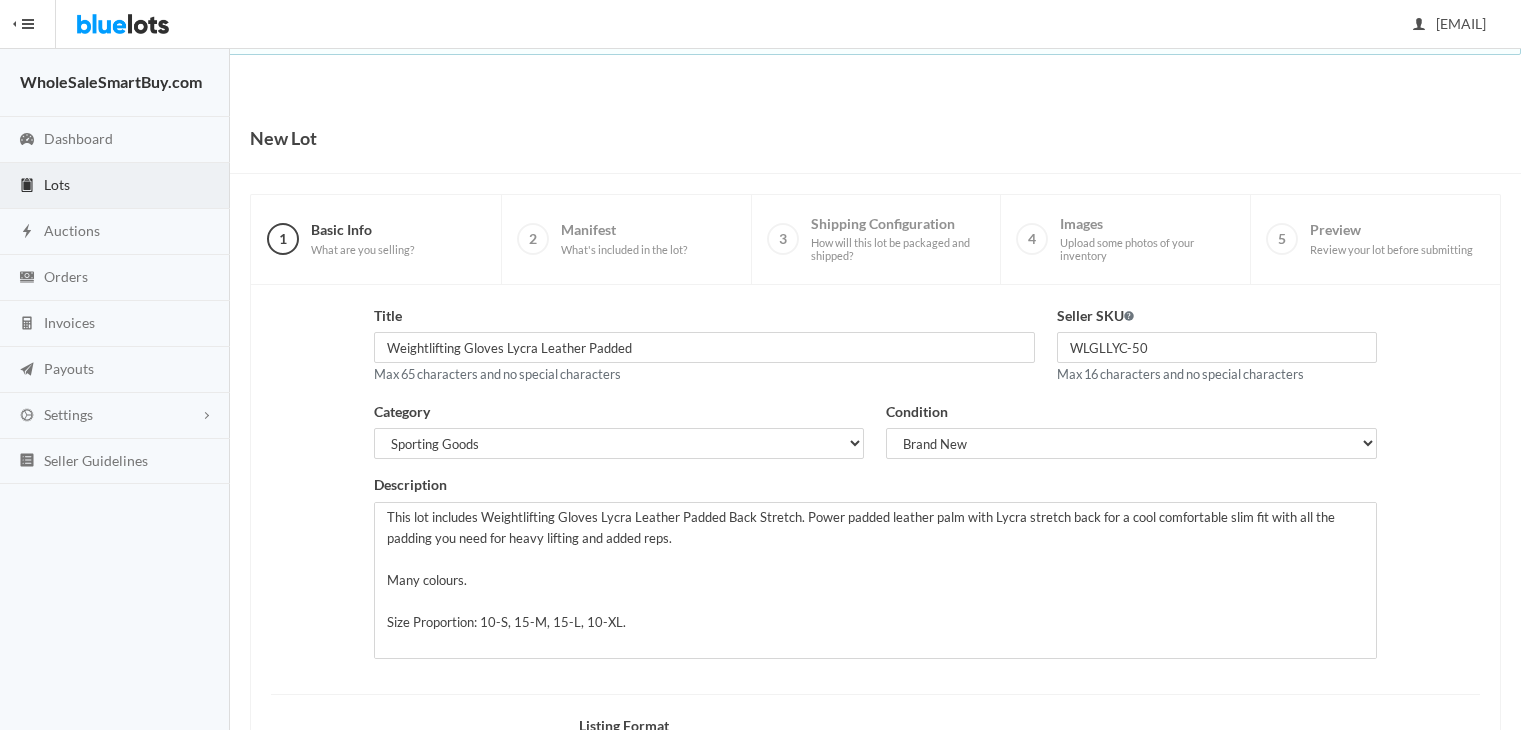 scroll, scrollTop: 0, scrollLeft: 0, axis: both 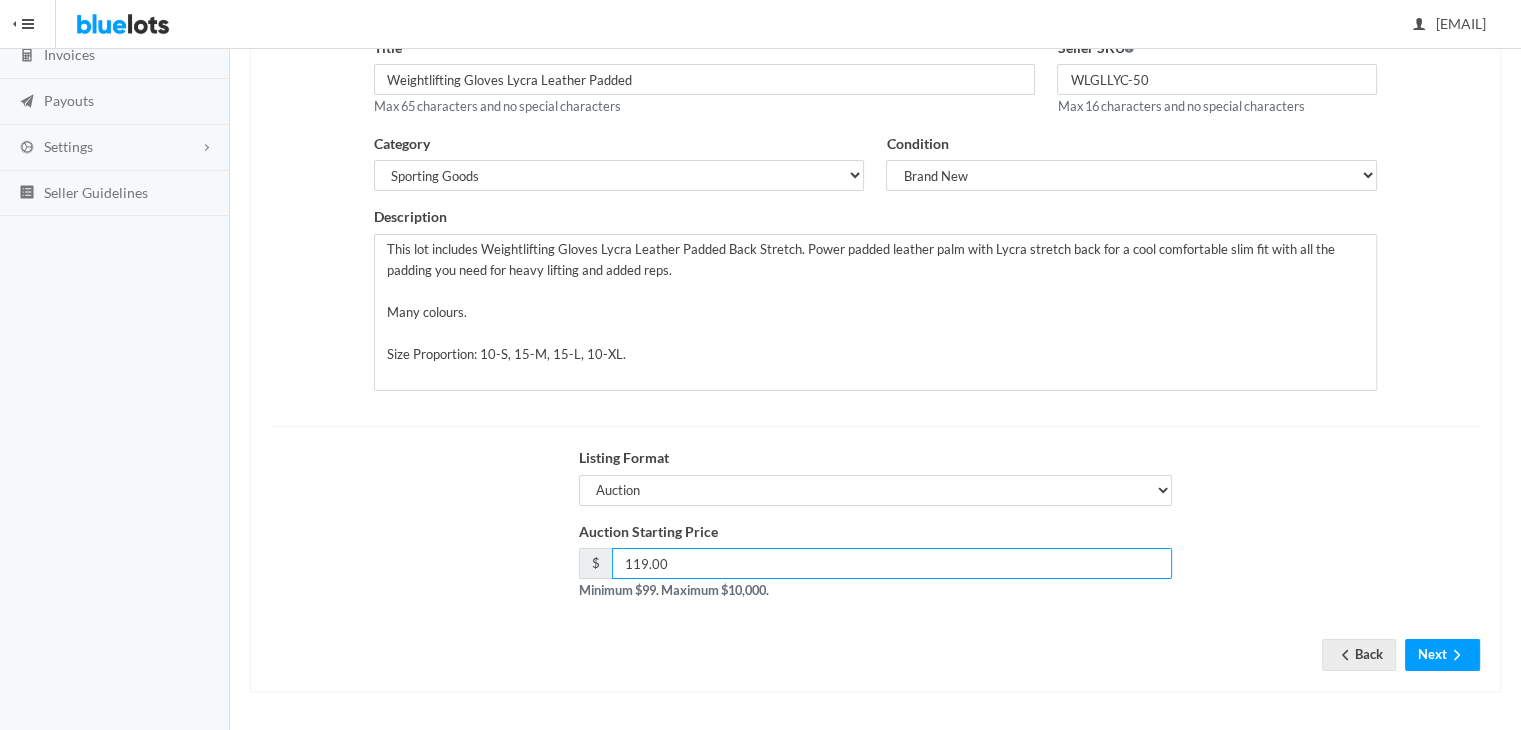 click on "119.00" at bounding box center [892, 563] 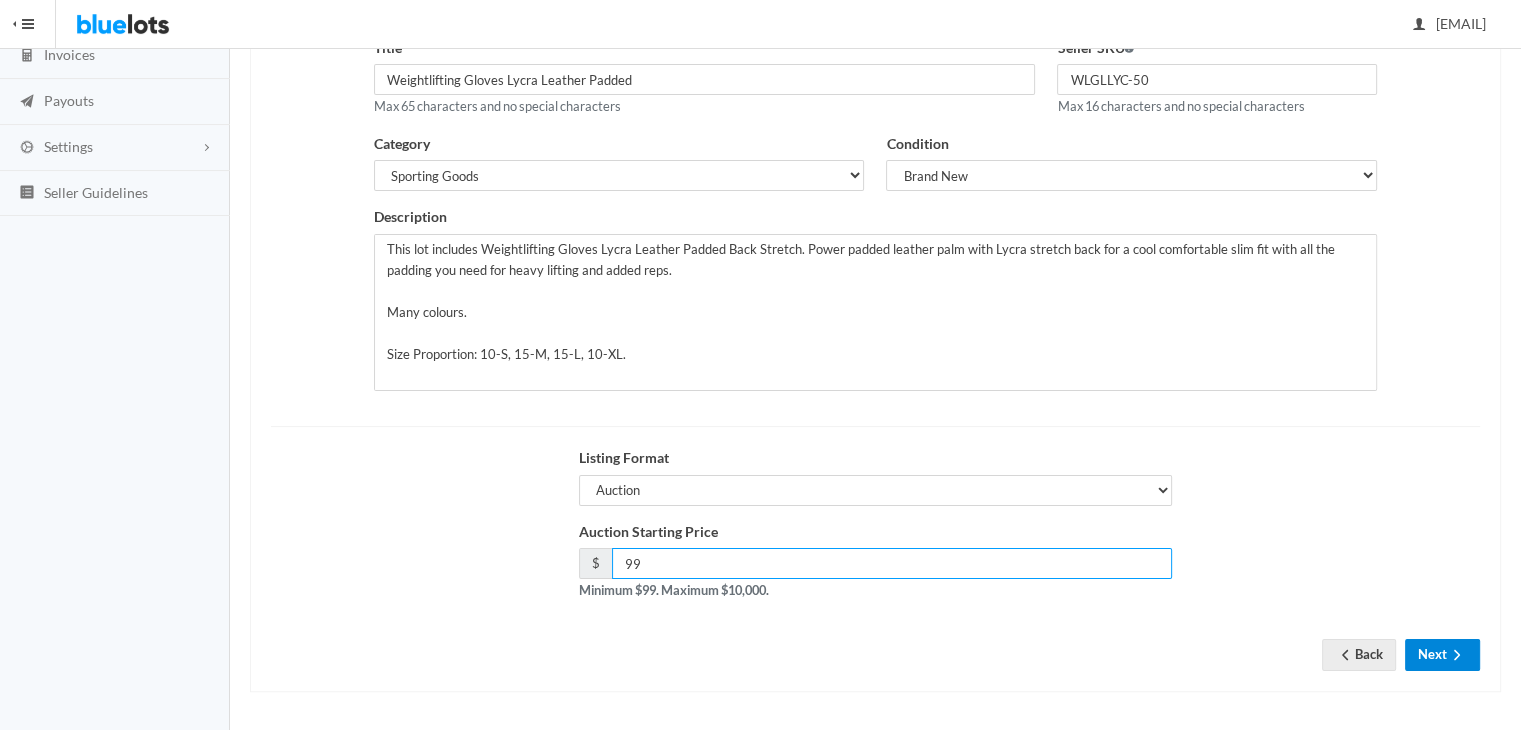 type on "99" 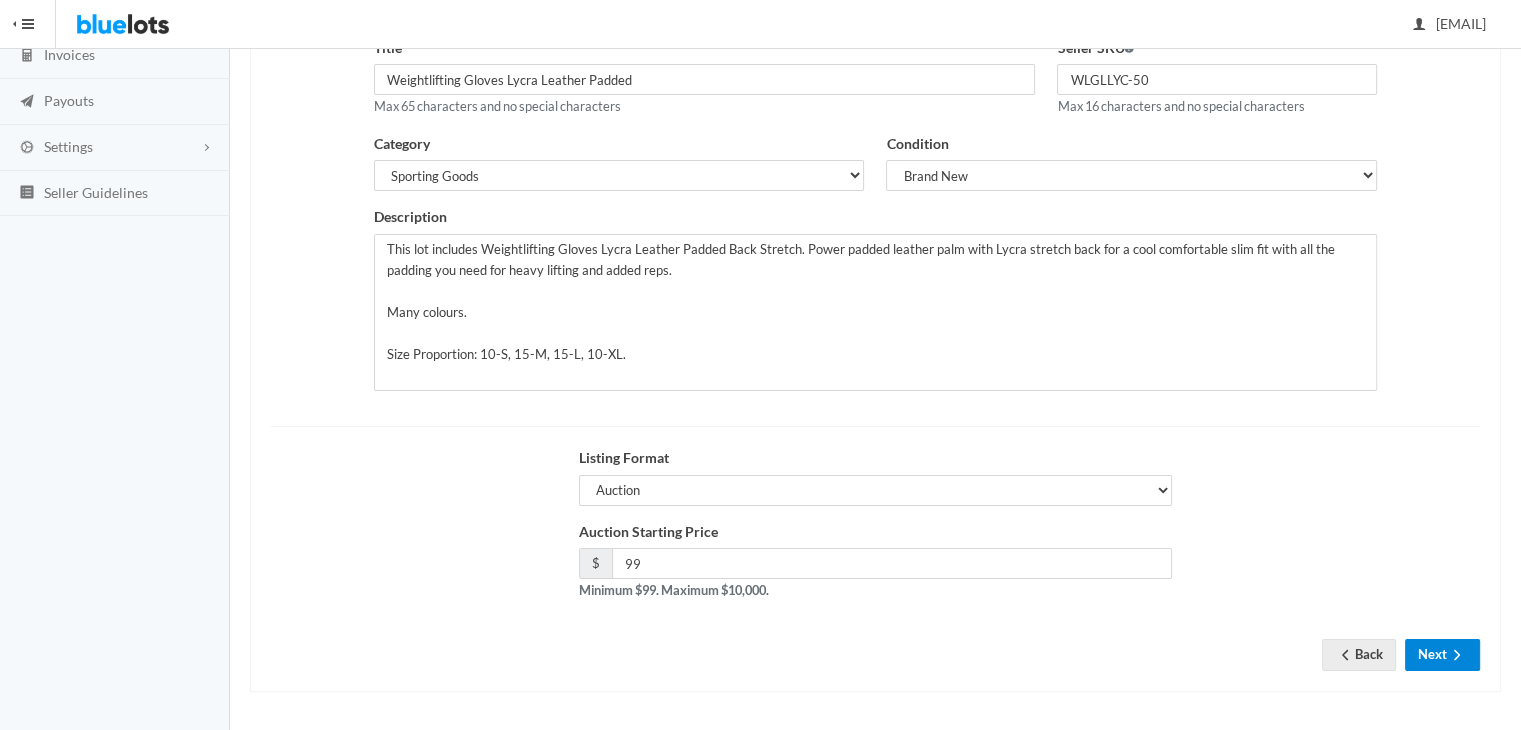 click 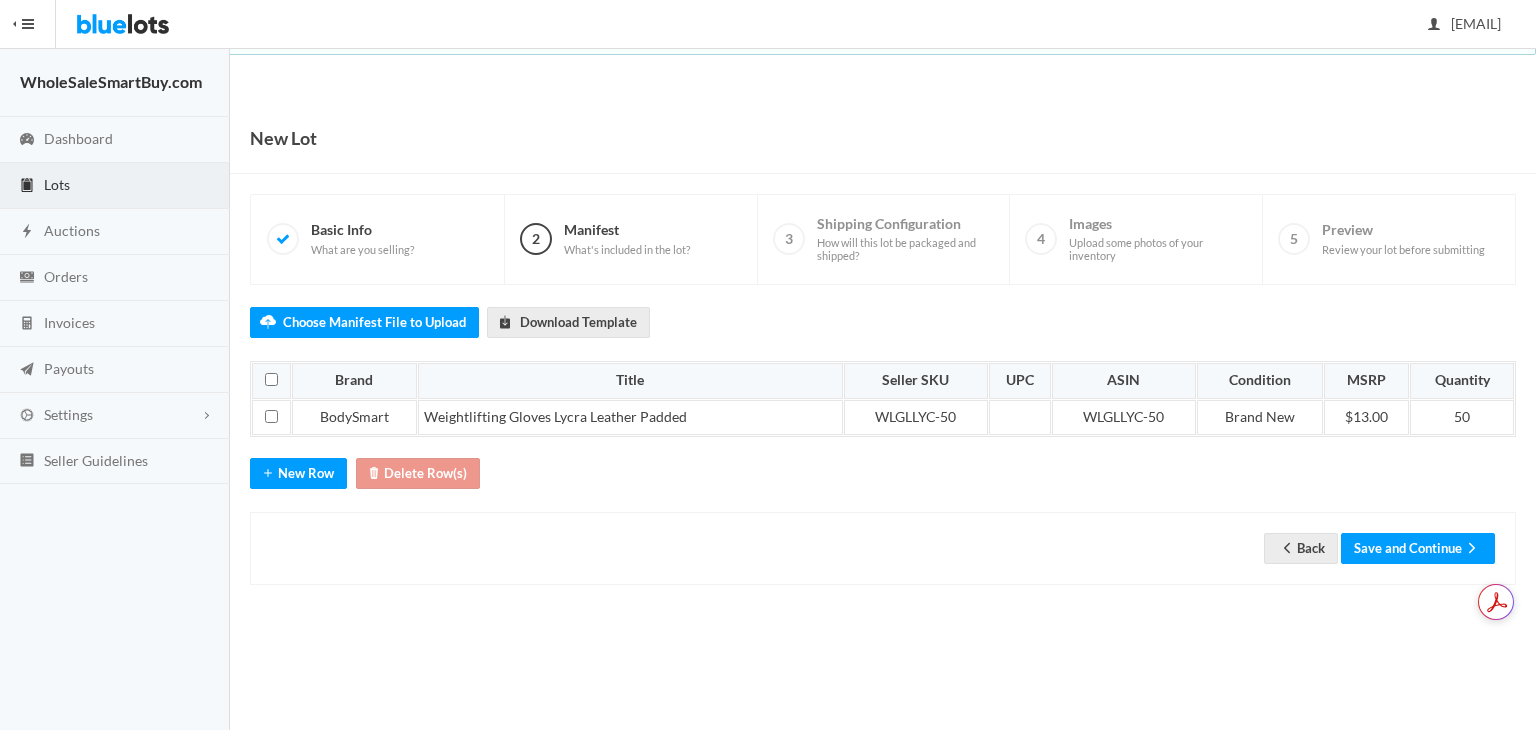scroll, scrollTop: 0, scrollLeft: 0, axis: both 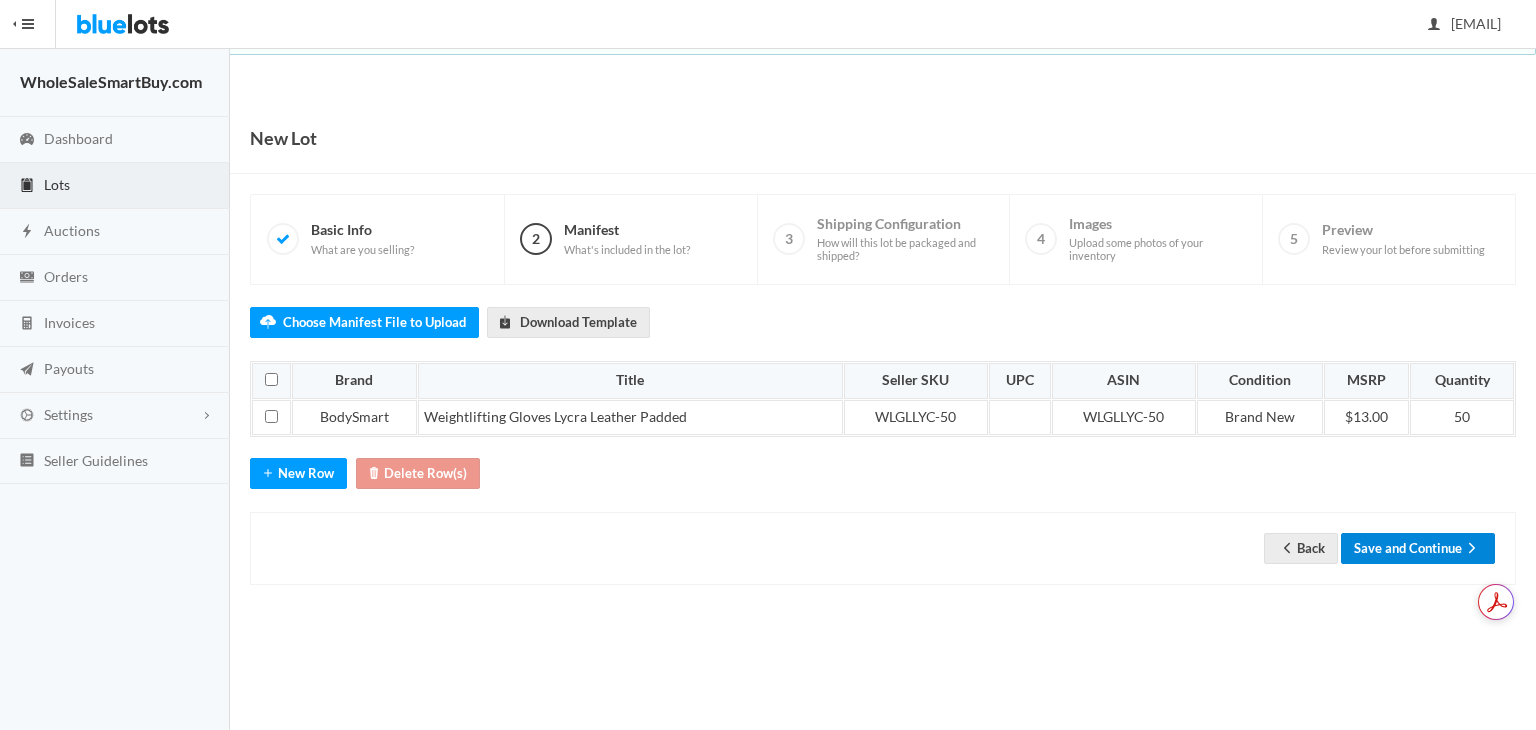 click on "Save and Continue" at bounding box center [1418, 548] 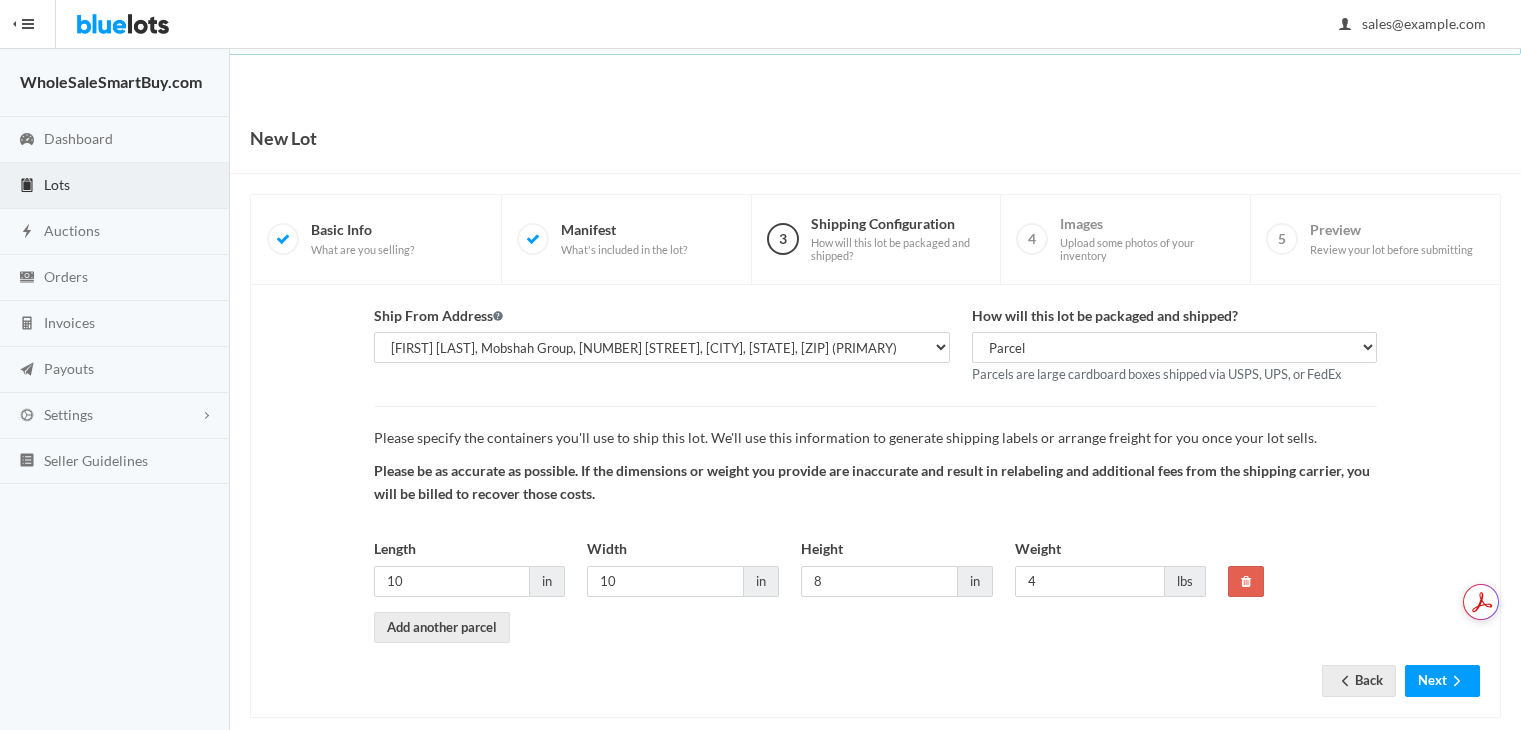 scroll, scrollTop: 0, scrollLeft: 0, axis: both 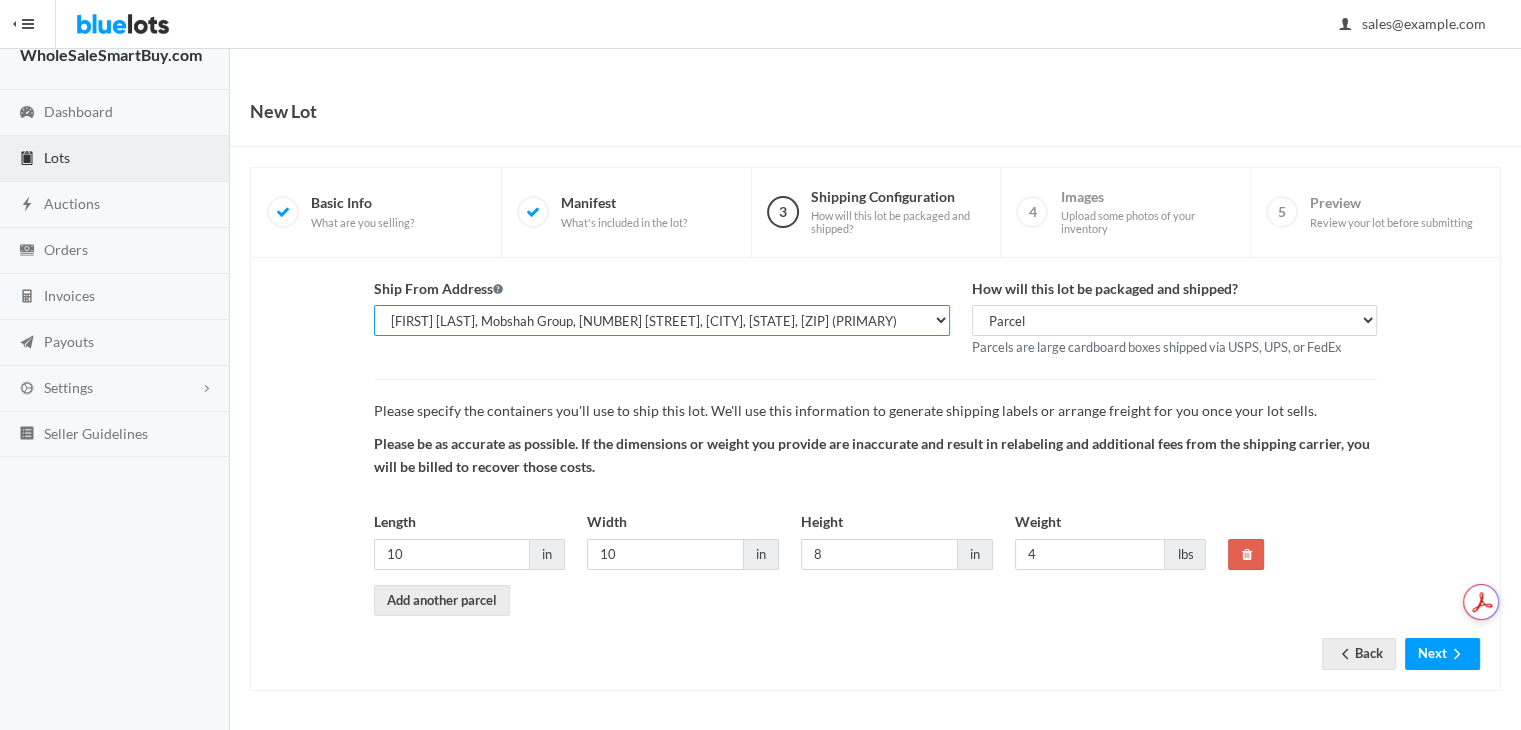 click on "Shahzad Latif, WholesaleSmartBuy.com, 2077 W Roosevelt Rd, Wheaton, IL, 60187-6028
Shahzad Latif, Mobshah Group, 99 E Roosevelt Rd, Lombard, IL, 60148-4536 (PRIMARY)
Shahzad Latif, Mobshah Group, 444 E Roosevelt Rd PMB 103, Lombard, IL, 60148-4630 (MAIN)" at bounding box center [662, 320] 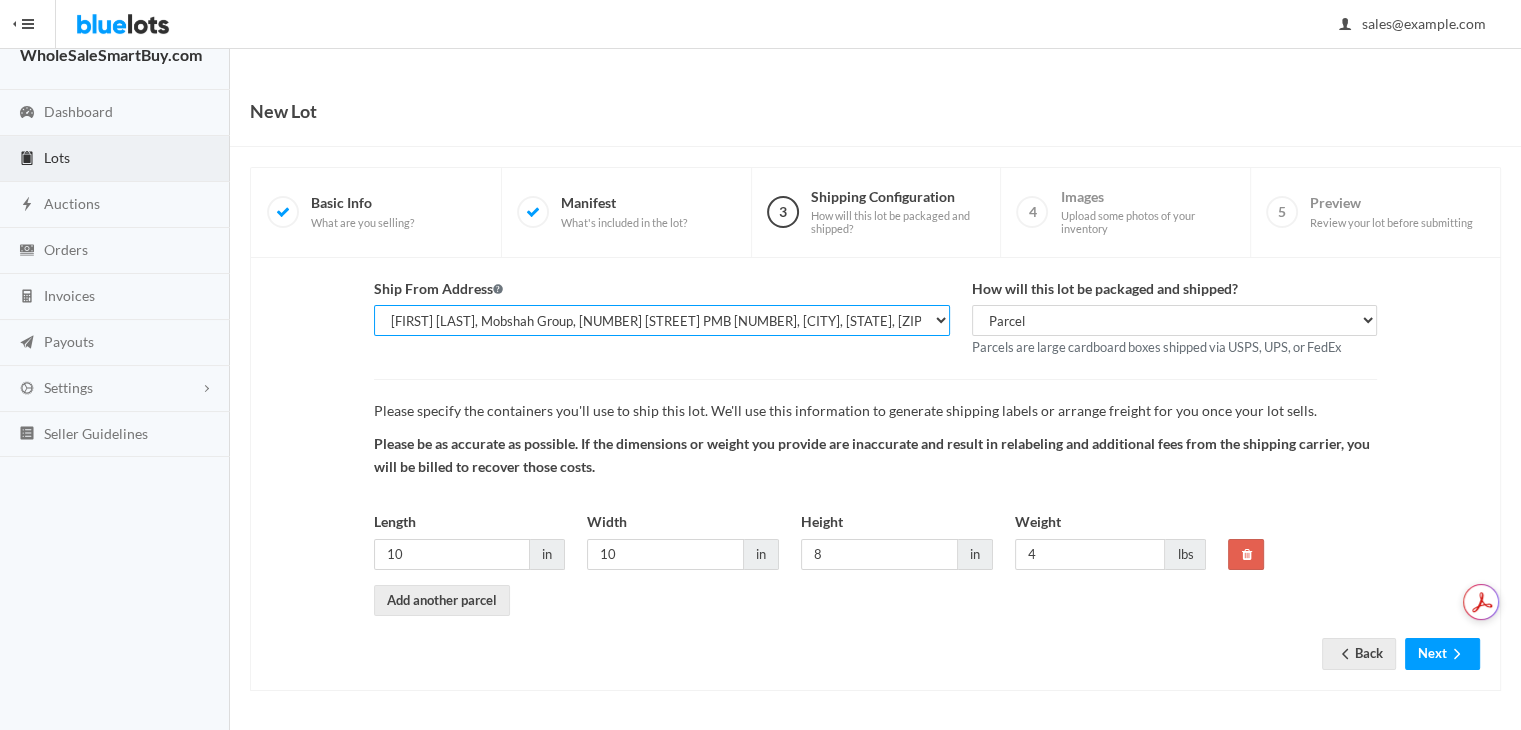 click on "Shahzad Latif, WholesaleSmartBuy.com, 2077 W Roosevelt Rd, Wheaton, IL, 60187-6028
Shahzad Latif, Mobshah Group, 99 E Roosevelt Rd, Lombard, IL, 60148-4536 (PRIMARY)
Shahzad Latif, Mobshah Group, 444 E Roosevelt Rd PMB 103, Lombard, IL, 60148-4630 (MAIN)" at bounding box center [662, 320] 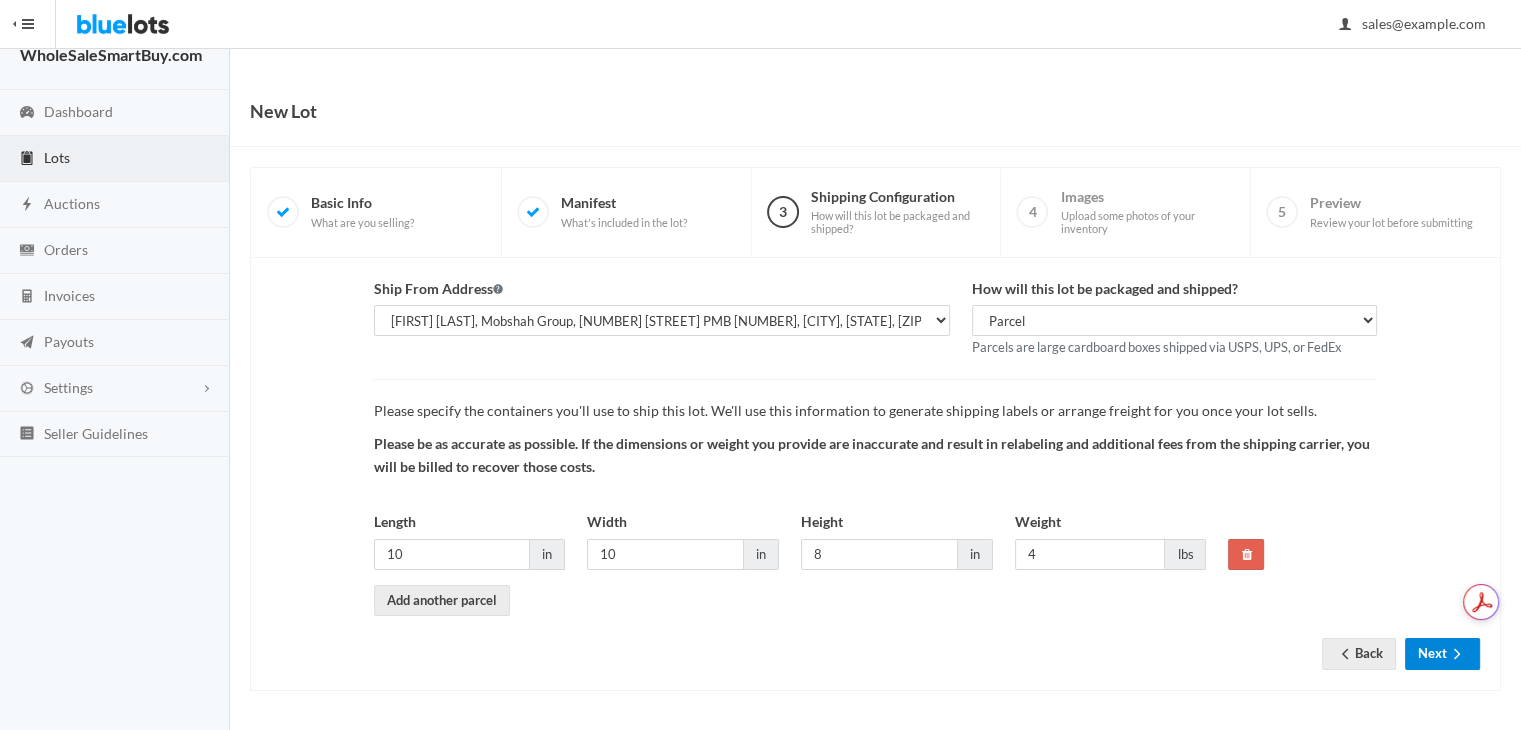 click on "Next" at bounding box center (1442, 653) 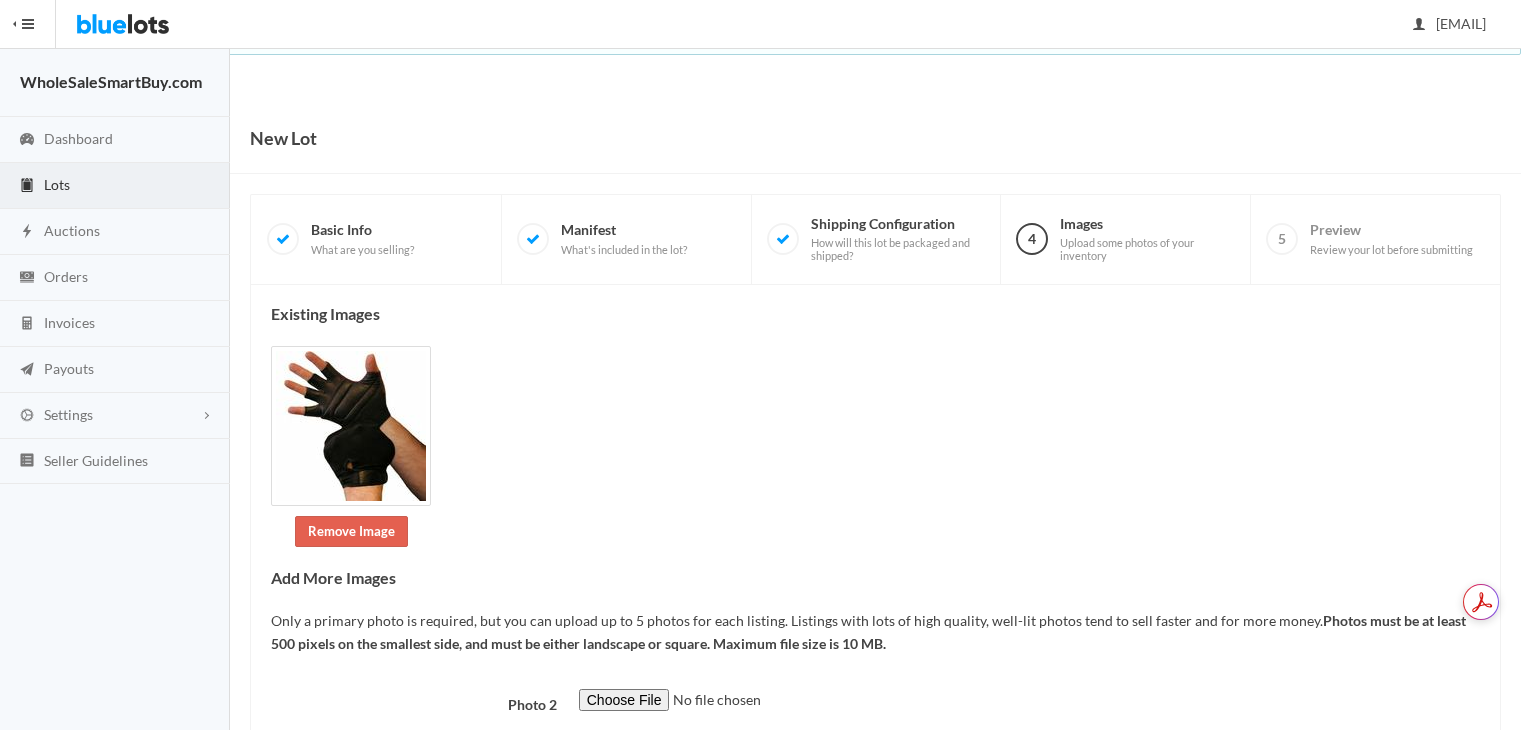 scroll, scrollTop: 0, scrollLeft: 0, axis: both 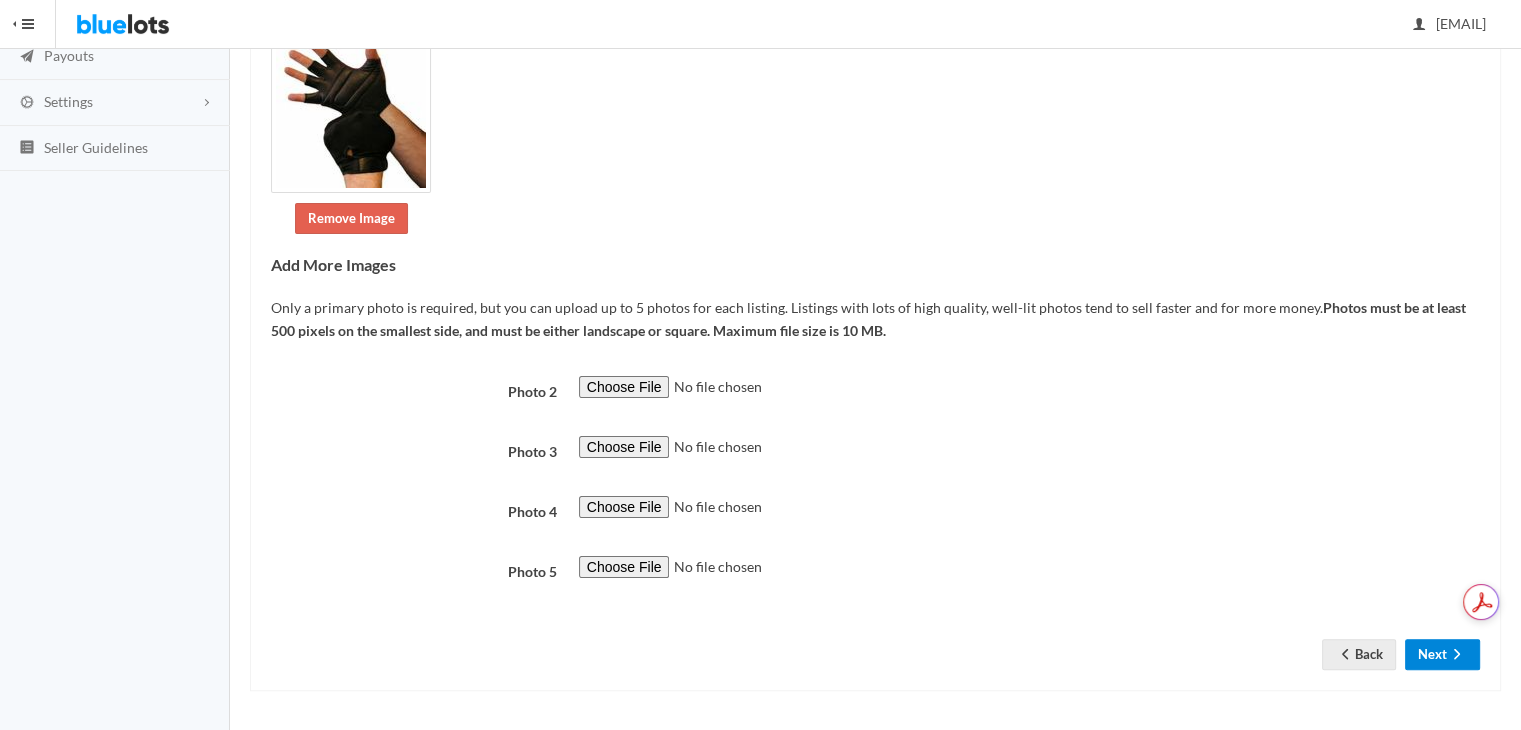 click on "Next" at bounding box center [1442, 654] 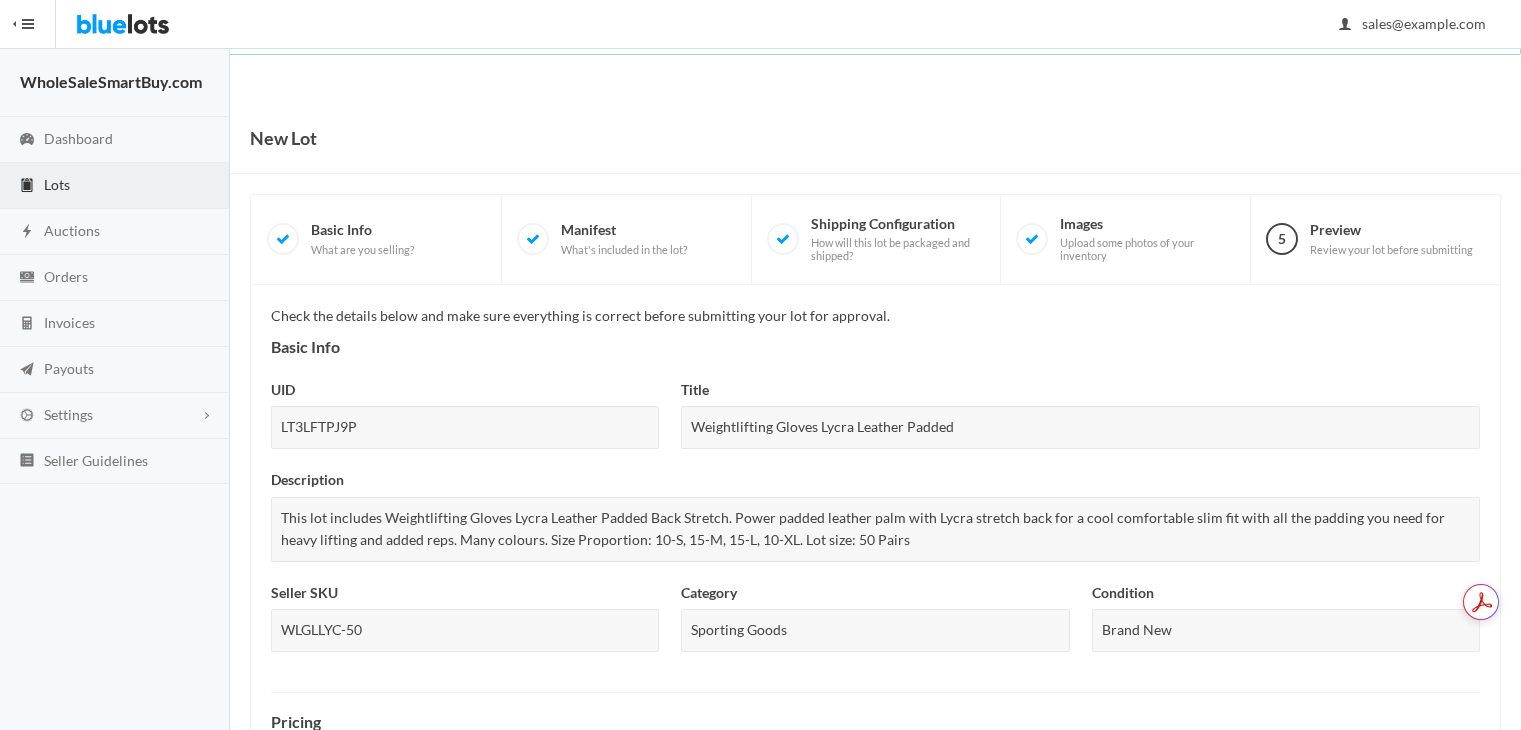 scroll, scrollTop: 0, scrollLeft: 0, axis: both 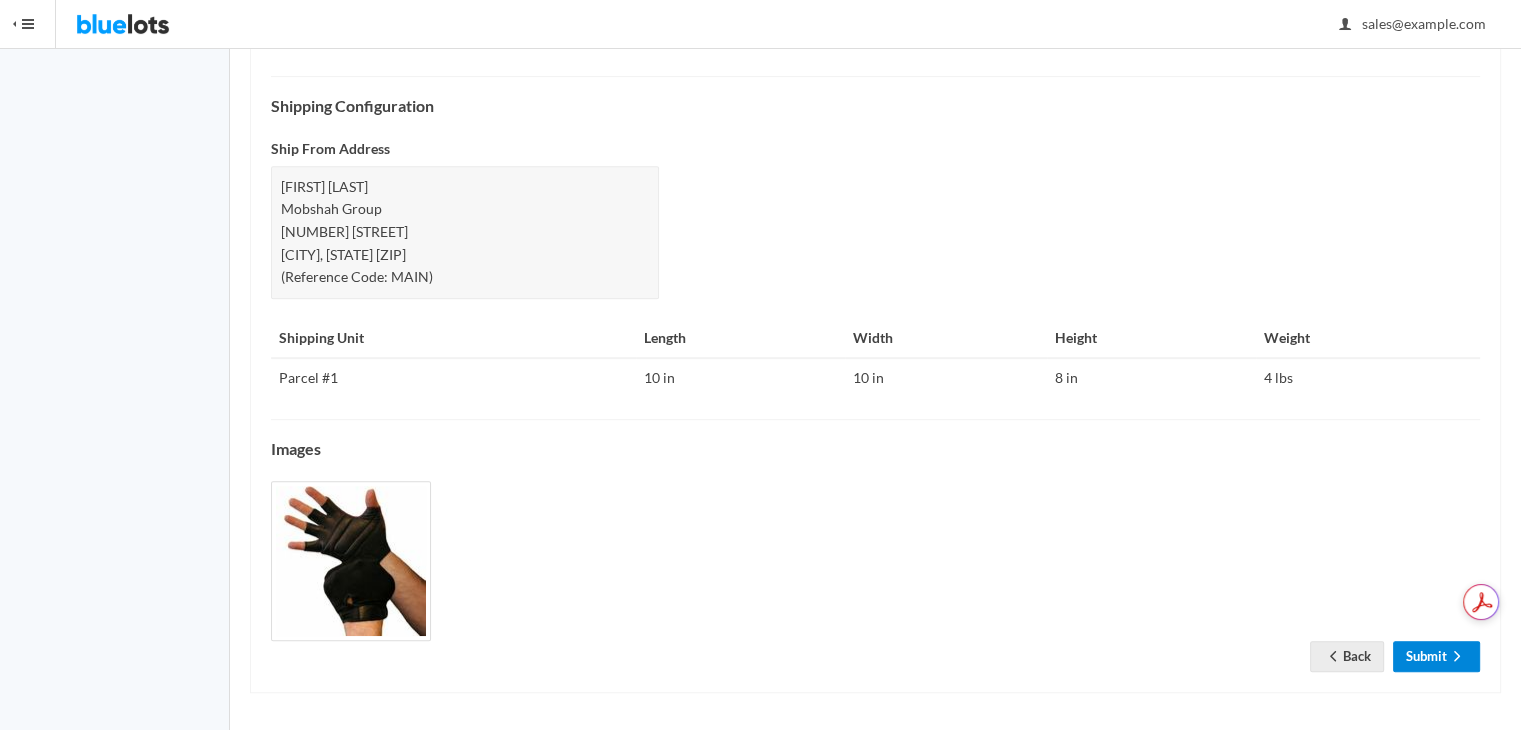click on "Submit" at bounding box center [1436, 656] 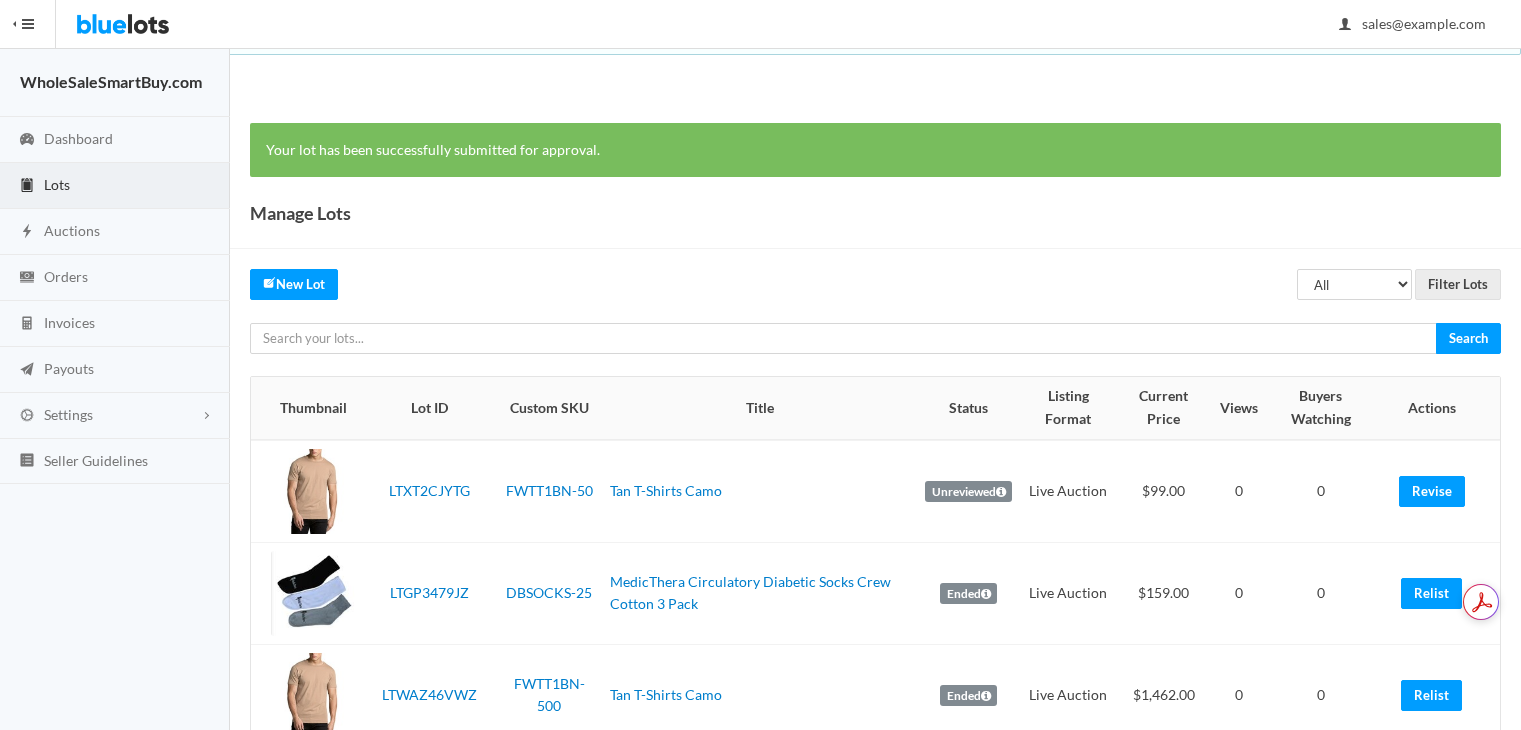 scroll, scrollTop: 0, scrollLeft: 0, axis: both 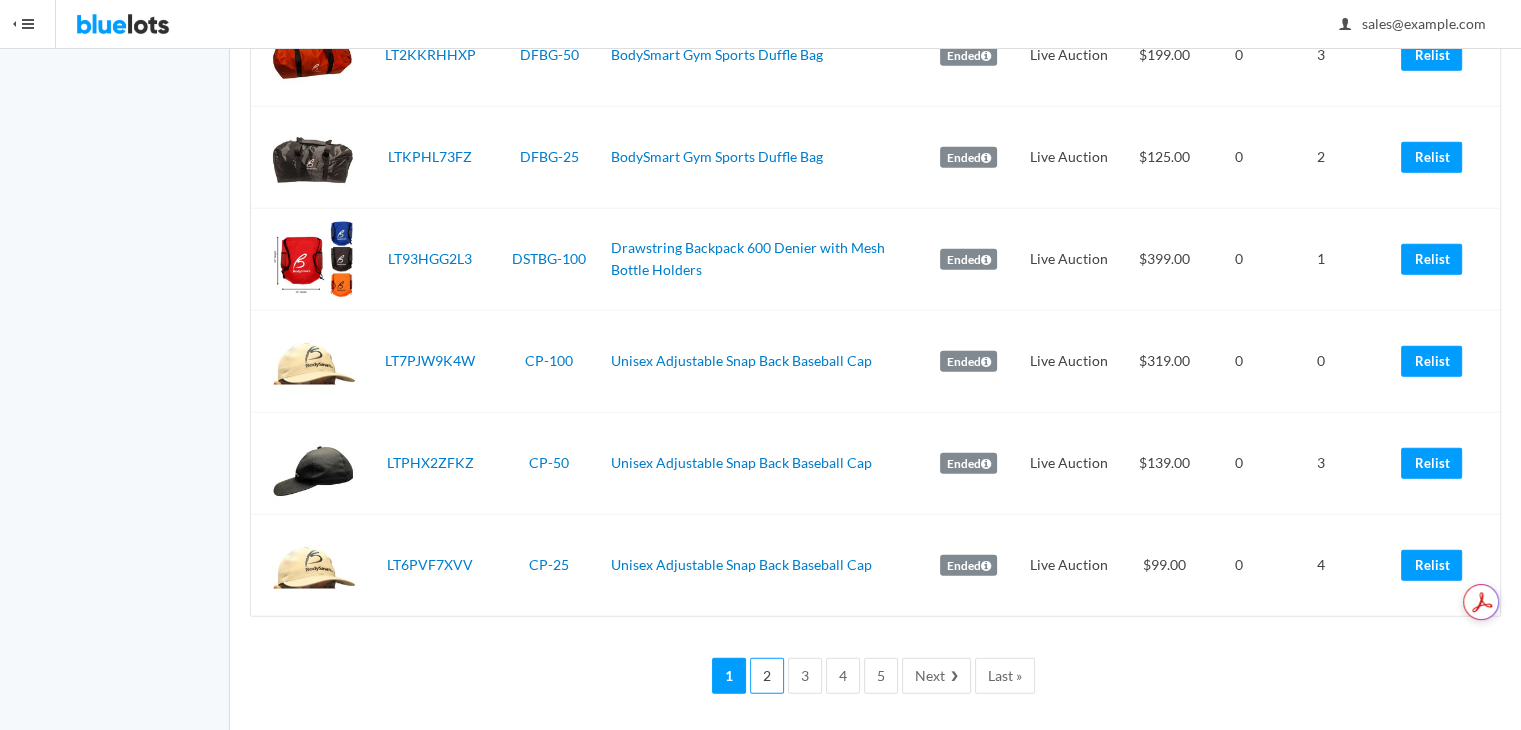 click on "2" at bounding box center (767, 676) 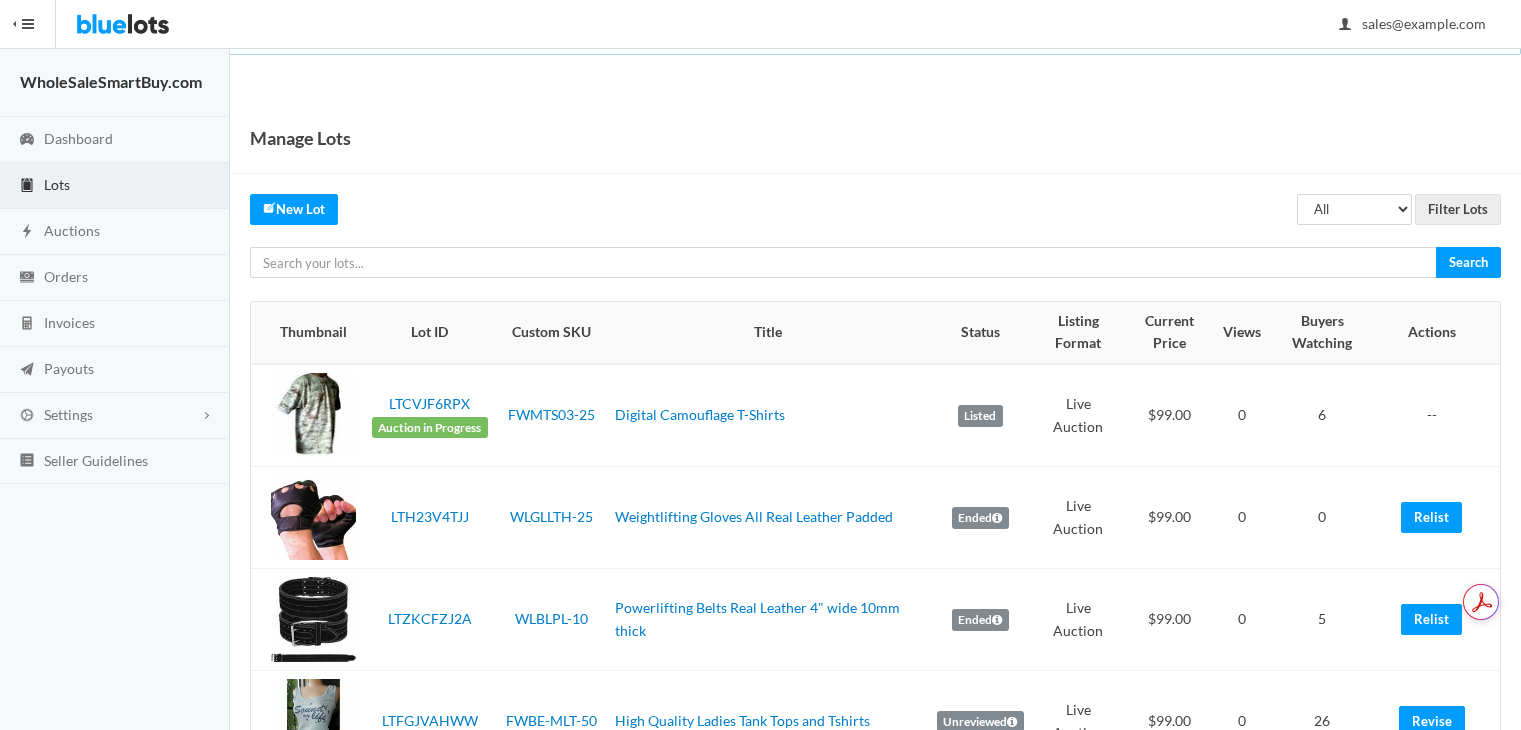 scroll, scrollTop: 0, scrollLeft: 0, axis: both 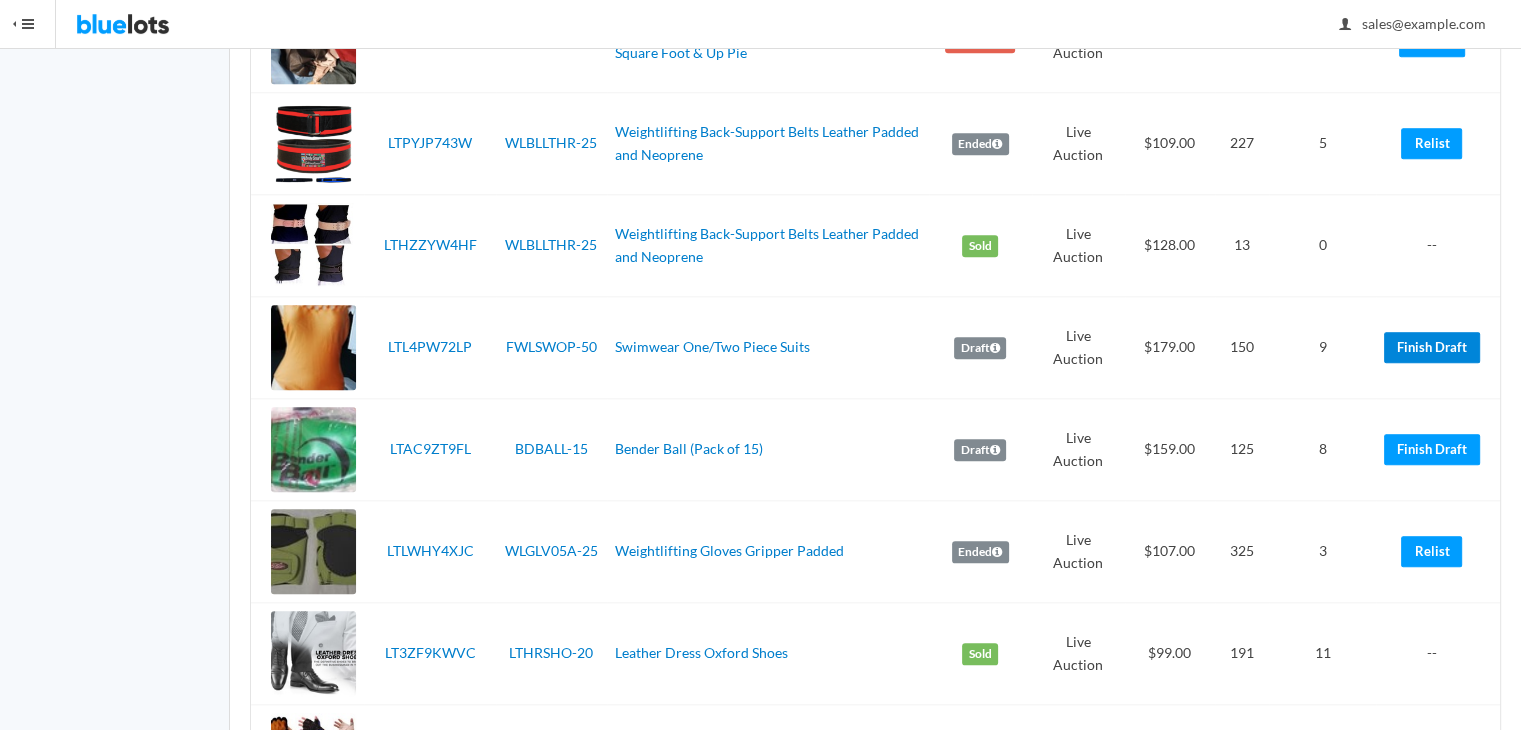 click on "Finish Draft" at bounding box center [1432, 347] 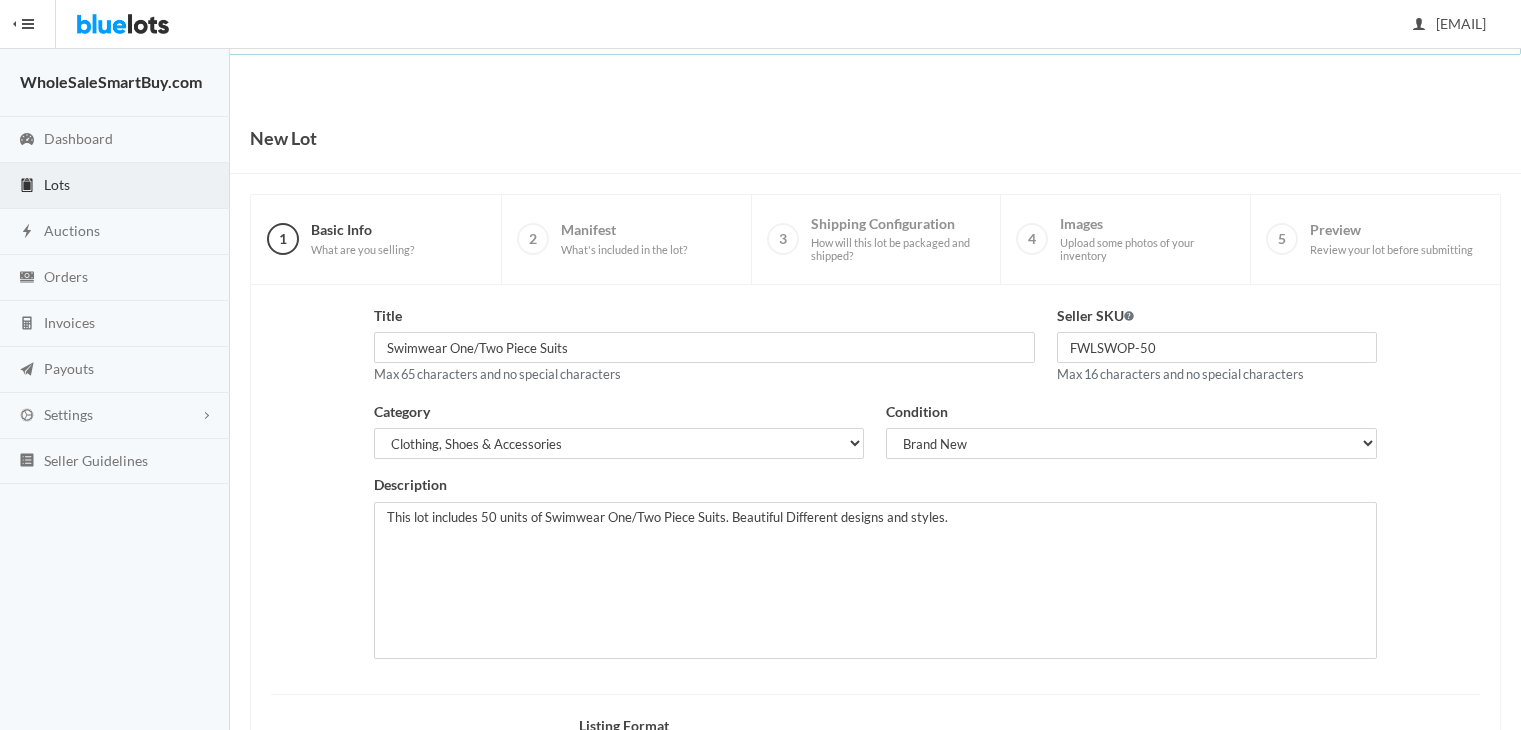 scroll, scrollTop: 0, scrollLeft: 0, axis: both 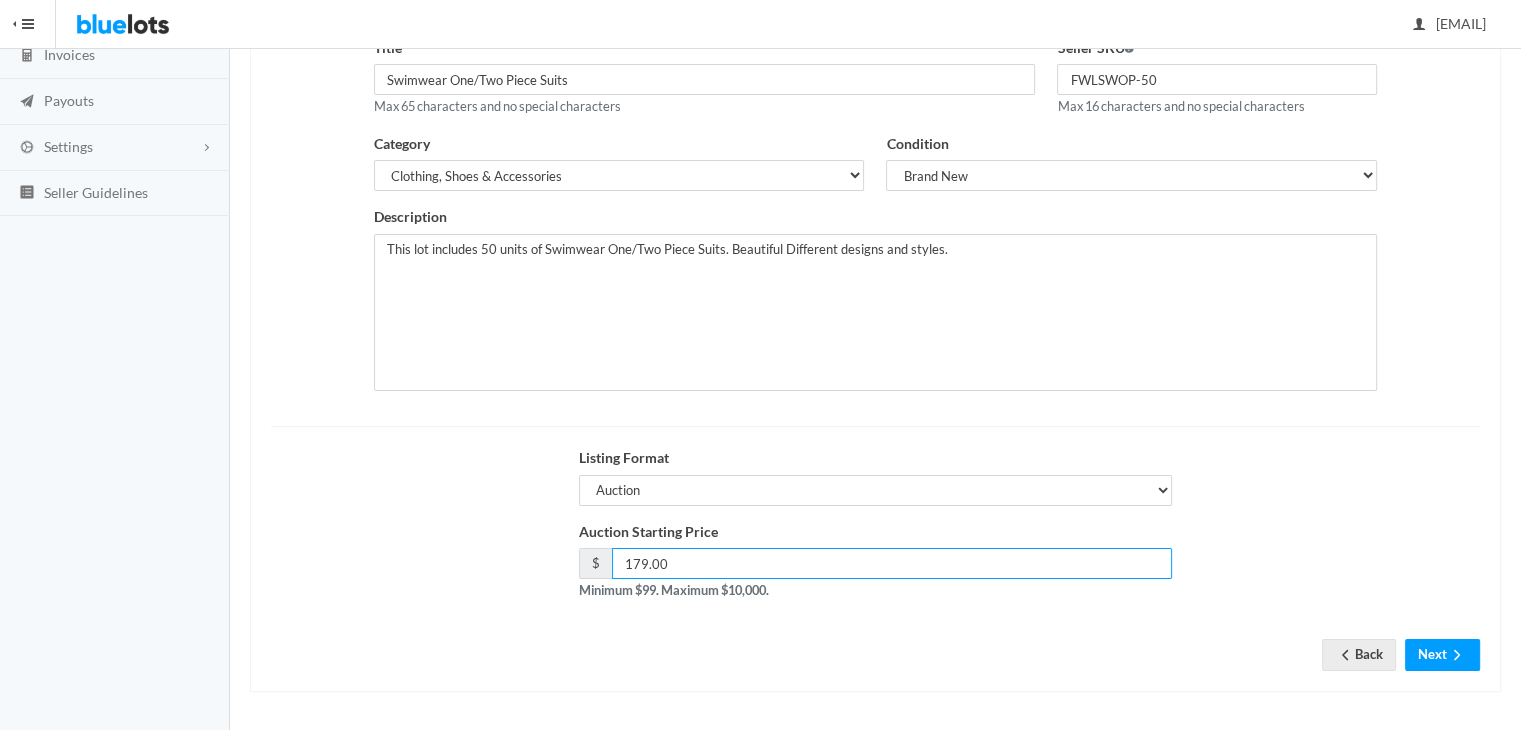 click on "179.00" at bounding box center [892, 563] 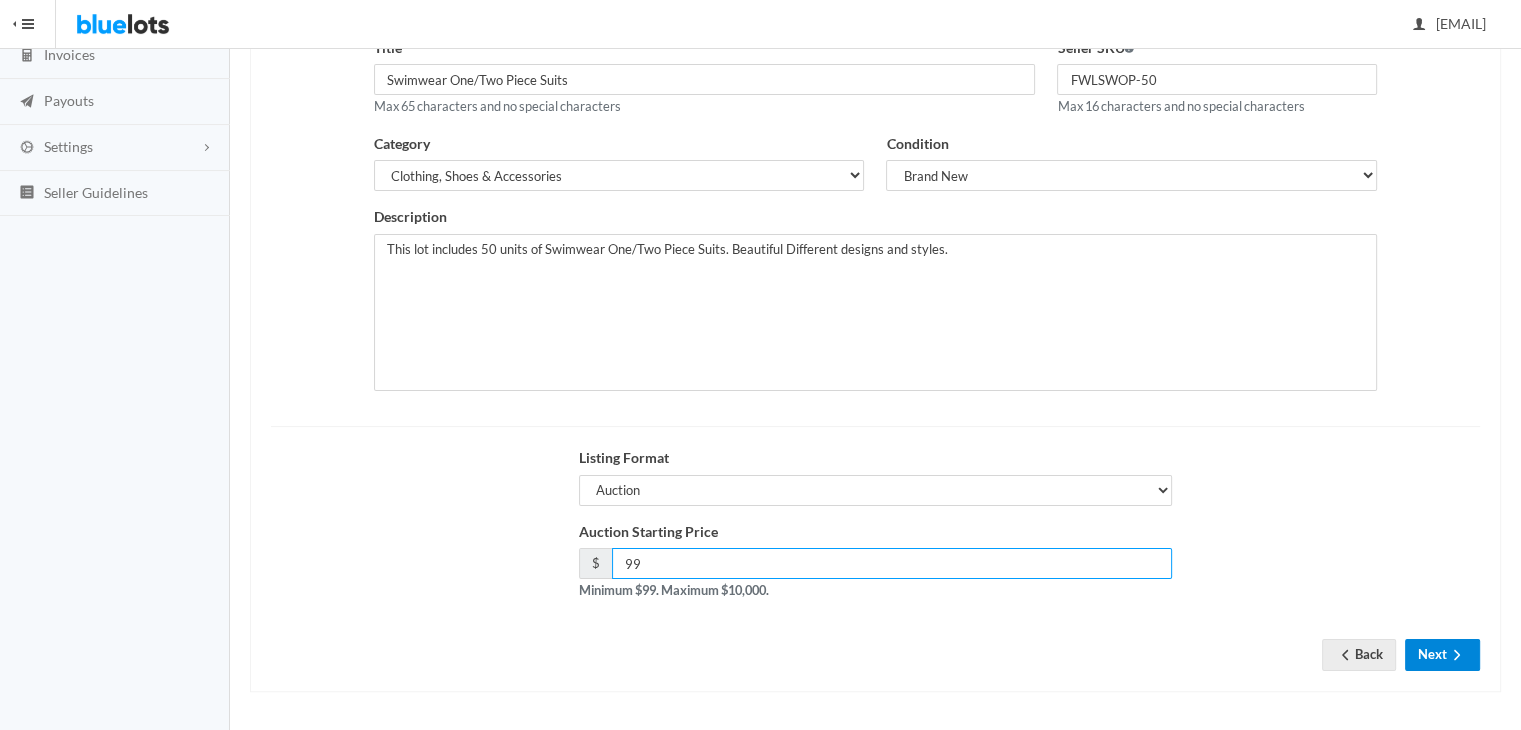 type on "99" 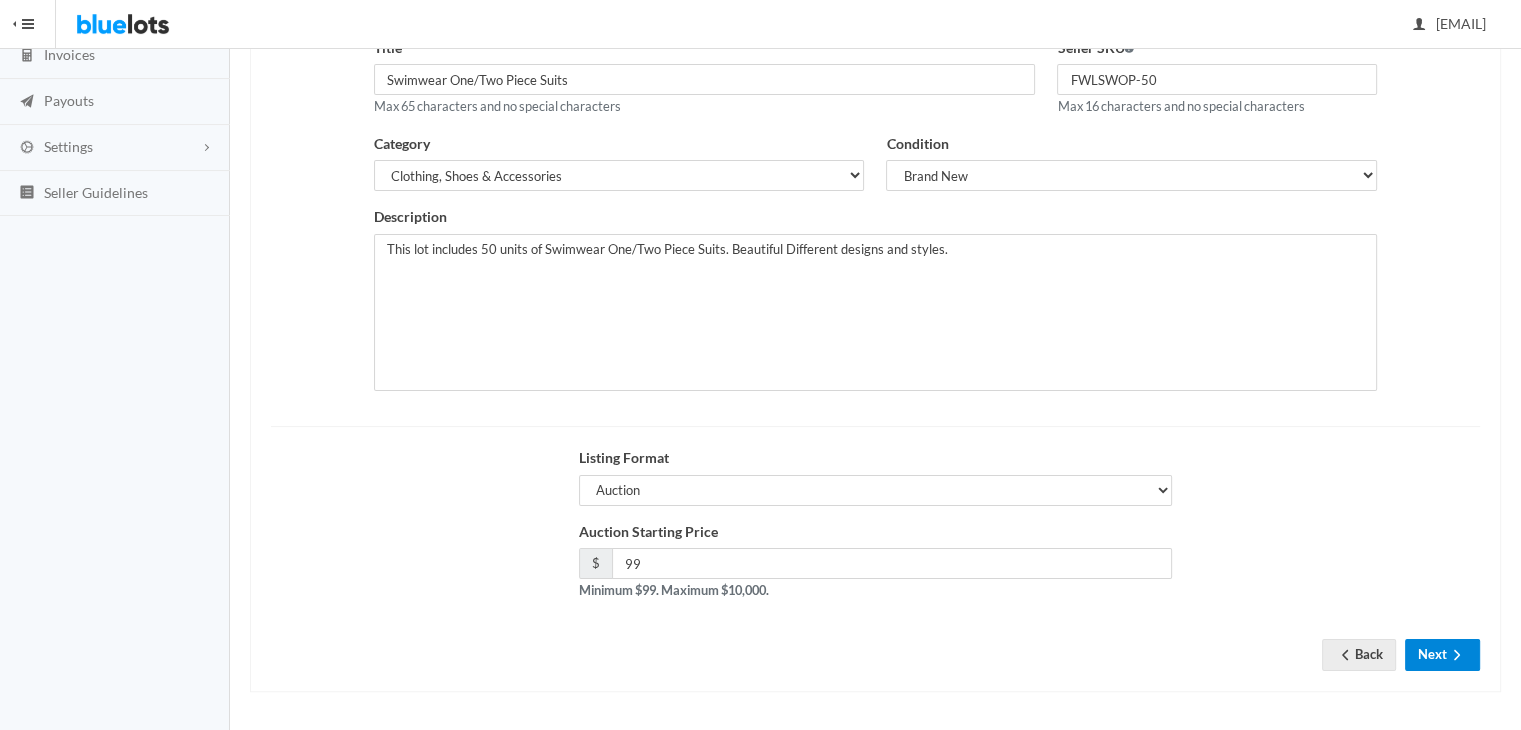 click on "Next" at bounding box center (1442, 654) 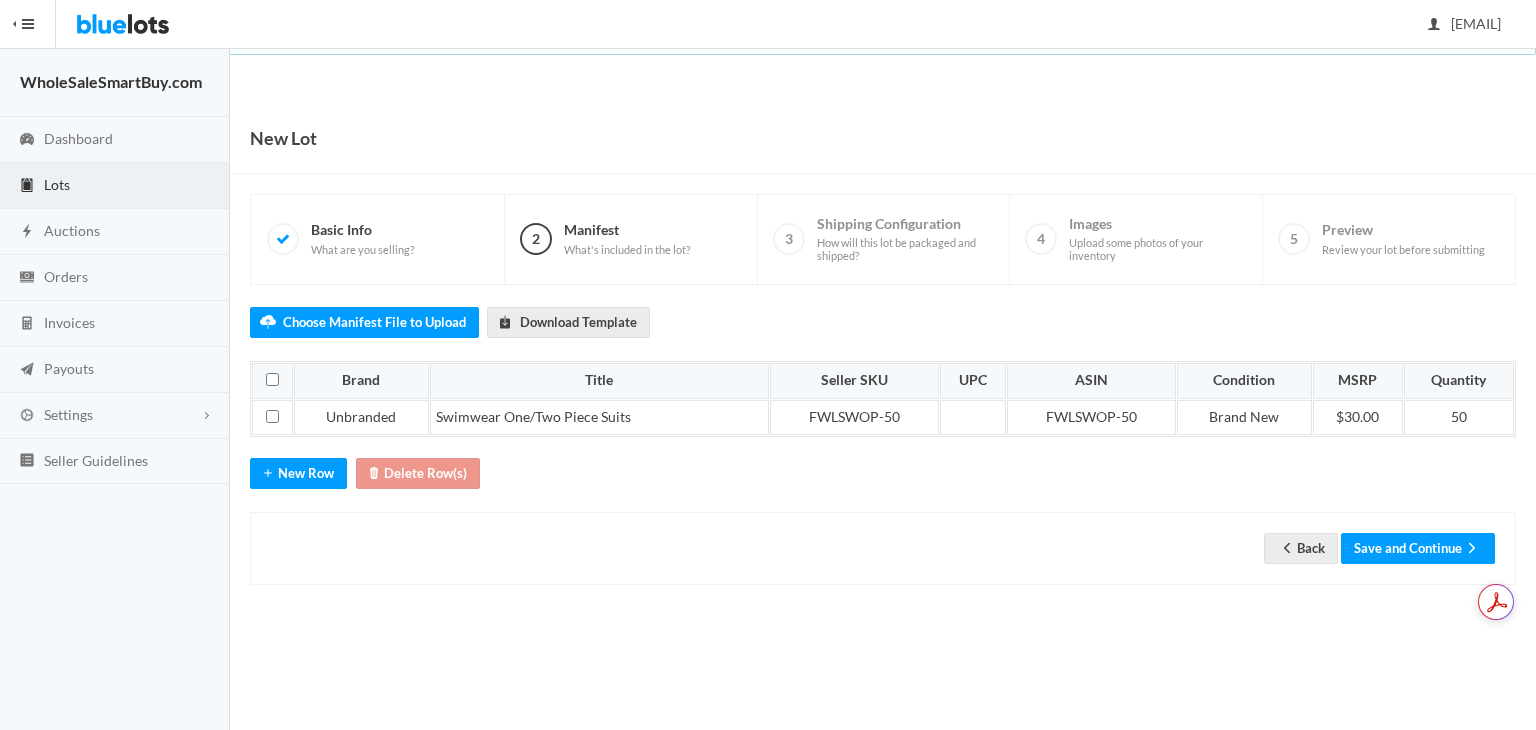 scroll, scrollTop: 0, scrollLeft: 0, axis: both 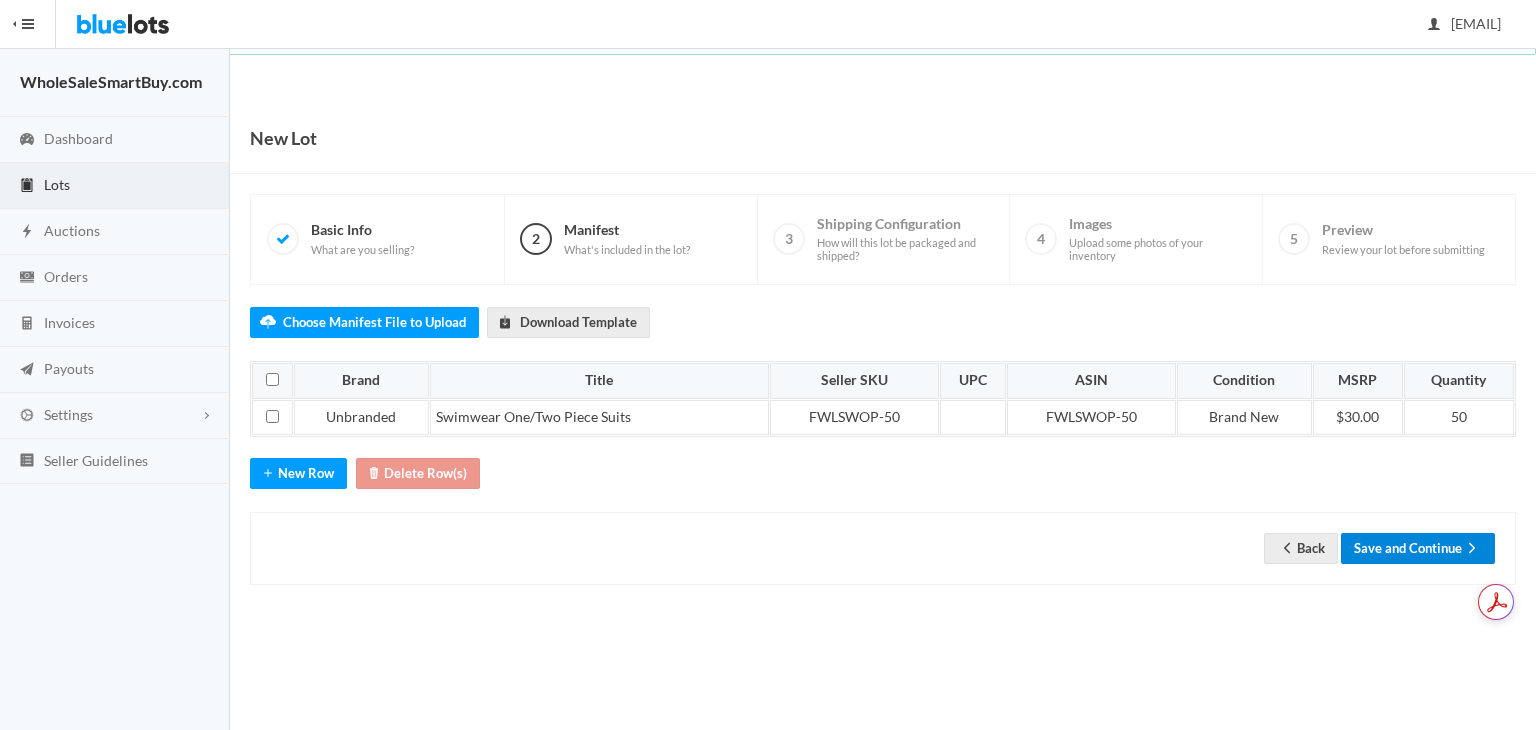 click on "Save and Continue" at bounding box center [1418, 548] 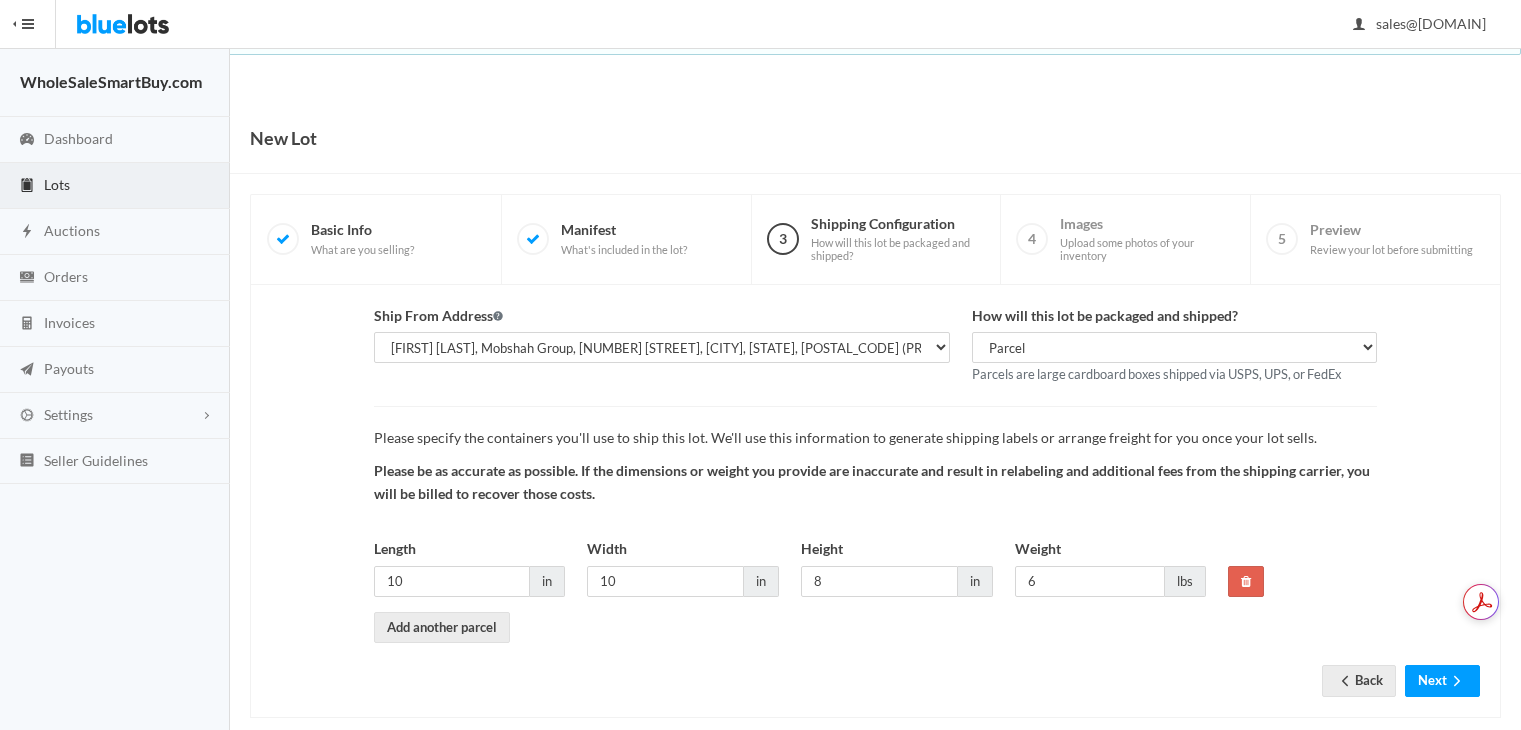 scroll, scrollTop: 0, scrollLeft: 0, axis: both 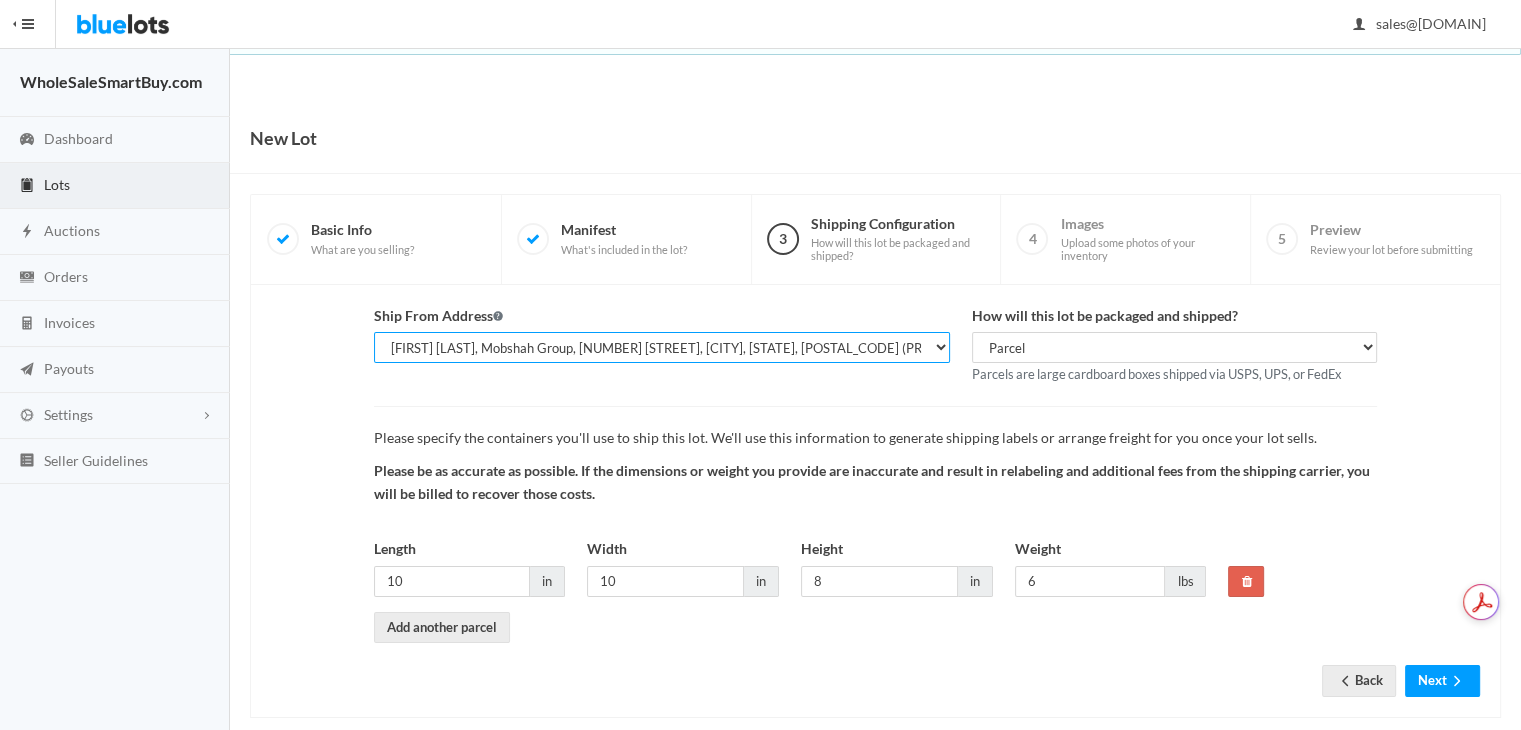 click on "[FIRST] [LAST], WholesaleSmartBuy.com, [NUMBER] [STREET], [CITY], [STATE], [POSTAL_CODE]
[FIRST] [LAST], Mobshah Group, [NUMBER] [STREET], [CITY], [STATE], [POSTAL_CODE] (PRIMARY)
[FIRST] [LAST], Mobshah Group, [NUMBER] [STREET] PMB [NUMBER], [CITY], [STATE], [POSTAL_CODE] (MAIN)" at bounding box center [662, 347] 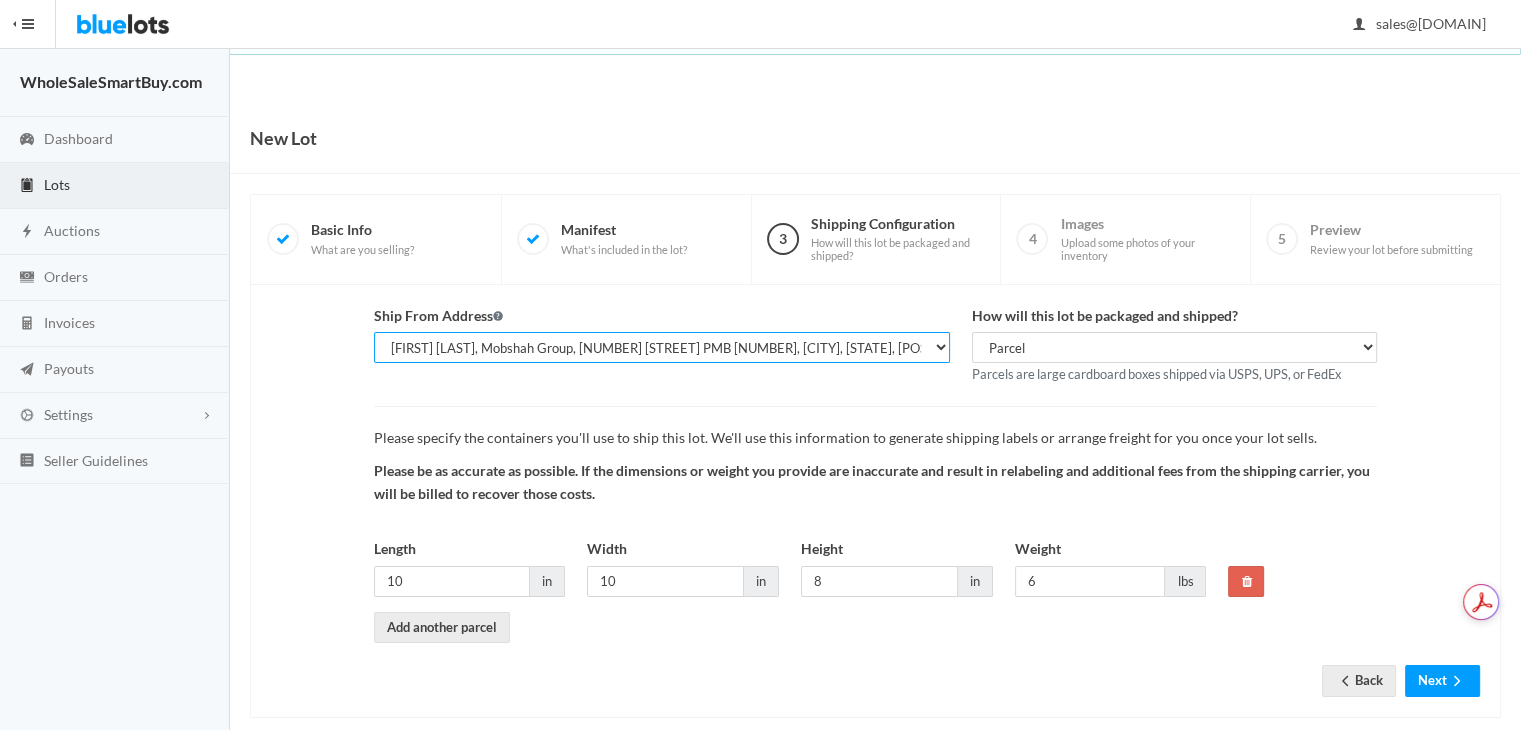 click on "[FIRST] [LAST], WholesaleSmartBuy.com, [NUMBER] [STREET], [CITY], [STATE], [POSTAL_CODE]
[FIRST] [LAST], Mobshah Group, [NUMBER] [STREET], [CITY], [STATE], [POSTAL_CODE] (PRIMARY)
[FIRST] [LAST], Mobshah Group, [NUMBER] [STREET] PMB [NUMBER], [CITY], [STATE], [POSTAL_CODE] (MAIN)" at bounding box center [662, 347] 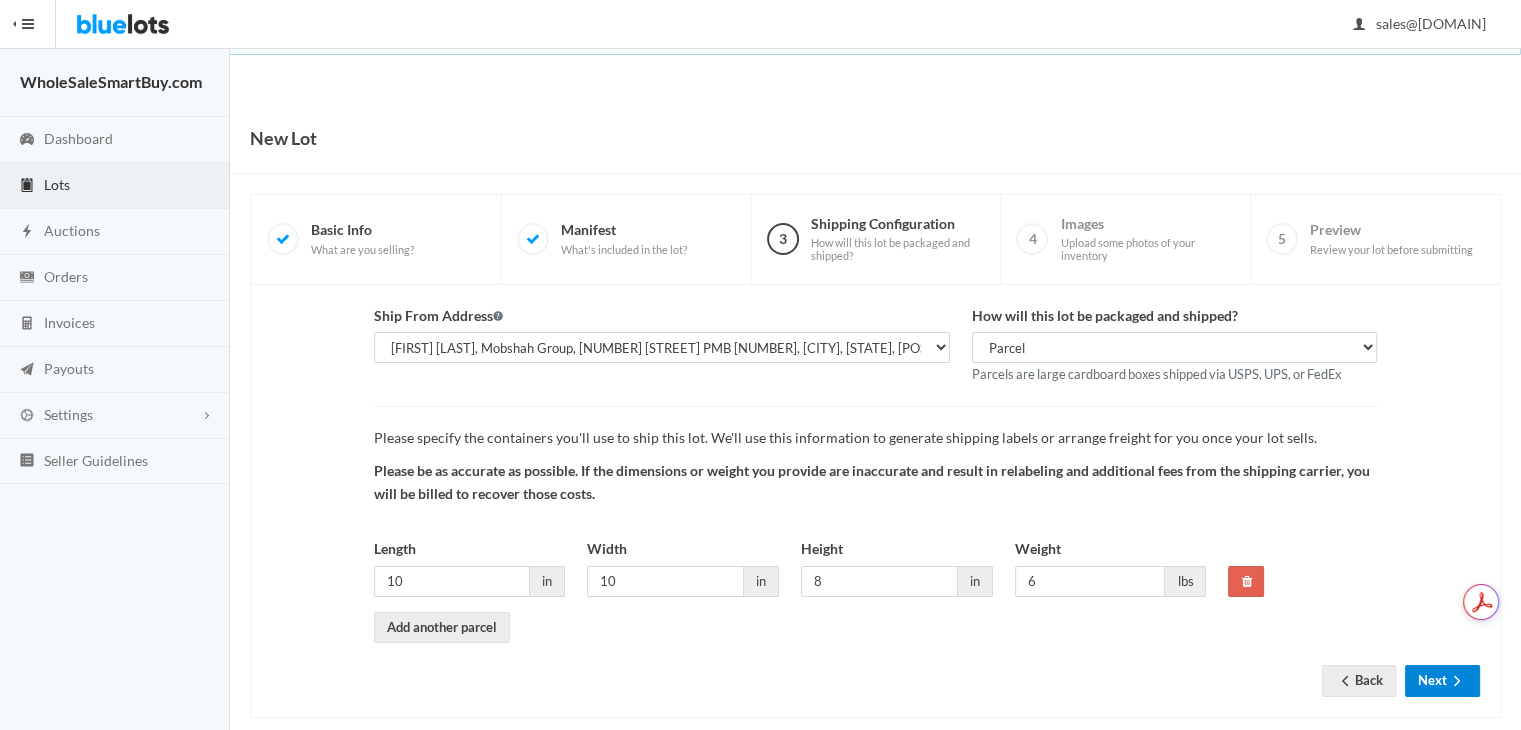 click on "Next" at bounding box center [1442, 680] 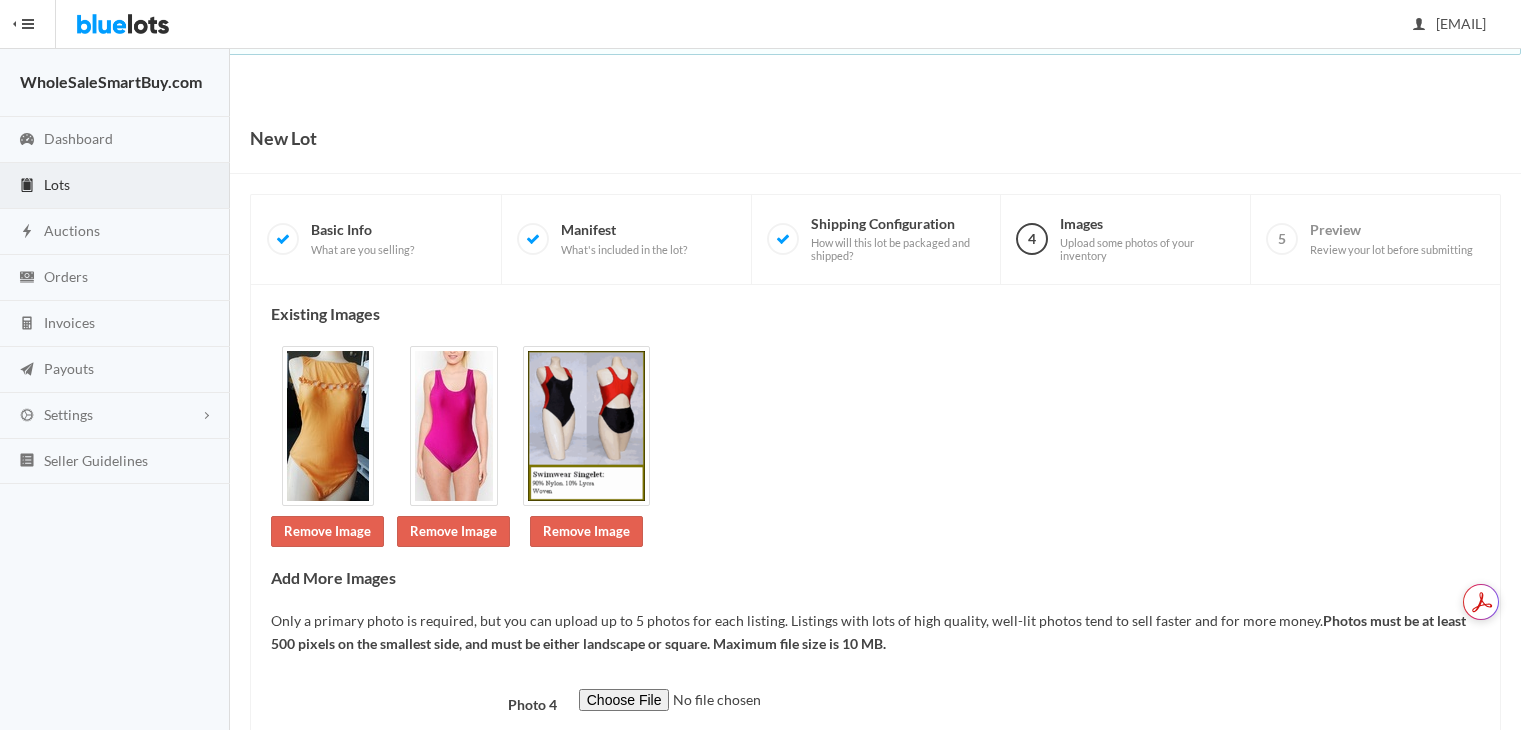 scroll, scrollTop: 0, scrollLeft: 0, axis: both 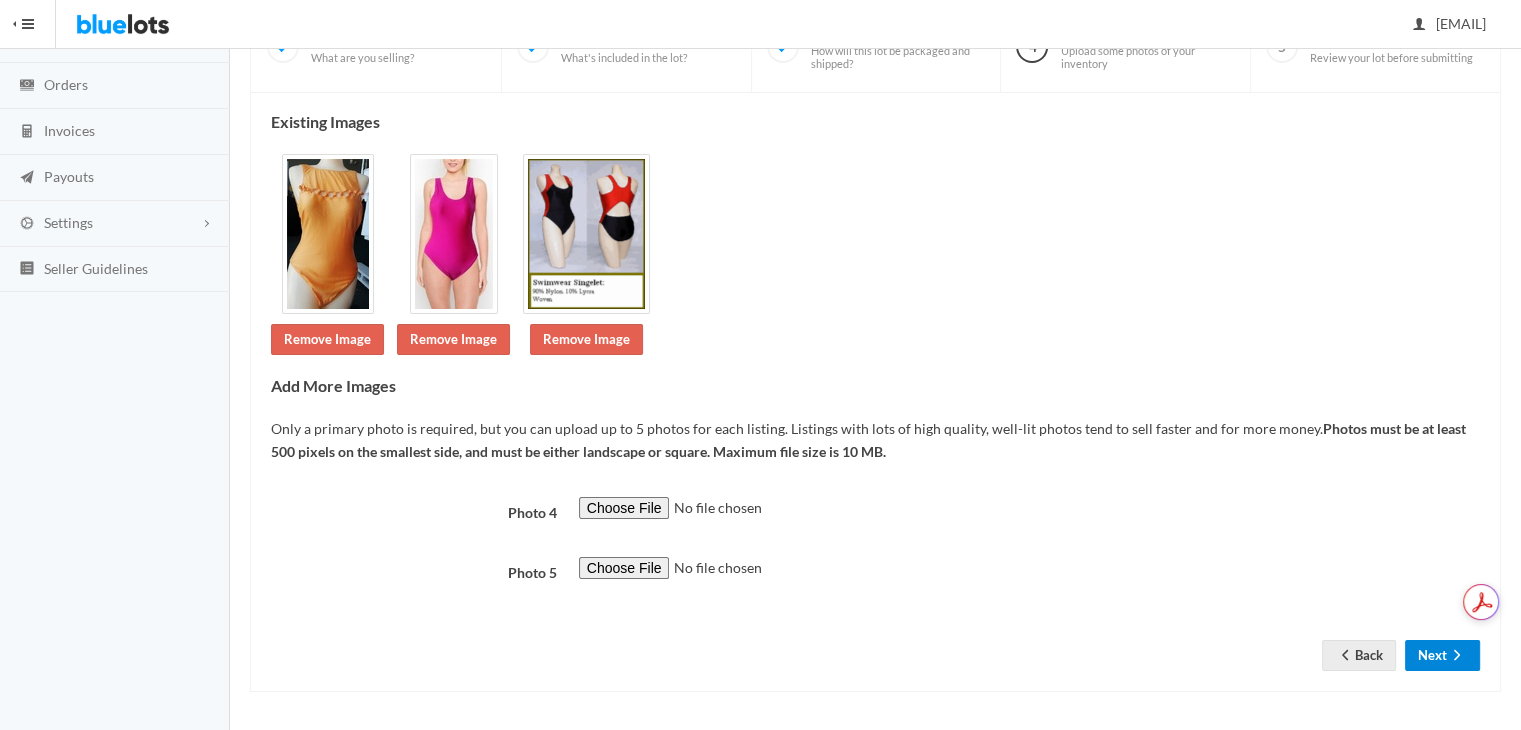 click 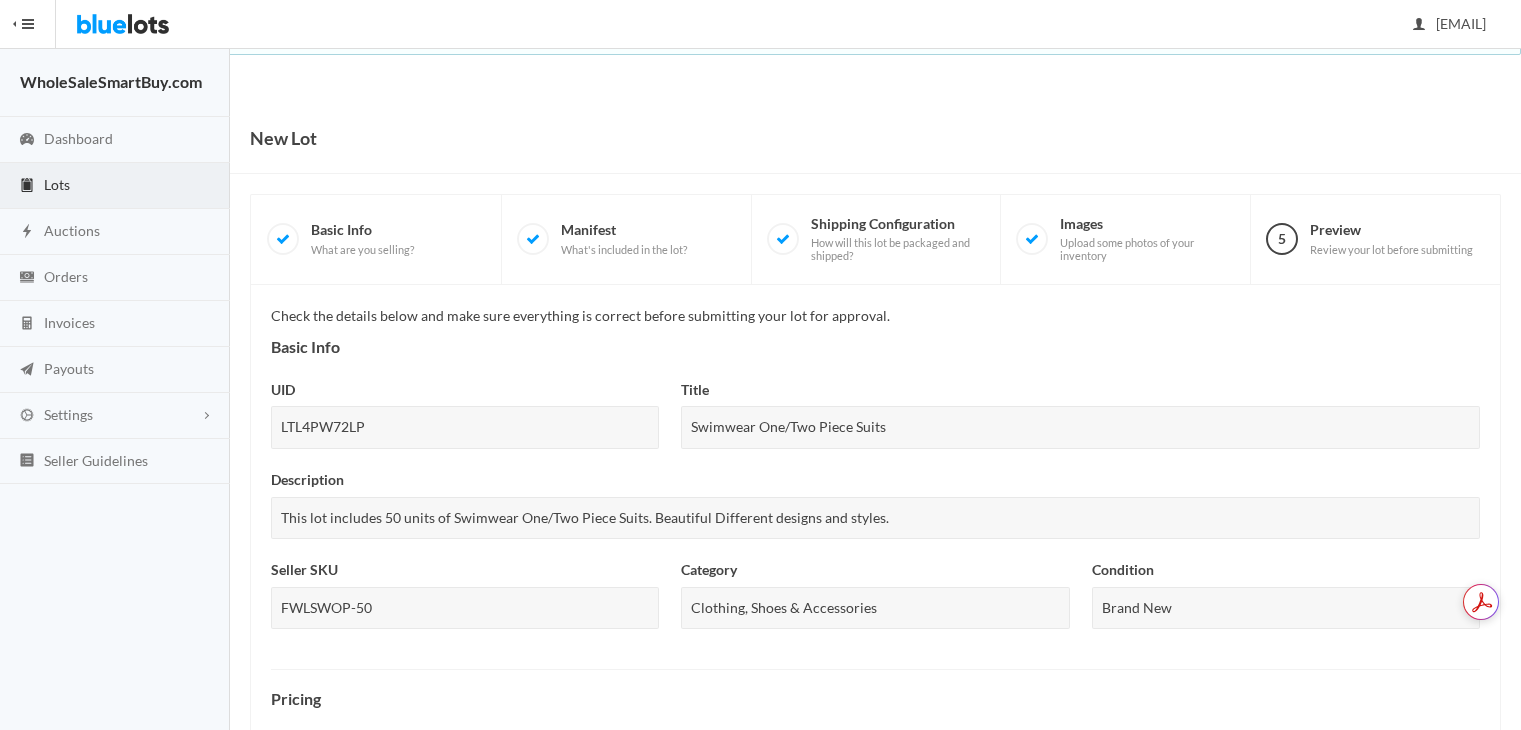 scroll, scrollTop: 0, scrollLeft: 0, axis: both 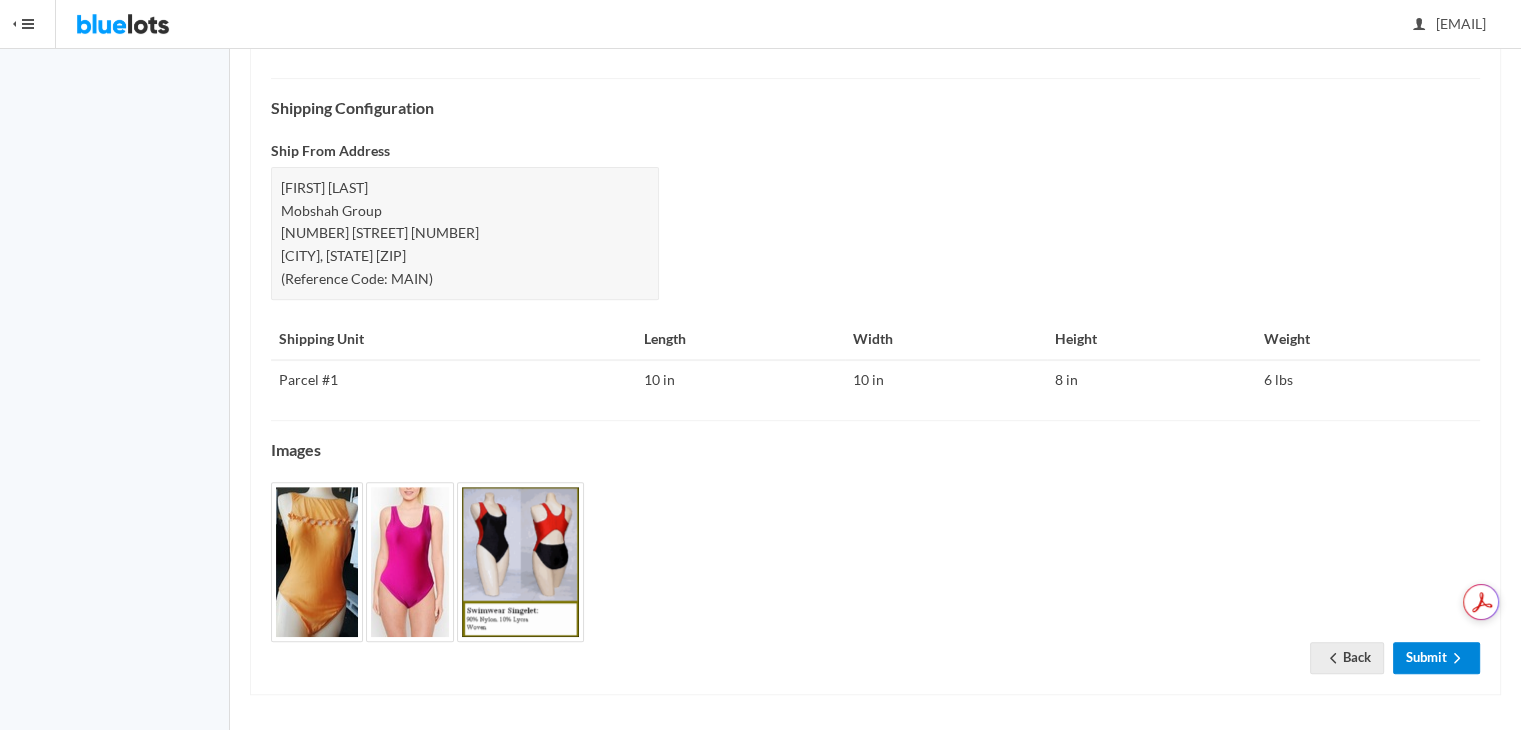 click on "Submit" at bounding box center [1436, 657] 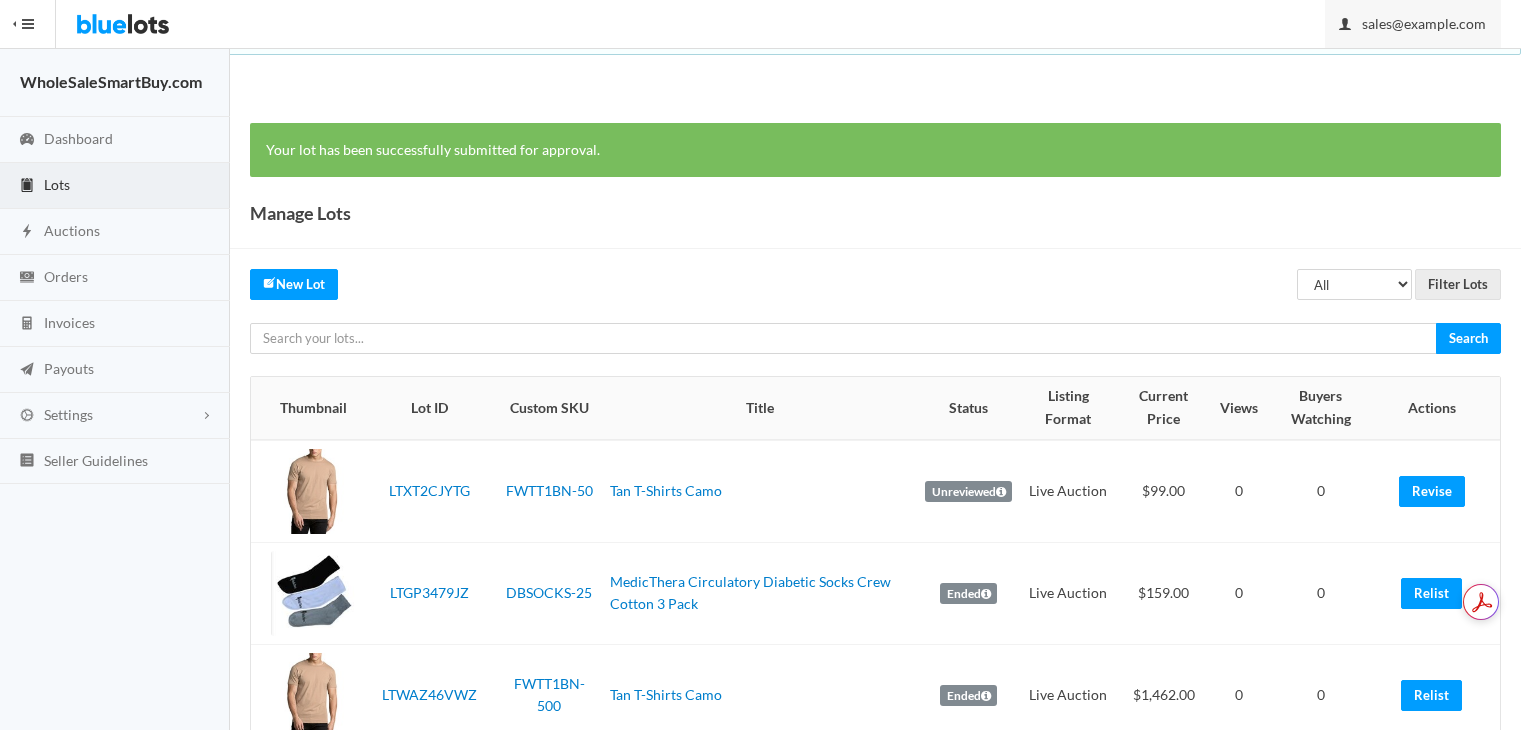 scroll, scrollTop: 0, scrollLeft: 0, axis: both 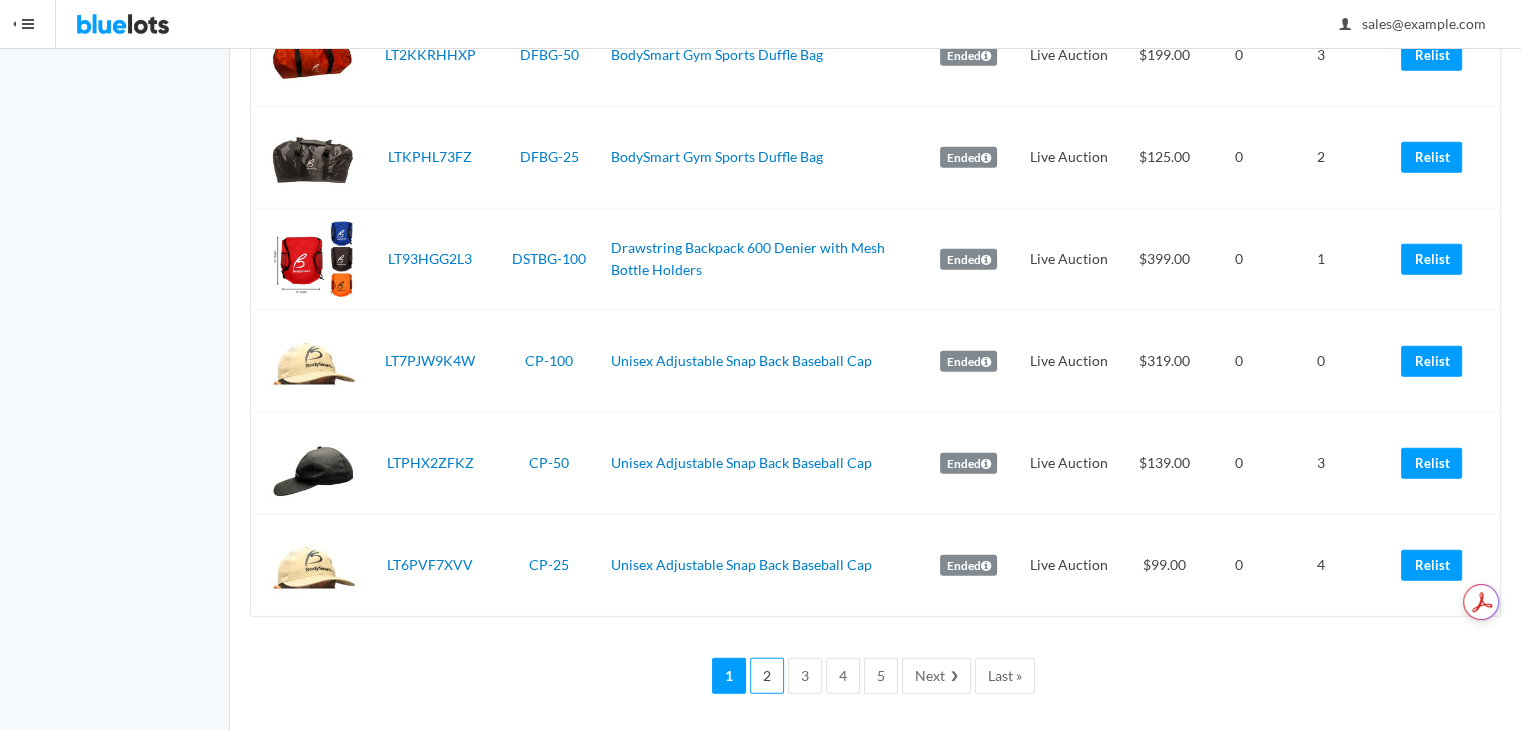 click on "2" at bounding box center (767, 676) 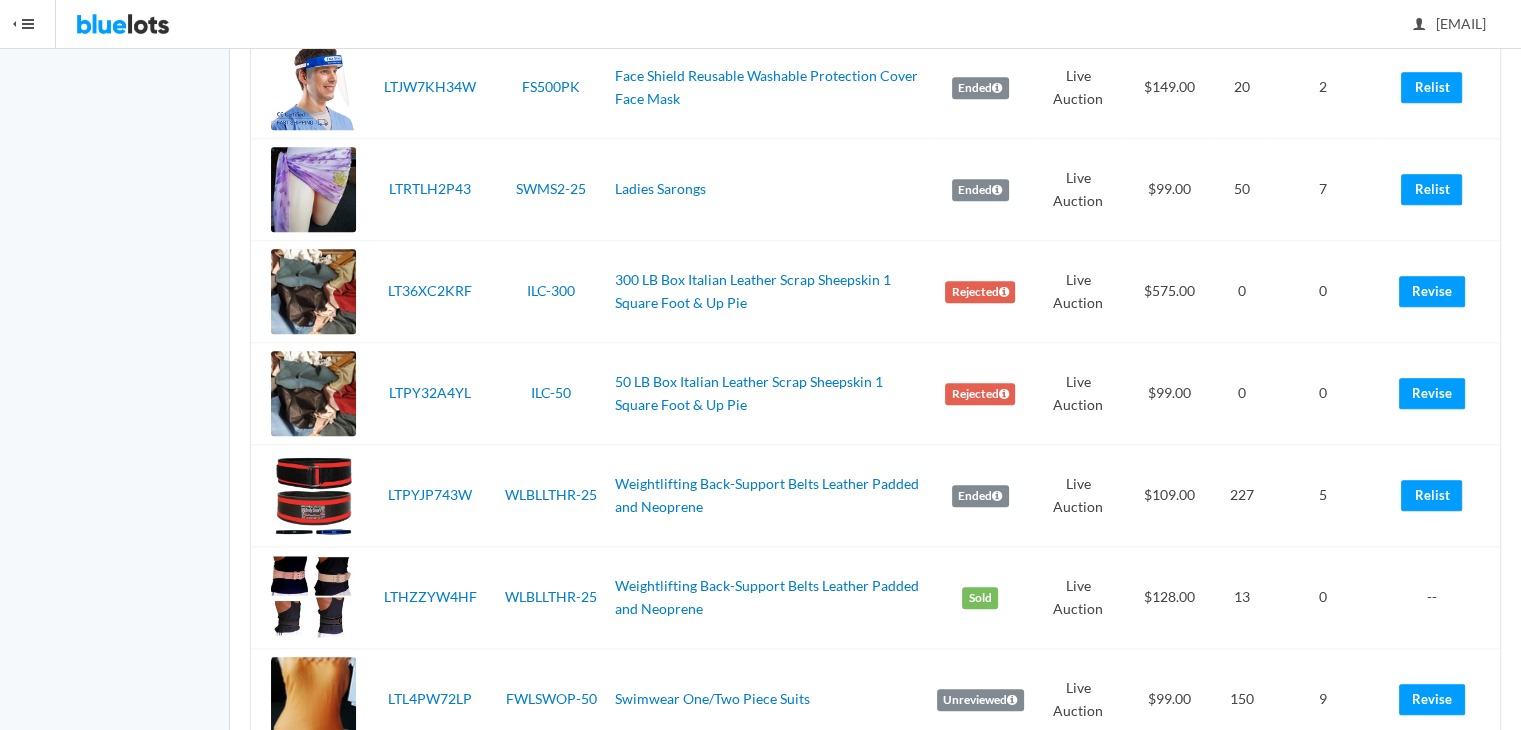 scroll, scrollTop: 1776, scrollLeft: 0, axis: vertical 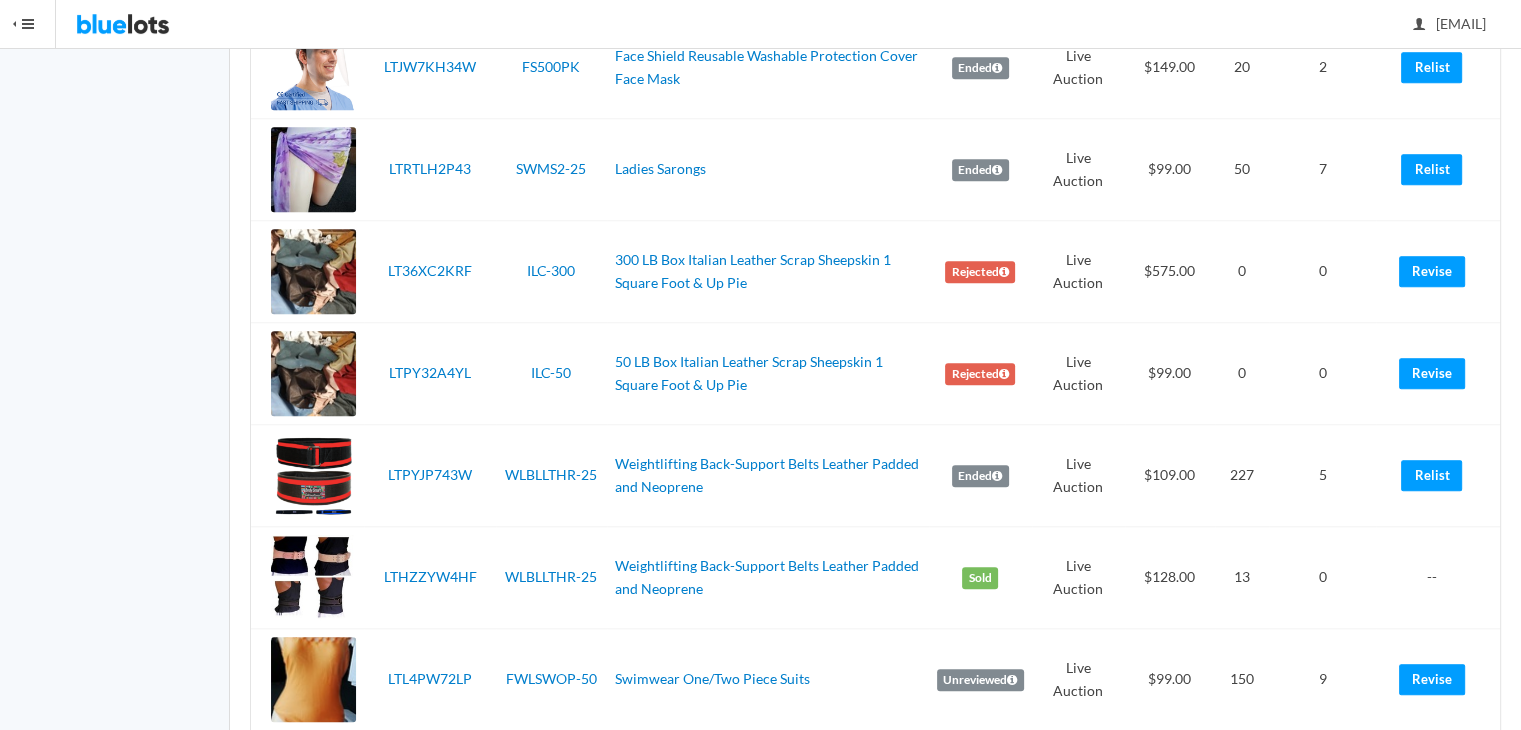 click on "Bluelots is for sale. If you are interested in purchasing the business, please contact us at [EMAIL].
HIDE MENU
WholeSaleSmartBuy.com
Dashboard
Lots
Auctions
Orders
Invoices
Payouts
Settings
Account
Addresses
Connect Bank Account
Seller Guidelines
[EMAIL]
Sign Out" at bounding box center [760, -1411] 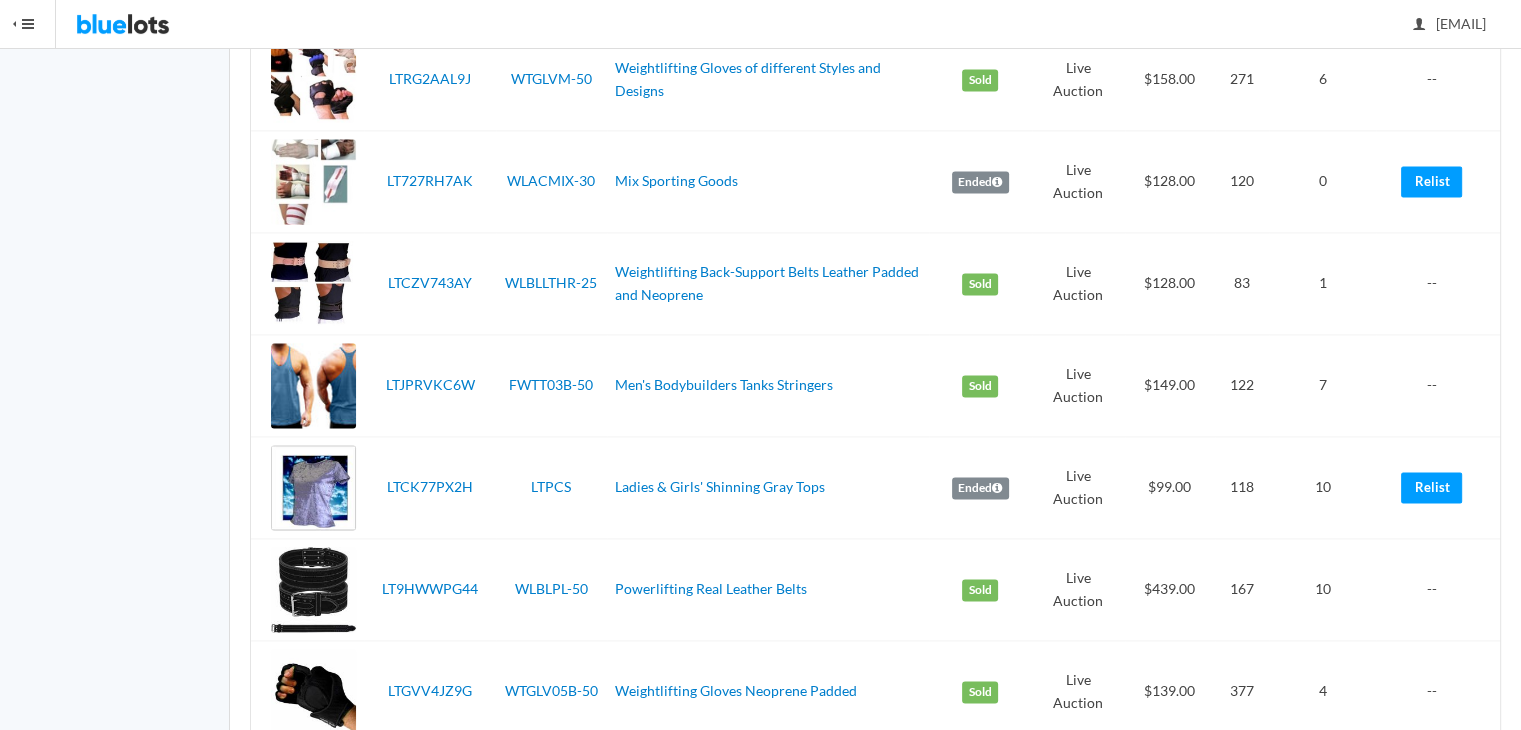 scroll, scrollTop: 2824, scrollLeft: 0, axis: vertical 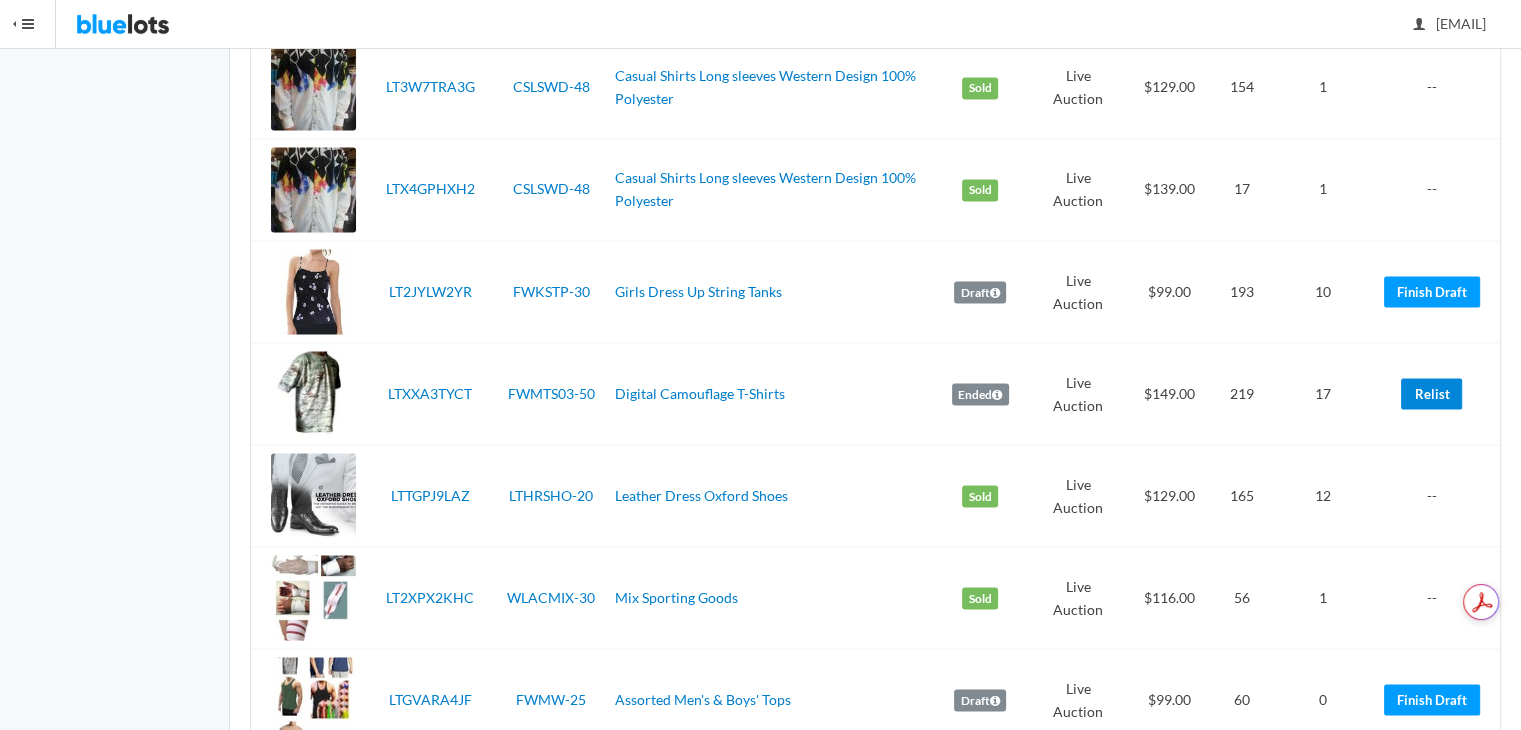 click on "Relist" at bounding box center [1431, 393] 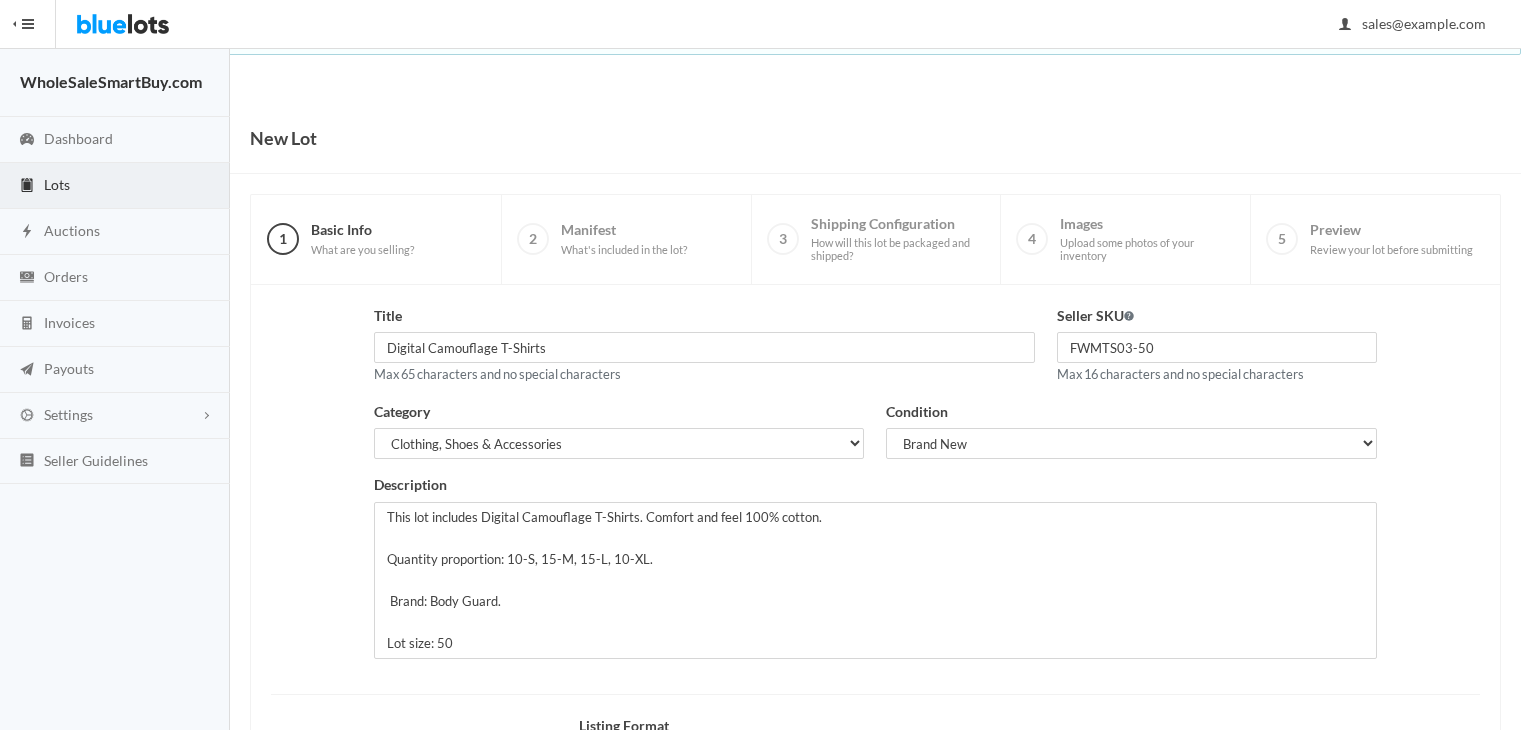 scroll, scrollTop: 0, scrollLeft: 0, axis: both 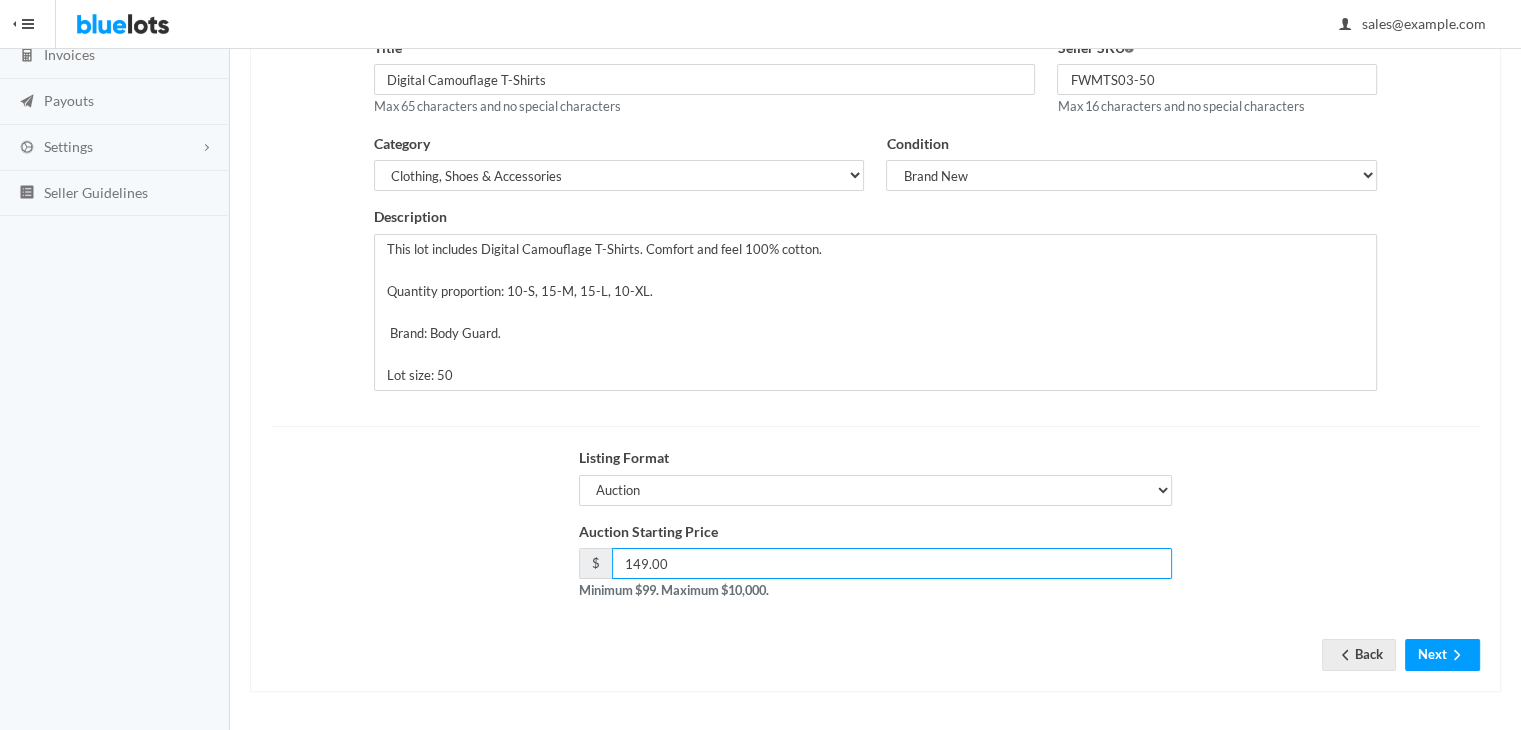 click on "149.00" at bounding box center [892, 563] 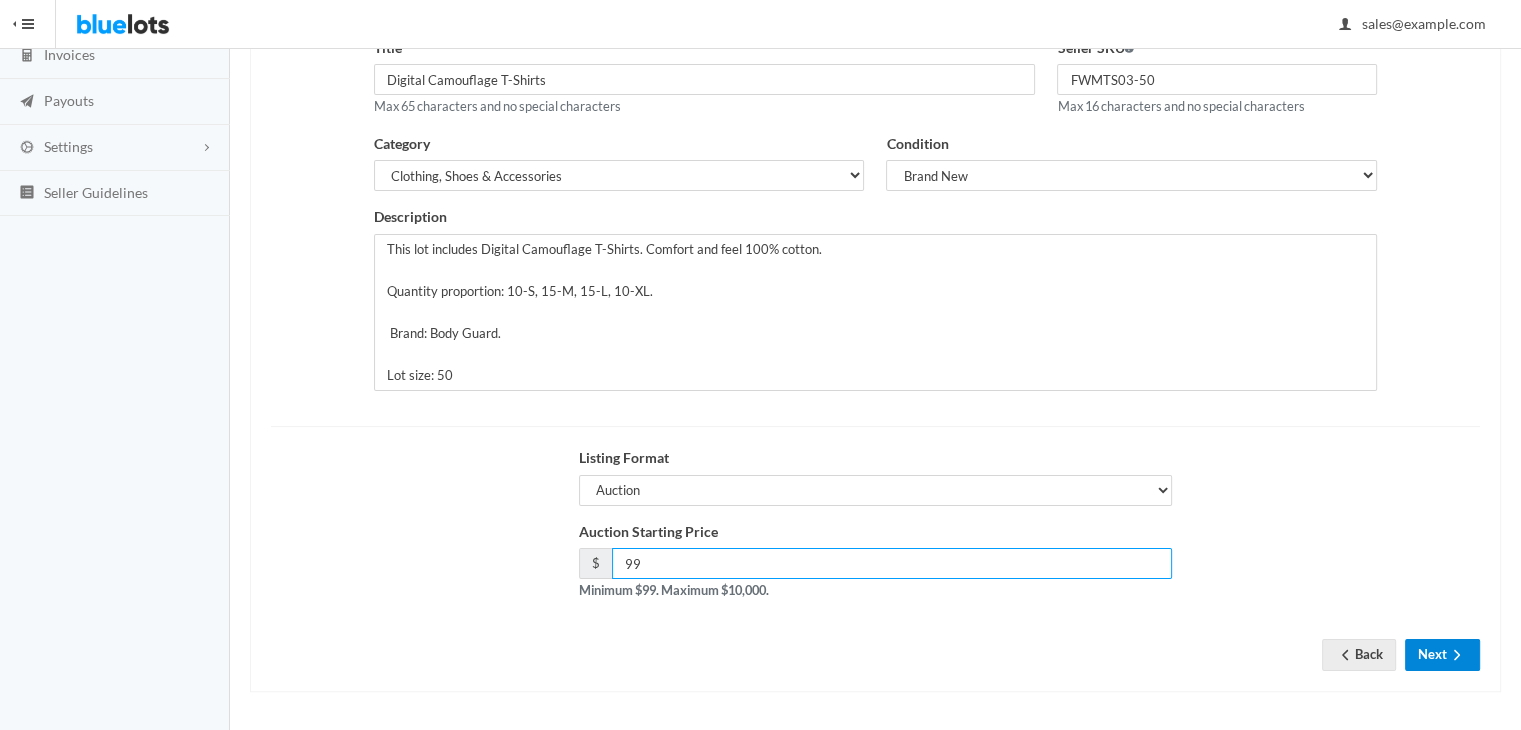 type on "99" 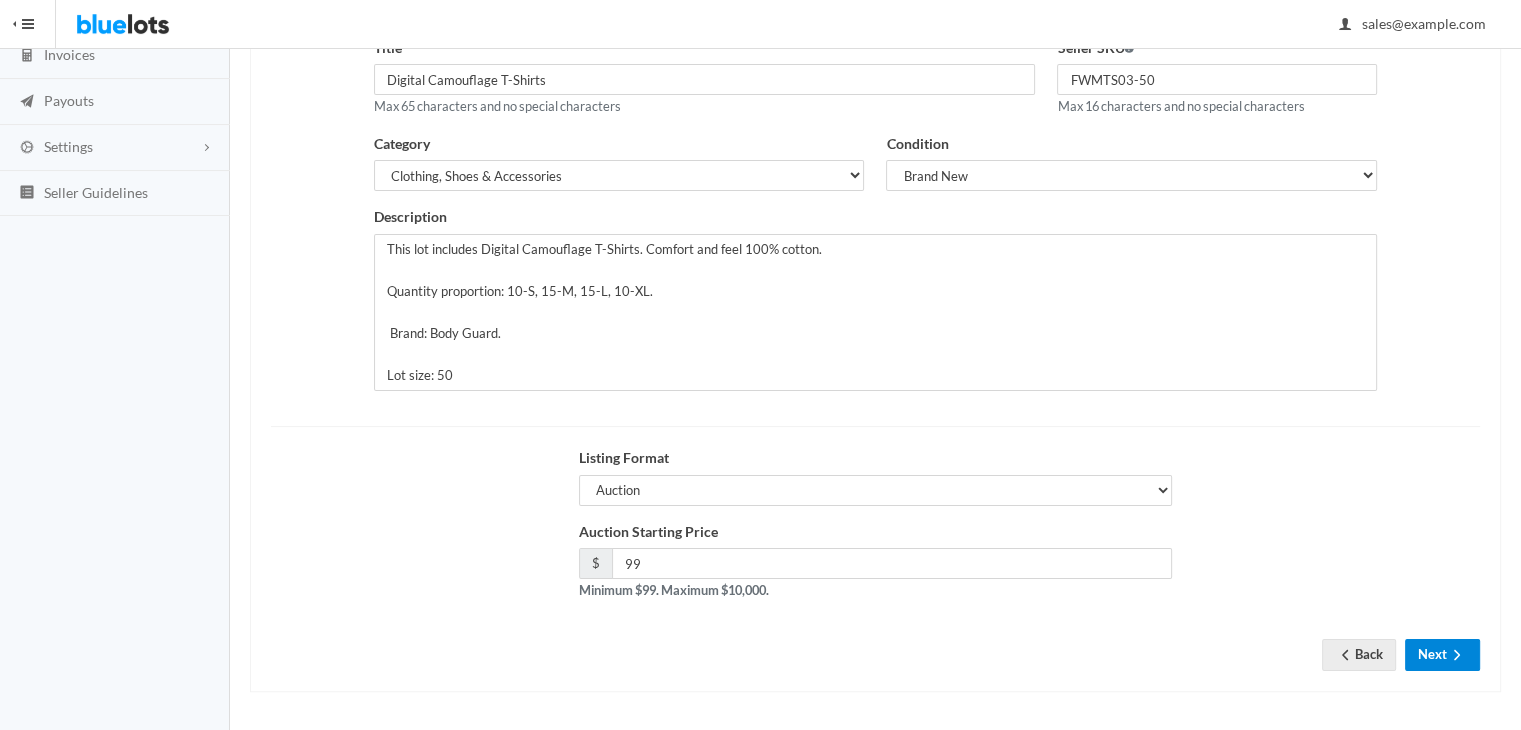 click on "Next" at bounding box center [1442, 654] 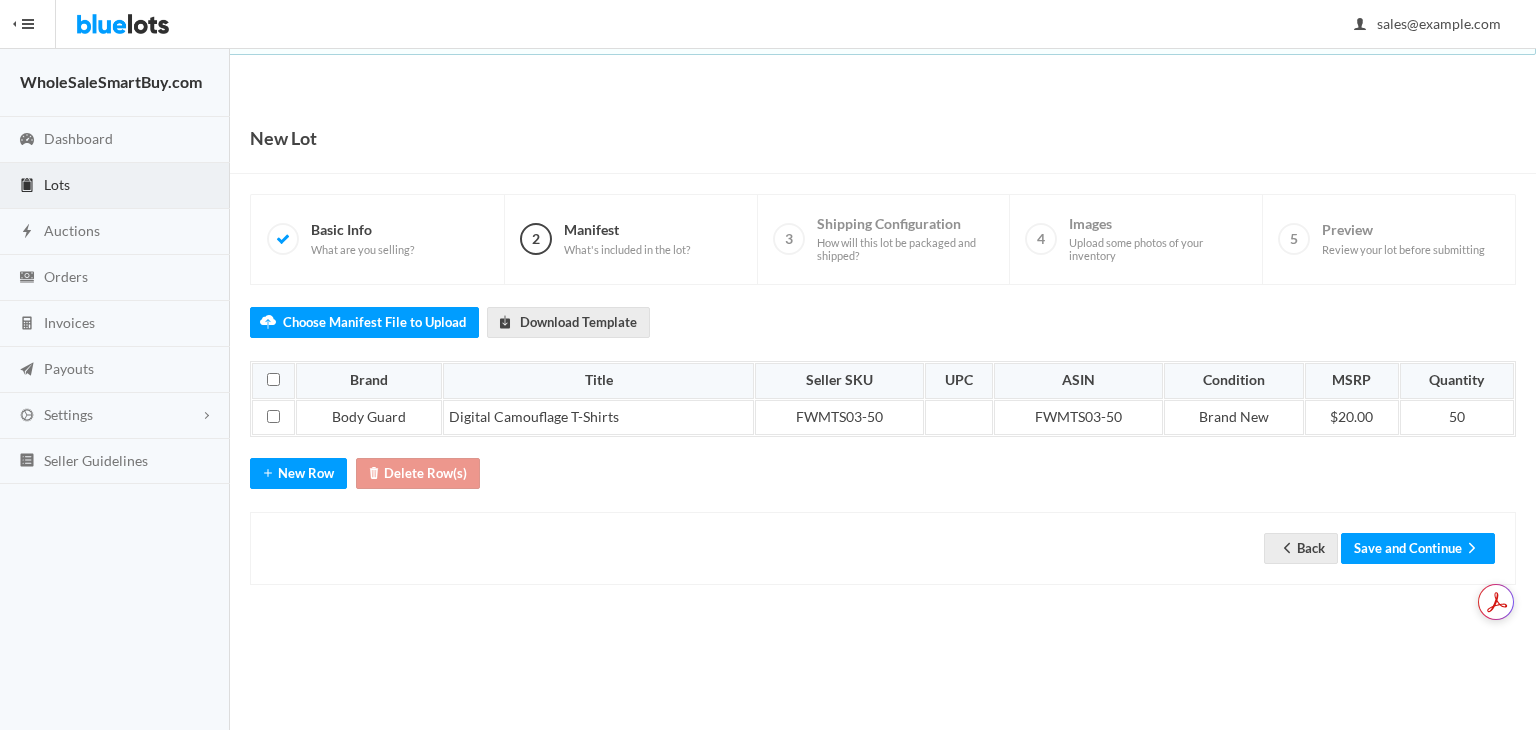 scroll, scrollTop: 0, scrollLeft: 0, axis: both 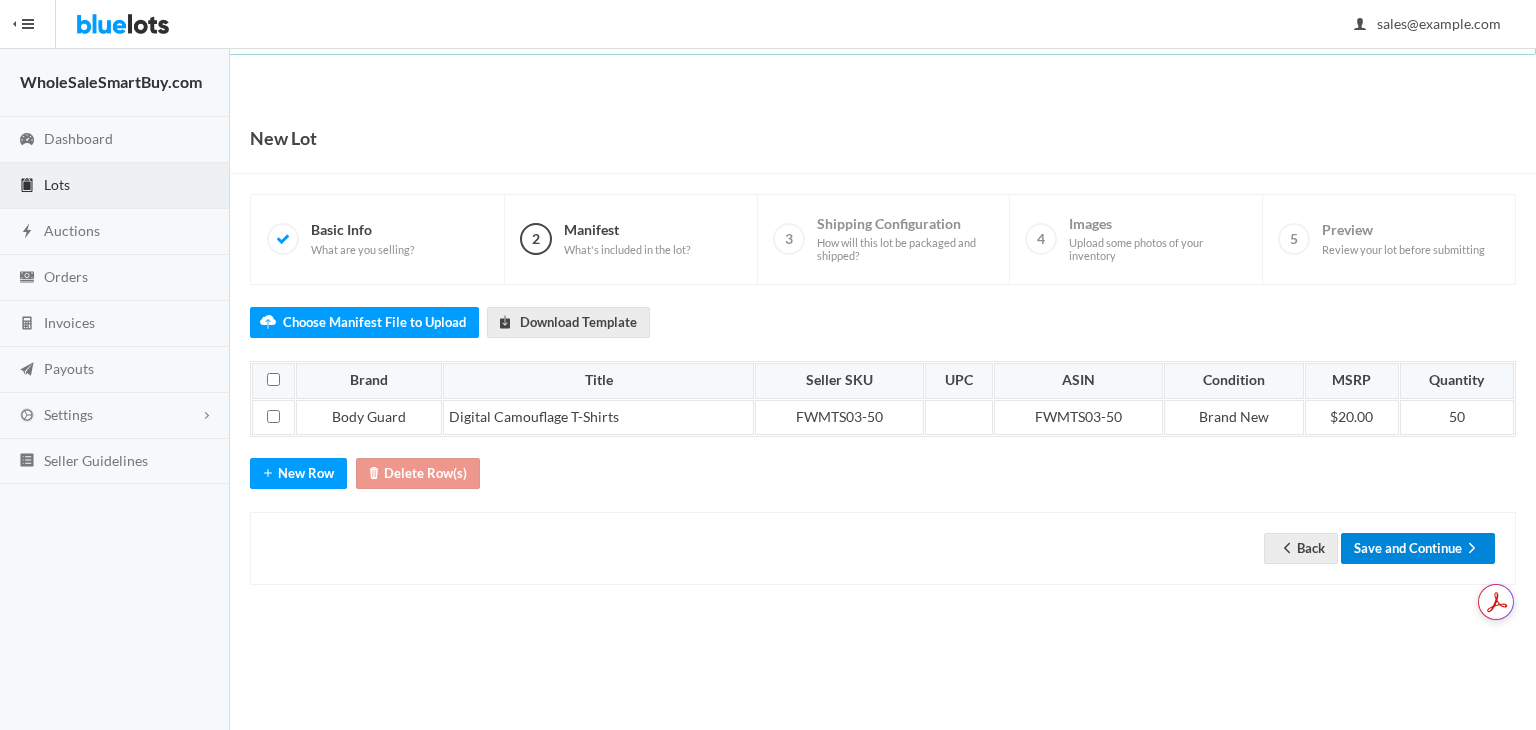 click on "Save and Continue" at bounding box center (1418, 548) 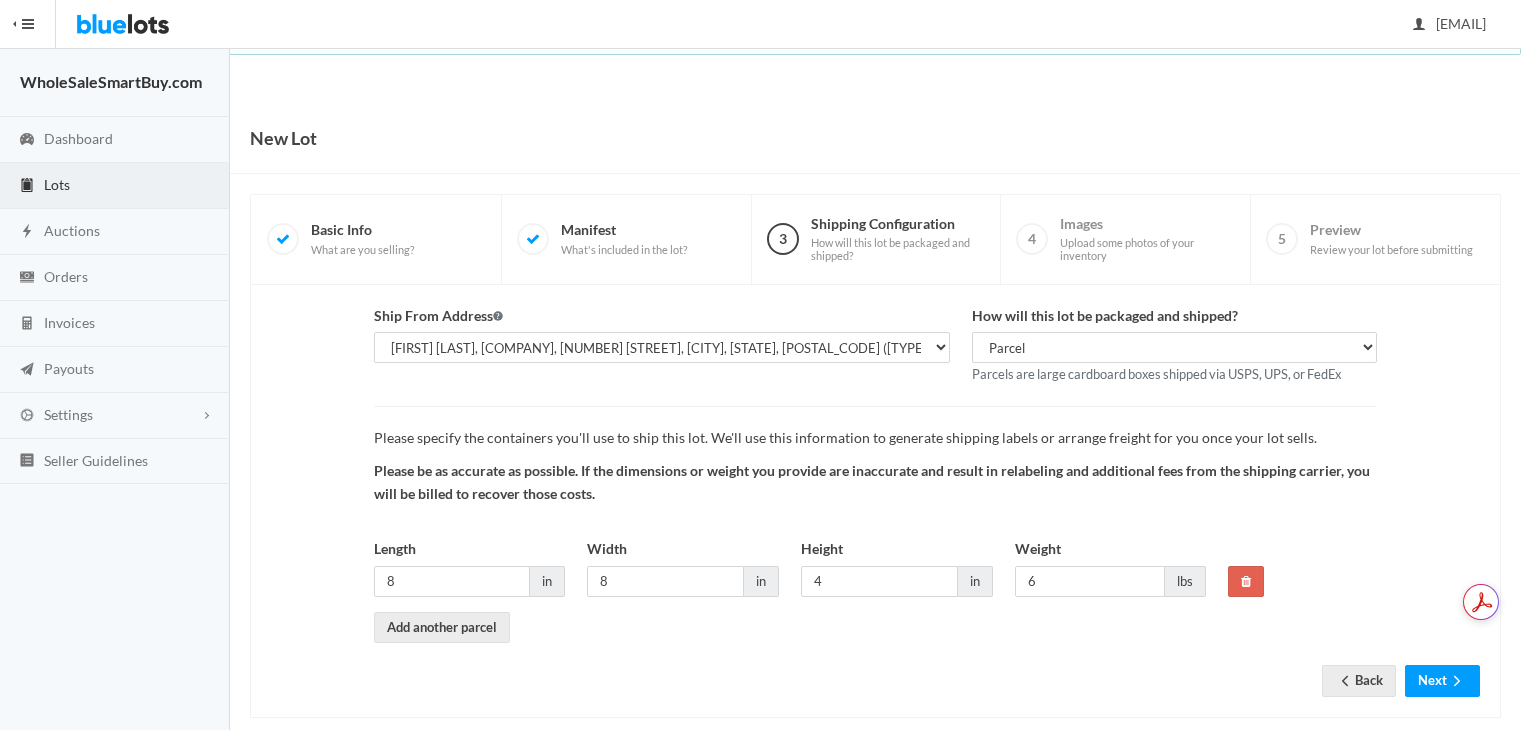 scroll, scrollTop: 0, scrollLeft: 0, axis: both 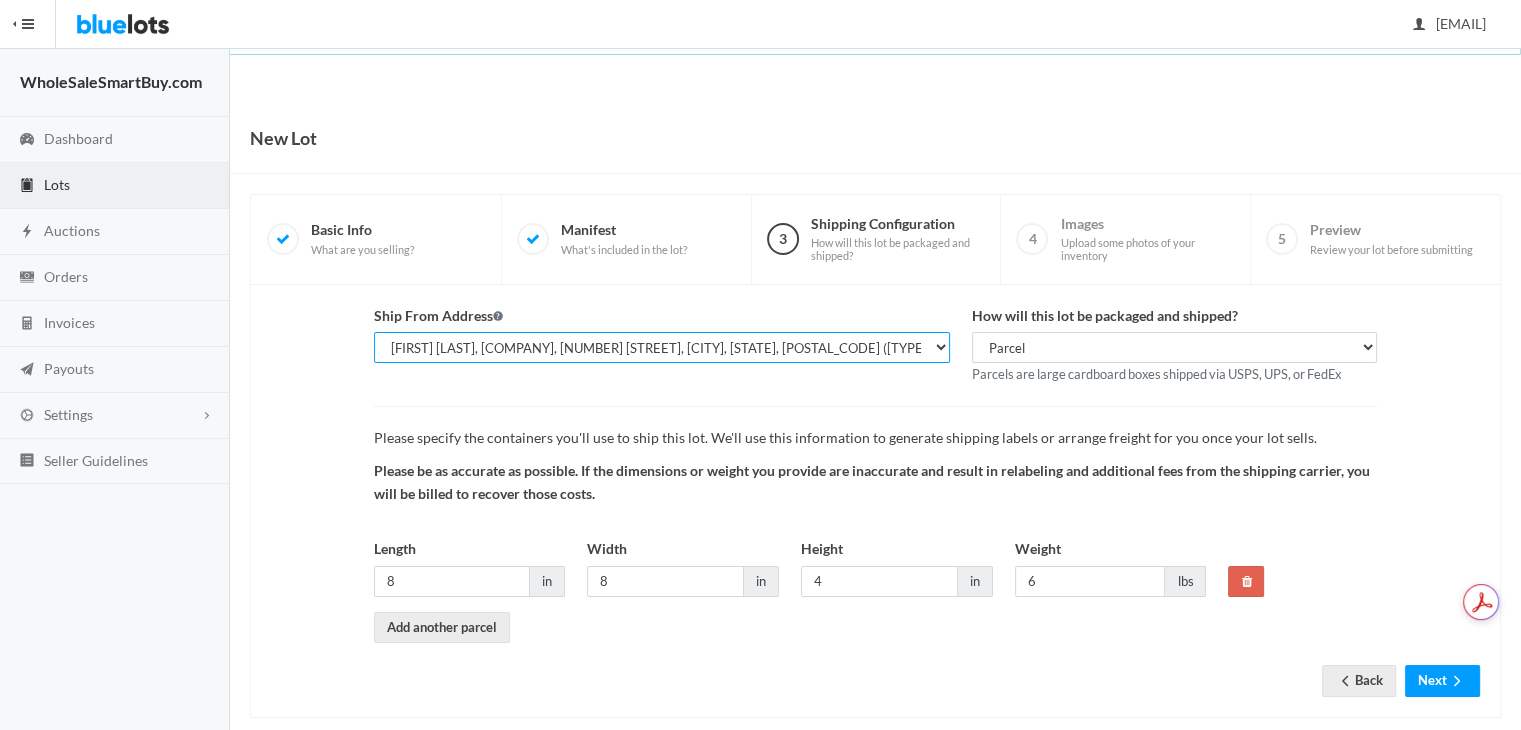 click on "[FIRST] [LAST], [DOMAIN], [NUMBER] [STREET], [CITY], [STATE], [POSTAL_CODE]
[FIRST] [LAST], [COMPANY], [NUMBER] [STREET], [CITY], [STATE], [POSTAL_CODE] ([TYPE])
[FIRST] [LAST], [COMPANY], [NUMBER] [STREET] [UNIT], [CITY], [STATE], [POSTAL_CODE] ([TYPE])" at bounding box center (662, 347) 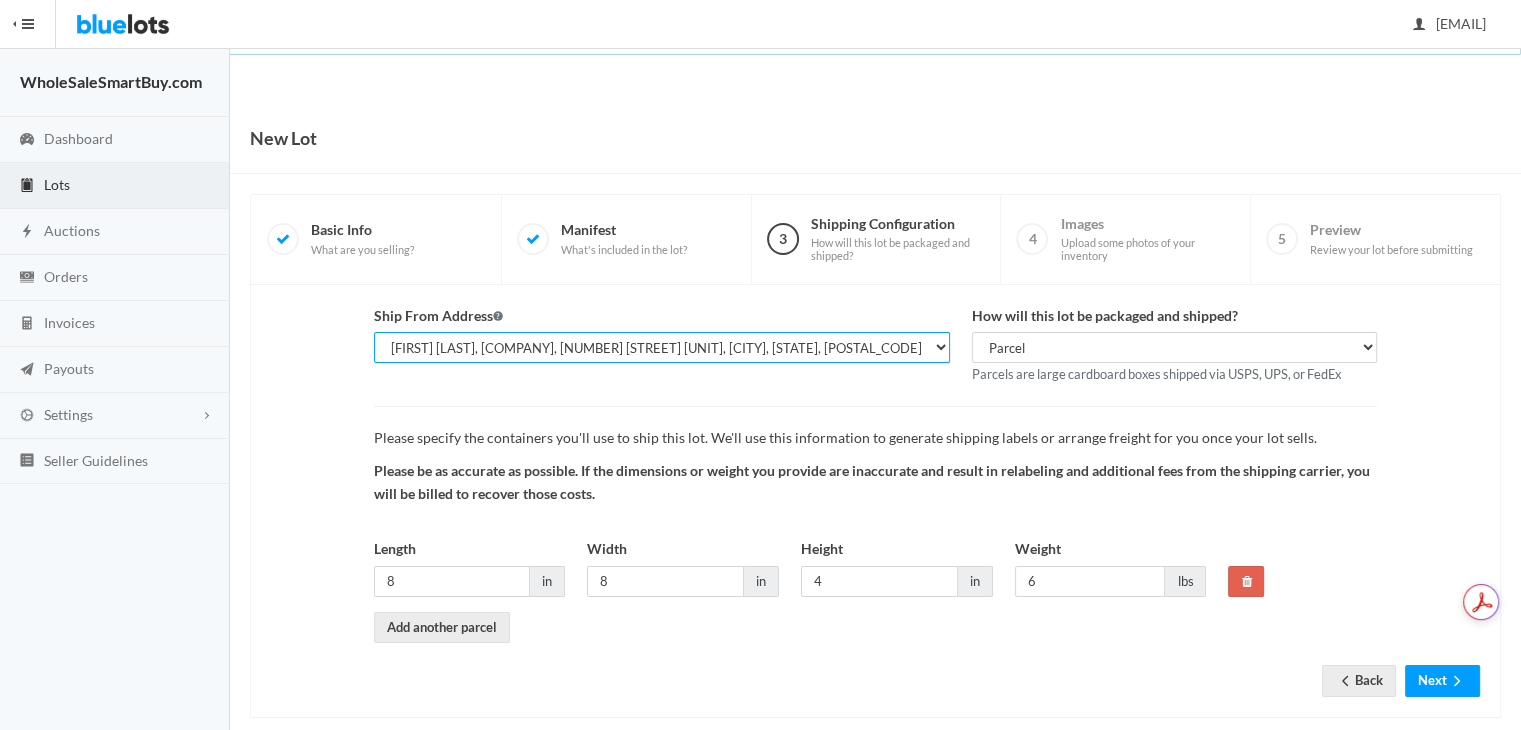 click on "[FIRST] [LAST], [DOMAIN], [NUMBER] [STREET], [CITY], [STATE], [POSTAL_CODE]
[FIRST] [LAST], [COMPANY], [NUMBER] [STREET], [CITY], [STATE], [POSTAL_CODE] ([TYPE])
[FIRST] [LAST], [COMPANY], [NUMBER] [STREET] [UNIT], [CITY], [STATE], [POSTAL_CODE] ([TYPE])" at bounding box center [662, 347] 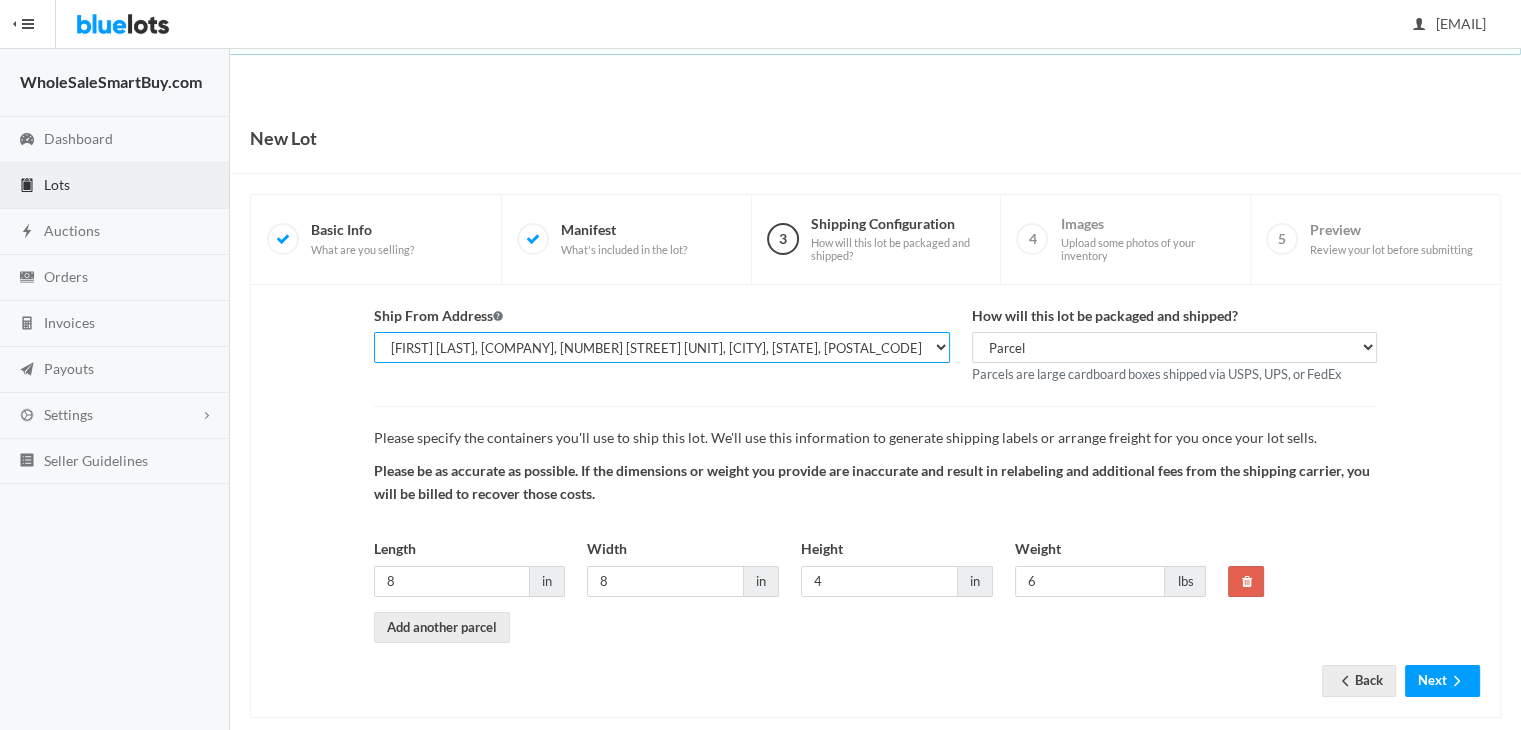 scroll, scrollTop: 27, scrollLeft: 0, axis: vertical 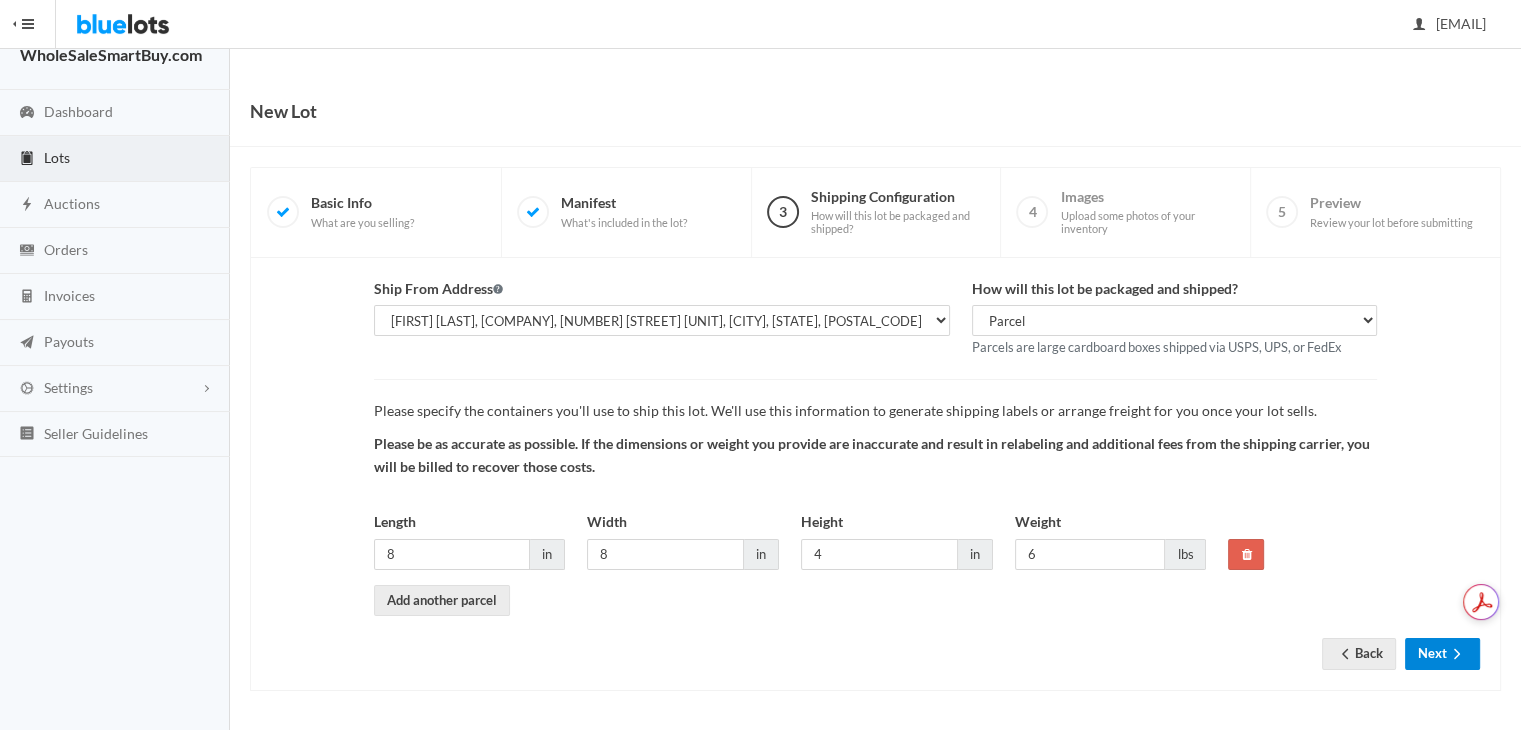 click on "Next" at bounding box center [1442, 653] 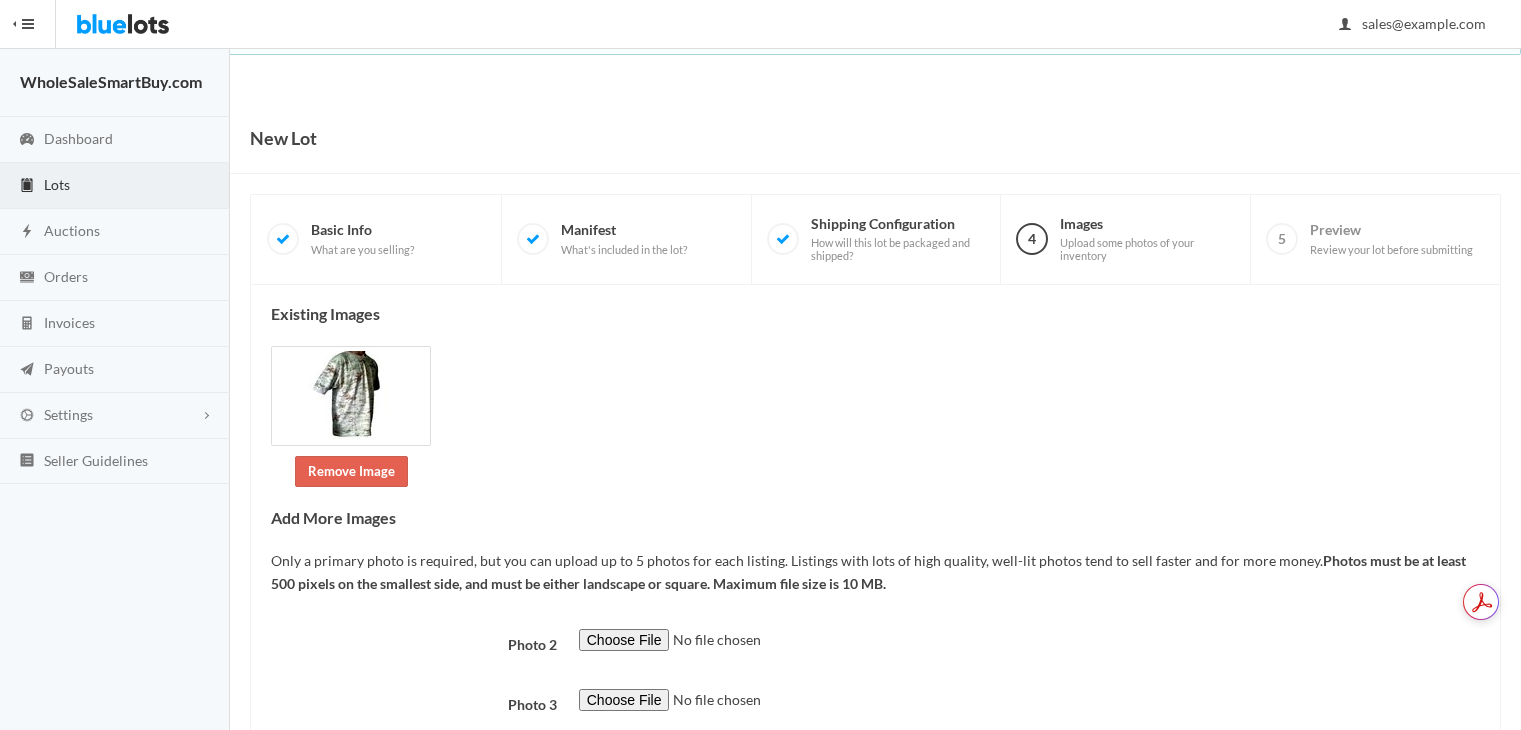 scroll, scrollTop: 0, scrollLeft: 0, axis: both 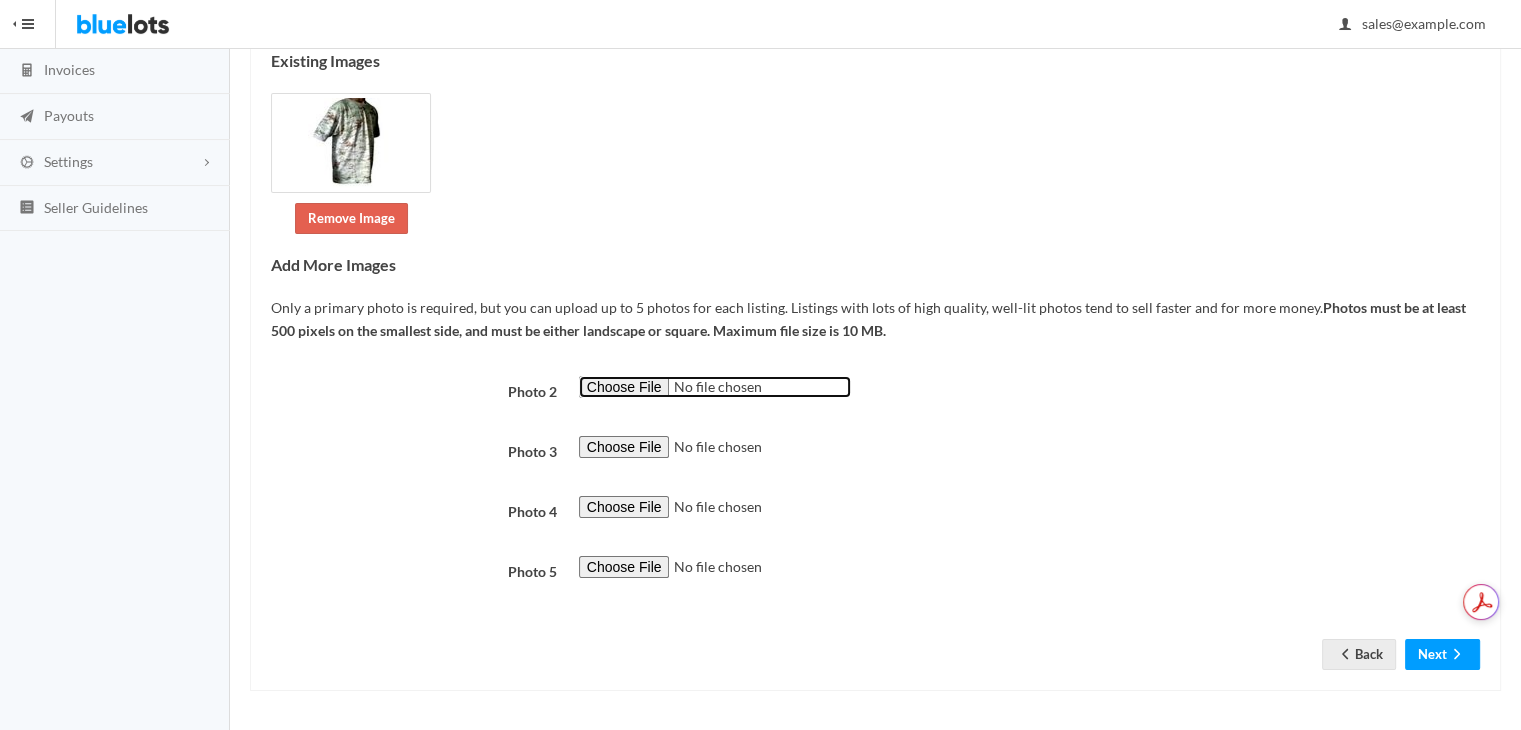 click at bounding box center (715, 387) 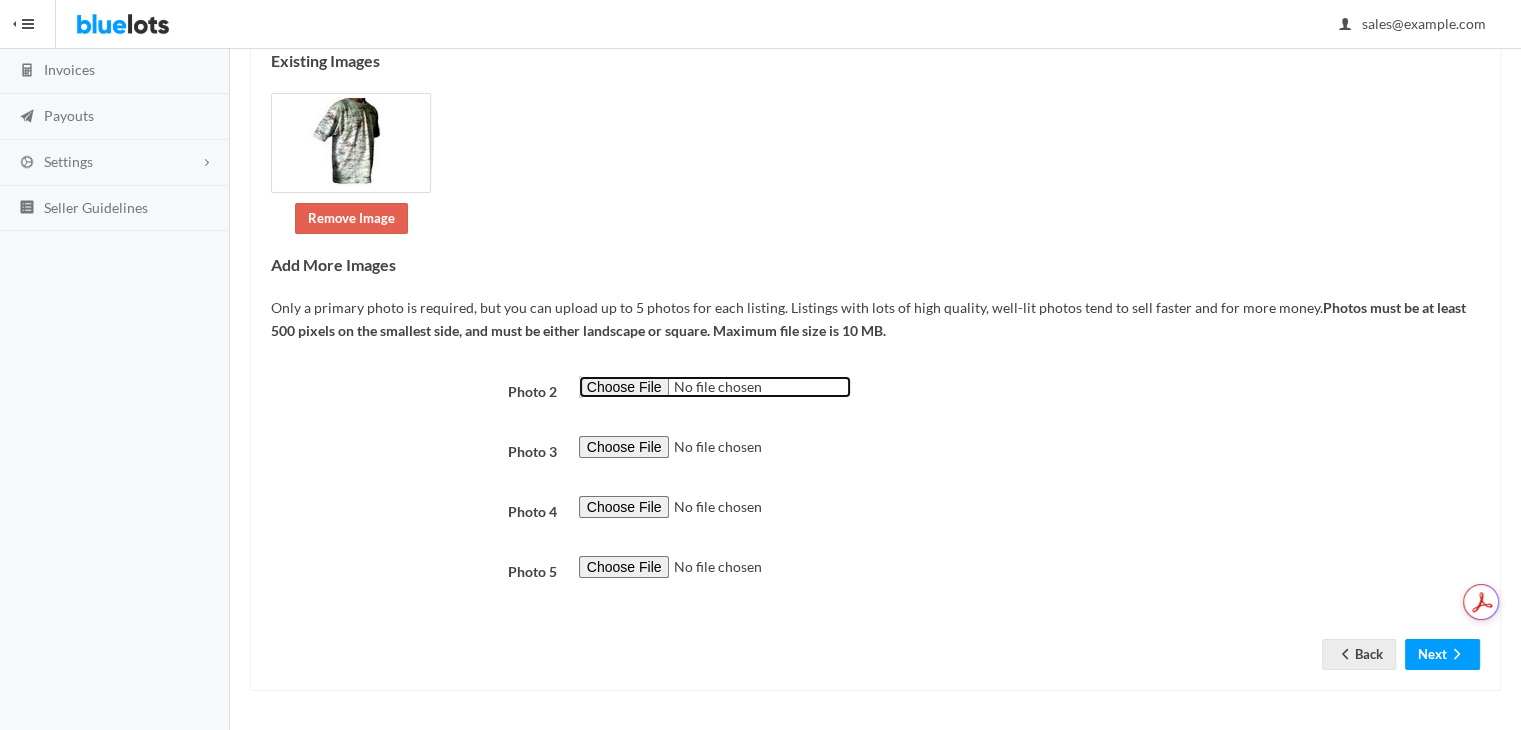 type on "C:\fakepath\Digital TSHIRT 5.jpg" 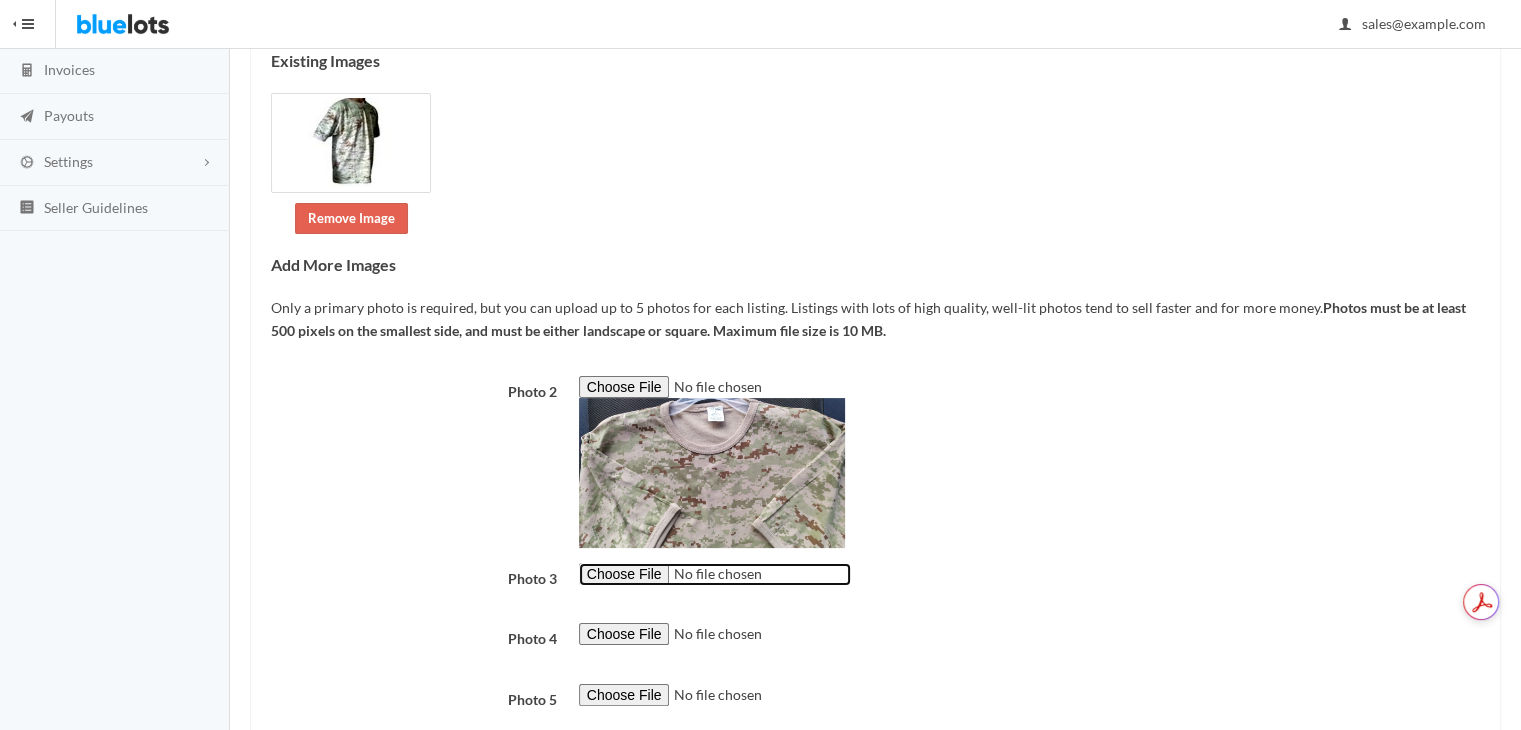 click at bounding box center [715, 574] 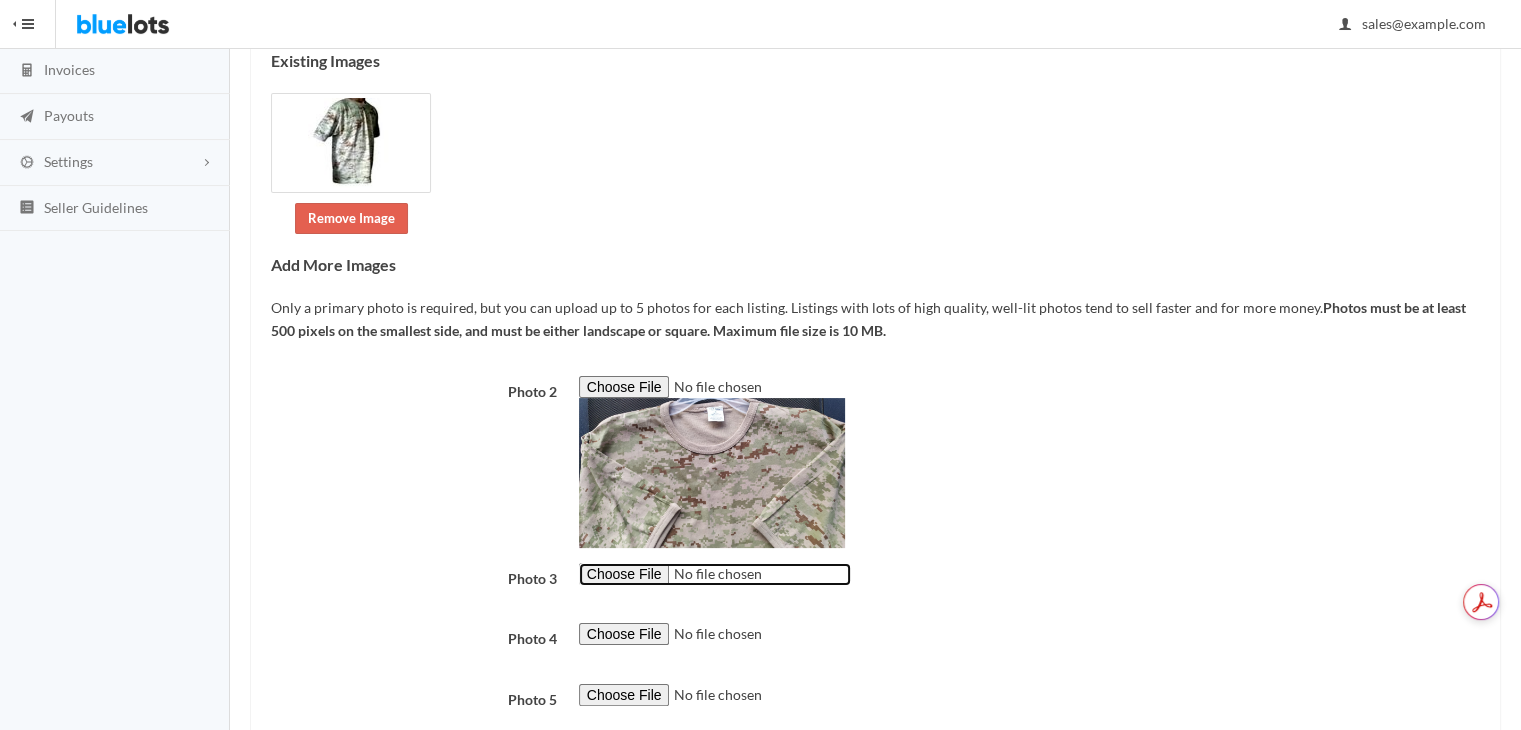 type on "C:\fakepath\Digital TSHIRT 4.jpg" 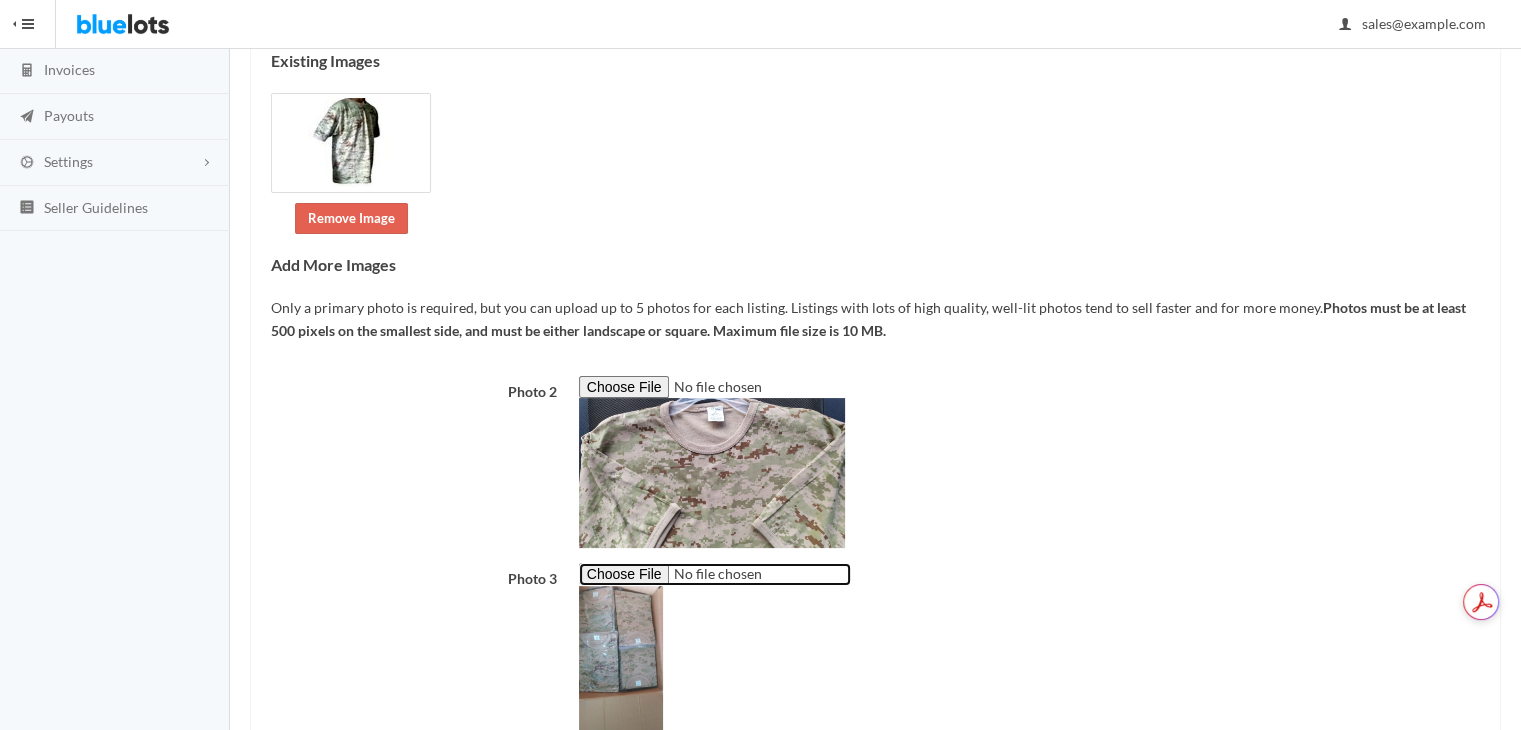 scroll, scrollTop: 508, scrollLeft: 0, axis: vertical 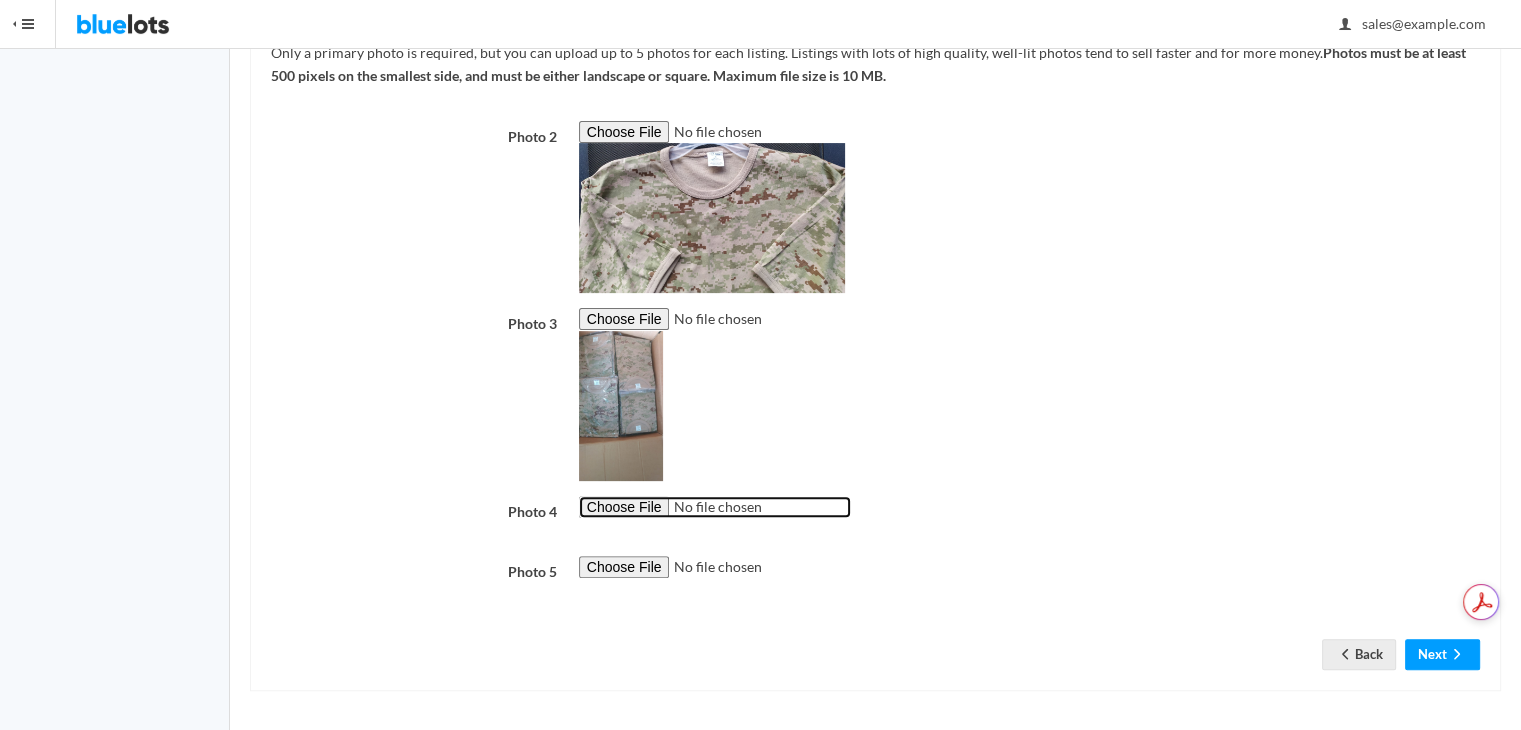 click at bounding box center (715, 507) 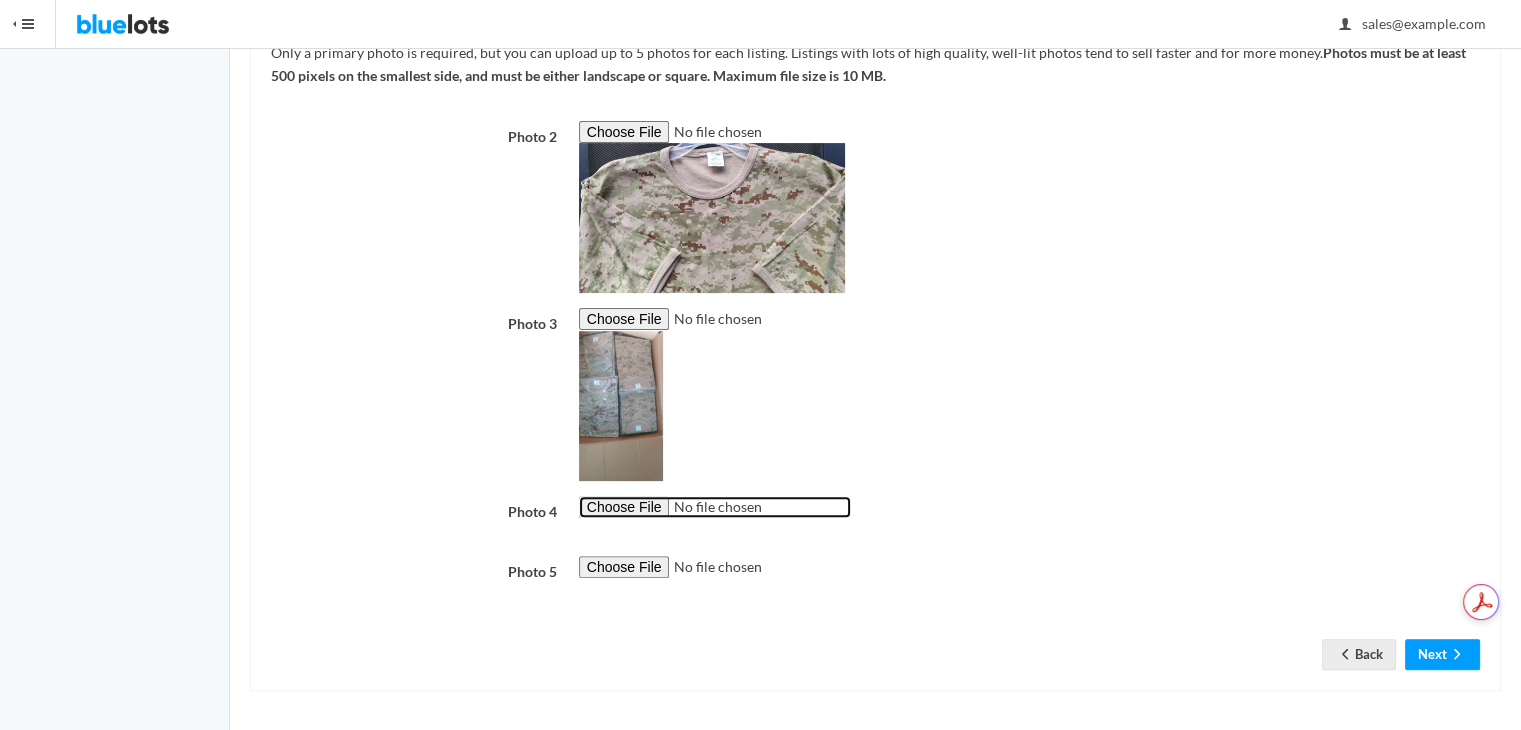 type on "C:\fakepath\Digital TSHIRT 1.jpg" 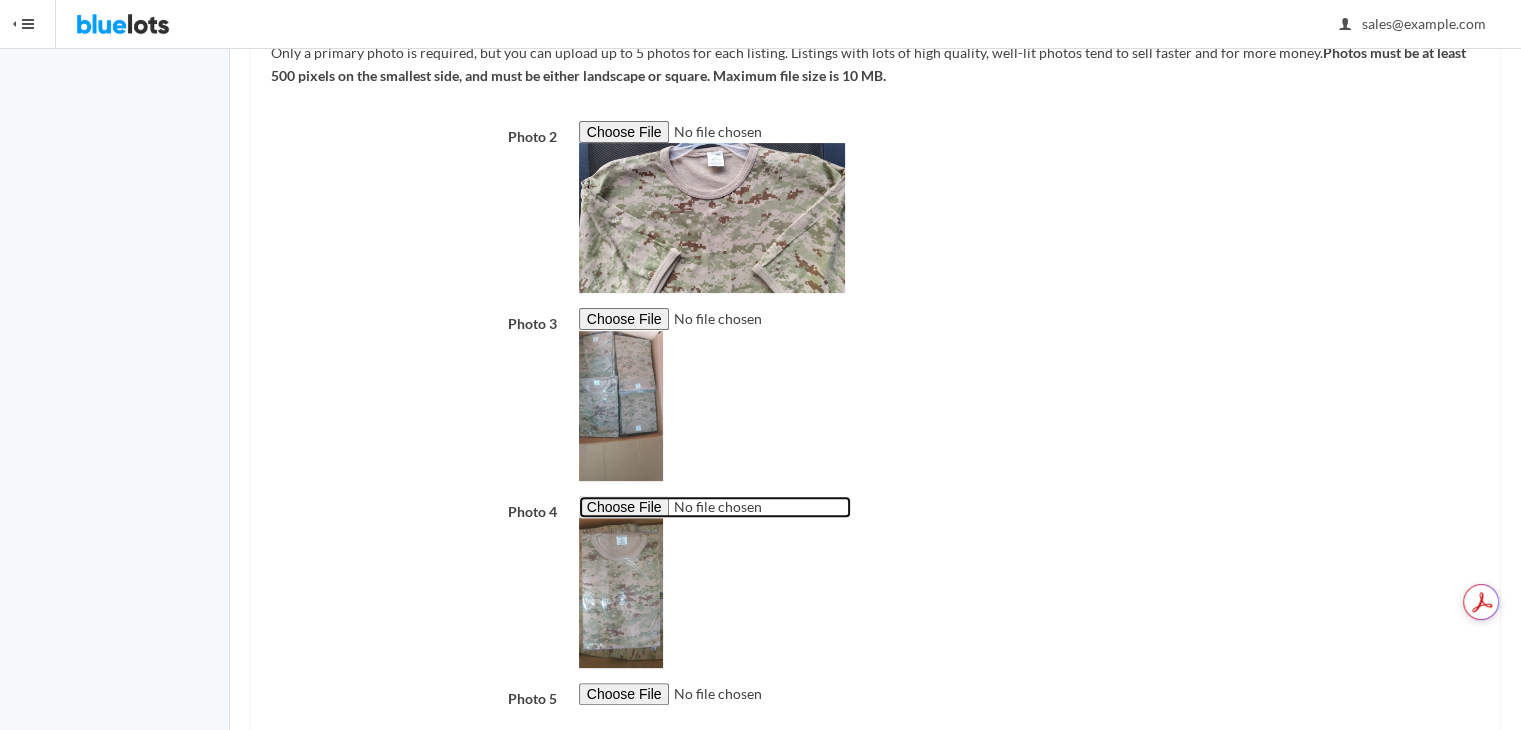 scroll, scrollTop: 635, scrollLeft: 0, axis: vertical 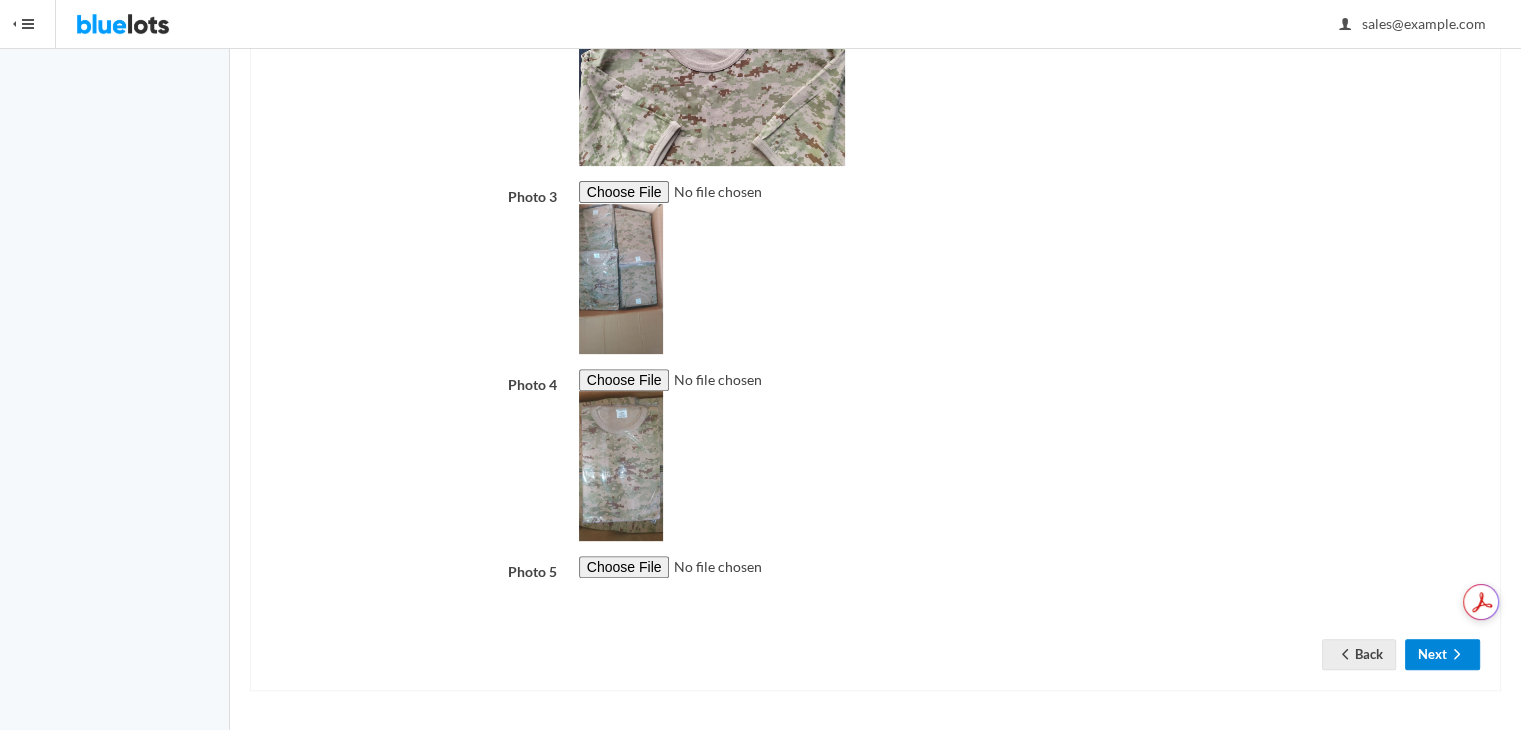 click on "Next" at bounding box center (1442, 654) 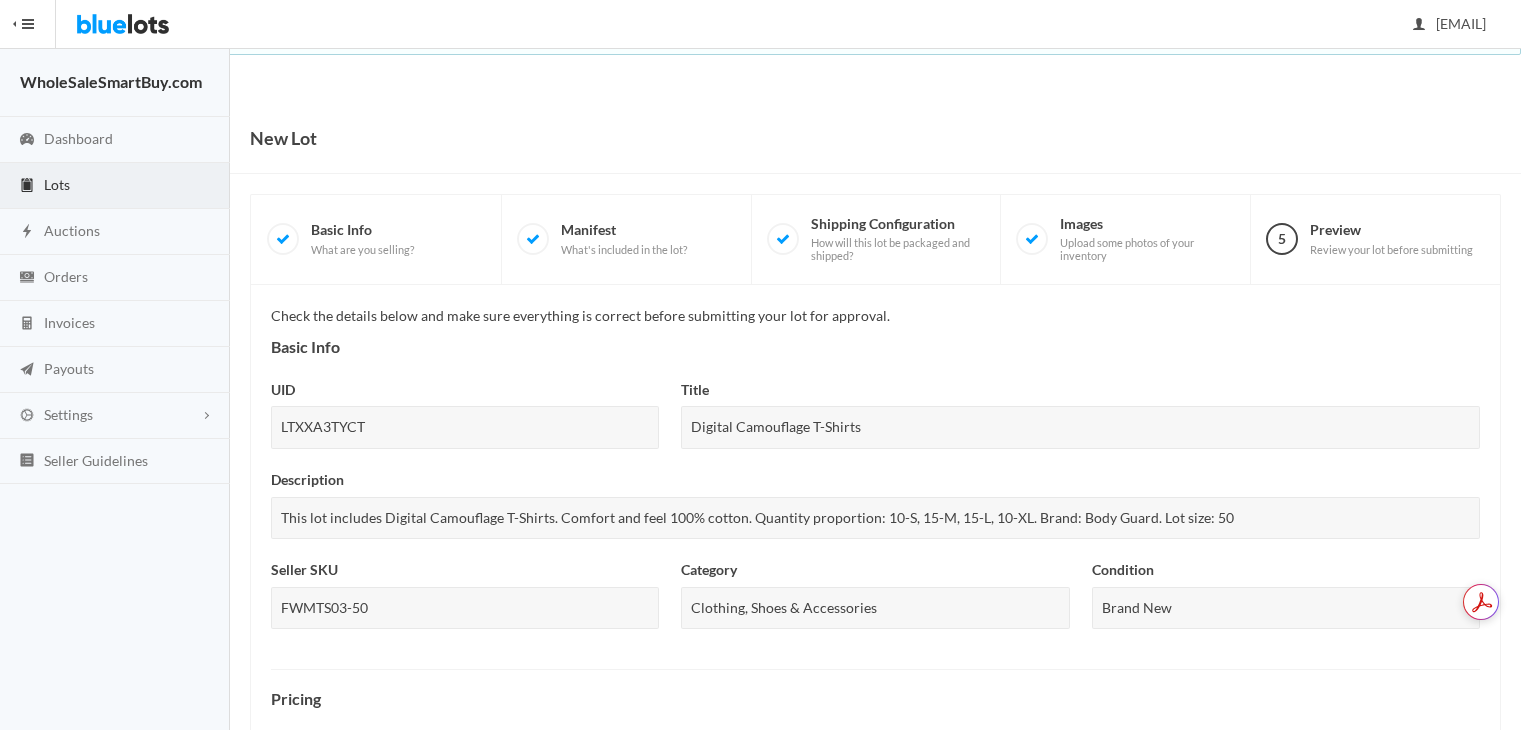 scroll, scrollTop: 0, scrollLeft: 0, axis: both 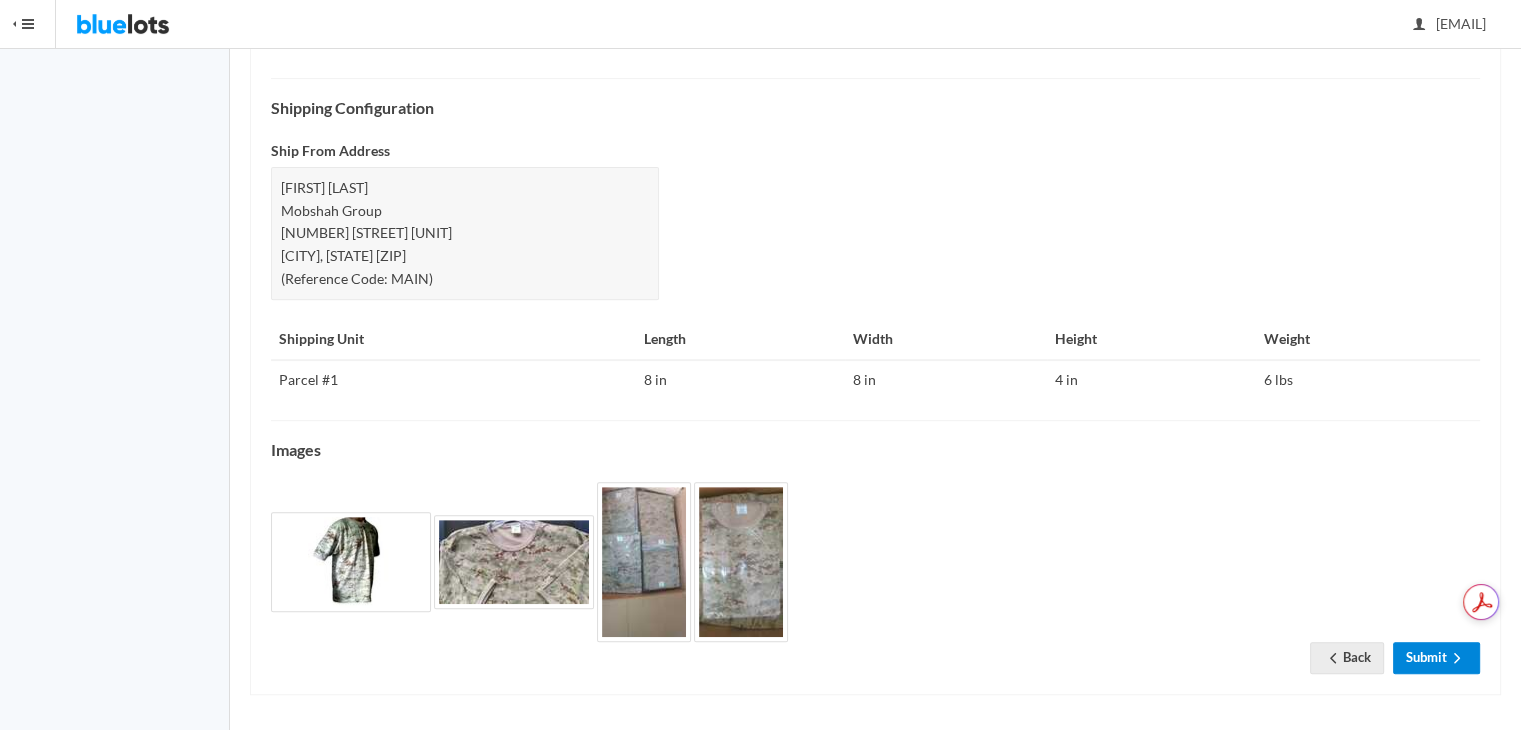 click on "Submit" at bounding box center [1436, 657] 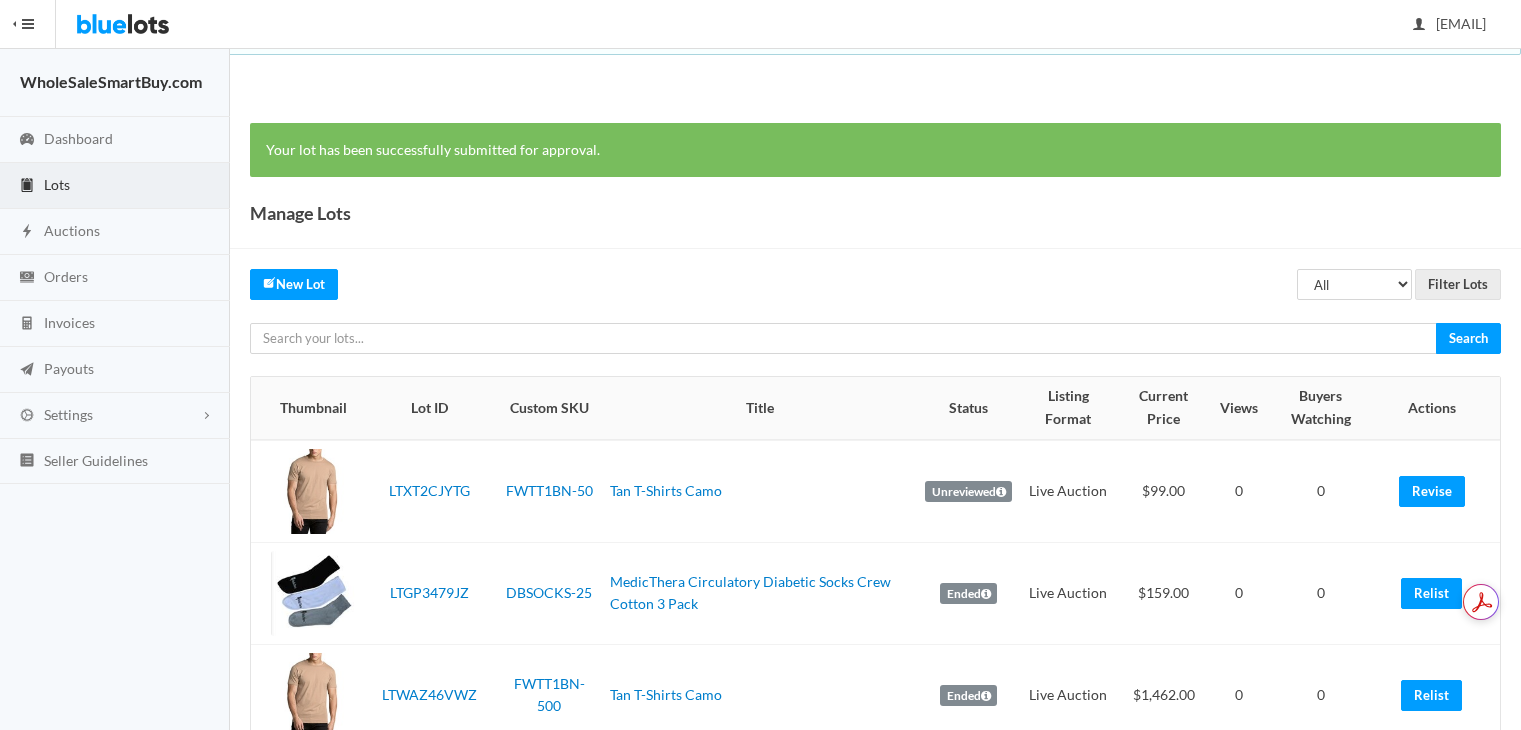 scroll, scrollTop: 0, scrollLeft: 0, axis: both 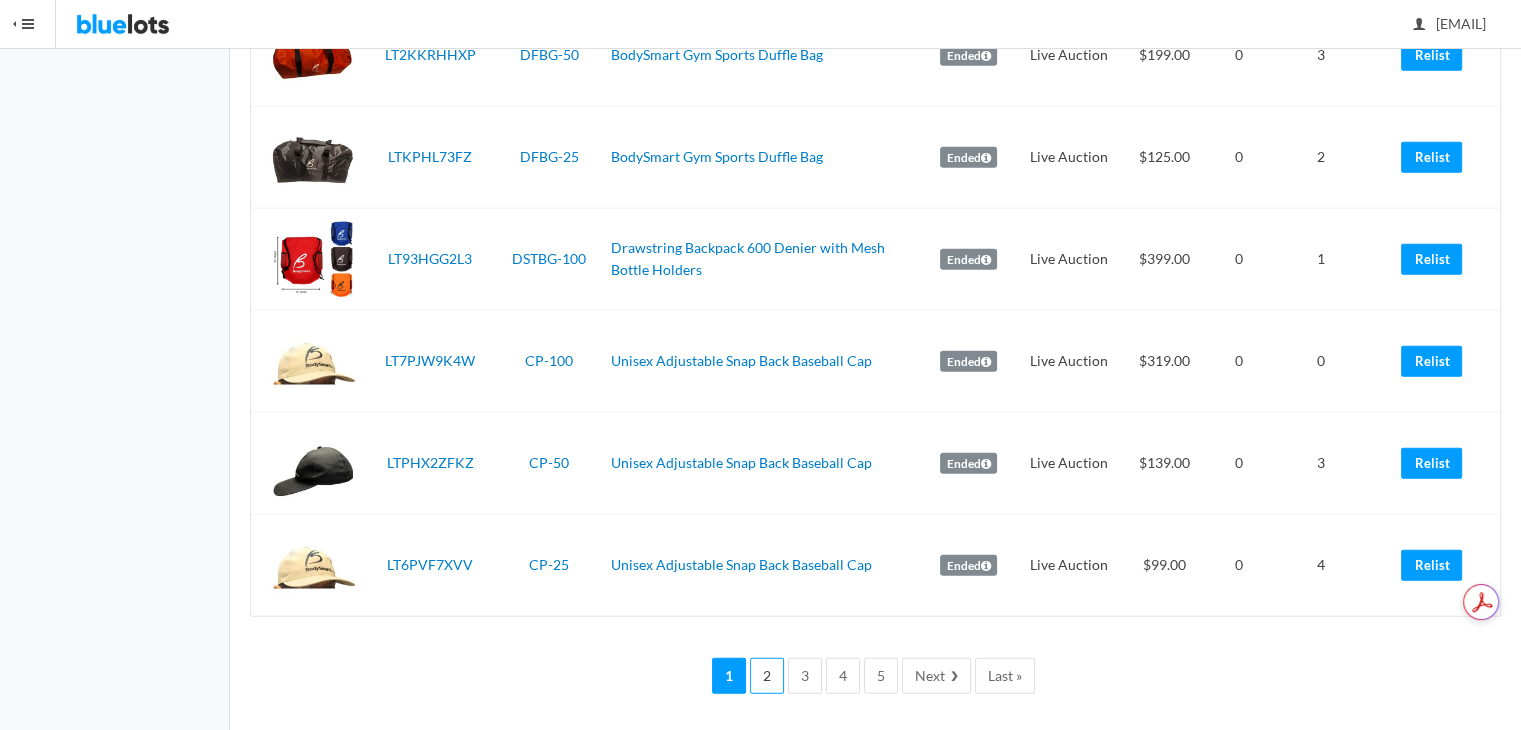 click on "2" at bounding box center (767, 676) 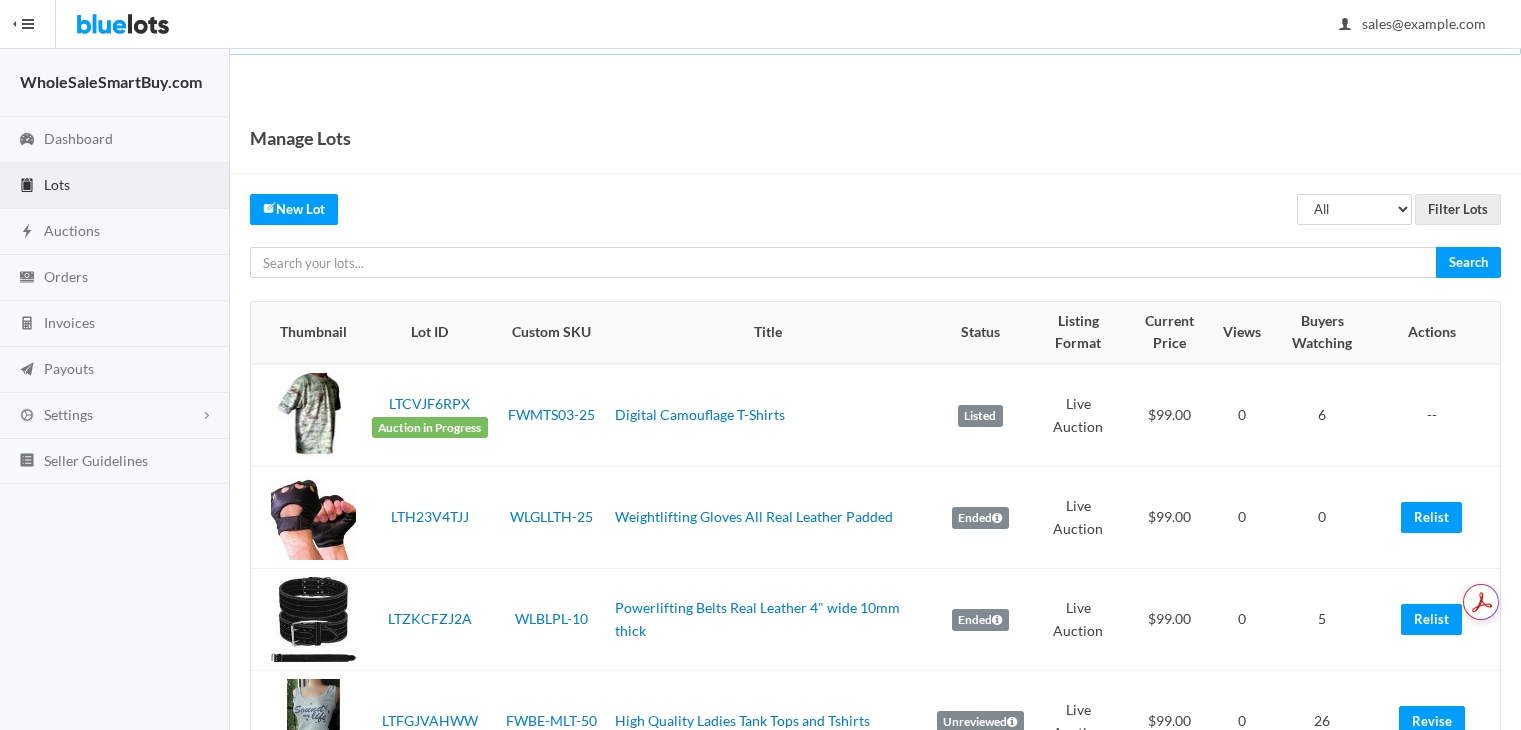 scroll, scrollTop: 0, scrollLeft: 0, axis: both 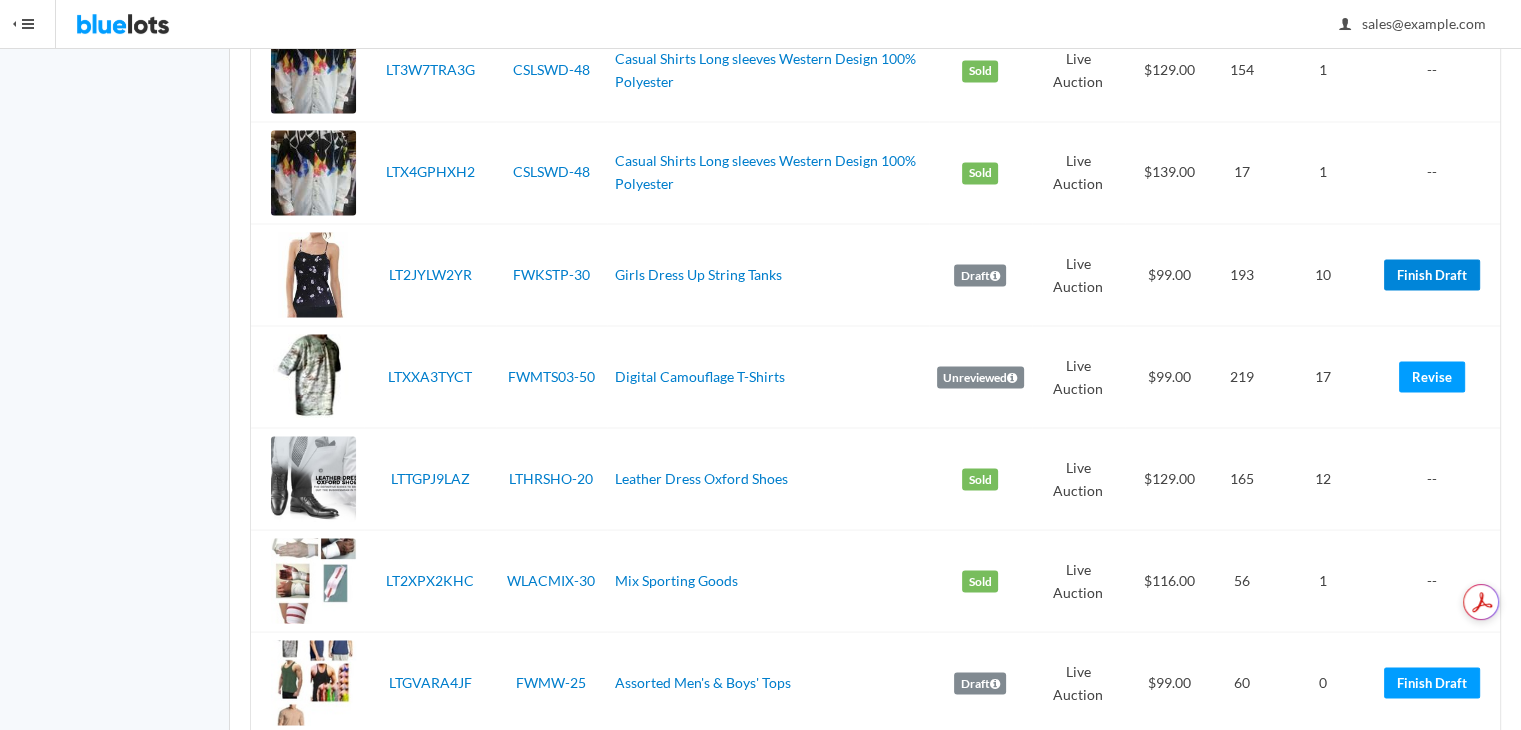 click on "Finish Draft" at bounding box center (1432, 274) 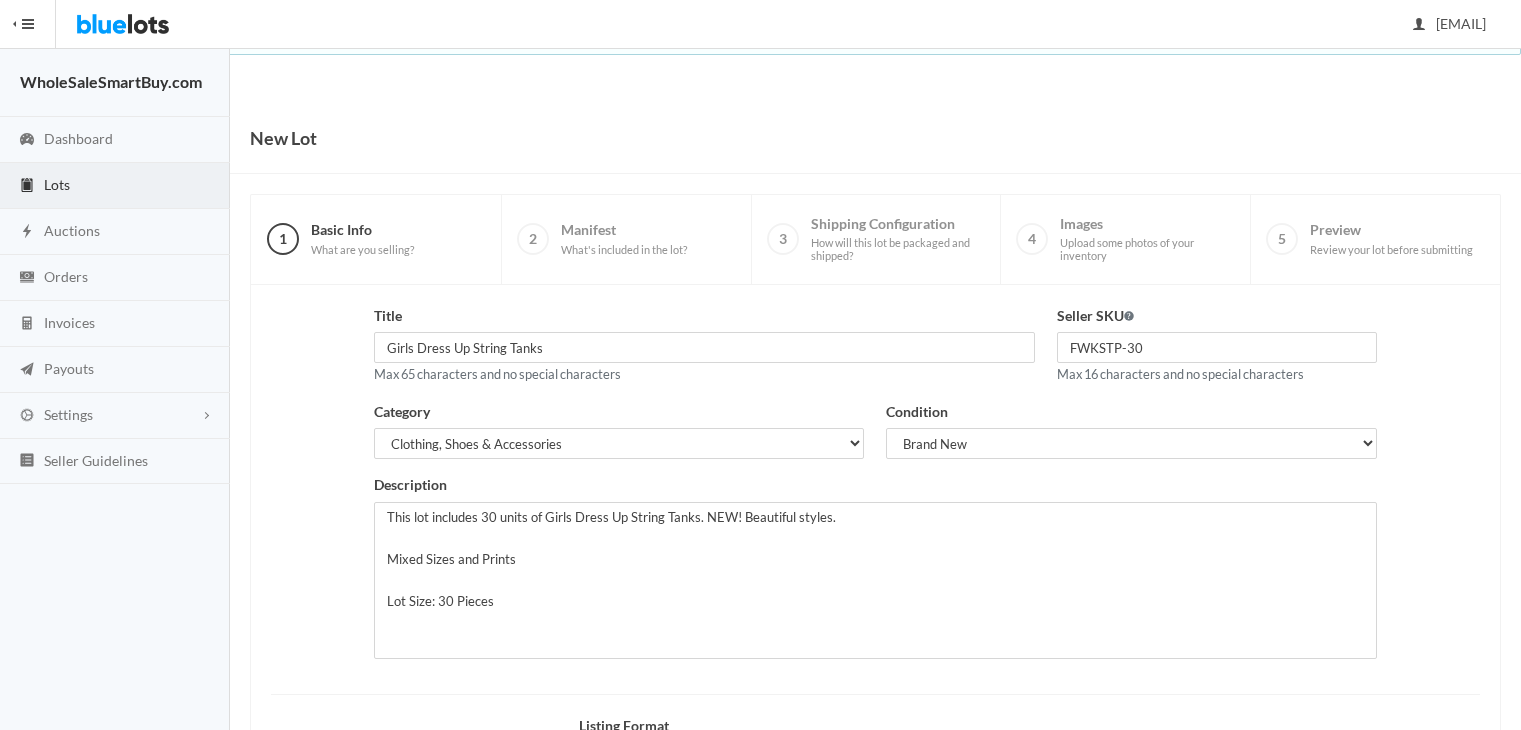 scroll, scrollTop: 0, scrollLeft: 0, axis: both 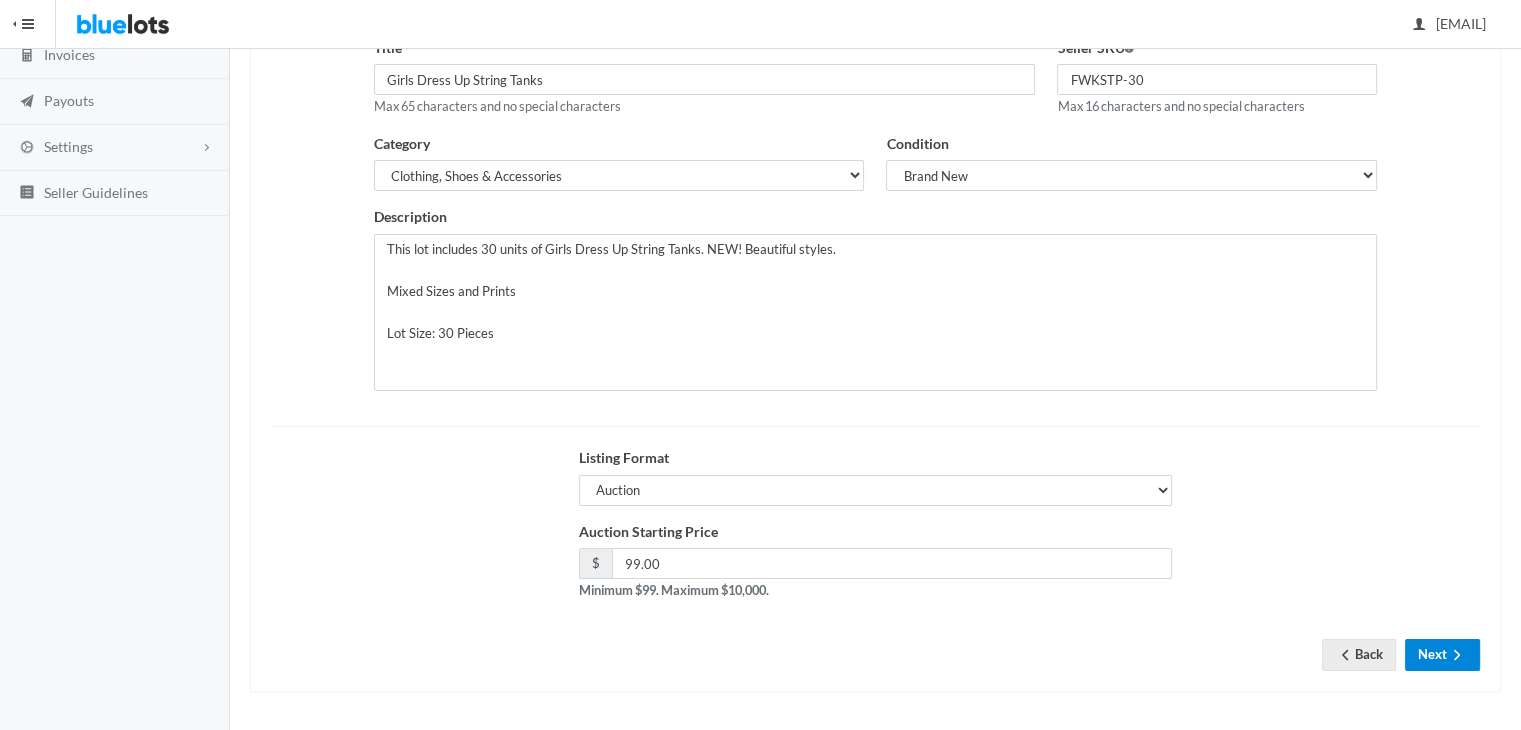 click on "Next" at bounding box center [1442, 654] 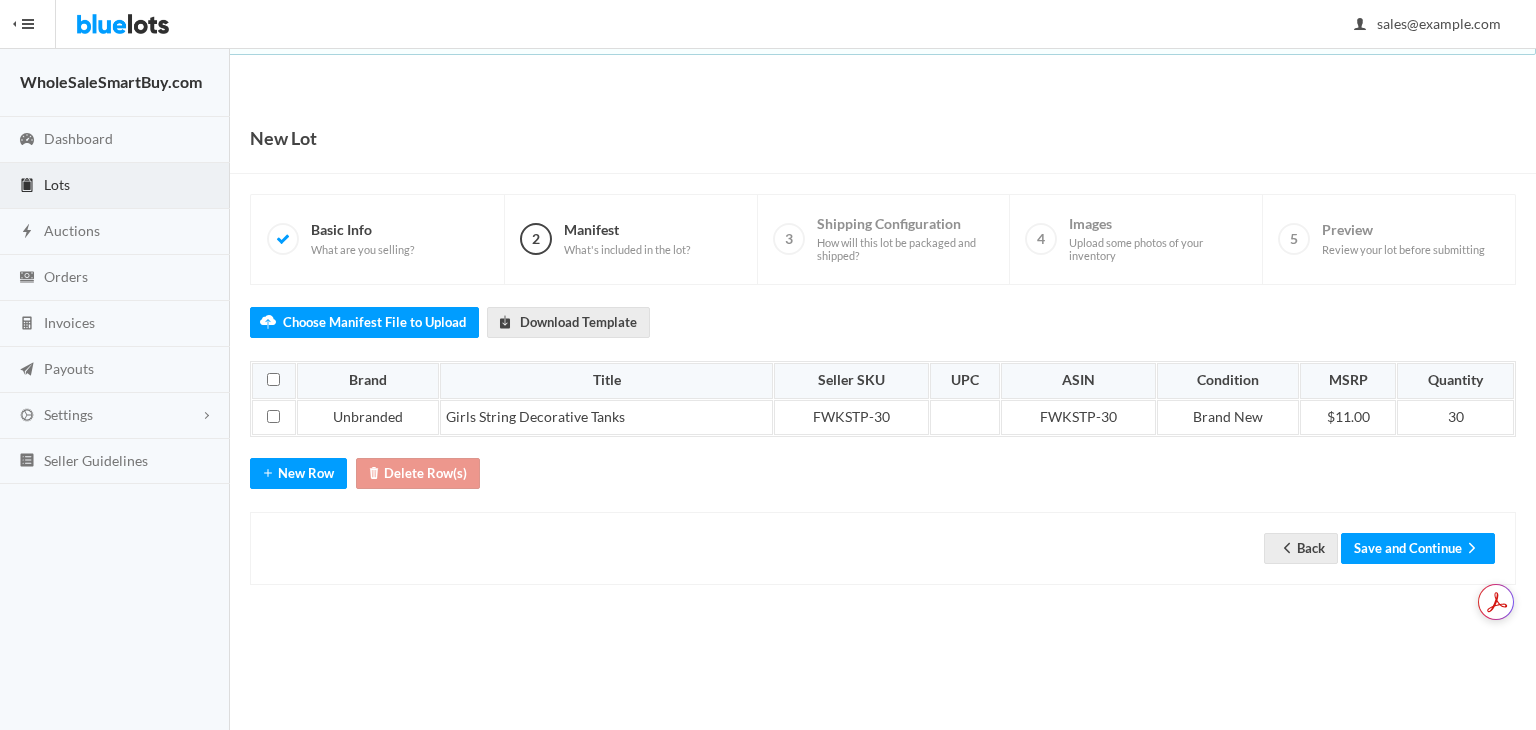 scroll, scrollTop: 0, scrollLeft: 0, axis: both 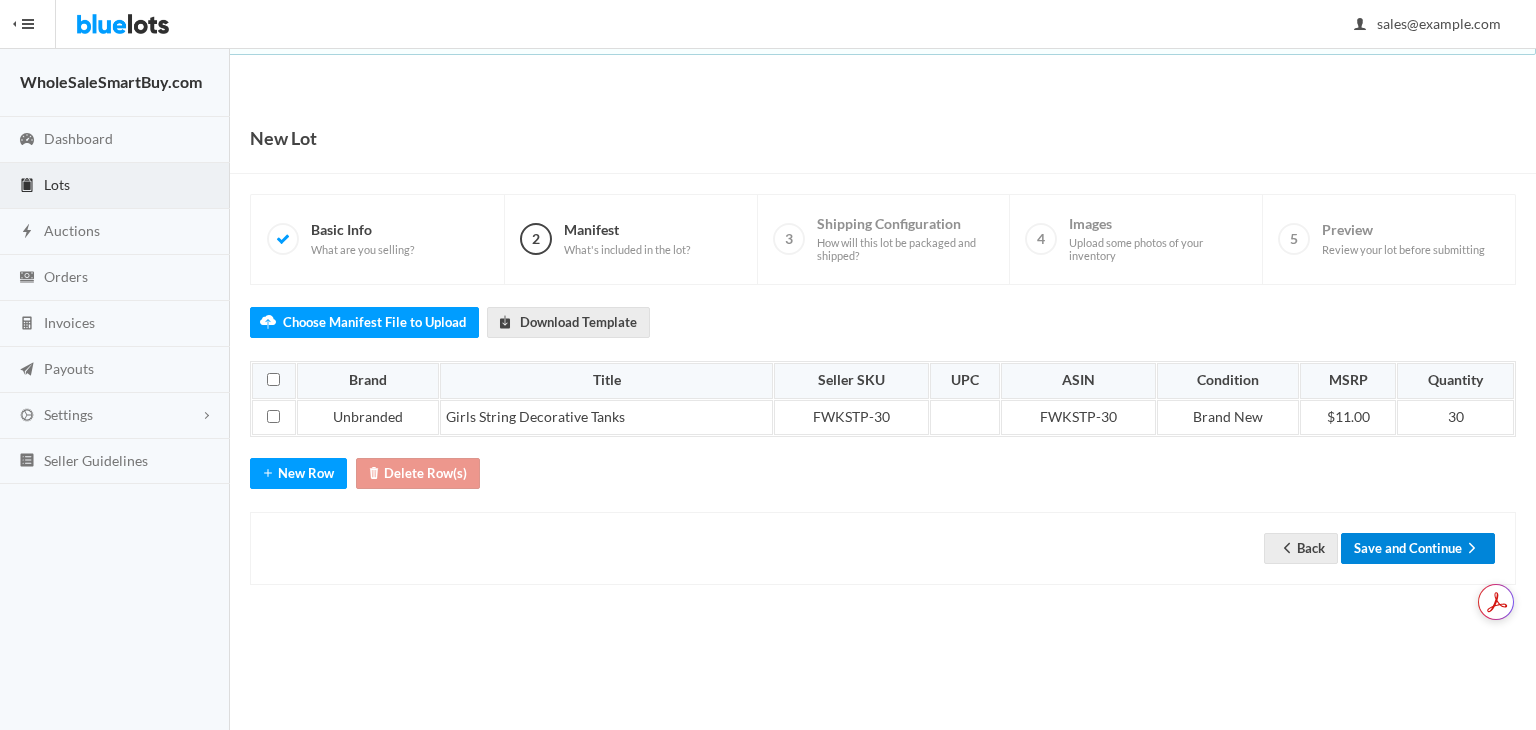 click on "Save and Continue" at bounding box center [1418, 548] 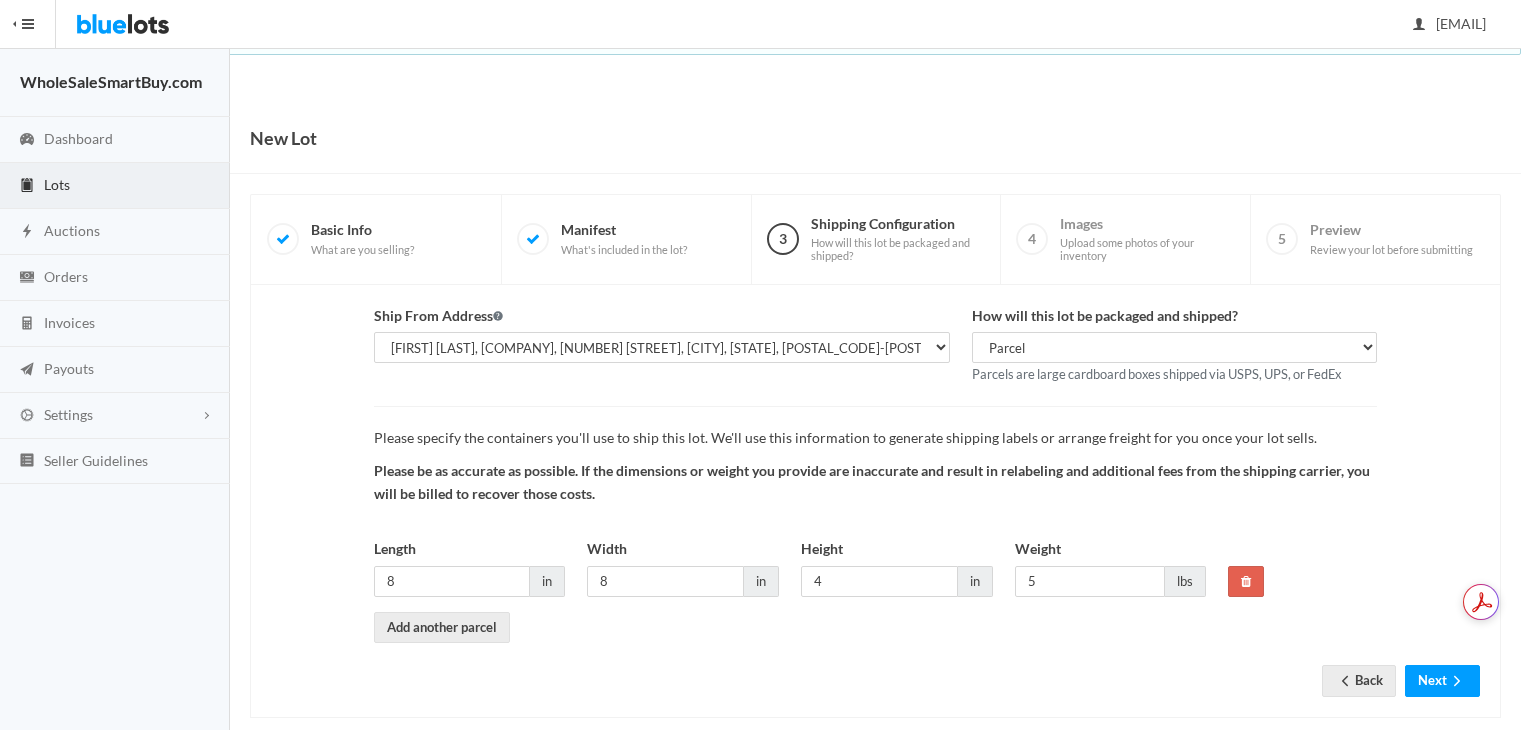 scroll, scrollTop: 0, scrollLeft: 0, axis: both 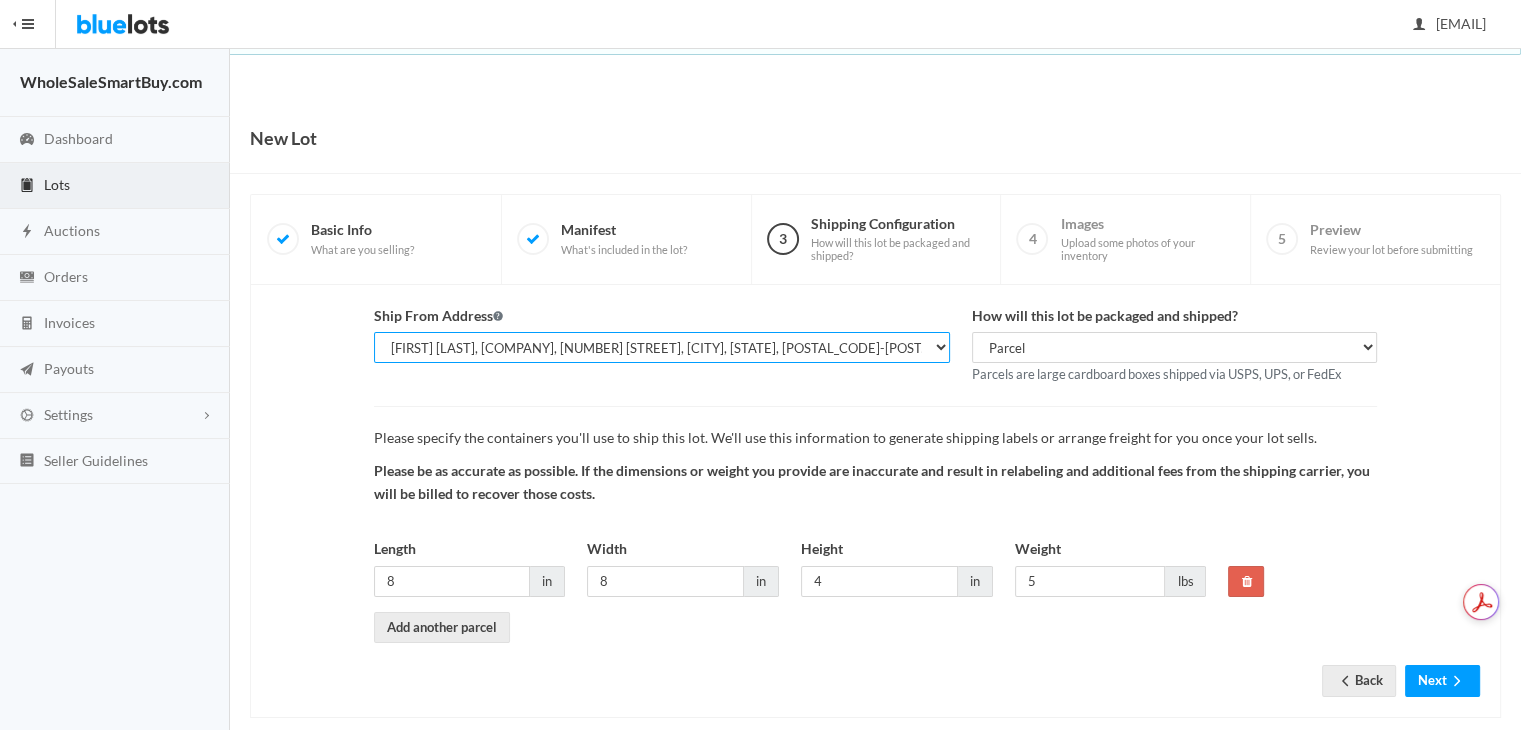 click on "Shahzad Latif, WholesaleSmartBuy.com, 2077 W Roosevelt Rd, Wheaton, IL, 60187-6028
Shahzad Latif, Mobshah Group, 99 E Roosevelt Rd, Lombard, IL, 60148-4536 (PRIMARY)
Shahzad Latif, Mobshah Group, 444 E Roosevelt Rd PMB 103, Lombard, IL, 60148-4630 (MAIN)" at bounding box center [662, 347] 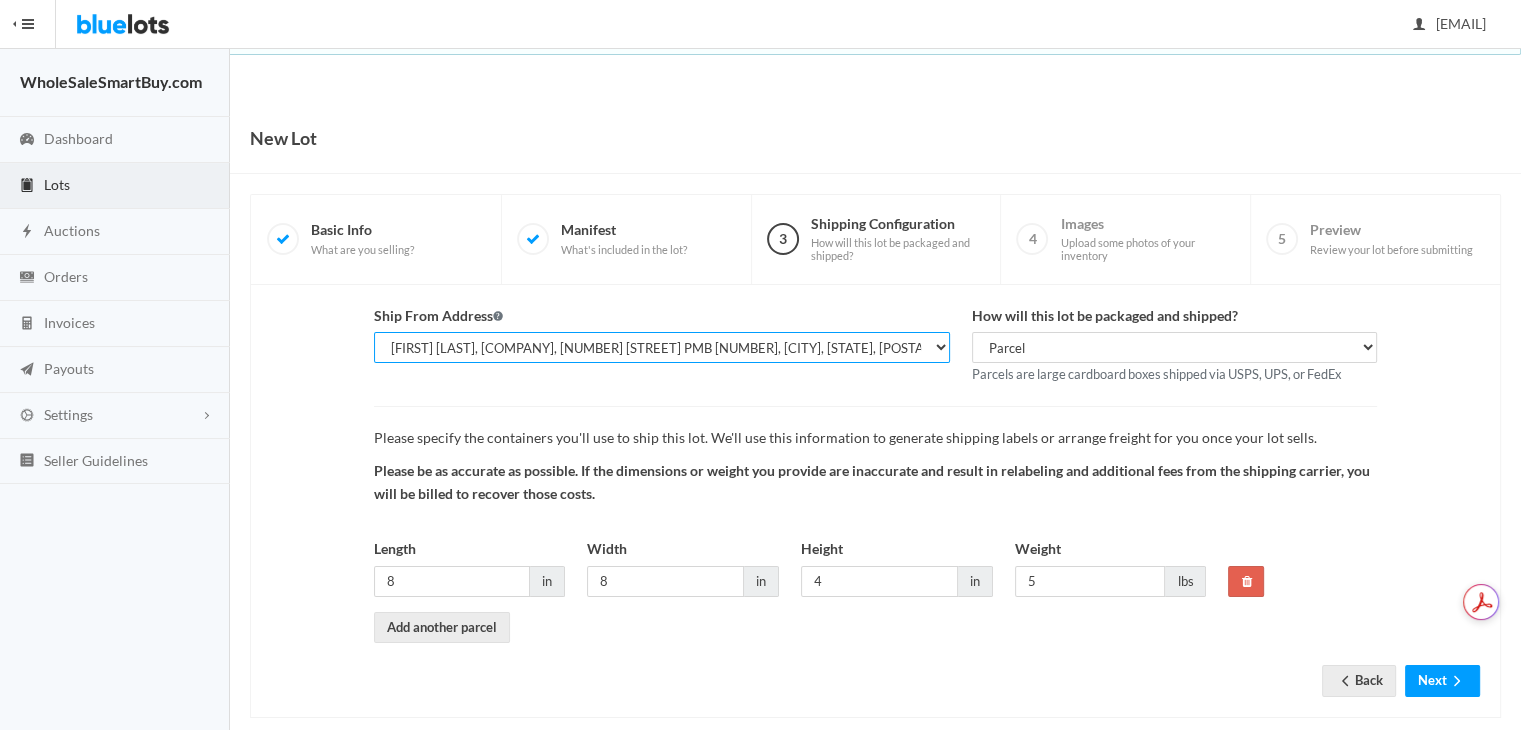 click on "Shahzad Latif, WholesaleSmartBuy.com, 2077 W Roosevelt Rd, Wheaton, IL, 60187-6028
Shahzad Latif, Mobshah Group, 99 E Roosevelt Rd, Lombard, IL, 60148-4536 (PRIMARY)
Shahzad Latif, Mobshah Group, 444 E Roosevelt Rd PMB 103, Lombard, IL, 60148-4630 (MAIN)" at bounding box center [662, 347] 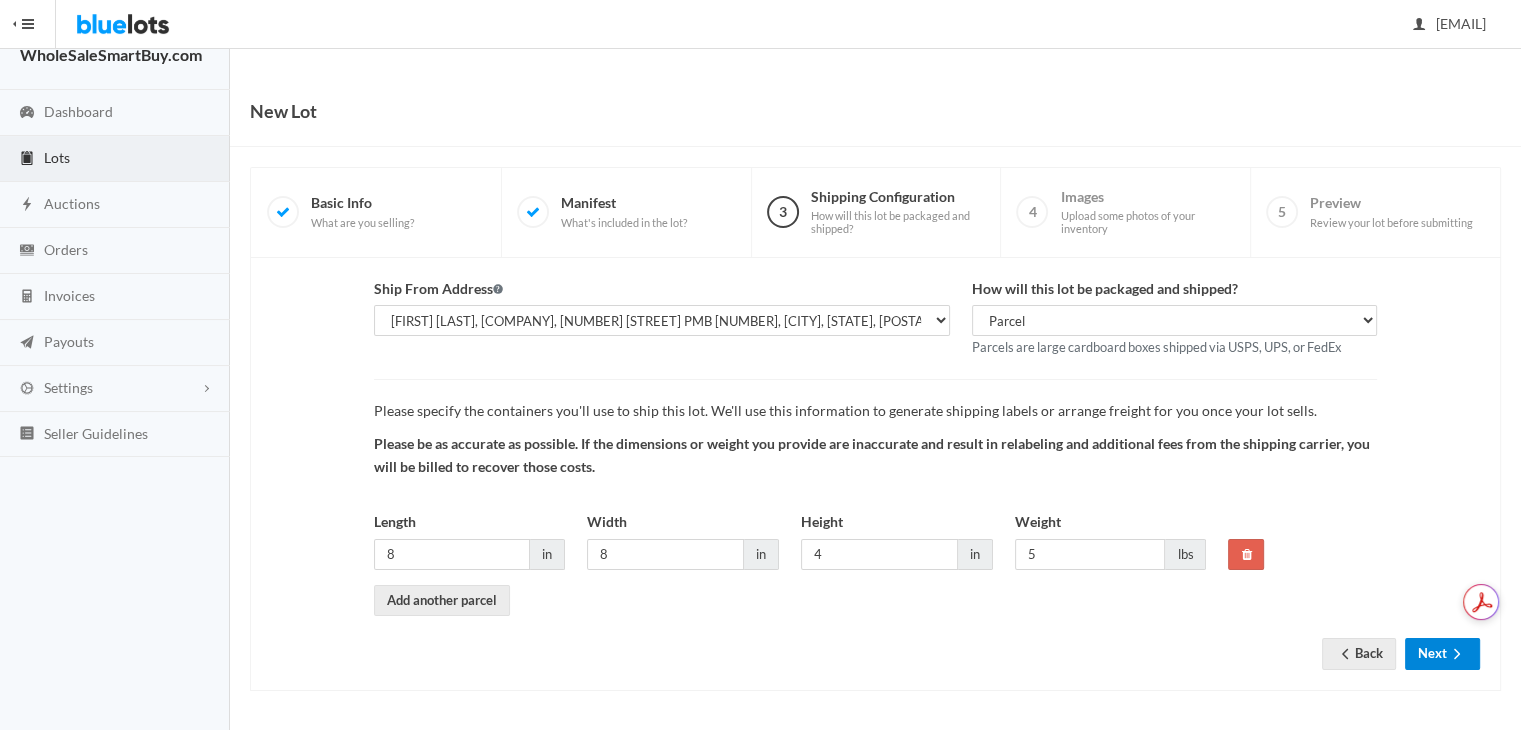 click on "Next" at bounding box center [1442, 653] 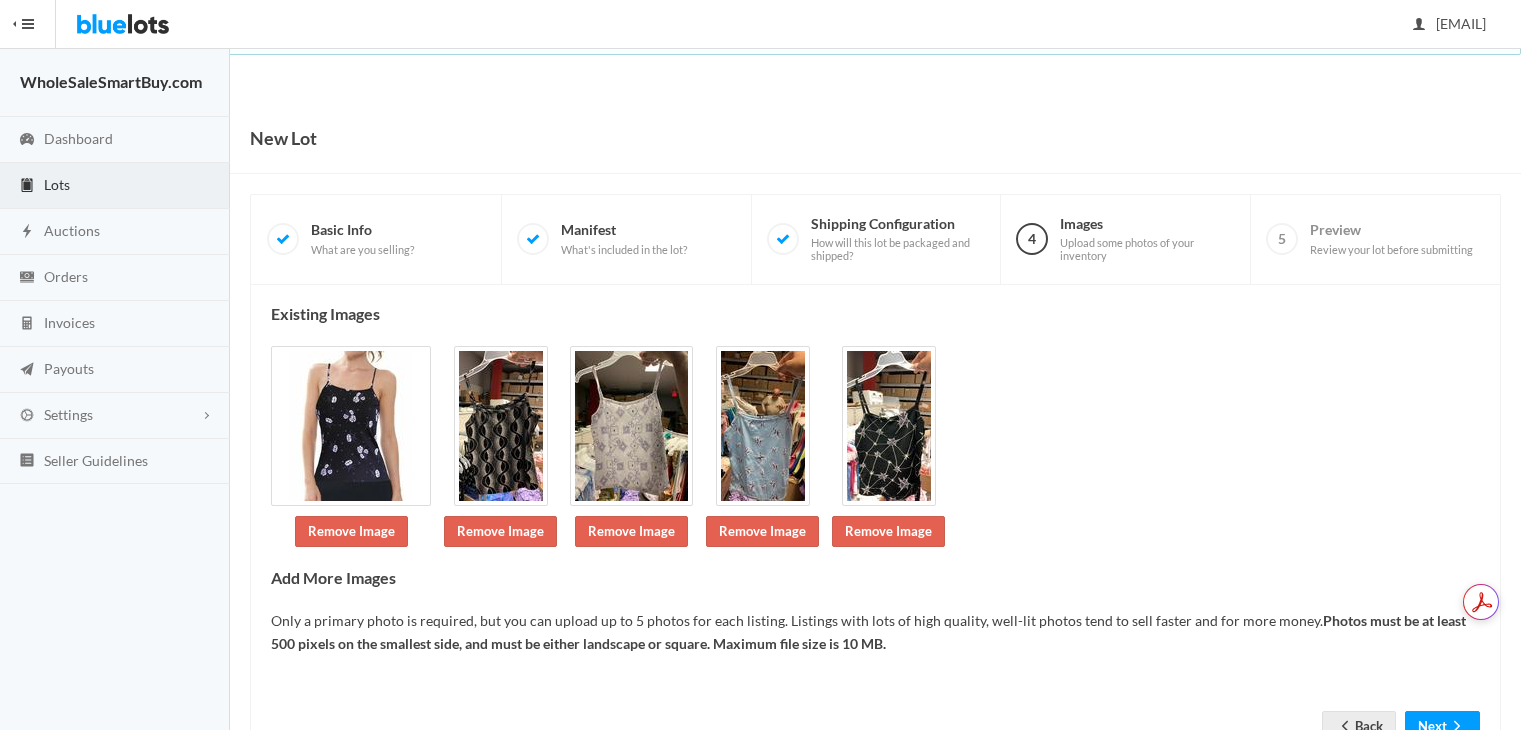 scroll, scrollTop: 0, scrollLeft: 0, axis: both 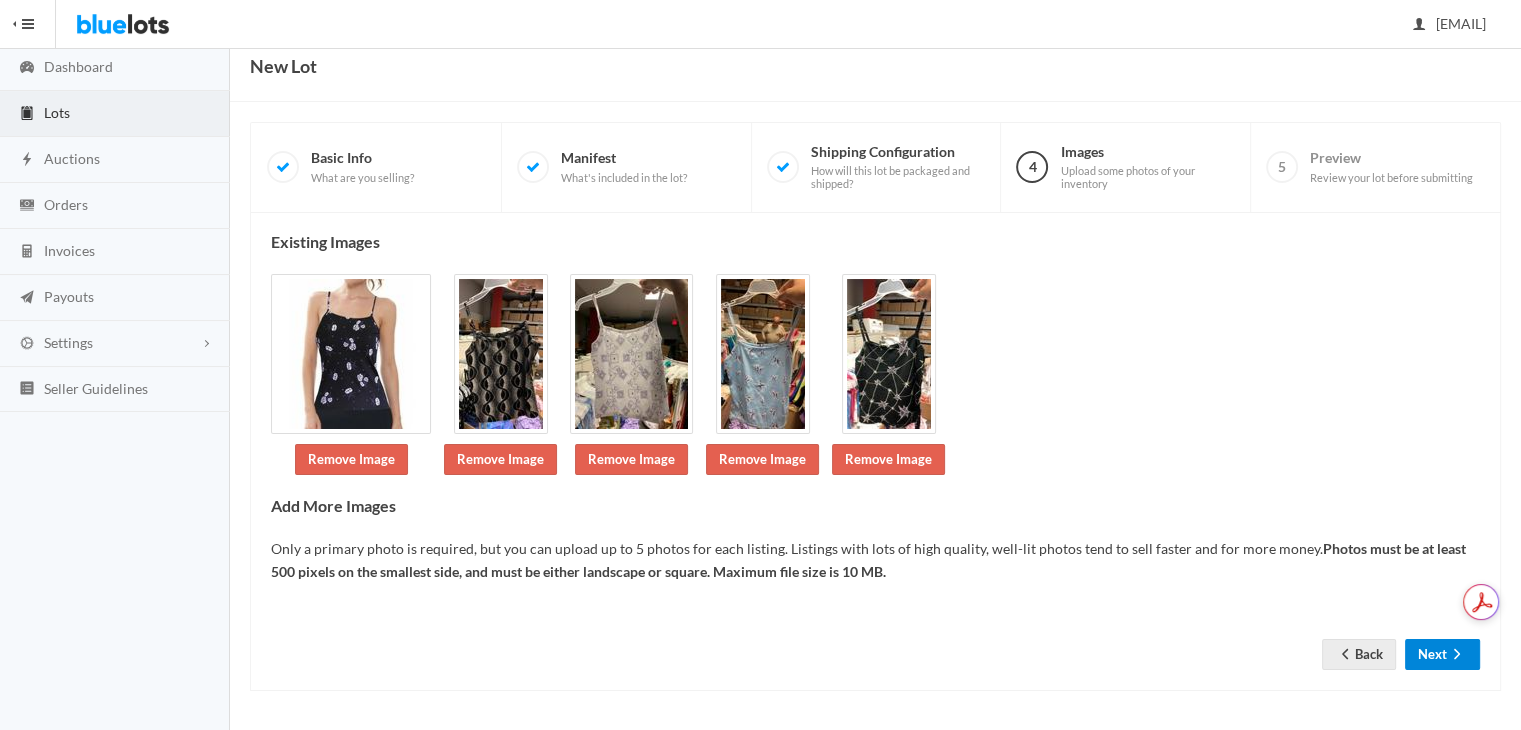 click on "Next" at bounding box center [1442, 654] 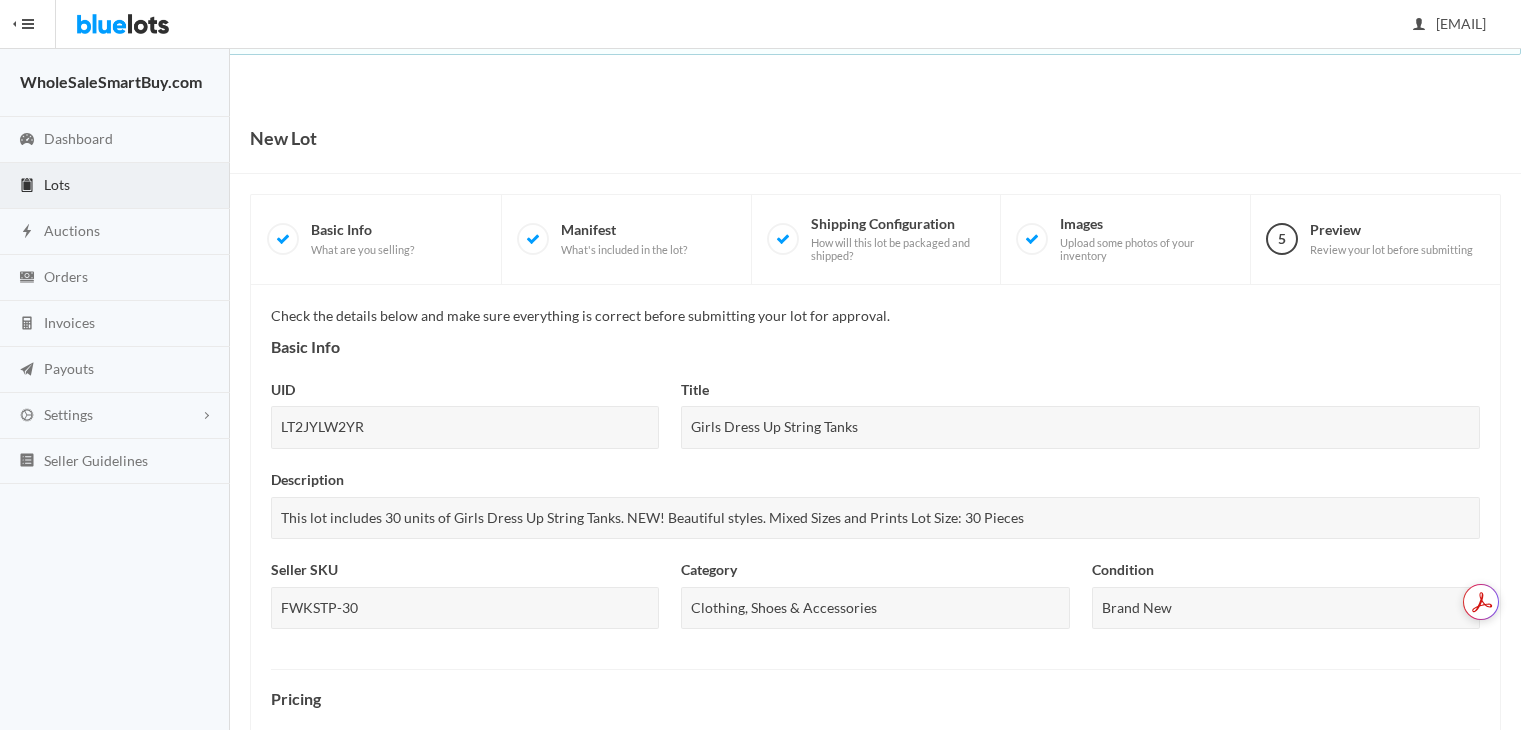 scroll, scrollTop: 0, scrollLeft: 0, axis: both 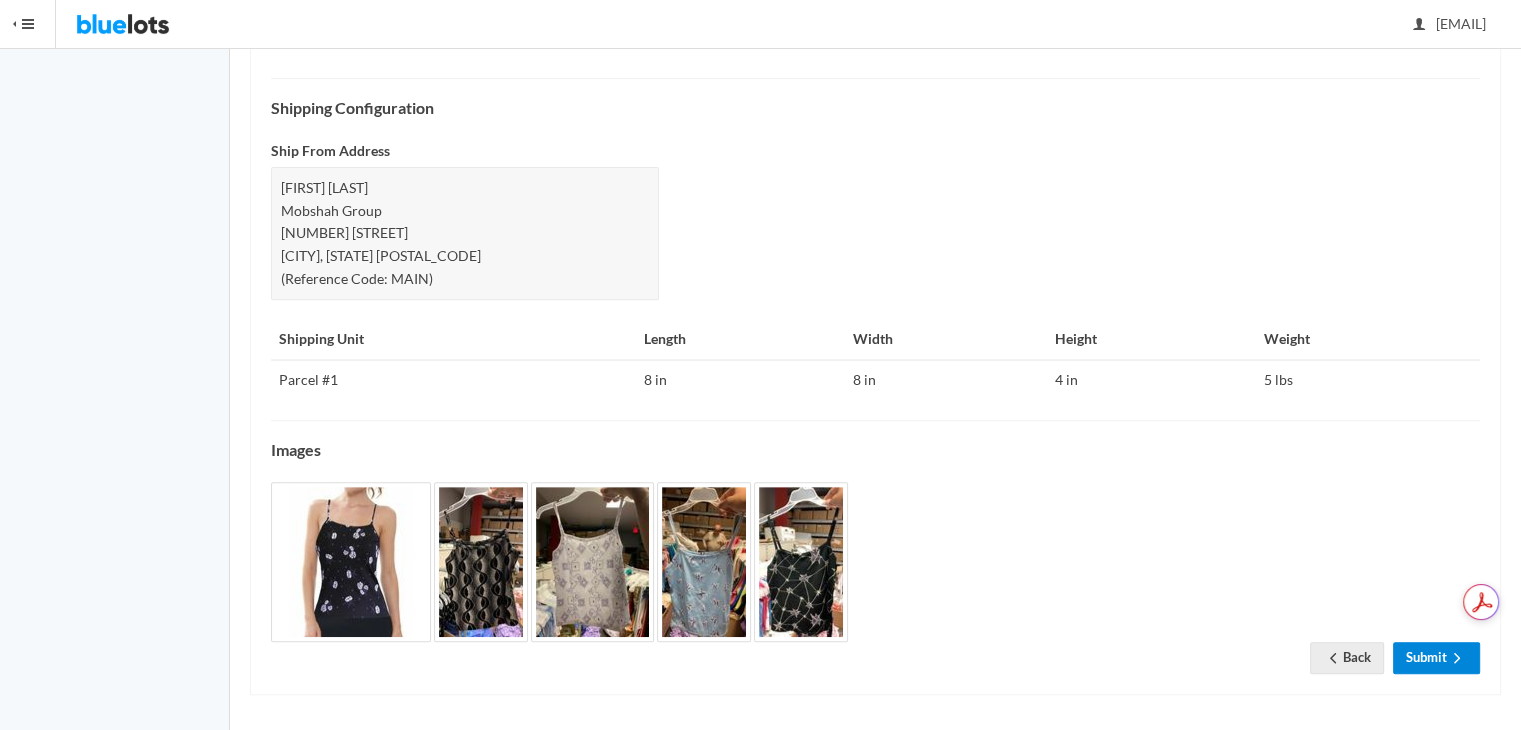 click on "Submit" at bounding box center (1436, 657) 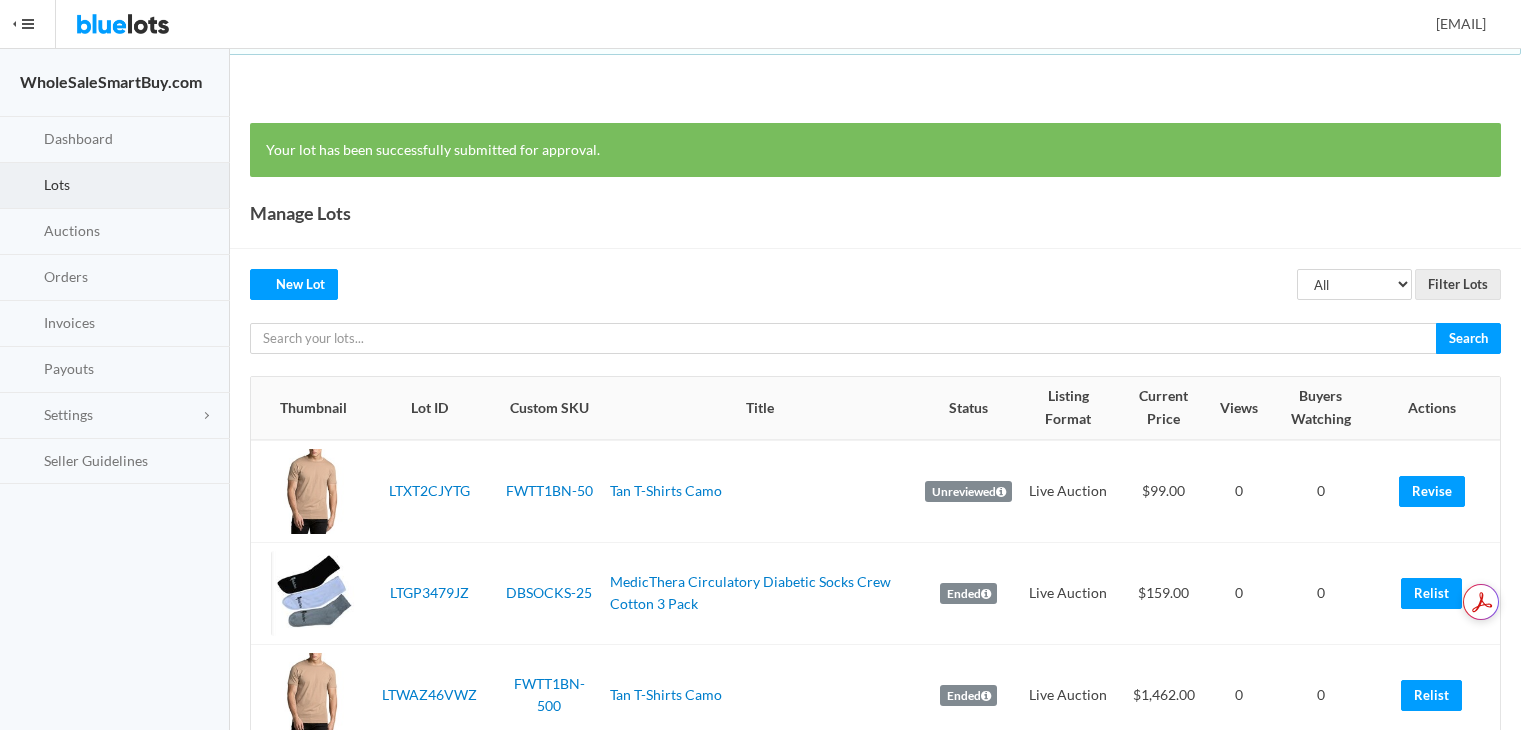 scroll, scrollTop: 0, scrollLeft: 0, axis: both 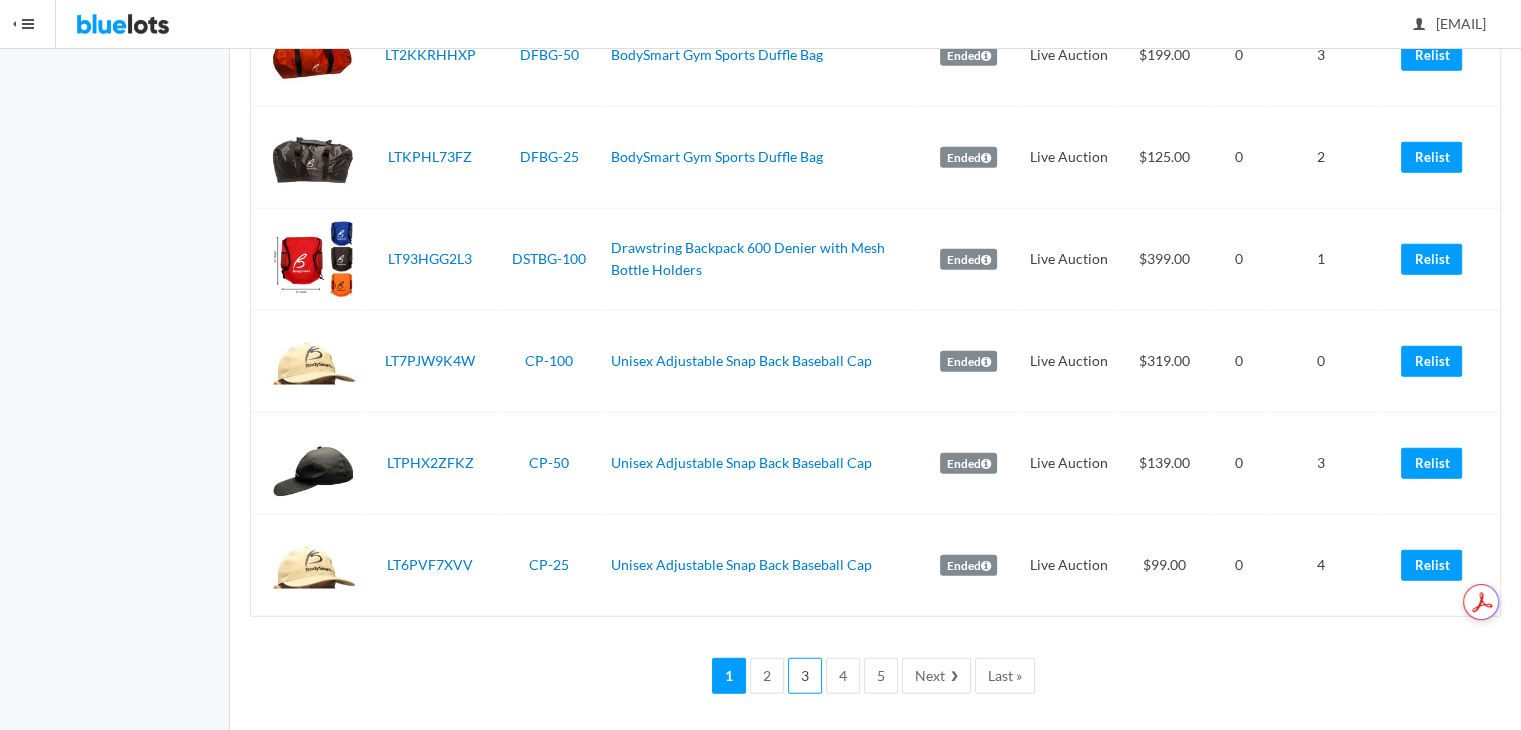 click on "3" at bounding box center (805, 676) 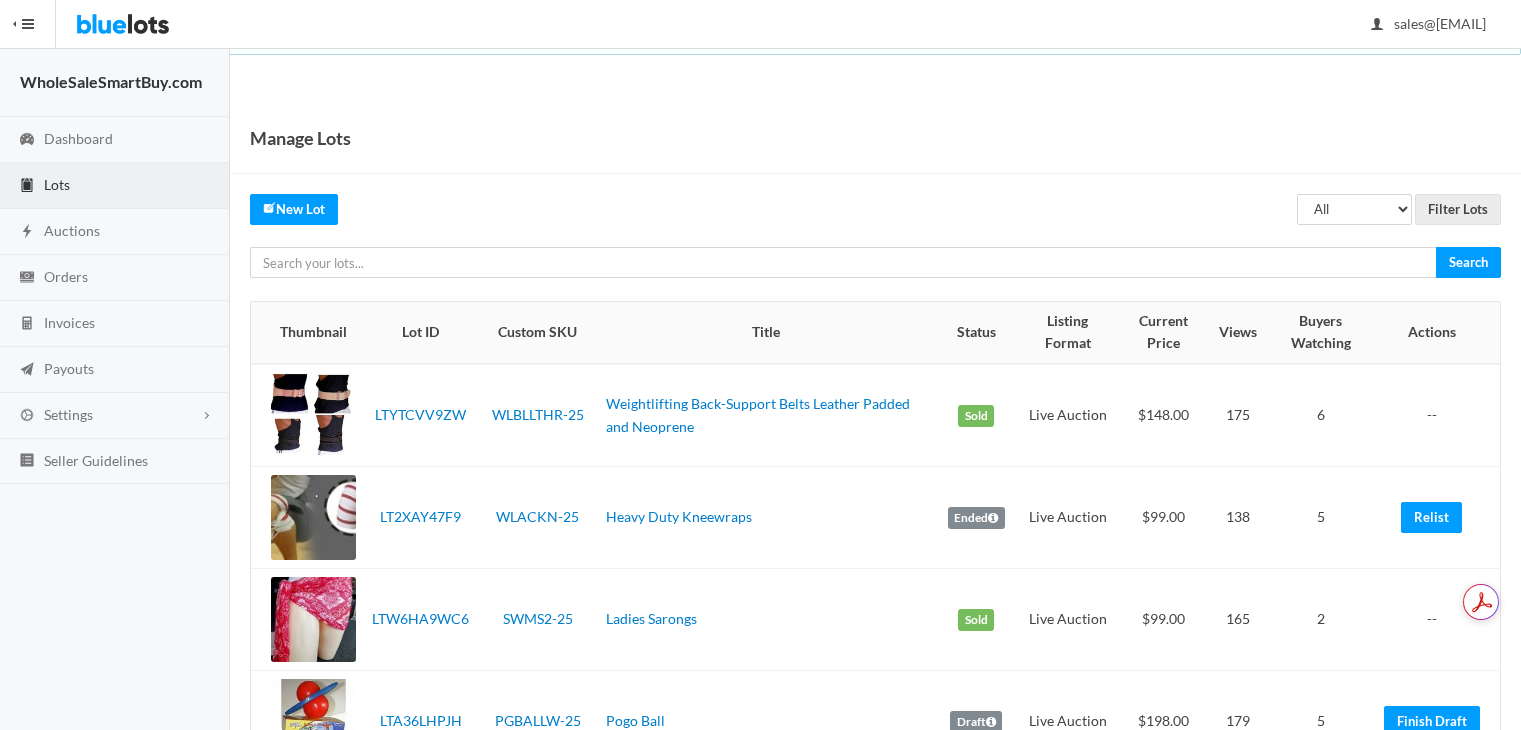 scroll, scrollTop: 0, scrollLeft: 0, axis: both 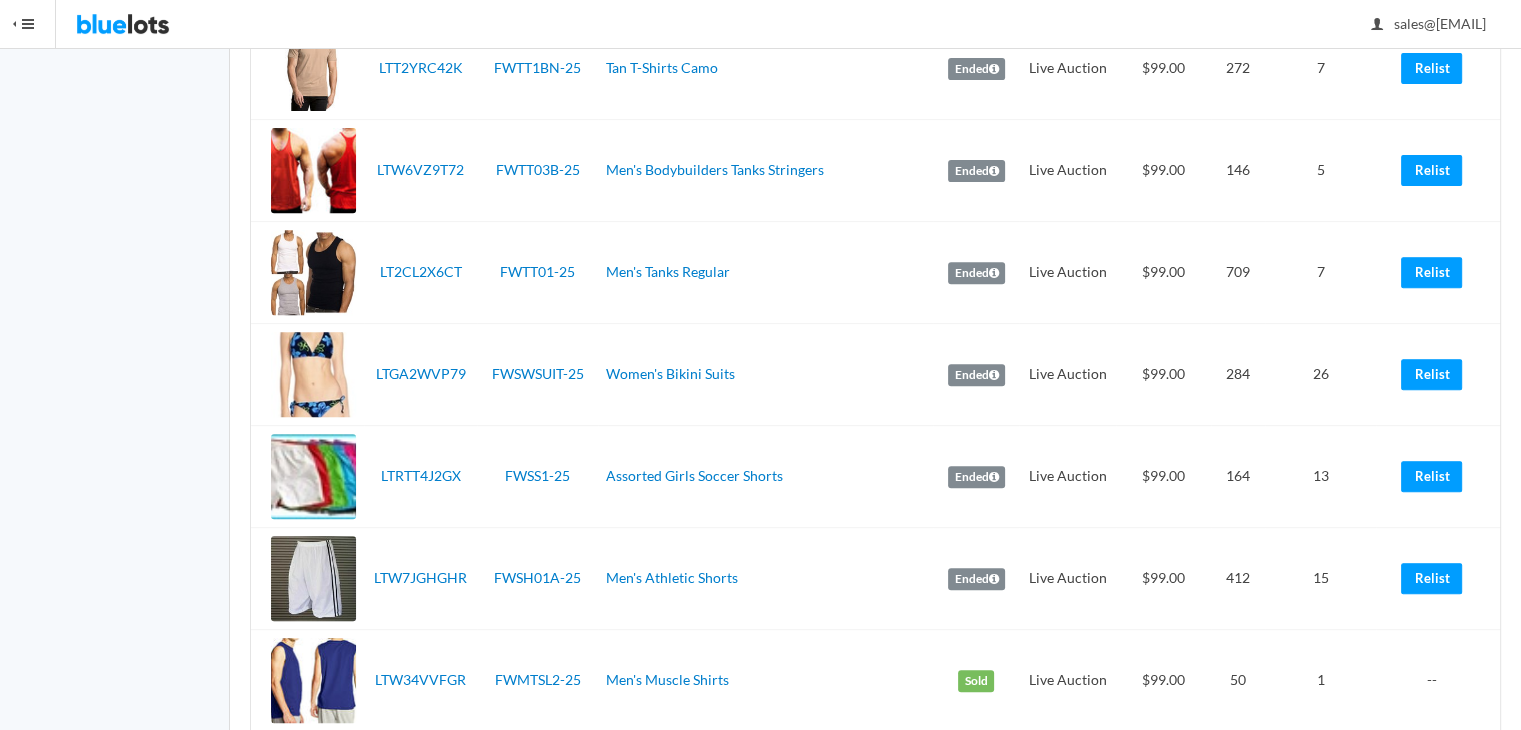 drag, startPoint x: 1535, startPoint y: 70, endPoint x: 1535, endPoint y: 168, distance: 98 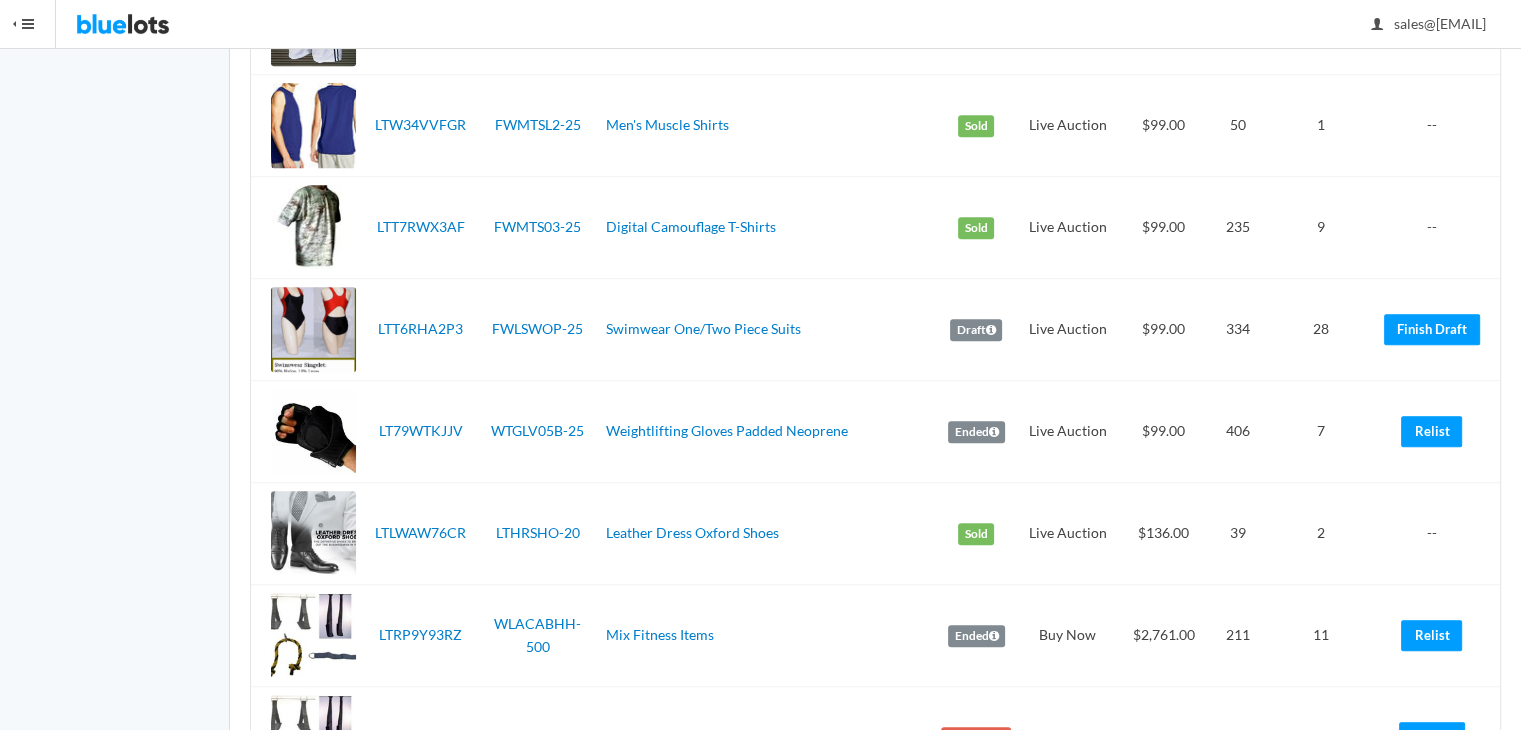 scroll, scrollTop: 1404, scrollLeft: 0, axis: vertical 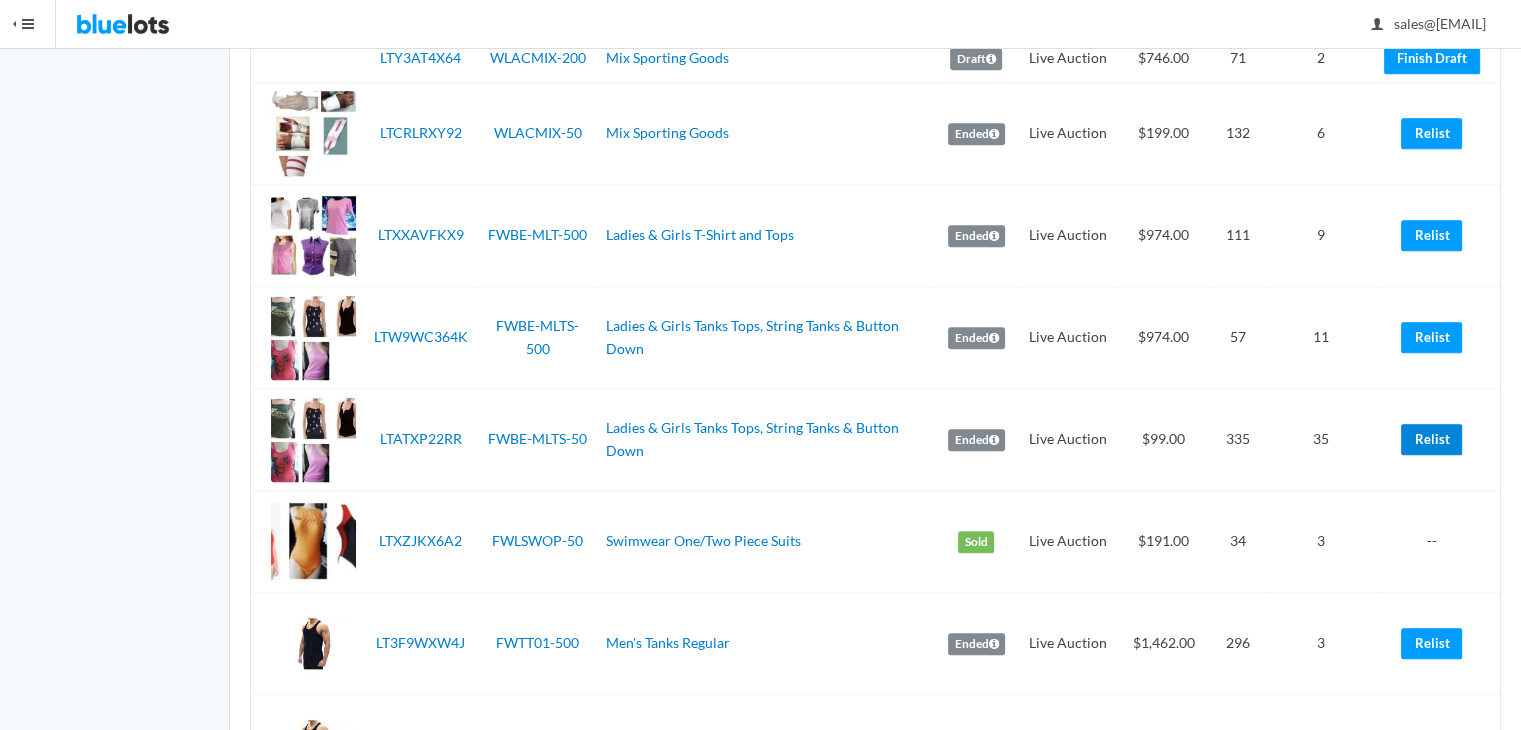 click on "Relist" at bounding box center (1431, 439) 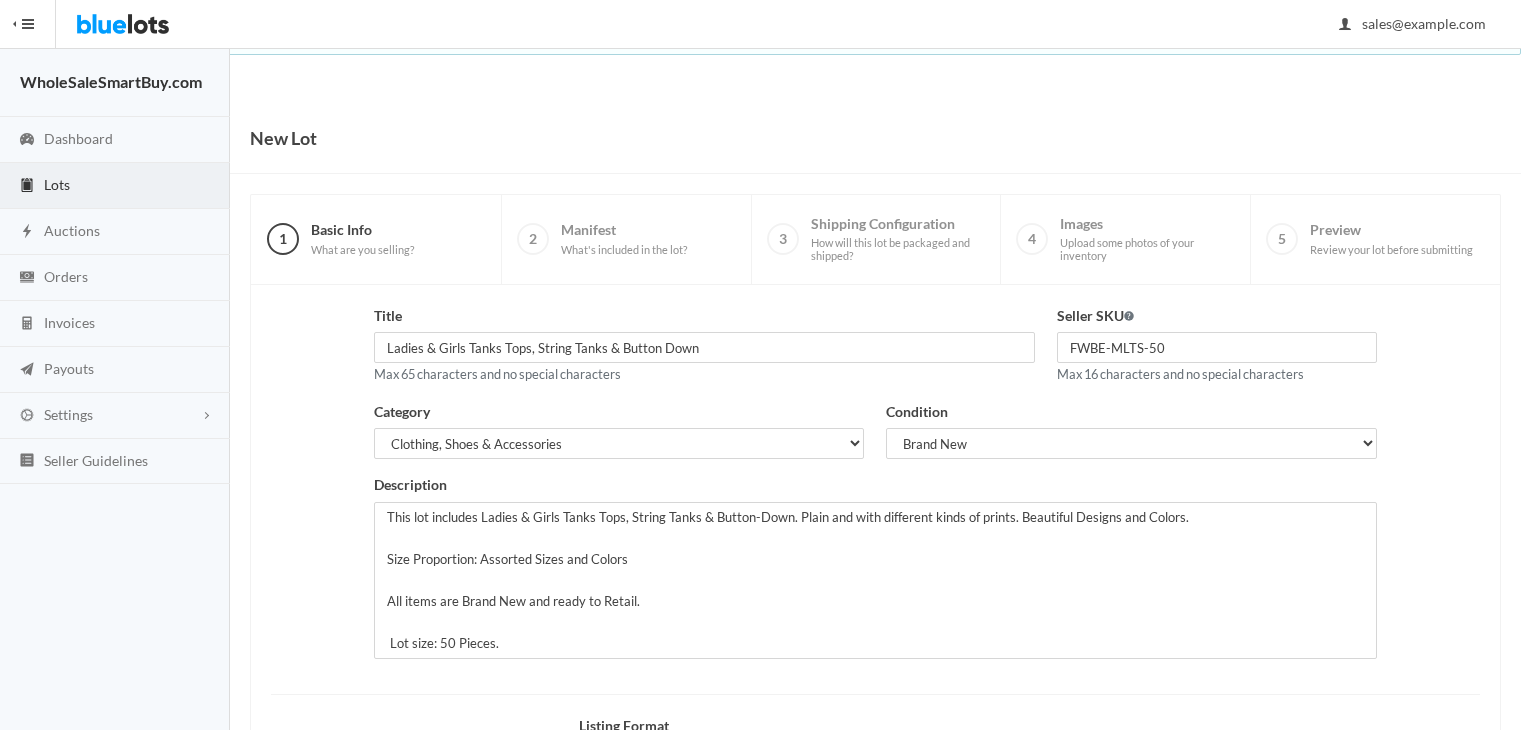 scroll, scrollTop: 0, scrollLeft: 0, axis: both 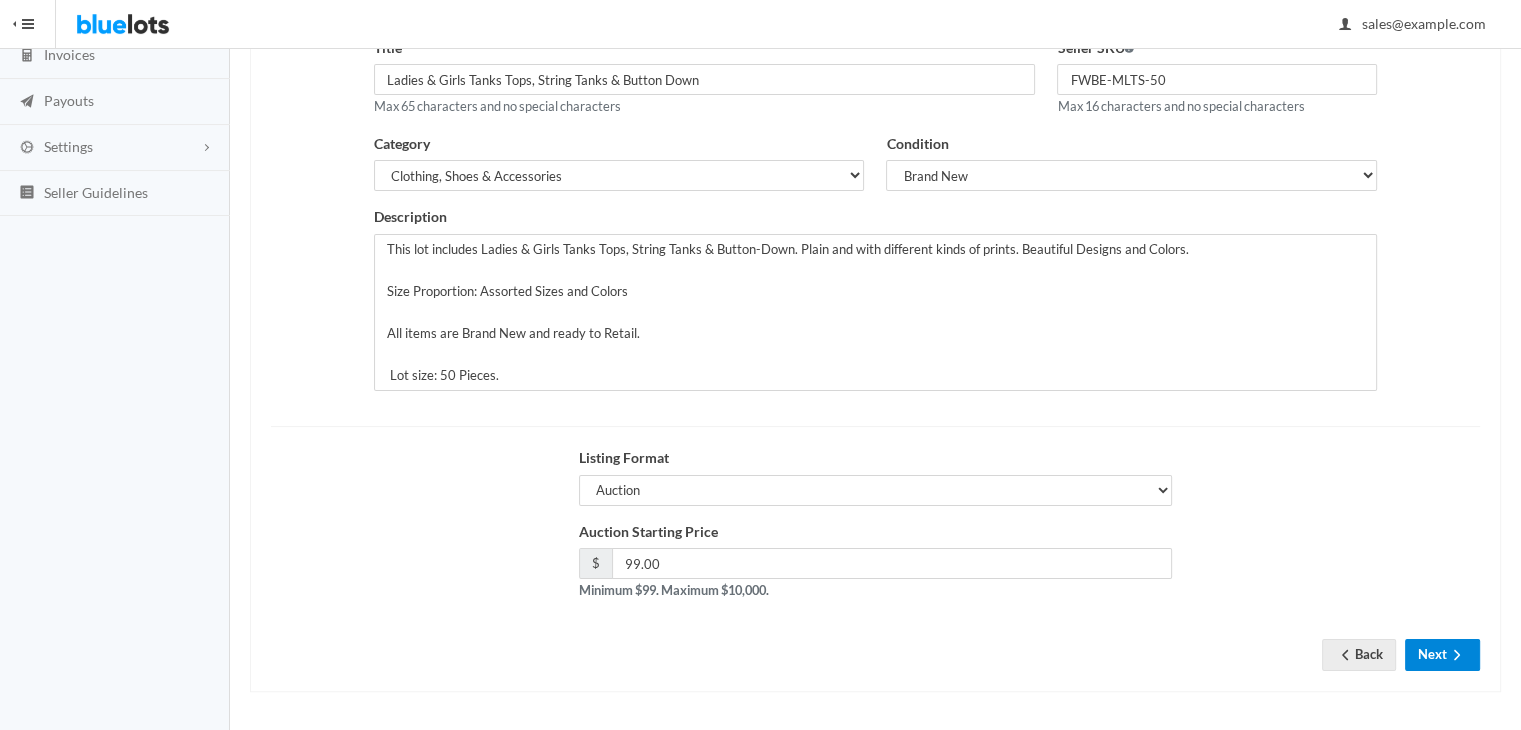 click on "Next" at bounding box center [1442, 654] 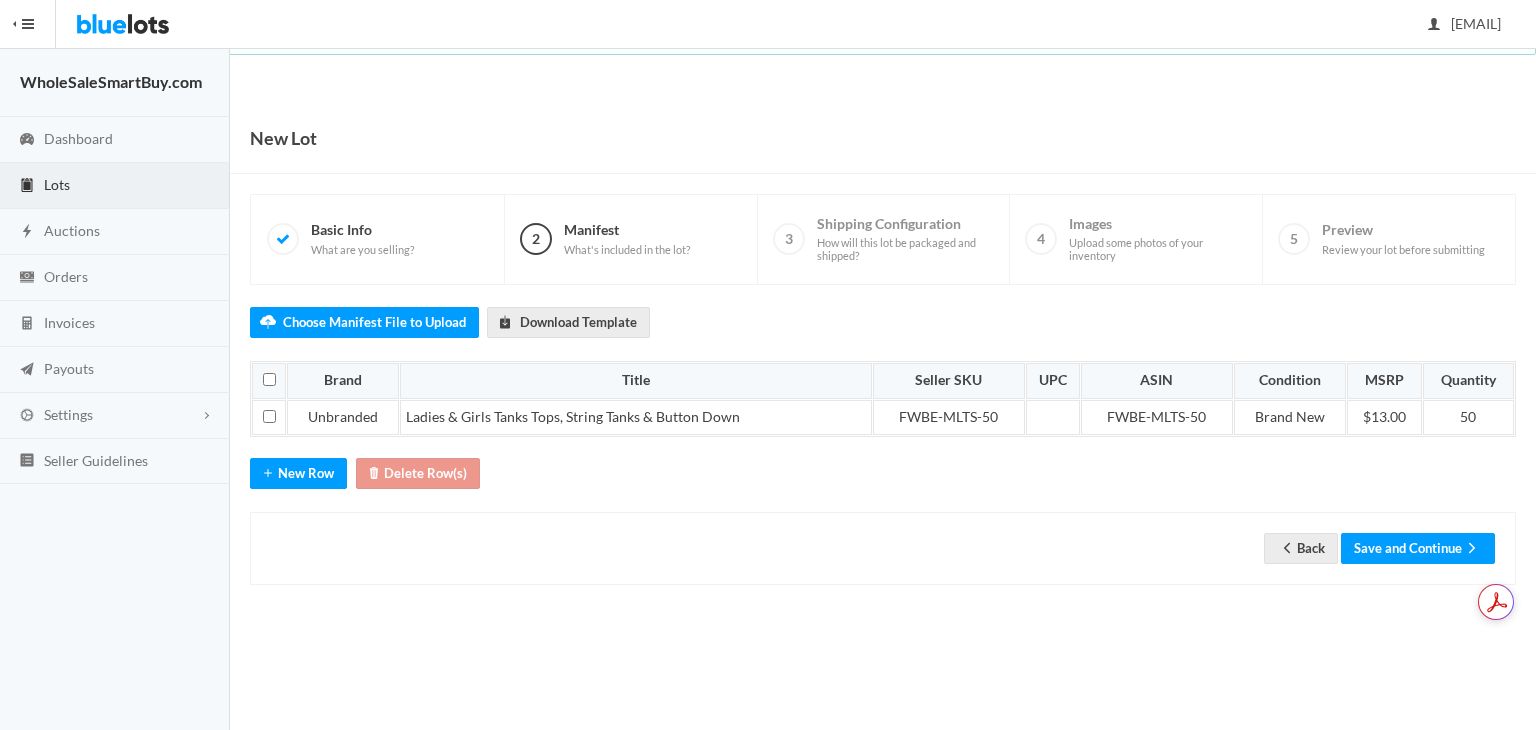 scroll, scrollTop: 0, scrollLeft: 0, axis: both 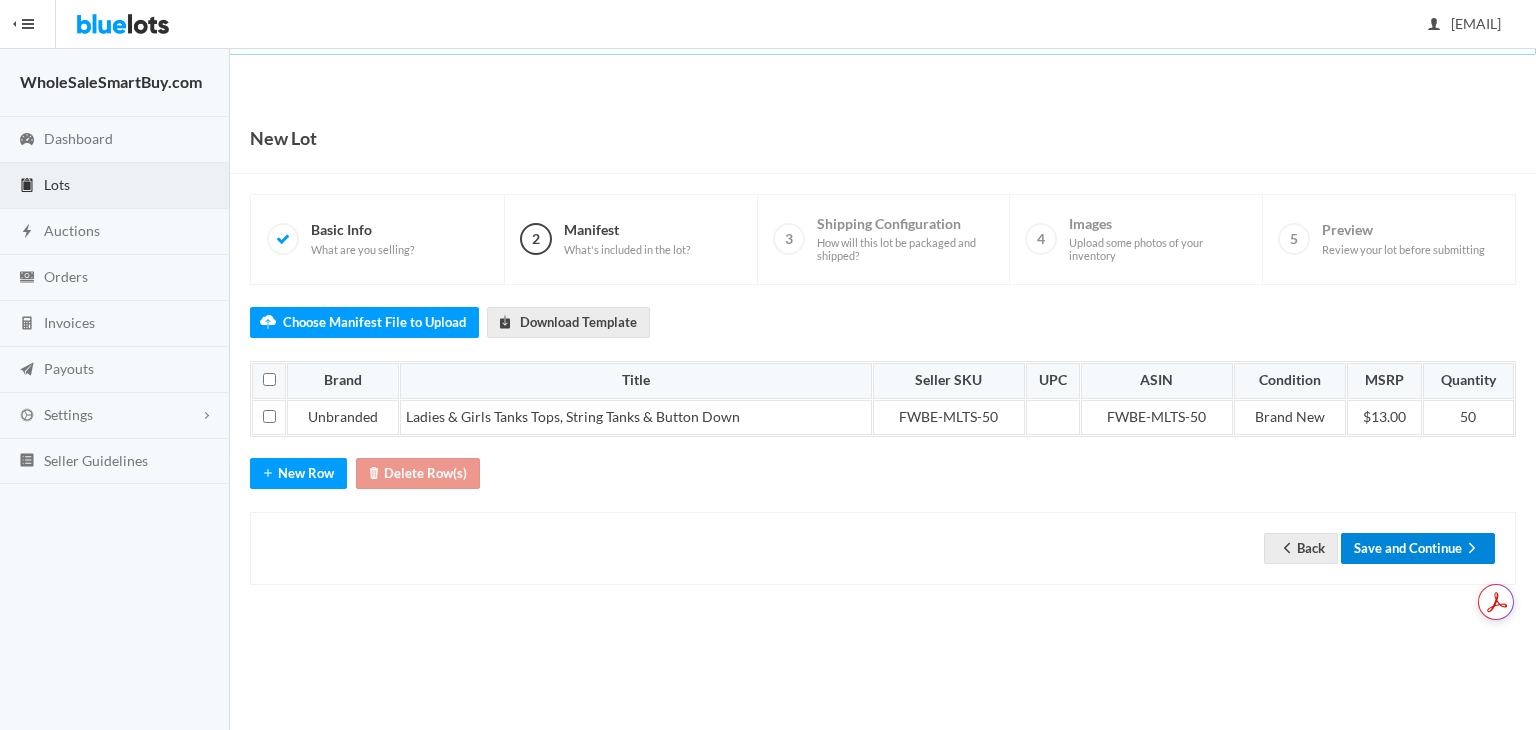 click on "Save and Continue" at bounding box center [1418, 548] 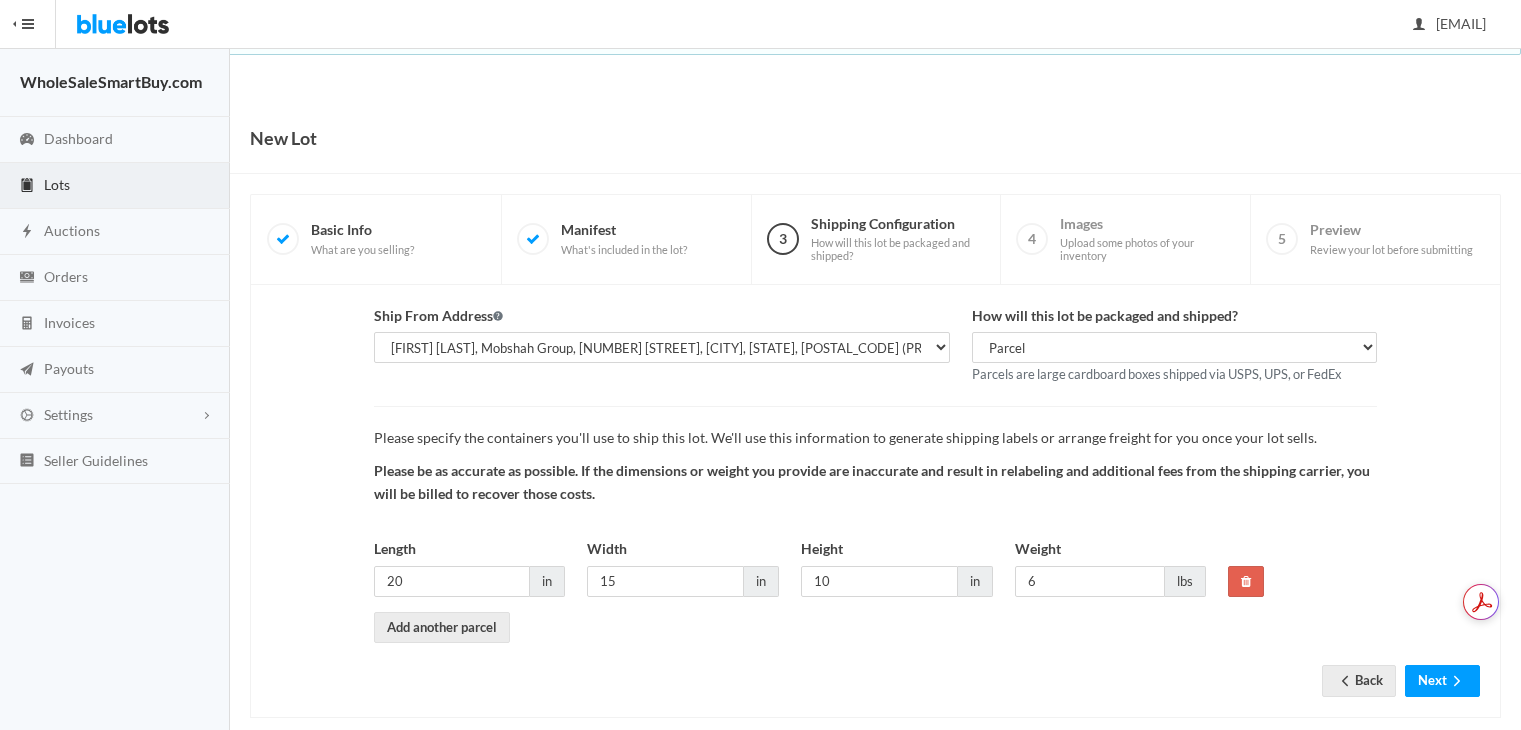scroll, scrollTop: 0, scrollLeft: 0, axis: both 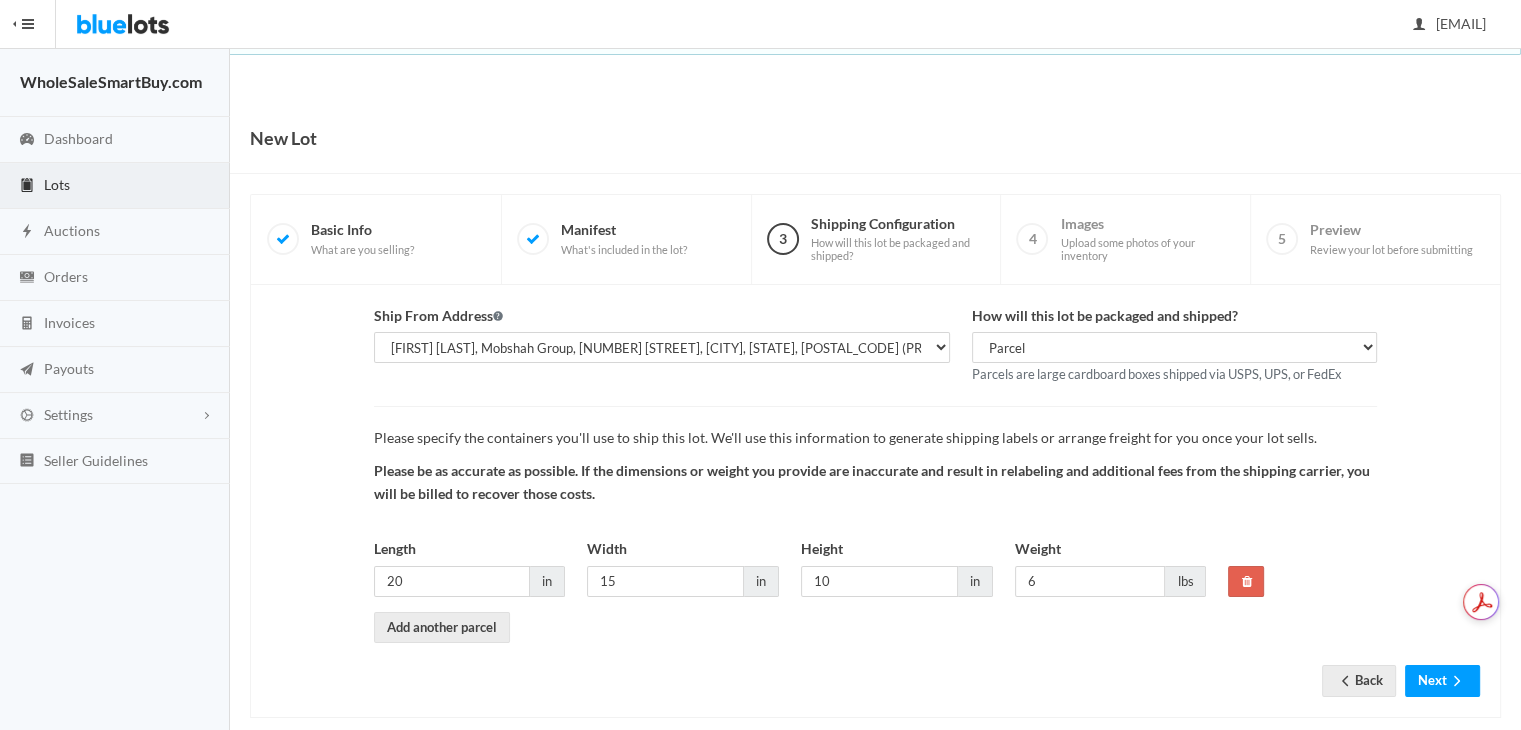 click on "[FIRST] [LAST], WholesaleSmartBuy.com, [NUMBER] [STREET], [CITY], [STATE], [POSTAL_CODE]
[FIRST] [LAST], Mobshah Group, [NUMBER] [STREET], [CITY], [STATE], [POSTAL_CODE] (PRIMARY)
[FIRST] [LAST], Mobshah Group, [NUMBER] [STREET] PMB [NUMBER], [CITY], [STATE], [POSTAL_CODE] (MAIN)" at bounding box center (662, 347) 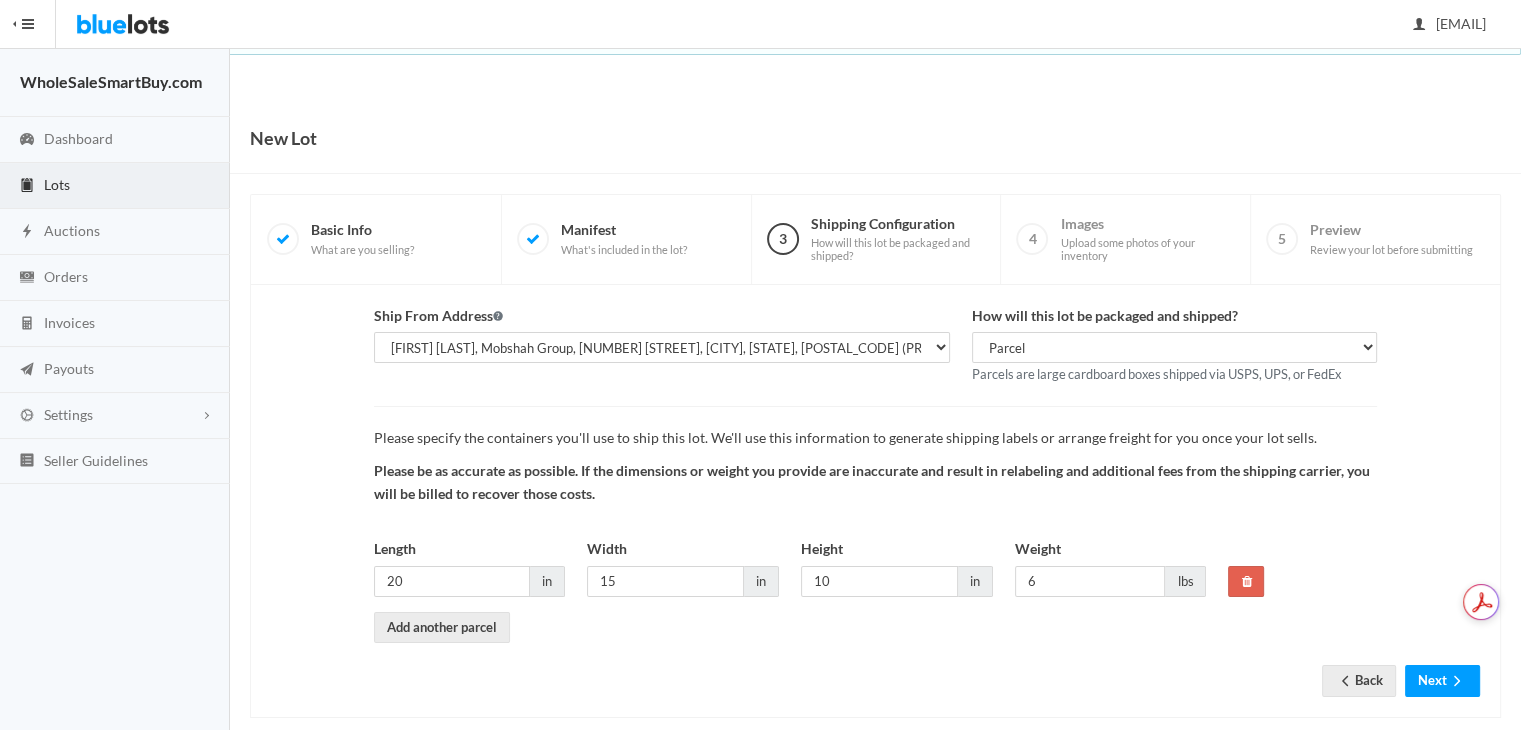 select on "24469" 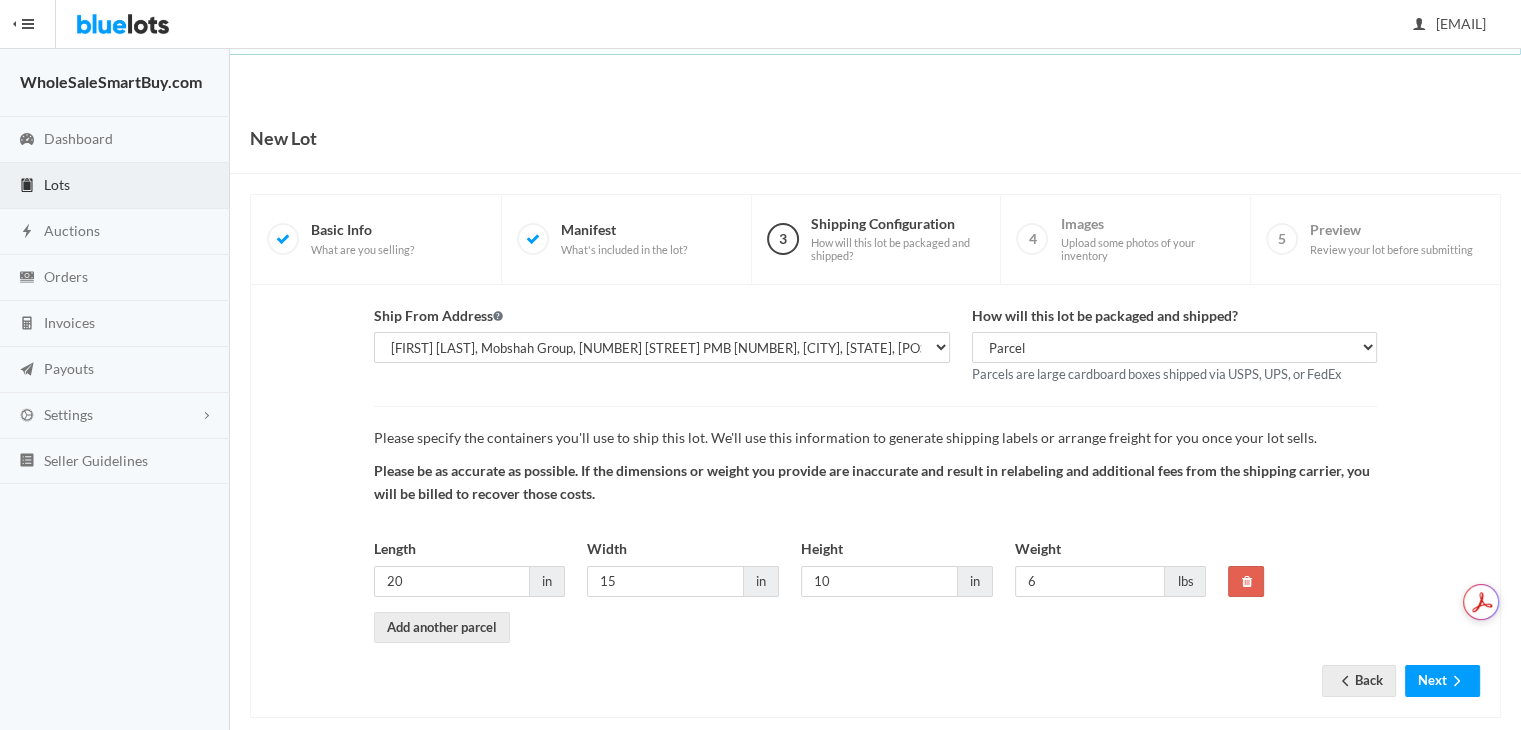click on "[FIRST] [LAST], WholesaleSmartBuy.com, [NUMBER] [STREET], [CITY], [STATE], [POSTAL_CODE]
[FIRST] [LAST], Mobshah Group, [NUMBER] [STREET], [CITY], [STATE], [POSTAL_CODE] (PRIMARY)
[FIRST] [LAST], Mobshah Group, [NUMBER] [STREET] PMB [NUMBER], [CITY], [STATE], [POSTAL_CODE] (MAIN)" at bounding box center (662, 347) 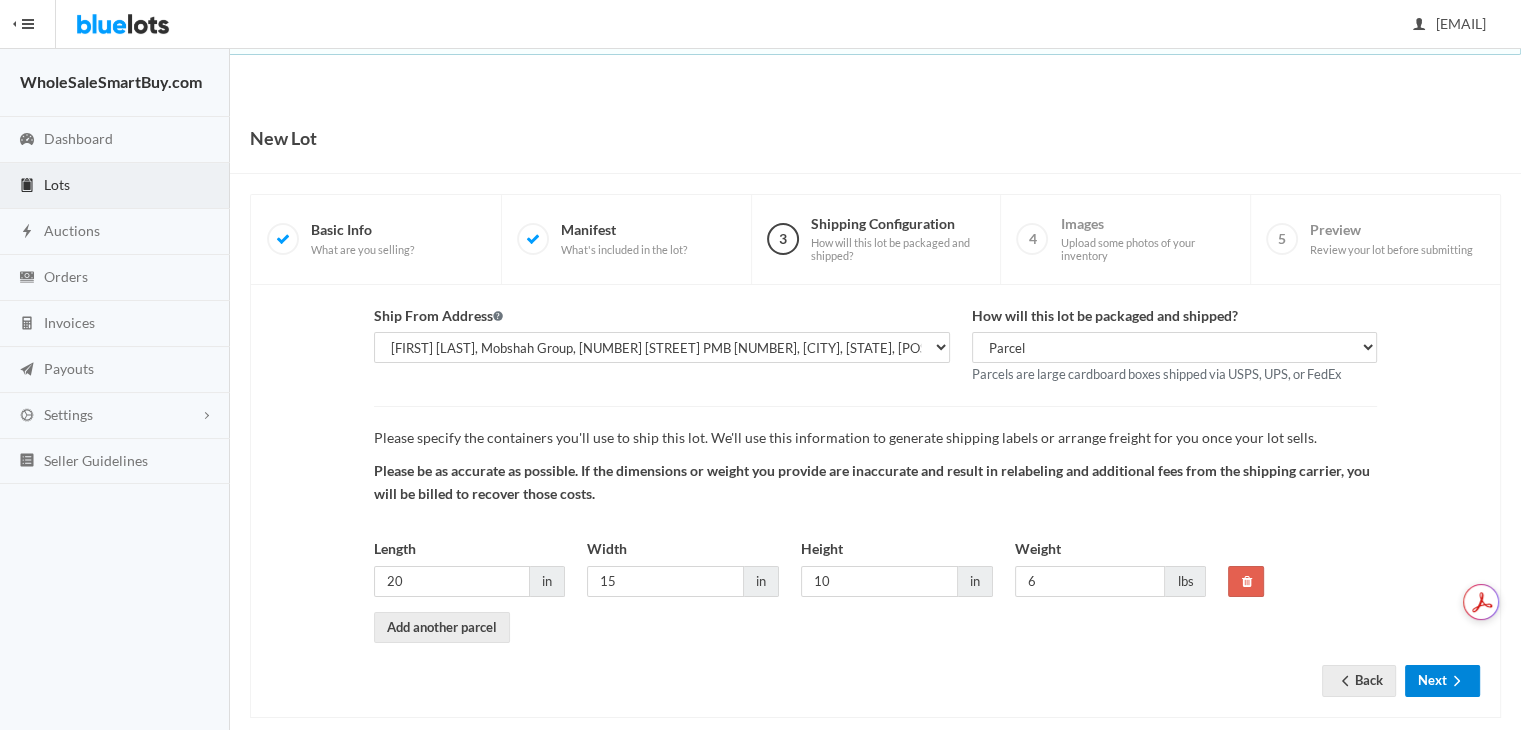 click on "Next" at bounding box center (1442, 680) 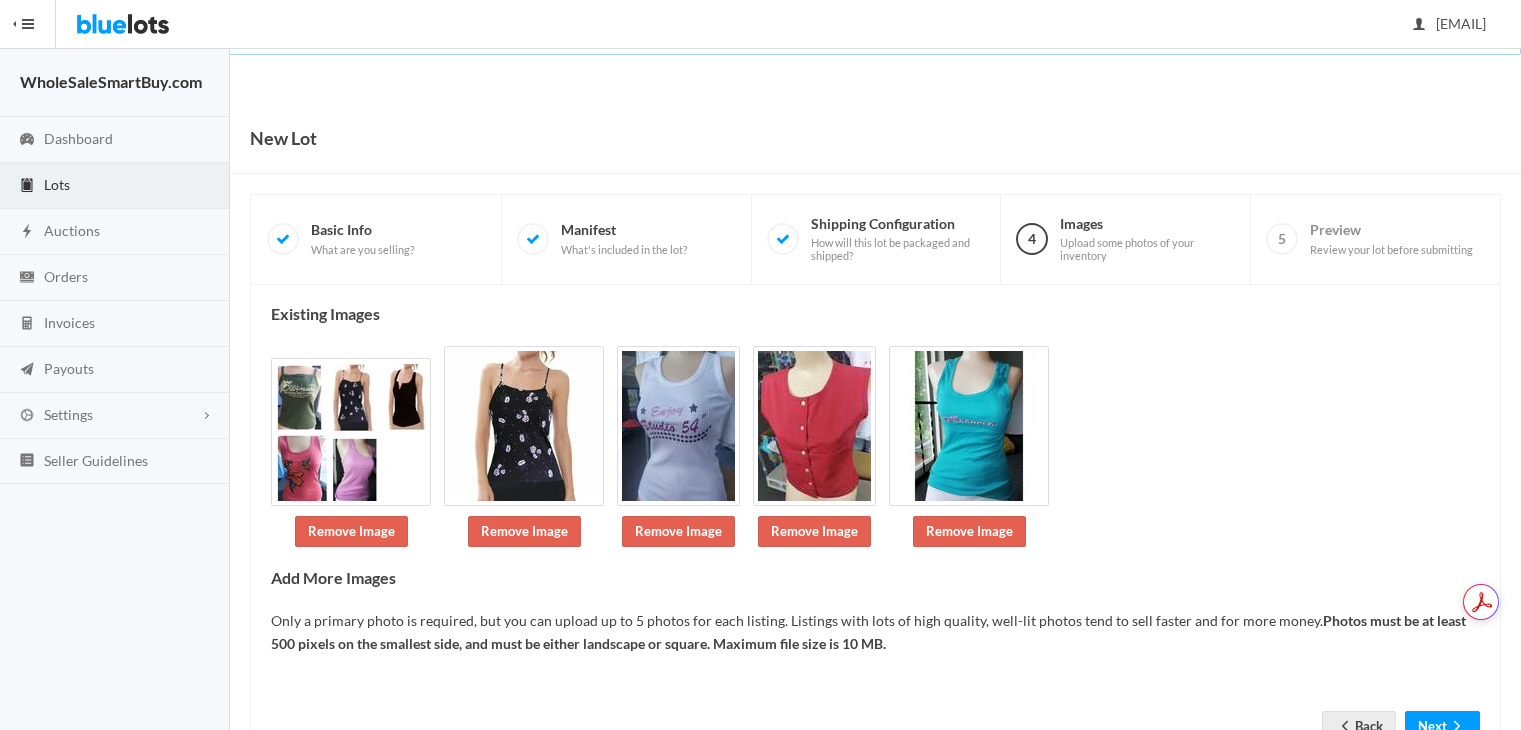 scroll, scrollTop: 0, scrollLeft: 0, axis: both 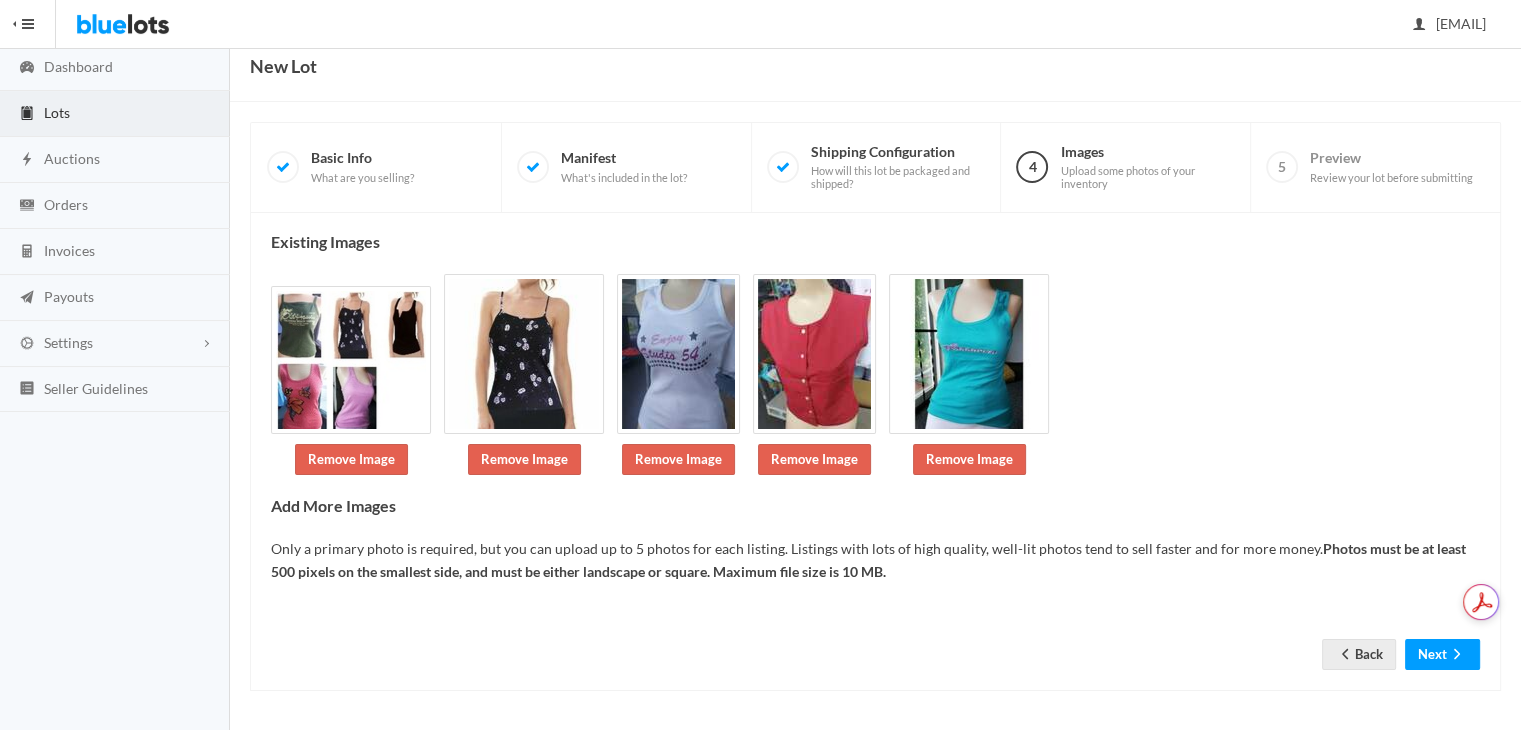 drag, startPoint x: 1535, startPoint y: 225, endPoint x: 1525, endPoint y: 515, distance: 290.17236 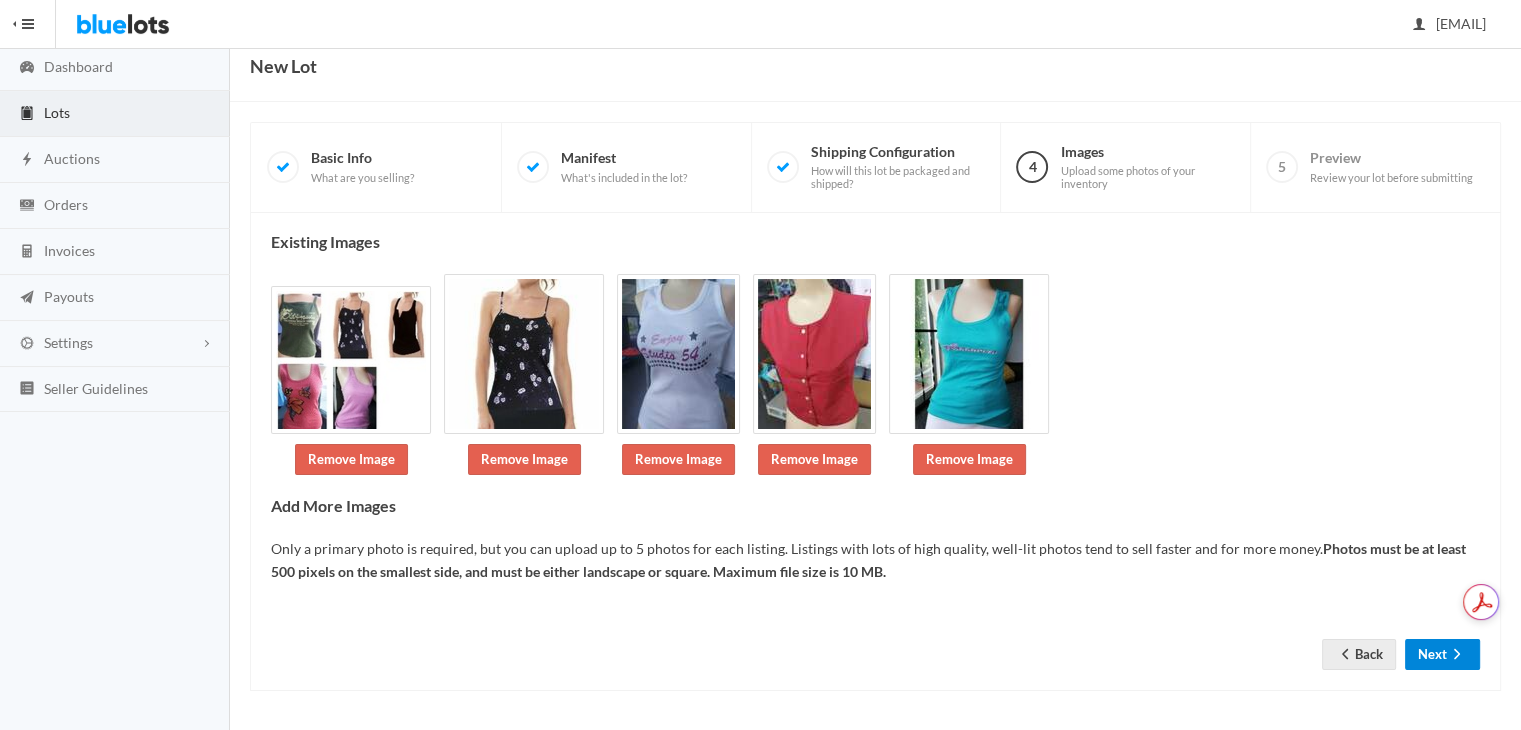 click on "Next" at bounding box center (1442, 654) 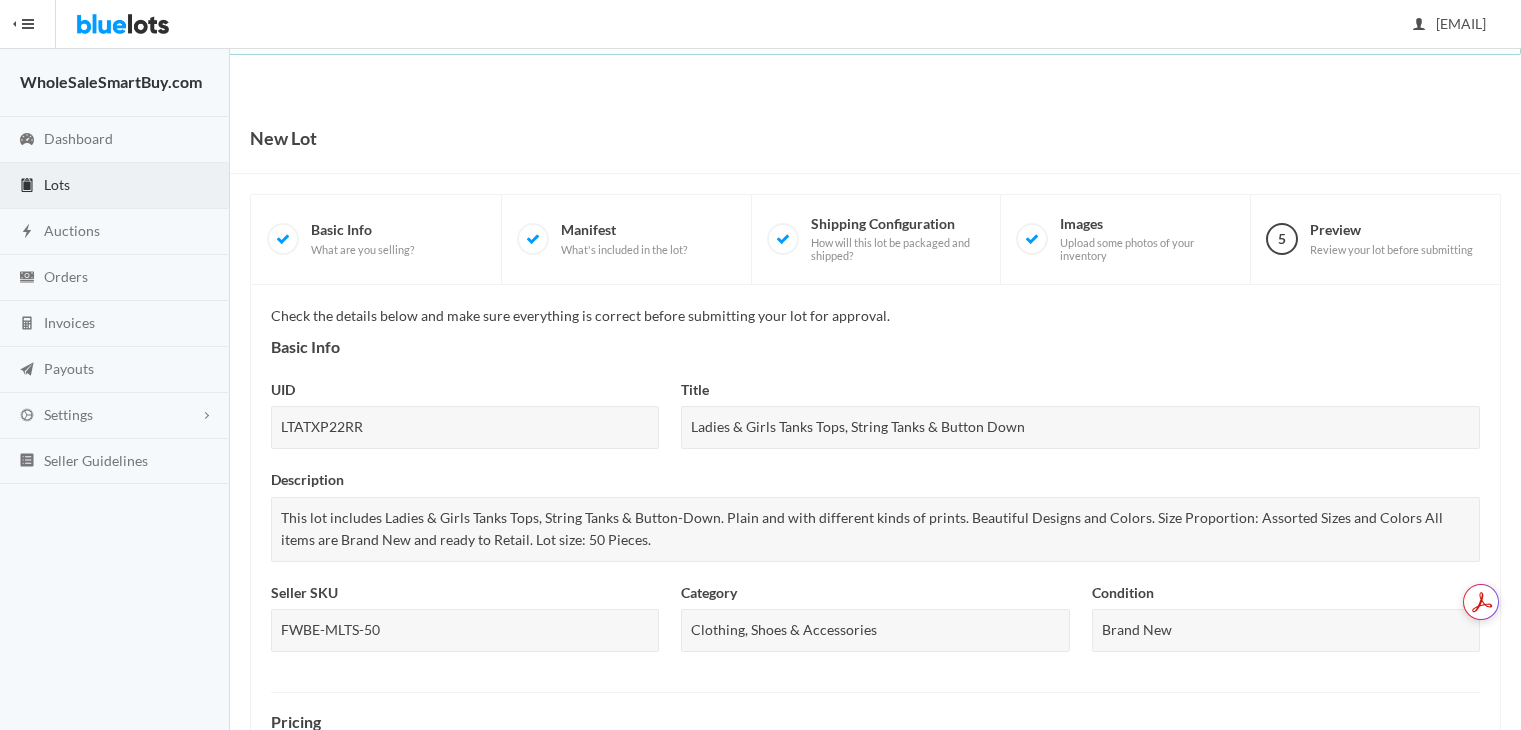 scroll, scrollTop: 0, scrollLeft: 0, axis: both 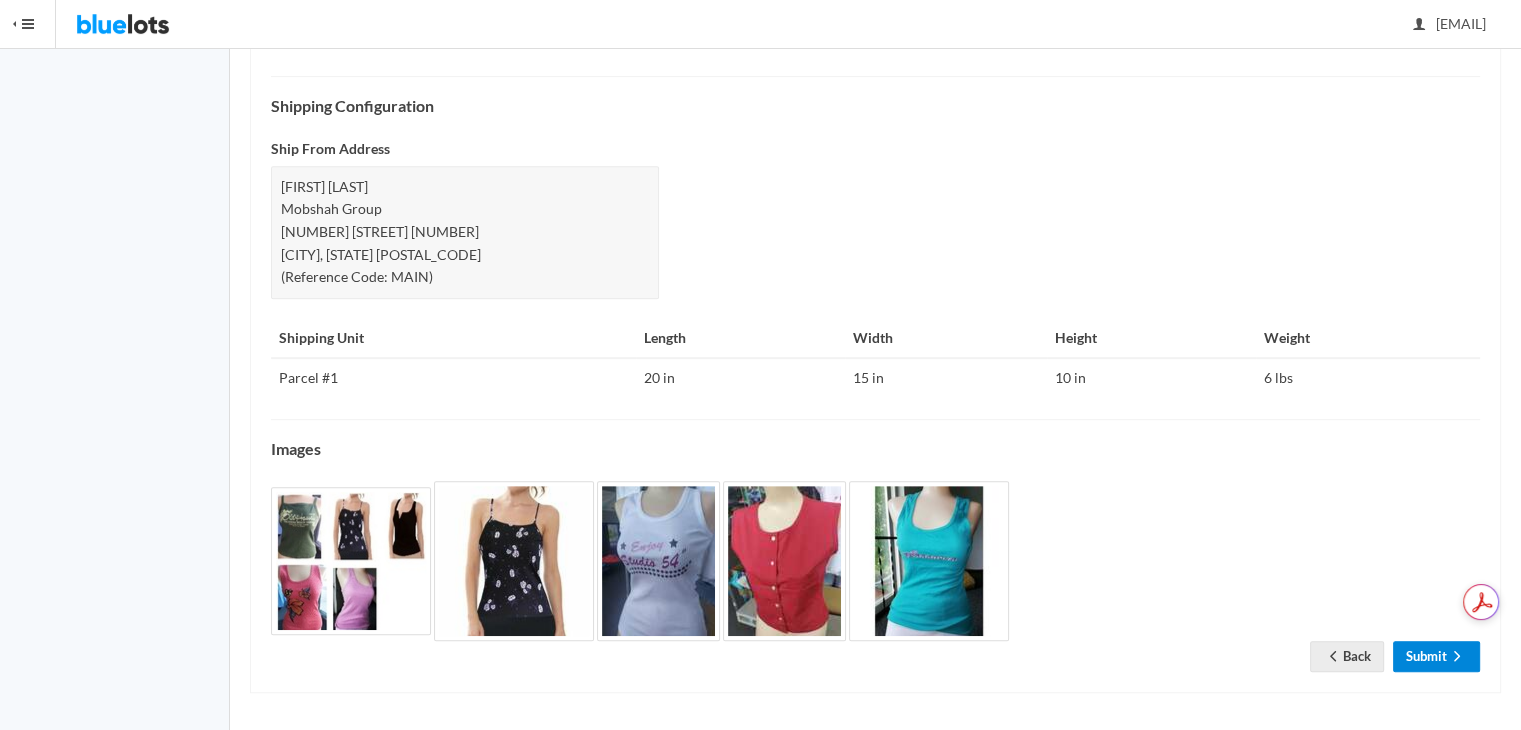 click on "Submit" at bounding box center (1436, 656) 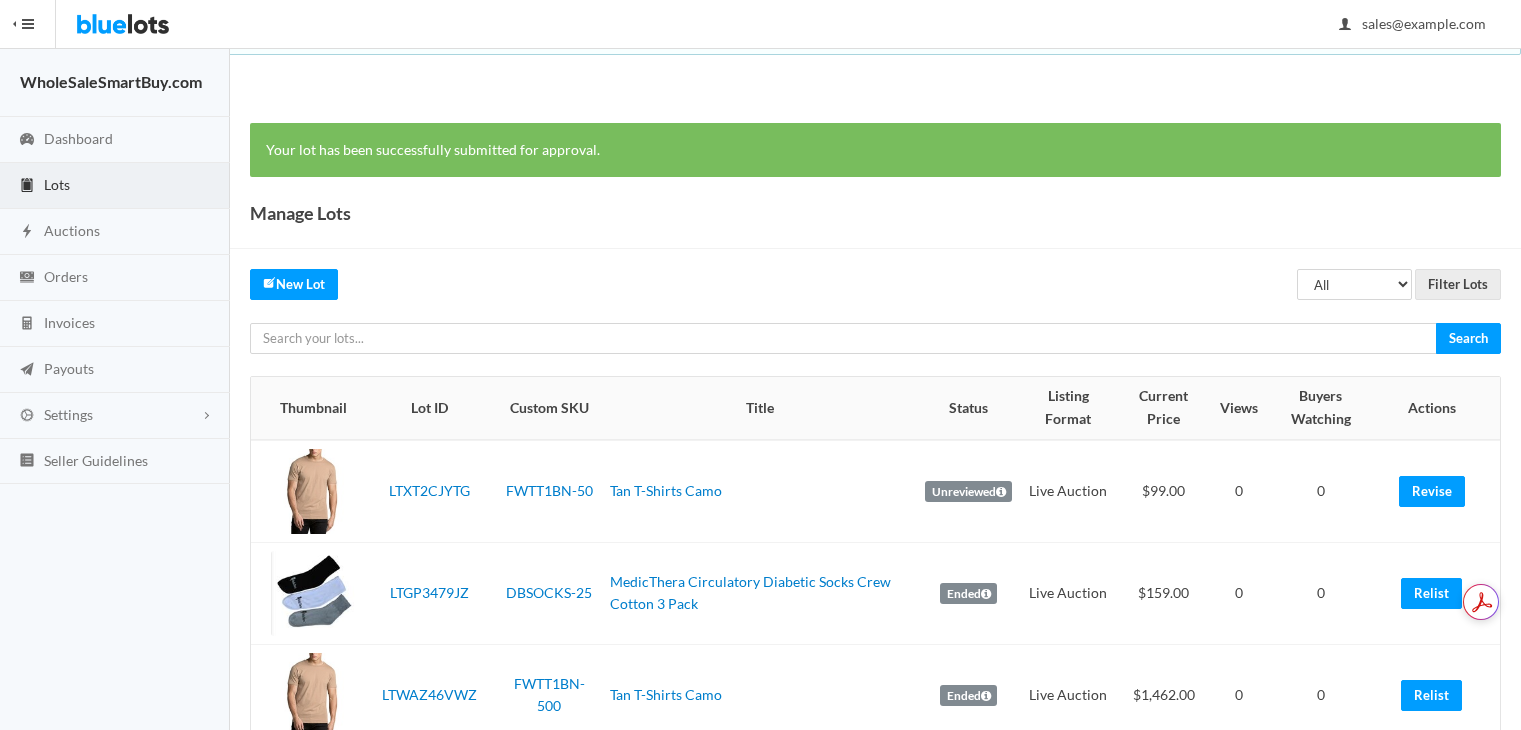 scroll, scrollTop: 0, scrollLeft: 0, axis: both 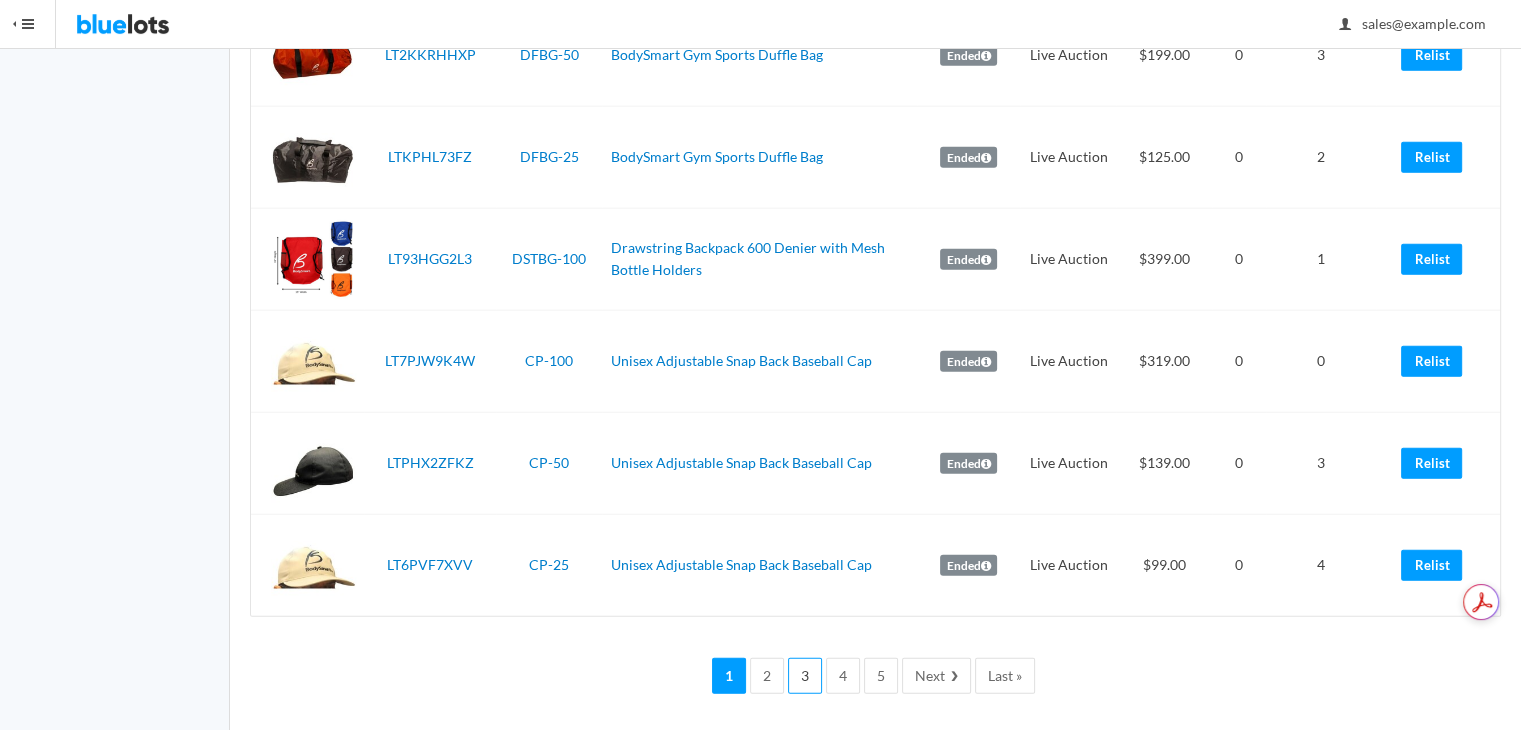 click on "3" at bounding box center (805, 676) 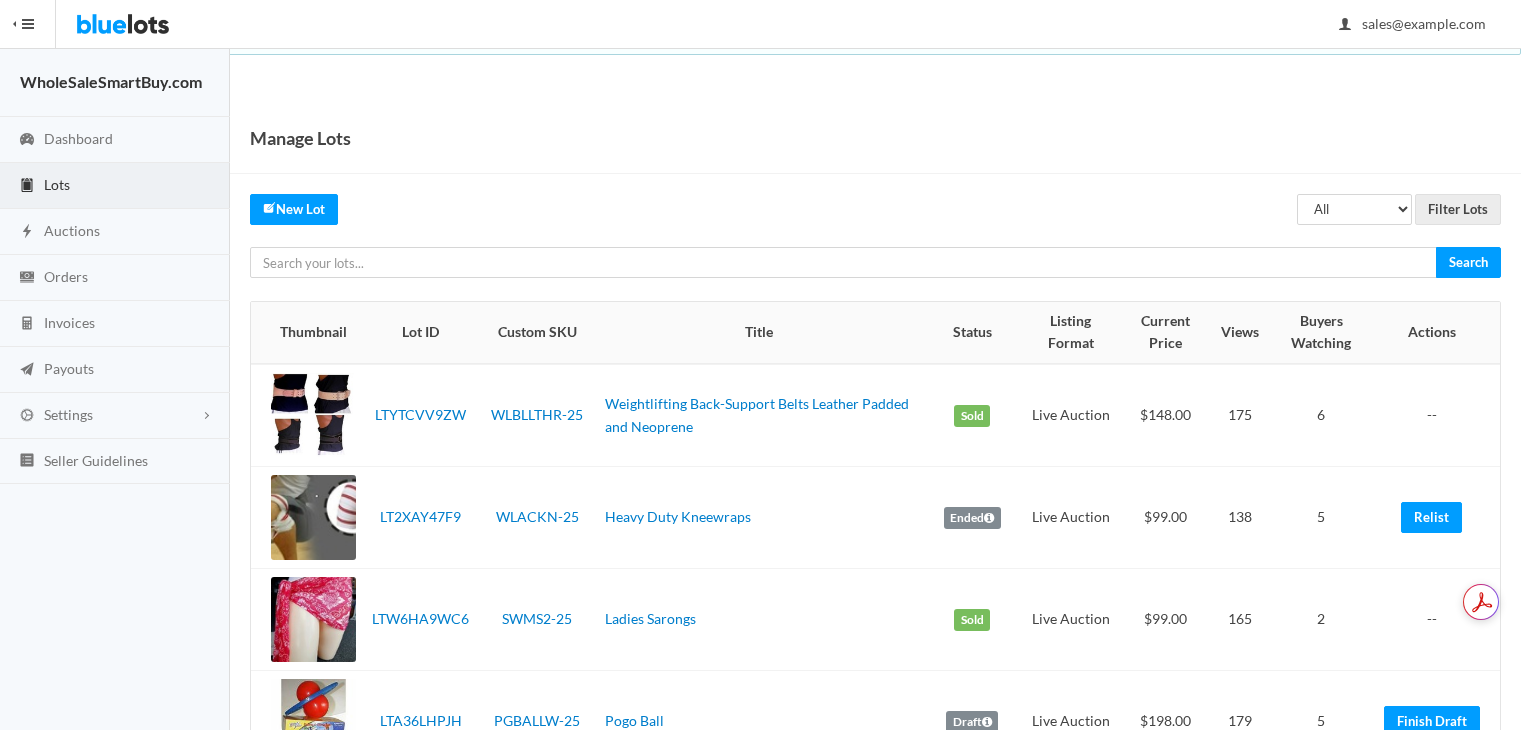 scroll, scrollTop: 0, scrollLeft: 0, axis: both 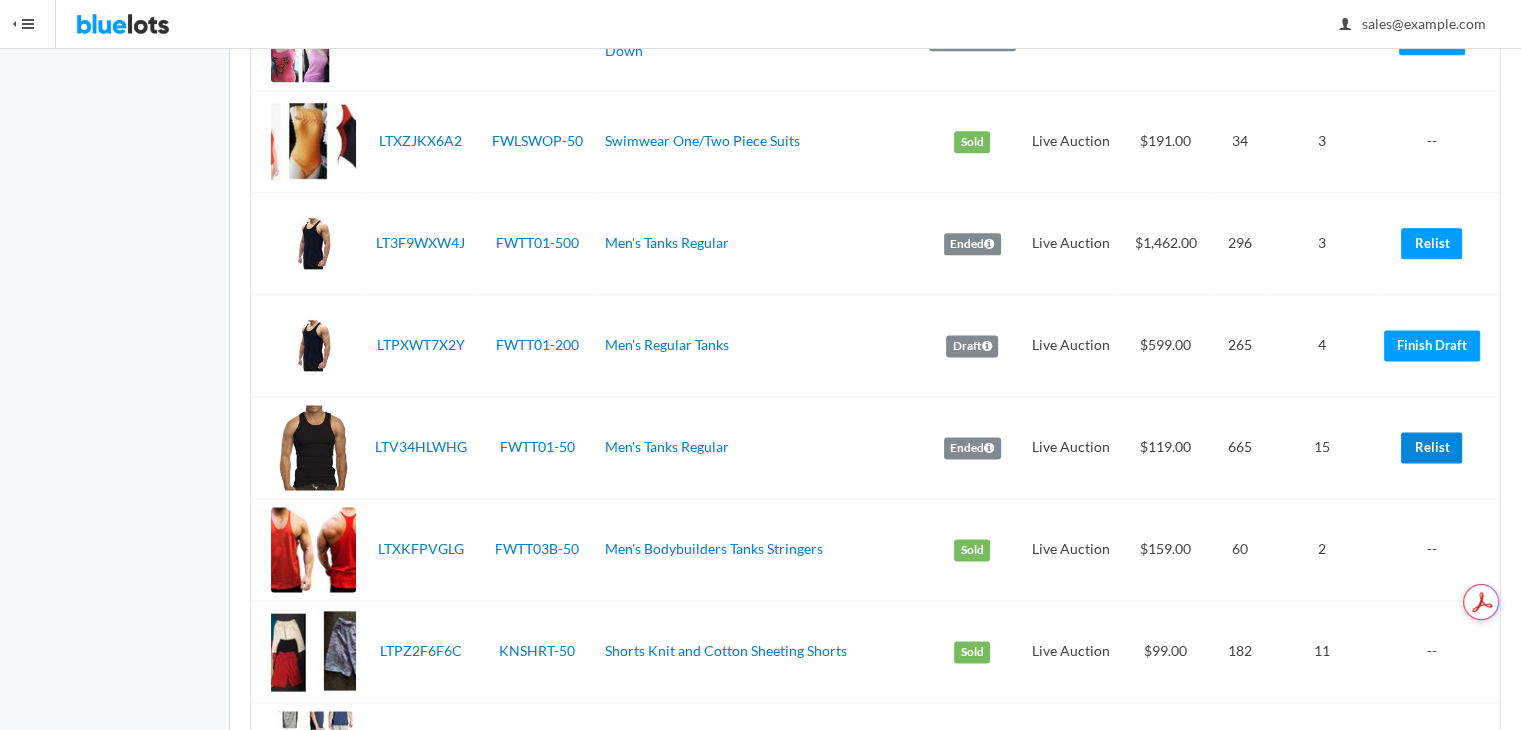 click on "Relist" at bounding box center [1431, 447] 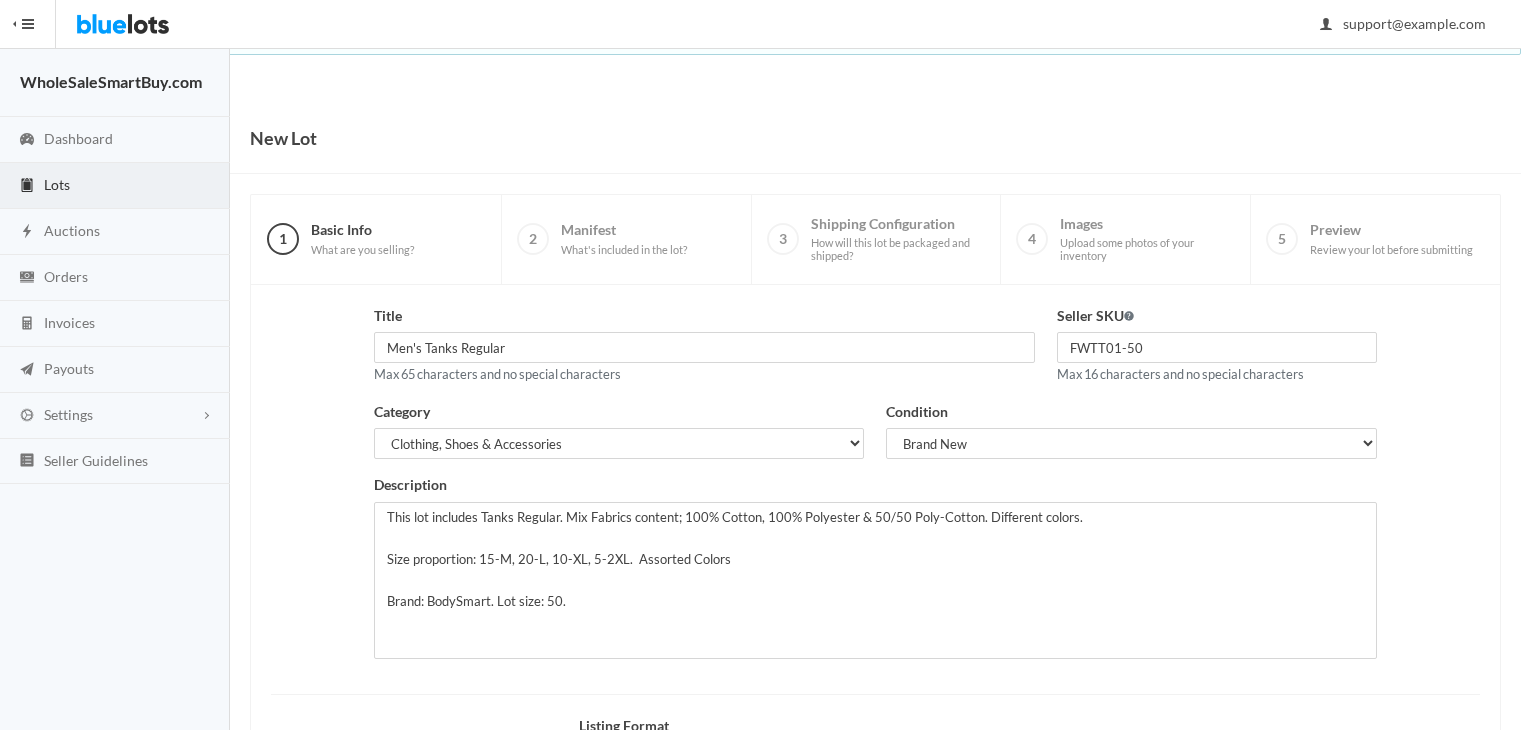 scroll, scrollTop: 0, scrollLeft: 0, axis: both 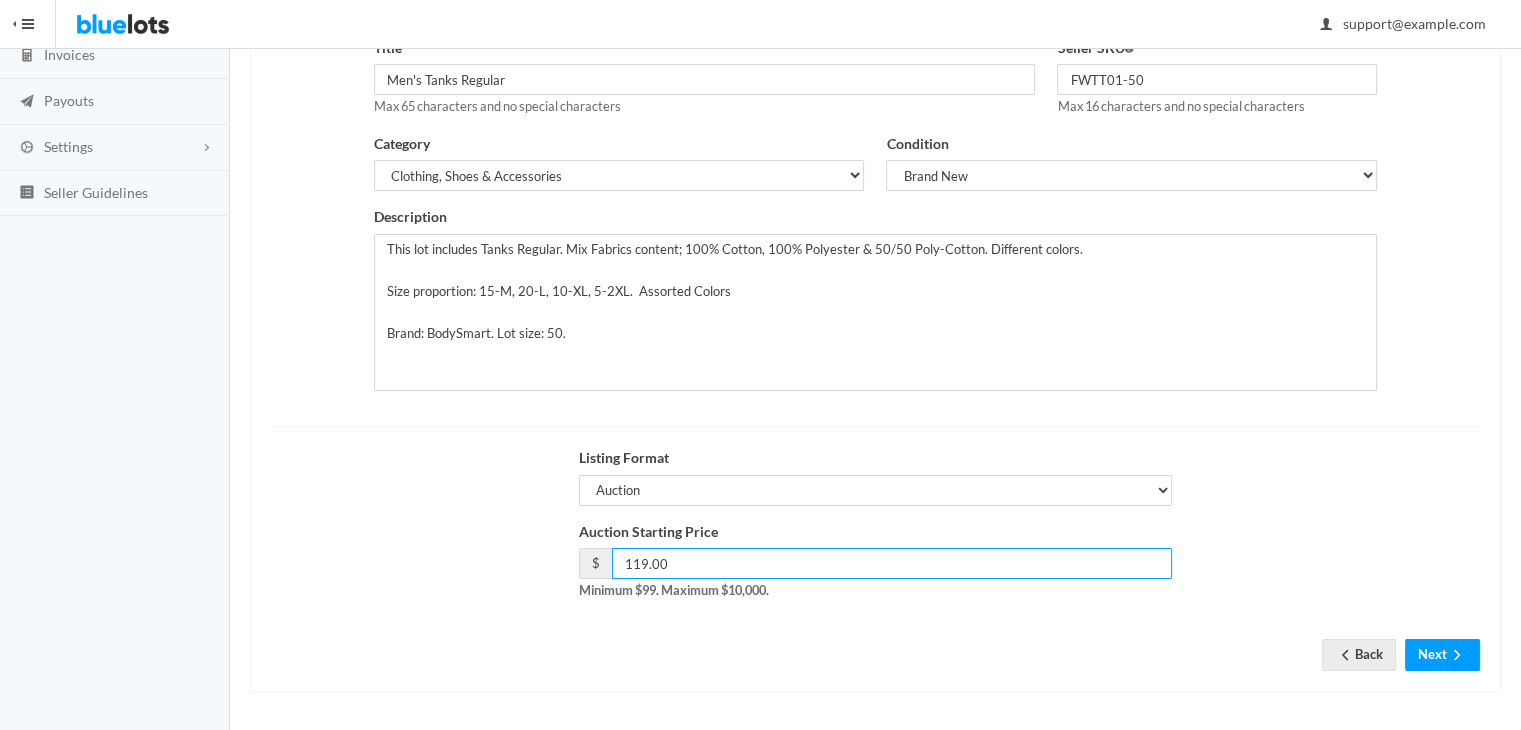 click on "119.00" at bounding box center [892, 563] 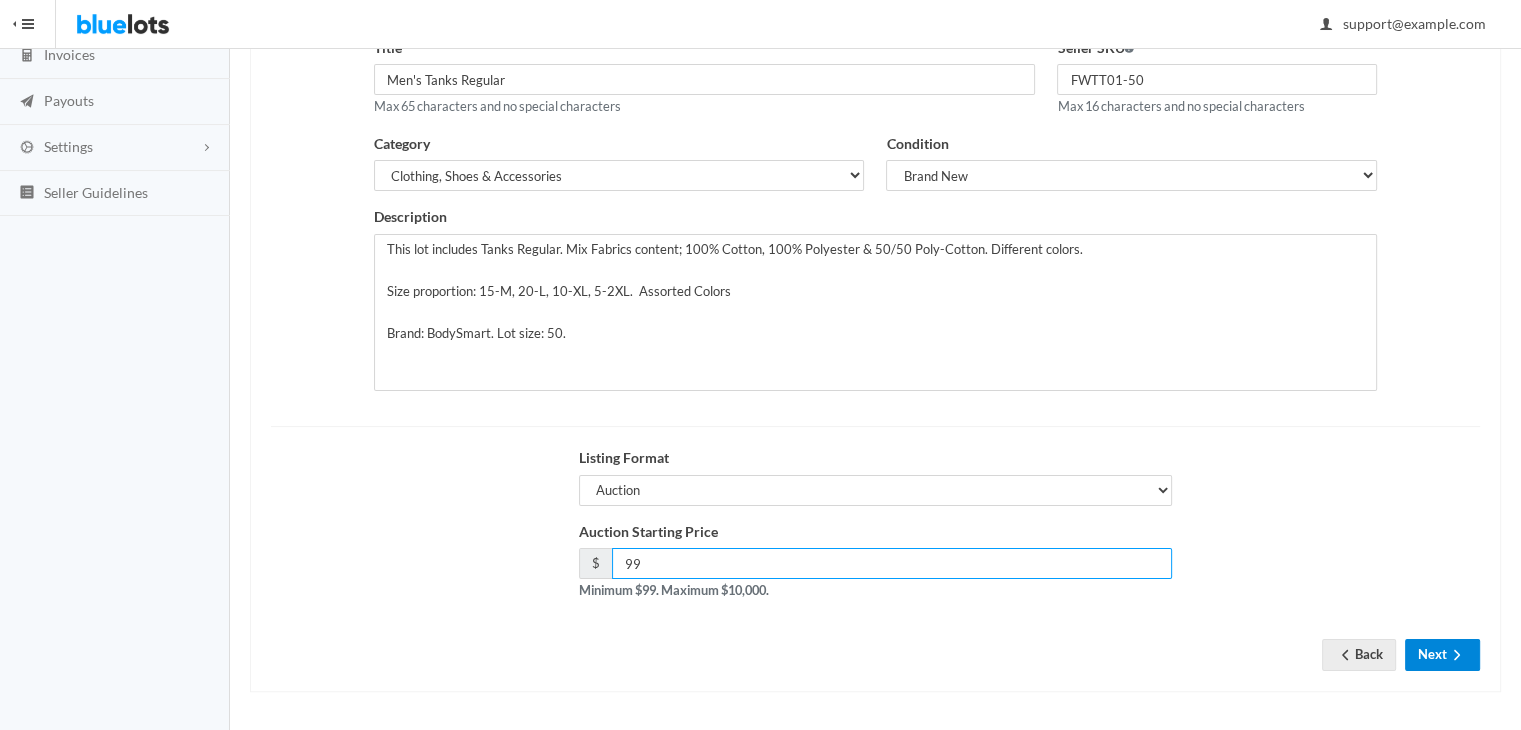 type on "99" 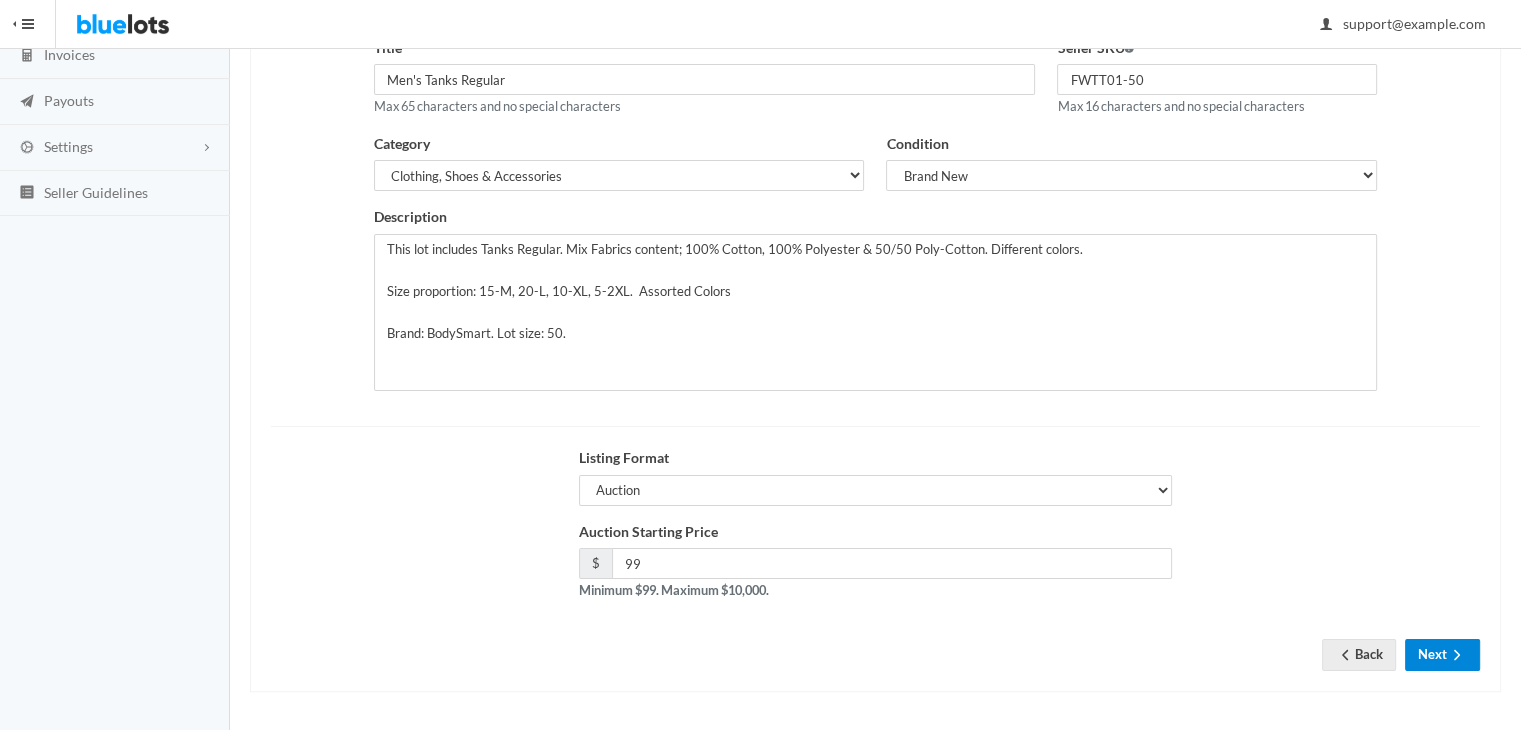 click at bounding box center [1457, 656] 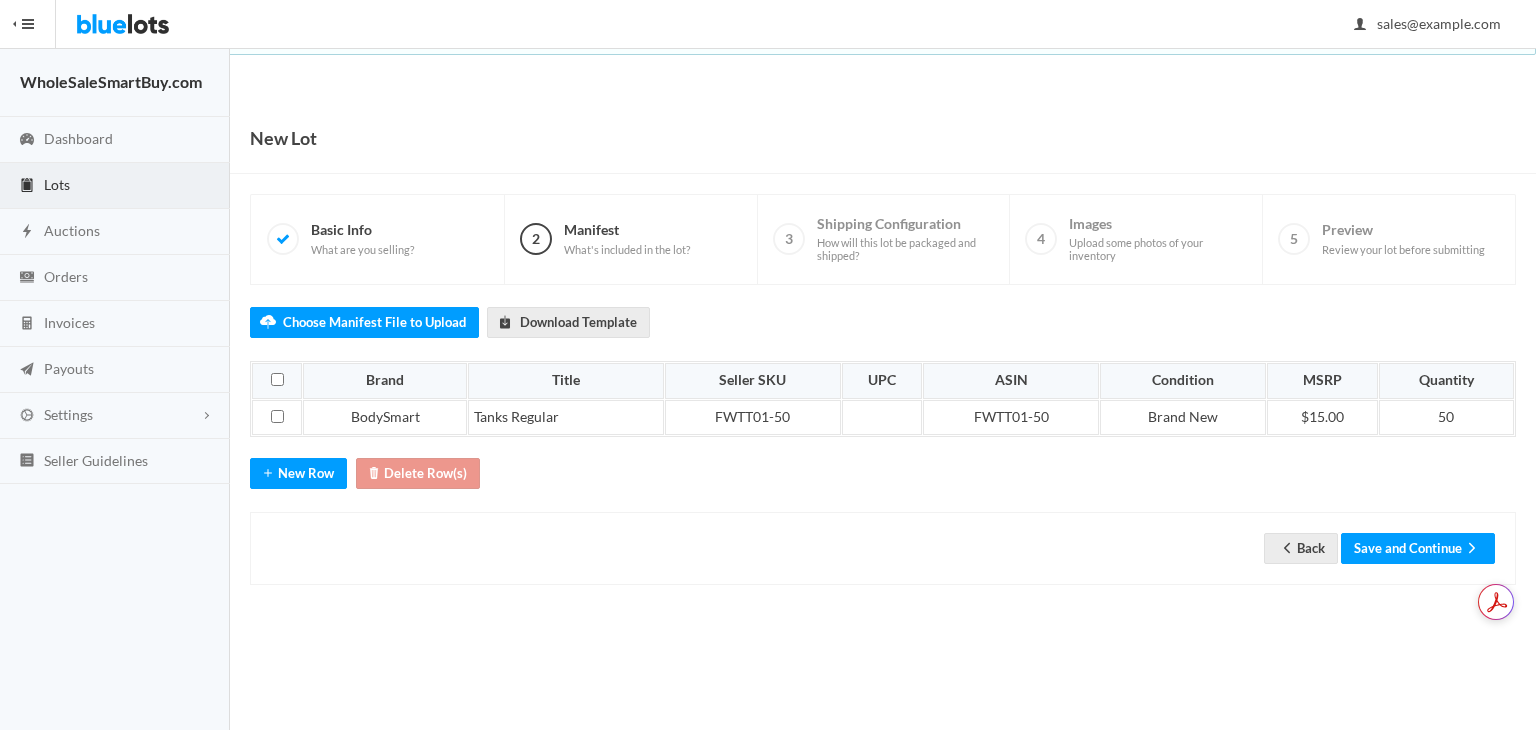 scroll, scrollTop: 0, scrollLeft: 0, axis: both 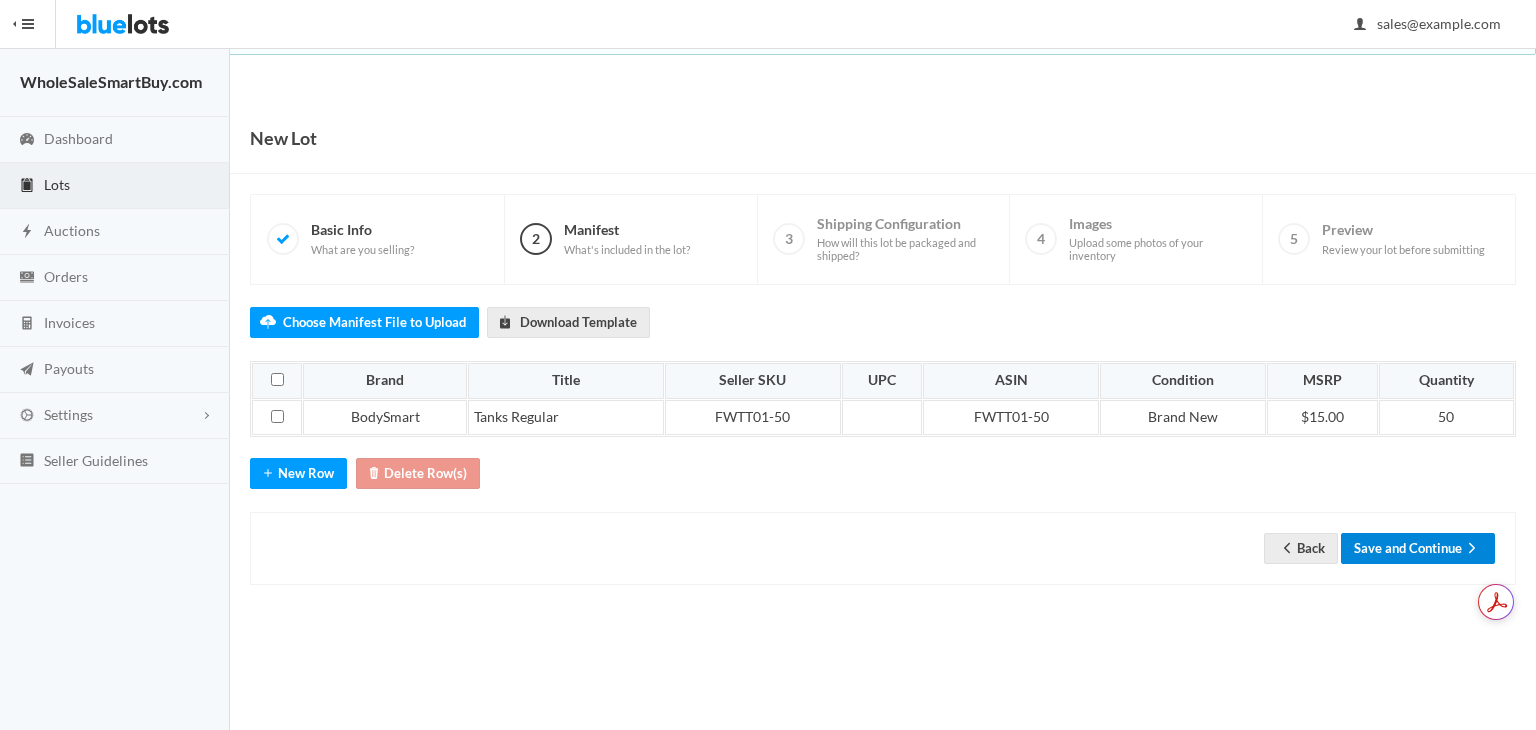 click on "Save and Continue" at bounding box center (1418, 548) 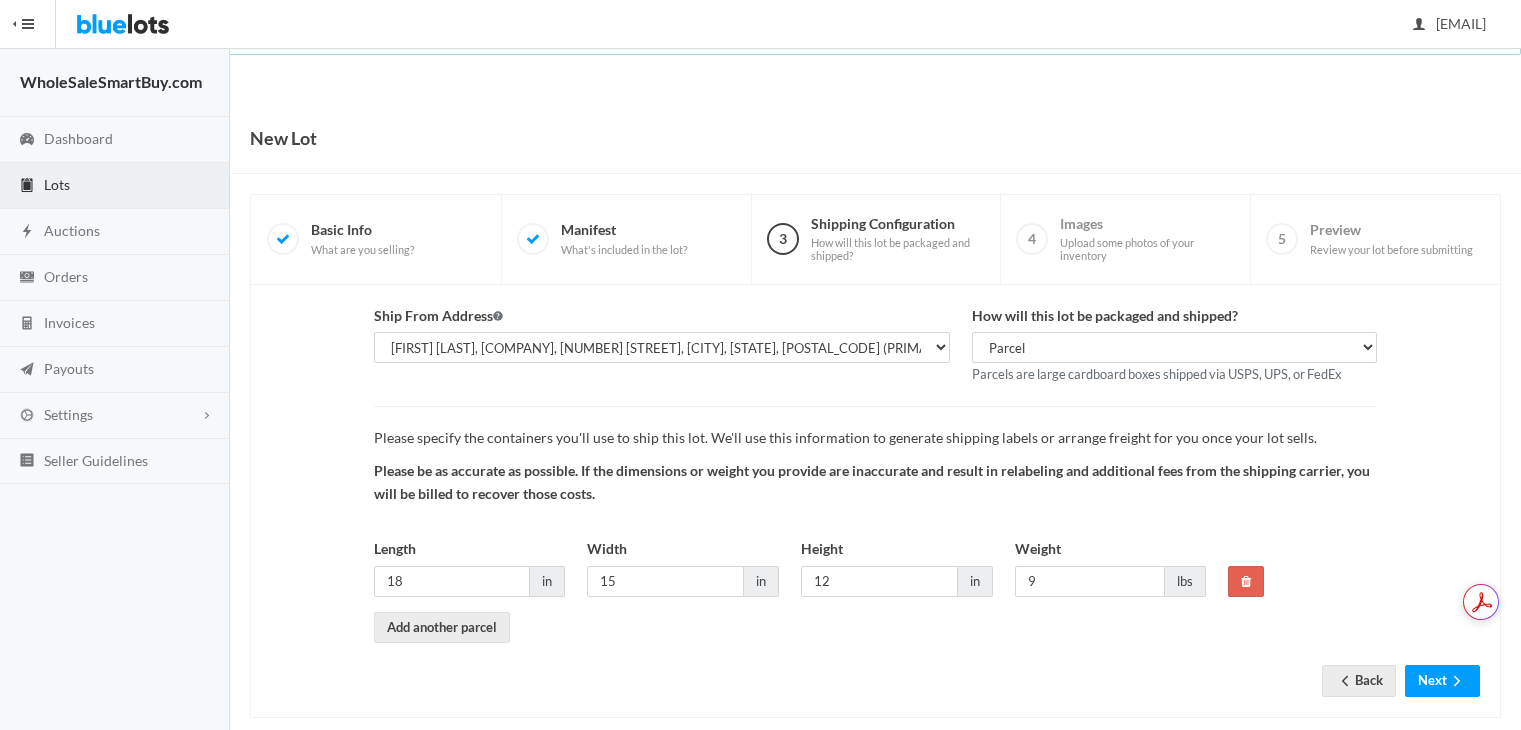 scroll, scrollTop: 0, scrollLeft: 0, axis: both 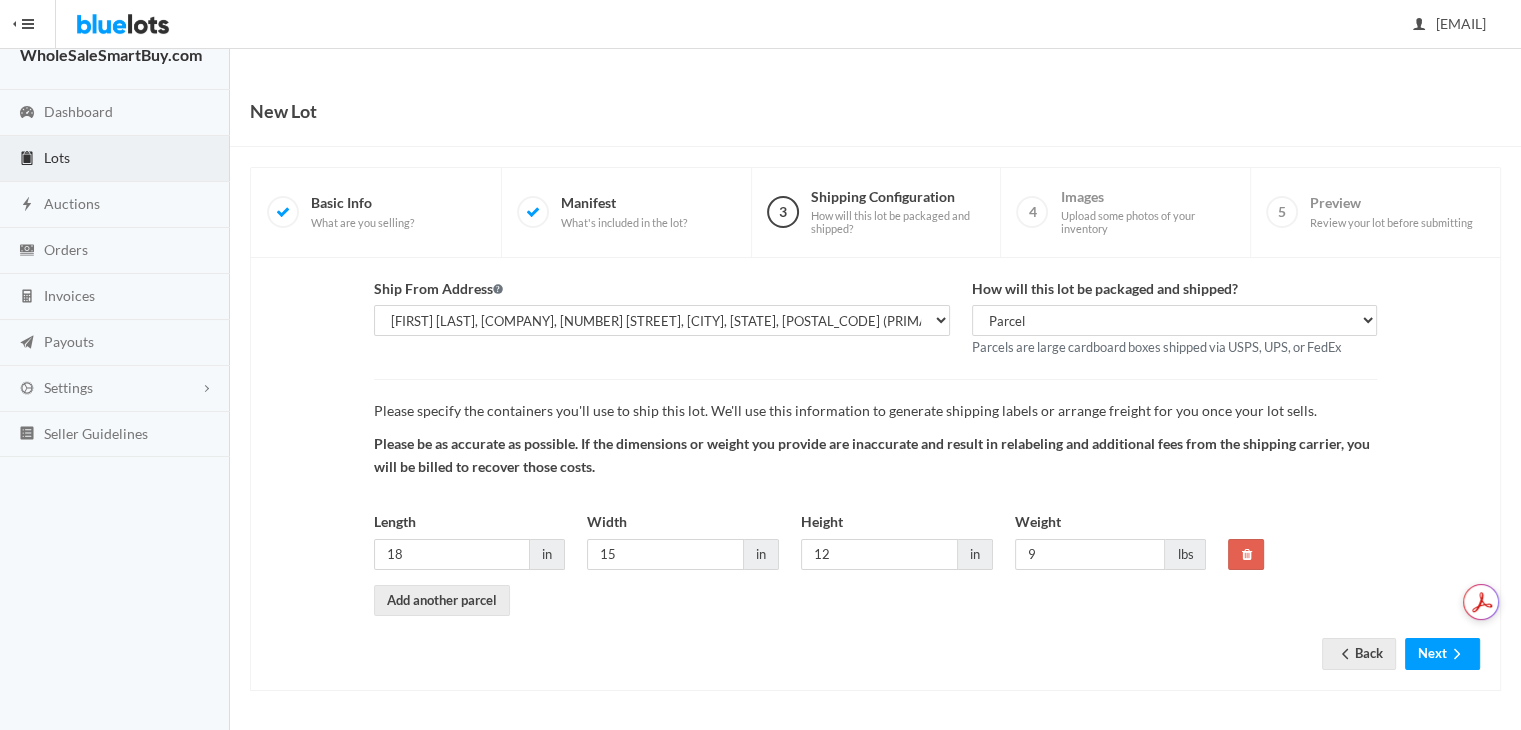 click on "Ship From Address
Shahzad Latif, WholesaleSmartBuy.com, 2077 W Roosevelt Rd, Wheaton, IL, 60187-6028
Shahzad Latif, Mobshah Group, 99 E Roosevelt Rd, Lombard, IL, 60148-4536 (PRIMARY)
Shahzad Latif, Mobshah Group, 444 E Roosevelt Rd PMB 103, Lombard, IL, 60148-4630 (MAIN)
How will this lot be packaged and shipped?
Parcel
Pallet
Truckload
Parcels are large cardboard boxes shipped via USPS, UPS, or FedEx
Please specify the containers you'll use to ship this lot. We'll use this information to generate shipping labels or arrange freight for you once your lot sells.
9" at bounding box center (875, 458) 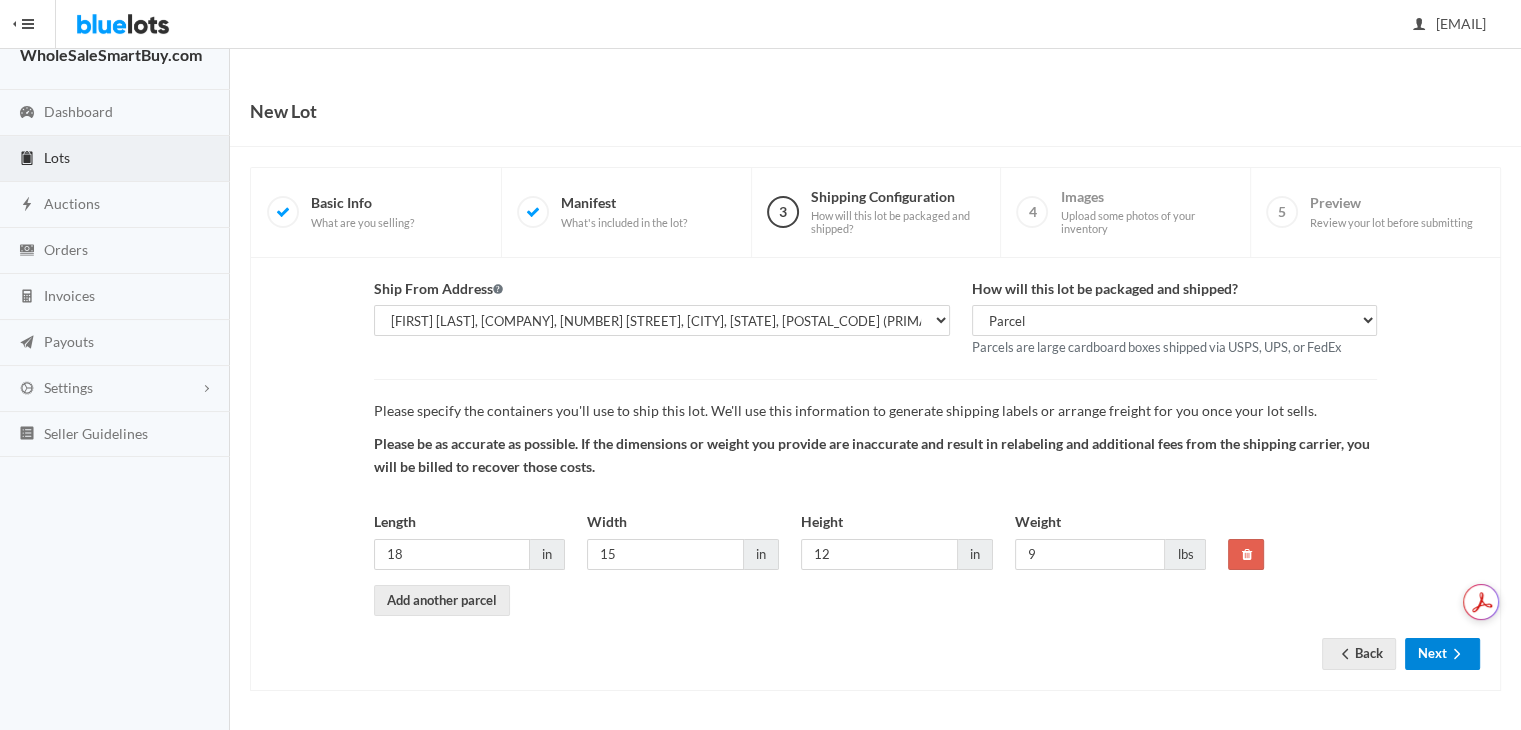 click on "Next" at bounding box center [1442, 653] 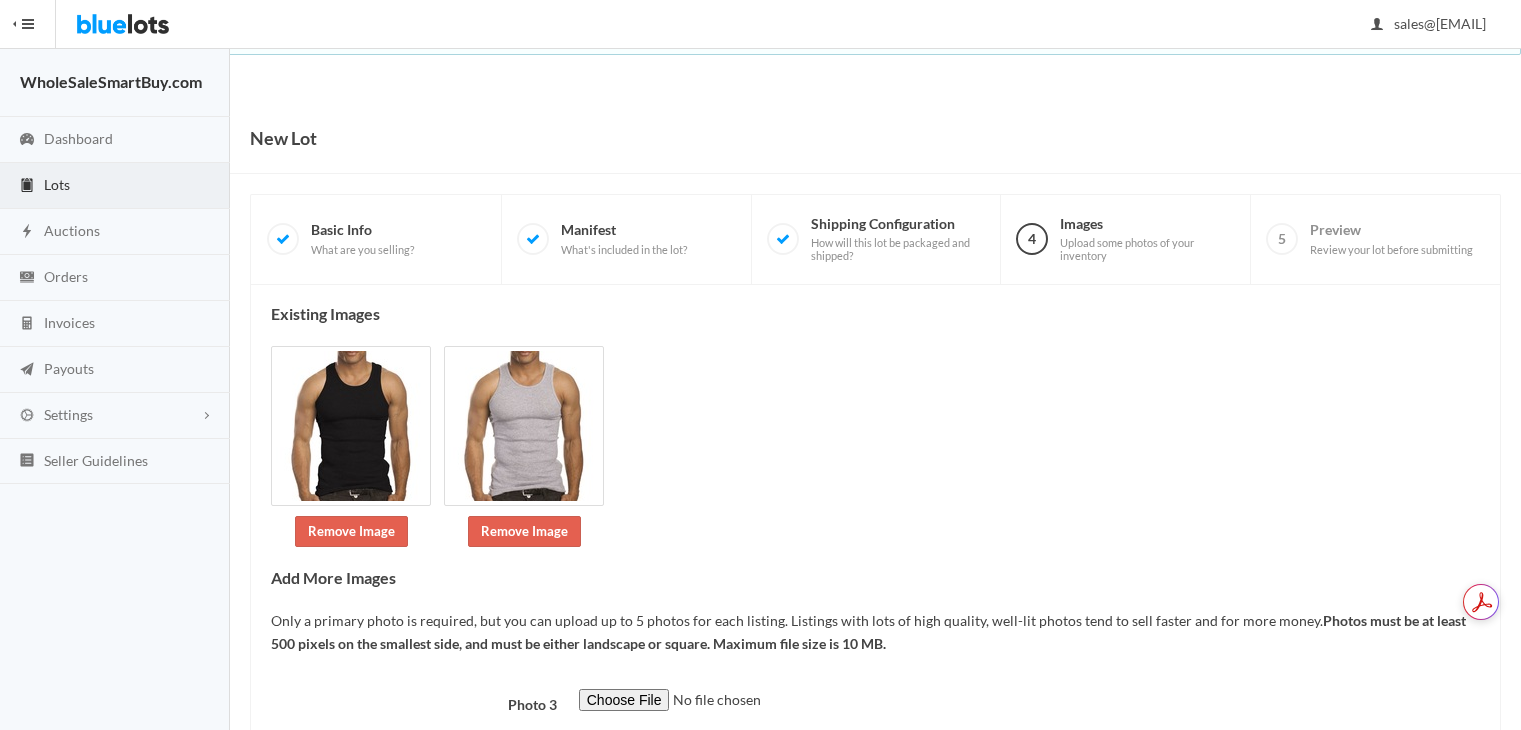 scroll, scrollTop: 0, scrollLeft: 0, axis: both 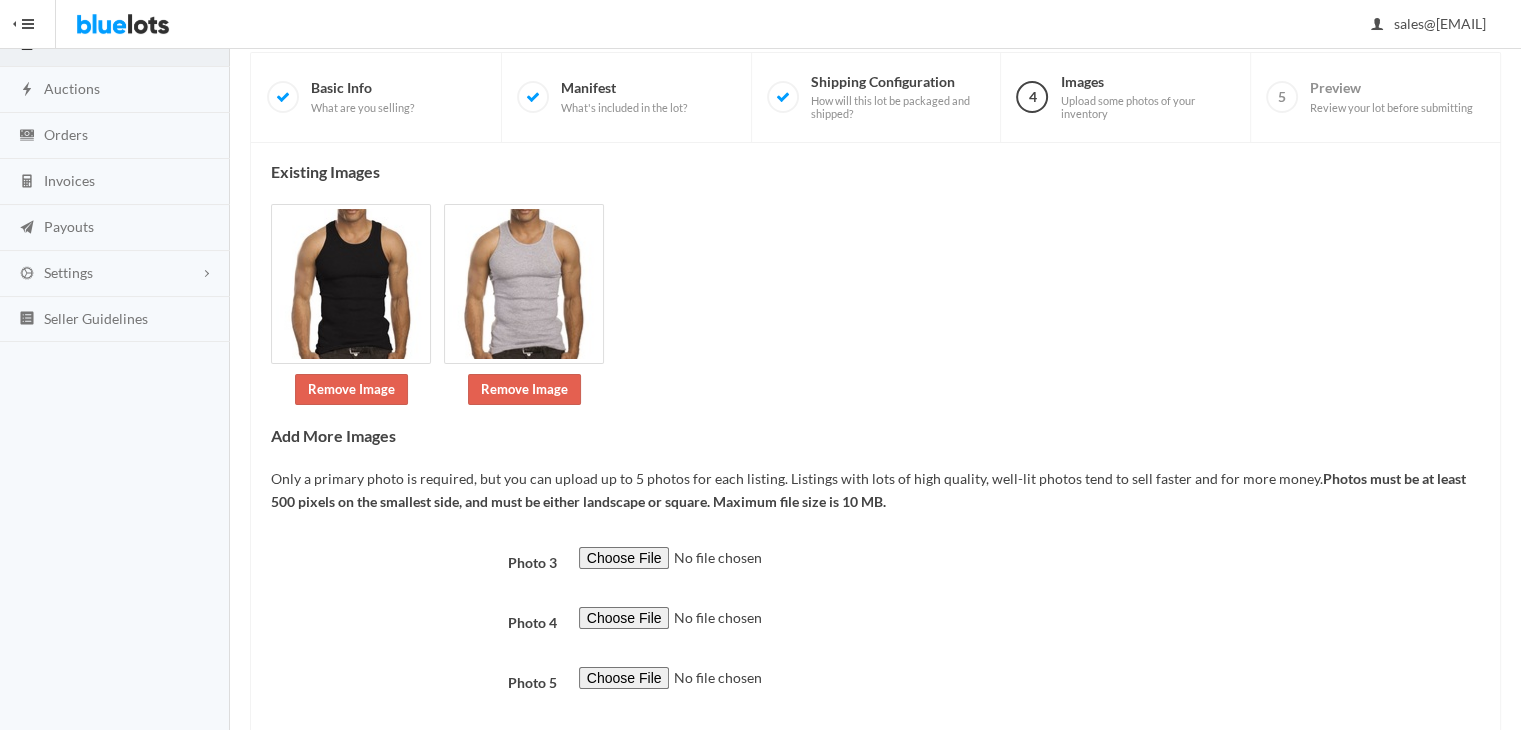 drag, startPoint x: 1535, startPoint y: 157, endPoint x: 1535, endPoint y: 268, distance: 111 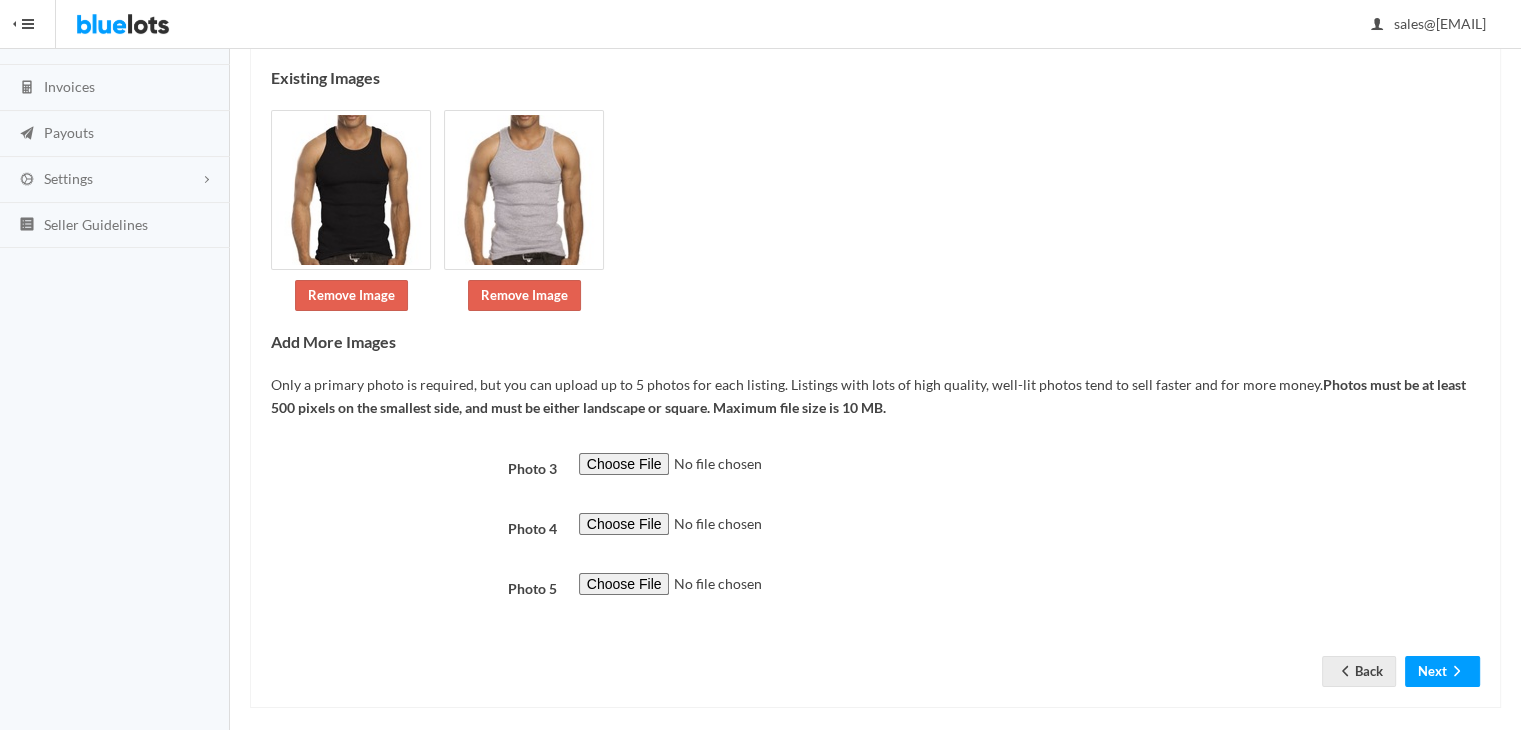 scroll, scrollTop: 252, scrollLeft: 0, axis: vertical 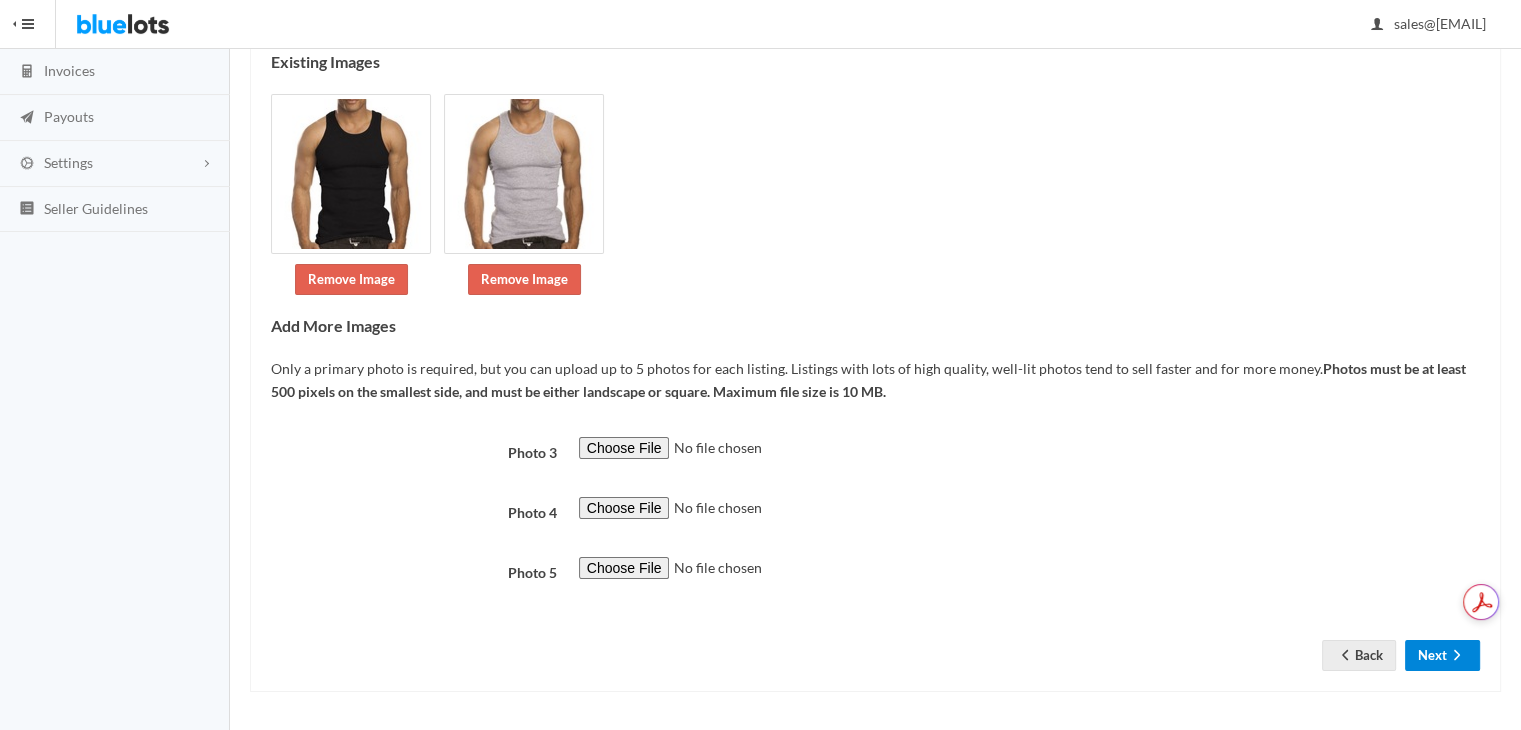 click on "Next" at bounding box center [1442, 655] 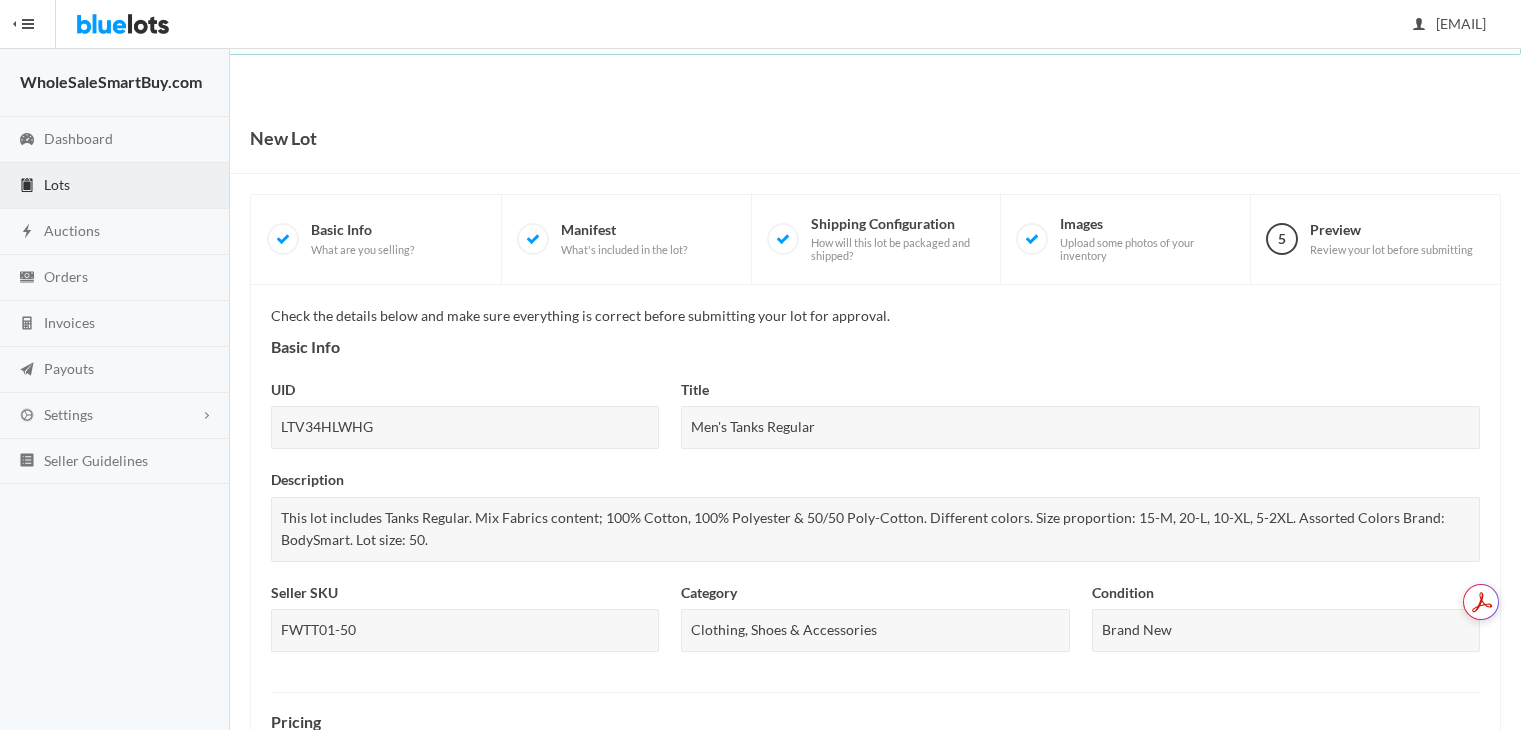 scroll, scrollTop: 0, scrollLeft: 0, axis: both 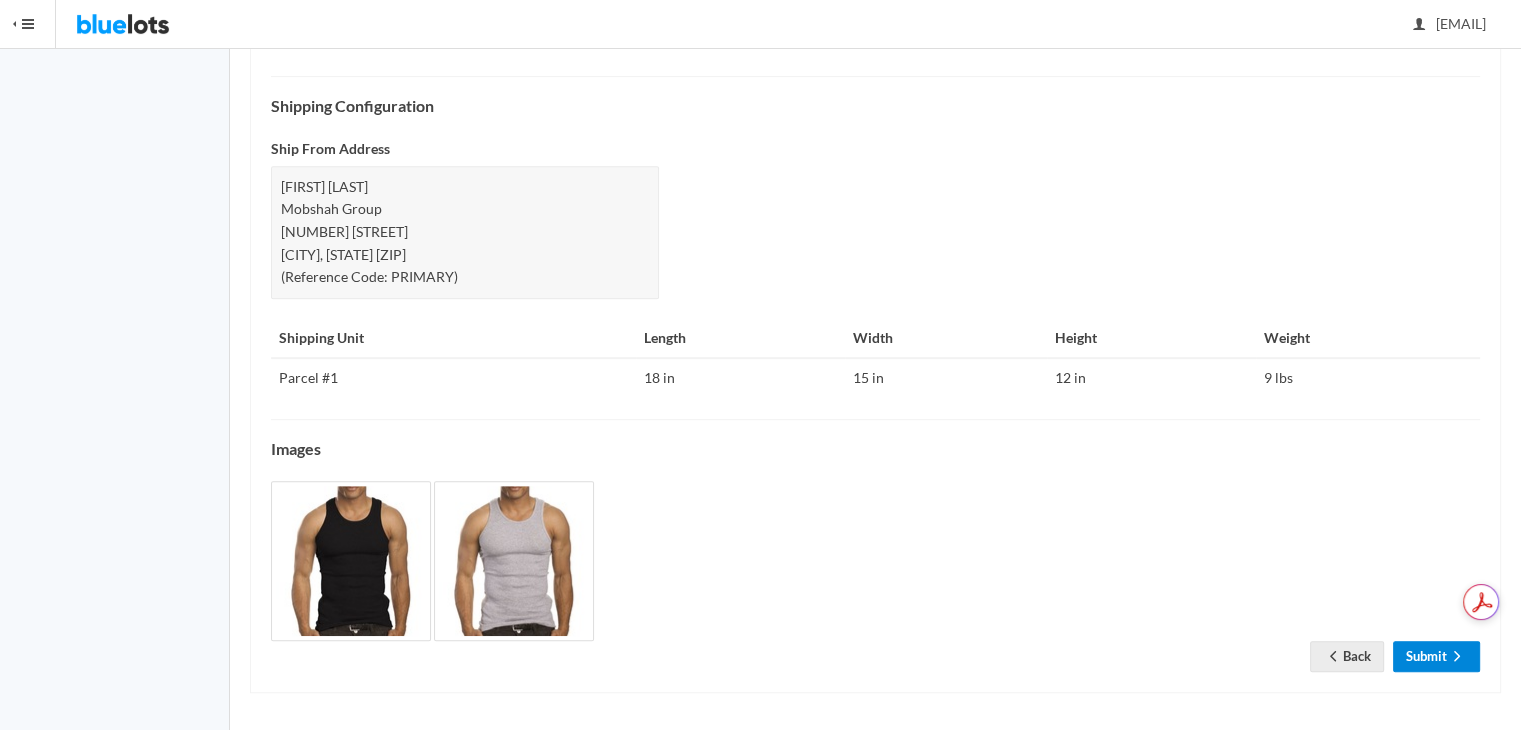 click on "Submit" at bounding box center (1436, 656) 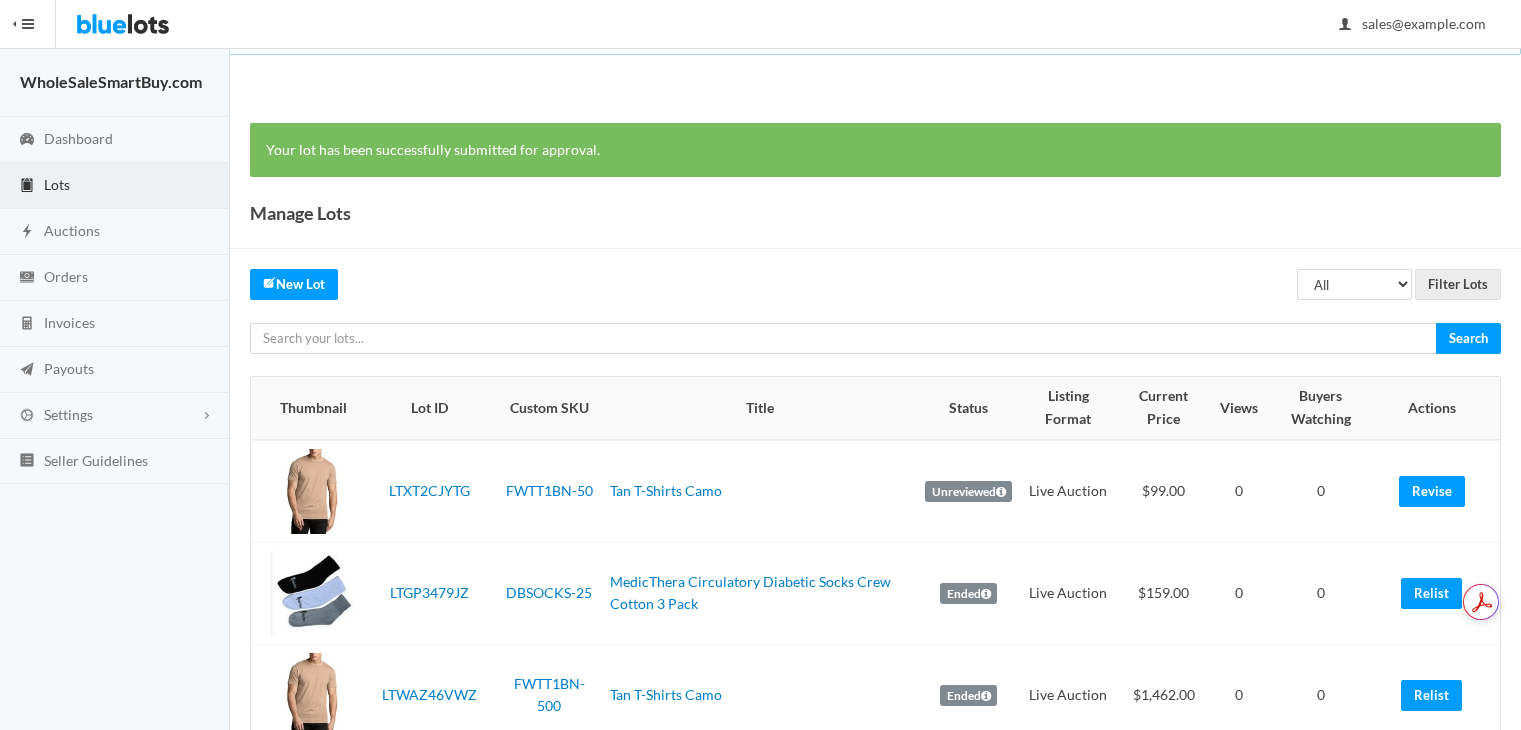 scroll, scrollTop: 0, scrollLeft: 0, axis: both 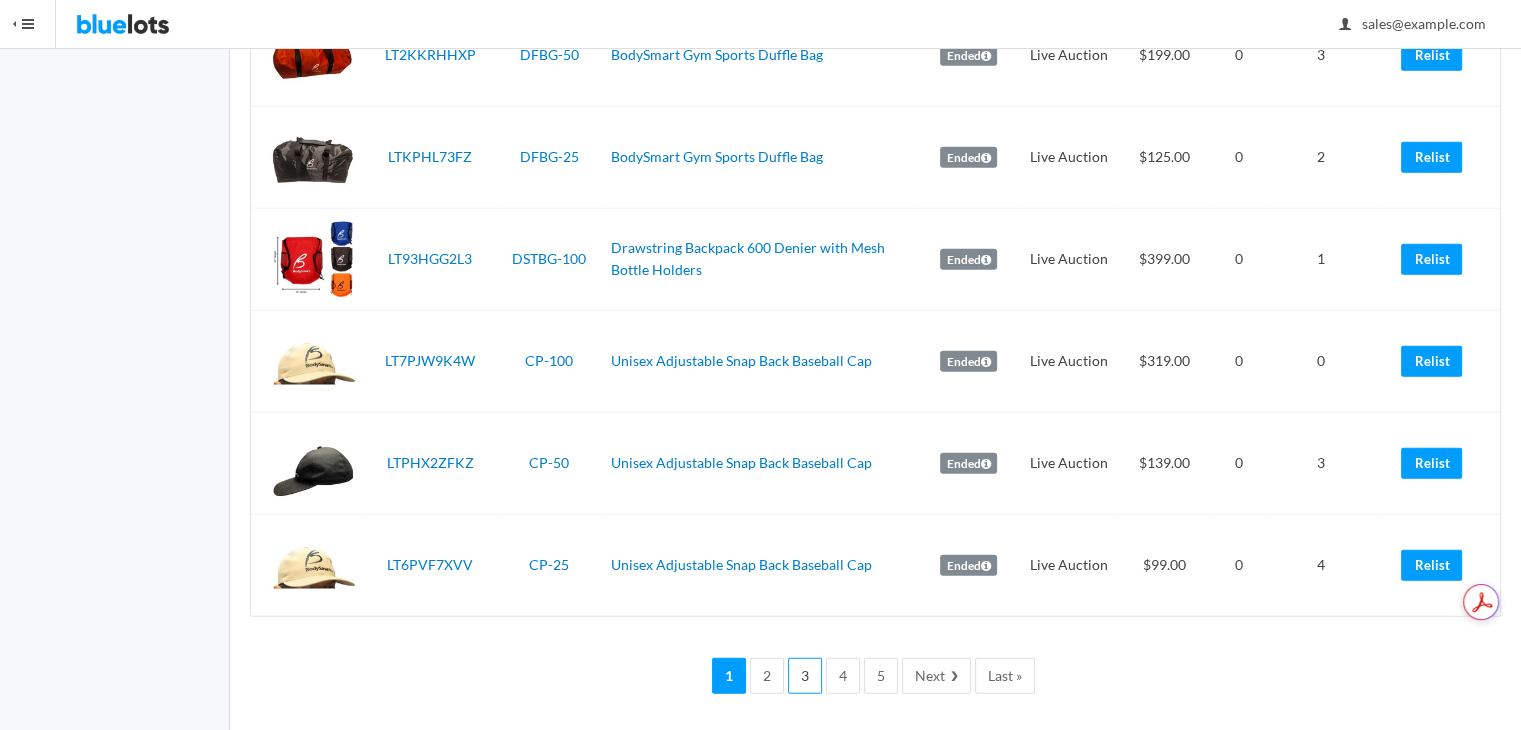 click on "3" at bounding box center (805, 676) 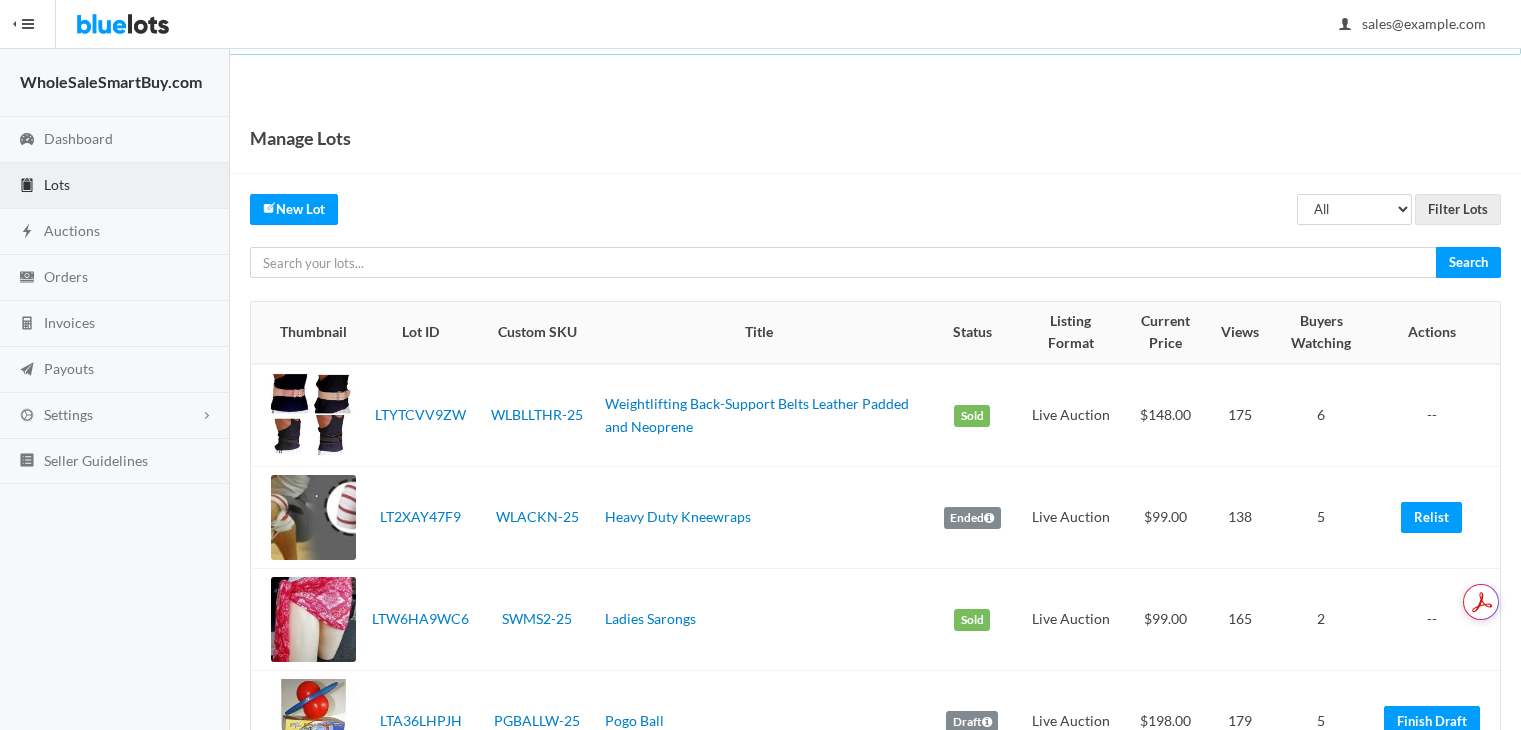 scroll, scrollTop: 0, scrollLeft: 0, axis: both 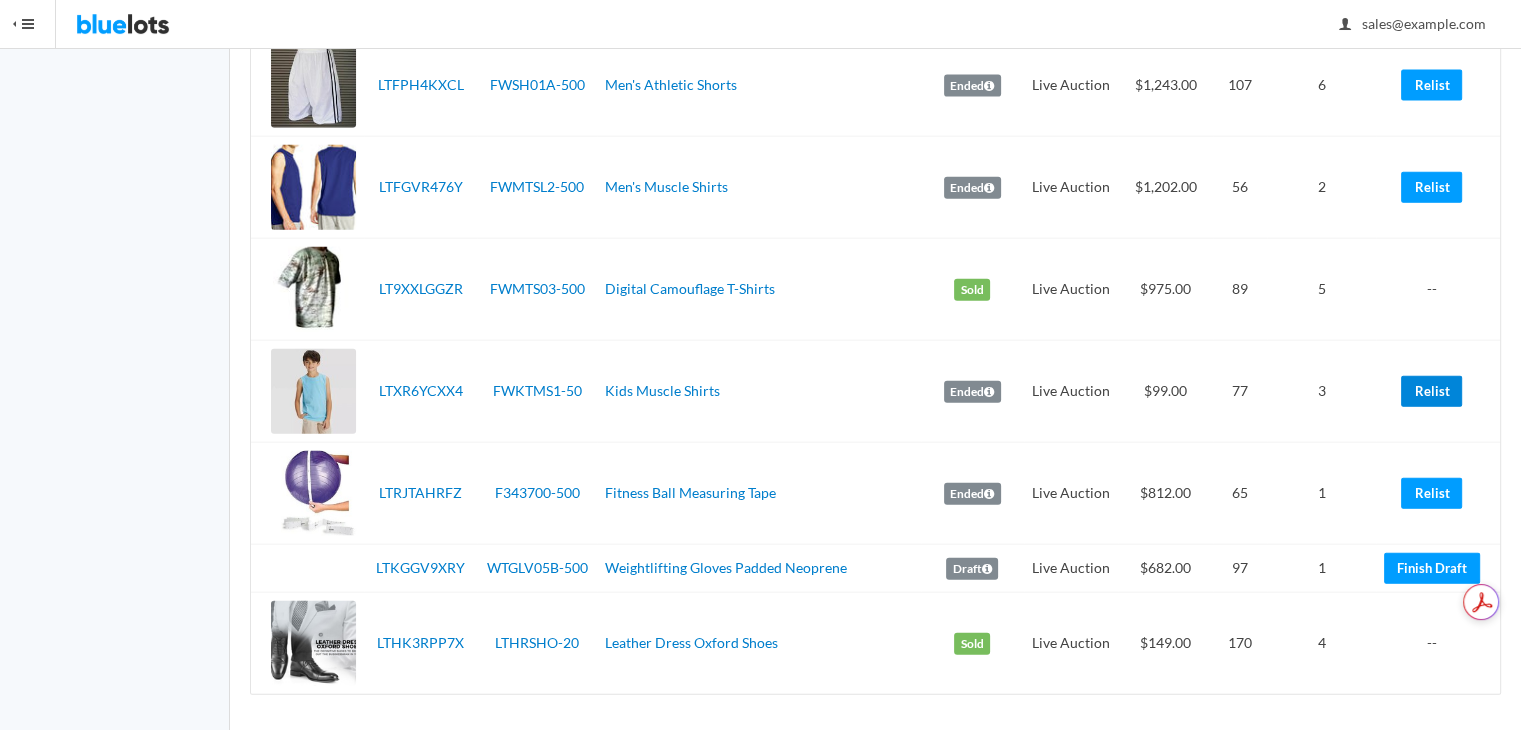 click on "Relist" at bounding box center [1431, 391] 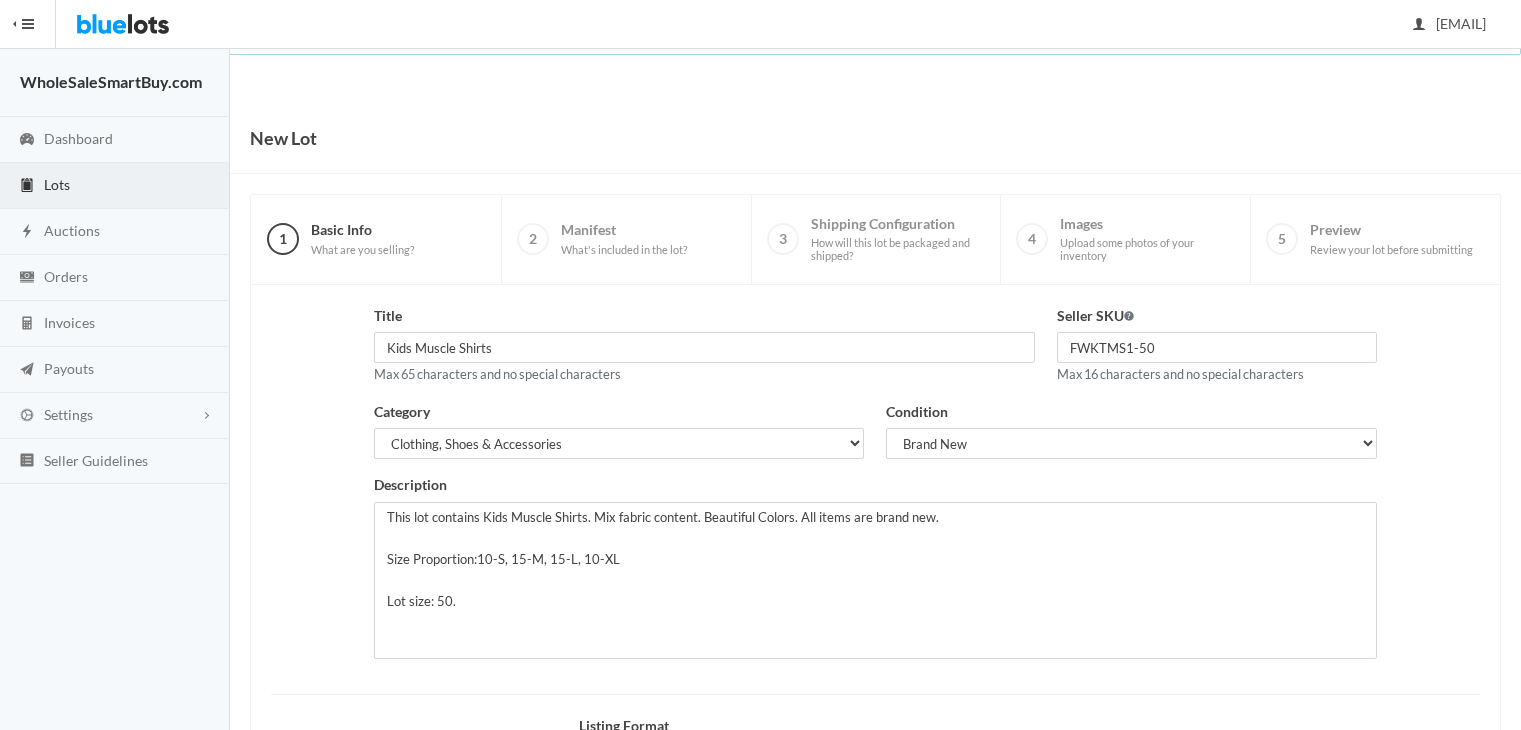 scroll, scrollTop: 0, scrollLeft: 0, axis: both 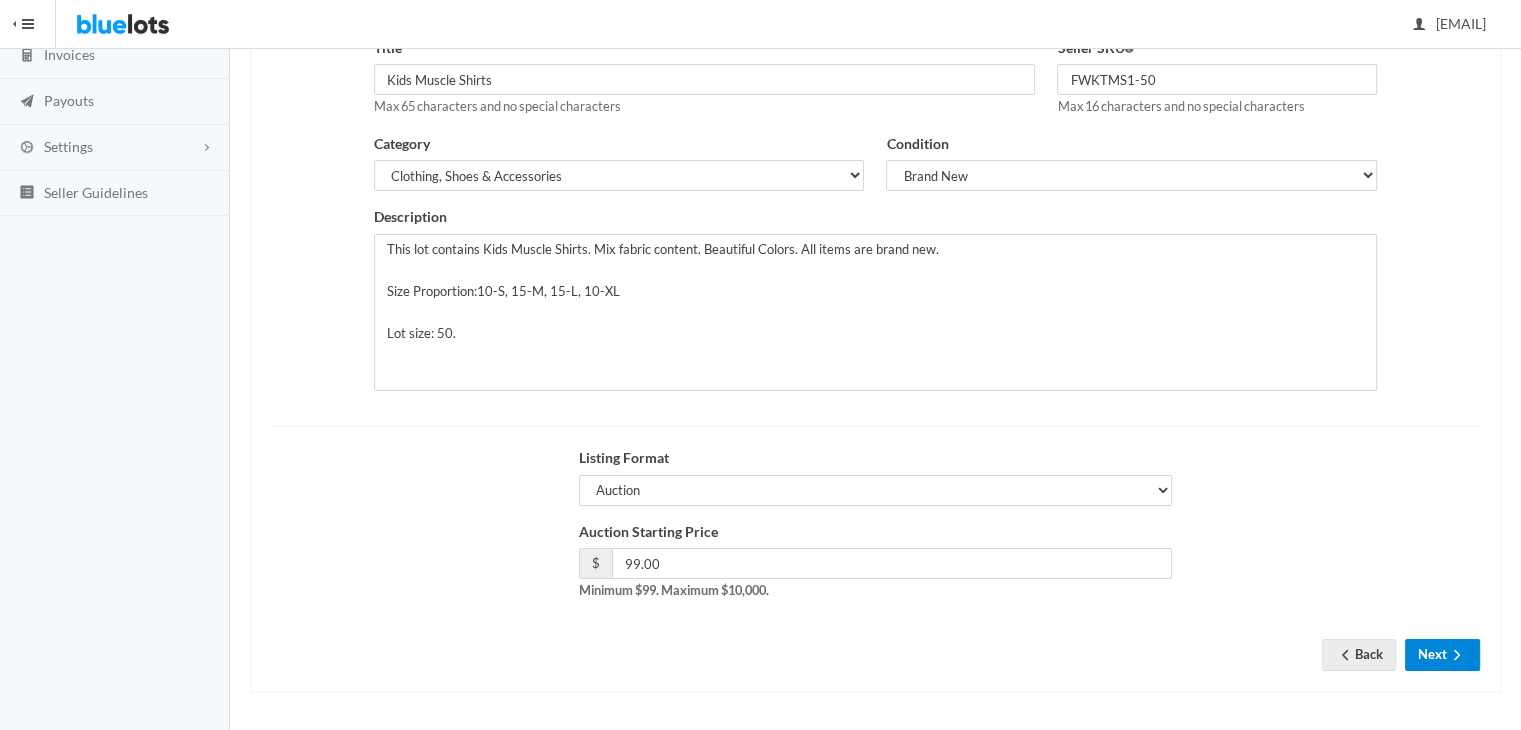 click on "Next" at bounding box center (1442, 654) 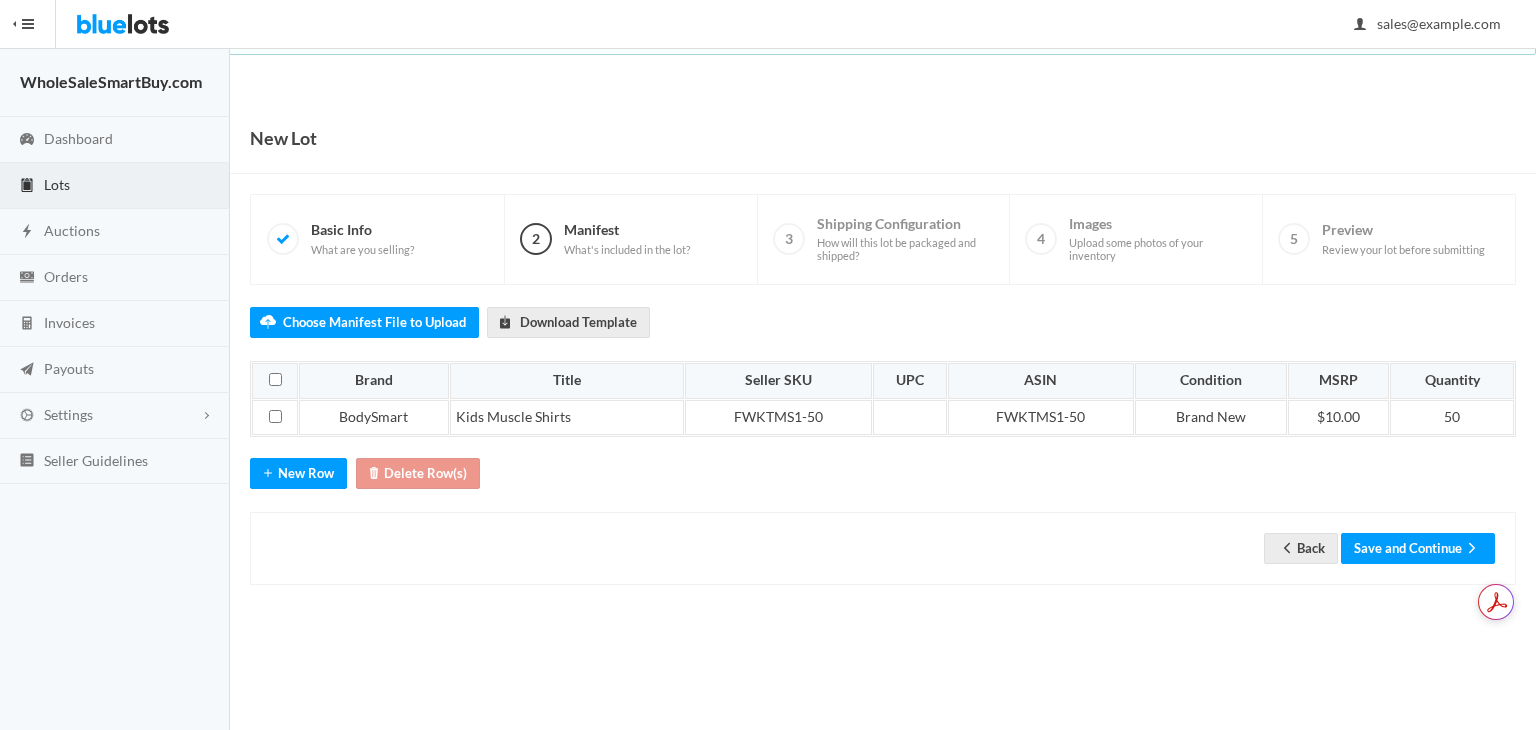 scroll, scrollTop: 0, scrollLeft: 0, axis: both 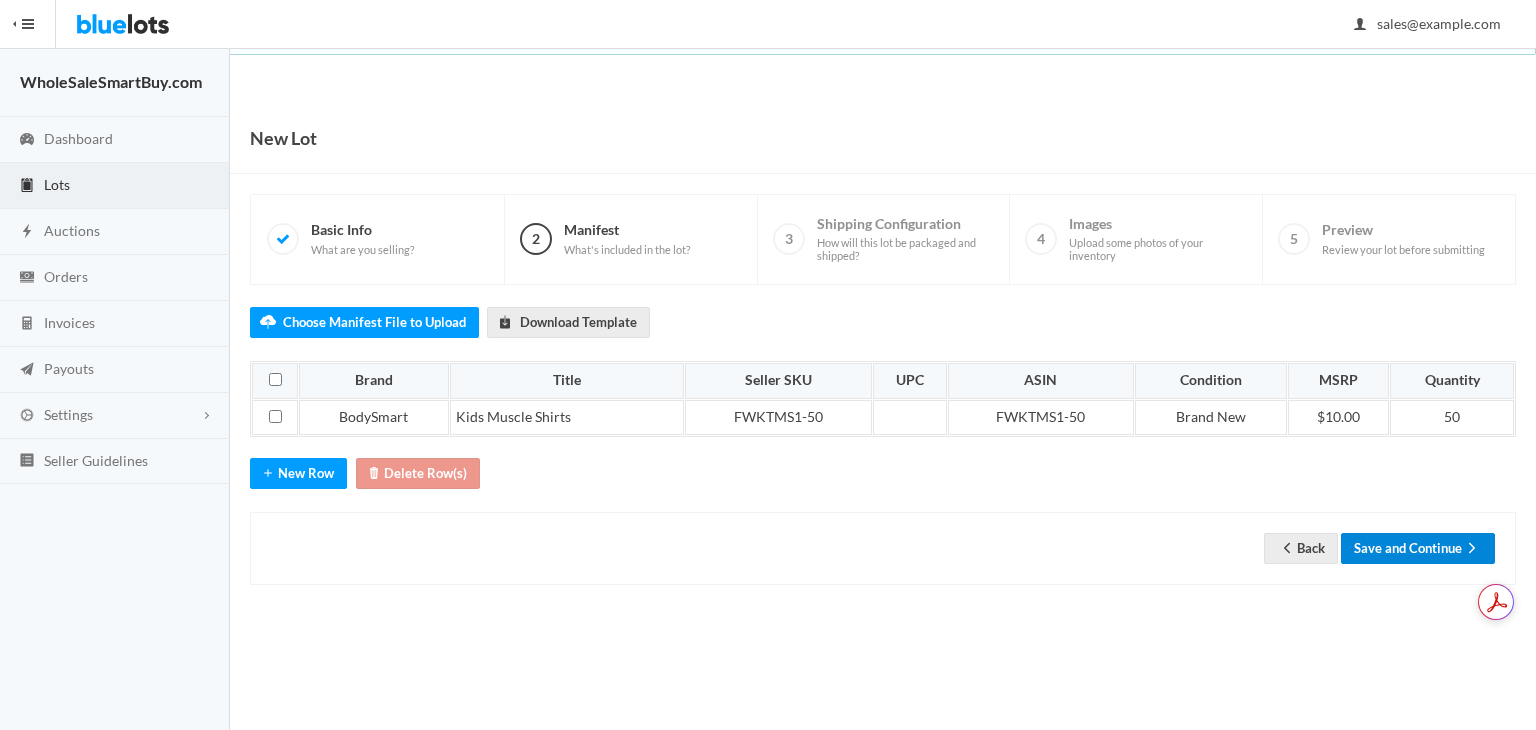 click on "Save and Continue" at bounding box center [1418, 548] 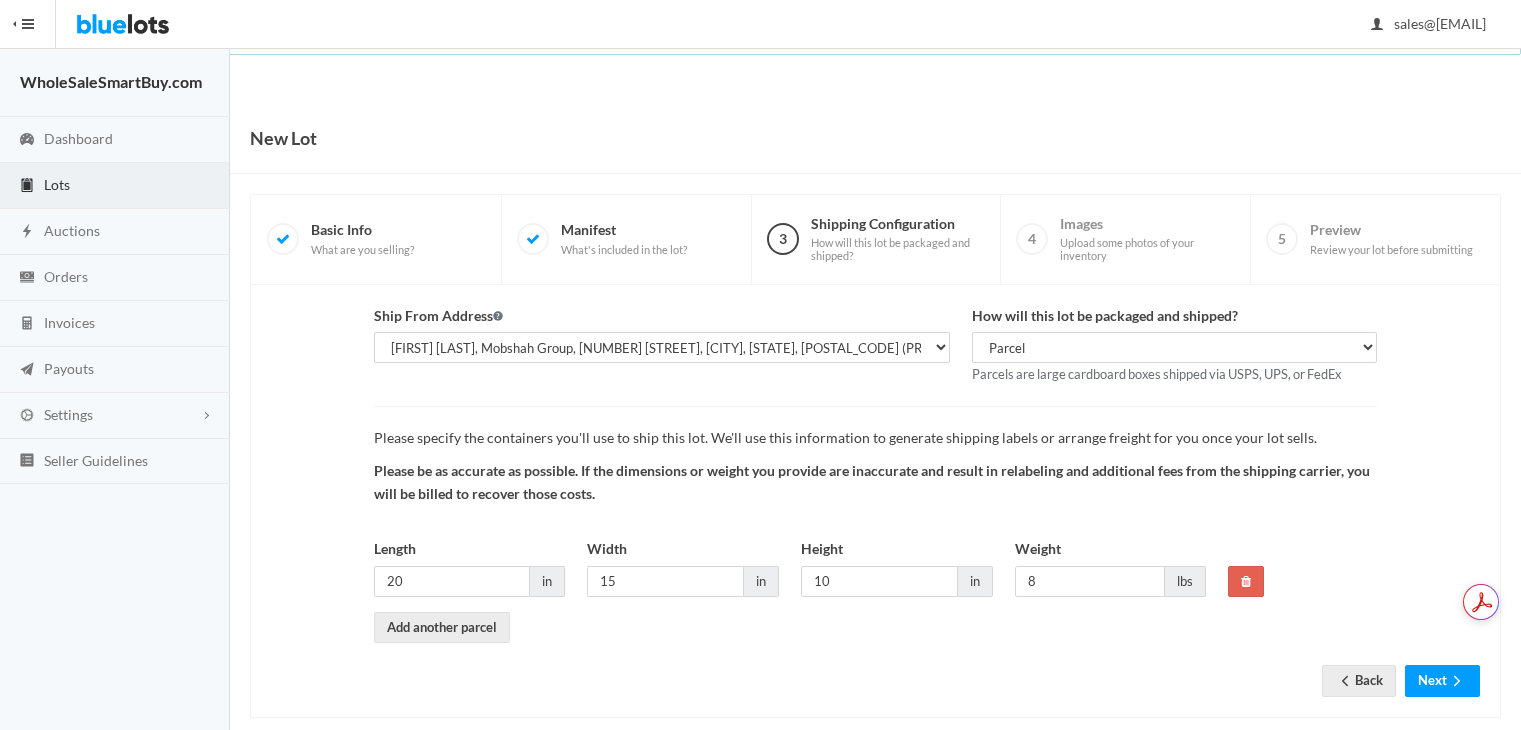 scroll, scrollTop: 0, scrollLeft: 0, axis: both 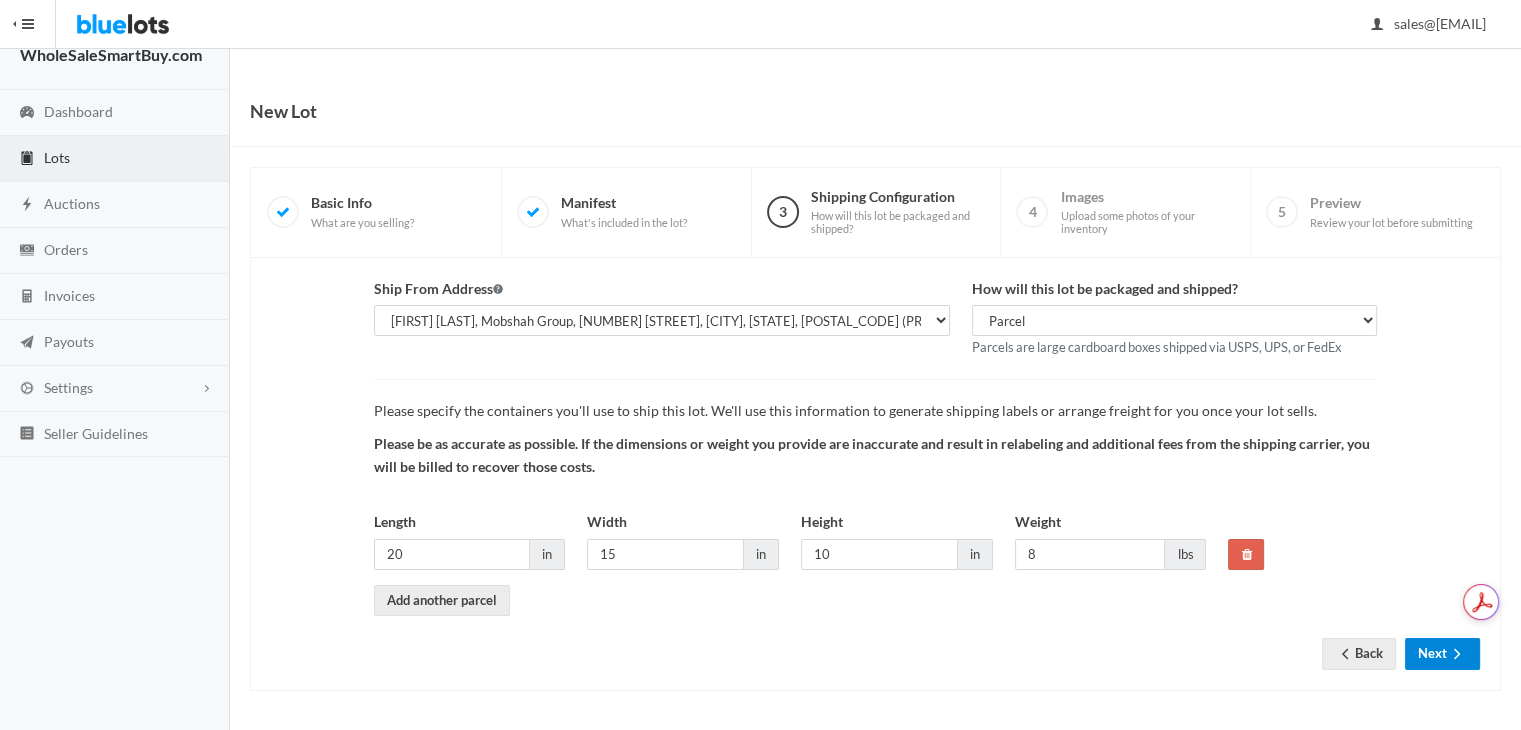 click on "Next" at bounding box center [1442, 653] 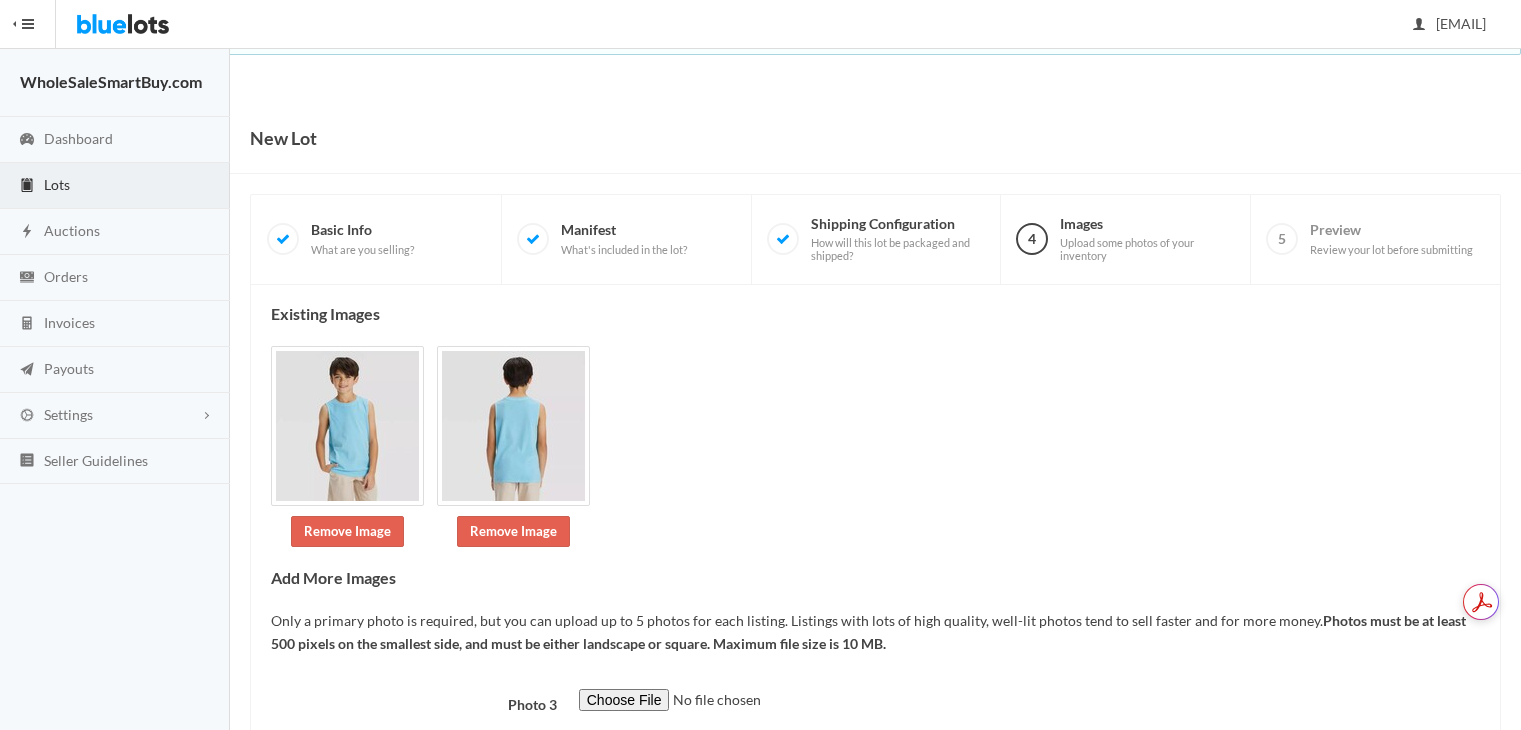 scroll, scrollTop: 0, scrollLeft: 0, axis: both 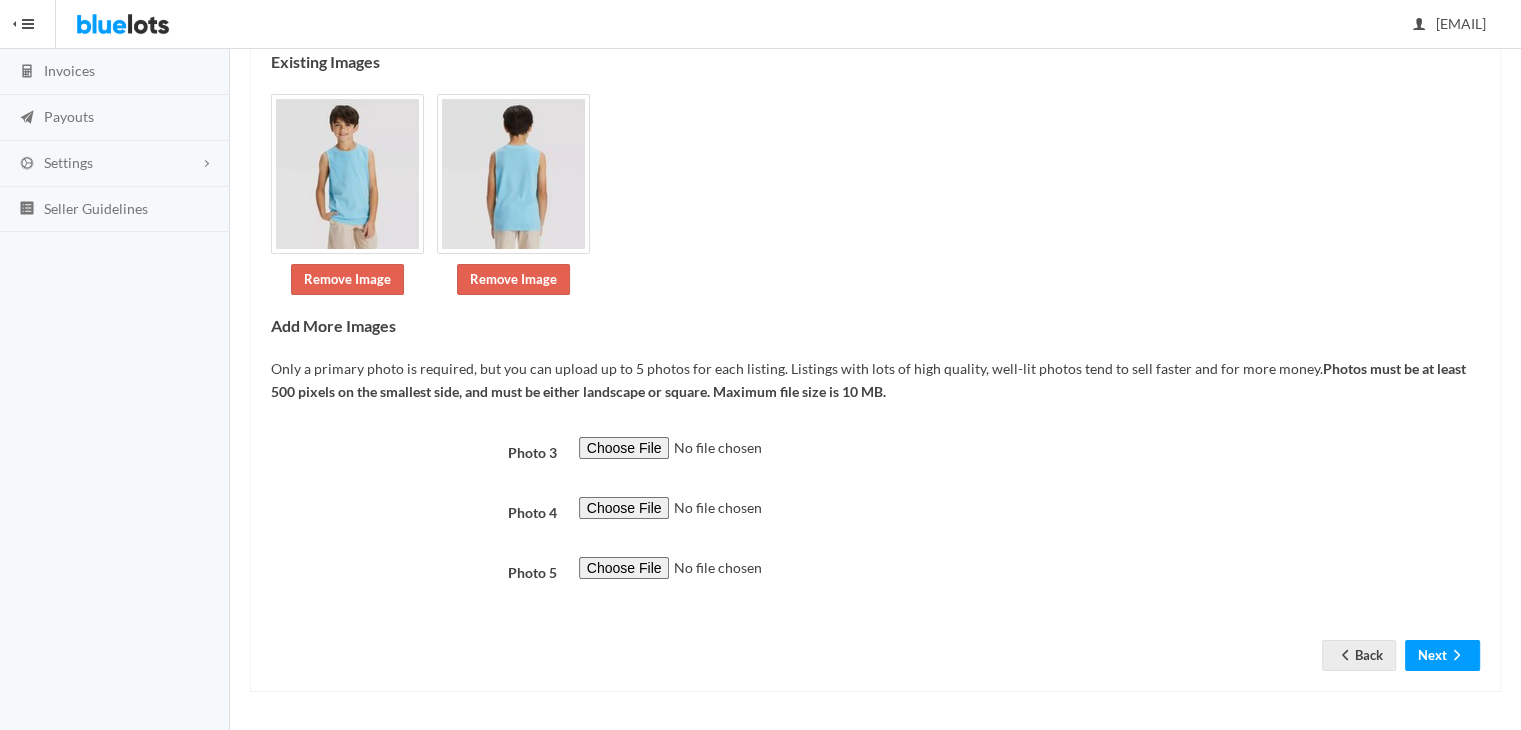 drag, startPoint x: 1535, startPoint y: 163, endPoint x: 1535, endPoint y: 468, distance: 305 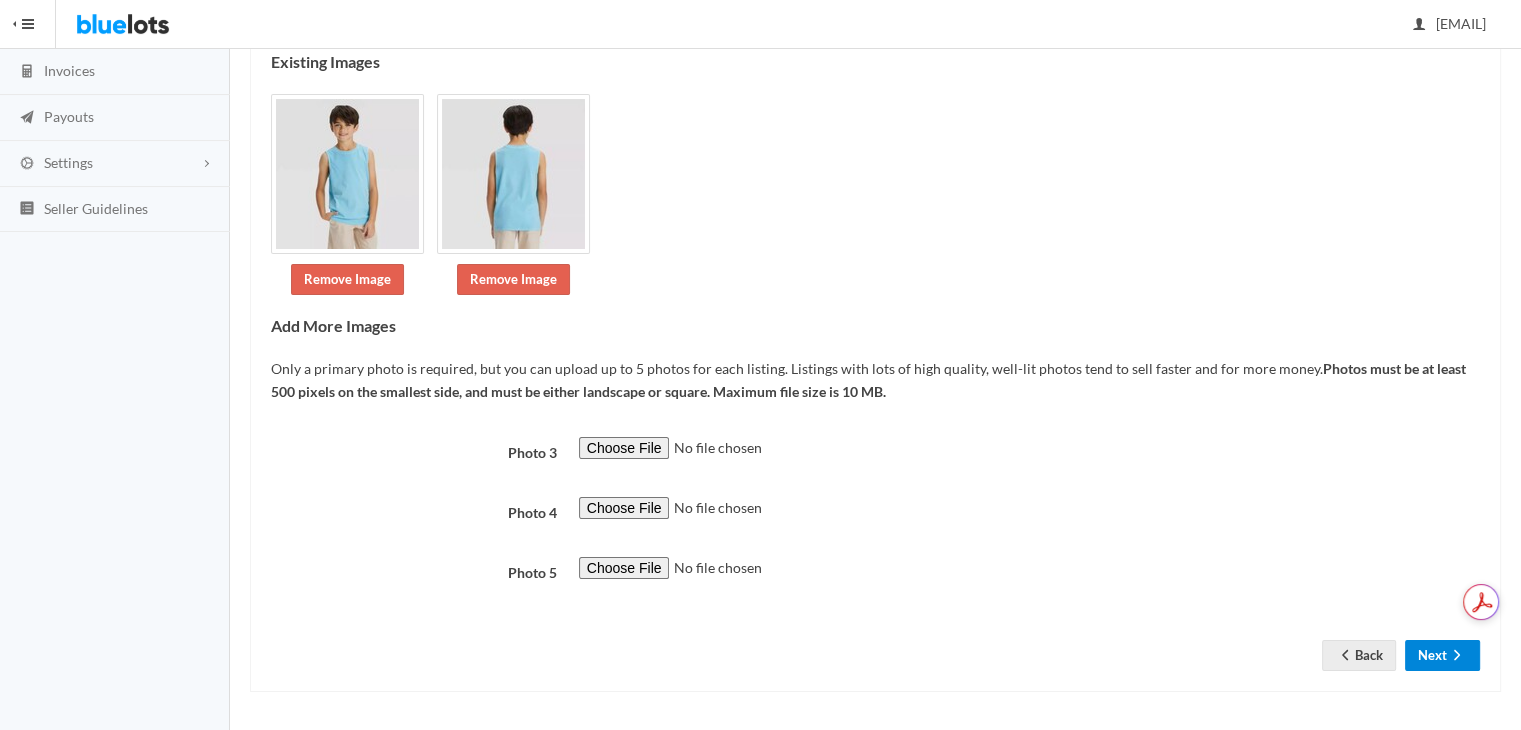 click on "Next" at bounding box center [1442, 655] 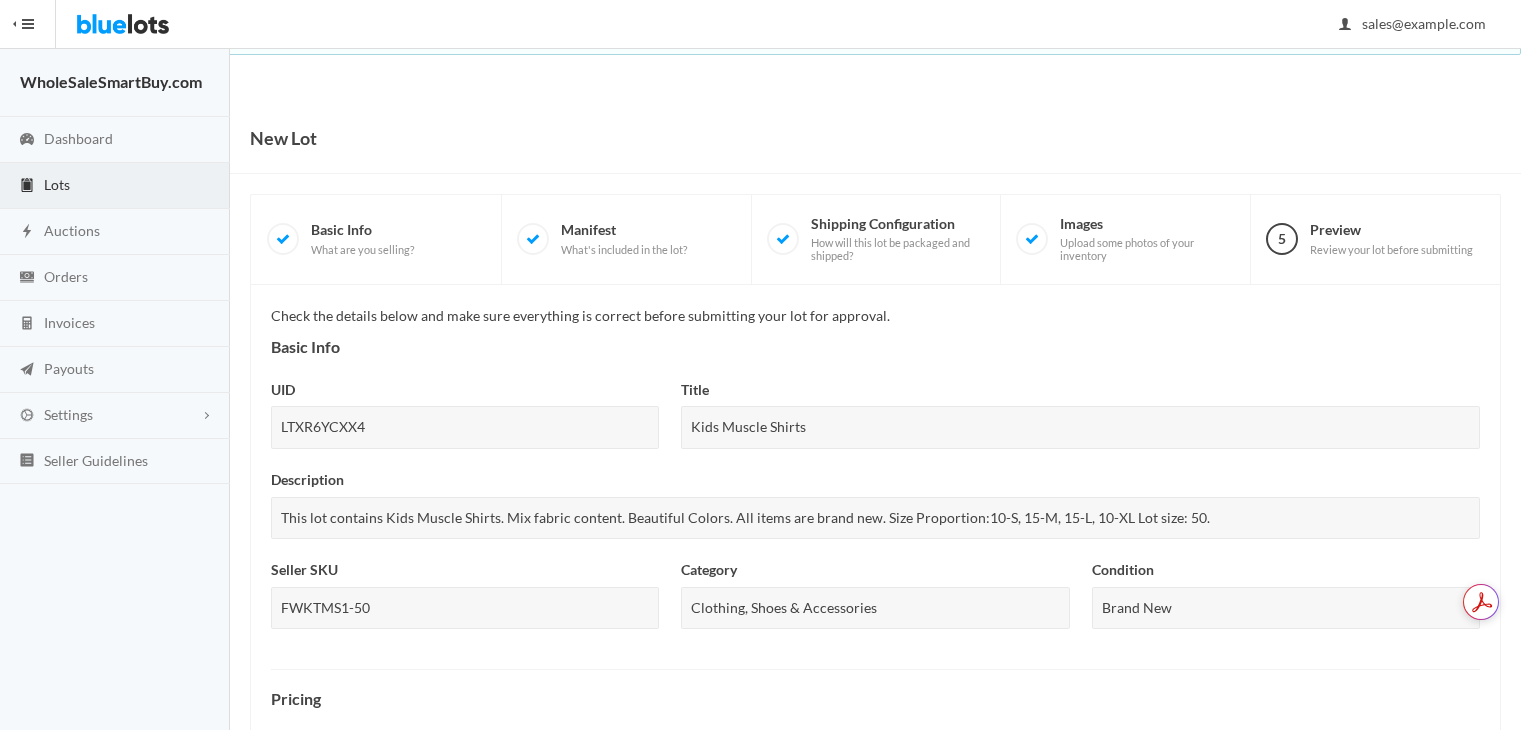 scroll, scrollTop: 0, scrollLeft: 0, axis: both 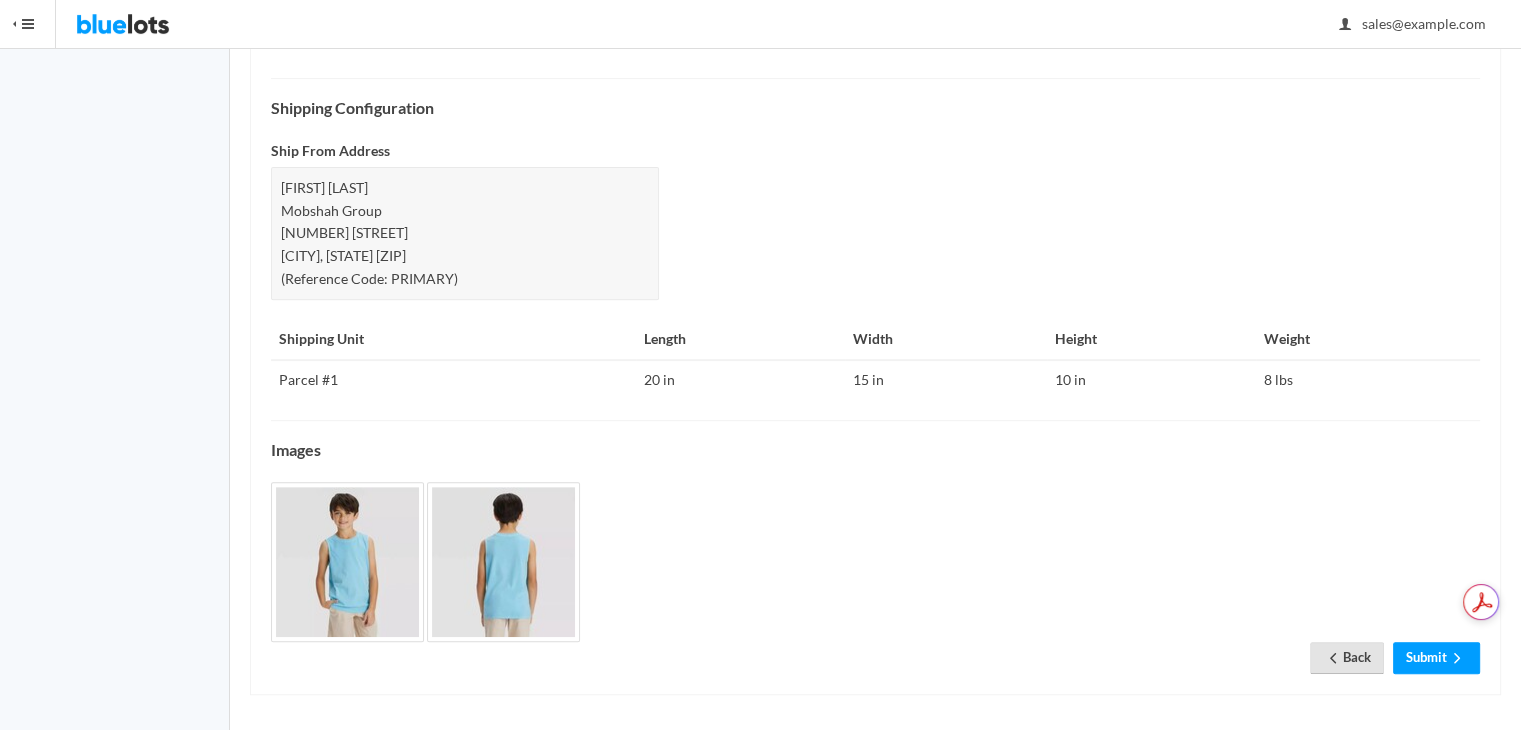 click on "Back" at bounding box center [1347, 657] 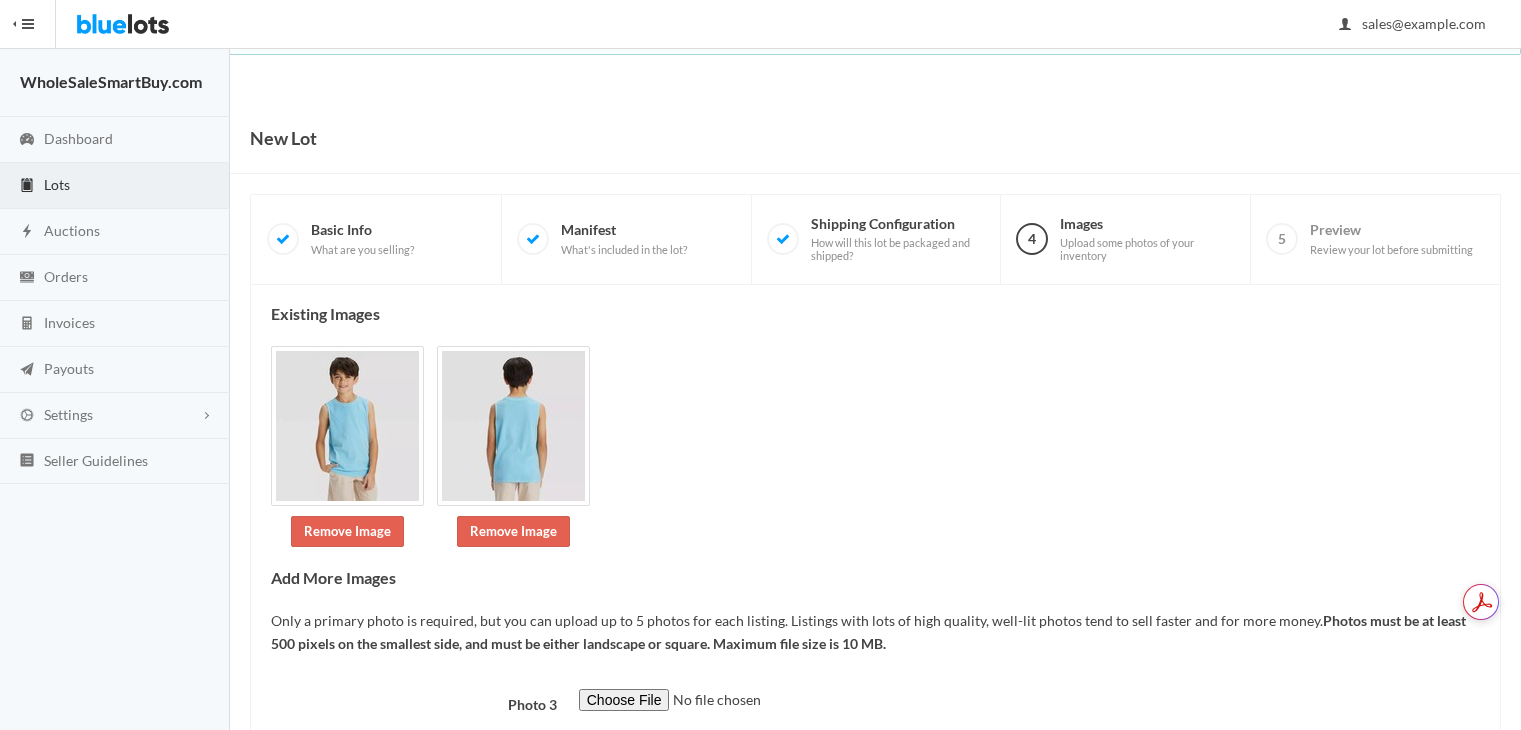 scroll, scrollTop: 0, scrollLeft: 0, axis: both 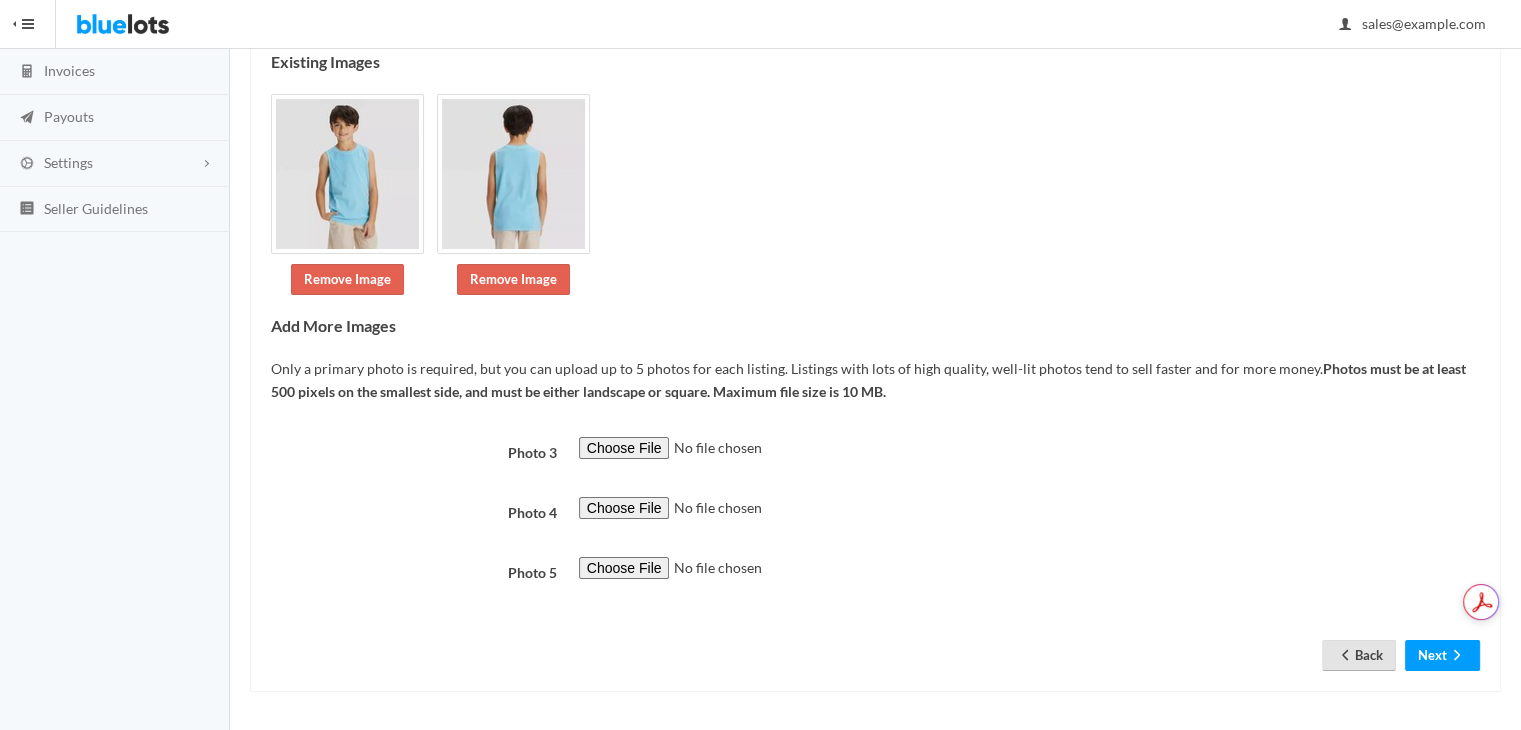 click on "Back" at bounding box center (1359, 655) 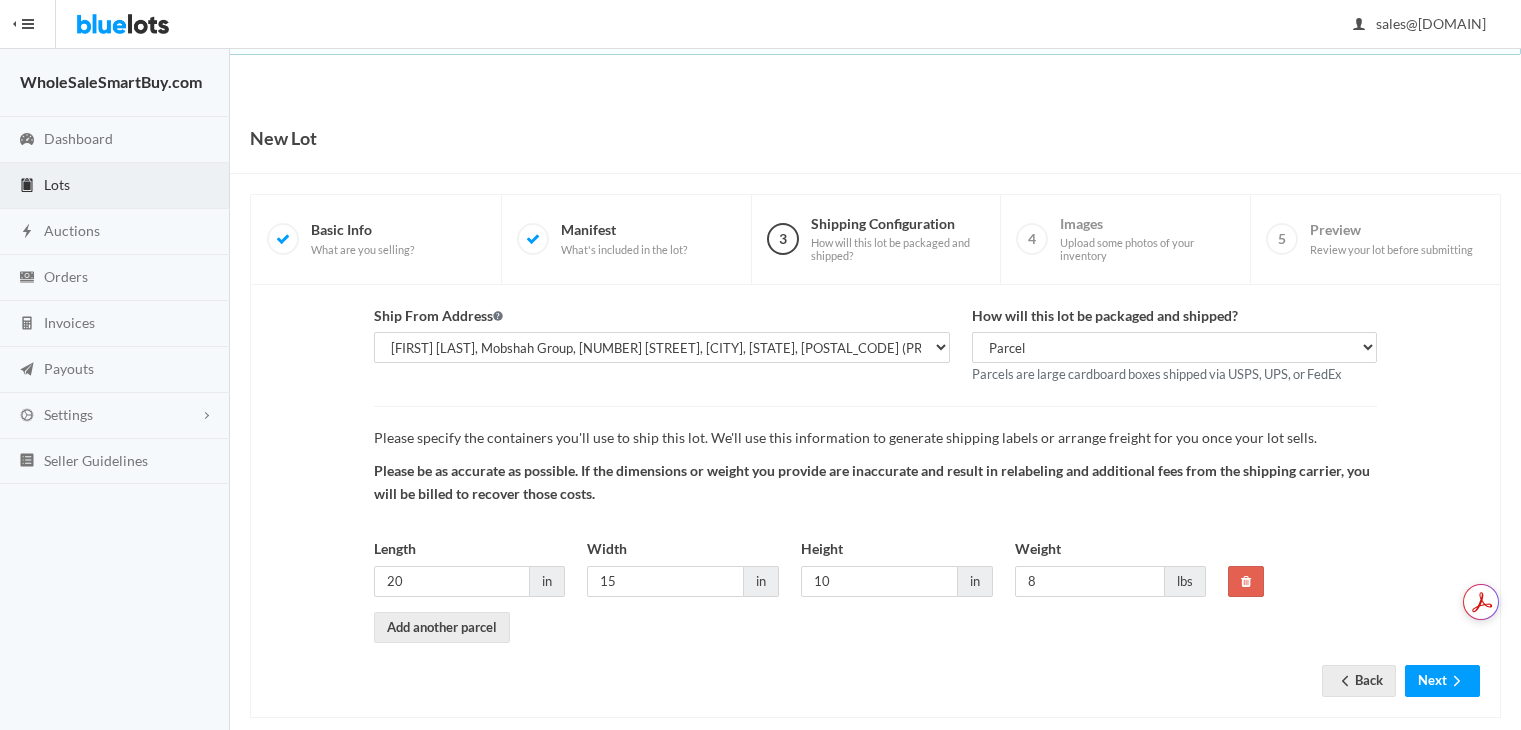 scroll, scrollTop: 0, scrollLeft: 0, axis: both 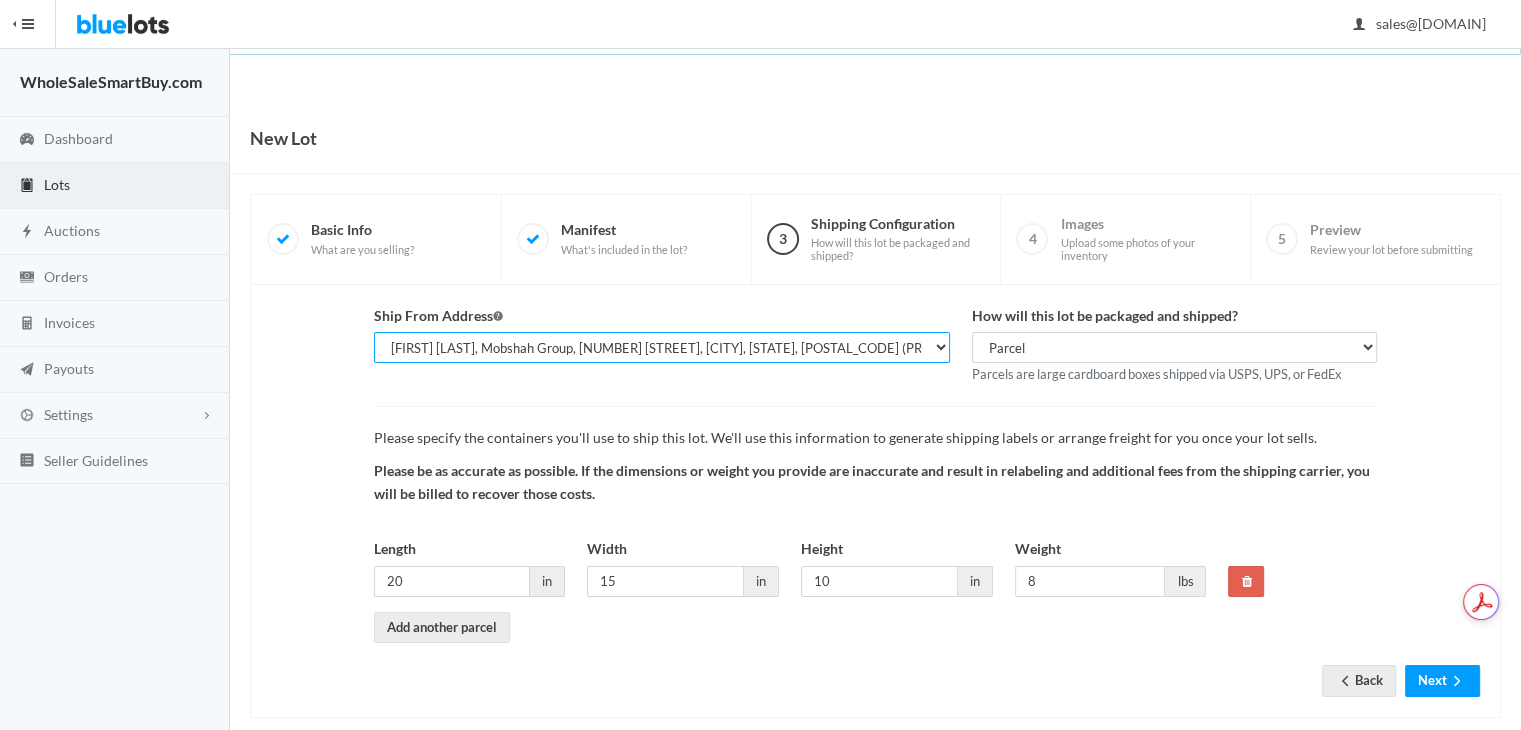 click on "[FIRST] [LAST], WholesaleSmartBuy.com, [NUMBER] [STREET], [CITY], [STATE], [POSTAL_CODE]
[FIRST] [LAST], Mobshah Group, [NUMBER] [STREET], [CITY], [STATE], [POSTAL_CODE] (PRIMARY)
[FIRST] [LAST], Mobshah Group, [NUMBER] [STREET] PMB [NUMBER], [CITY], [STATE], [POSTAL_CODE] (MAIN)" at bounding box center [662, 347] 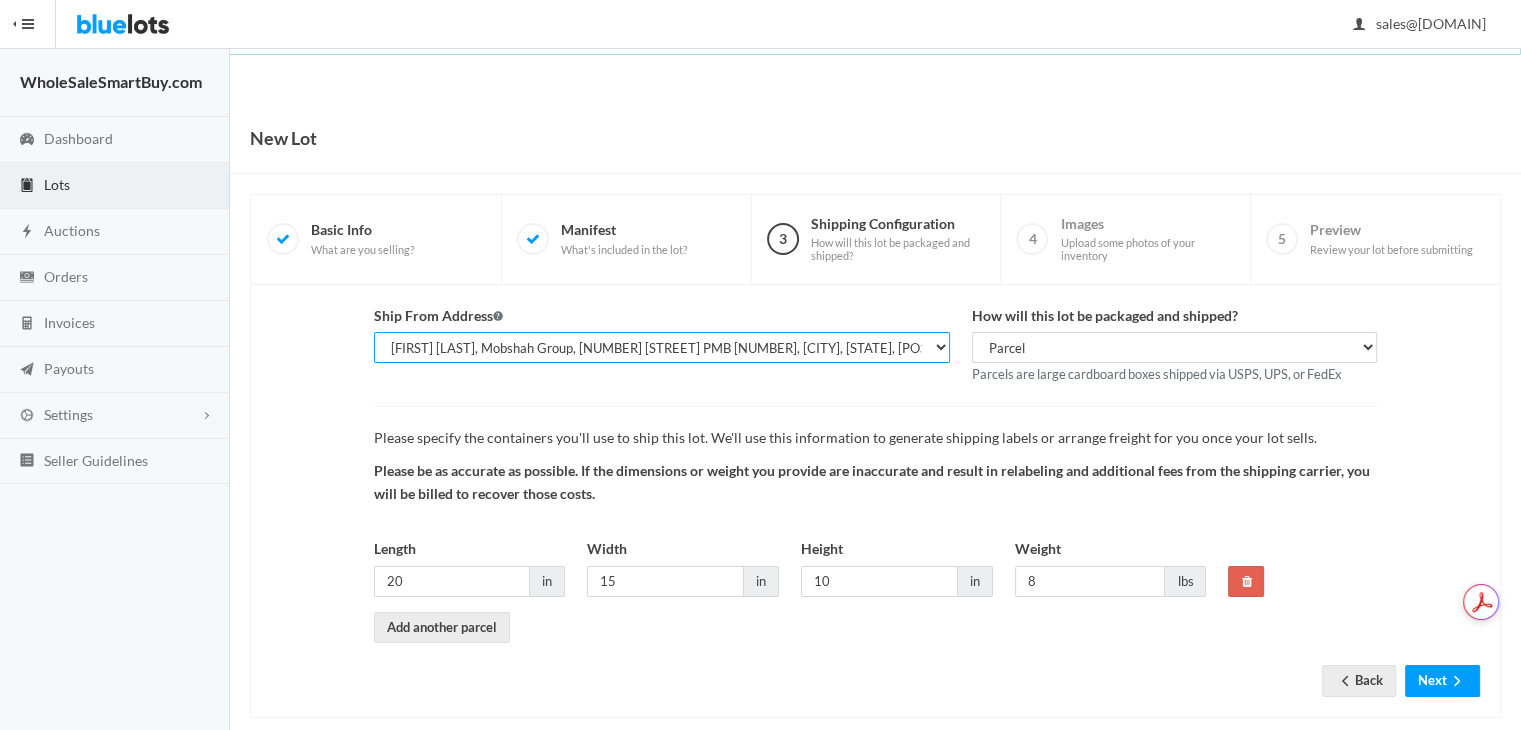 click on "[FIRST] [LAST], WholesaleSmartBuy.com, [NUMBER] [STREET], [CITY], [STATE], [POSTAL_CODE]
[FIRST] [LAST], Mobshah Group, [NUMBER] [STREET], [CITY], [STATE], [POSTAL_CODE] (PRIMARY)
[FIRST] [LAST], Mobshah Group, [NUMBER] [STREET] PMB [NUMBER], [CITY], [STATE], [POSTAL_CODE] (MAIN)" at bounding box center (662, 347) 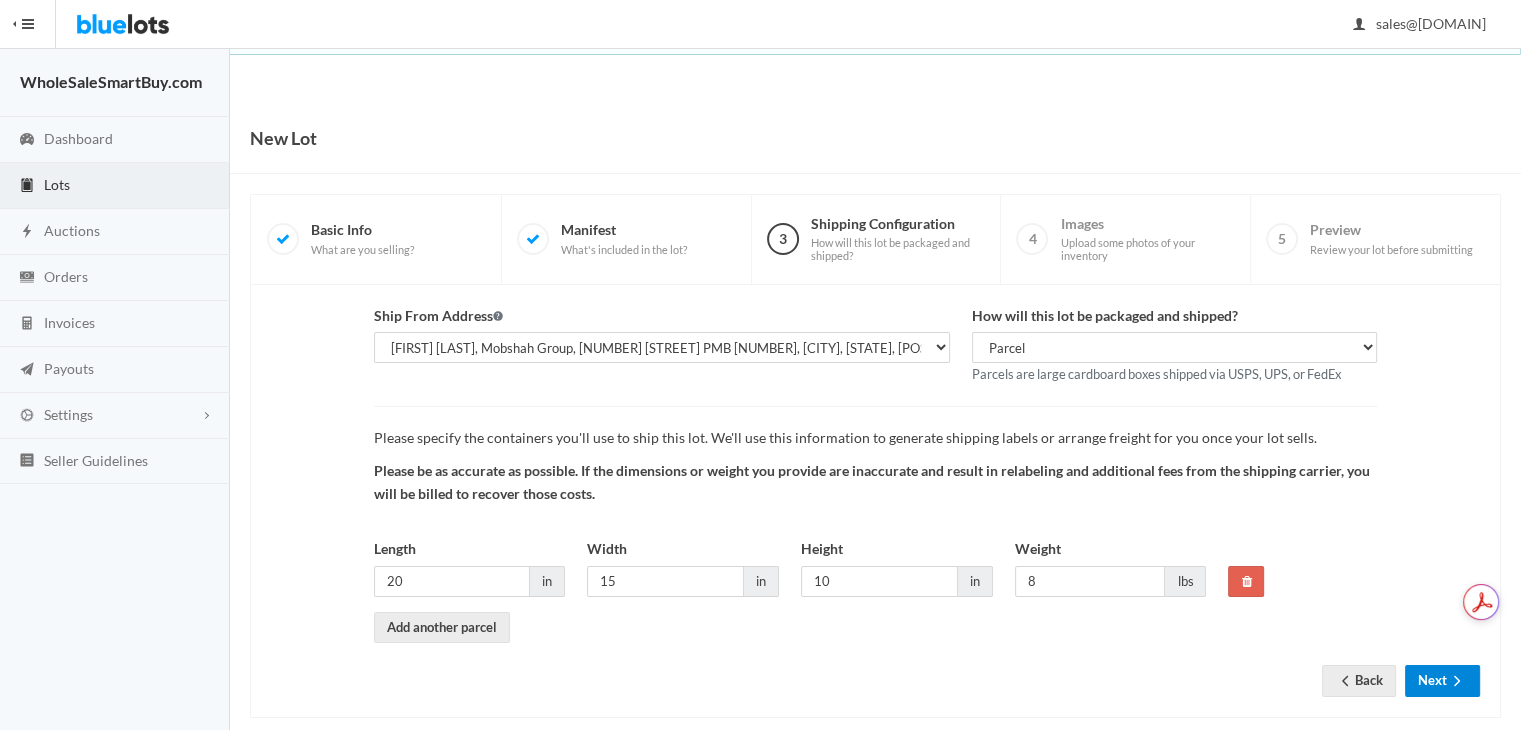 click on "Next" at bounding box center (1442, 680) 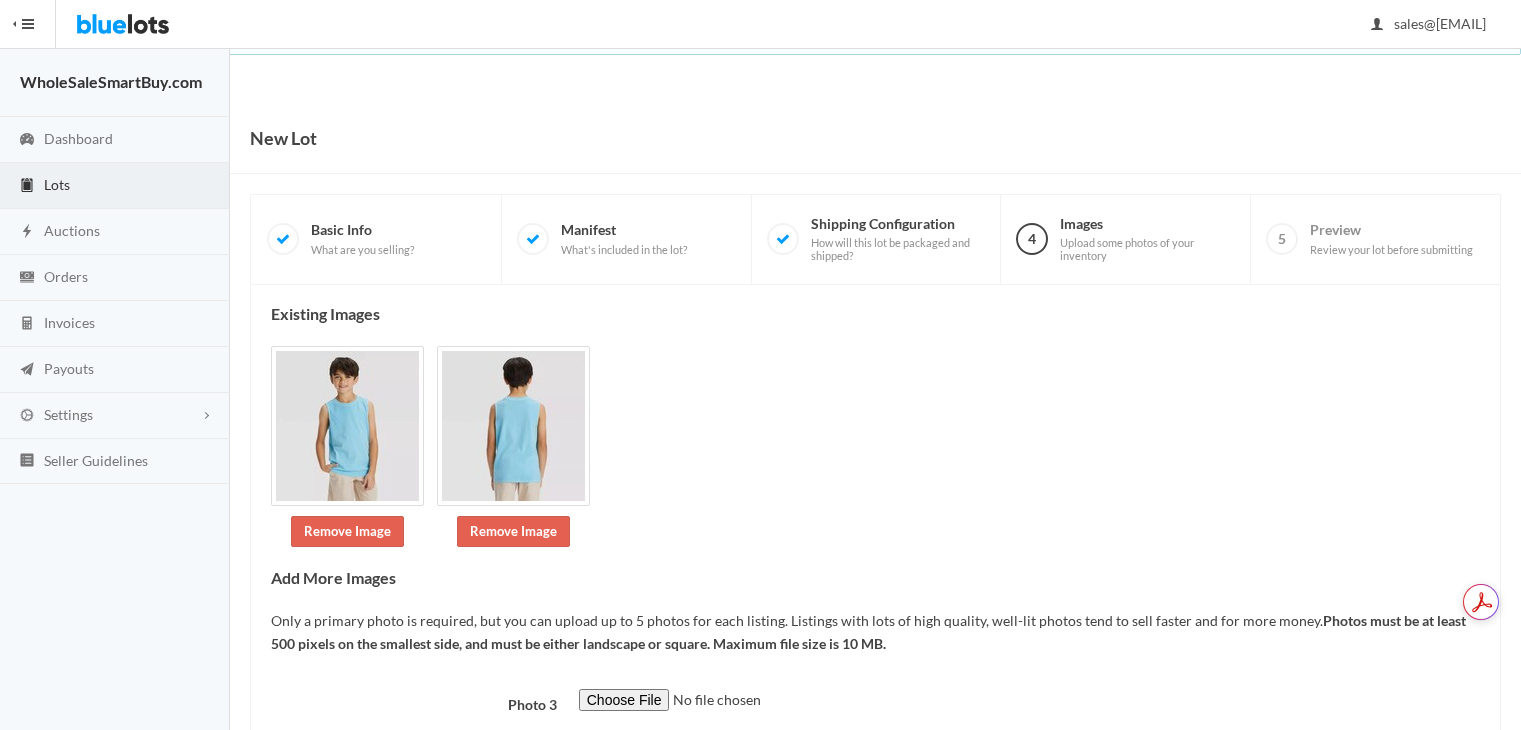 scroll, scrollTop: 0, scrollLeft: 0, axis: both 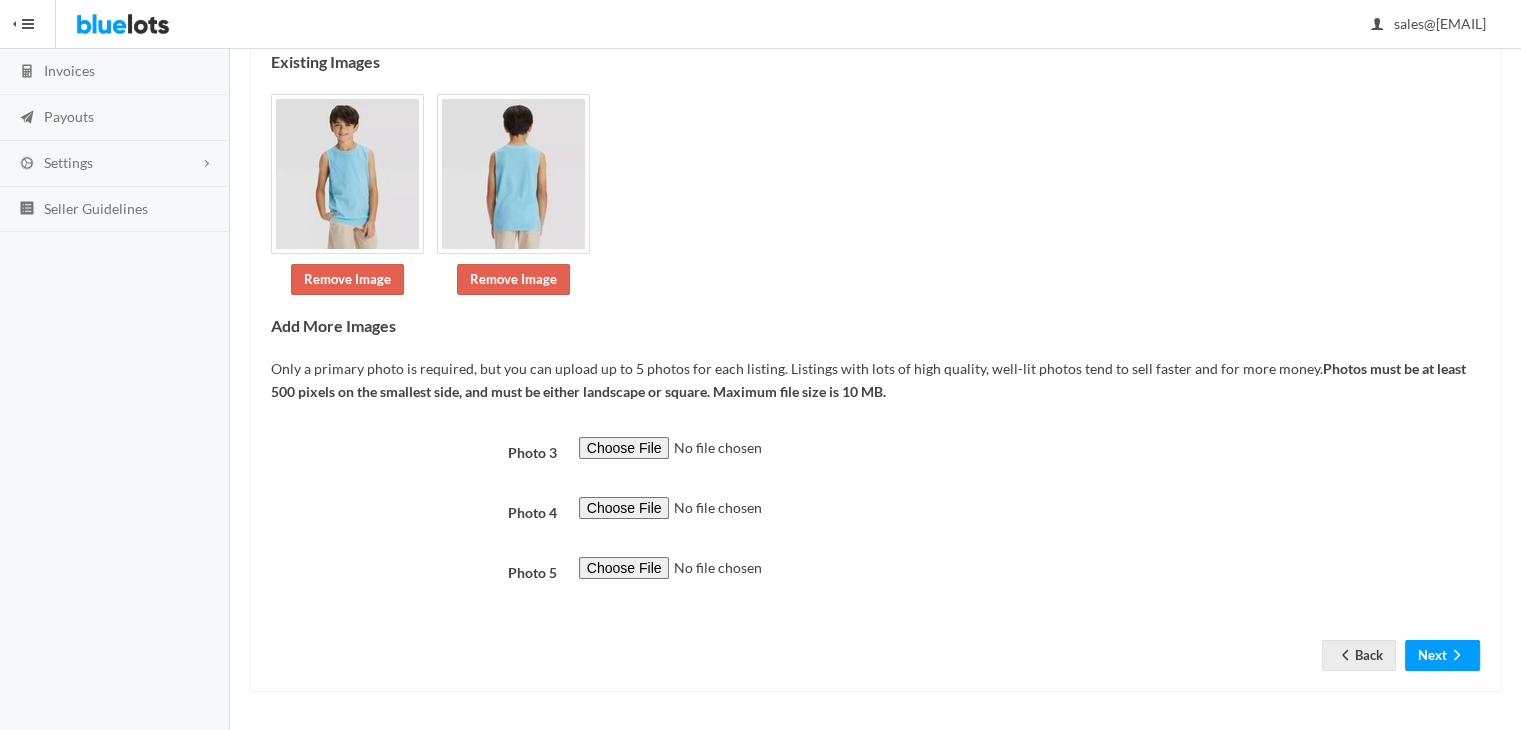 drag, startPoint x: 1535, startPoint y: 200, endPoint x: 1514, endPoint y: 542, distance: 342.64413 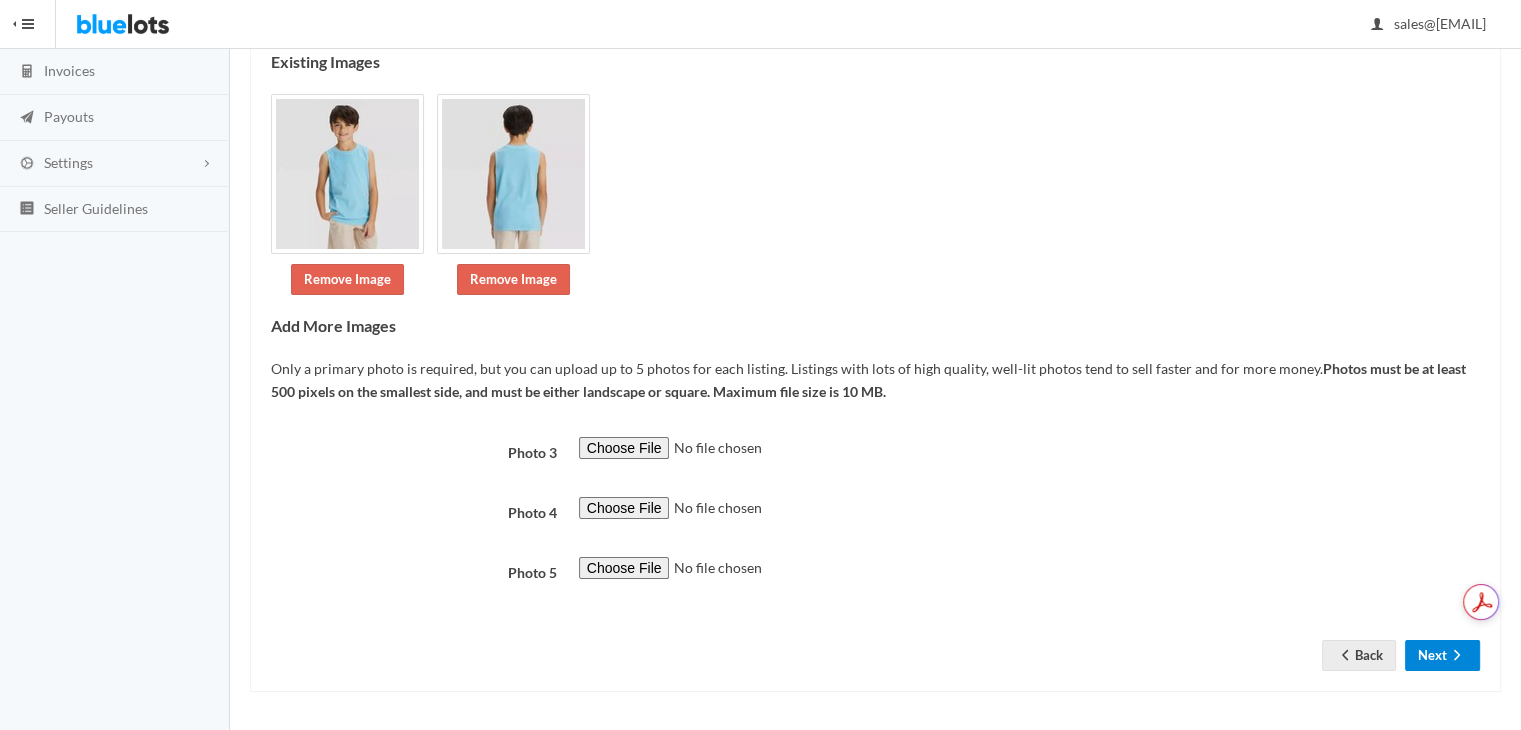 click on "Next" at bounding box center [1442, 655] 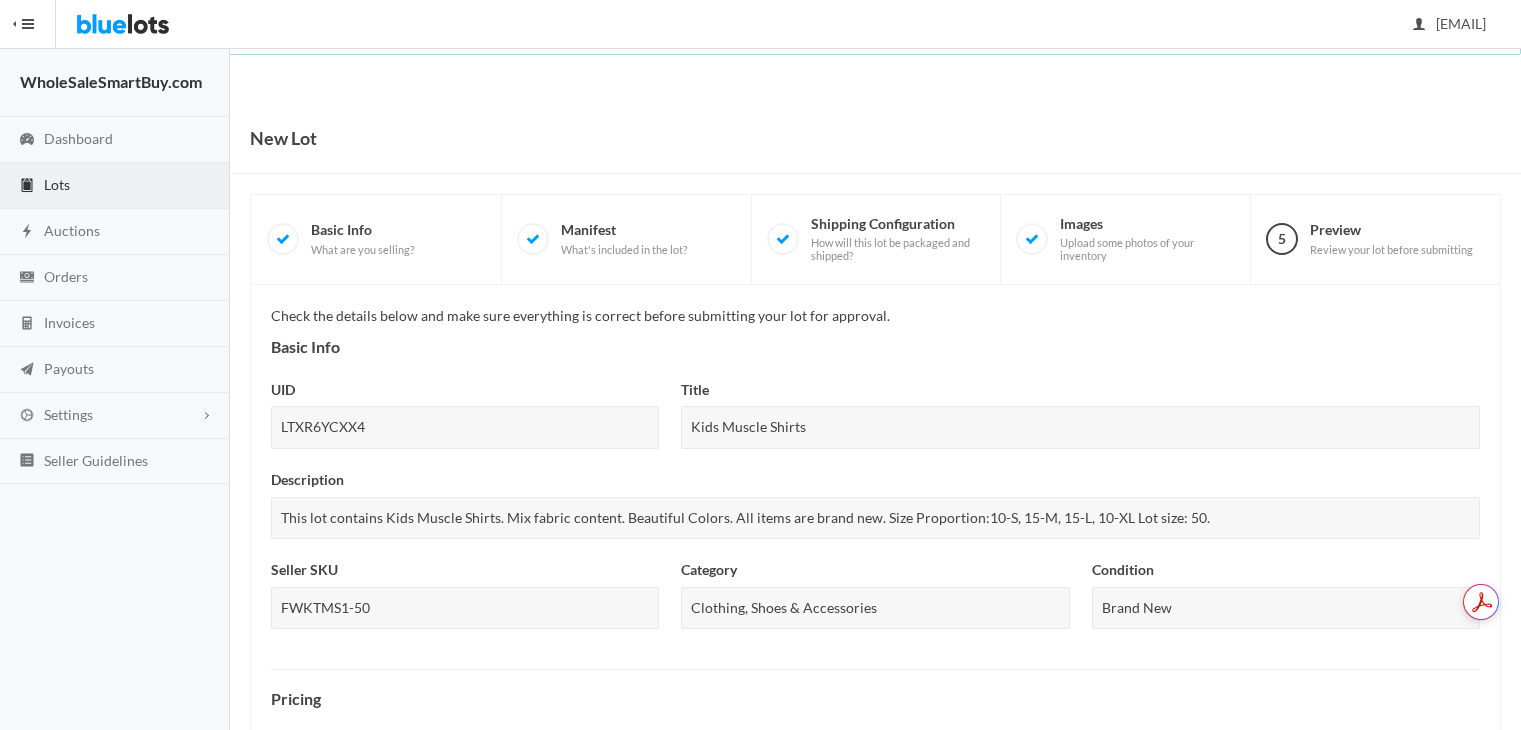 scroll, scrollTop: 0, scrollLeft: 0, axis: both 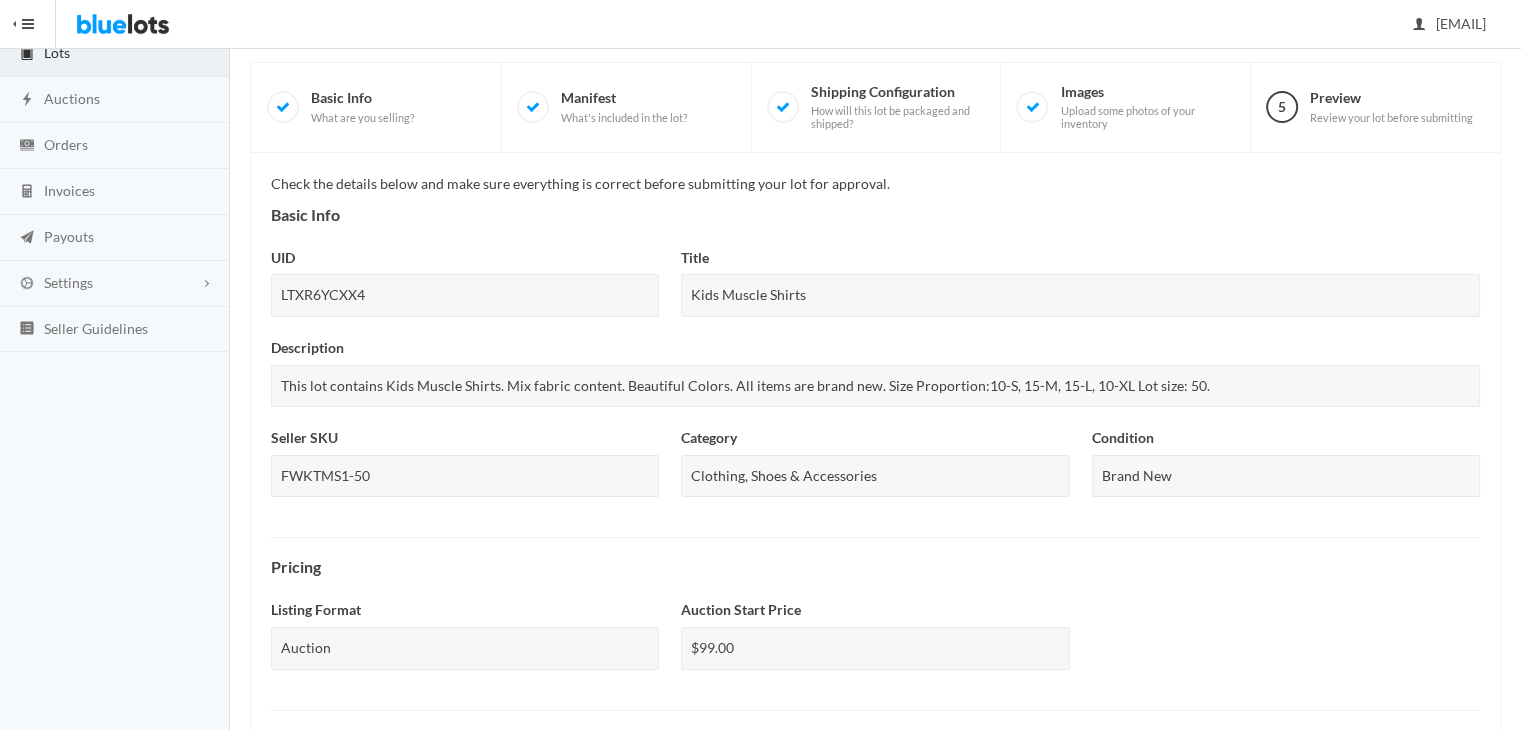 drag, startPoint x: 1535, startPoint y: 245, endPoint x: 1526, endPoint y: 674, distance: 429.0944 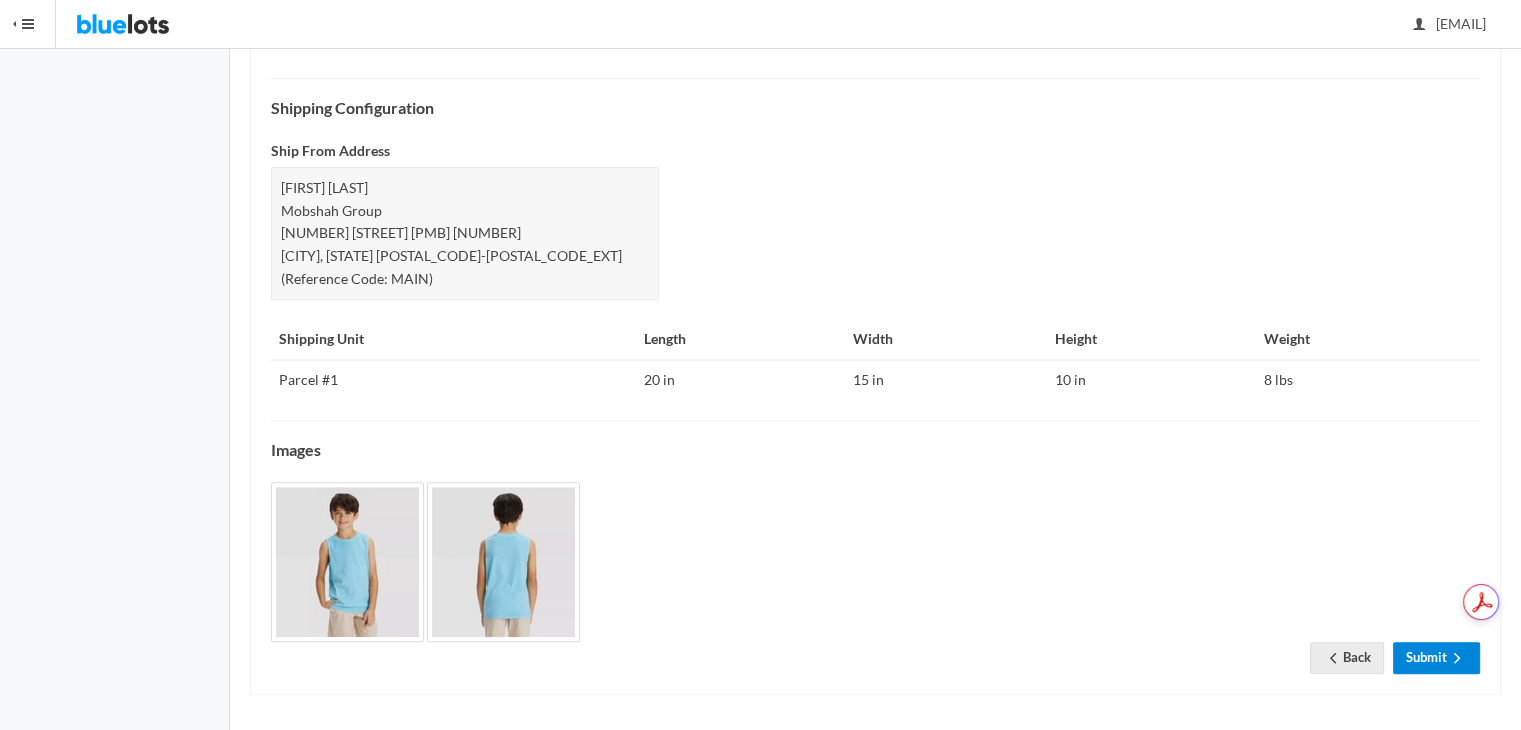 click on "Submit" at bounding box center [1436, 657] 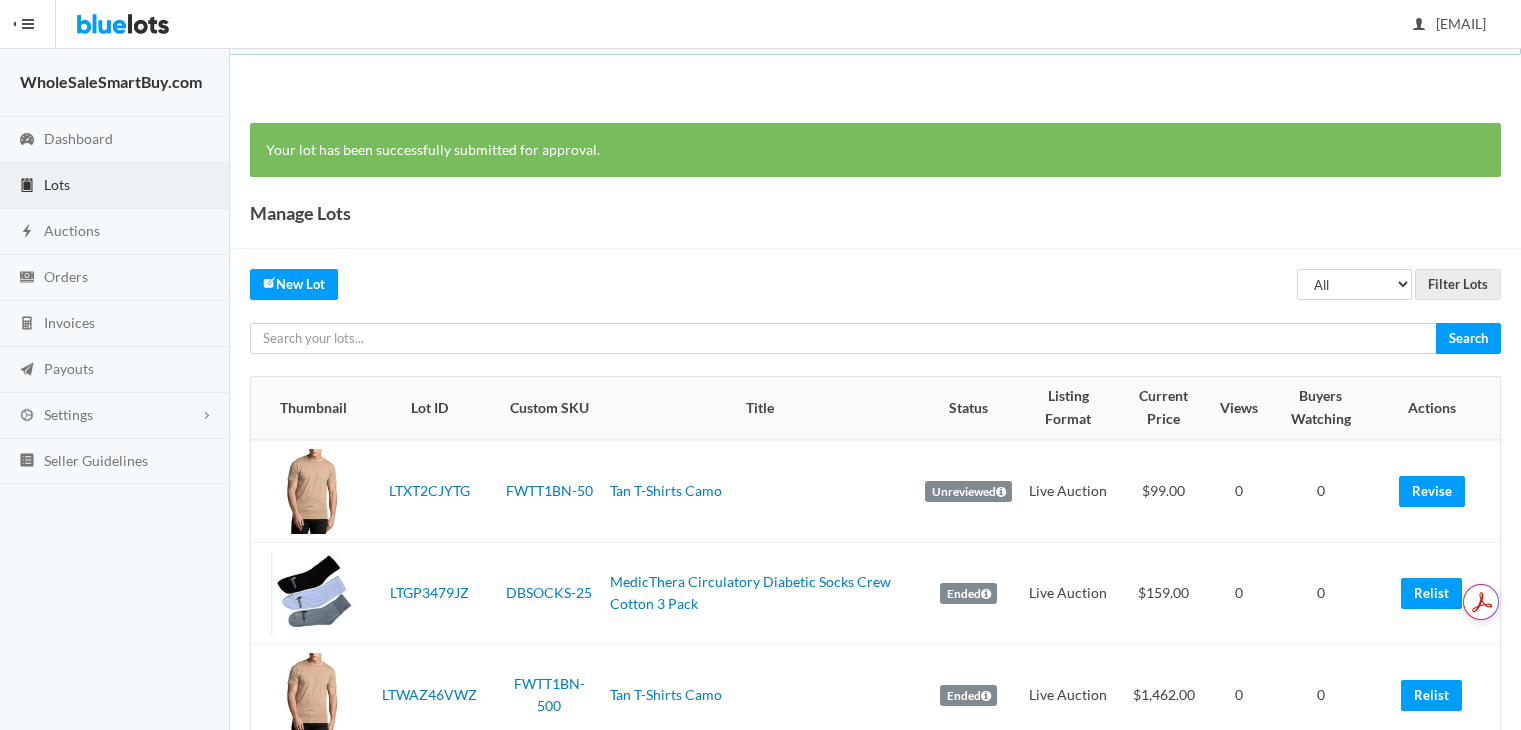 scroll, scrollTop: 0, scrollLeft: 0, axis: both 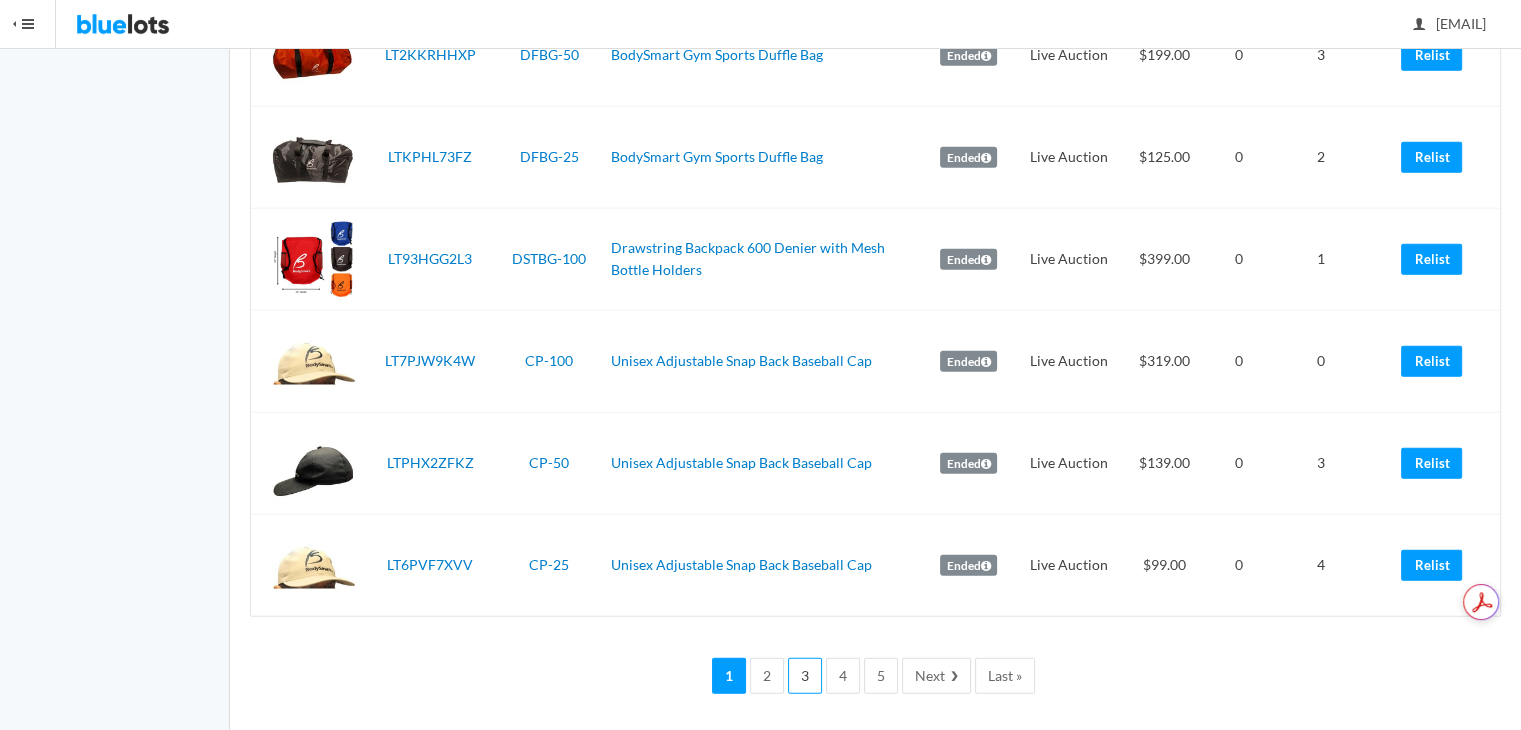 click on "3" at bounding box center [805, 676] 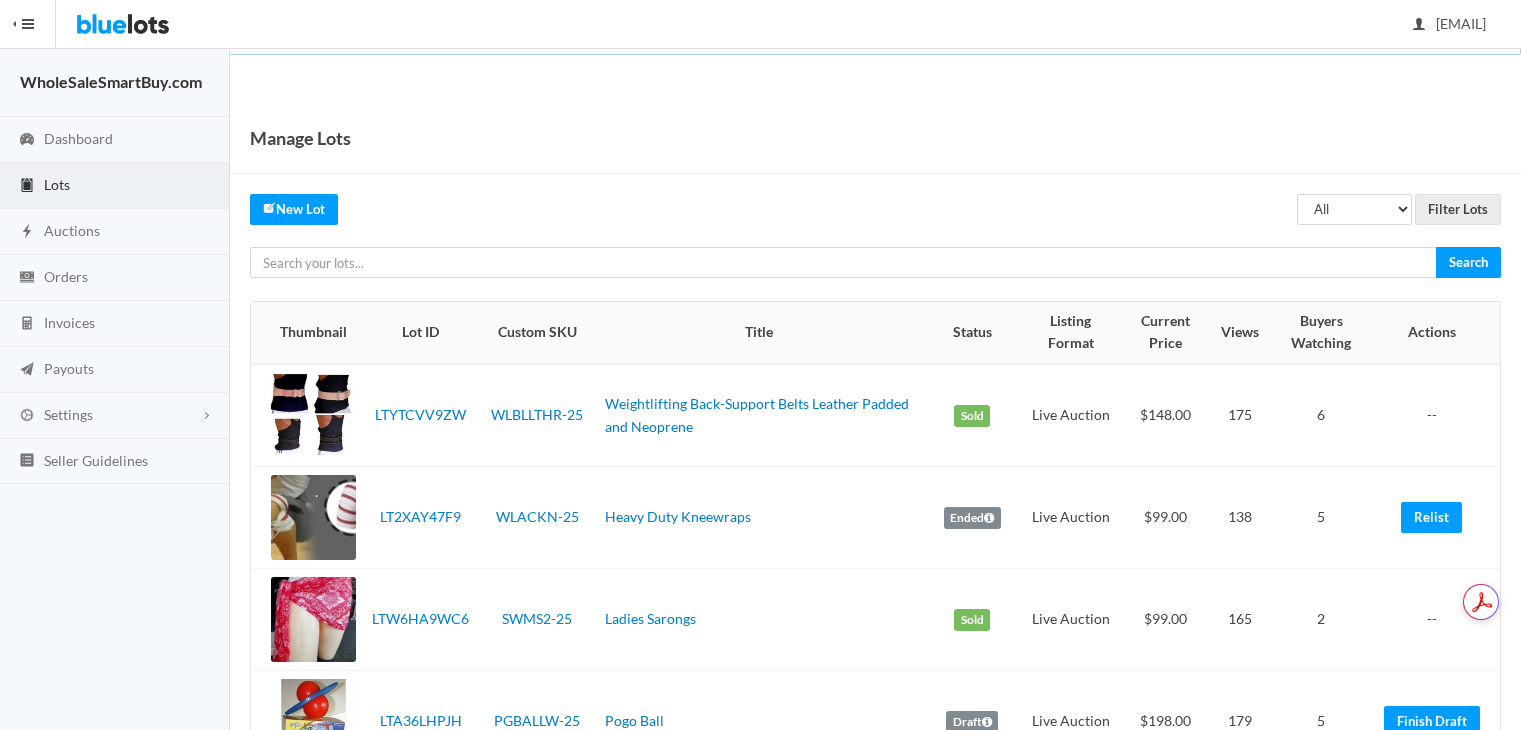 scroll, scrollTop: 0, scrollLeft: 0, axis: both 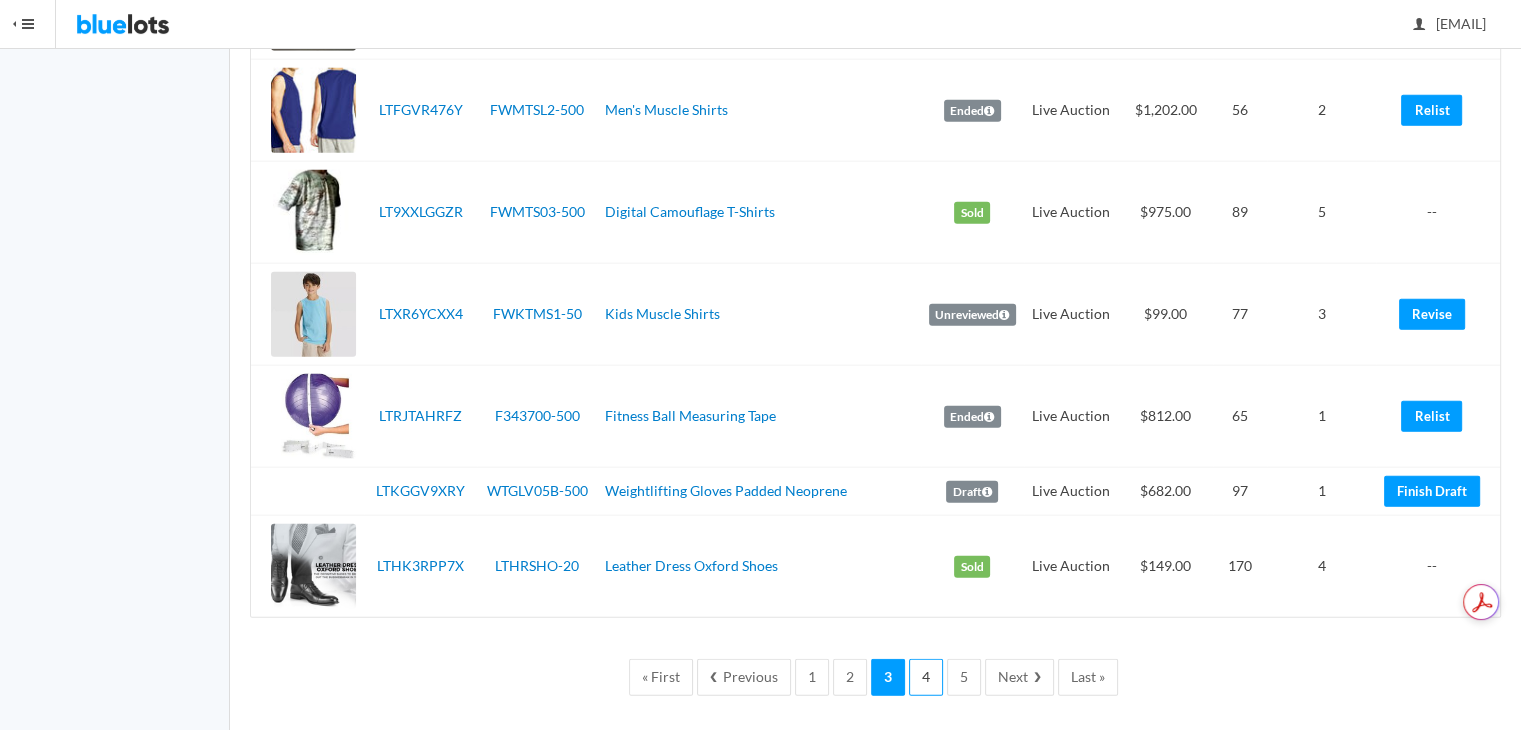 click on "4" at bounding box center [926, 677] 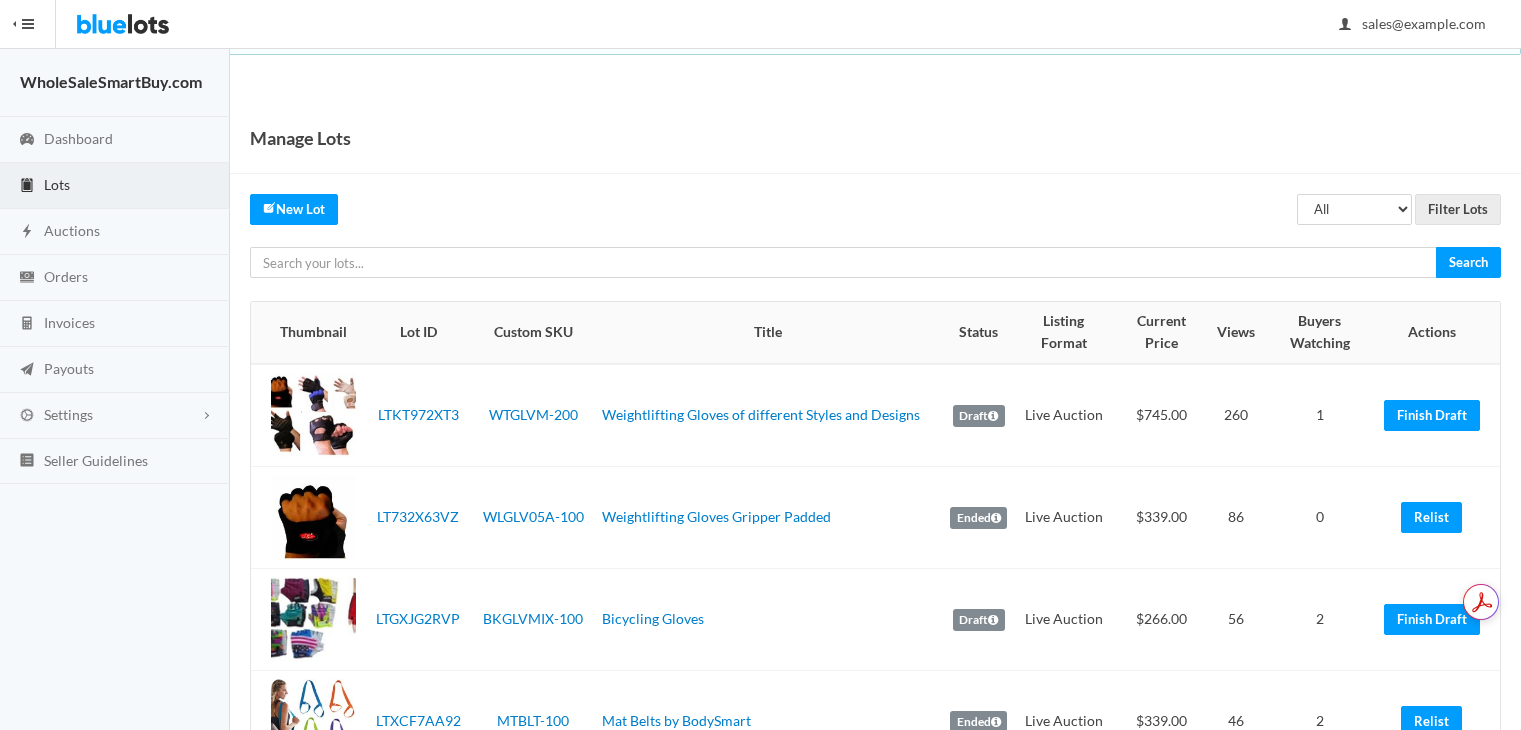 scroll, scrollTop: 0, scrollLeft: 0, axis: both 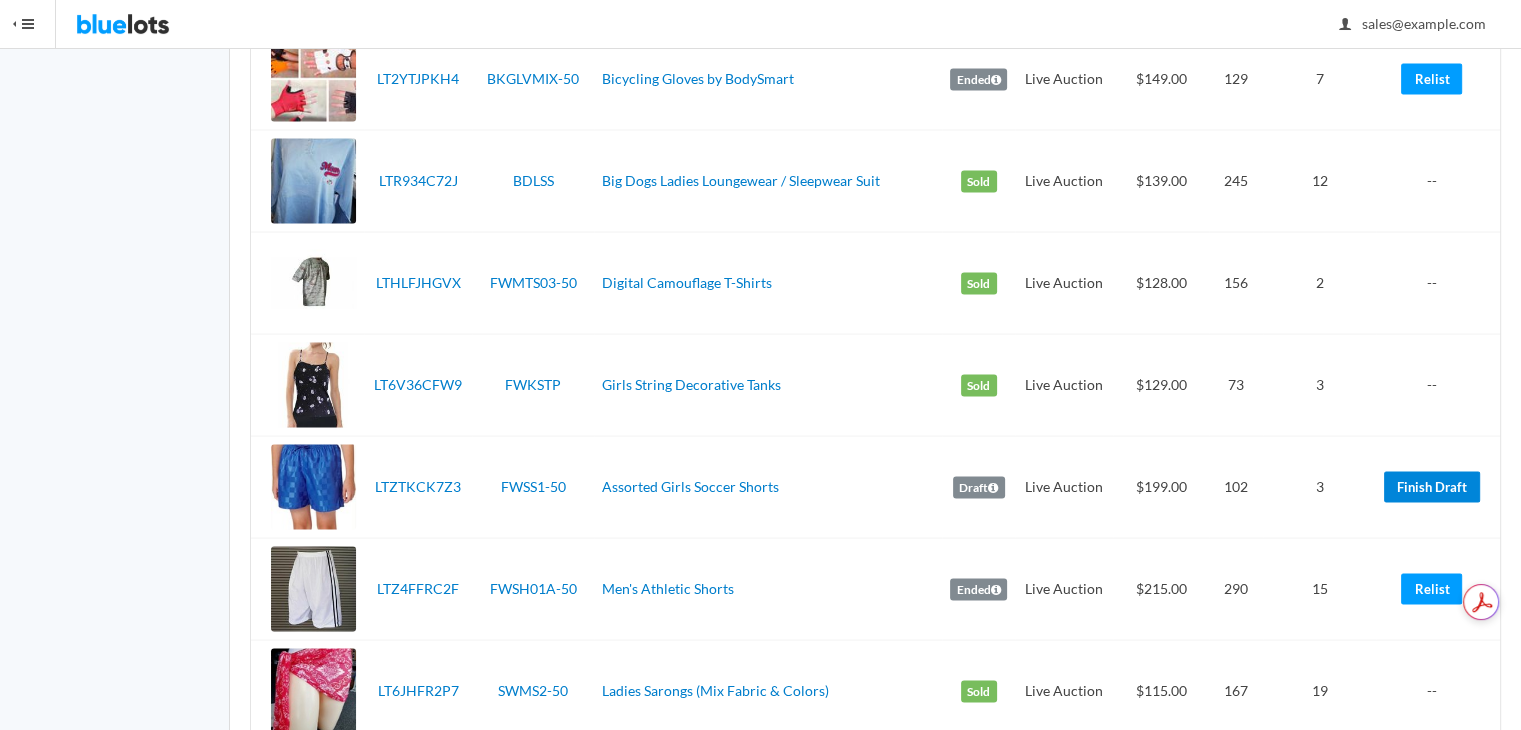 click on "Finish Draft" at bounding box center (1432, 487) 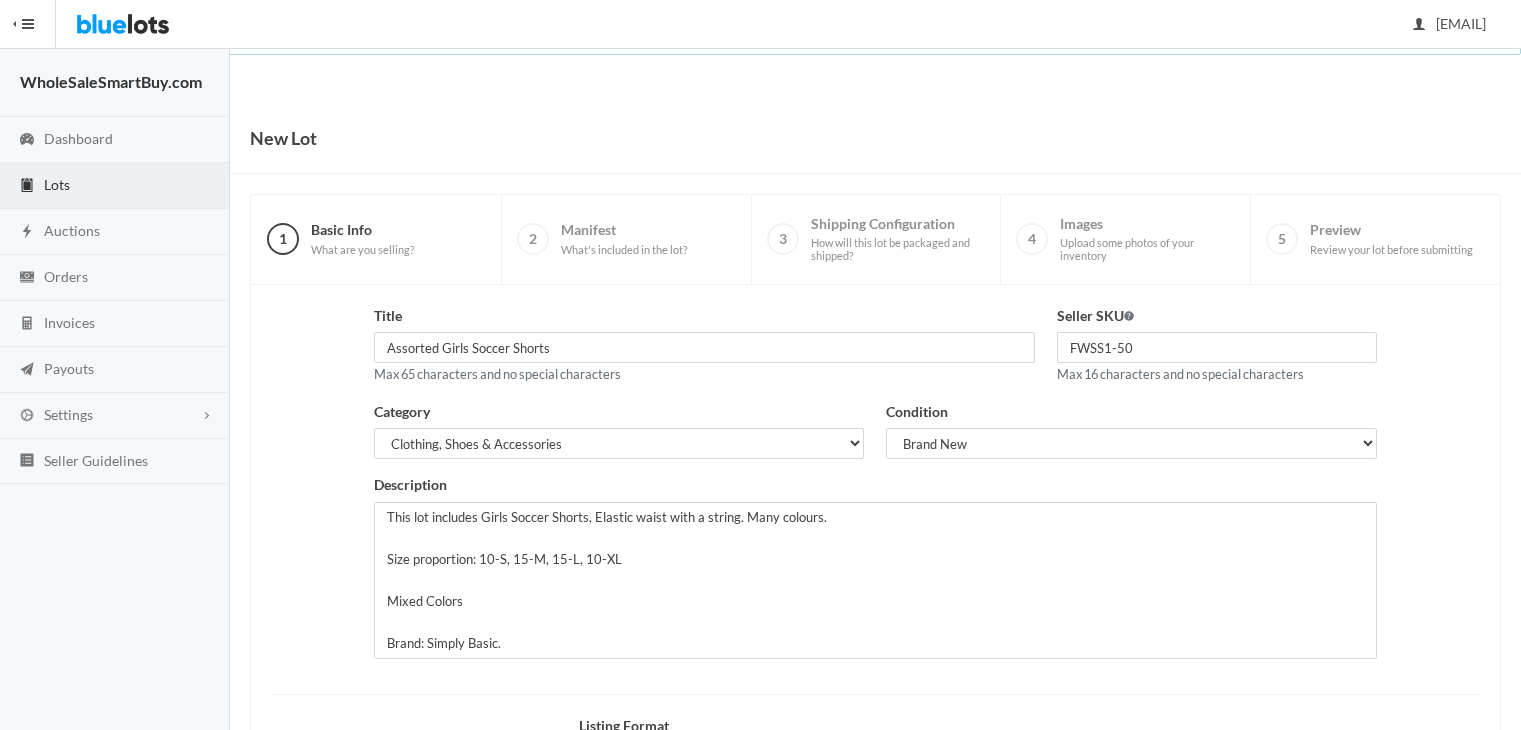 scroll, scrollTop: 0, scrollLeft: 0, axis: both 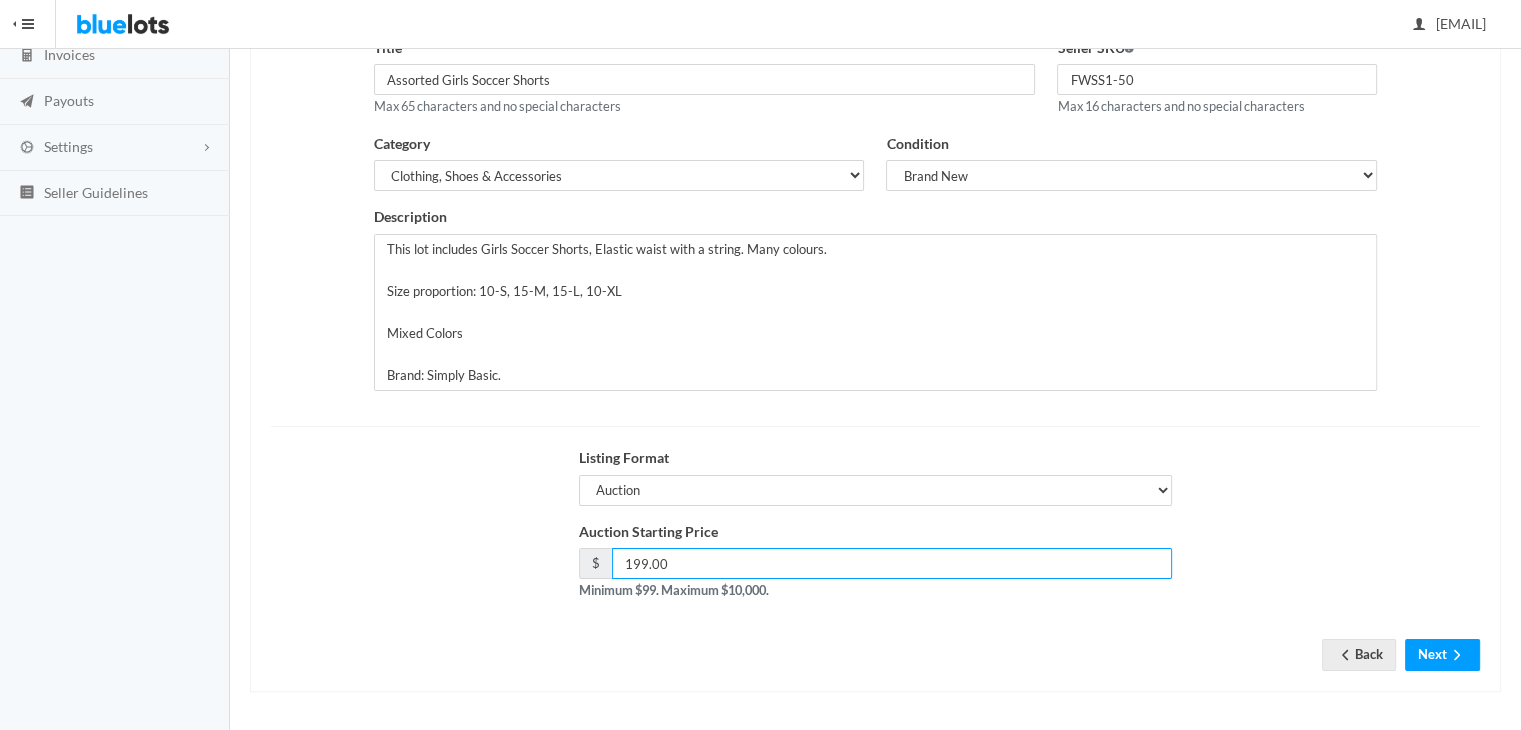 click on "199.00" at bounding box center [892, 563] 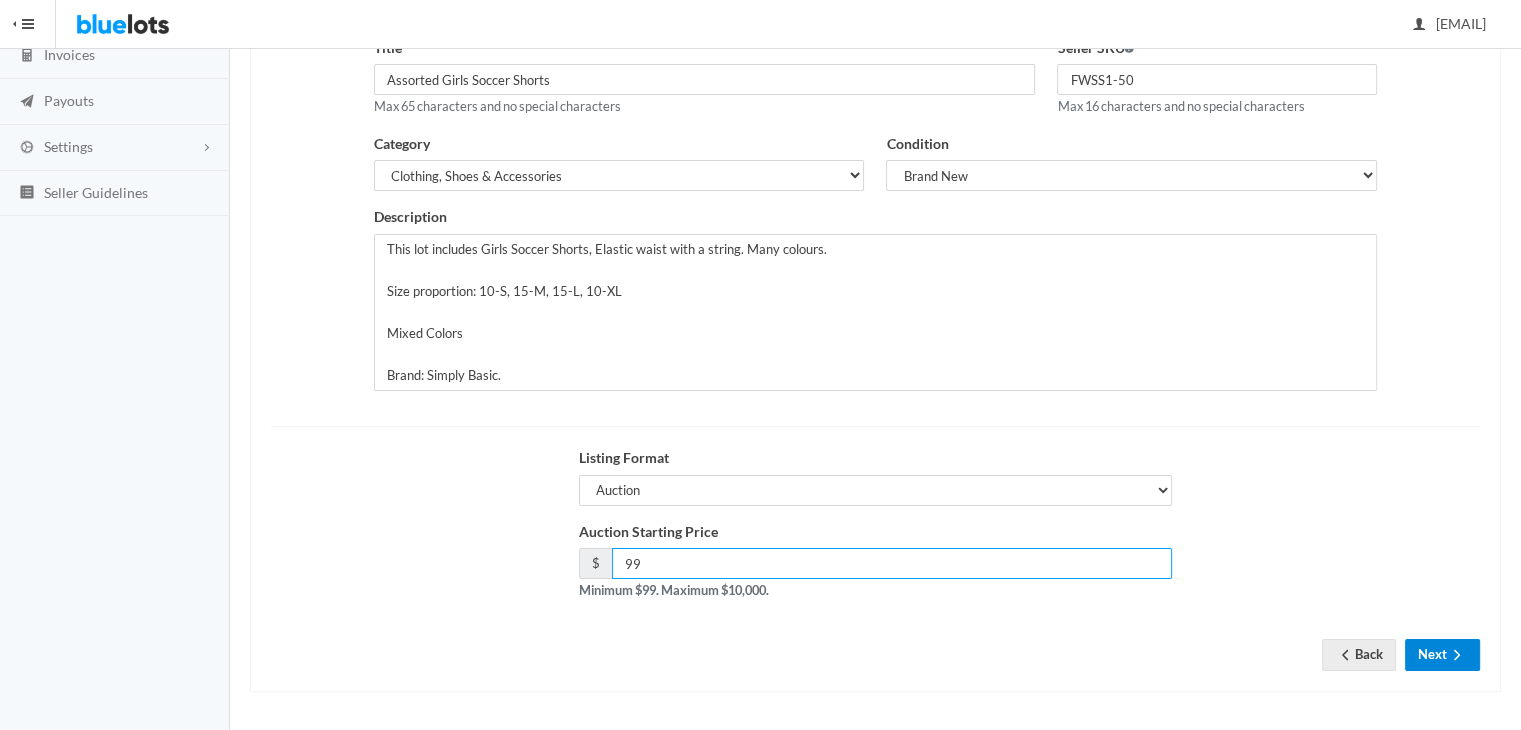 type on "99" 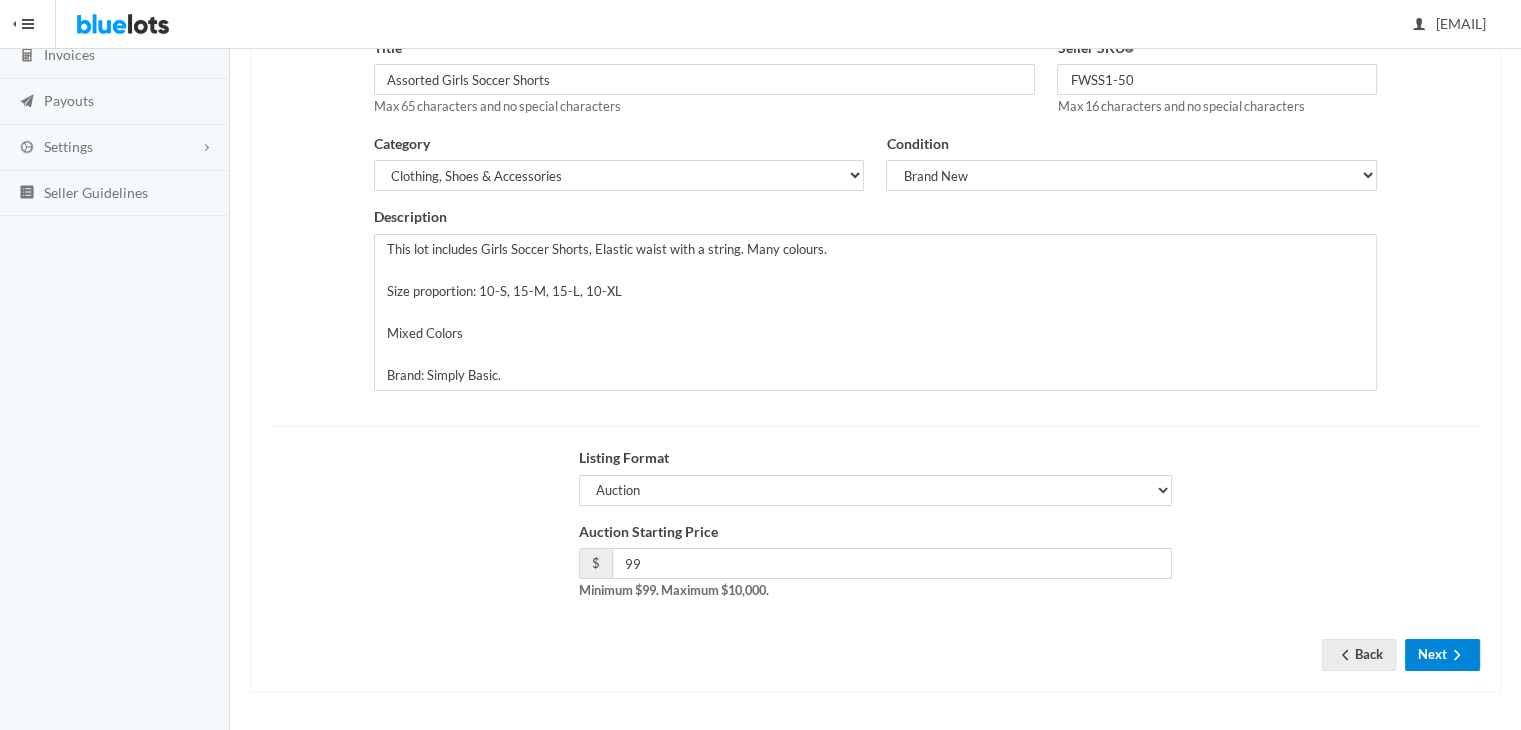 click on "Next" at bounding box center (1442, 654) 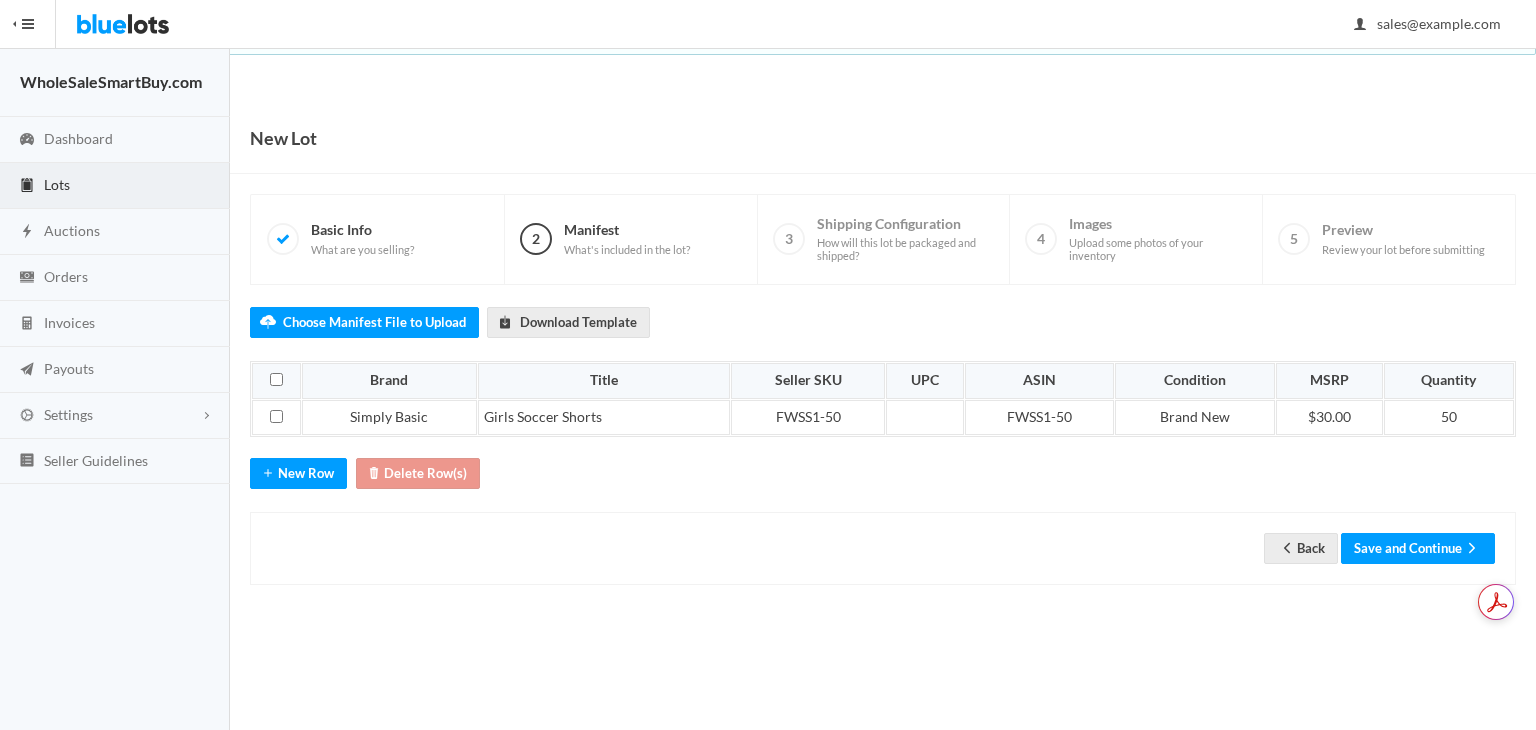 scroll, scrollTop: 0, scrollLeft: 0, axis: both 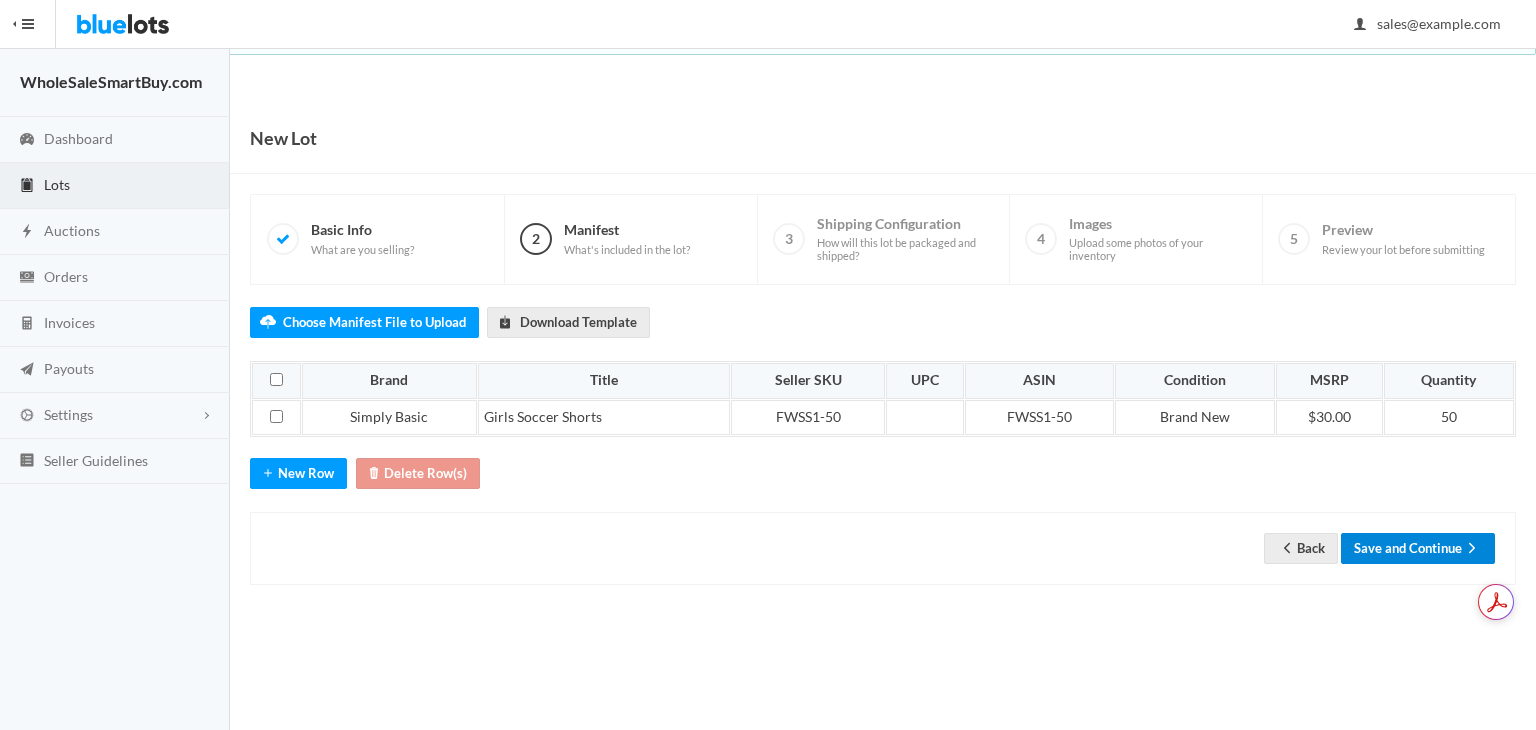 click on "Save and Continue" at bounding box center [1418, 548] 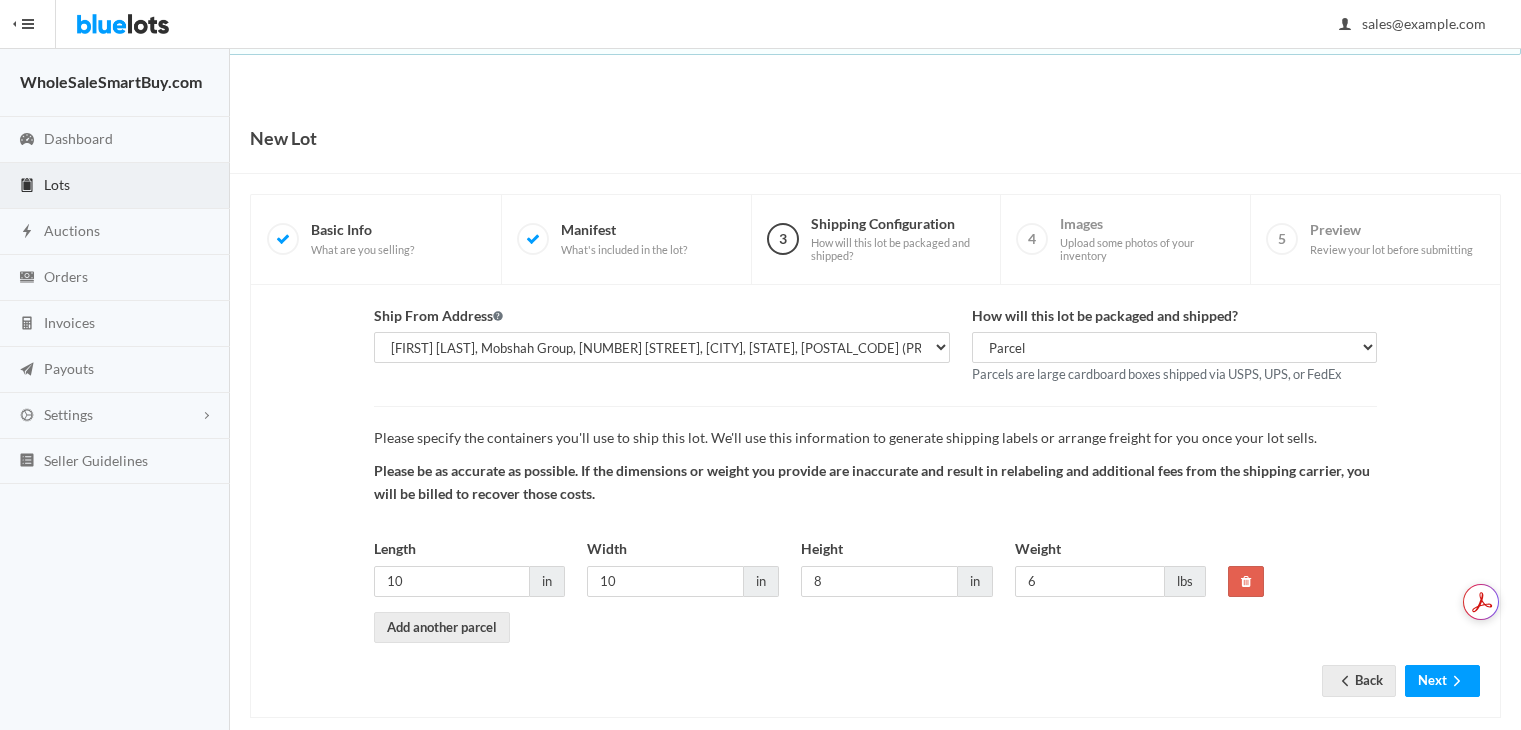 scroll, scrollTop: 0, scrollLeft: 0, axis: both 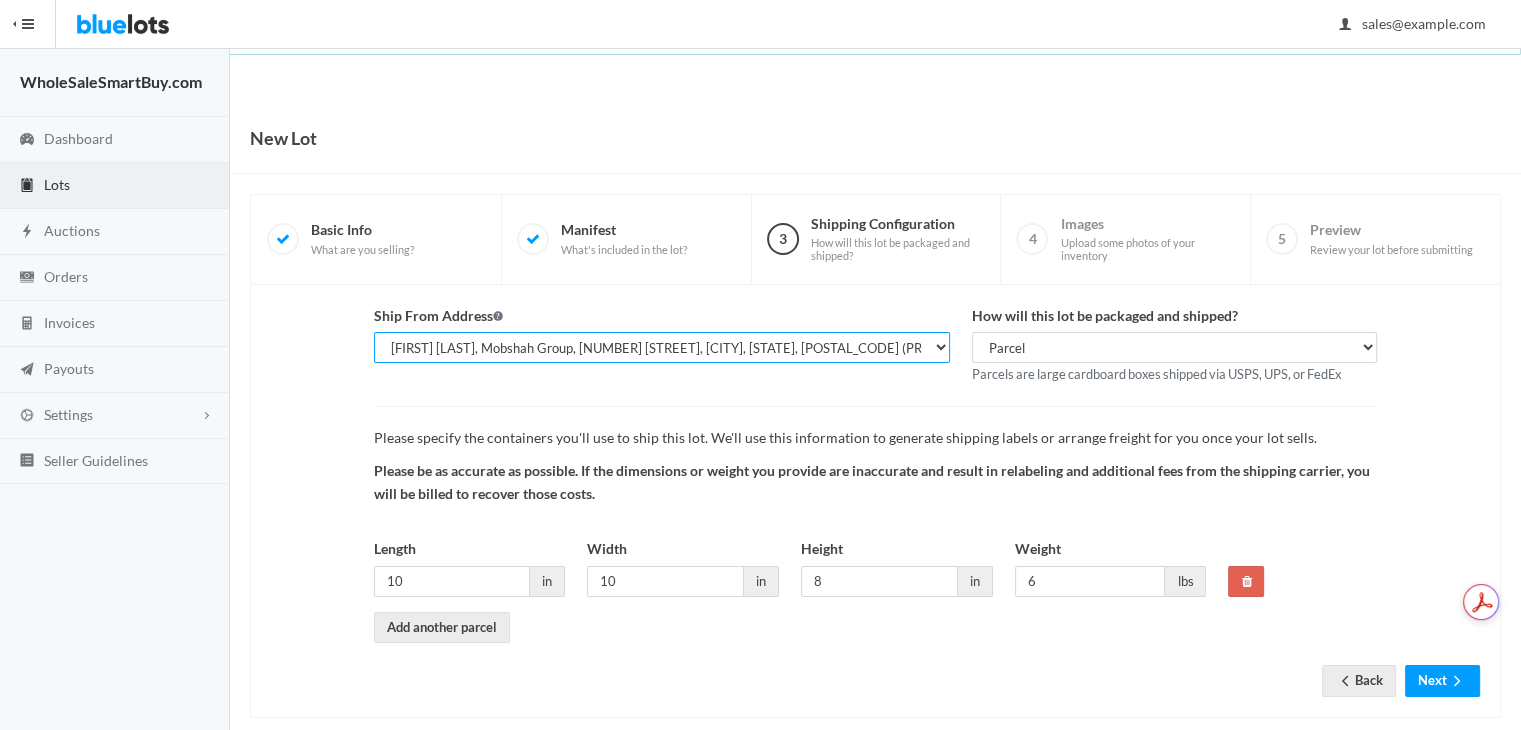 click on "[FIRST] [LAST], Mobshah Group, [NUMBER] [STREET], [CITY], [STATE], [POSTAL_CODE]
[FIRST] [LAST], Mobshah Group, [NUMBER] [STREET], [CITY], [STATE], [POSTAL_CODE] (PRIMARY)
[FIRST] [LAST], Mobshah Group, [NUMBER] [STREET] PMB [NUMBER], [CITY], [STATE], [POSTAL_CODE] (MAIN)" at bounding box center (662, 347) 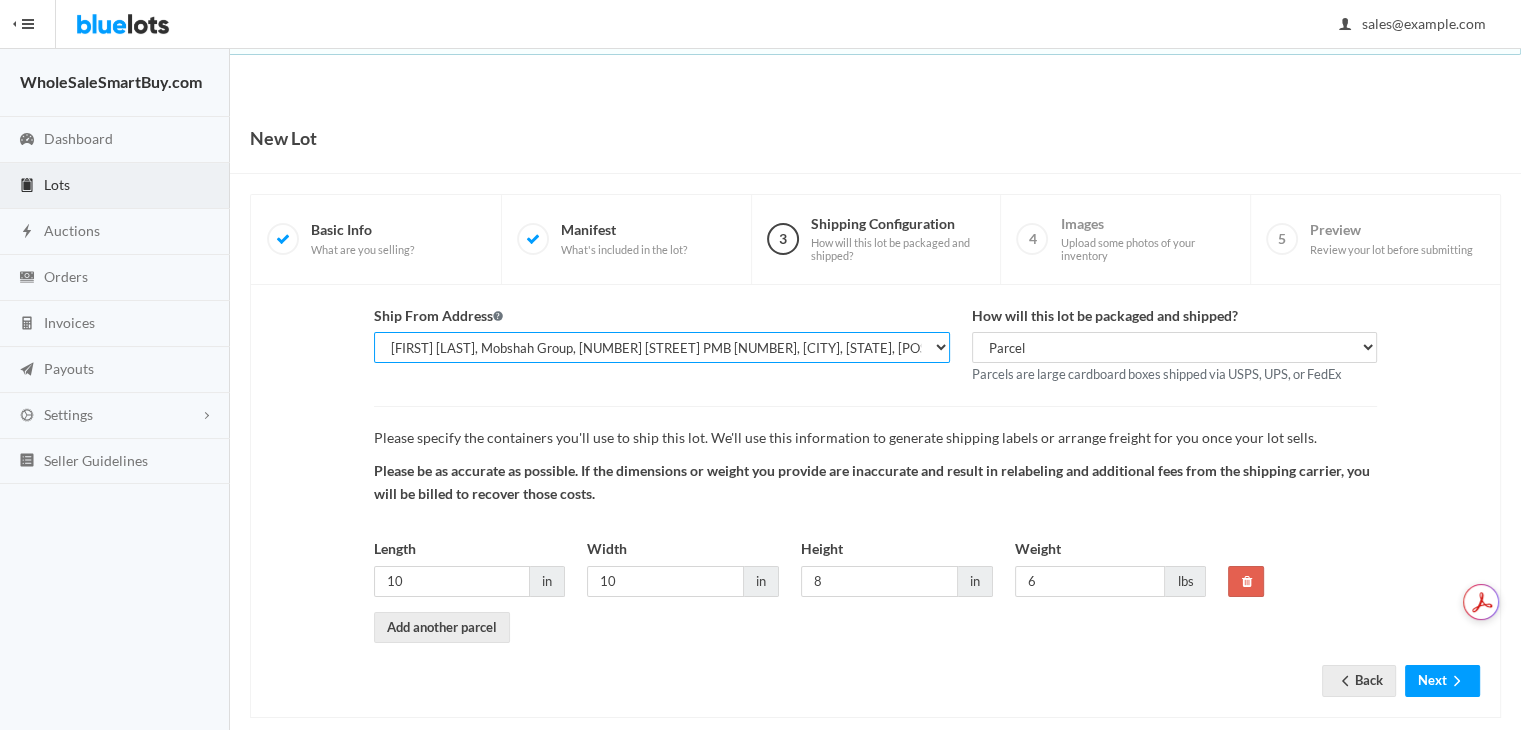 click on "[FIRST] [LAST], Mobshah Group, [NUMBER] [STREET], [CITY], [STATE], [POSTAL_CODE]
[FIRST] [LAST], Mobshah Group, [NUMBER] [STREET], [CITY], [STATE], [POSTAL_CODE] (PRIMARY)
[FIRST] [LAST], Mobshah Group, [NUMBER] [STREET] PMB [NUMBER], [CITY], [STATE], [POSTAL_CODE] (MAIN)" at bounding box center (662, 347) 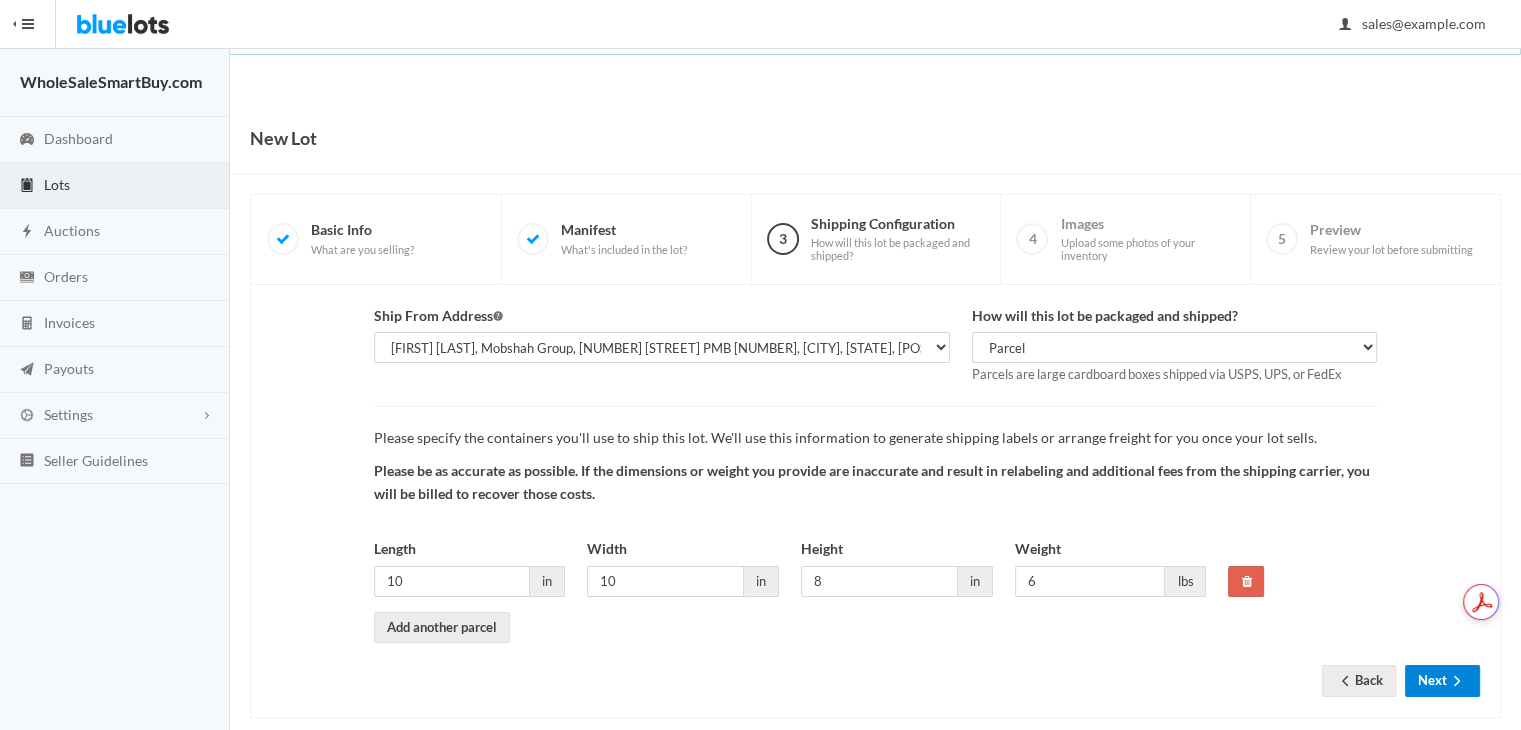 click on "Next" at bounding box center [1442, 680] 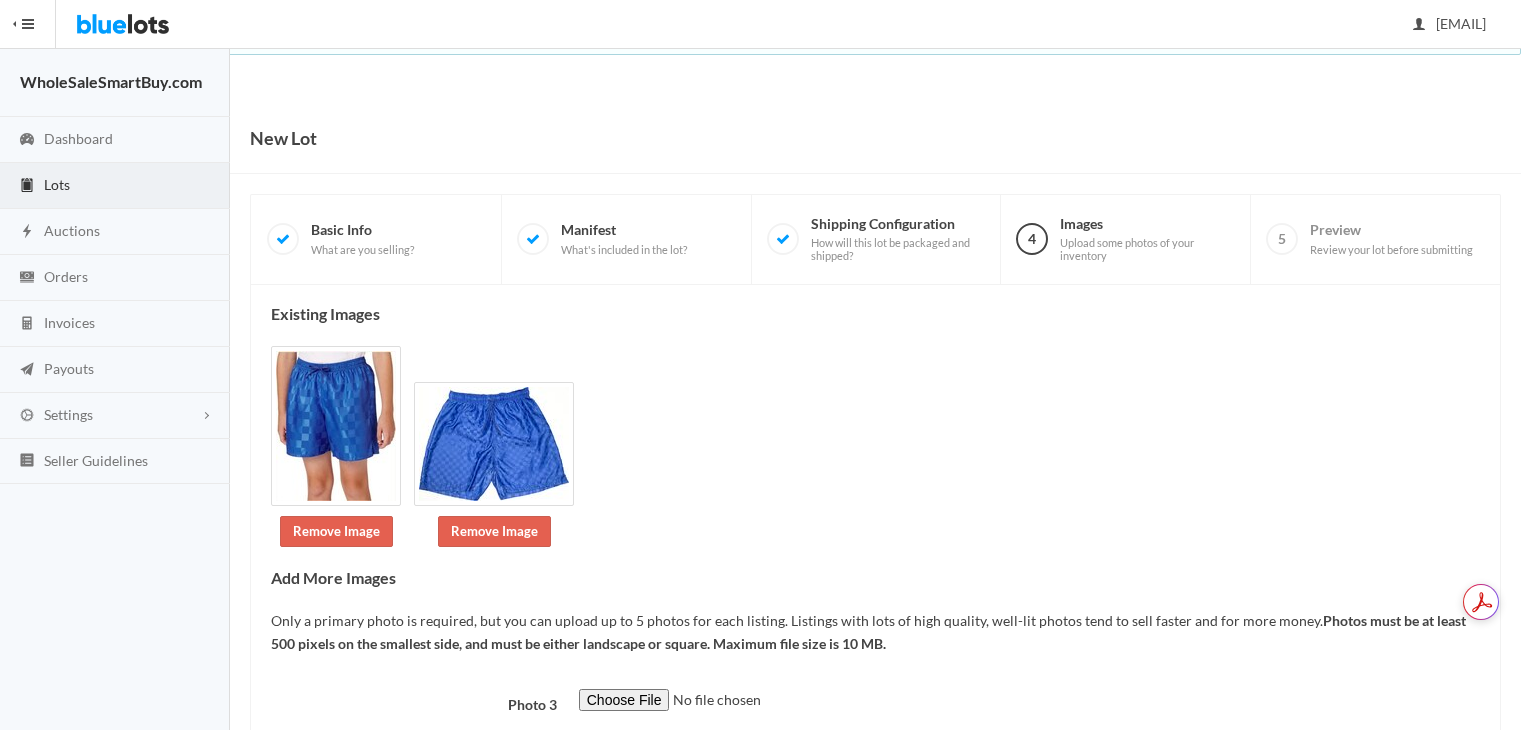 scroll, scrollTop: 0, scrollLeft: 0, axis: both 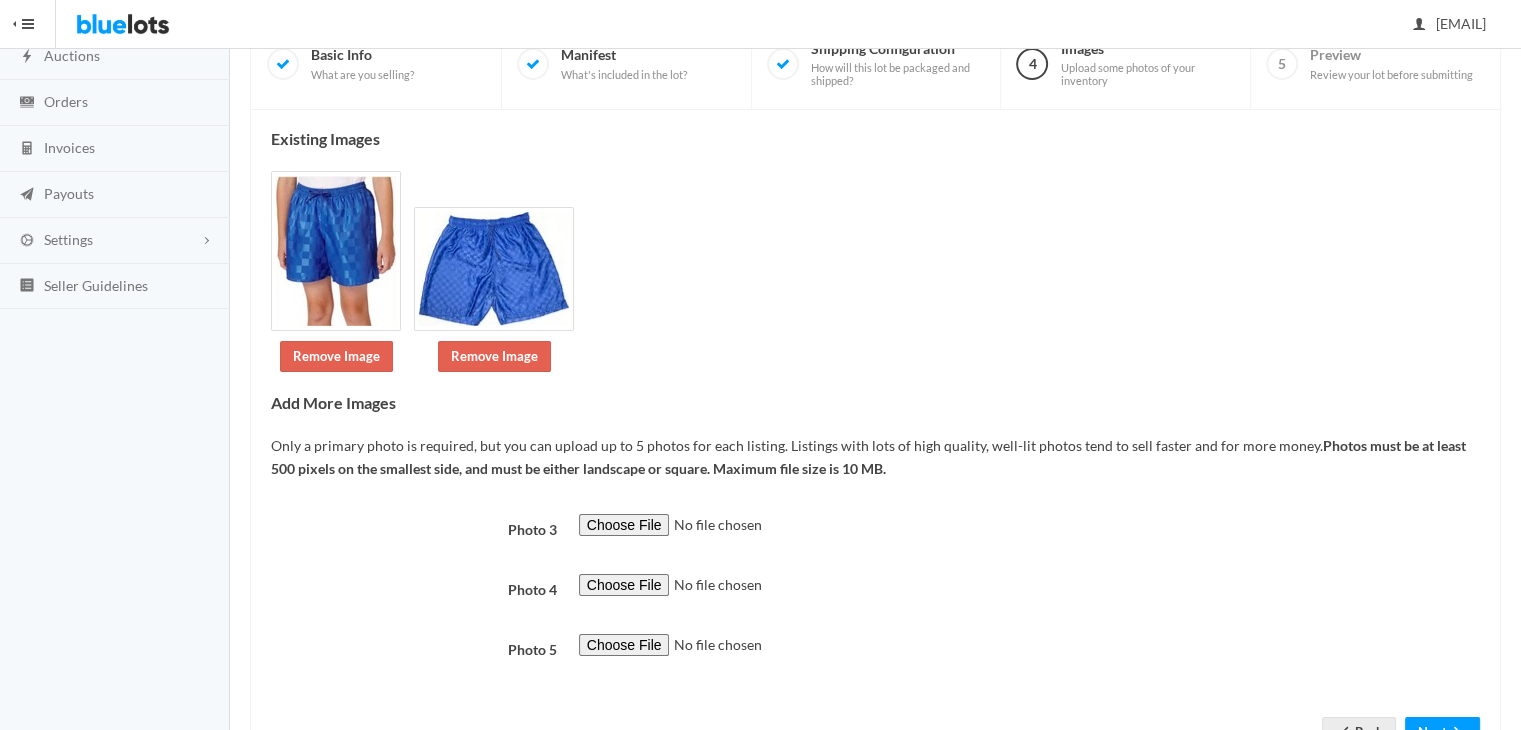 drag, startPoint x: 1535, startPoint y: 190, endPoint x: 1534, endPoint y: 325, distance: 135.00371 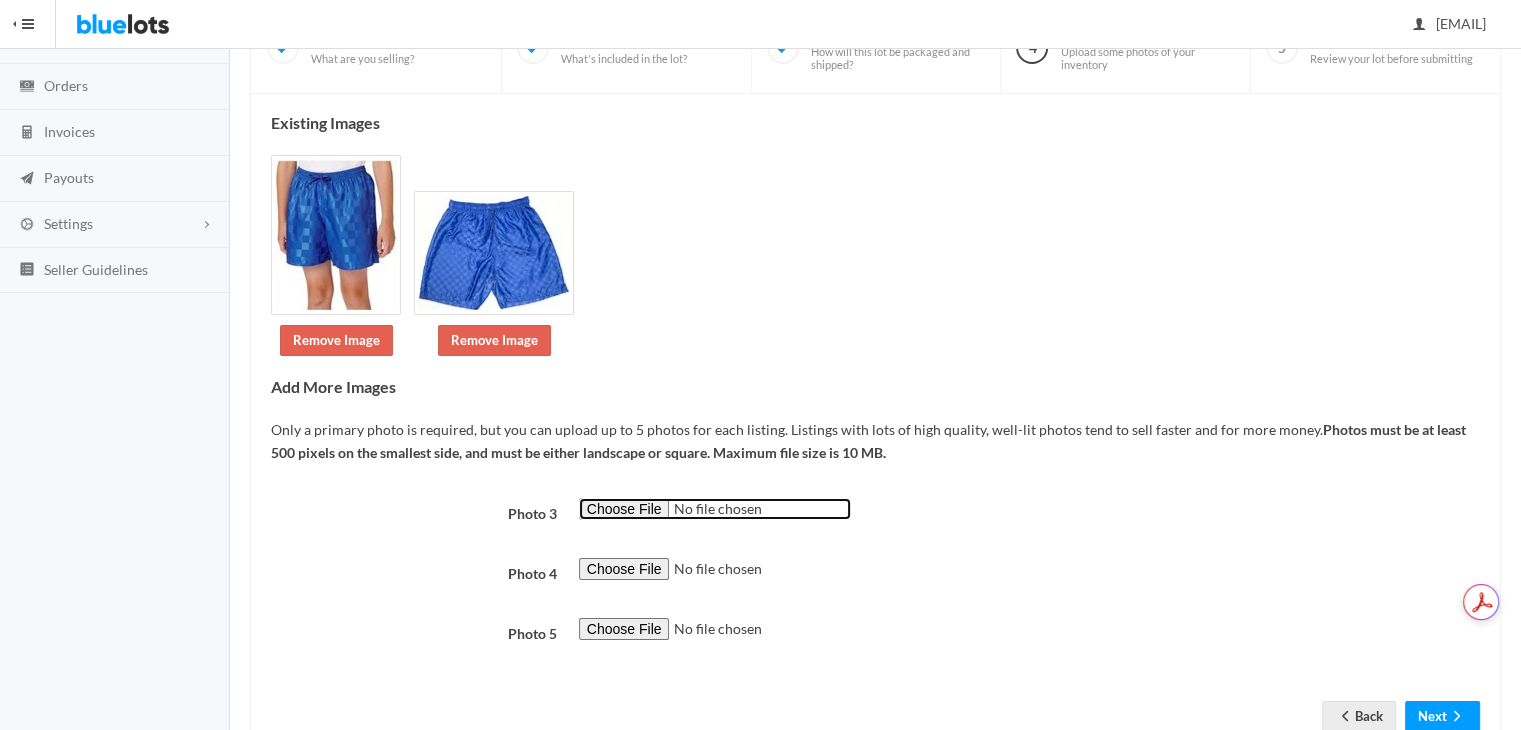 click at bounding box center [715, 509] 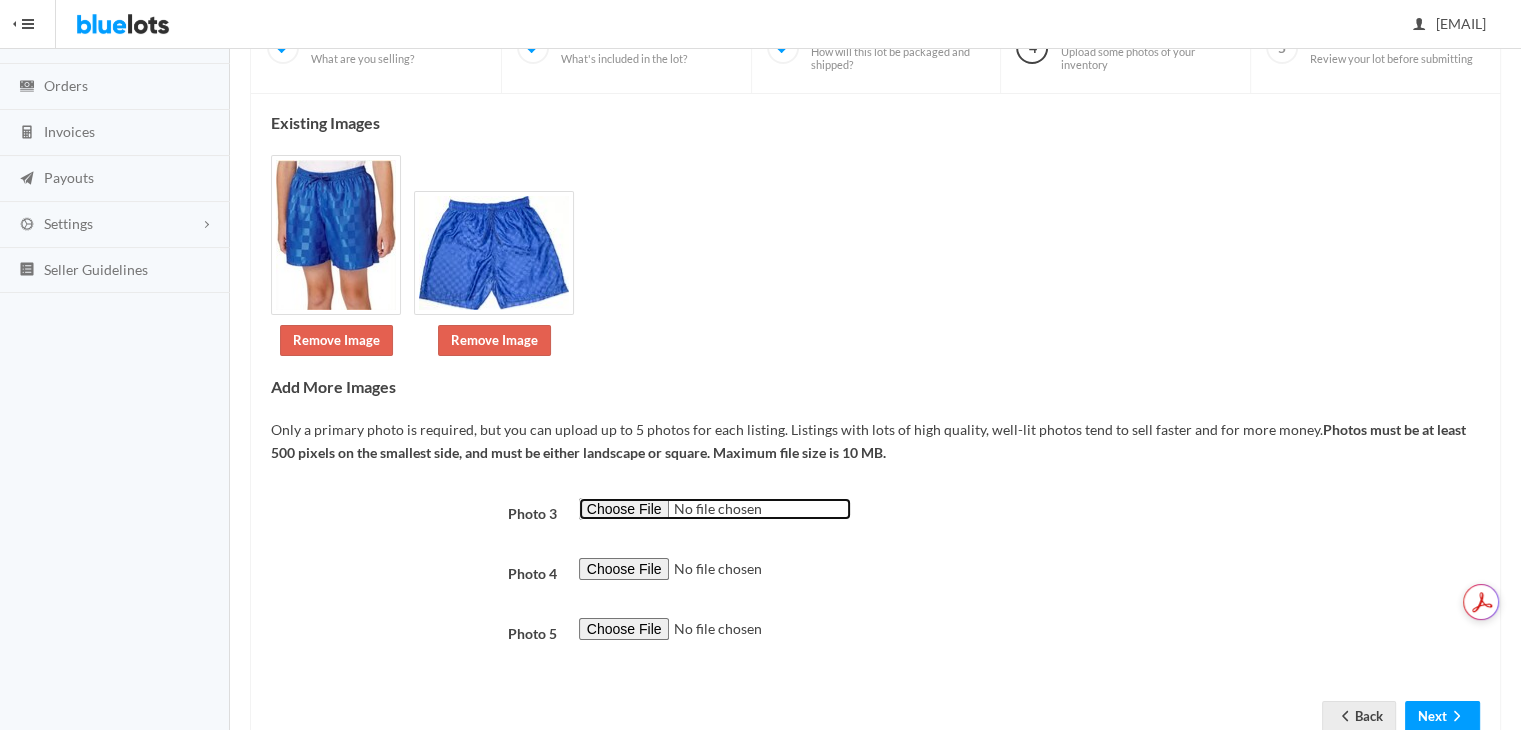 type on "C:\fakepath\Soccer Shorts.jpg" 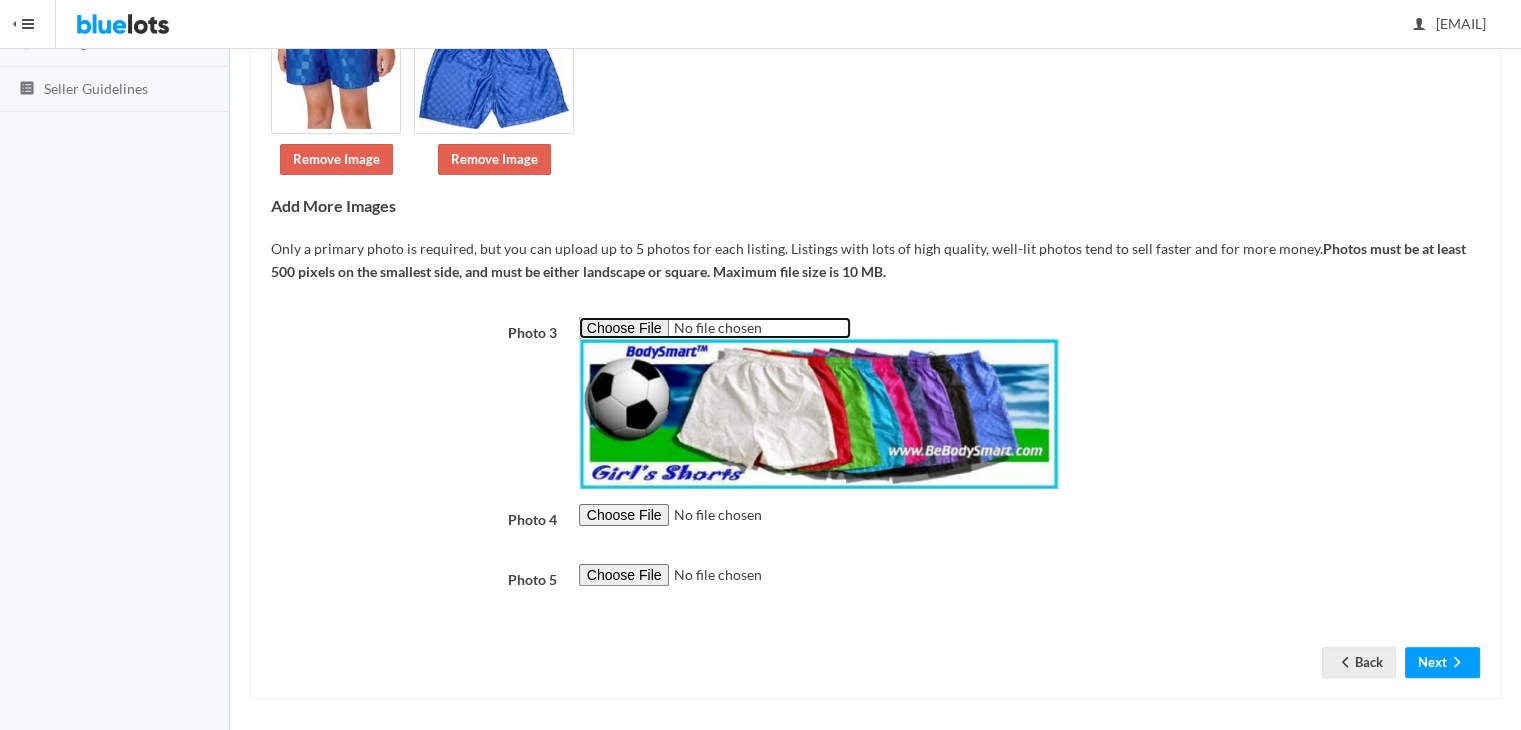 scroll, scrollTop: 380, scrollLeft: 0, axis: vertical 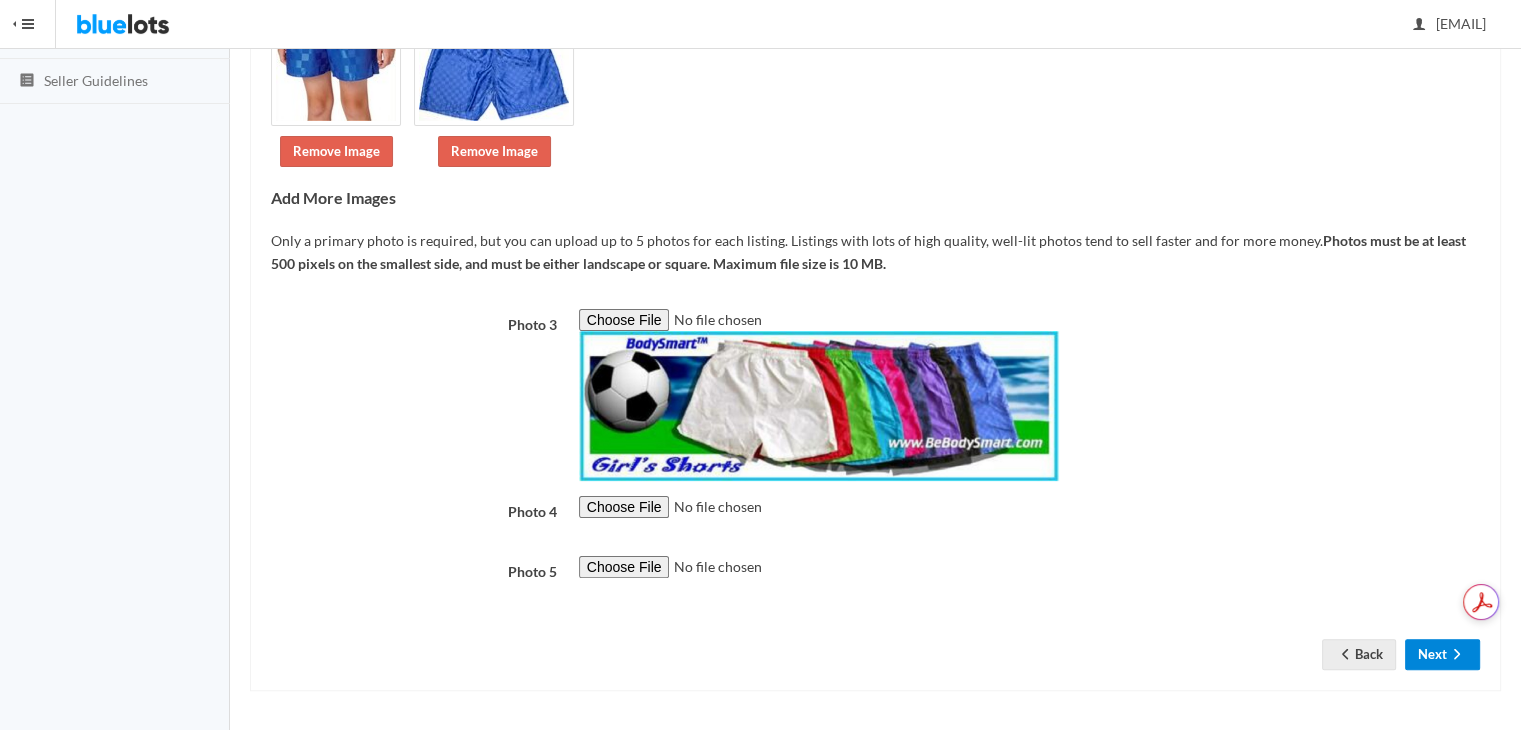 click on "Next" at bounding box center [1442, 654] 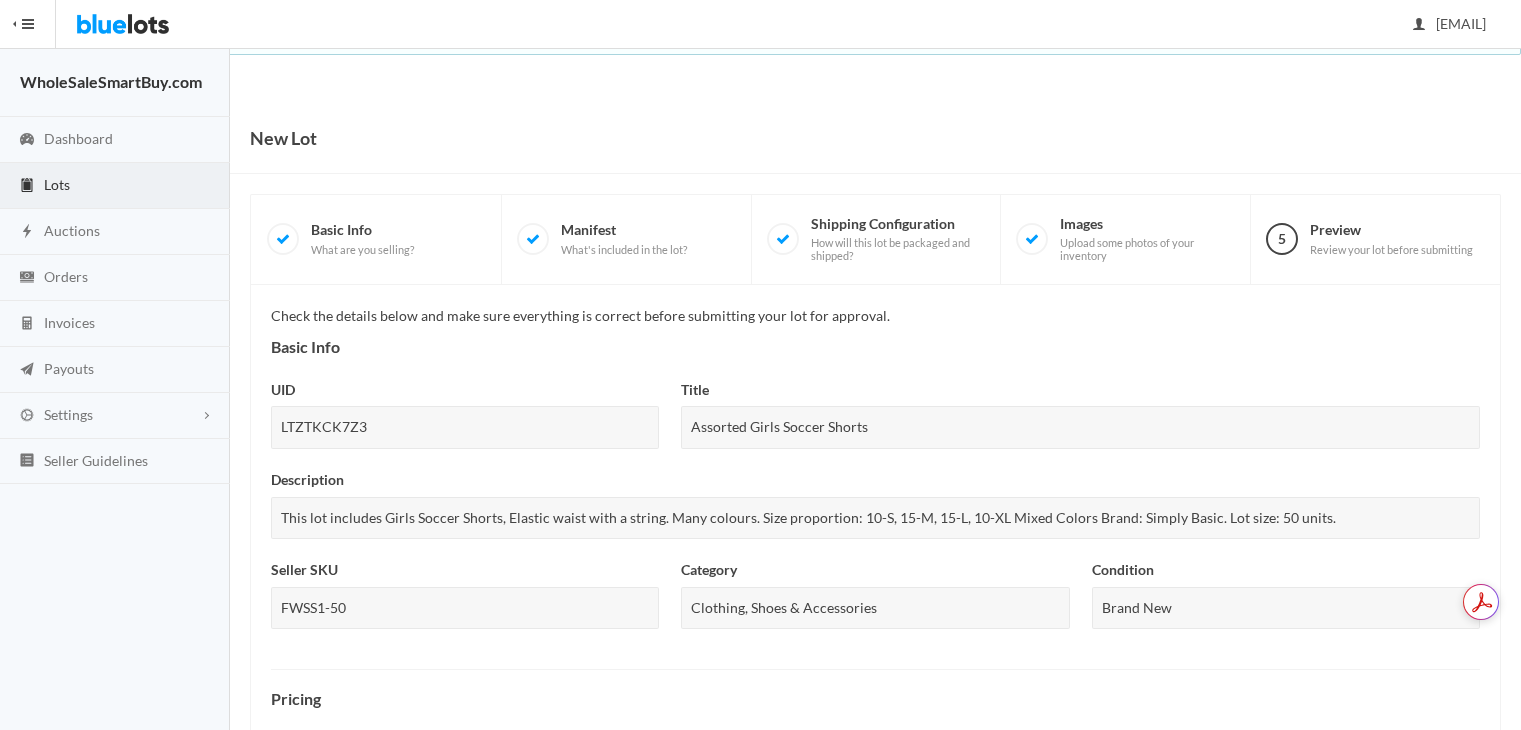 scroll, scrollTop: 0, scrollLeft: 0, axis: both 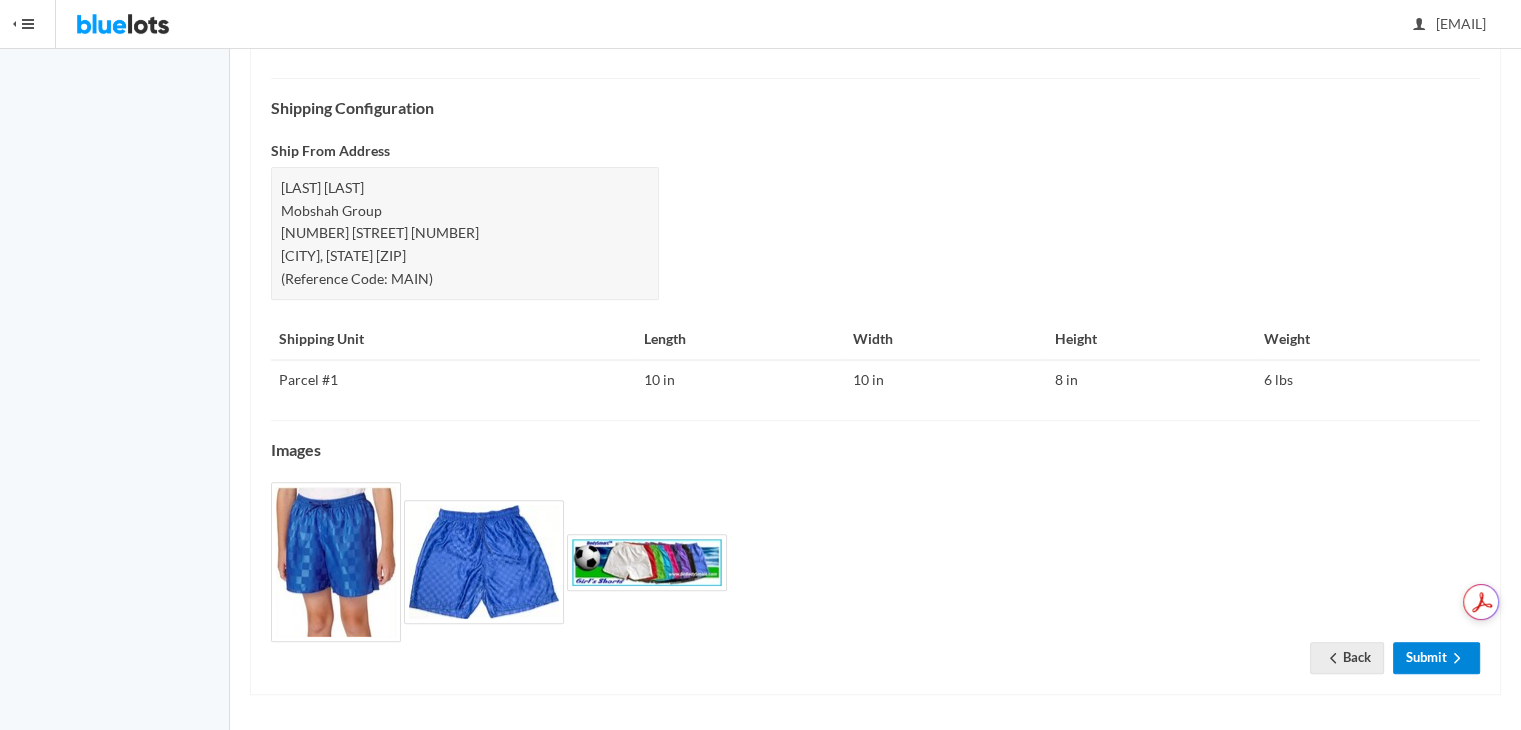 click on "Submit" at bounding box center (1436, 657) 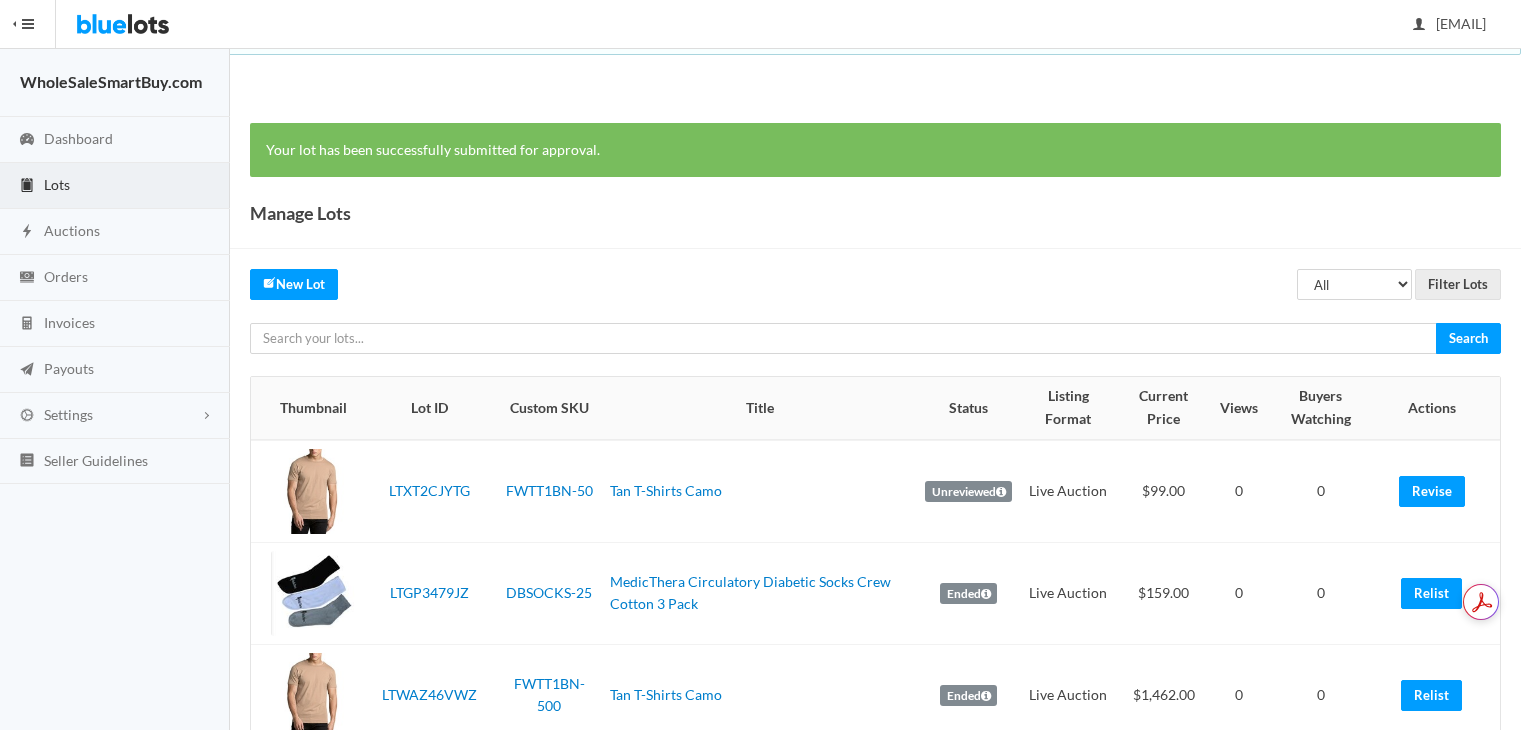 scroll, scrollTop: 0, scrollLeft: 0, axis: both 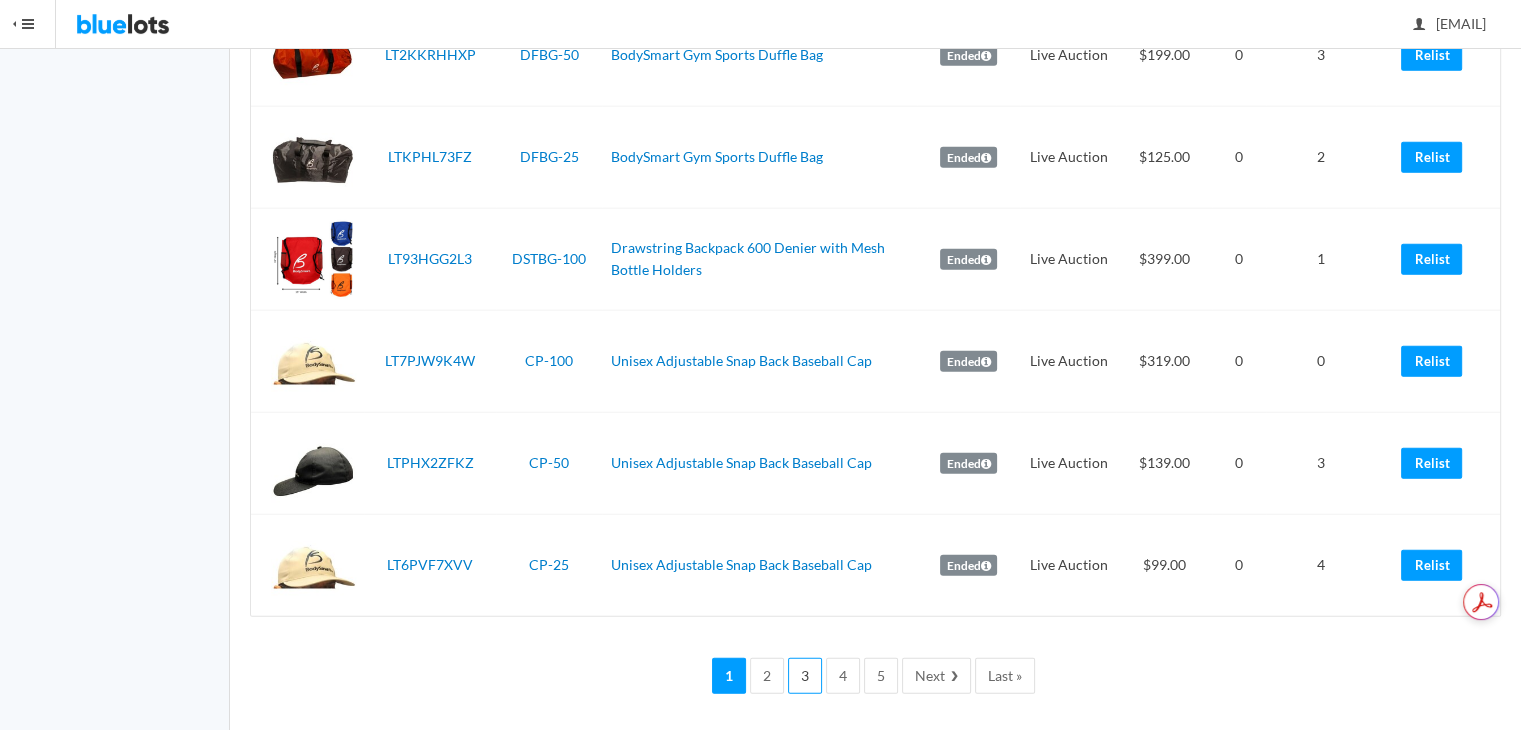click on "3" at bounding box center [805, 676] 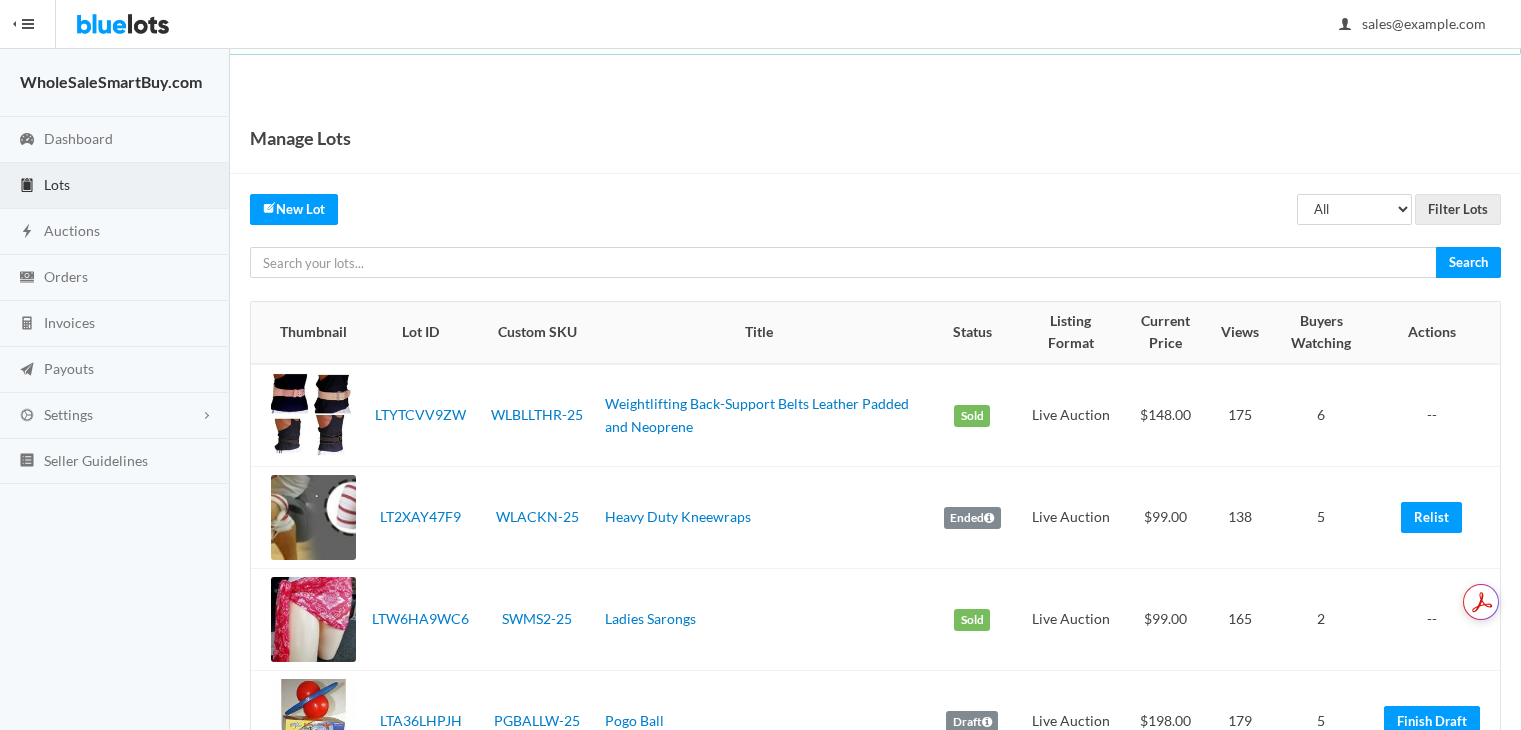 scroll, scrollTop: 0, scrollLeft: 0, axis: both 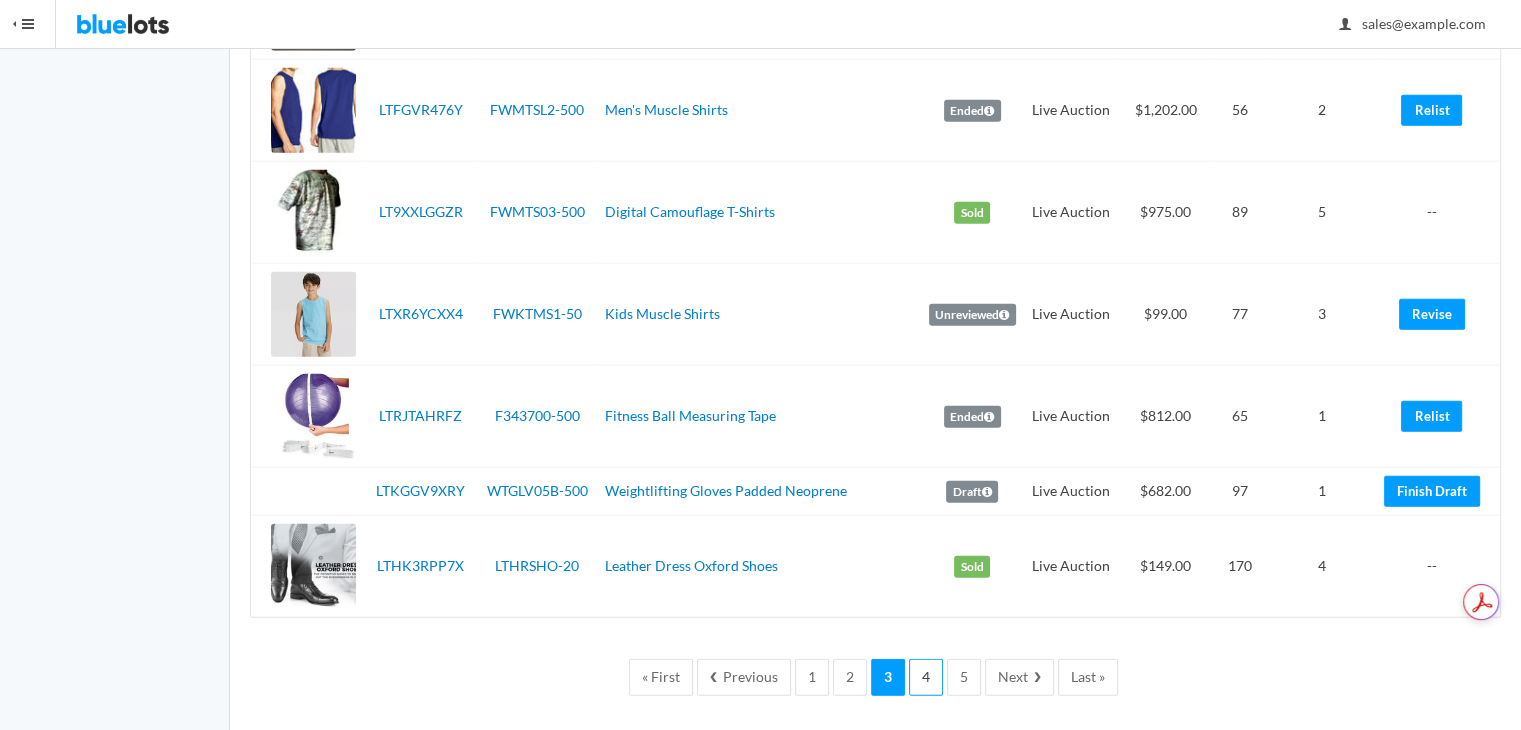 click on "4" at bounding box center (926, 677) 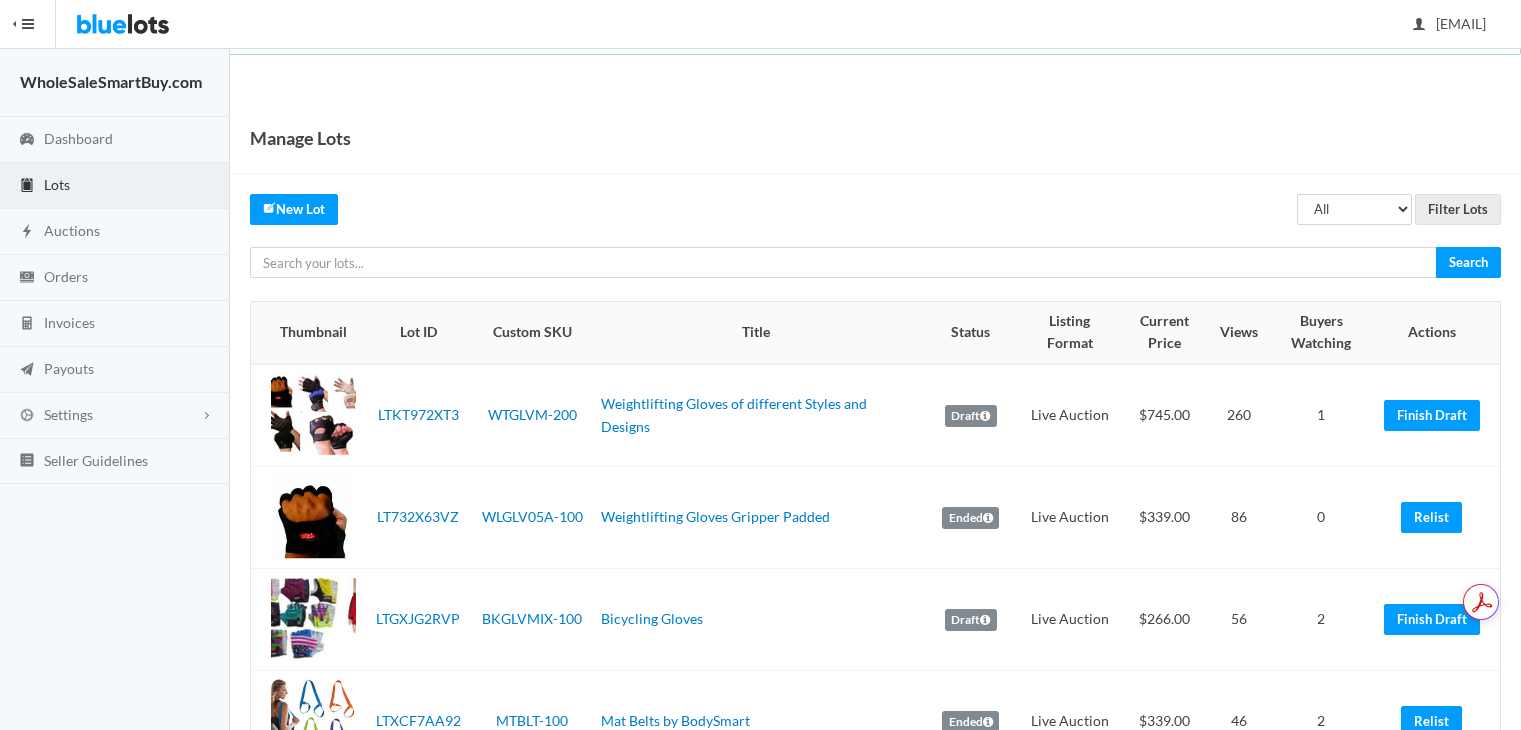 scroll, scrollTop: 0, scrollLeft: 0, axis: both 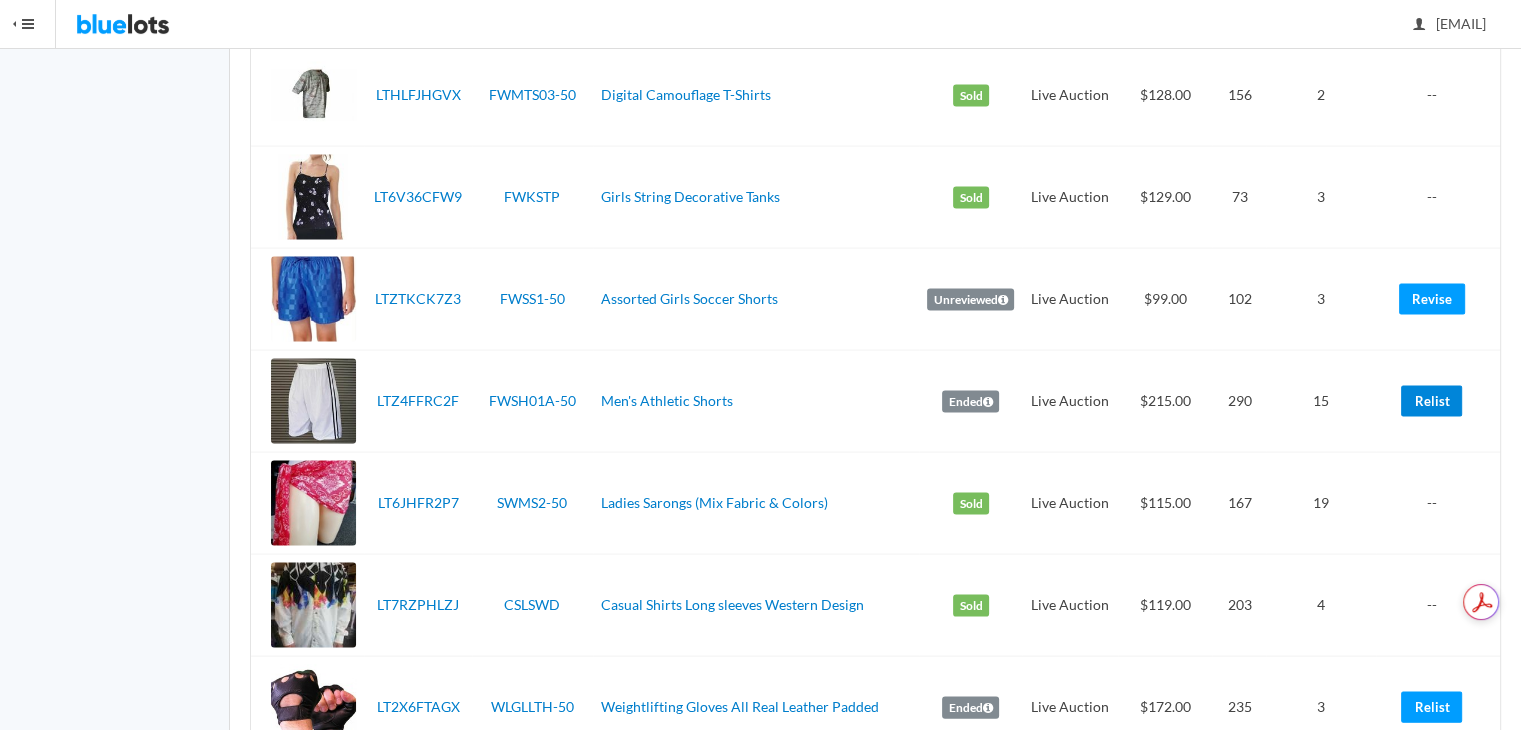 click on "Relist" at bounding box center [1431, 401] 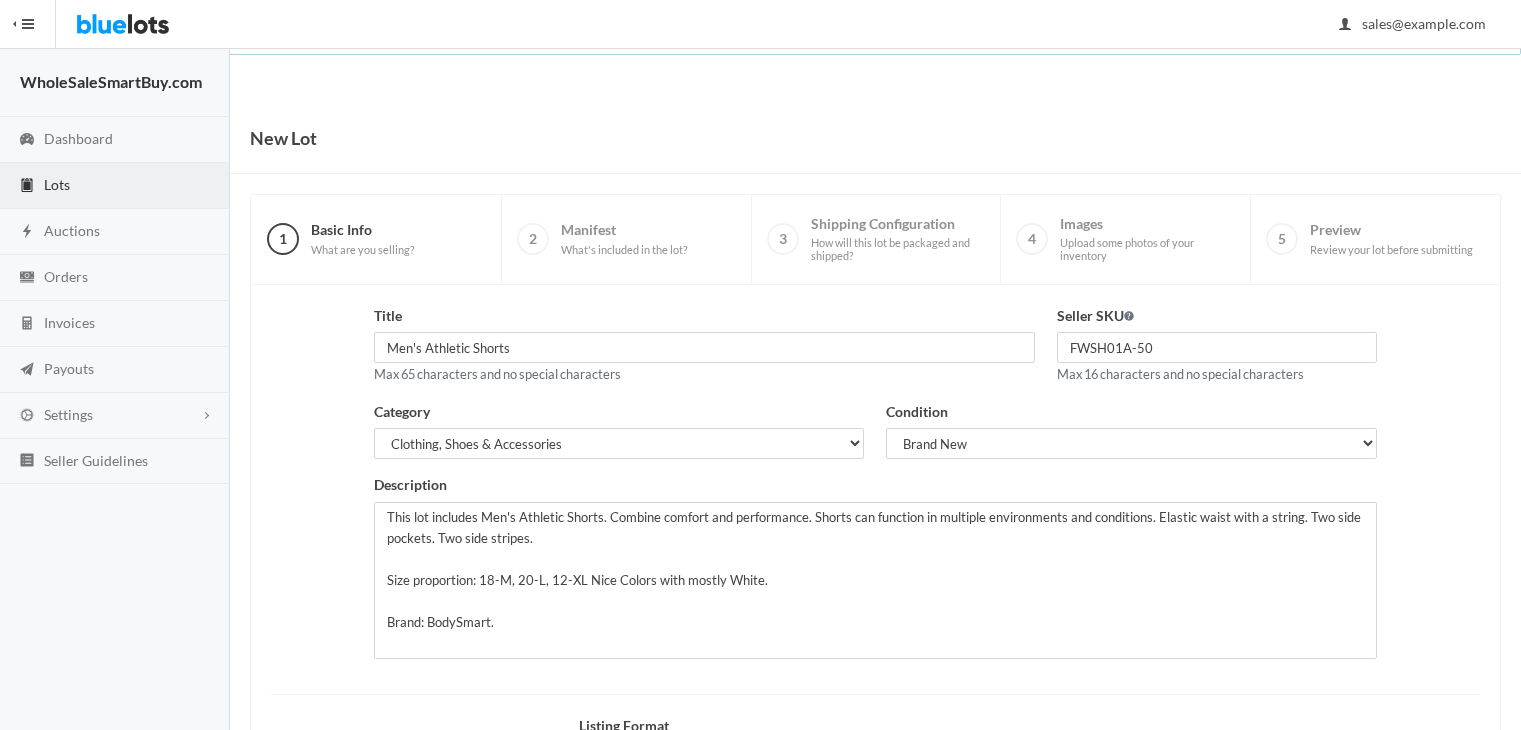 scroll, scrollTop: 0, scrollLeft: 0, axis: both 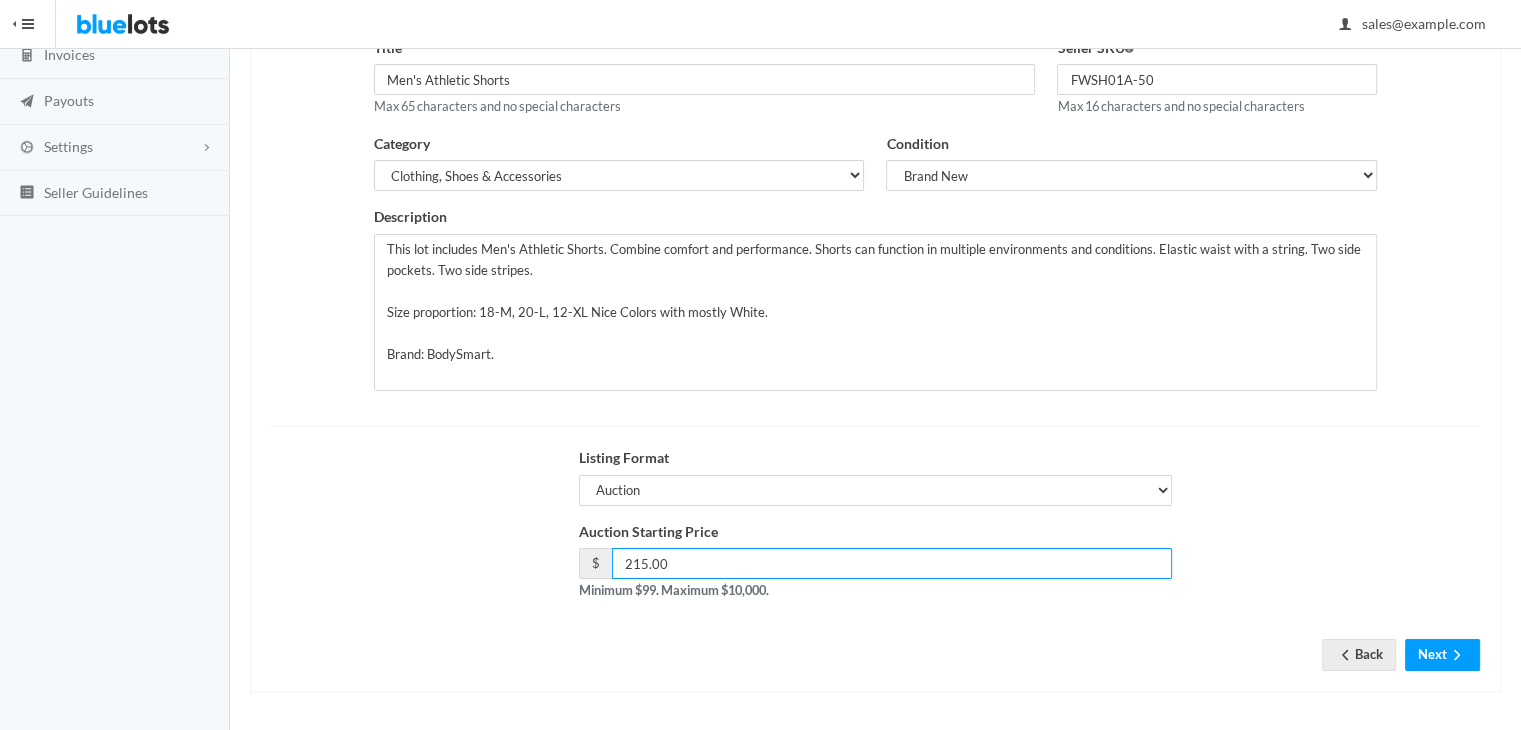 click on "215.00" at bounding box center (892, 563) 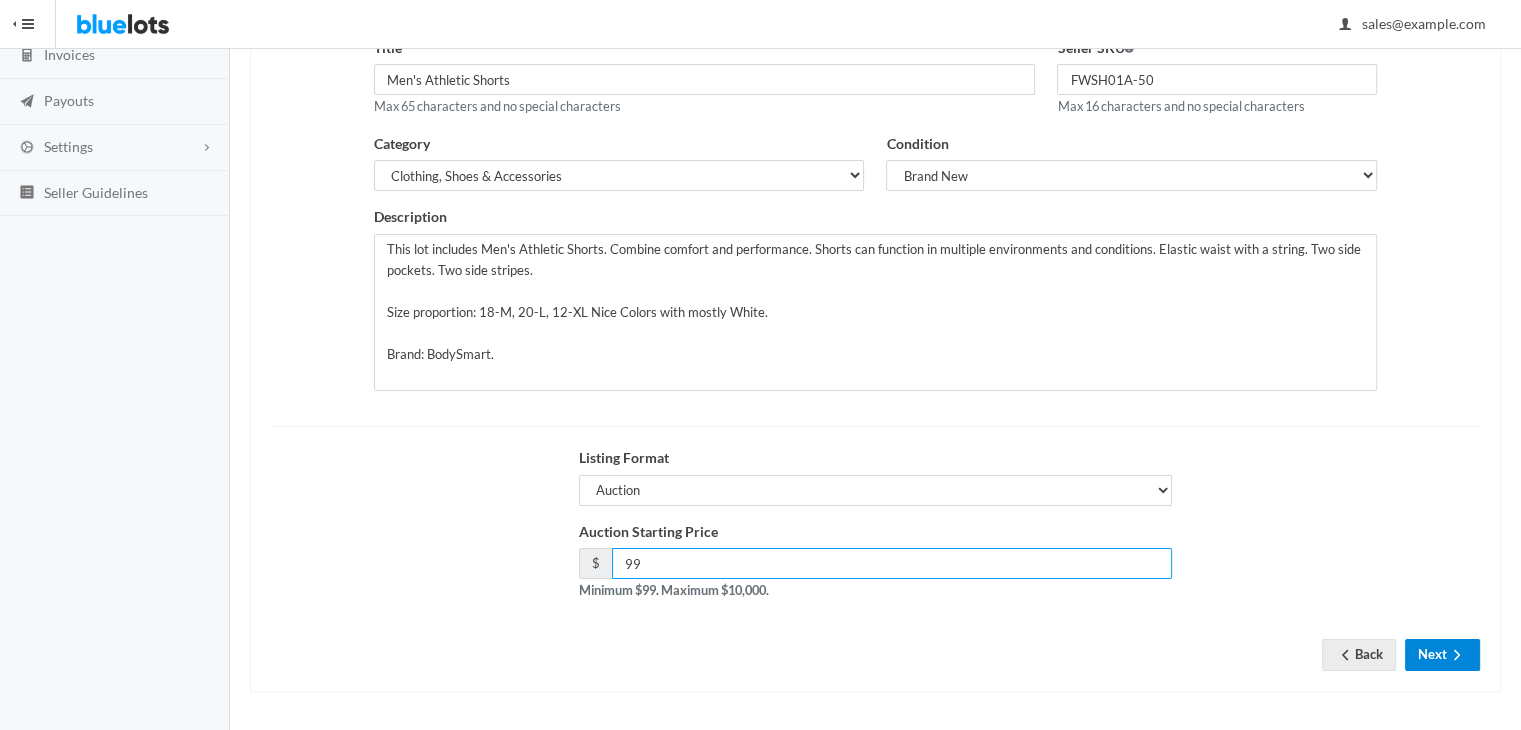 type on "99" 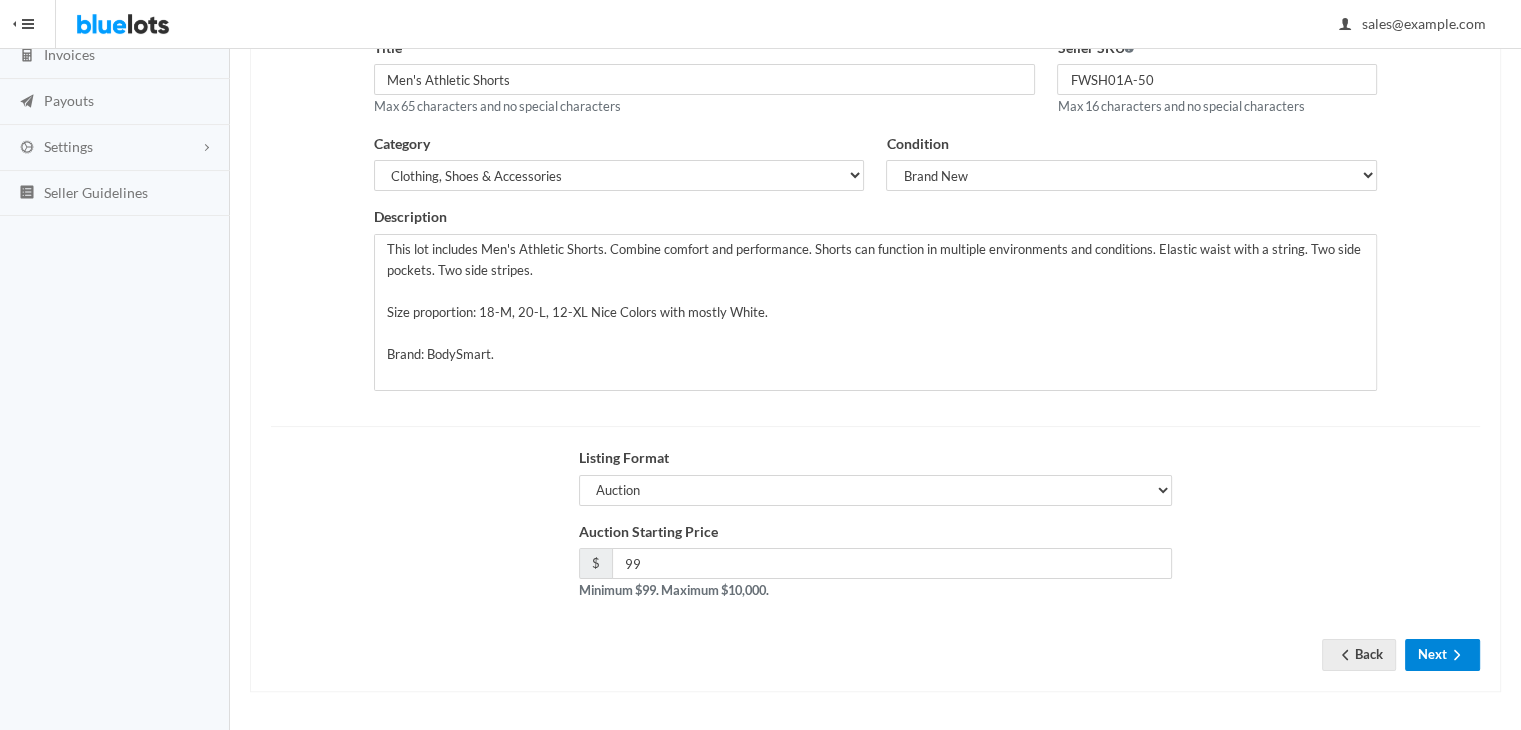 click on "Next" at bounding box center (1442, 654) 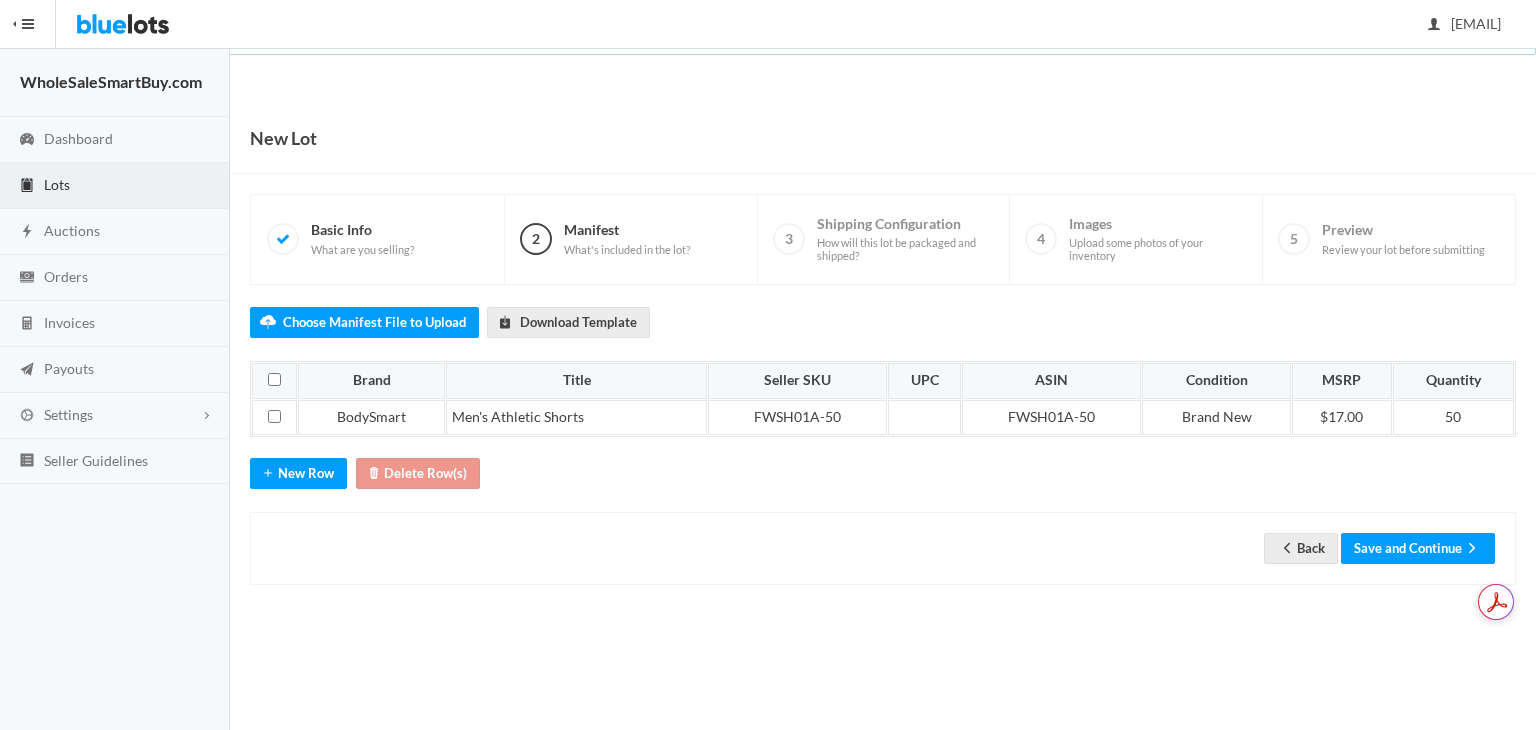 scroll, scrollTop: 0, scrollLeft: 0, axis: both 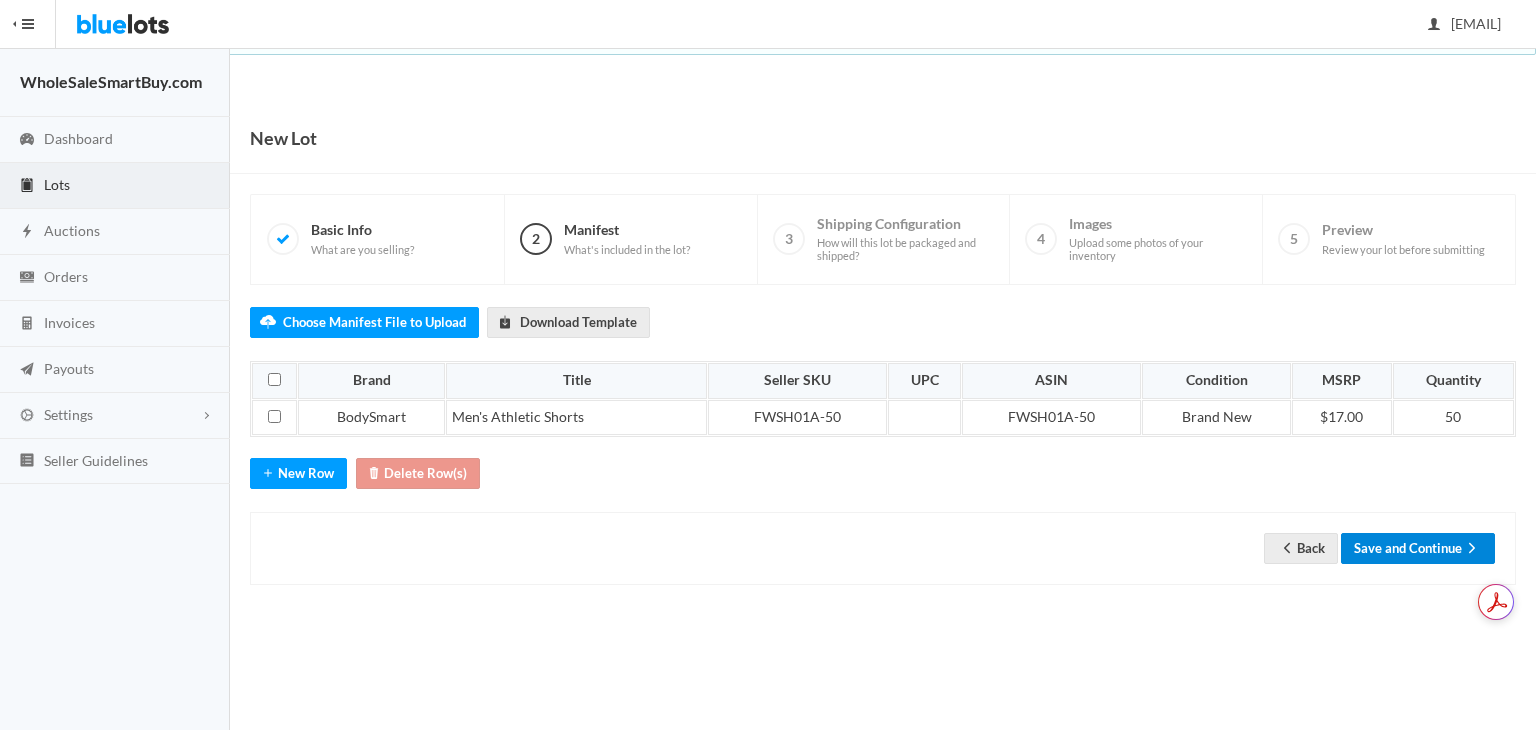 click on "Save and Continue" at bounding box center (1418, 548) 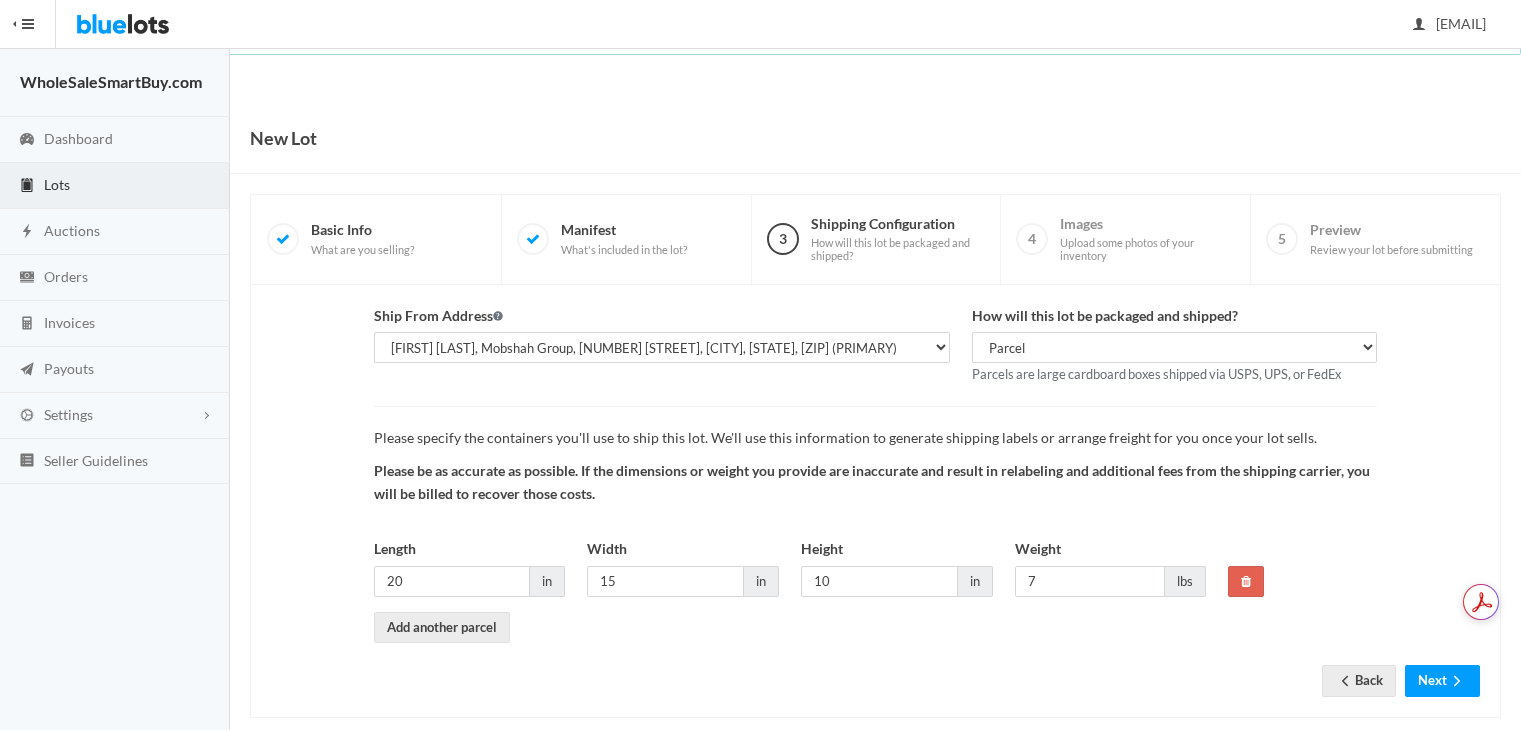 scroll, scrollTop: 0, scrollLeft: 0, axis: both 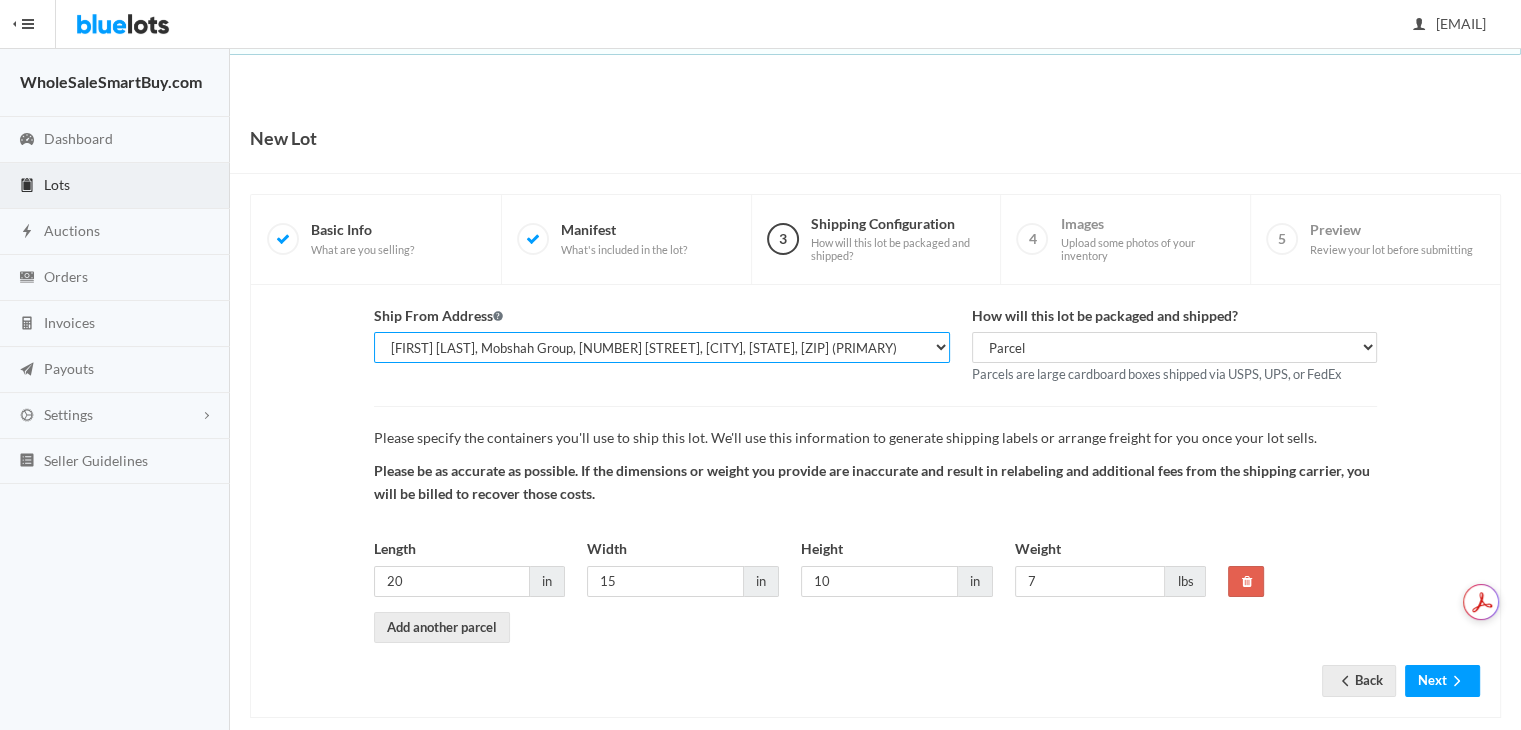 click on "[FIRST] [LAST], WholesaleSmartBuy.com, [NUMBER] [STREET], [CITY], [STATE], [ZIP]
[FIRST] [LAST], Mobshah Group, [NUMBER] [STREET], [CITY], [STATE], [ZIP] (PRIMARY)
[FIRST] [LAST], Mobshah Group, [NUMBER] [STREET] PMB [NUMBER], [CITY], [STATE], [ZIP] (MAIN)" at bounding box center (662, 347) 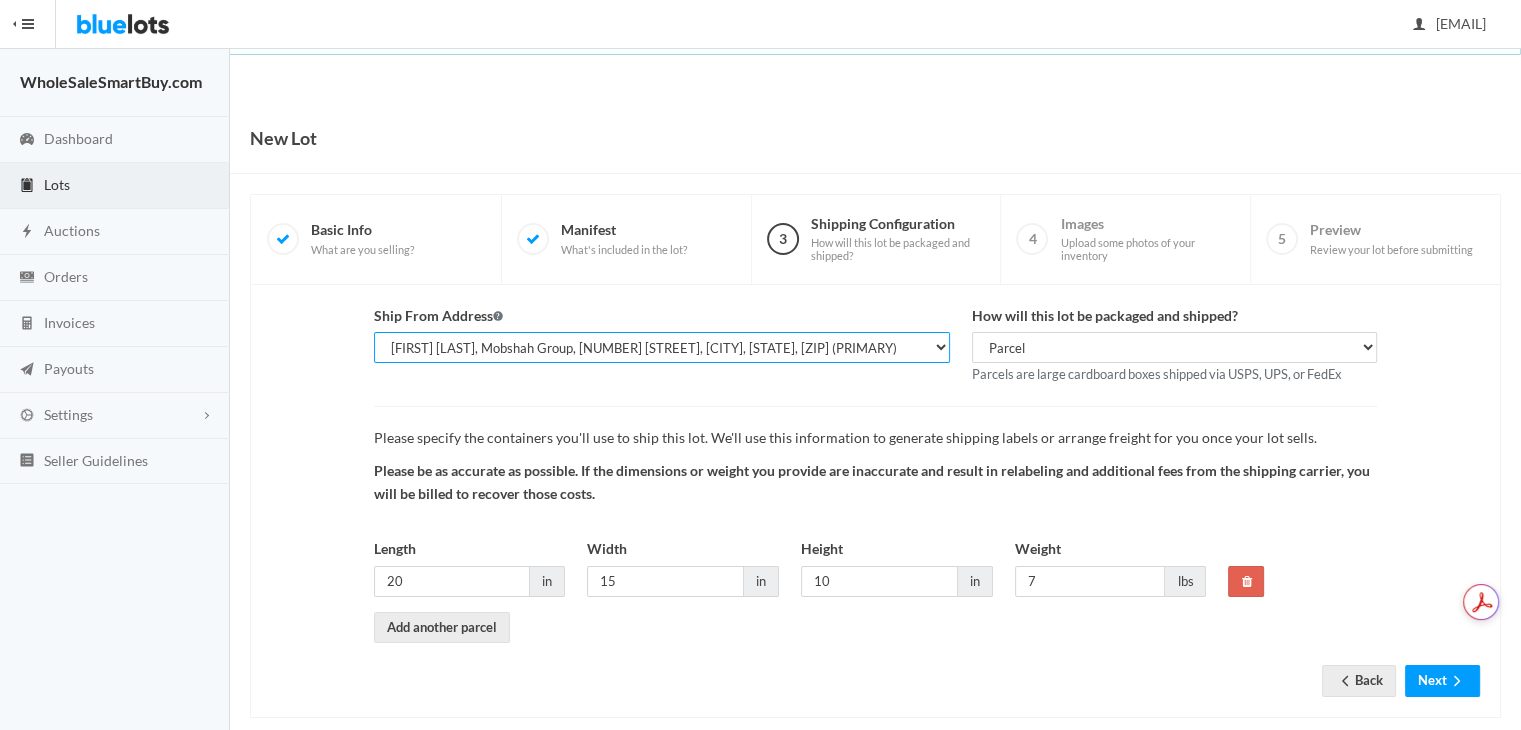 select on "24469" 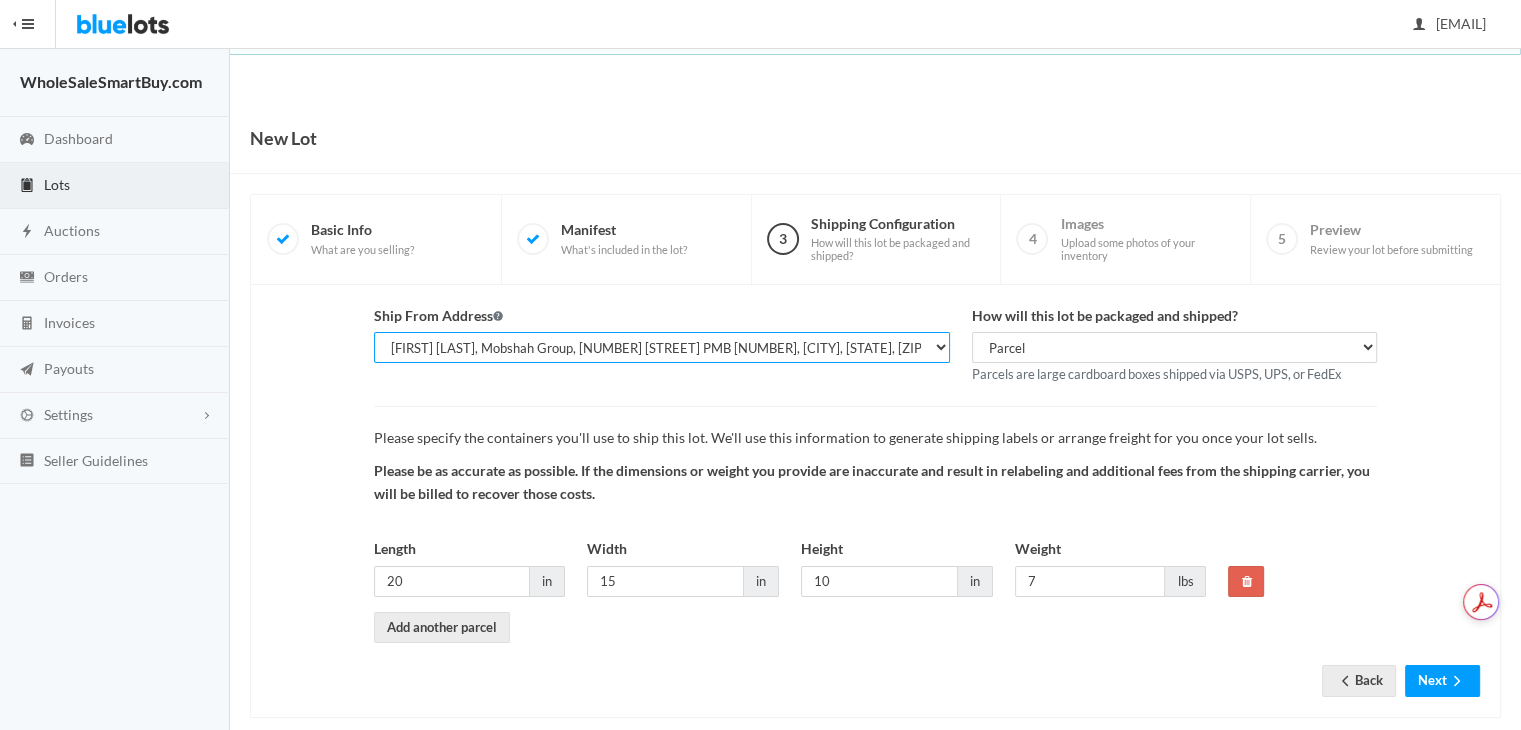 click on "[FIRST] [LAST], WholesaleSmartBuy.com, [NUMBER] [STREET], [CITY], [STATE], [ZIP]
[FIRST] [LAST], Mobshah Group, [NUMBER] [STREET], [CITY], [STATE], [ZIP] (PRIMARY)
[FIRST] [LAST], Mobshah Group, [NUMBER] [STREET] PMB [NUMBER], [CITY], [STATE], [ZIP] (MAIN)" at bounding box center [662, 347] 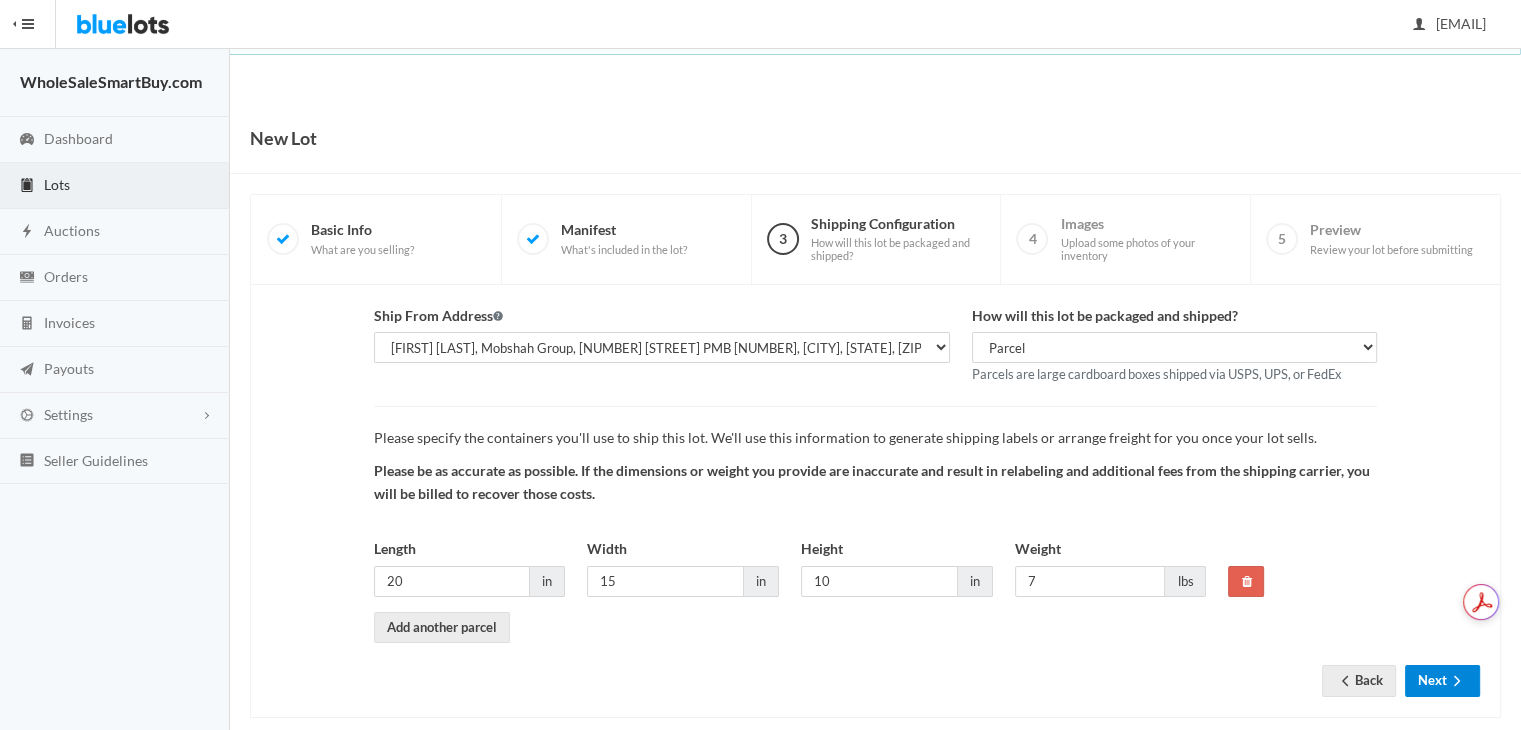 click on "Next" at bounding box center (1442, 680) 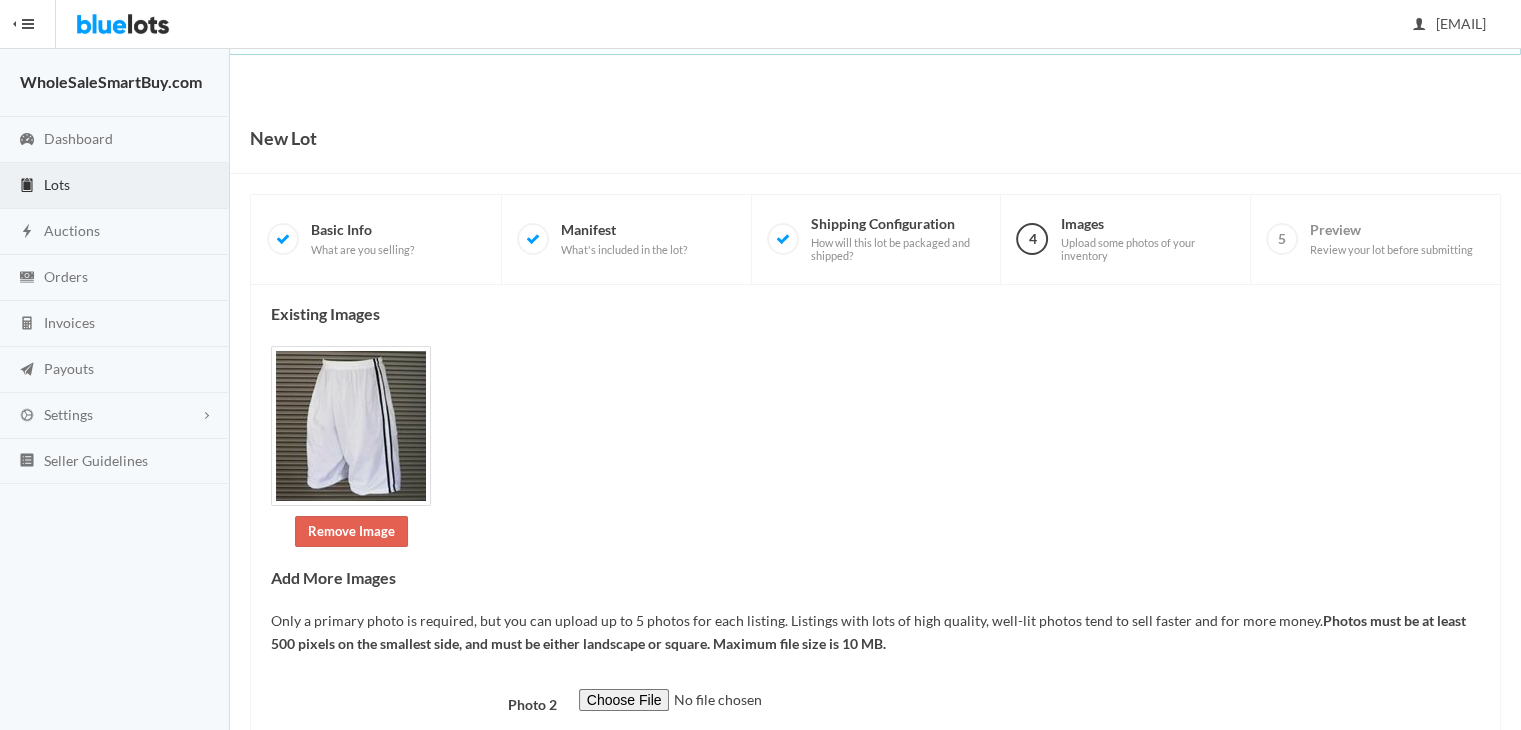 scroll, scrollTop: 294, scrollLeft: 0, axis: vertical 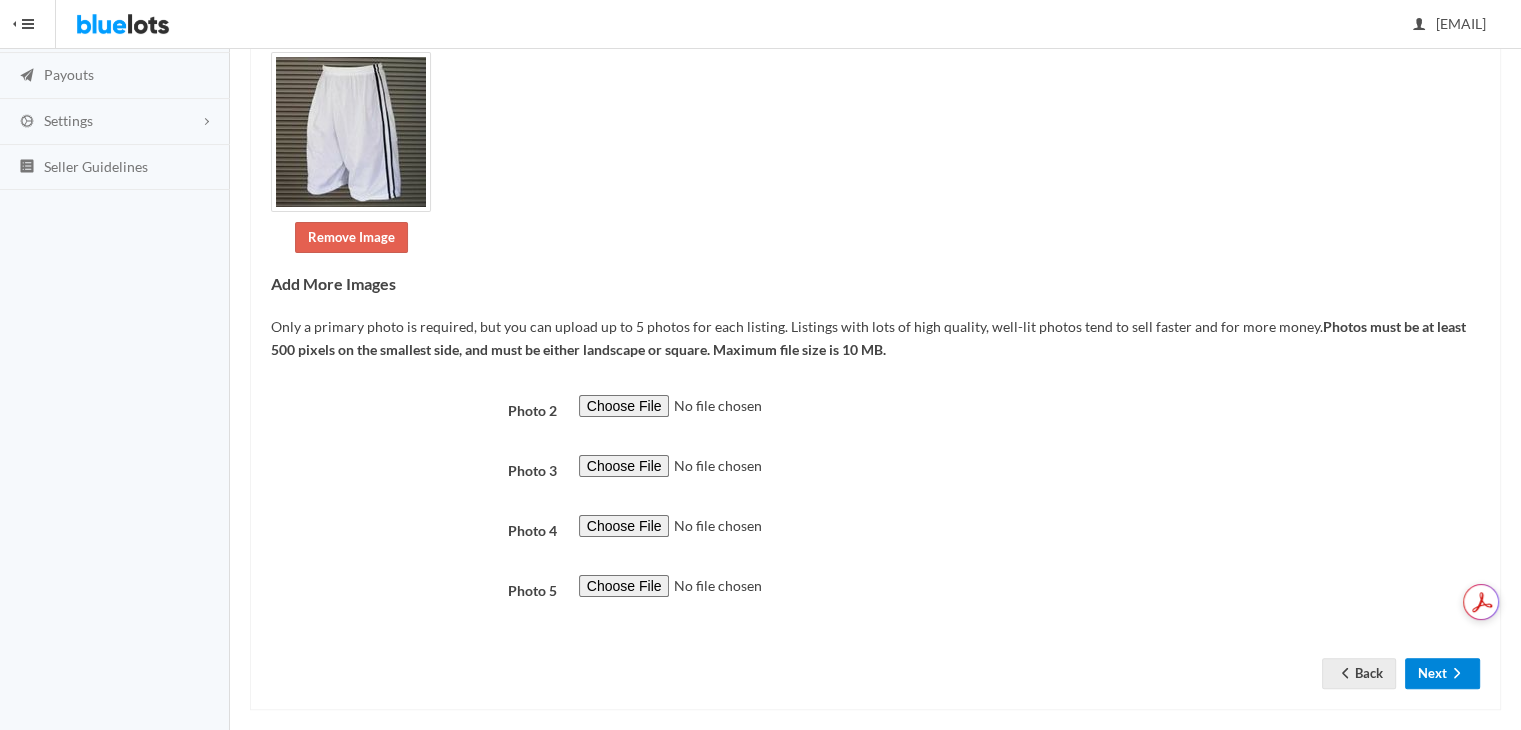 click on "Next" at bounding box center [1442, 673] 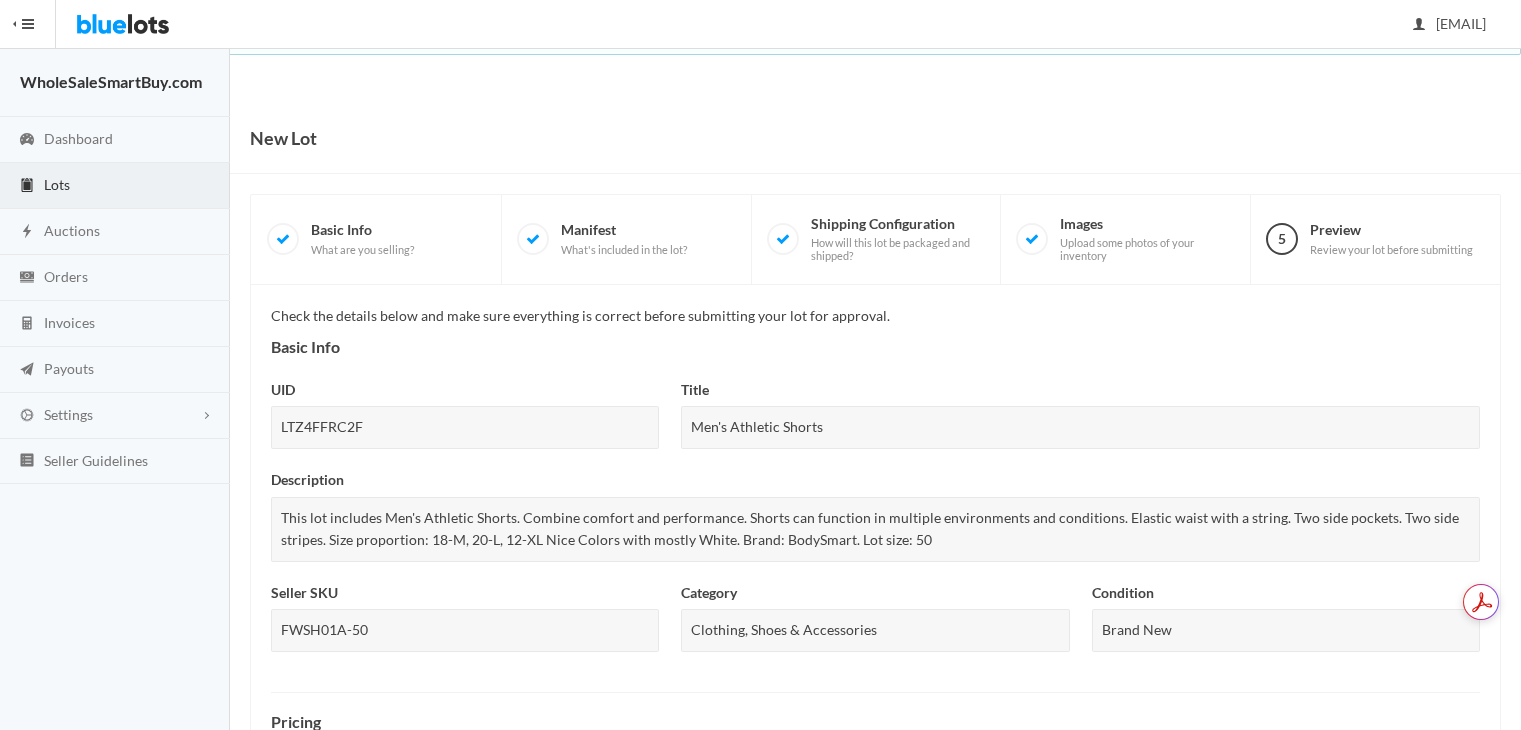 scroll, scrollTop: 0, scrollLeft: 0, axis: both 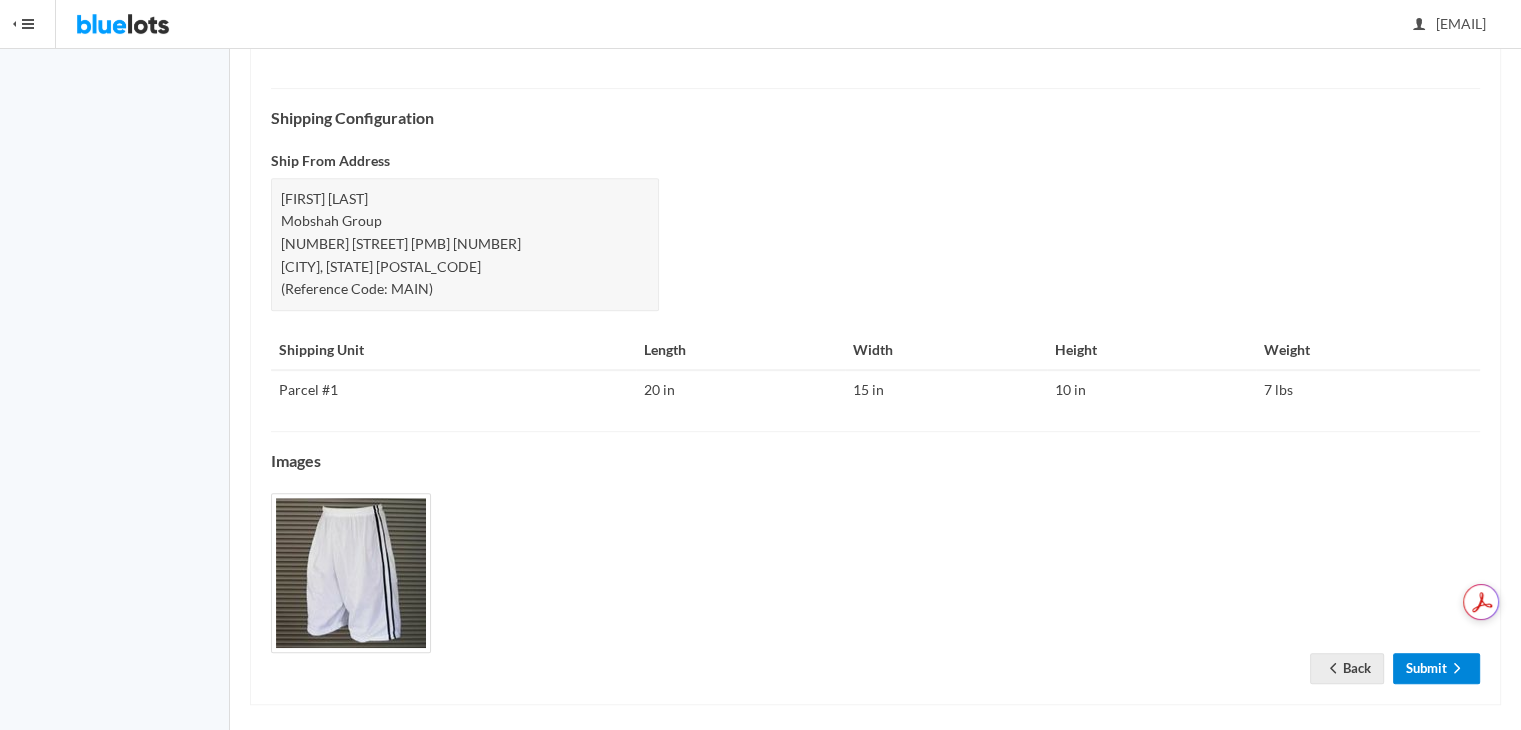 click on "Submit" at bounding box center [1436, 668] 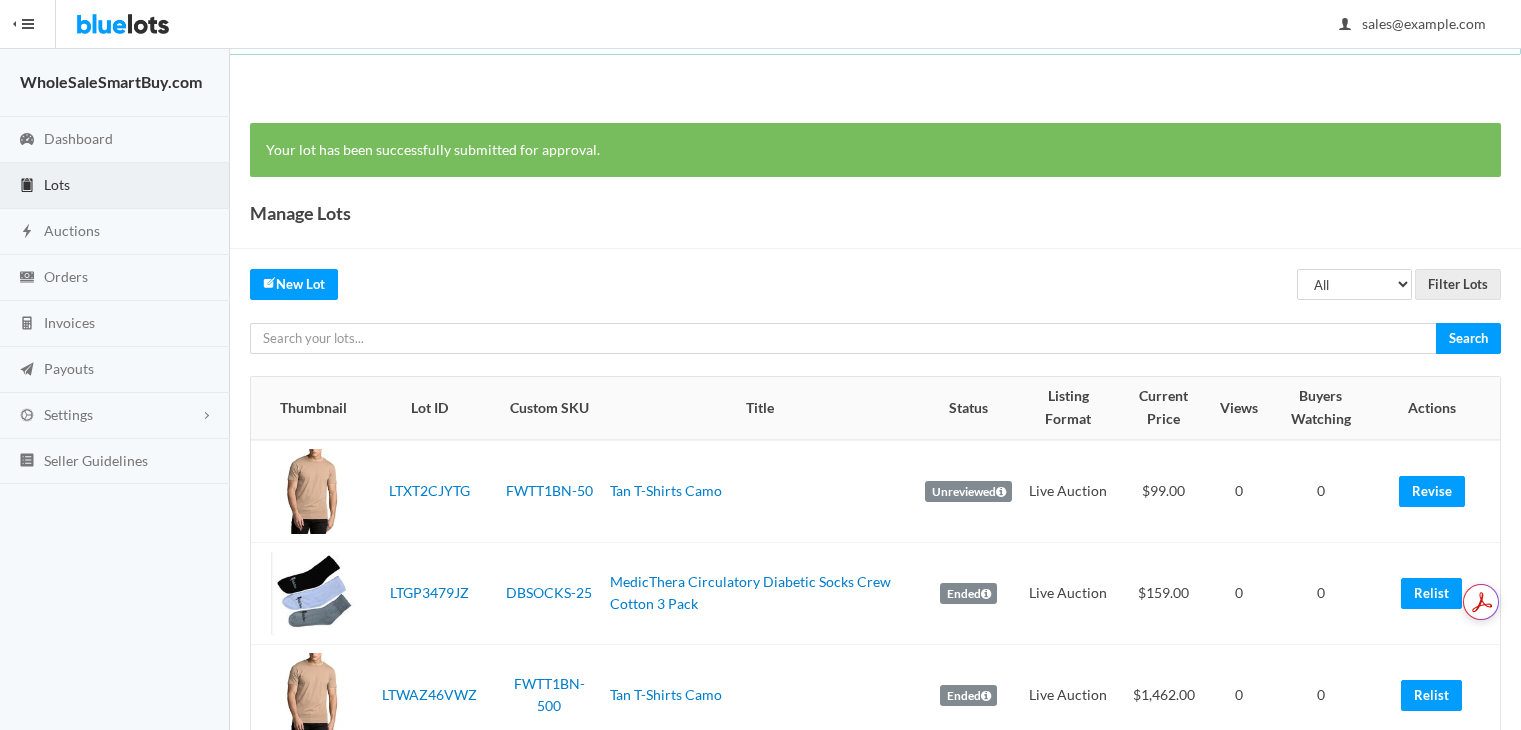 scroll, scrollTop: 0, scrollLeft: 0, axis: both 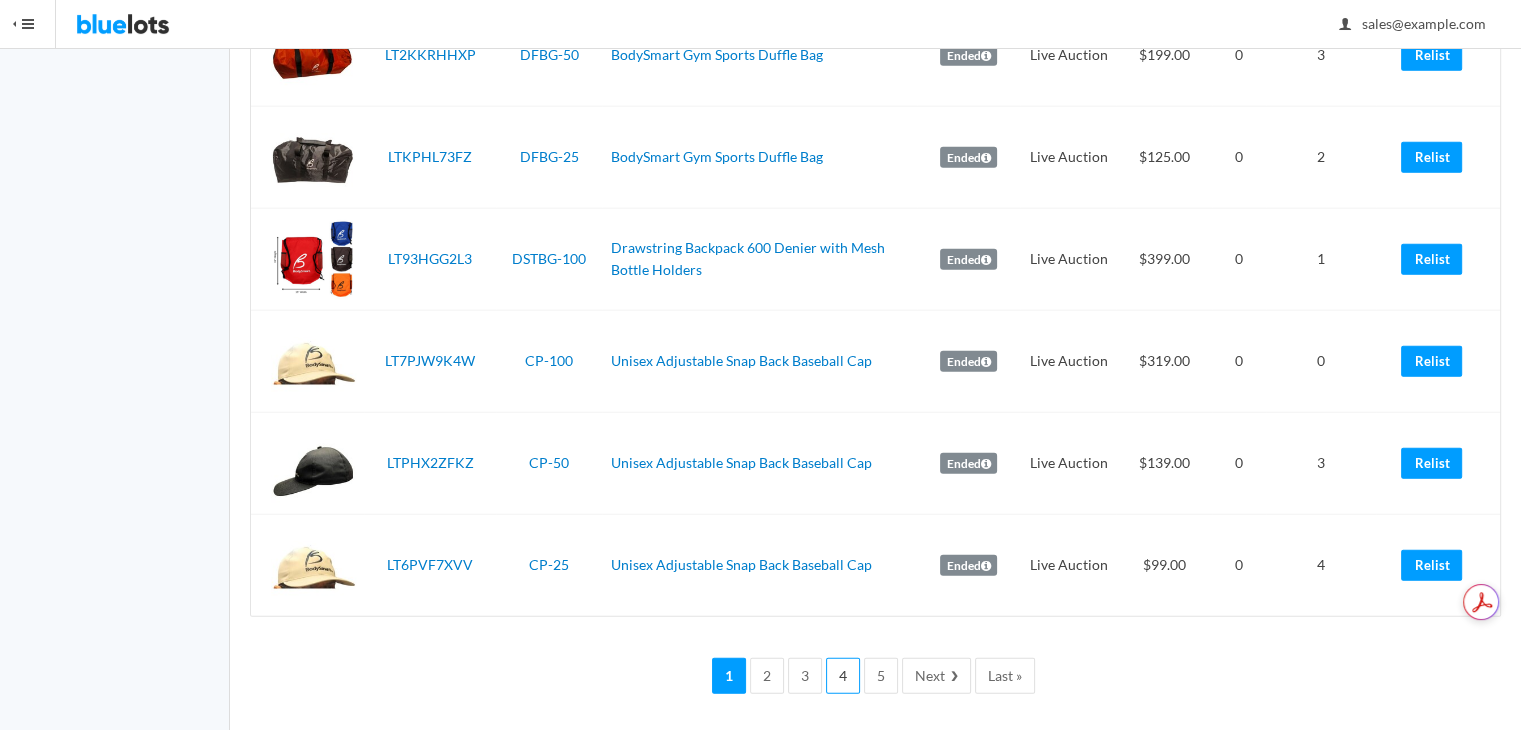 click on "4" at bounding box center [843, 676] 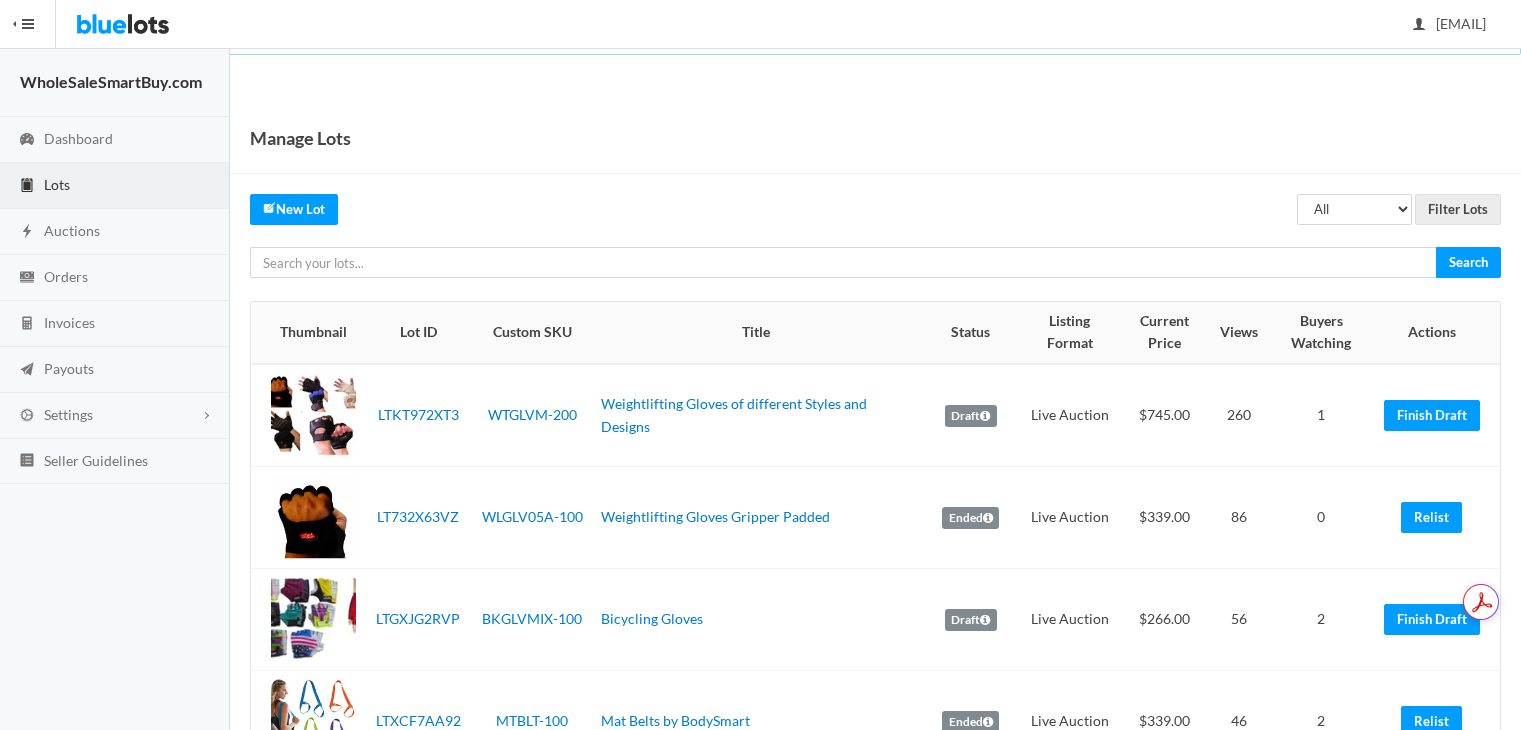 scroll, scrollTop: 0, scrollLeft: 0, axis: both 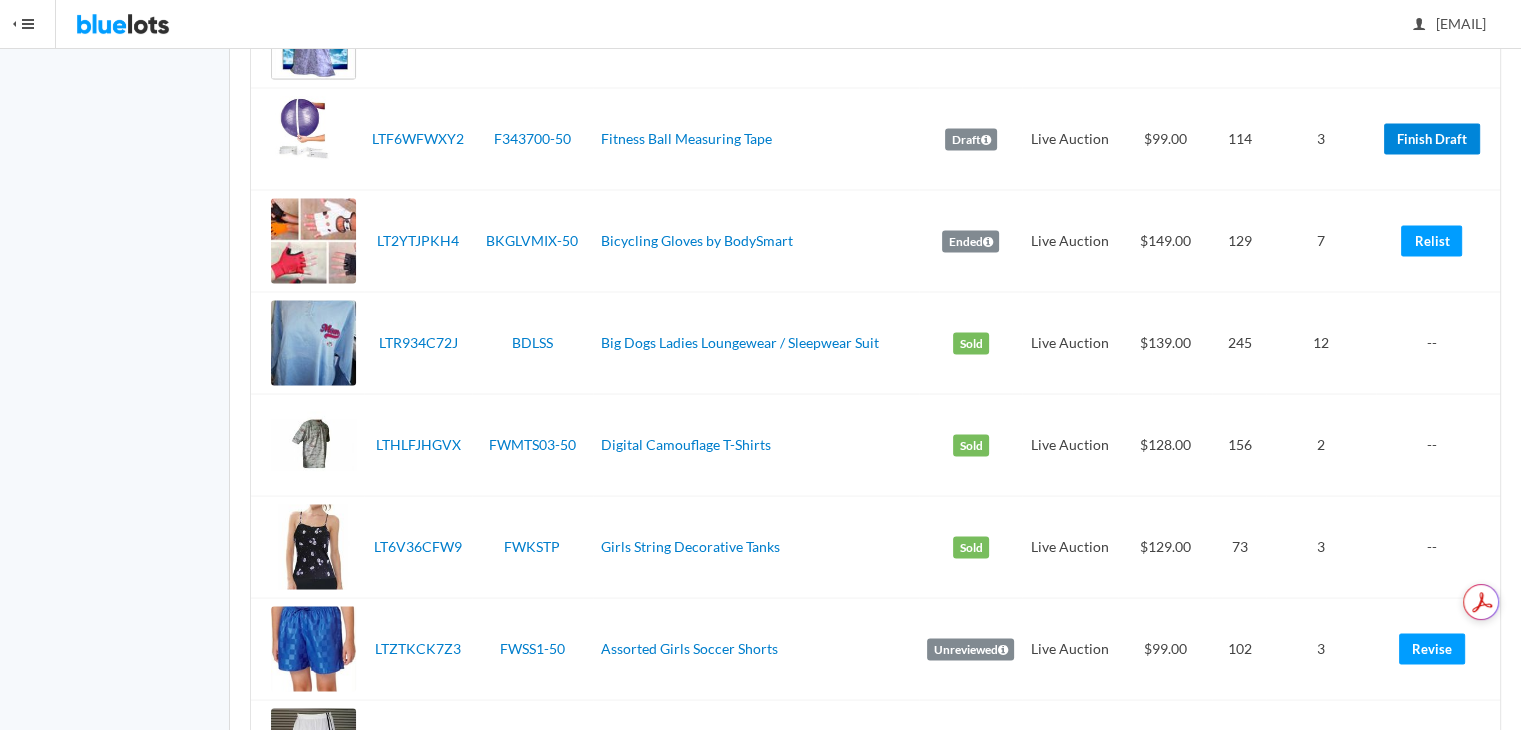 click on "Finish Draft" at bounding box center [1432, 138] 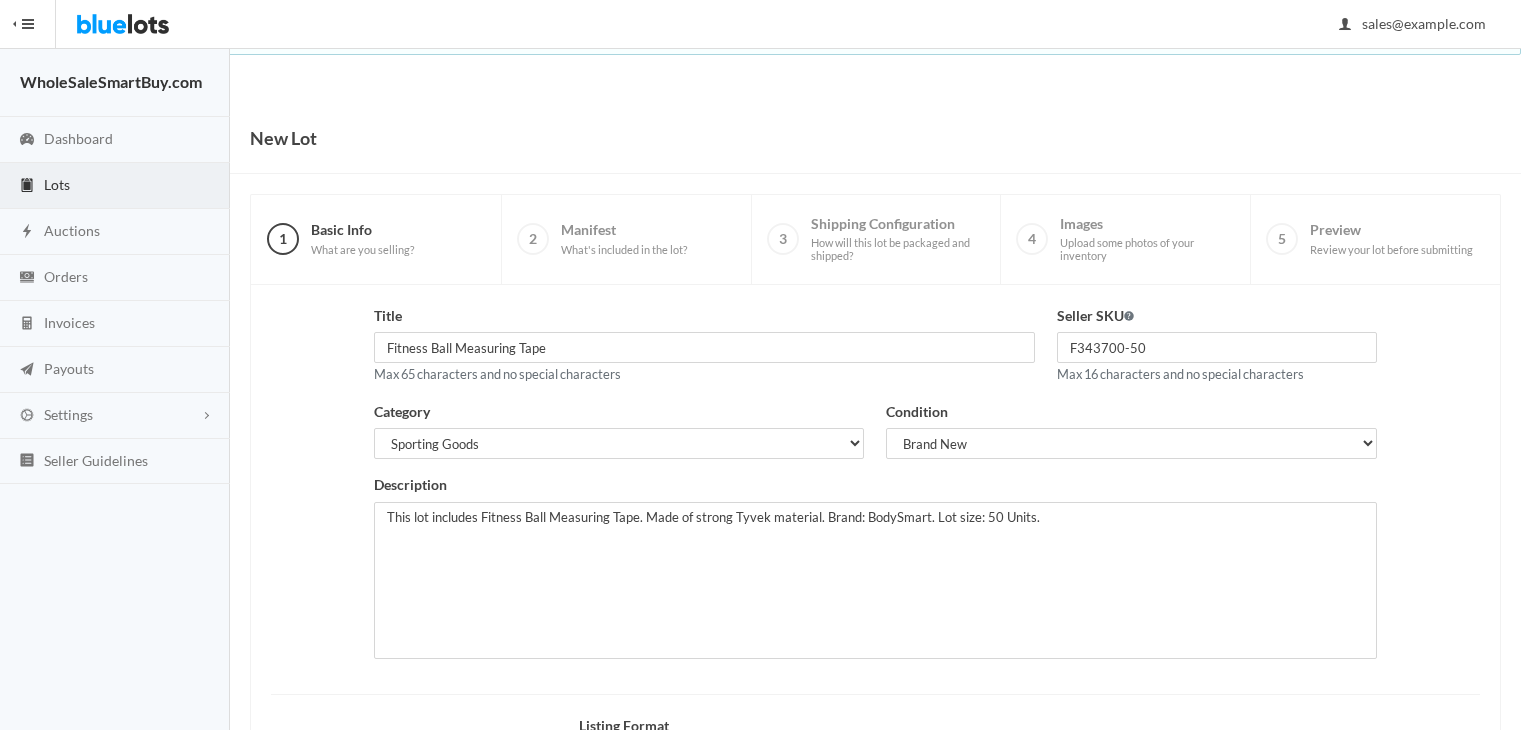 scroll, scrollTop: 0, scrollLeft: 0, axis: both 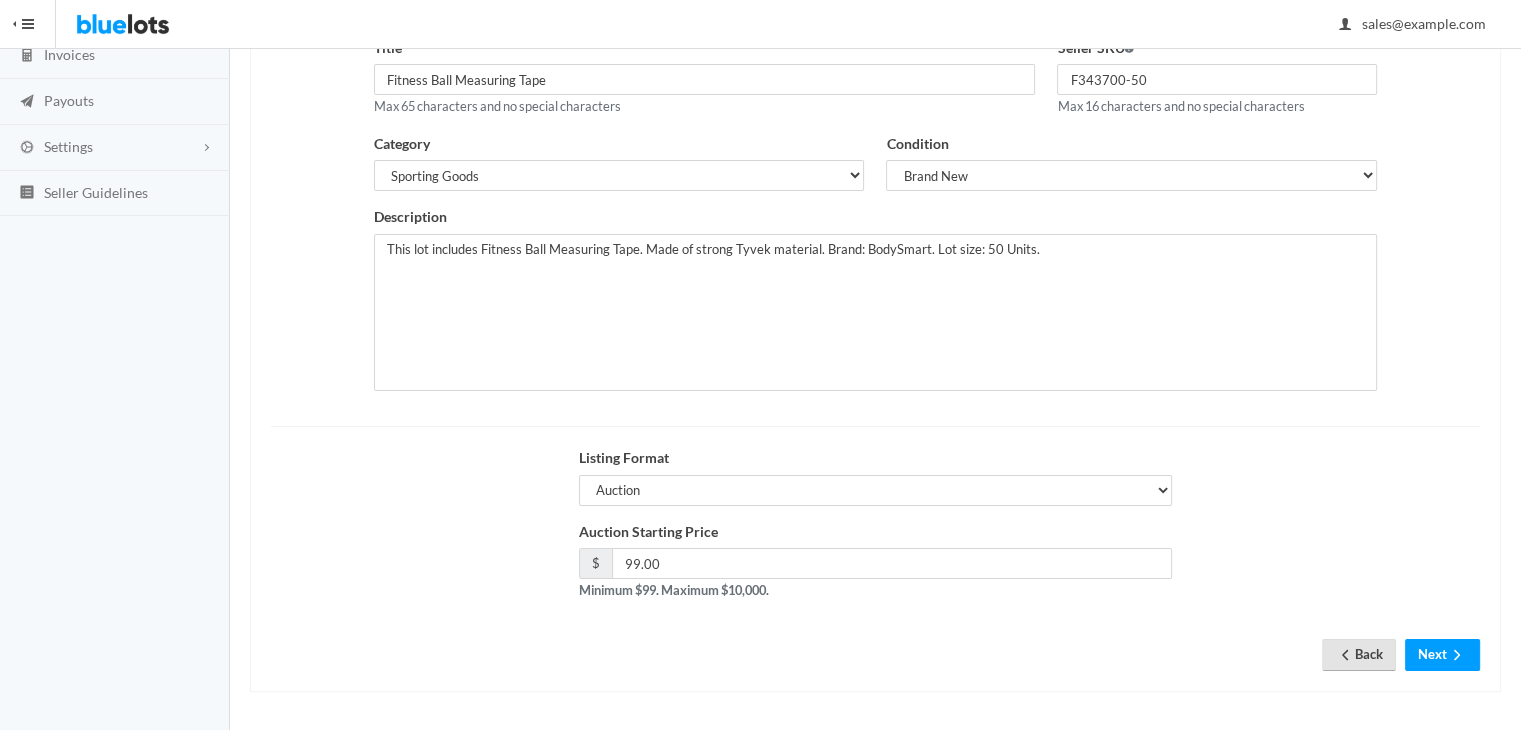 click on "Back" at bounding box center [1359, 654] 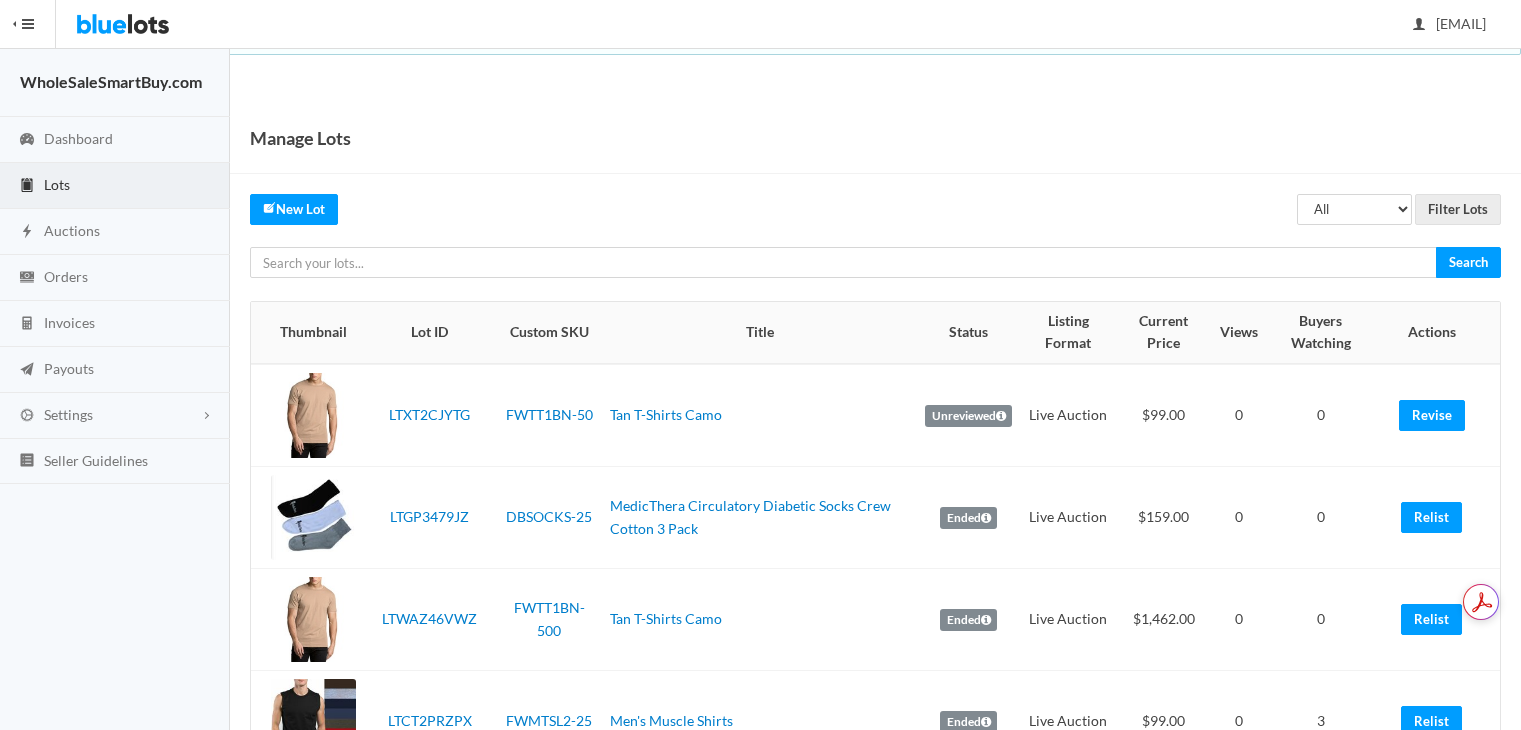 scroll, scrollTop: 0, scrollLeft: 0, axis: both 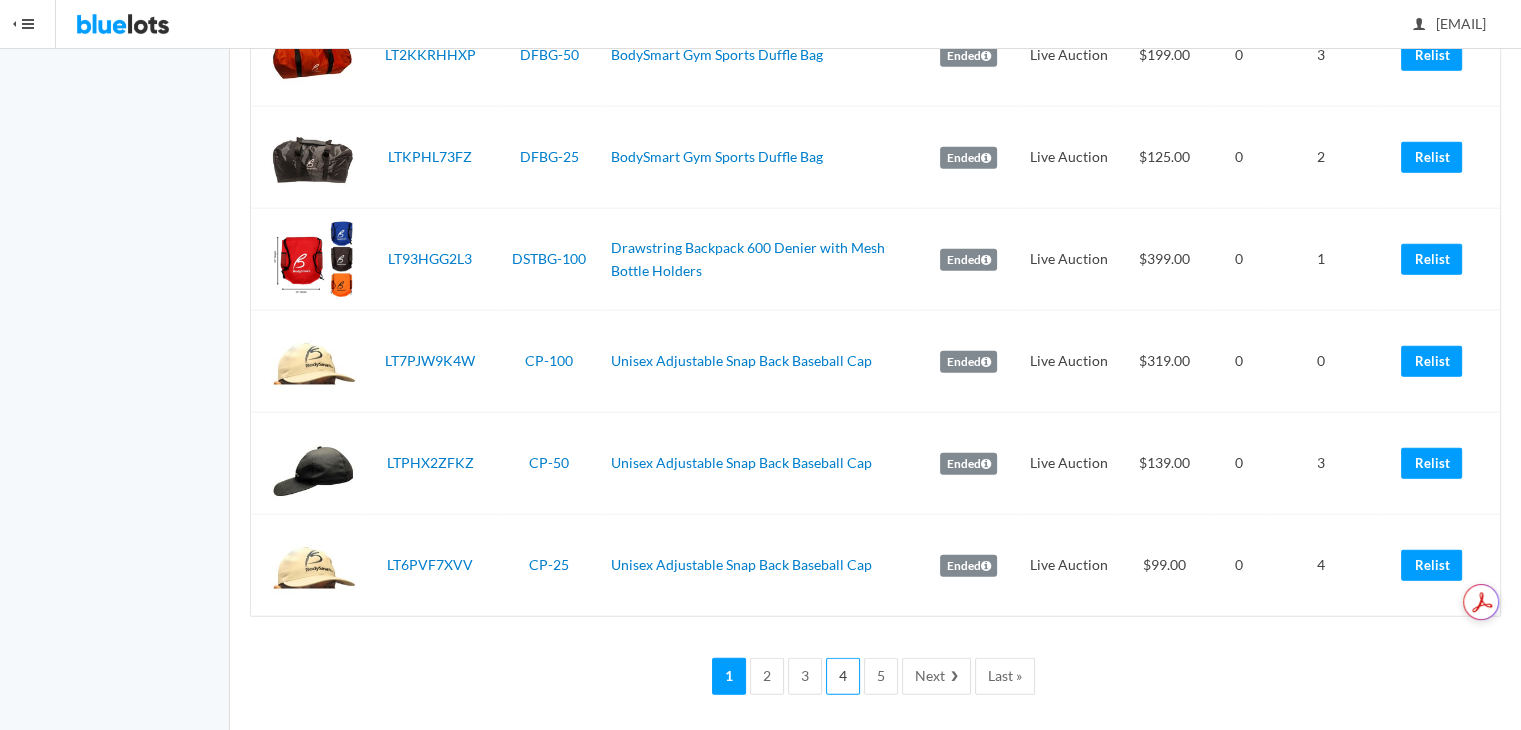 click on "4" at bounding box center (843, 676) 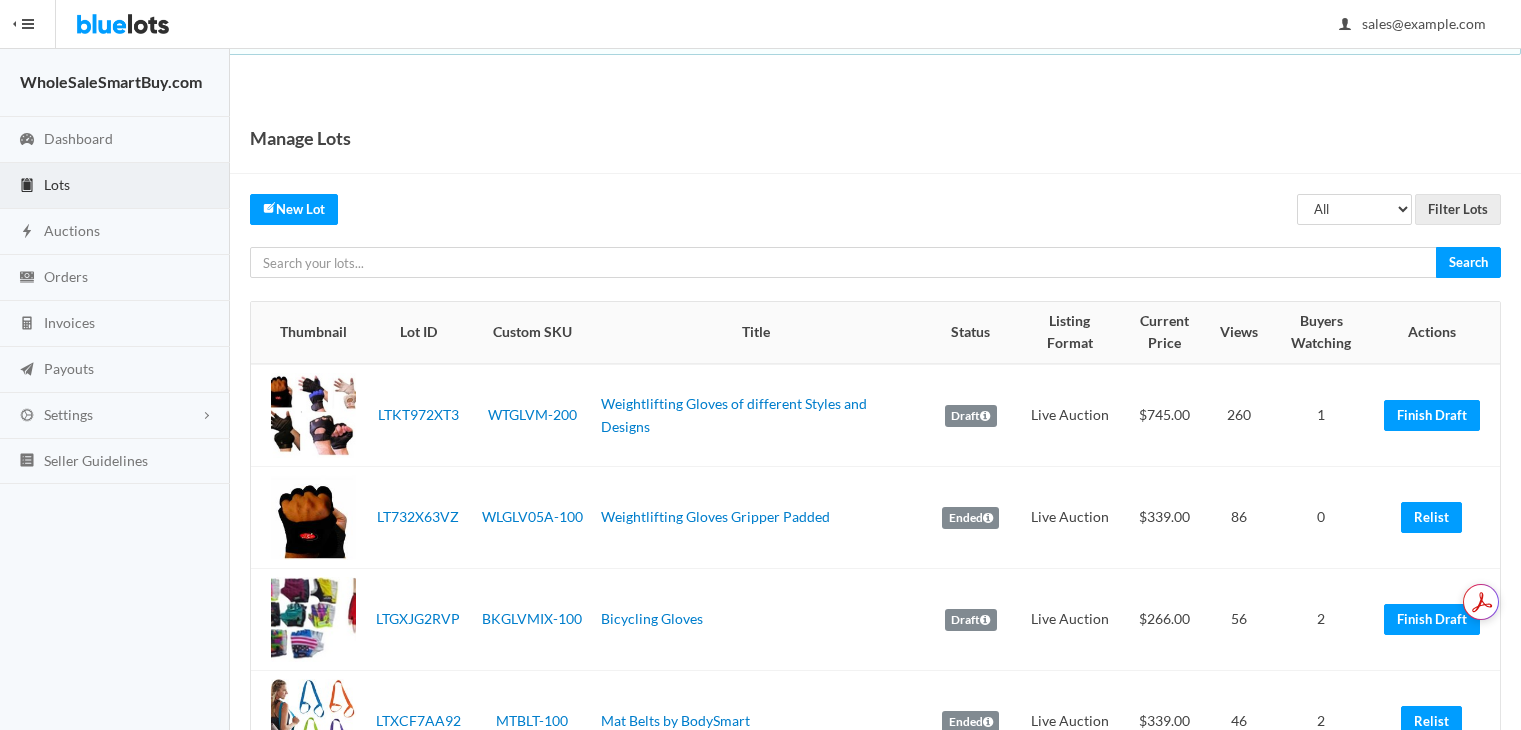 scroll, scrollTop: 0, scrollLeft: 0, axis: both 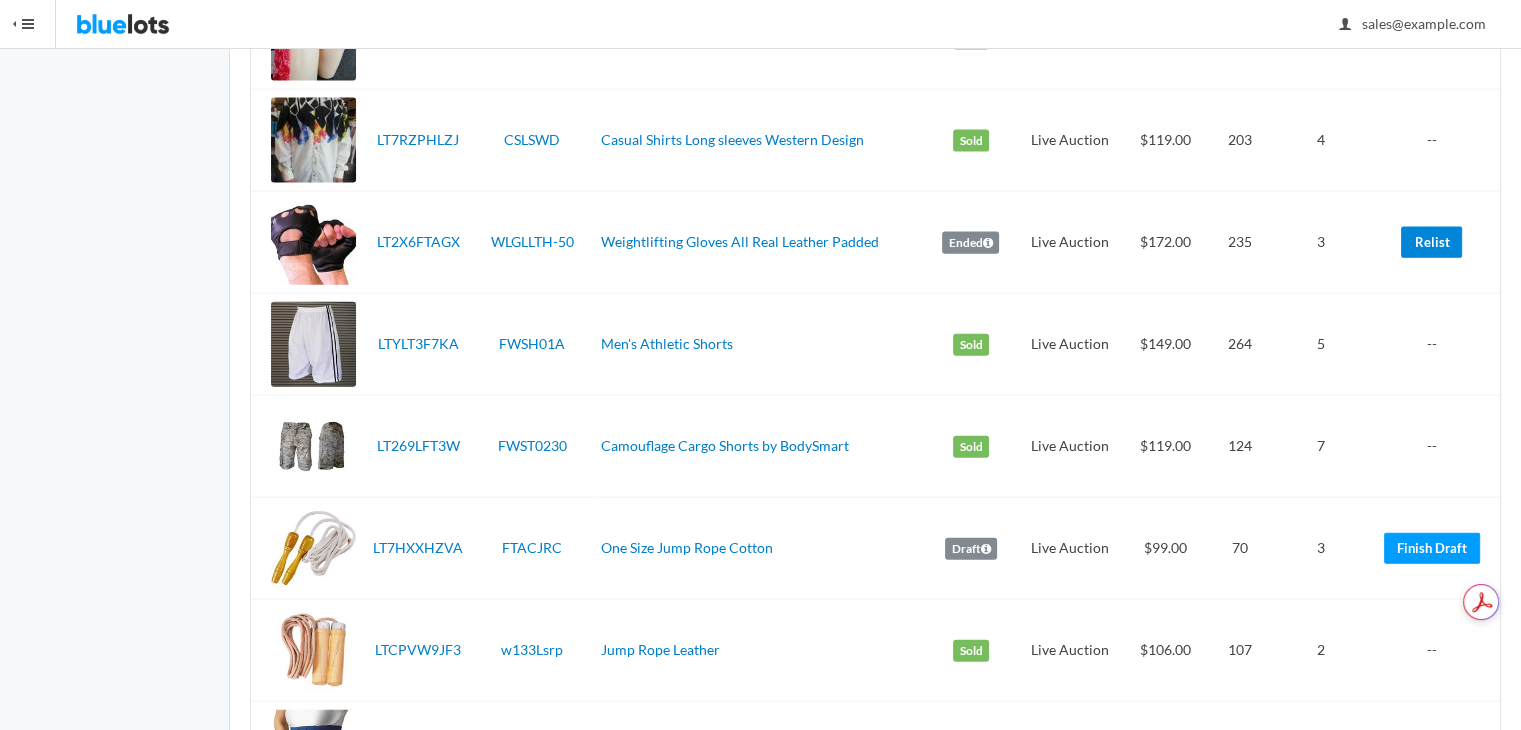 click on "Relist" at bounding box center [1431, 242] 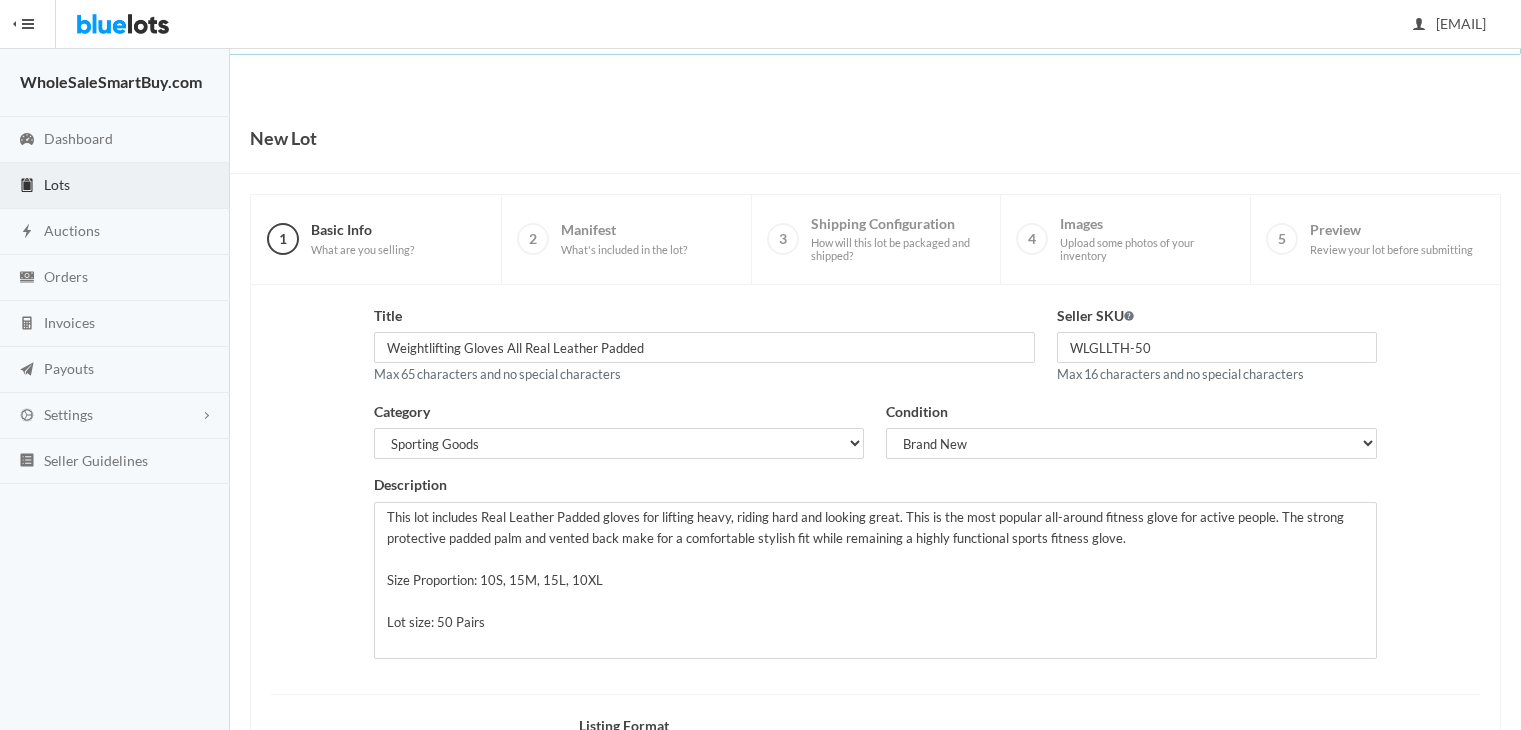 scroll, scrollTop: 0, scrollLeft: 0, axis: both 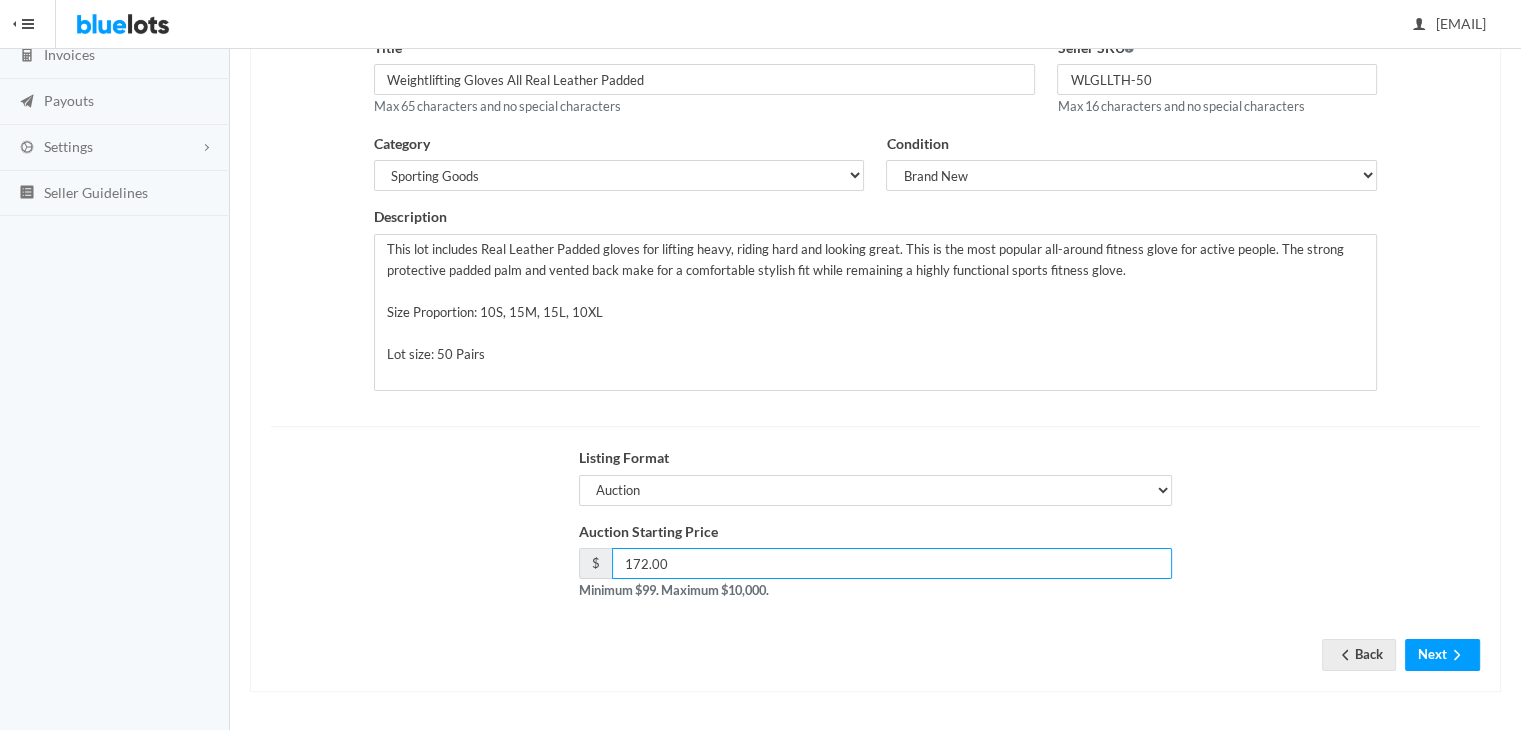 click on "172.00" at bounding box center (892, 563) 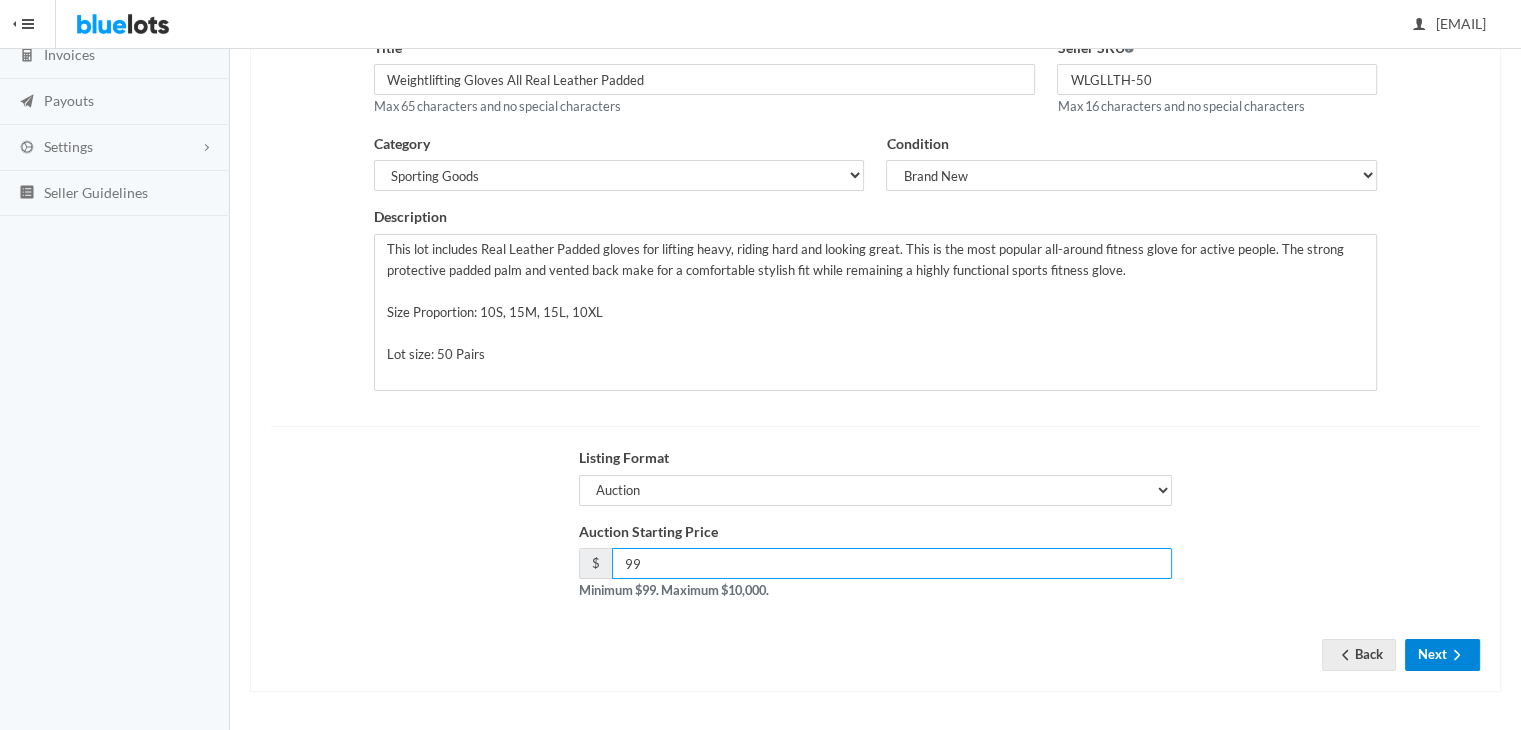 type on "99" 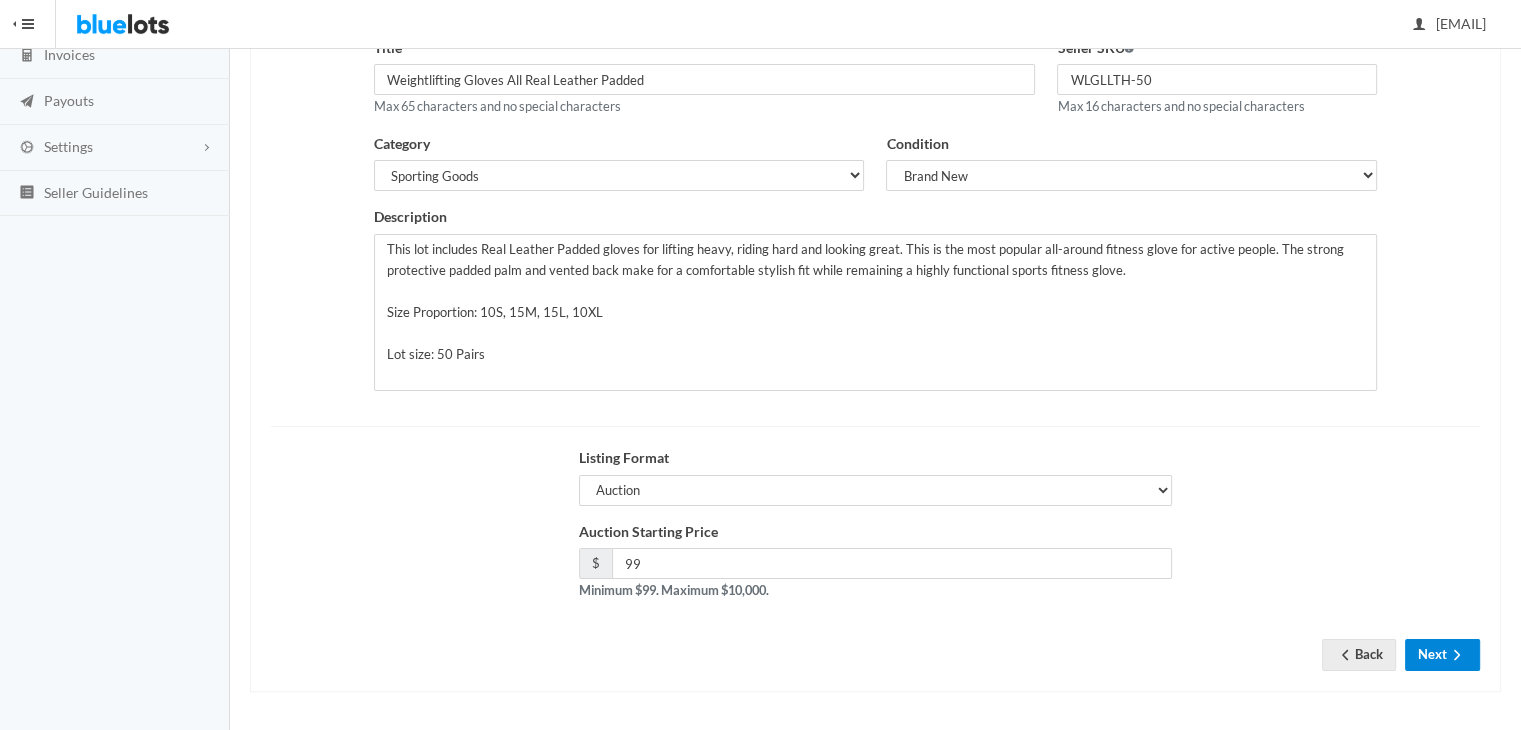 click on "Next" at bounding box center (1442, 654) 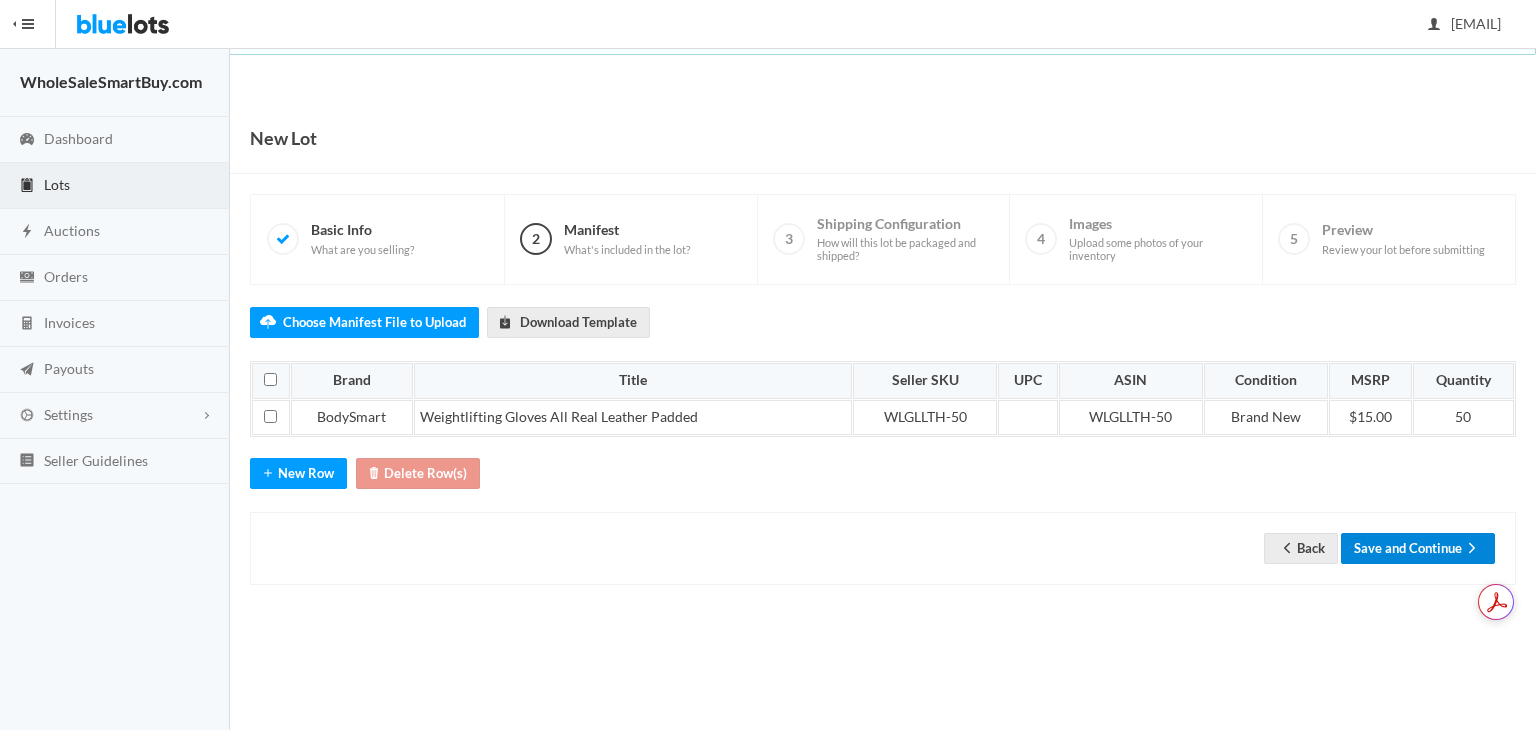 scroll, scrollTop: 0, scrollLeft: 0, axis: both 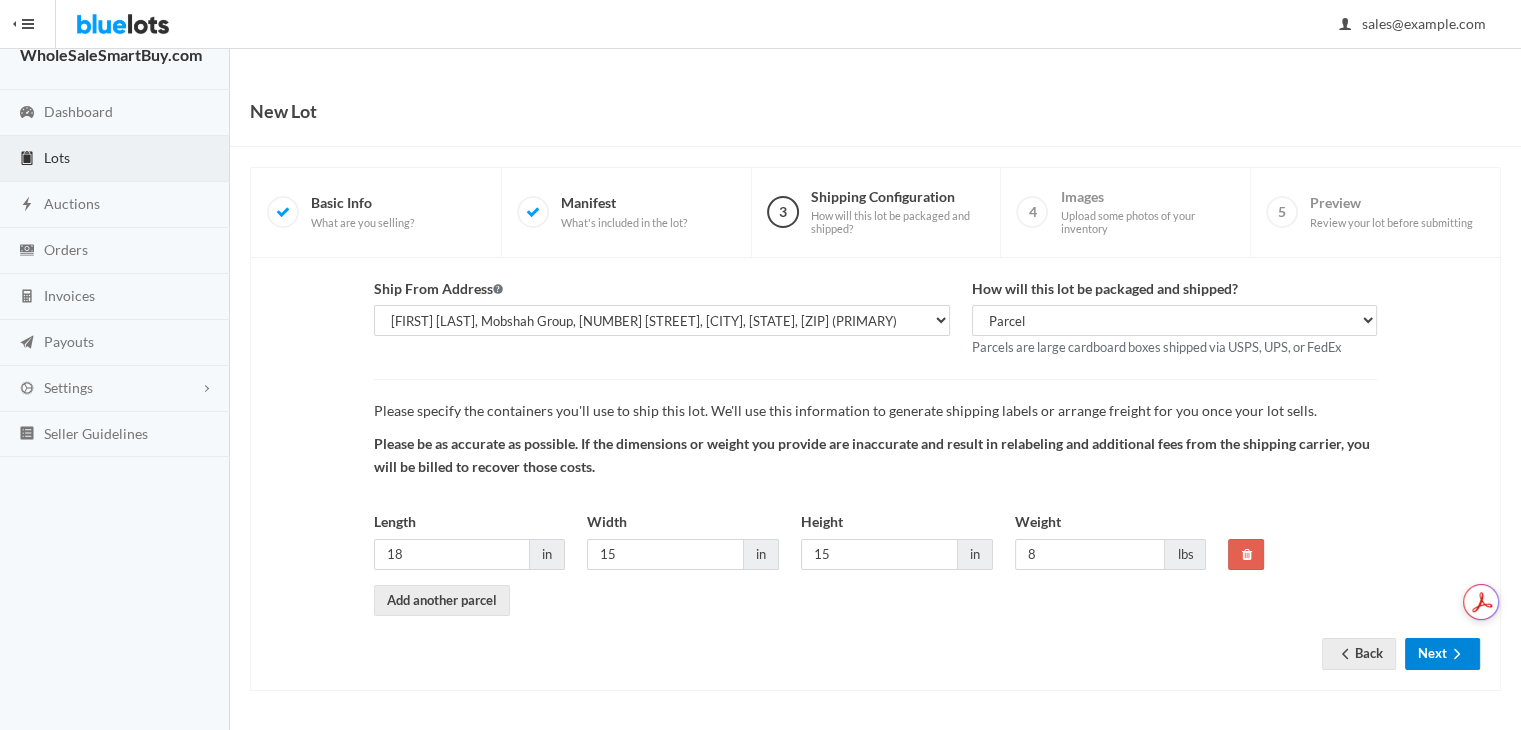 click on "Next" at bounding box center [1442, 653] 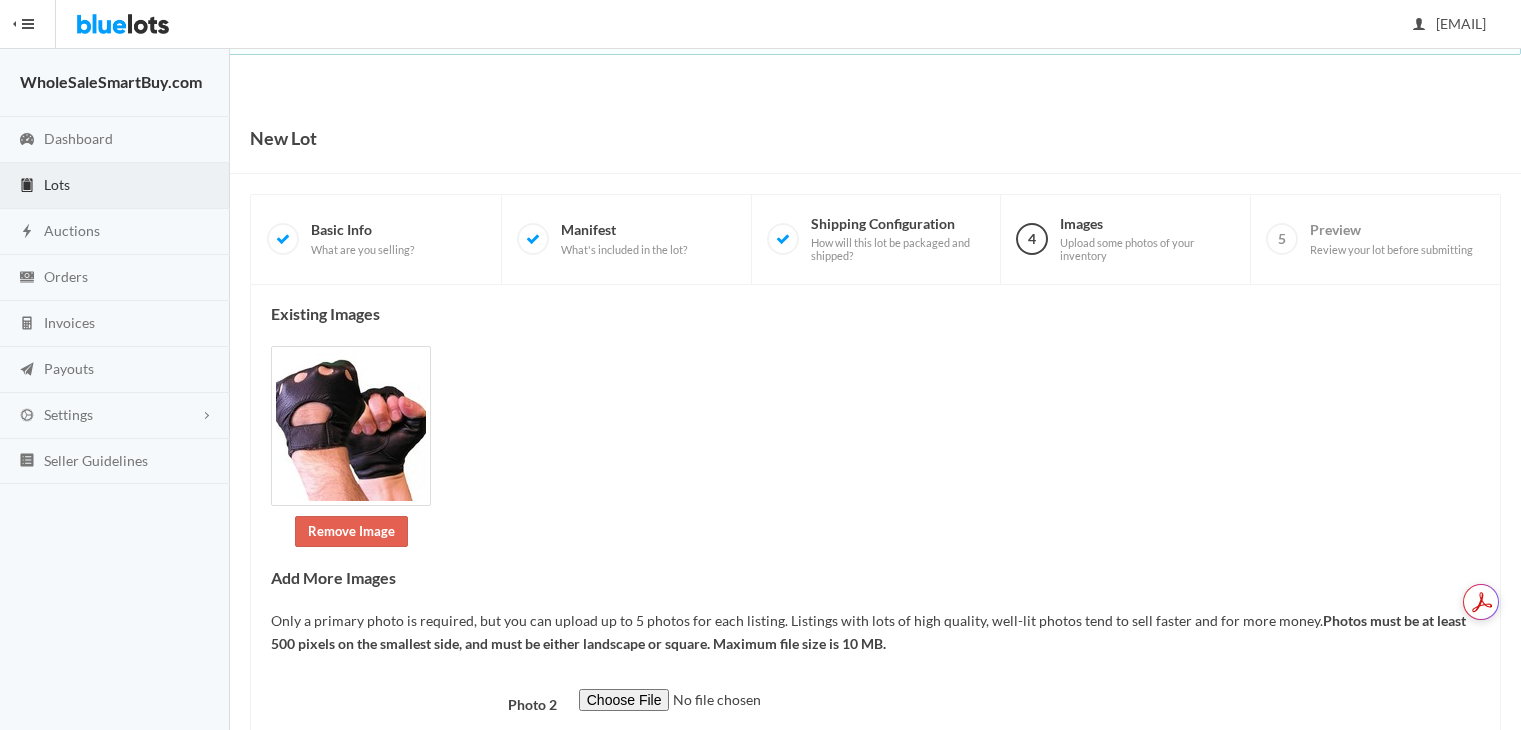scroll, scrollTop: 0, scrollLeft: 0, axis: both 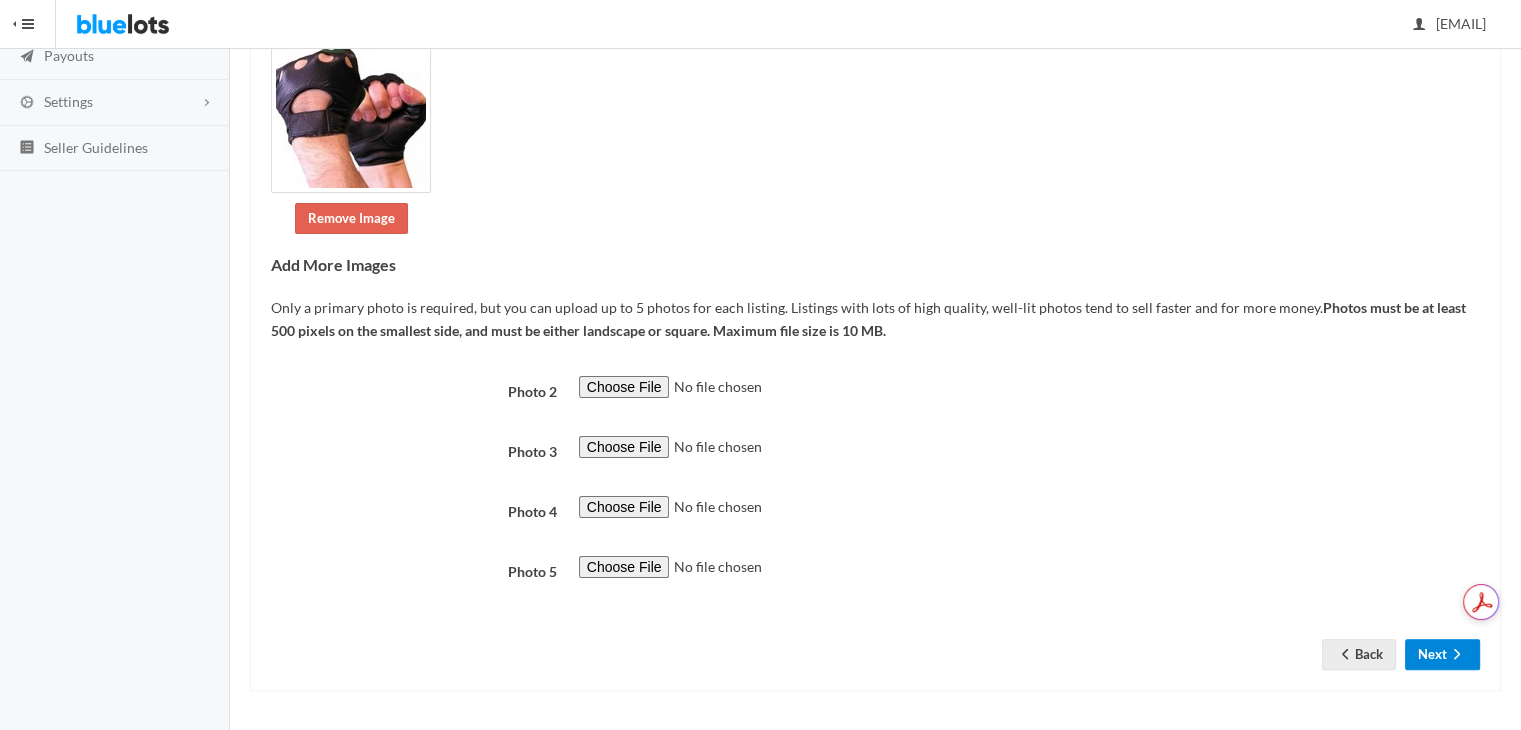 click on "Next" at bounding box center [1442, 654] 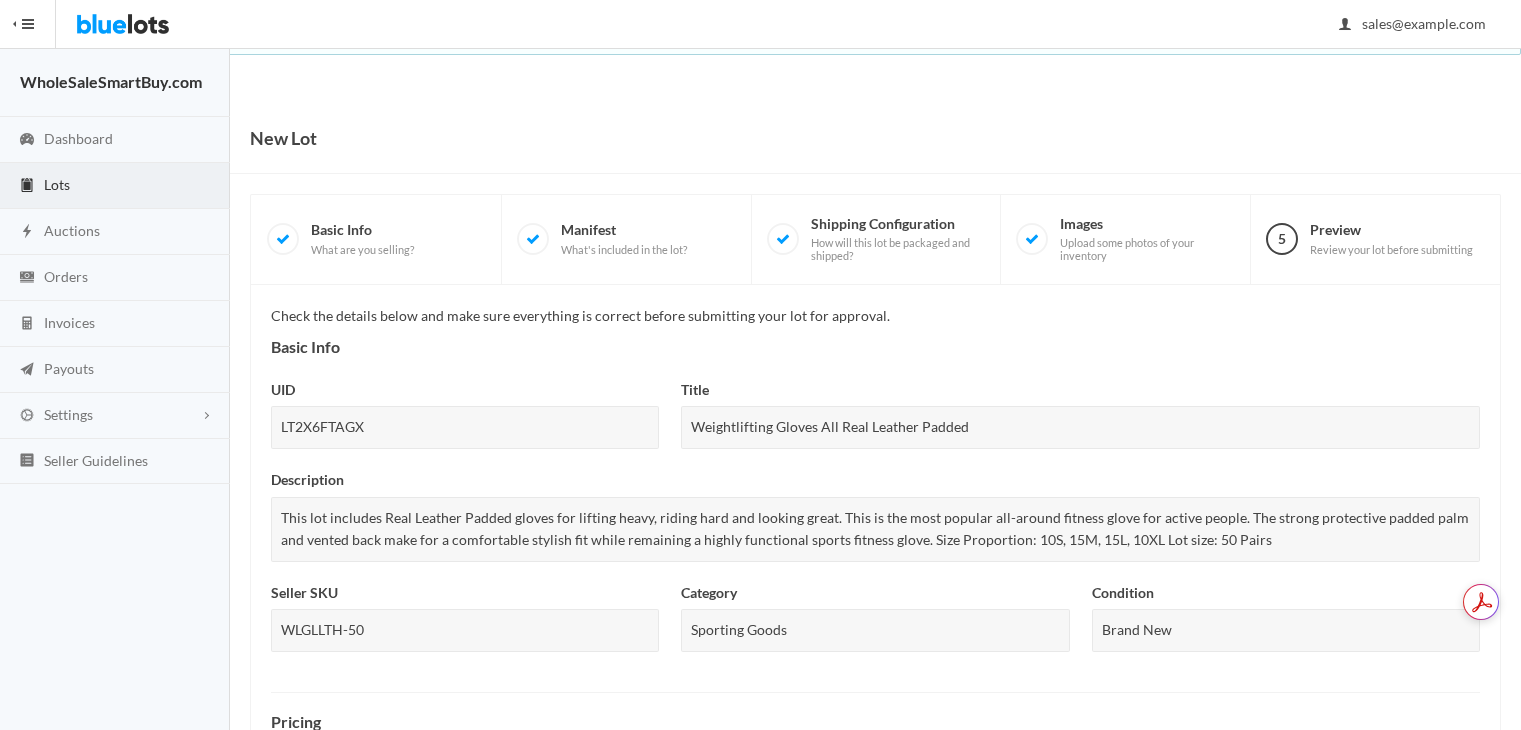 scroll, scrollTop: 0, scrollLeft: 0, axis: both 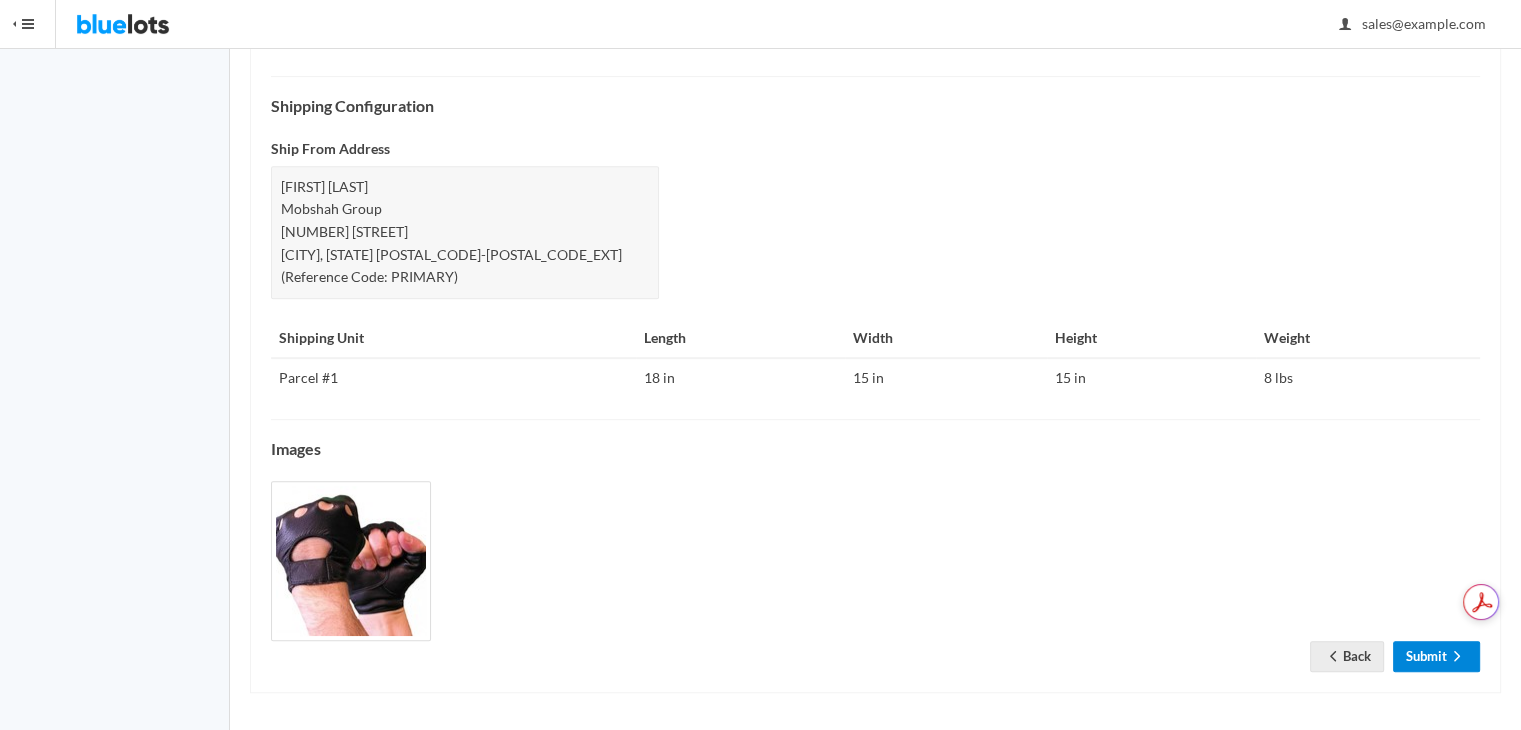 click on "Submit" at bounding box center [1436, 656] 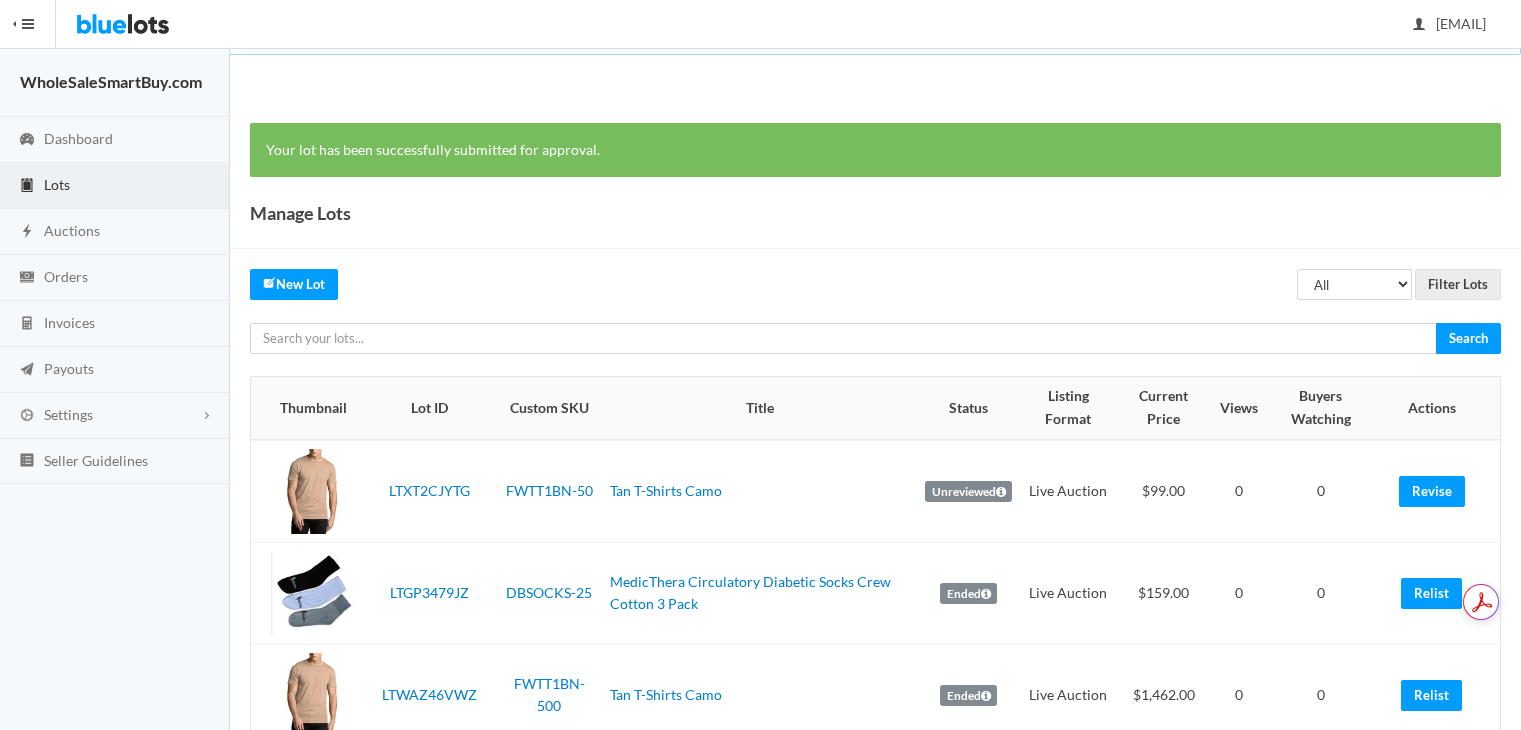 scroll, scrollTop: 0, scrollLeft: 0, axis: both 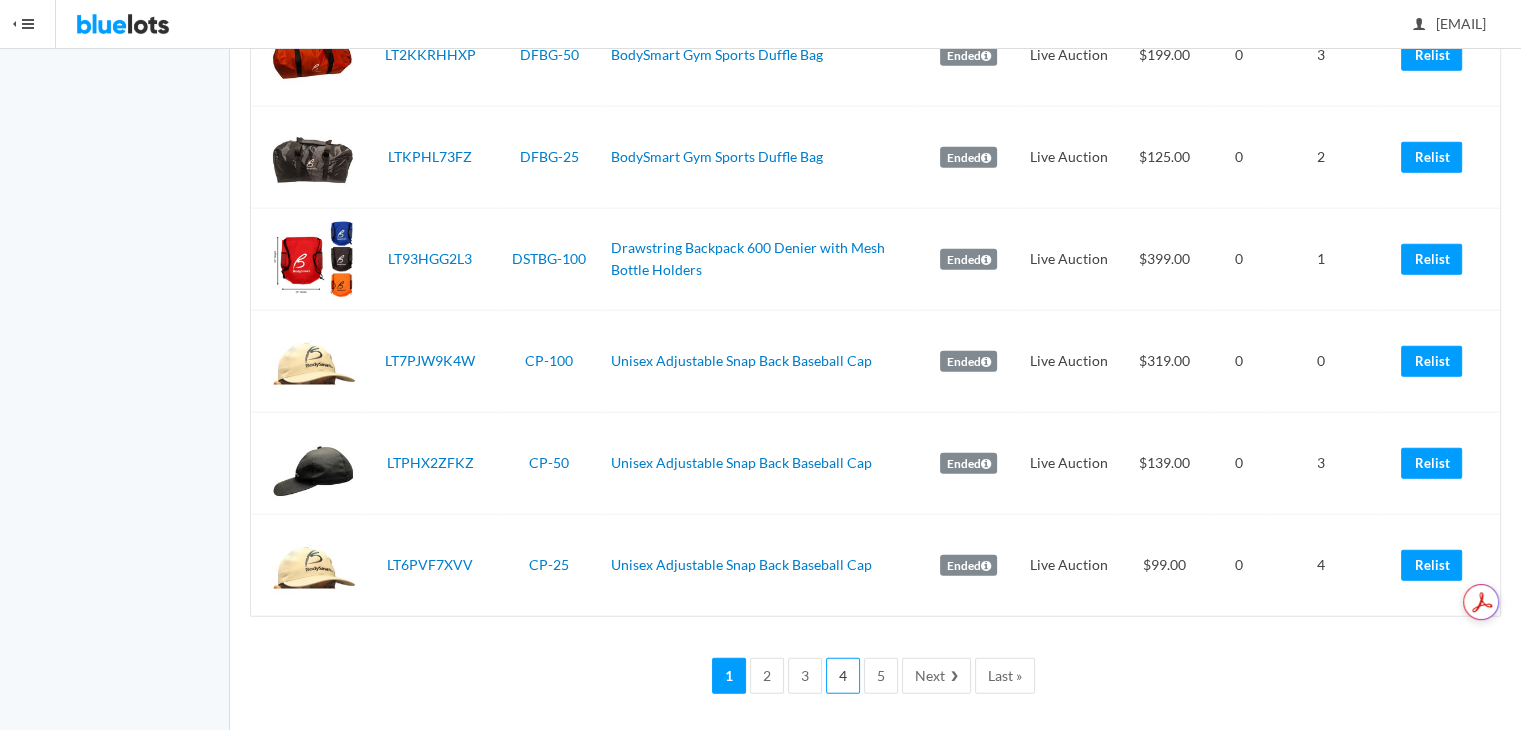 click on "4" at bounding box center (843, 676) 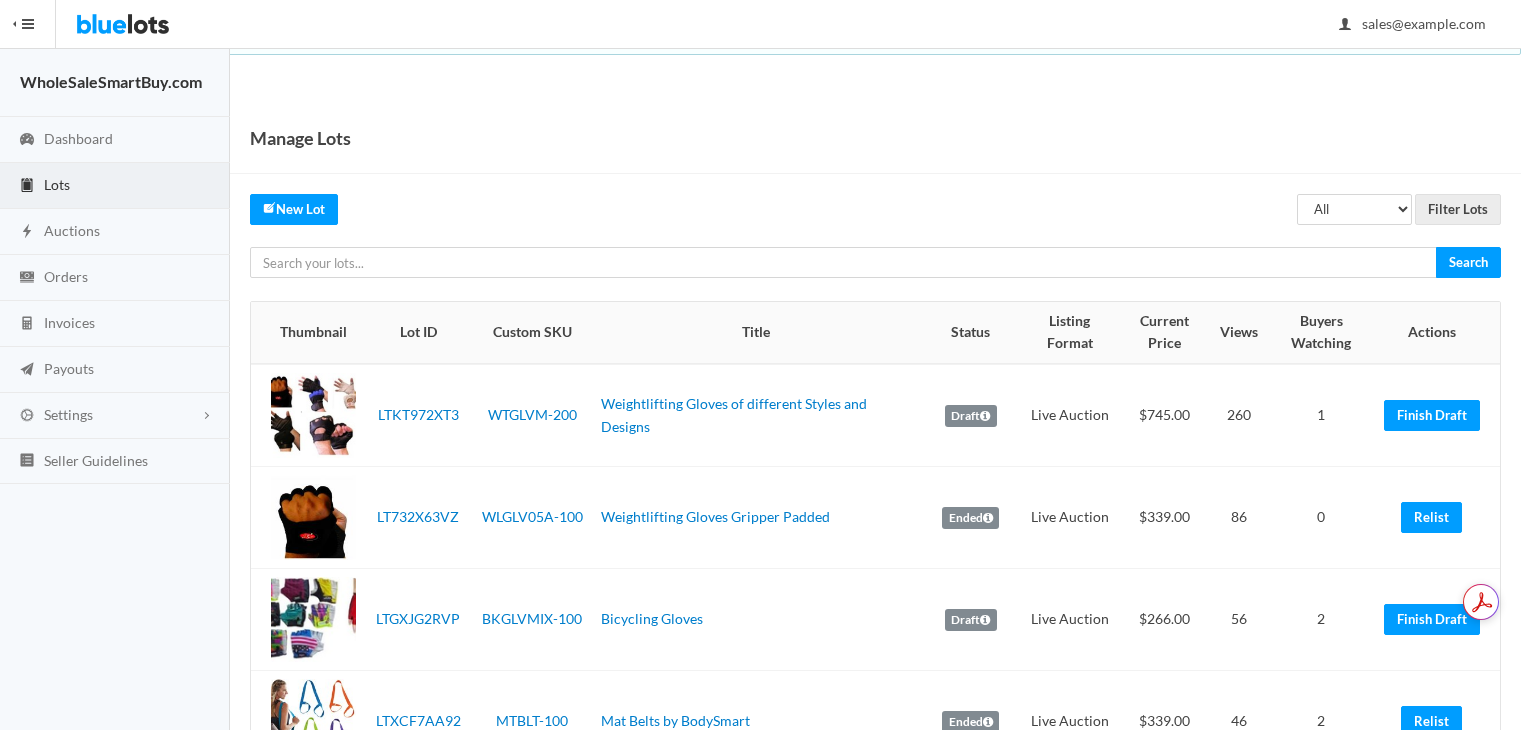 scroll, scrollTop: 0, scrollLeft: 0, axis: both 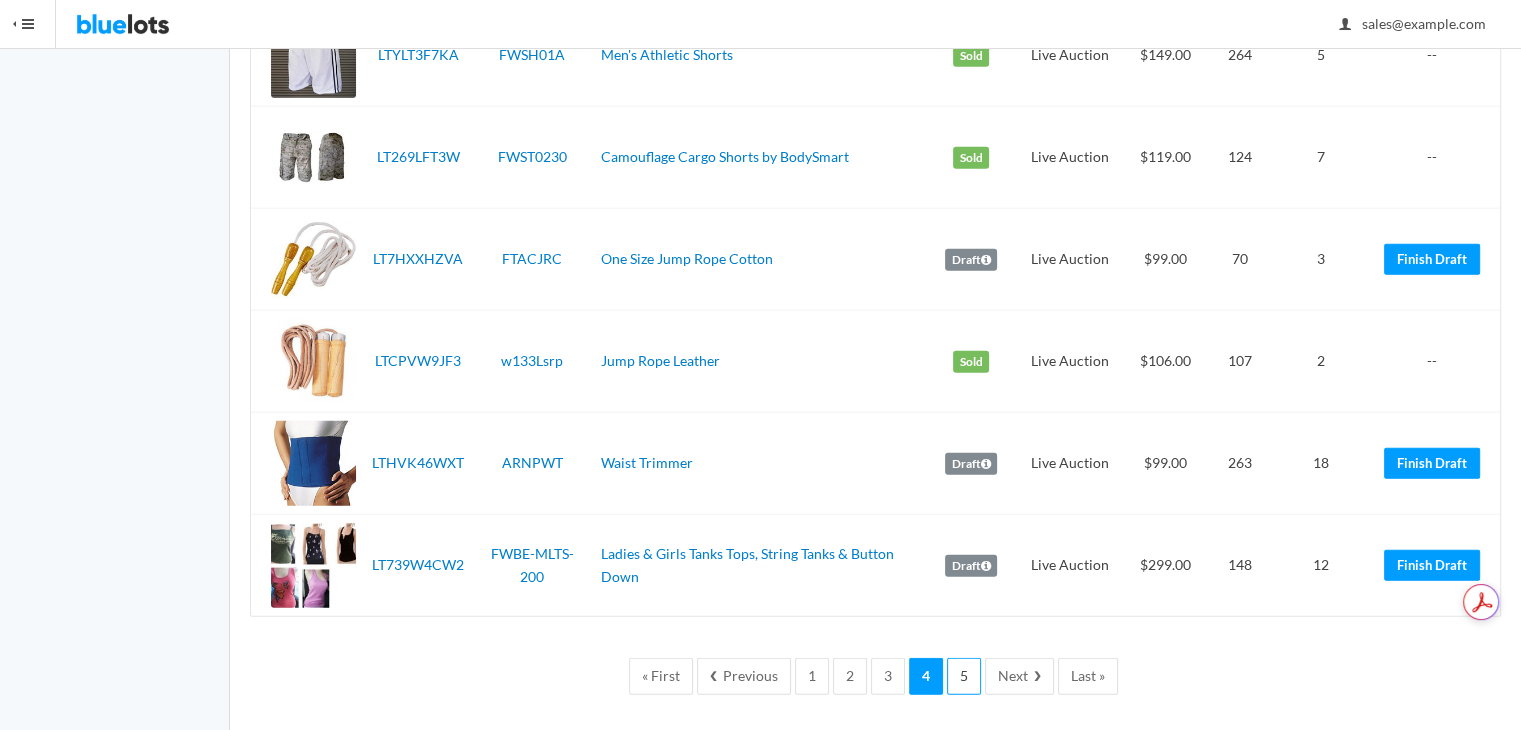 click on "5" at bounding box center (964, 676) 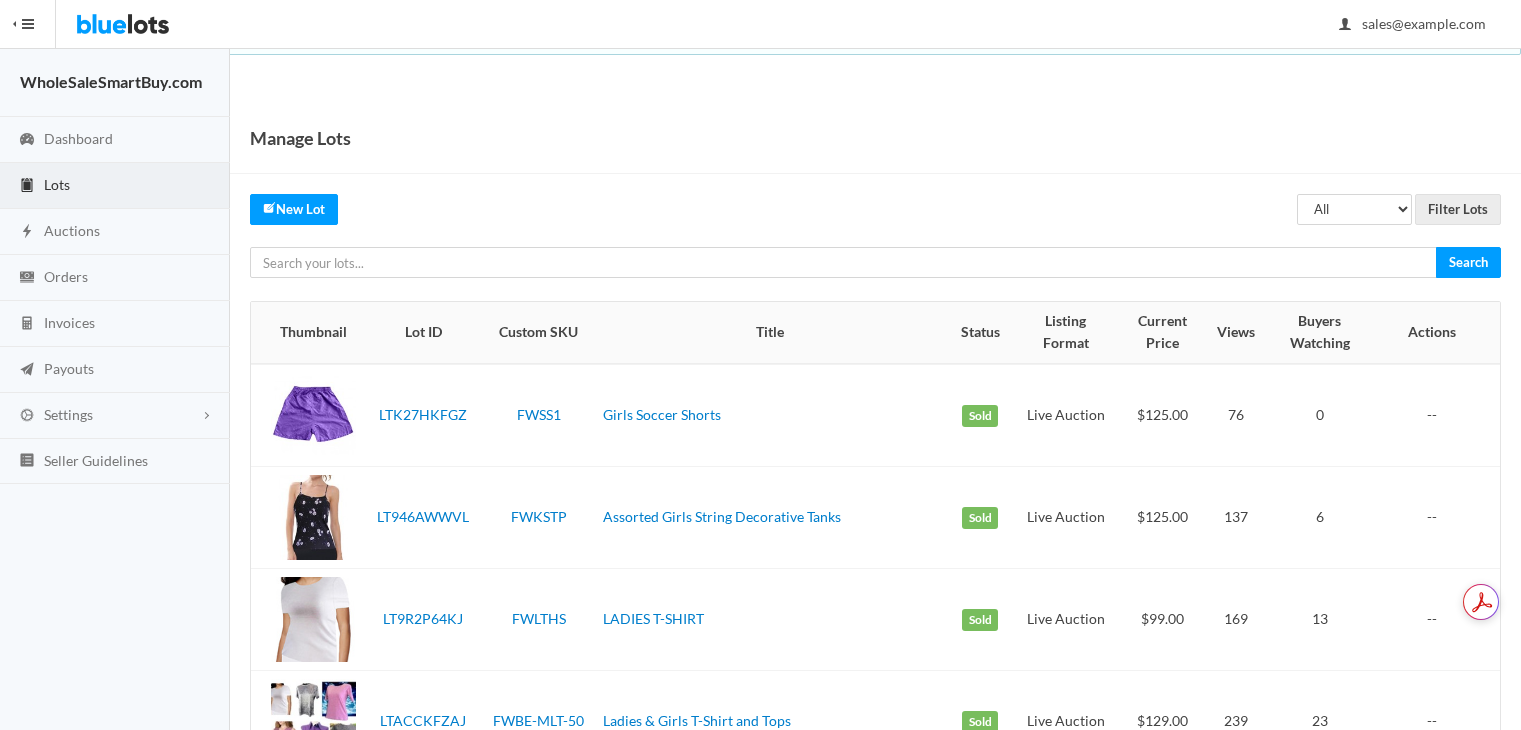 scroll, scrollTop: 0, scrollLeft: 0, axis: both 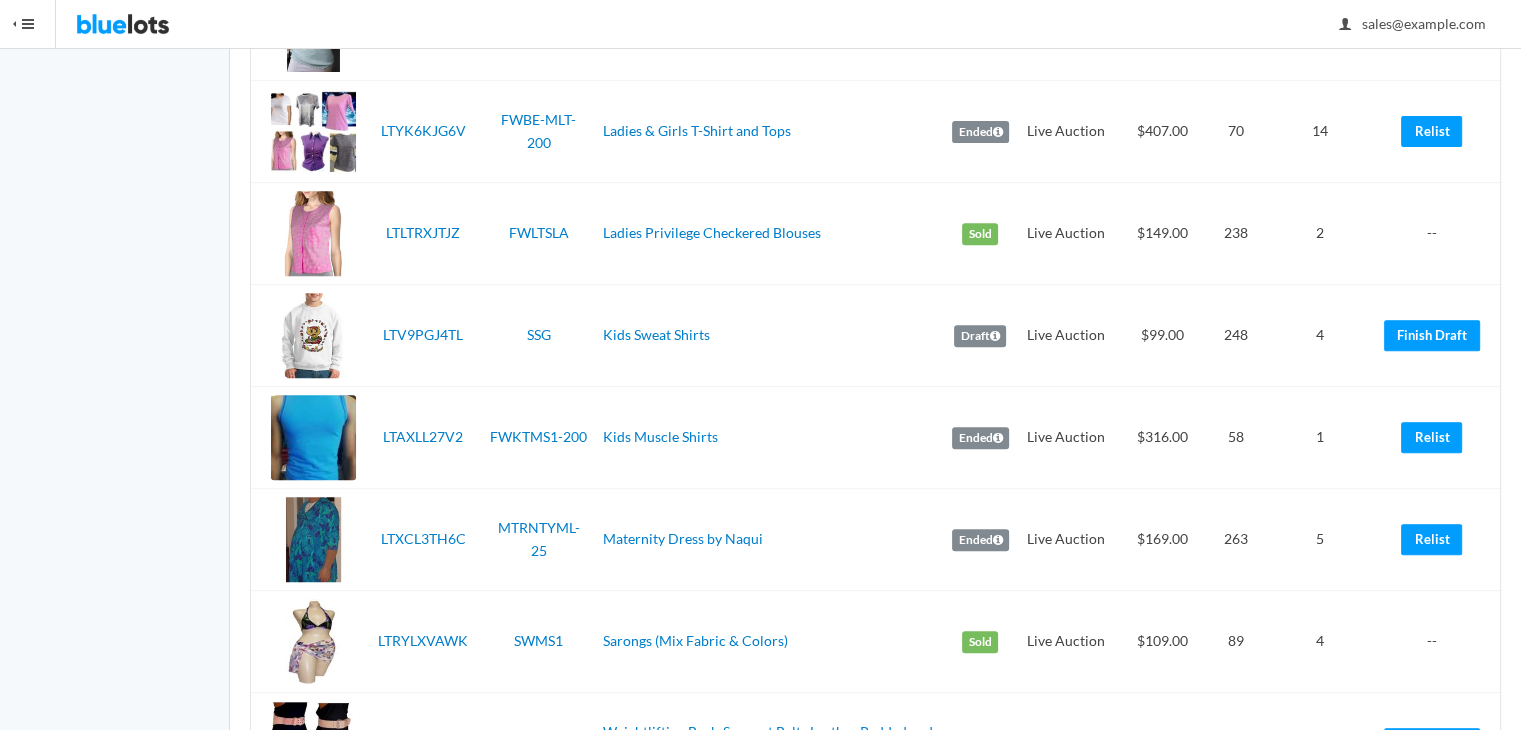 drag, startPoint x: 1535, startPoint y: 105, endPoint x: 1535, endPoint y: 239, distance: 134 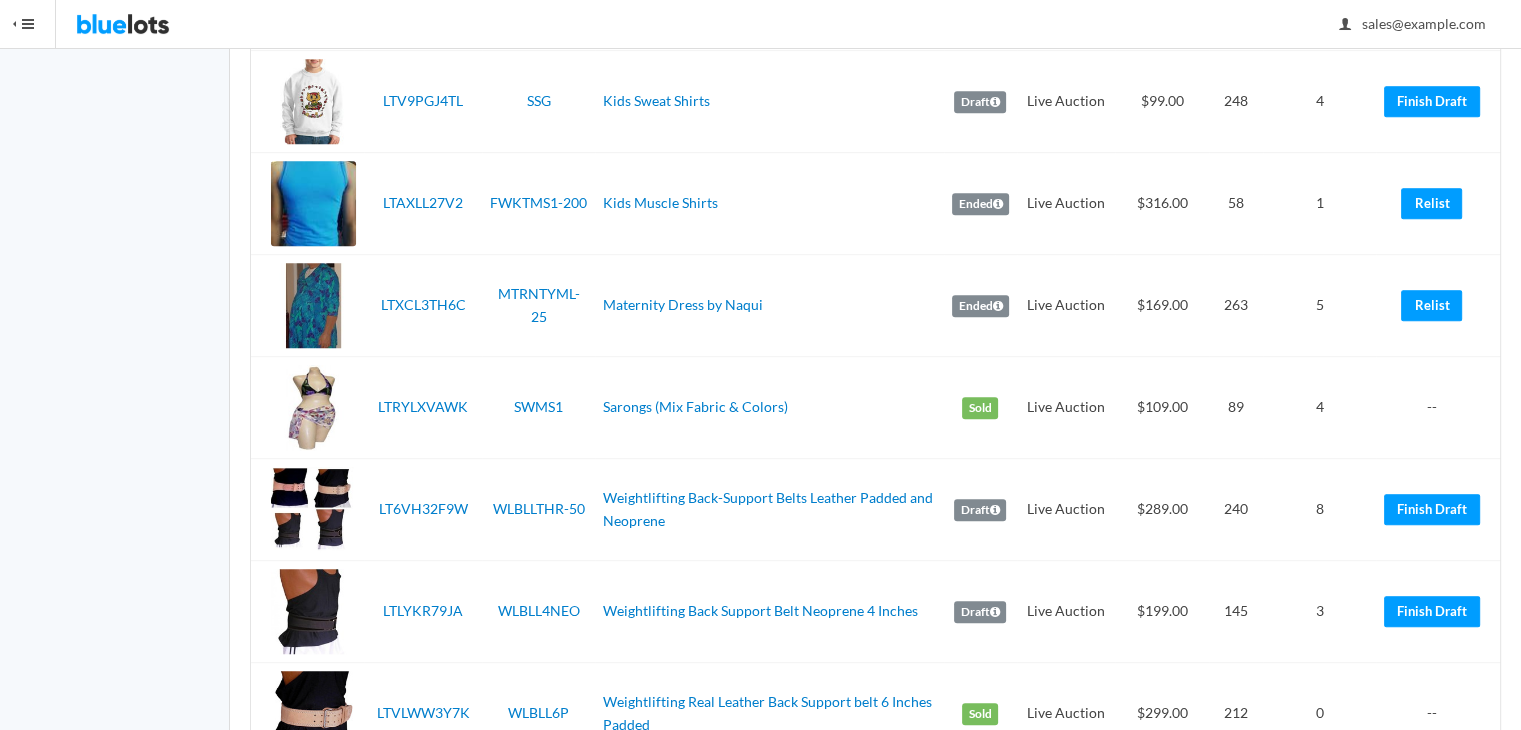 scroll, scrollTop: 1032, scrollLeft: 0, axis: vertical 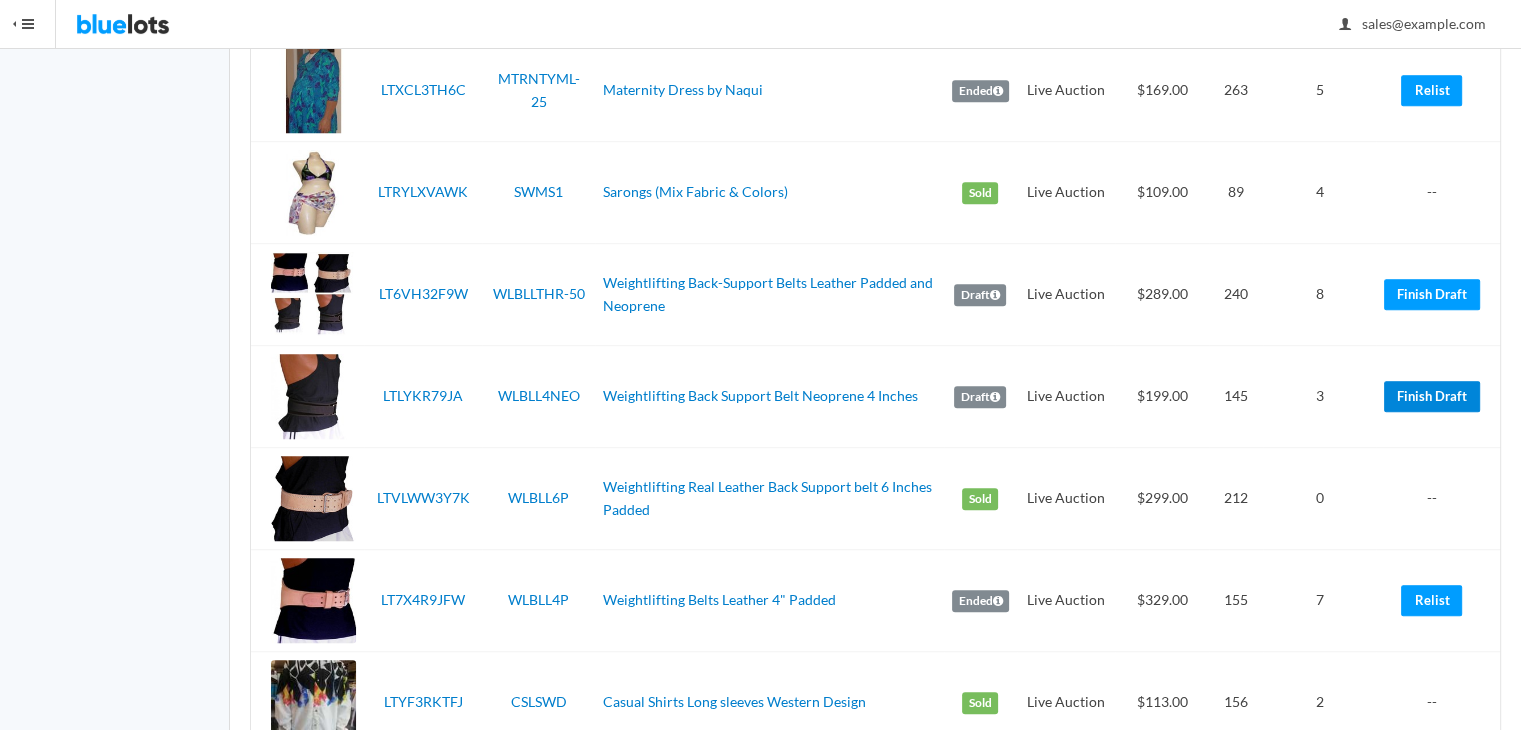 click on "Finish Draft" at bounding box center (1432, 396) 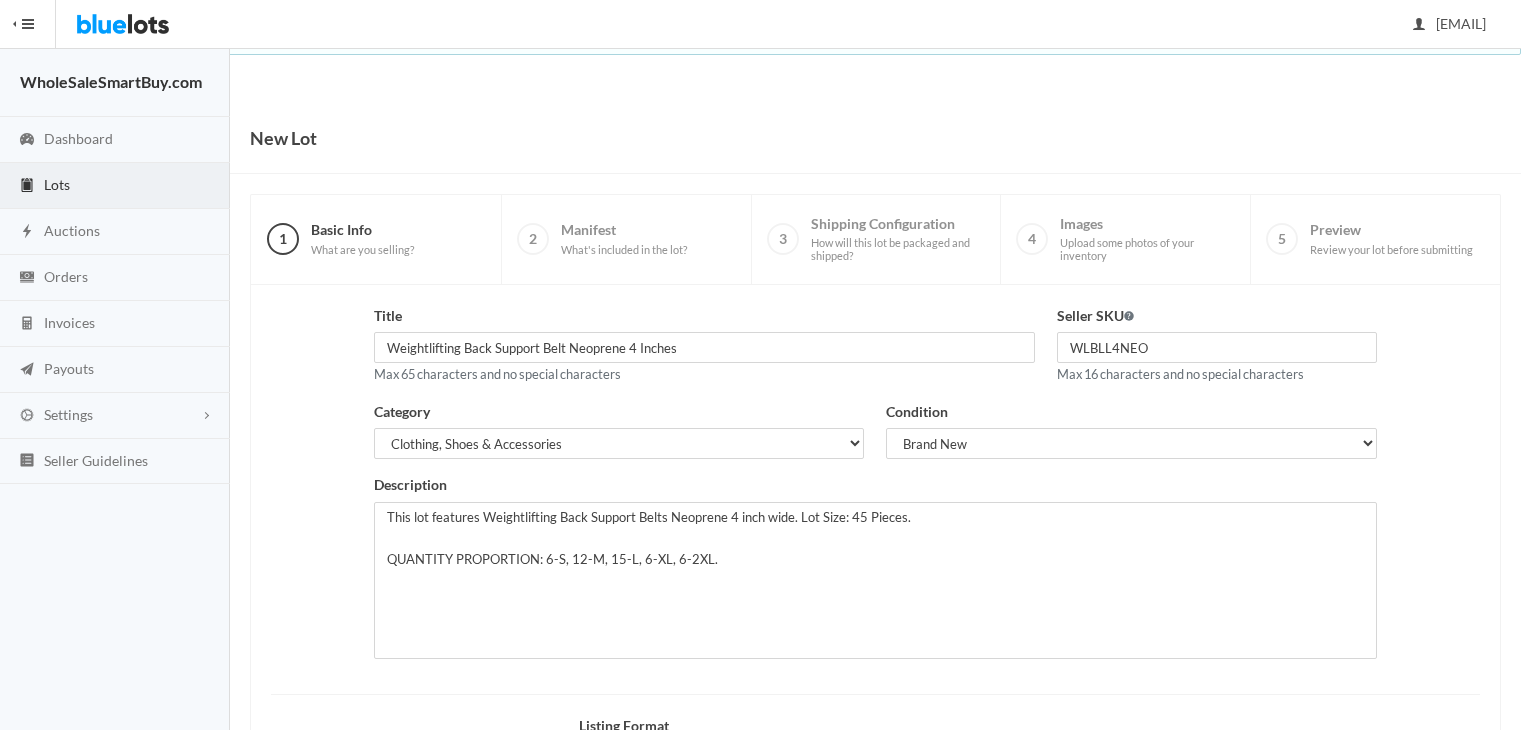 scroll, scrollTop: 0, scrollLeft: 0, axis: both 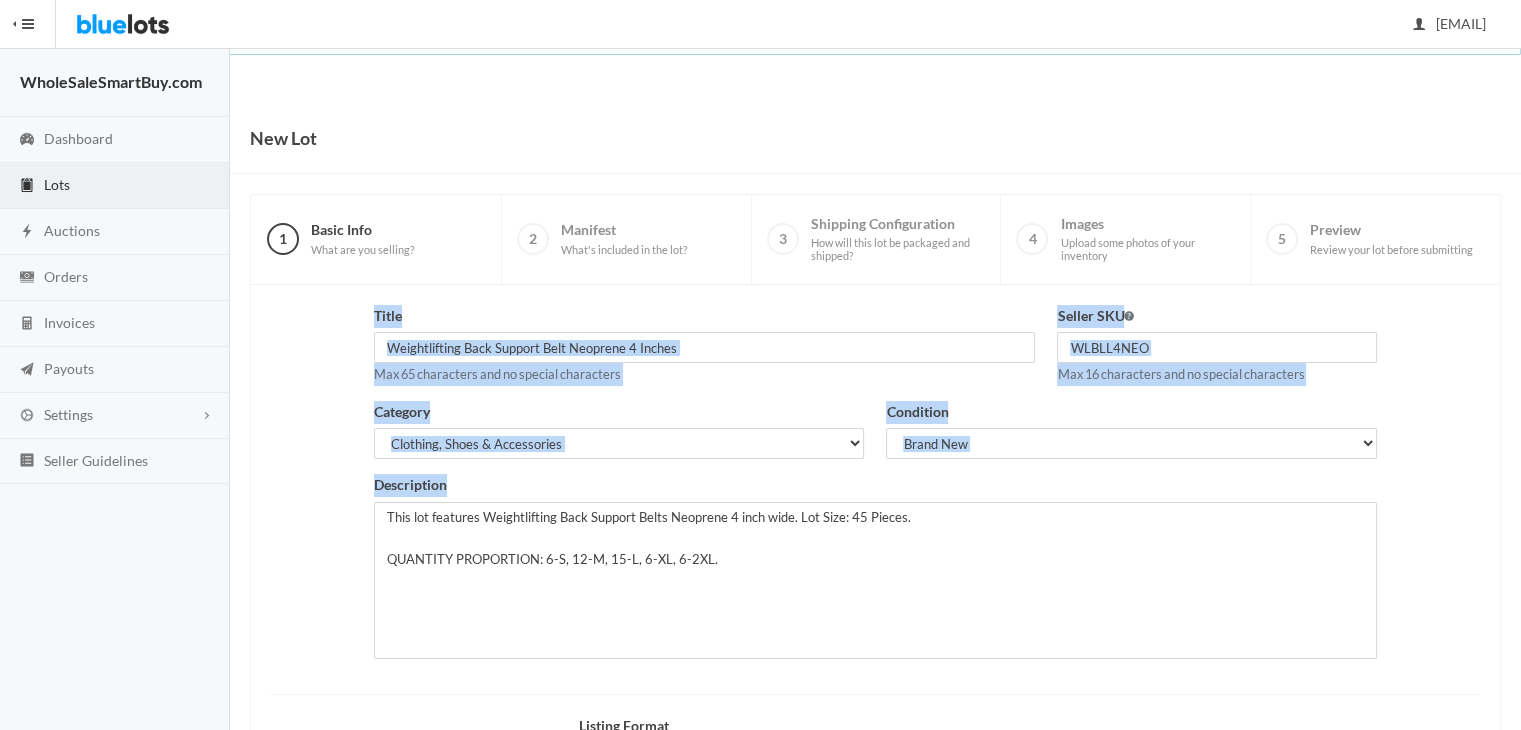 drag, startPoint x: 1514, startPoint y: 277, endPoint x: 1401, endPoint y: 514, distance: 262.56046 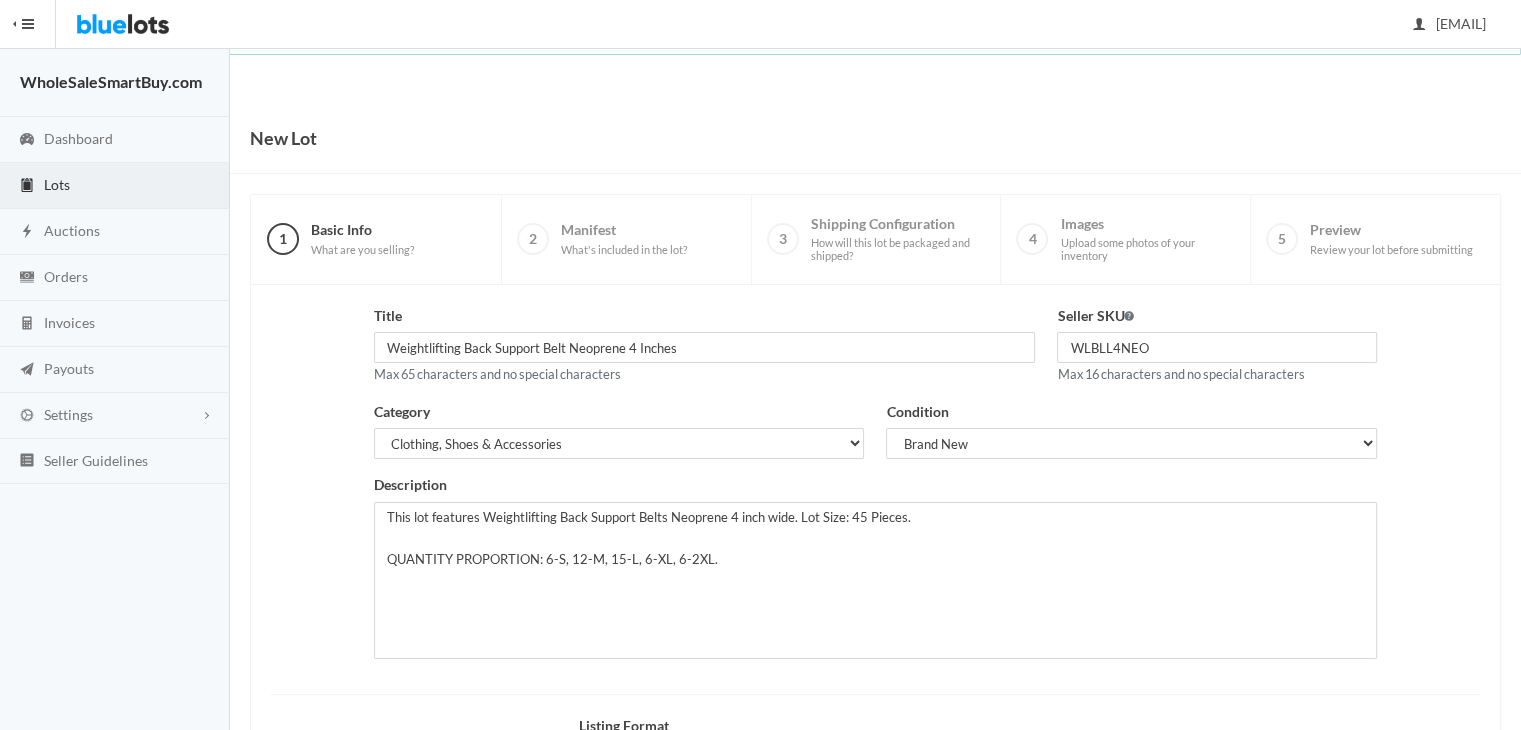 scroll, scrollTop: 268, scrollLeft: 0, axis: vertical 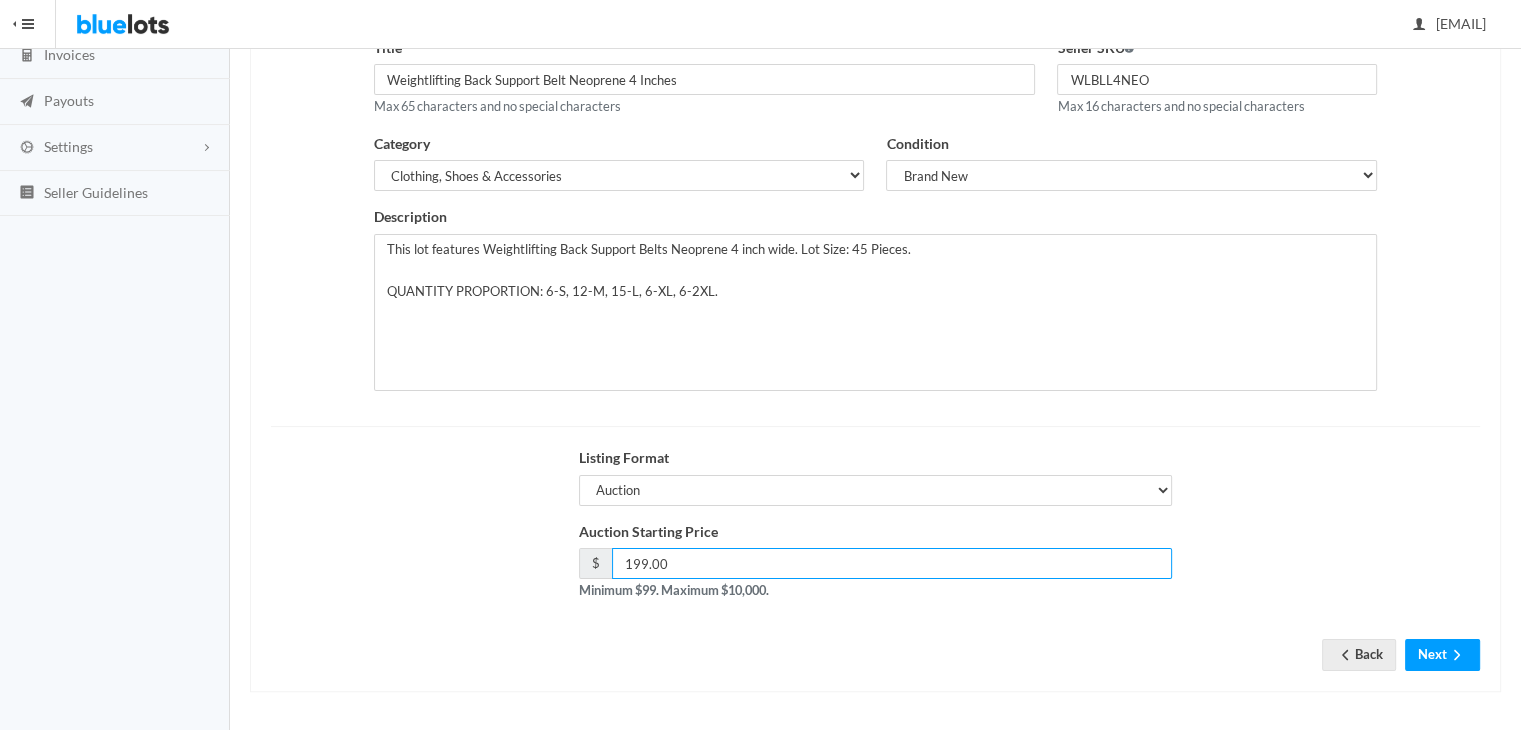 click on "199.00" at bounding box center (892, 563) 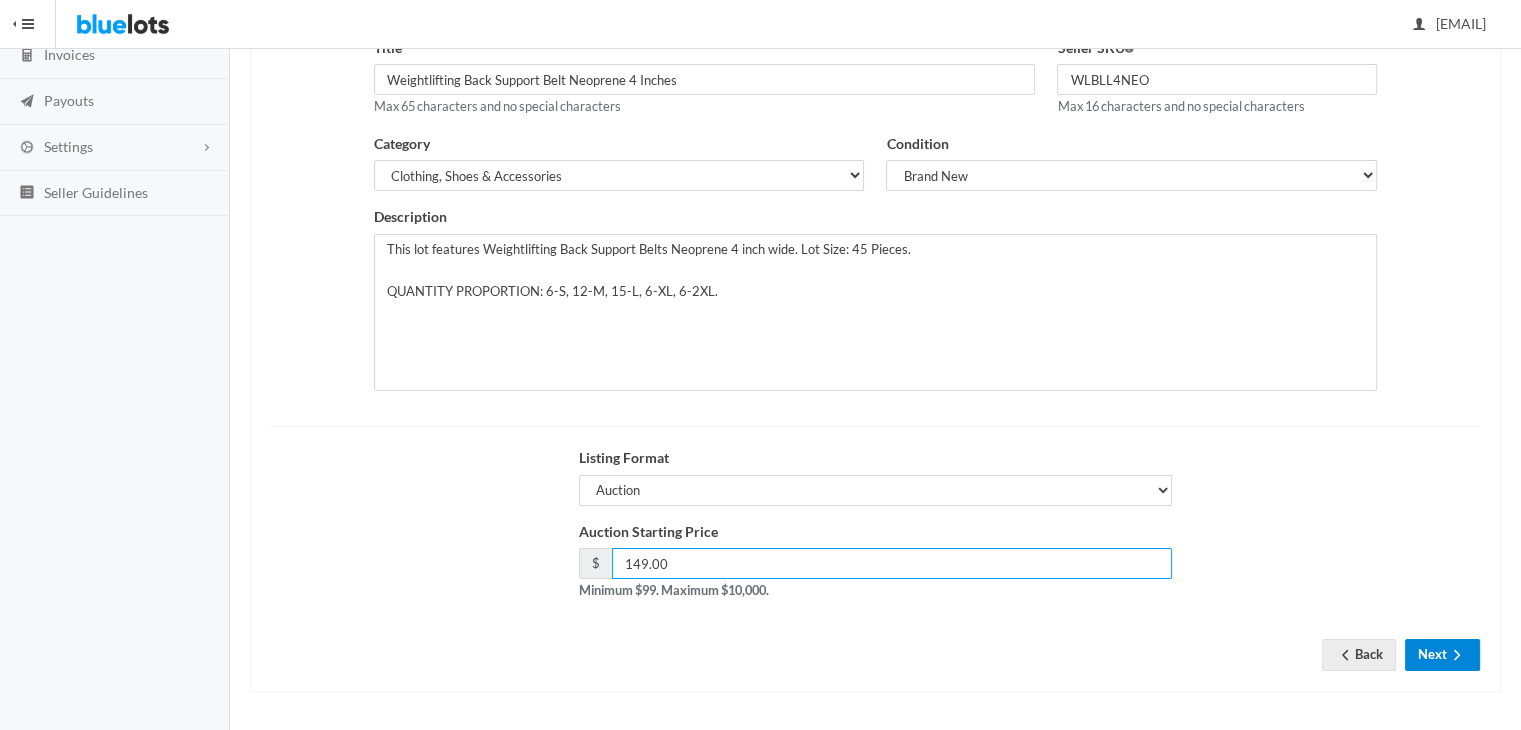 type on "149.00" 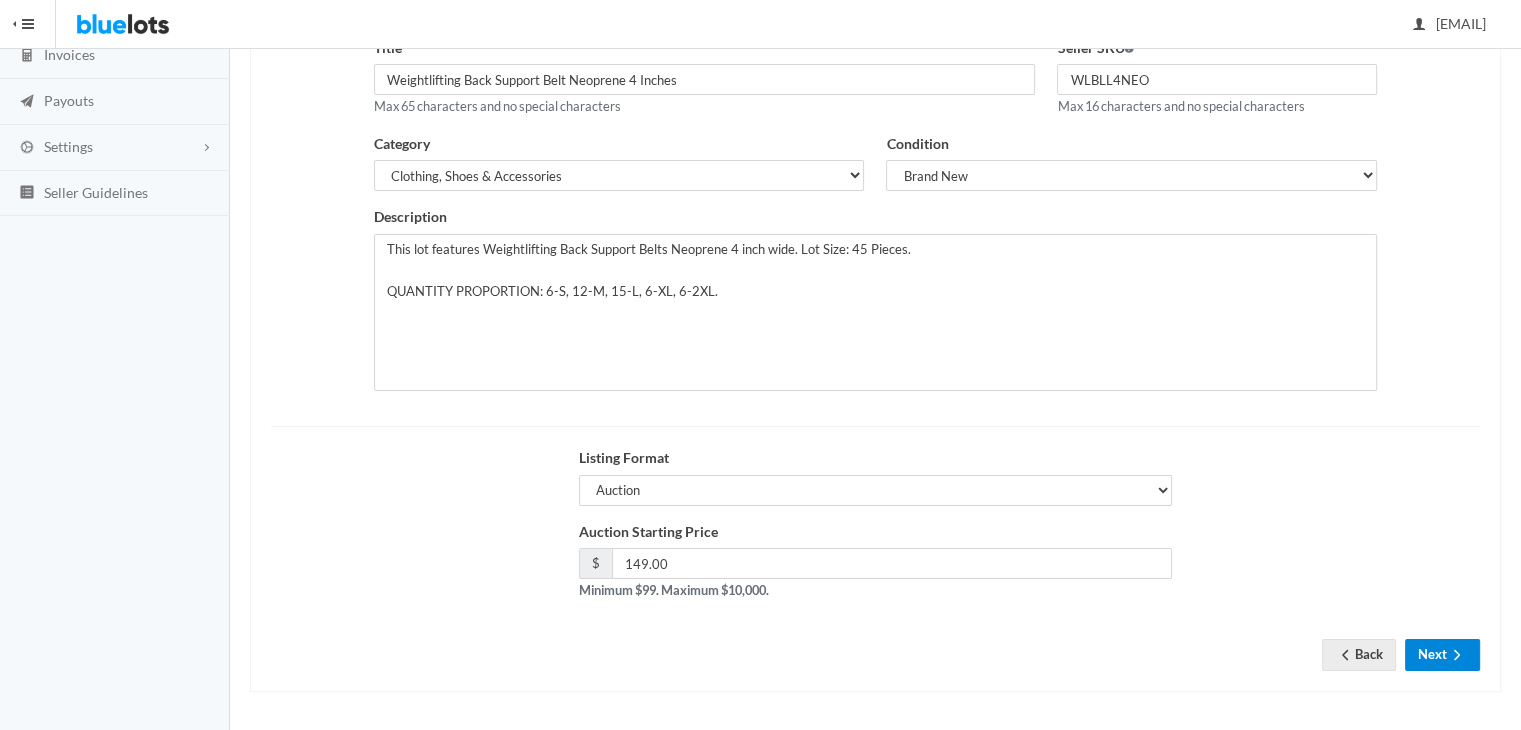 click on "Next" at bounding box center (1442, 654) 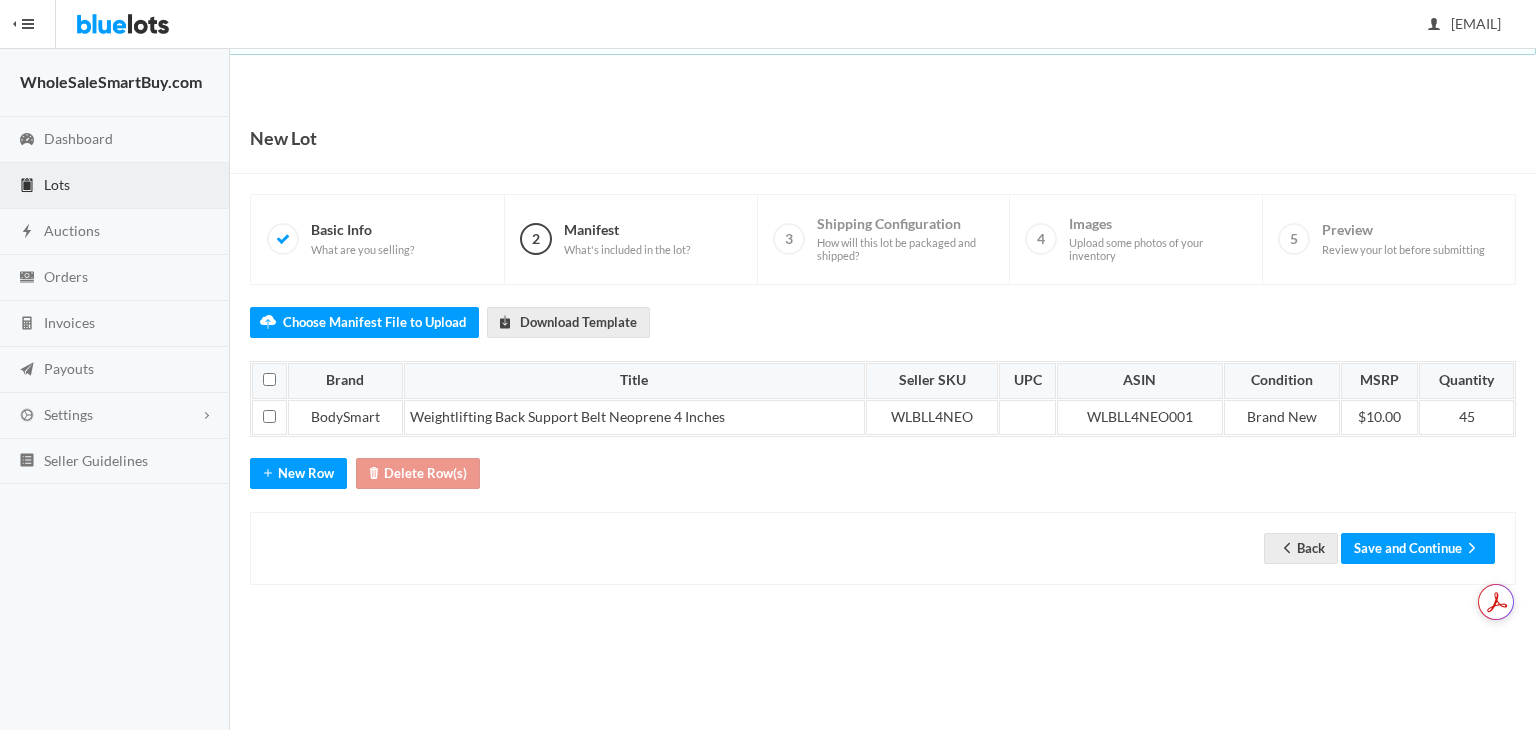 scroll, scrollTop: 0, scrollLeft: 0, axis: both 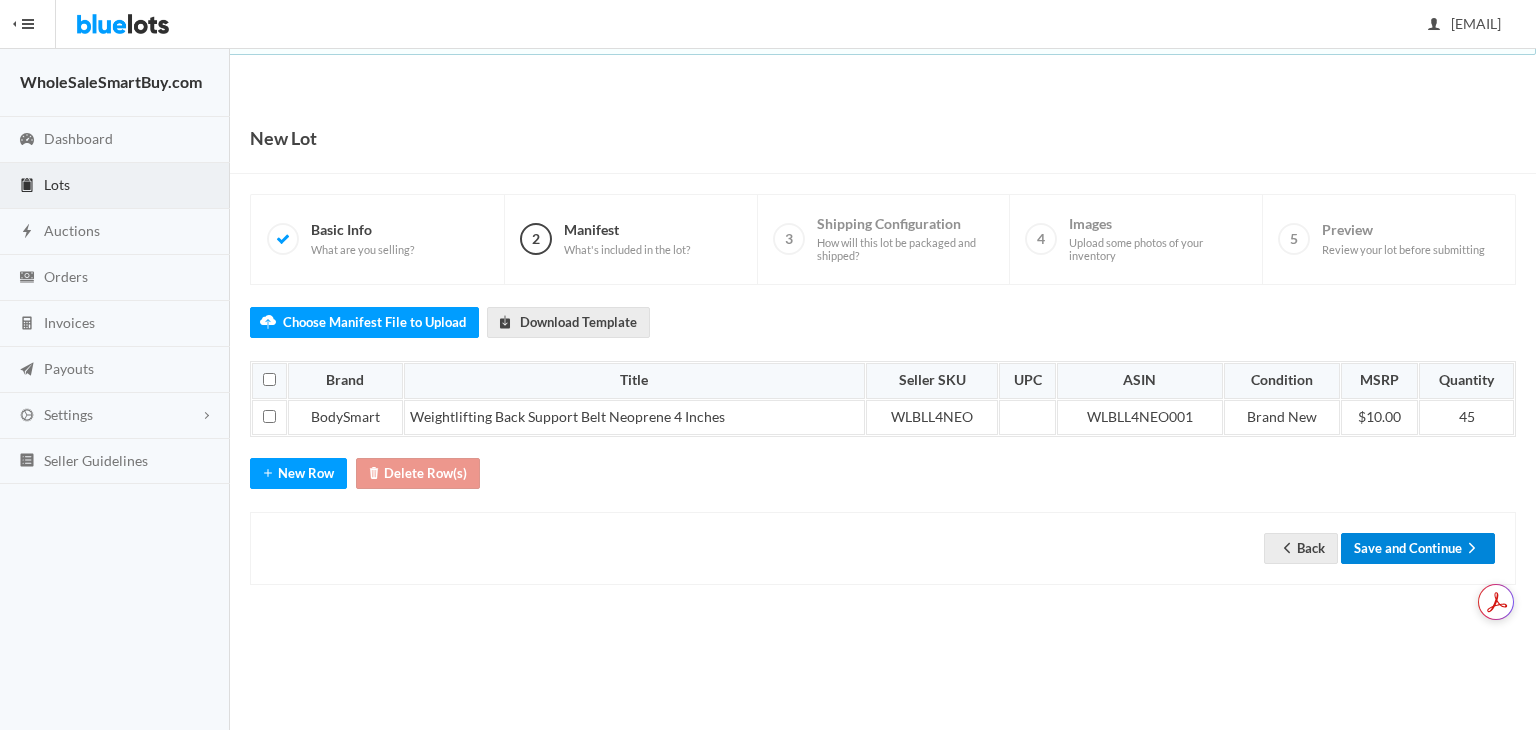 click on "Save and Continue" at bounding box center [1418, 548] 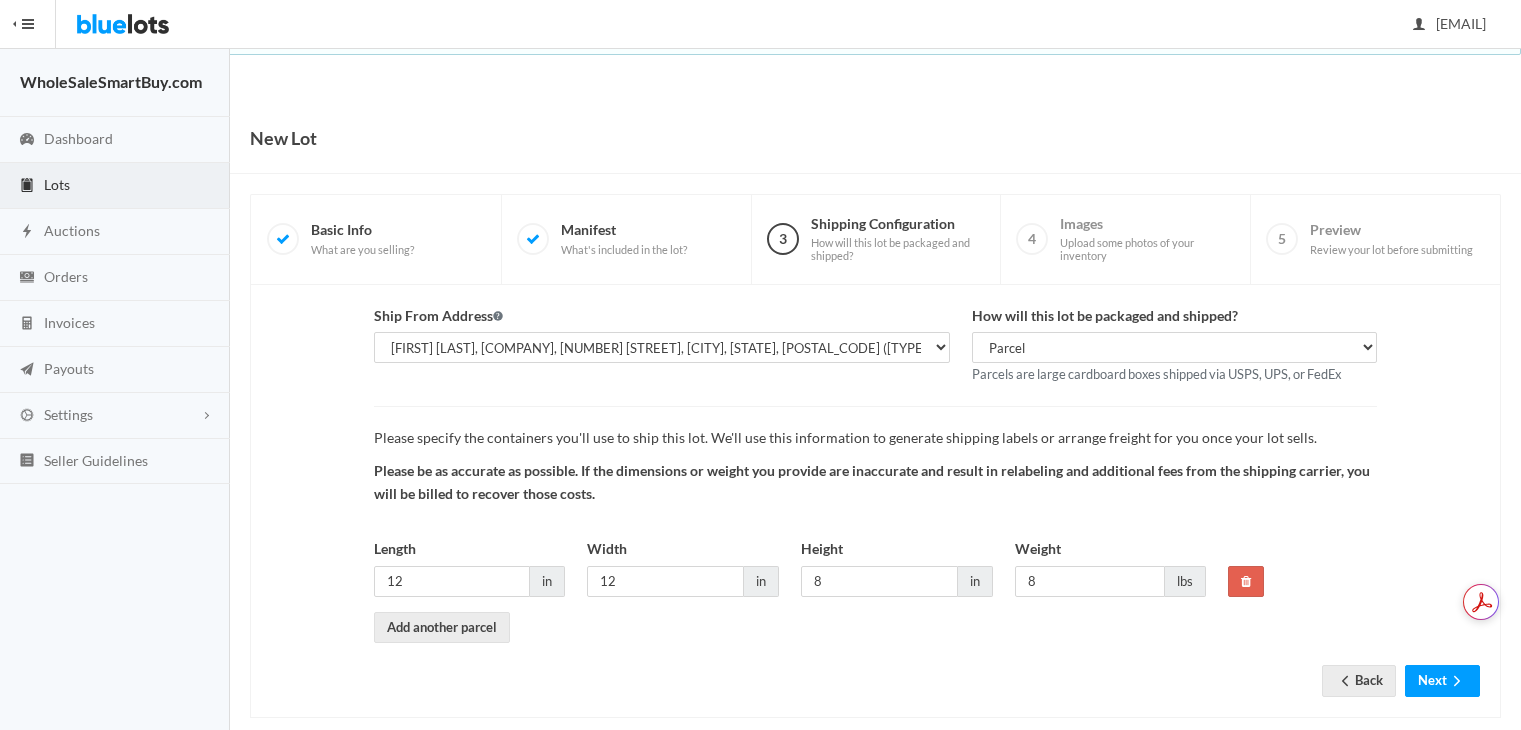 scroll, scrollTop: 0, scrollLeft: 0, axis: both 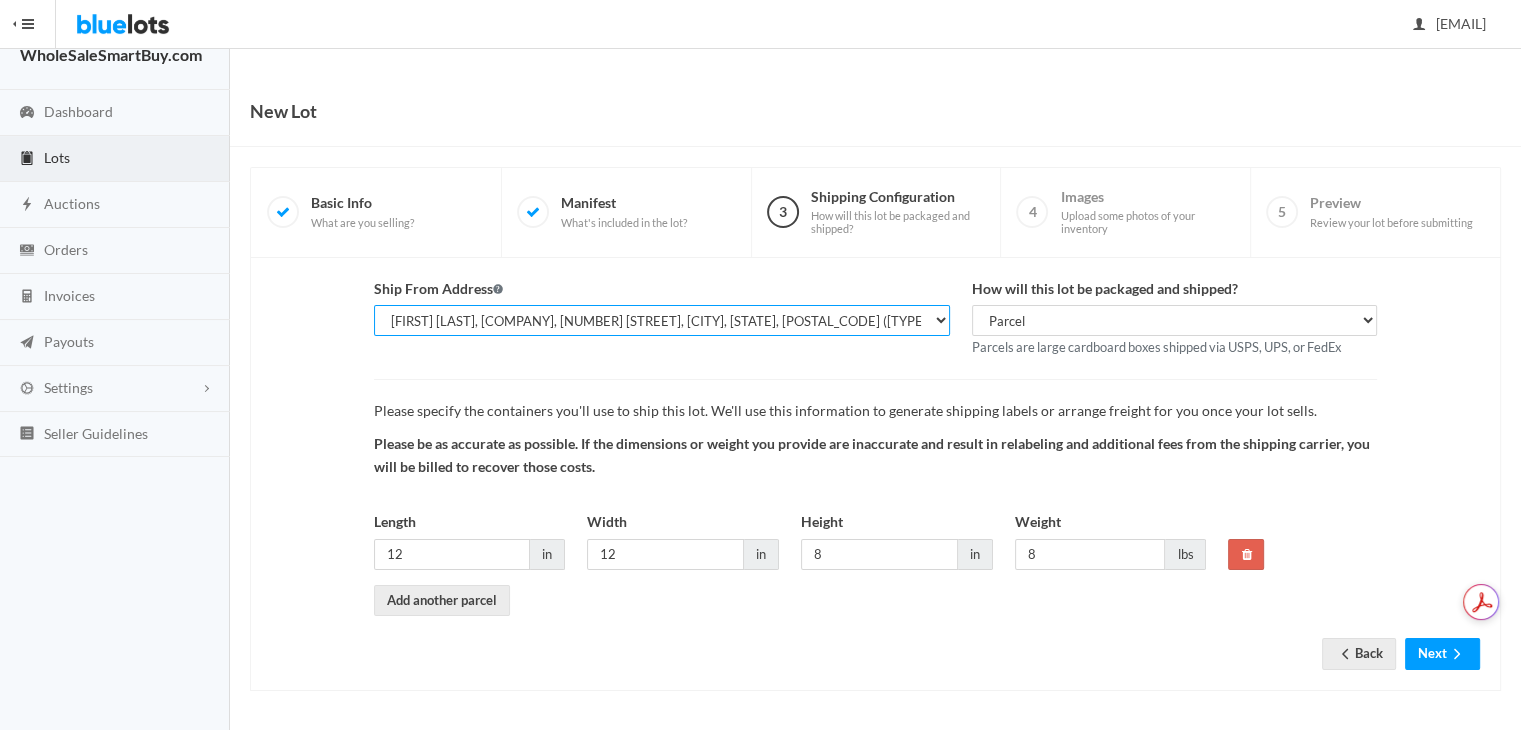click on "Shahzad Latif, WholesaleSmartBuy.com, 2077 W Roosevelt Rd, Wheaton, IL, 60187-6028
Shahzad Latif, Mobshah Group, 99 E Roosevelt Rd, Lombard, IL, 60148-4536 (PRIMARY)
Shahzad Latif, Mobshah Group, 444 E Roosevelt Rd PMB 103, Lombard, IL, 60148-4630 (MAIN)" at bounding box center (662, 320) 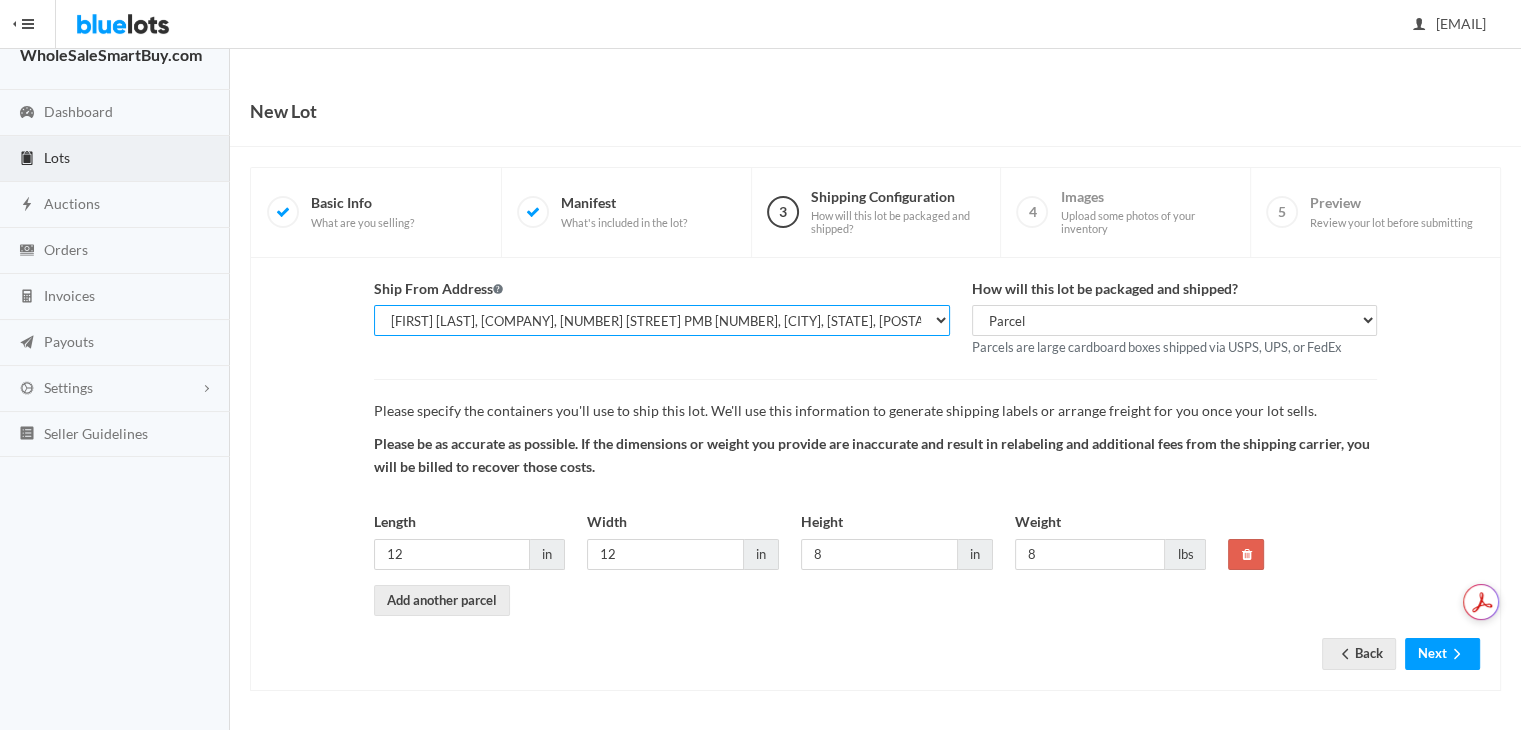 click on "Shahzad Latif, WholesaleSmartBuy.com, 2077 W Roosevelt Rd, Wheaton, IL, 60187-6028
Shahzad Latif, Mobshah Group, 99 E Roosevelt Rd, Lombard, IL, 60148-4536 (PRIMARY)
Shahzad Latif, Mobshah Group, 444 E Roosevelt Rd PMB 103, Lombard, IL, 60148-4630 (MAIN)" at bounding box center (662, 320) 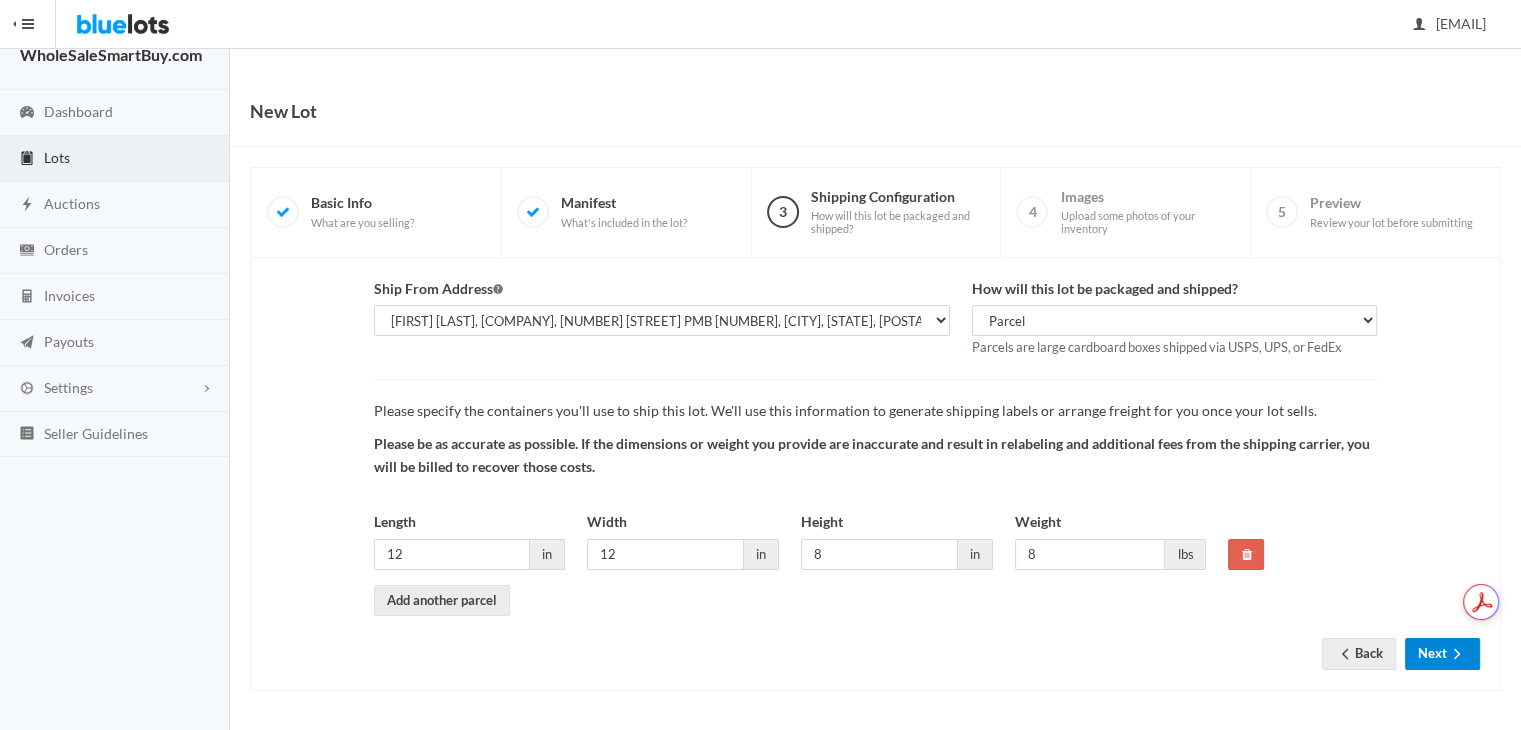 click on "Next" at bounding box center [1442, 653] 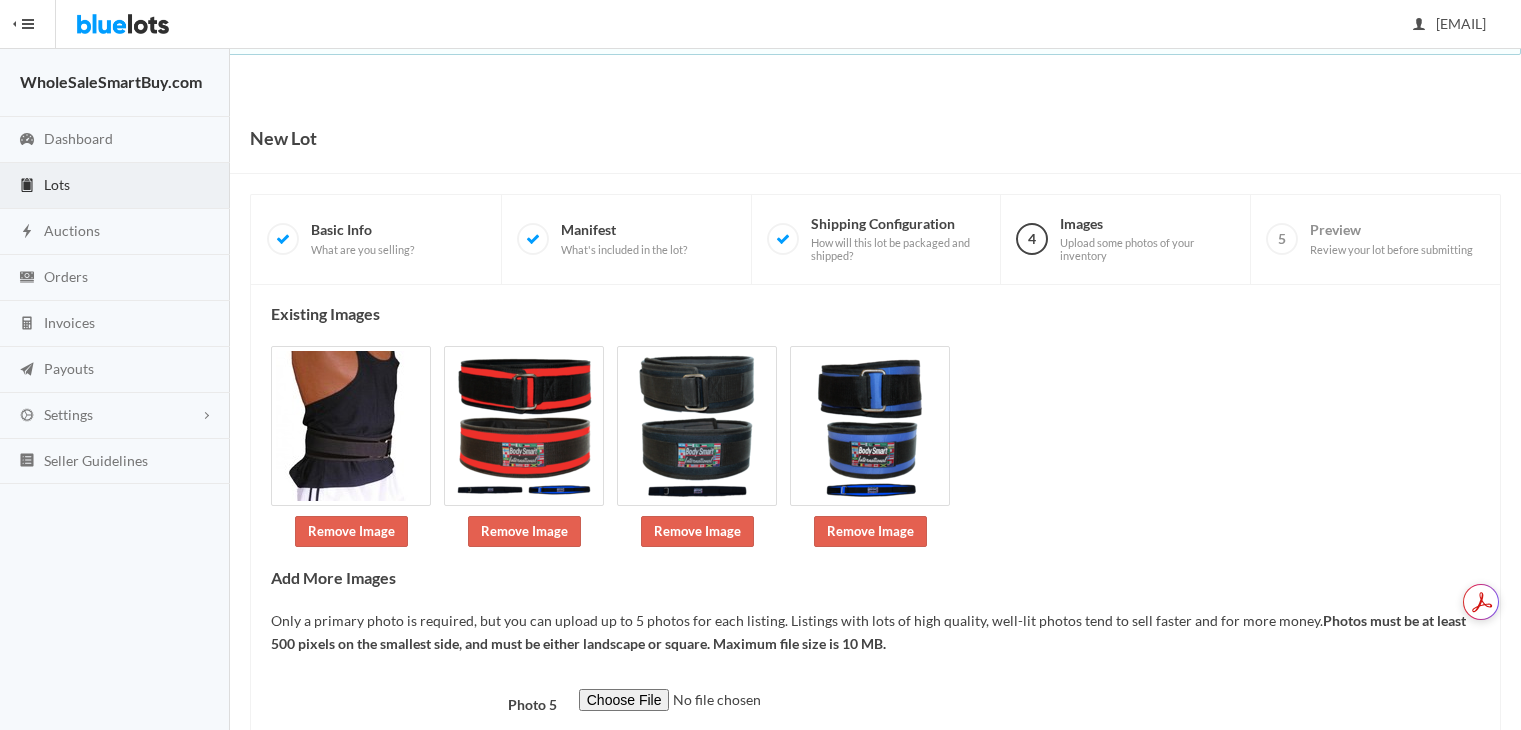 scroll, scrollTop: 0, scrollLeft: 0, axis: both 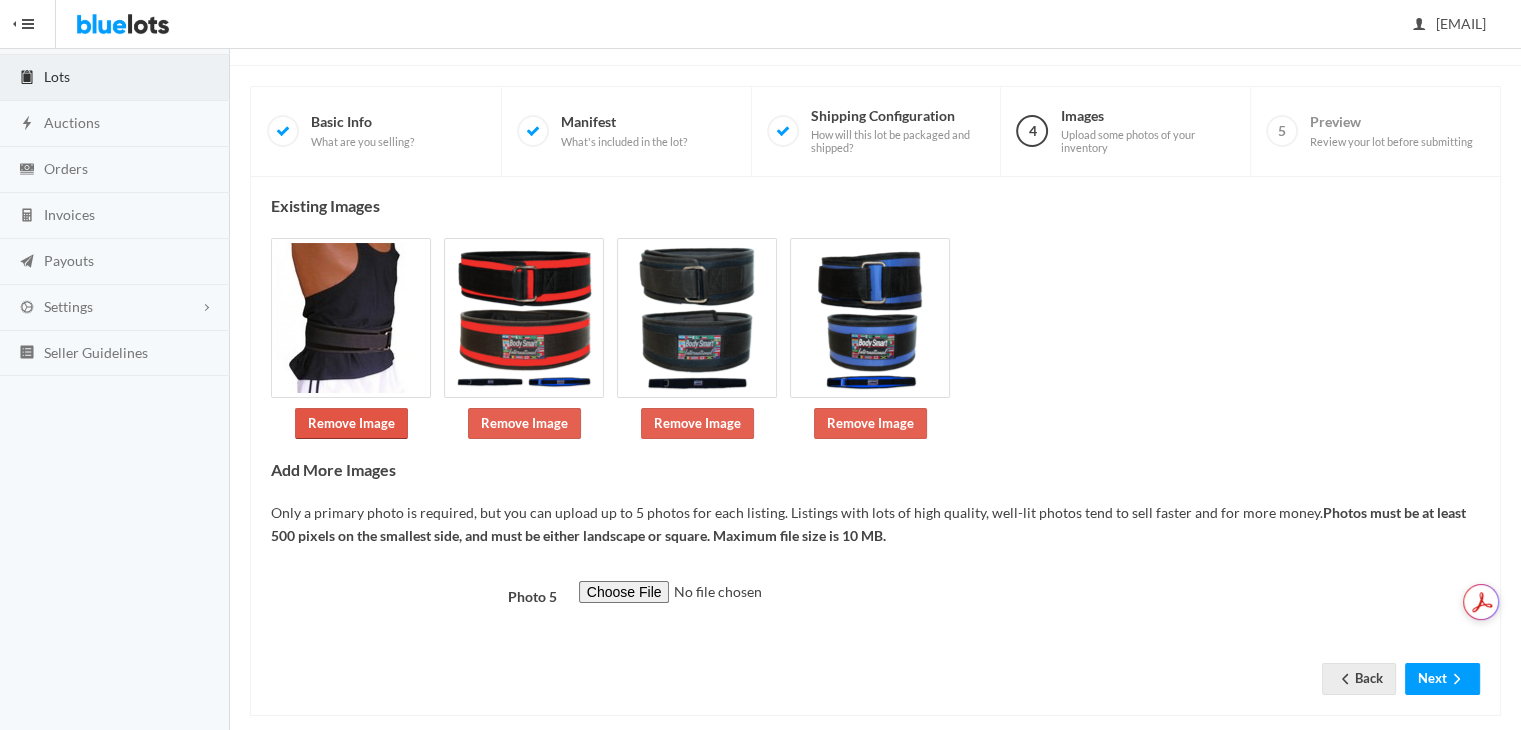 click on "Remove Image" at bounding box center (351, 423) 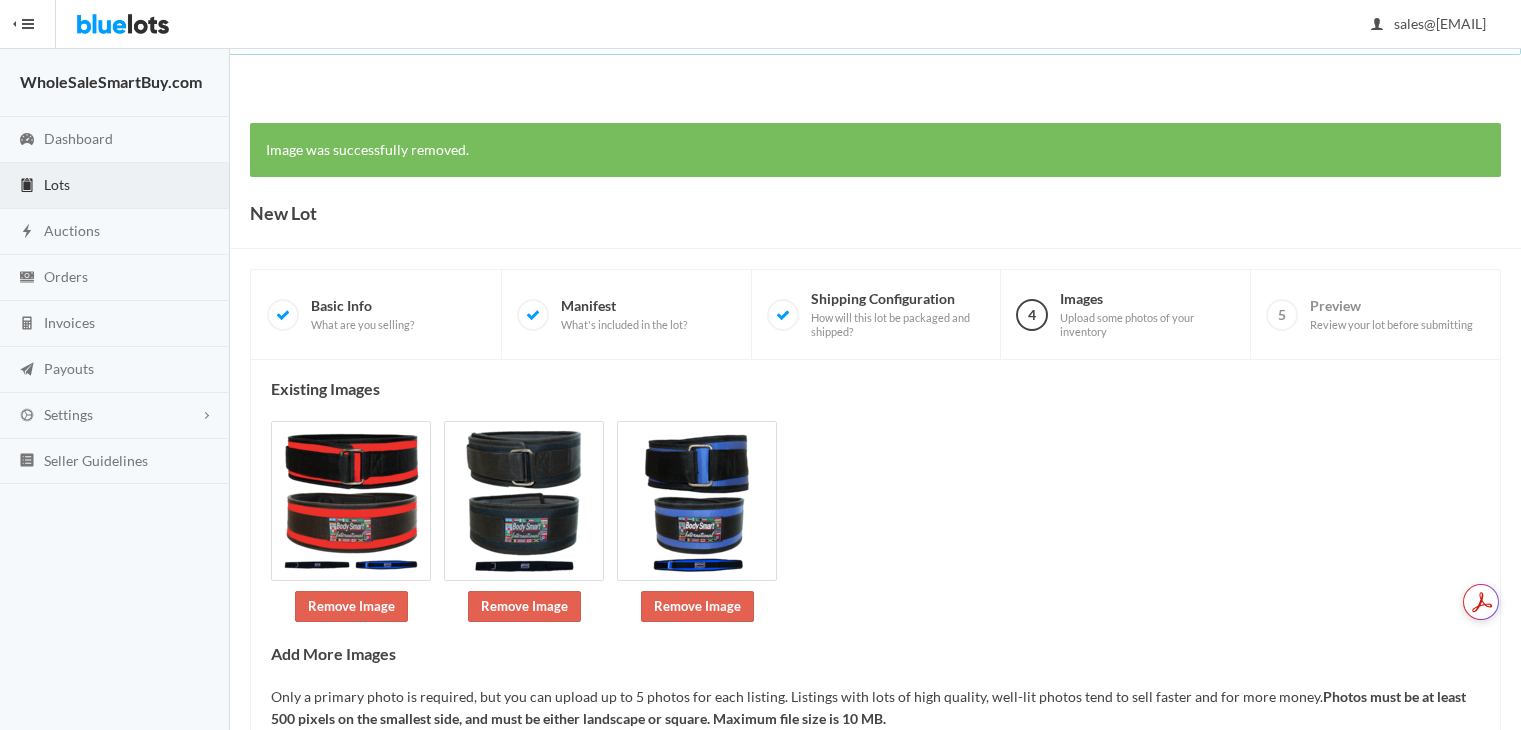 scroll, scrollTop: 0, scrollLeft: 0, axis: both 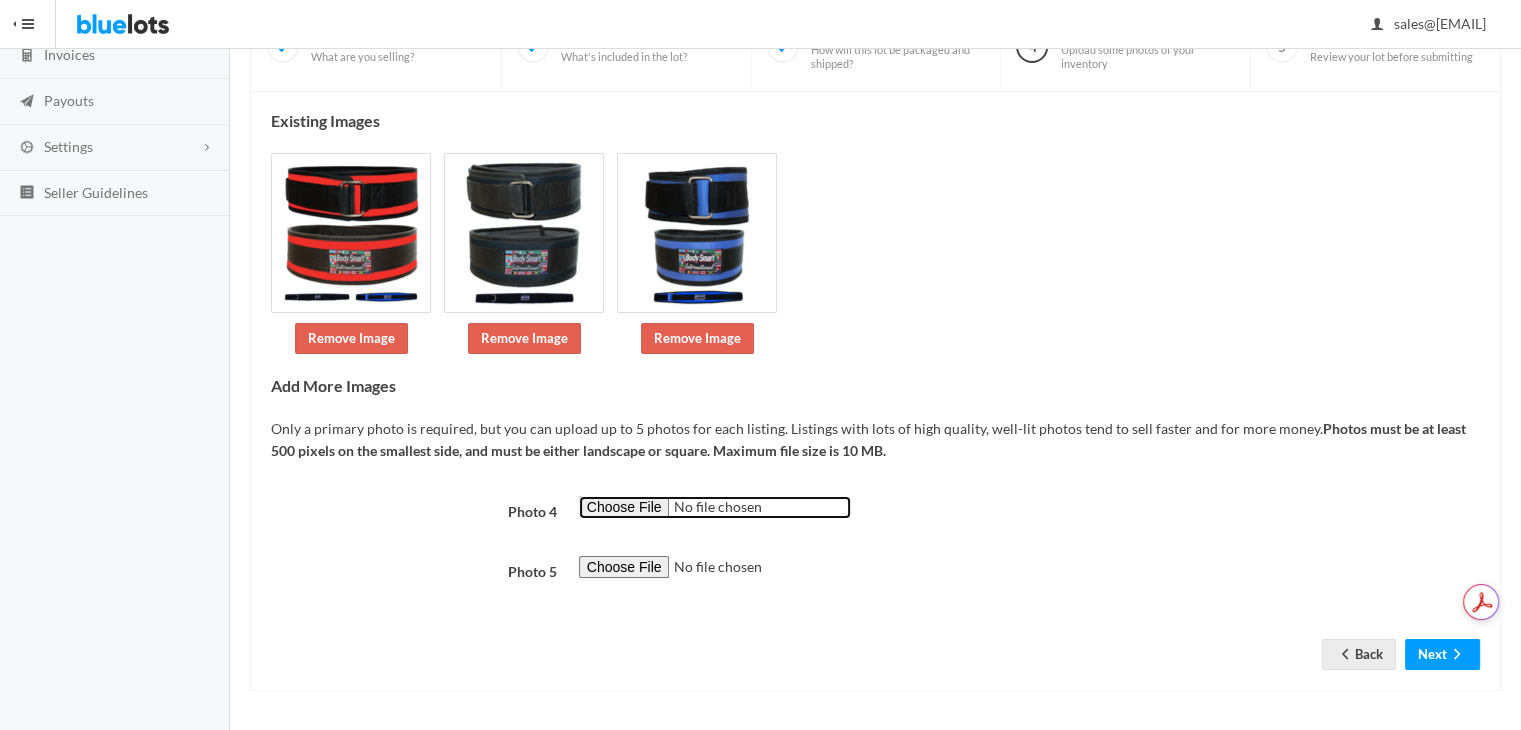 click at bounding box center [715, 507] 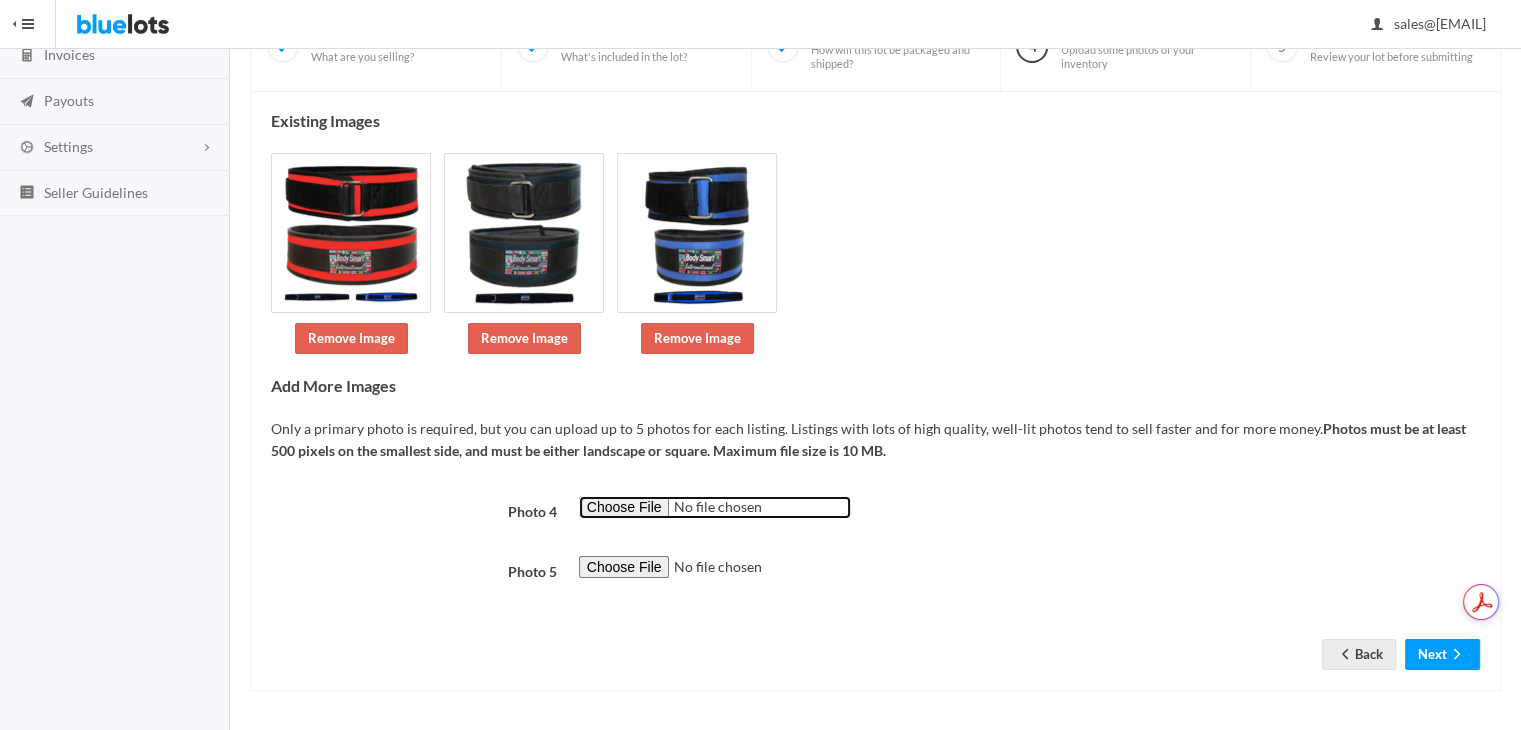 type on "C:\fakepath\Neoprene Belt 6.jpg" 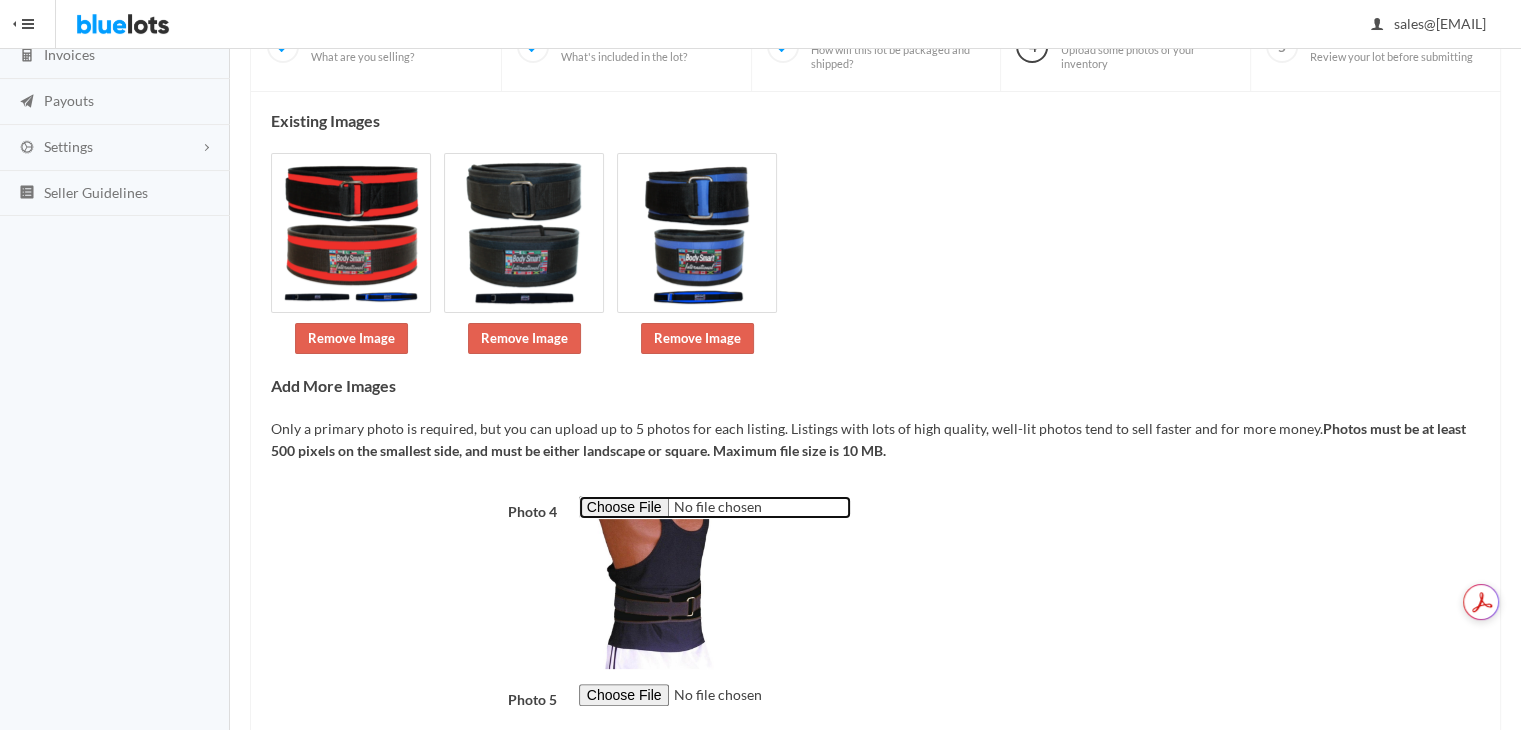 scroll, scrollTop: 395, scrollLeft: 0, axis: vertical 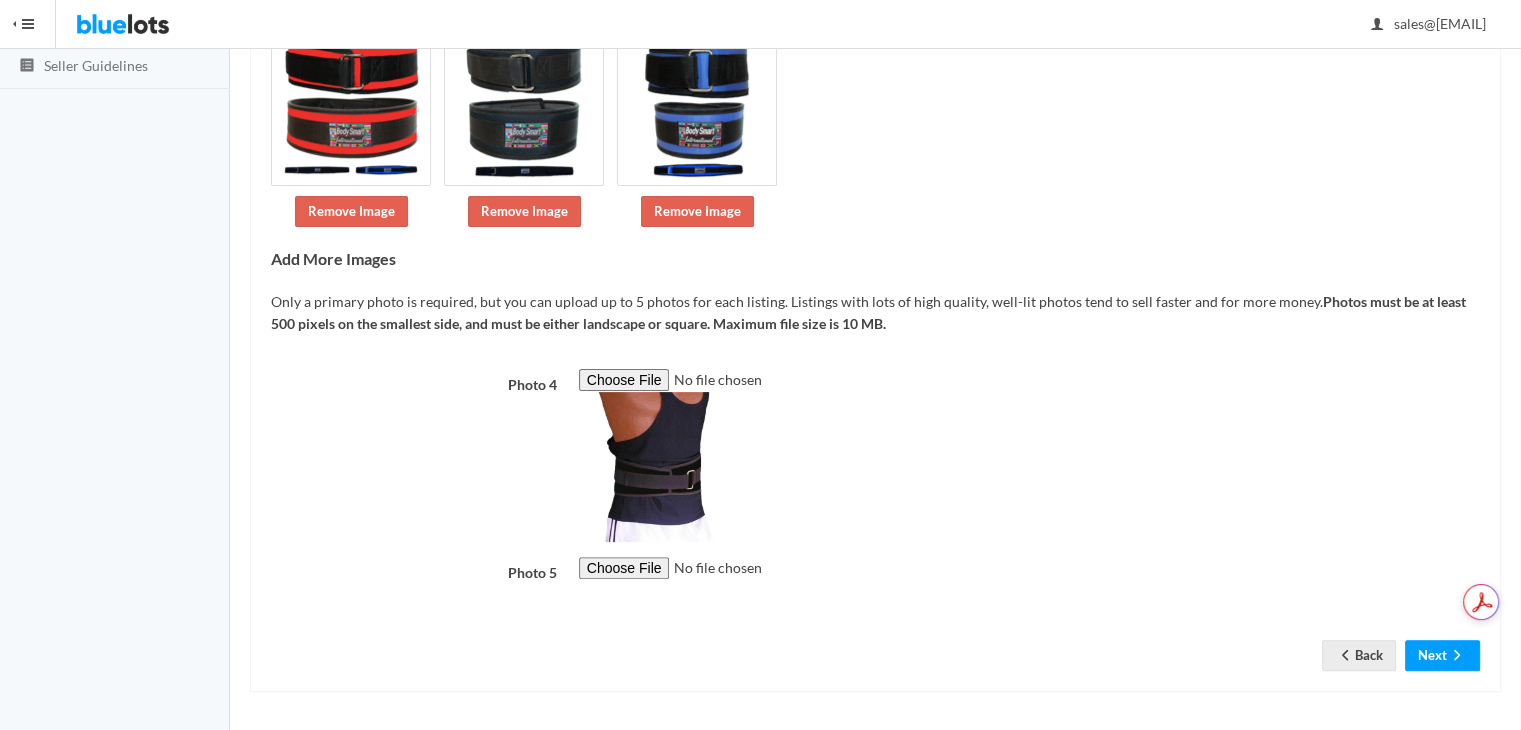 click on "Existing Images
Remove Image
Remove Image
Remove Image
Add More Images
Only a primary photo is required, but you can upload up to 5 photos for each listing. Listings with lots of high quality, well-lit photos tend to sell faster and for more money.  Photos must be at least 500 pixels on the smallest side, and must be either landscape or square. Maximum file size is 10 MB.
Photo 4
Photo 5
Back
Next" at bounding box center [875, 328] 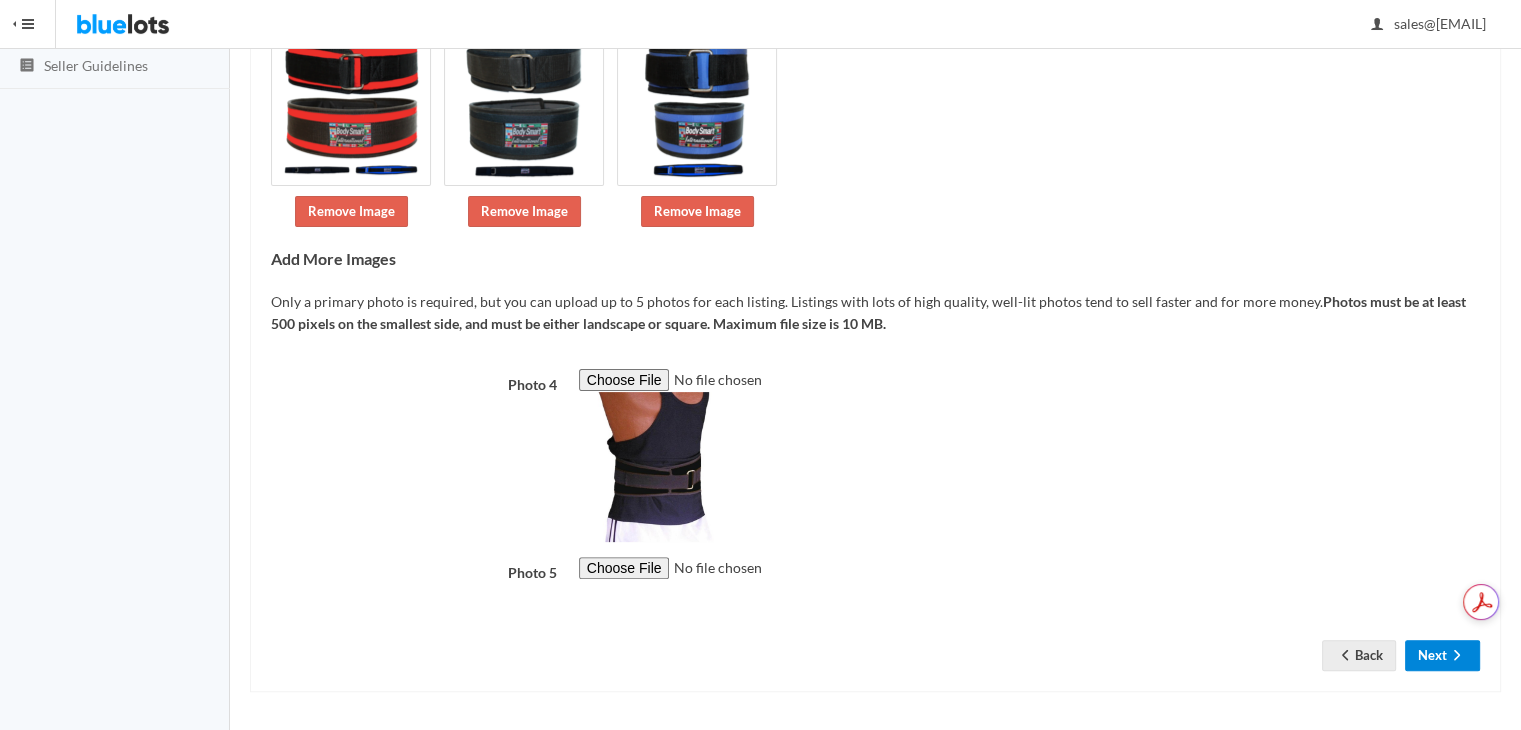 click on "Next" at bounding box center [1442, 655] 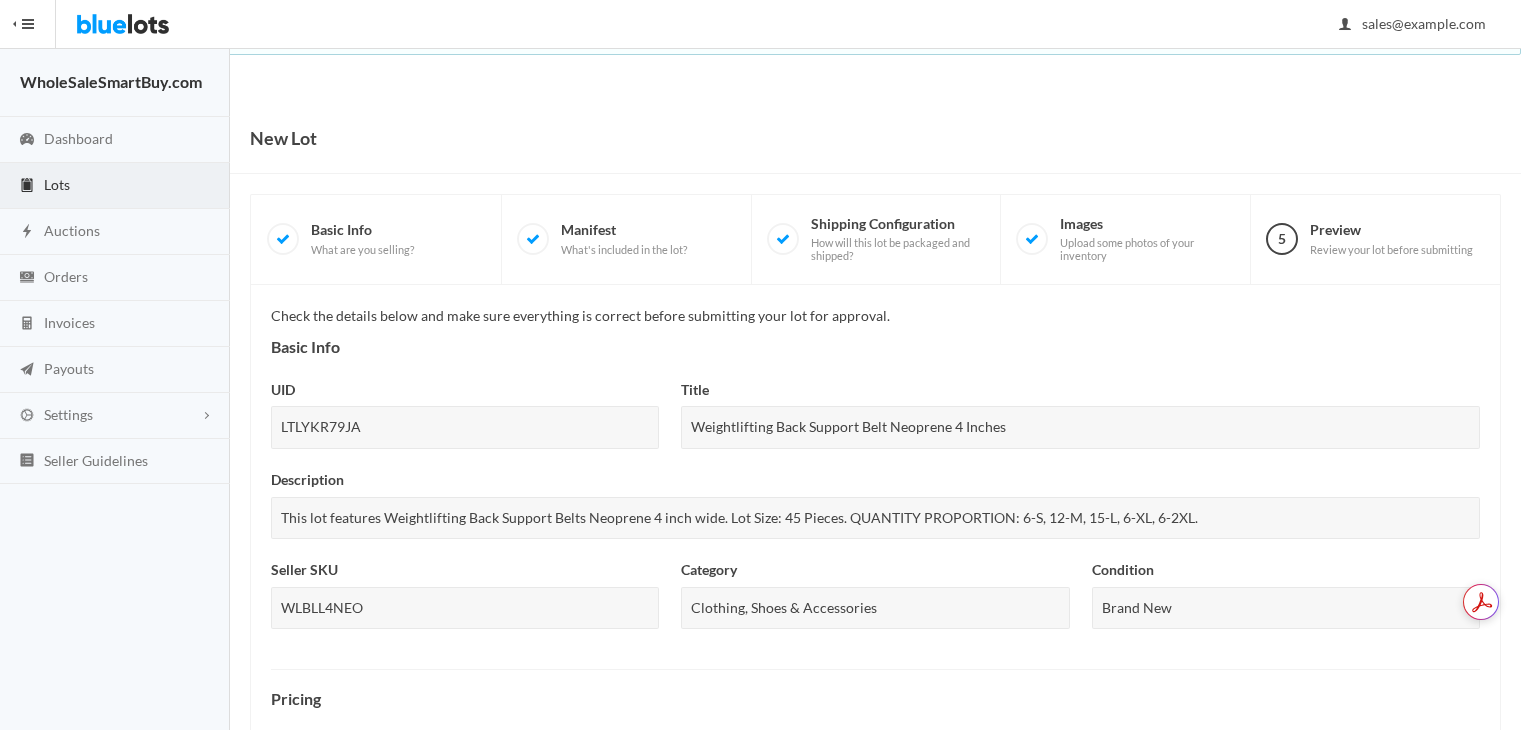 scroll, scrollTop: 0, scrollLeft: 0, axis: both 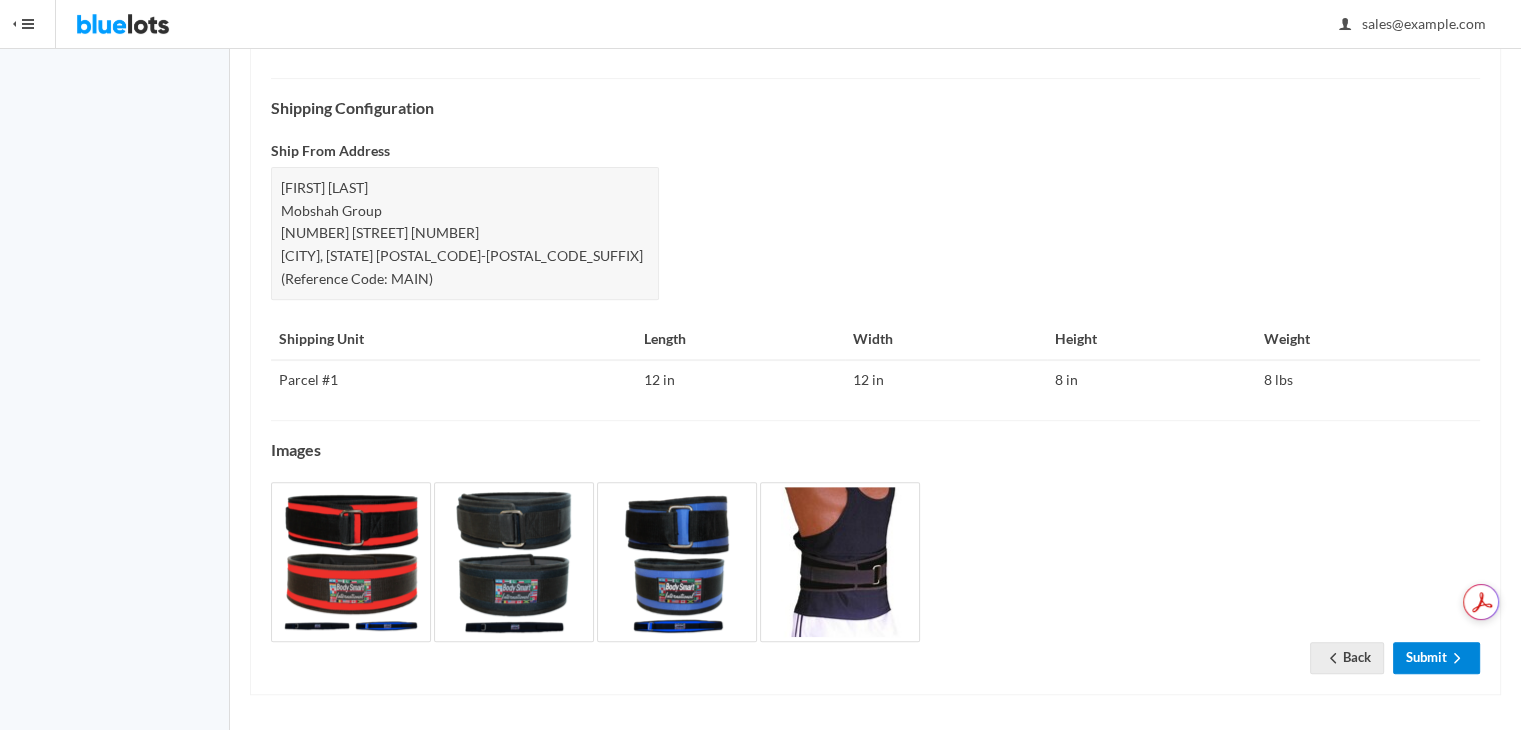 click on "Submit" at bounding box center [1436, 657] 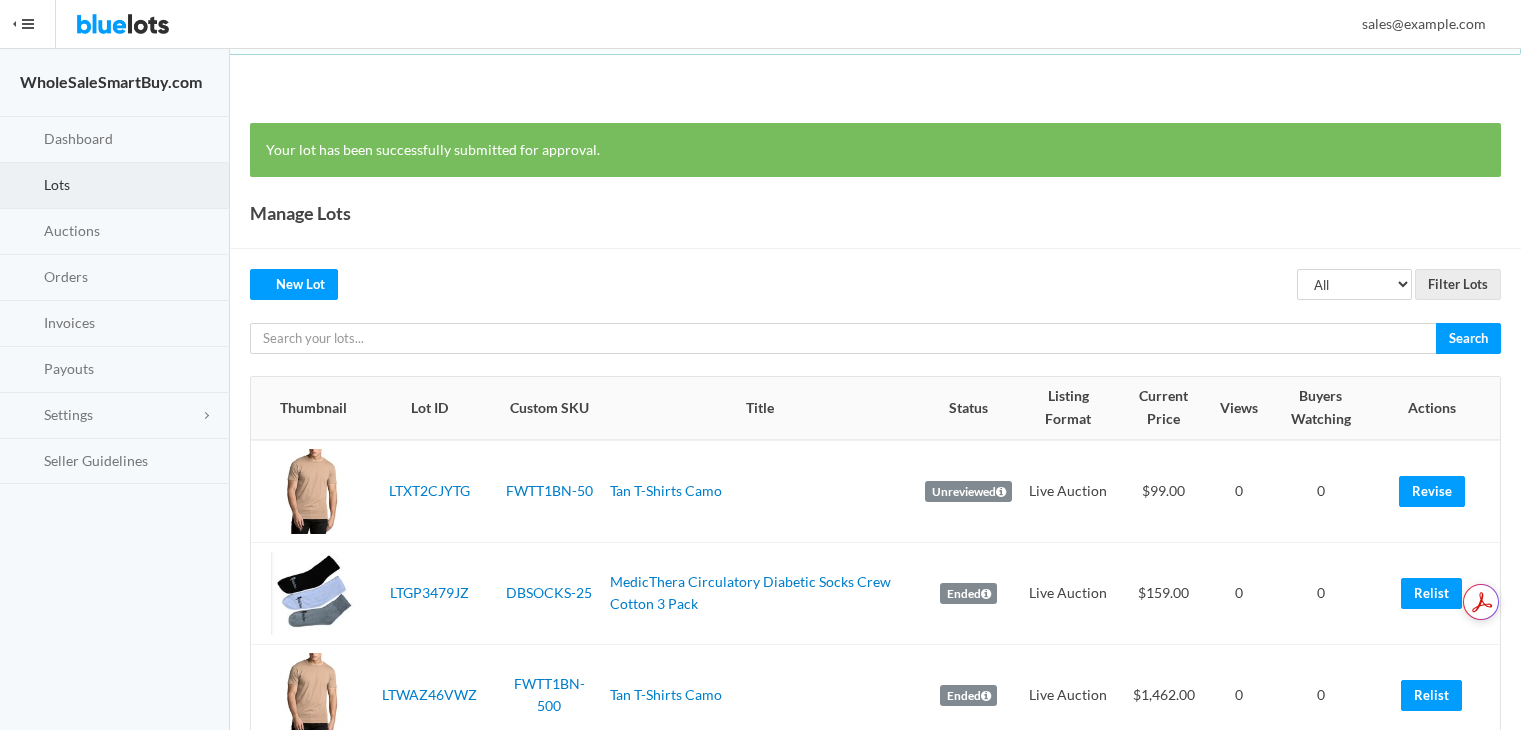 scroll, scrollTop: 0, scrollLeft: 0, axis: both 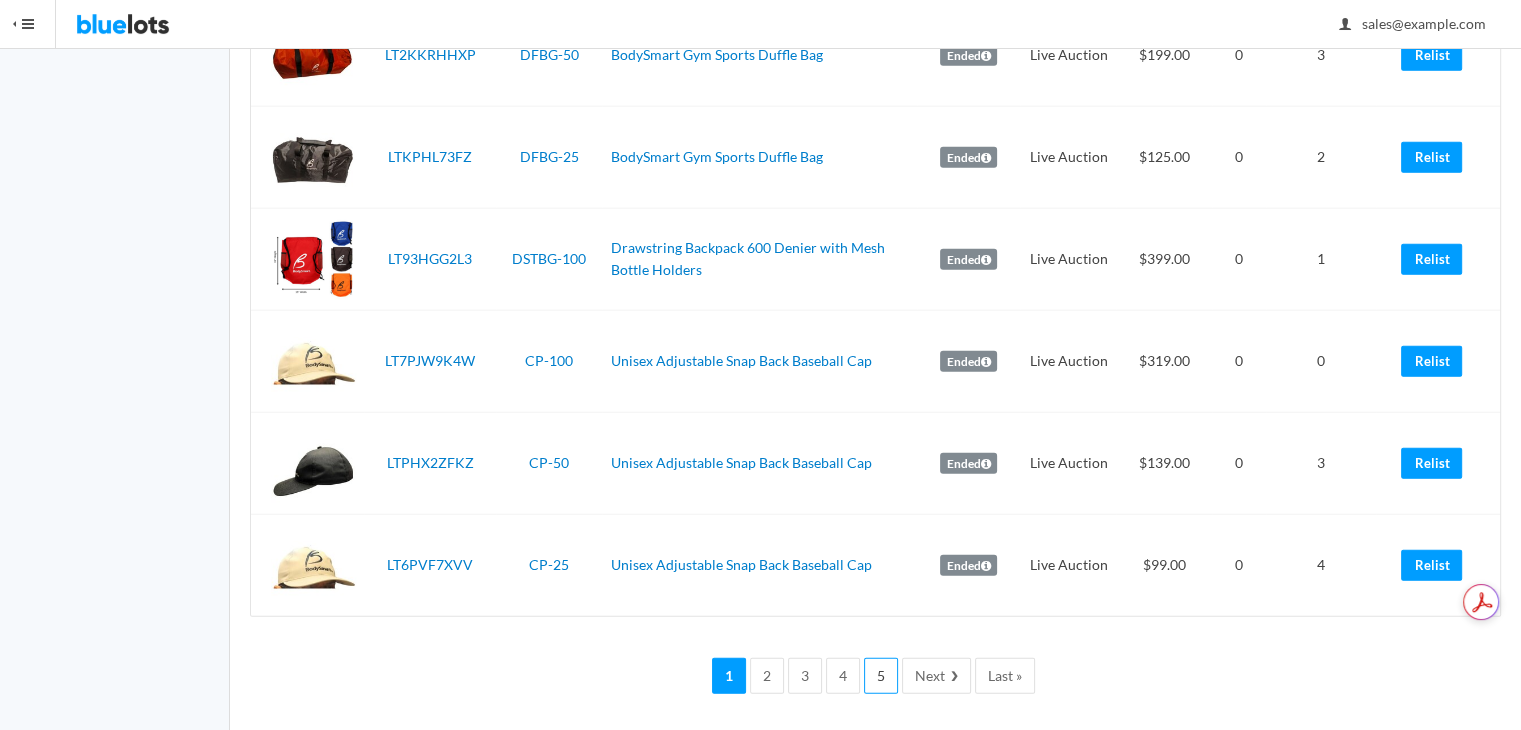 click on "5" at bounding box center (881, 676) 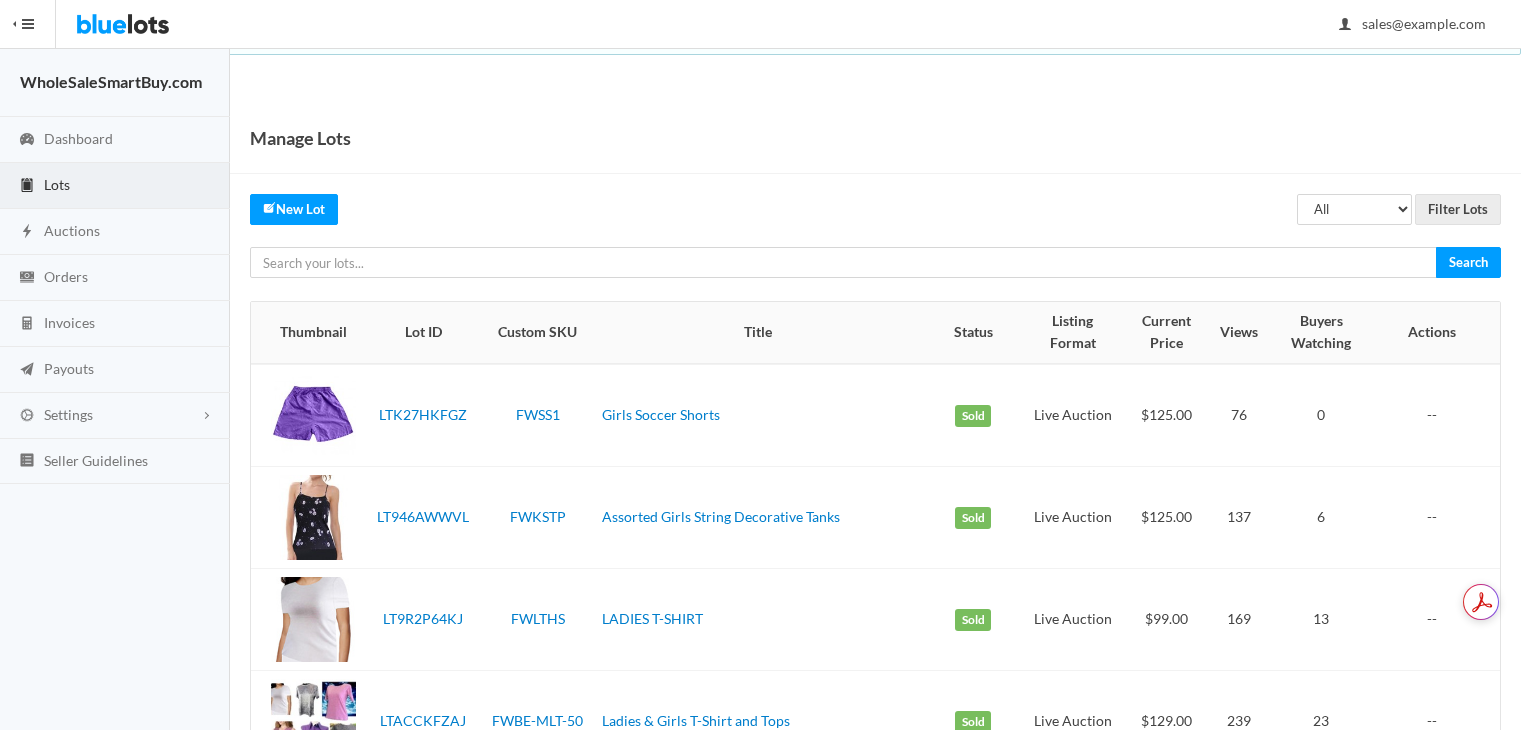 scroll, scrollTop: 0, scrollLeft: 0, axis: both 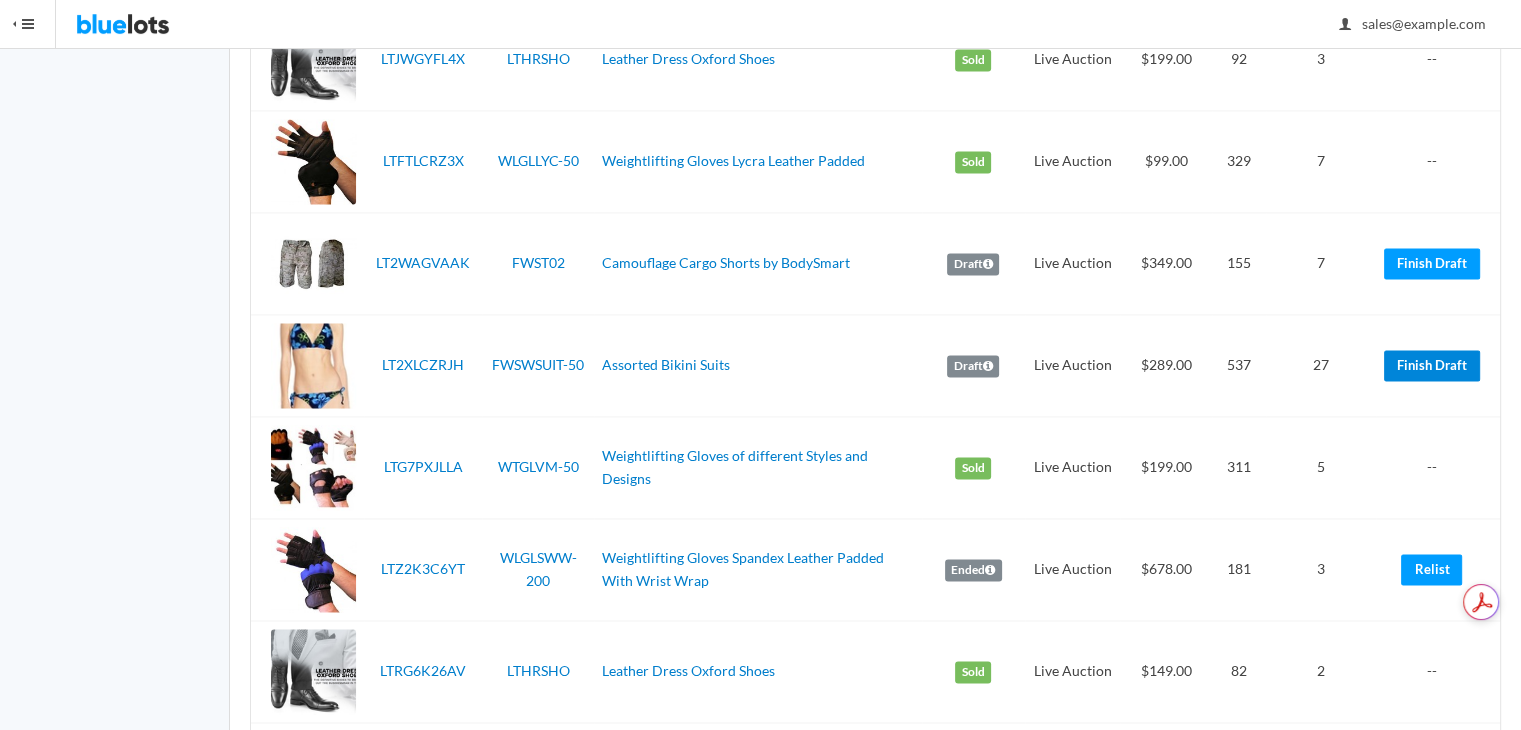 click on "Finish Draft" at bounding box center (1432, 365) 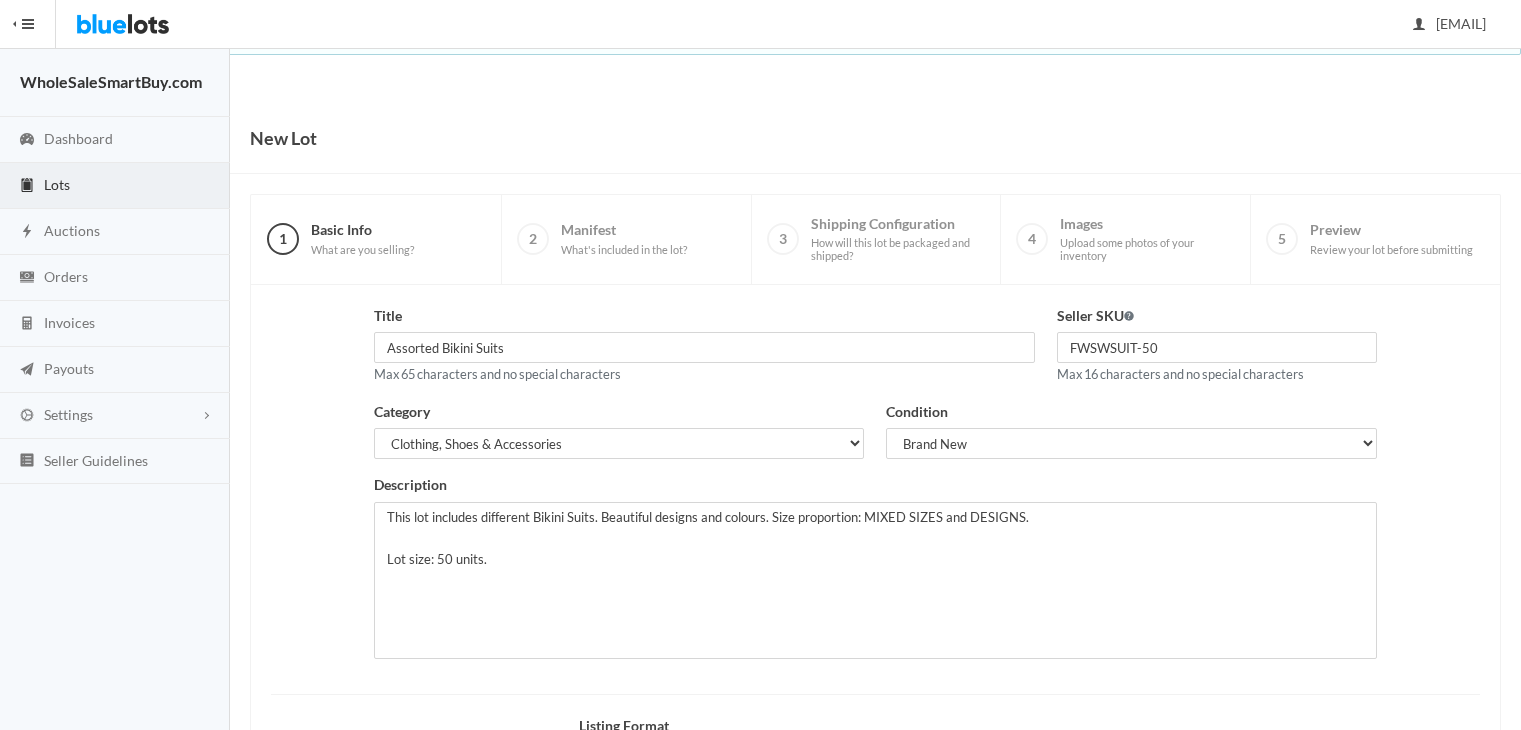 scroll, scrollTop: 0, scrollLeft: 0, axis: both 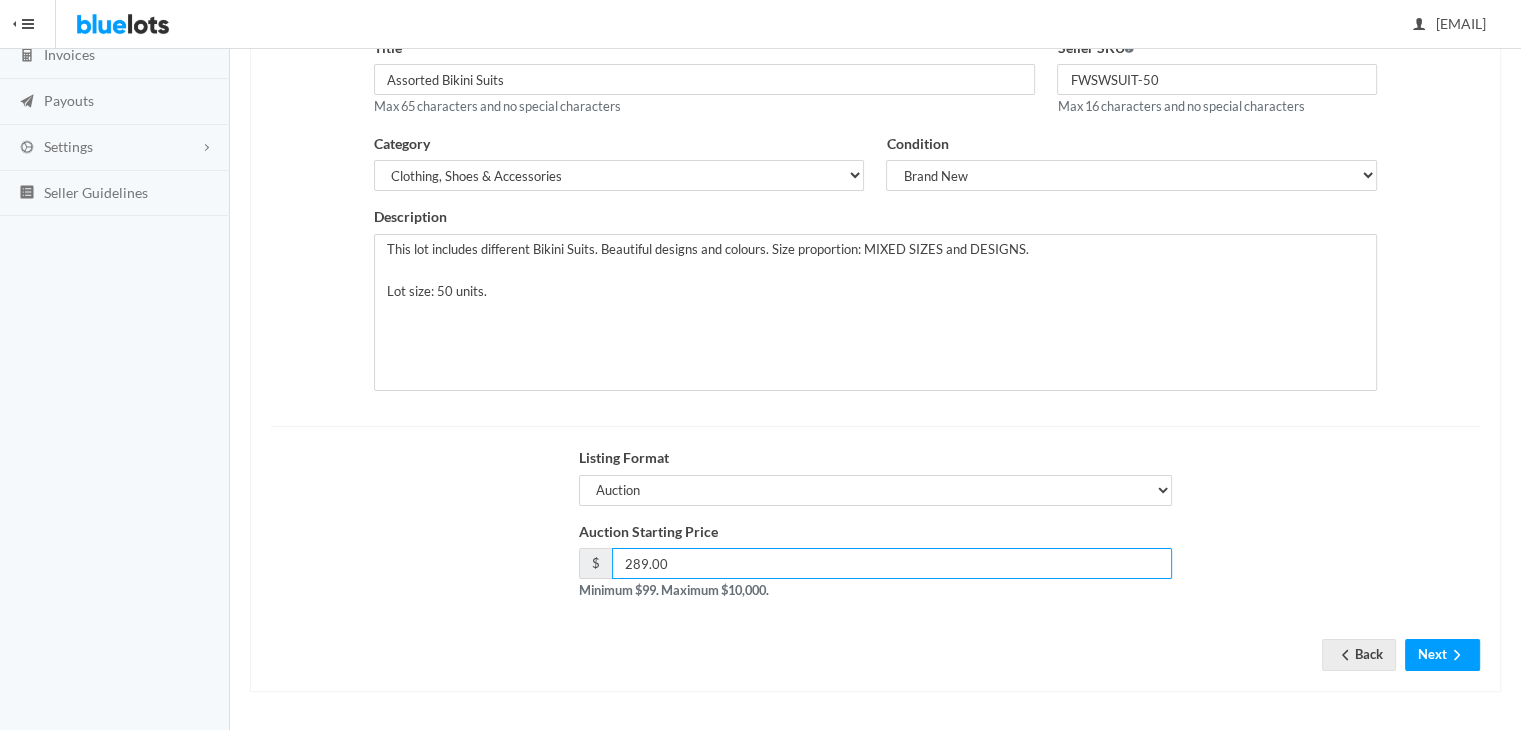 click on "289.00" at bounding box center [892, 563] 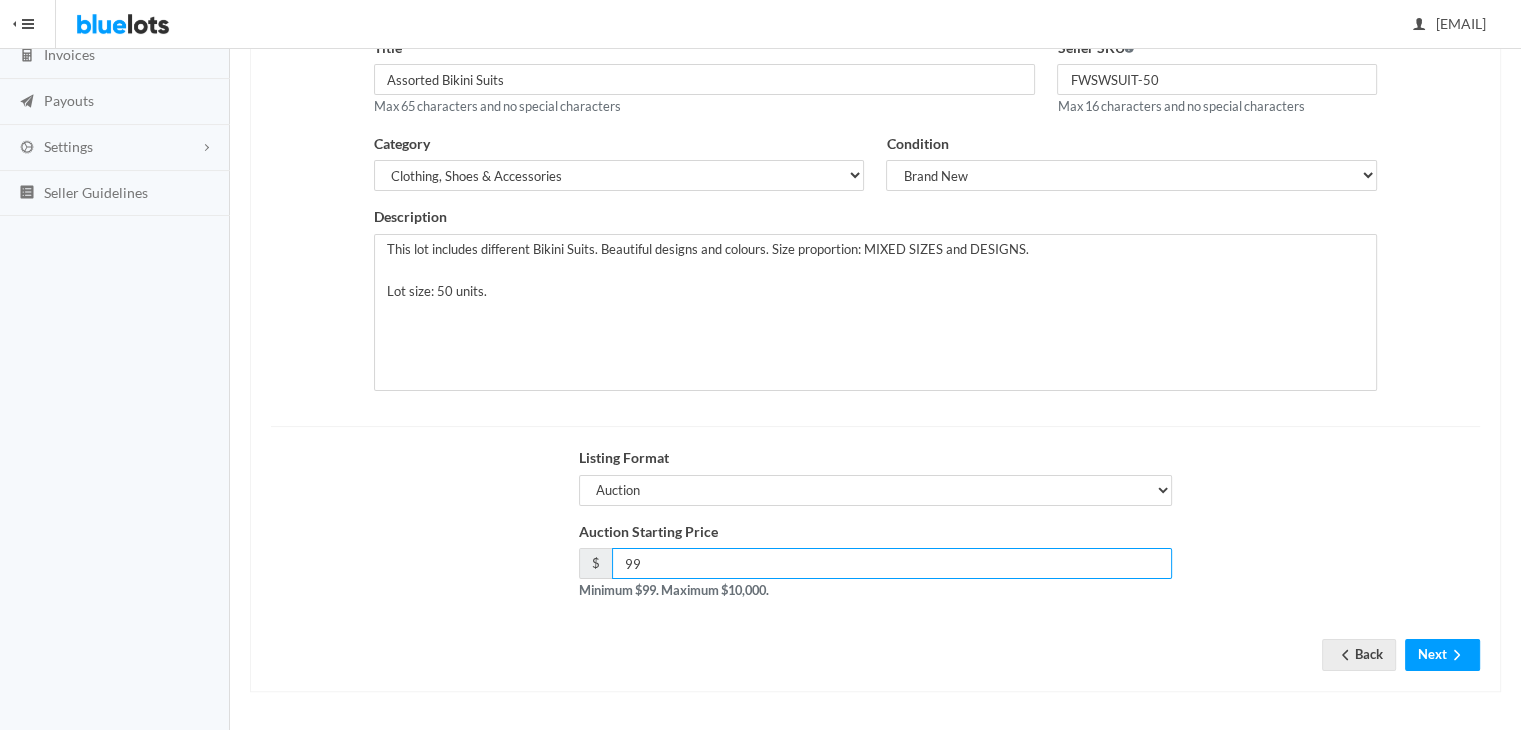 type on "99" 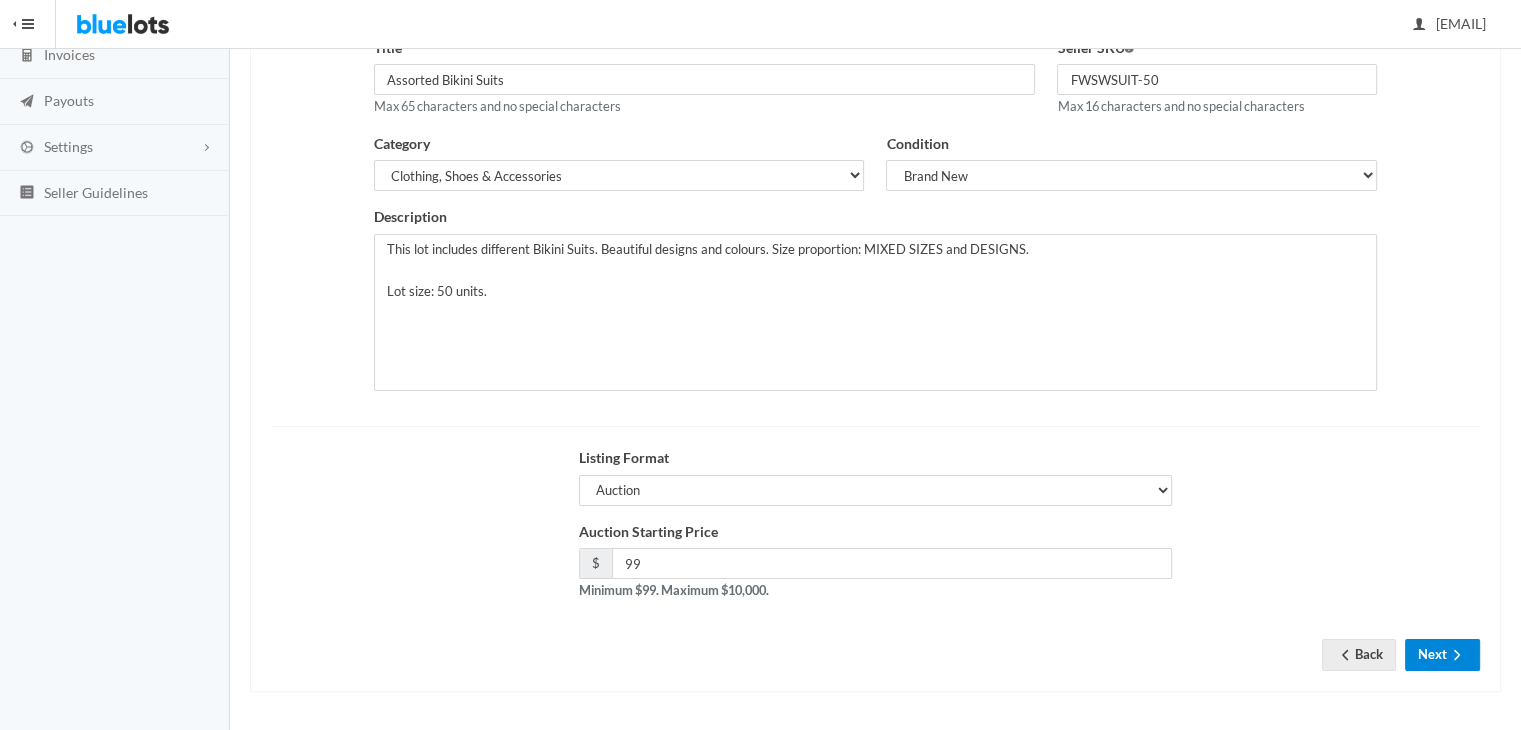 click on "Next" at bounding box center (1442, 654) 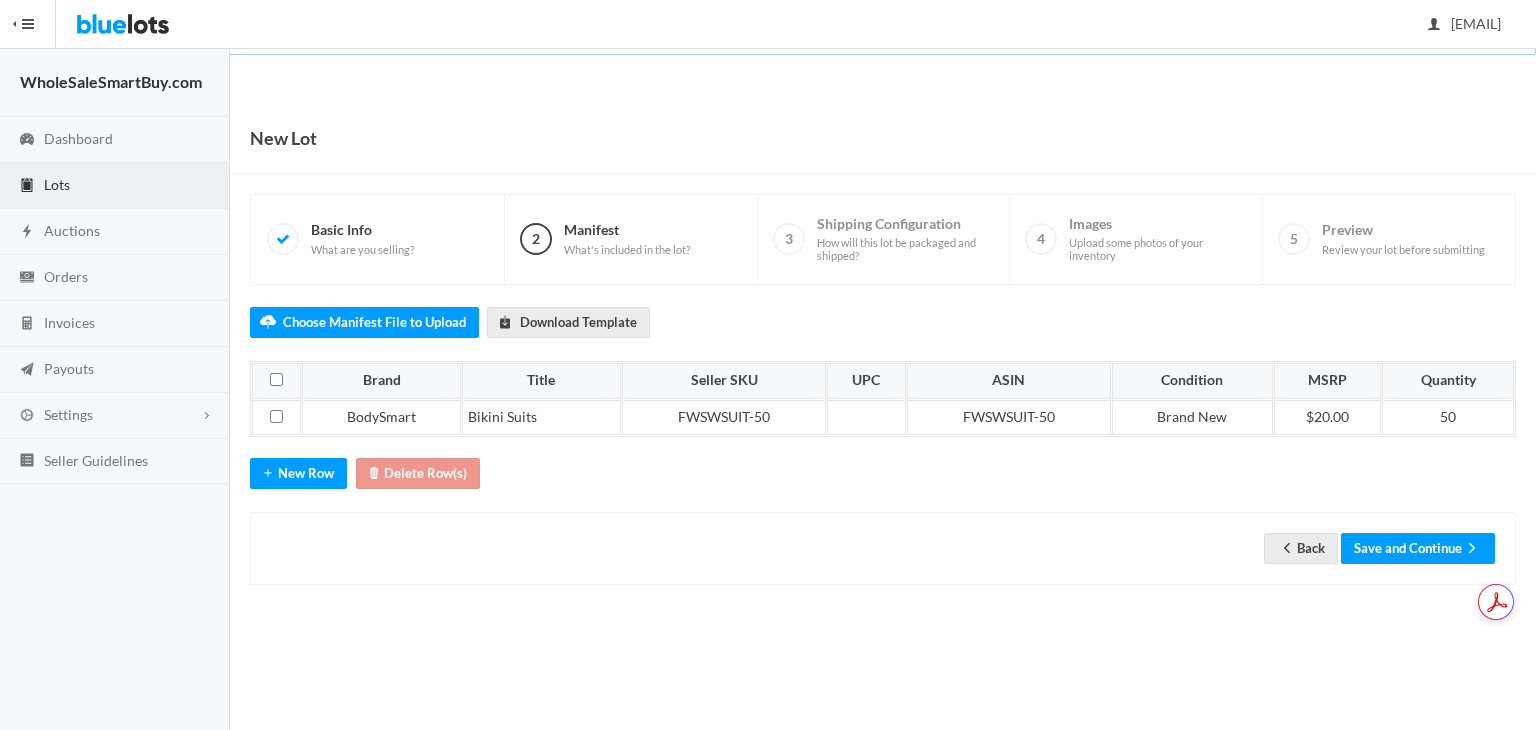 scroll, scrollTop: 0, scrollLeft: 0, axis: both 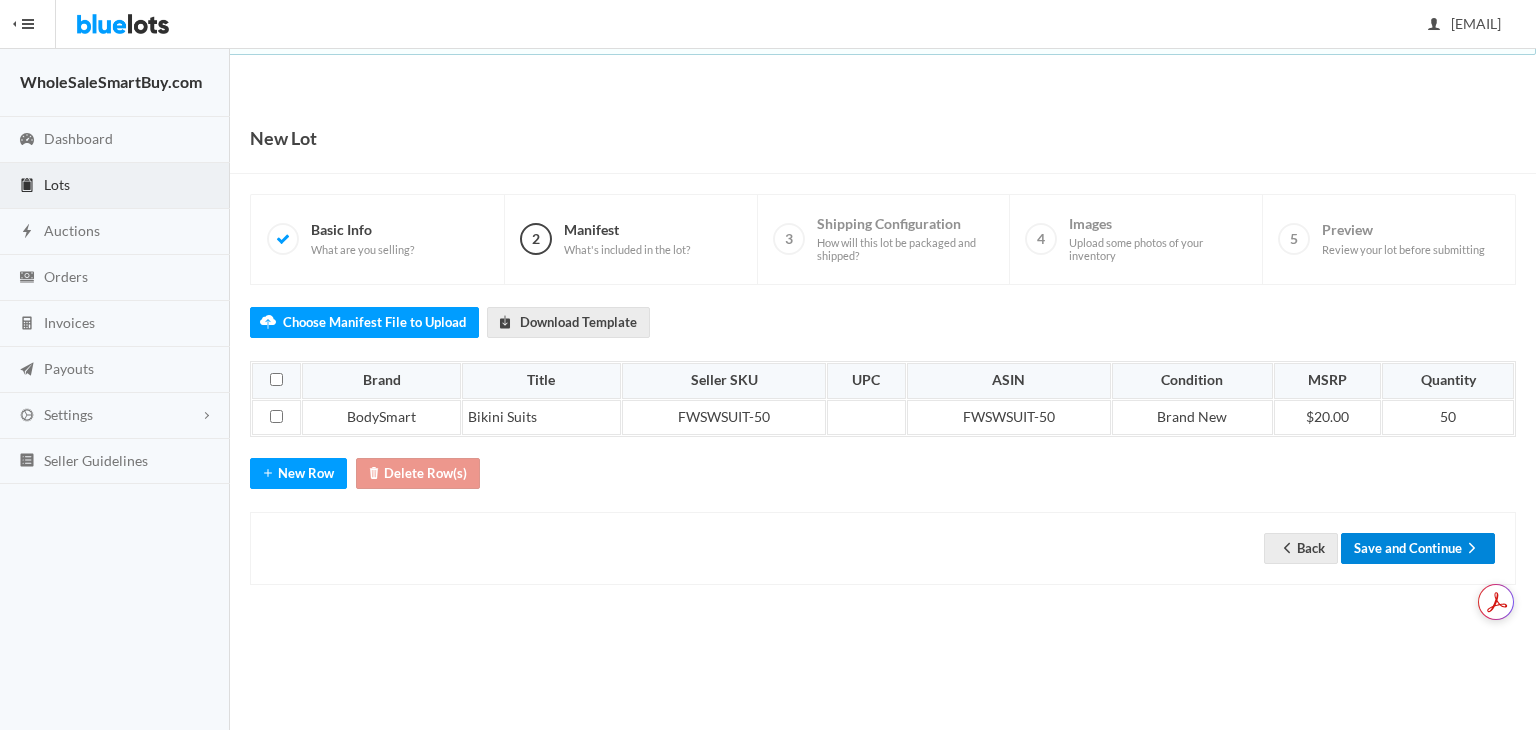 click on "Save and Continue" at bounding box center [1418, 548] 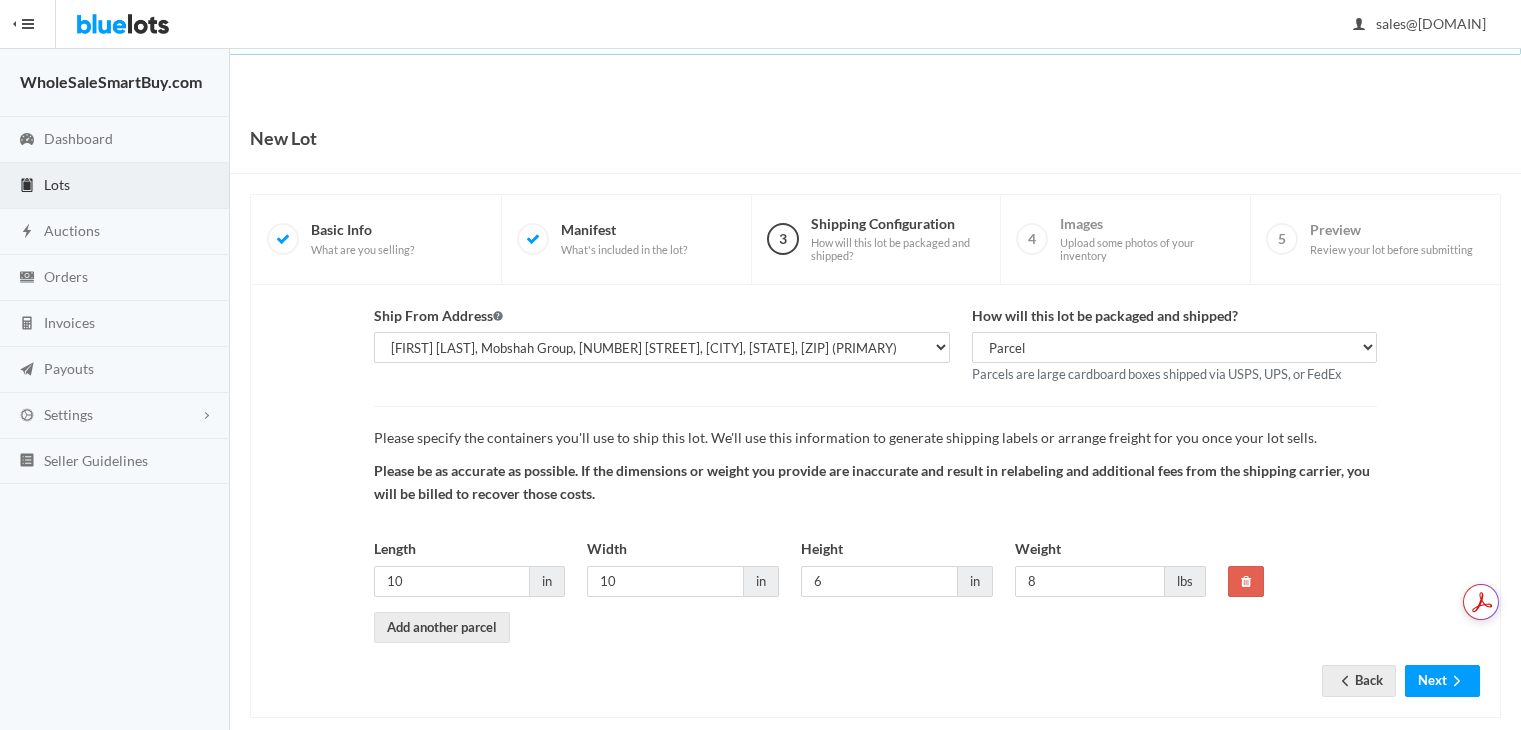scroll, scrollTop: 0, scrollLeft: 0, axis: both 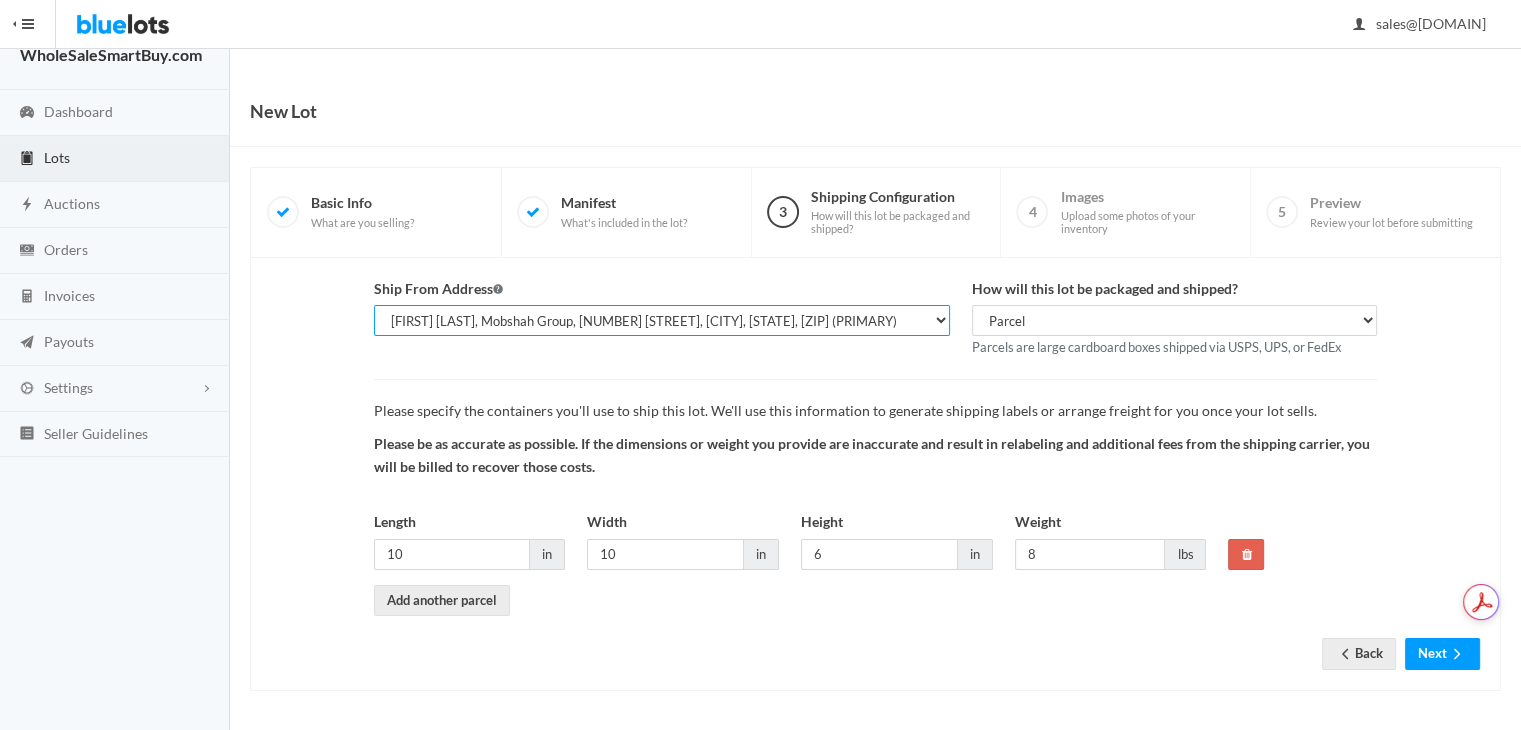 click on "Shahzad Latif, WholesaleSmartBuy.com, 2077 W Roosevelt Rd, Wheaton, IL, 60187-6028
Shahzad Latif, Mobshah Group, 99 E Roosevelt Rd, Lombard, IL, 60148-4536 (PRIMARY)
Shahzad Latif, Mobshah Group, 444 E Roosevelt Rd PMB 103, Lombard, IL, 60148-4630 (MAIN)" at bounding box center [662, 320] 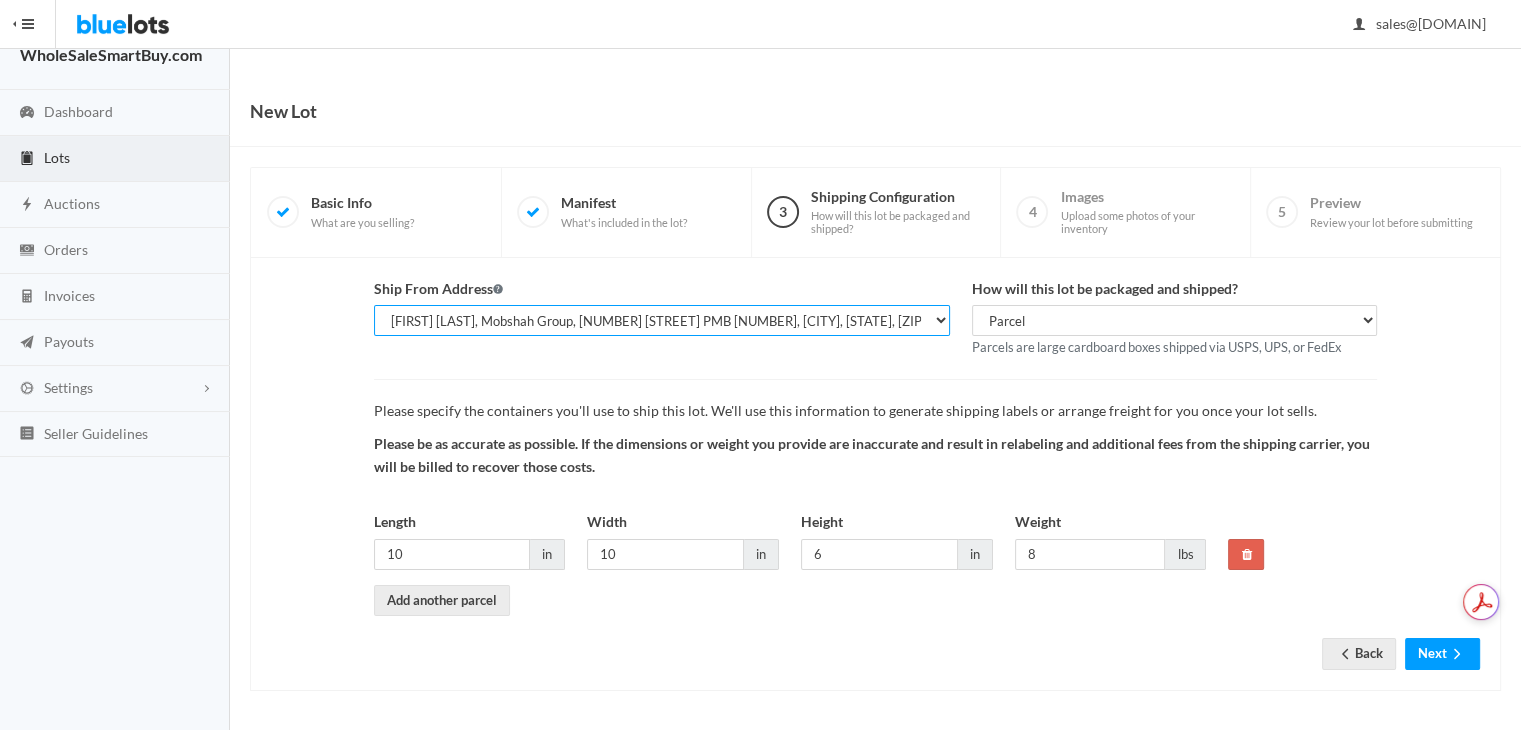 click on "[FIRST] [LAST], WholesaleSmartBuy.com, [NUMBER] [STREET], [CITY], [STATE], [POSTAL_CODE]
[FIRST] [LAST], Mobshah Group, [NUMBER] [STREET], [CITY], [STATE], [POSTAL_CODE] (PRIMARY)
[FIRST] [LAST], Mobshah Group, [NUMBER] [STREET] PMB [NUMBER], [CITY], [STATE], [POSTAL_CODE] (MAIN)" at bounding box center (662, 320) 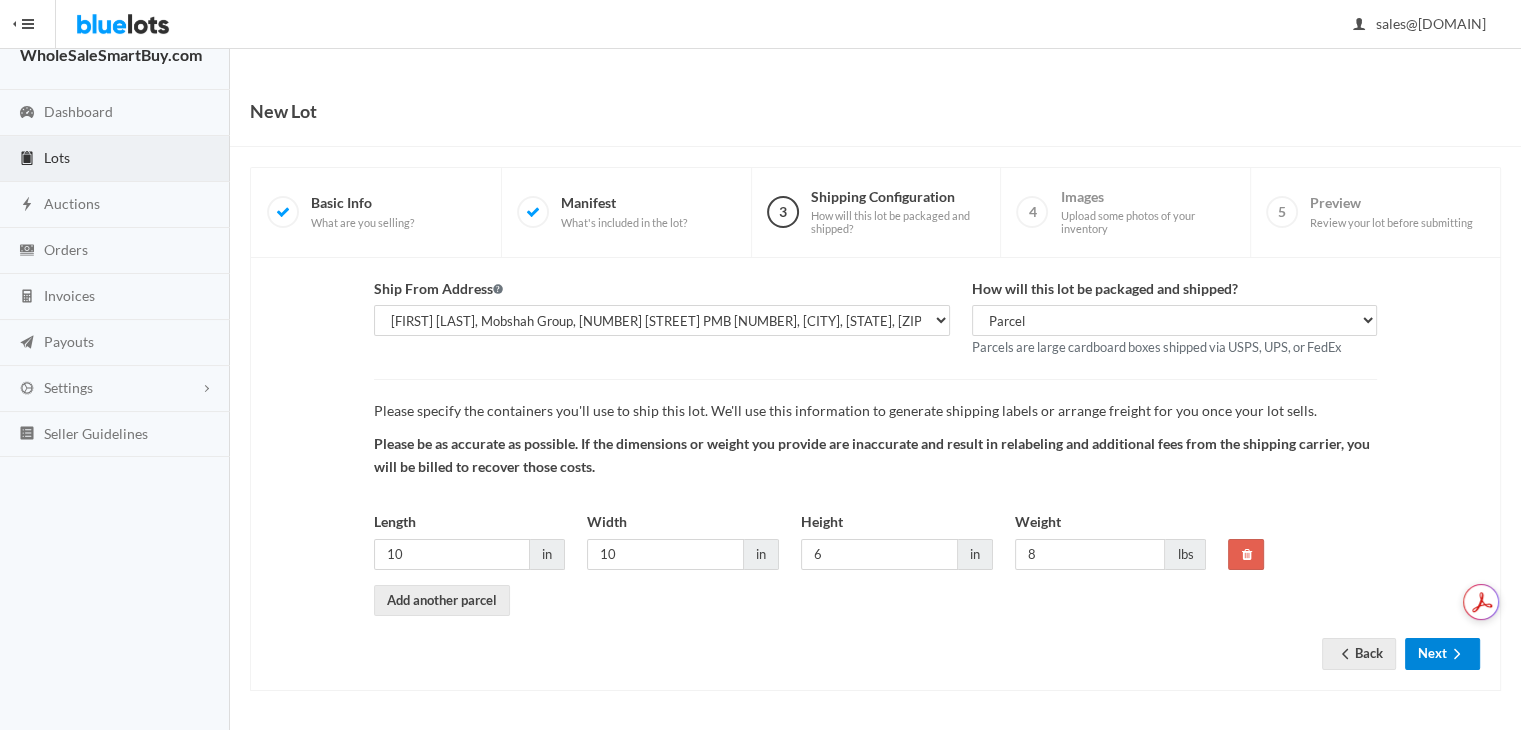 click on "Next" at bounding box center (1442, 653) 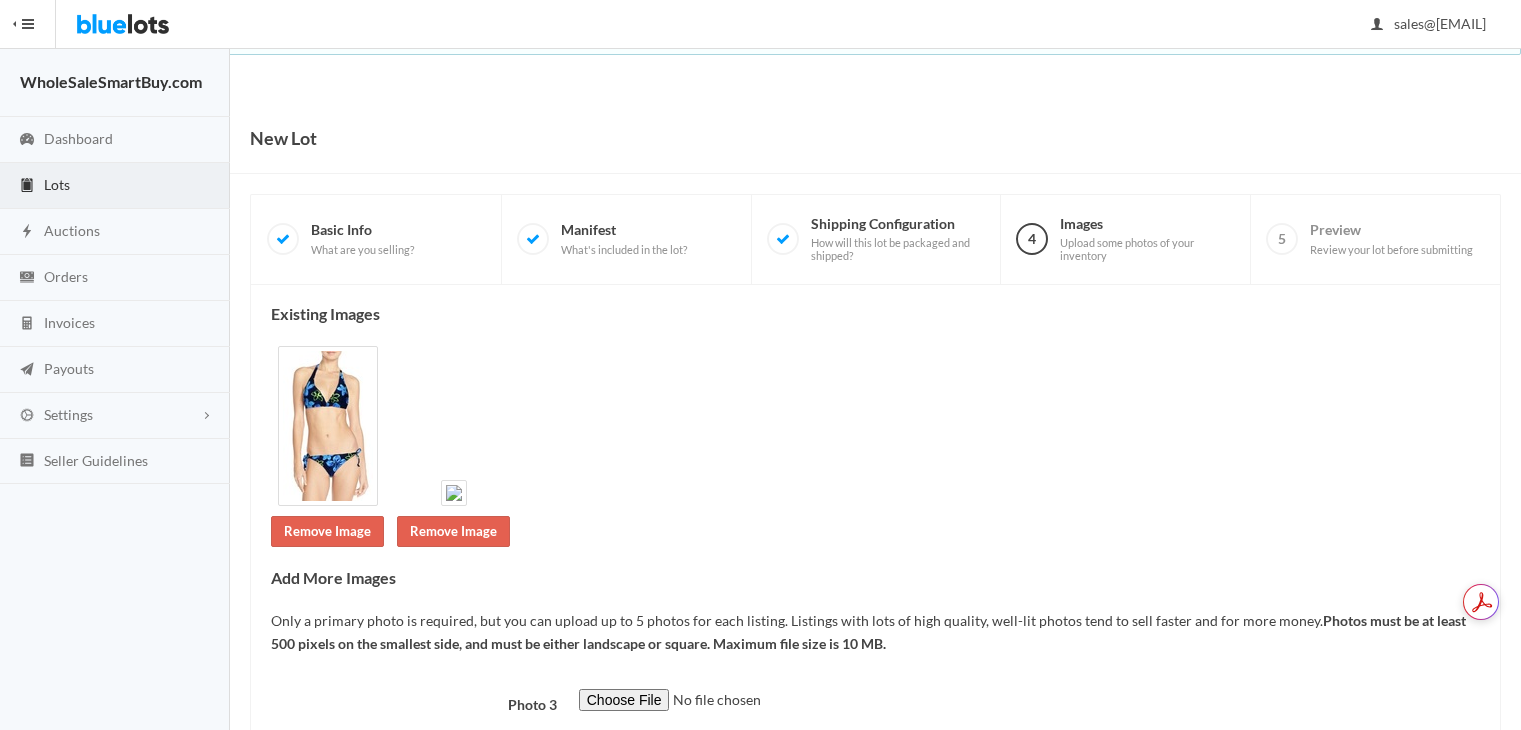 scroll, scrollTop: 0, scrollLeft: 0, axis: both 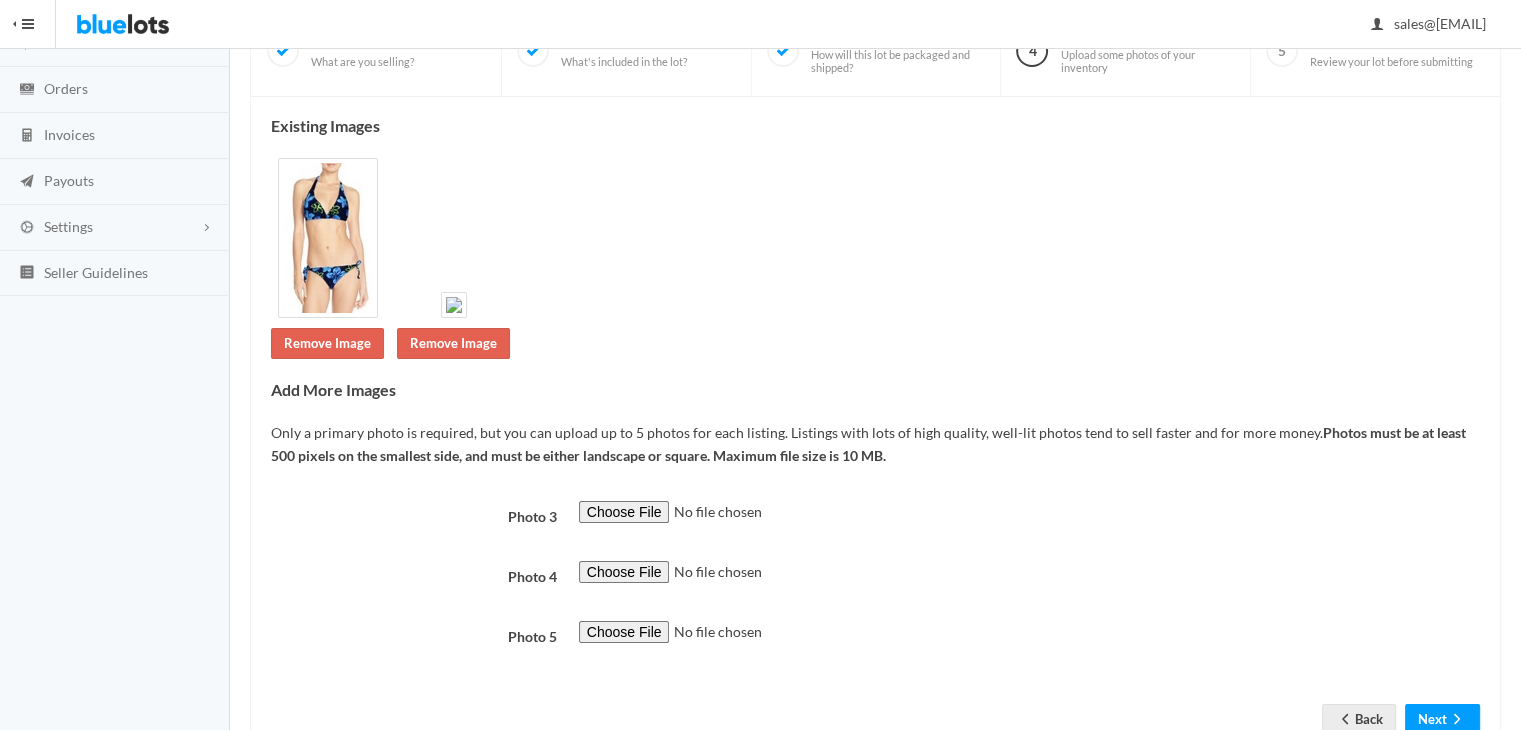 drag, startPoint x: 1535, startPoint y: 203, endPoint x: 1528, endPoint y: 338, distance: 135.18137 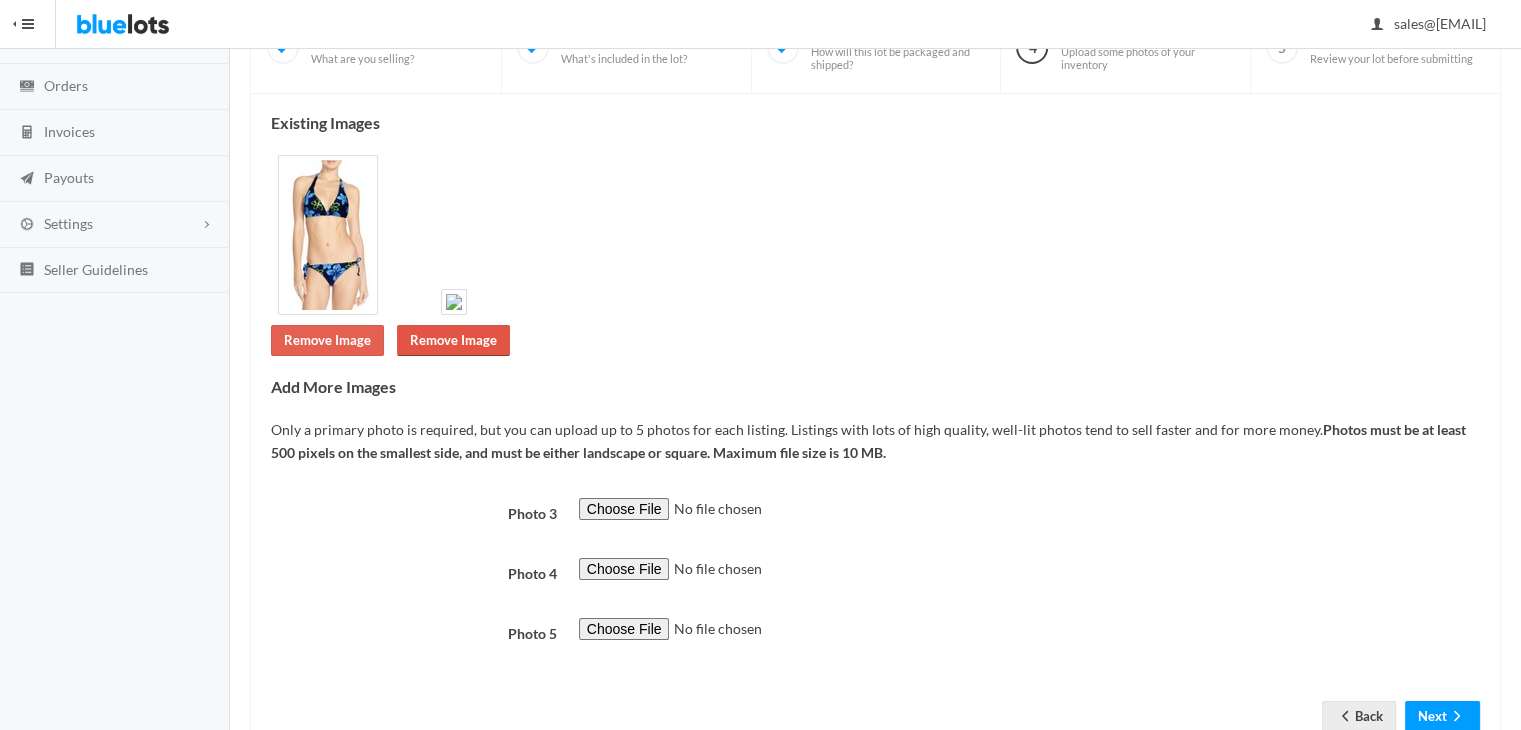 click on "Remove Image" at bounding box center (453, 340) 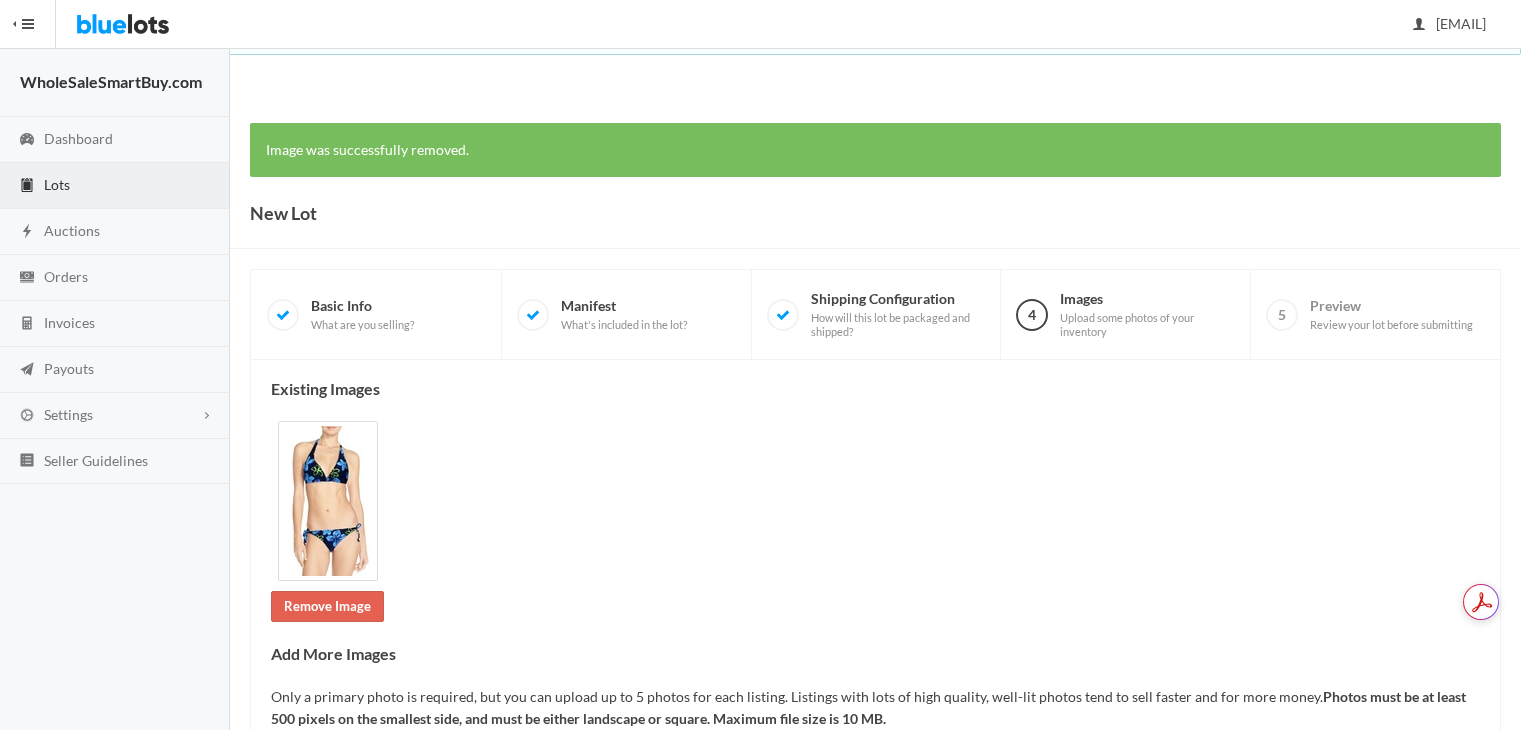 scroll, scrollTop: 0, scrollLeft: 0, axis: both 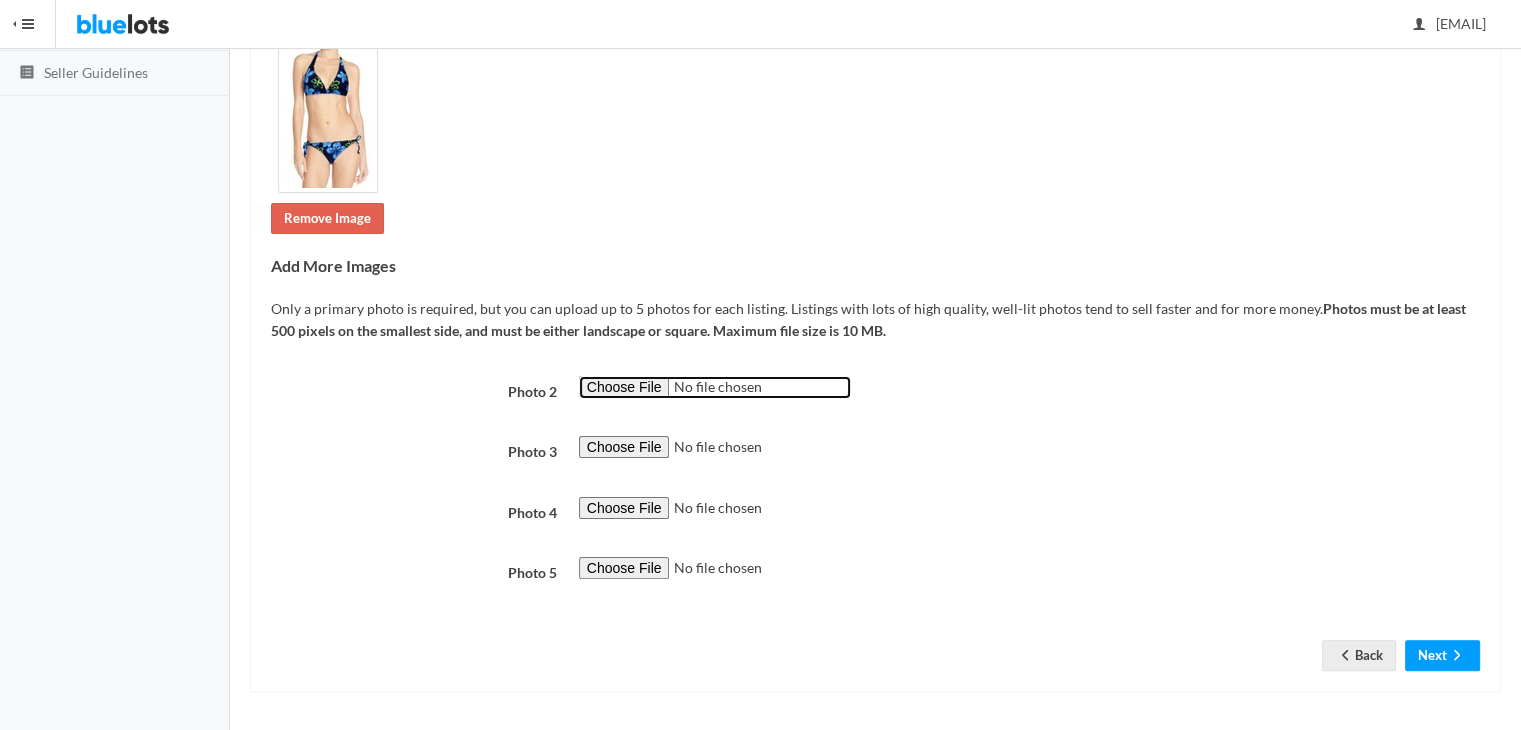 click at bounding box center (715, 387) 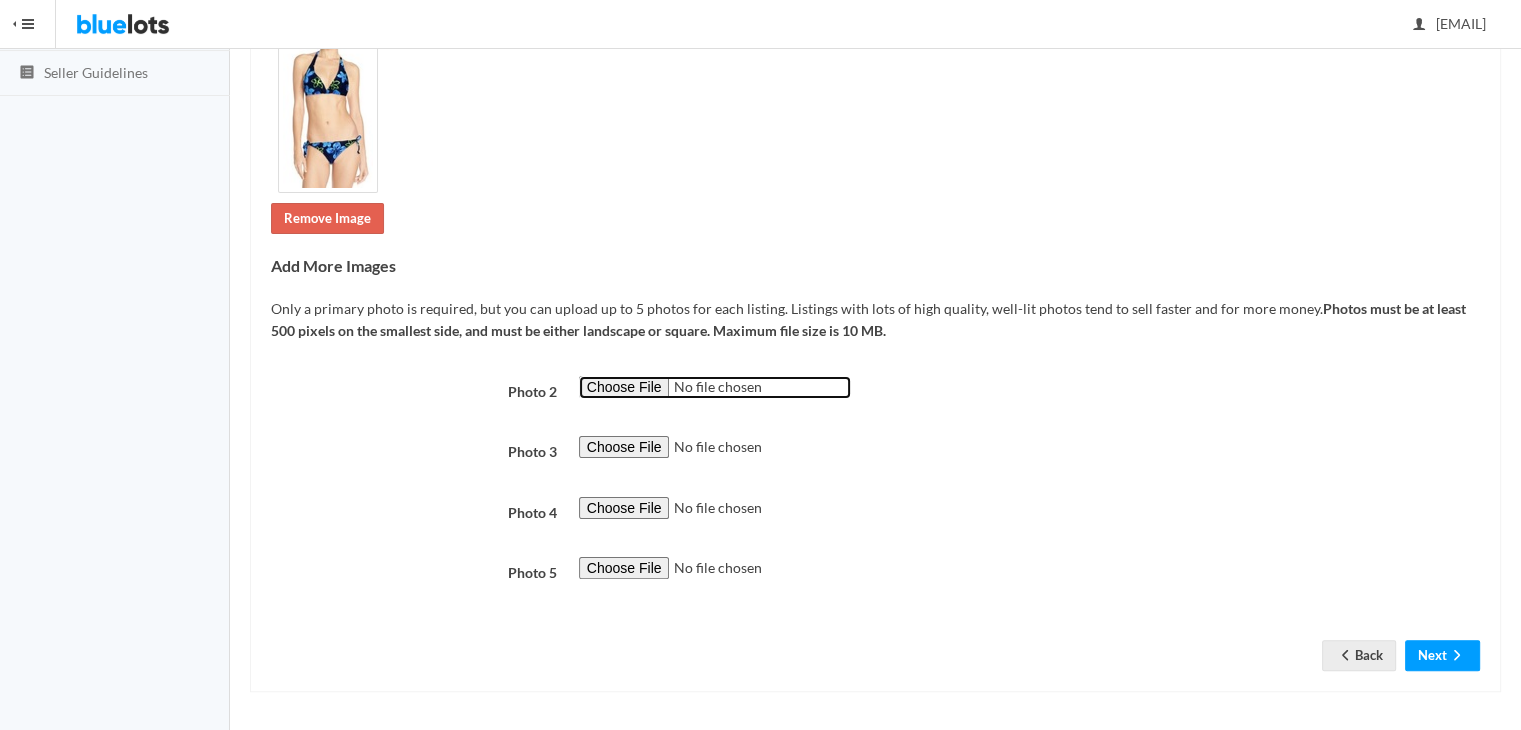type on "C:\fakepath\Bikini3.jpg" 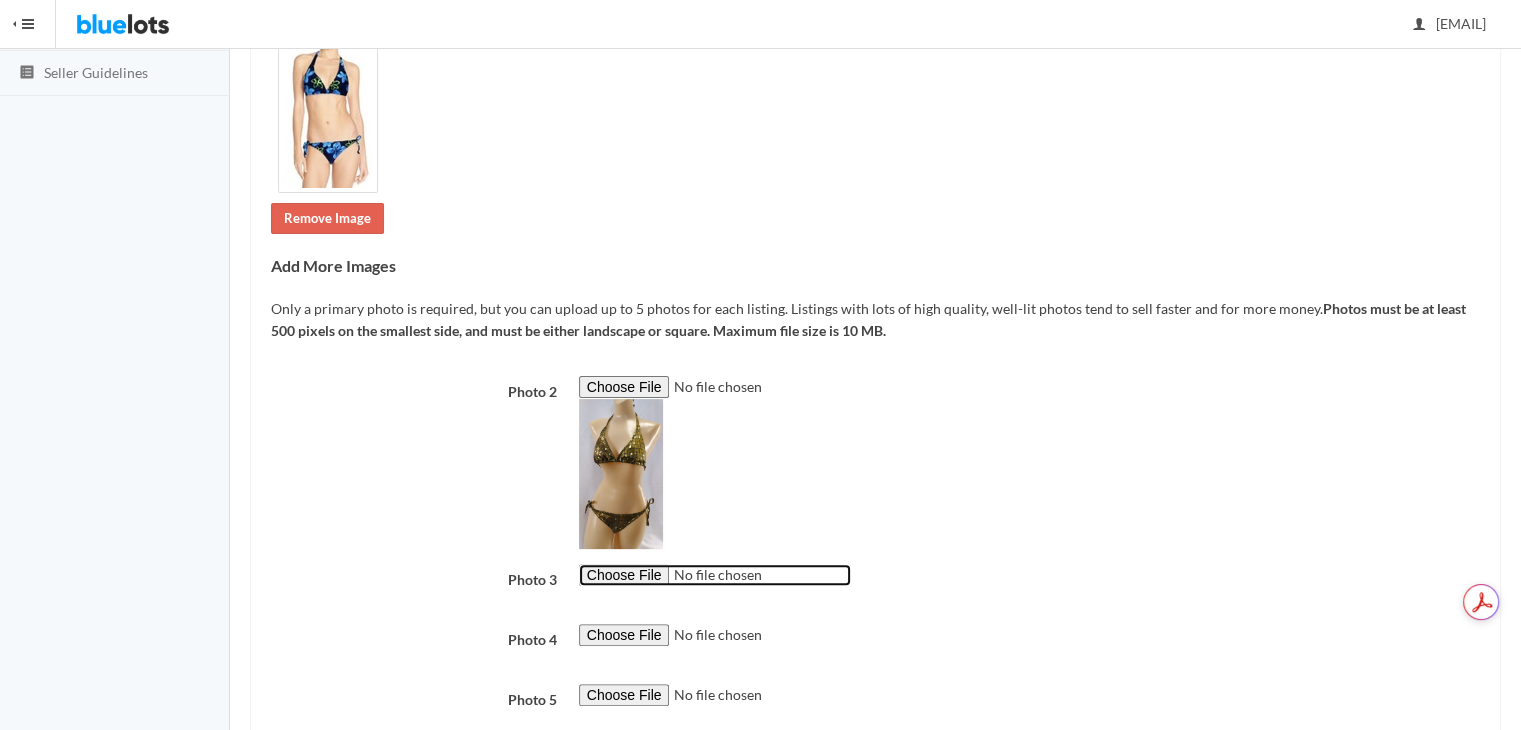 click at bounding box center [715, 575] 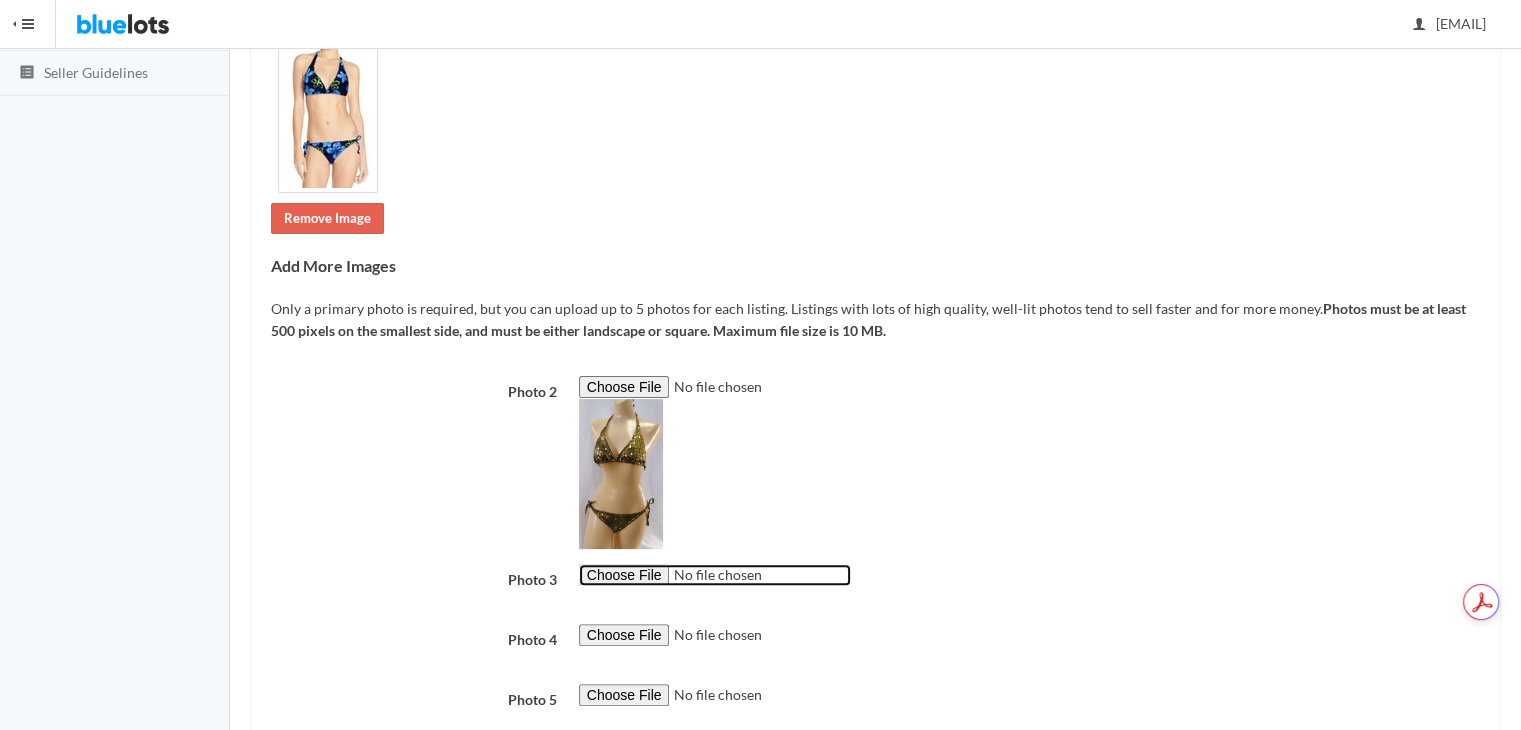 type on "C:\fakepath\Bikini2.jpg" 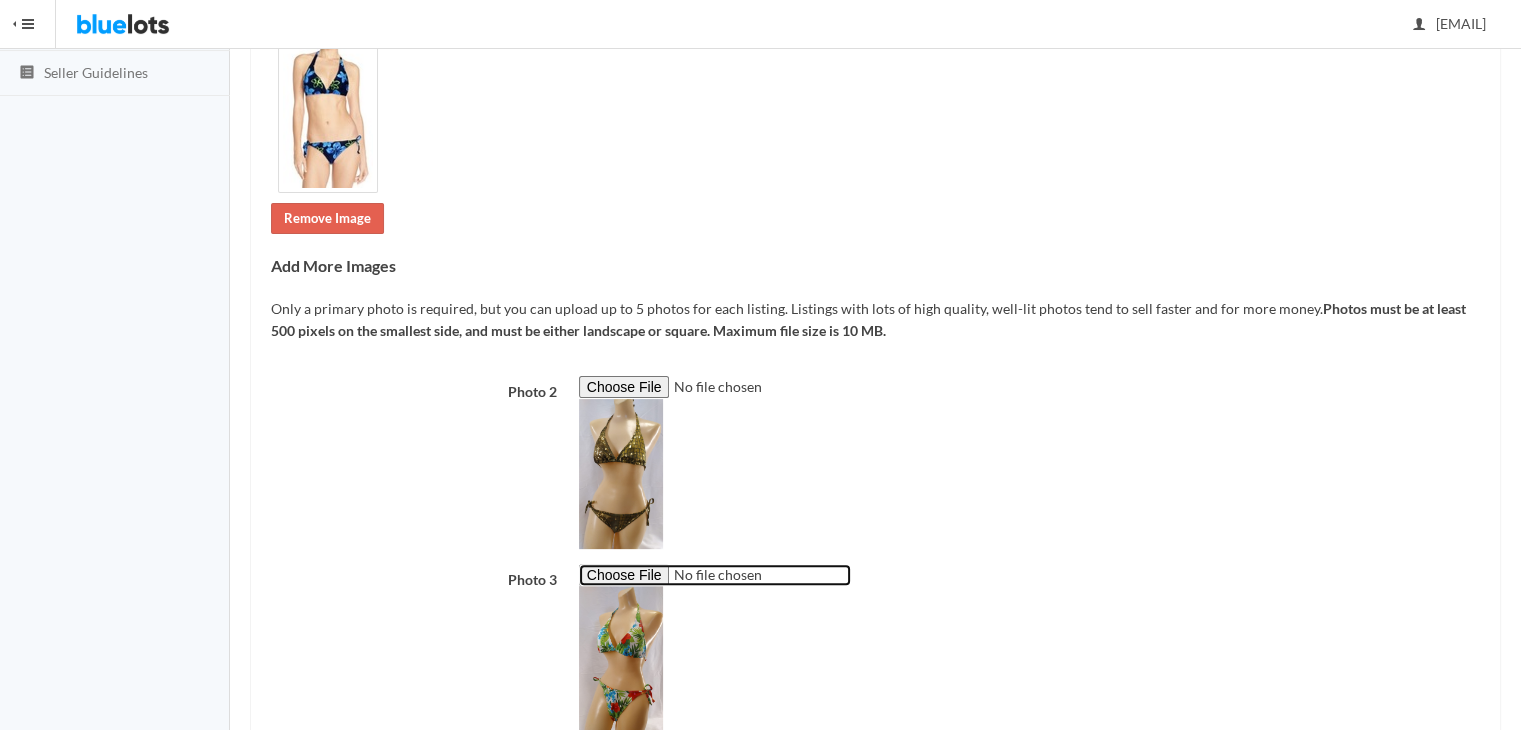 scroll, scrollTop: 643, scrollLeft: 0, axis: vertical 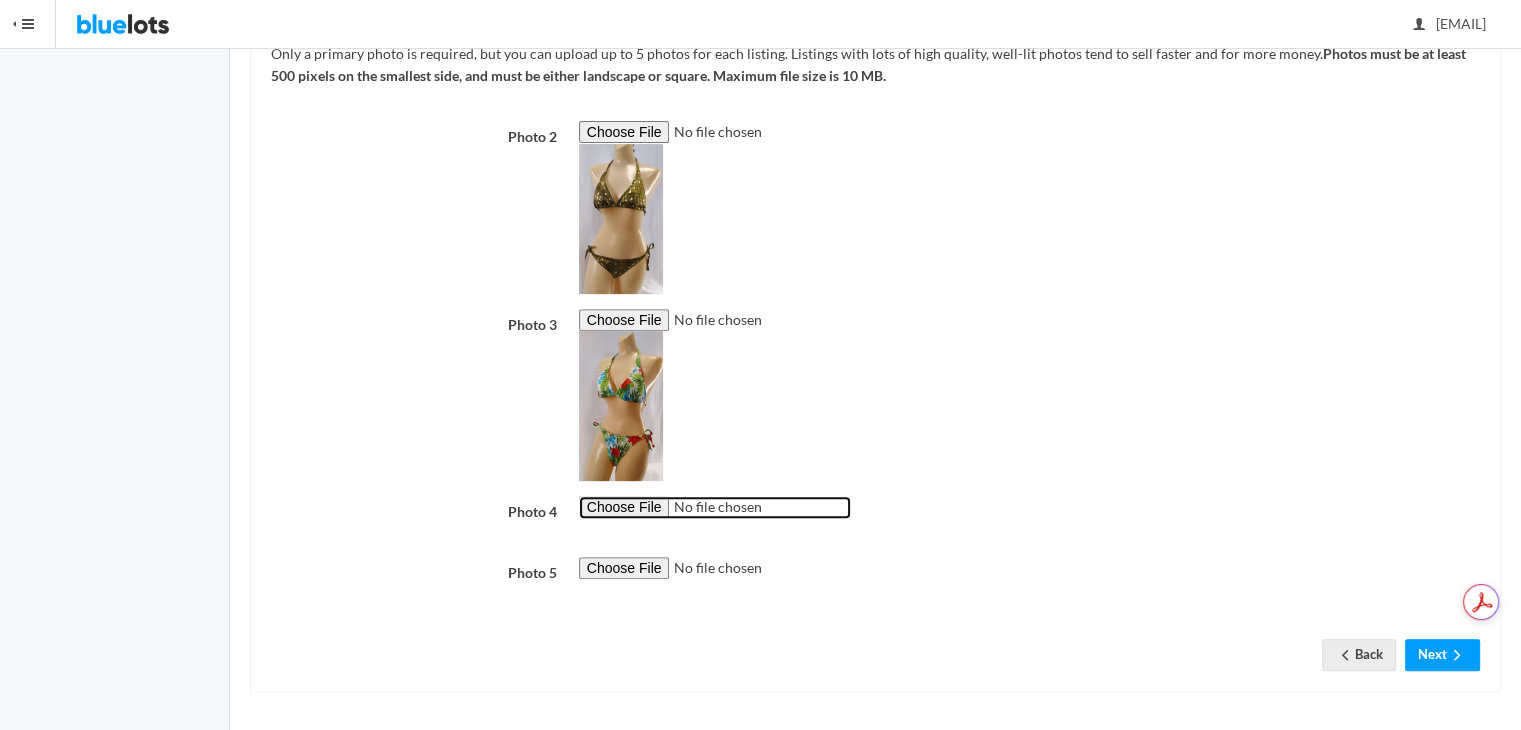 click at bounding box center [715, 507] 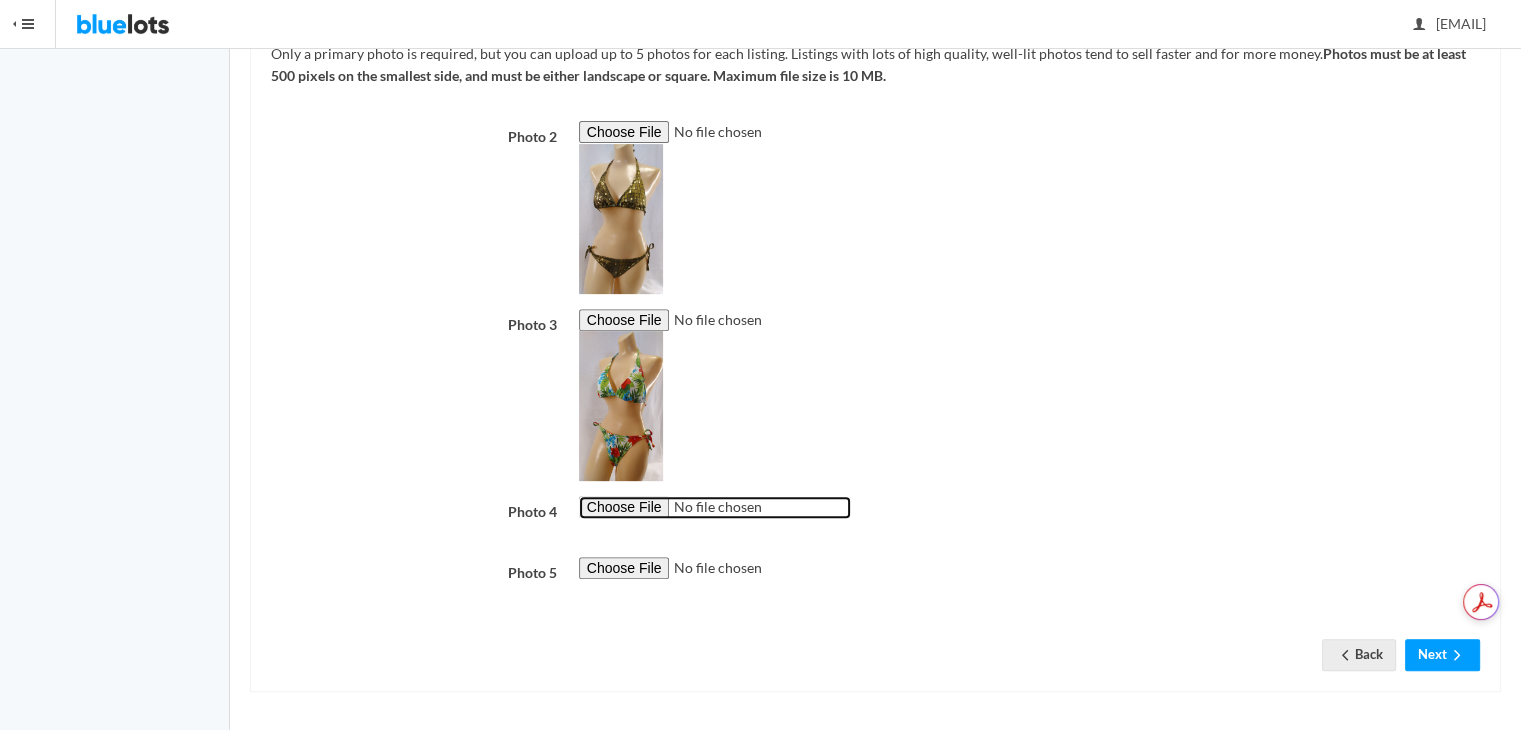 type on "C:\fakepath\Bikini1.jpg" 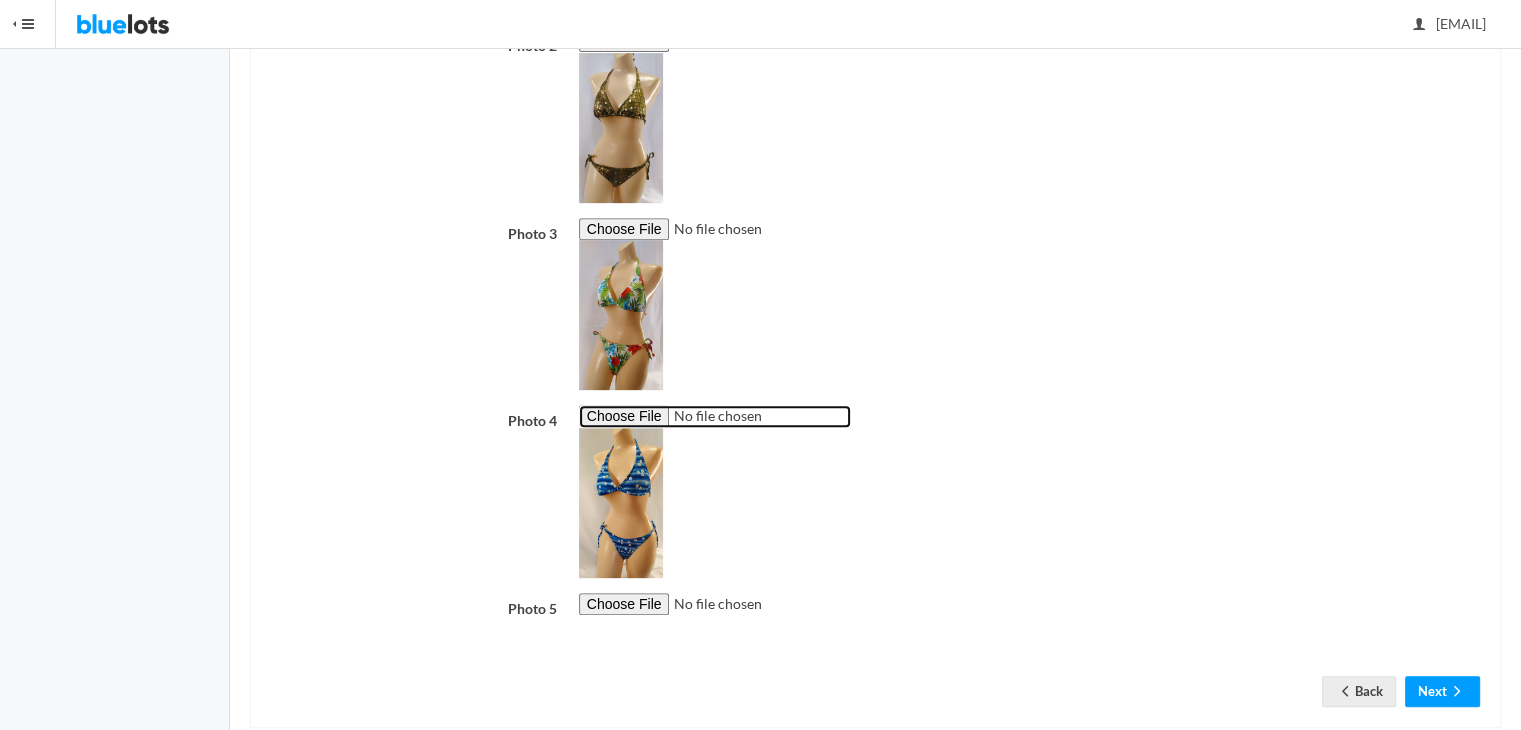 scroll, scrollTop: 770, scrollLeft: 0, axis: vertical 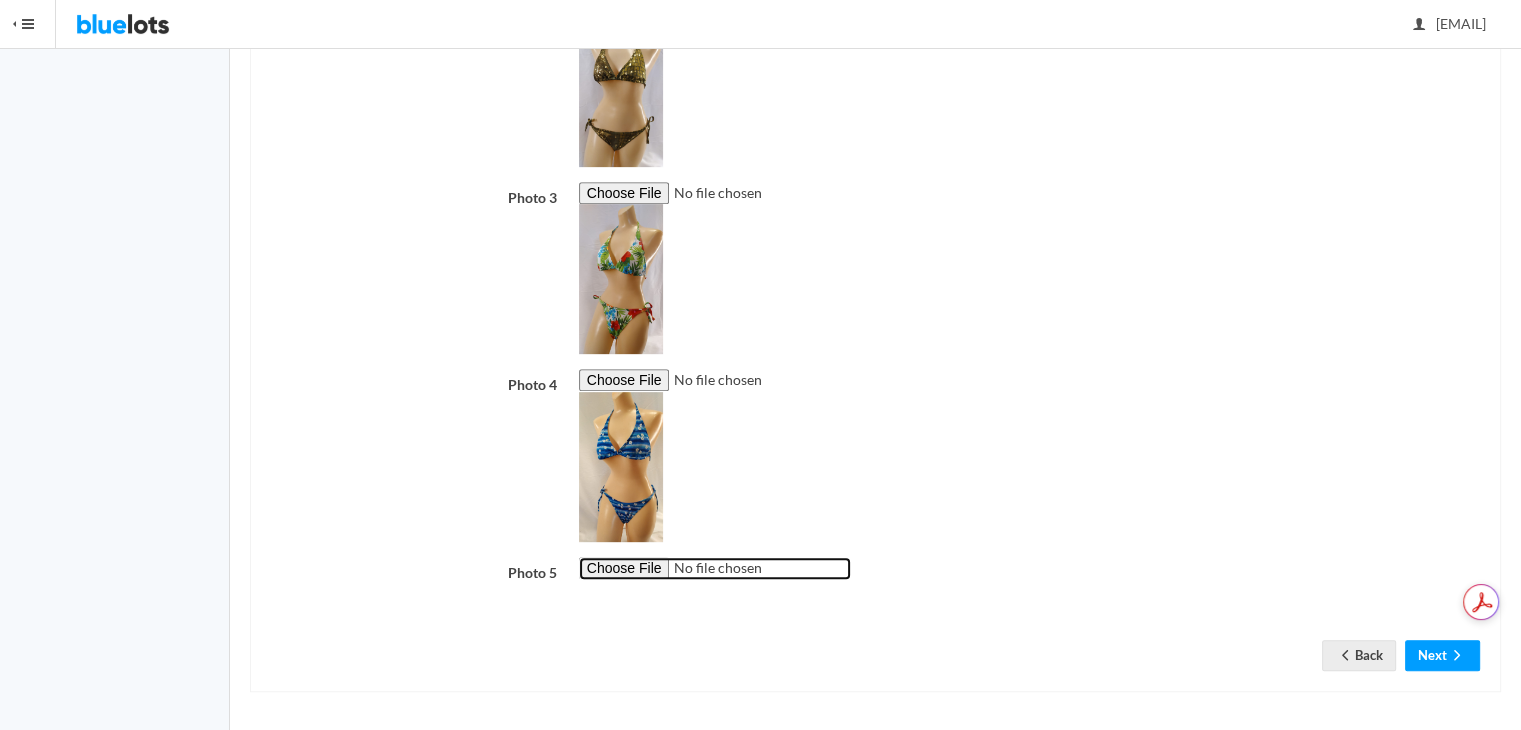 click at bounding box center (715, 568) 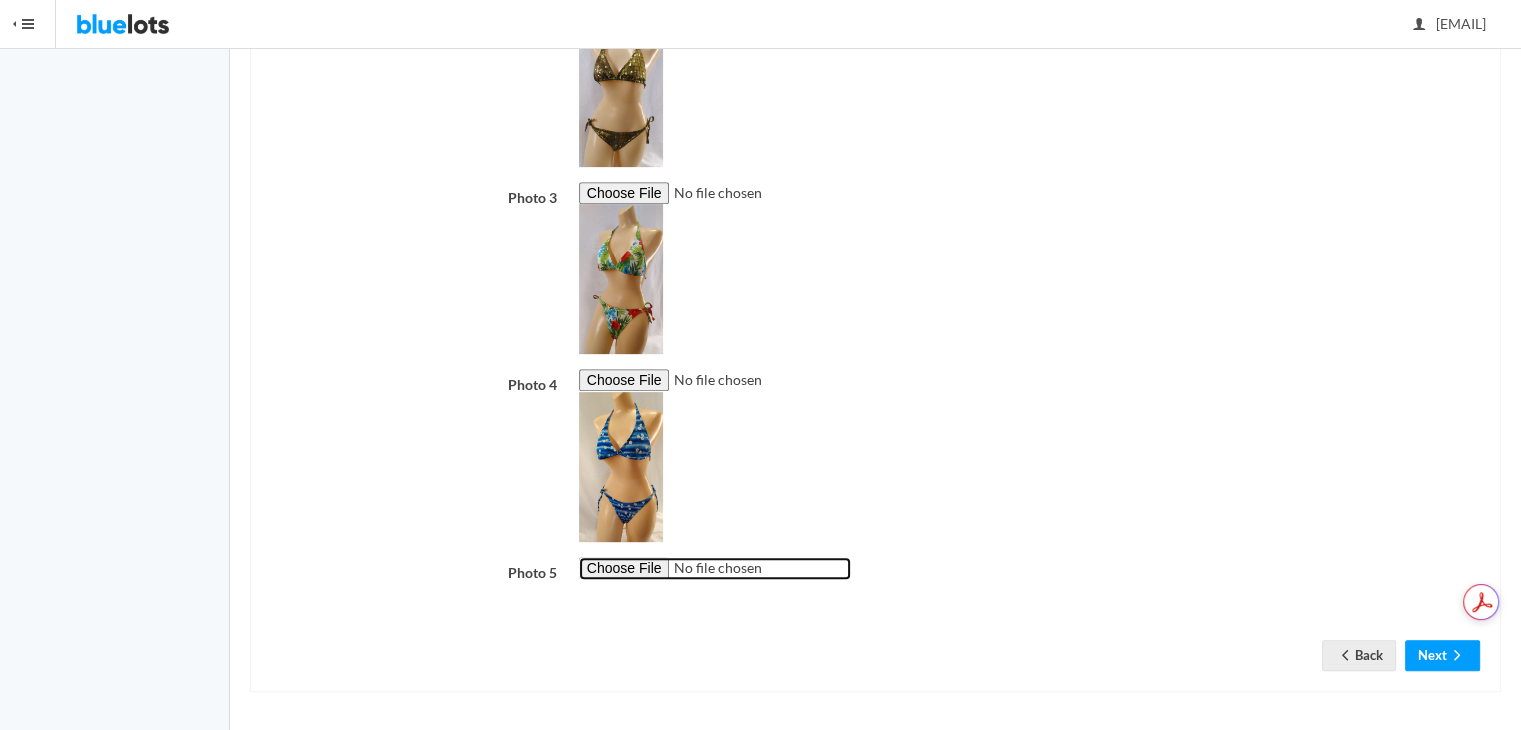 type on "C:\fakepath\FWSWB02A.jpg" 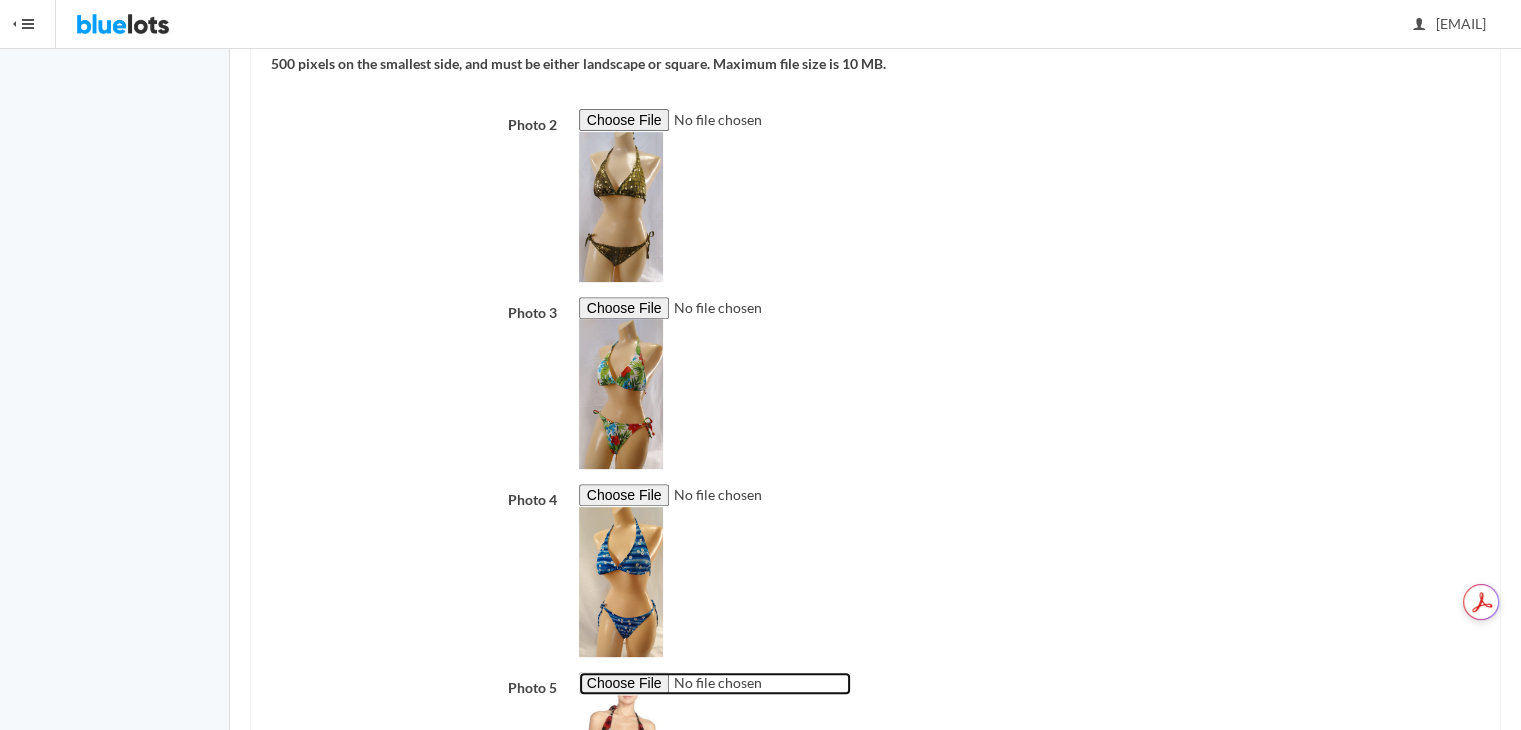 scroll, scrollTop: 898, scrollLeft: 0, axis: vertical 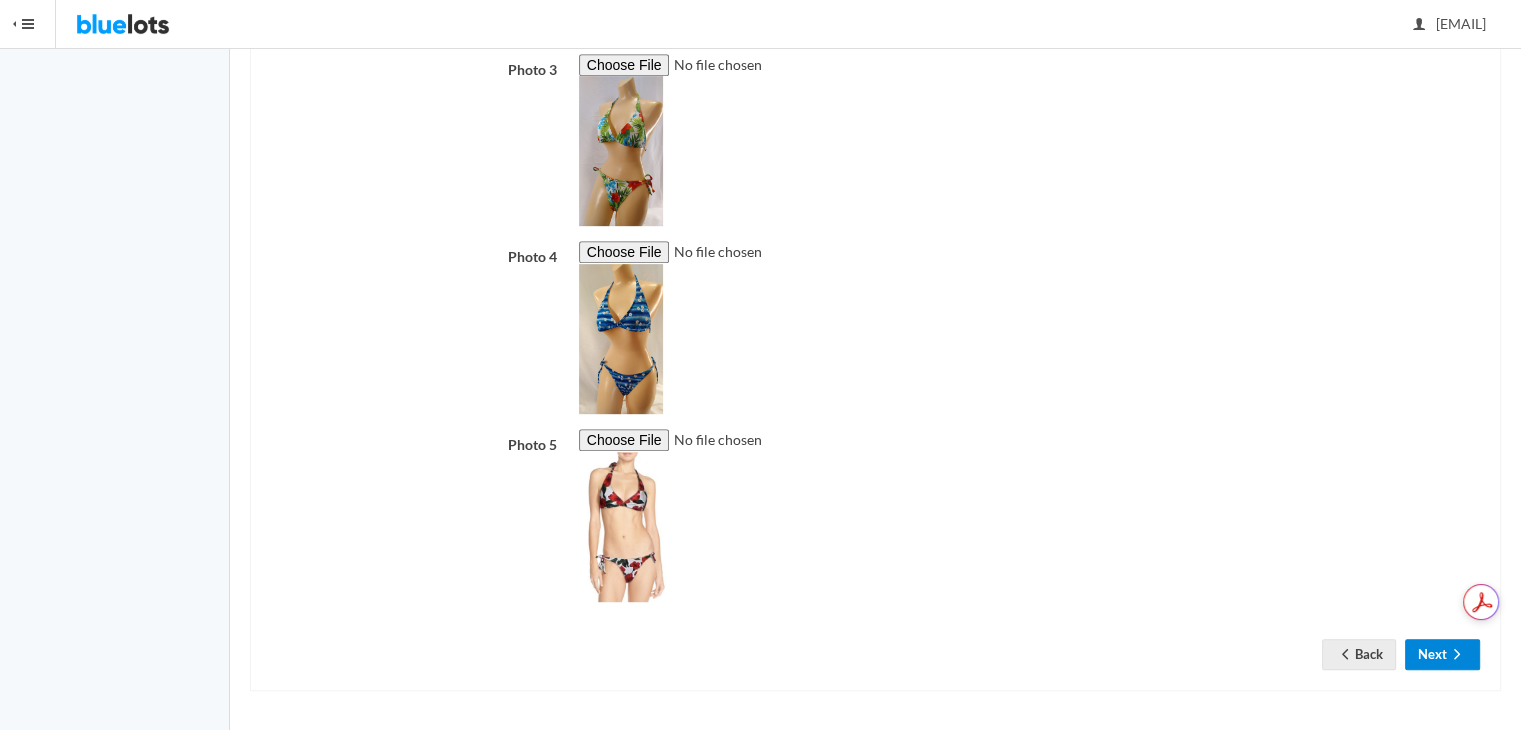 click on "Next" at bounding box center (1442, 654) 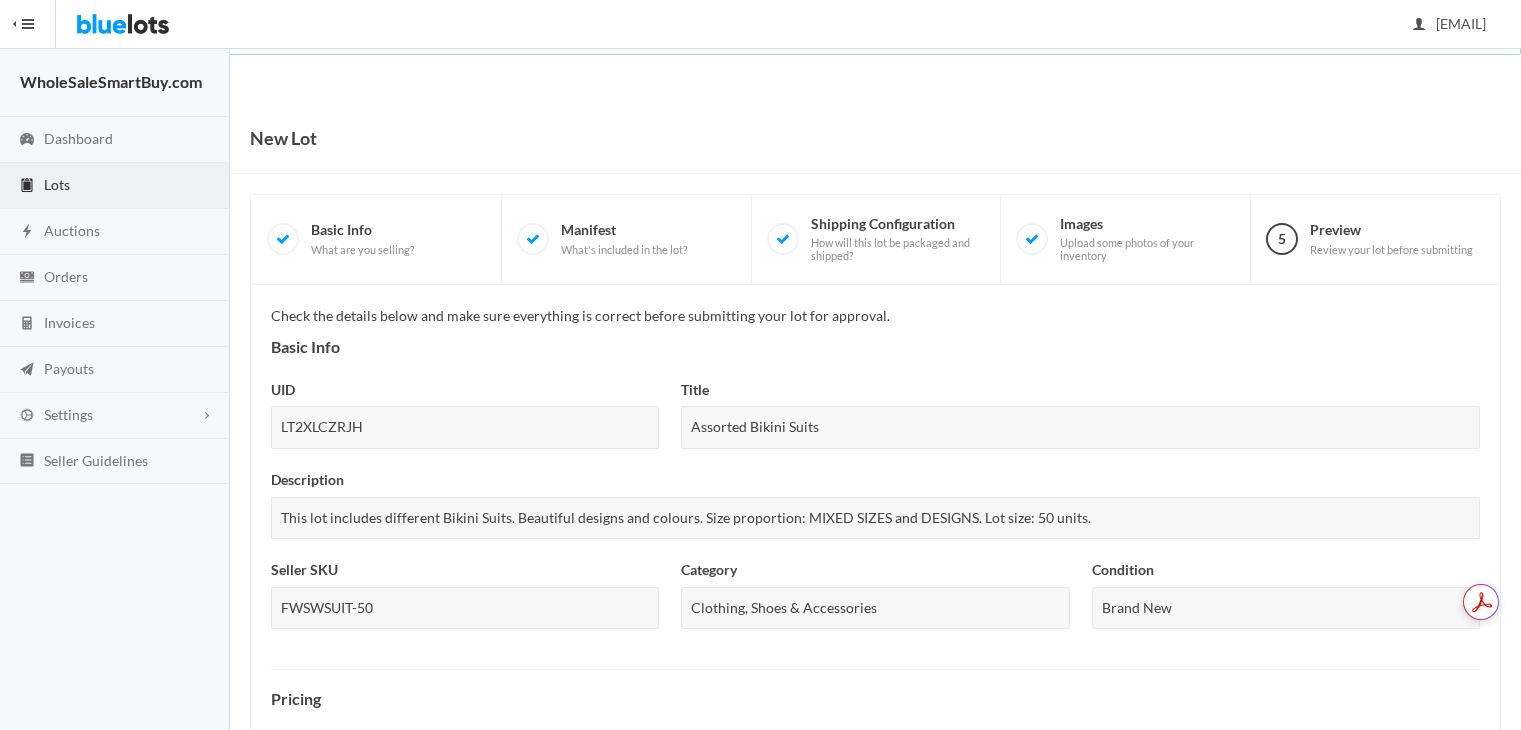 scroll, scrollTop: 0, scrollLeft: 0, axis: both 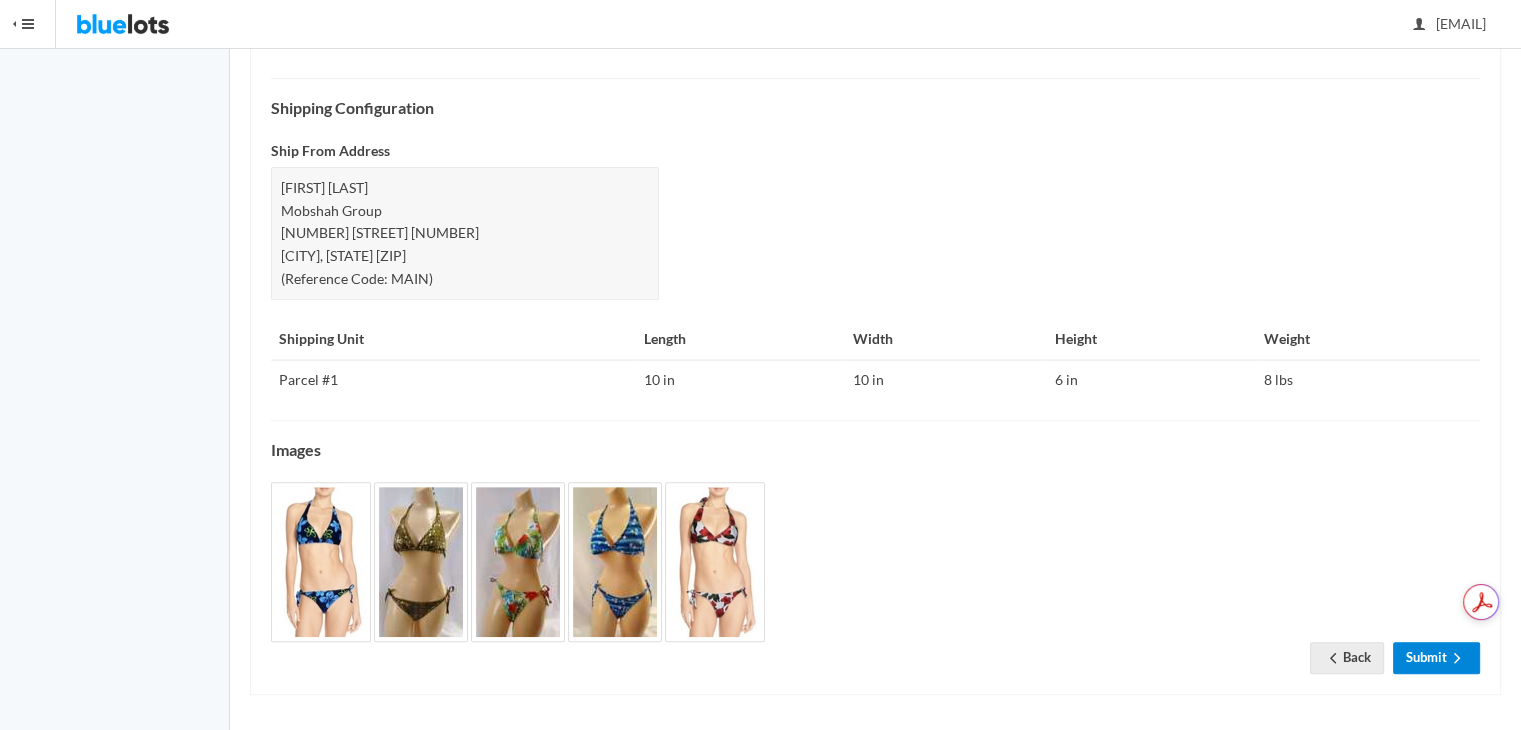 click on "Submit" at bounding box center [1436, 657] 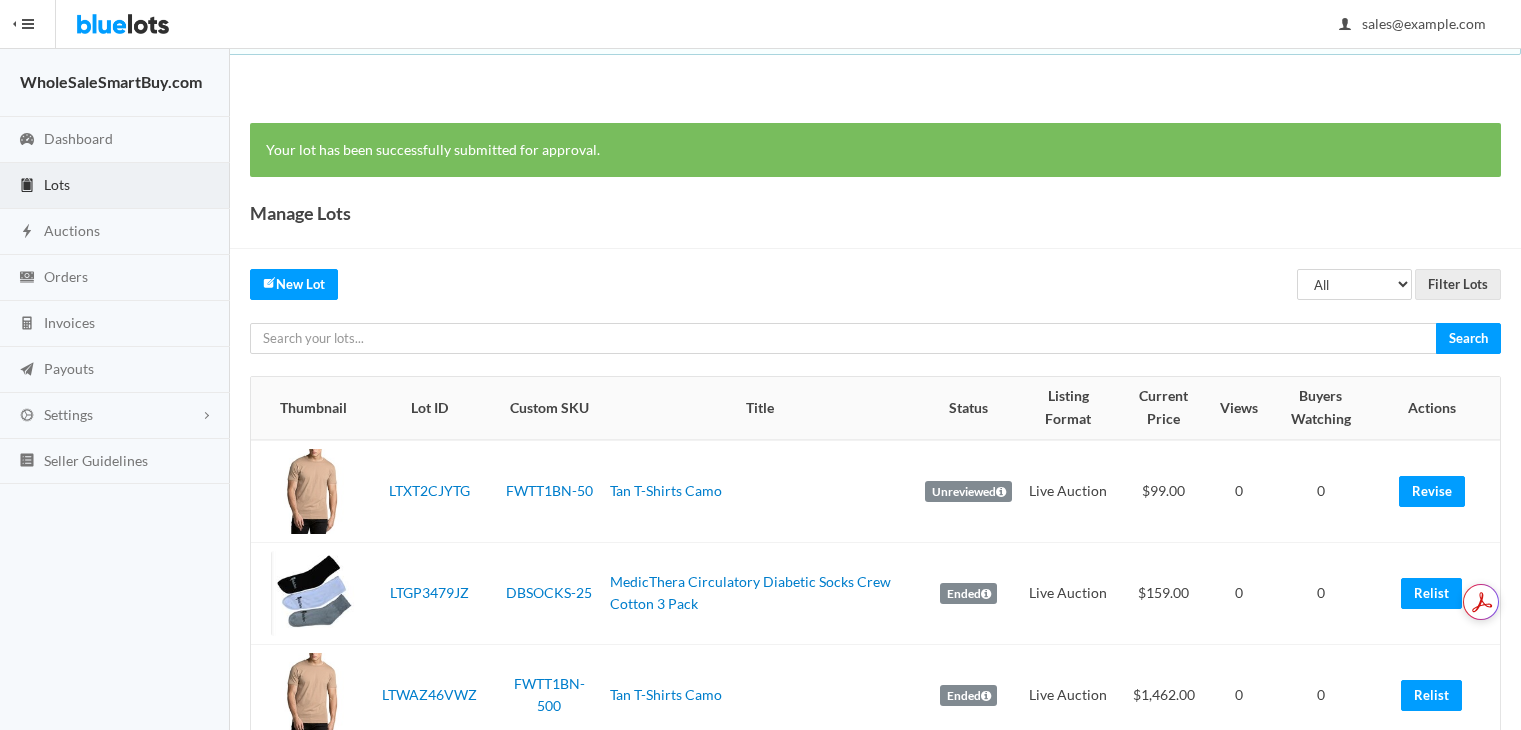 scroll, scrollTop: 0, scrollLeft: 0, axis: both 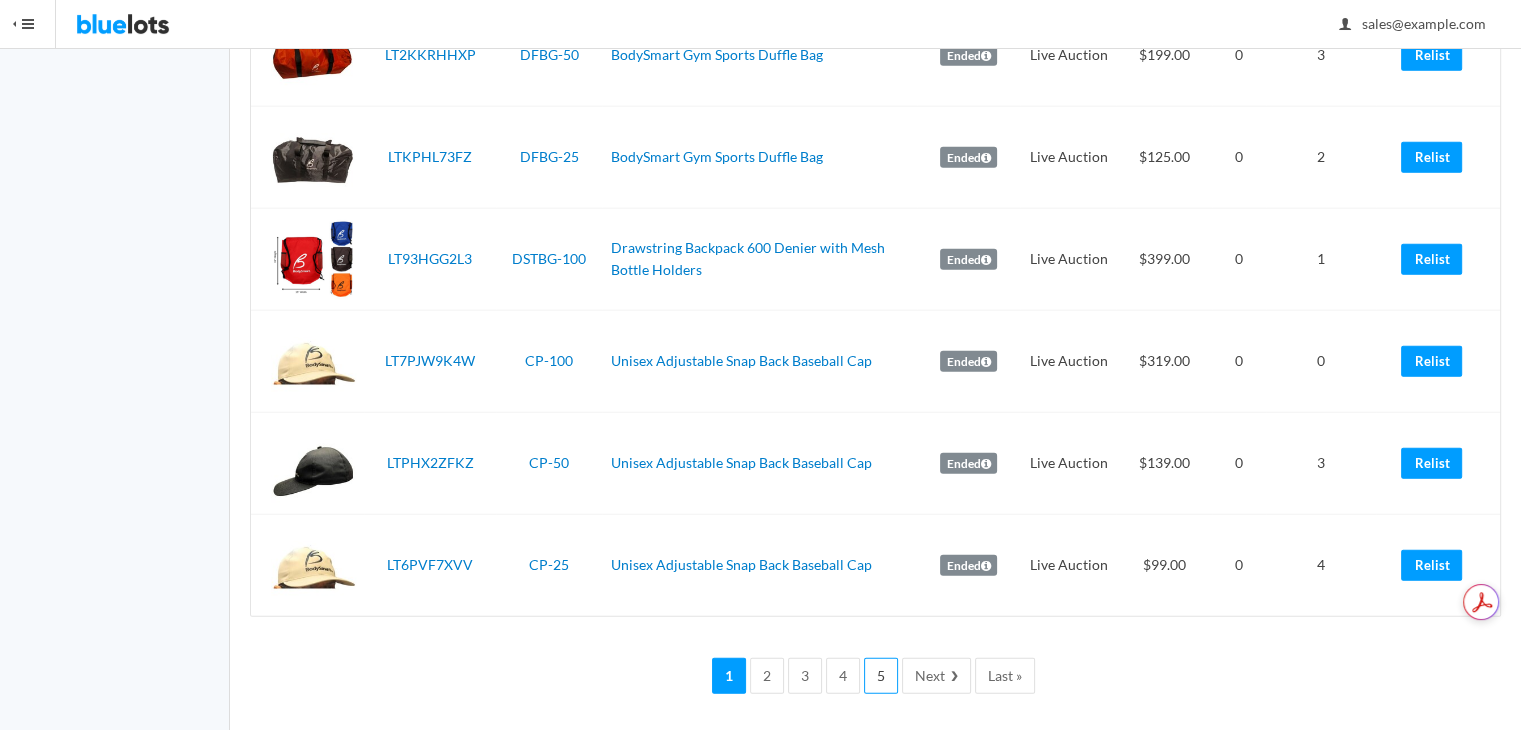 click on "5" at bounding box center [881, 676] 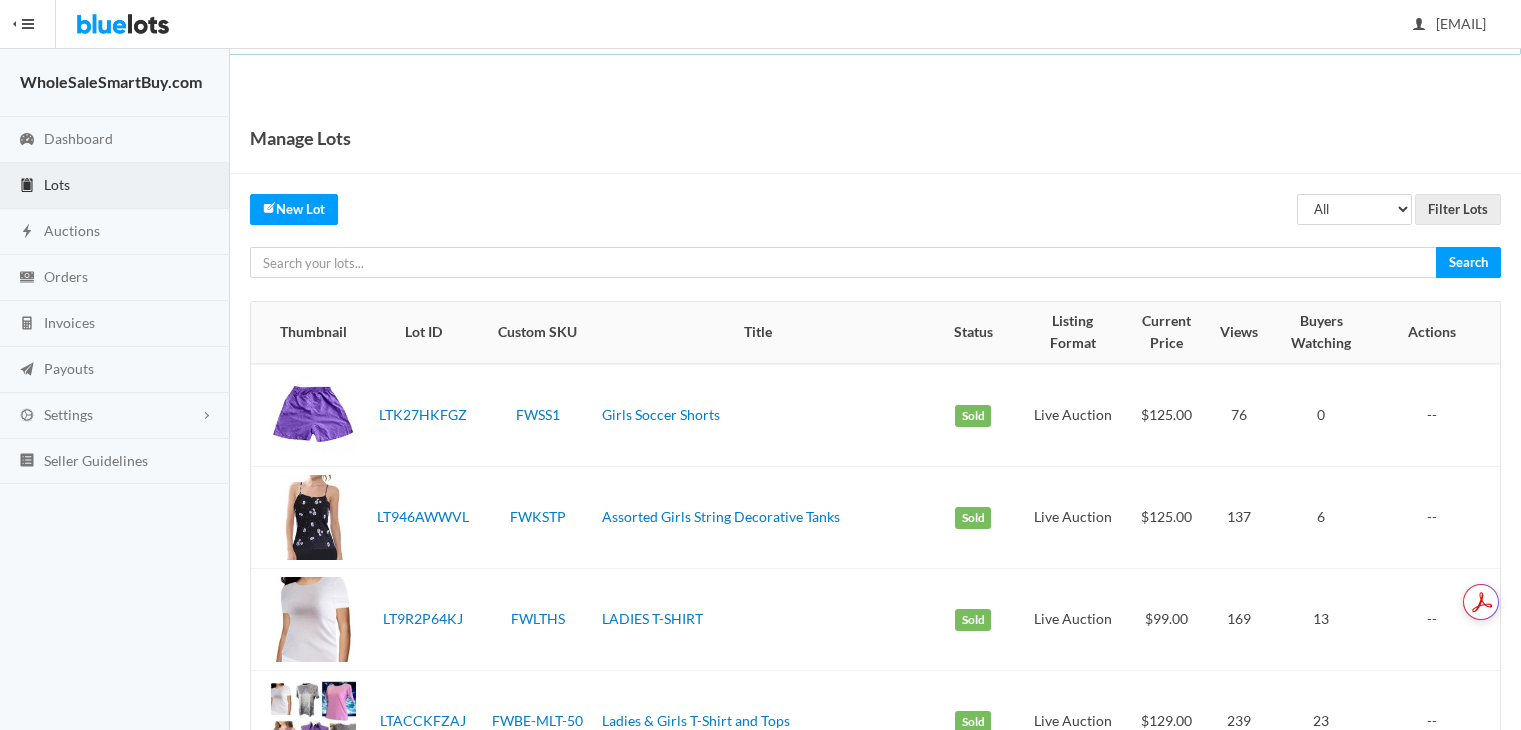 scroll, scrollTop: 0, scrollLeft: 0, axis: both 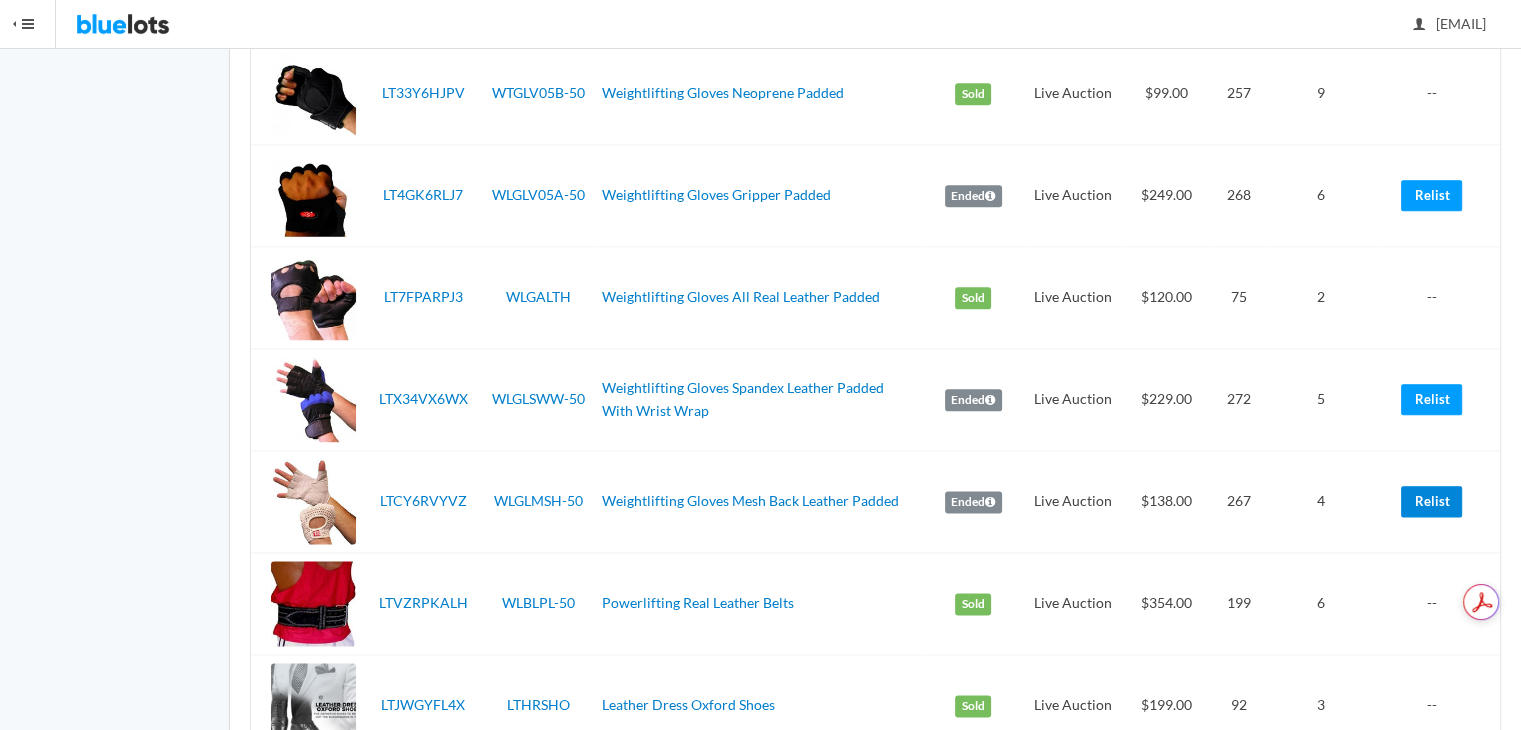 click on "Relist" at bounding box center (1431, 501) 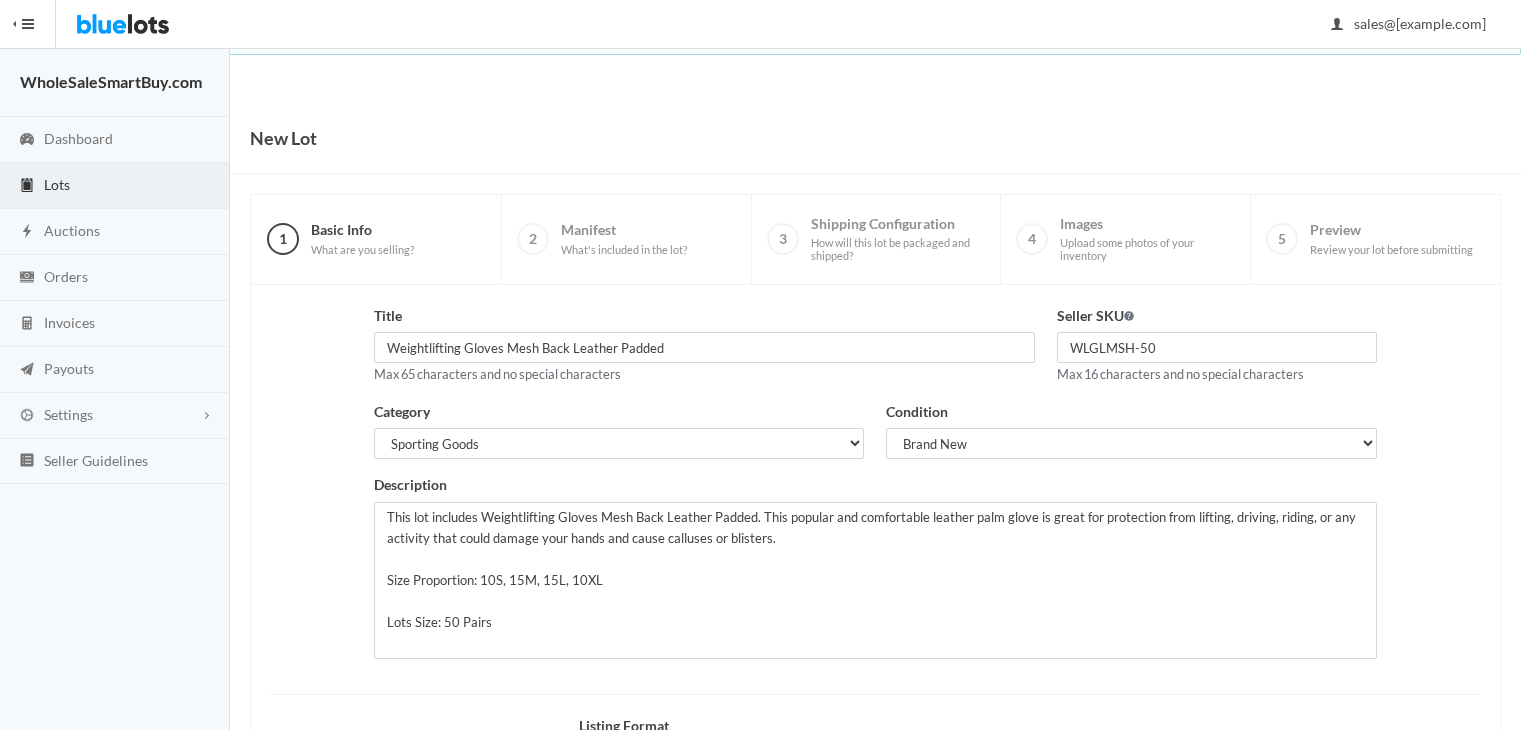 scroll, scrollTop: 0, scrollLeft: 0, axis: both 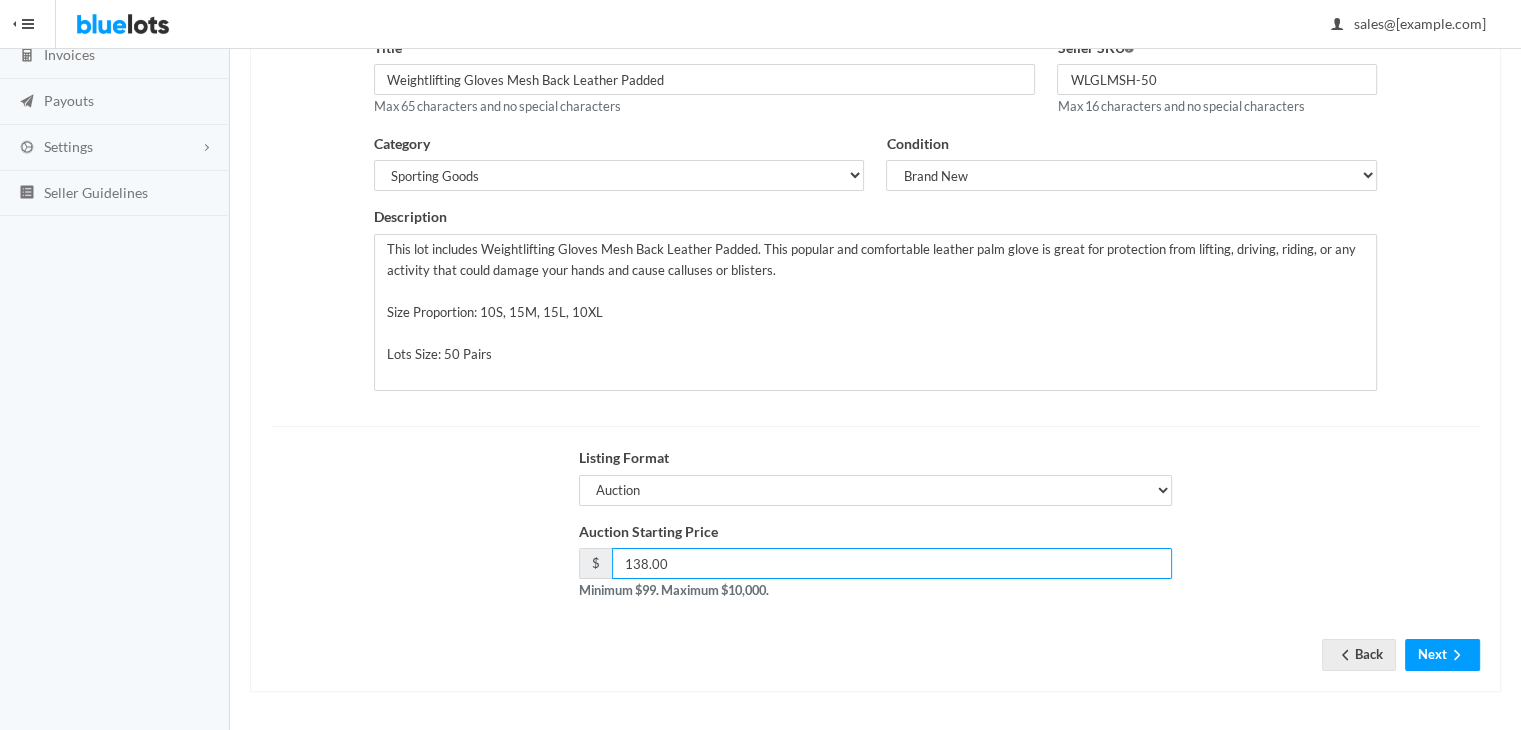 click on "138.00" at bounding box center [892, 563] 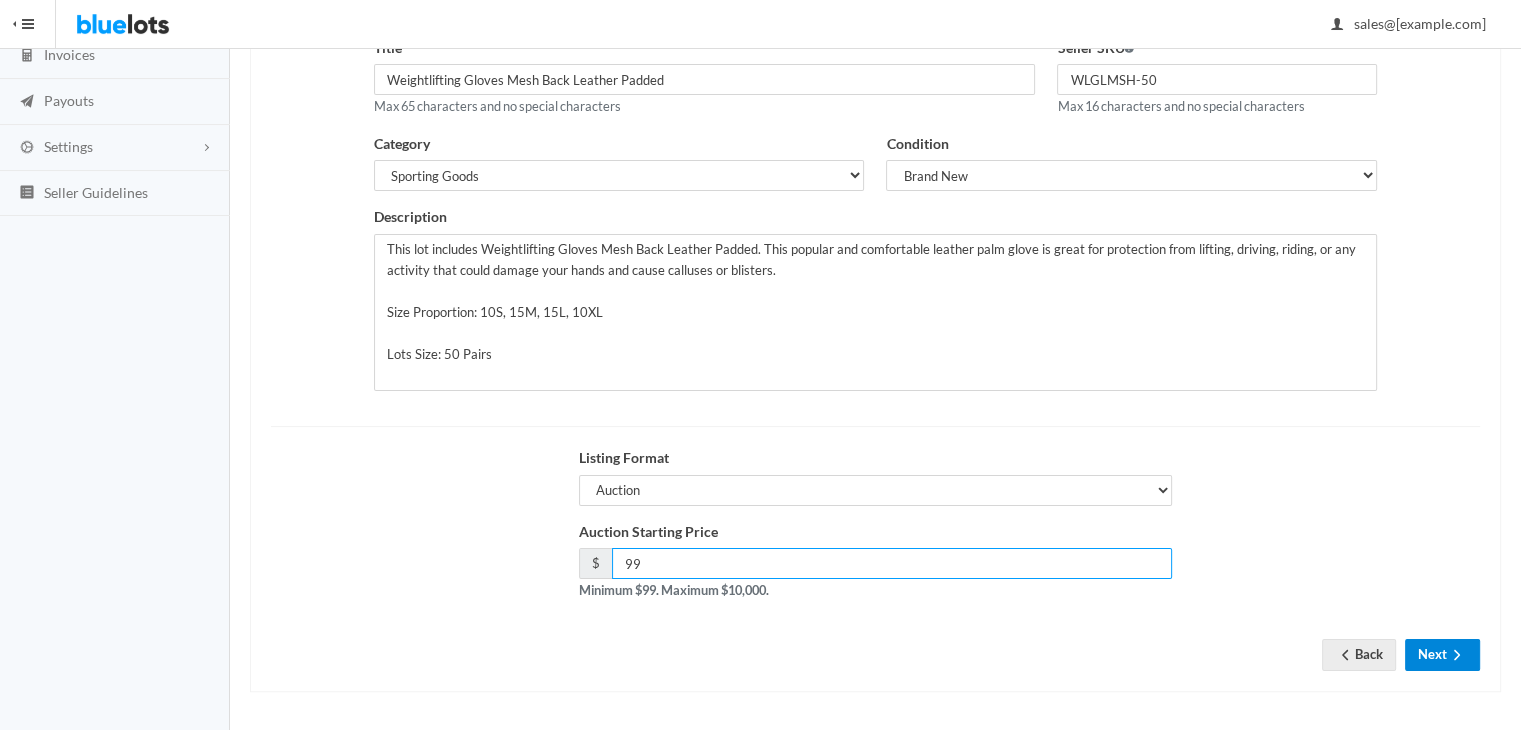 type on "99" 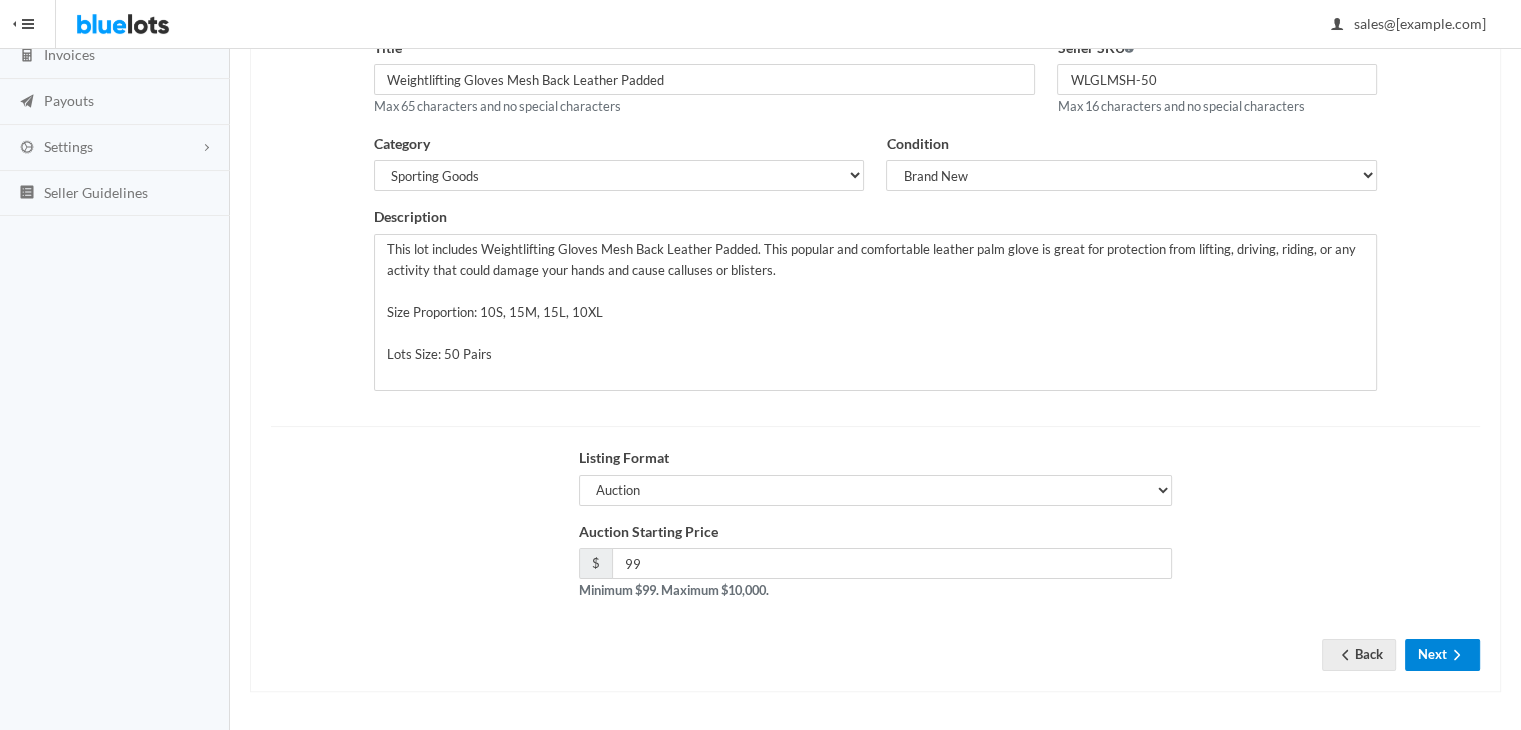 click on "Next" at bounding box center (1442, 654) 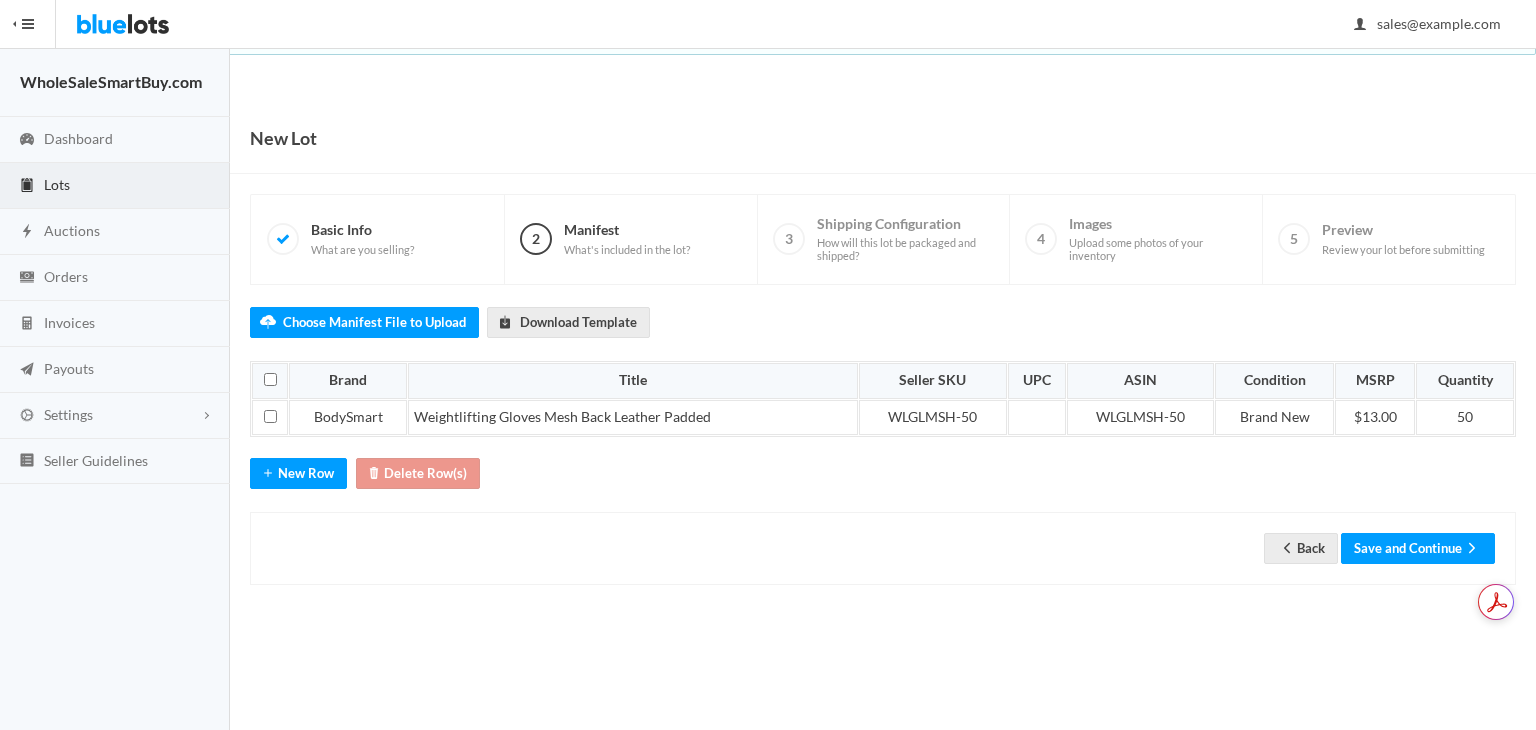 scroll, scrollTop: 0, scrollLeft: 0, axis: both 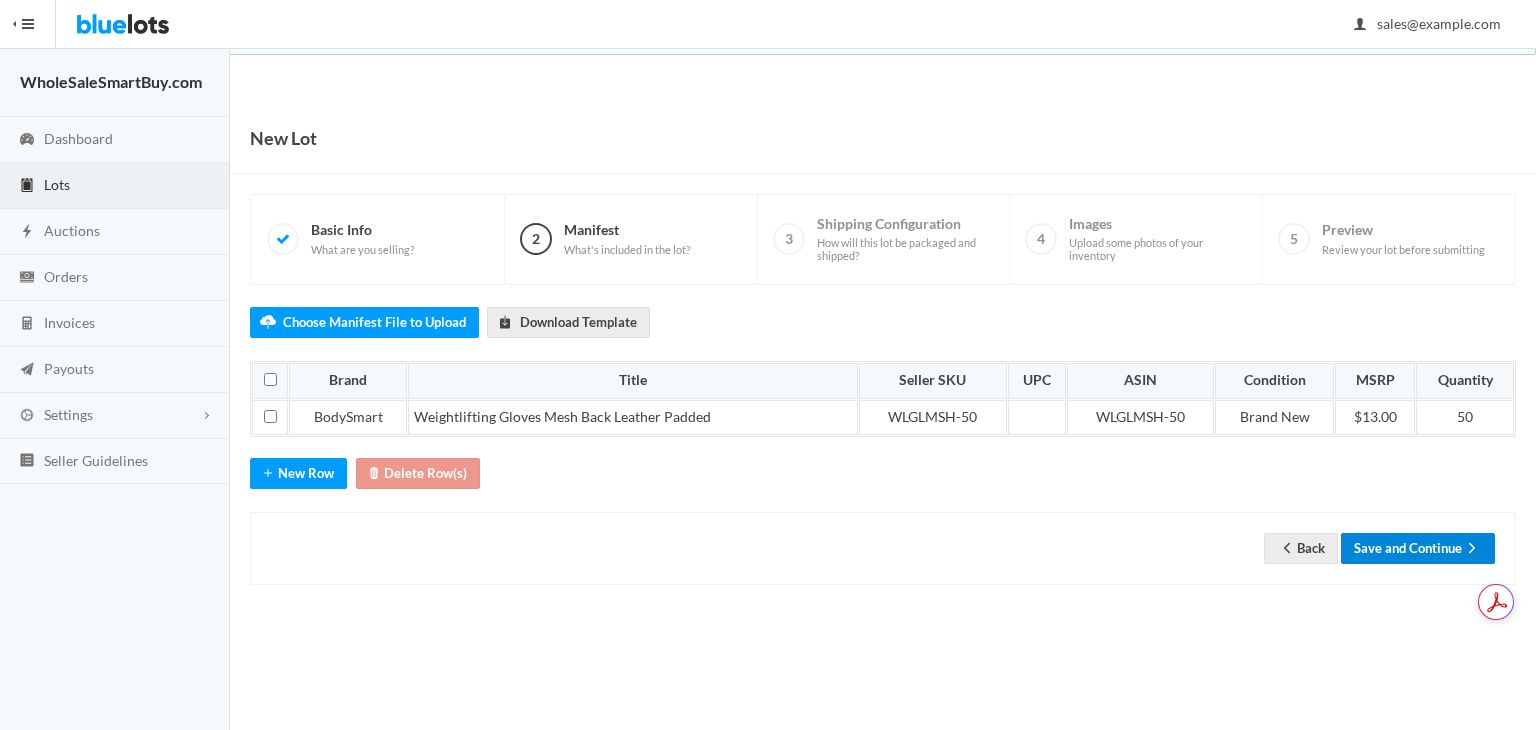 click on "Save and Continue" at bounding box center (1418, 548) 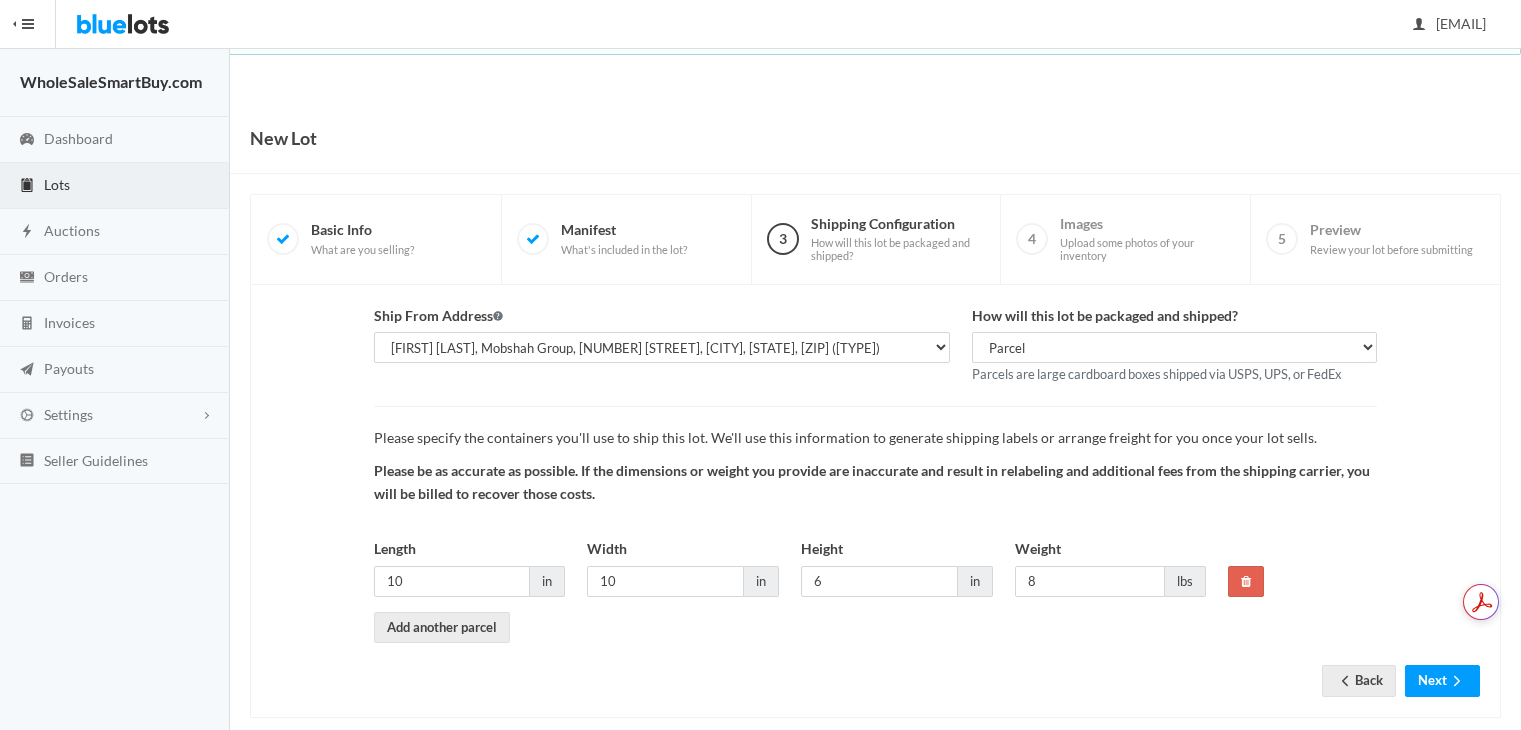 scroll, scrollTop: 0, scrollLeft: 0, axis: both 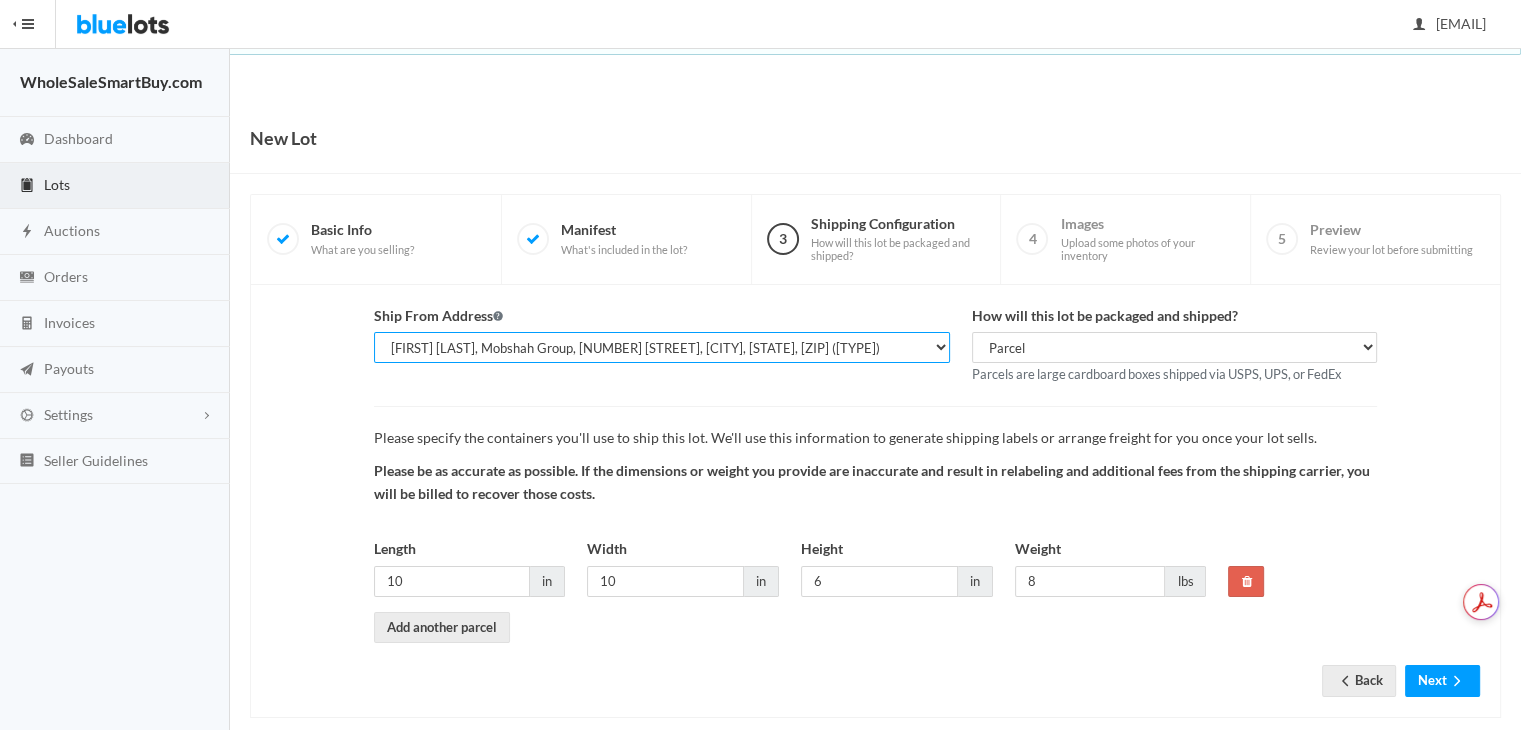 click on "[FIRST] [LAST], WholesaleSmartBuy.com, [NUMBER] [STREET], [CITY], [STATE], [ZIP]
[FIRST] [LAST], Mobshah Group, [NUMBER] [STREET], [CITY], [STATE], [ZIP] ([TYPE])
[FIRST] [LAST], Mobshah Group, [NUMBER] [STREET] [NUMBER], [CITY], [STATE], [ZIP] ([TYPE])" at bounding box center [662, 347] 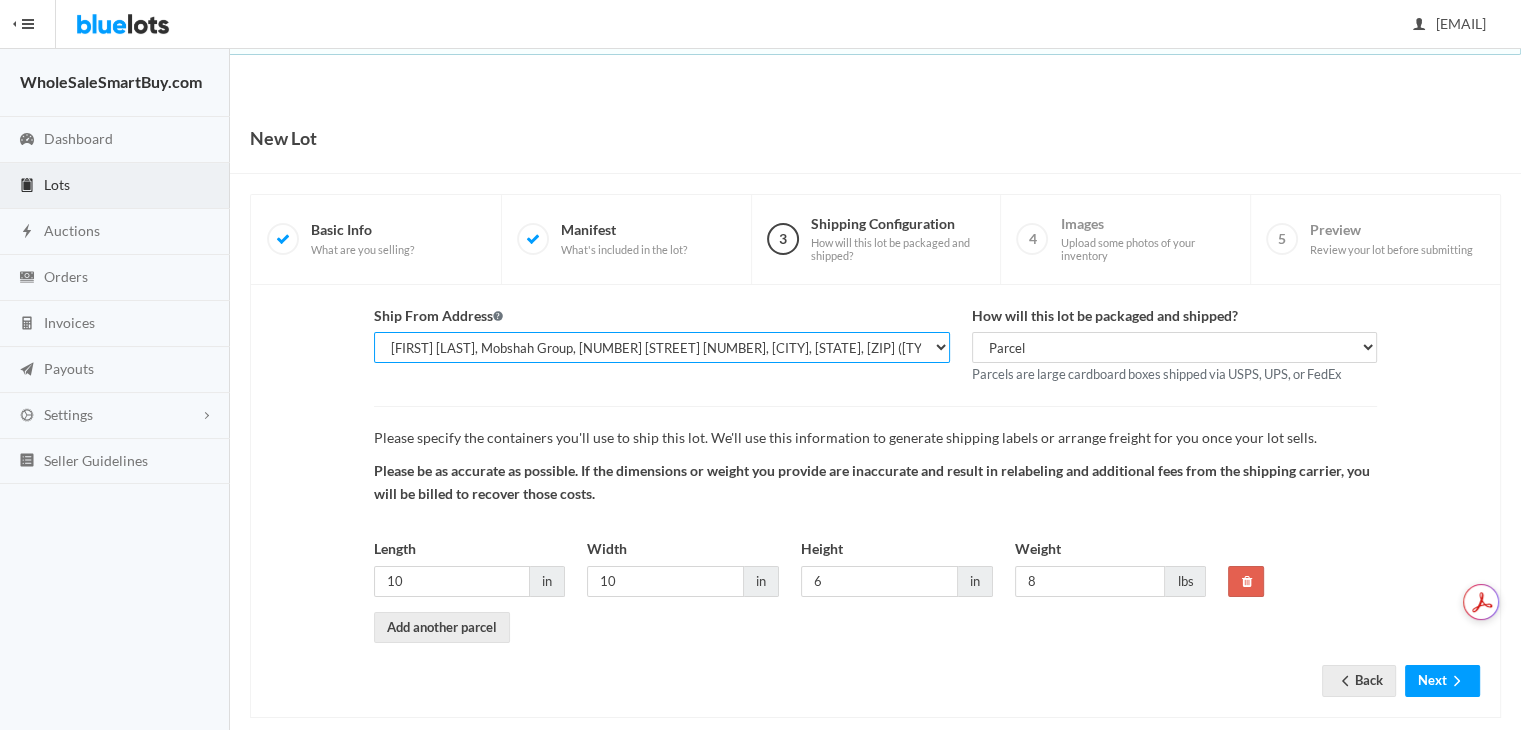 click on "[FIRST] [LAST], WholesaleSmartBuy.com, [NUMBER] [STREET], [CITY], [STATE], [ZIP]
[FIRST] [LAST], Mobshah Group, [NUMBER] [STREET], [CITY], [STATE], [ZIP] ([TYPE])
[FIRST] [LAST], Mobshah Group, [NUMBER] [STREET] [NUMBER], [CITY], [STATE], [ZIP] ([TYPE])" at bounding box center (662, 347) 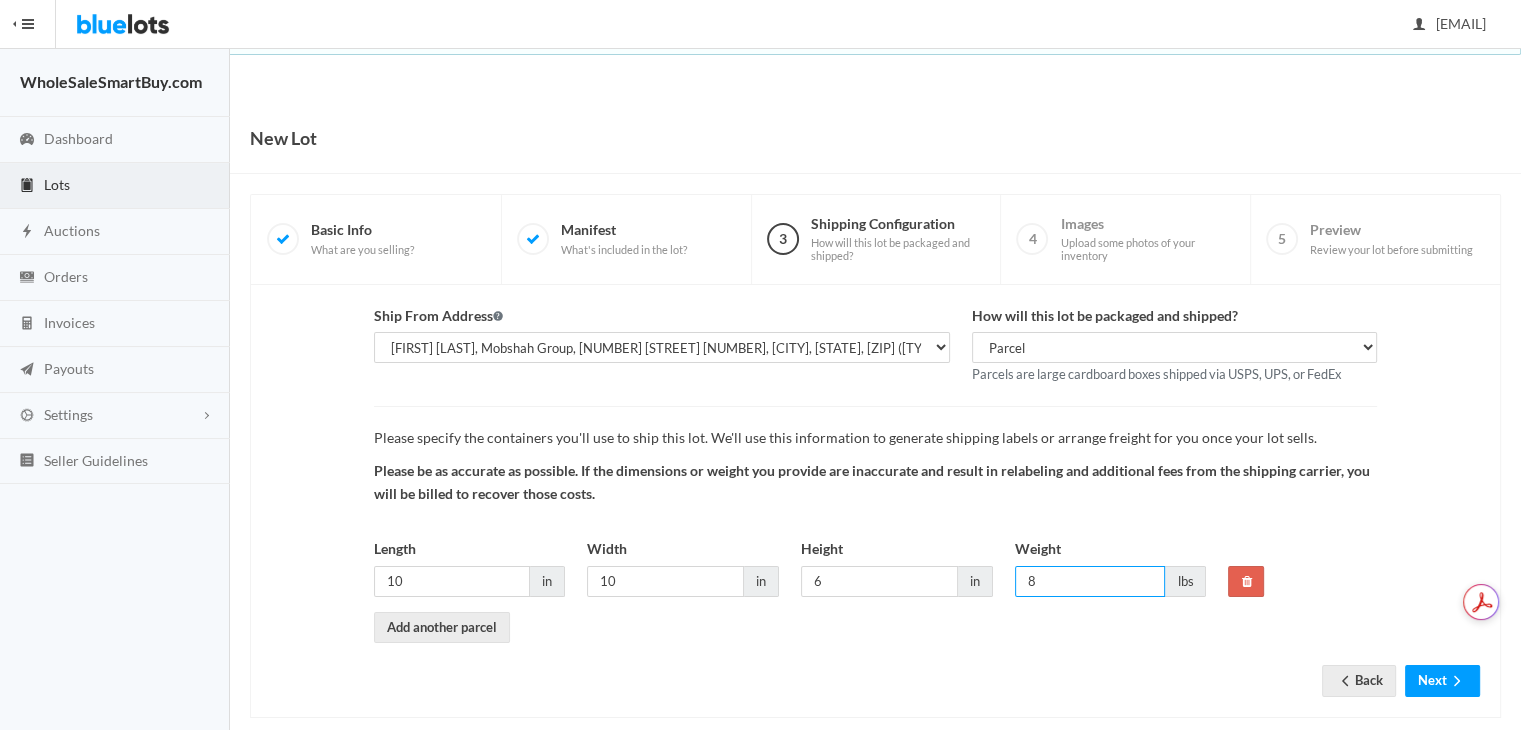 click on "8" at bounding box center (1090, 581) 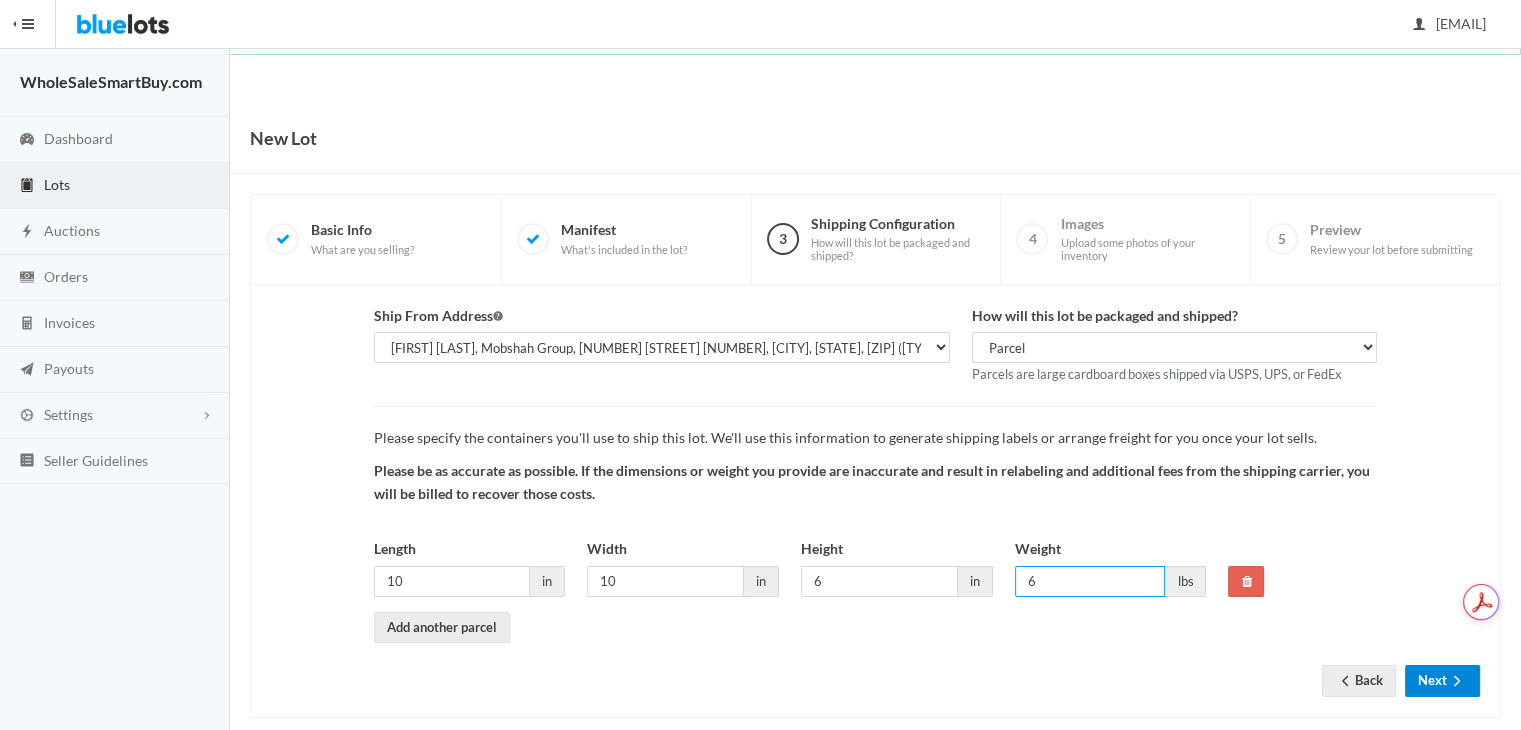 type on "6" 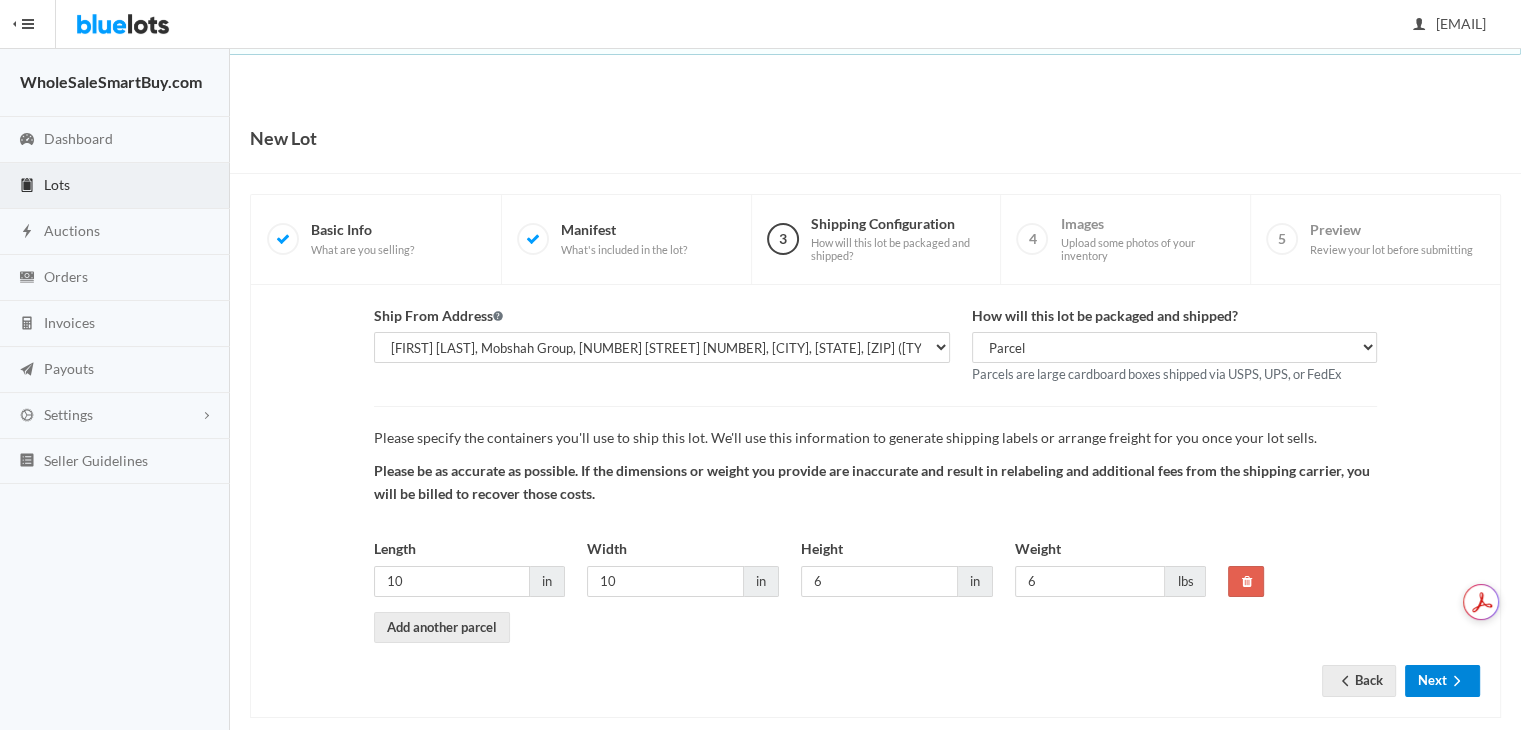 click on "Next" at bounding box center (1442, 680) 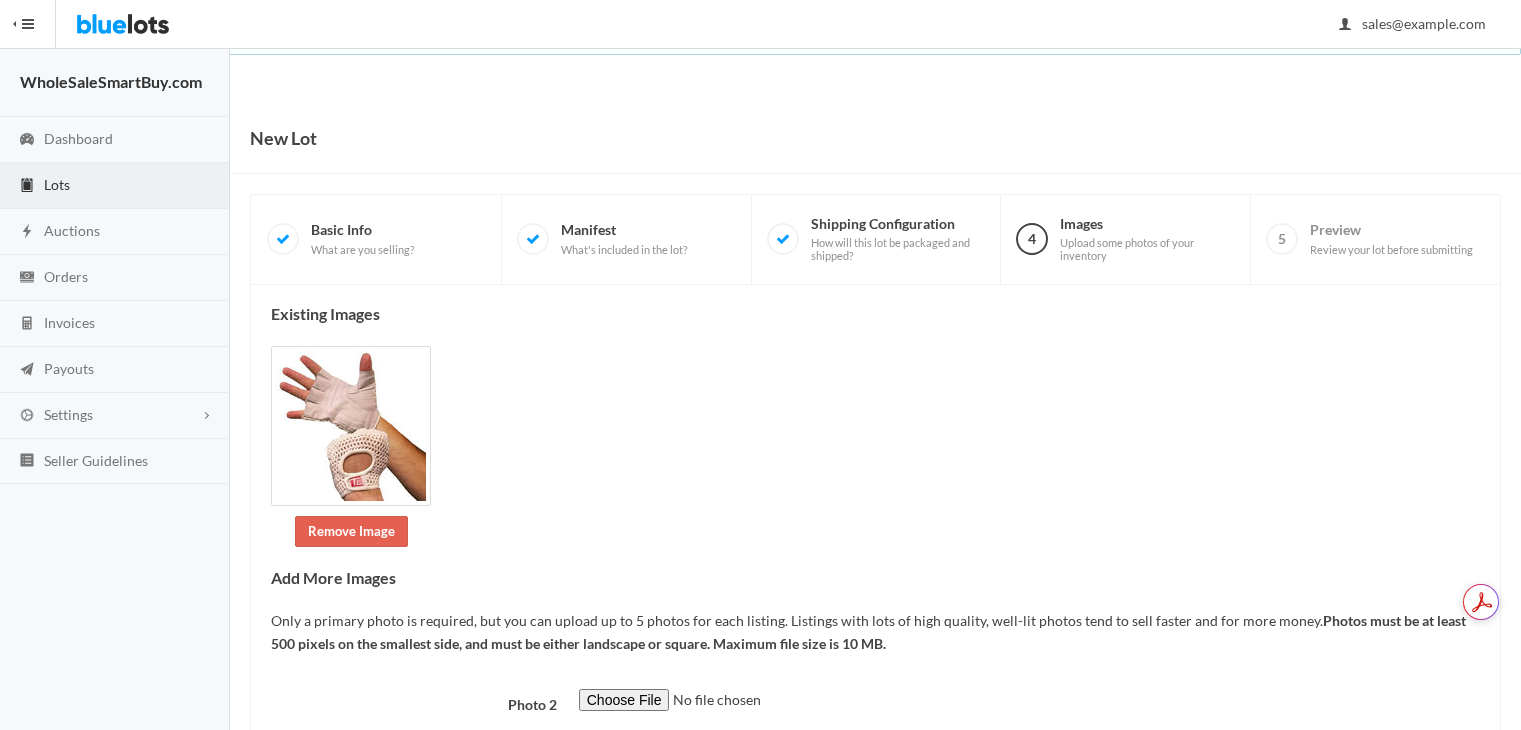 scroll, scrollTop: 0, scrollLeft: 0, axis: both 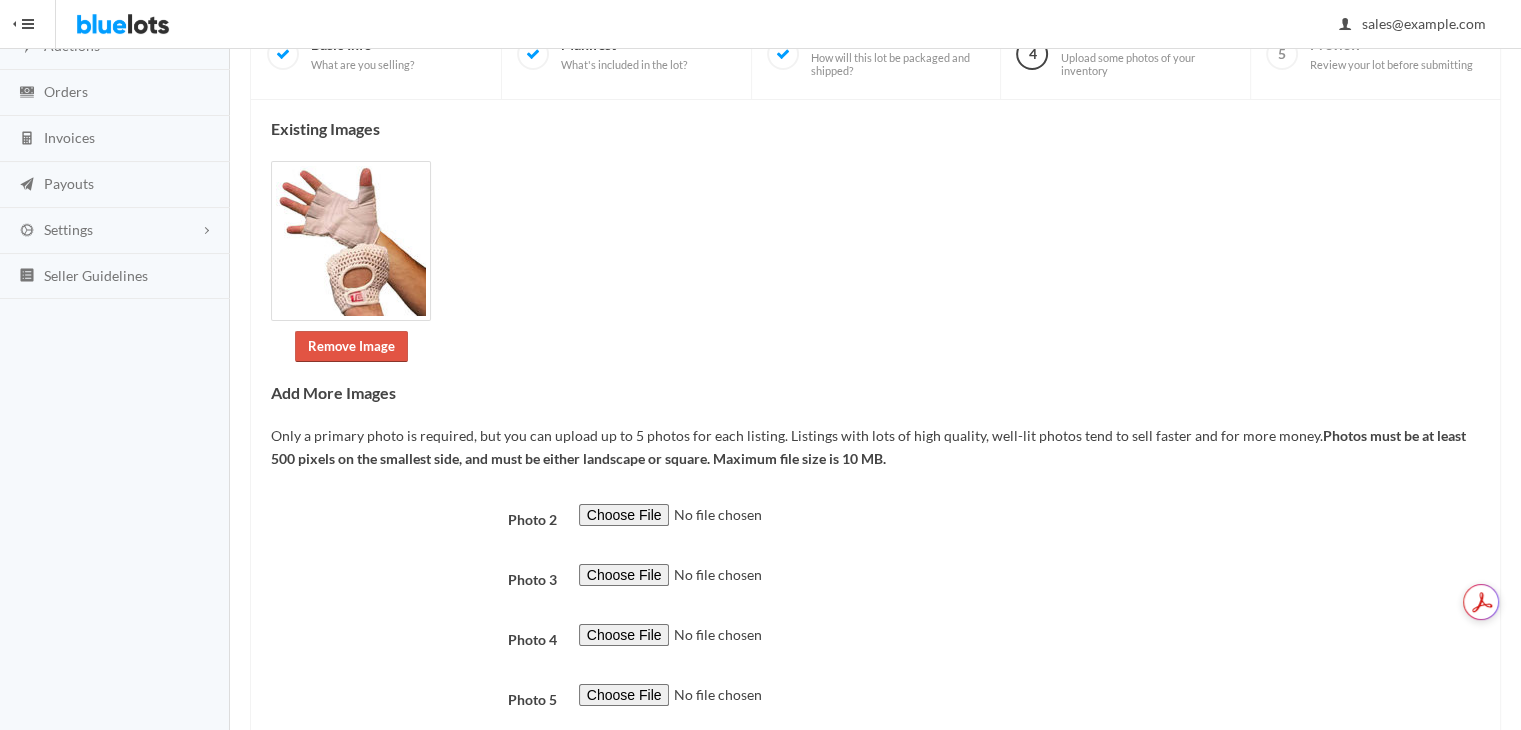 click on "Remove Image" at bounding box center (351, 346) 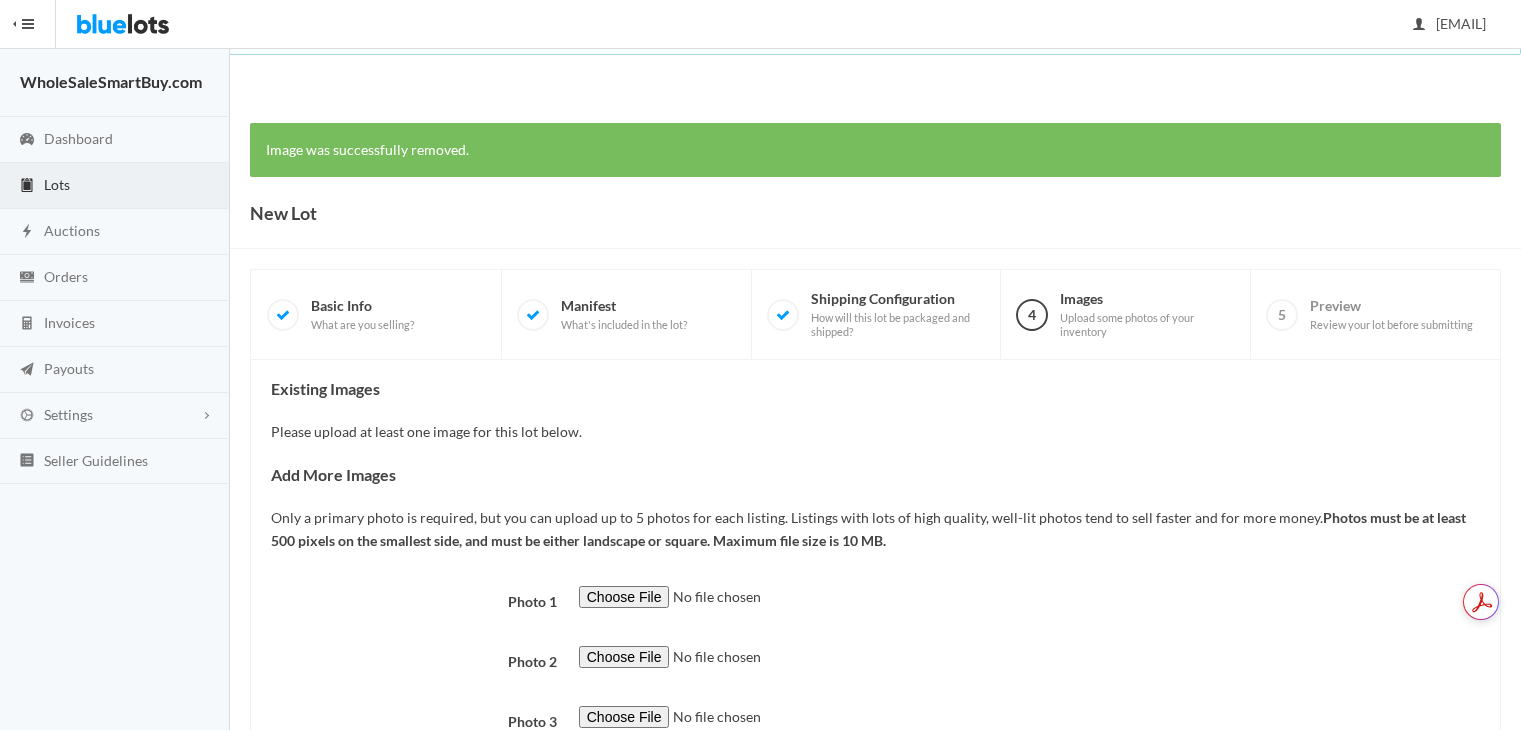 scroll, scrollTop: 0, scrollLeft: 0, axis: both 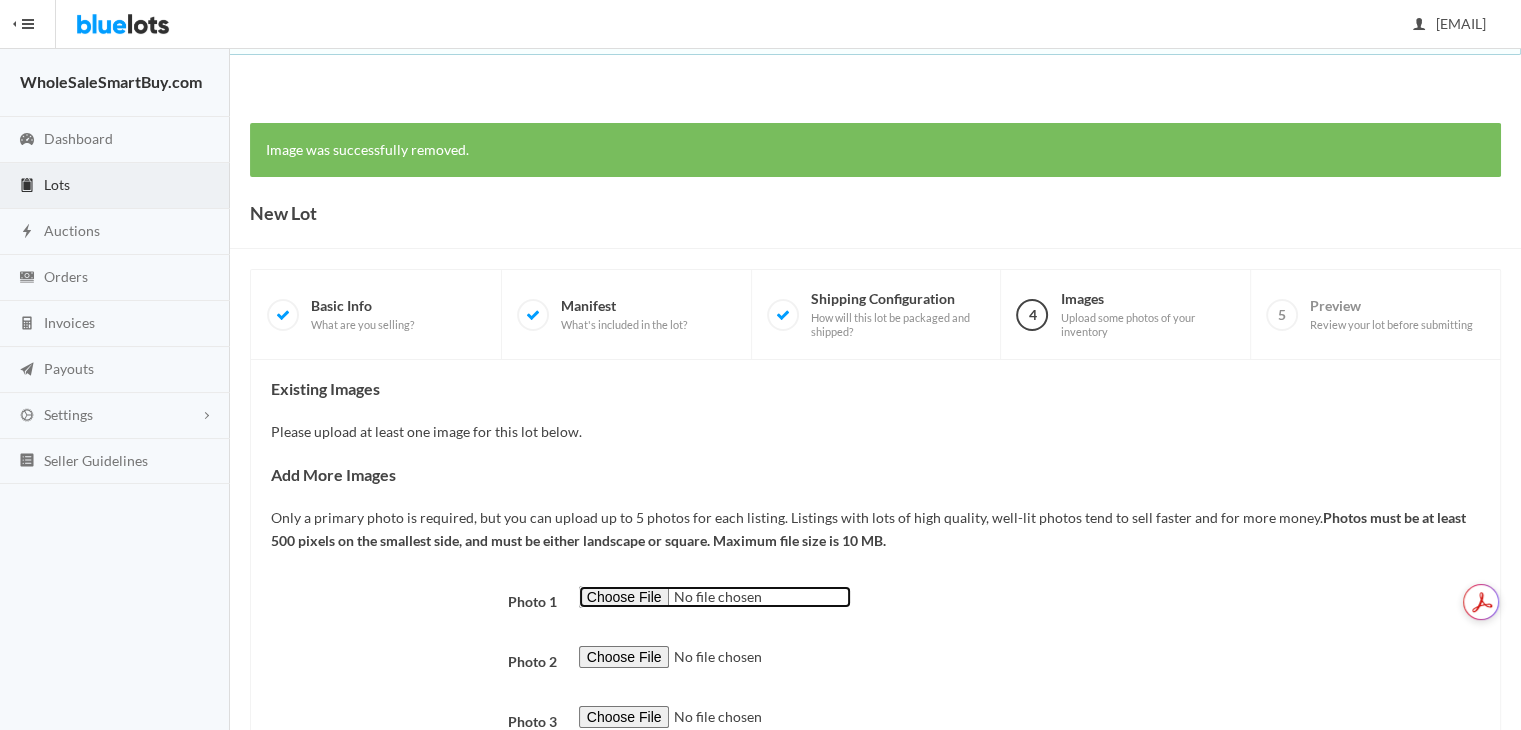 click at bounding box center [715, 597] 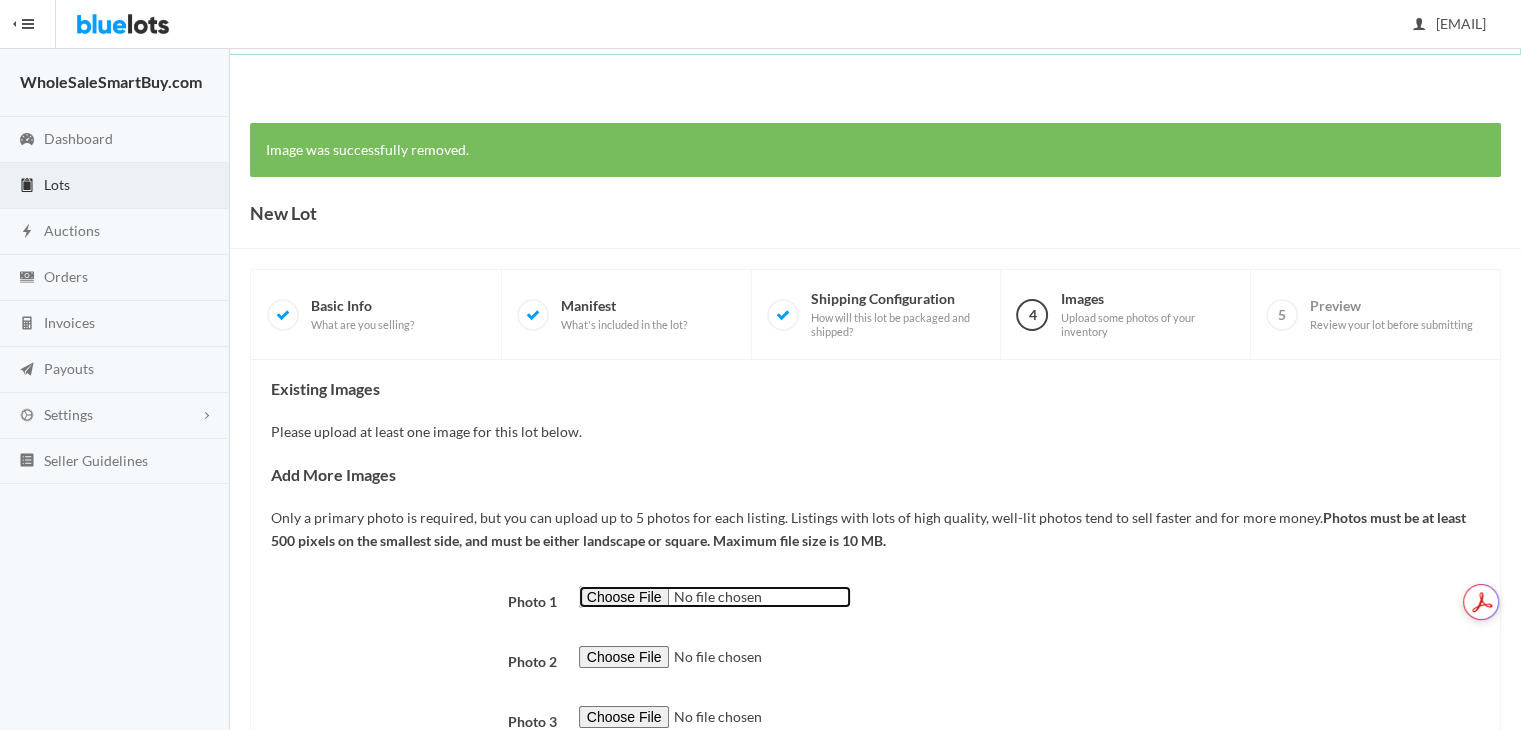 type on "C:\fakepath\Mesh Gloves Brown.jpg" 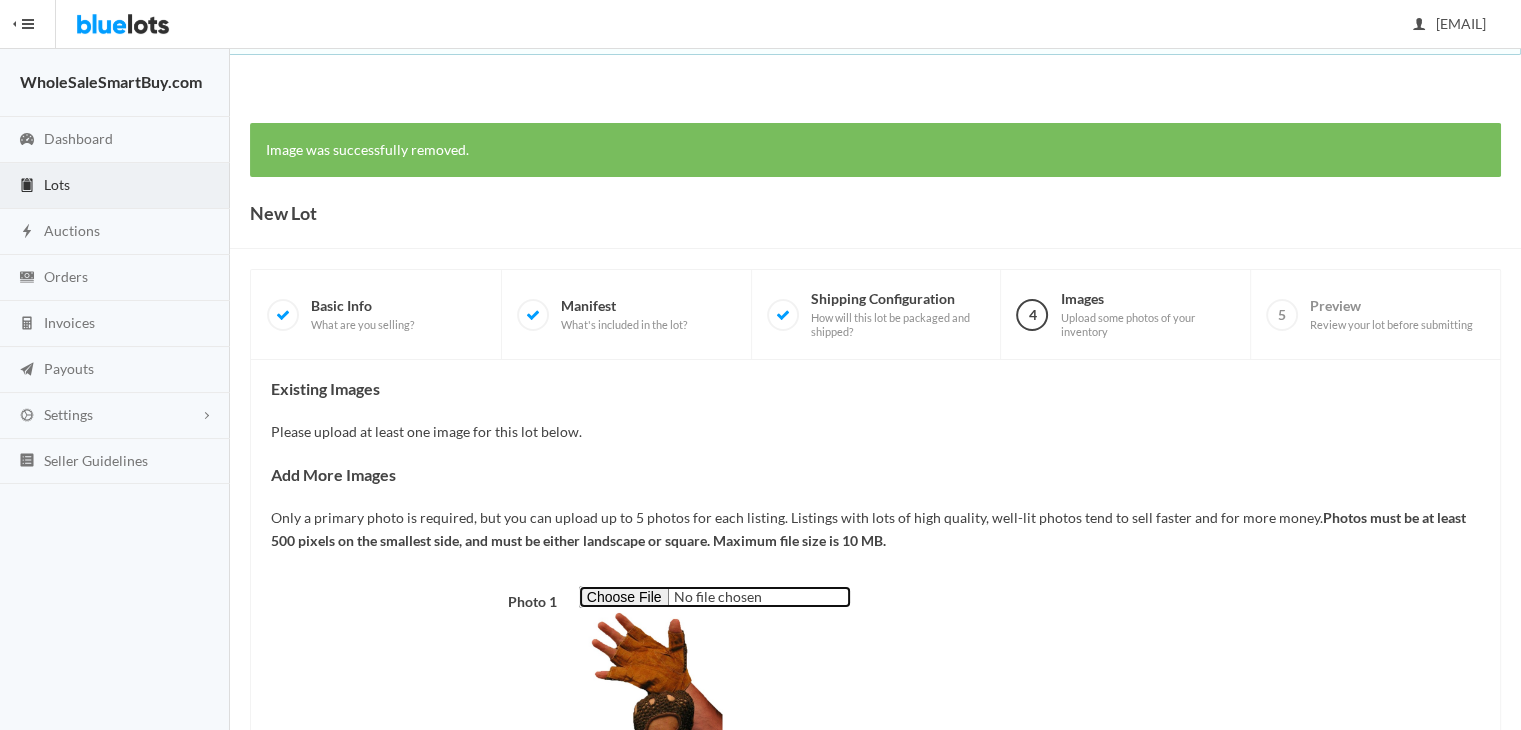scroll, scrollTop: 398, scrollLeft: 0, axis: vertical 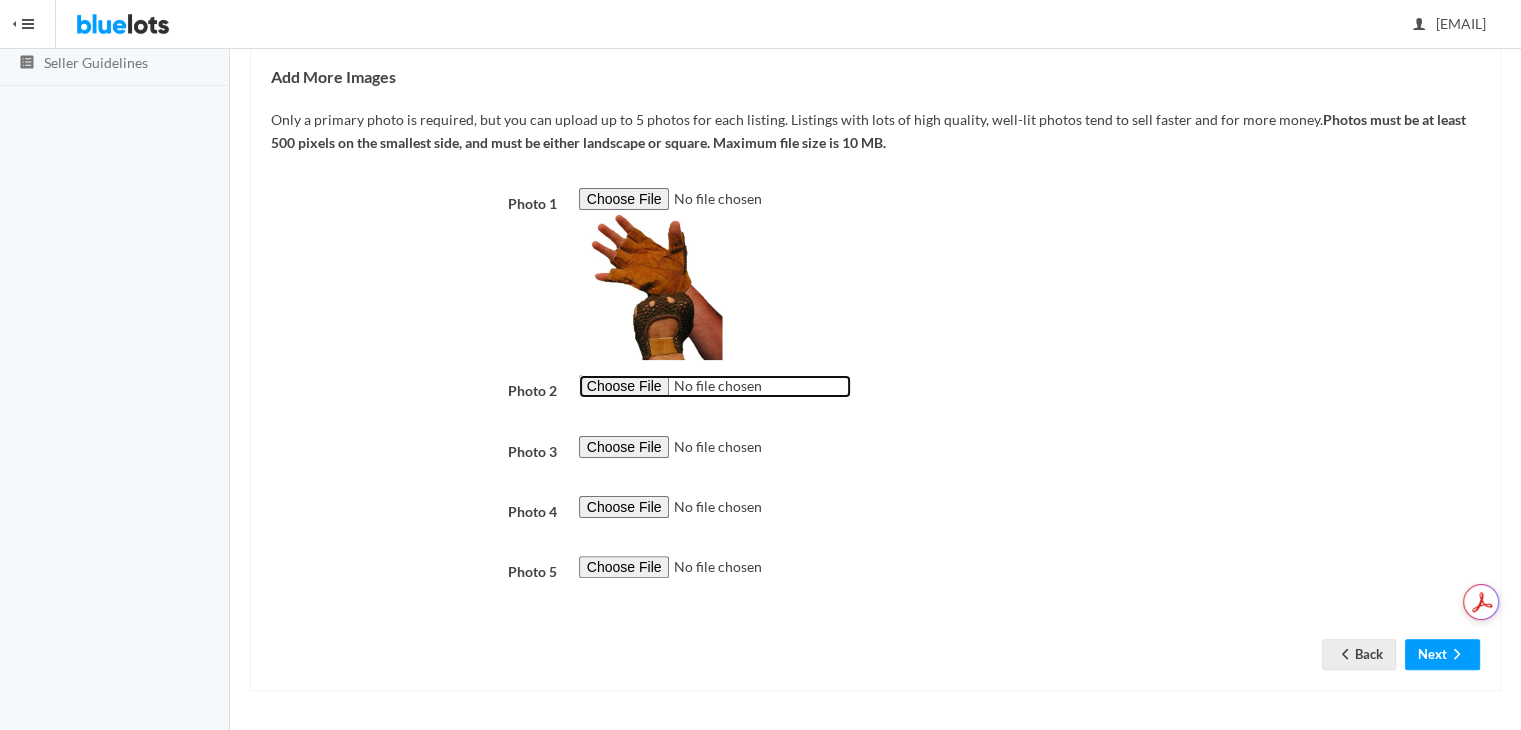 click at bounding box center [715, 386] 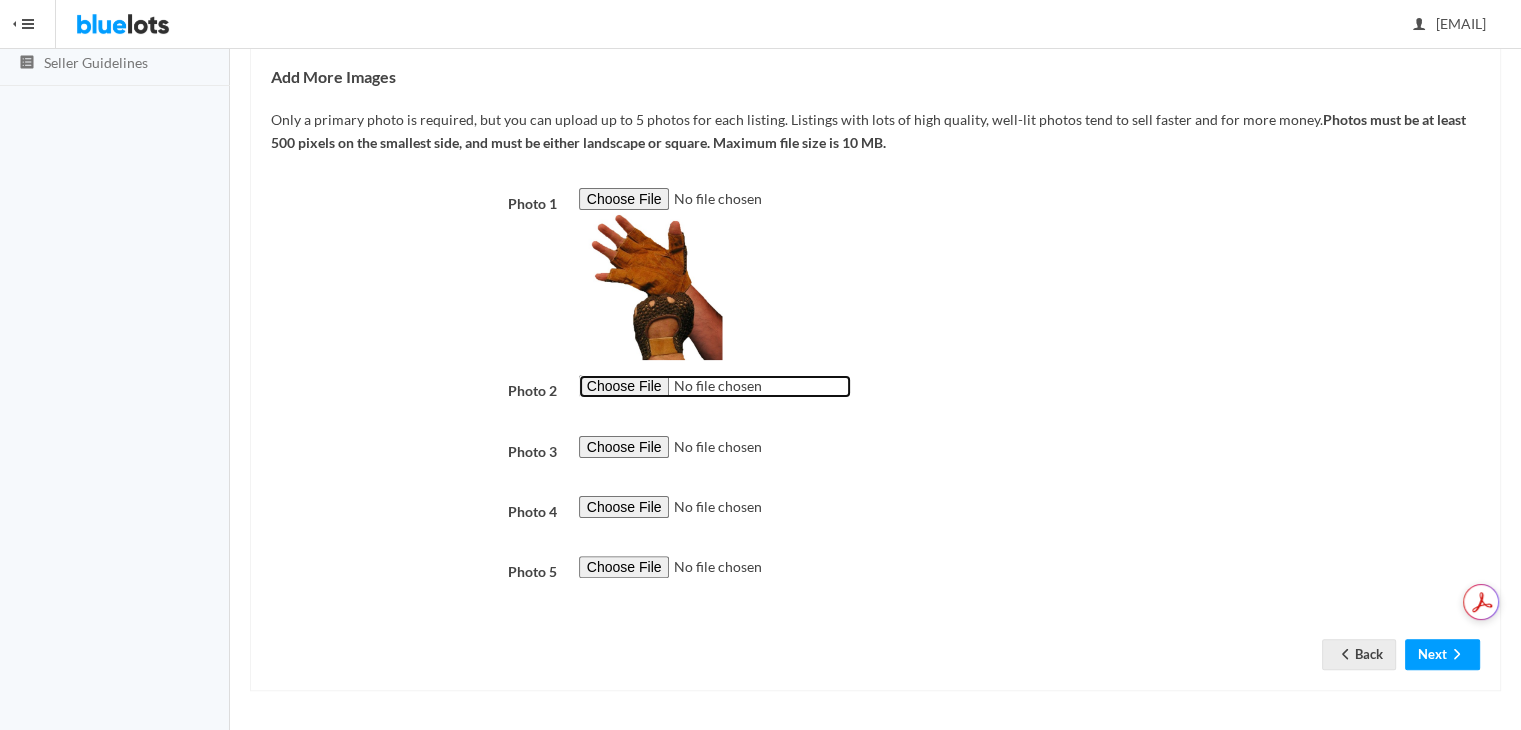 type on "C:\fakepath\Mesh Gloves White.jpg" 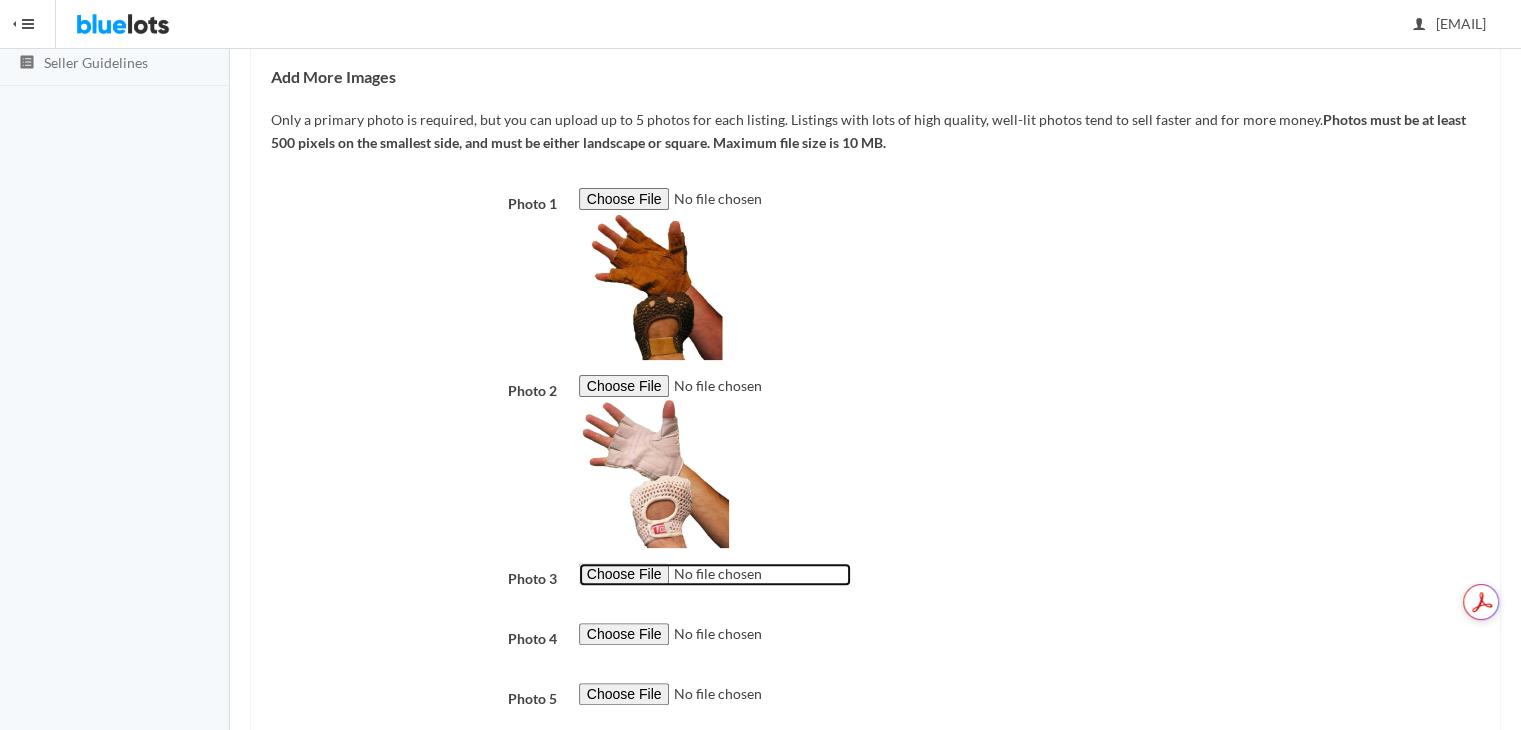 click at bounding box center [715, 574] 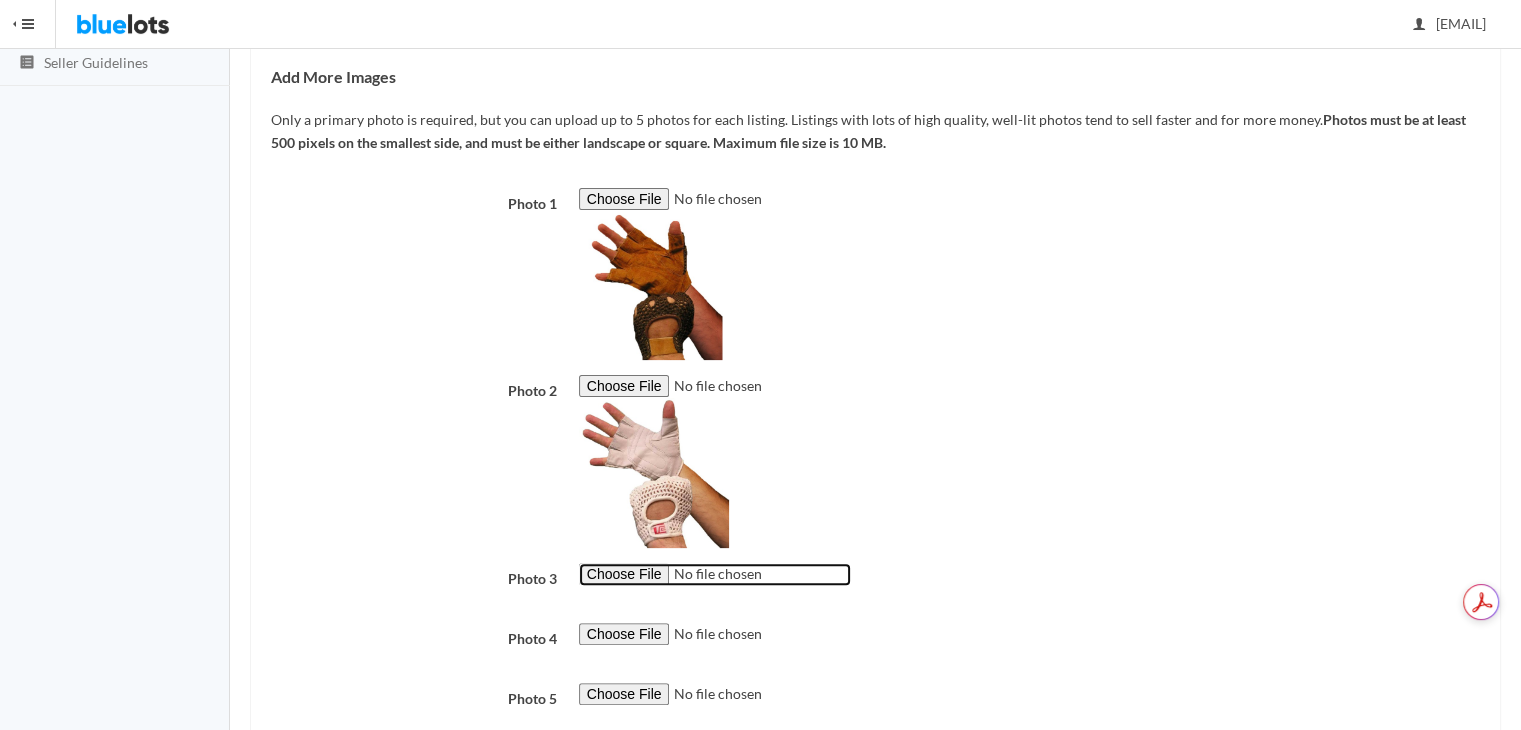 type on "C:\fakepath\mesh gloves1.png" 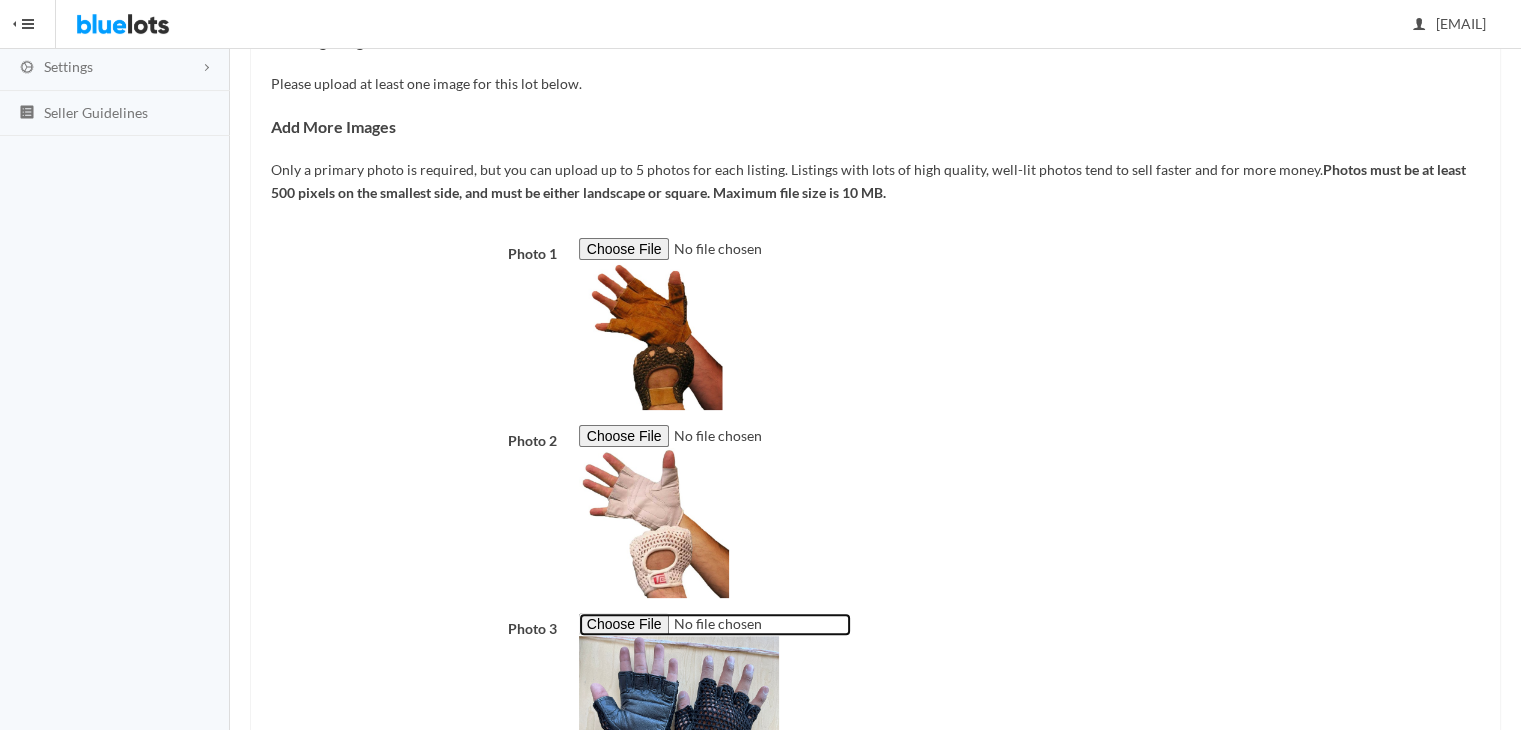 scroll, scrollTop: 653, scrollLeft: 0, axis: vertical 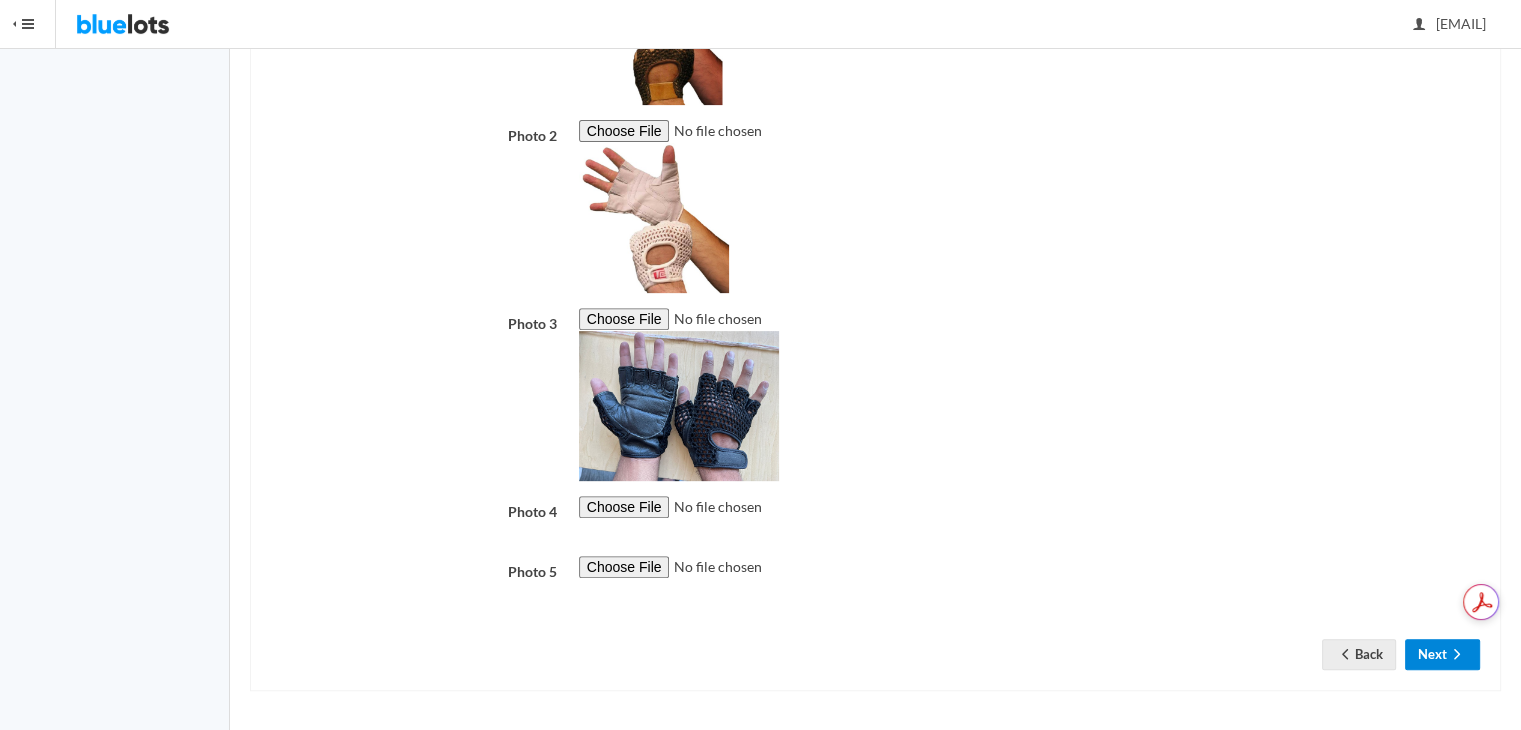 click on "Next" at bounding box center [1442, 654] 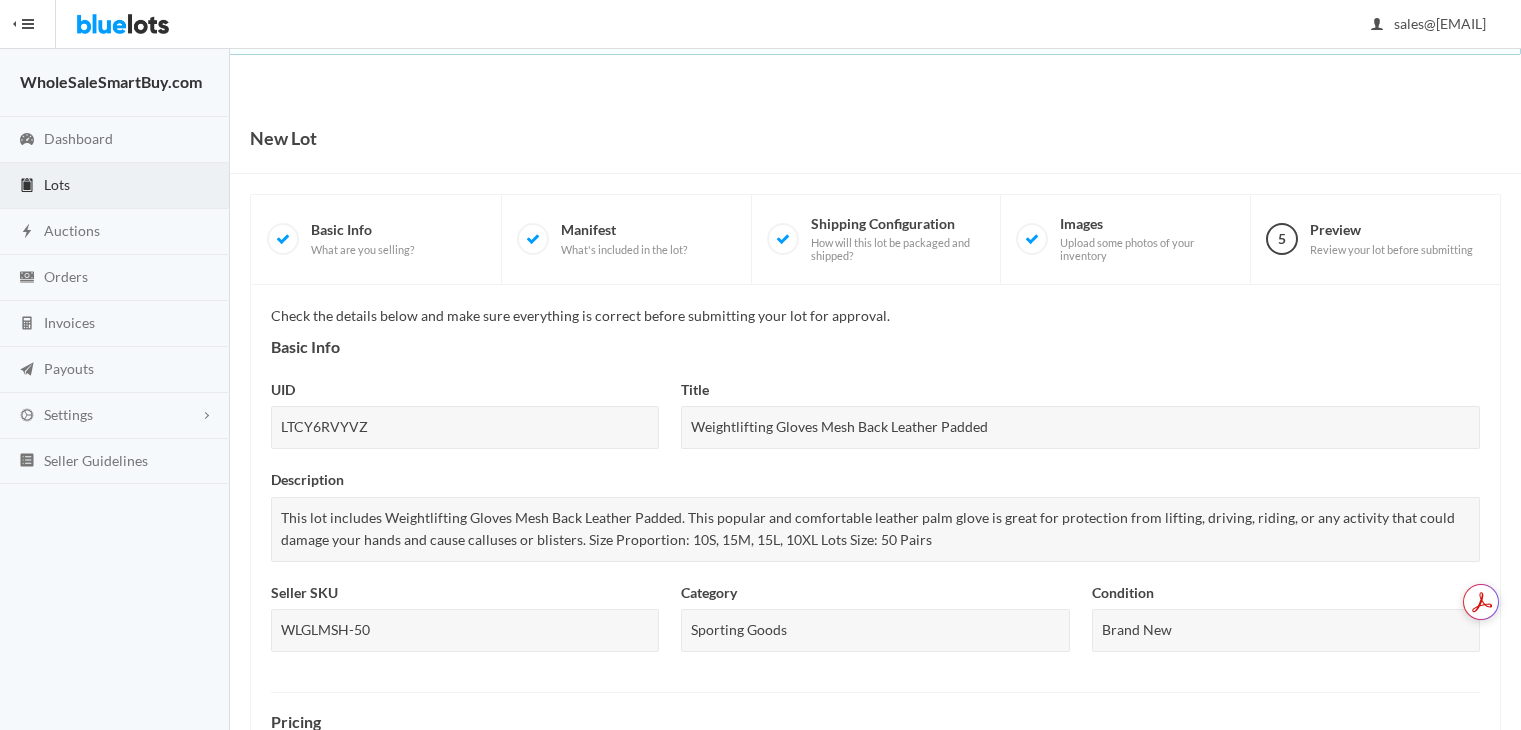 scroll, scrollTop: 0, scrollLeft: 0, axis: both 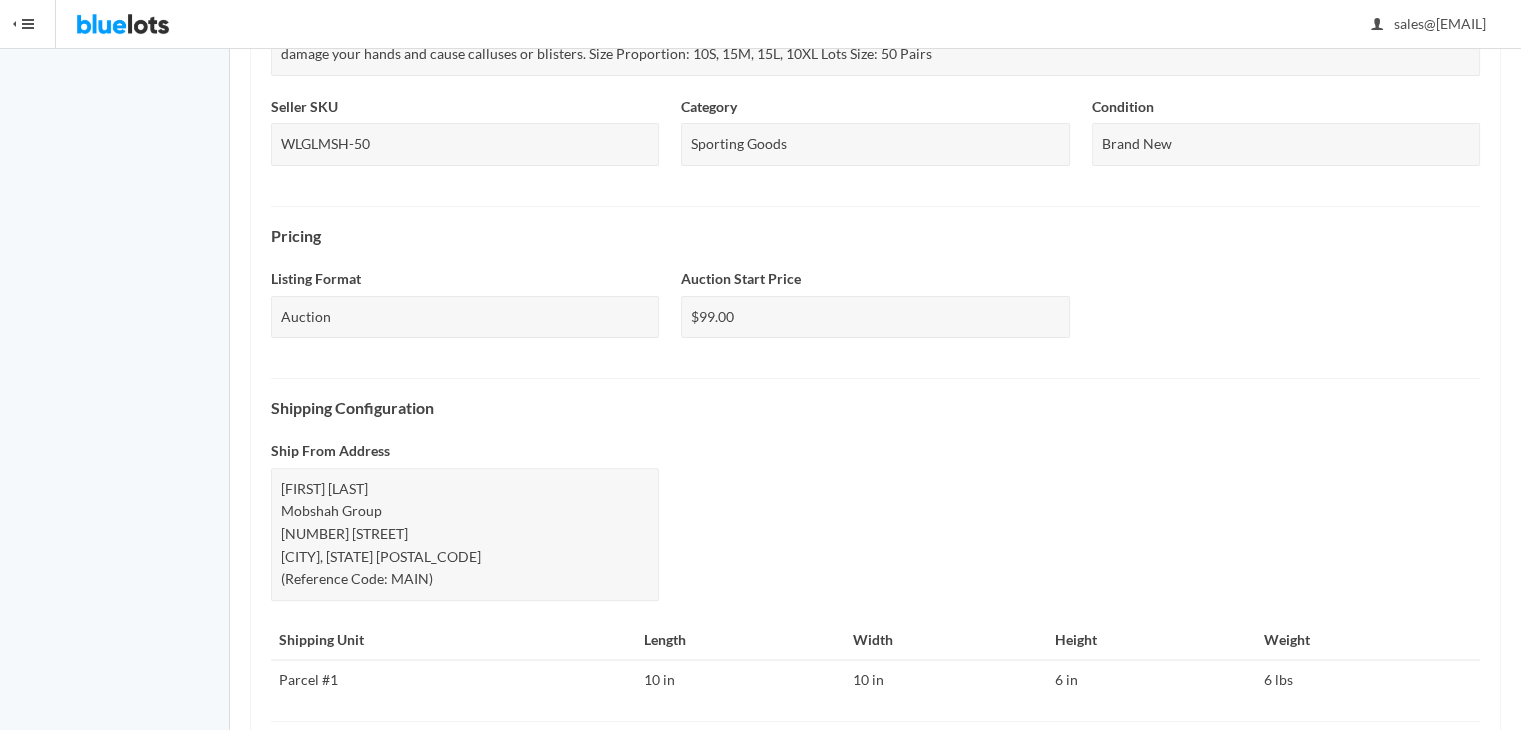 drag, startPoint x: 1535, startPoint y: 194, endPoint x: 1482, endPoint y: 667, distance: 475.96008 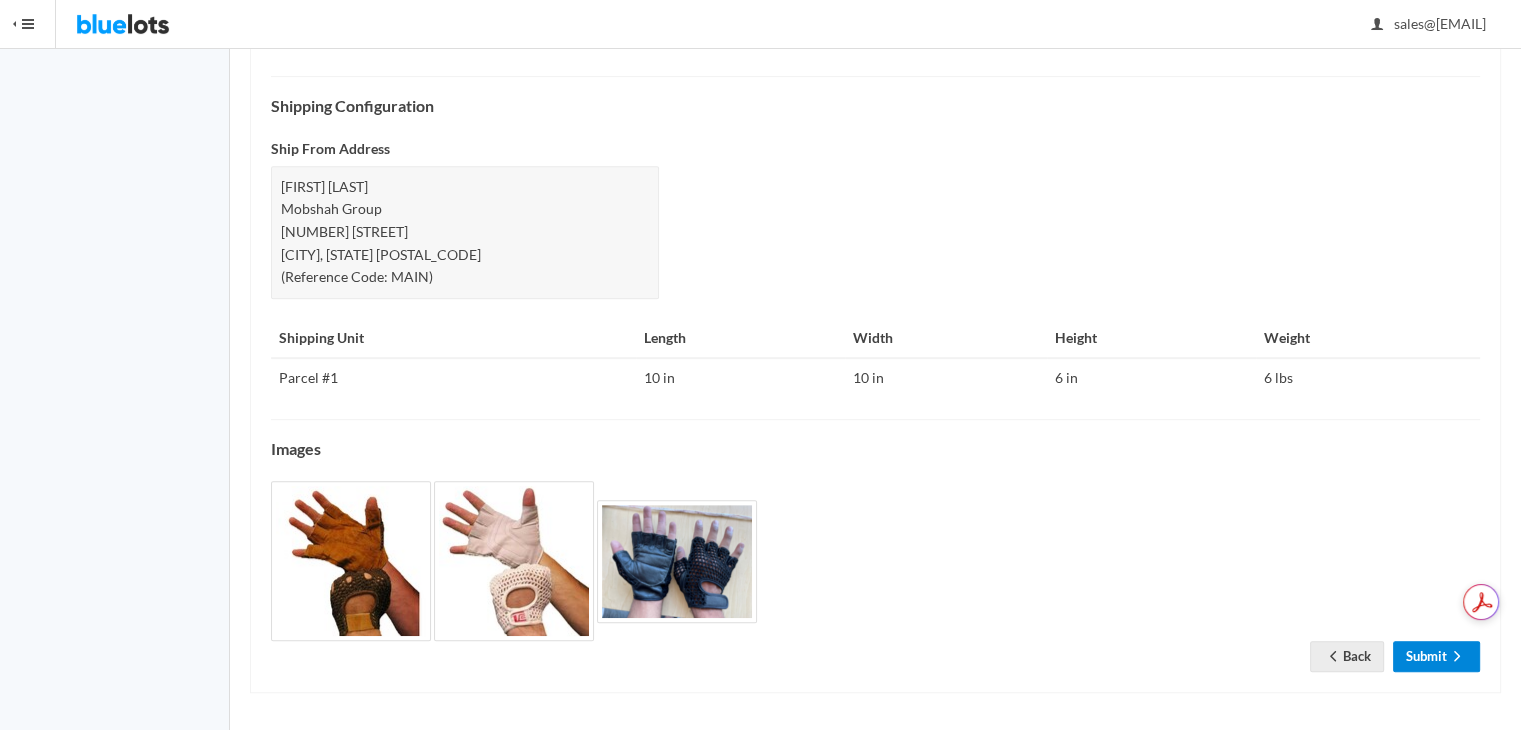 click on "Submit" at bounding box center [1436, 656] 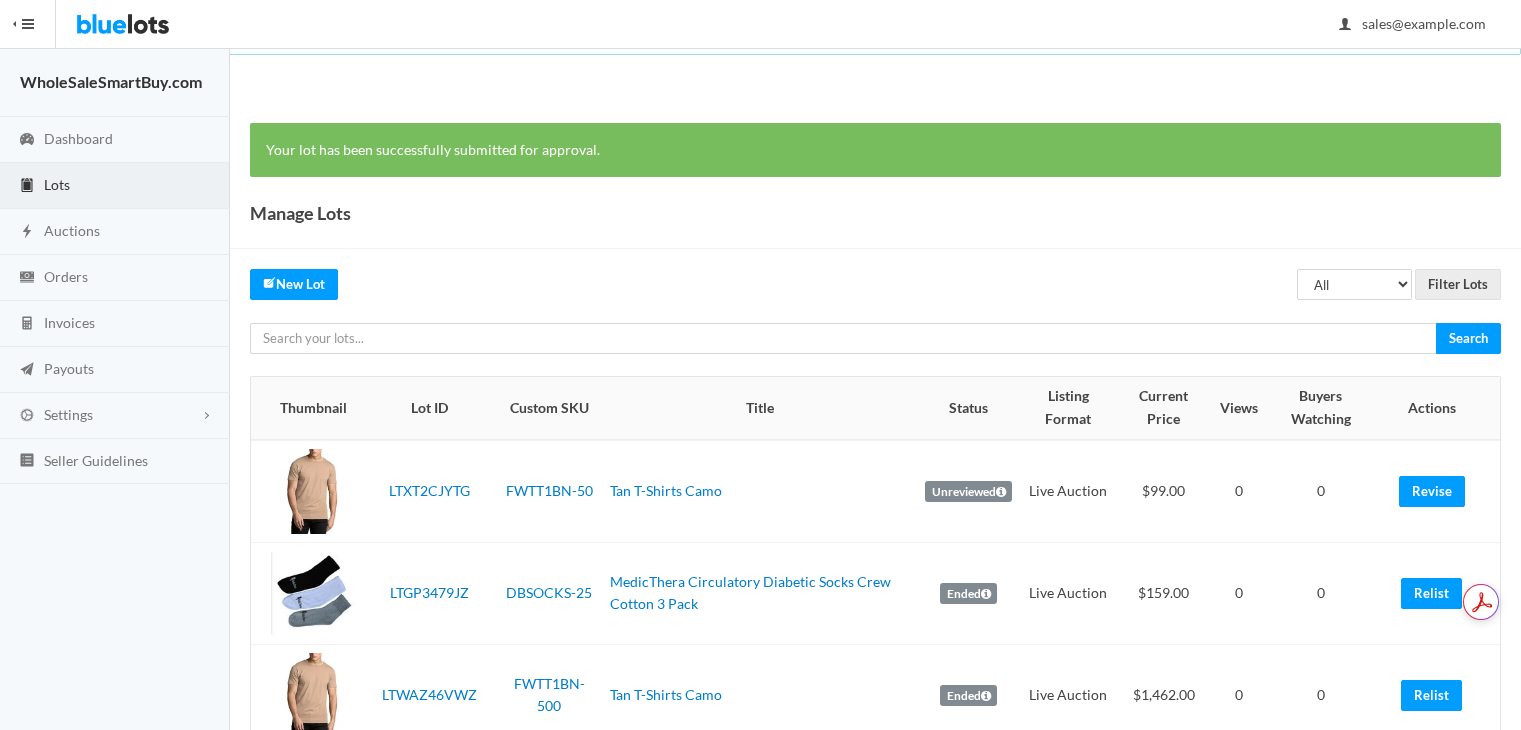 scroll, scrollTop: 0, scrollLeft: 0, axis: both 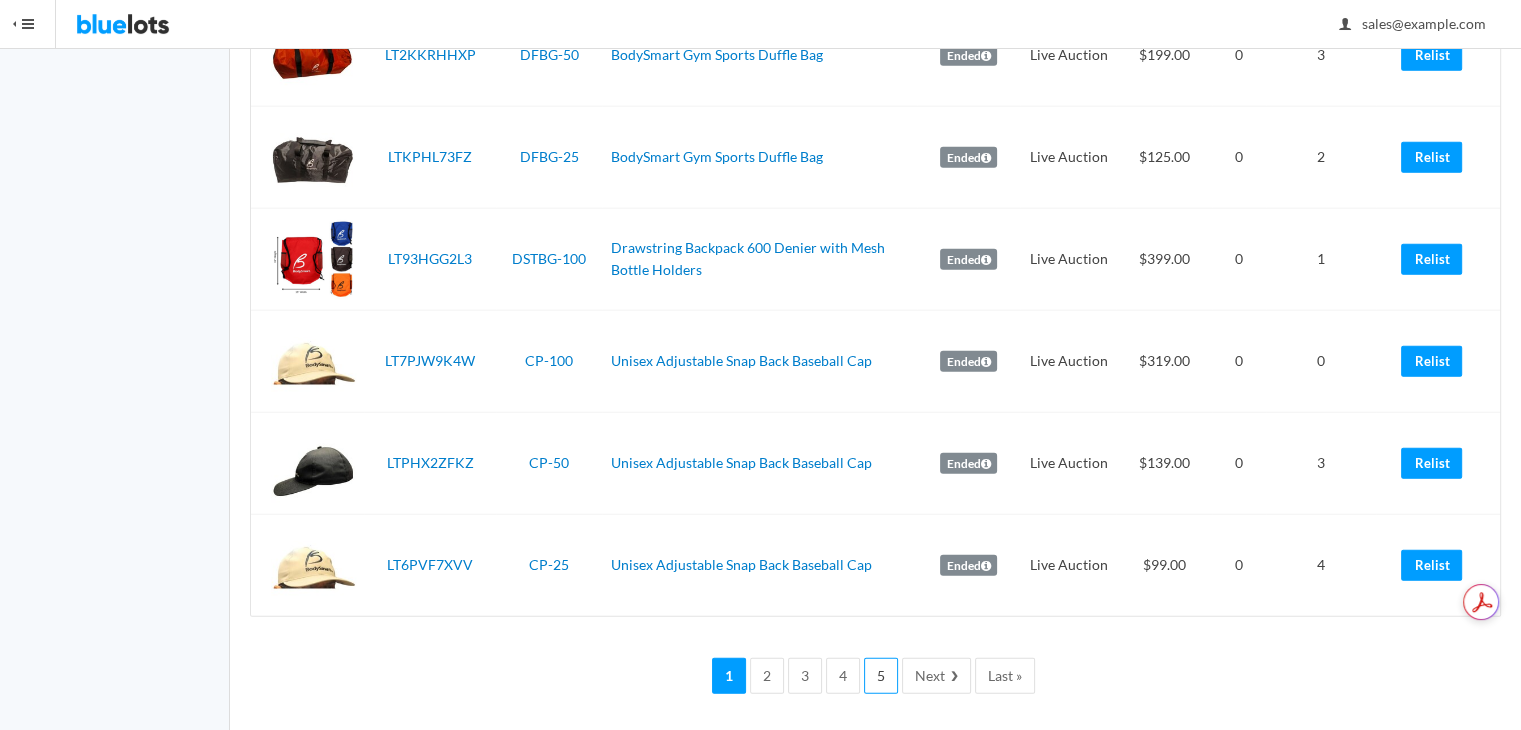click on "5" at bounding box center (881, 676) 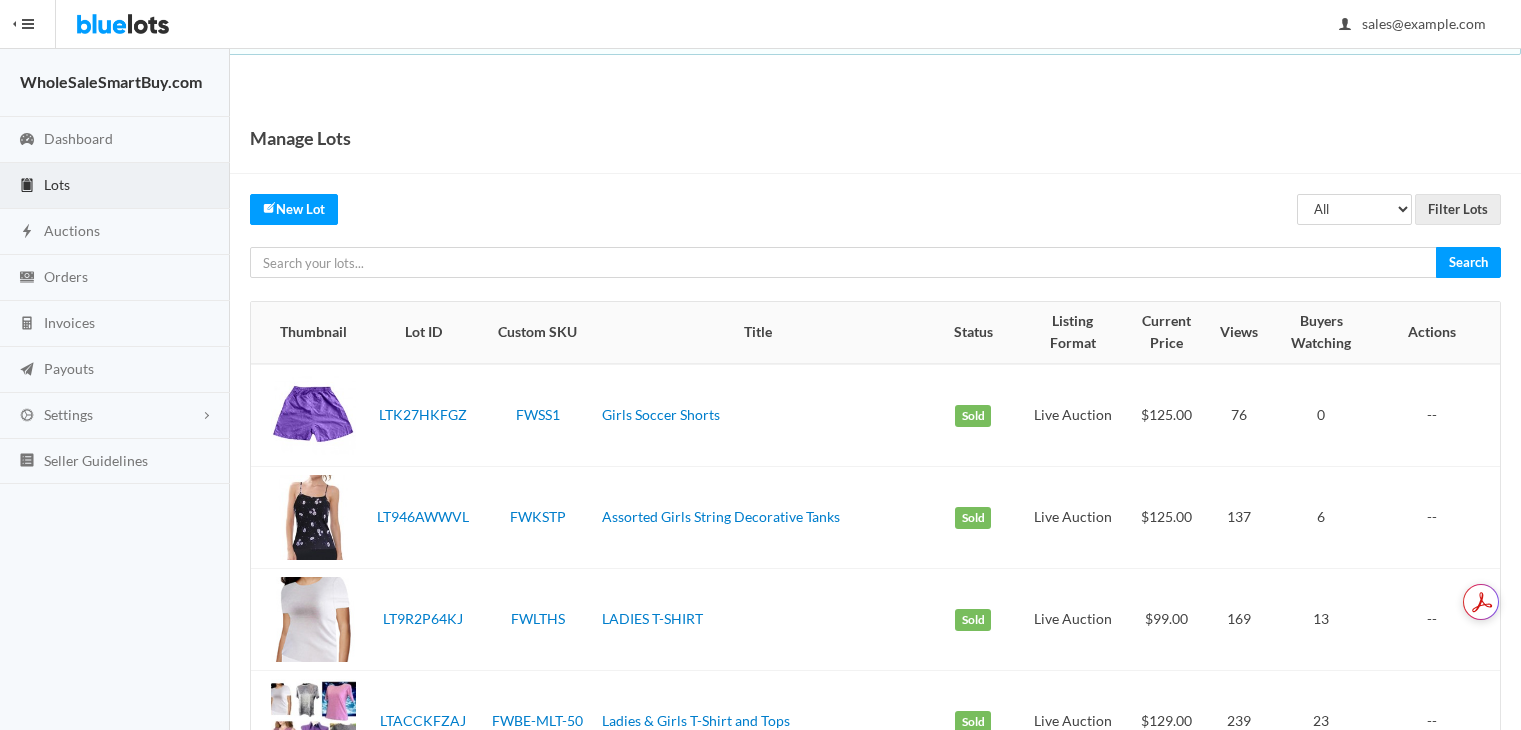 scroll, scrollTop: 0, scrollLeft: 0, axis: both 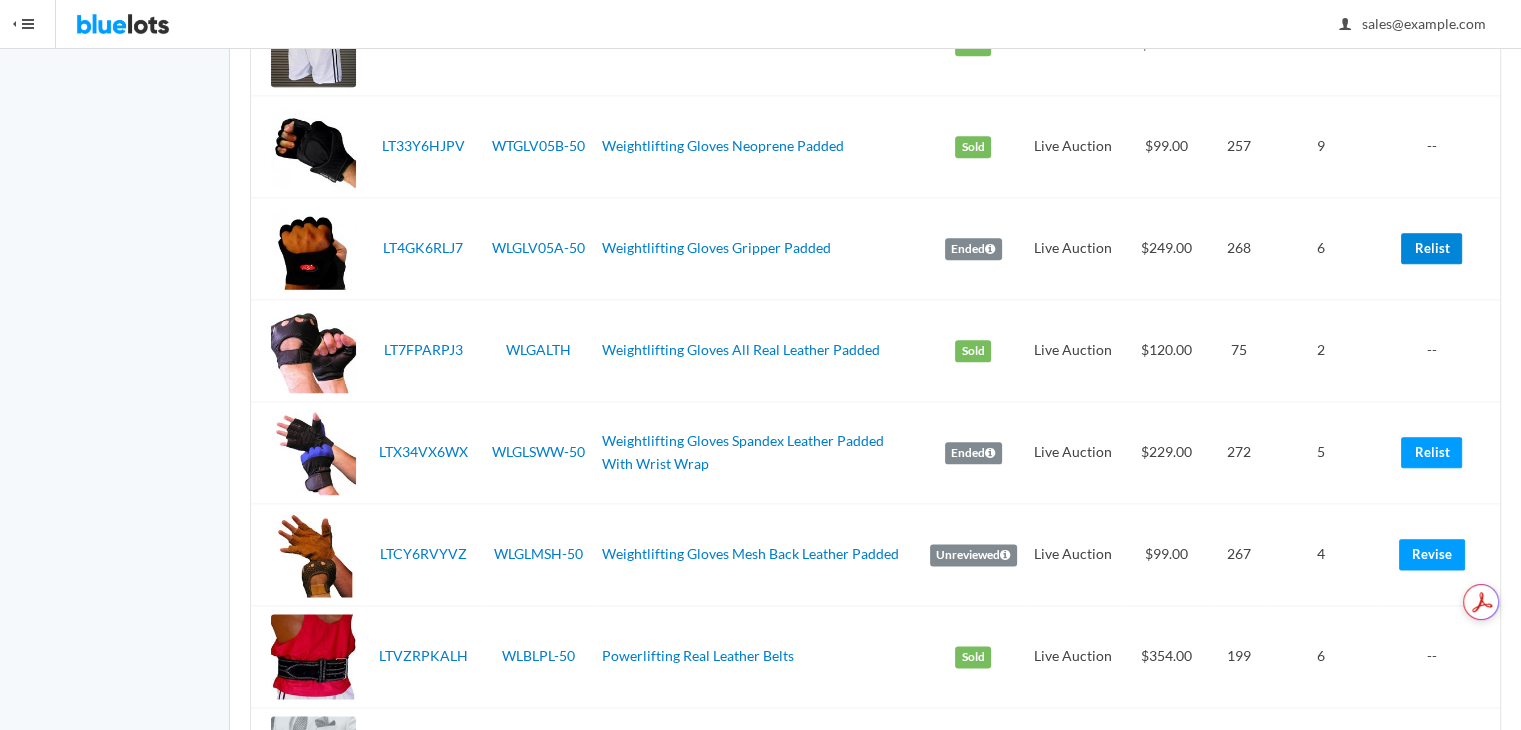 click on "Relist" at bounding box center (1431, 248) 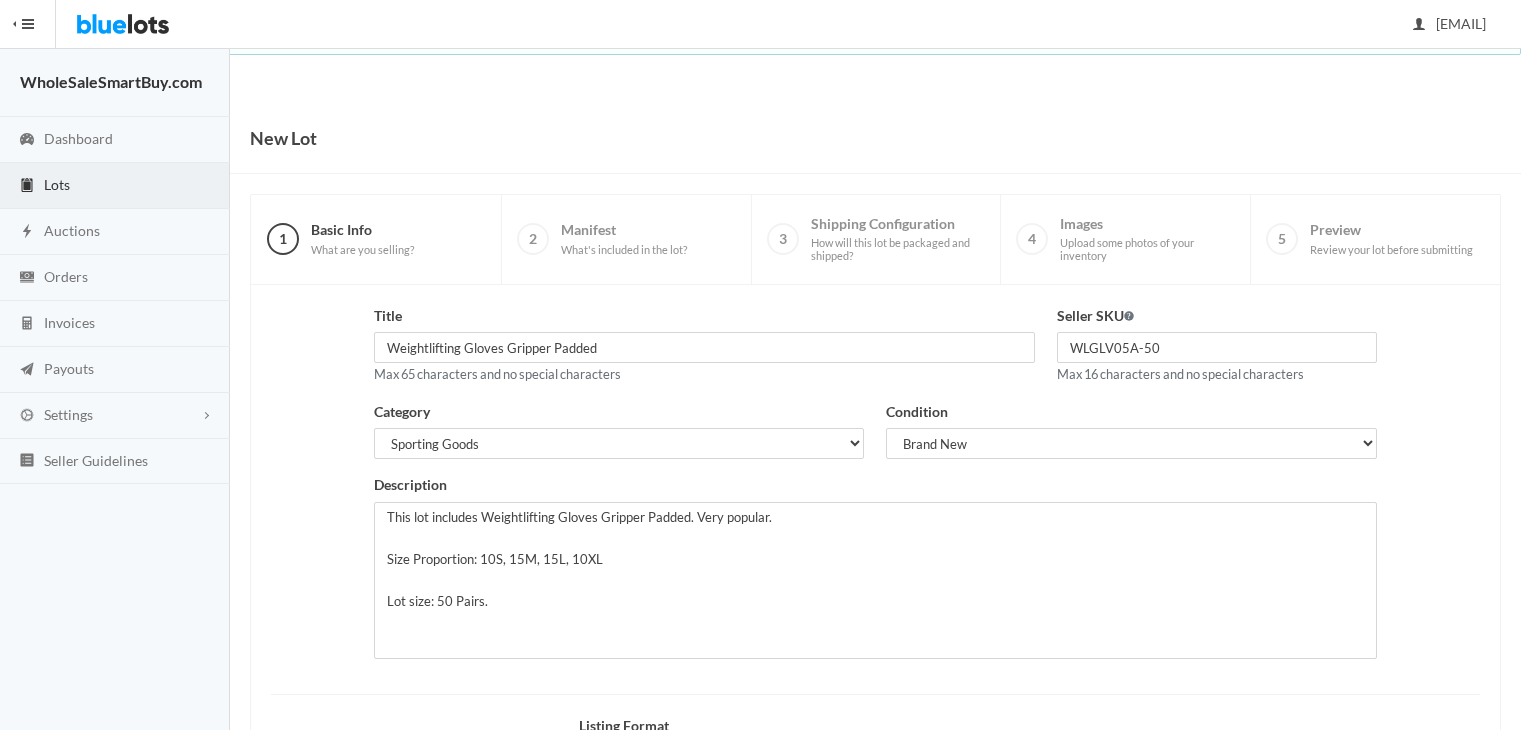 scroll, scrollTop: 0, scrollLeft: 0, axis: both 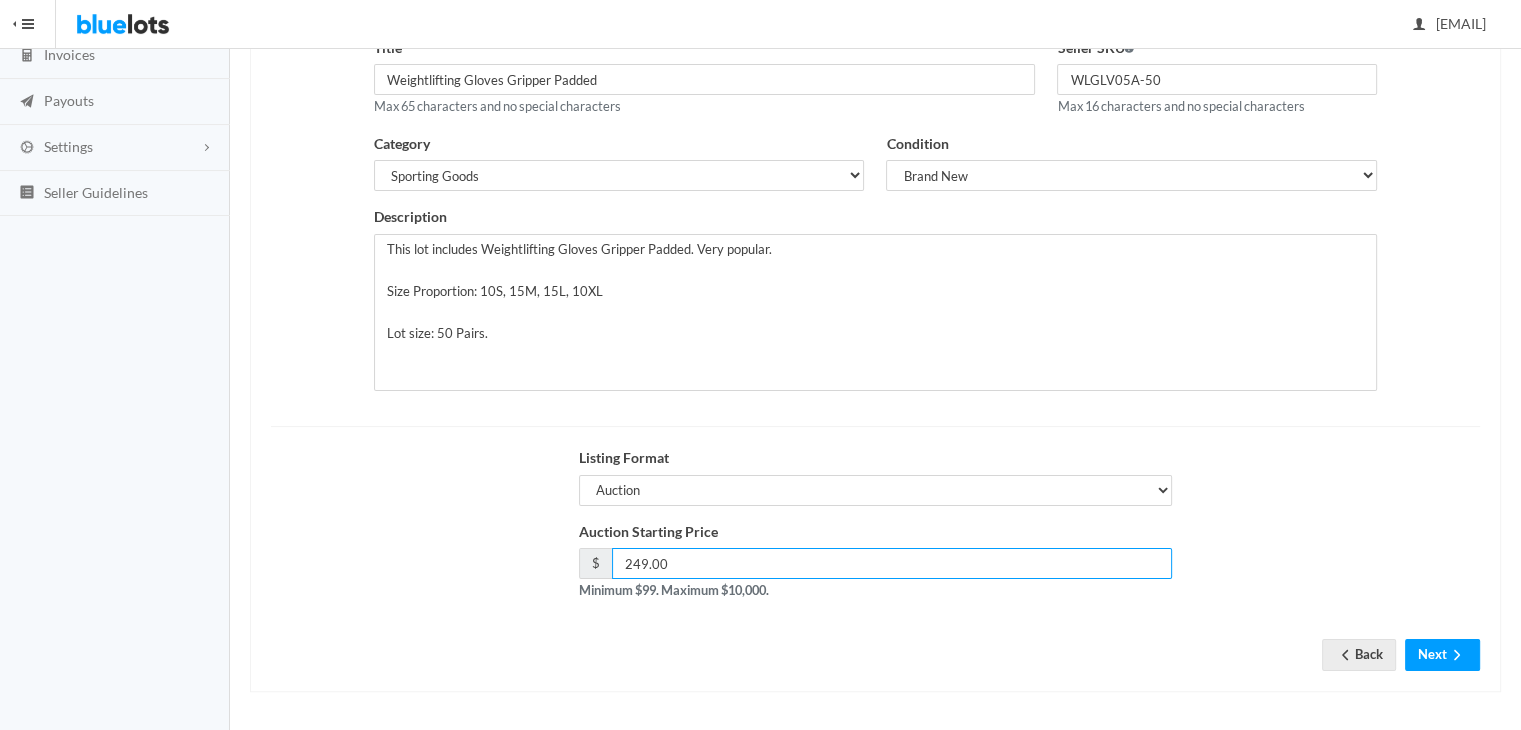 click on "249.00" at bounding box center (892, 563) 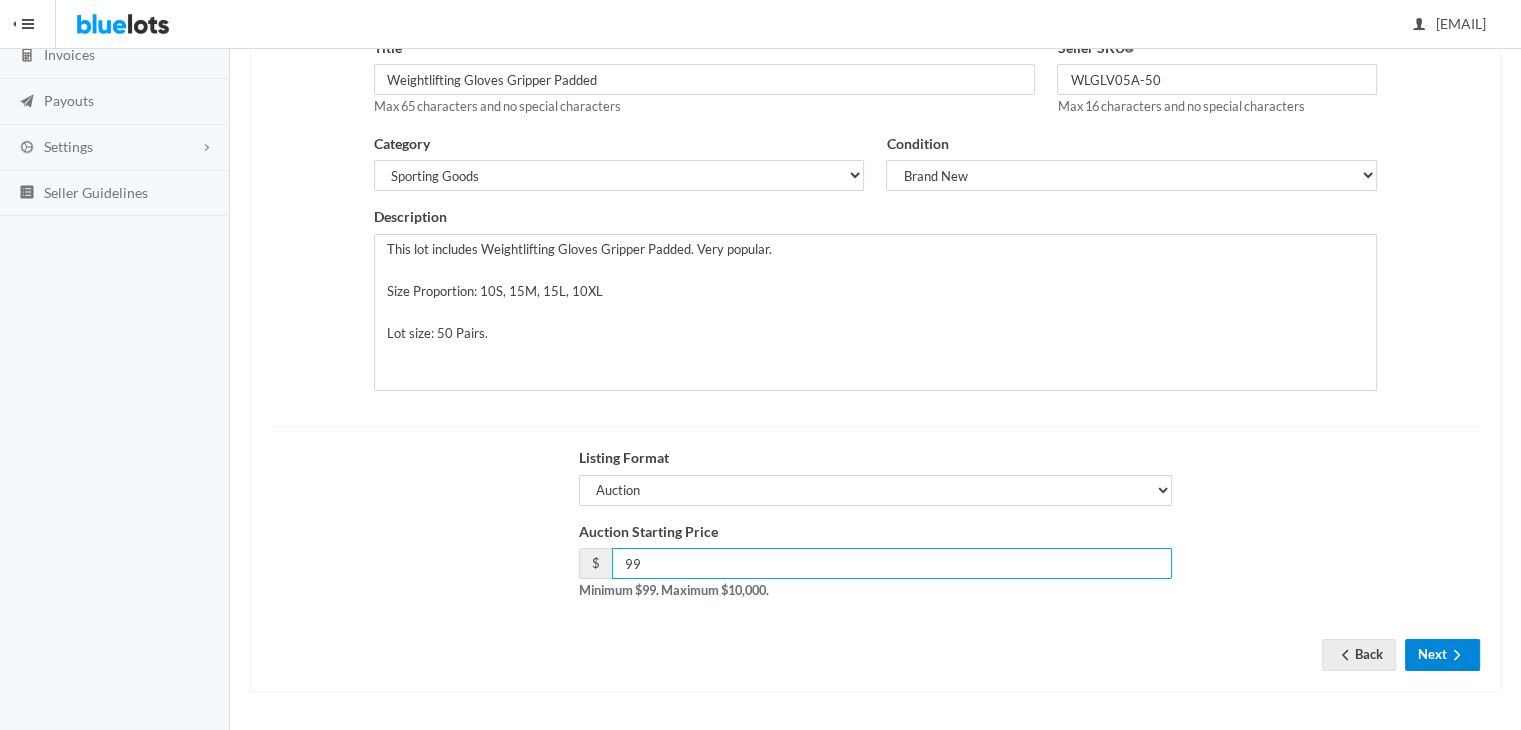 type on "99" 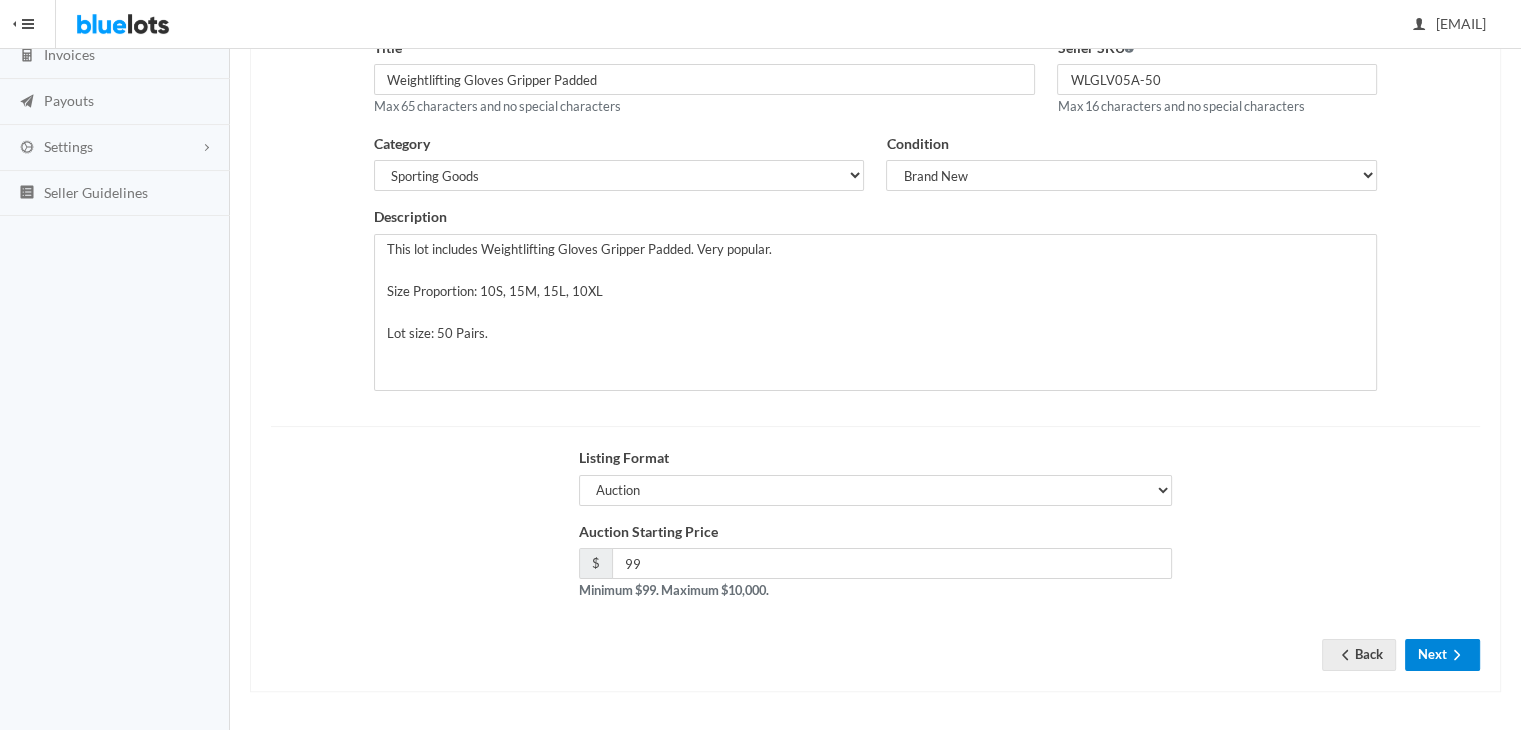 click 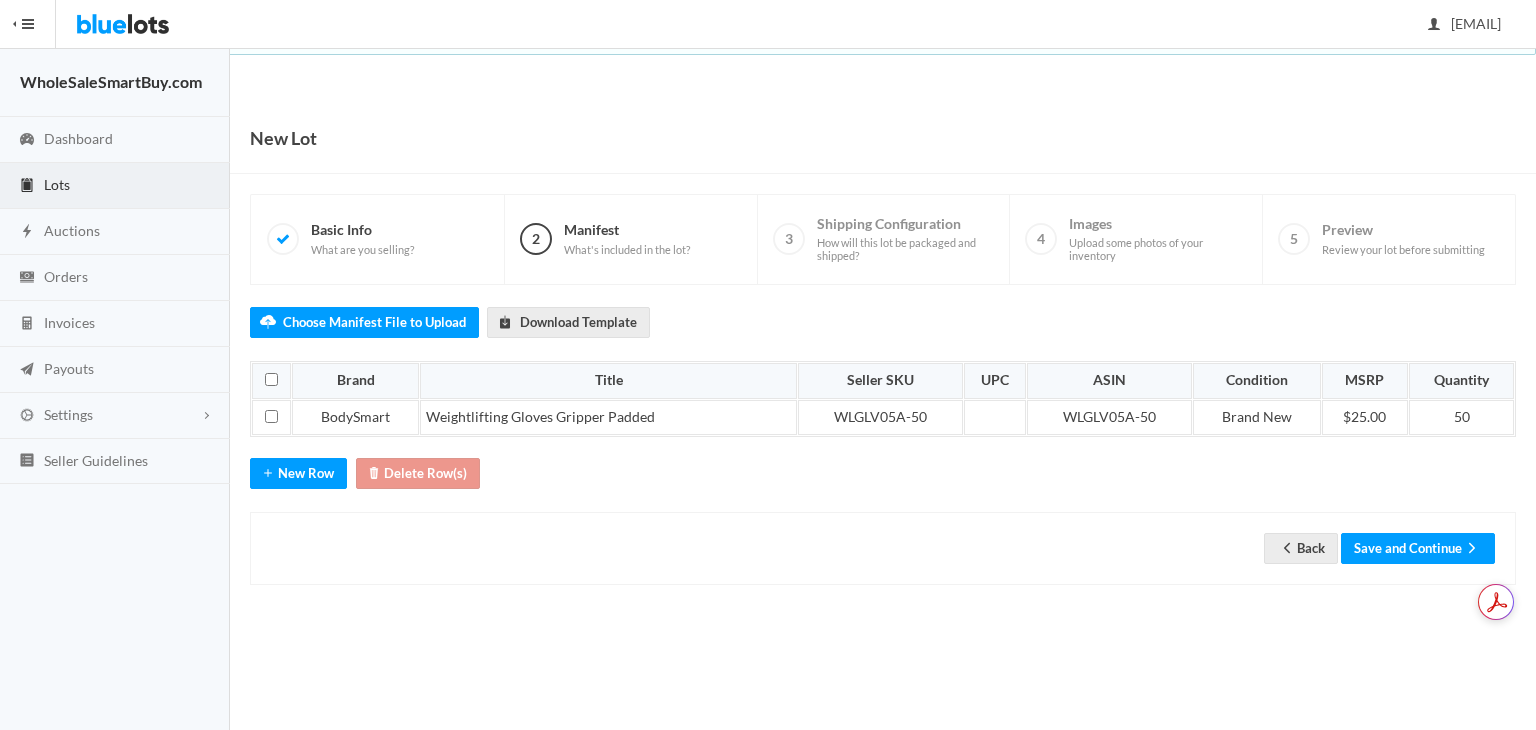 scroll, scrollTop: 0, scrollLeft: 0, axis: both 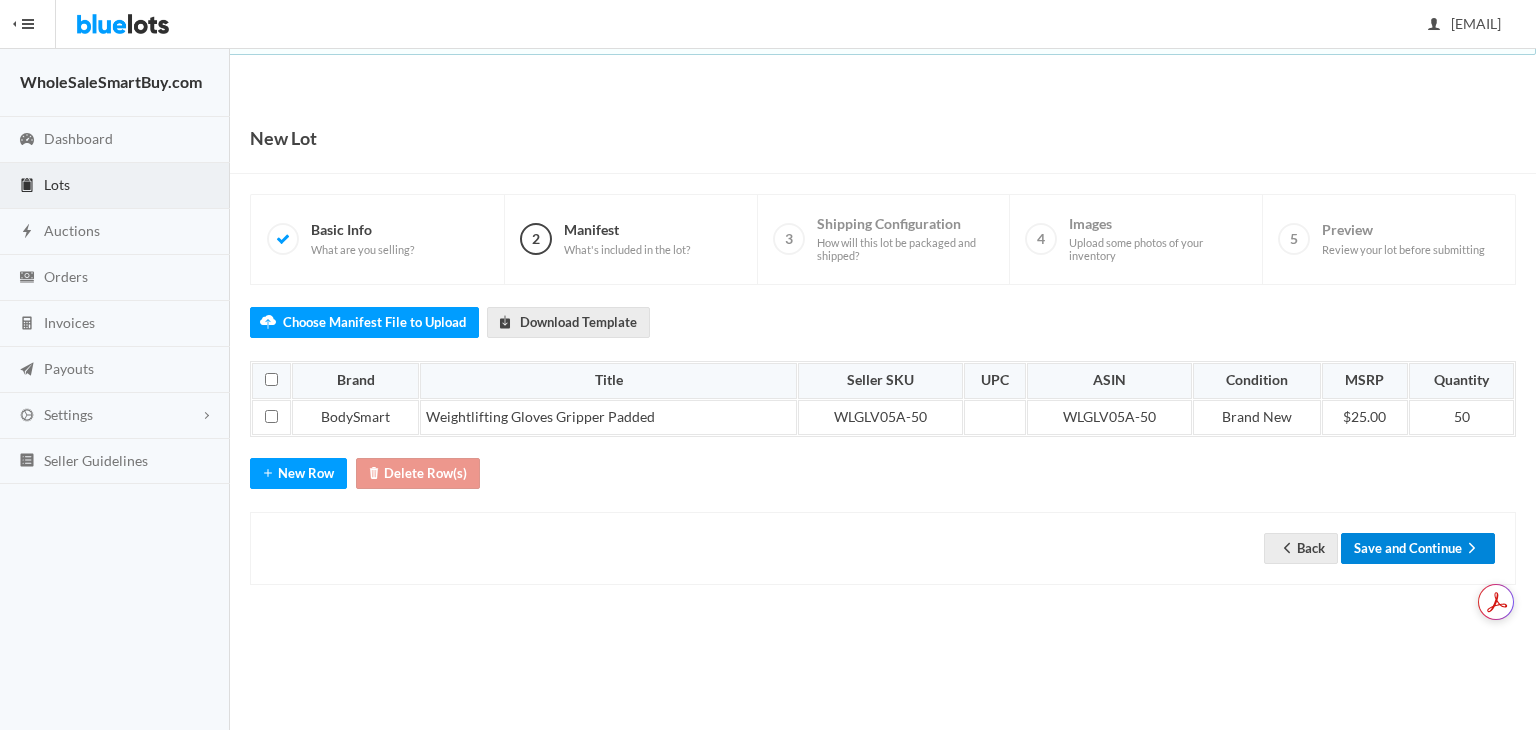 click on "Save and Continue" at bounding box center [1418, 548] 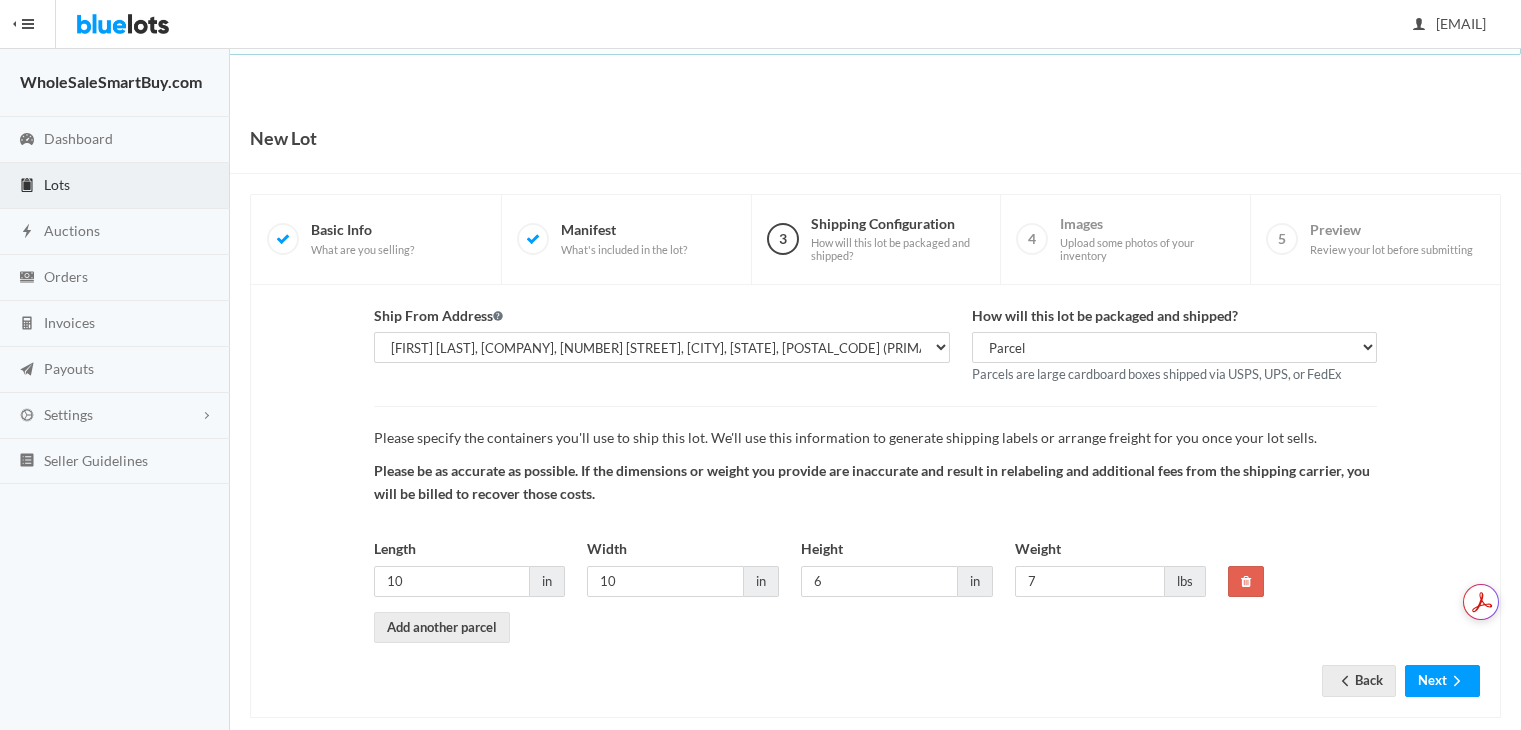 scroll, scrollTop: 0, scrollLeft: 0, axis: both 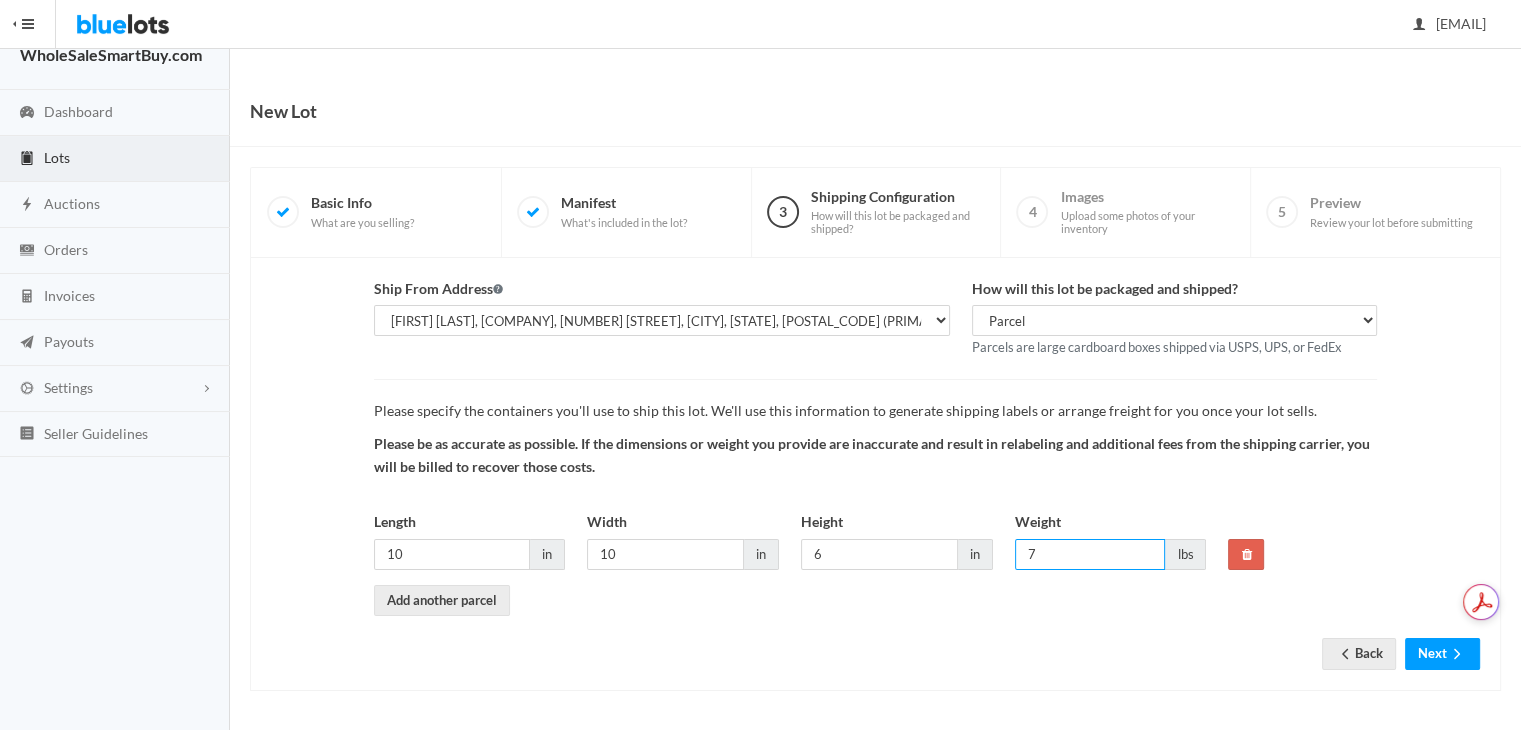 click on "7" at bounding box center (1090, 554) 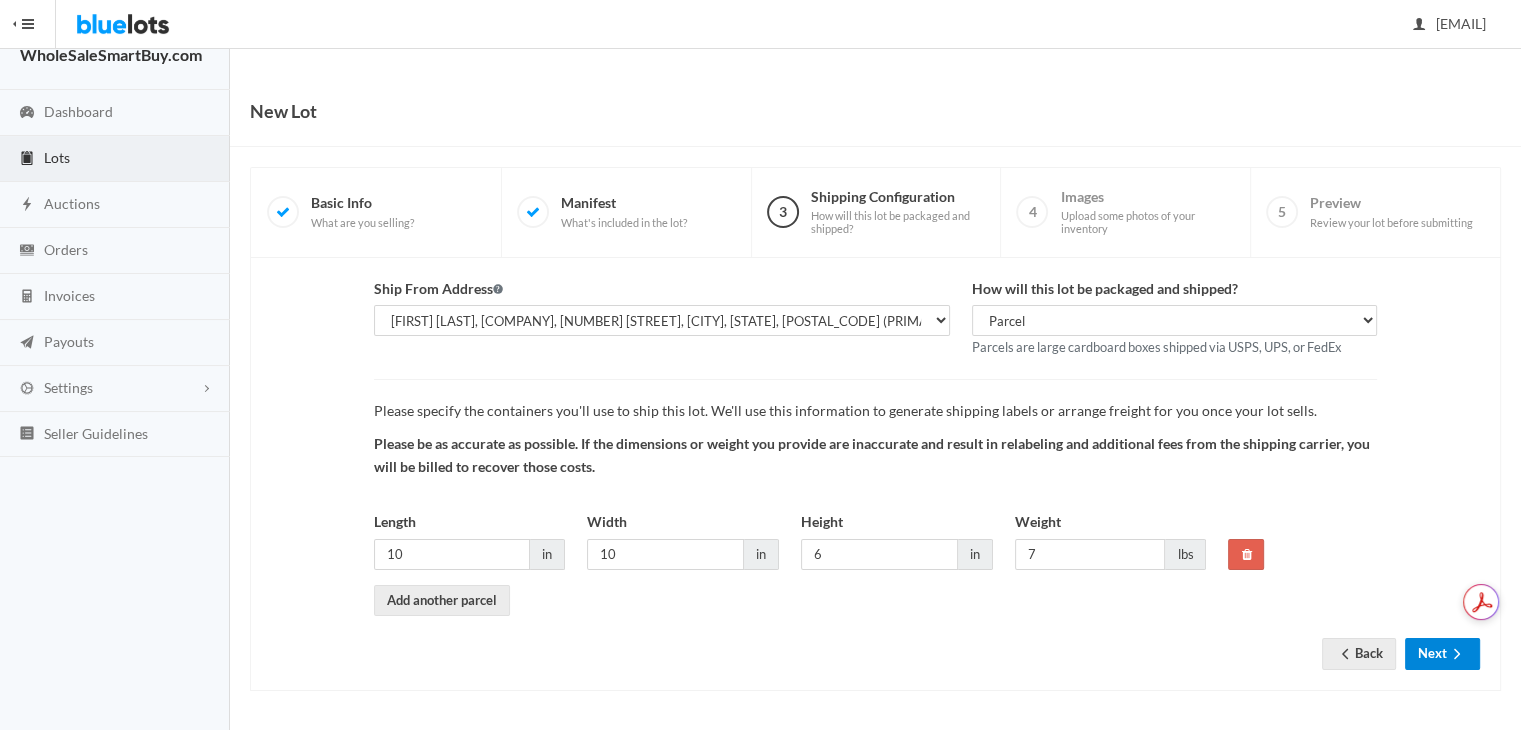 click on "Next" at bounding box center (1442, 653) 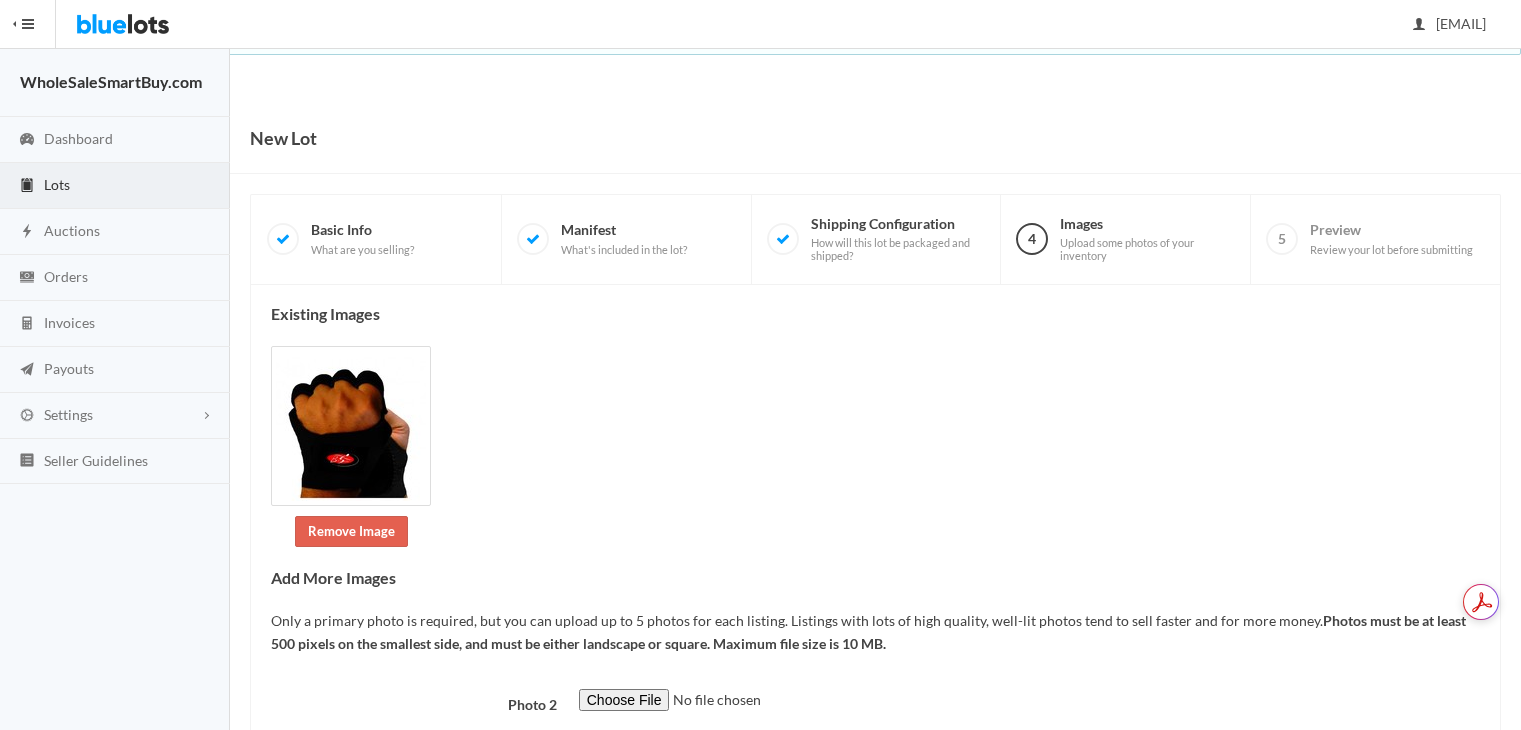 scroll, scrollTop: 0, scrollLeft: 0, axis: both 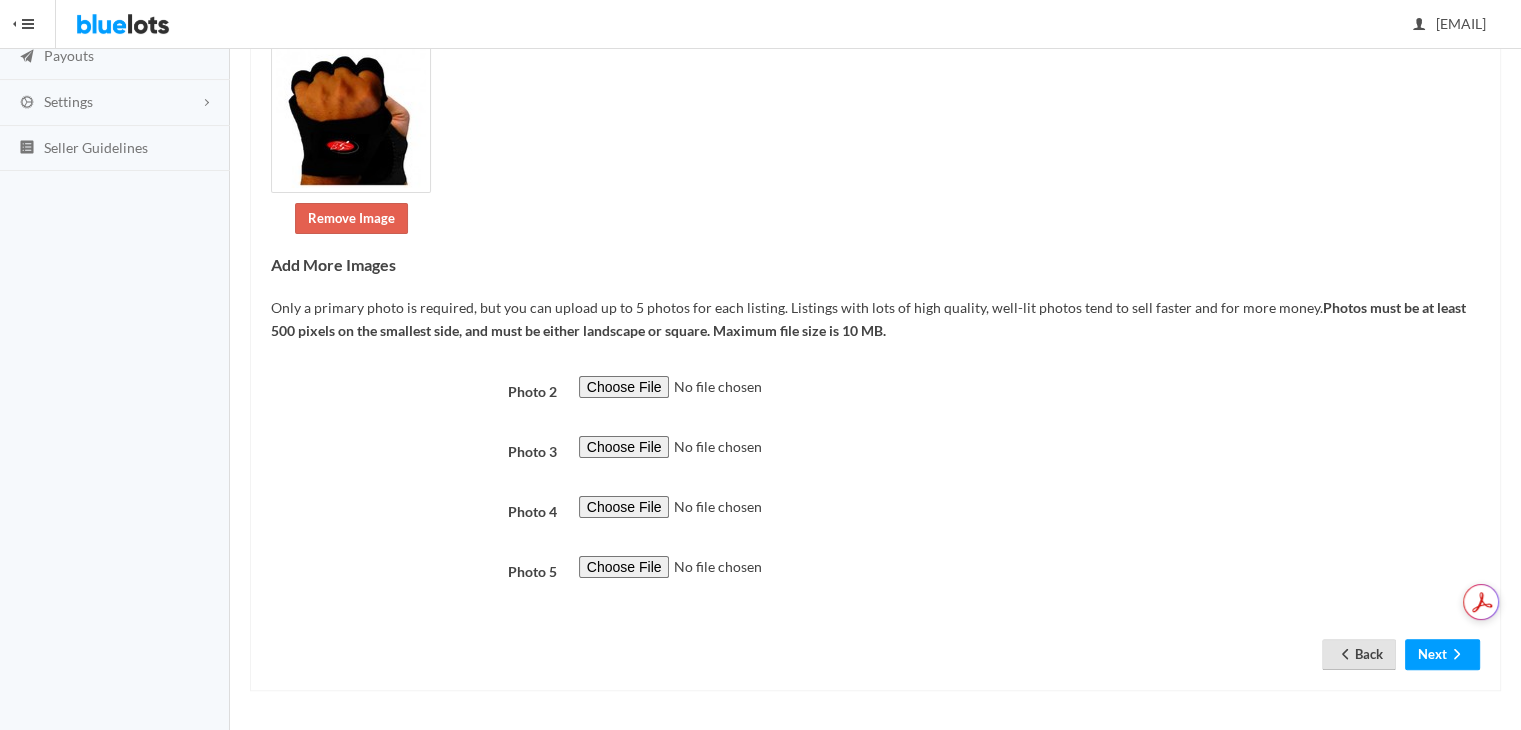 click on "Back" at bounding box center [1359, 654] 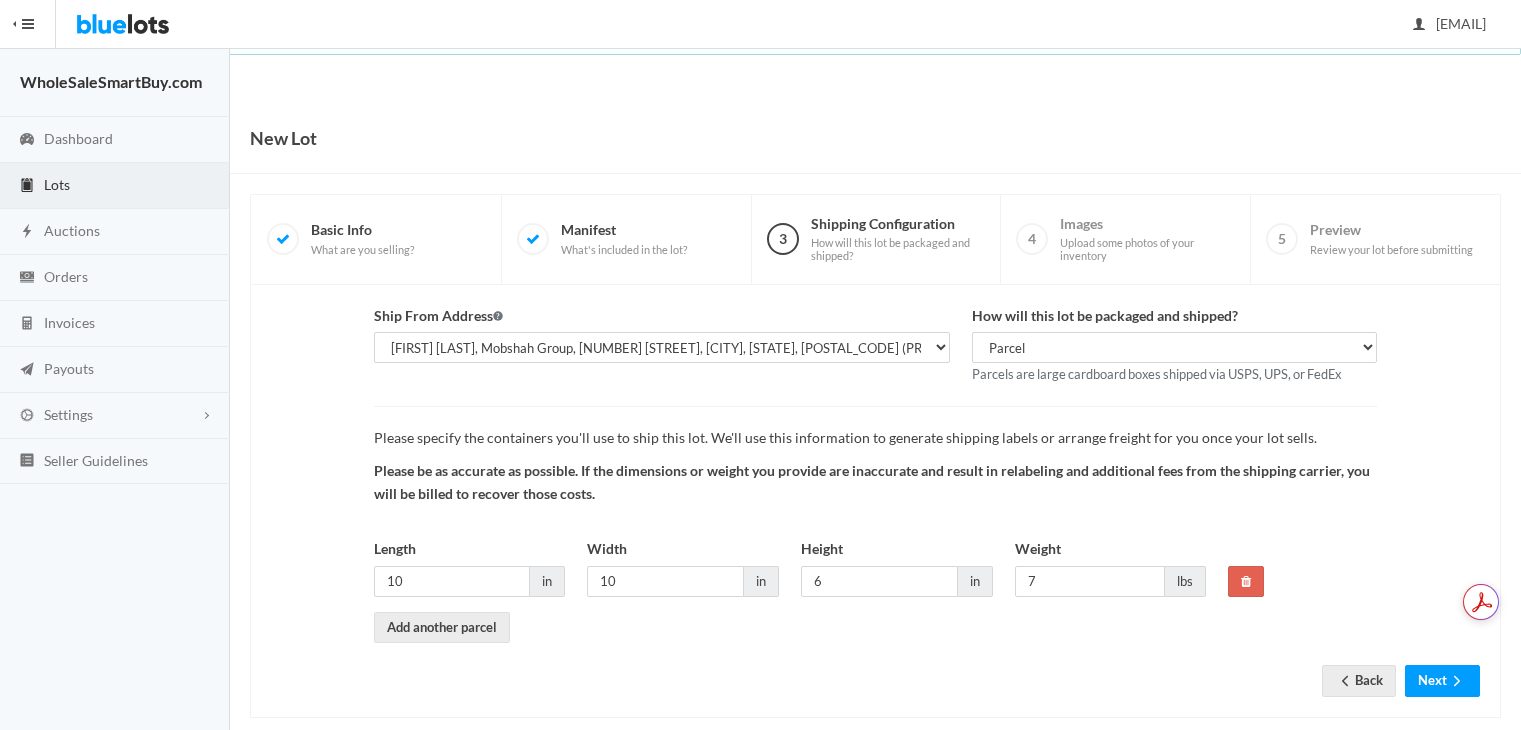 scroll, scrollTop: 0, scrollLeft: 0, axis: both 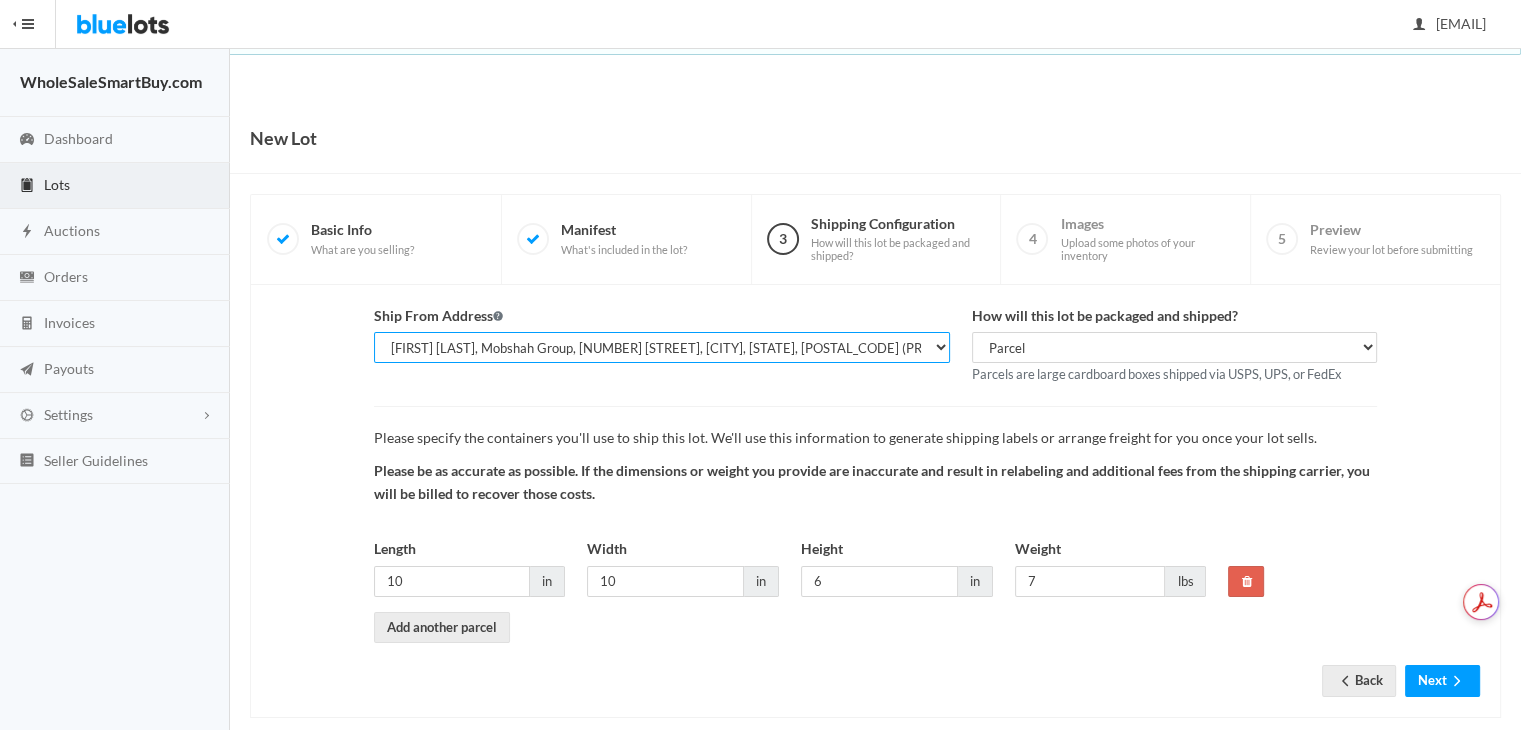 click on "[FIRST] [LAST], WholesaleSmartBuy.com, [NUMBER] [STREET], [CITY], [STATE], [POSTAL_CODE]
[FIRST] [LAST], Mobshah Group, [NUMBER] [STREET], [CITY], [STATE], [POSTAL_CODE] (PRIMARY)
[FIRST] [LAST], Mobshah Group, [NUMBER] [STREET] PMB [NUMBER], [CITY], [STATE], [POSTAL_CODE] (MAIN)" at bounding box center [662, 347] 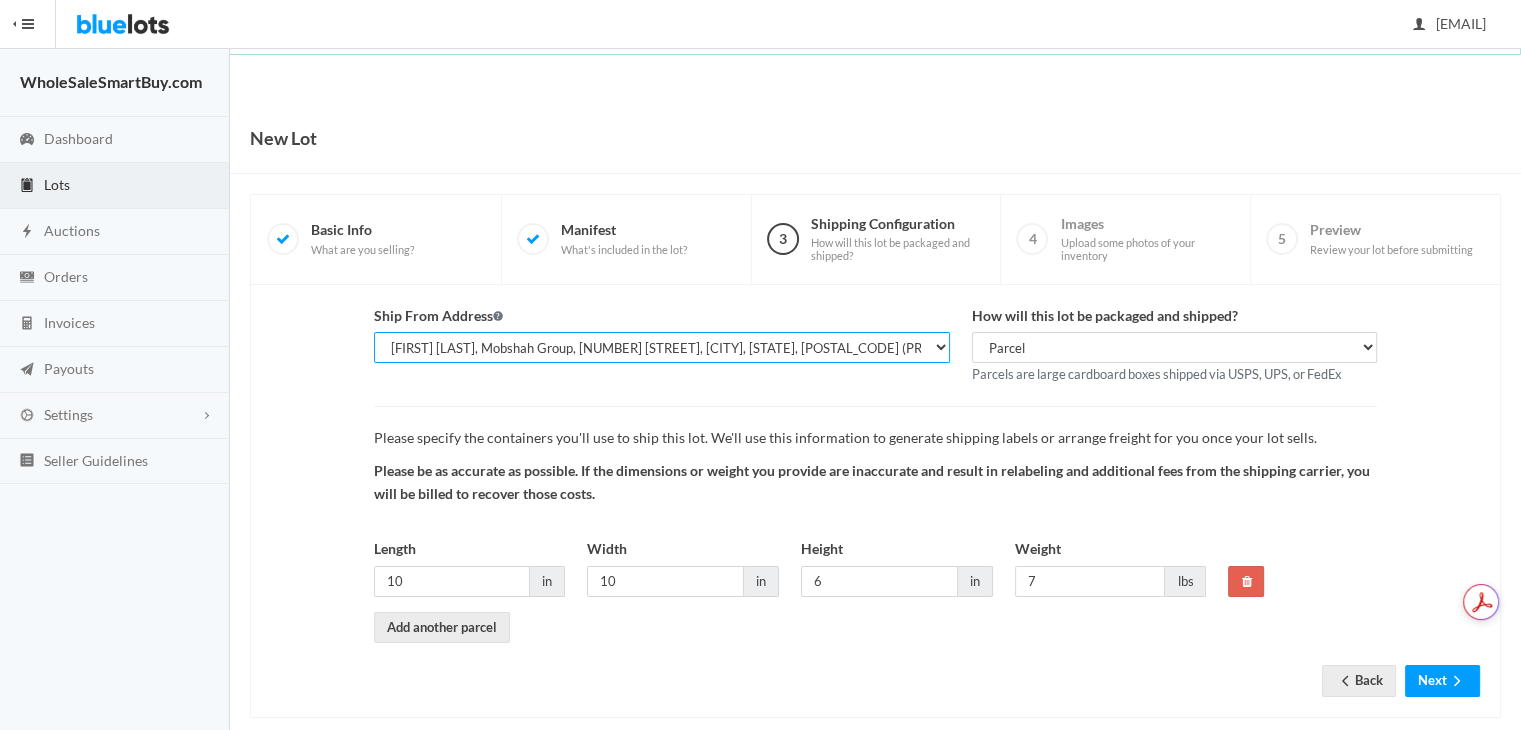 select on "24469" 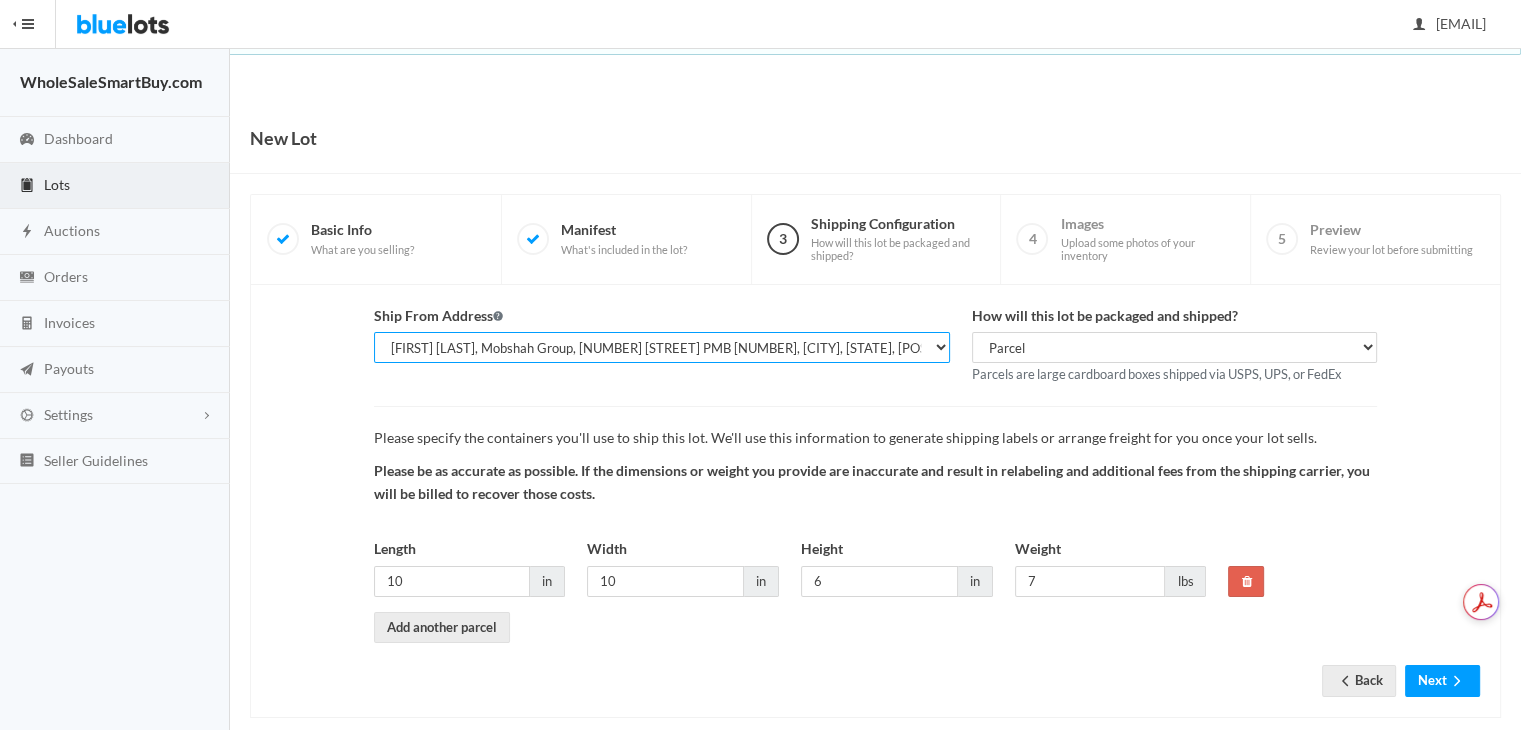 click on "[FIRST] [LAST], WholesaleSmartBuy.com, [NUMBER] [STREET], [CITY], [STATE], [POSTAL_CODE]
[FIRST] [LAST], Mobshah Group, [NUMBER] [STREET], [CITY], [STATE], [POSTAL_CODE] (PRIMARY)
[FIRST] [LAST], Mobshah Group, [NUMBER] [STREET] PMB [NUMBER], [CITY], [STATE], [POSTAL_CODE] (MAIN)" at bounding box center (662, 347) 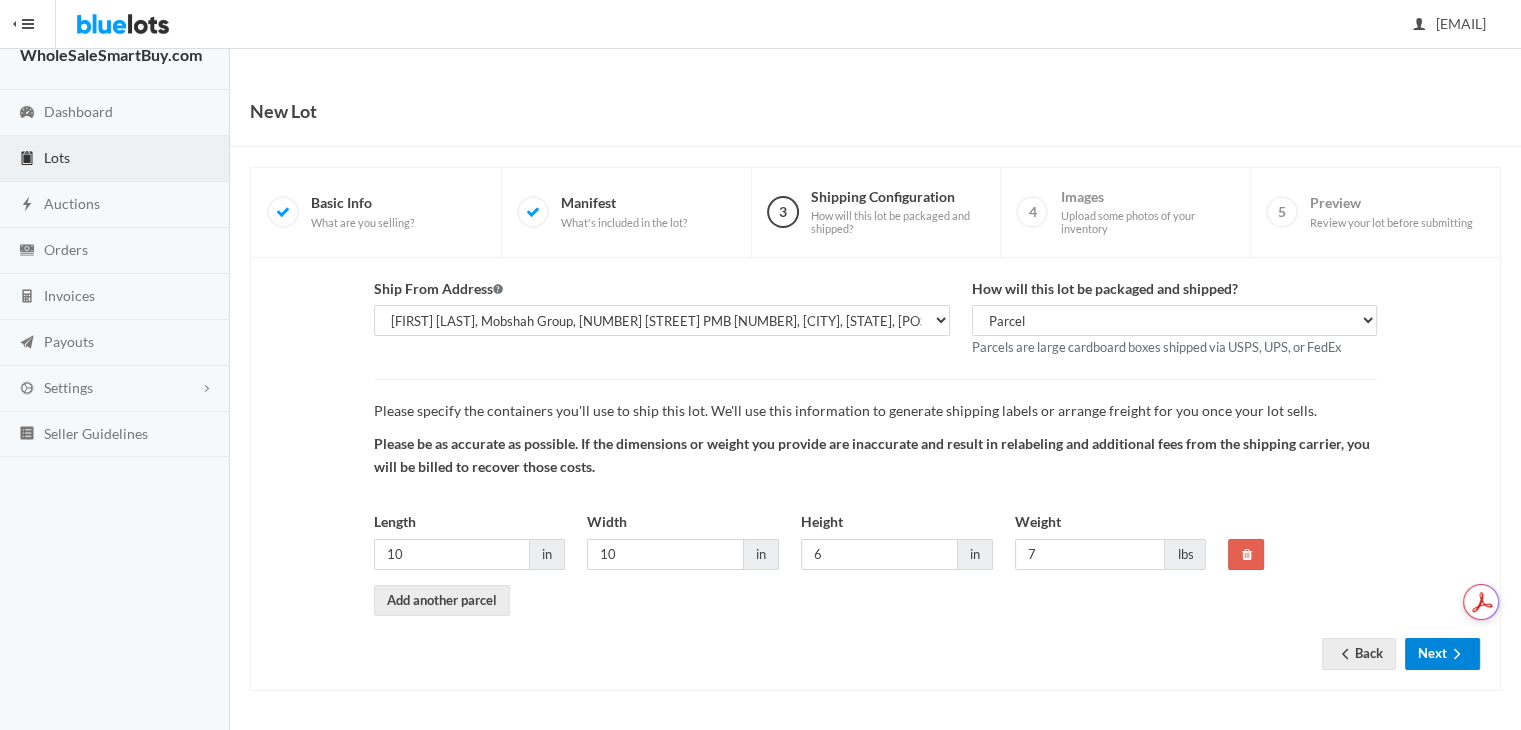 click on "Next" at bounding box center (1442, 653) 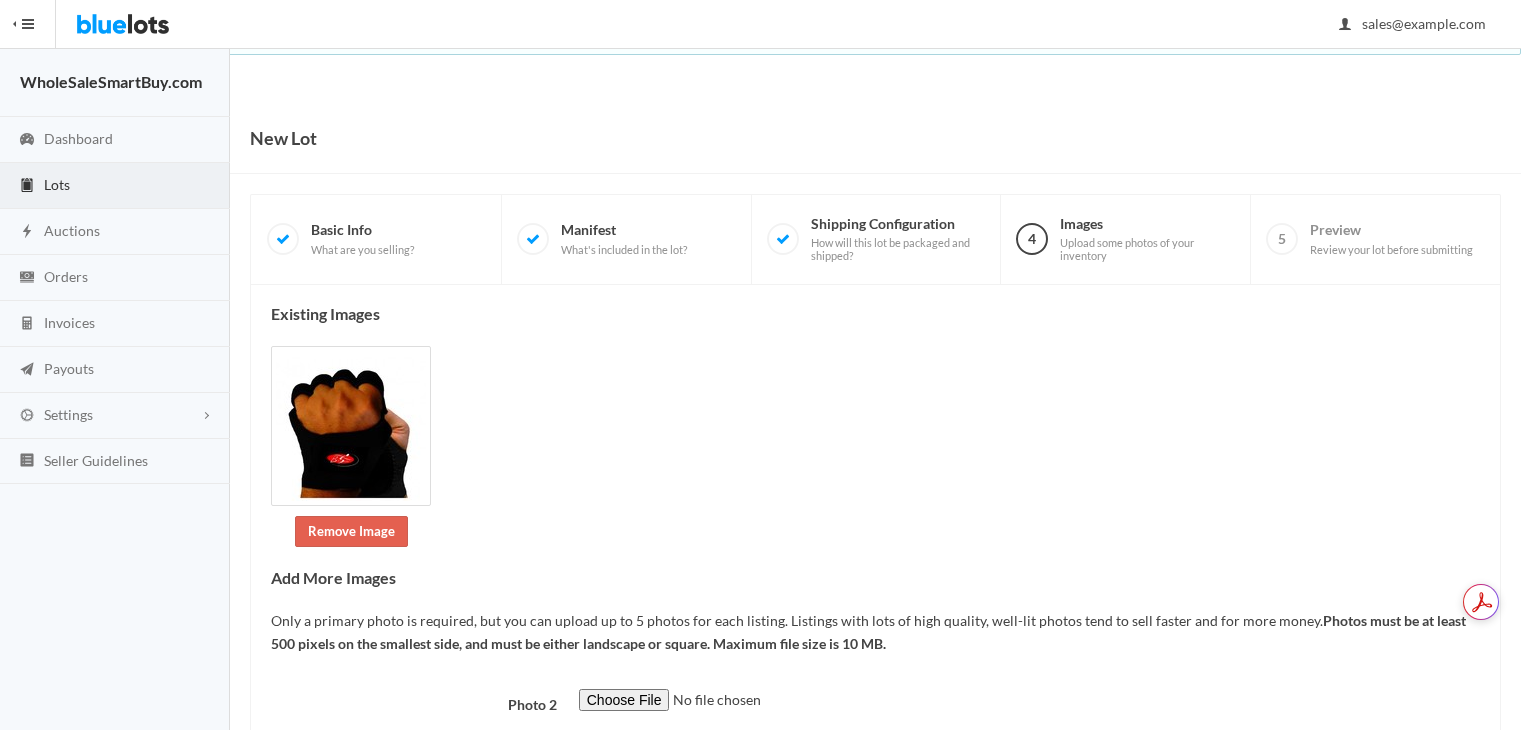 scroll, scrollTop: 0, scrollLeft: 0, axis: both 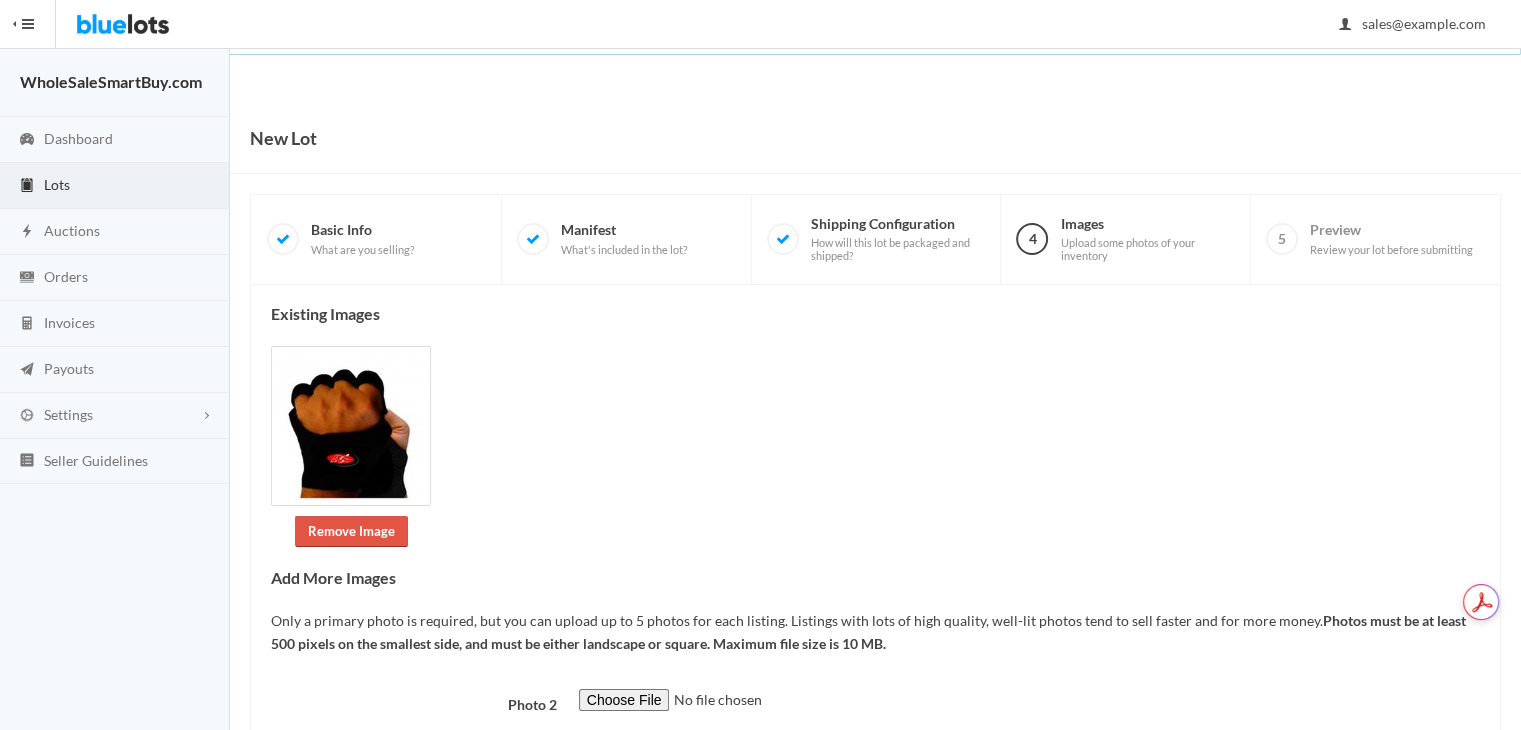 click on "Remove Image" at bounding box center (351, 531) 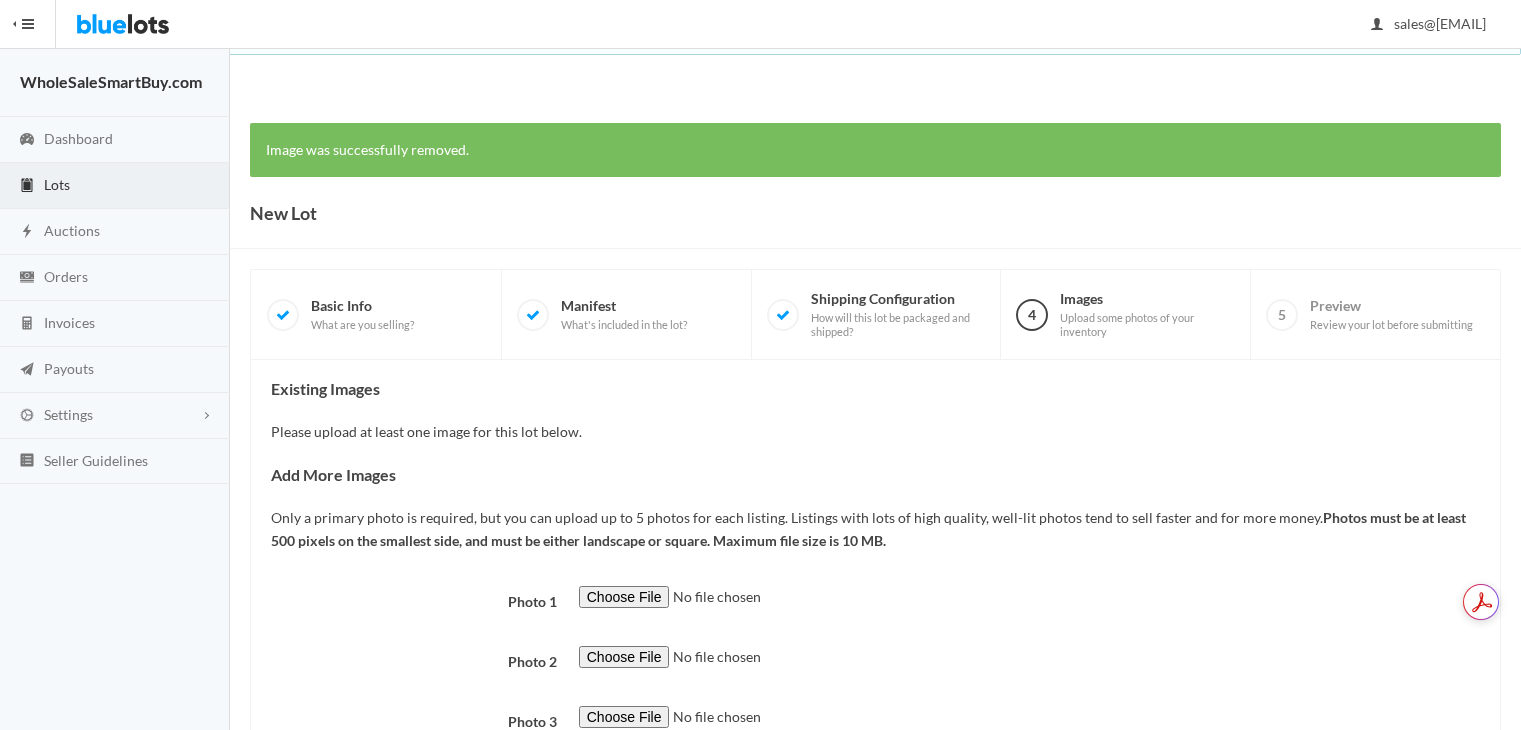 scroll, scrollTop: 0, scrollLeft: 0, axis: both 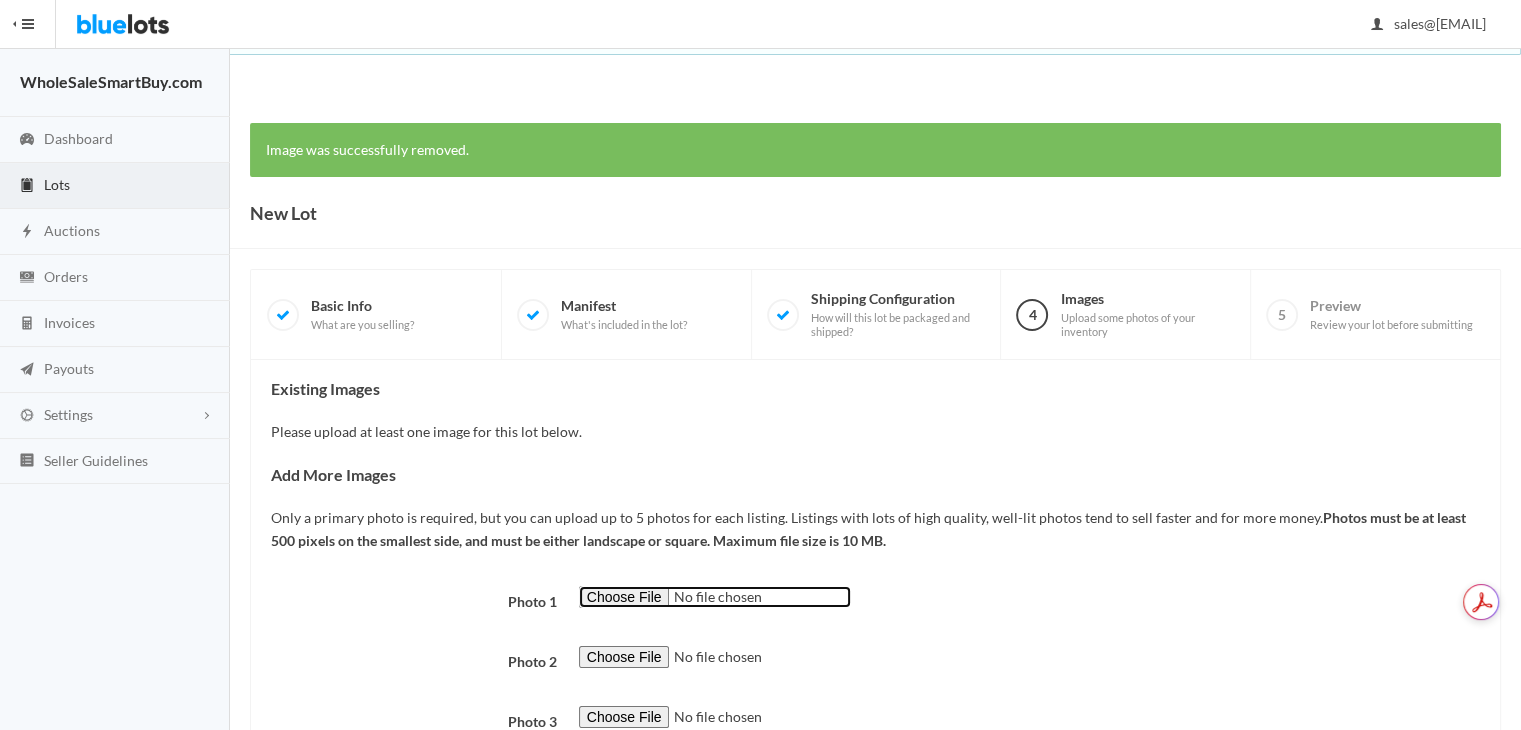 click at bounding box center (715, 597) 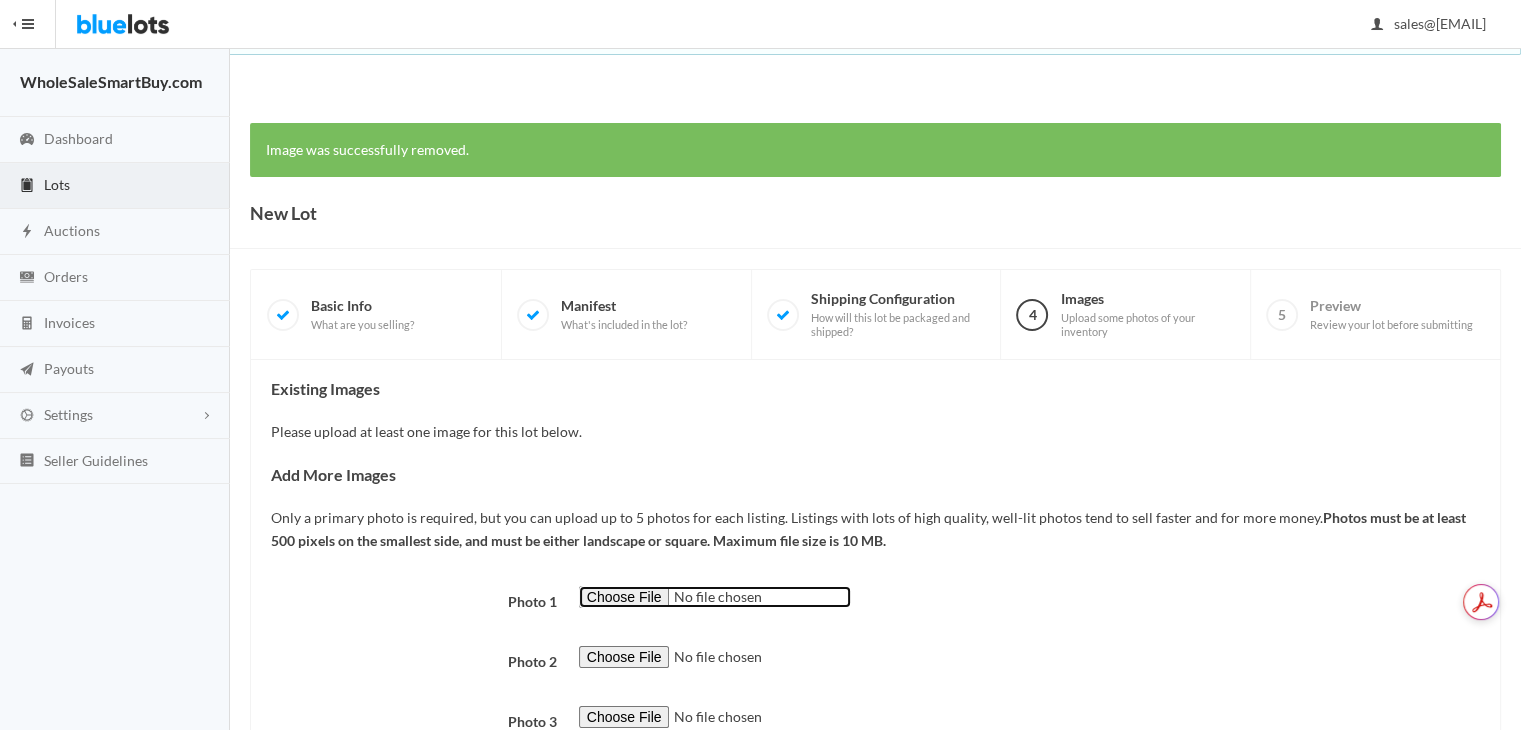 type on "C:\fakepath\Gripper1.png" 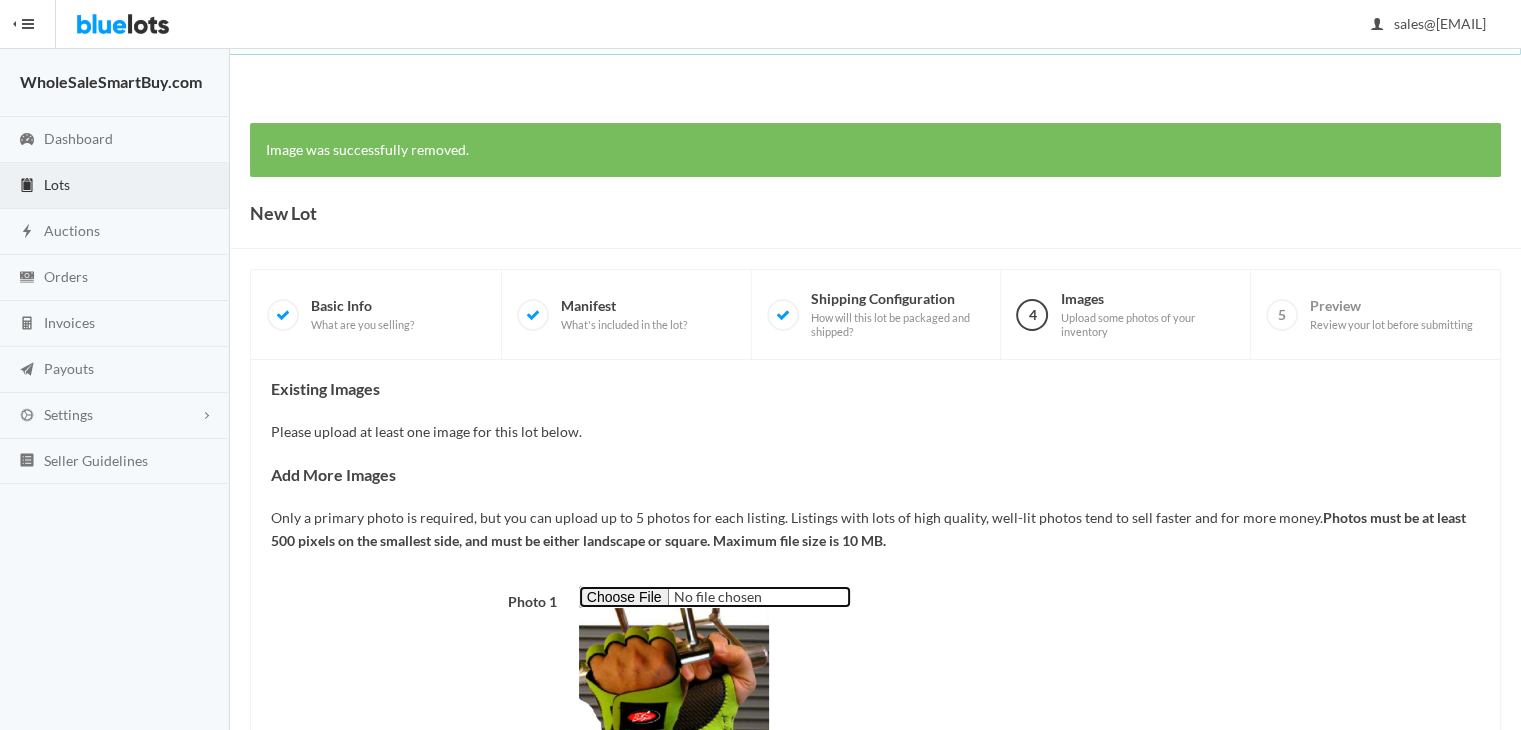 scroll, scrollTop: 398, scrollLeft: 0, axis: vertical 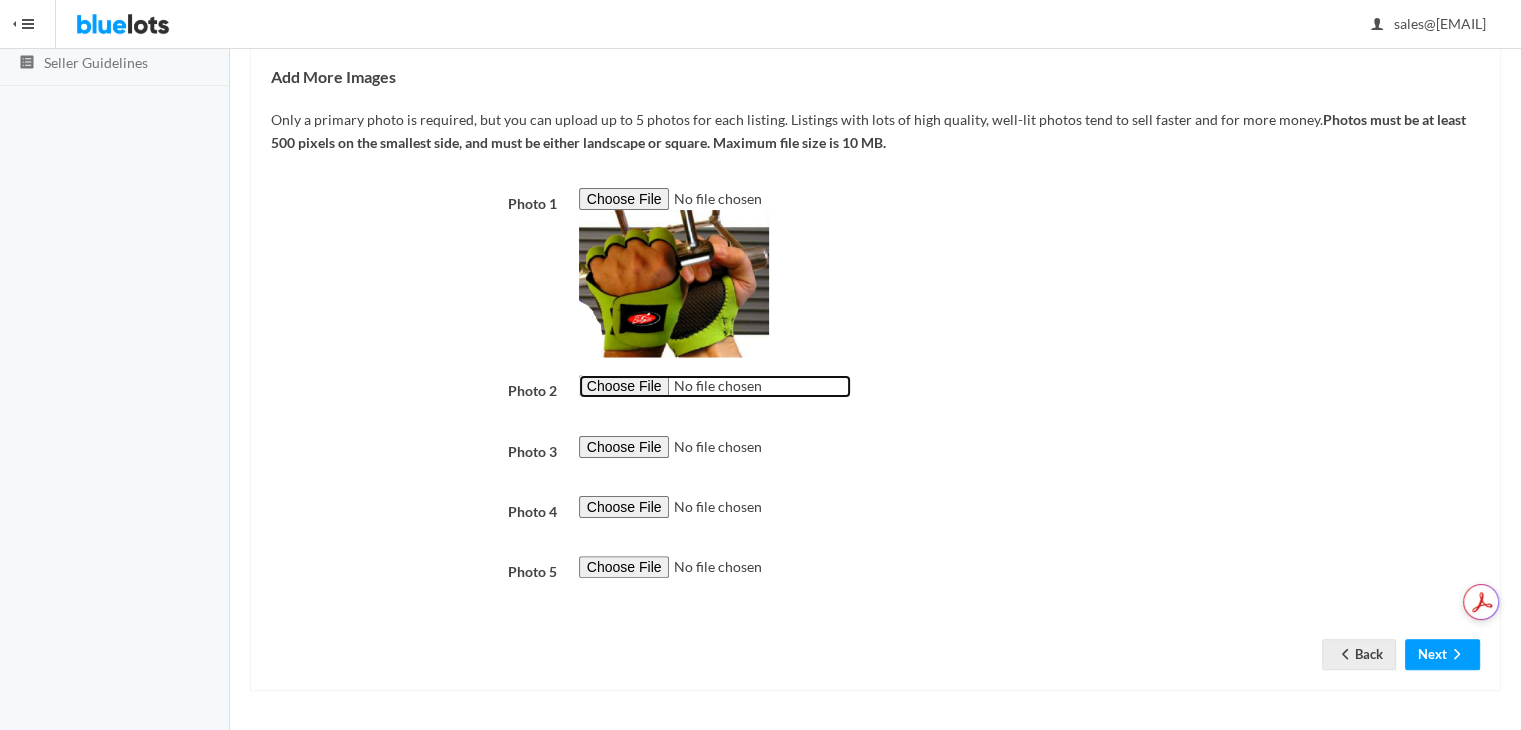 click at bounding box center (715, 386) 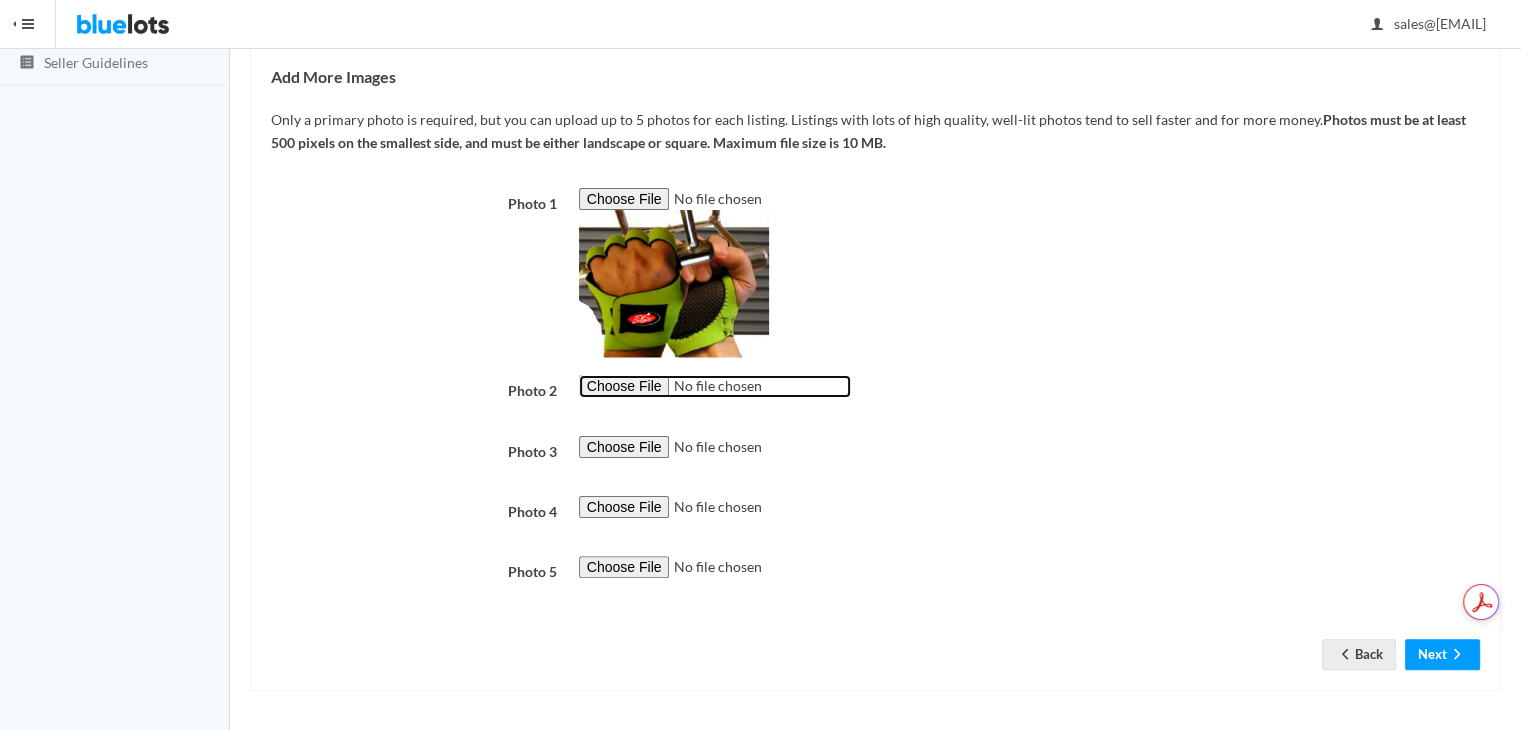type on "C:\fakepath\Gripper2.jpg" 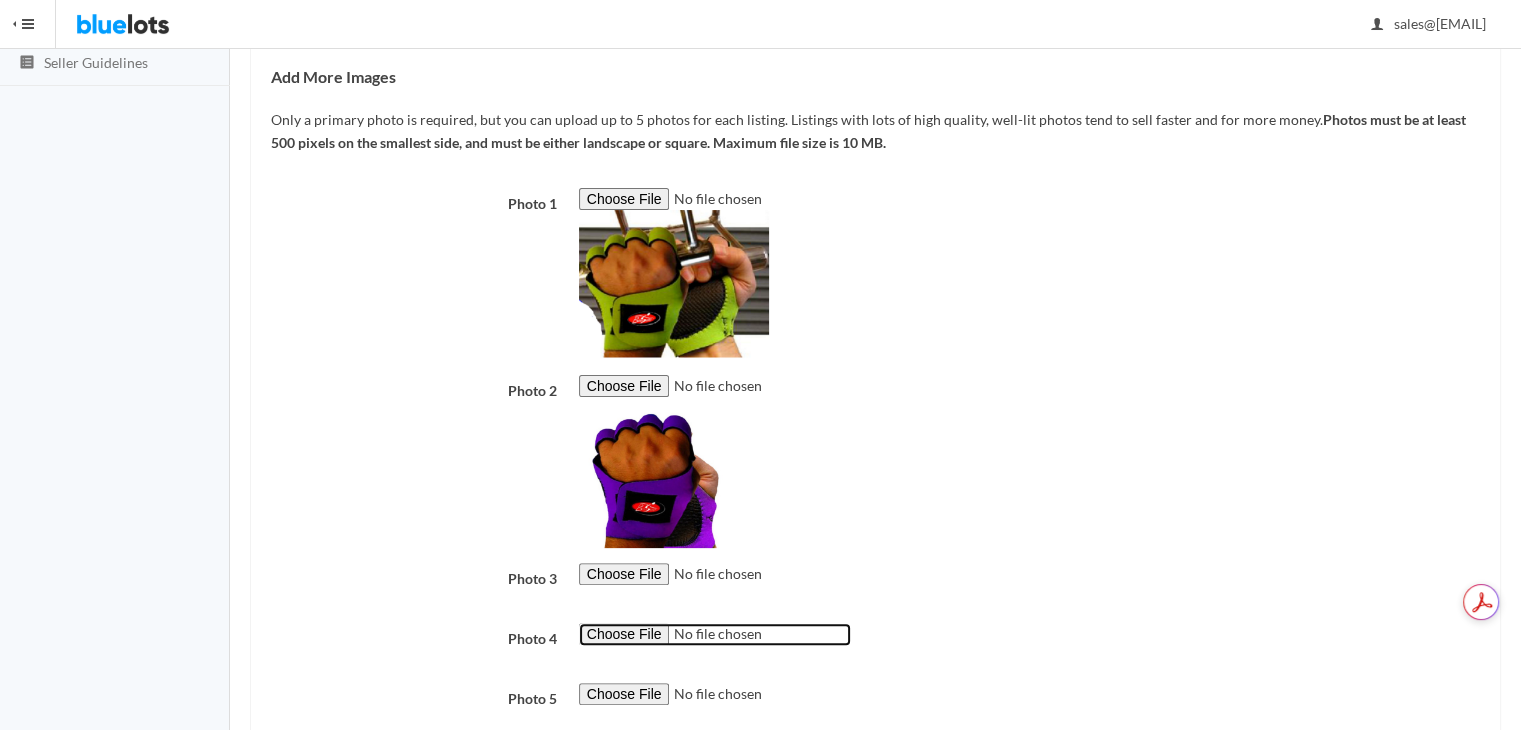 click at bounding box center (715, 634) 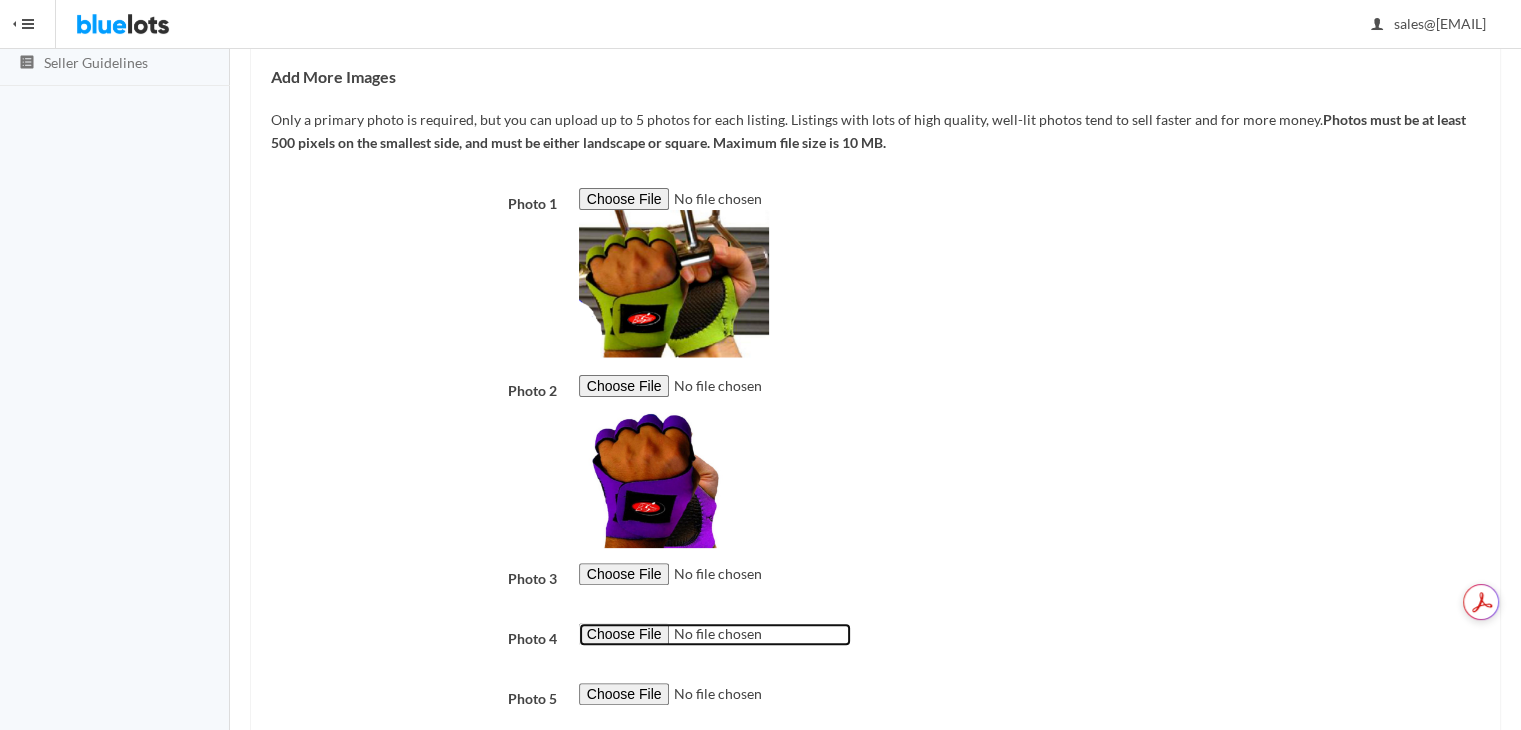 type on "C:\fakepath\Gripper Gloves.jpg" 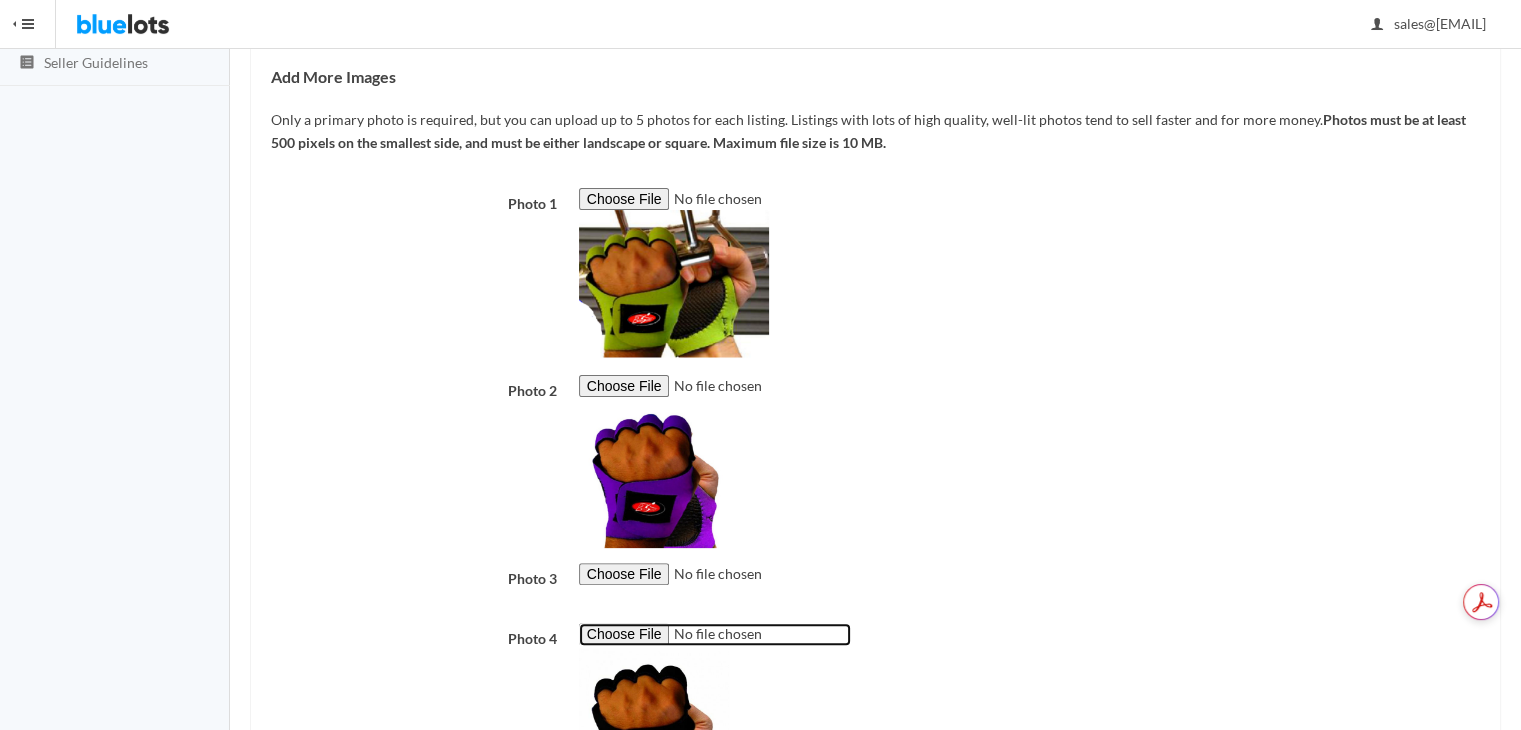 scroll, scrollTop: 653, scrollLeft: 0, axis: vertical 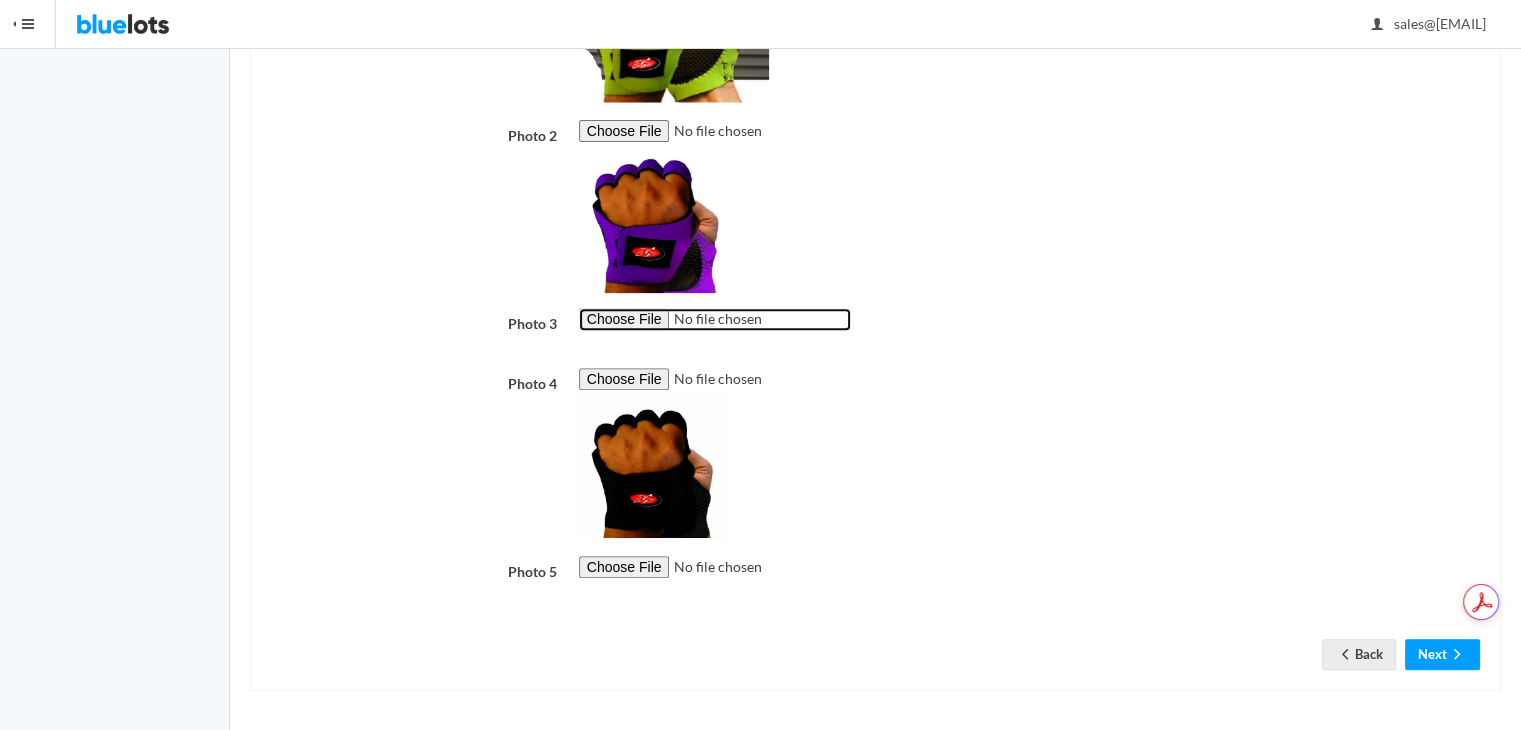 click at bounding box center (715, 319) 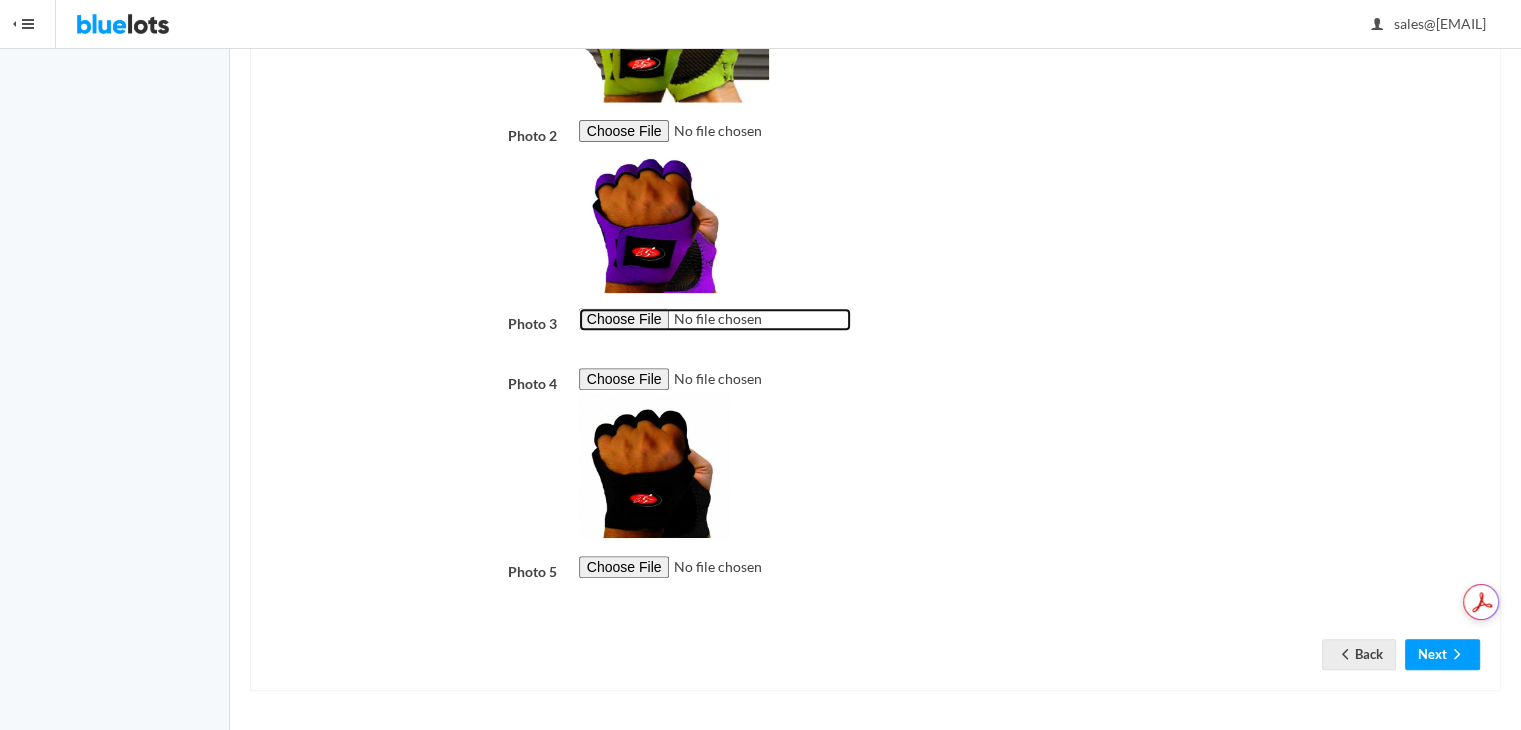 type on "C:\fakepath\Gripper3.jpg" 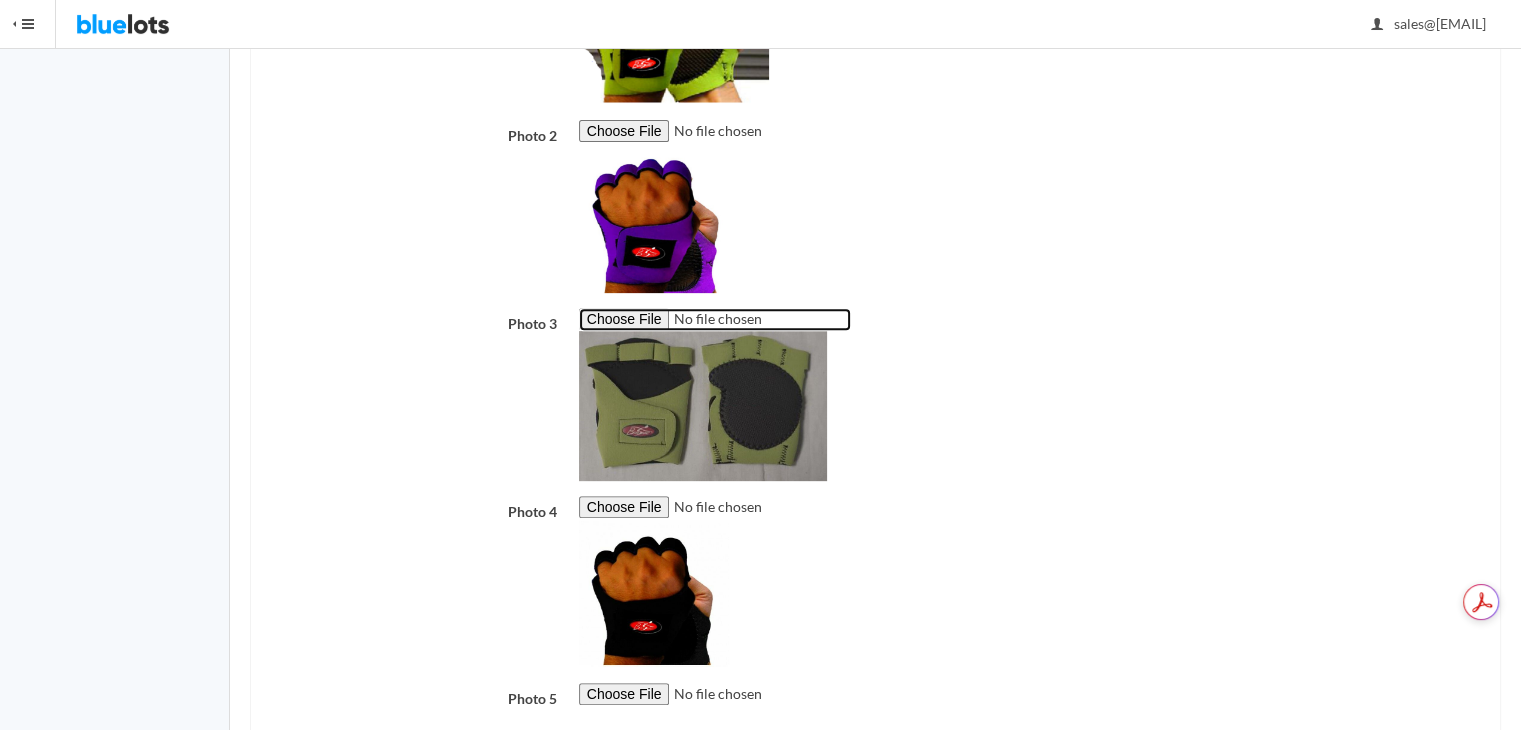 scroll, scrollTop: 780, scrollLeft: 0, axis: vertical 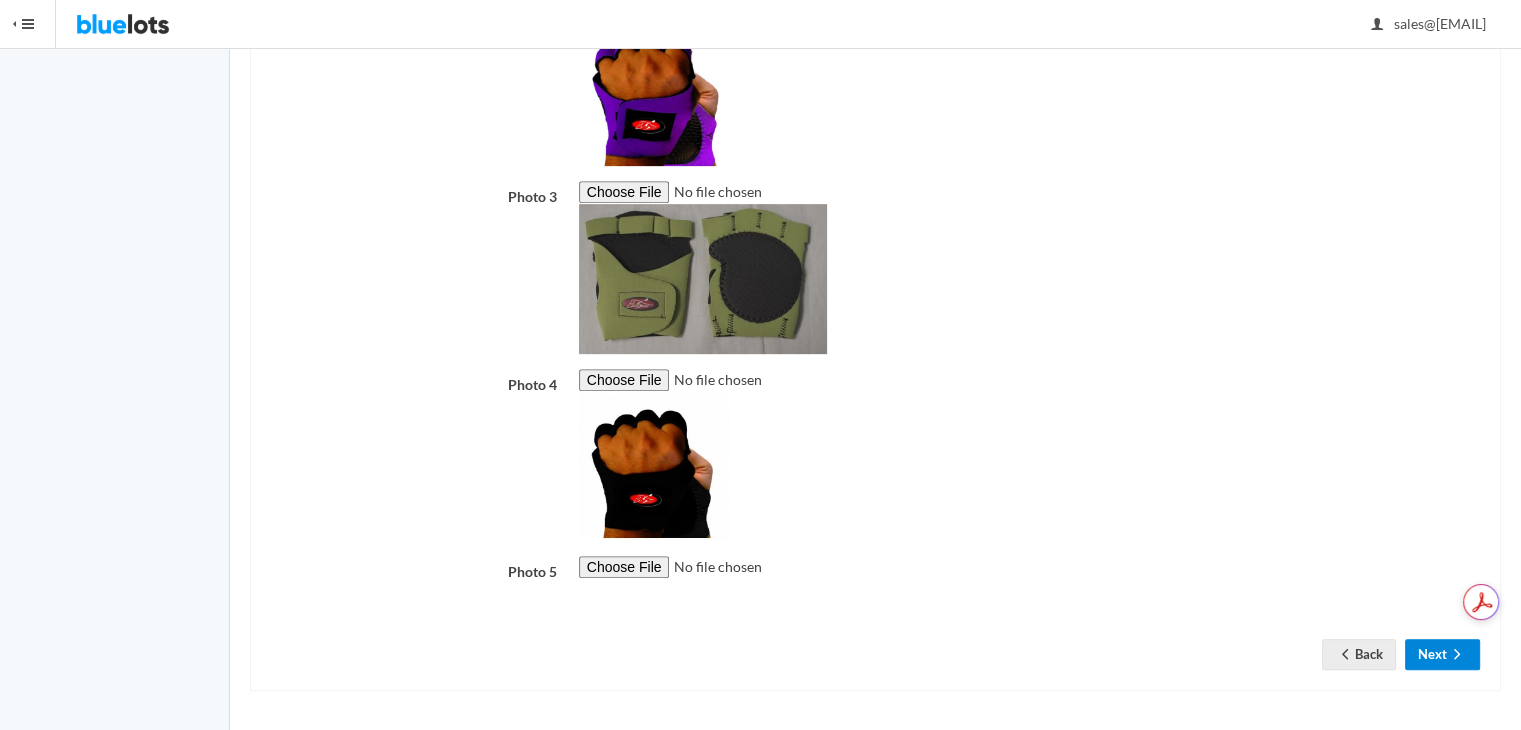 click on "Next" at bounding box center [1442, 654] 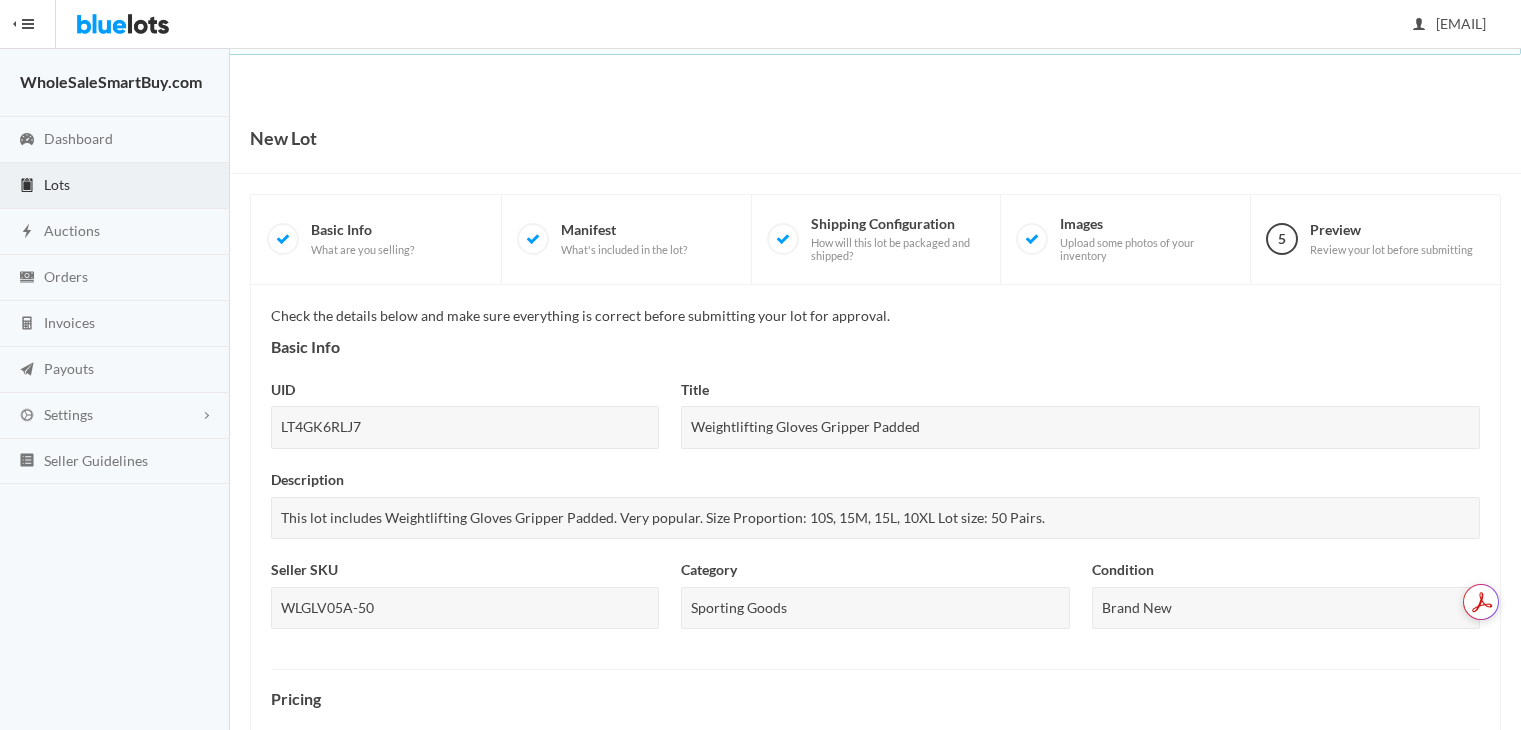 scroll, scrollTop: 0, scrollLeft: 0, axis: both 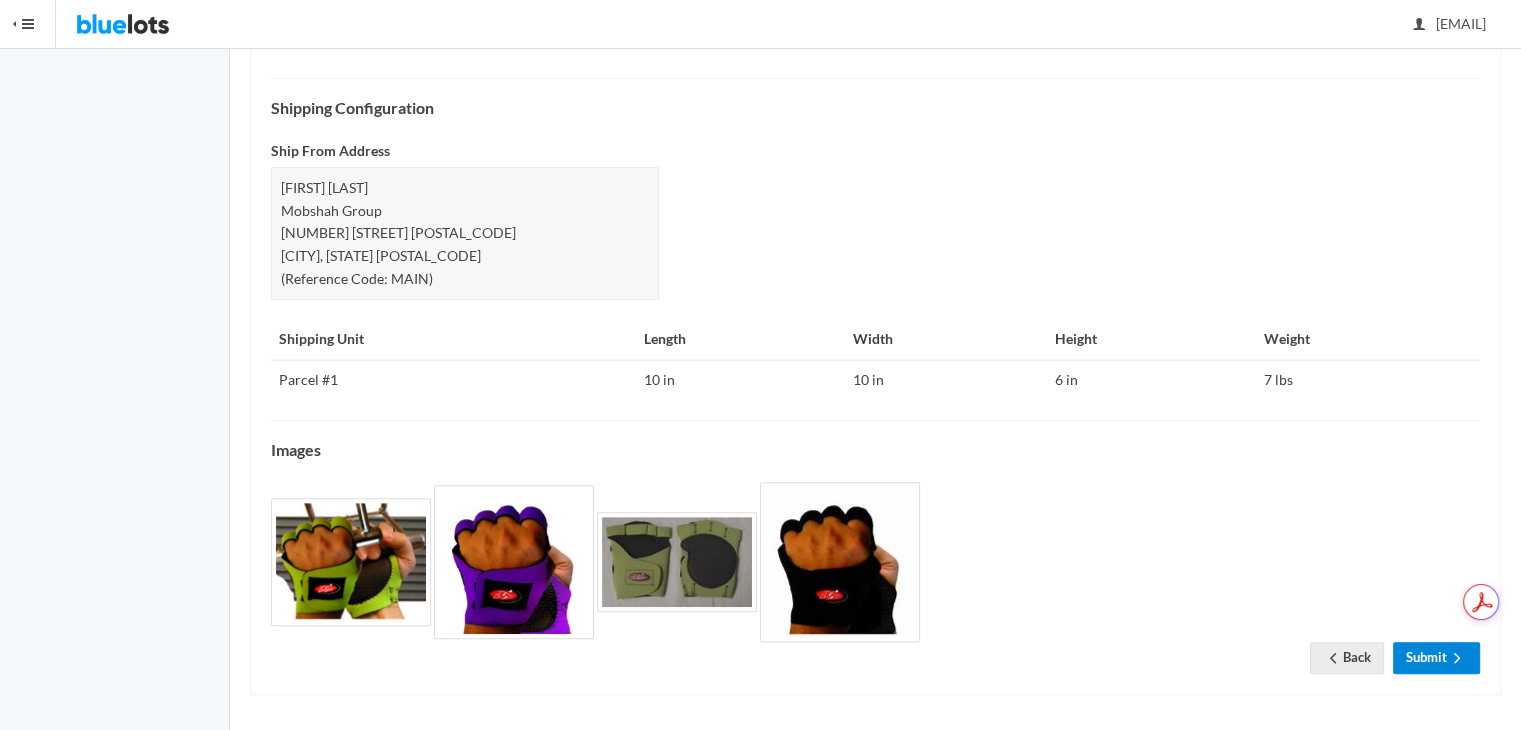 click on "Submit" at bounding box center [1436, 657] 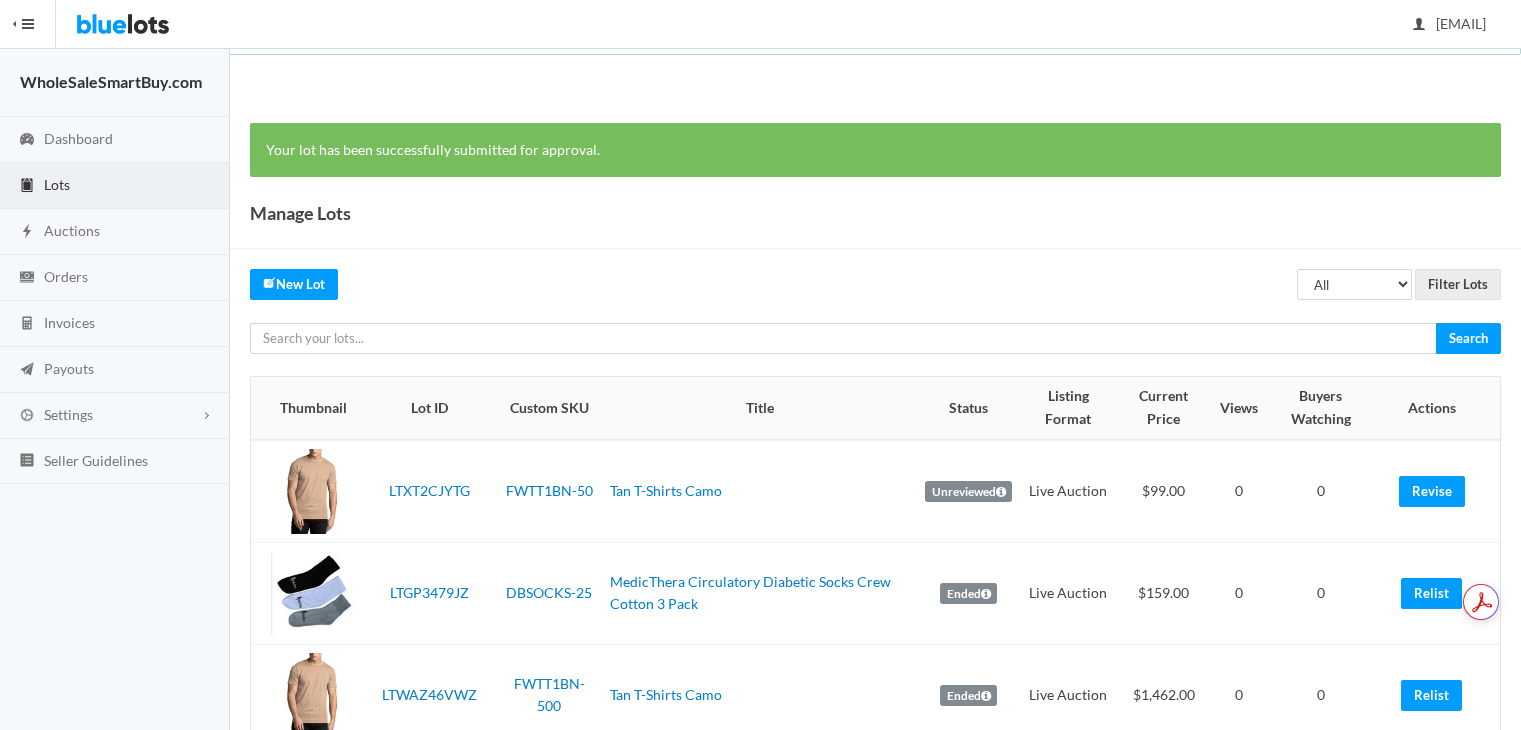 scroll, scrollTop: 0, scrollLeft: 0, axis: both 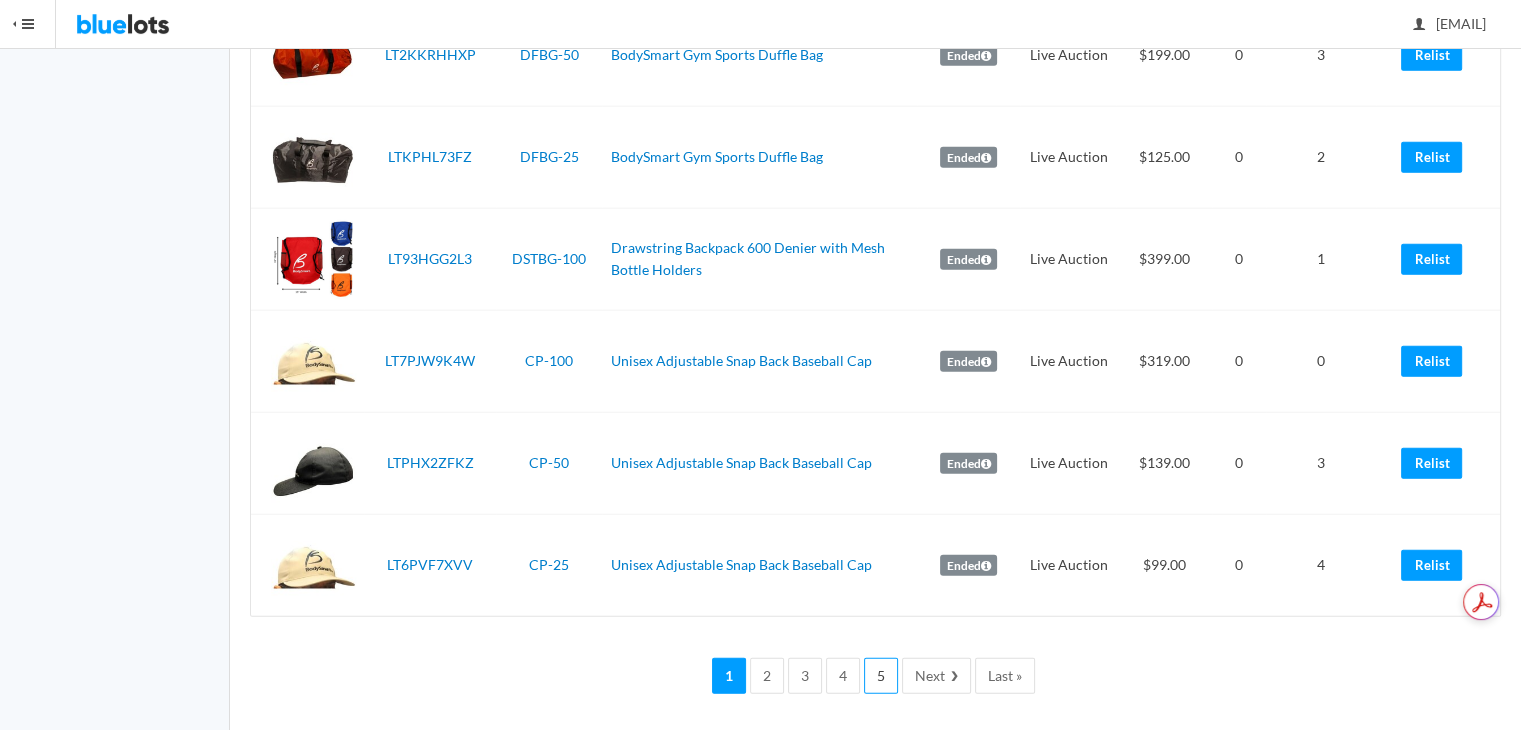 click on "5" at bounding box center [881, 676] 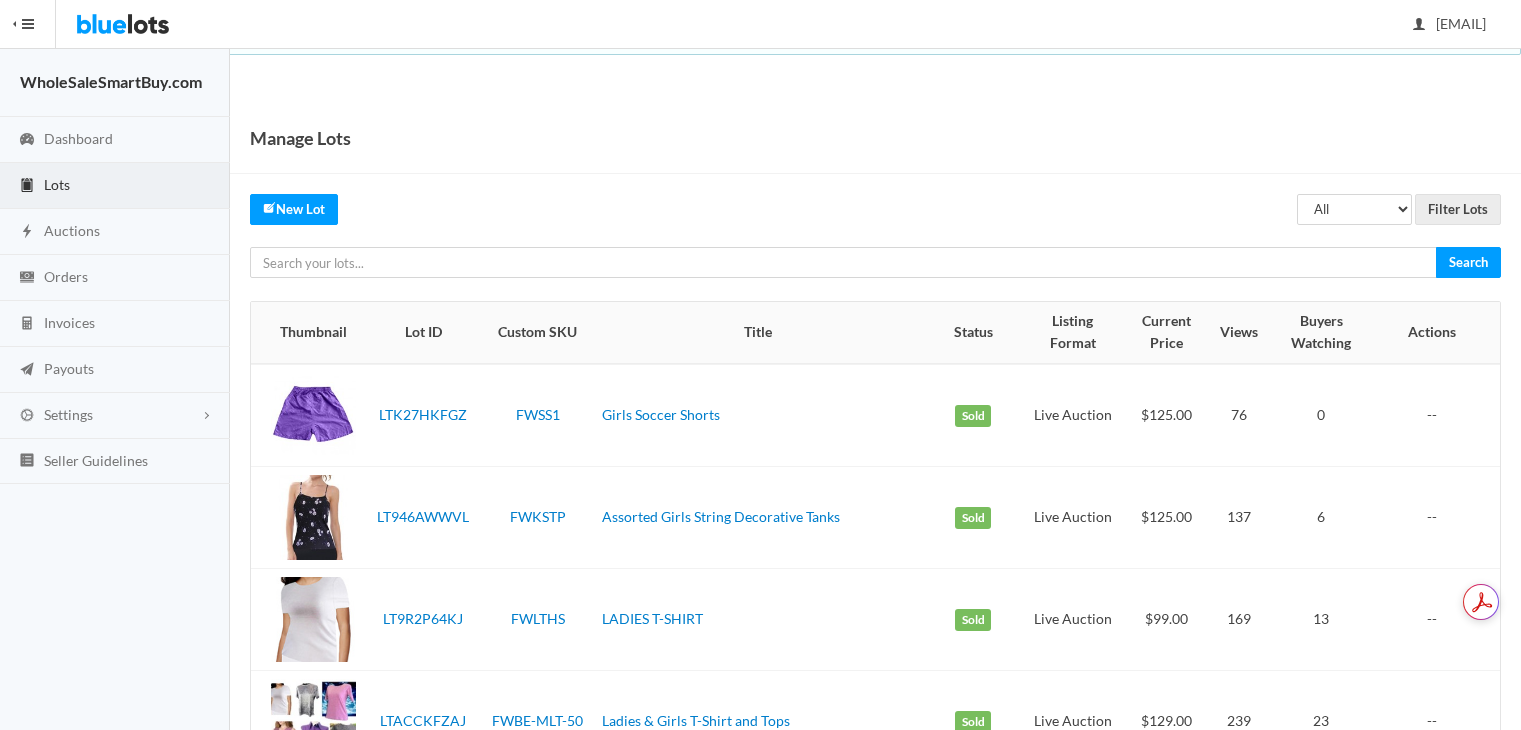 scroll, scrollTop: 0, scrollLeft: 0, axis: both 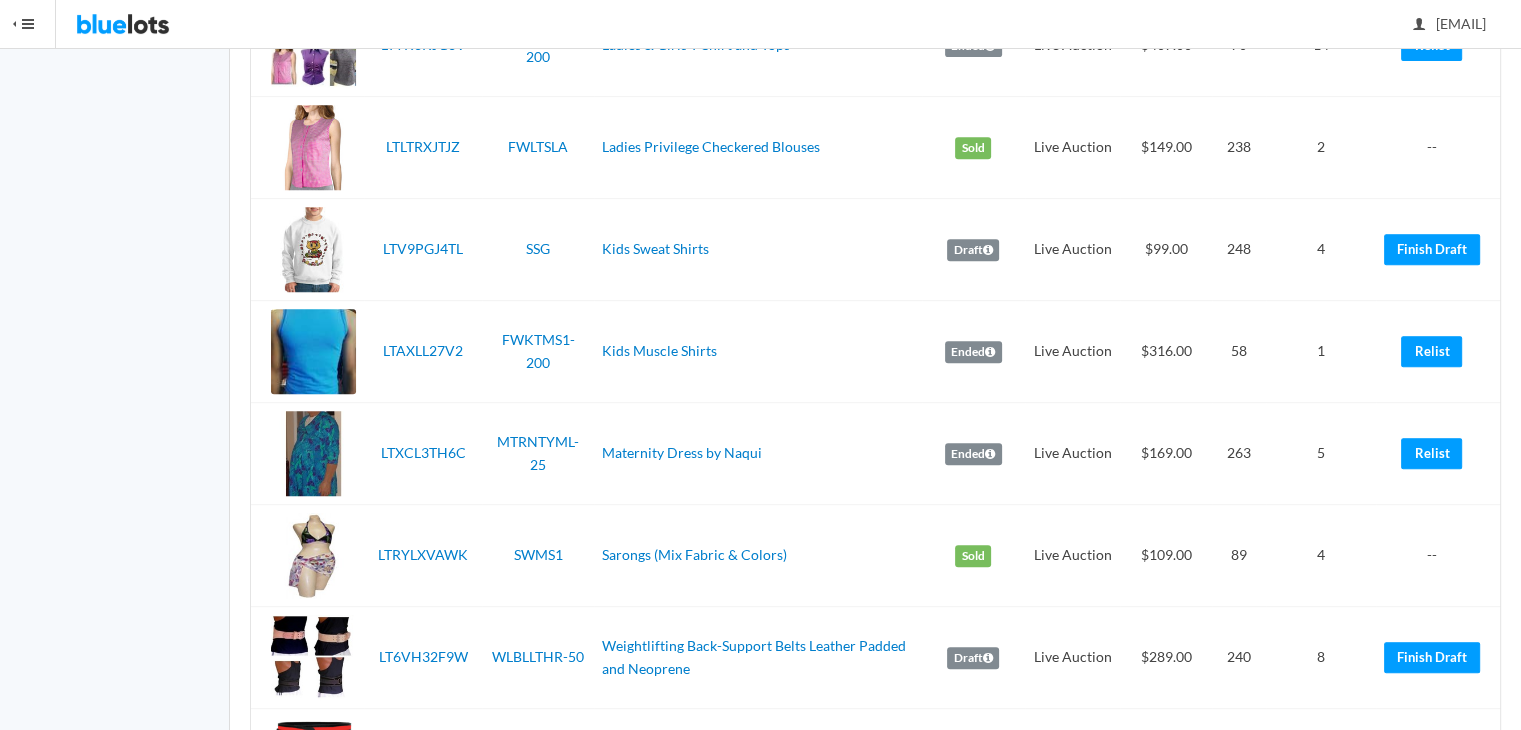 drag, startPoint x: 1535, startPoint y: 93, endPoint x: 1535, endPoint y: 249, distance: 156 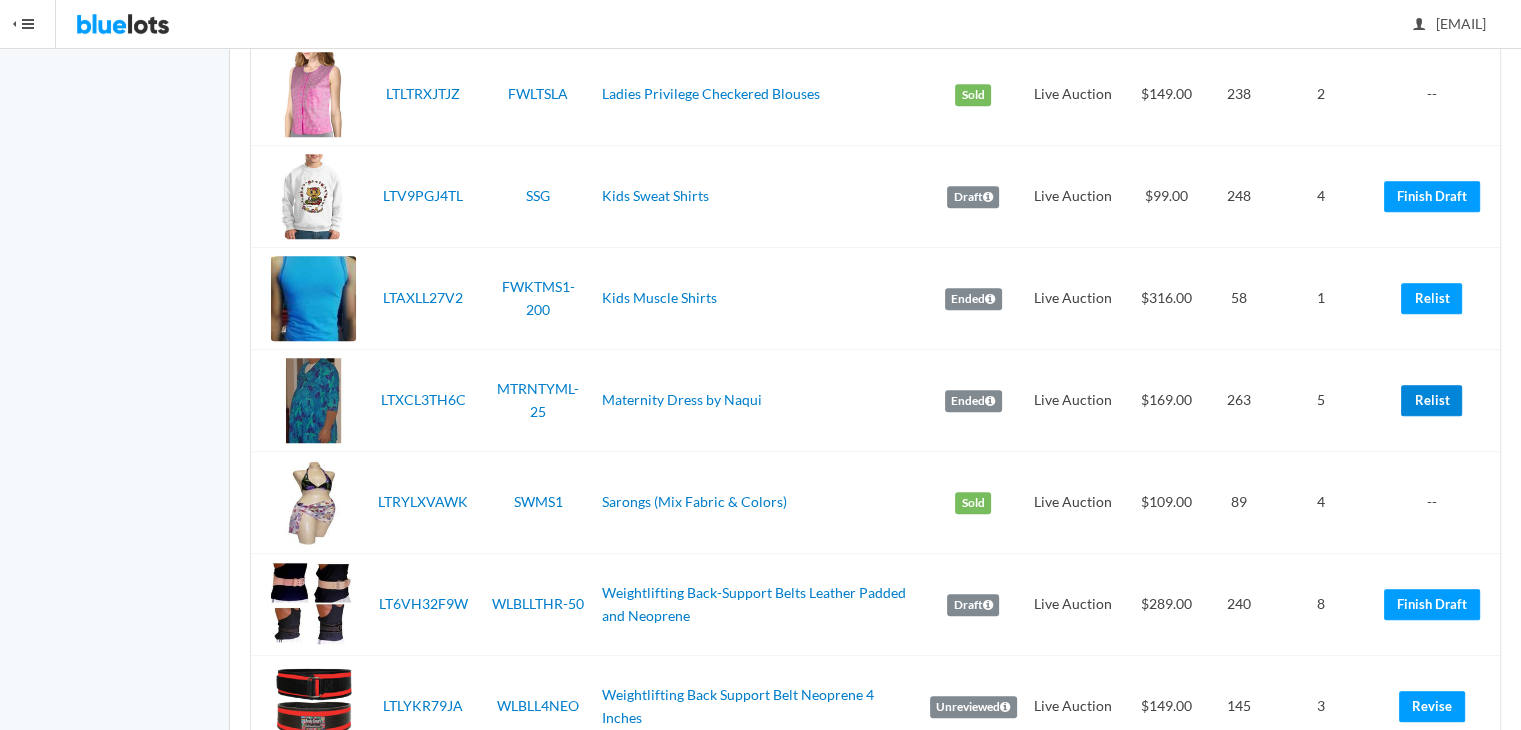 click on "Relist" at bounding box center [1431, 400] 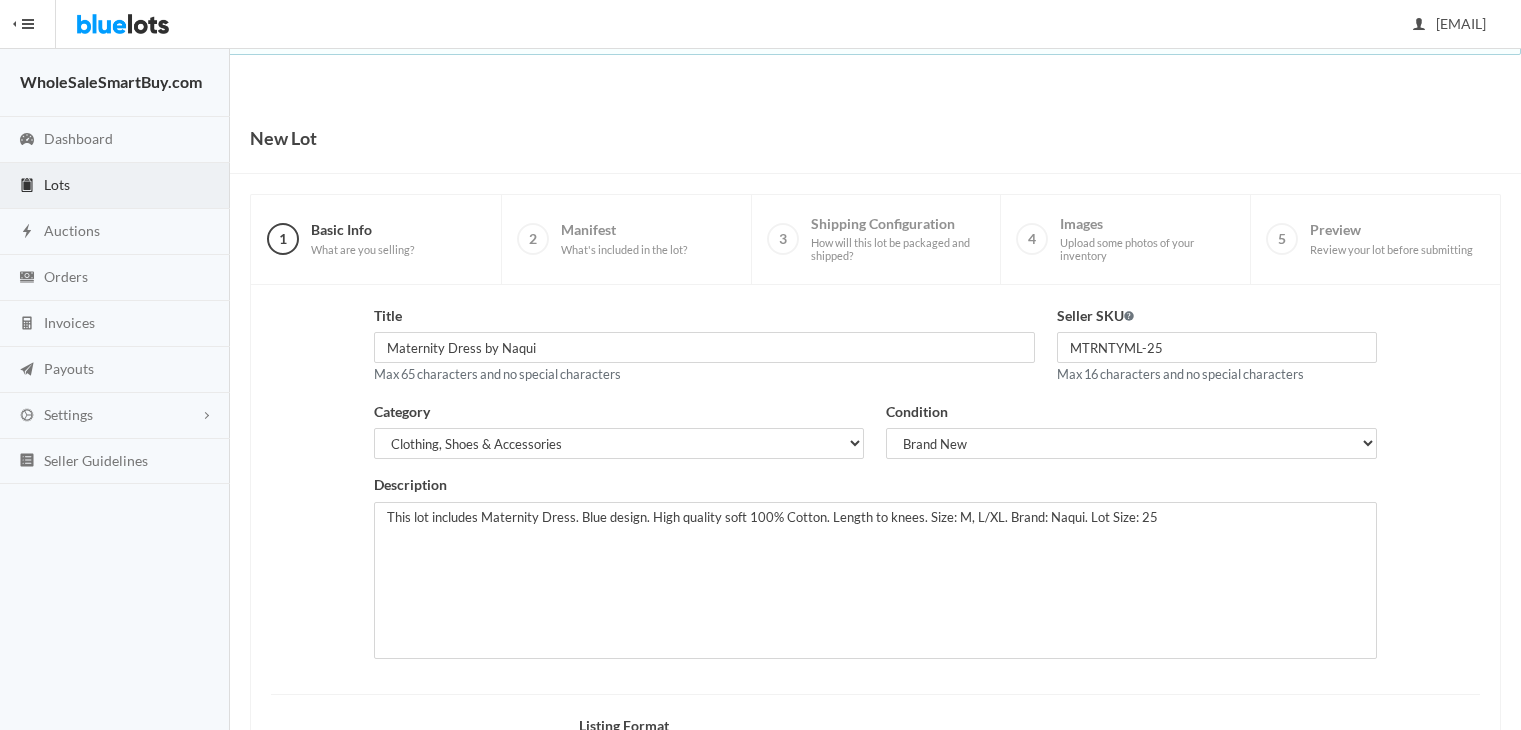 scroll, scrollTop: 0, scrollLeft: 0, axis: both 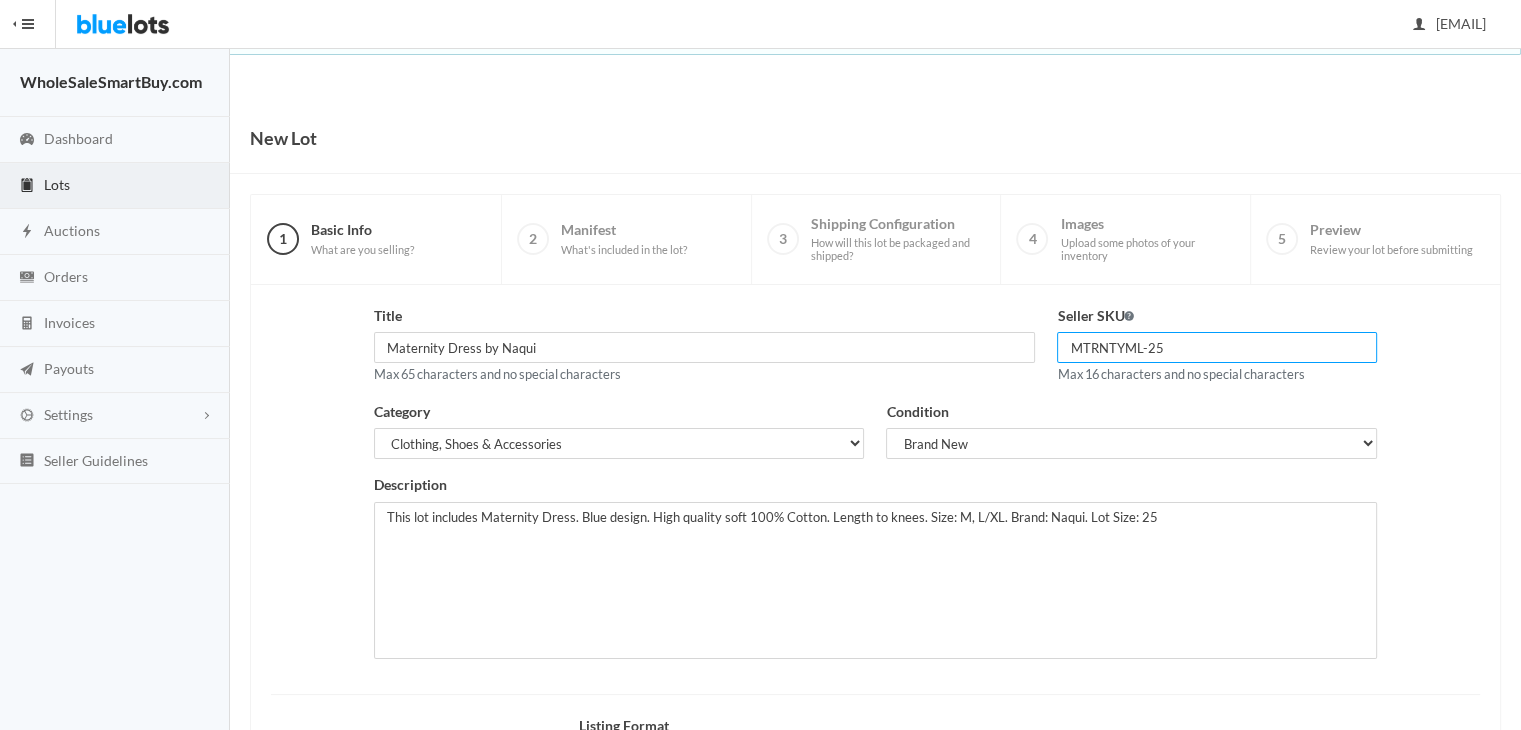click on "MTRNTYML-25" at bounding box center [1217, 347] 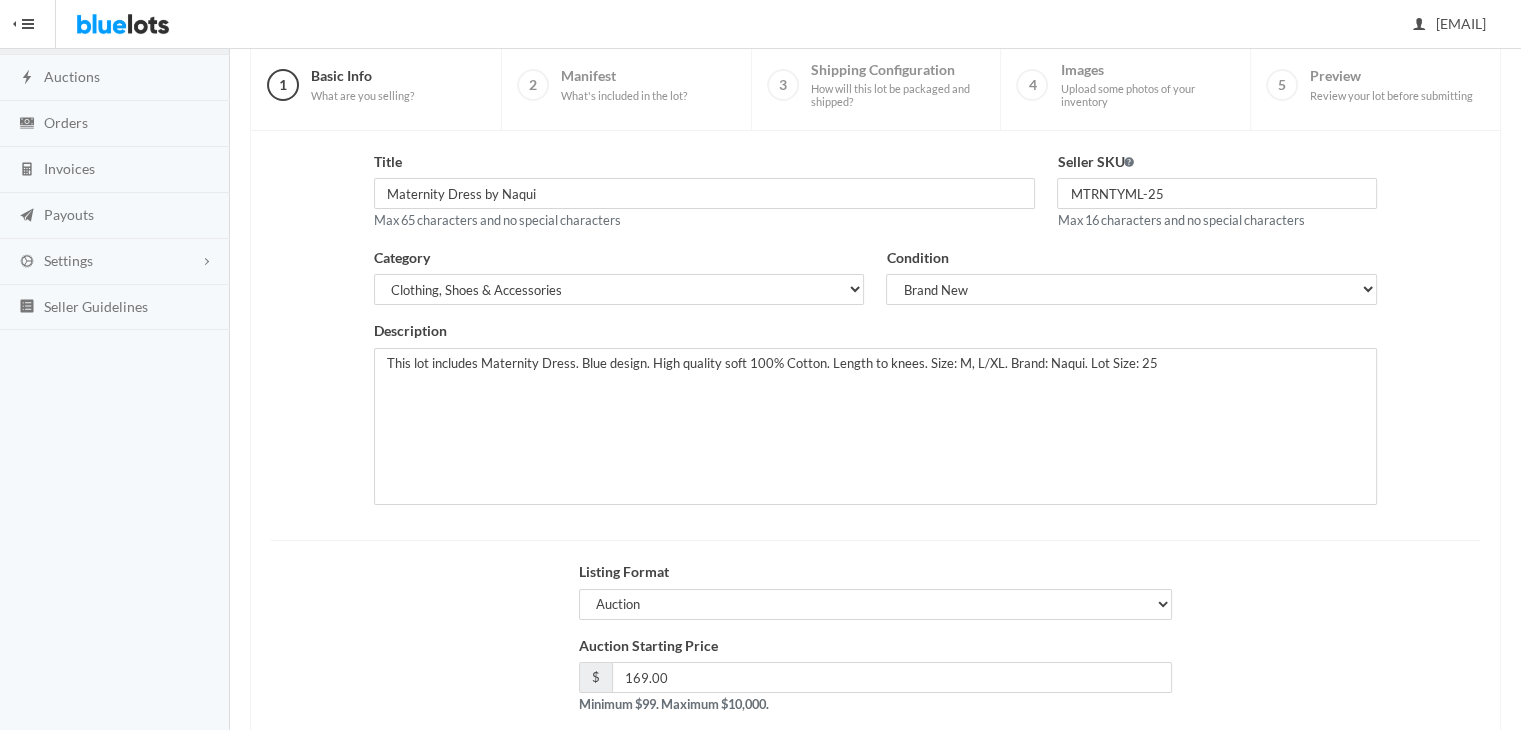 click on "Title
Maternity Dress by Naqui
Max 65 characters and no special characters
Seller SKU
MTRNTYML-25
Max 16 characters and no special characters
Category
Electronics
Clothing, Shoes & Accessories
Appliances
Home & Garden
Sporting Goods
Toys & Baby
Health & Beauty
Business & Industrial
General Merchandise
Condition
Brand New
Shelf Pulls
Customer Returns
Used
Mixed
Description" at bounding box center (875, 452) 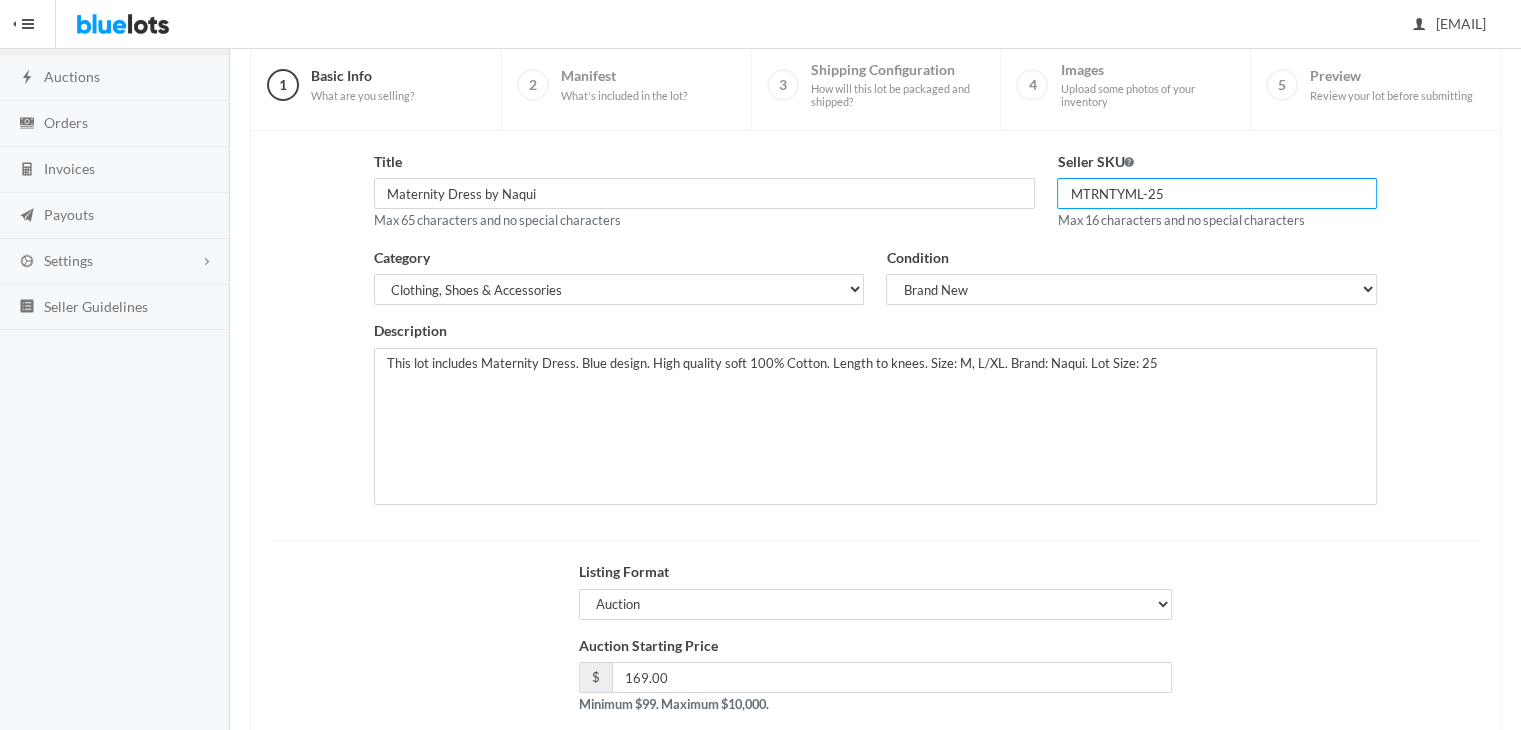 click on "MTRNTYML-25" at bounding box center [1217, 193] 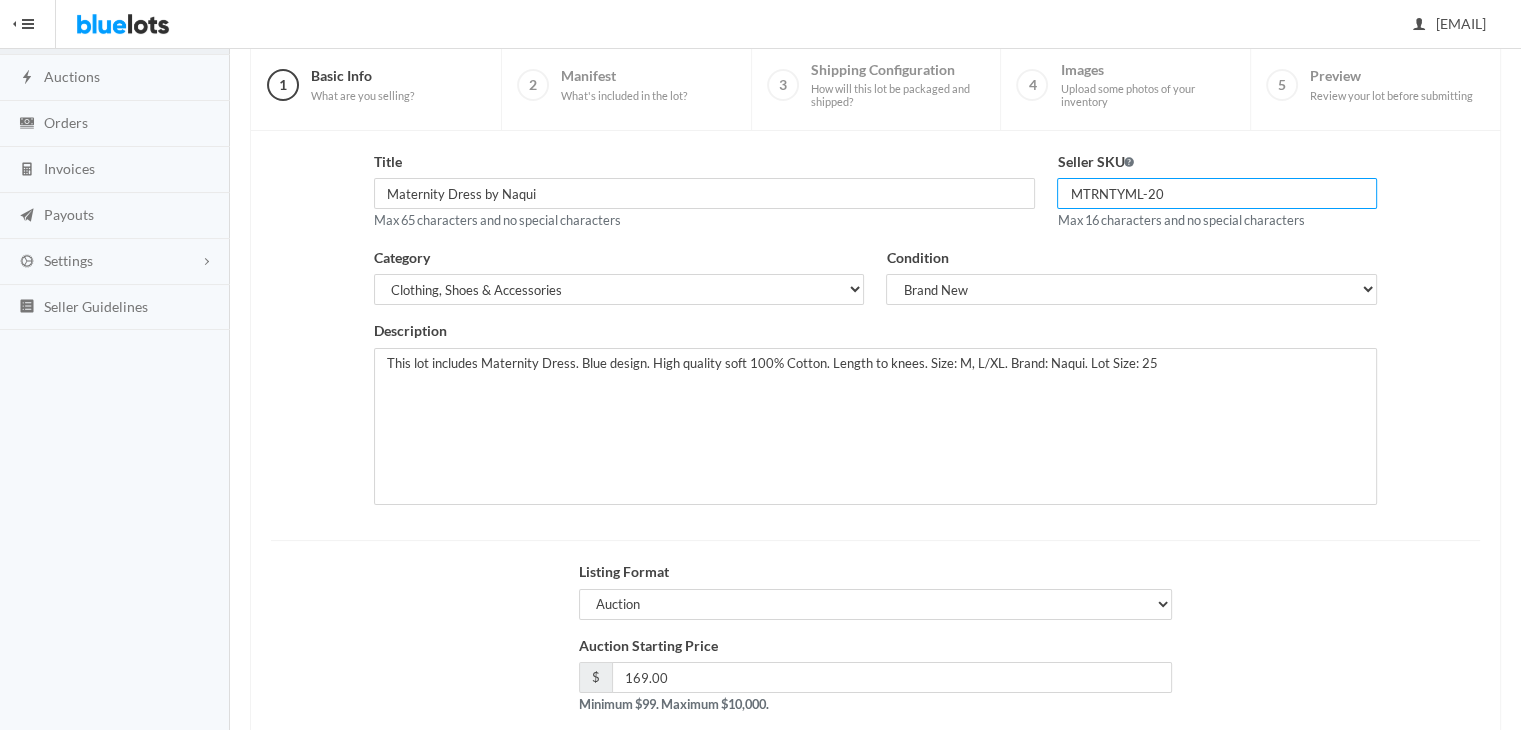 type on "MTRNTYML-20" 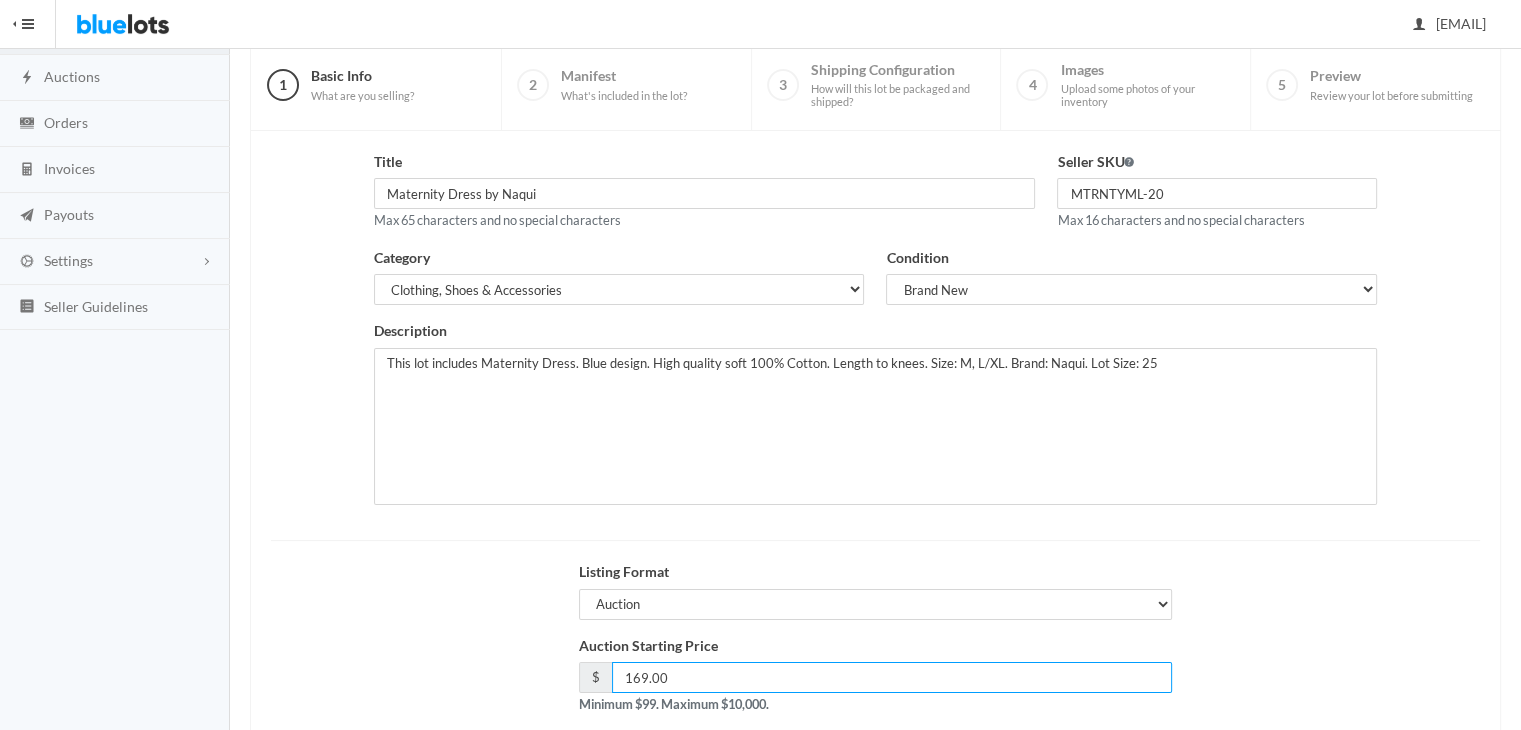 click on "169.00" at bounding box center [892, 677] 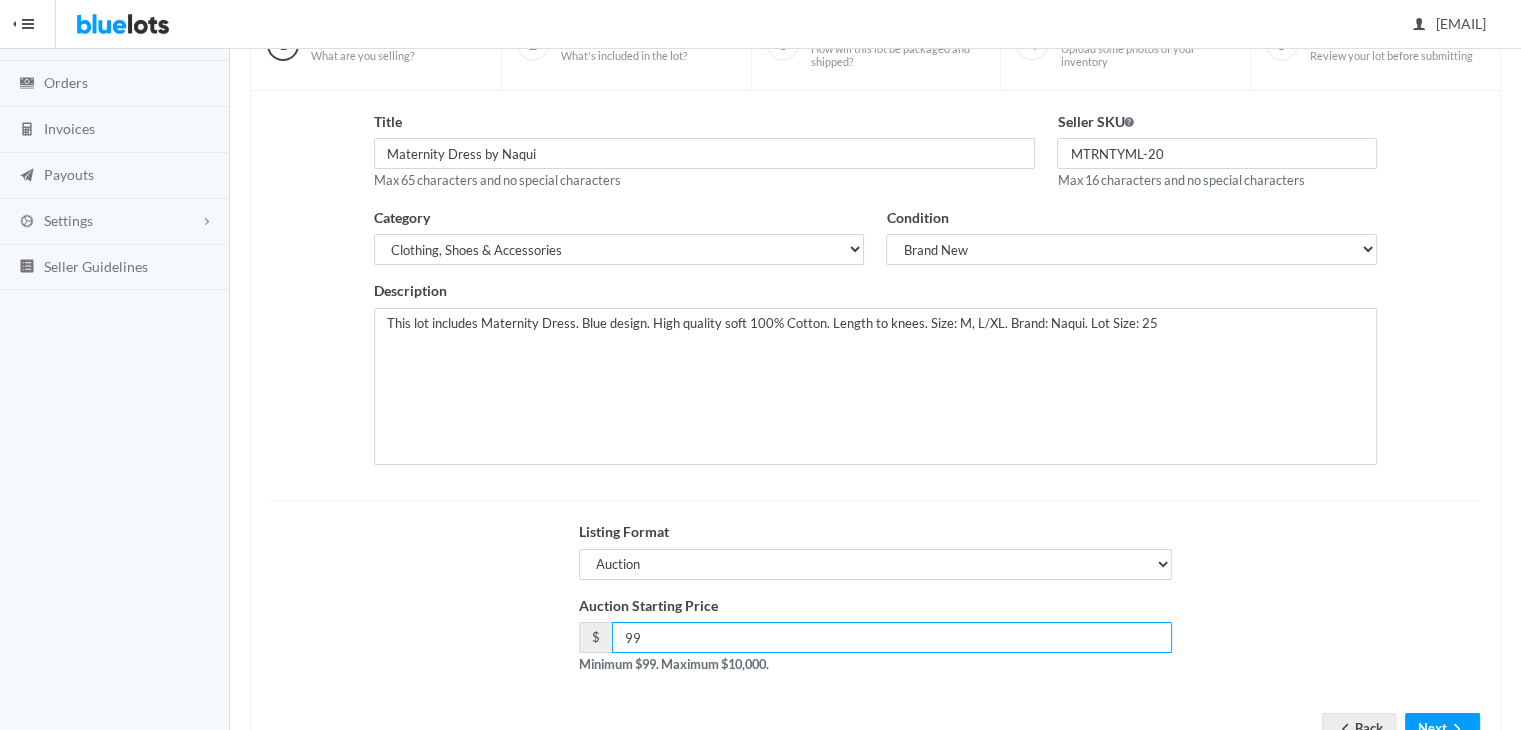 scroll, scrollTop: 200, scrollLeft: 0, axis: vertical 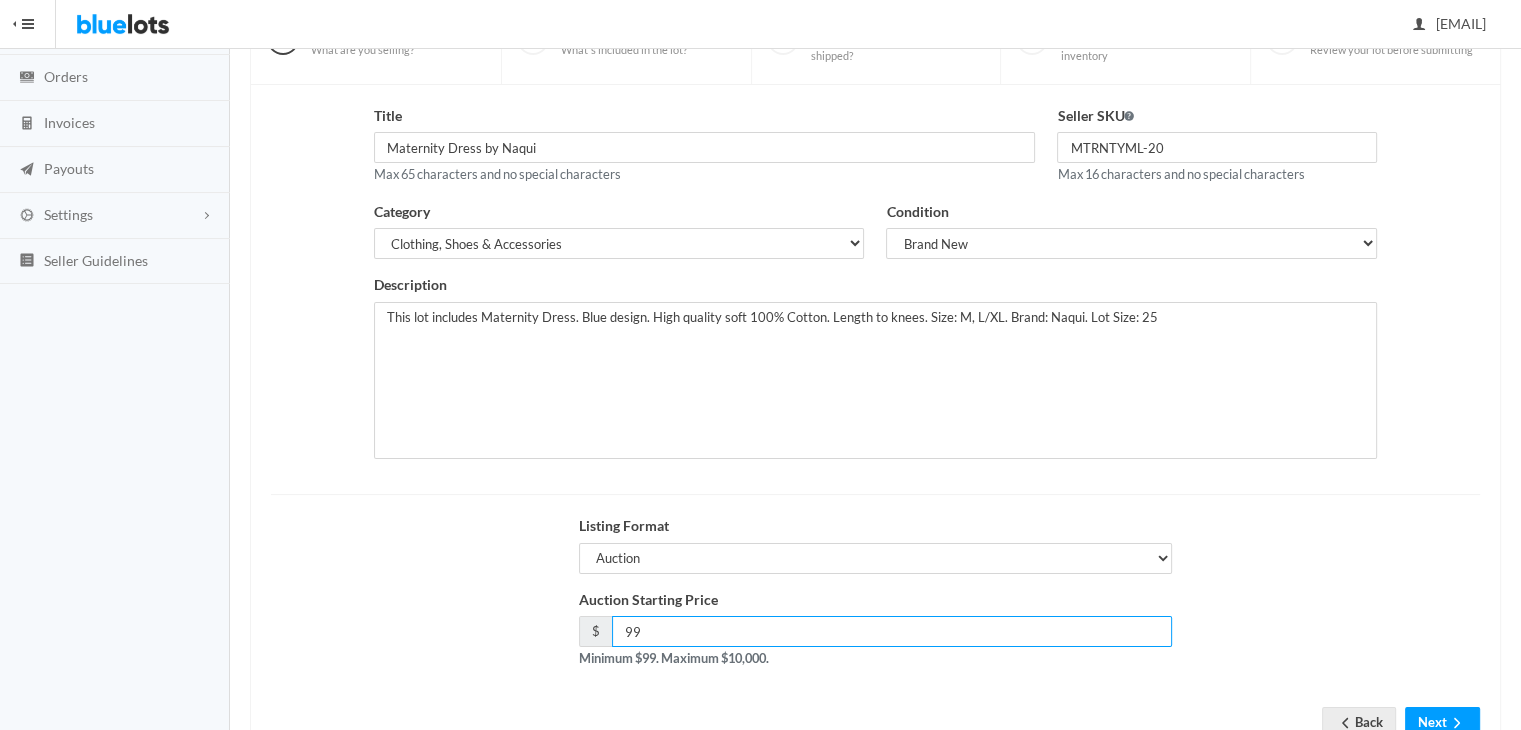 type on "99" 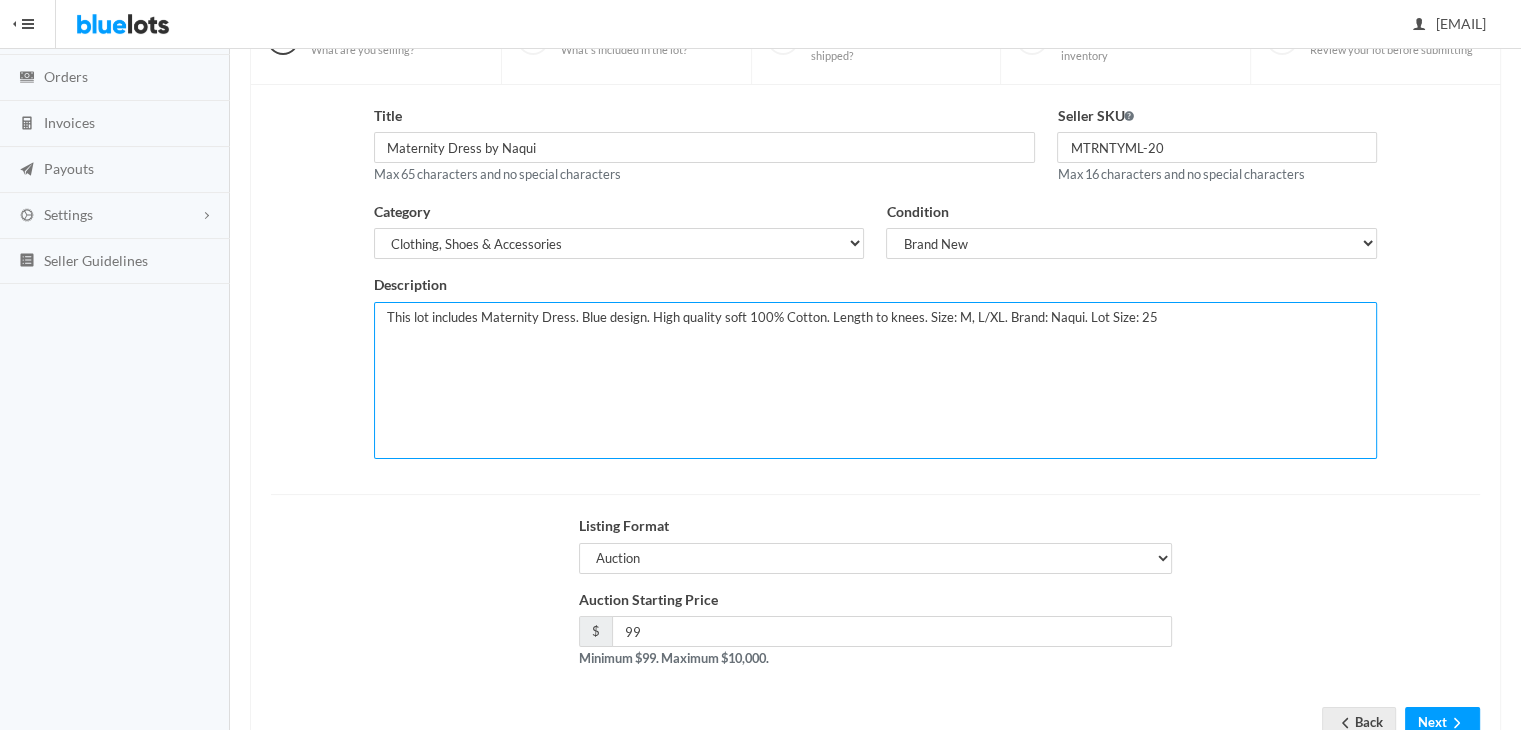 click on "This lot includes Maternity Dress. Blue design. High quality soft 100% Cotton. Length to knees. Size: M, L/XL. Brand: Naqui. Lot Size: 25" at bounding box center (876, 380) 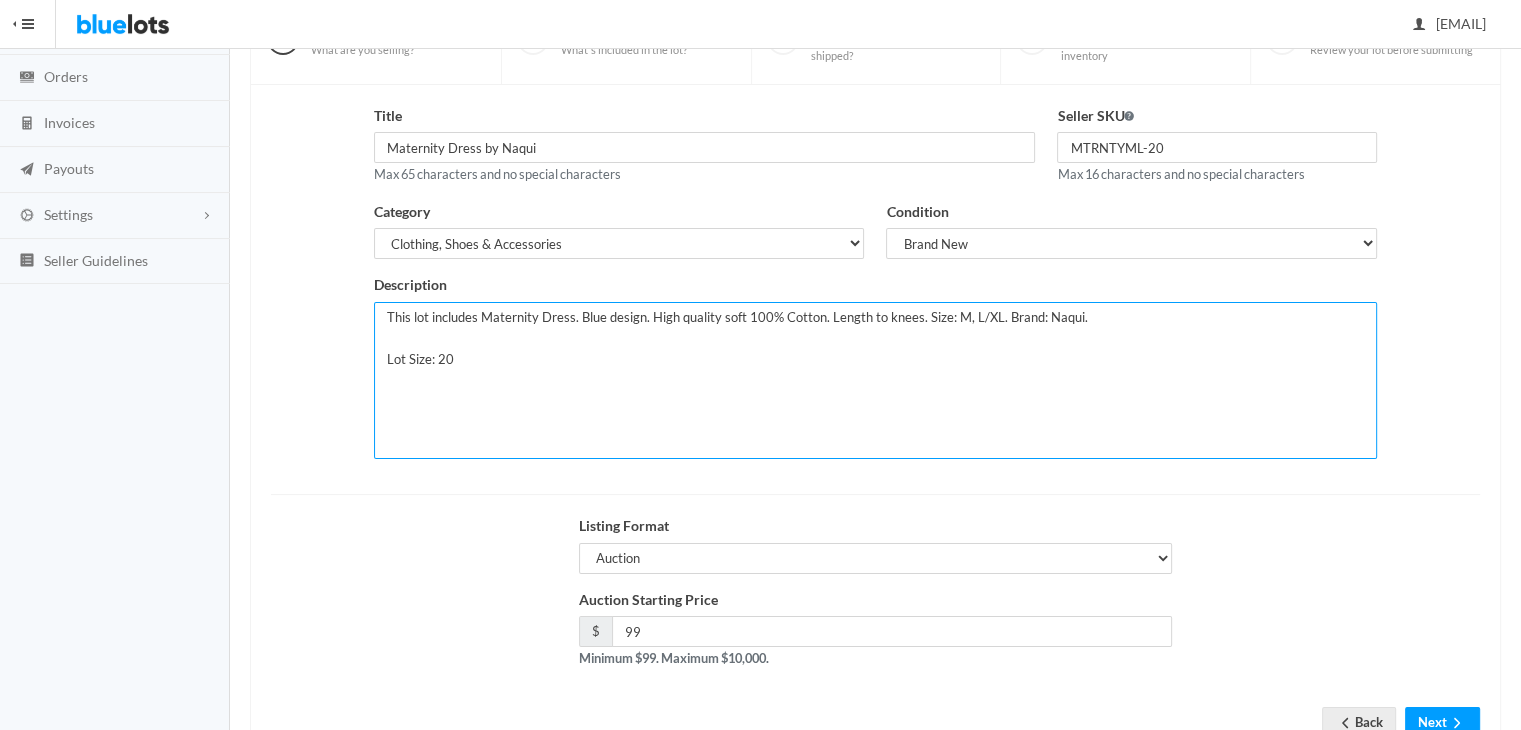 click on "This lot includes Maternity Dress. Blue design. High quality soft 100% Cotton. Length to knees. Size: M, L/XL. Brand: Naqui. Lot Size: 25" at bounding box center (876, 380) 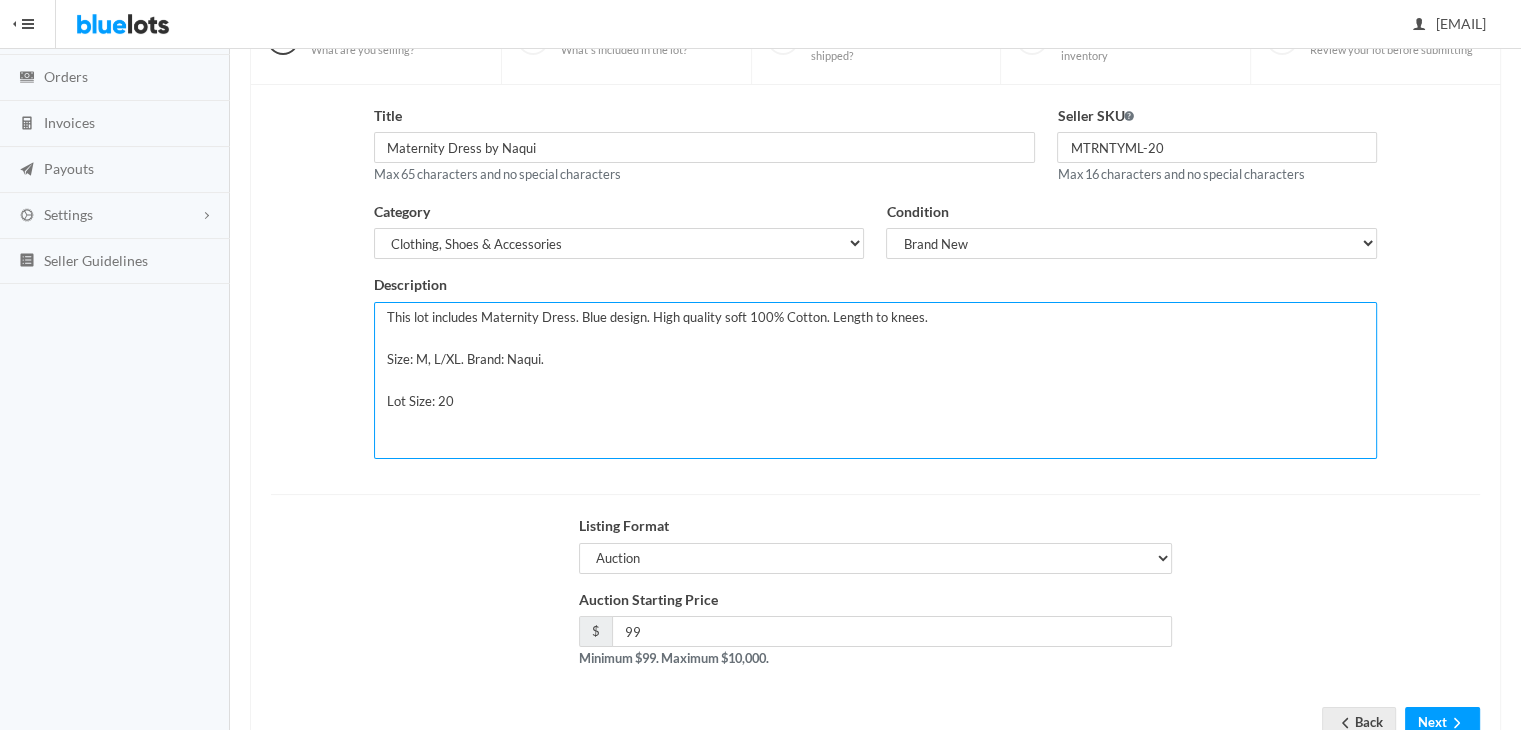 click on "This lot includes Maternity Dress. Blue design. High quality soft 100% Cotton. Length to knees. Size: M, L/XL. Brand: Naqui. Lot Size: 25" at bounding box center (876, 380) 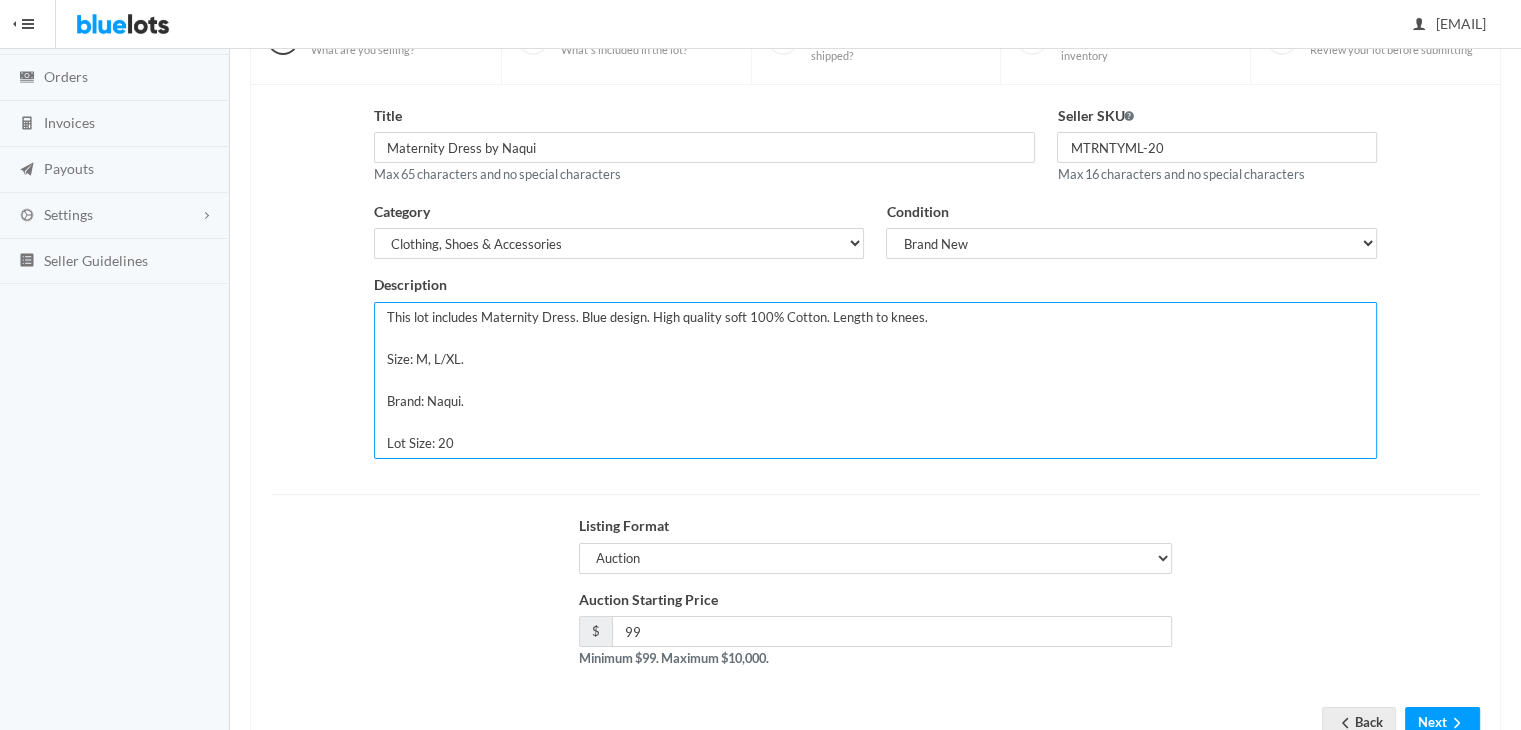 click on "This lot includes Maternity Dress. Blue design. High quality soft 100% Cotton. Length to knees. Size: M, L/XL. Brand: Naqui. Lot Size: 25" at bounding box center (876, 380) 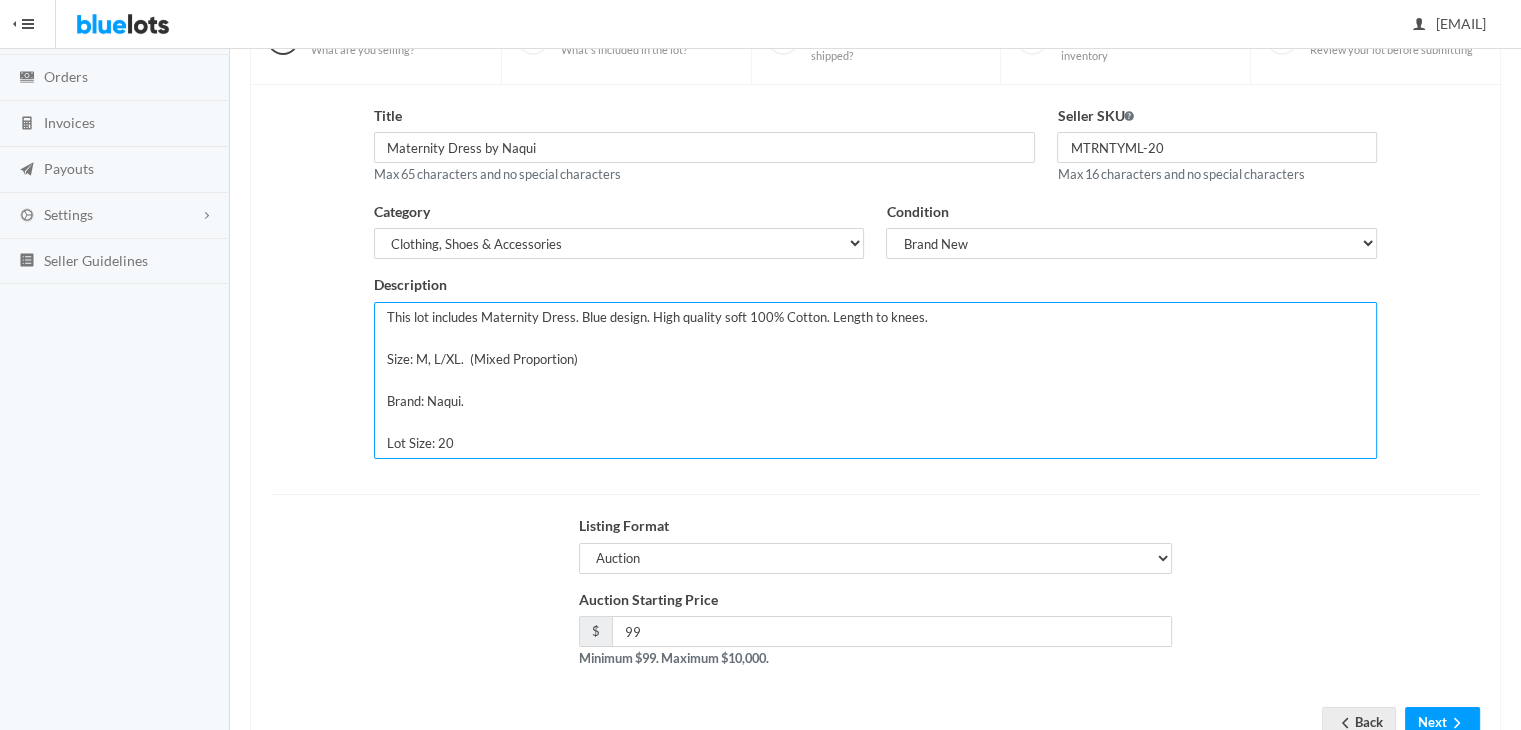 scroll, scrollTop: 268, scrollLeft: 0, axis: vertical 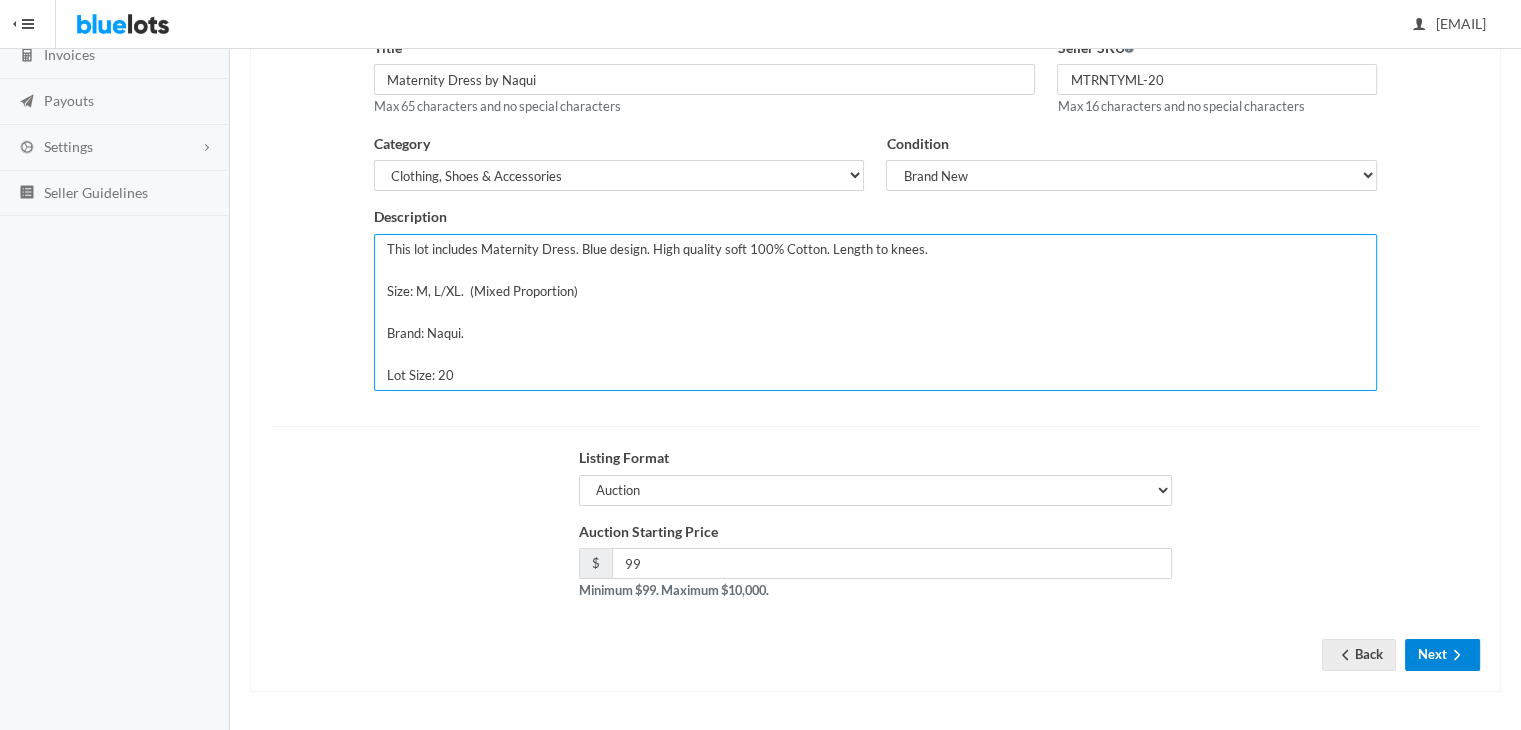 type on "This lot includes Maternity Dress. Blue design. High quality soft 100% Cotton. Length to knees.
Size: M, L/XL.  (Mixed Proportion)
Brand: Naqui.
Lot Size: 20" 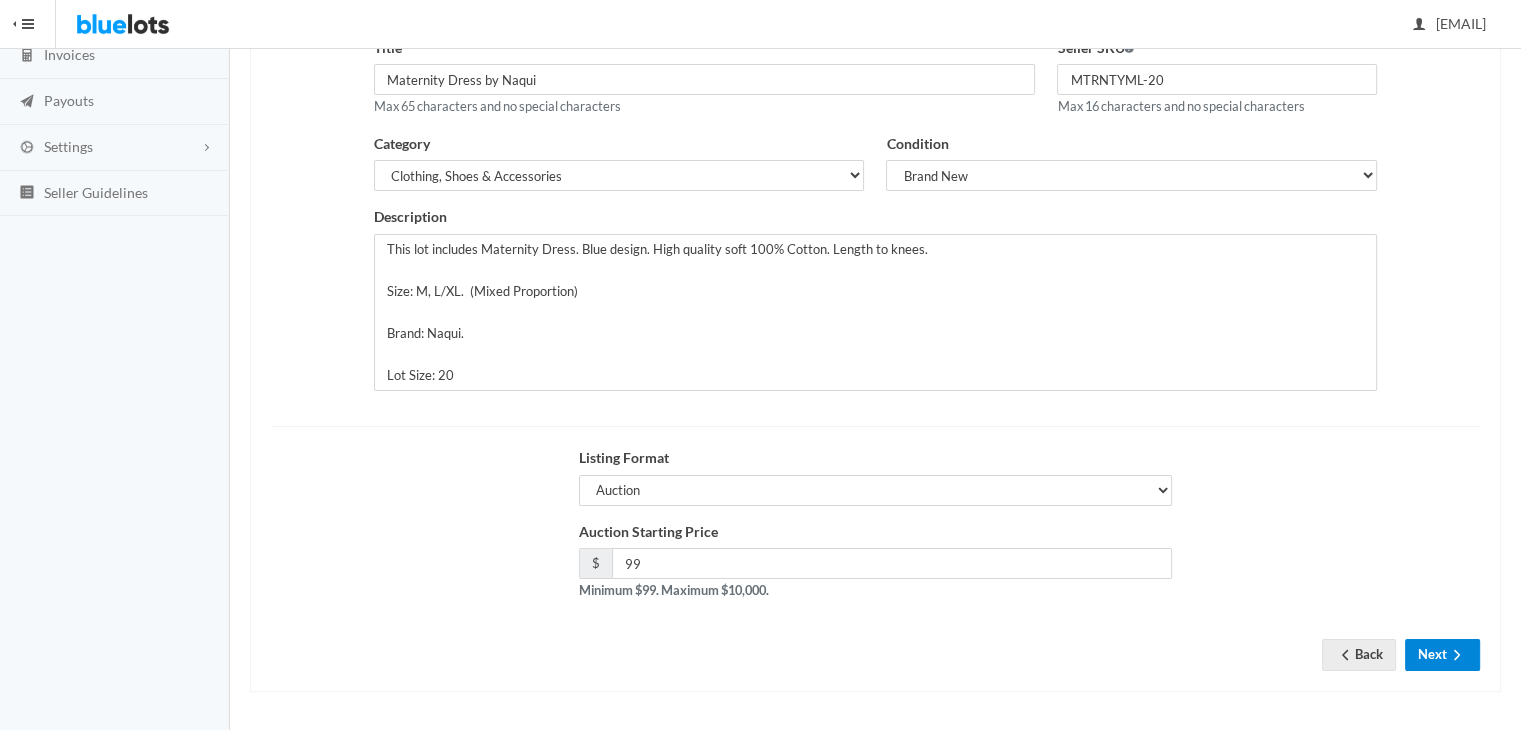 click on "Next" at bounding box center [1442, 654] 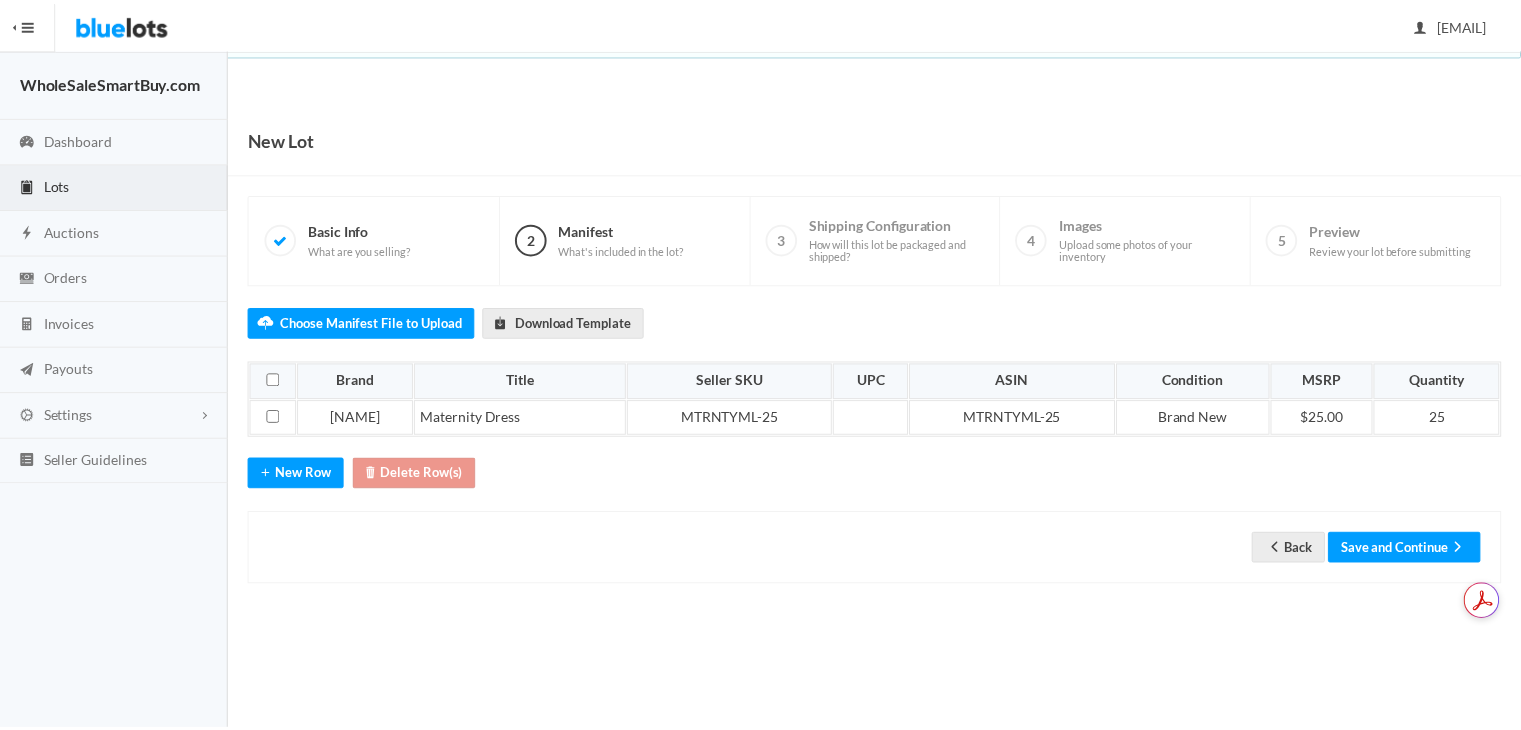 scroll, scrollTop: 0, scrollLeft: 0, axis: both 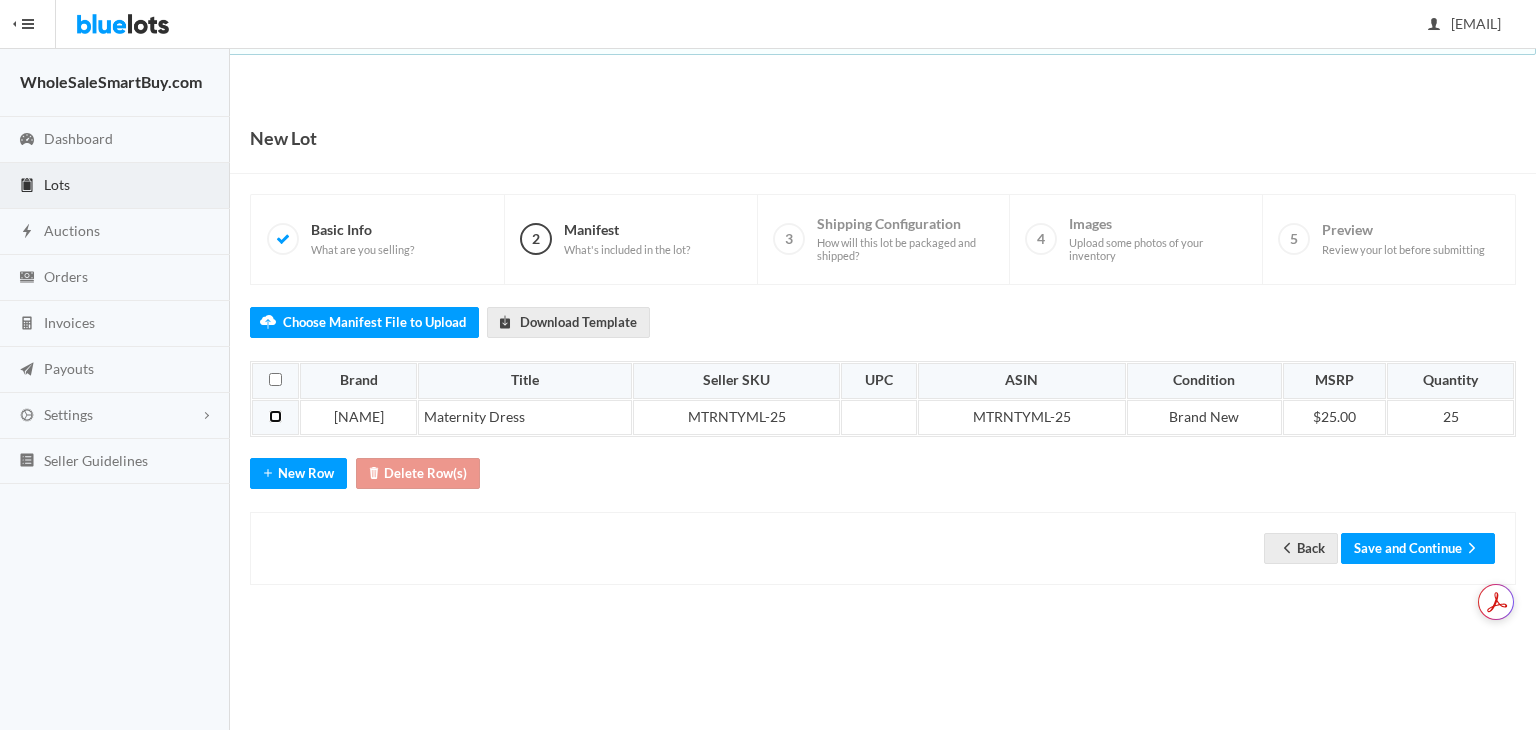 click at bounding box center (275, 416) 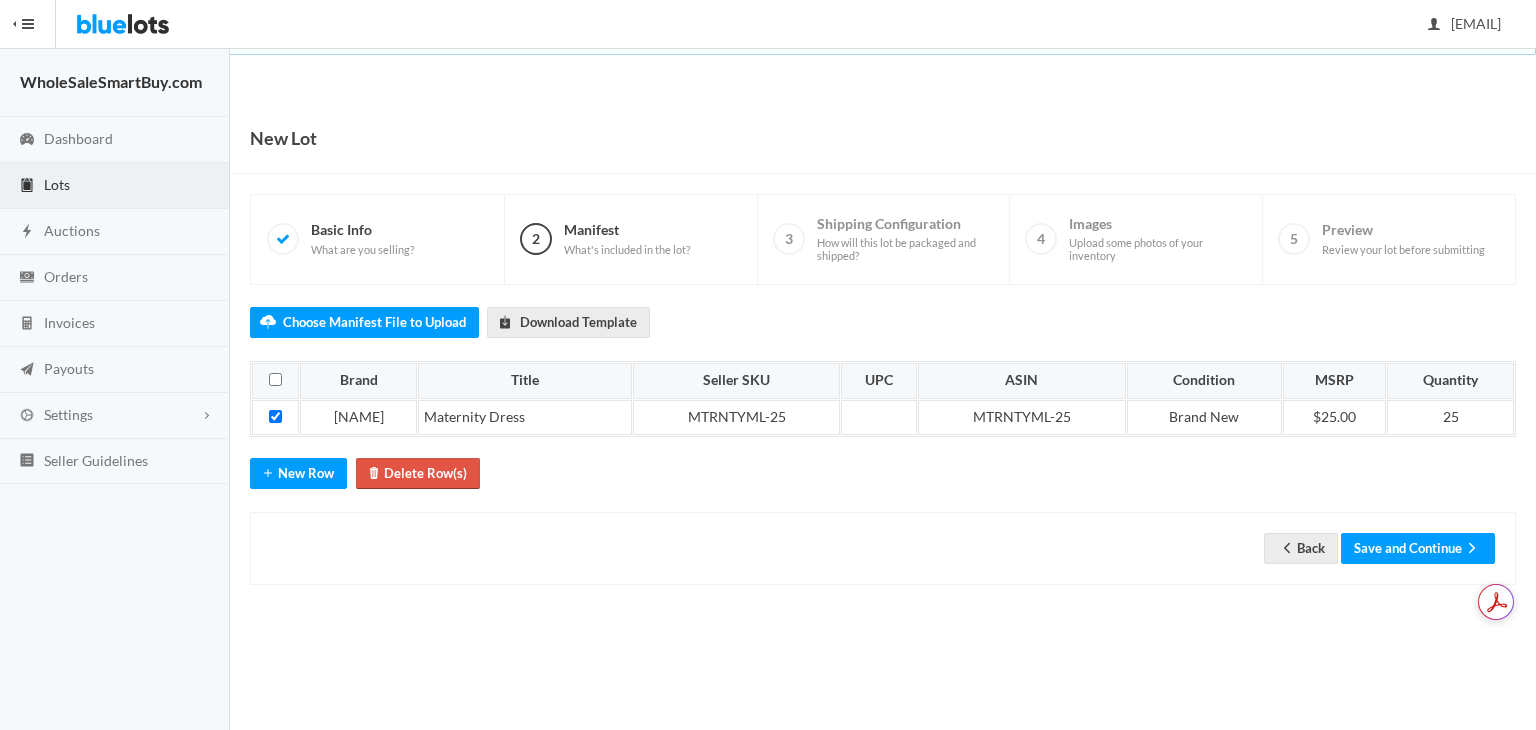 click on "Delete Row(s)" at bounding box center (418, 473) 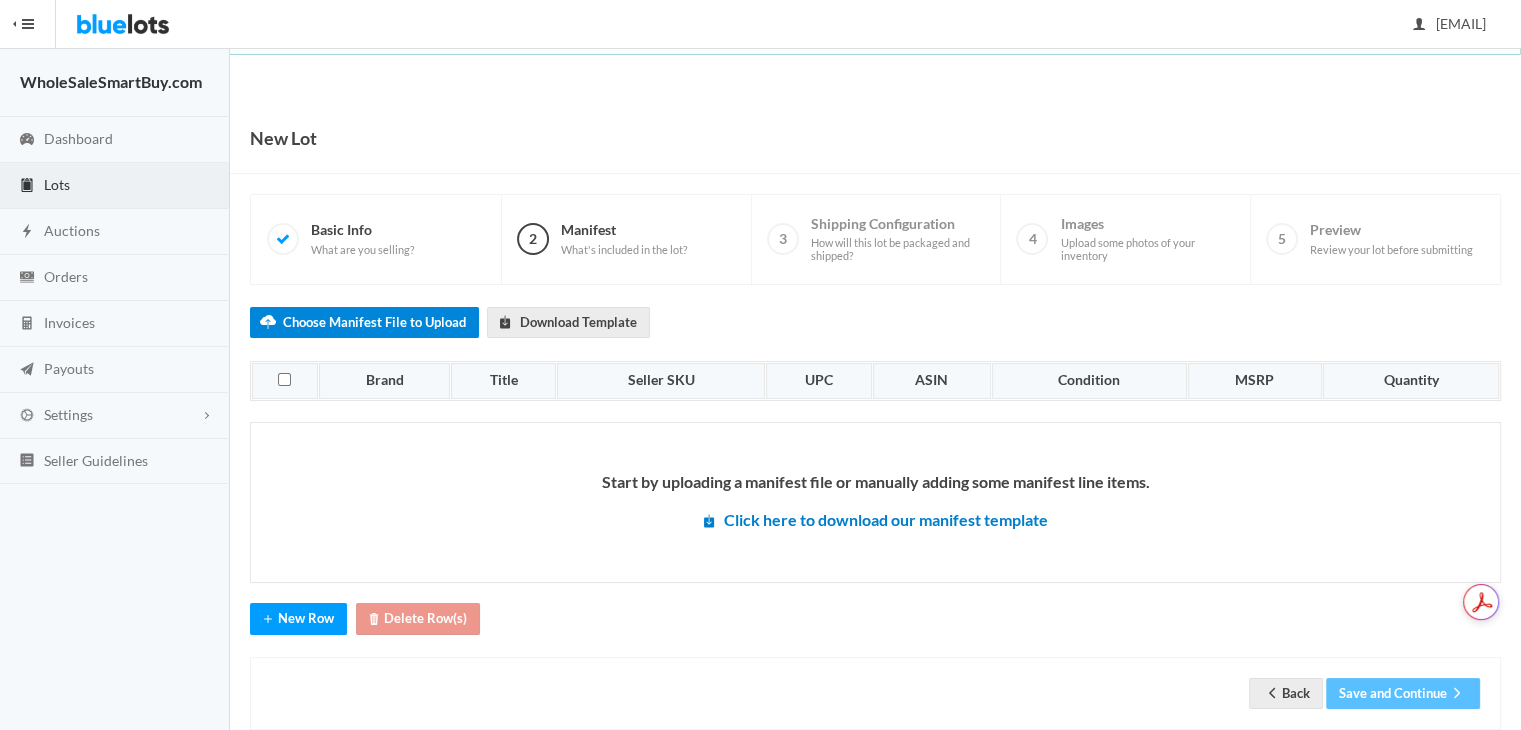 click on "Choose Manifest File to Upload" at bounding box center [364, 322] 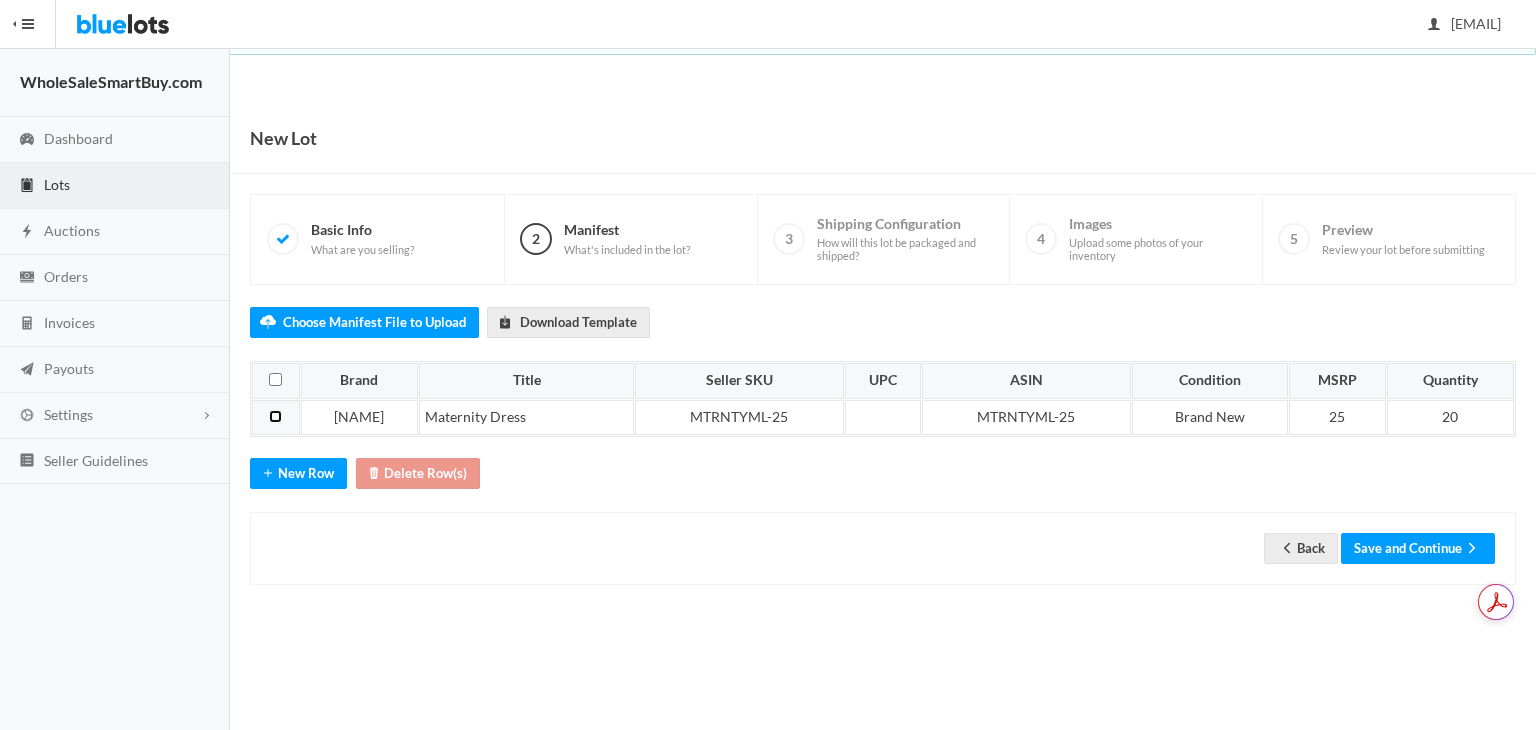 click at bounding box center [275, 416] 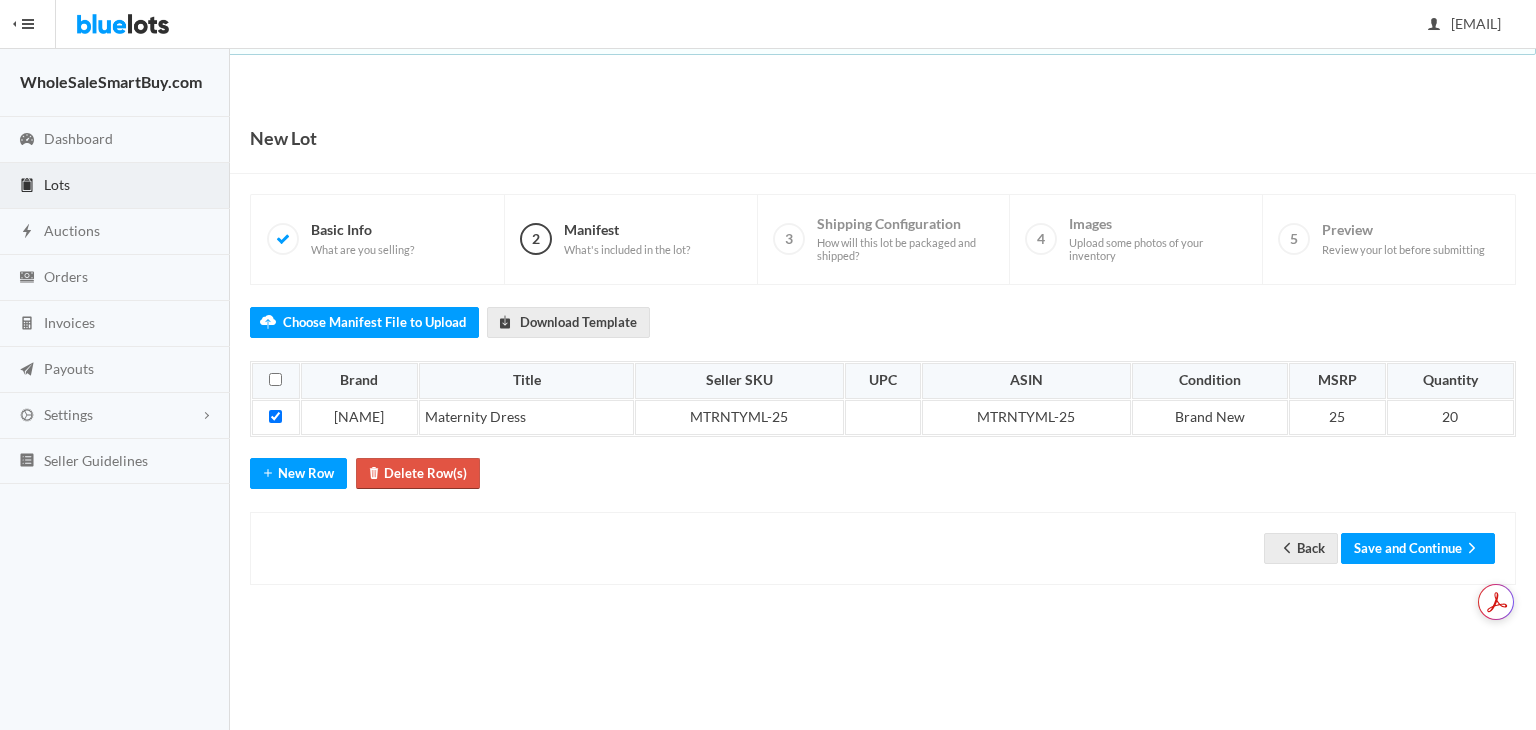 click on "Delete Row(s)" at bounding box center [418, 473] 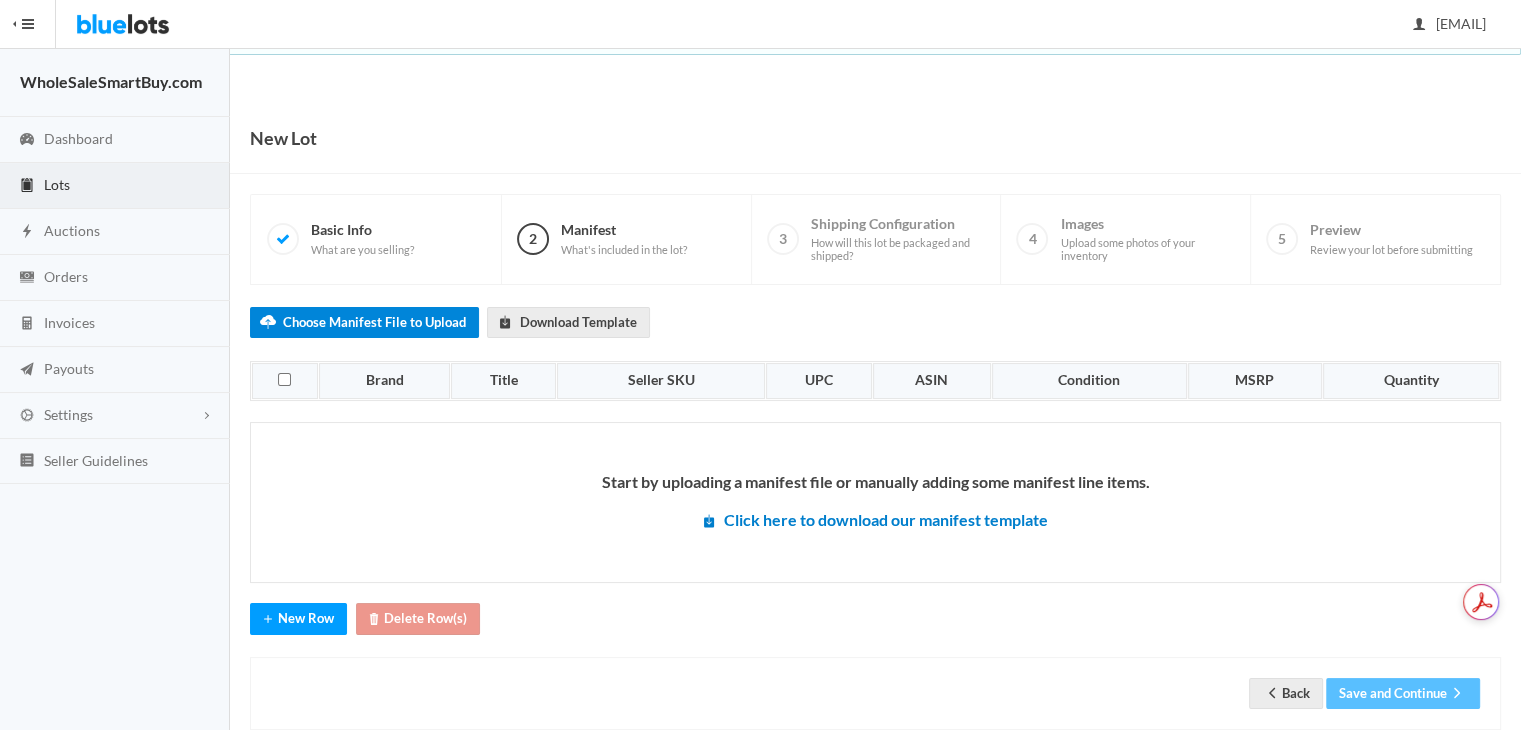 click on "Choose Manifest File to Upload" at bounding box center [364, 322] 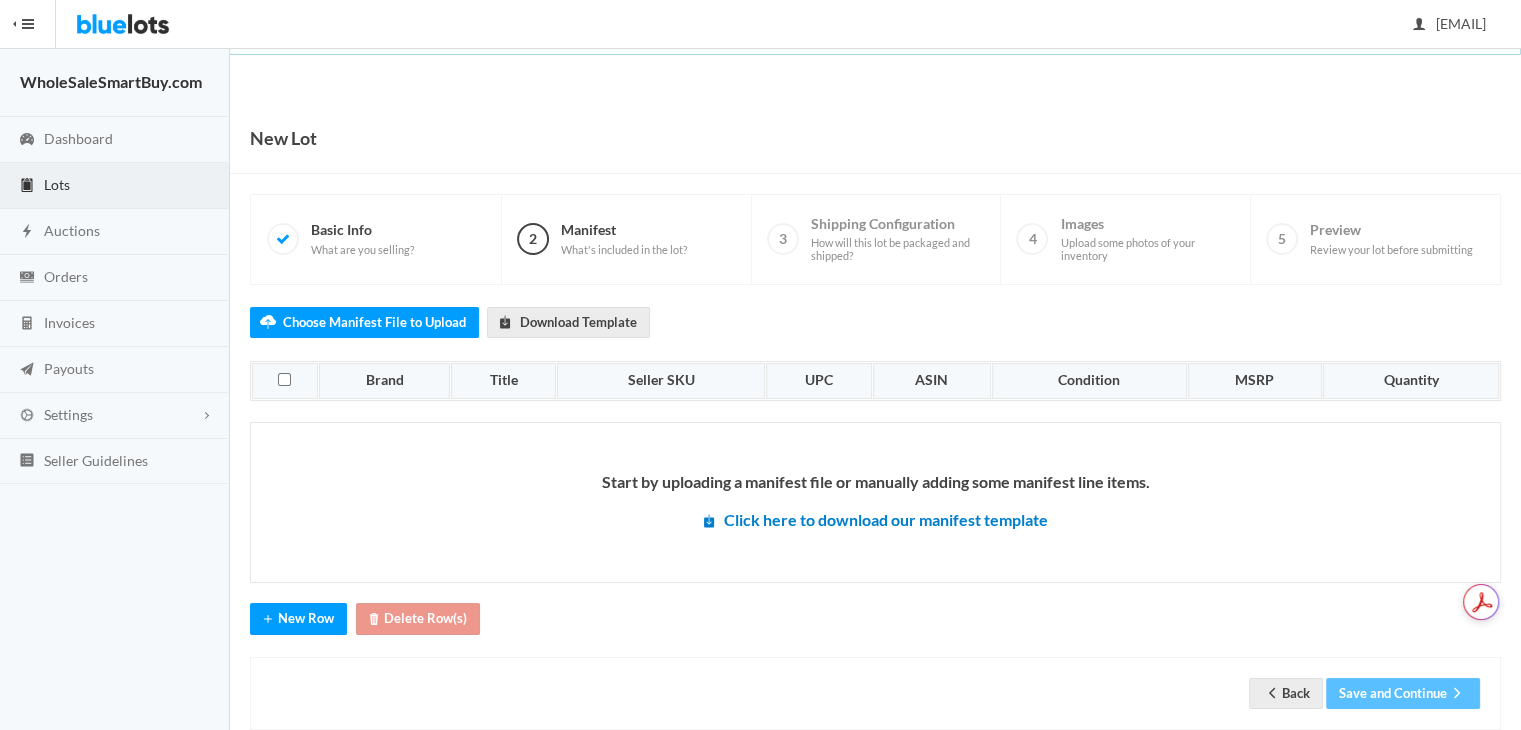 scroll, scrollTop: 38, scrollLeft: 0, axis: vertical 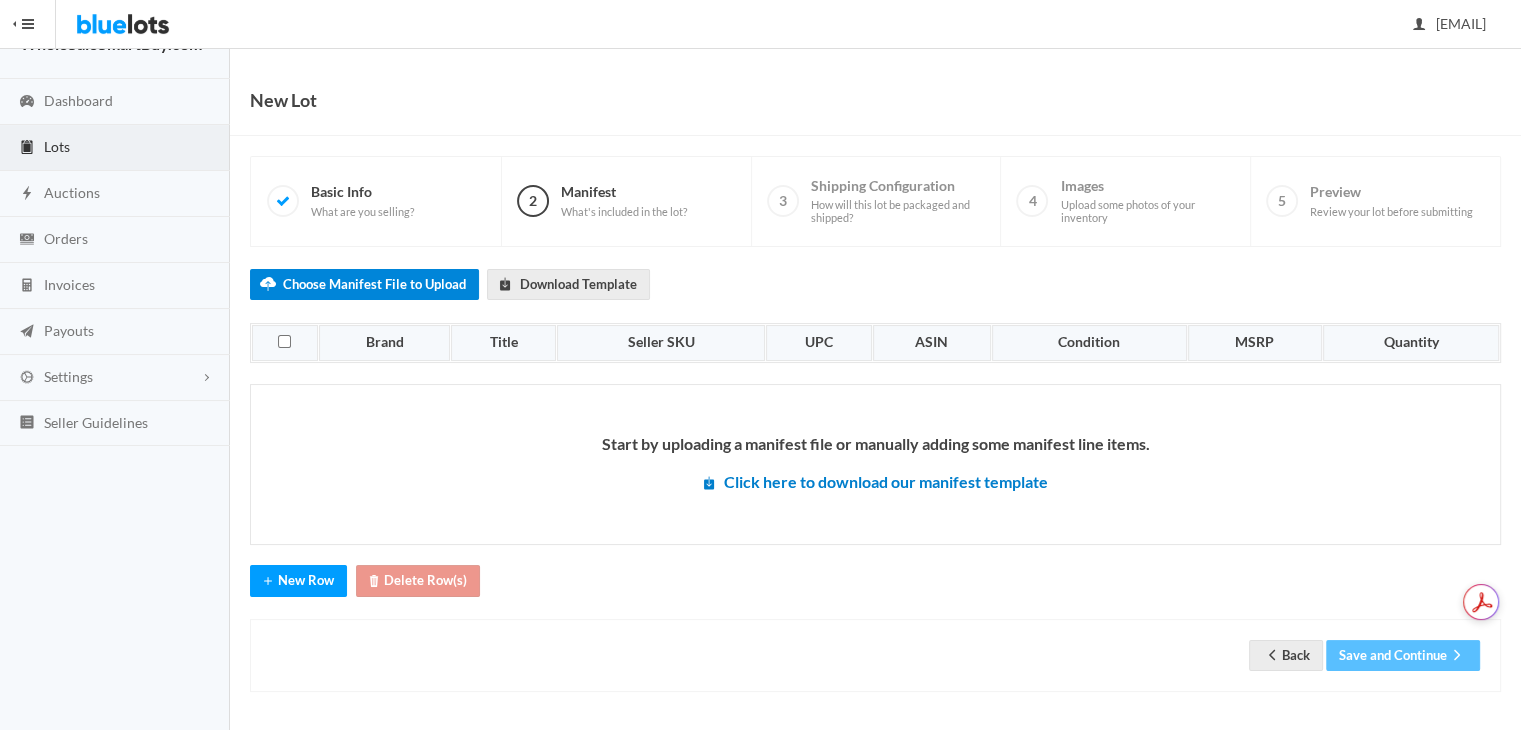 click on "Choose Manifest File to Upload" at bounding box center (364, 284) 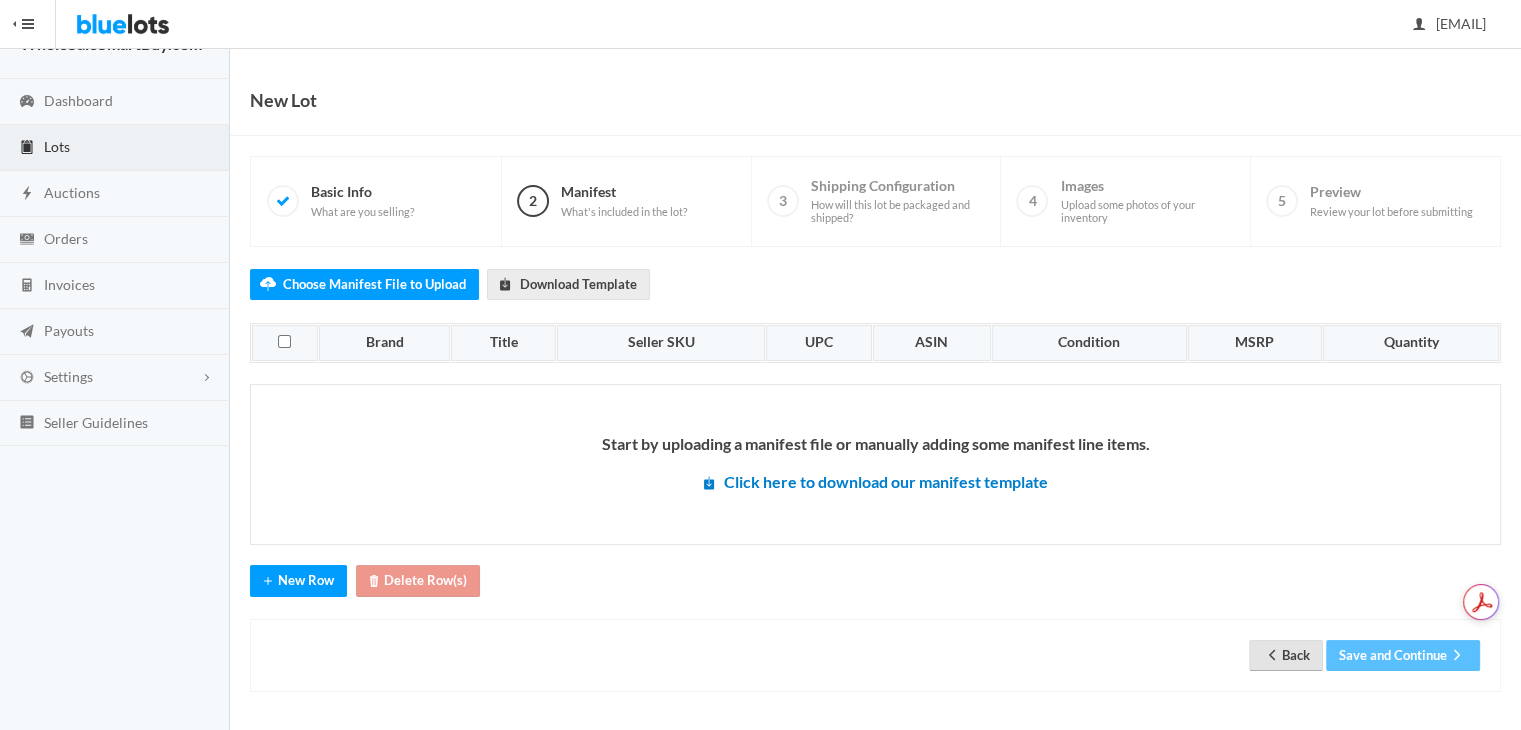 click on "Back" at bounding box center (1286, 655) 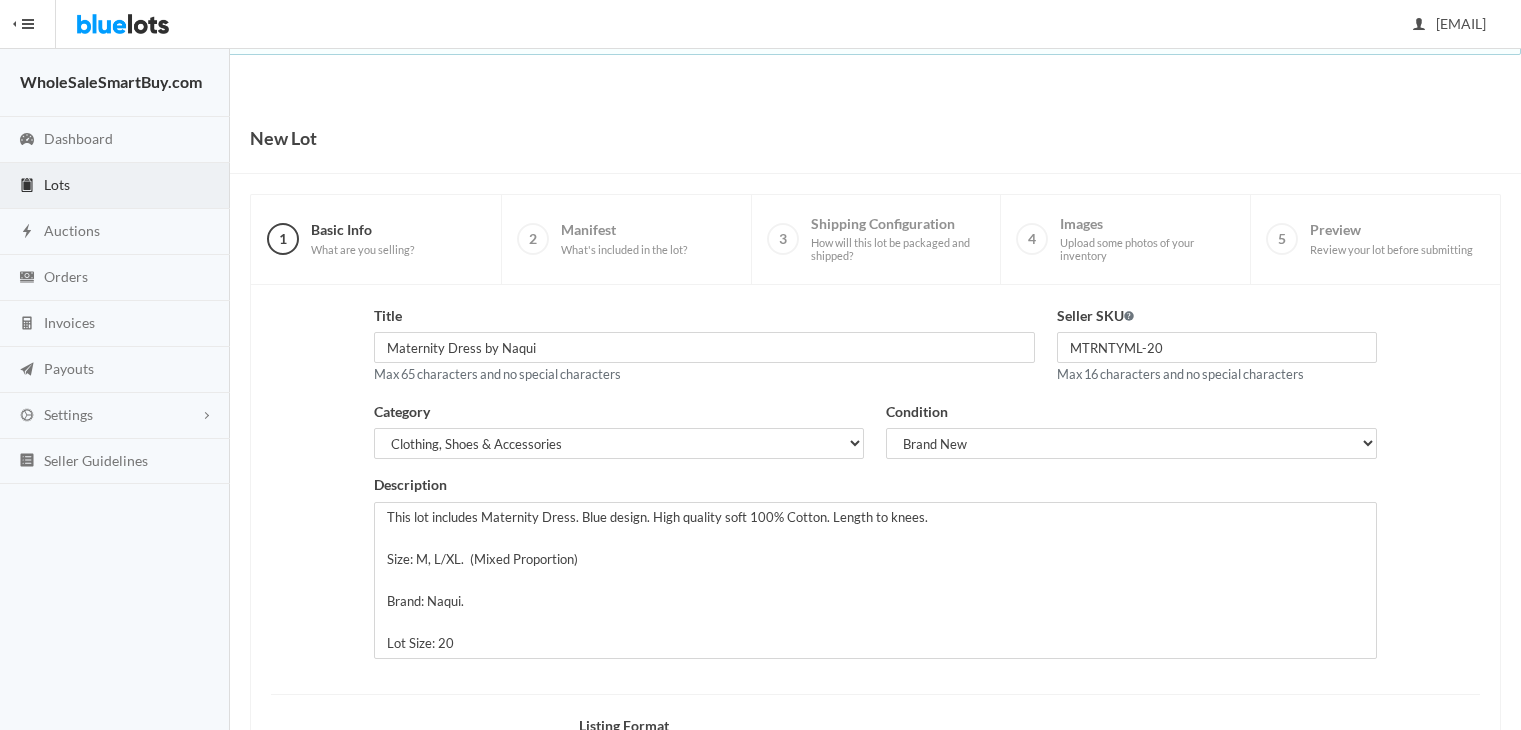scroll, scrollTop: 0, scrollLeft: 0, axis: both 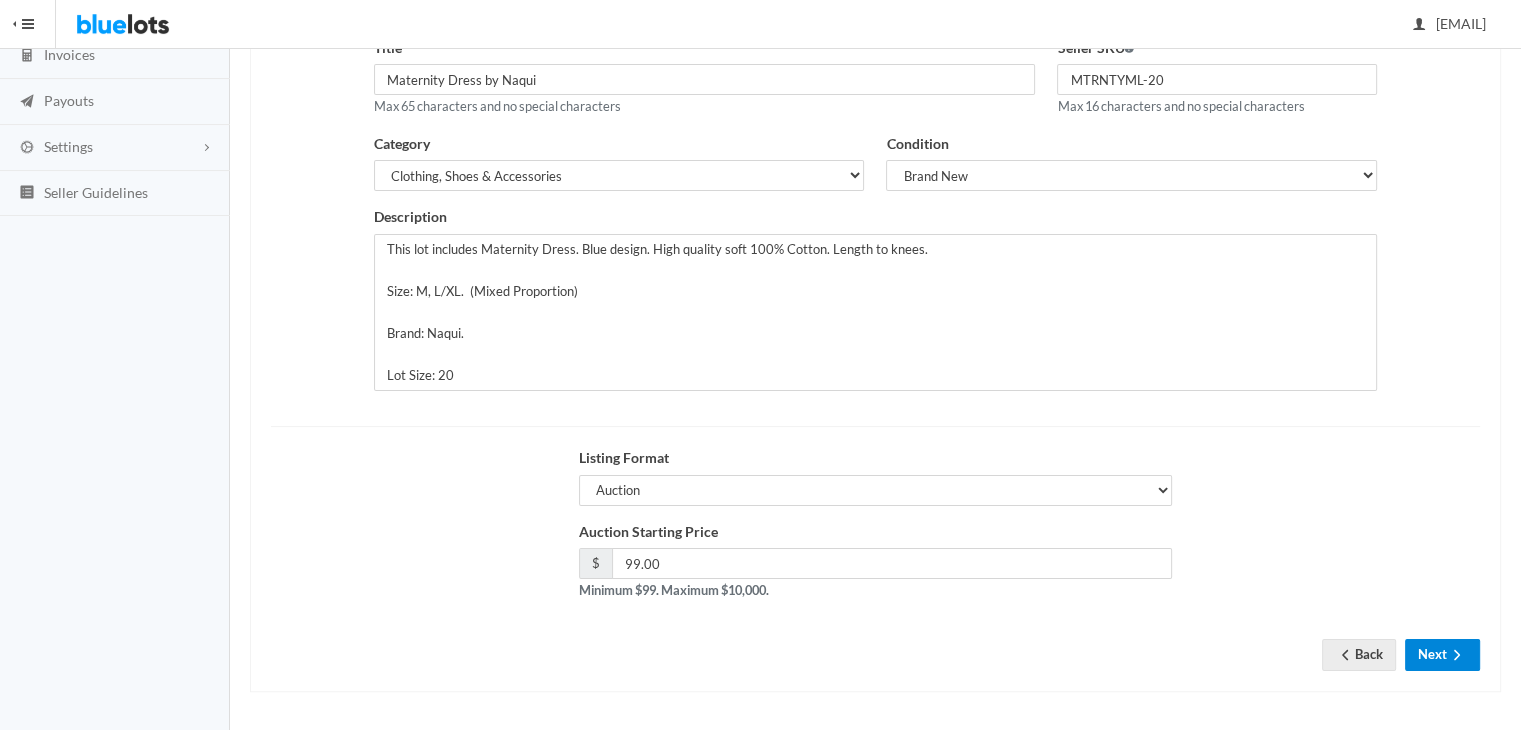 click 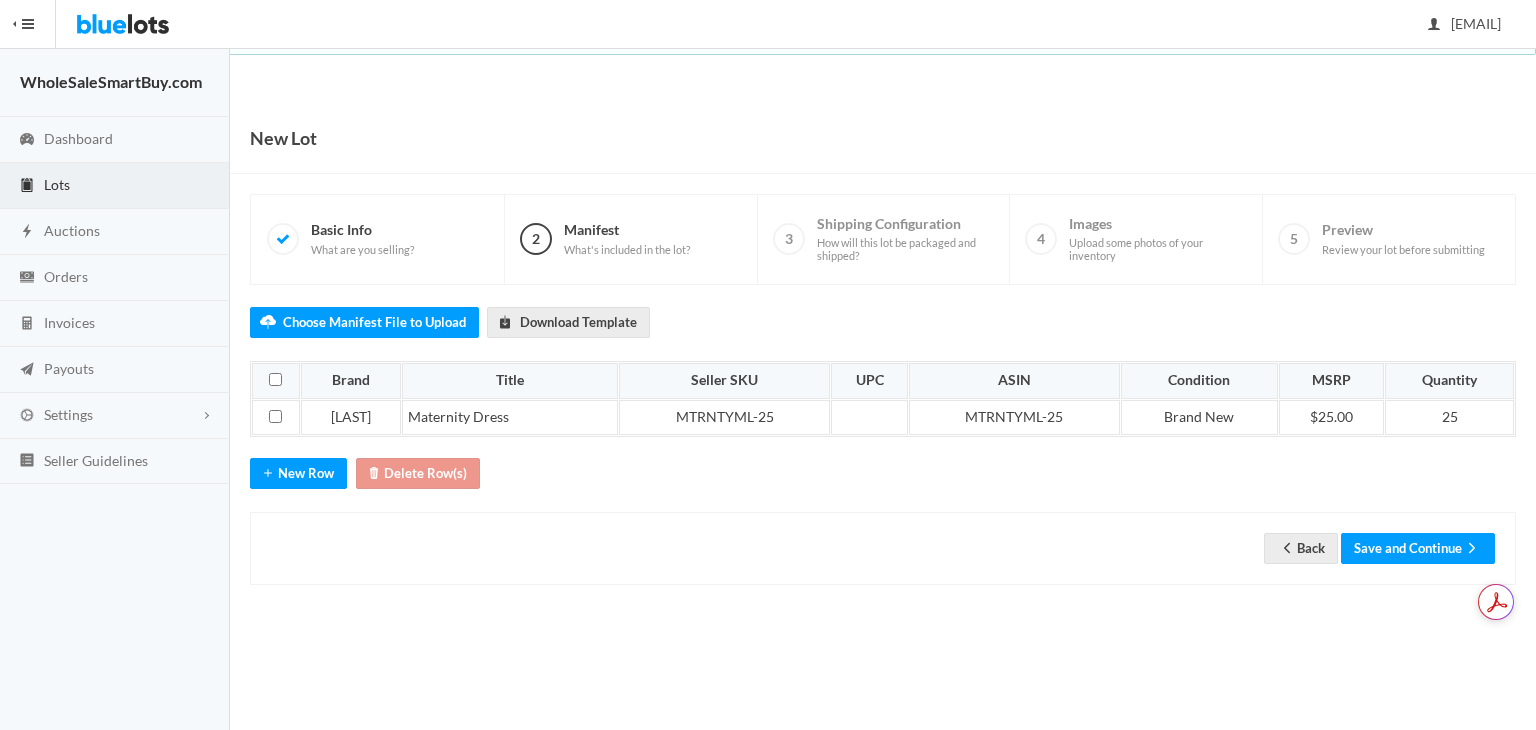 scroll, scrollTop: 0, scrollLeft: 0, axis: both 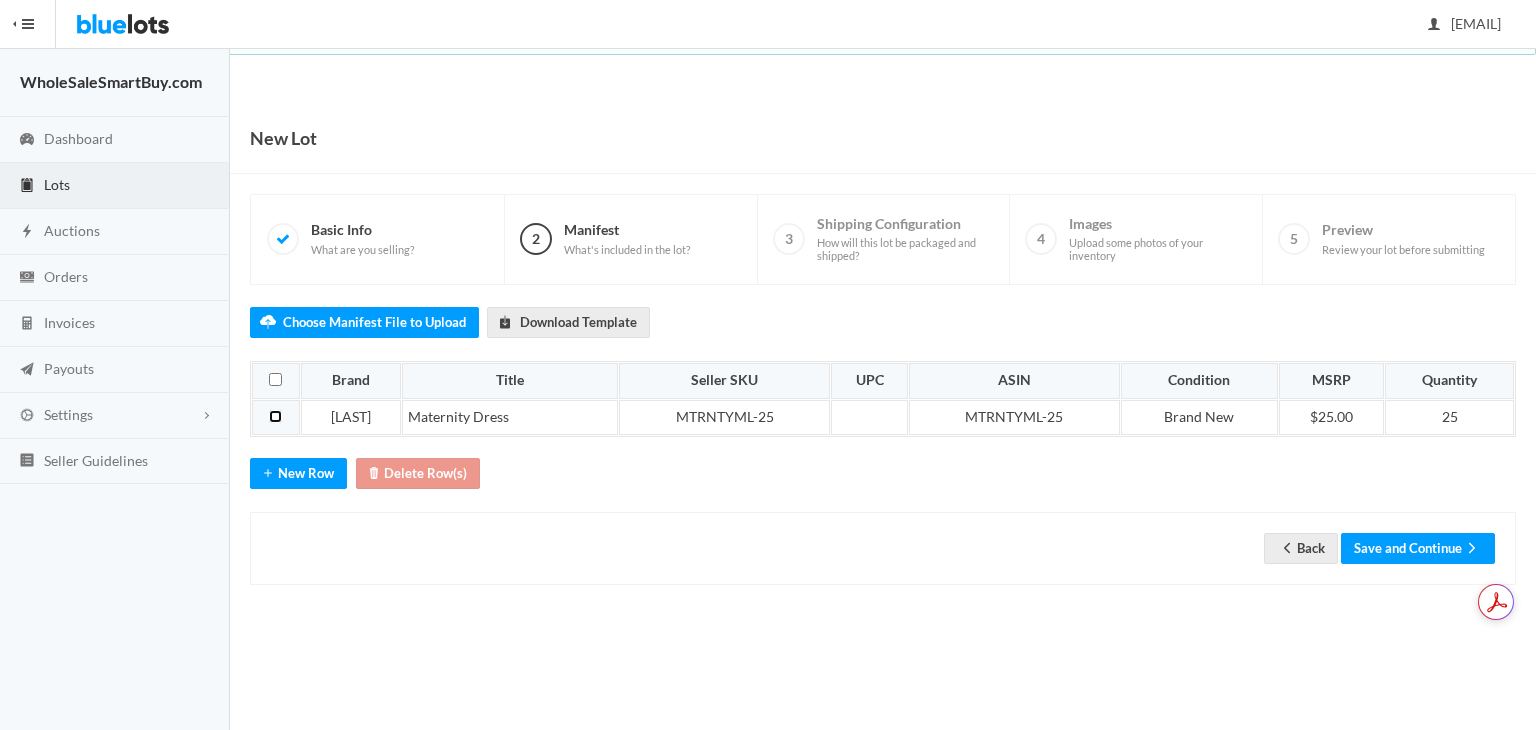 click at bounding box center [275, 416] 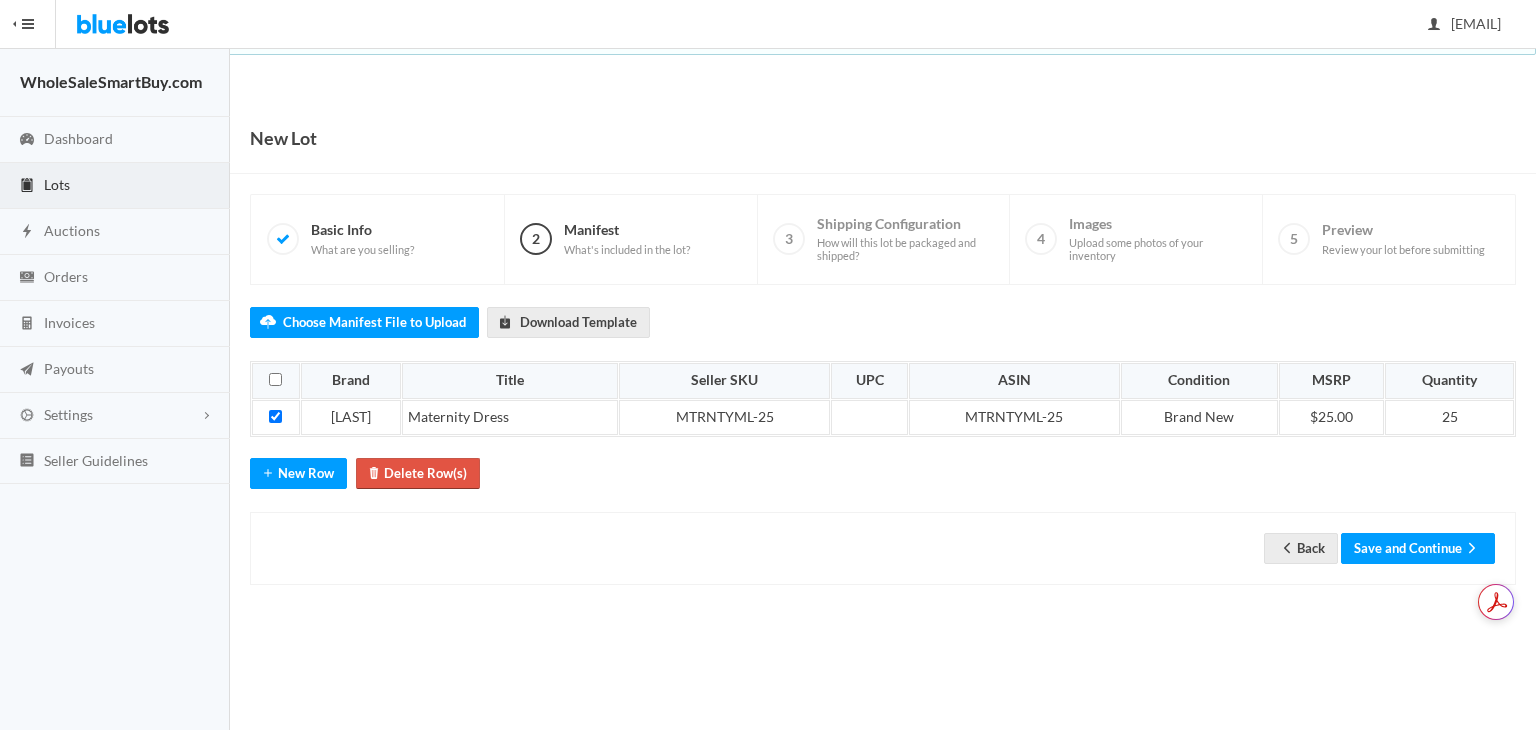 click on "Delete Row(s)" at bounding box center (418, 473) 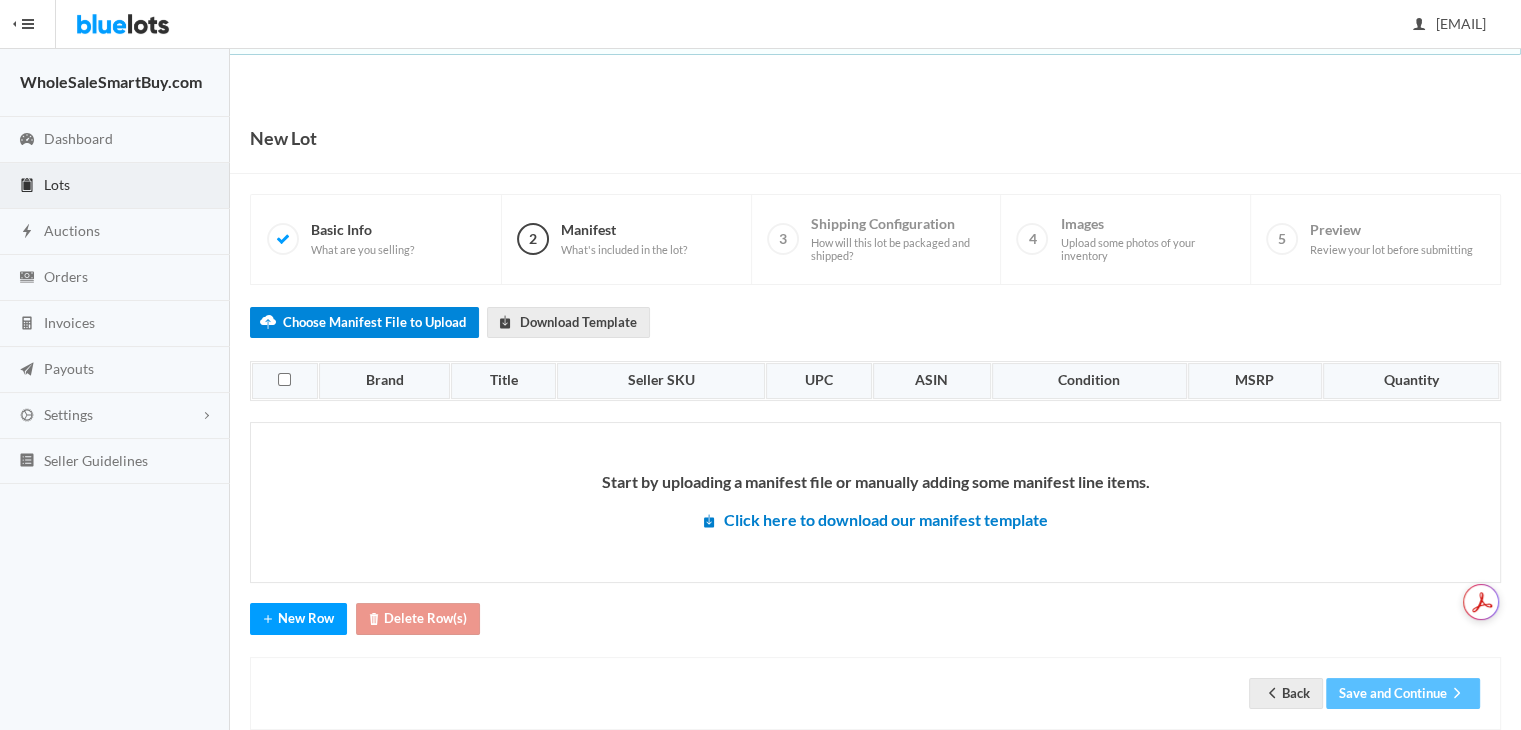 click on "Choose Manifest File to Upload" at bounding box center [364, 322] 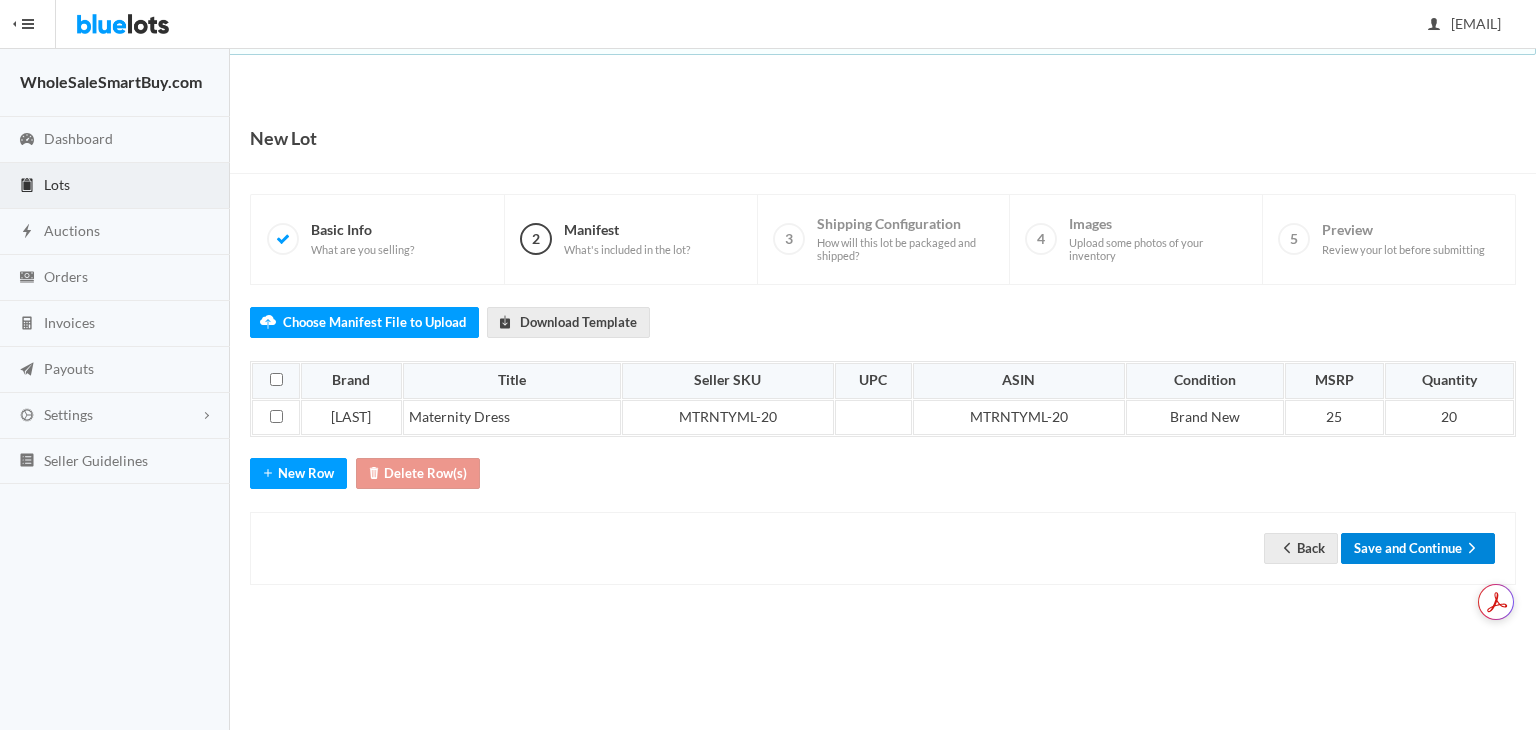 click on "Save and Continue" at bounding box center [1418, 548] 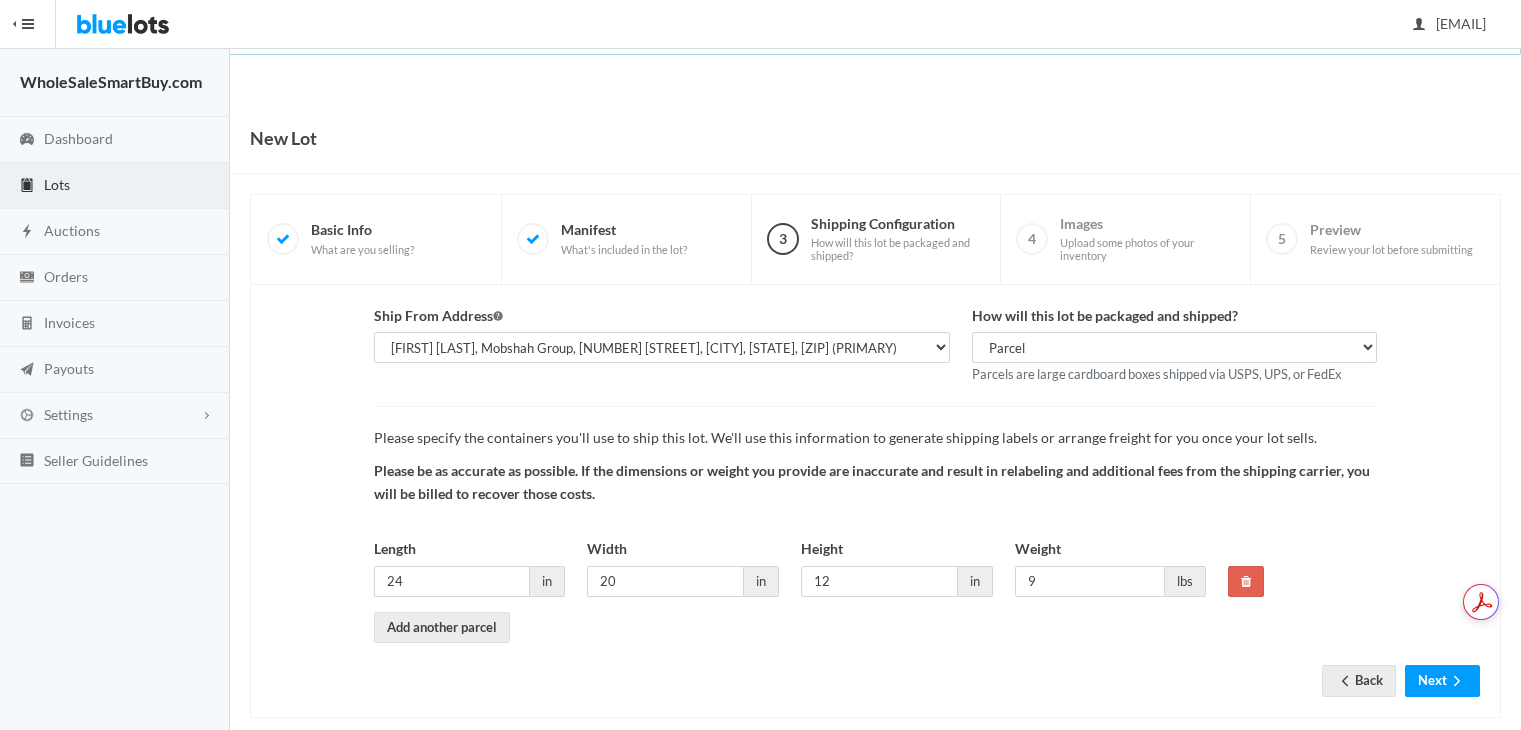 scroll, scrollTop: 0, scrollLeft: 0, axis: both 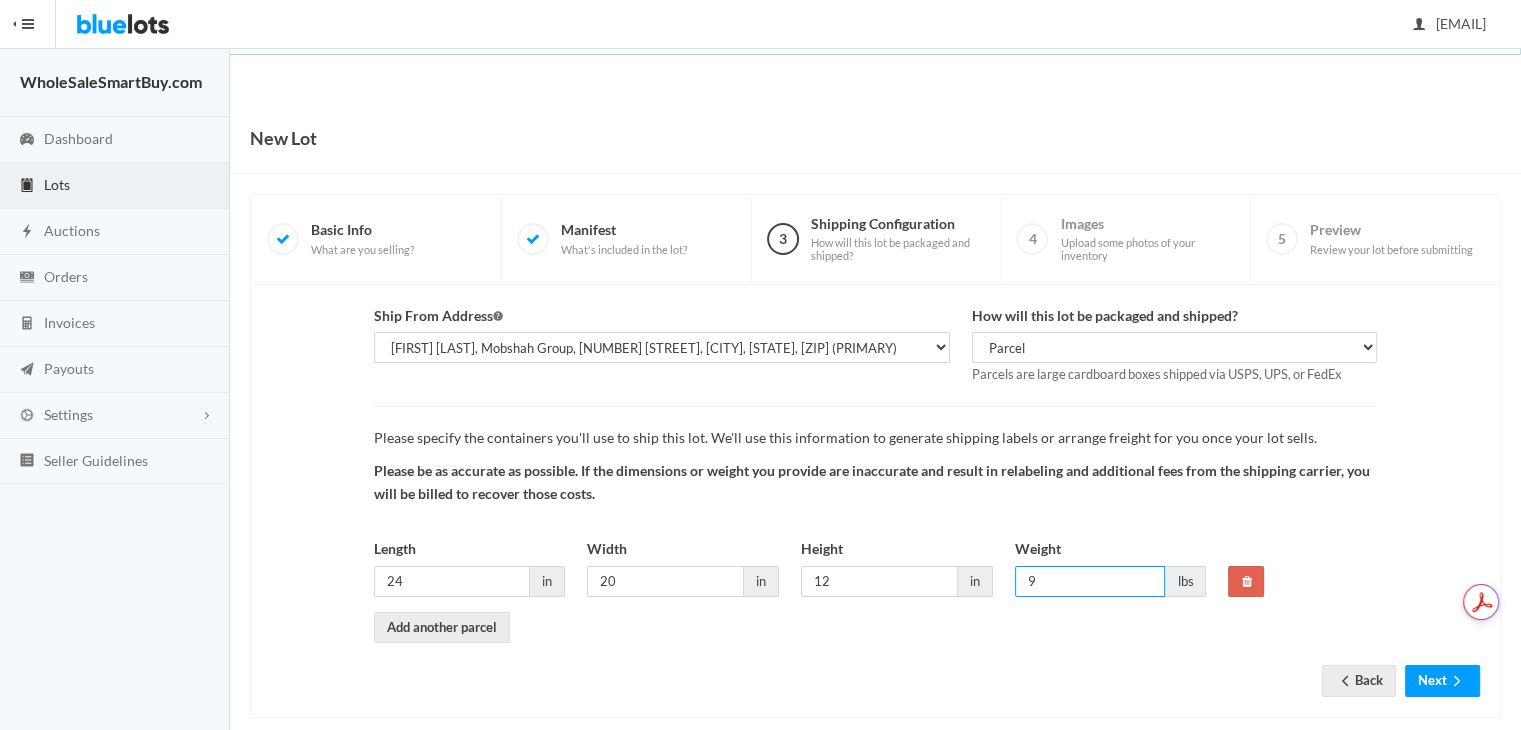 click on "9" at bounding box center [1090, 581] 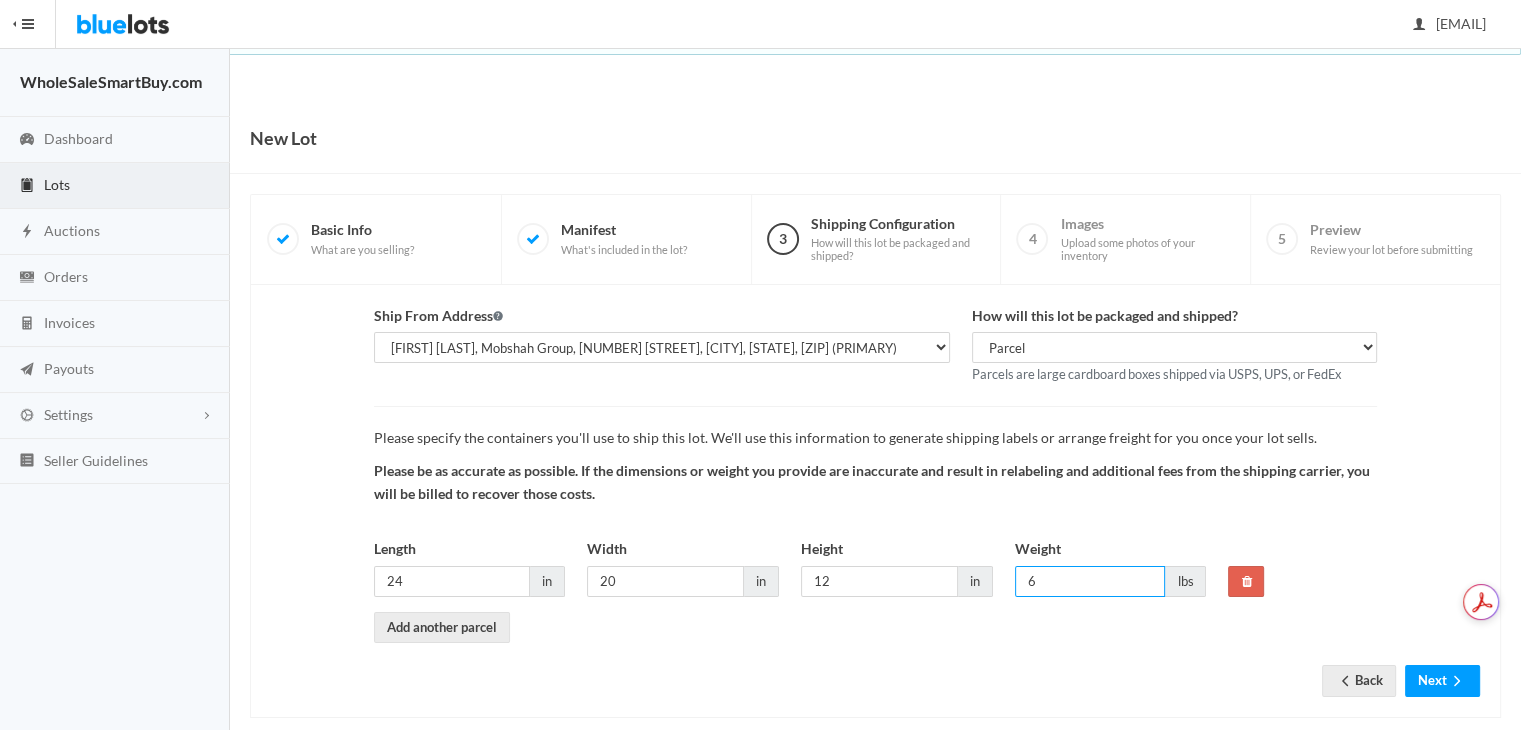 type on "6" 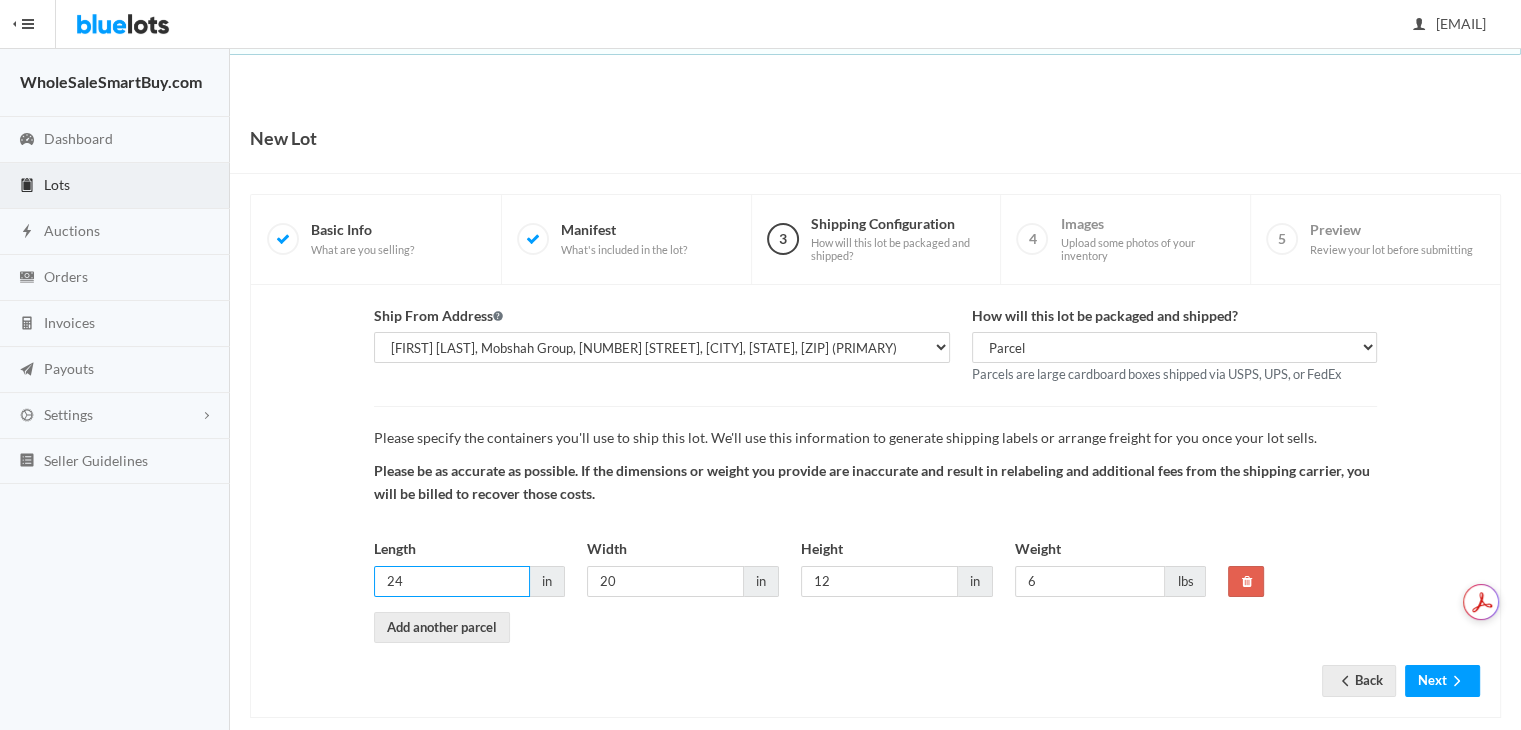 click on "24" at bounding box center [452, 581] 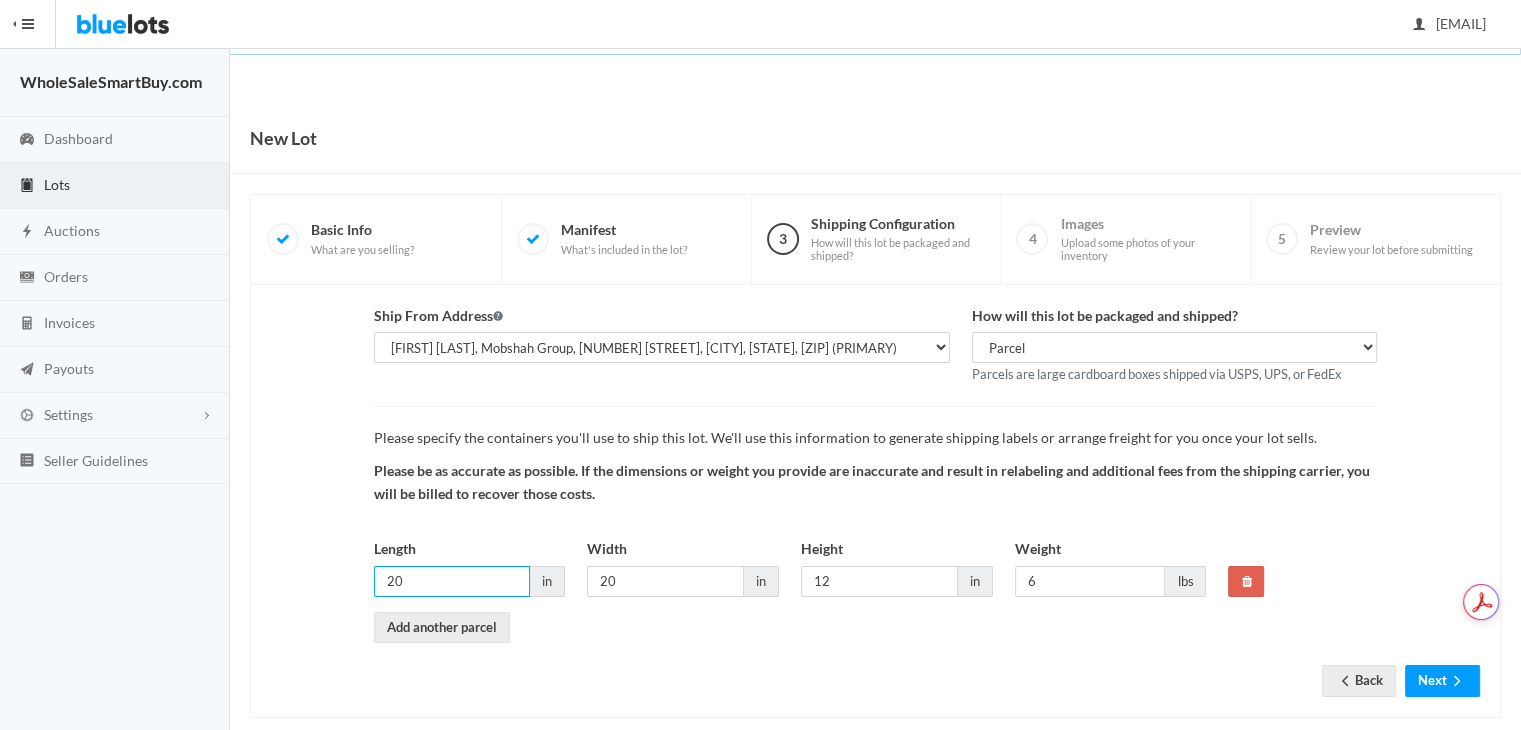 scroll, scrollTop: 27, scrollLeft: 0, axis: vertical 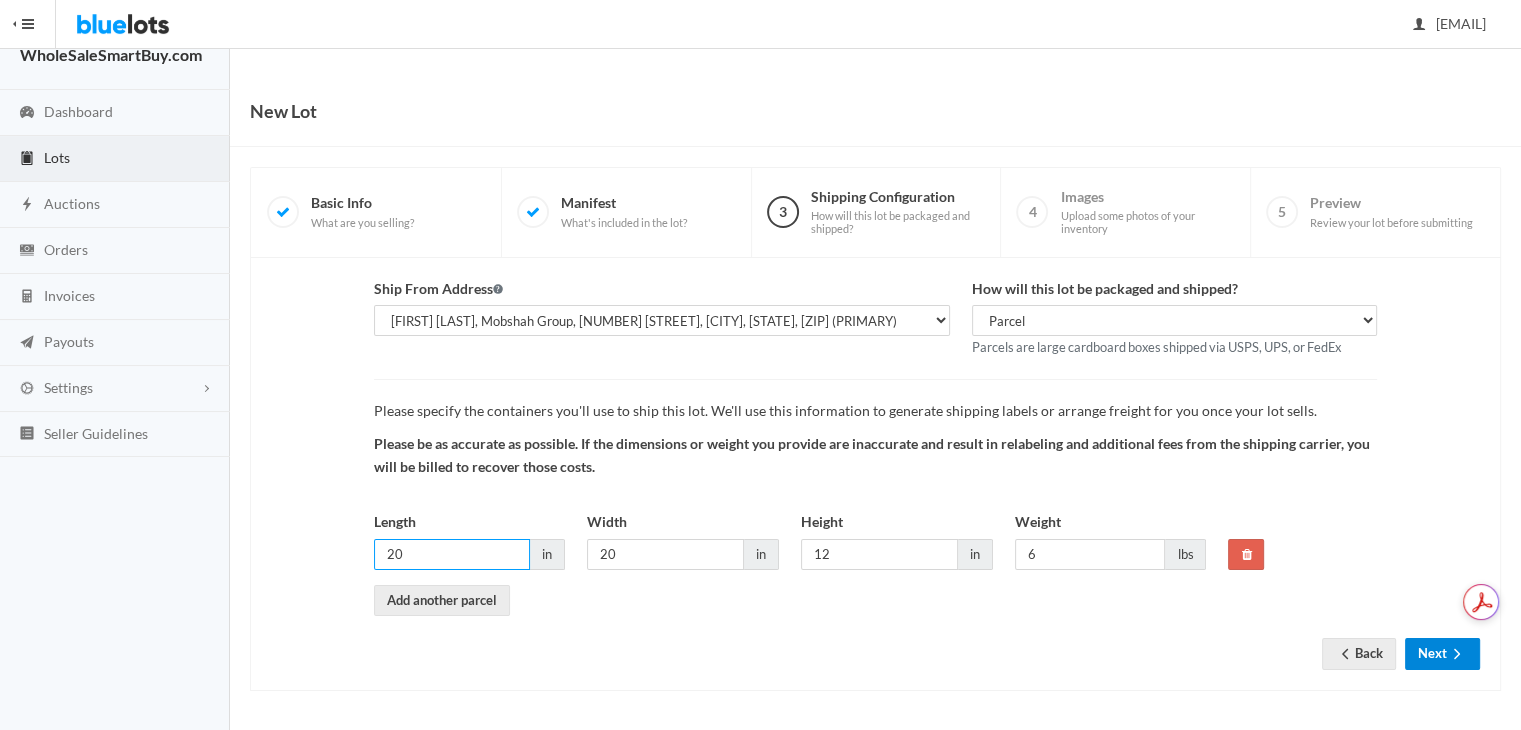 type on "20" 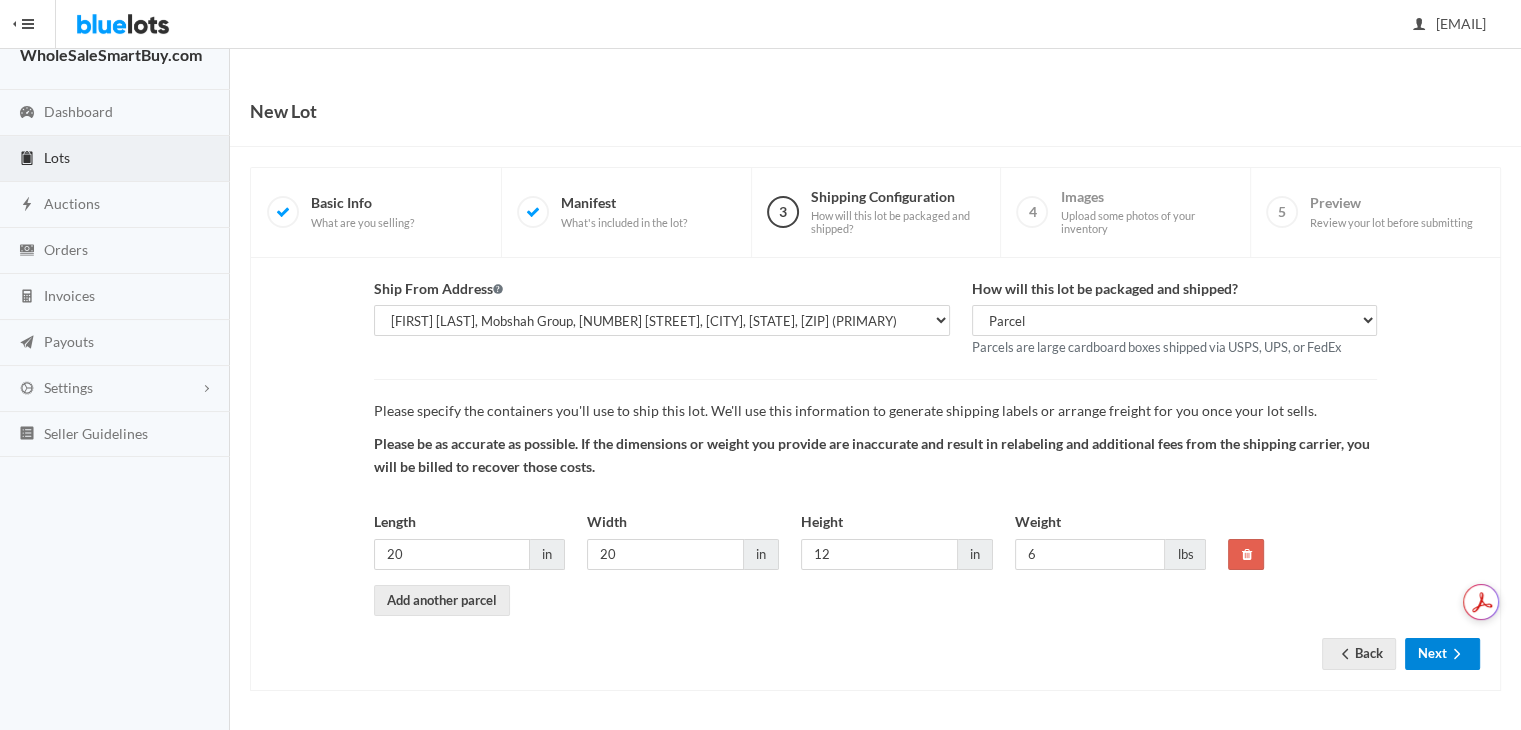 click 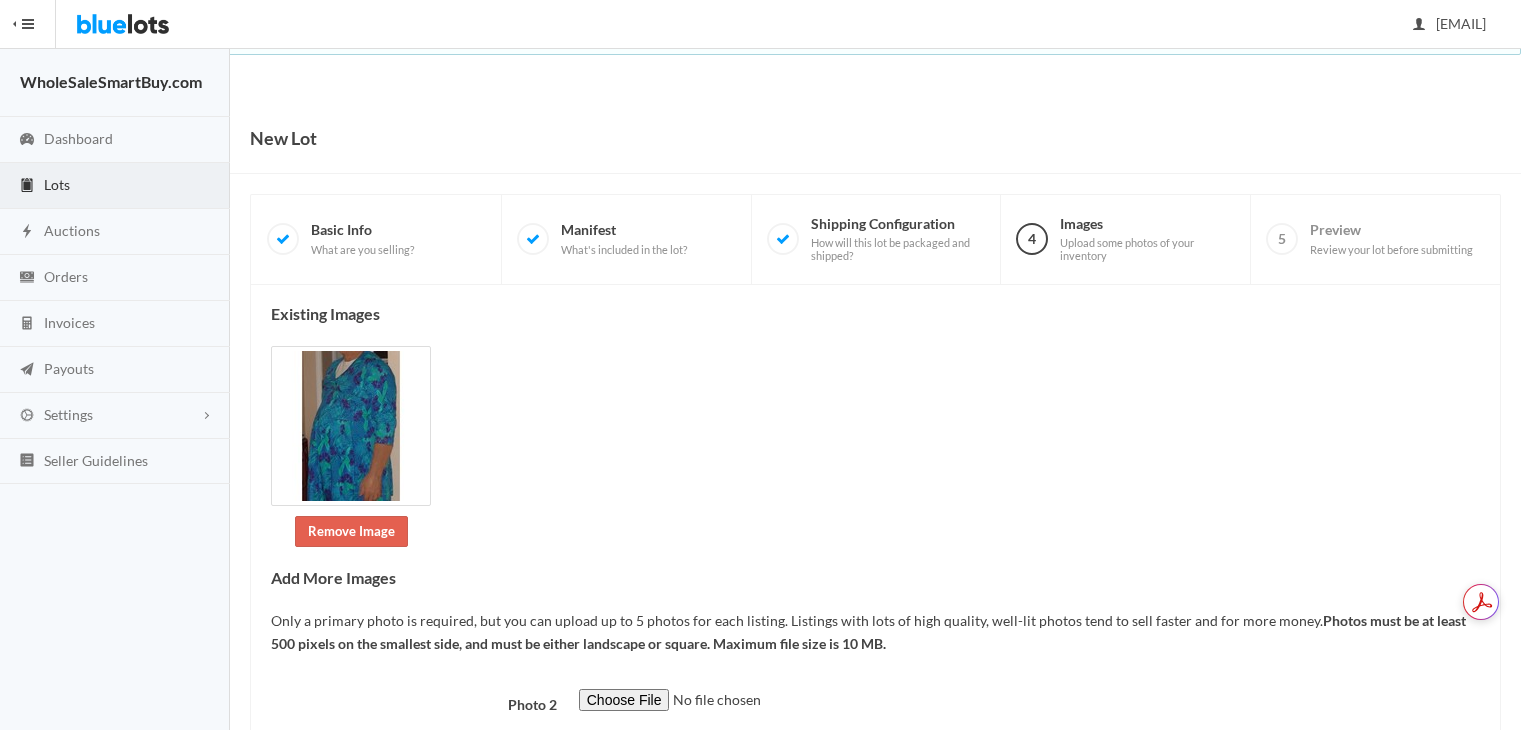 scroll, scrollTop: 0, scrollLeft: 0, axis: both 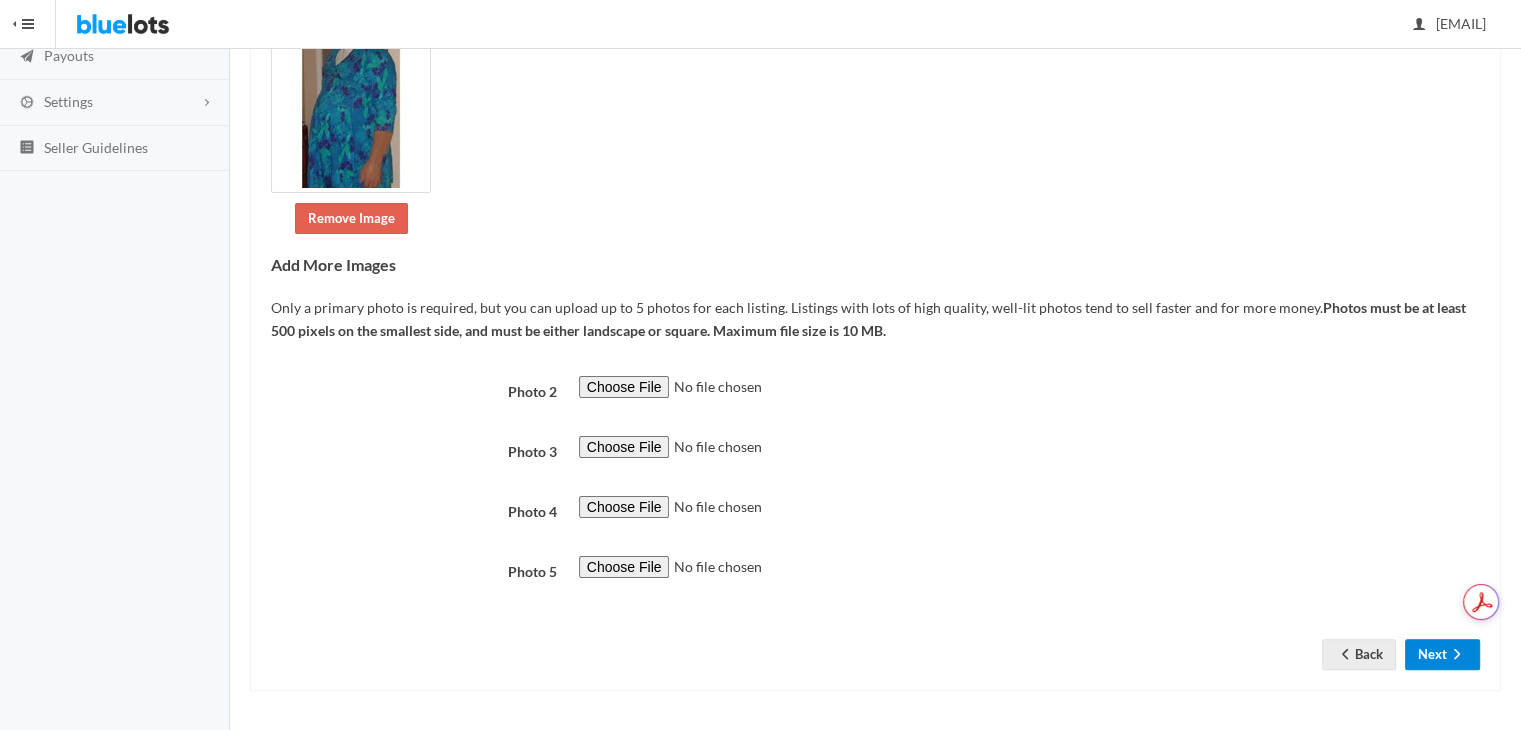 click on "Next" at bounding box center (1442, 654) 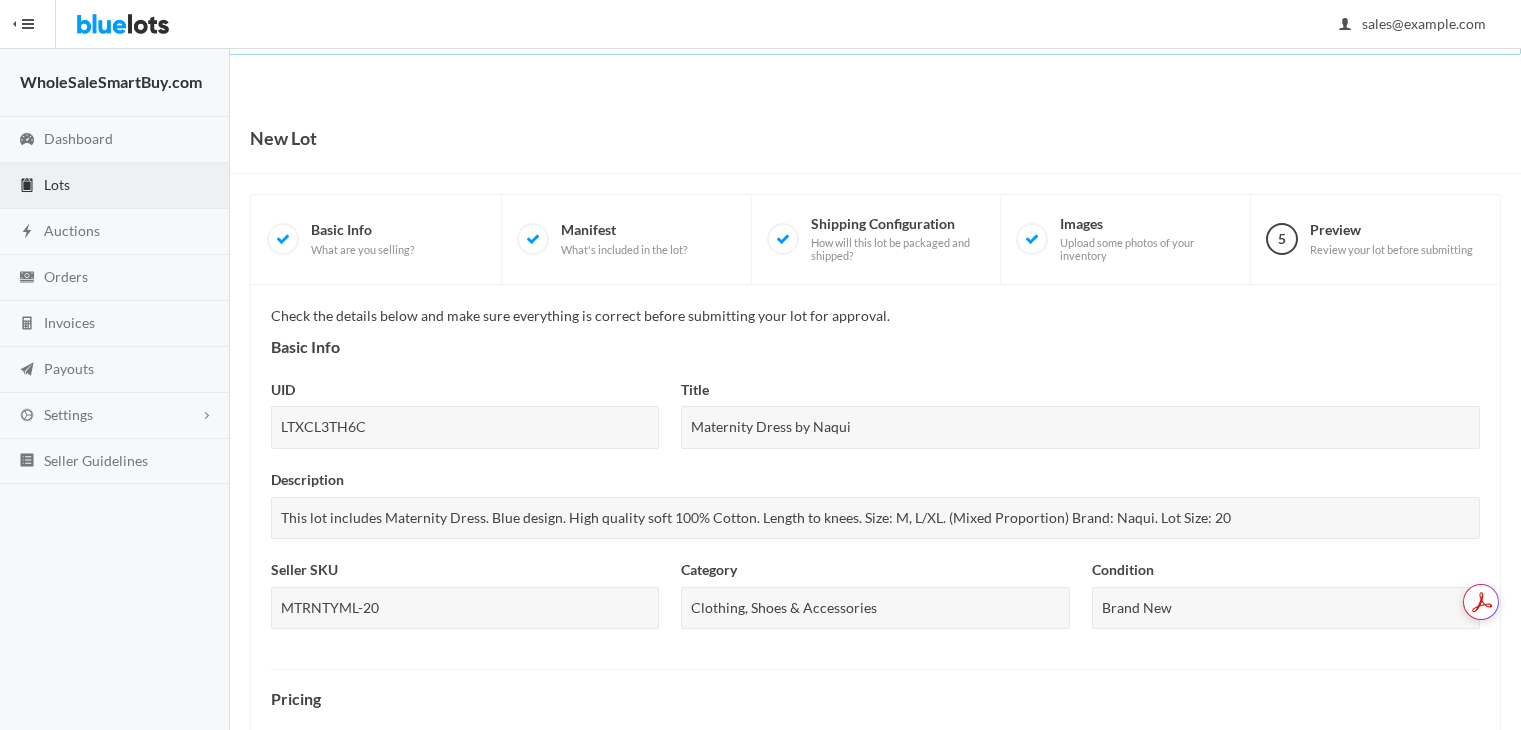 scroll, scrollTop: 0, scrollLeft: 0, axis: both 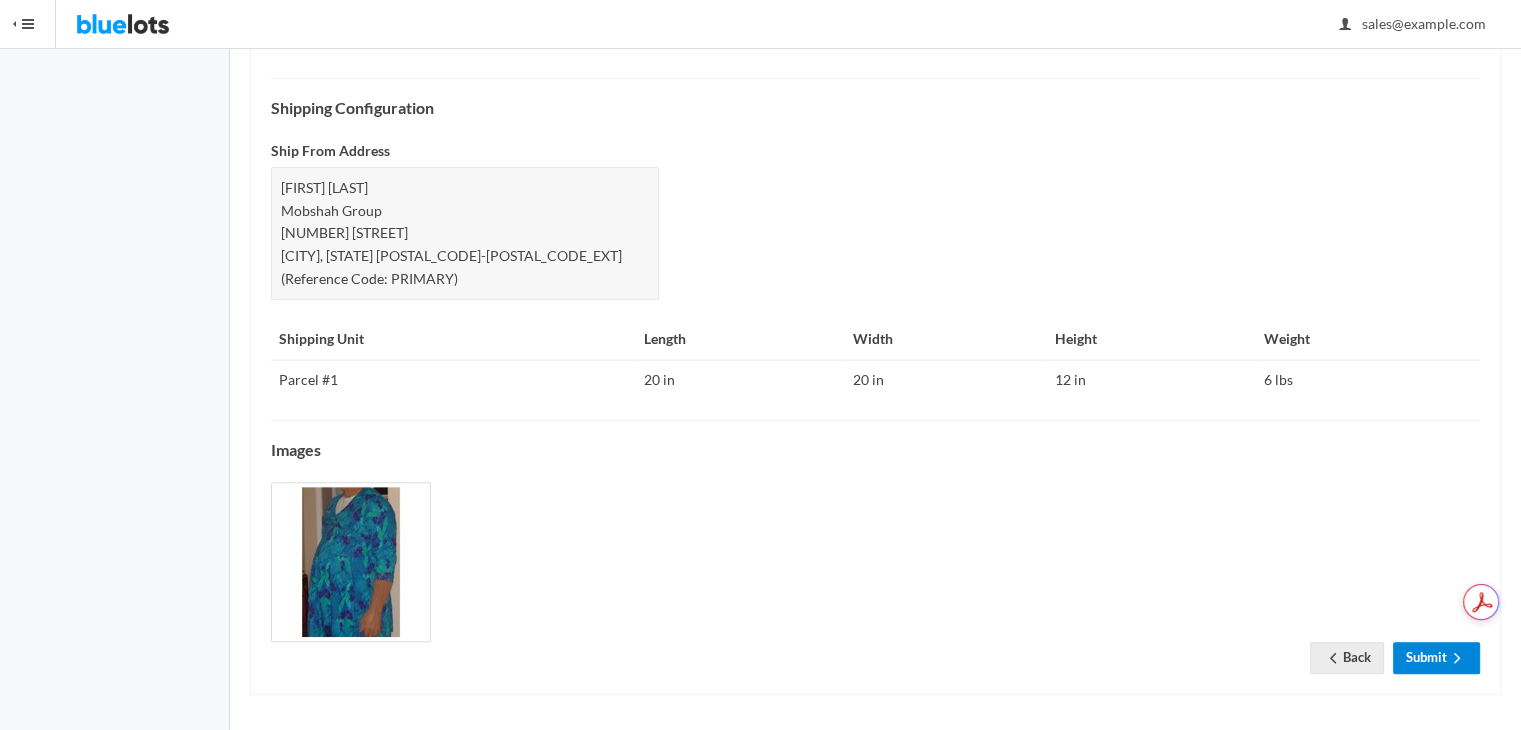 click on "Submit" at bounding box center [1436, 657] 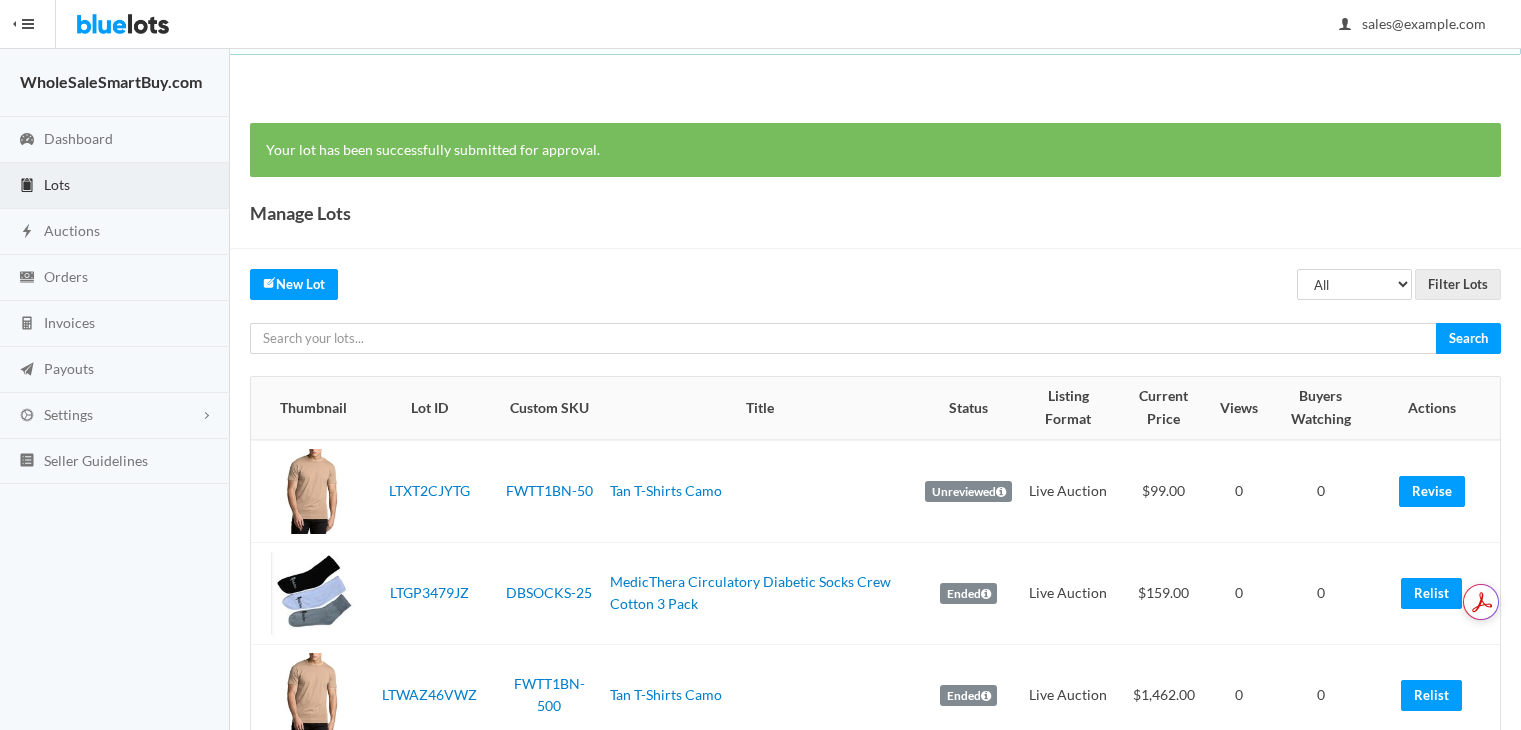 scroll, scrollTop: 0, scrollLeft: 0, axis: both 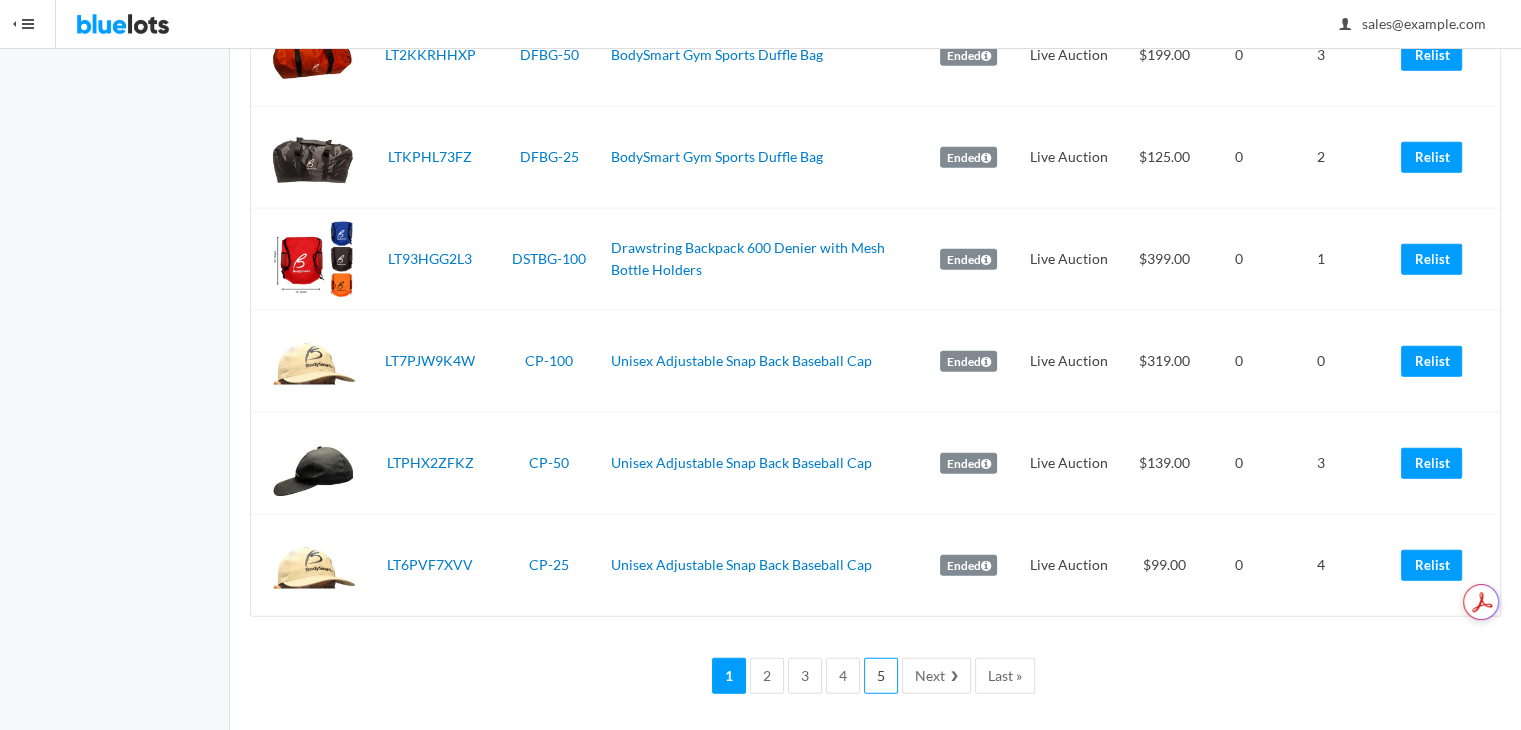 click on "5" at bounding box center [881, 676] 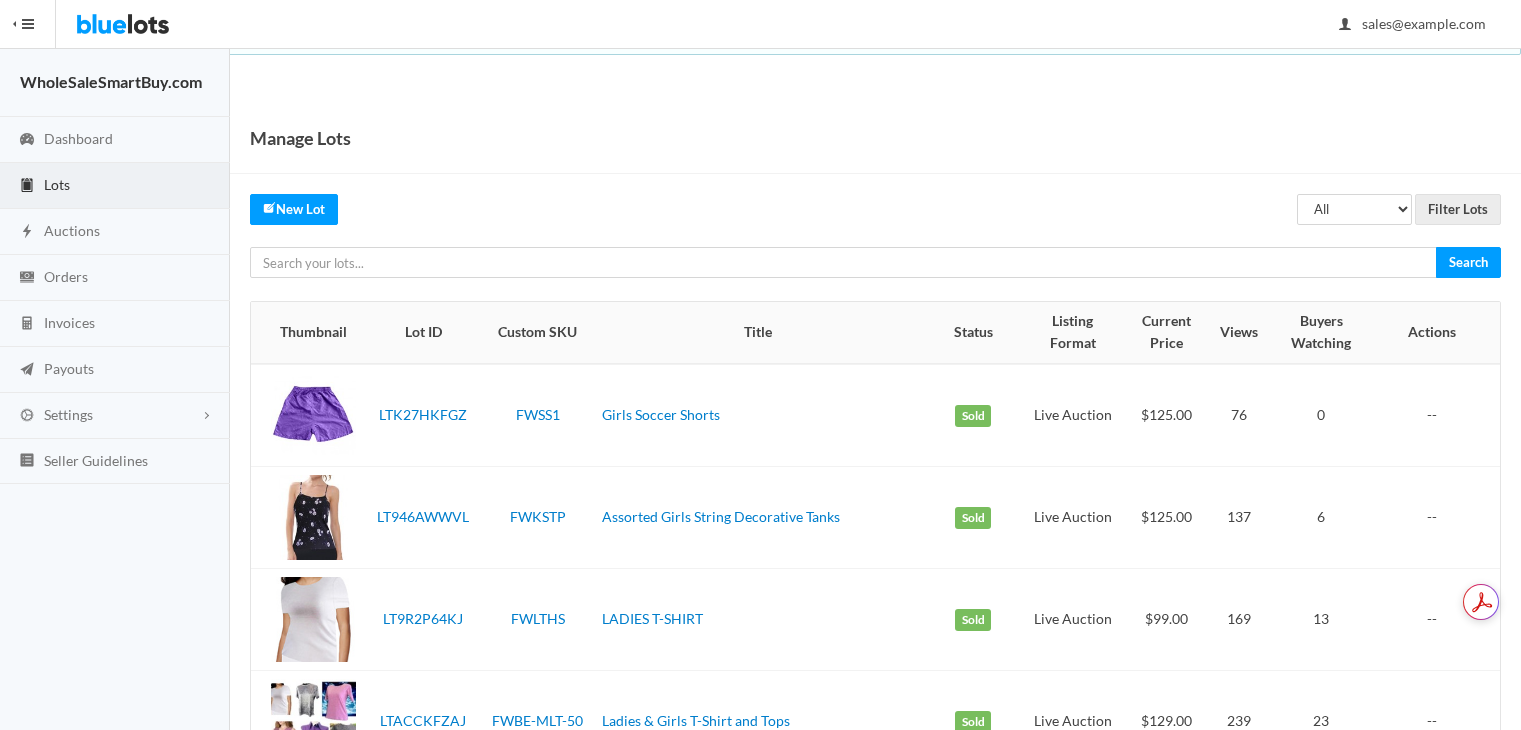 scroll, scrollTop: 0, scrollLeft: 0, axis: both 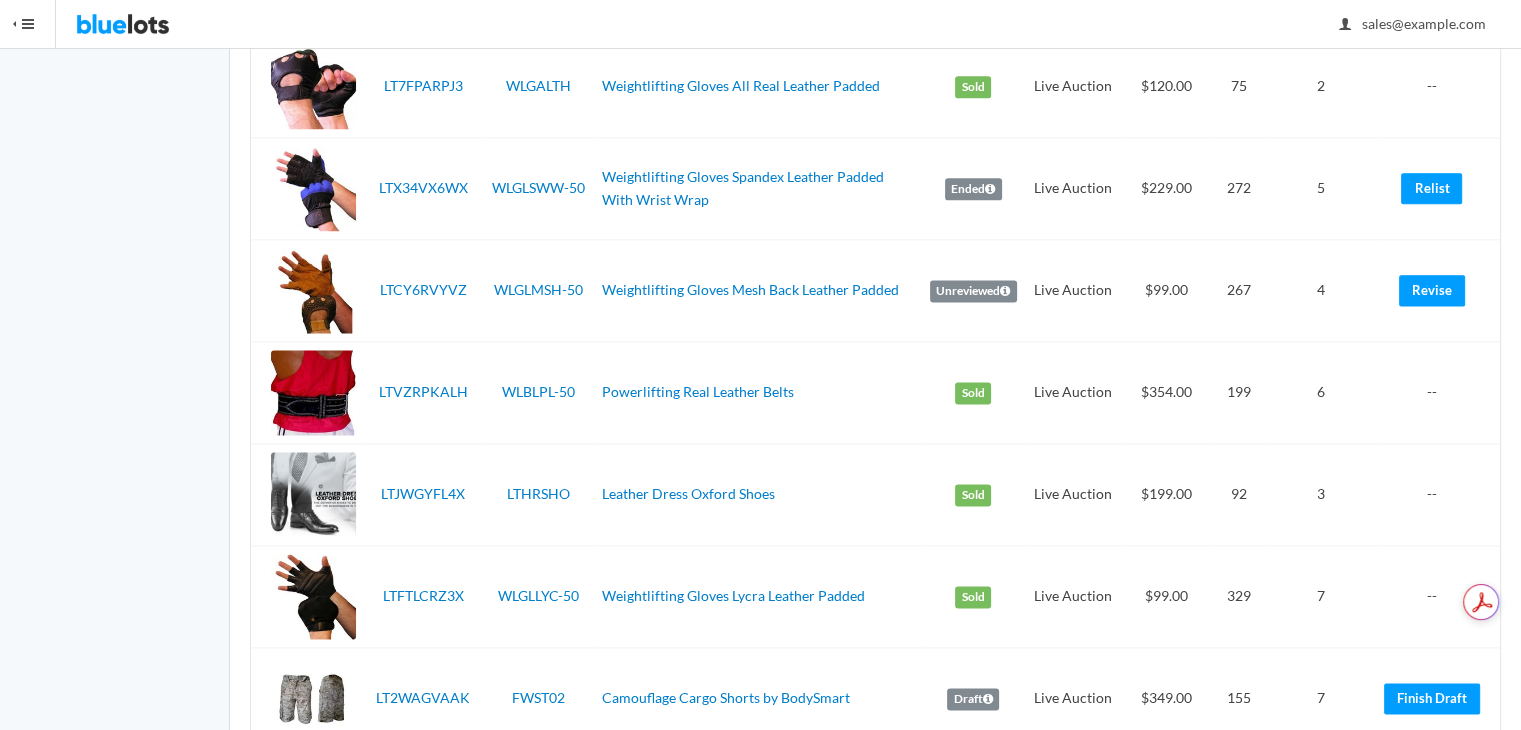 drag, startPoint x: 1535, startPoint y: 73, endPoint x: 1535, endPoint y: 500, distance: 427 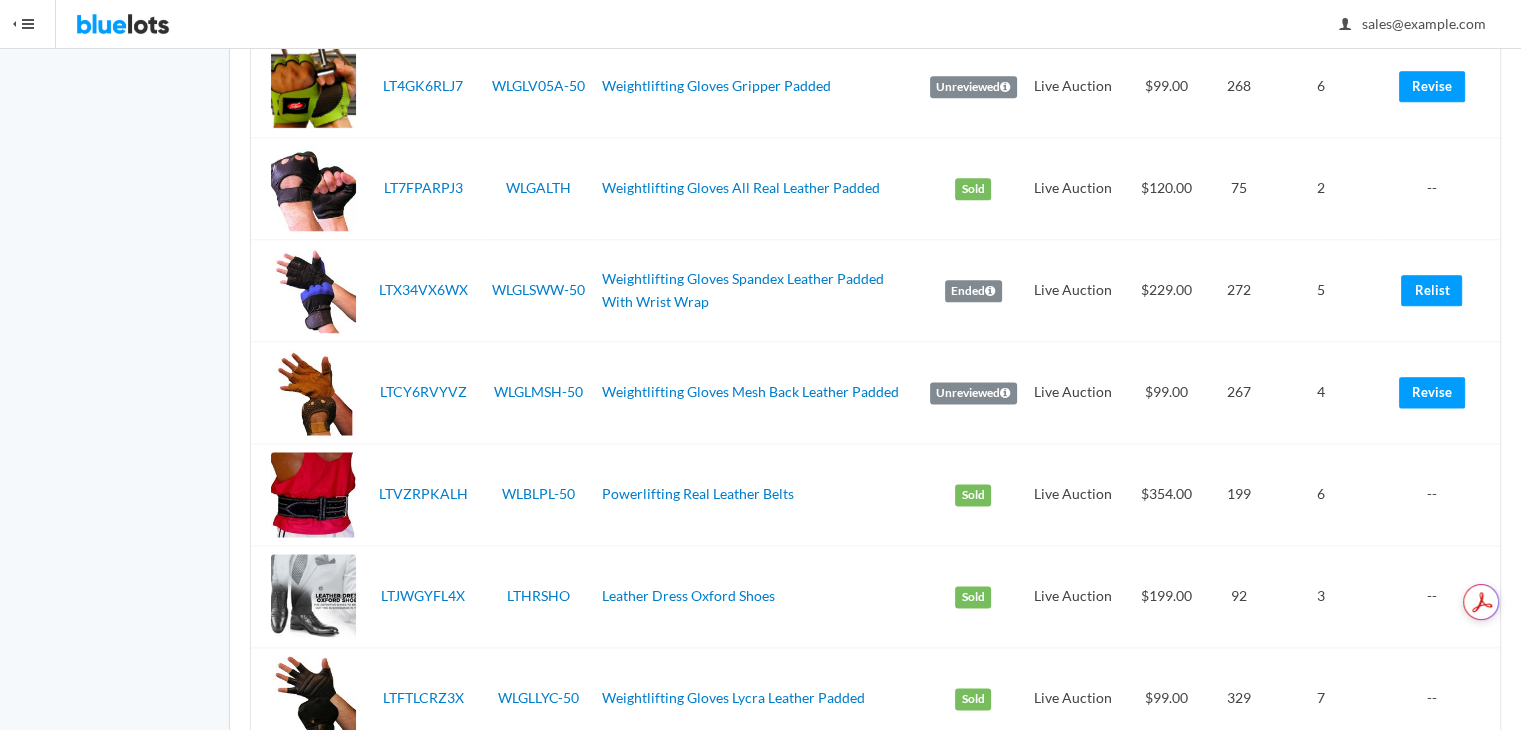 scroll, scrollTop: 2452, scrollLeft: 0, axis: vertical 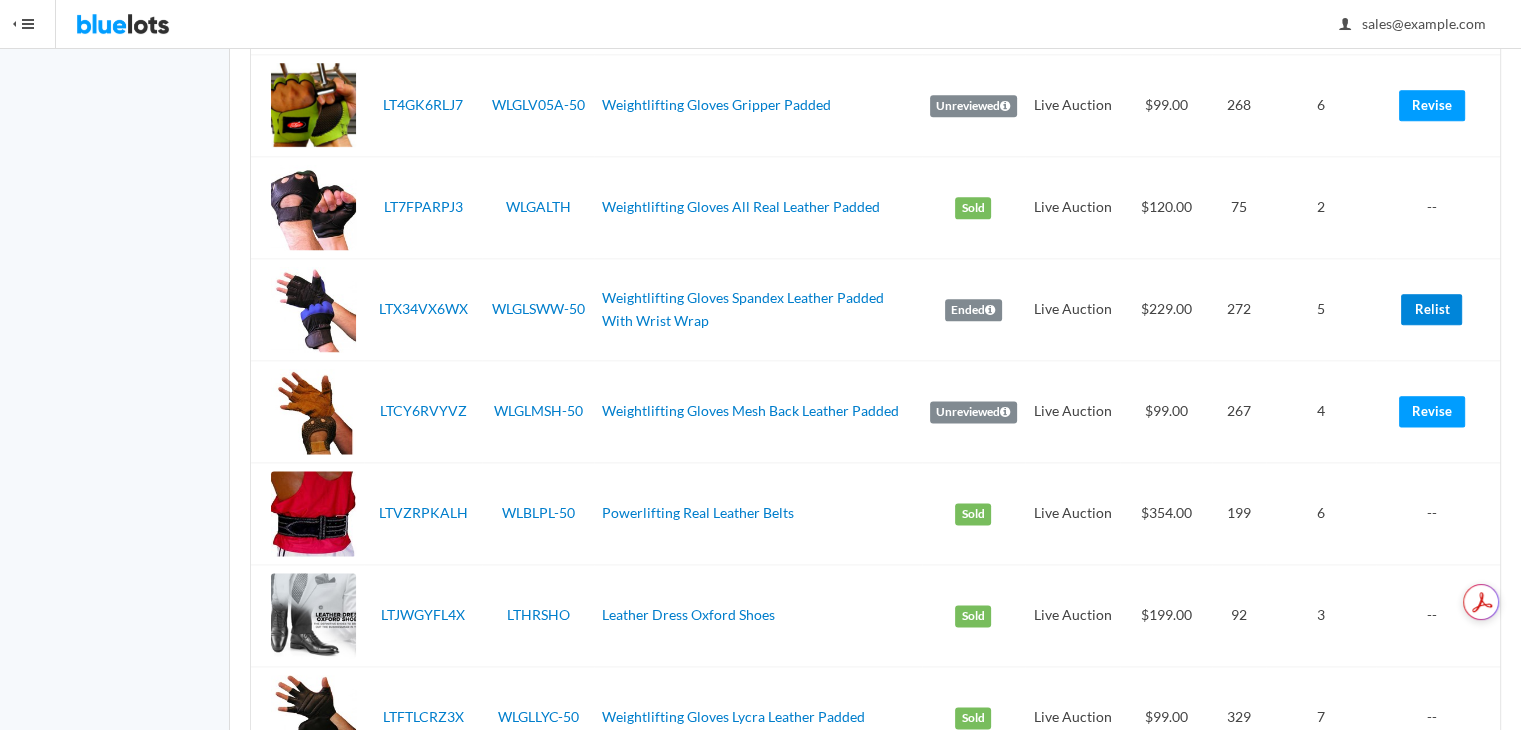 click on "Relist" at bounding box center (1431, 309) 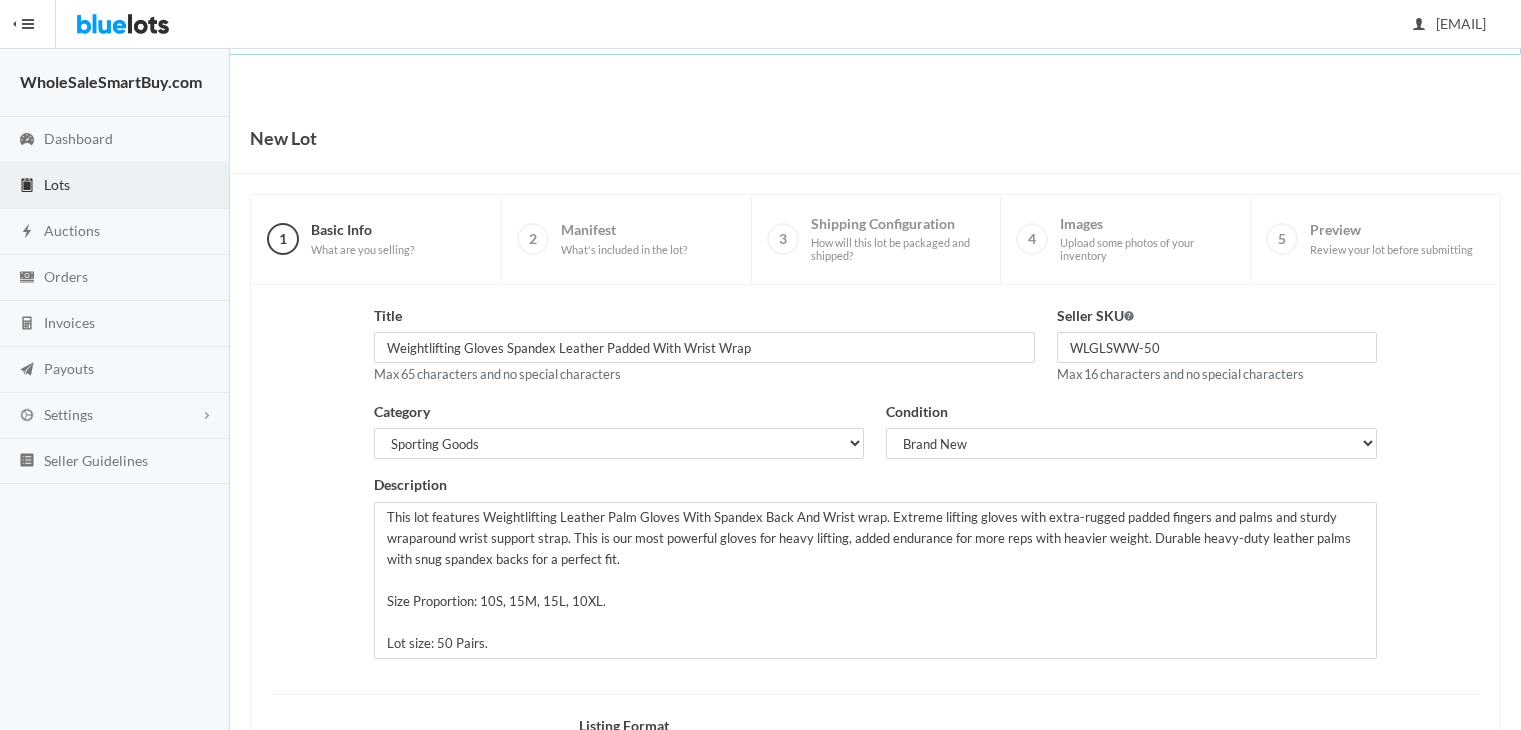 scroll, scrollTop: 0, scrollLeft: 0, axis: both 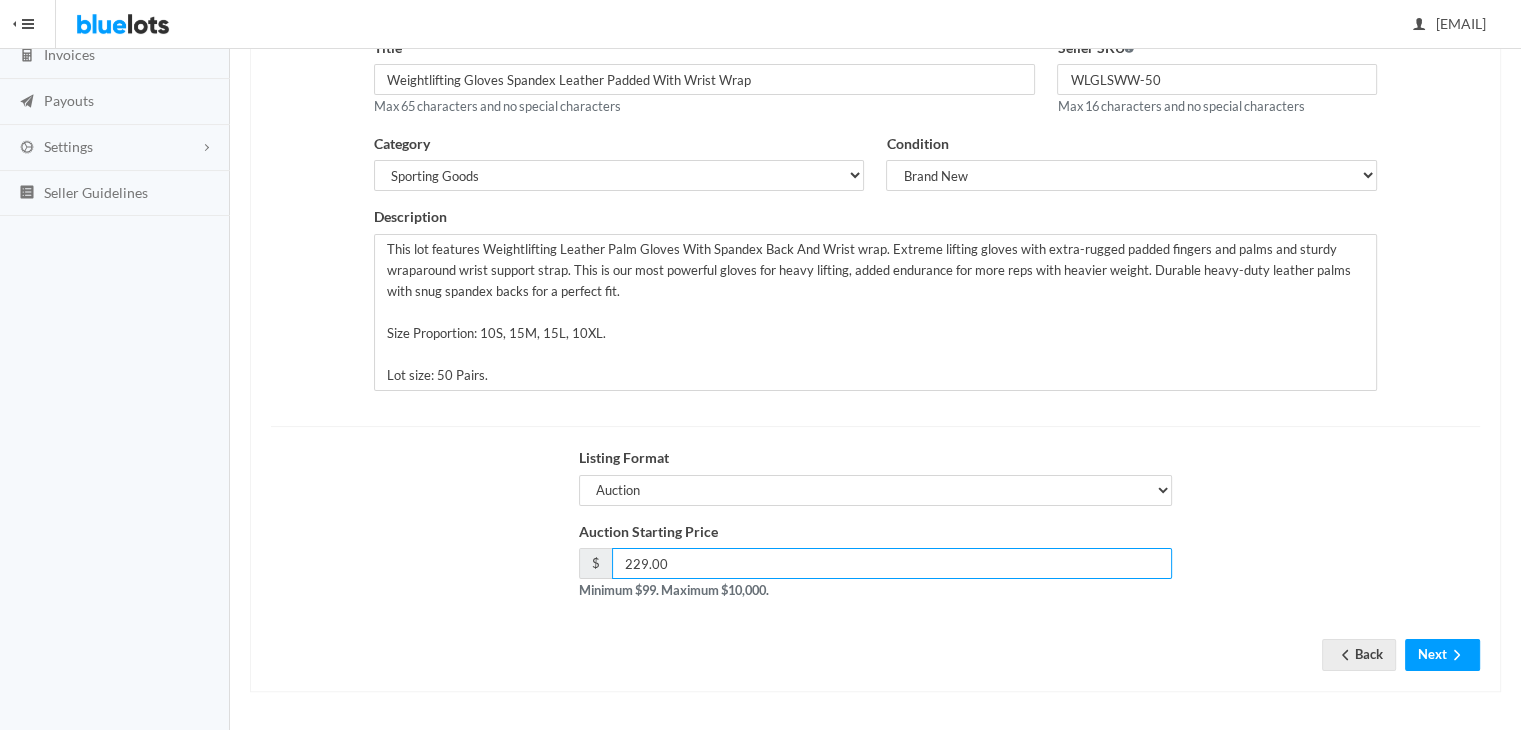 click on "229.00" at bounding box center (892, 563) 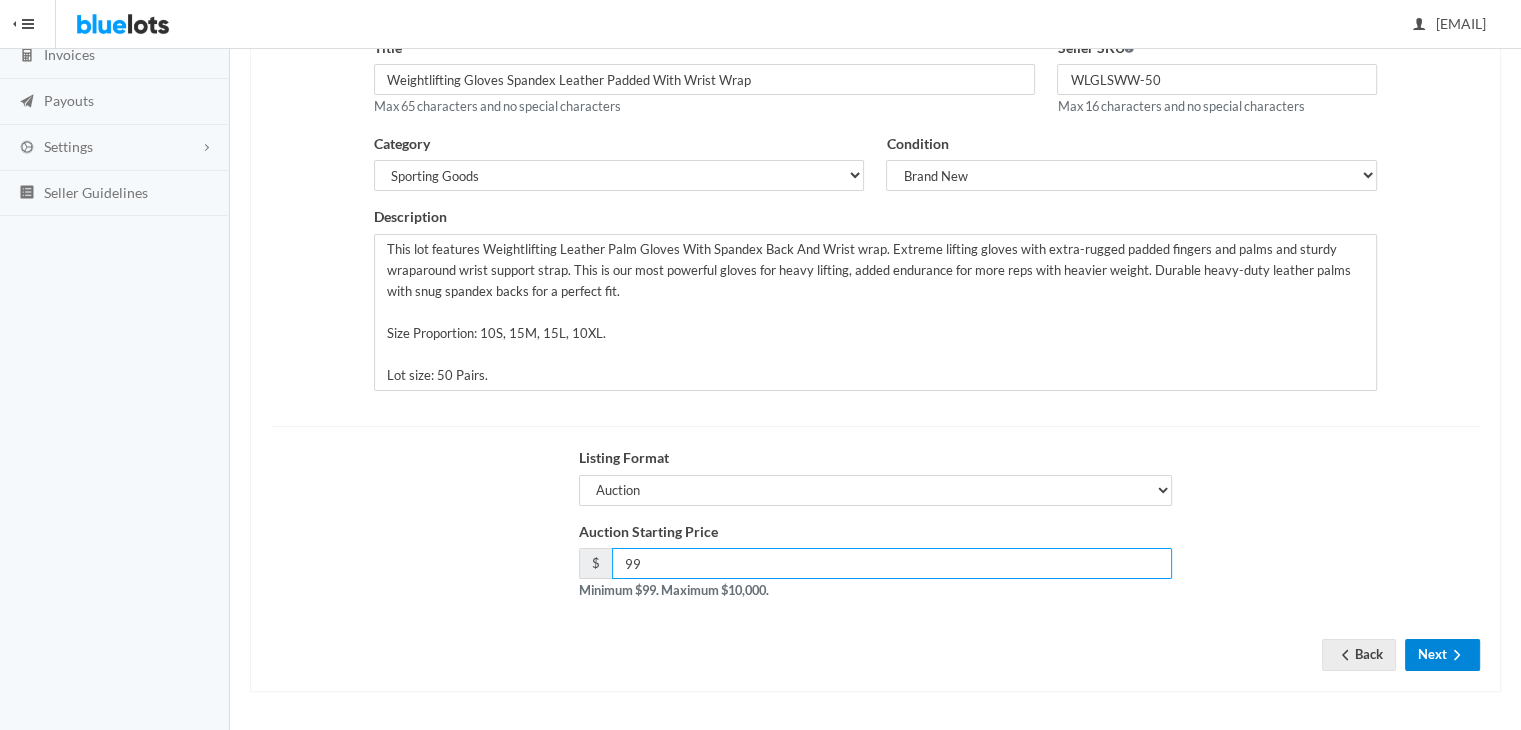 type on "99" 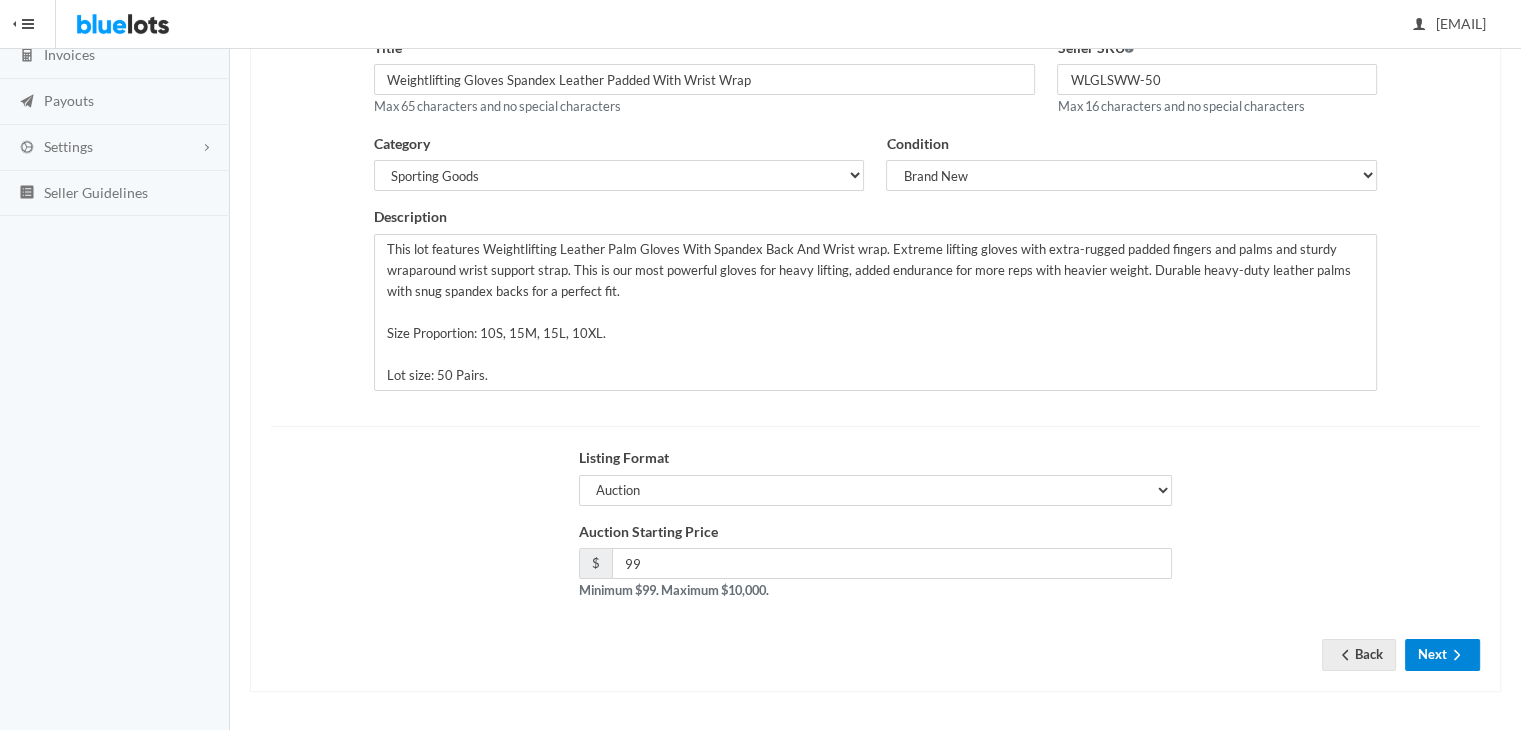 click on "Next" at bounding box center (1442, 654) 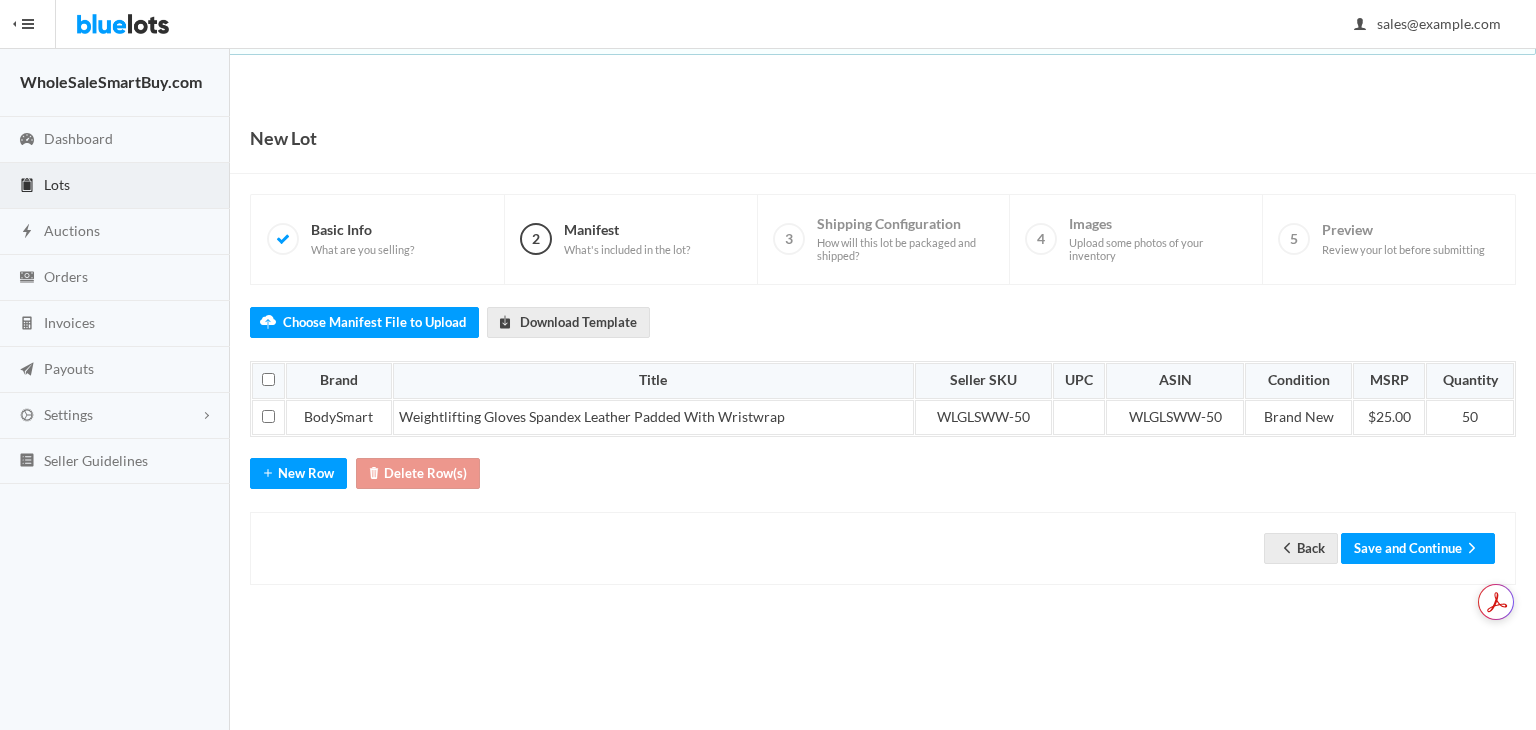 scroll, scrollTop: 0, scrollLeft: 0, axis: both 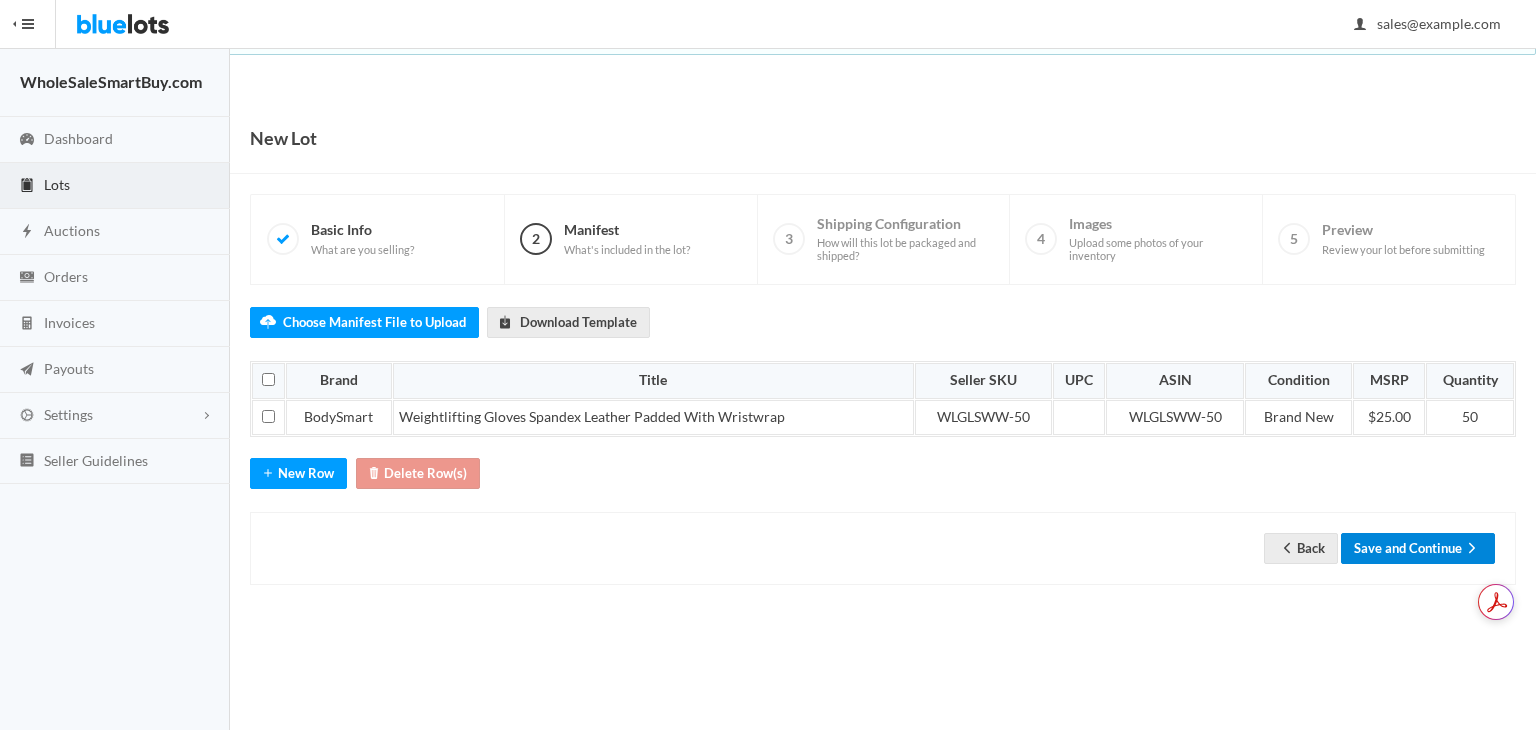 click on "Save and Continue" at bounding box center (1418, 548) 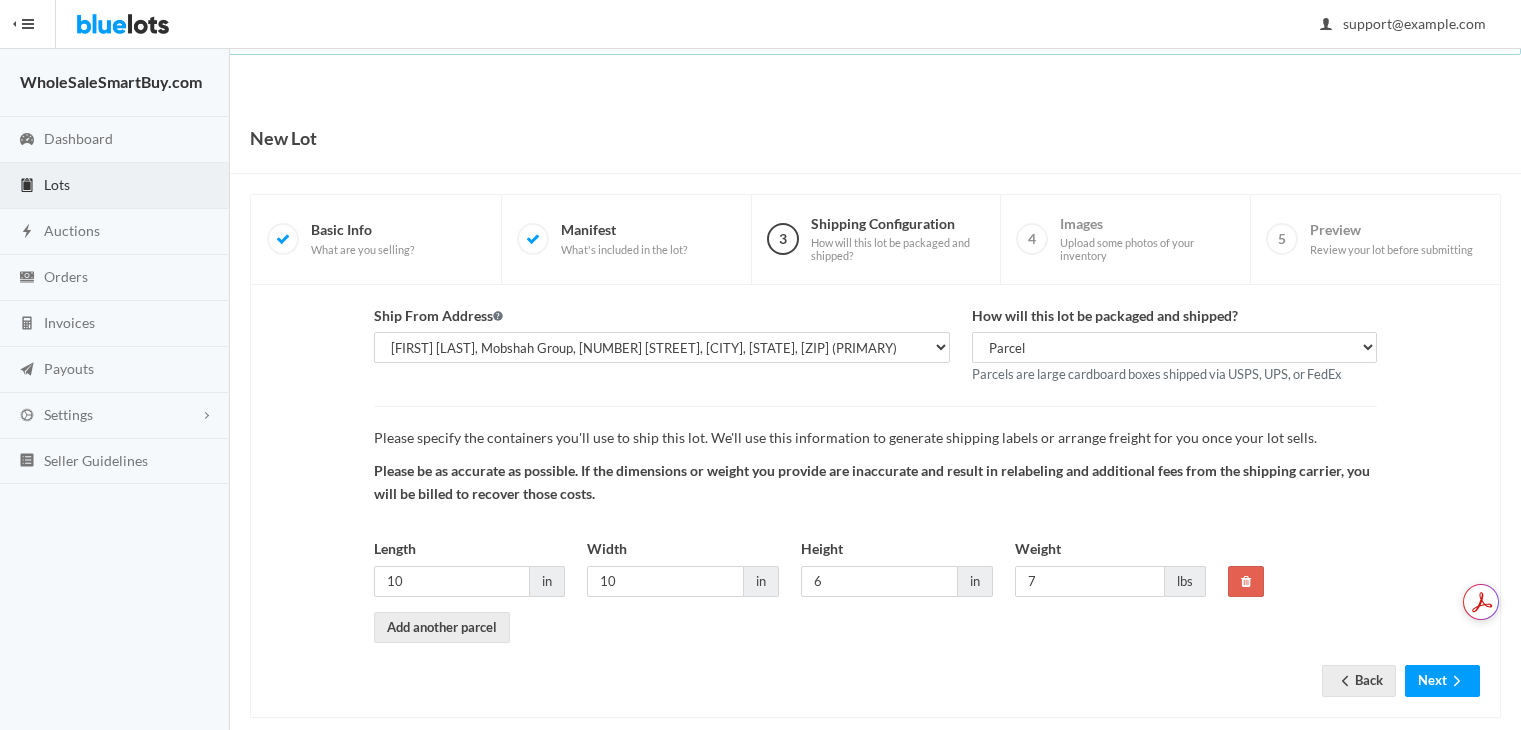 scroll, scrollTop: 0, scrollLeft: 0, axis: both 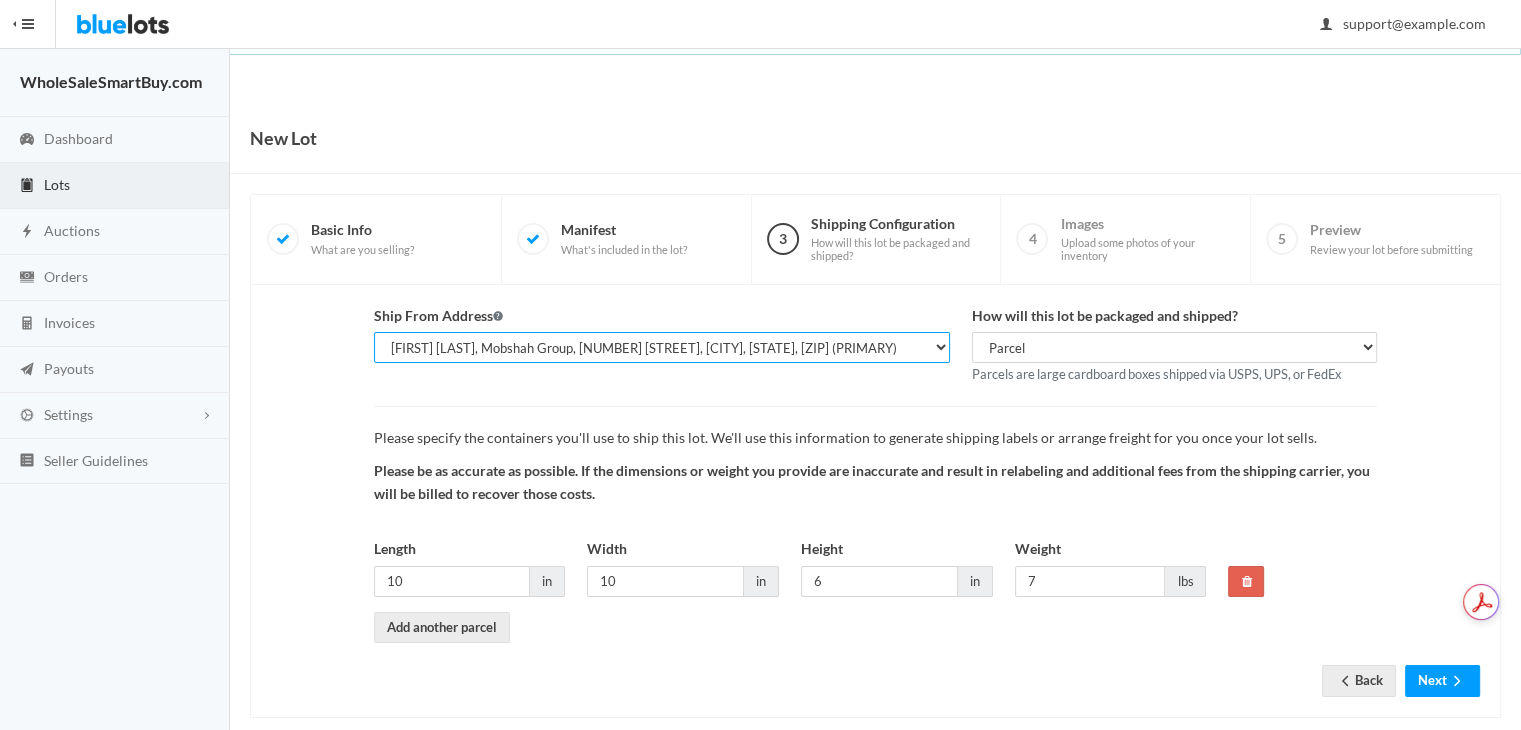 click on "[FIRST] [LAST], WholesaleSmartBuy.com, [NUMBER] [STREET], [CITY], [STATE], [ZIP]
[FIRST] [LAST], Mobshah Group, [NUMBER] [STREET], [CITY], [STATE], [ZIP] (PRIMARY)
[FIRST] [LAST], Mobshah Group, [NUMBER] [STREET] PMB [NUMBER], [CITY], [STATE], [ZIP] (MAIN)" at bounding box center (662, 347) 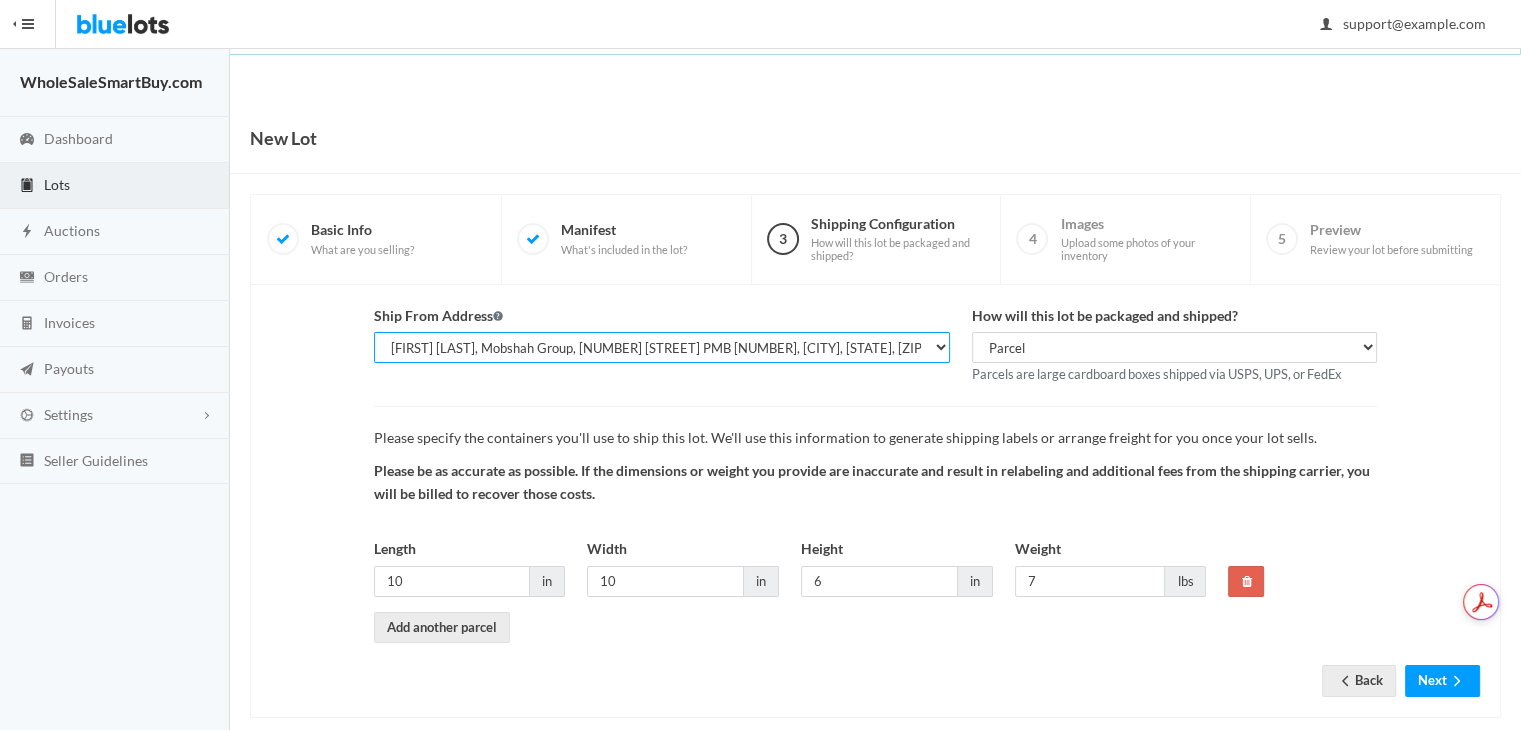 click on "[FIRST] [LAST], WholesaleSmartBuy.com, [NUMBER] [STREET], [CITY], [STATE], [ZIP]
[FIRST] [LAST], Mobshah Group, [NUMBER] [STREET], [CITY], [STATE], [ZIP] (PRIMARY)
[FIRST] [LAST], Mobshah Group, [NUMBER] [STREET] PMB [NUMBER], [CITY], [STATE], [ZIP] (MAIN)" at bounding box center [662, 347] 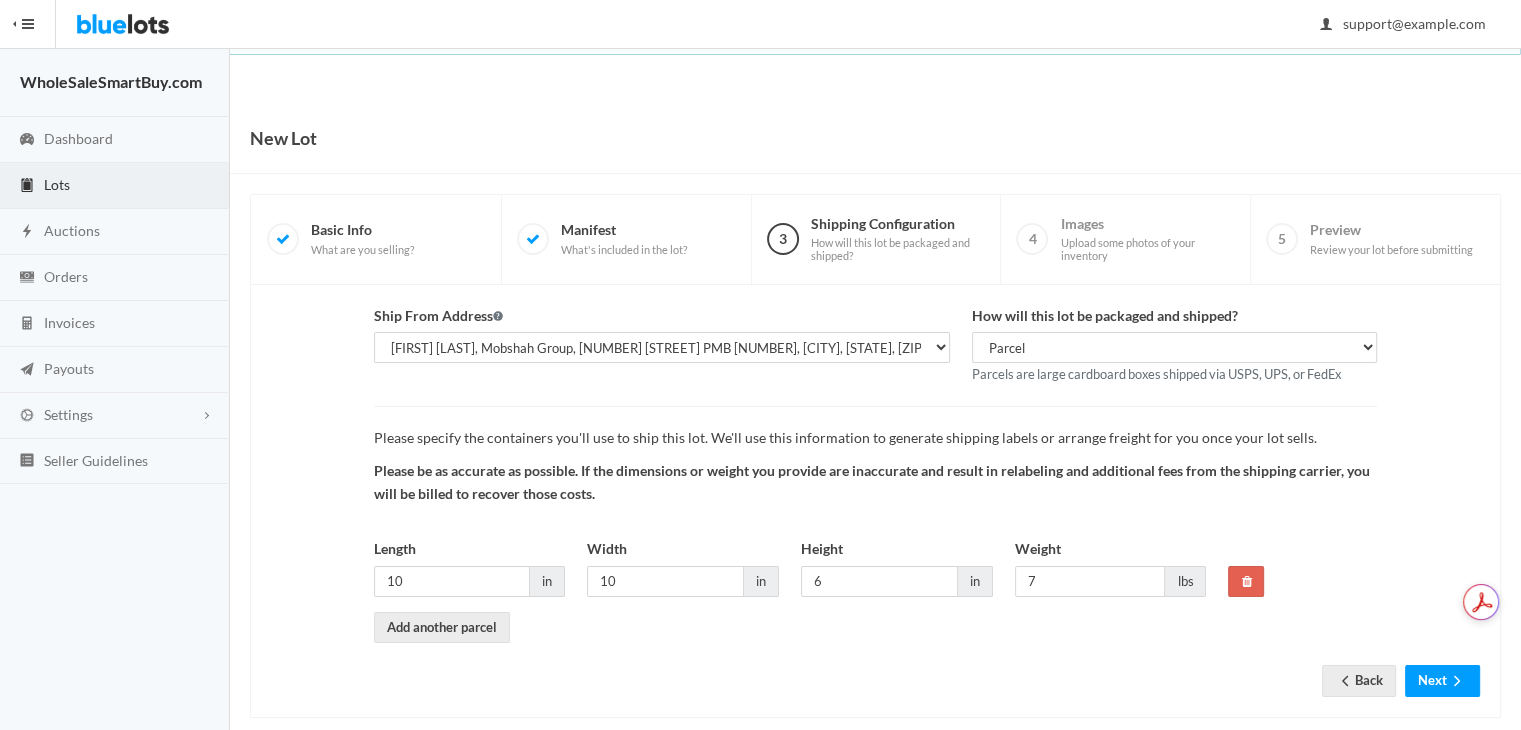 click on "Ship From Address
Shahzad Latif, WholesaleSmartBuy.com, 2077 W Roosevelt Rd, Wheaton, IL, 60187-6028
Shahzad Latif, Mobshah Group, 99 E Roosevelt Rd, Lombard, IL, 60148-4536 (PRIMARY)
Shahzad Latif, Mobshah Group, 444 E Roosevelt Rd PMB 103, Lombard, IL, 60148-4630 (MAIN)
How will this lot be packaged and shipped?
Parcel
Pallet
Truckload
Parcels are large cardboard boxes shipped via USPS, UPS, or FedEx
Please specify the containers you'll use to ship this lot. We'll use this information to generate shipping labels or arrange freight for you once your lot sells.
6" at bounding box center (875, 485) 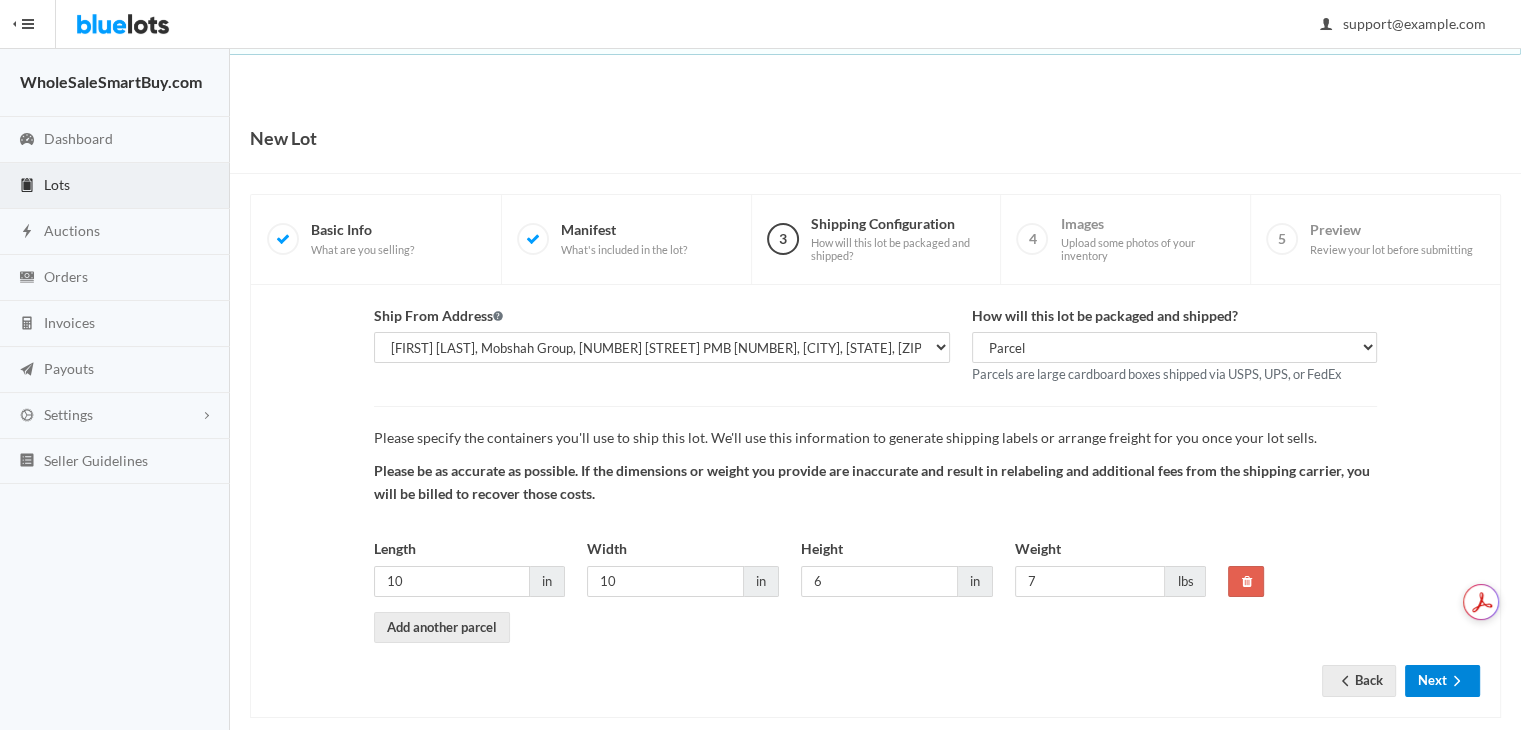click on "Next" at bounding box center [1442, 680] 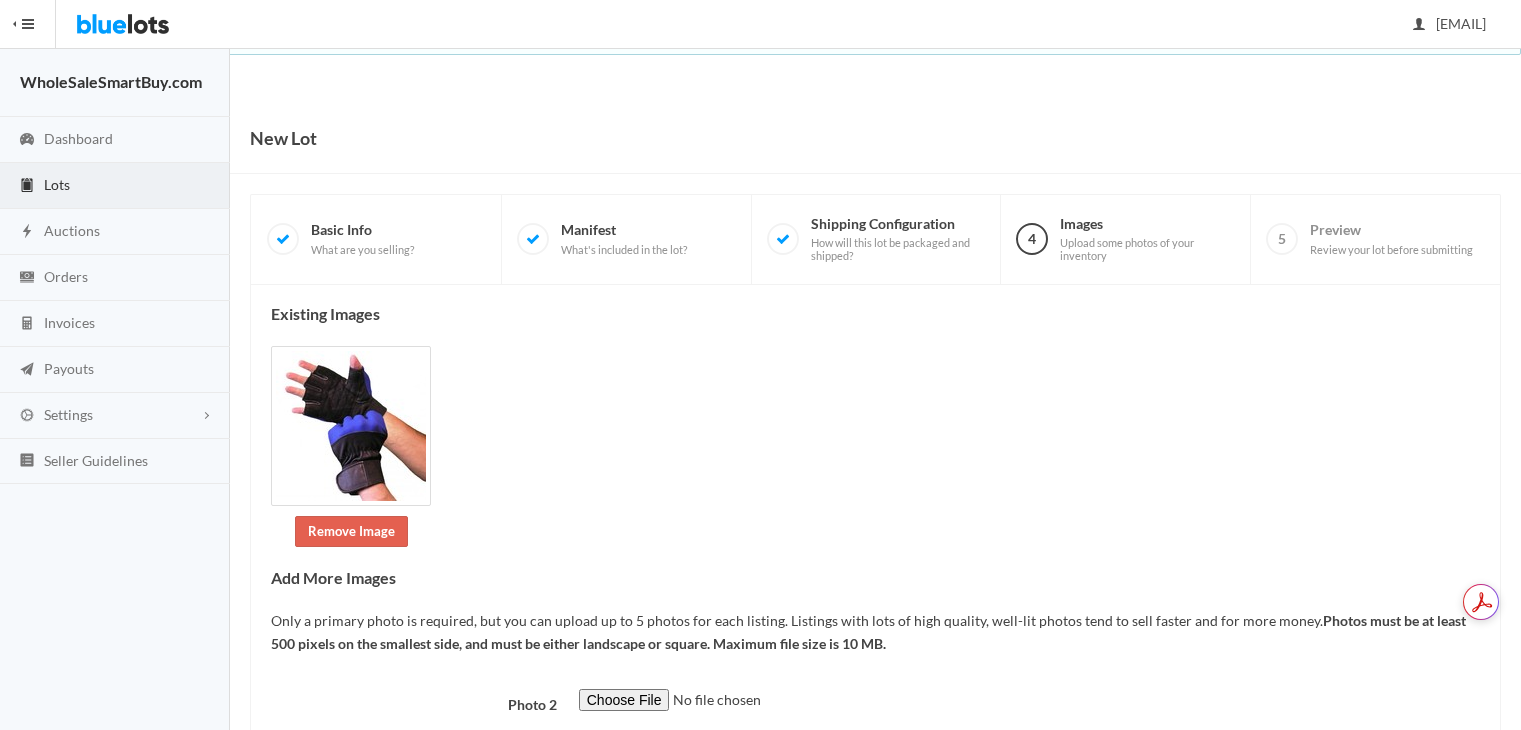 scroll, scrollTop: 0, scrollLeft: 0, axis: both 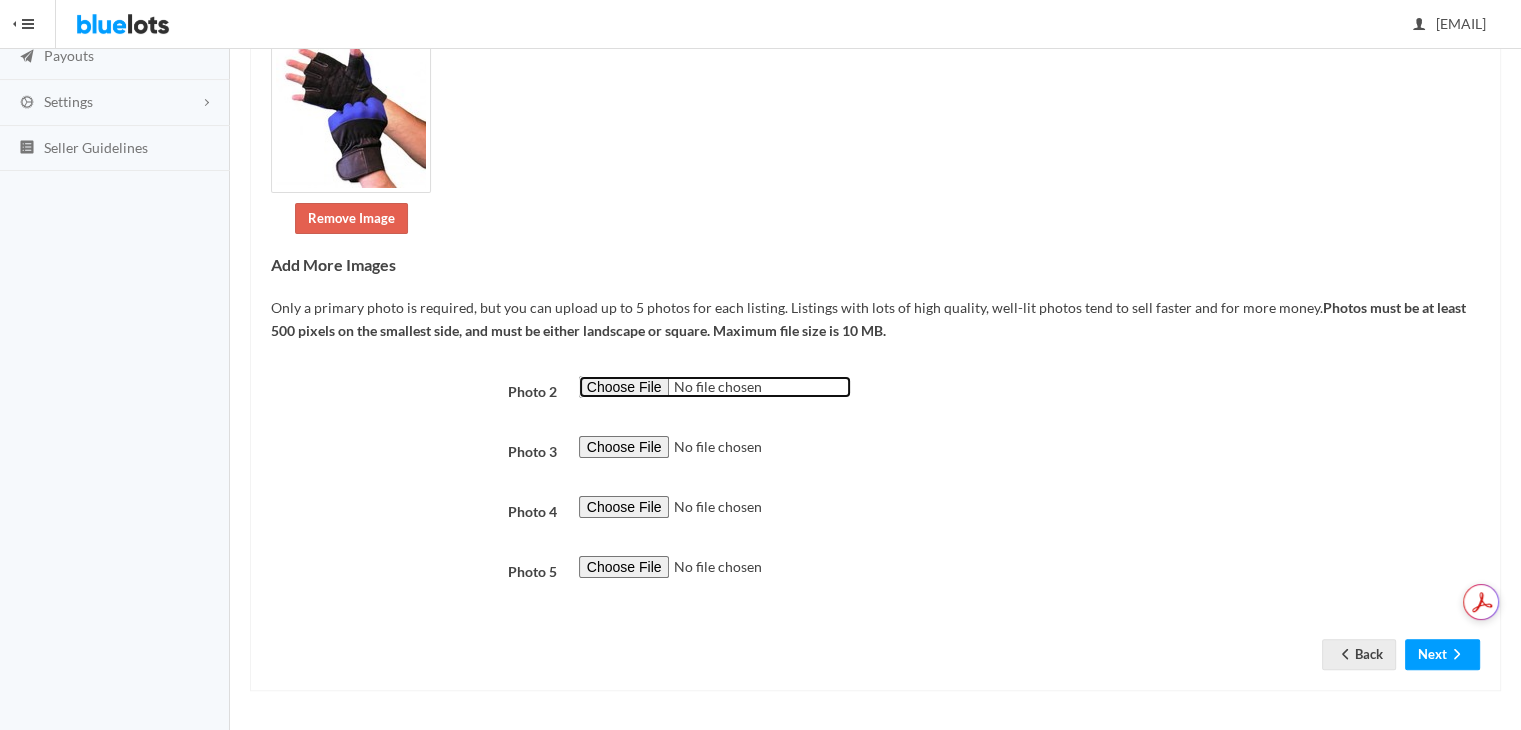 click at bounding box center (715, 387) 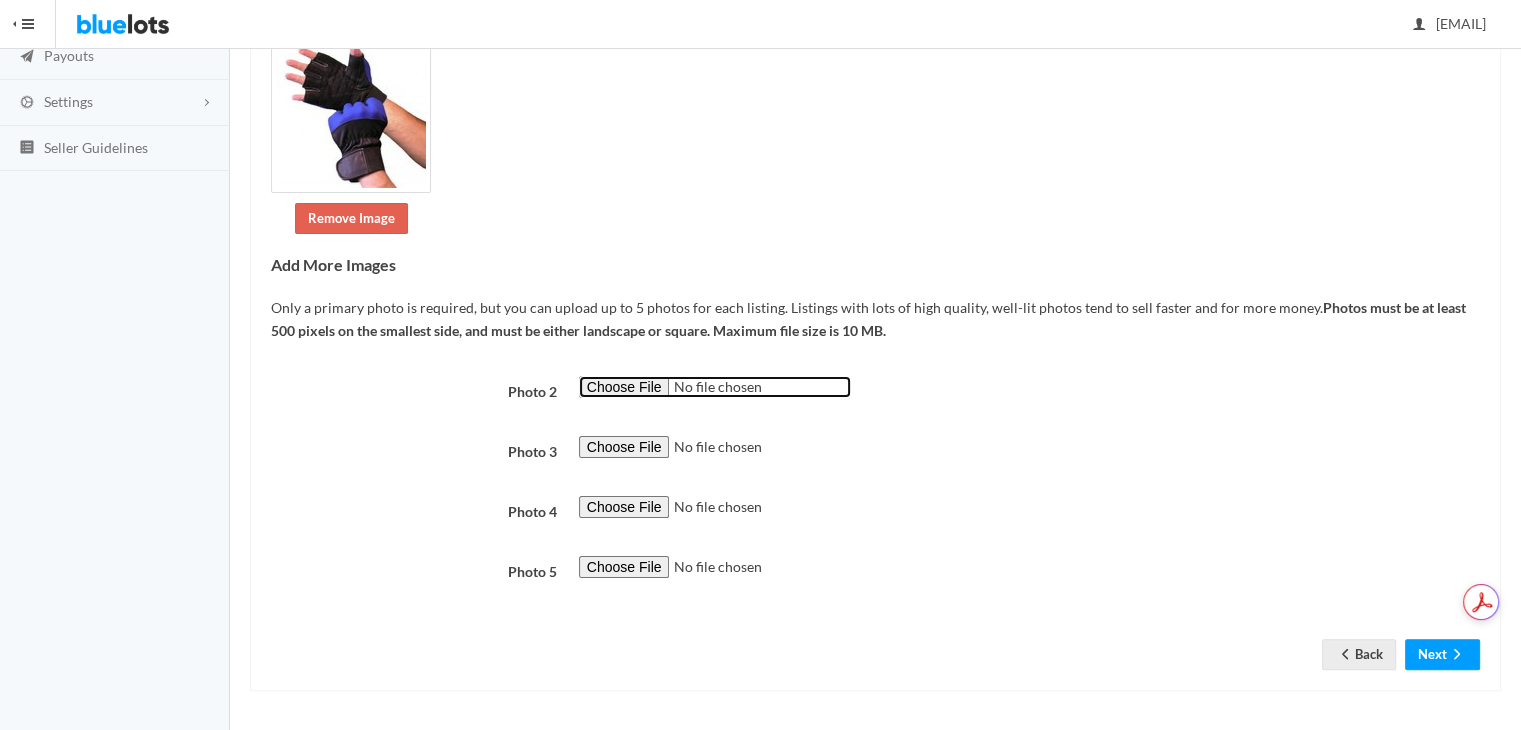 type on "C:\fakepath\WLGLSPNDXWW-BK.JPG" 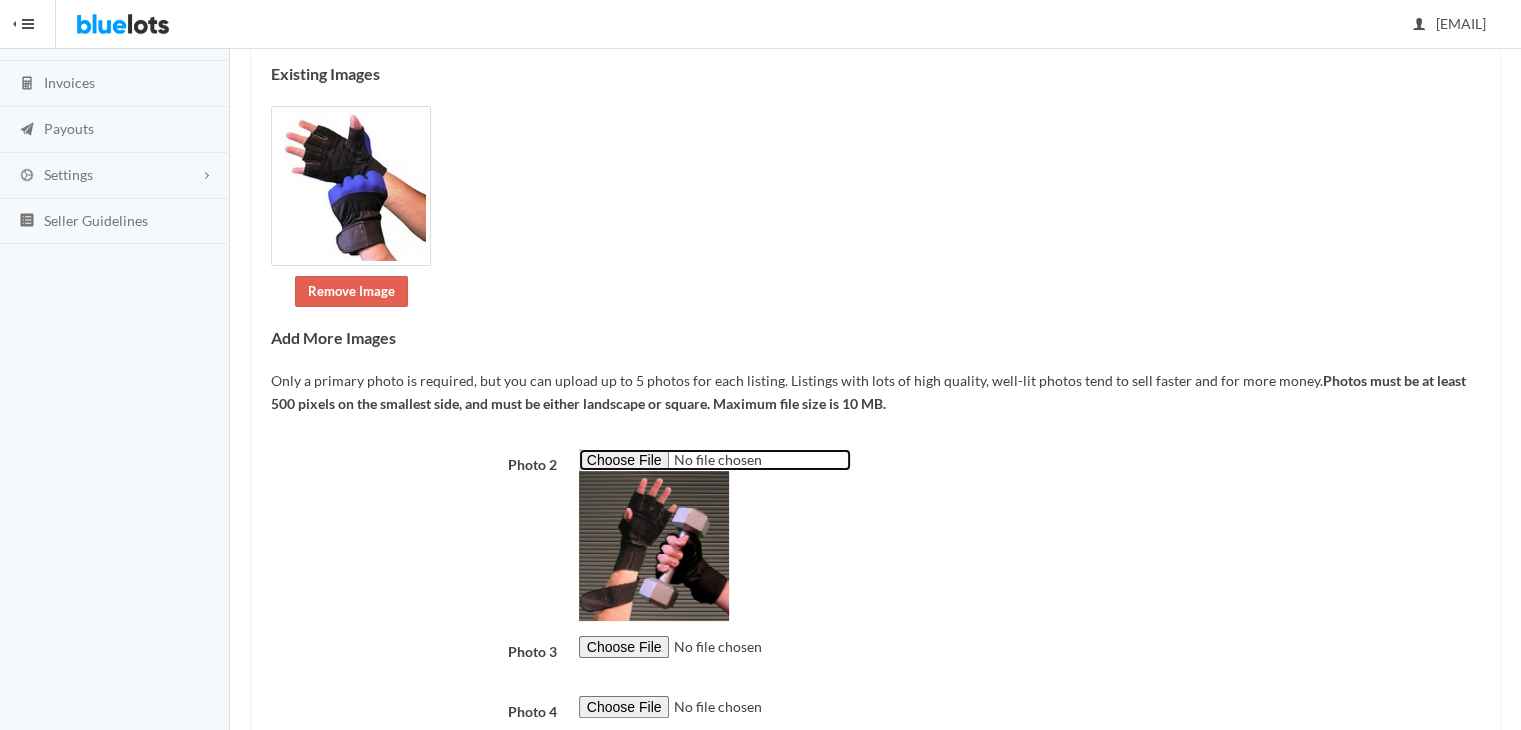 scroll, scrollTop: 233, scrollLeft: 0, axis: vertical 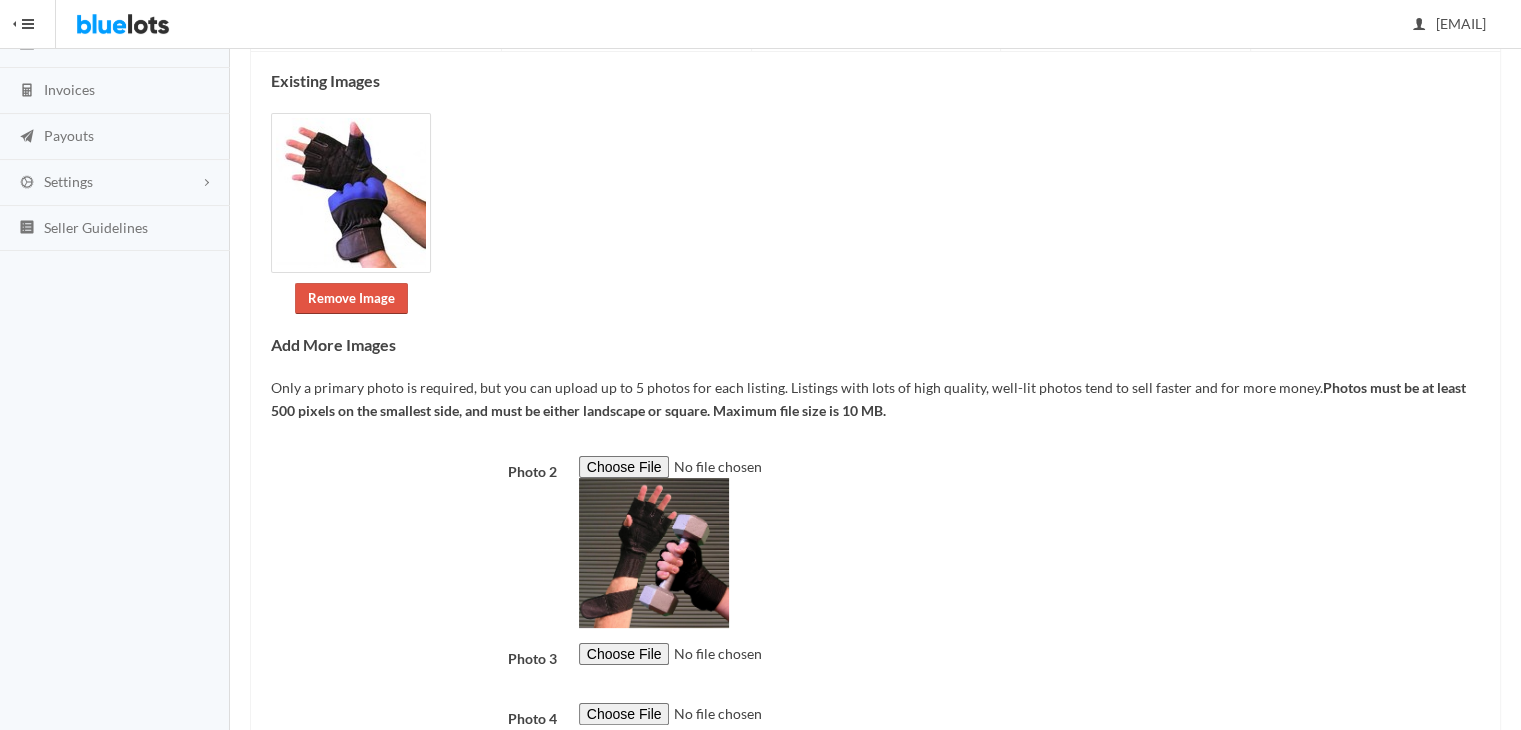 click on "Remove Image" at bounding box center [351, 298] 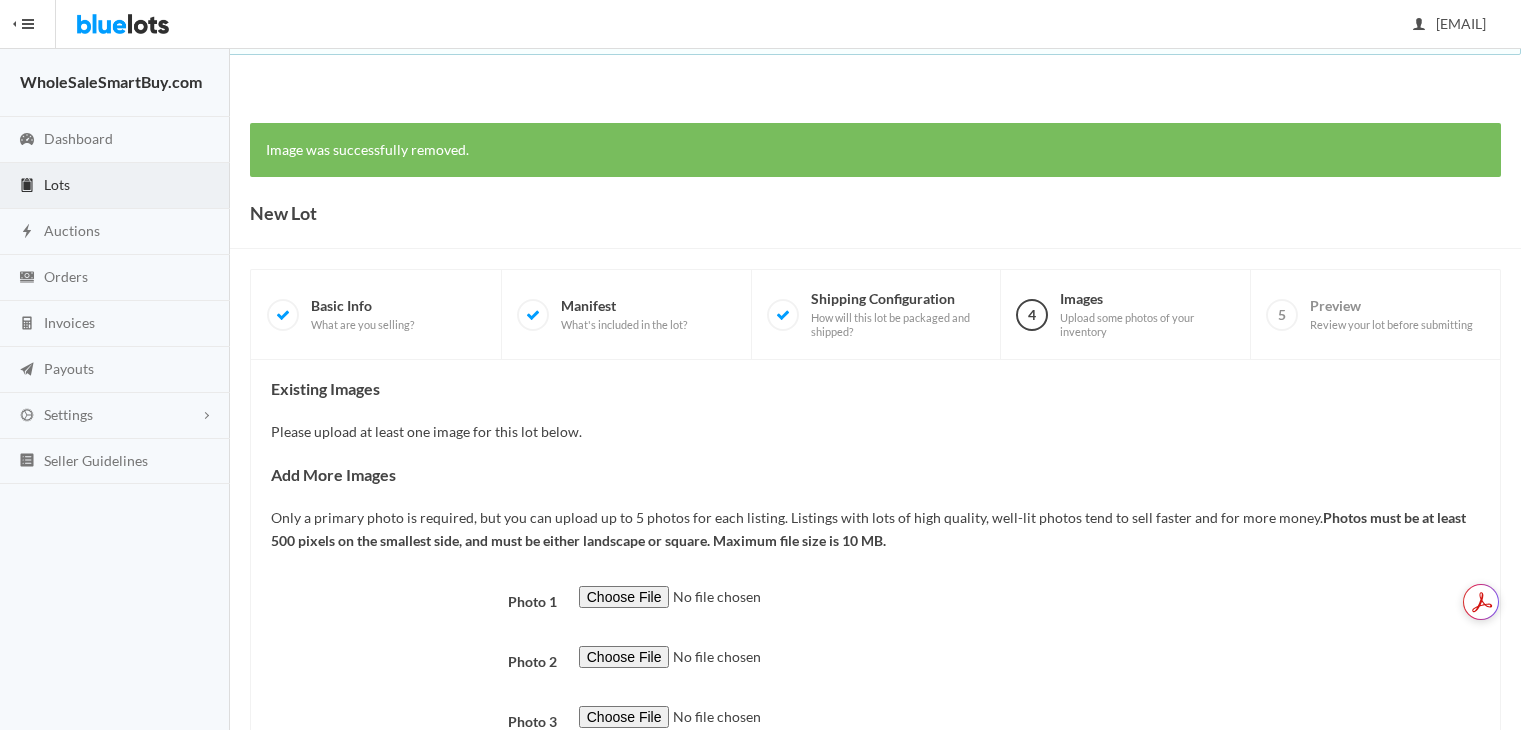 scroll, scrollTop: 0, scrollLeft: 0, axis: both 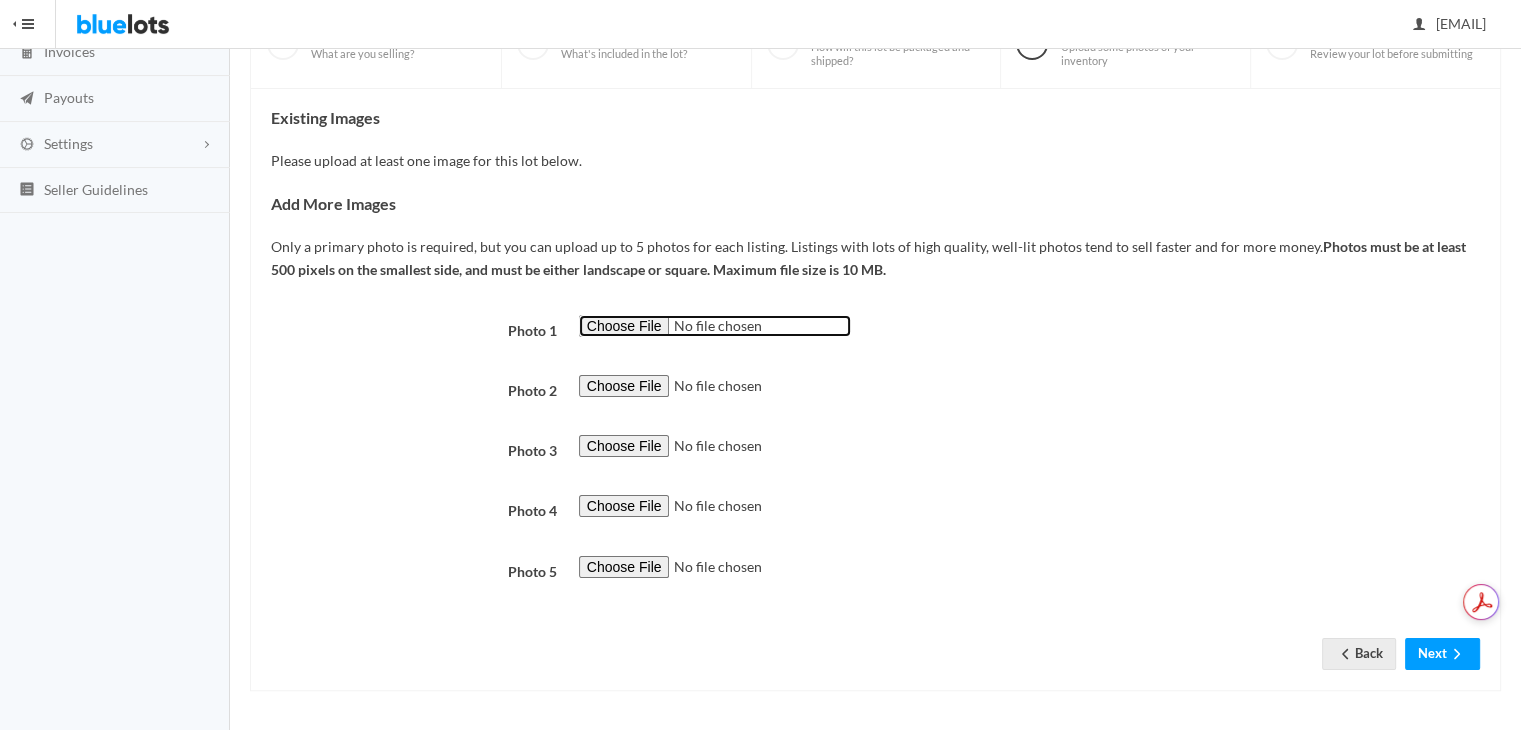 click at bounding box center [715, 326] 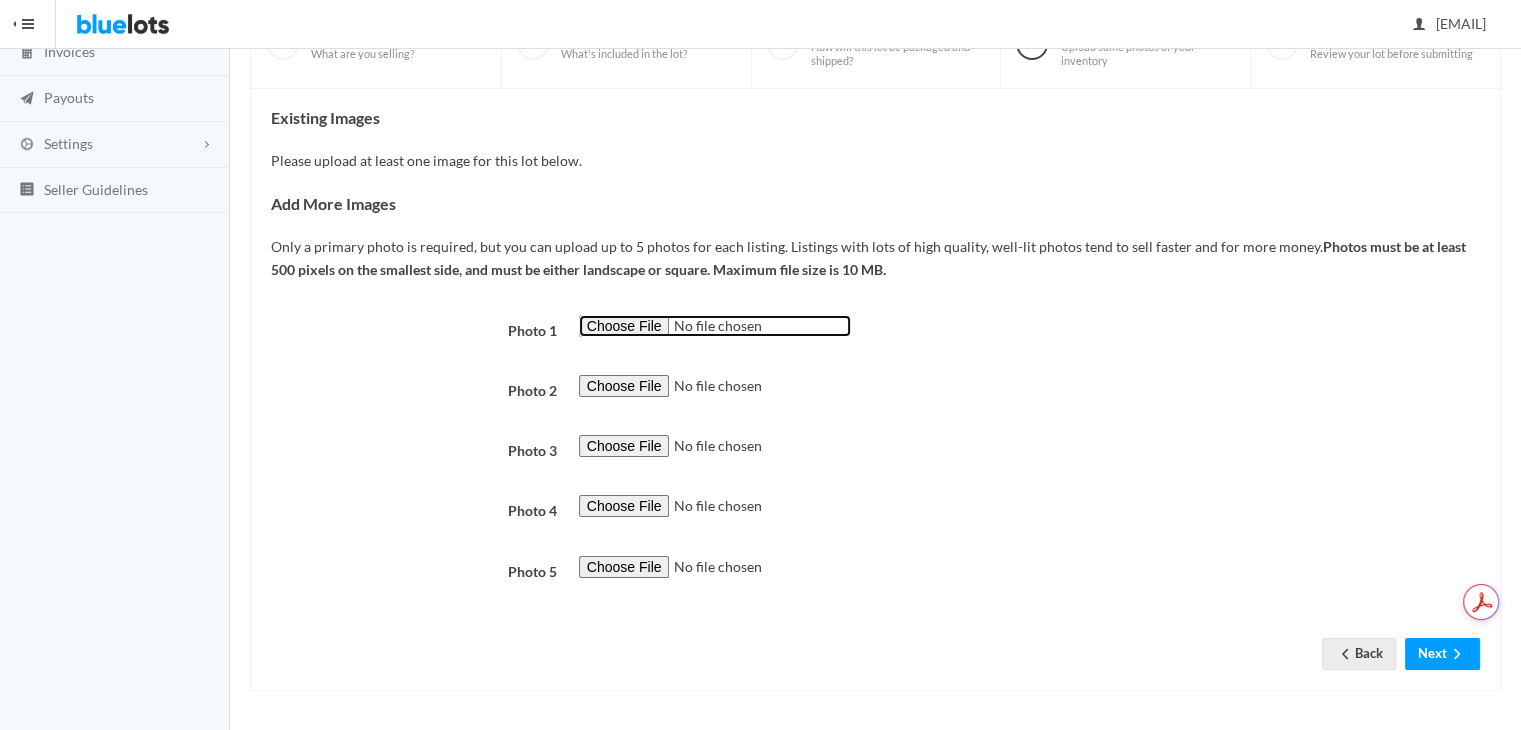 type on "C:\fakepath\WLGLSPNDXWW-BK.JPG" 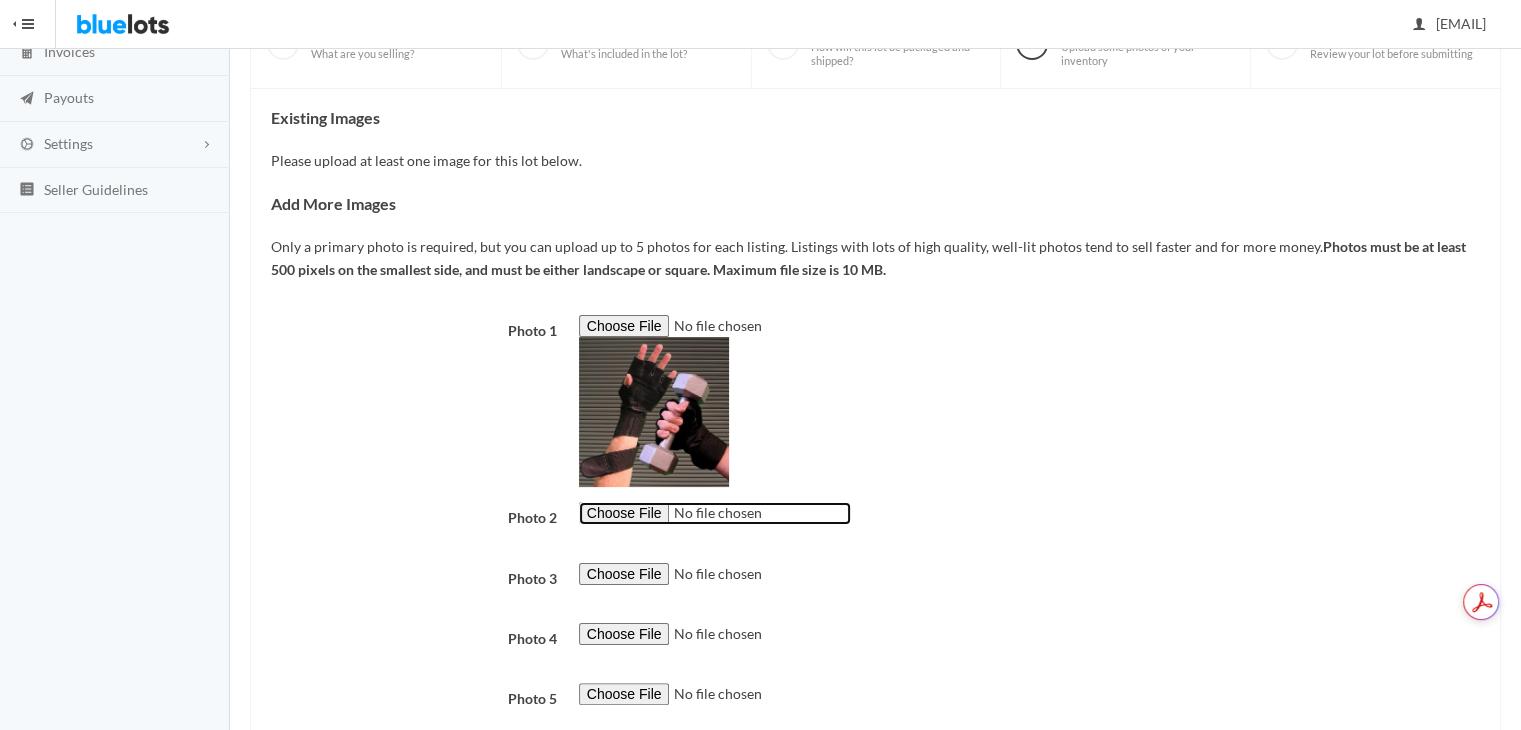 click at bounding box center (715, 513) 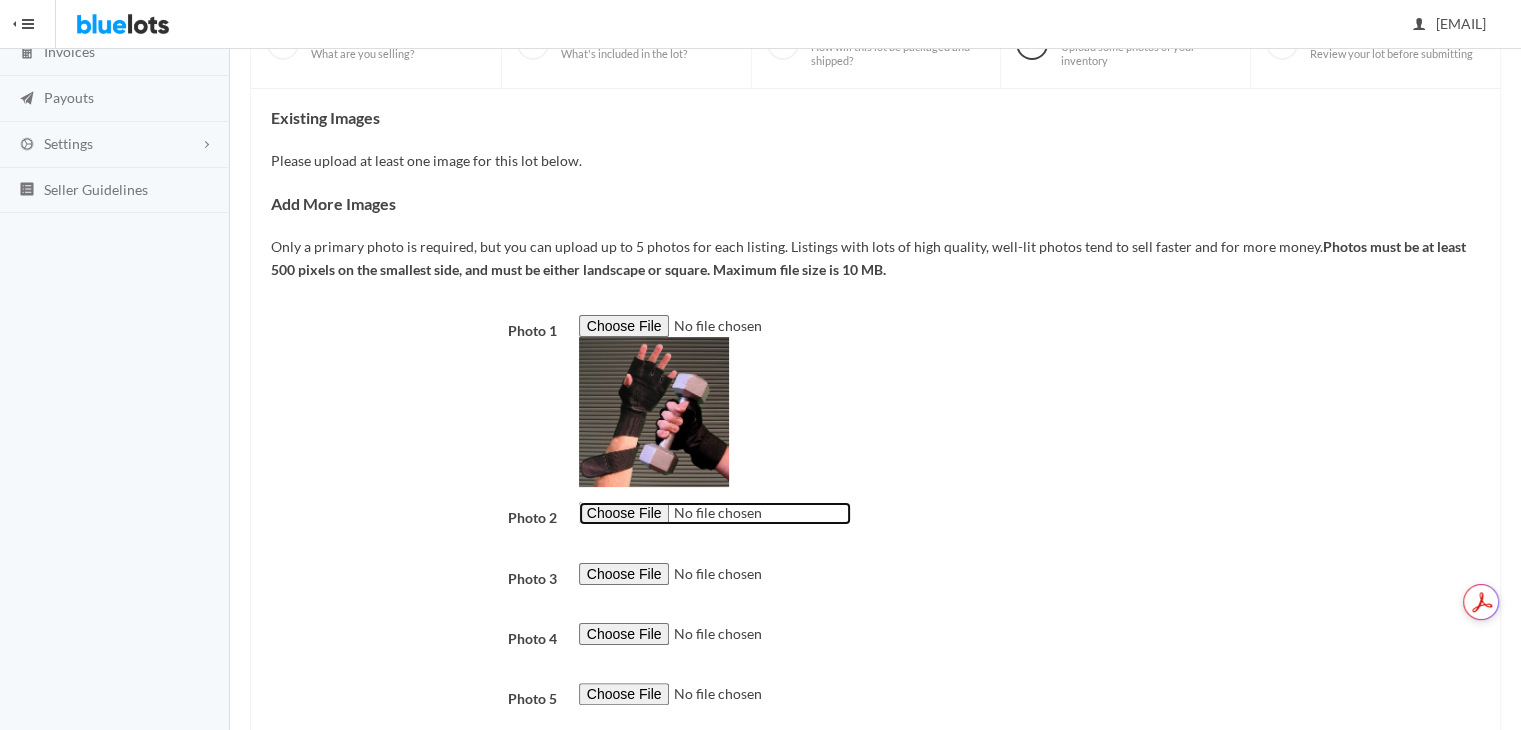 type on "C:\fakepath\Spandex.jpg" 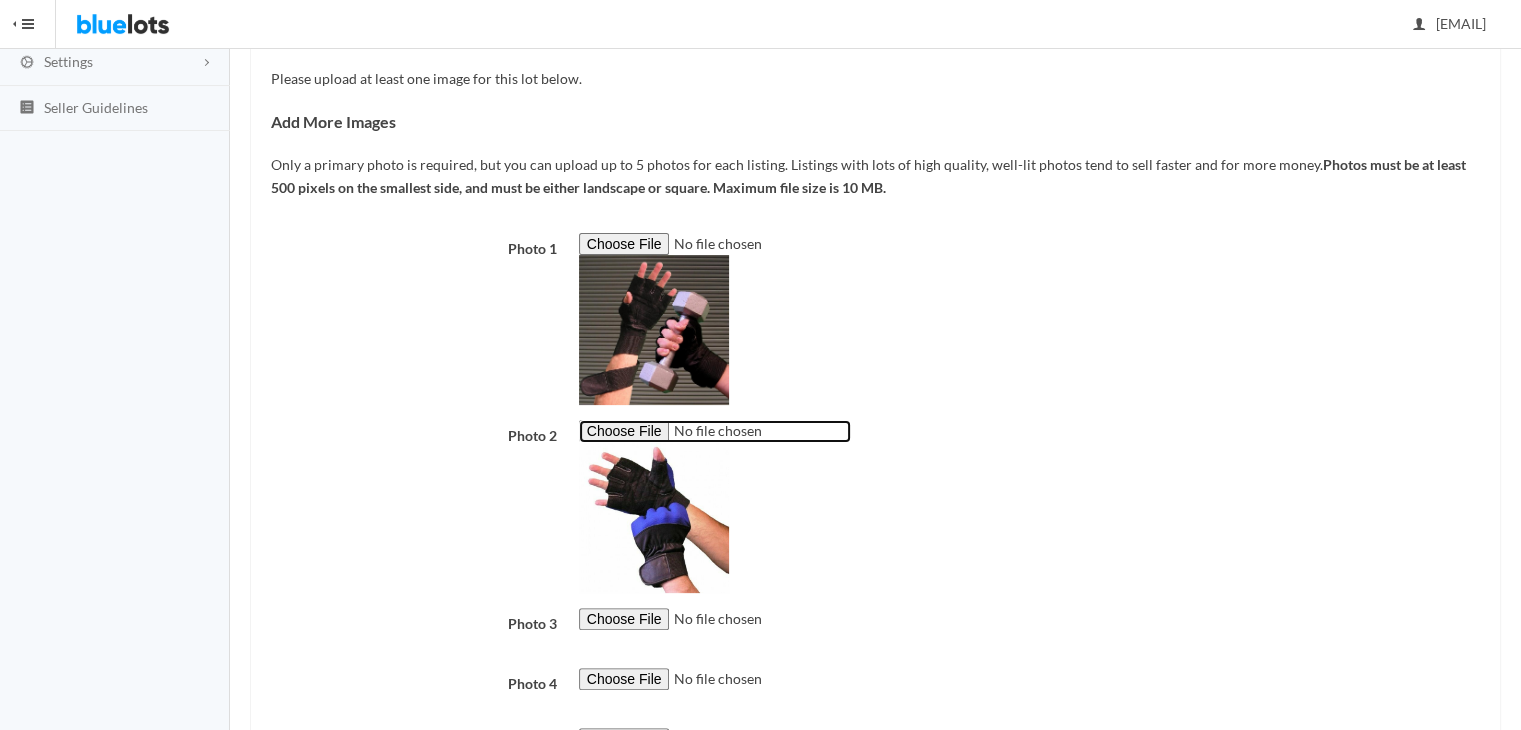 scroll, scrollTop: 525, scrollLeft: 0, axis: vertical 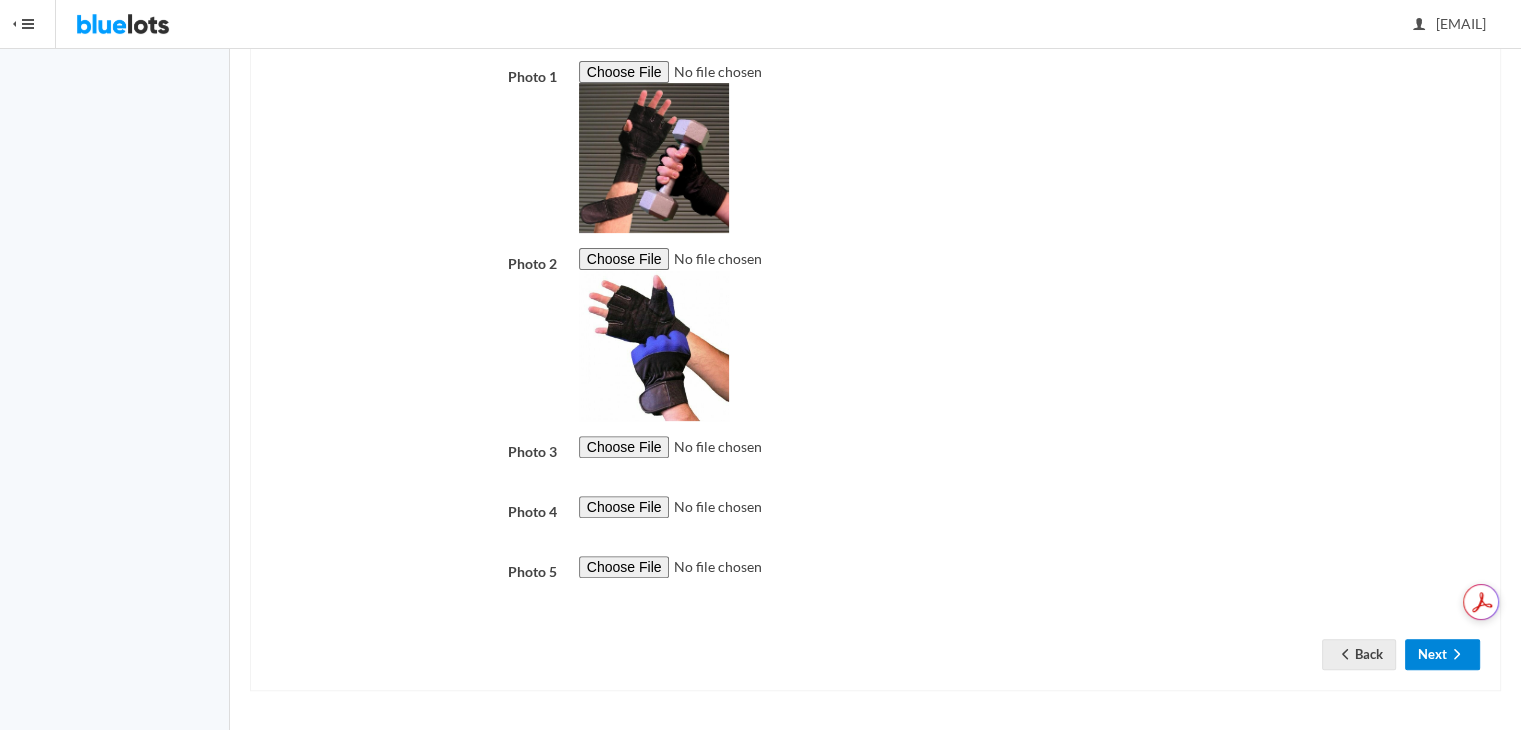 click on "Next" at bounding box center (1442, 654) 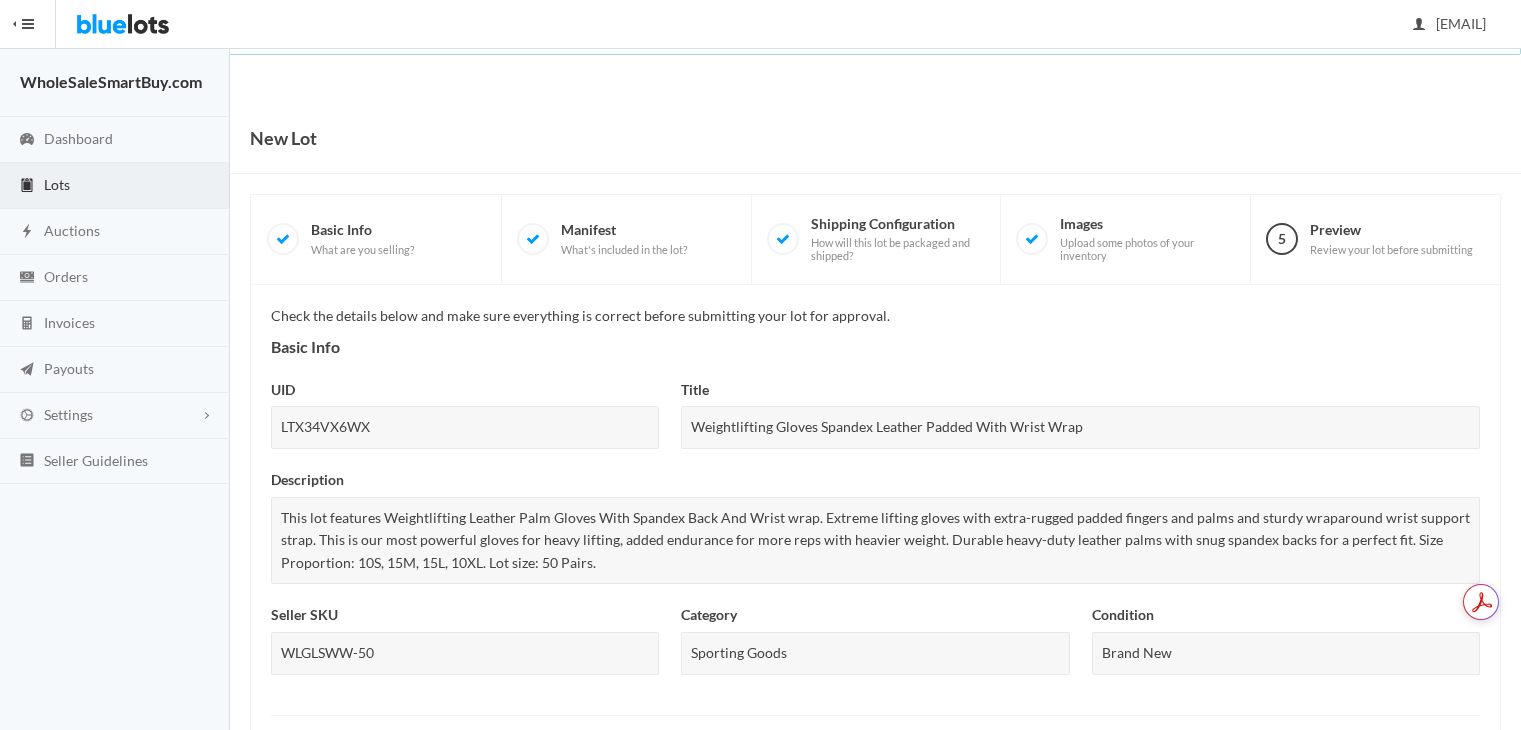 scroll, scrollTop: 0, scrollLeft: 0, axis: both 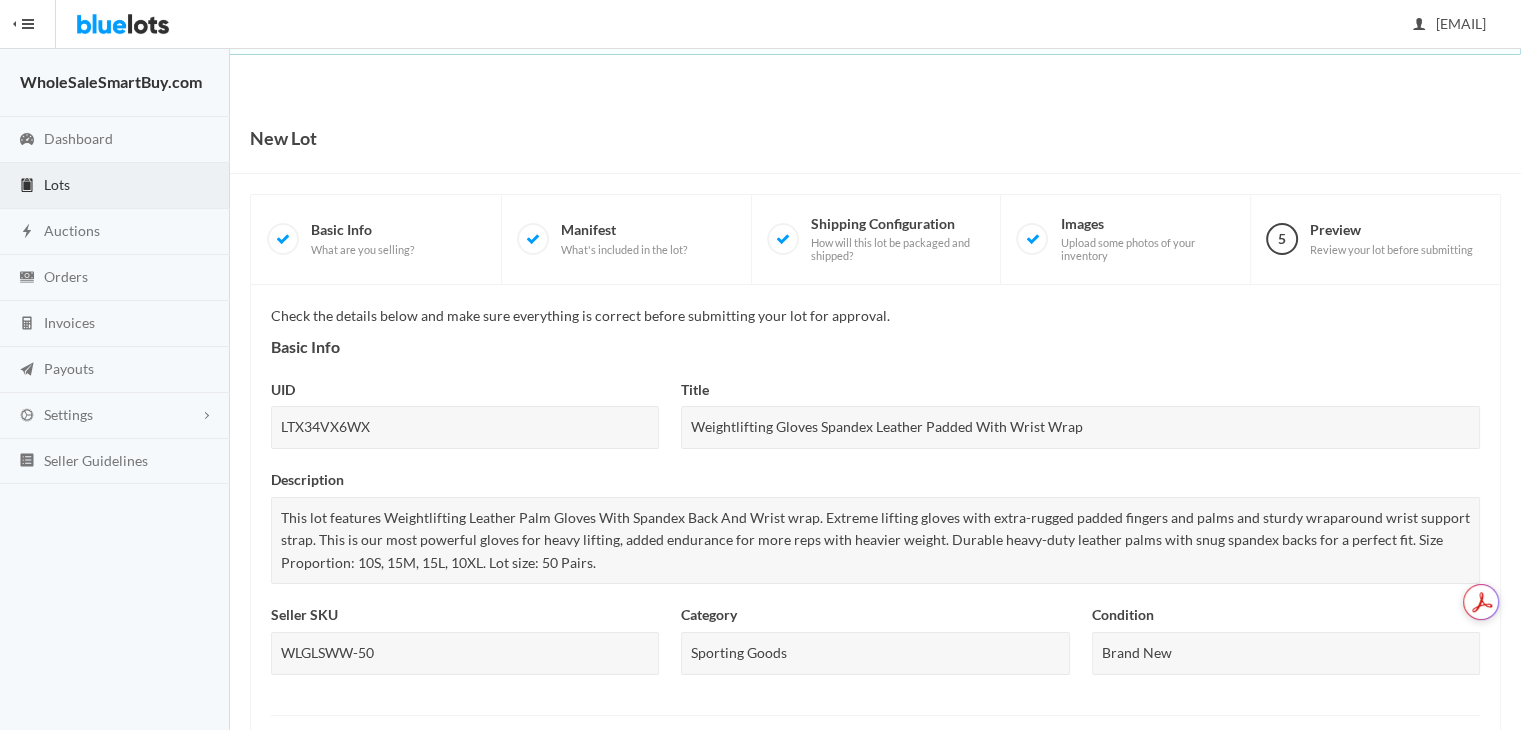 click on "New Lot
1
Basic Info
What are you selling?
2
Manifest
What's included in the lot?
3
Shipping Configuration
How will this lot be packaged and shipped?
4
Images
Upload some photos of your inventory
5
Preview
Review your lot before submitting
Check the details below and make sure everything is correct before submitting your lot for approval.
Basic Info
UID
LTX34VX6WX
Title
Weightlifting Gloves Spandex Leather Padded With Wrist Wrap" at bounding box center [875, 824] 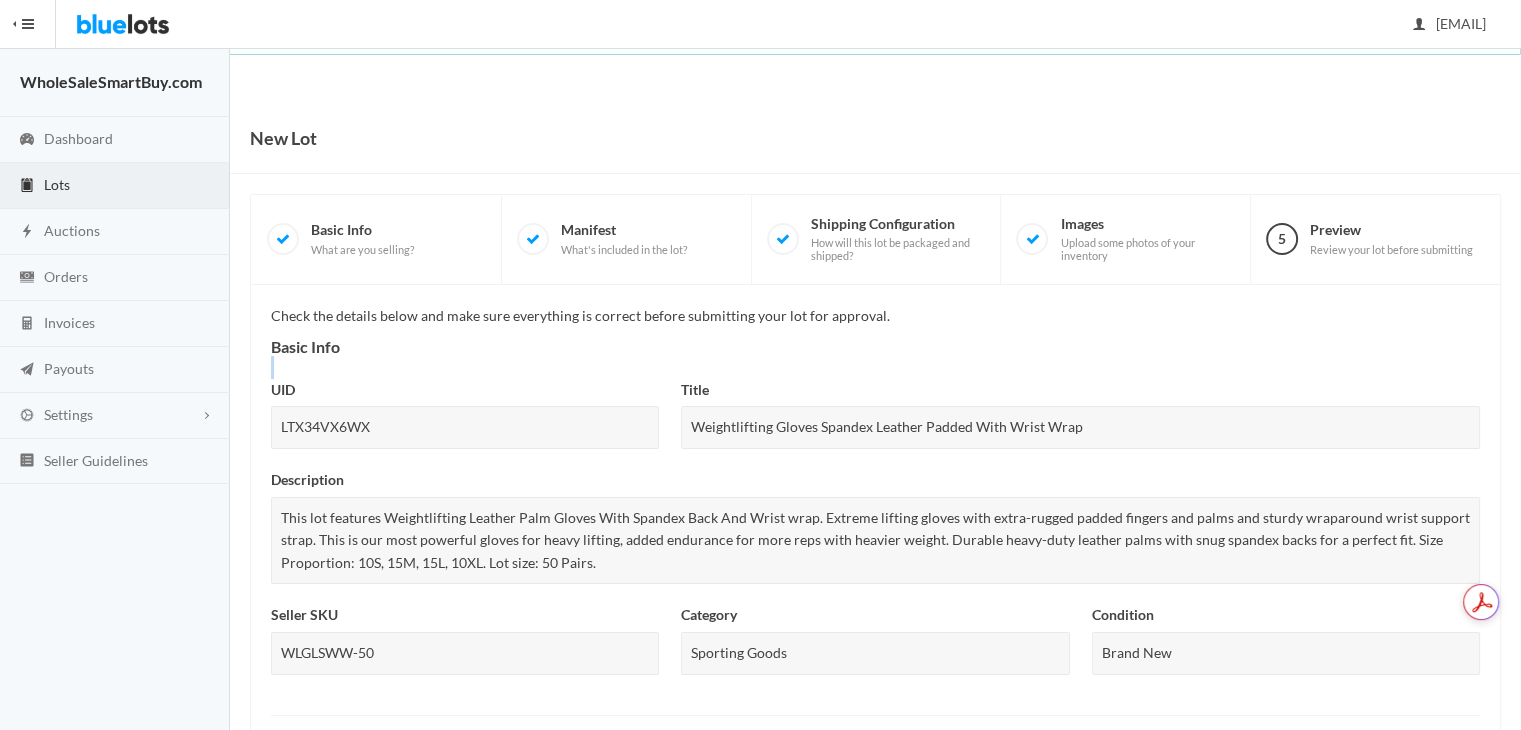 drag, startPoint x: 1518, startPoint y: 334, endPoint x: 1535, endPoint y: 374, distance: 43.462627 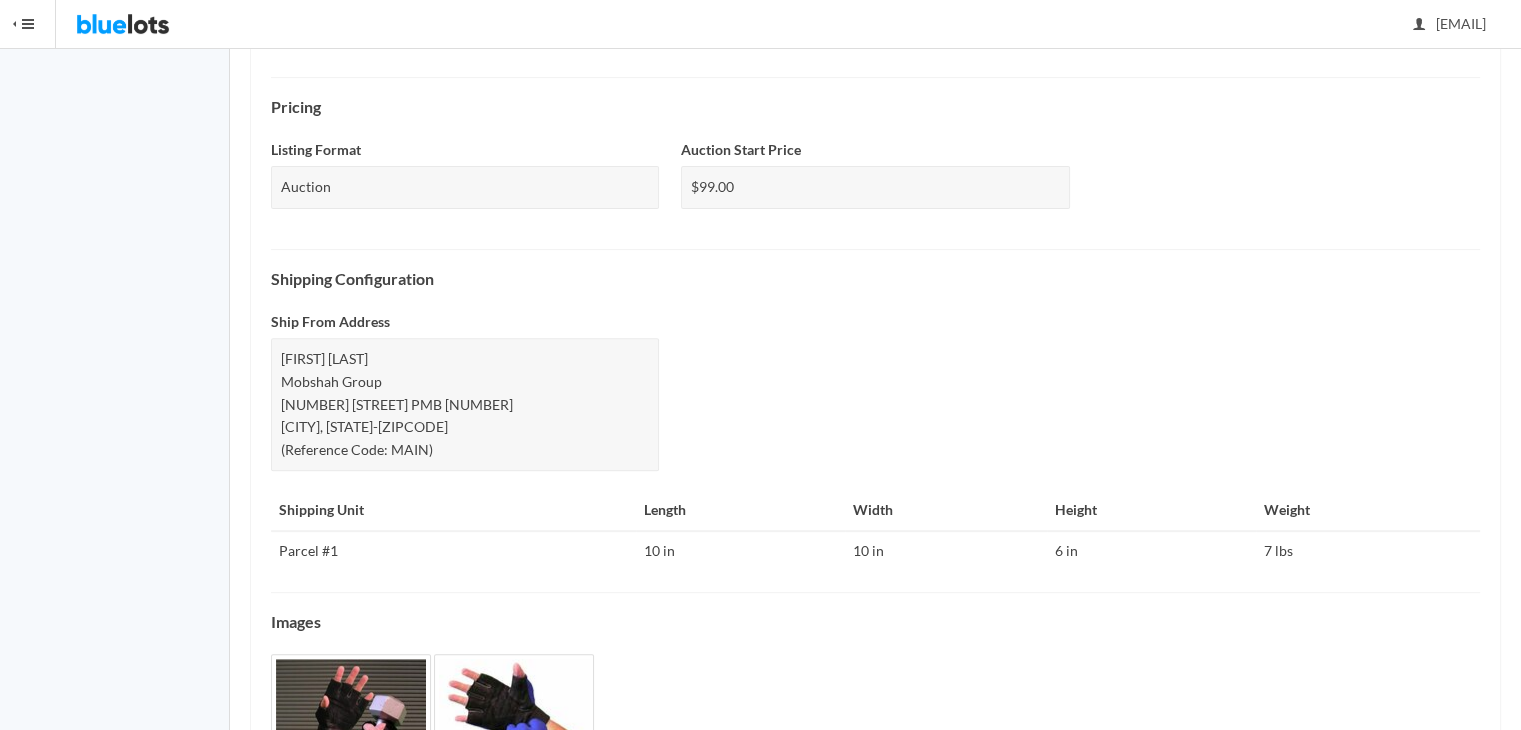 scroll, scrollTop: 810, scrollLeft: 0, axis: vertical 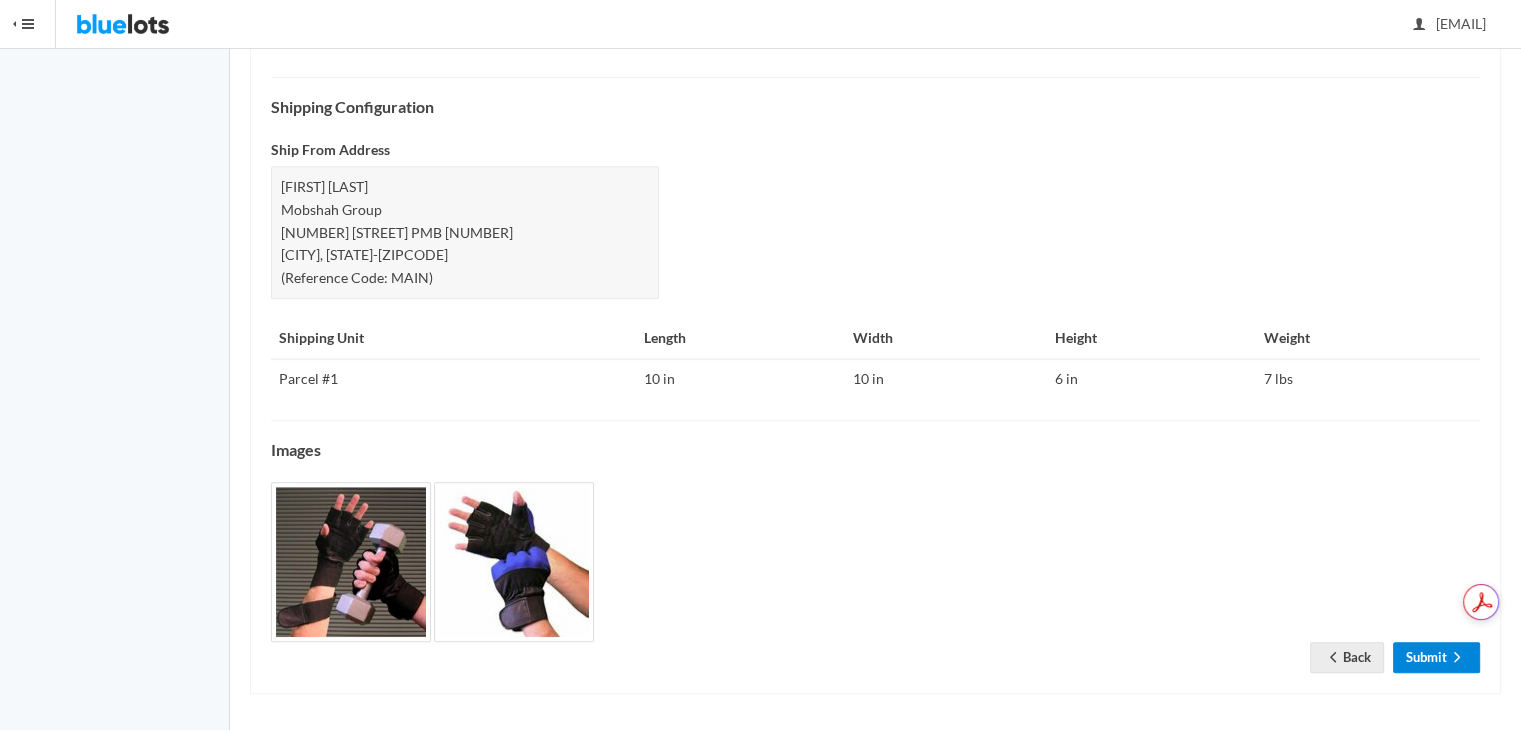 click on "Submit" at bounding box center [1436, 657] 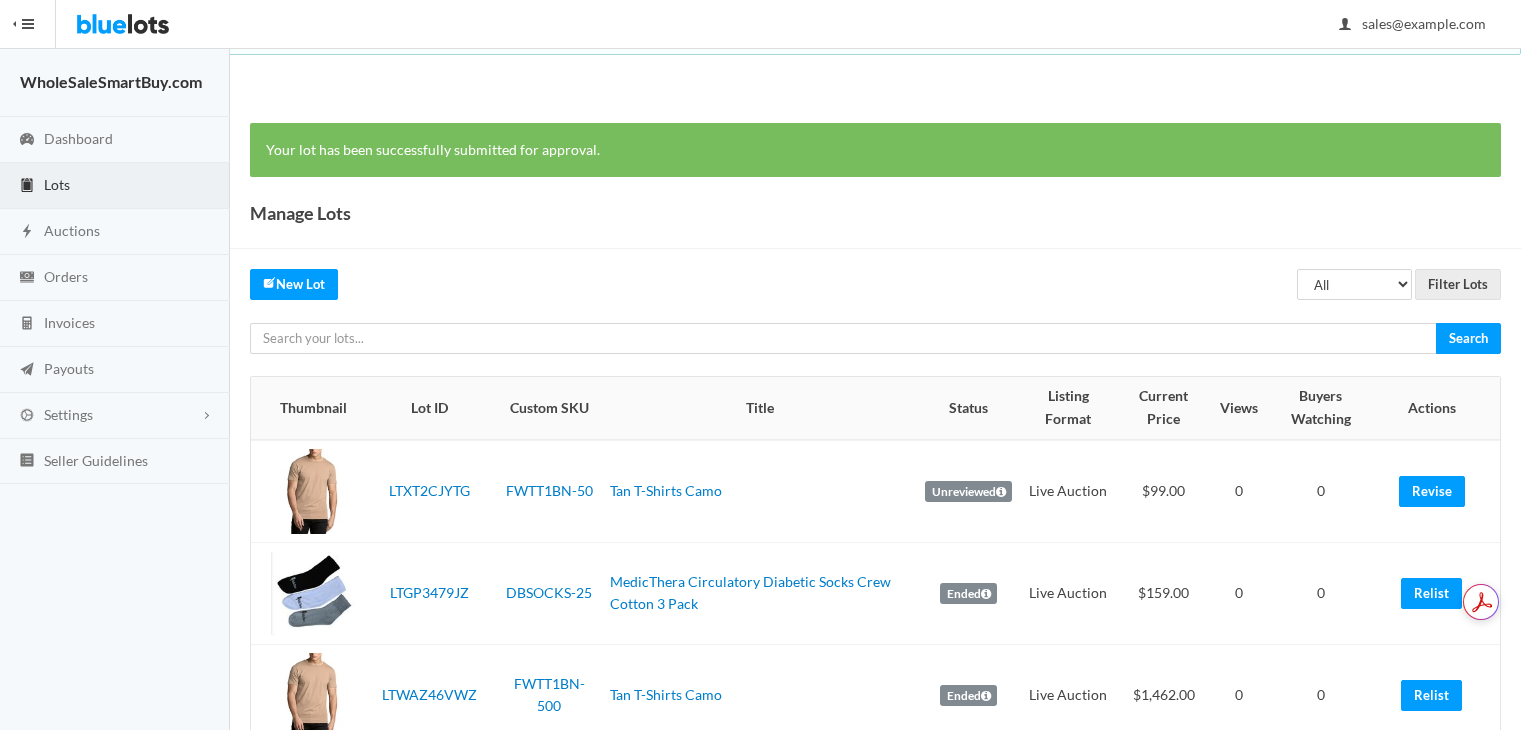 scroll, scrollTop: 0, scrollLeft: 0, axis: both 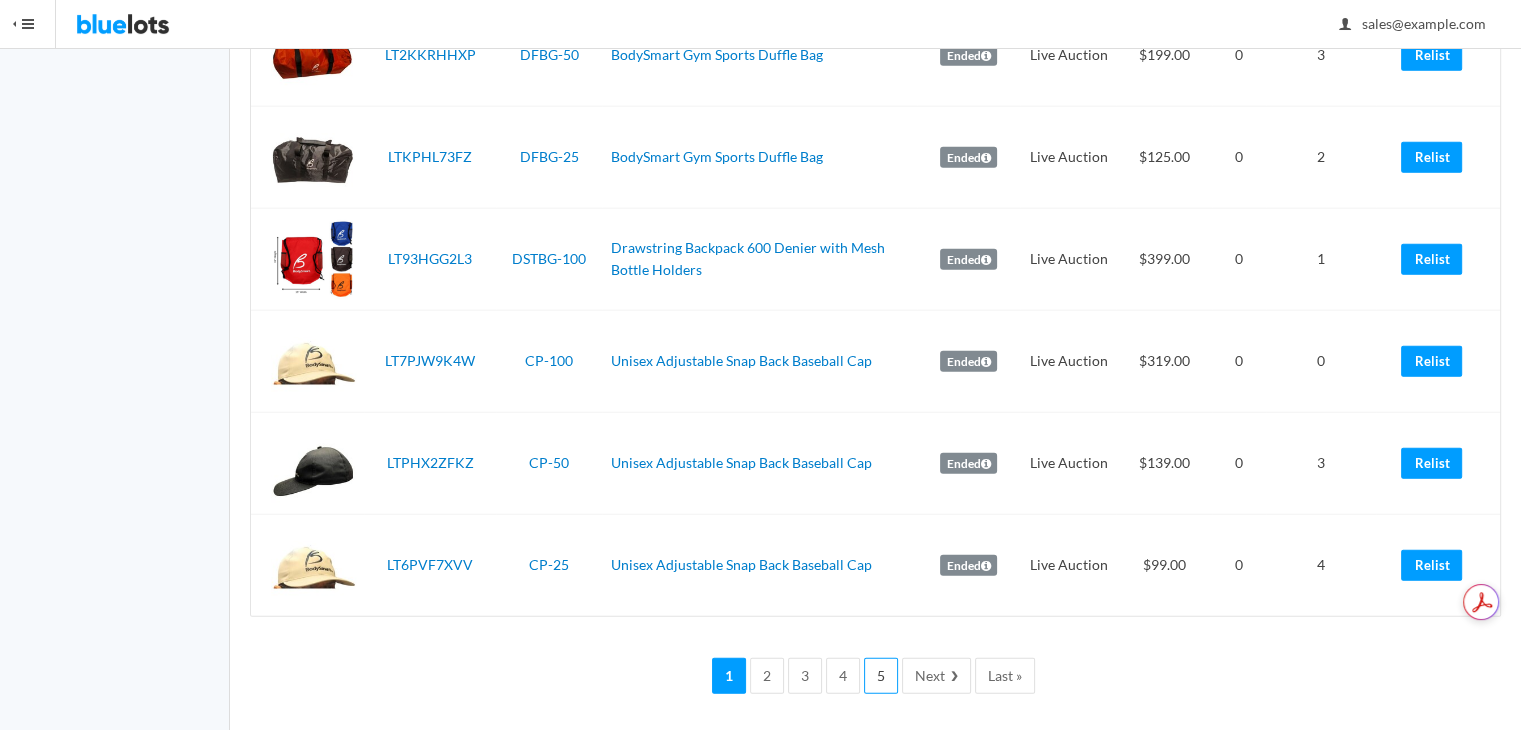 click on "5" at bounding box center (881, 676) 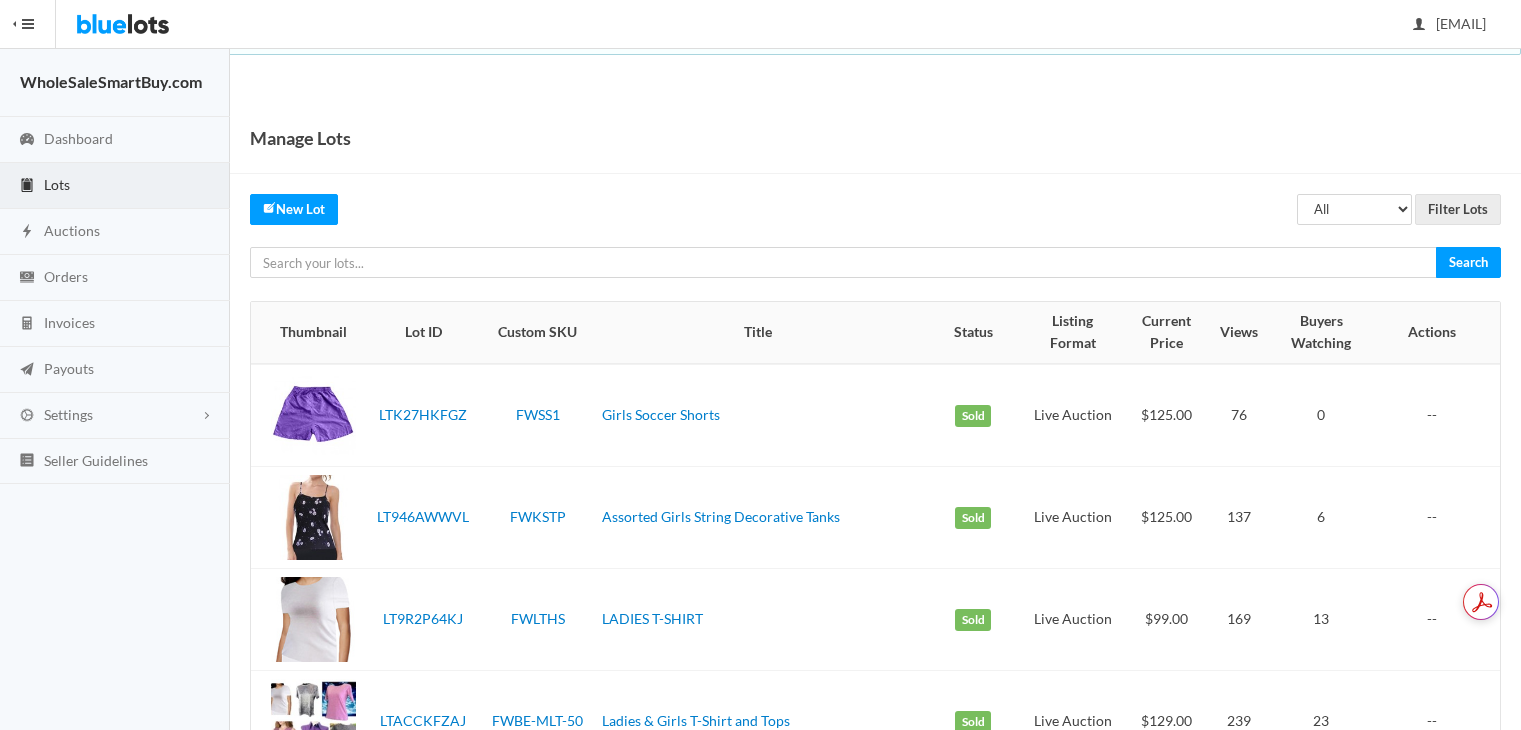 scroll, scrollTop: 0, scrollLeft: 0, axis: both 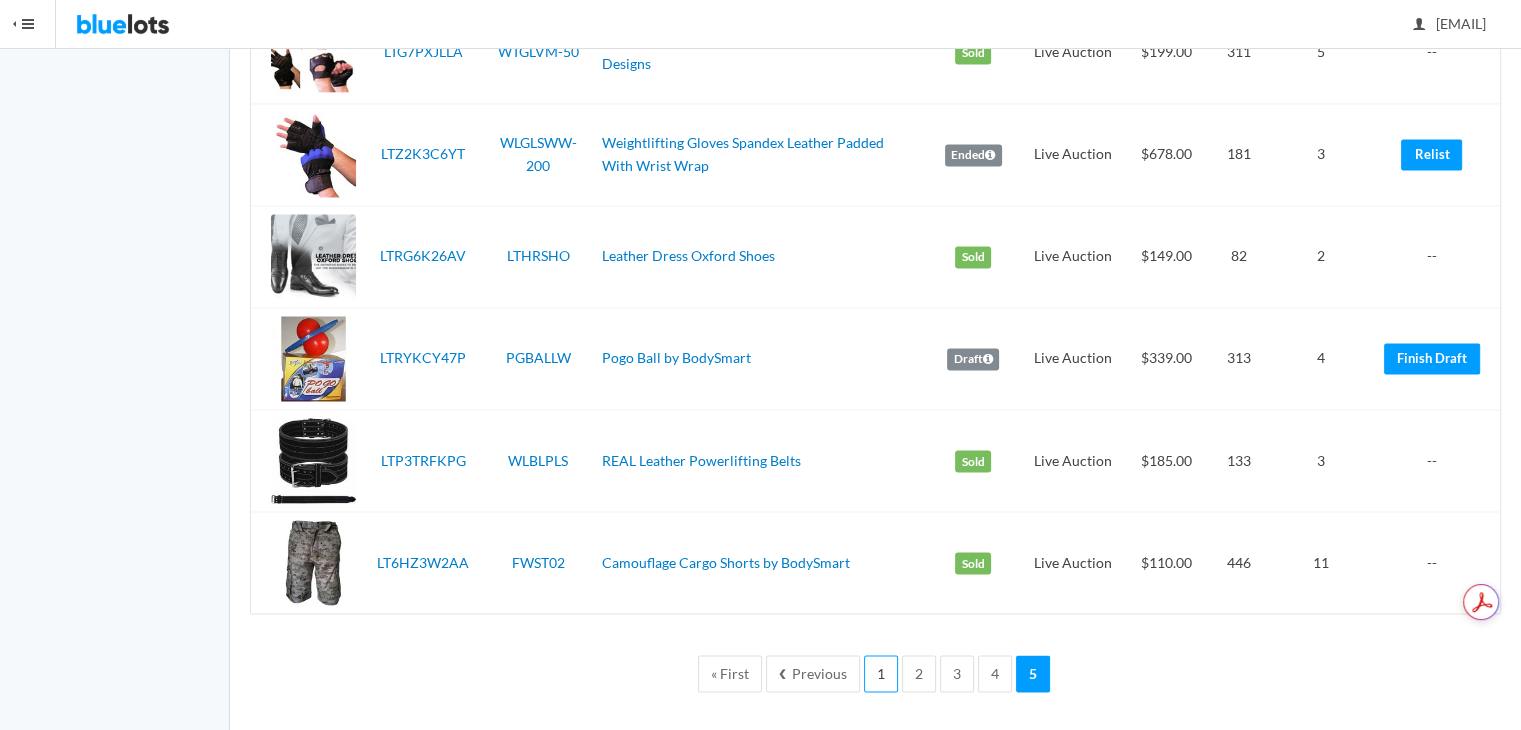 click on "1" at bounding box center [881, 673] 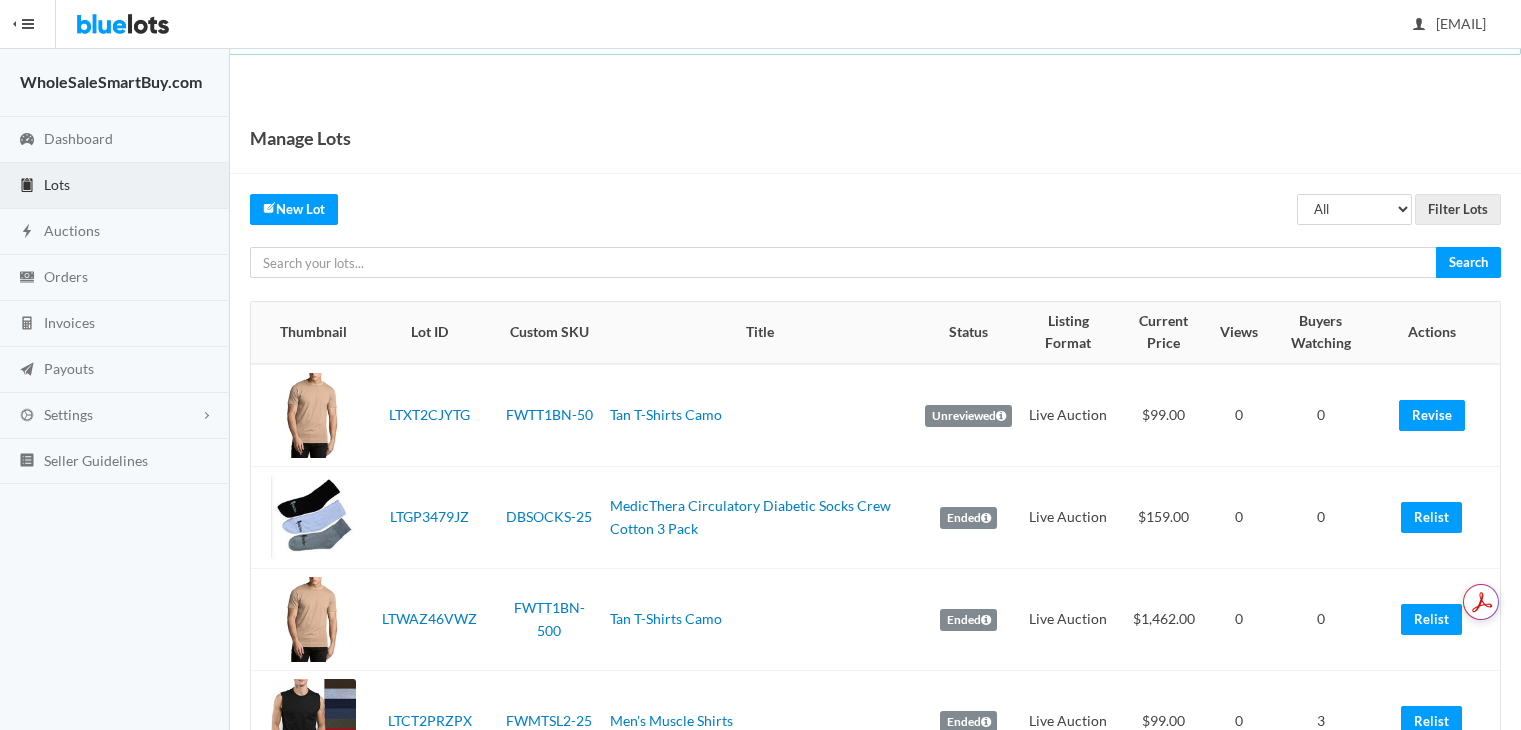 scroll, scrollTop: 0, scrollLeft: 0, axis: both 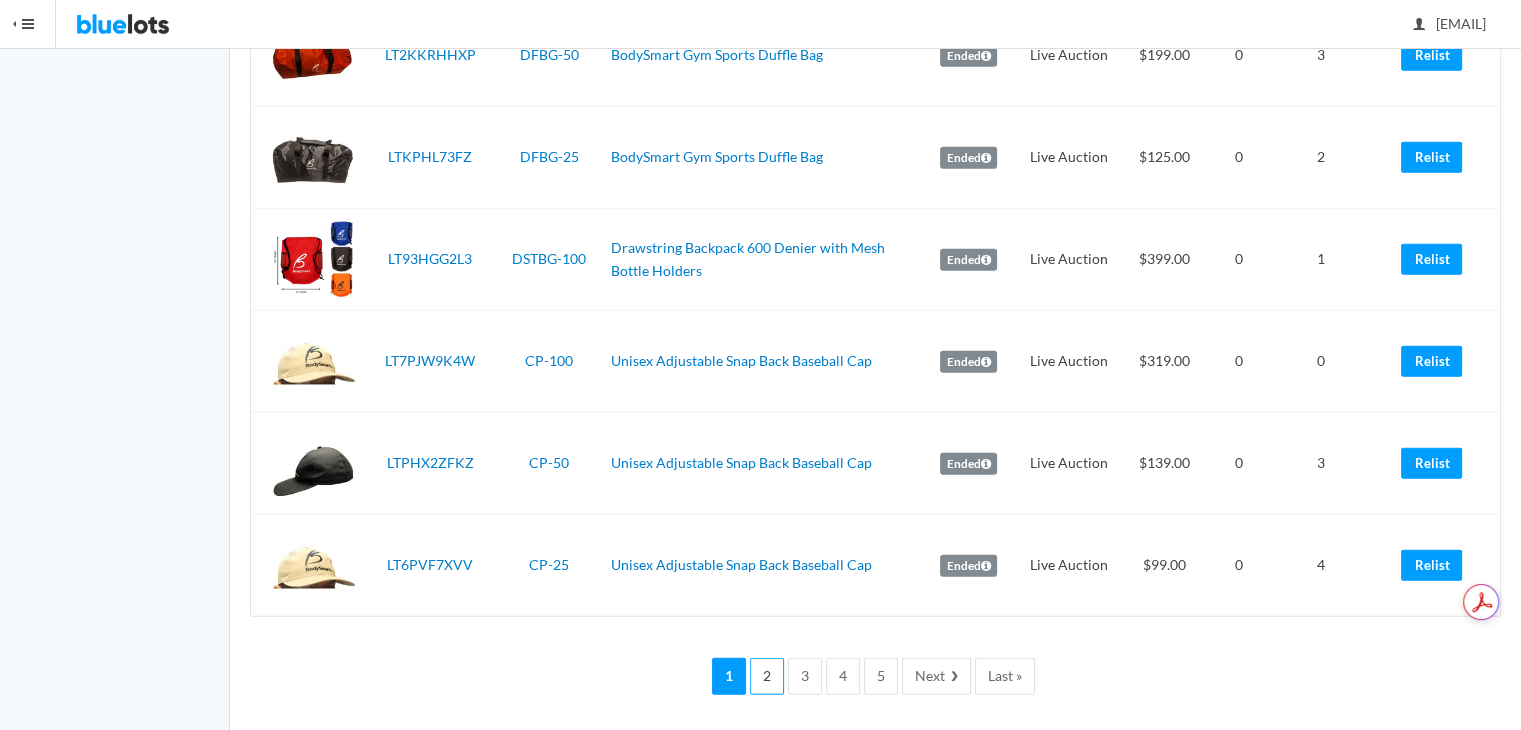 click on "2" at bounding box center [767, 676] 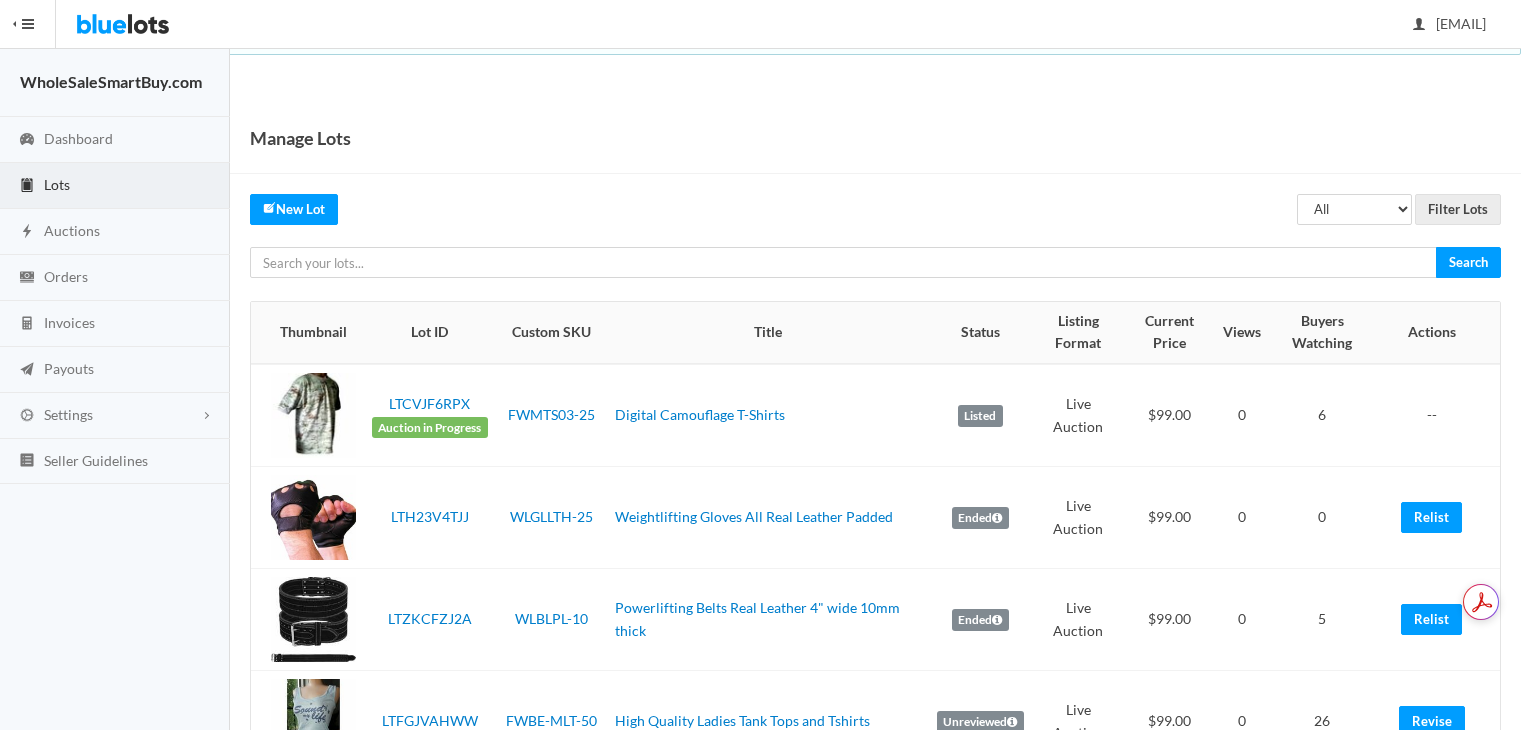 scroll, scrollTop: 0, scrollLeft: 0, axis: both 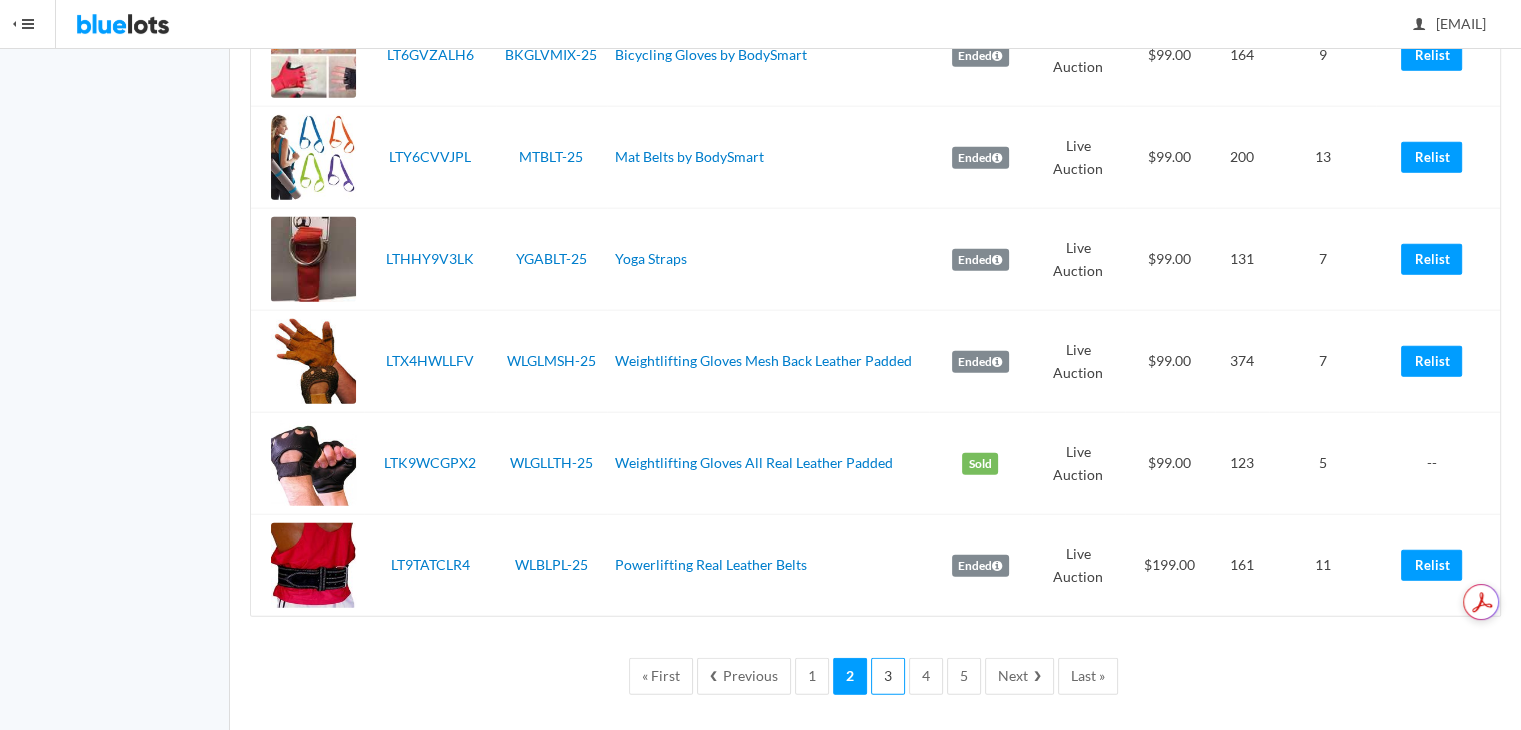 click on "3" at bounding box center (888, 676) 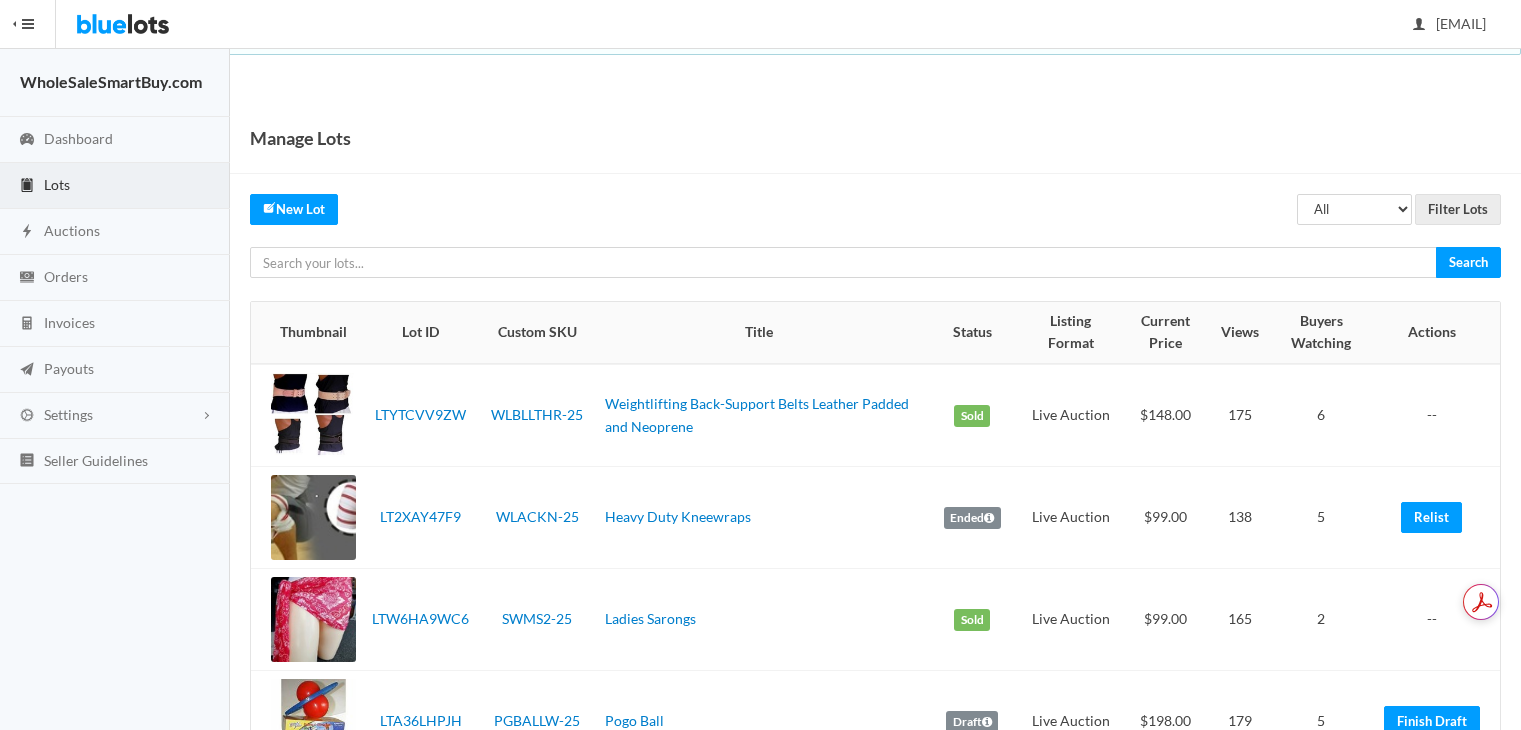 scroll, scrollTop: 0, scrollLeft: 0, axis: both 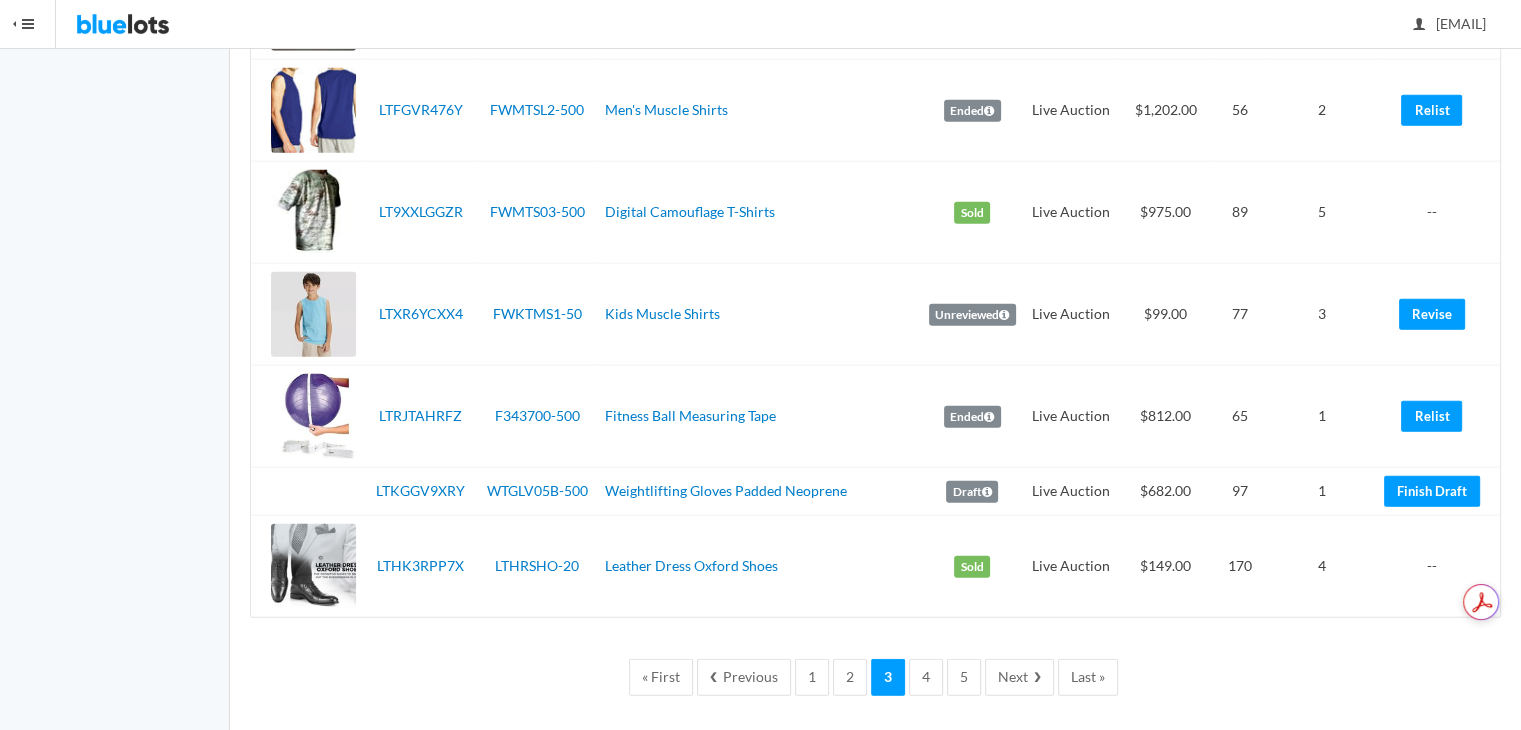 click on "HIDE MENU
WholeSaleSmartBuy.com
Dashboard
Lots
Auctions
Orders
Invoices
Payouts
Settings
Account
Addresses
Connect Bank Account
Seller Guidelines" at bounding box center [115, -1971] 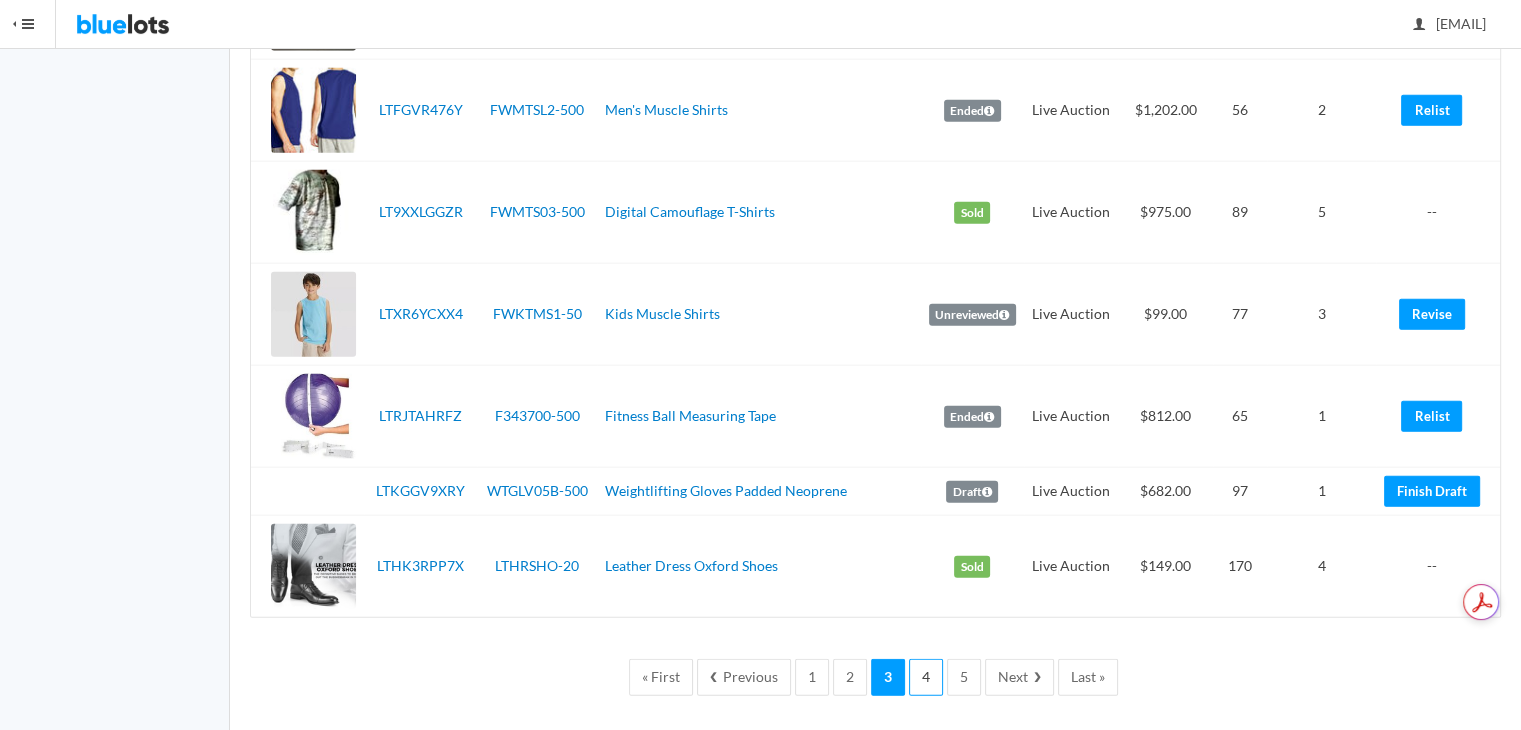 click on "4" at bounding box center (926, 677) 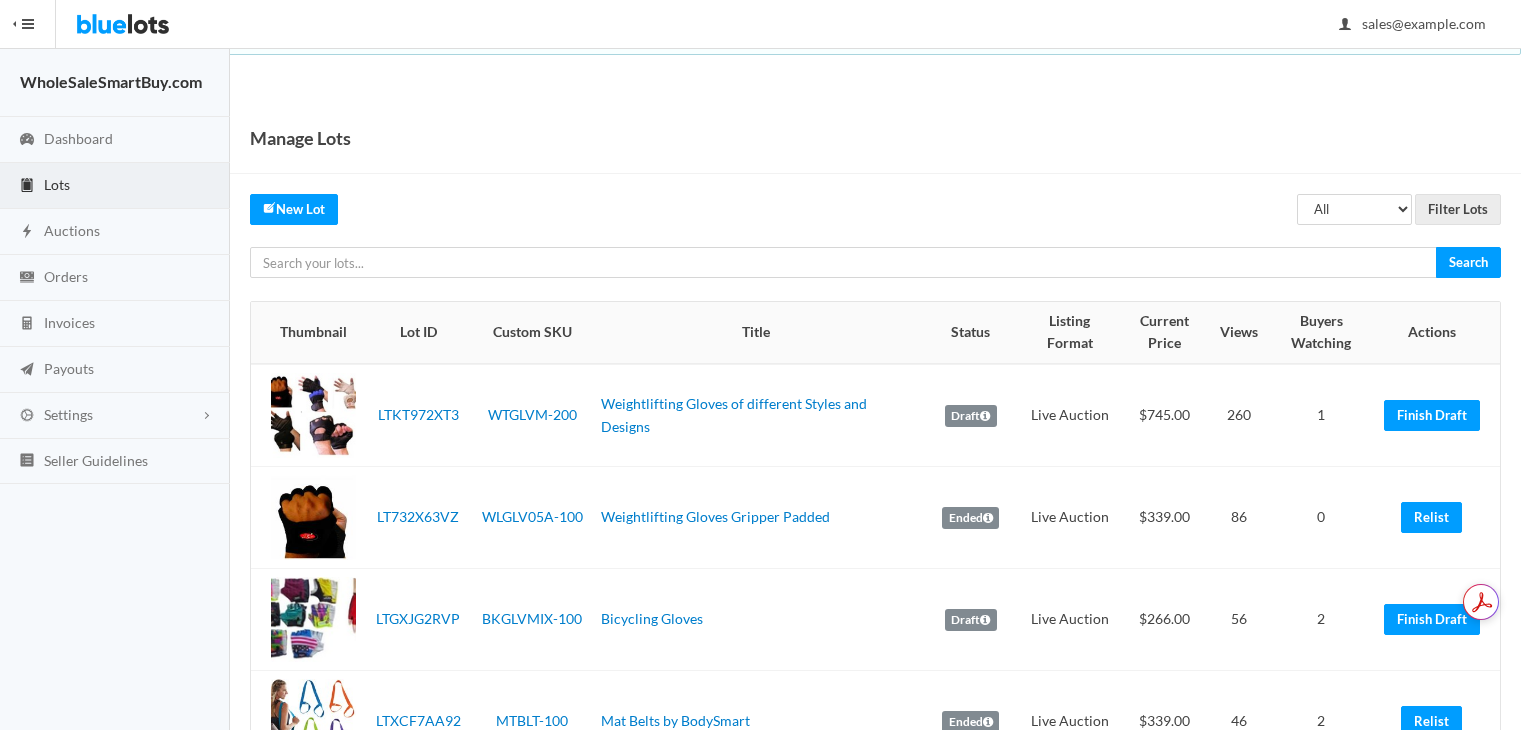 scroll, scrollTop: 0, scrollLeft: 0, axis: both 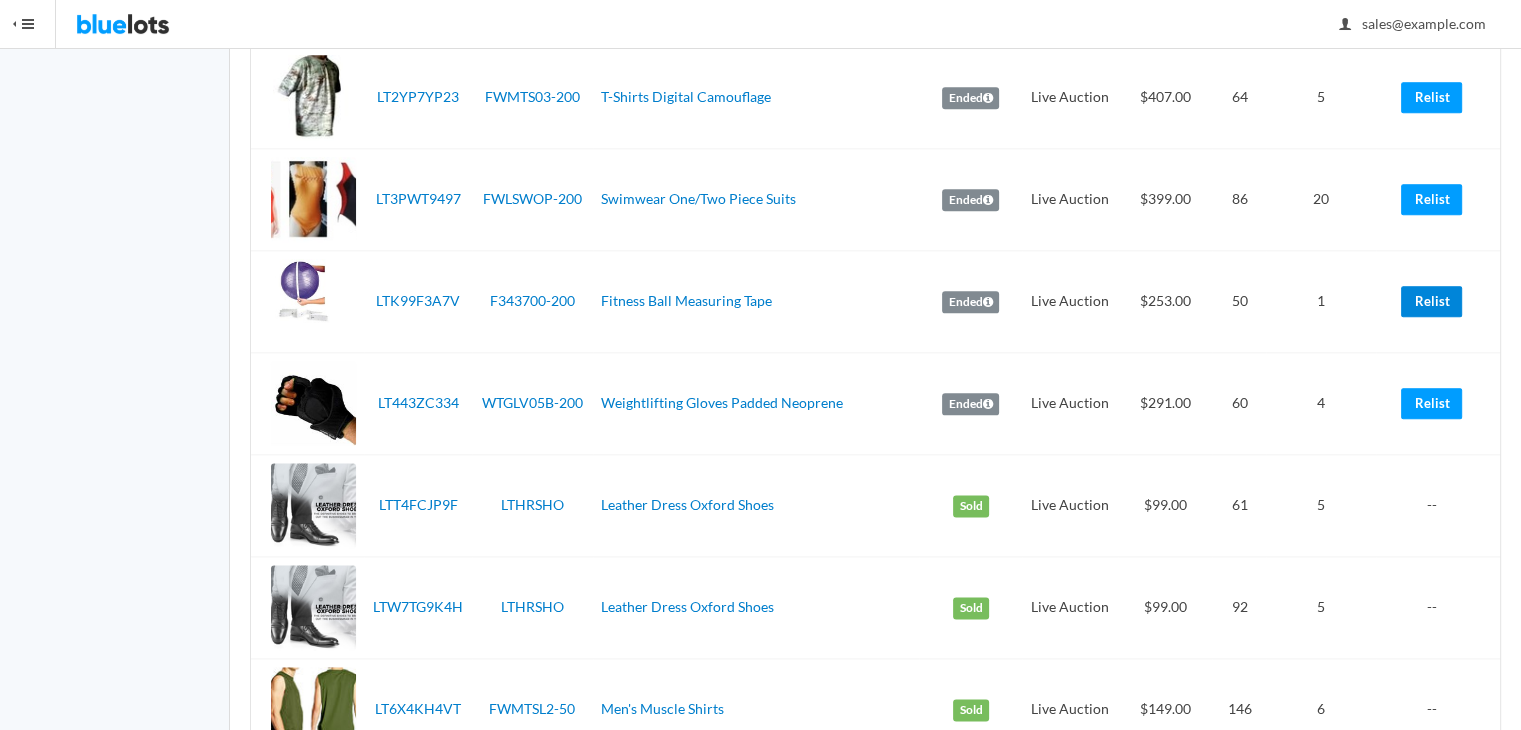 click on "Relist" at bounding box center [1431, 301] 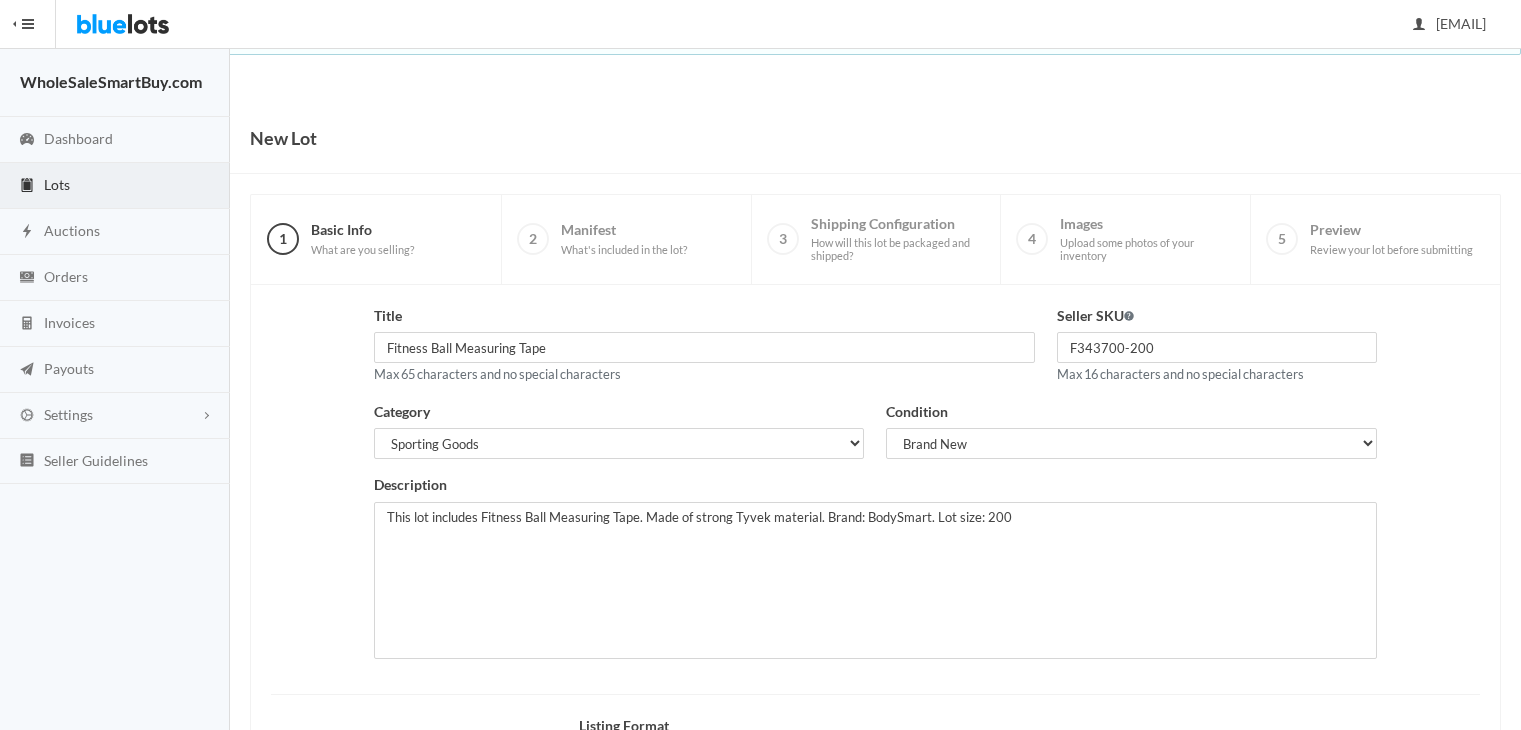 scroll, scrollTop: 0, scrollLeft: 0, axis: both 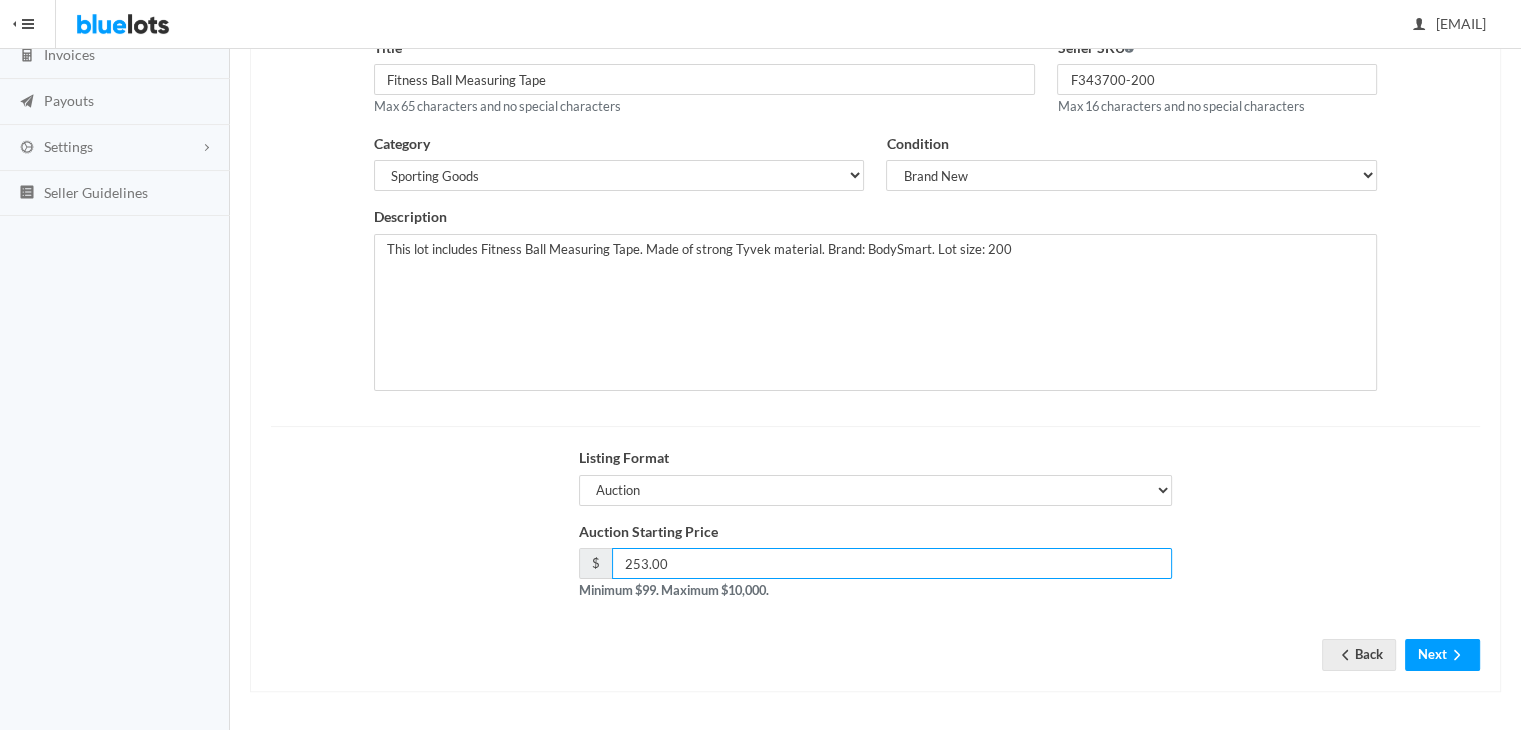 click on "253.00" at bounding box center (892, 563) 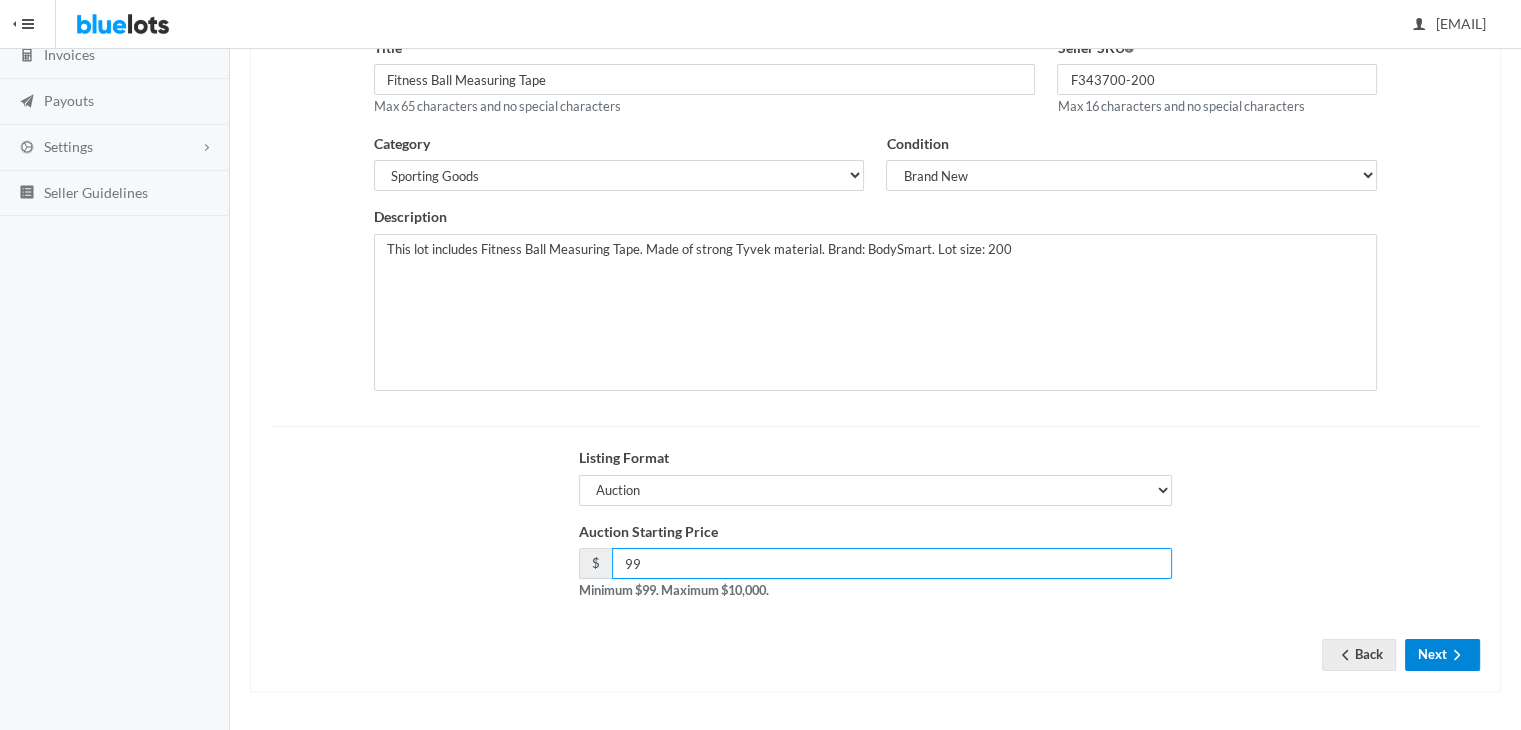 type on "99" 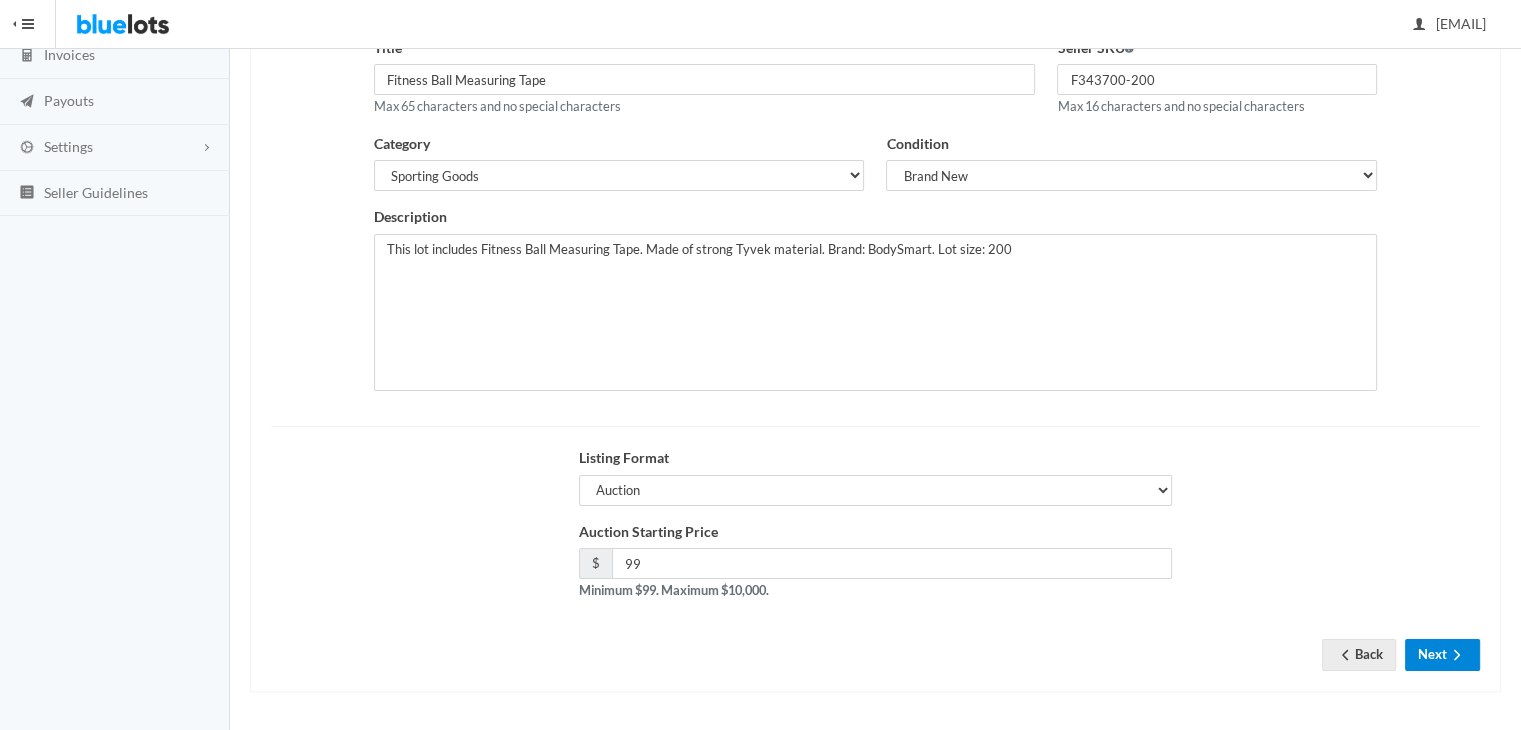 click 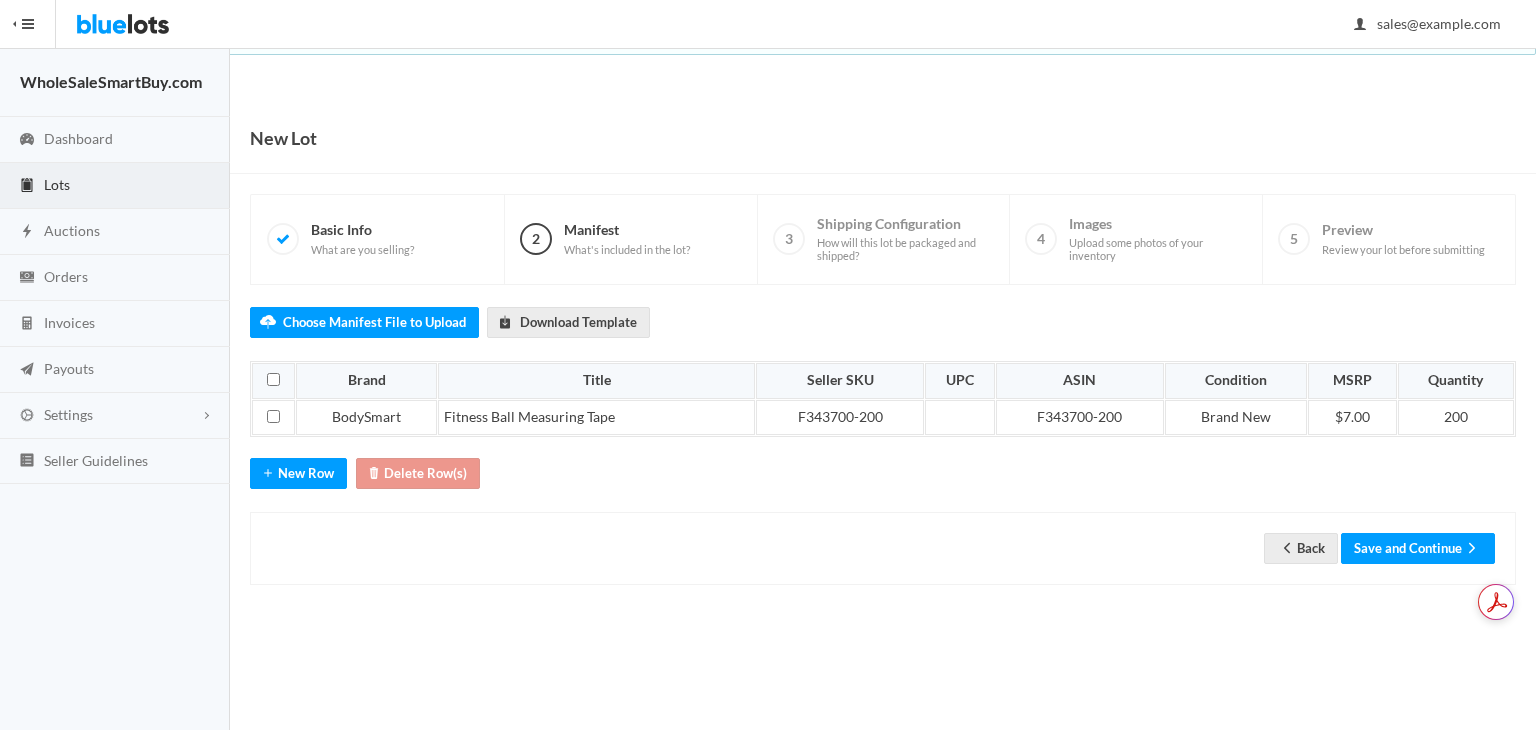 scroll, scrollTop: 0, scrollLeft: 0, axis: both 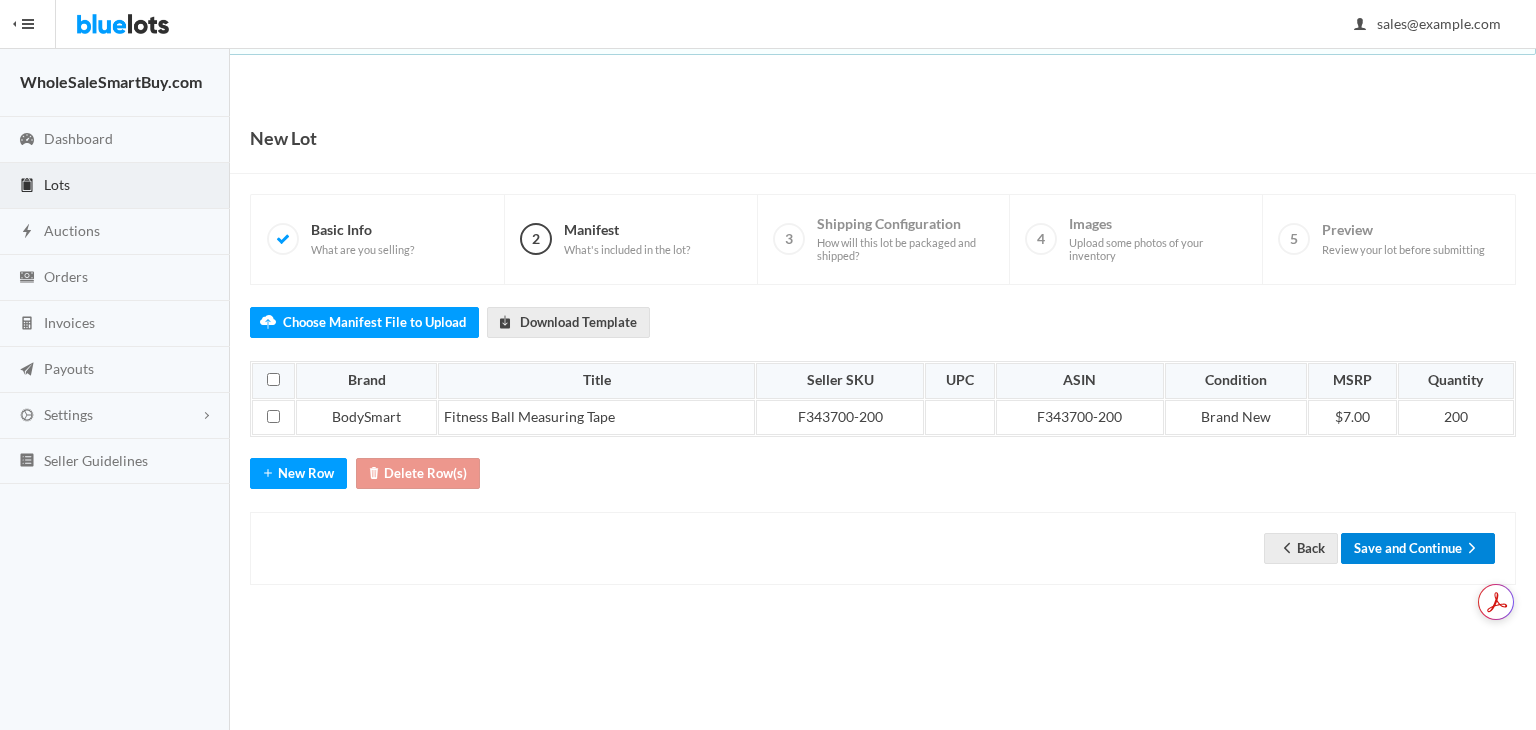 click on "Save and Continue" at bounding box center [1418, 548] 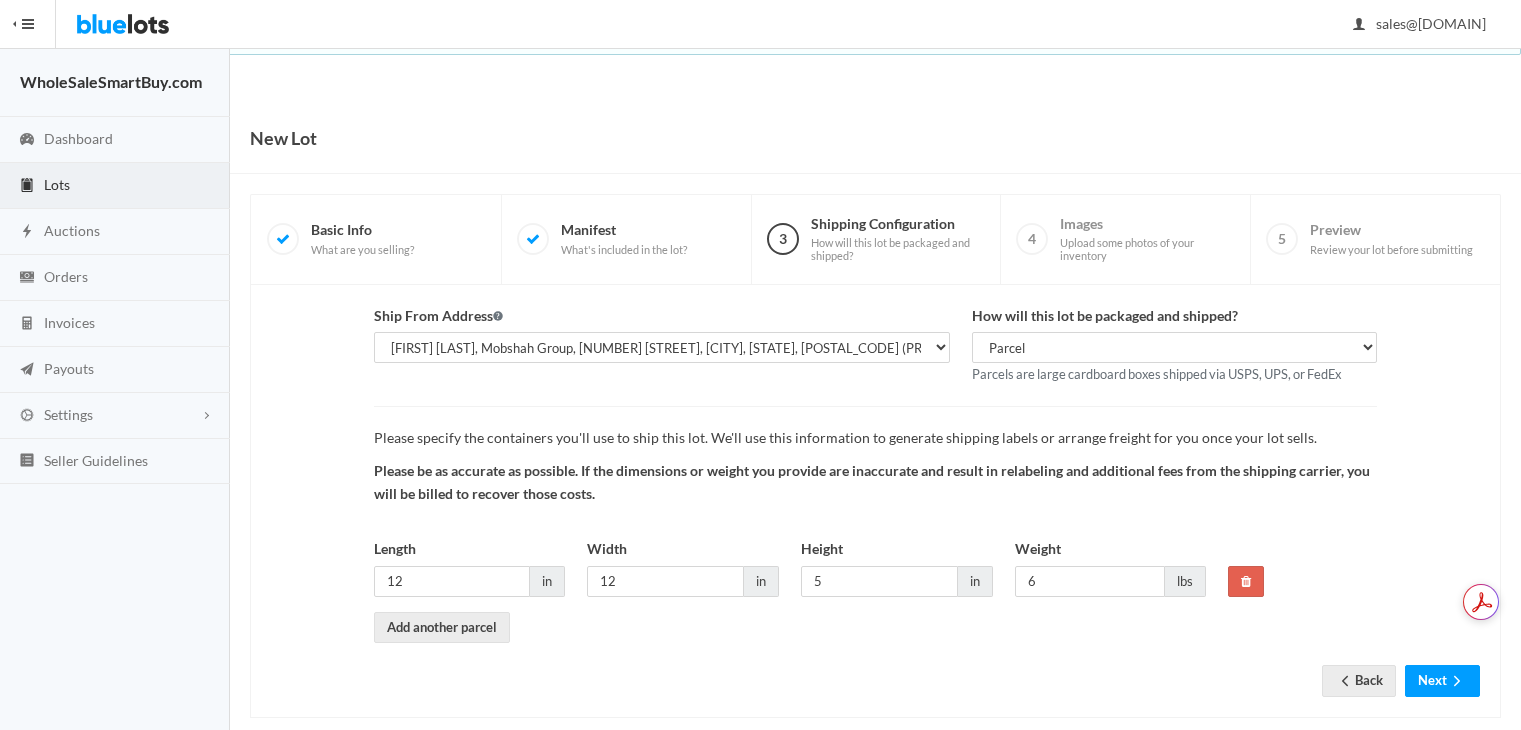 scroll, scrollTop: 0, scrollLeft: 0, axis: both 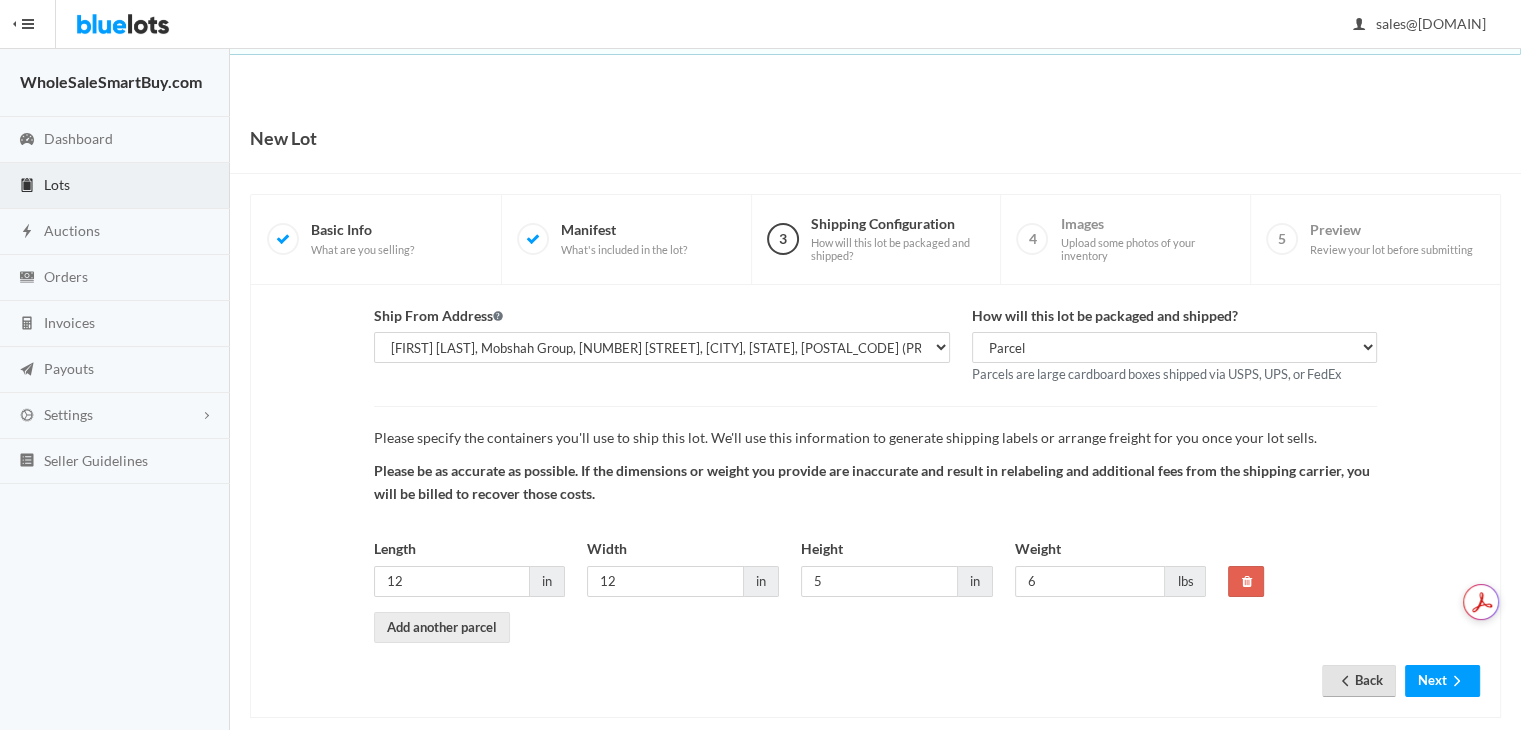 click on "Back" at bounding box center (1359, 680) 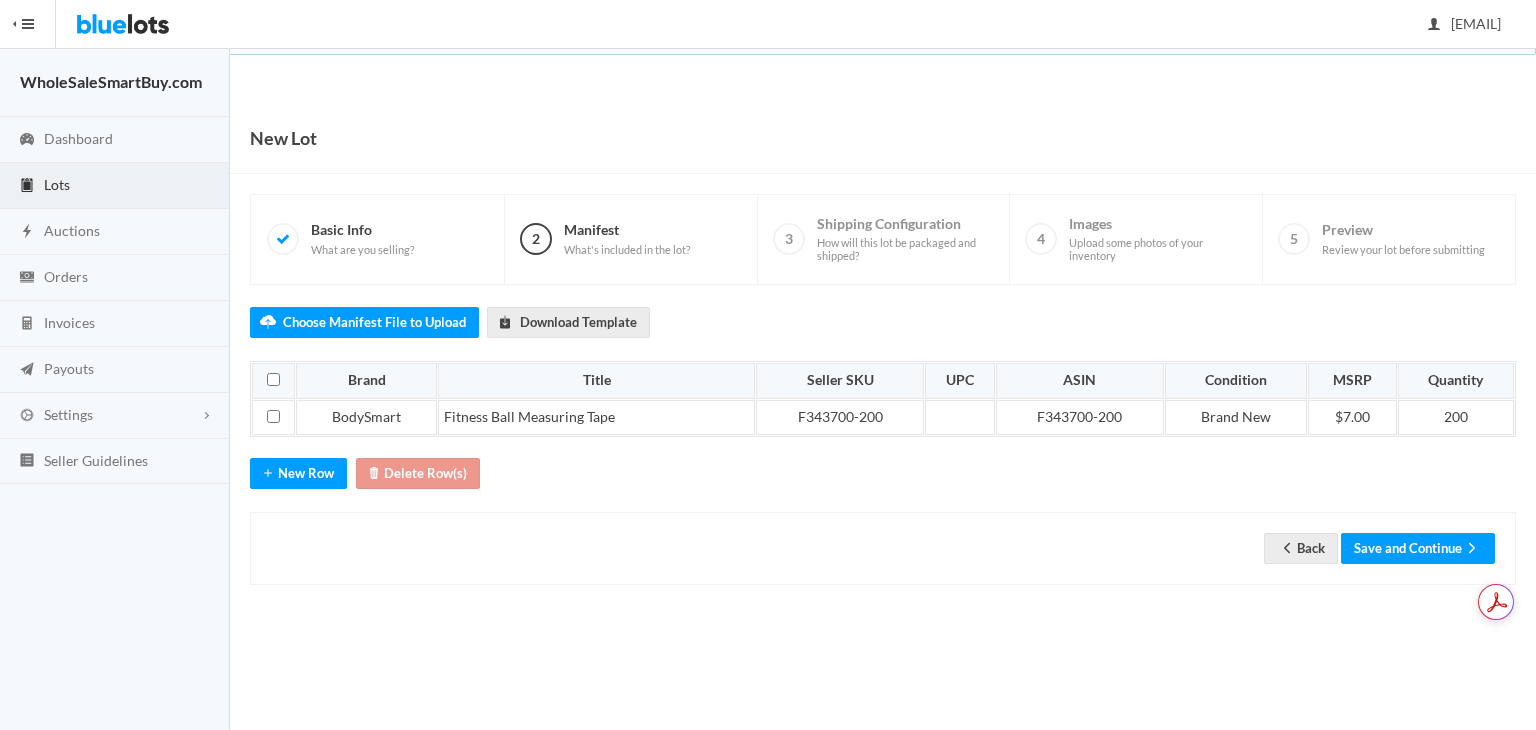 scroll, scrollTop: 0, scrollLeft: 0, axis: both 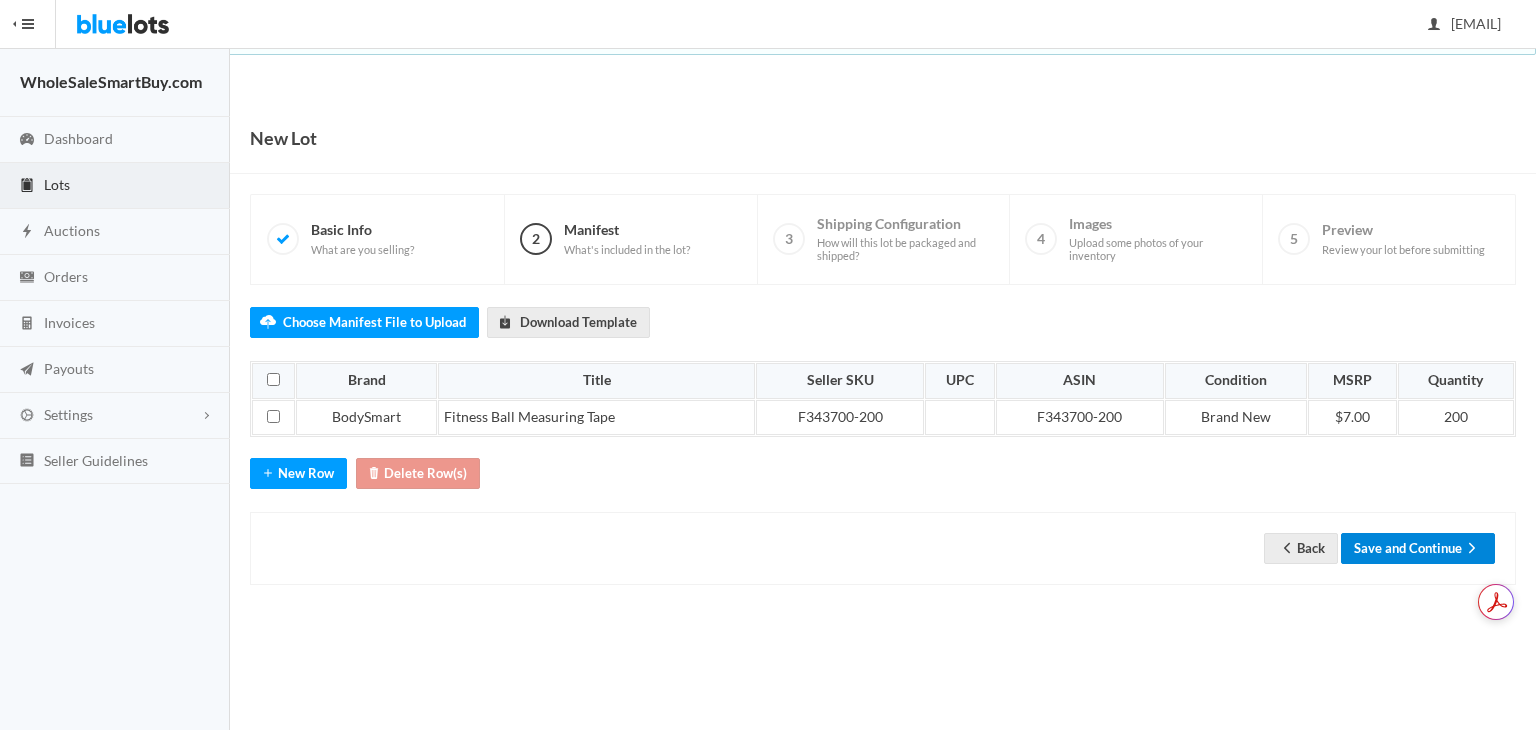 click on "Save and Continue" at bounding box center (1418, 548) 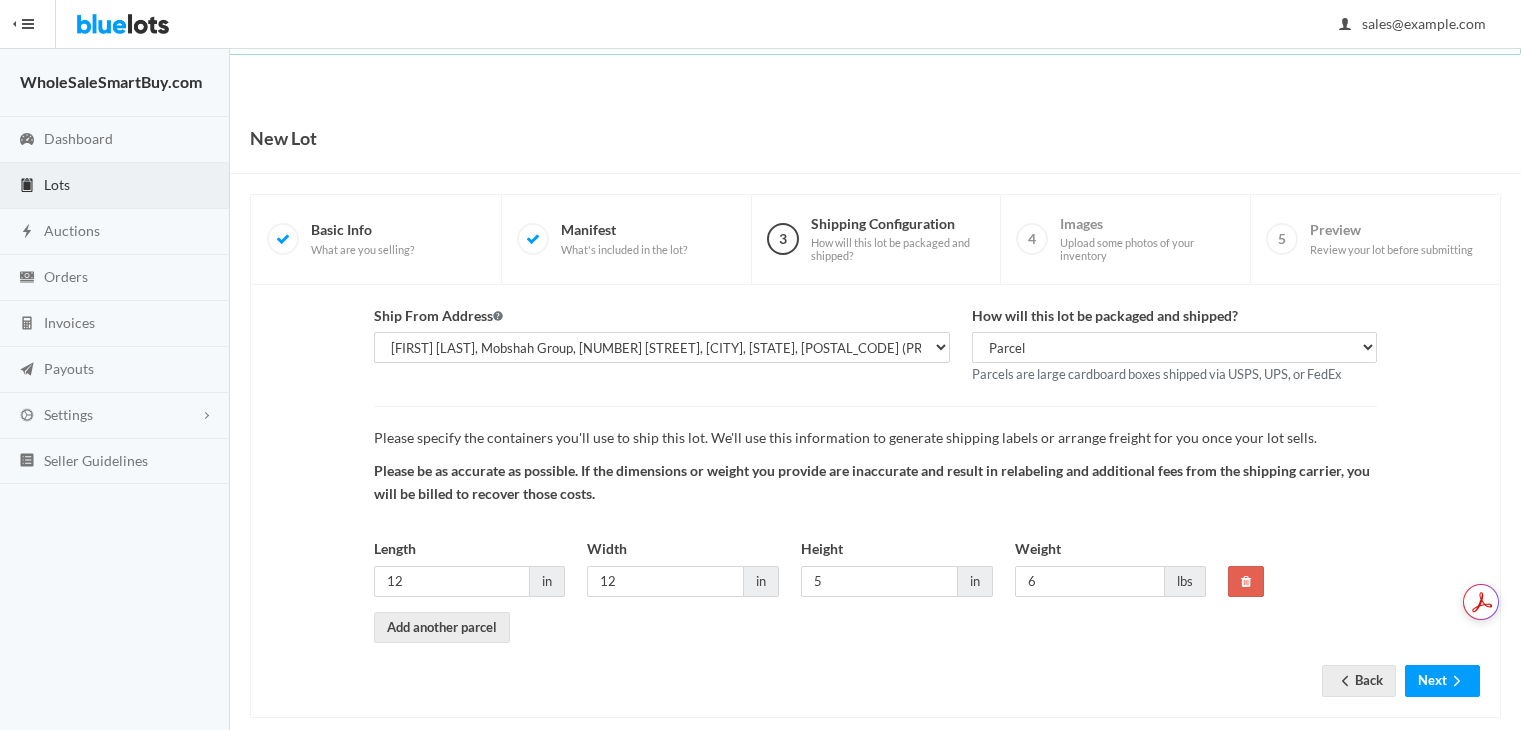 scroll, scrollTop: 0, scrollLeft: 0, axis: both 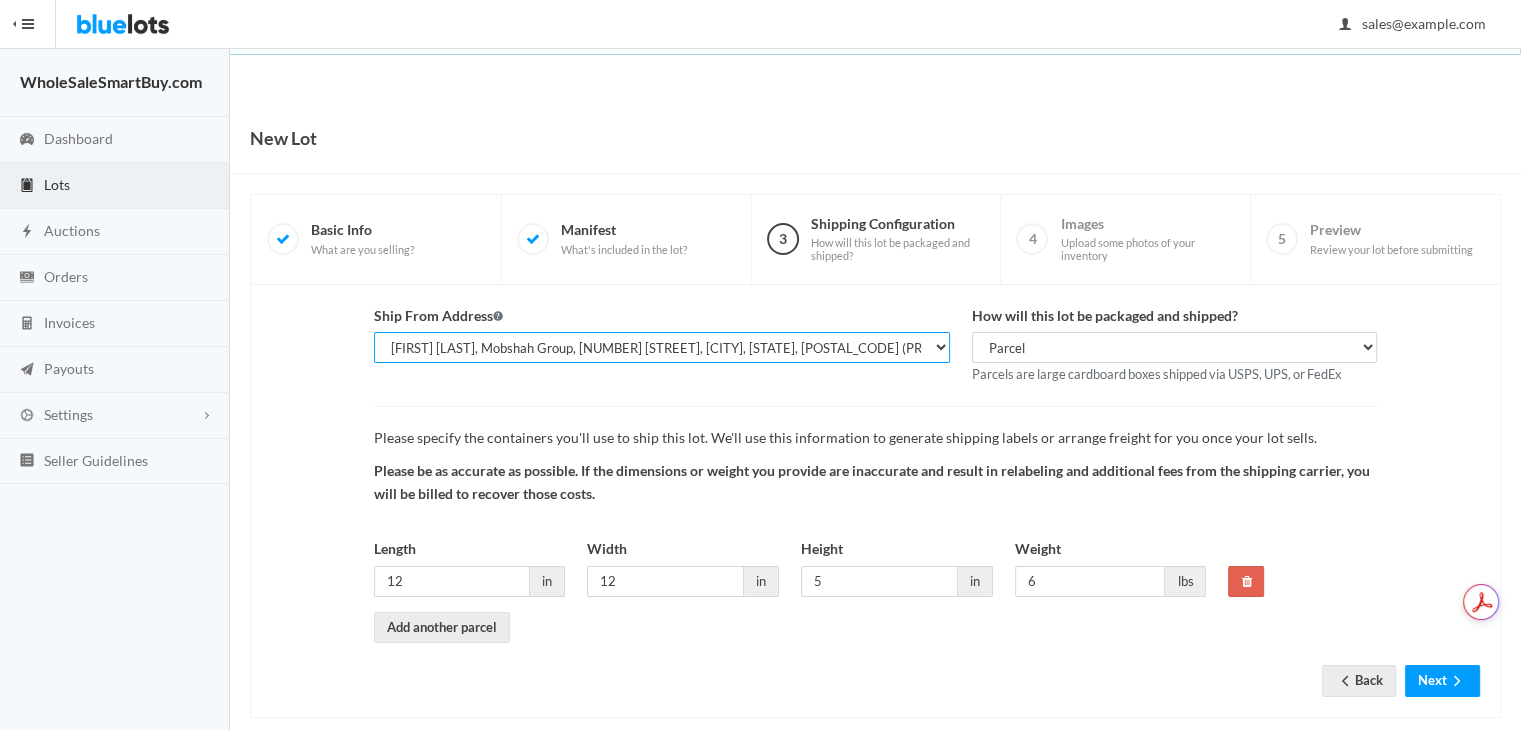 click on "[FIRST] [LAST], WholesaleSmartBuy.com, [NUMBER] [STREET], [CITY], [STATE], [POSTAL_CODE]
[FIRST] [LAST], Mobshah Group, [NUMBER] [STREET], [CITY], [STATE], [POSTAL_CODE] (PRIMARY)
[FIRST] [LAST], Mobshah Group, [NUMBER] [STREET] PMB [NUMBER], [CITY], [STATE], [POSTAL_CODE] (MAIN)" at bounding box center (662, 347) 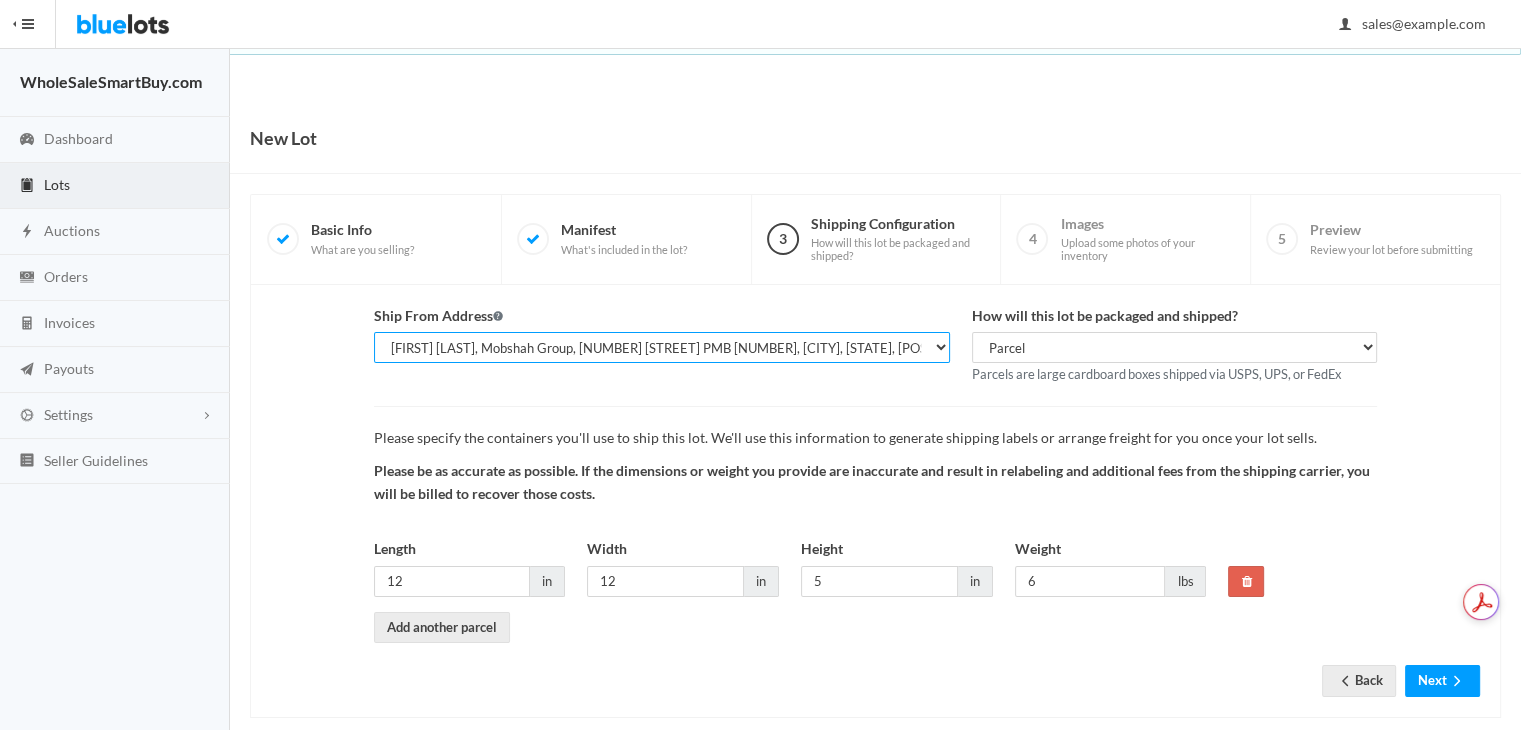 click on "[FIRST] [LAST], WholesaleSmartBuy.com, [NUMBER] [STREET], [CITY], [STATE], [POSTAL_CODE]
[FIRST] [LAST], Mobshah Group, [NUMBER] [STREET], [CITY], [STATE], [POSTAL_CODE] (PRIMARY)
[FIRST] [LAST], Mobshah Group, [NUMBER] [STREET] PMB [NUMBER], [CITY], [STATE], [POSTAL_CODE] (MAIN)" at bounding box center (662, 347) 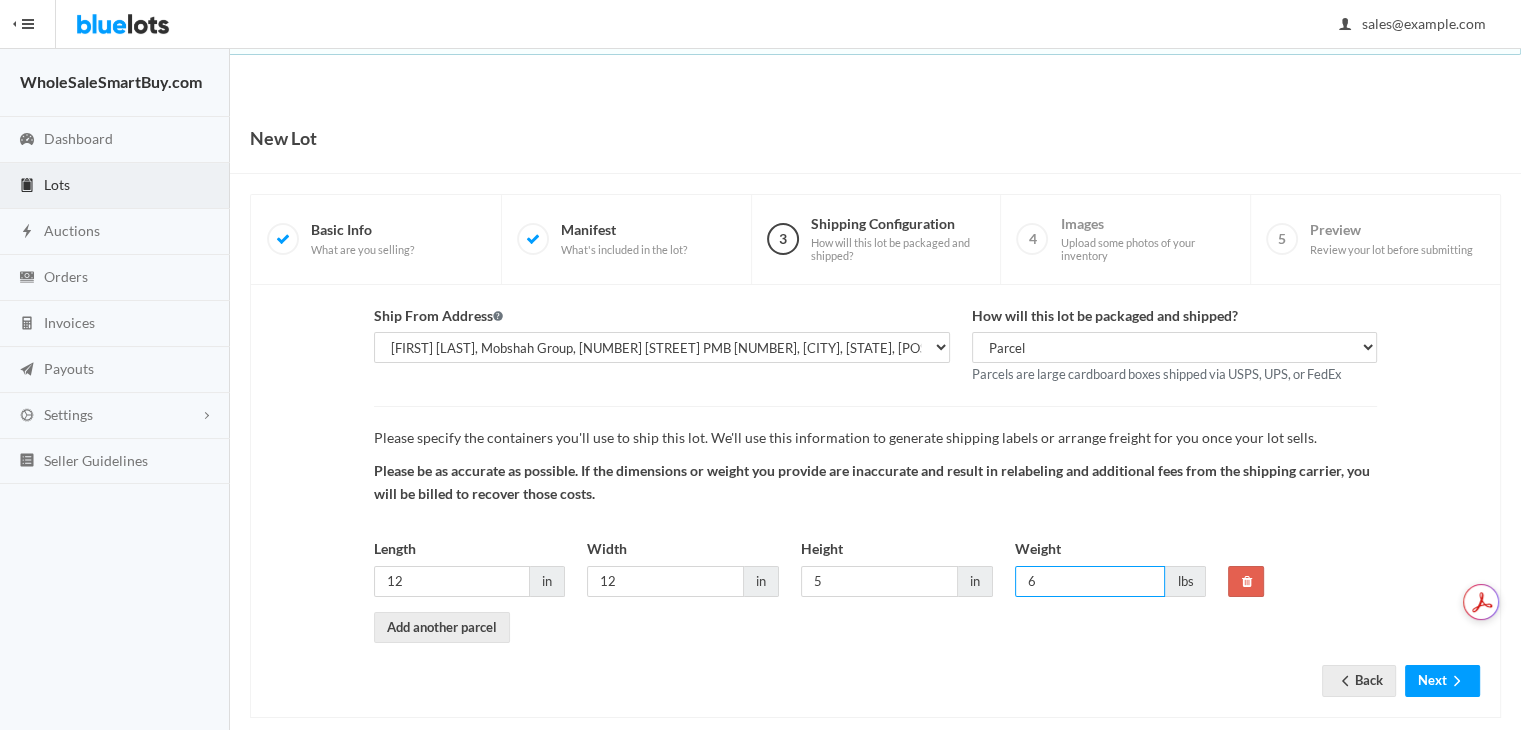 click on "6" at bounding box center [1090, 581] 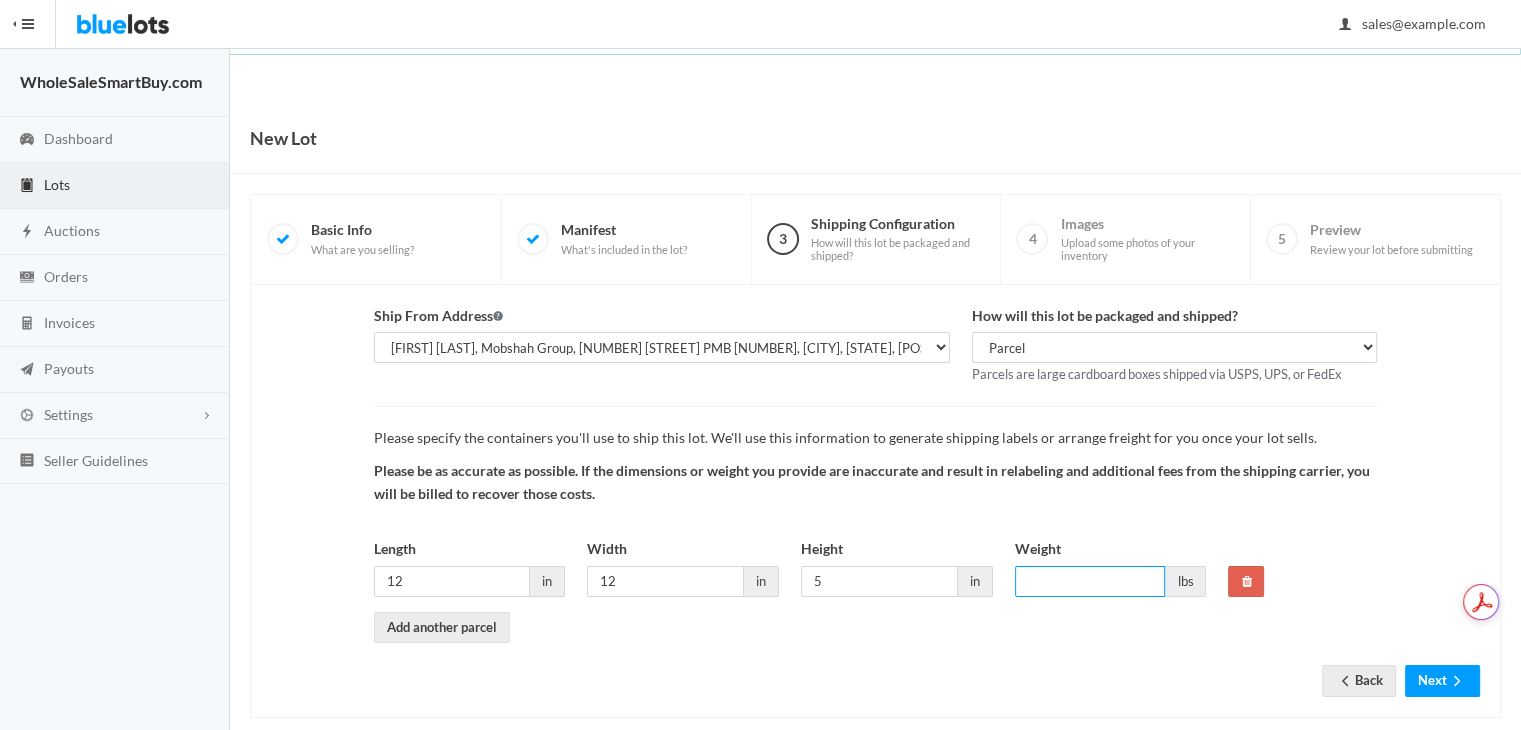 type on "3" 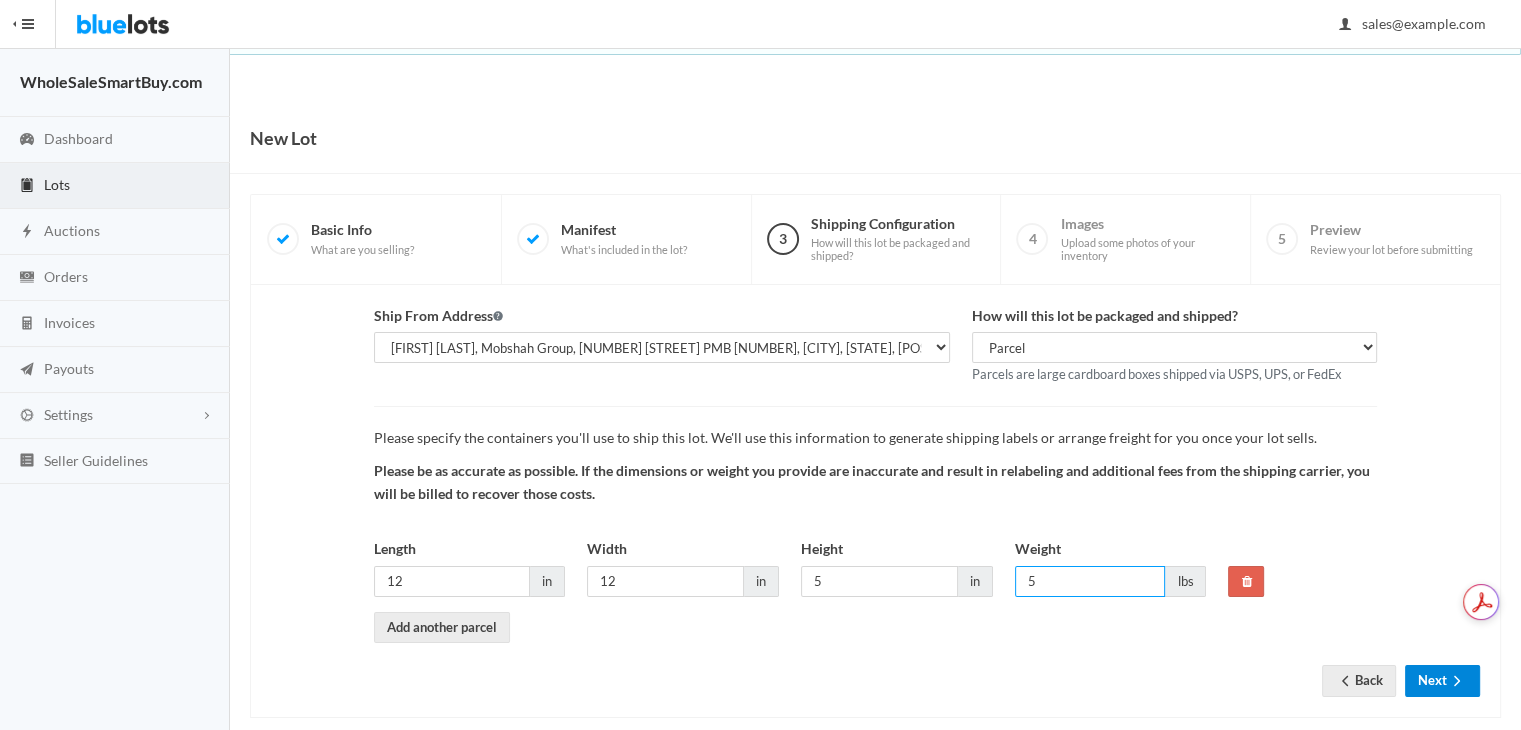 type on "5" 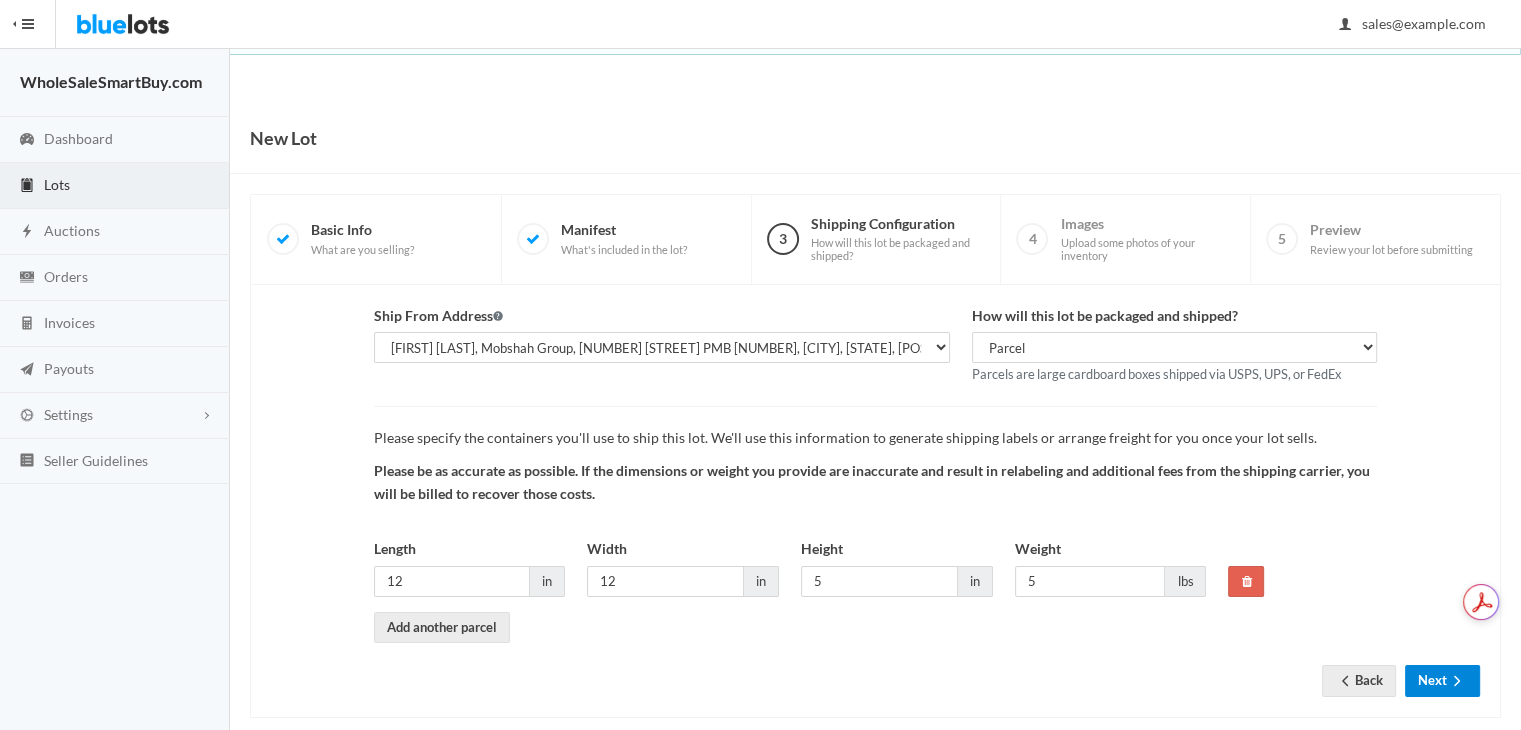 click on "Next" at bounding box center (1442, 680) 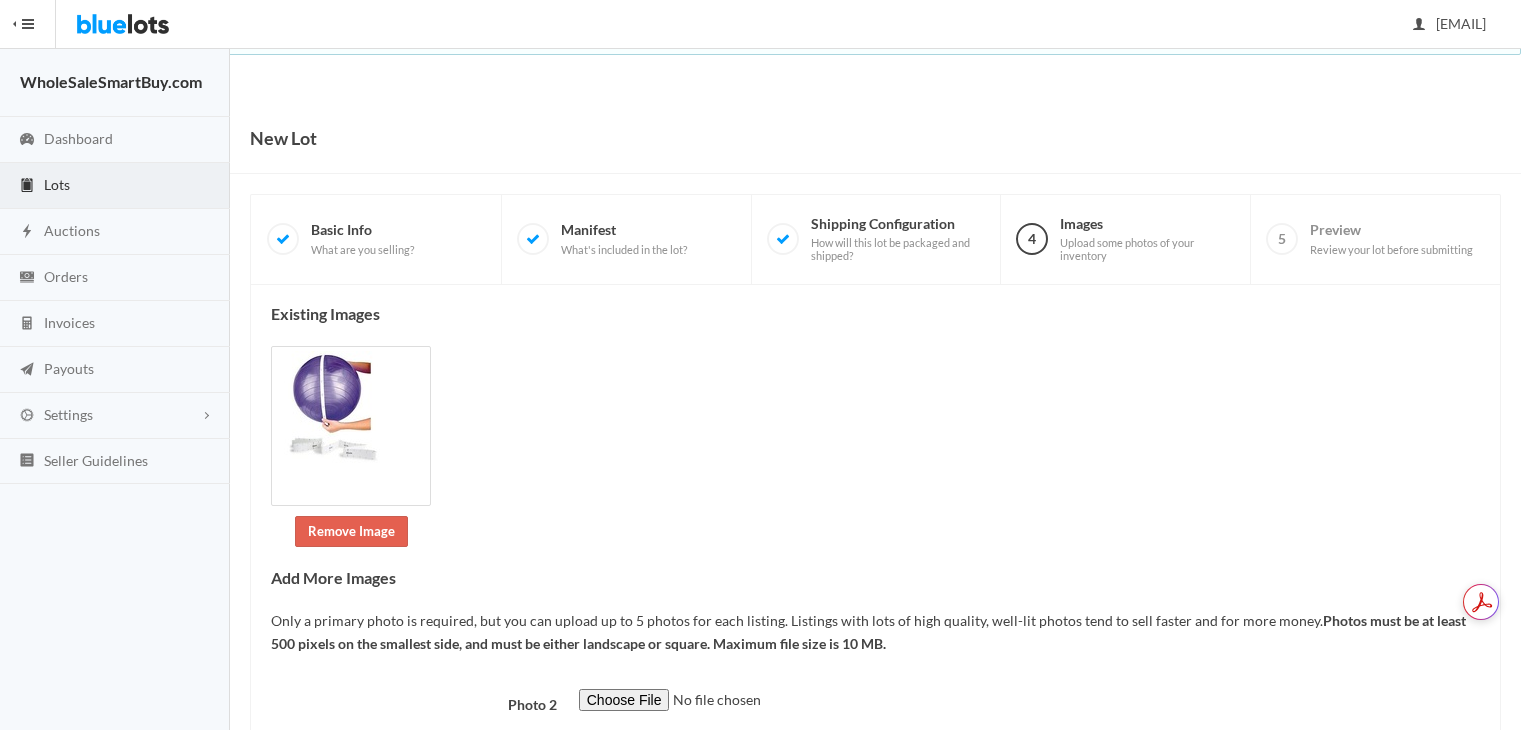scroll, scrollTop: 0, scrollLeft: 0, axis: both 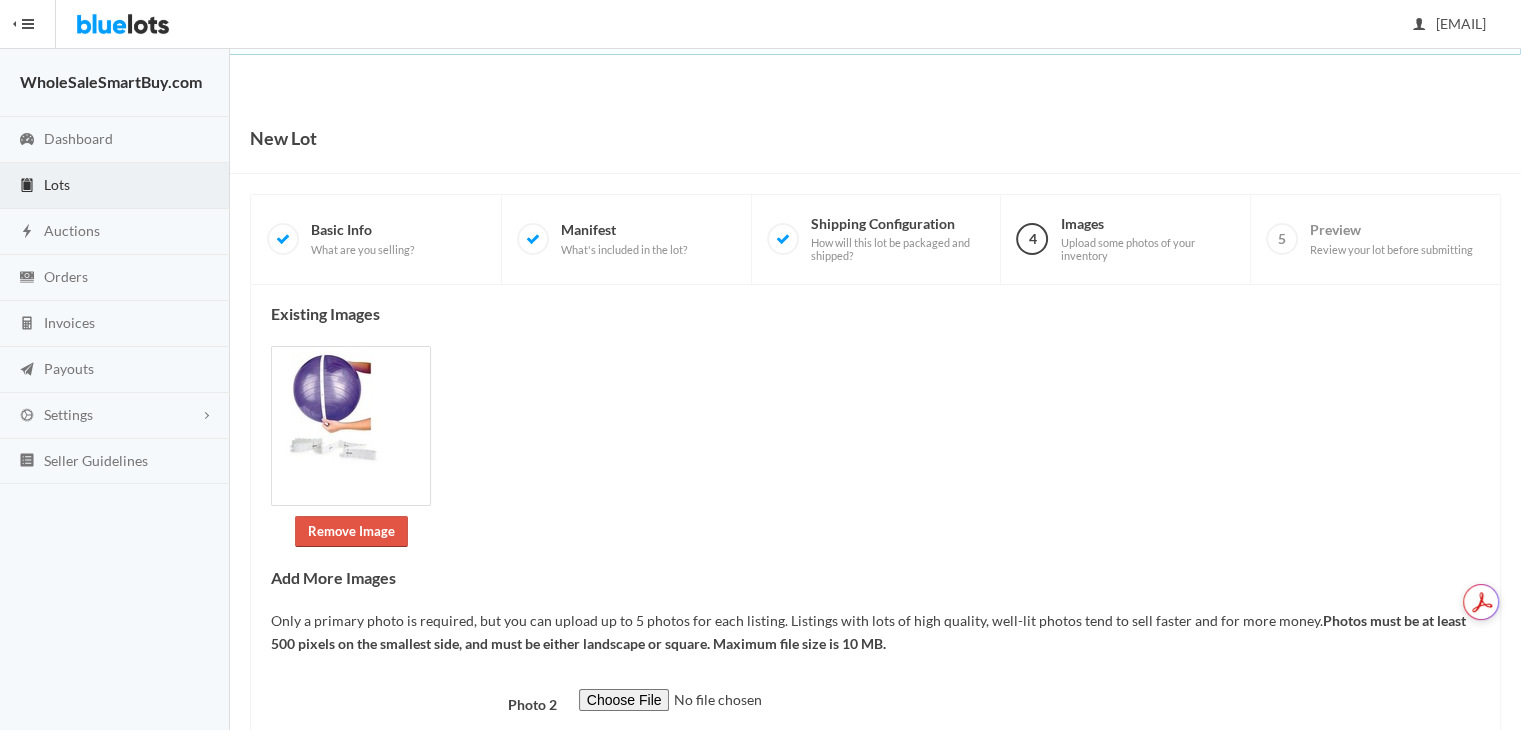 click on "Remove Image" at bounding box center [351, 531] 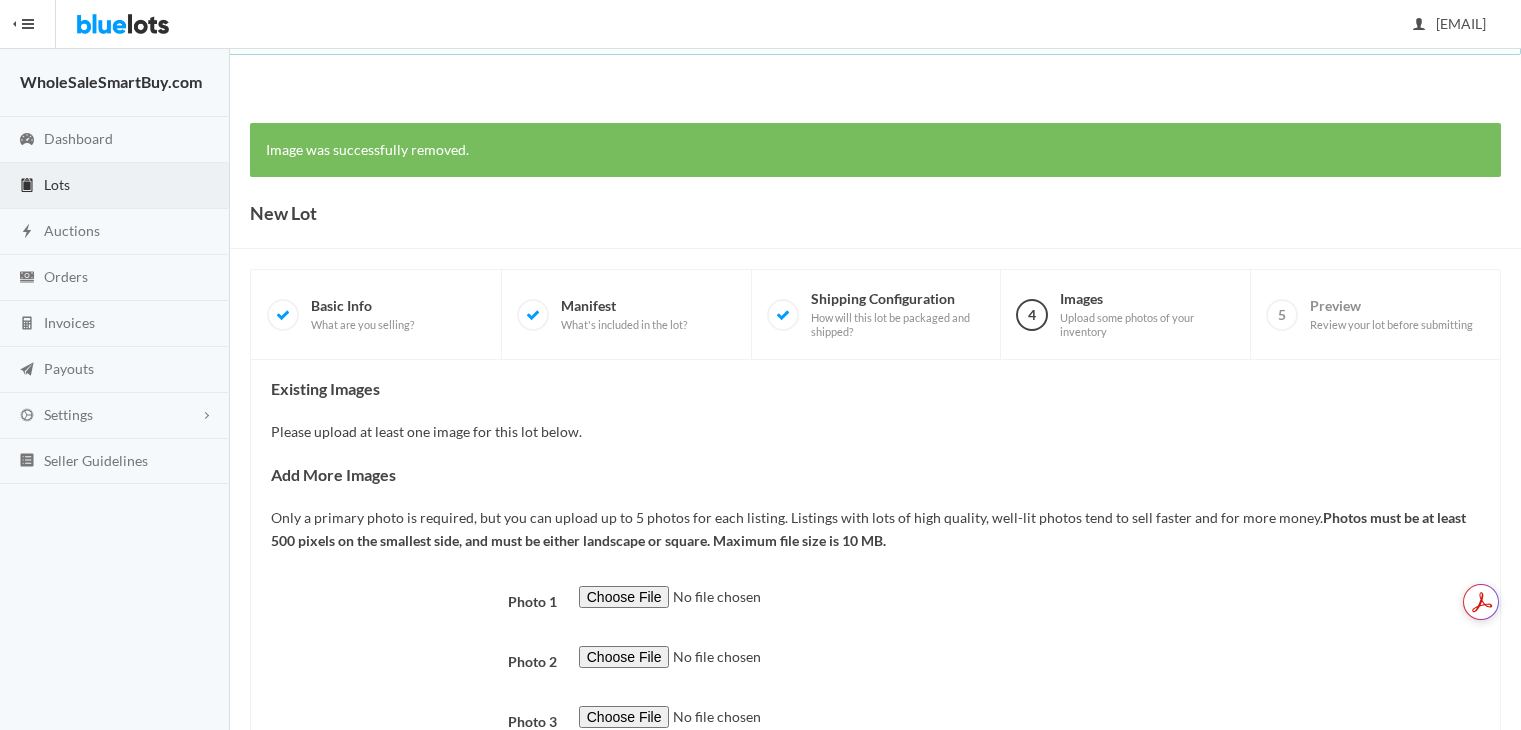 scroll, scrollTop: 0, scrollLeft: 0, axis: both 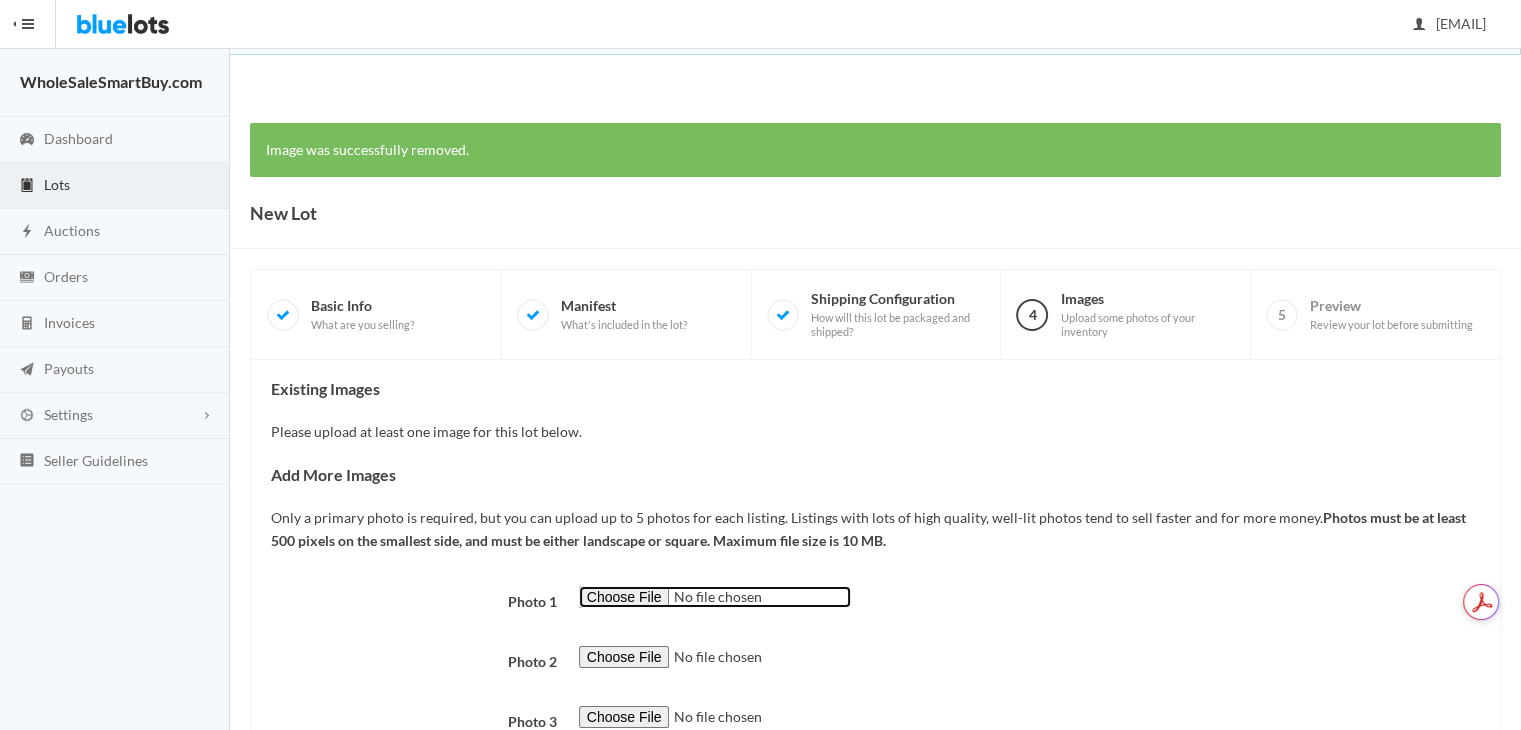 click at bounding box center [715, 597] 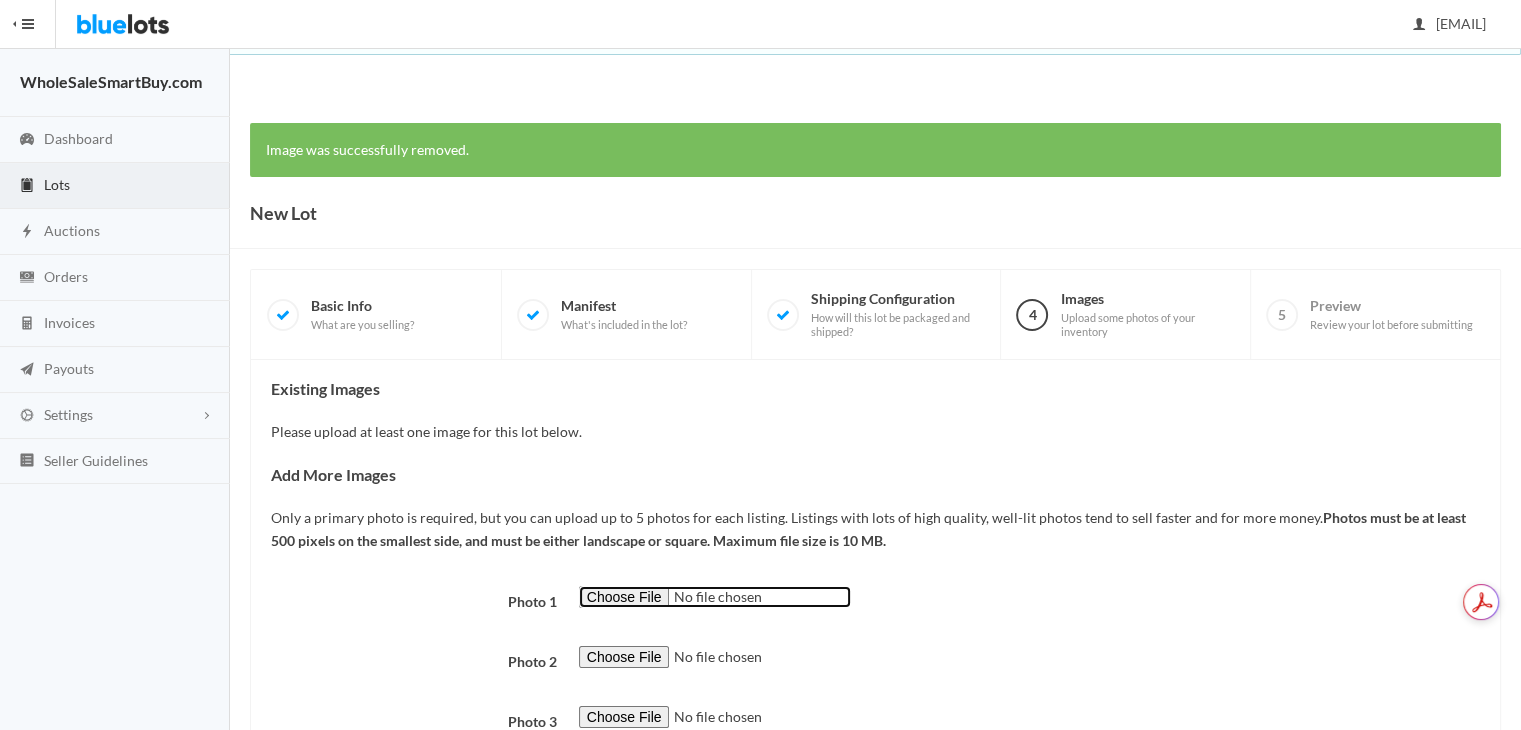type on "C:\fakepath\measurement tape1.jpg" 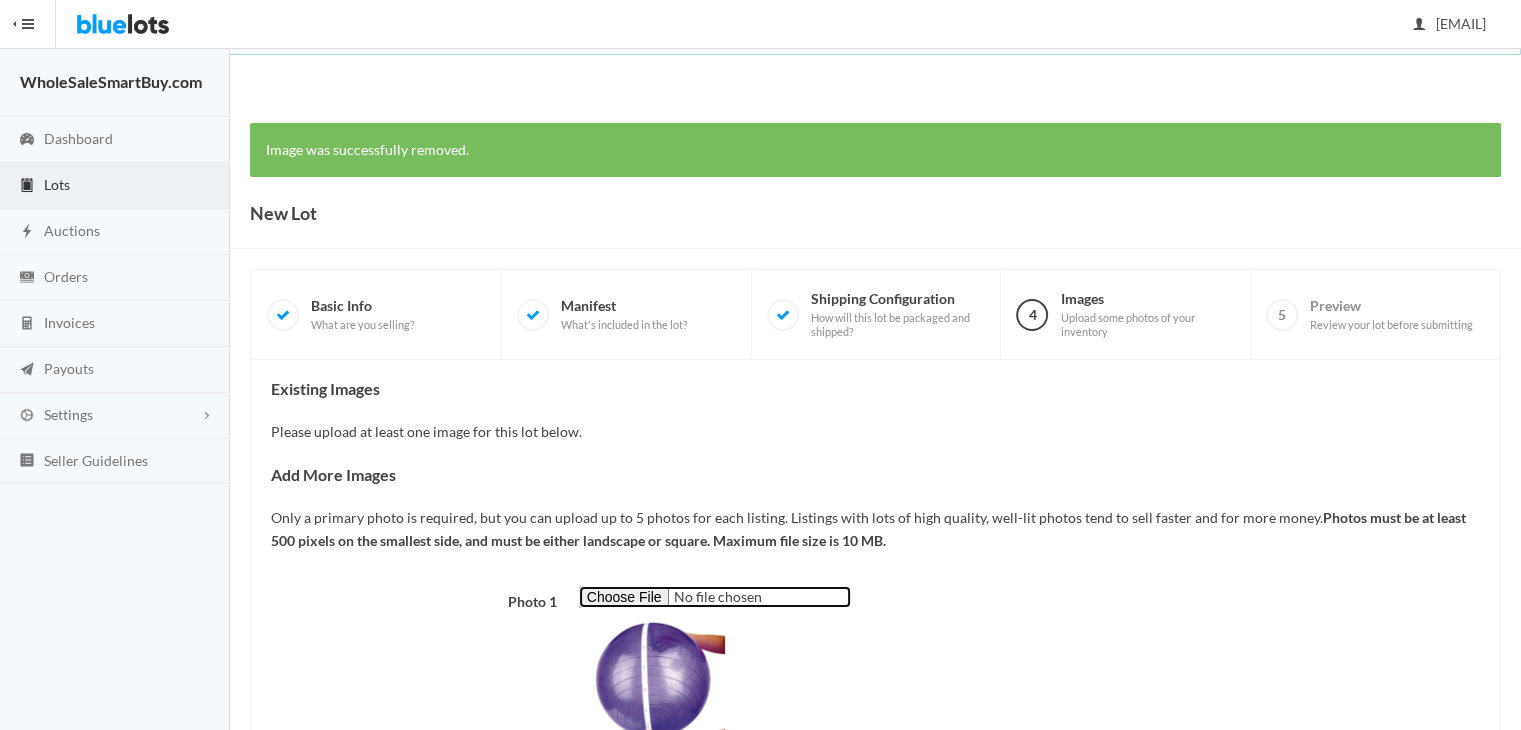 scroll, scrollTop: 398, scrollLeft: 0, axis: vertical 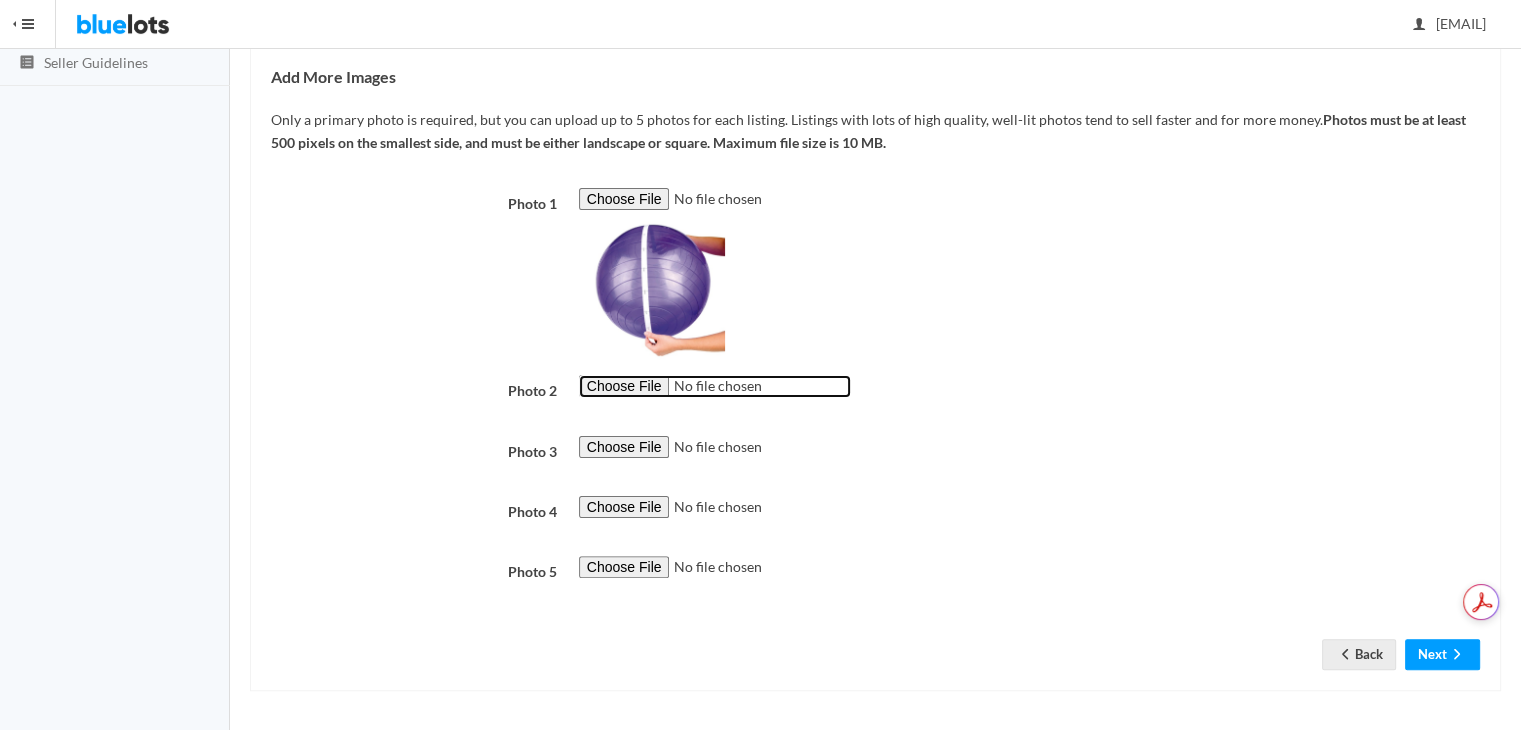 click at bounding box center (715, 386) 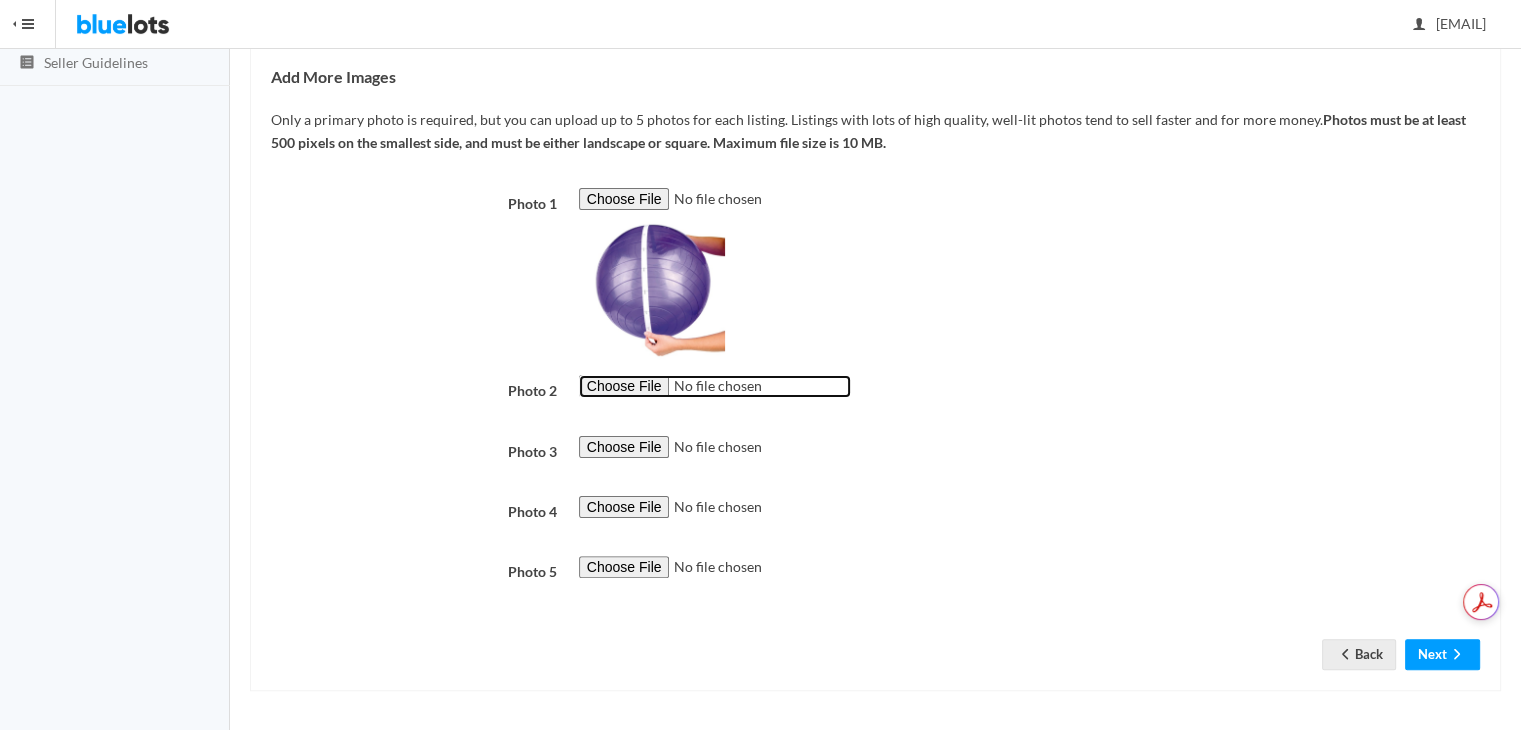 type on "C:\fakepath\measurement tape2.jpg" 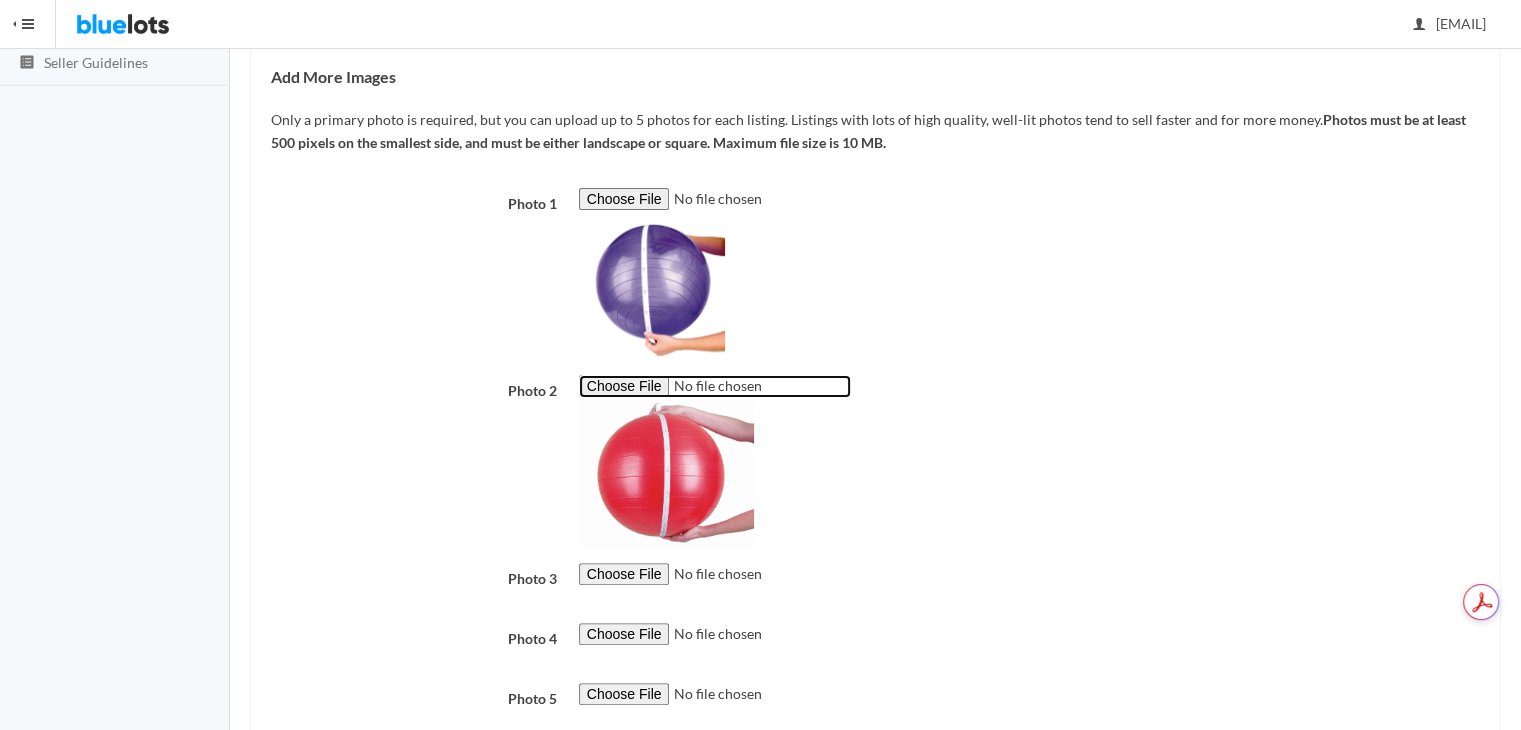 scroll, scrollTop: 525, scrollLeft: 0, axis: vertical 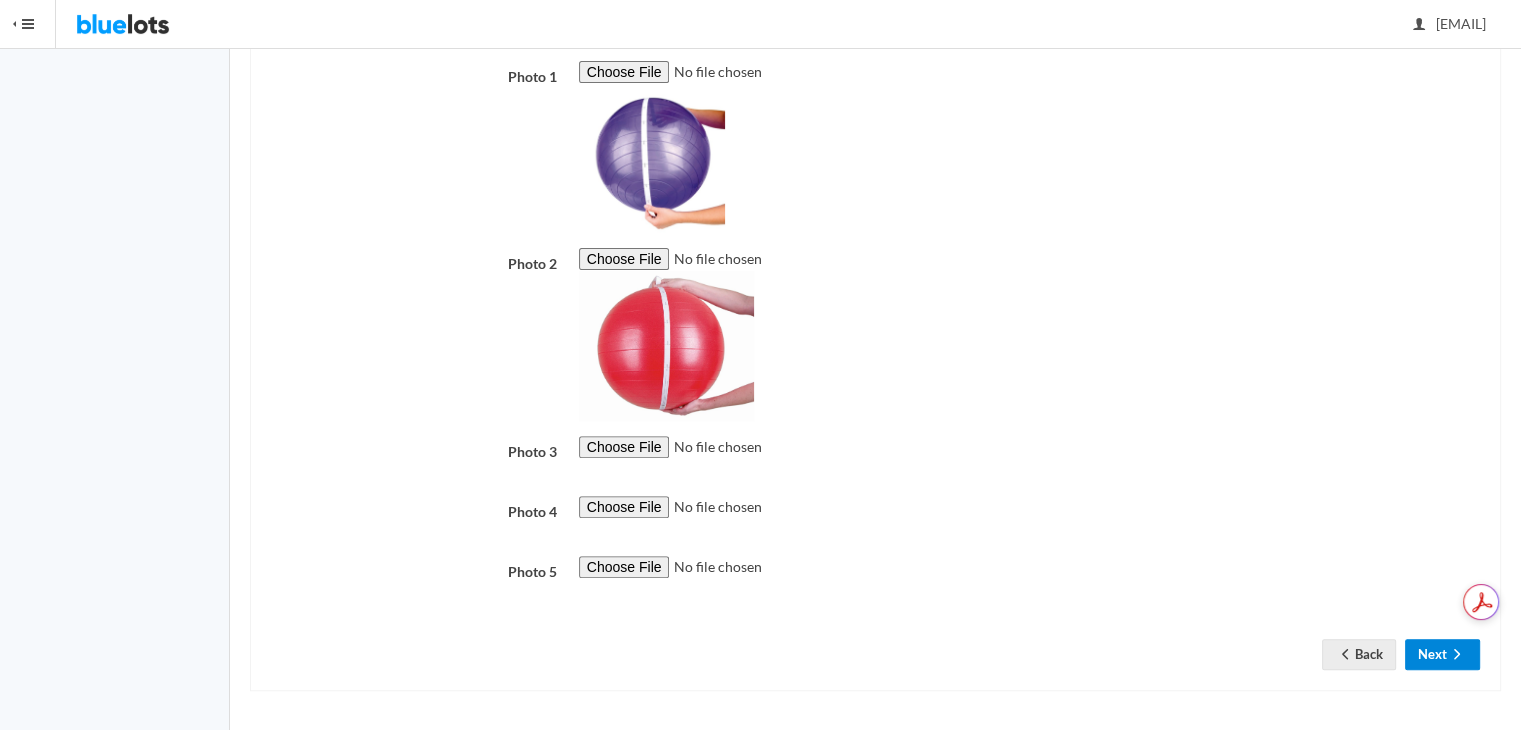 click 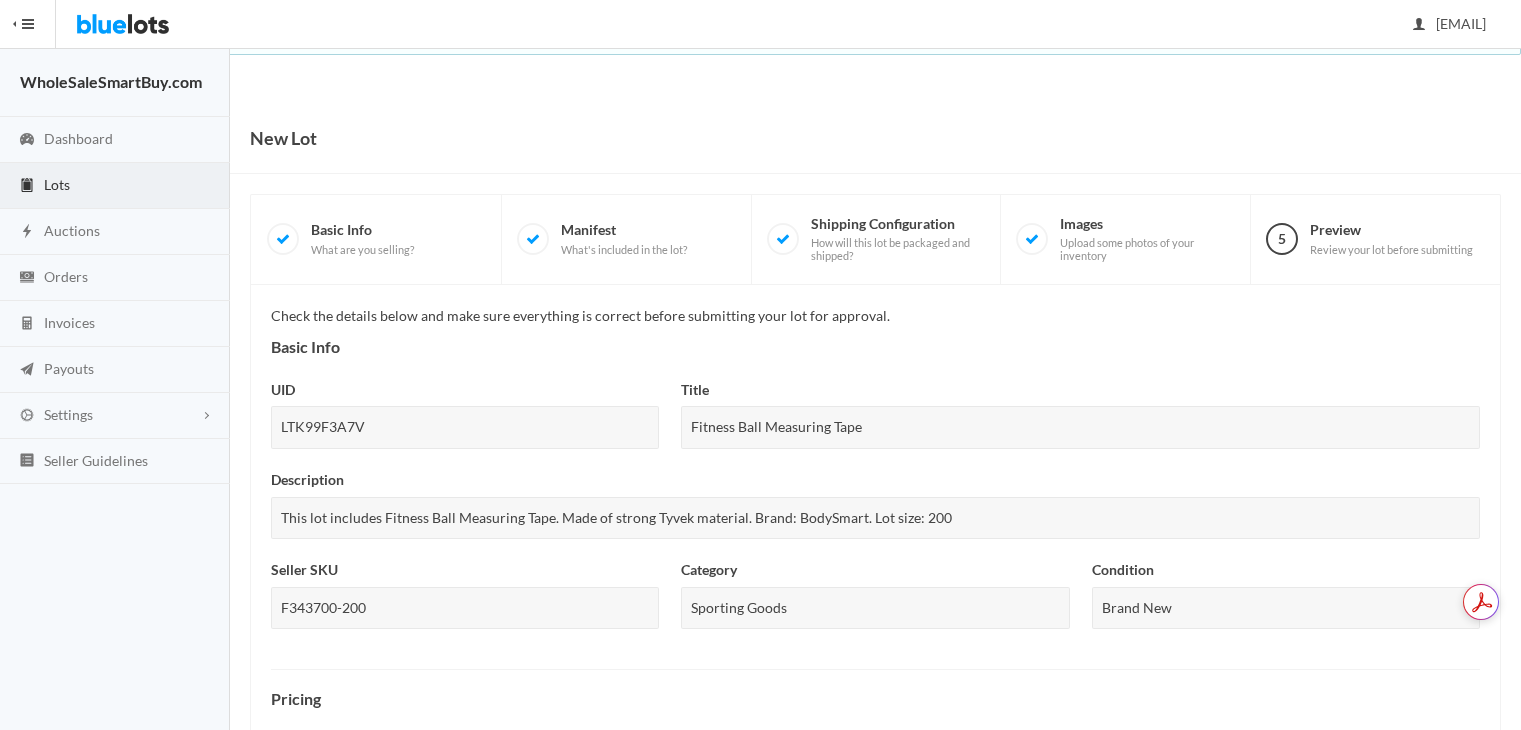 scroll, scrollTop: 0, scrollLeft: 0, axis: both 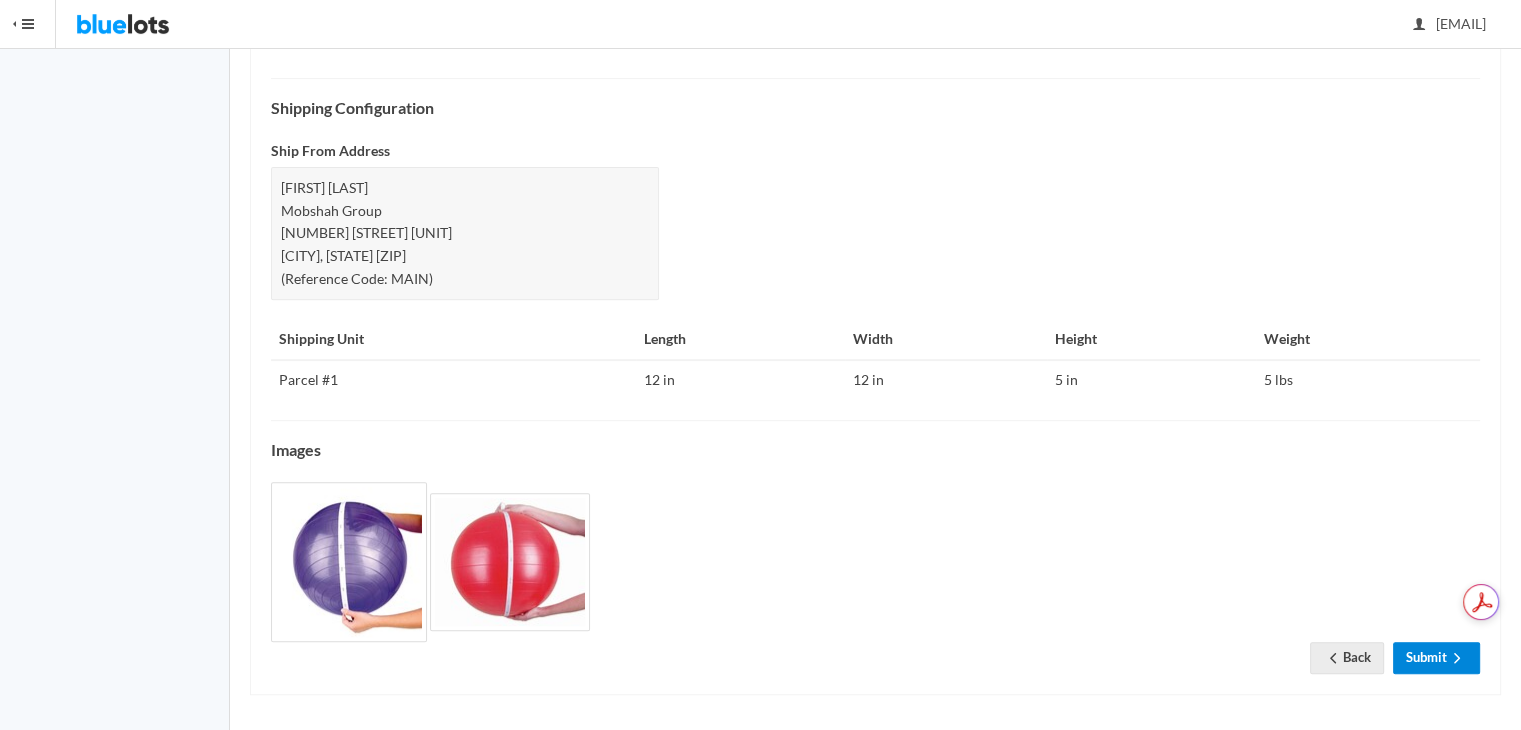 click on "Submit" at bounding box center [1436, 657] 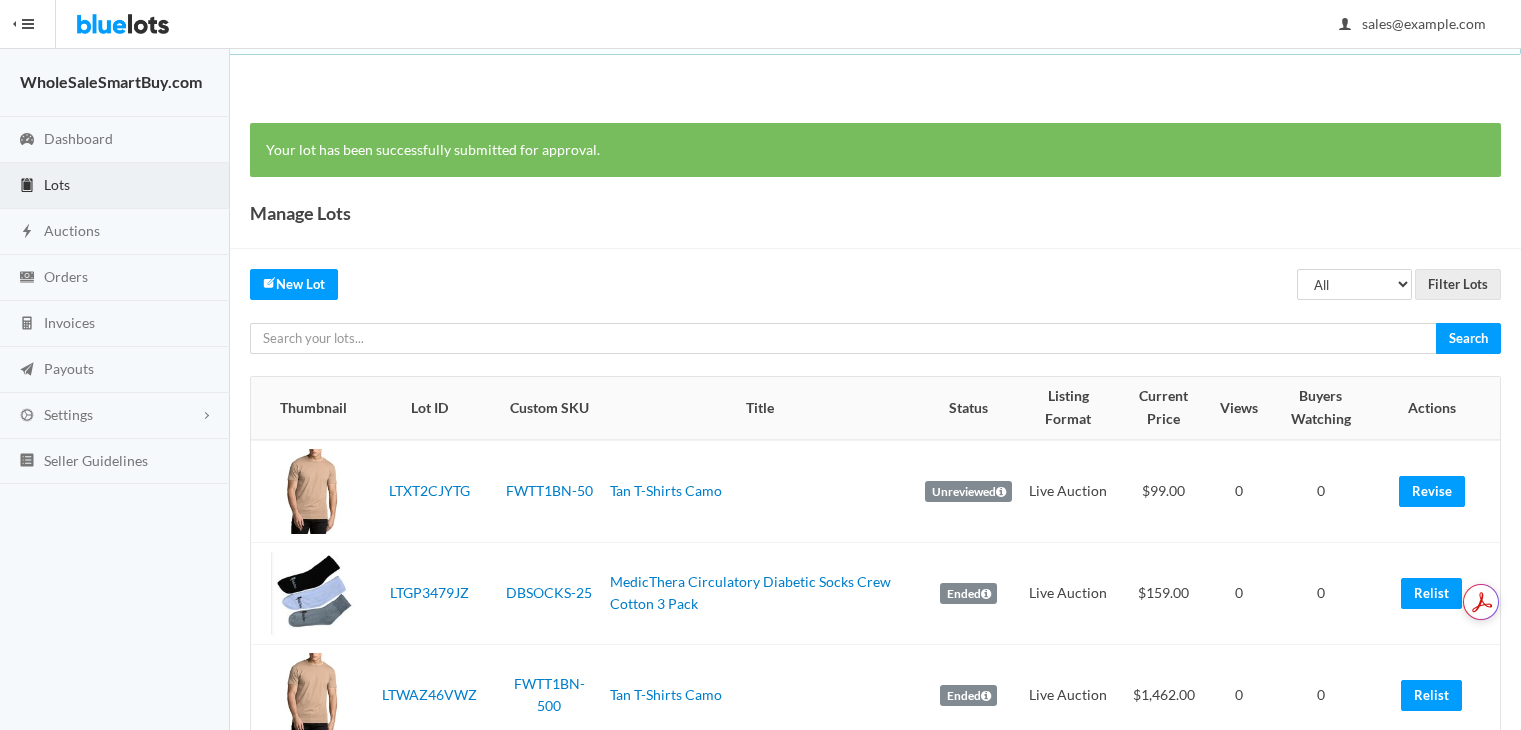 scroll, scrollTop: 0, scrollLeft: 0, axis: both 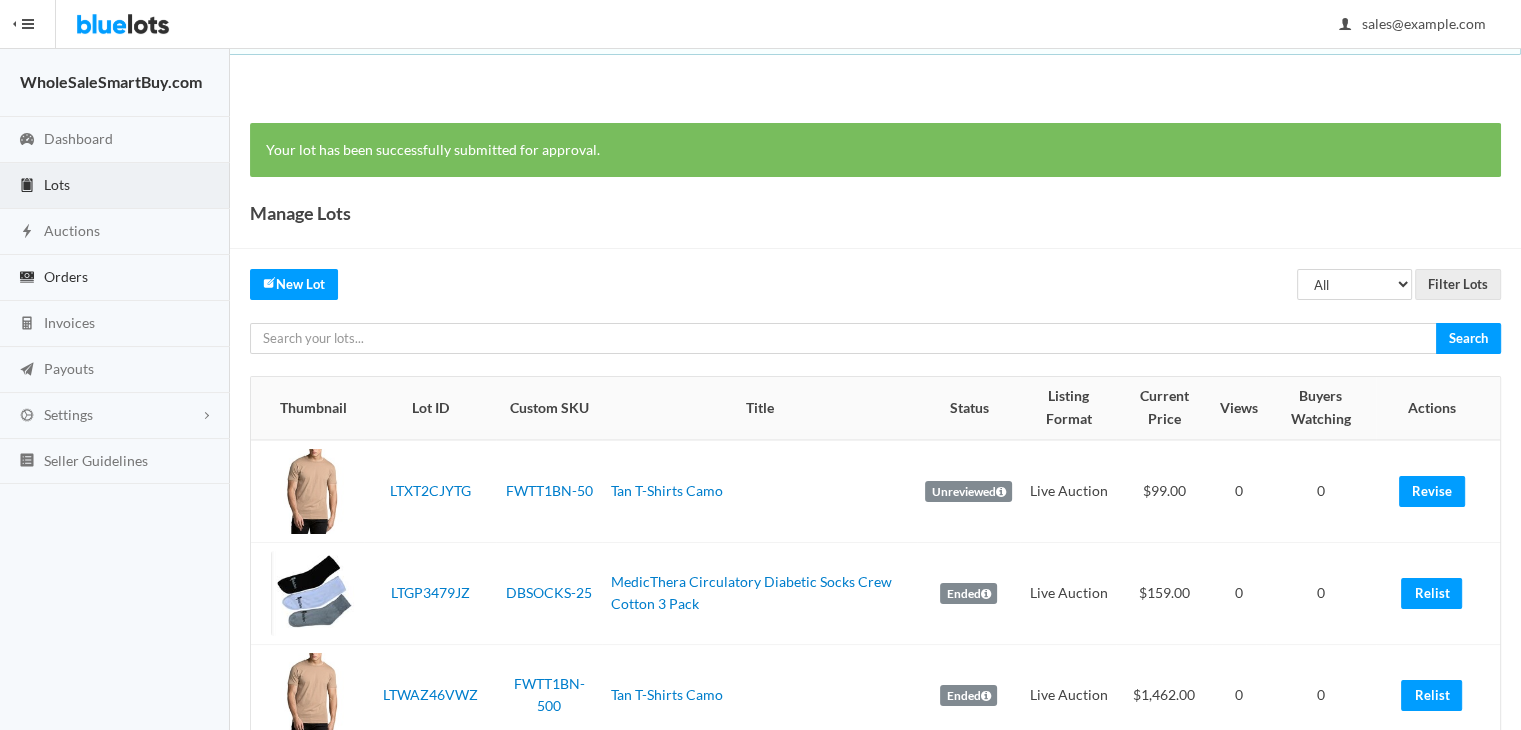 click on "Orders" at bounding box center [66, 276] 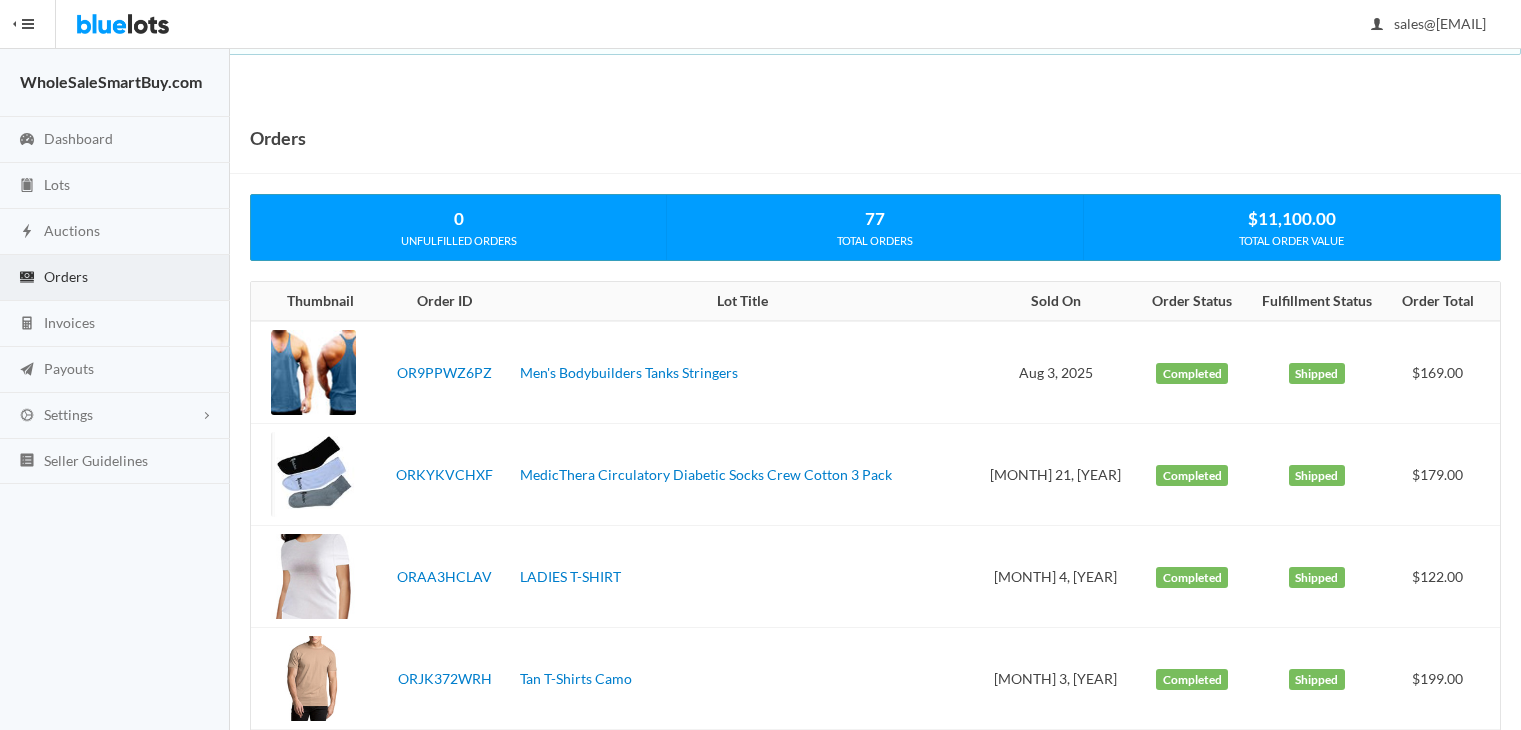 scroll, scrollTop: 0, scrollLeft: 0, axis: both 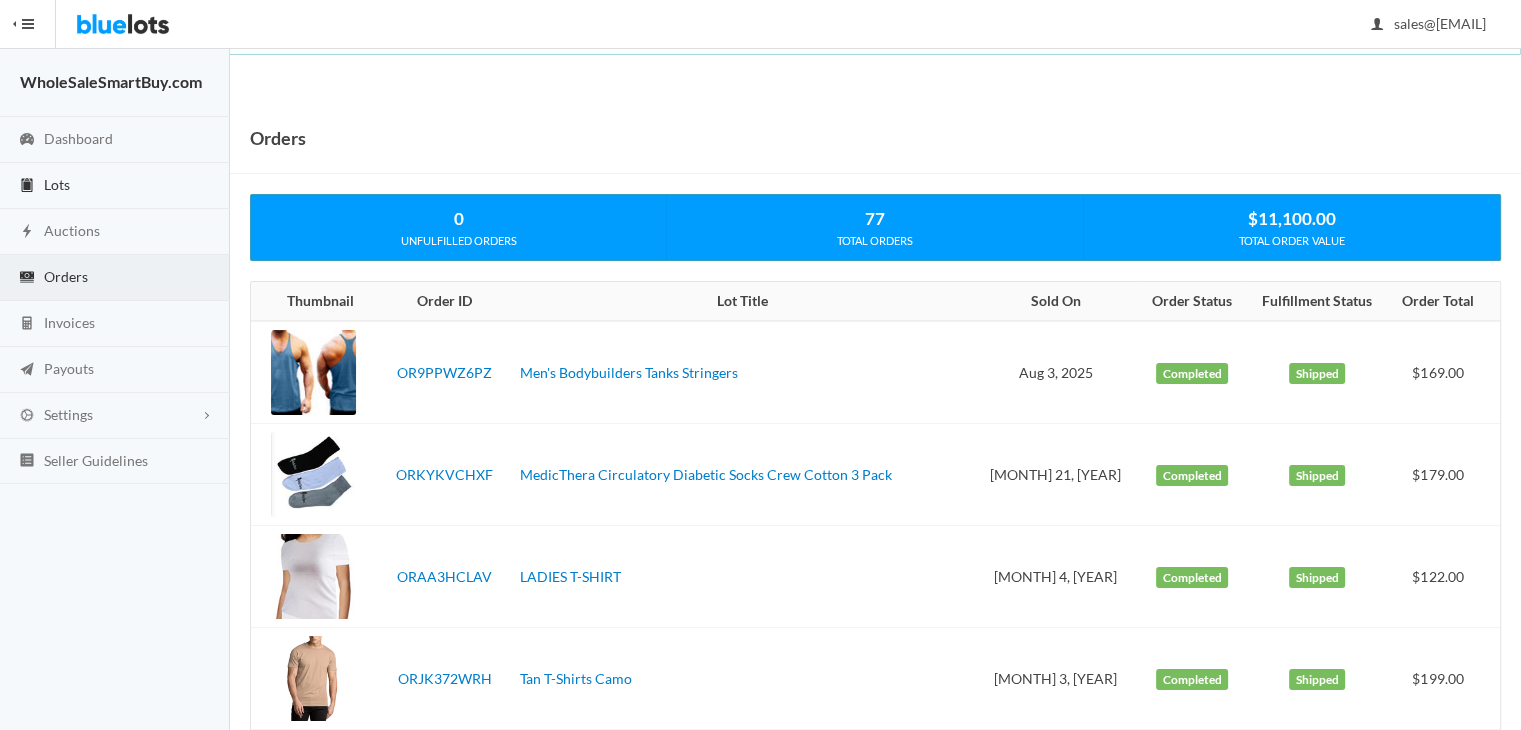 click on "Lots" at bounding box center [57, 184] 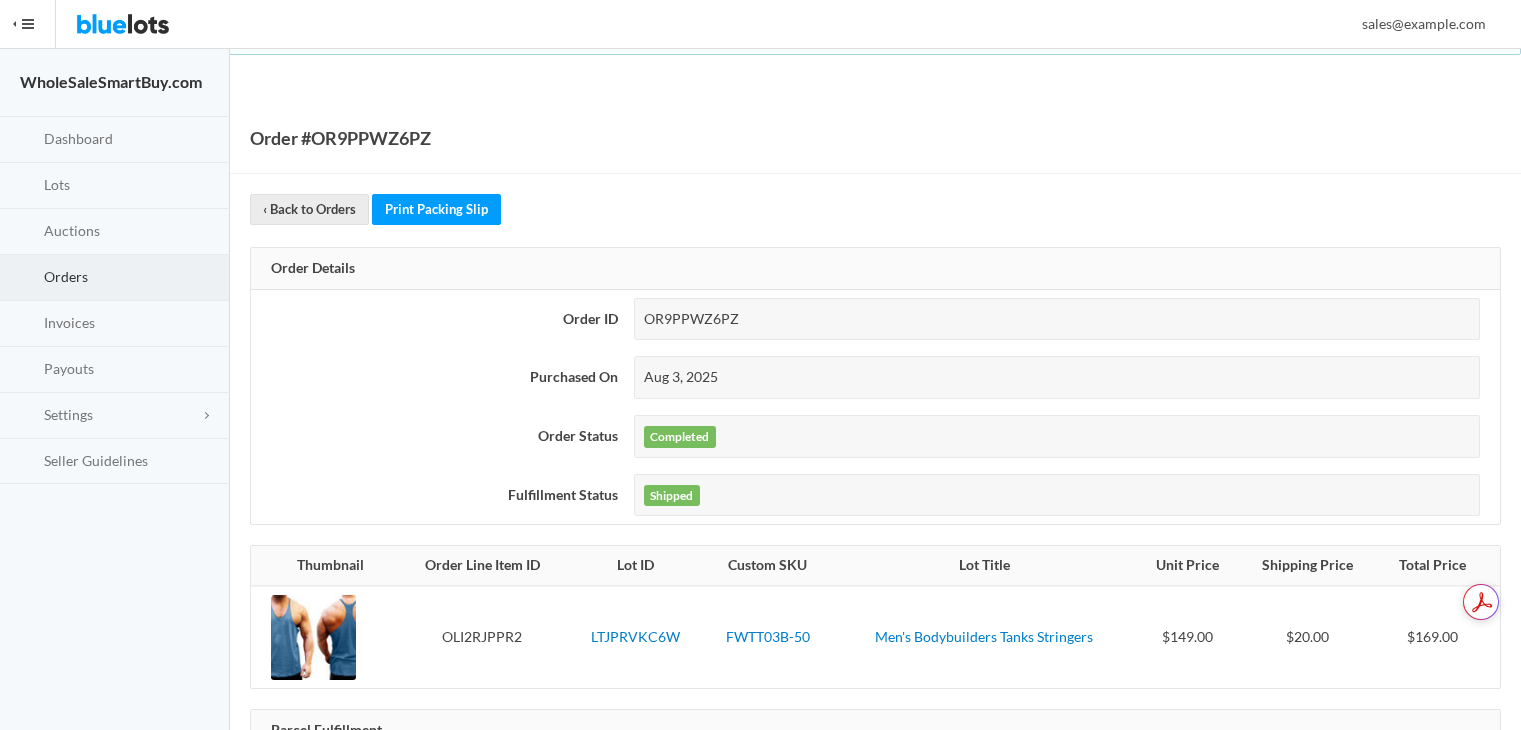 scroll, scrollTop: 0, scrollLeft: 0, axis: both 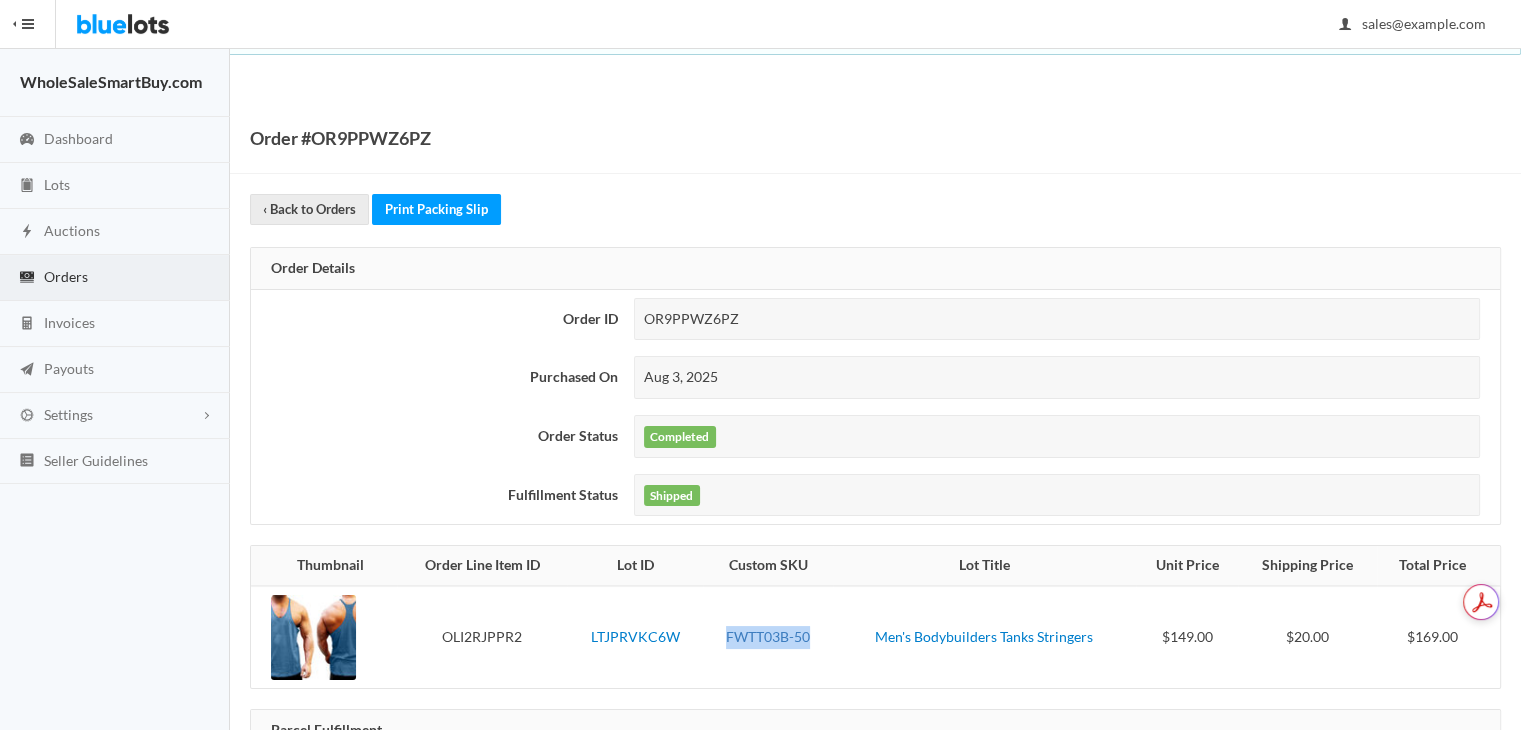 drag, startPoint x: 823, startPoint y: 633, endPoint x: 729, endPoint y: 632, distance: 94.00532 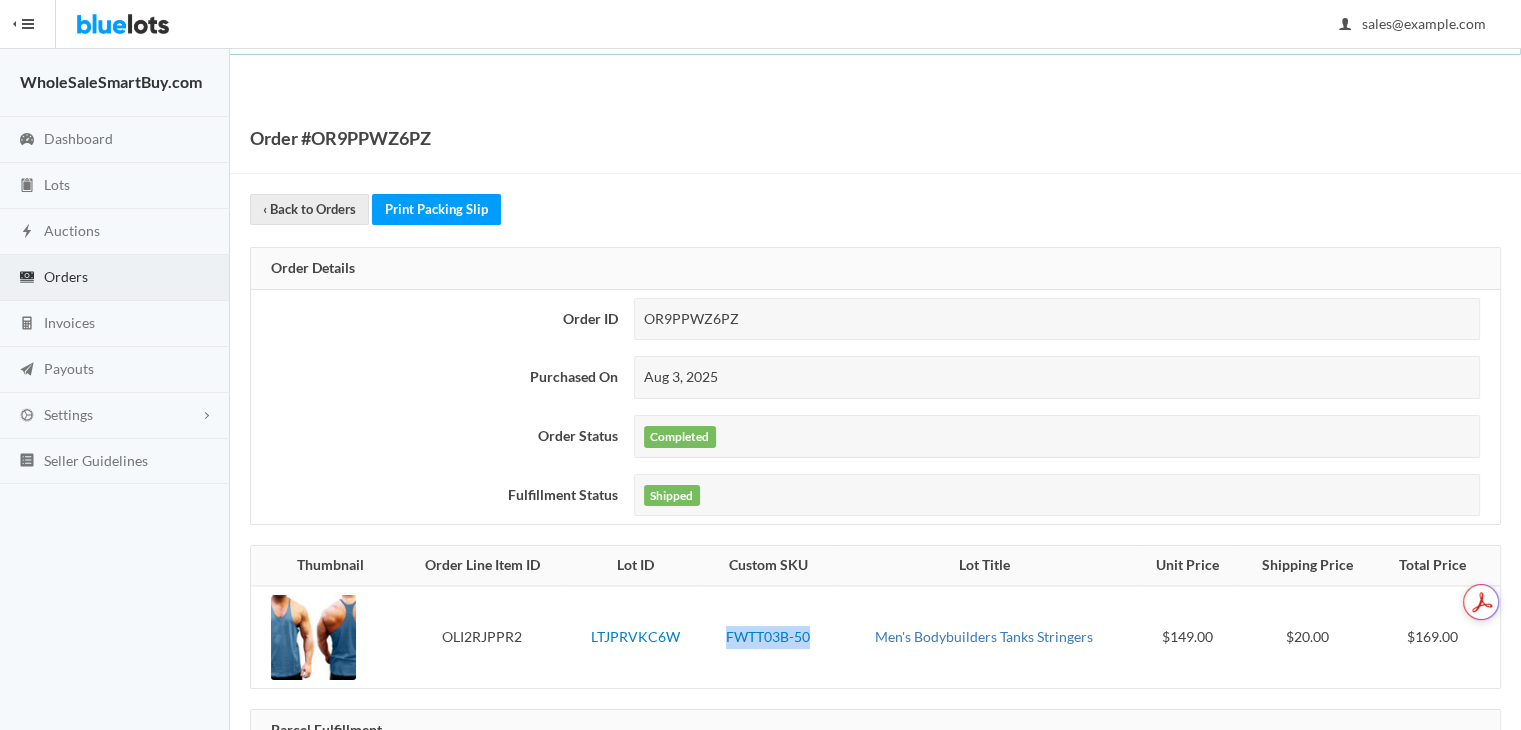click on "Men's Bodybuilders Tanks Stringers" at bounding box center [984, 636] 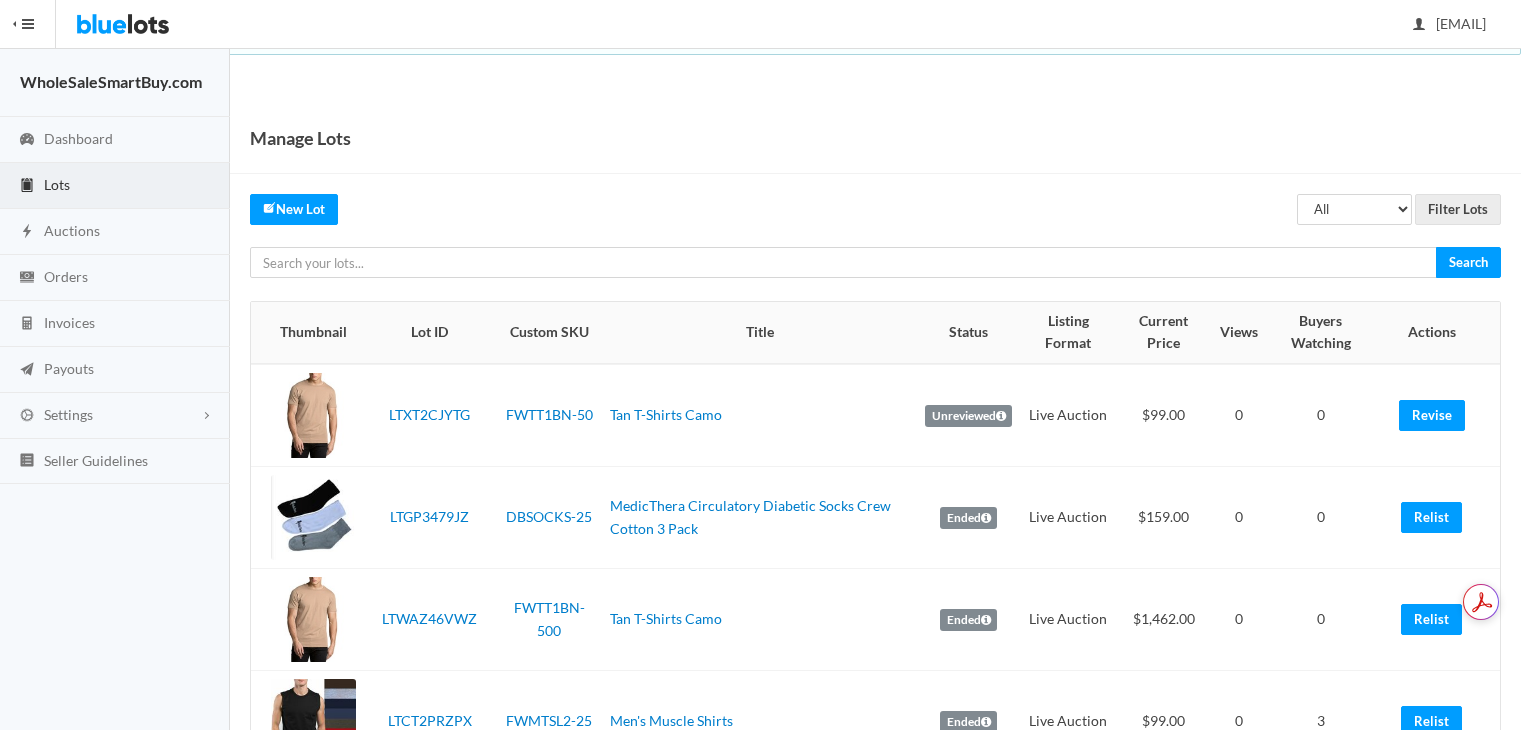 scroll, scrollTop: 0, scrollLeft: 0, axis: both 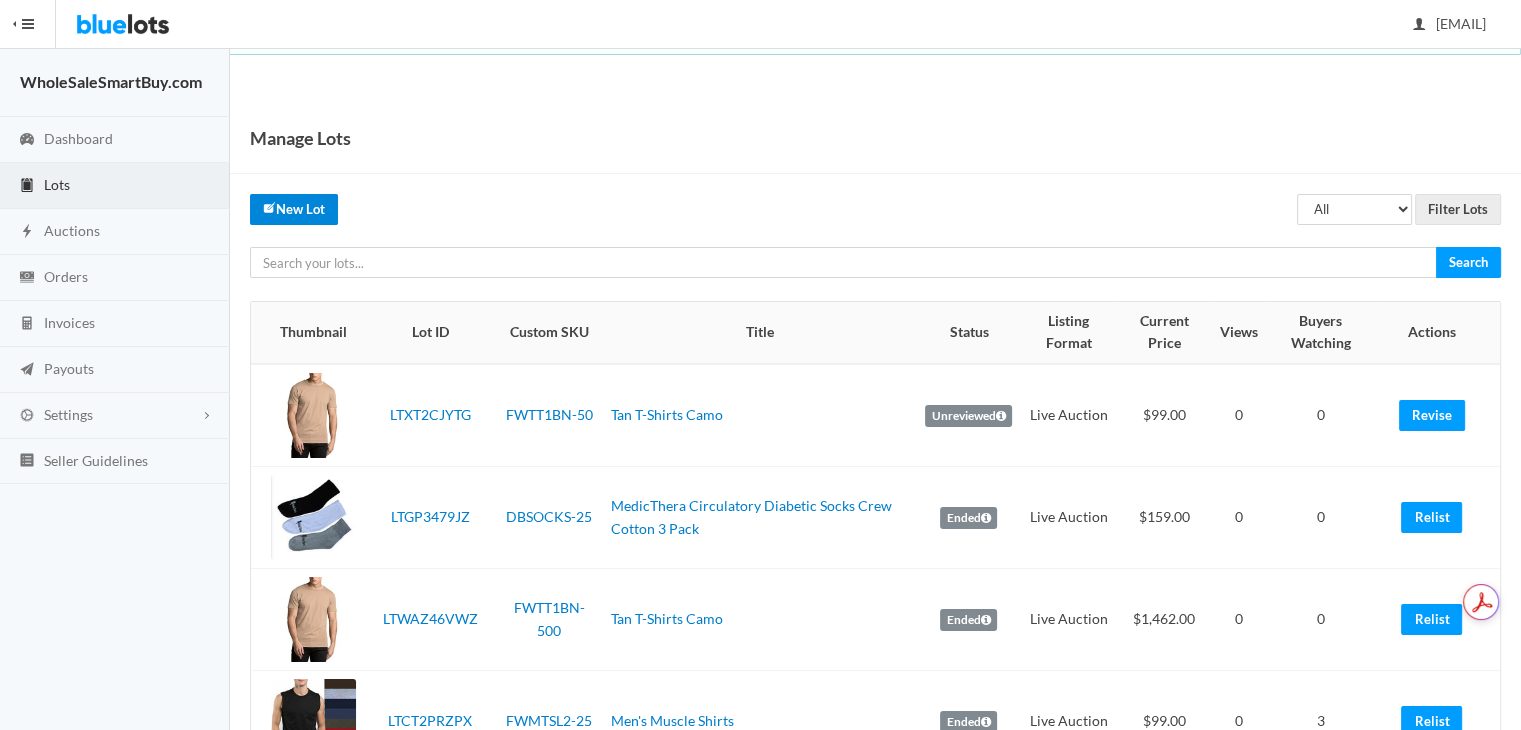 click 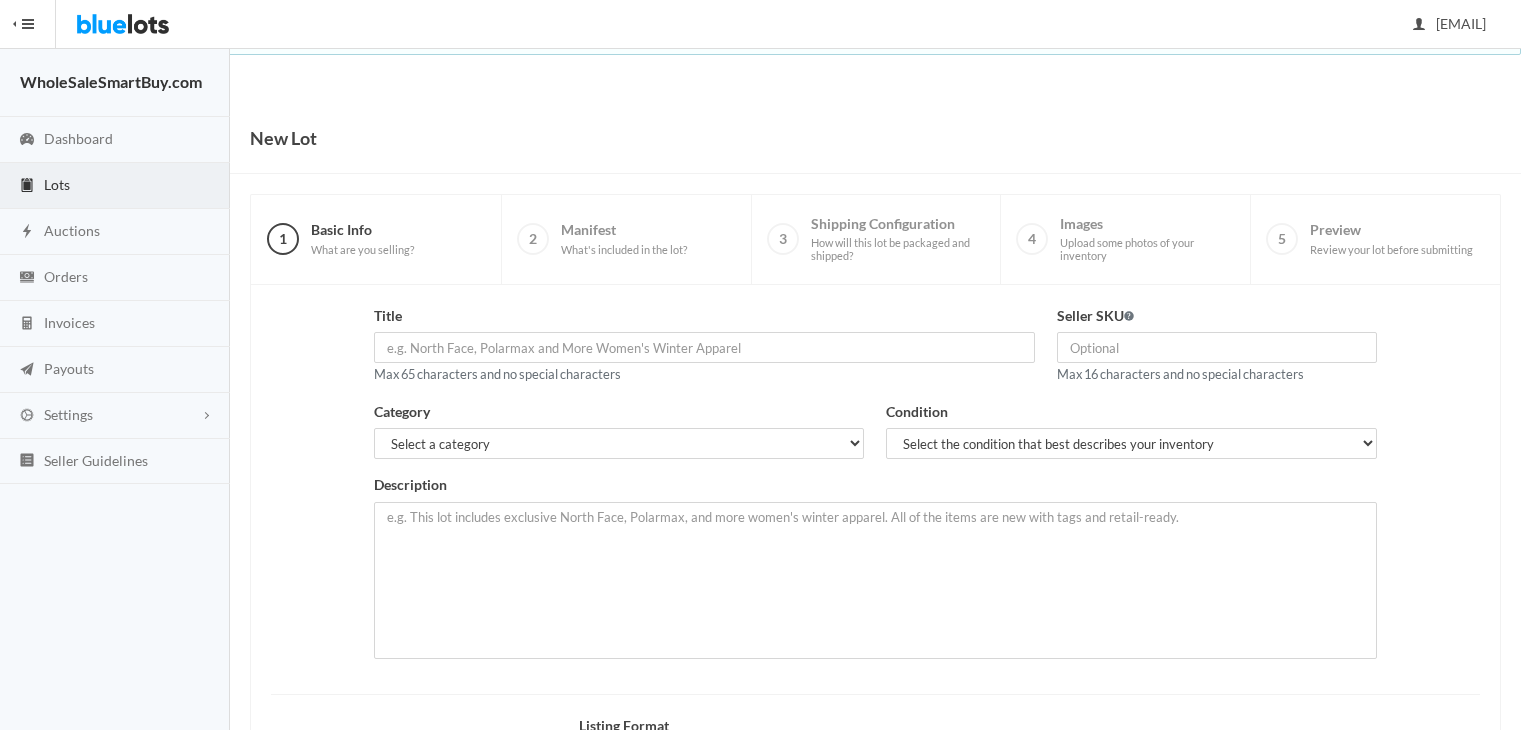 scroll, scrollTop: 0, scrollLeft: 0, axis: both 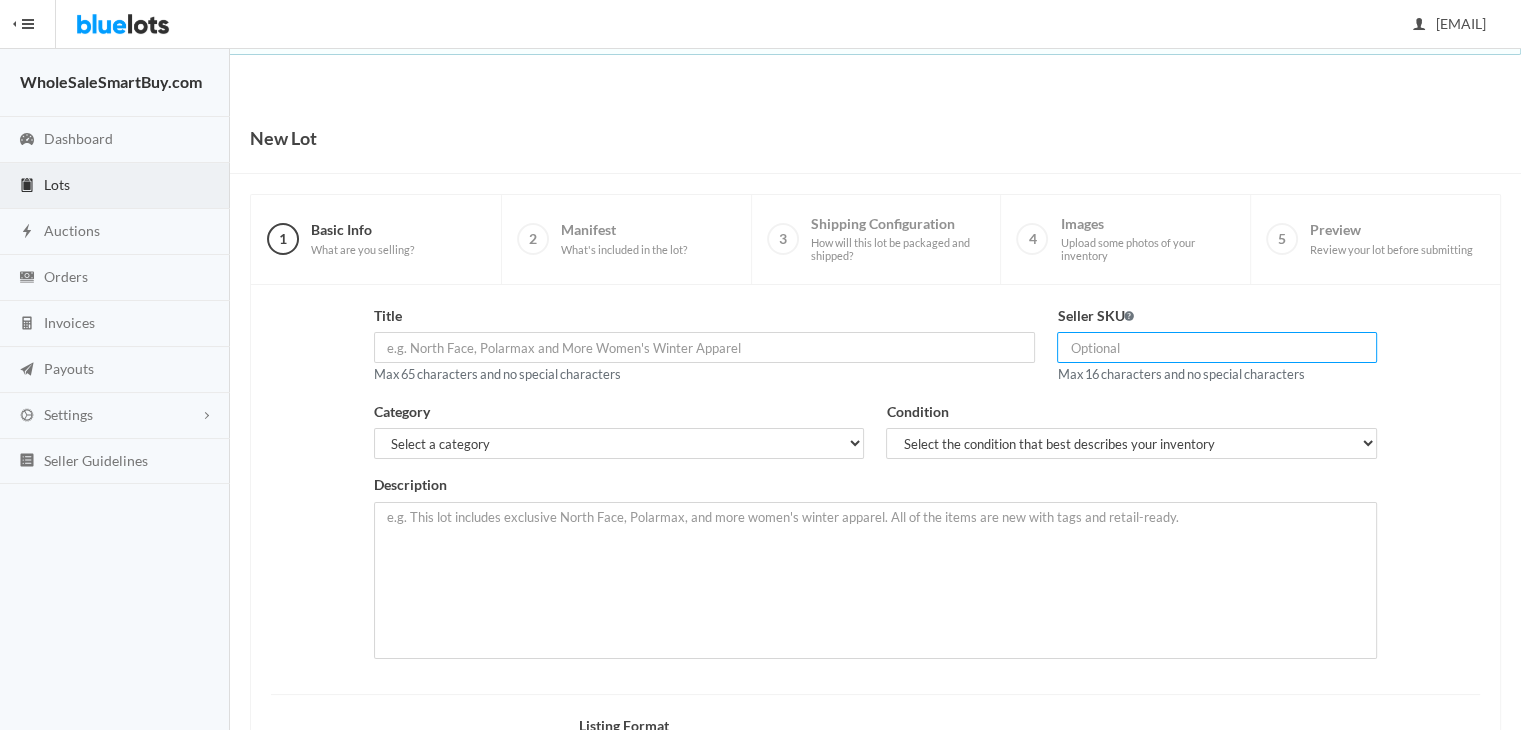 click at bounding box center (1217, 347) 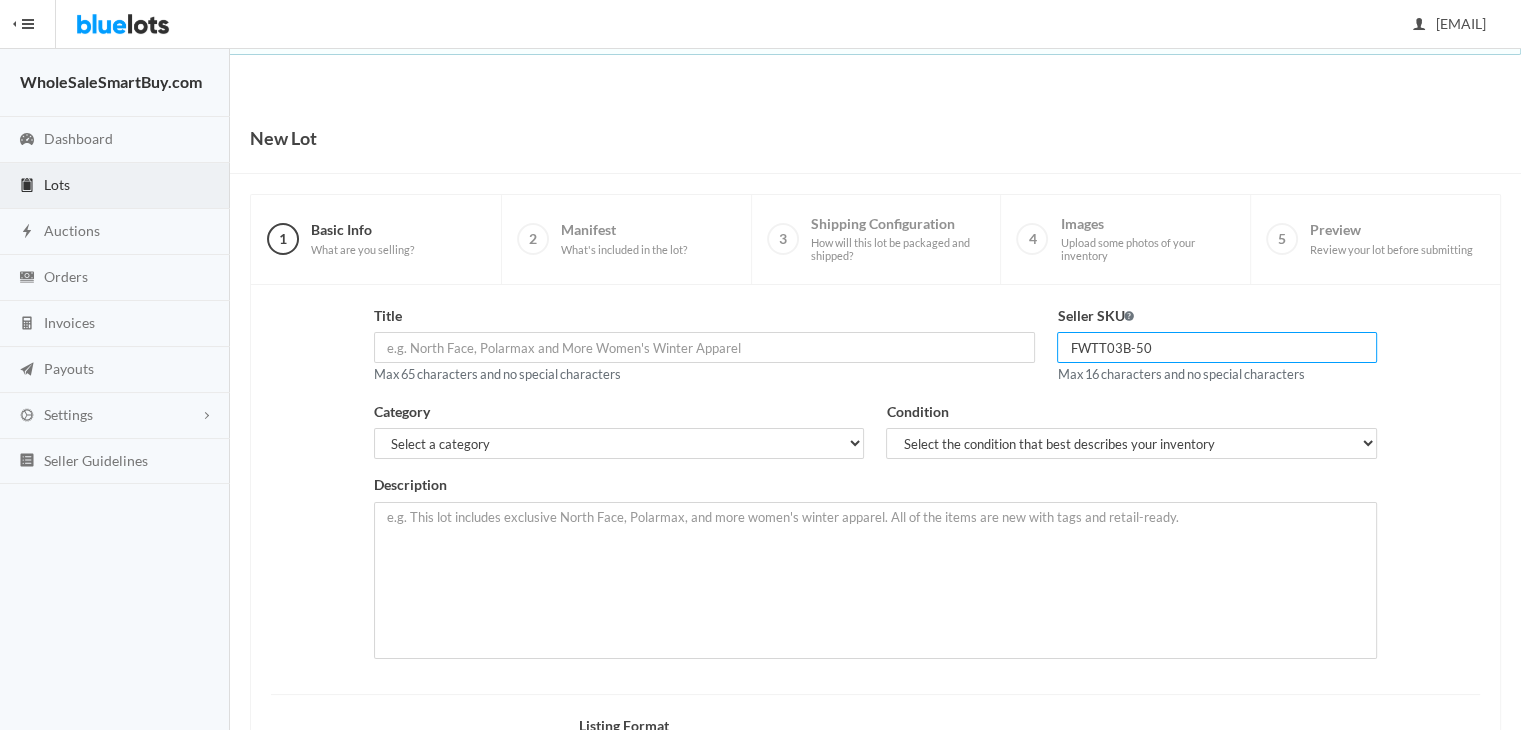 type on "FWTT03B-50" 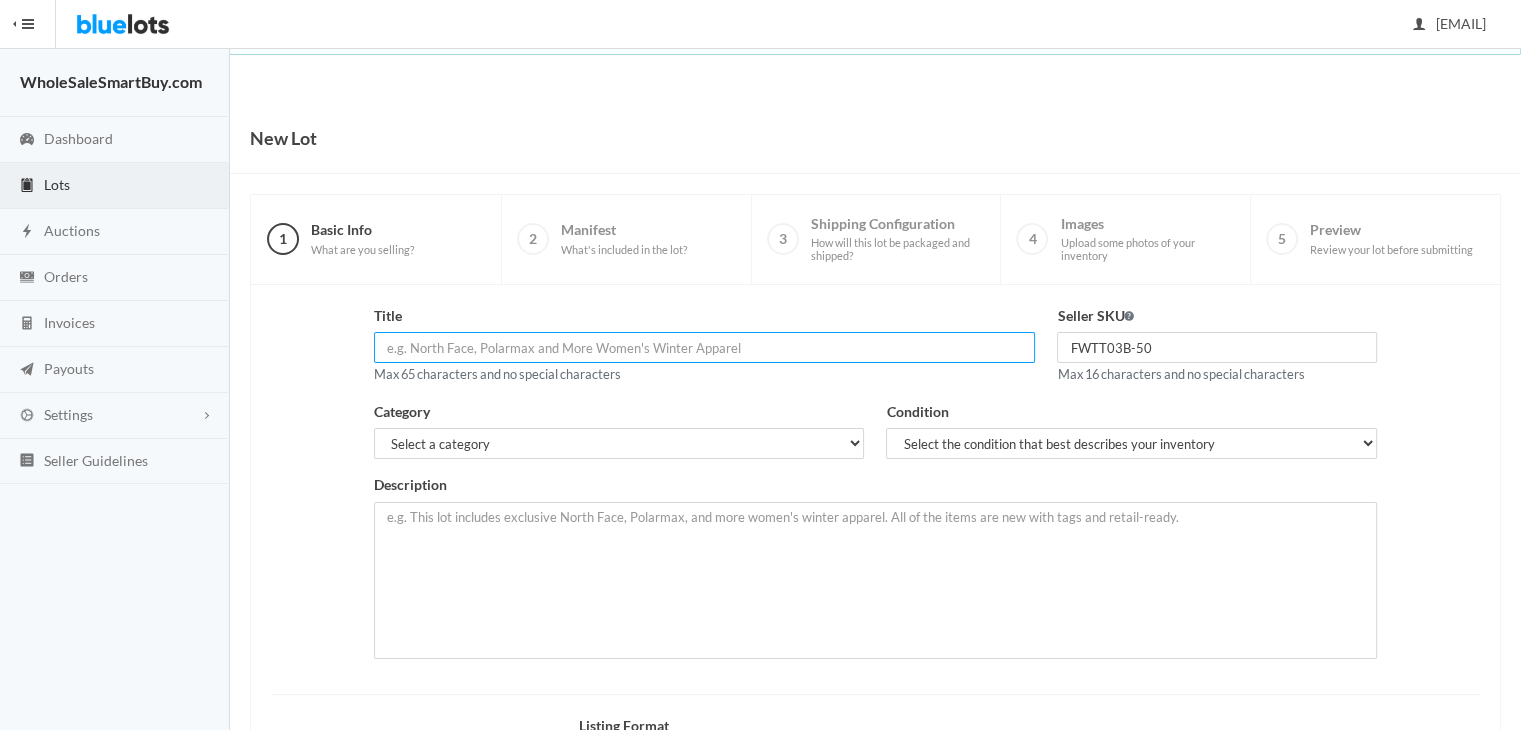 click at bounding box center (705, 347) 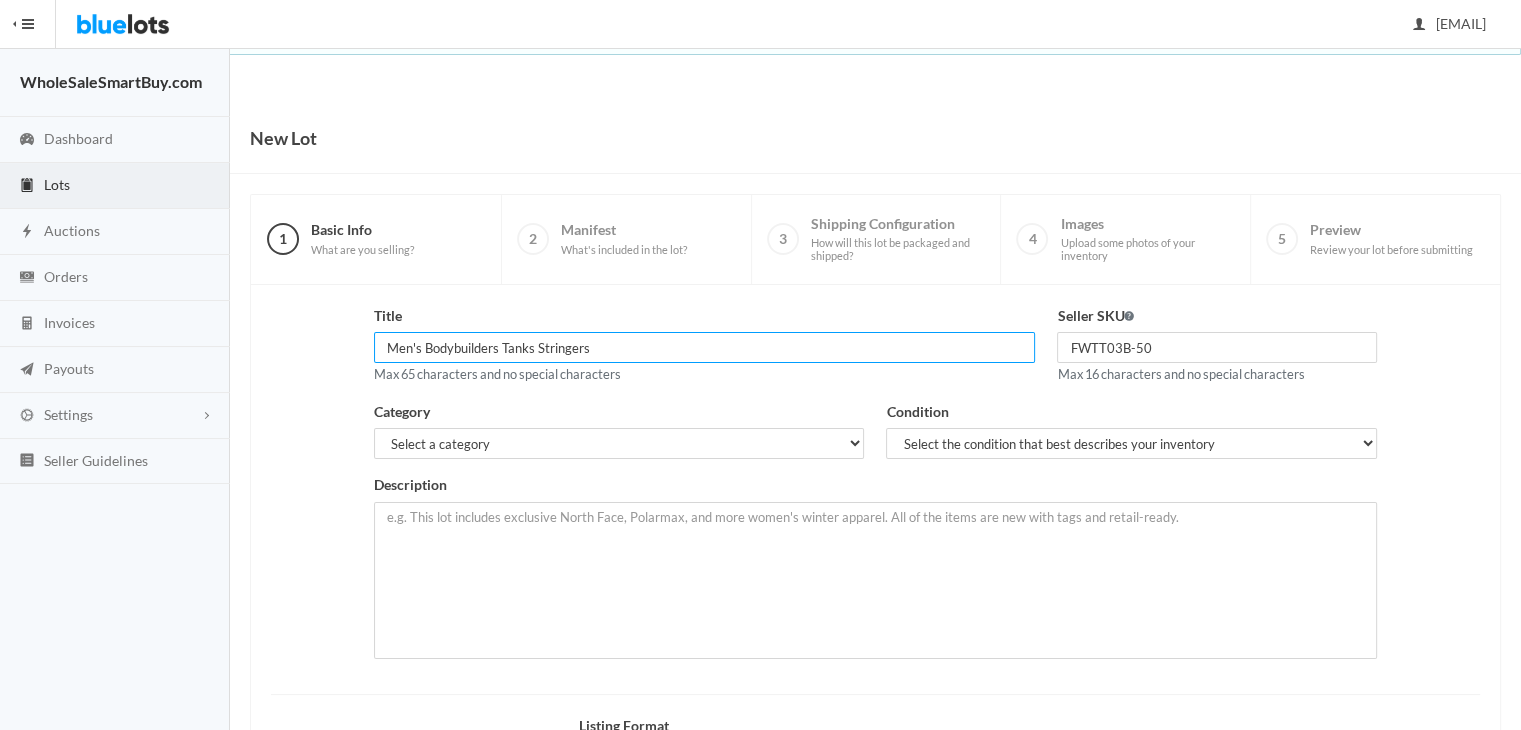scroll, scrollTop: 159, scrollLeft: 0, axis: vertical 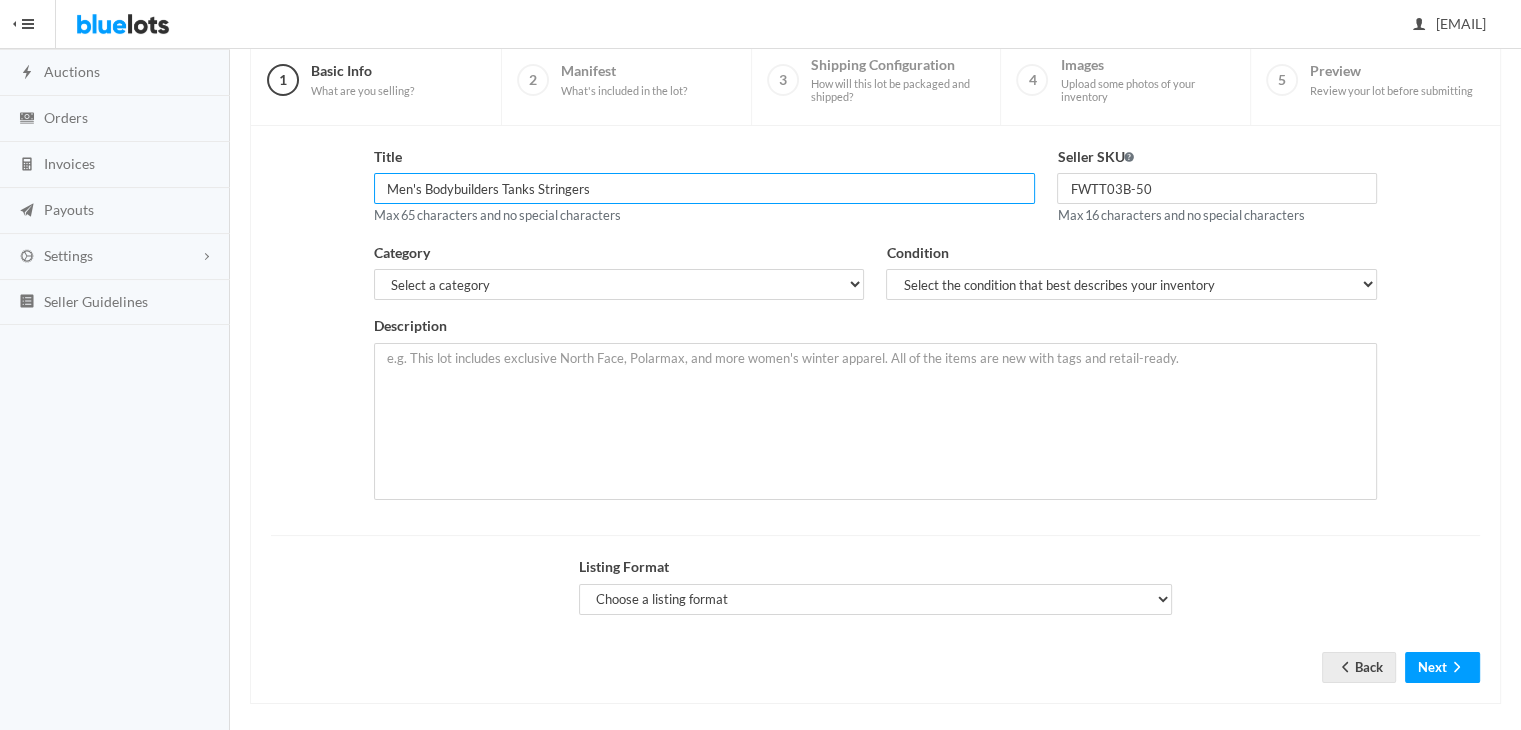 type on "Men's Bodybuilders Tanks Stringers" 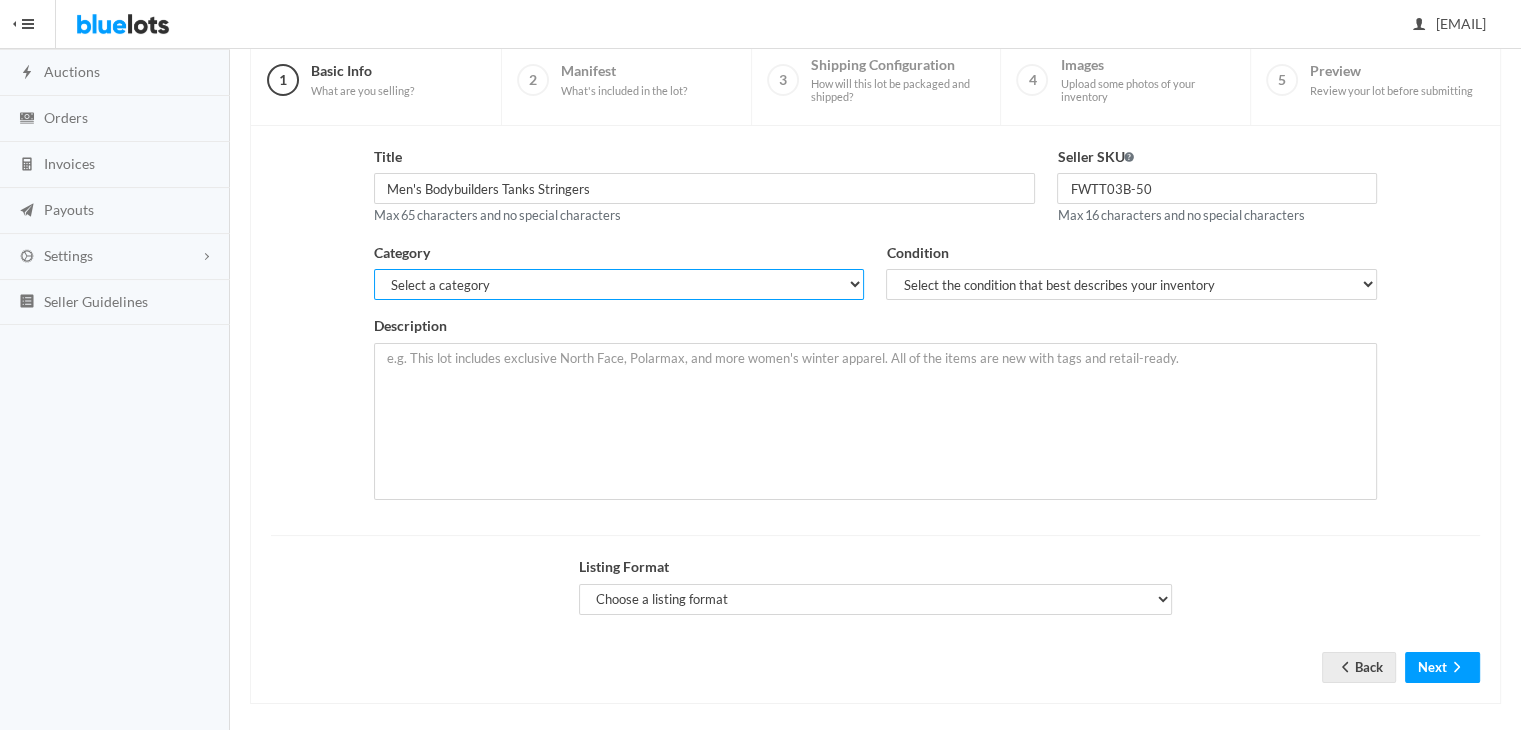click on "Select a category
Electronics
Clothing, Shoes & Accessories
Appliances
Home & Garden
Sporting Goods
Toys & Baby
Health & Beauty
Business & Industrial
General Merchandise" at bounding box center (619, 284) 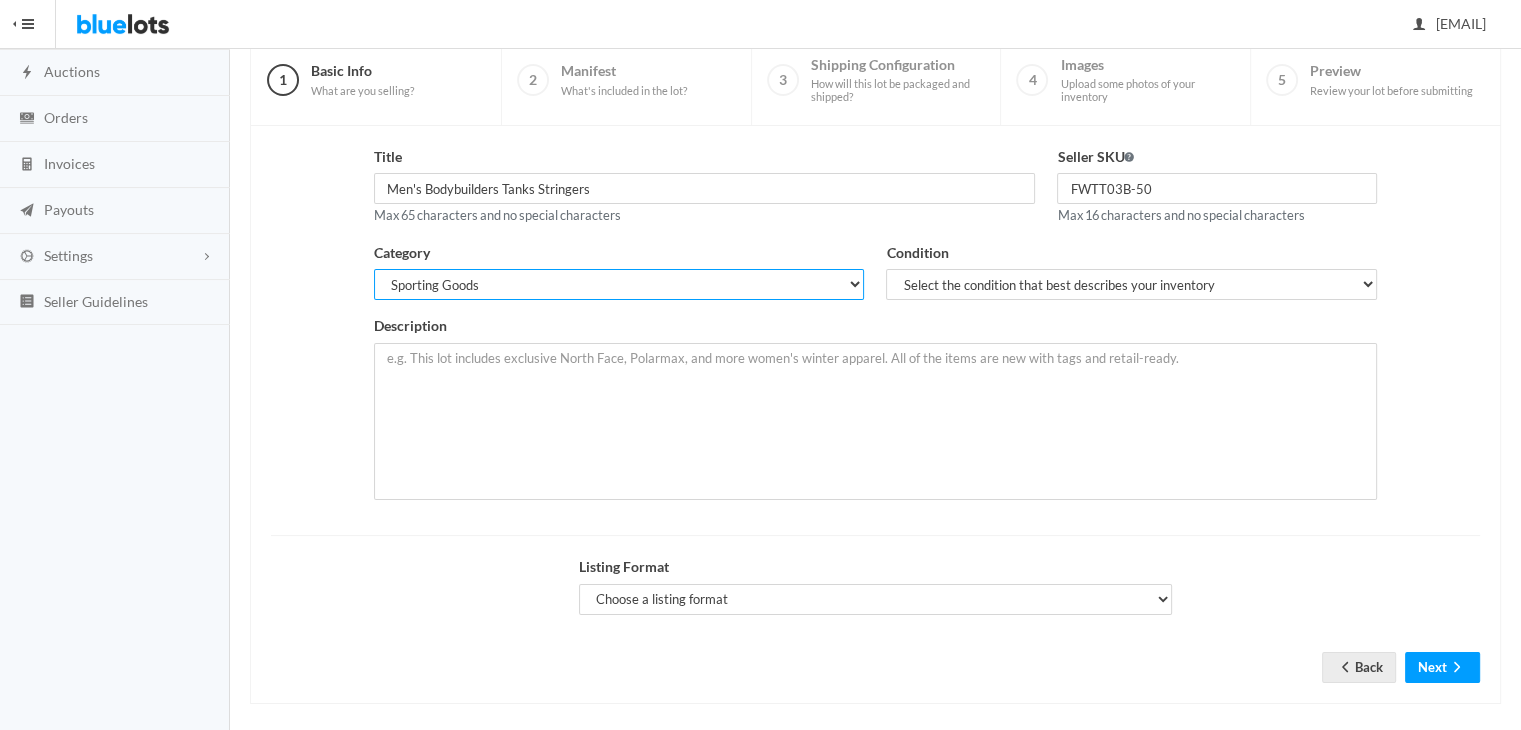 click on "Select a category
Electronics
Clothing, Shoes & Accessories
Appliances
Home & Garden
Sporting Goods
Toys & Baby
Health & Beauty
Business & Industrial
General Merchandise" at bounding box center [619, 284] 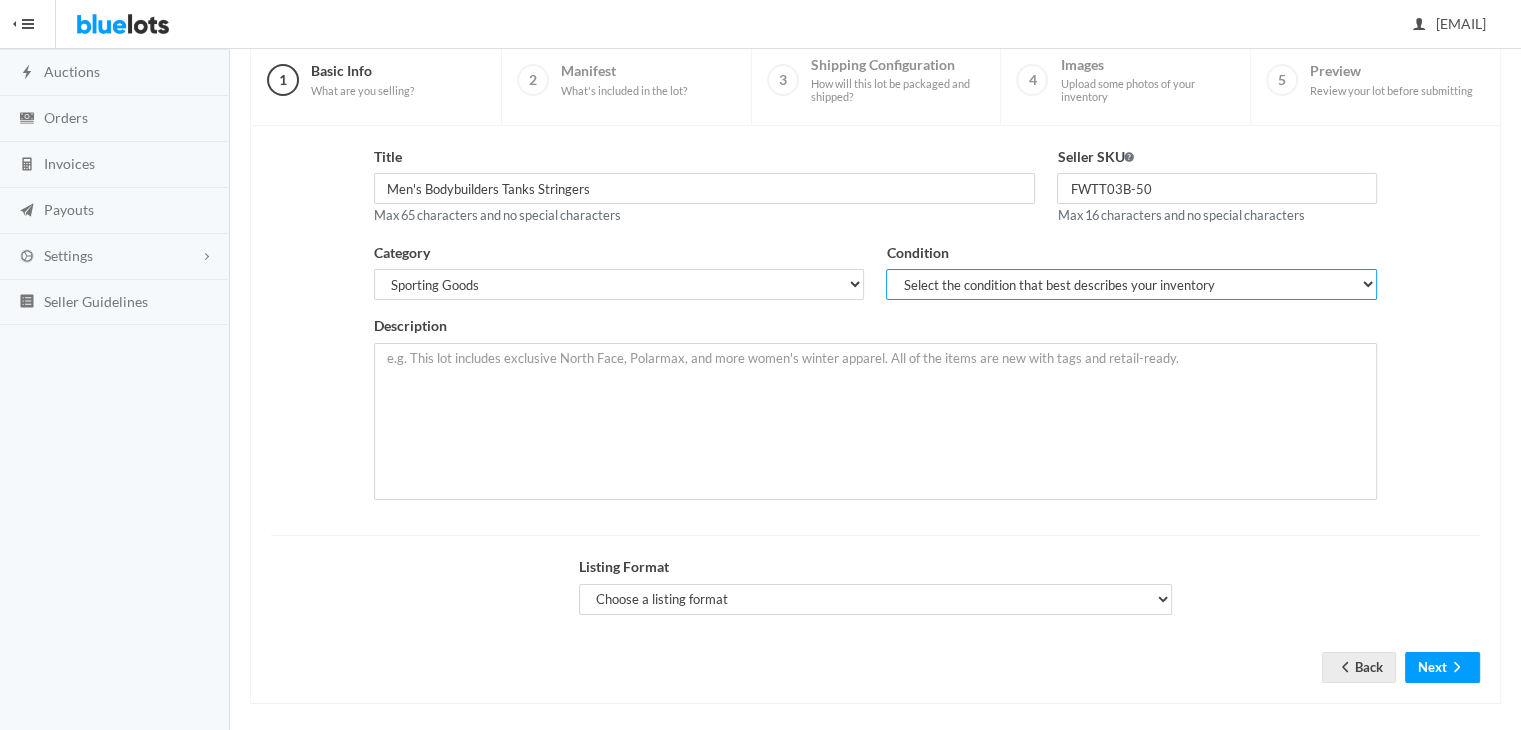 click on "Select the condition that best describes your inventory
Brand New
Shelf Pulls
Customer Returns
Used
Mixed" at bounding box center (1131, 284) 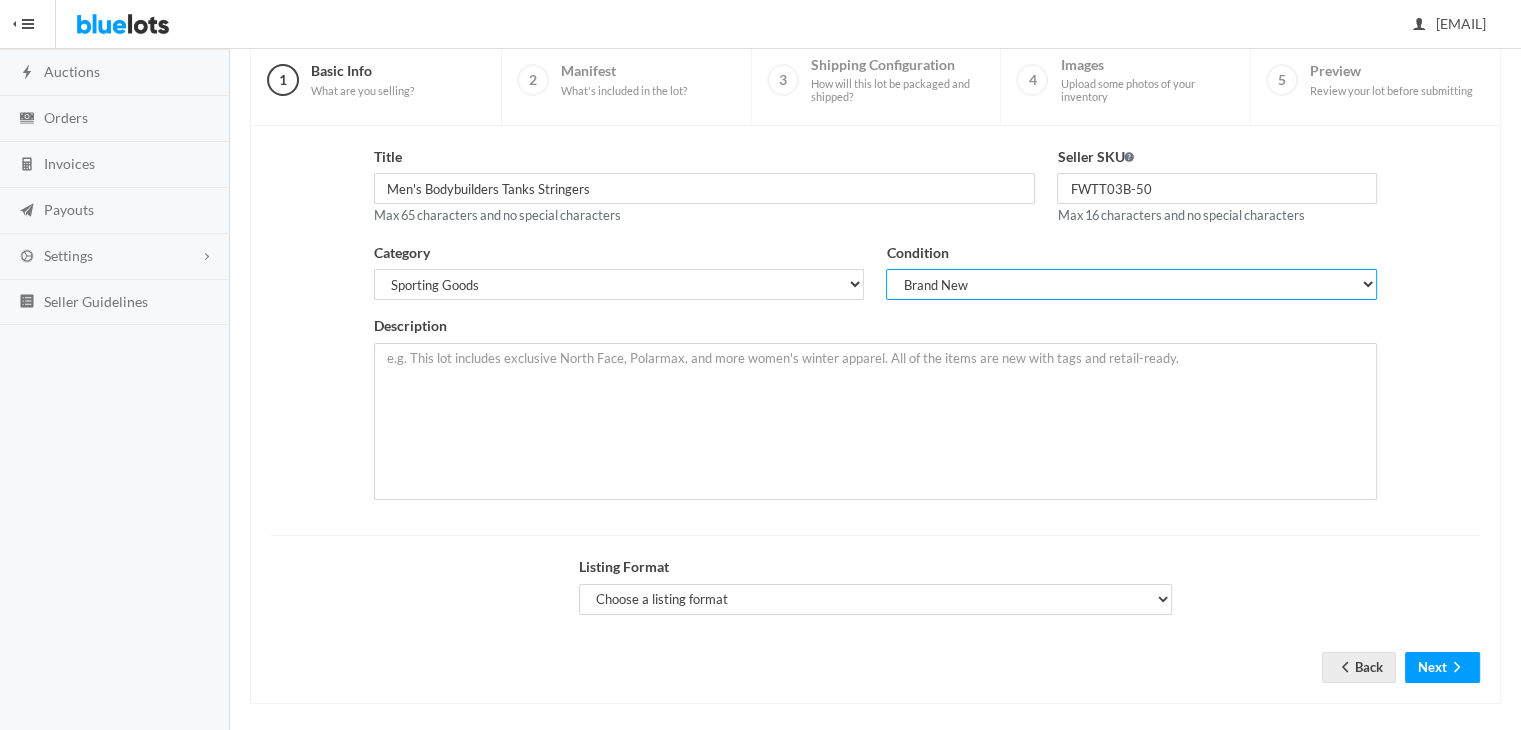 click on "Select the condition that best describes your inventory
Brand New
Shelf Pulls
Customer Returns
Used
Mixed" at bounding box center (1131, 284) 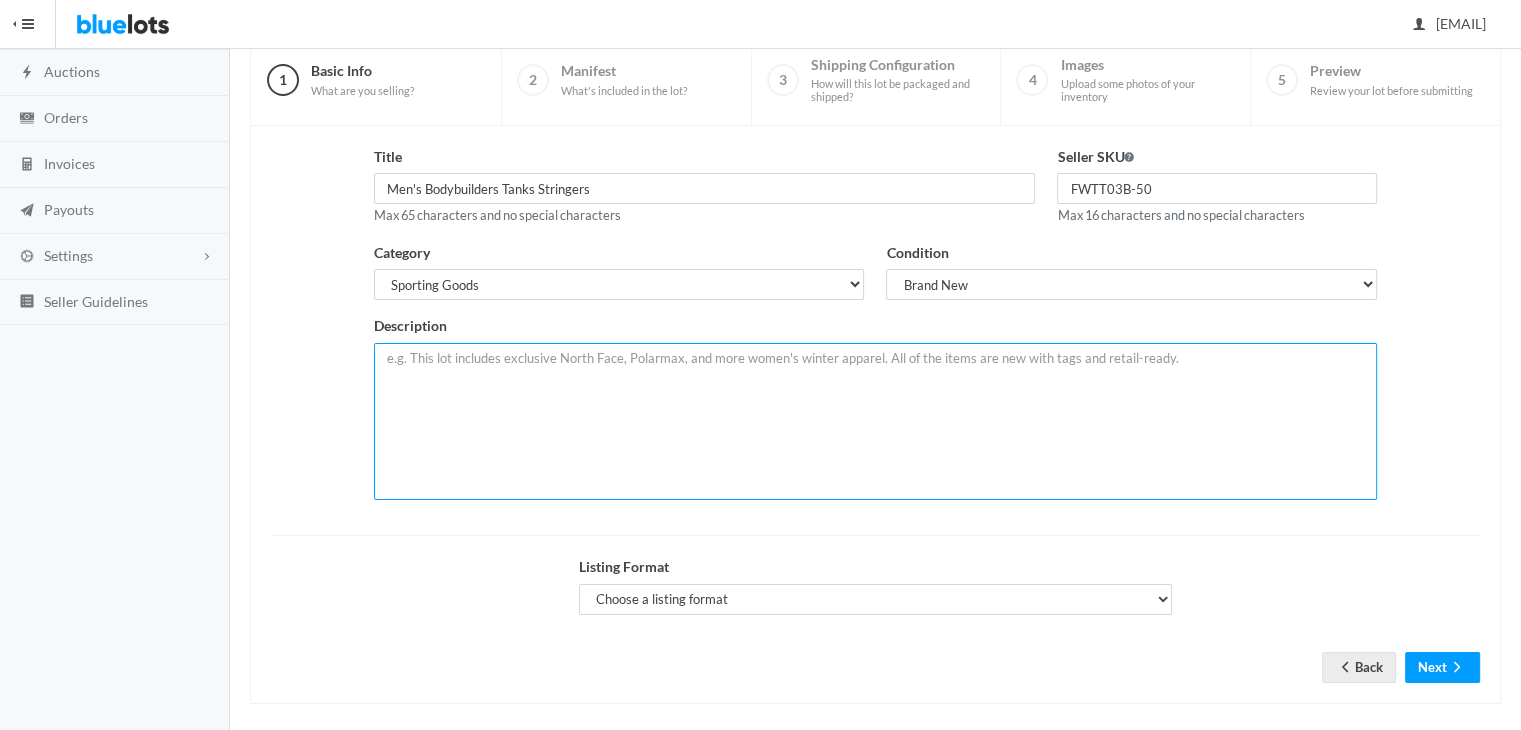 click at bounding box center [876, 421] 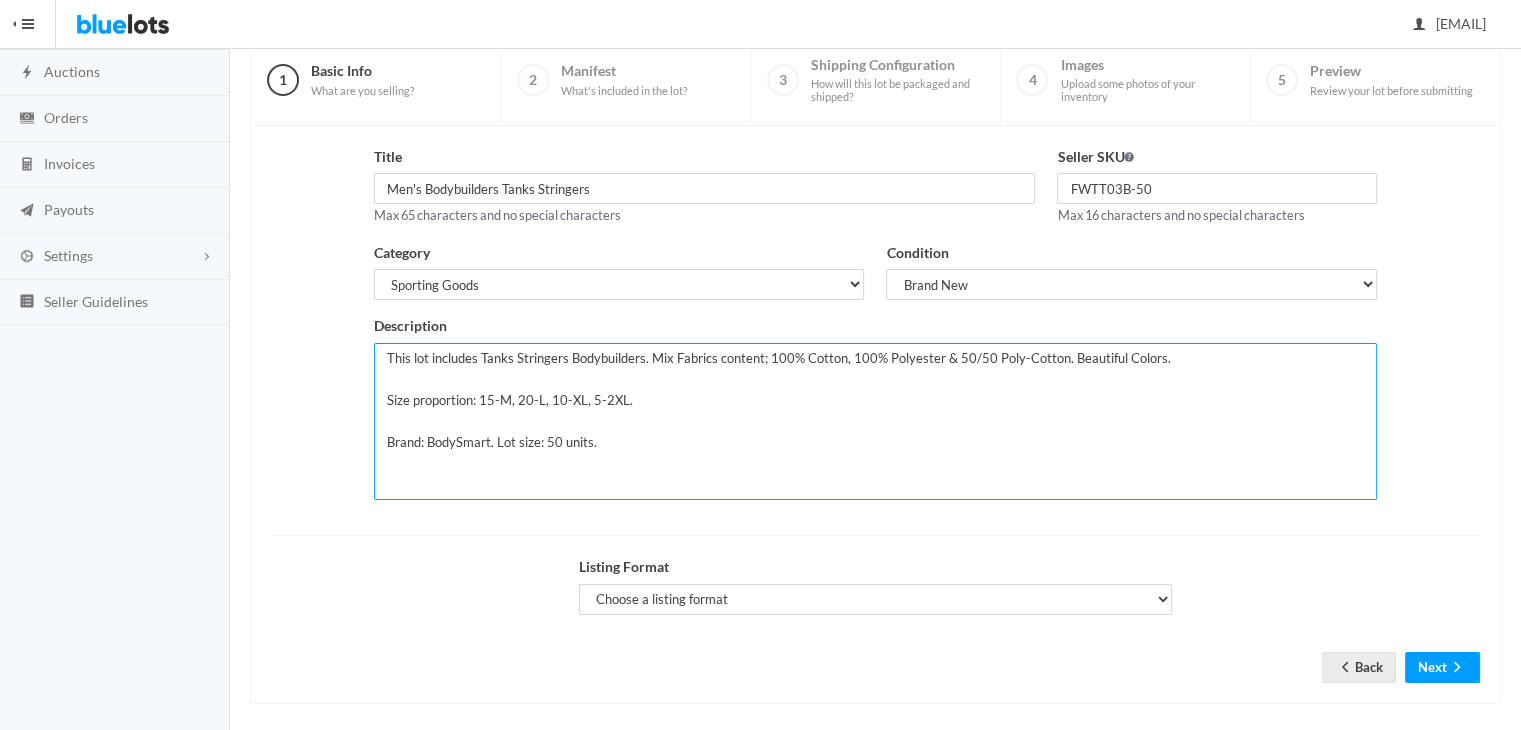 type on "This lot includes Tanks Stringers Bodybuilders. Mix Fabrics content; 100% Cotton, 100% Polyester & 50/50 Poly-Cotton. Beautiful Colors.
Size proportion: 15-M, 20-L, 10-XL, 5-2XL.
Brand: BodySmart. Lot size: 50 units." 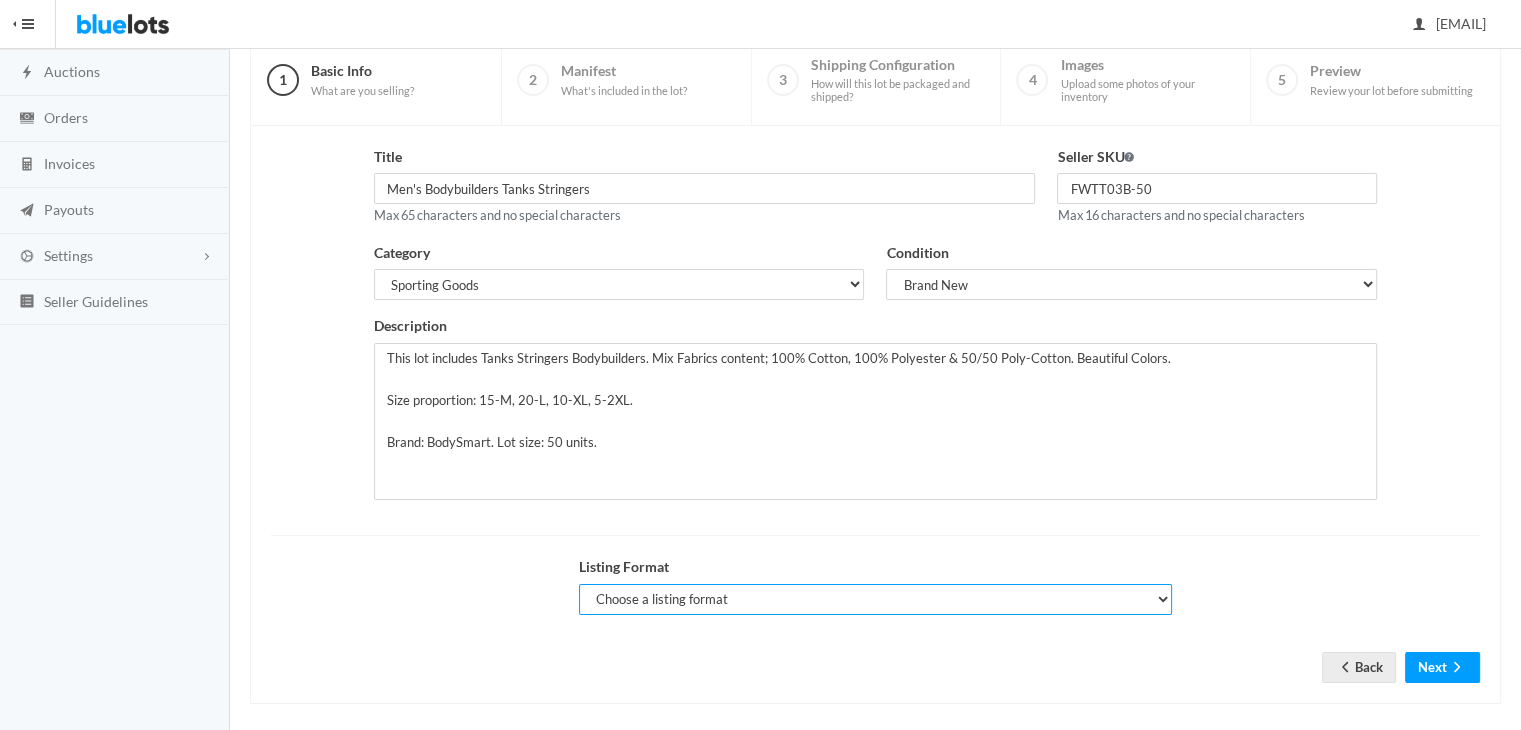 click on "Choose a listing format
Auction
Buy Now" at bounding box center [876, 599] 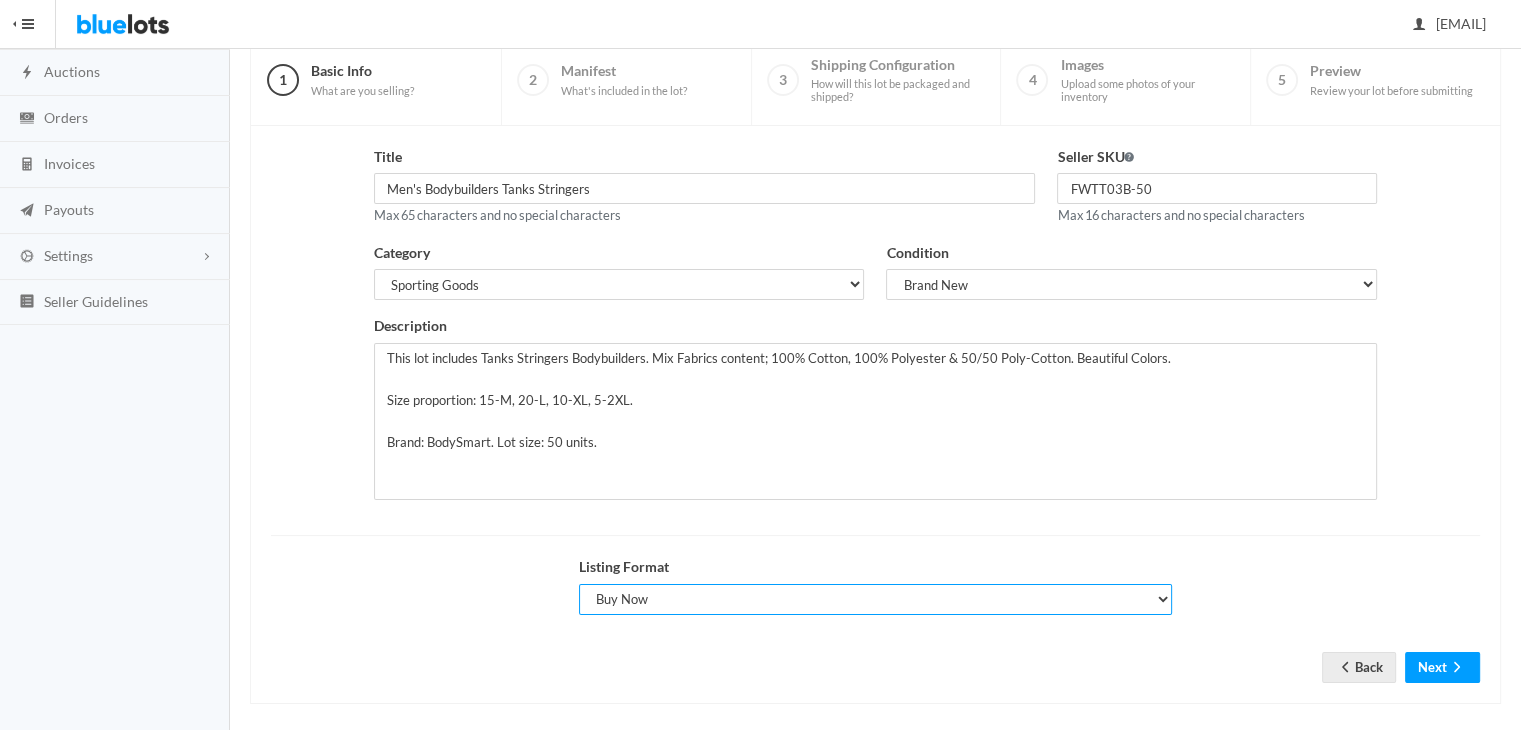 click on "Choose a listing format
Auction
Buy Now" at bounding box center (876, 599) 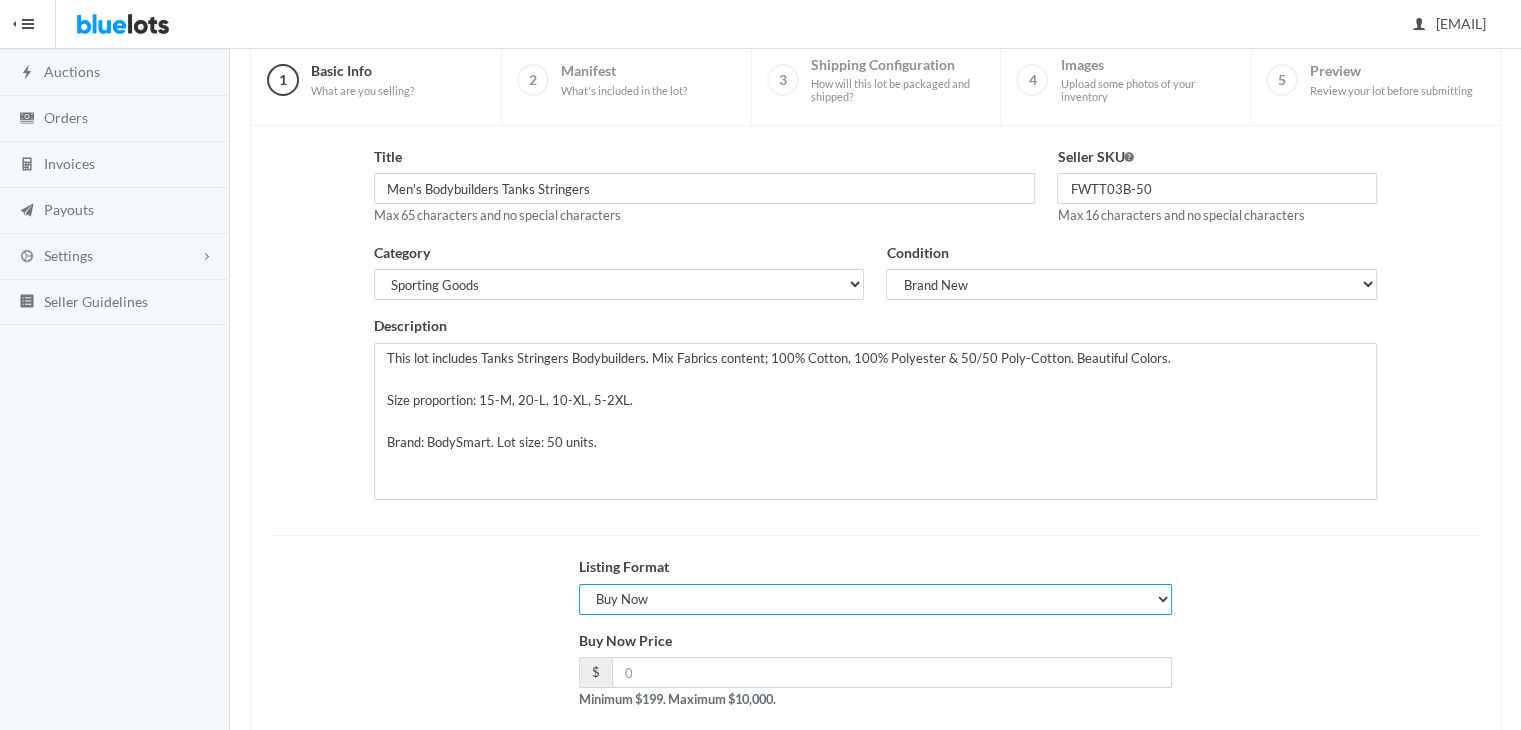 click on "Choose a listing format
Auction
Buy Now" at bounding box center [876, 599] 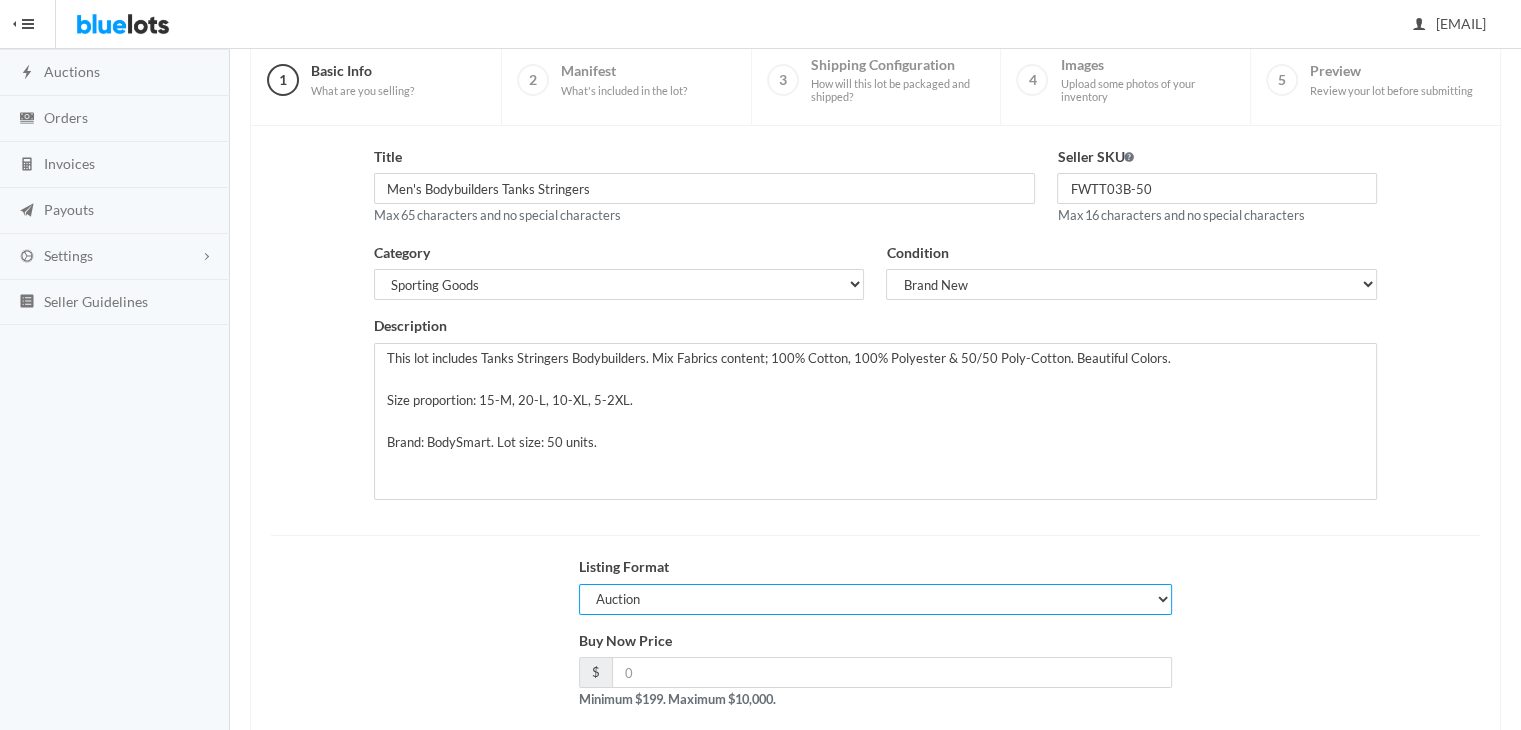 click on "Choose a listing format
Auction
Buy Now" at bounding box center [876, 599] 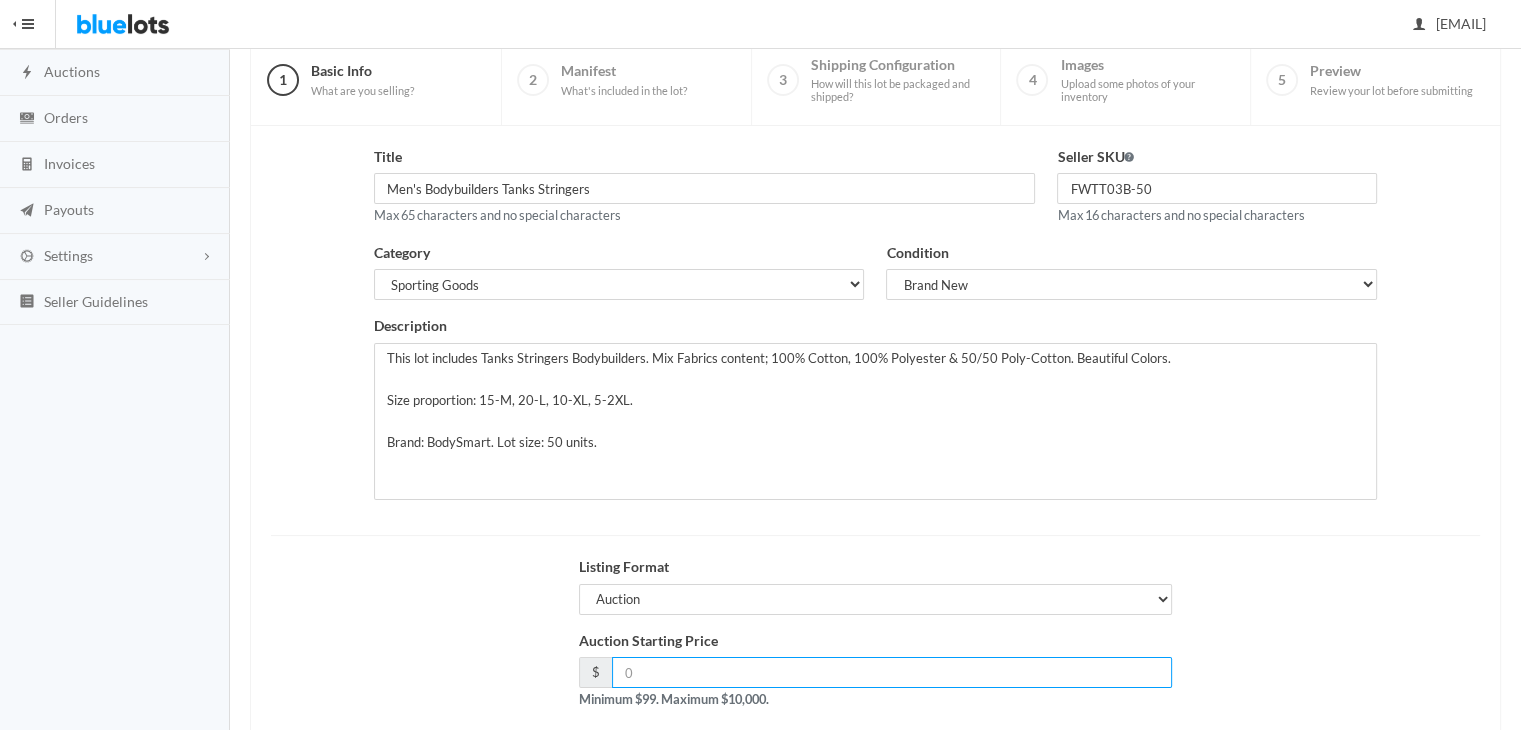 click at bounding box center [892, 672] 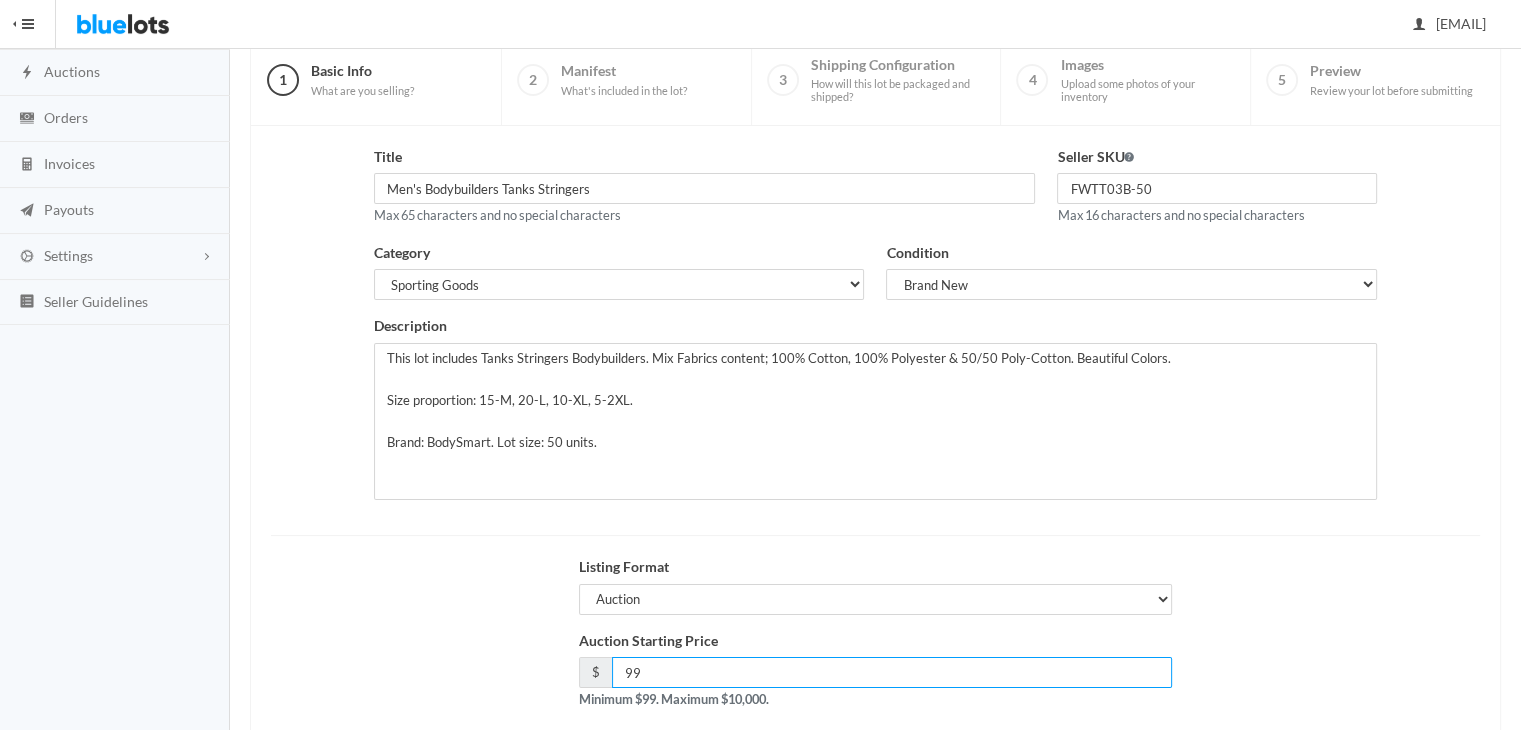 scroll, scrollTop: 268, scrollLeft: 0, axis: vertical 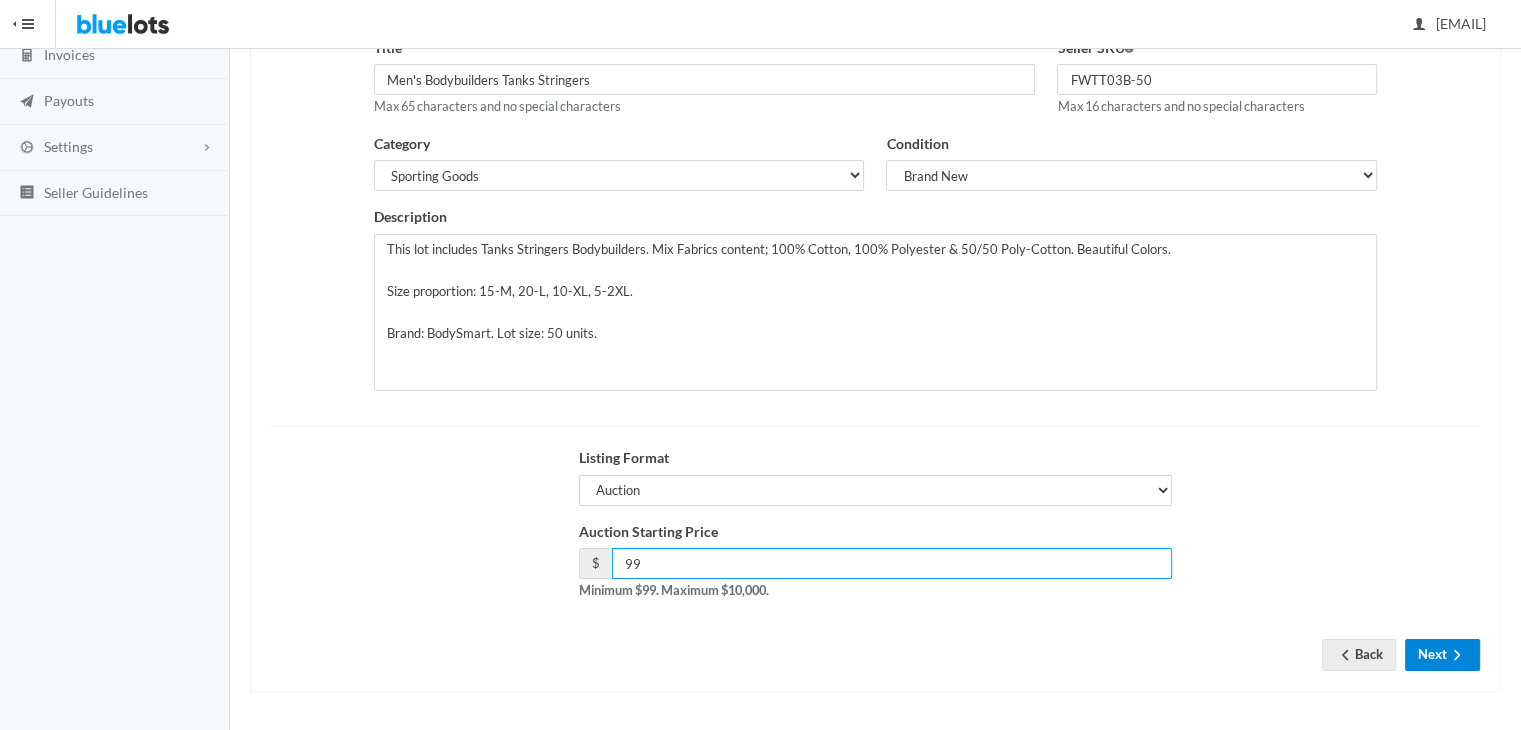 type on "99" 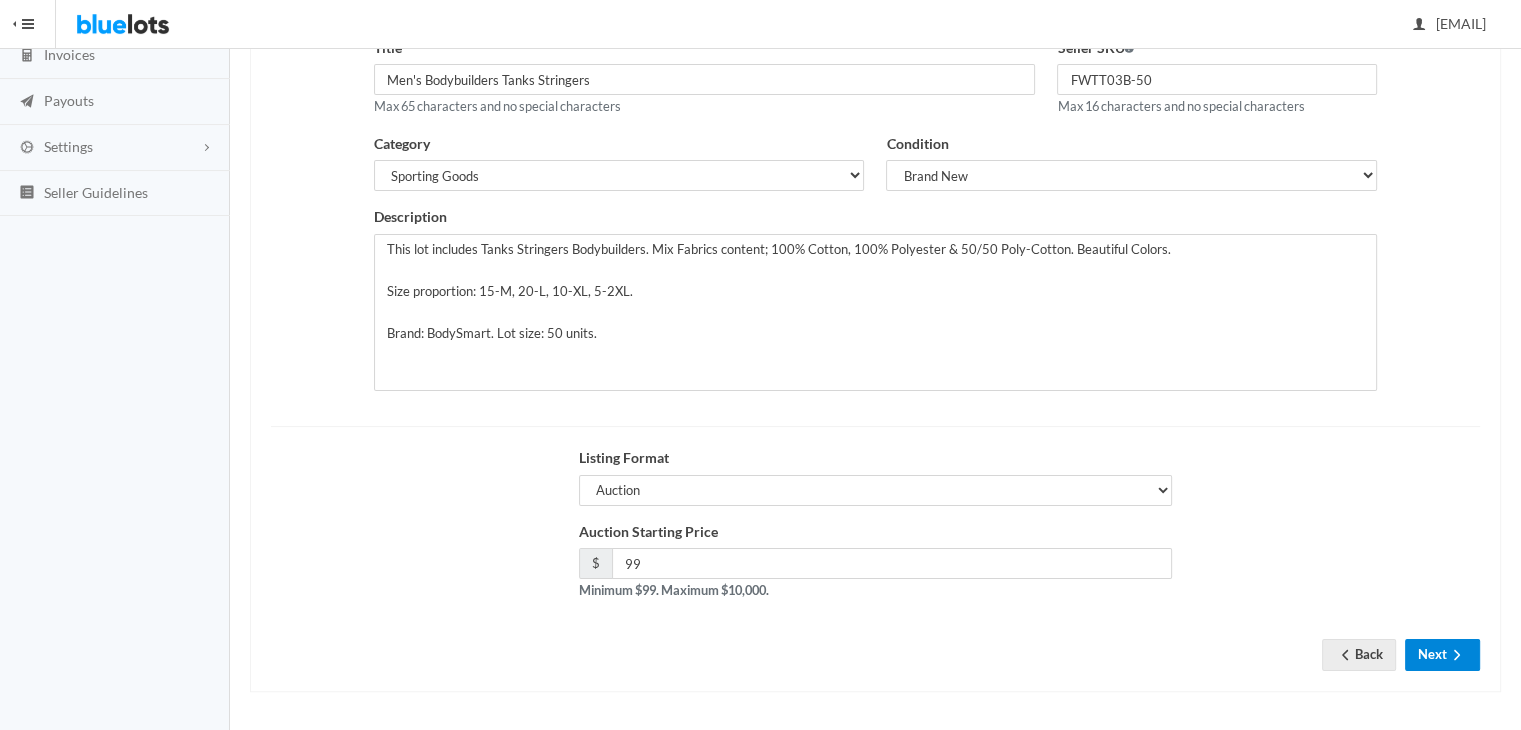 click 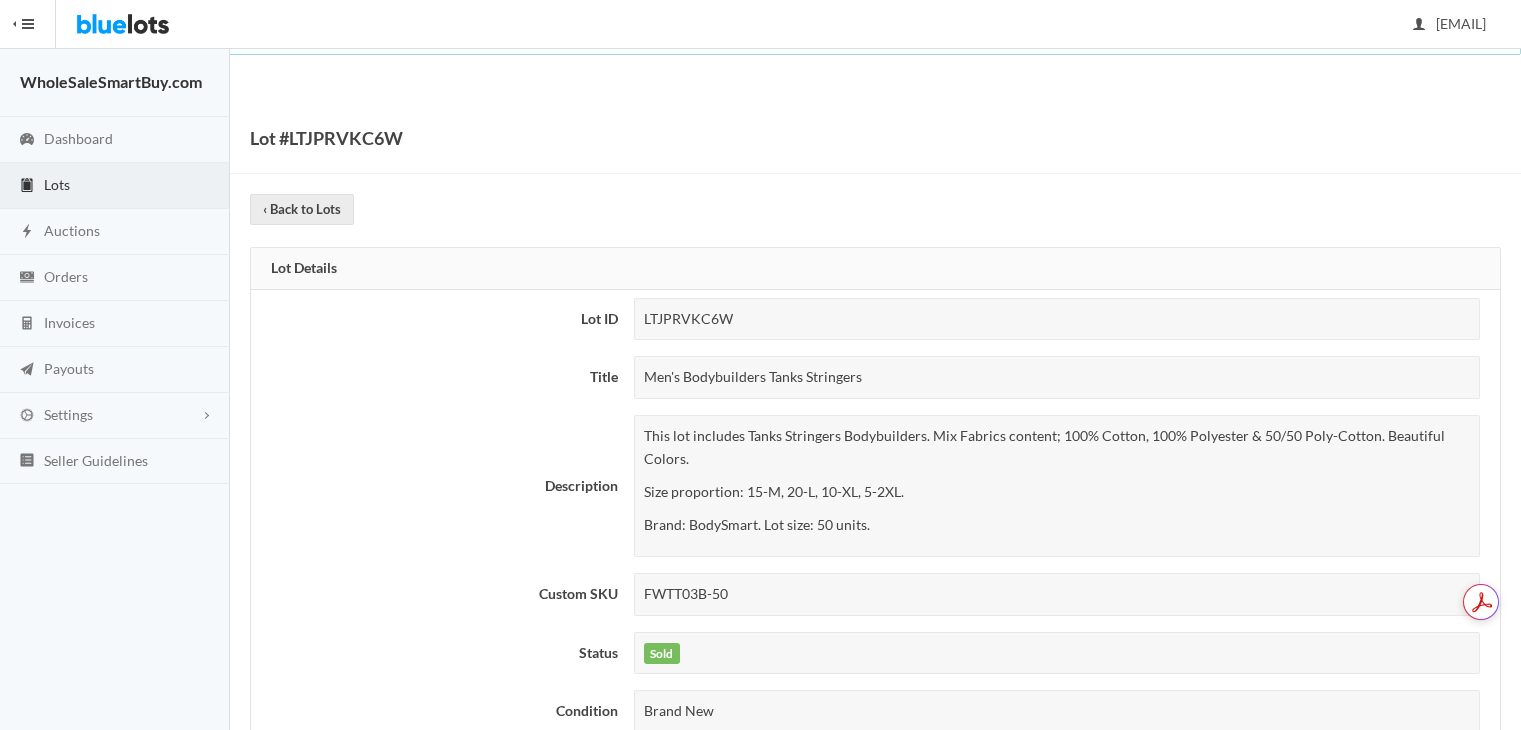 scroll, scrollTop: 0, scrollLeft: 0, axis: both 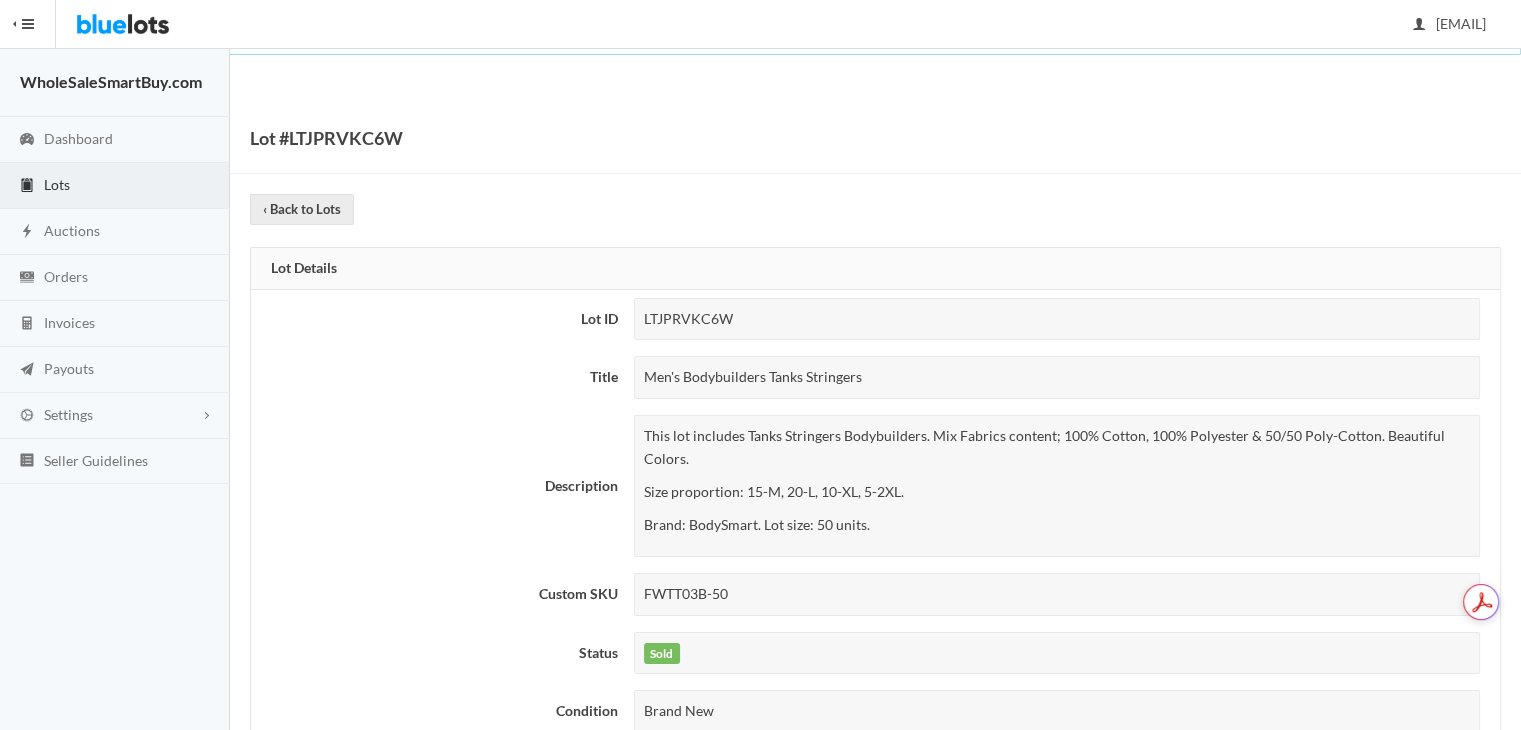 click on "Men's Bodybuilders Tanks Stringers" at bounding box center [1057, 377] 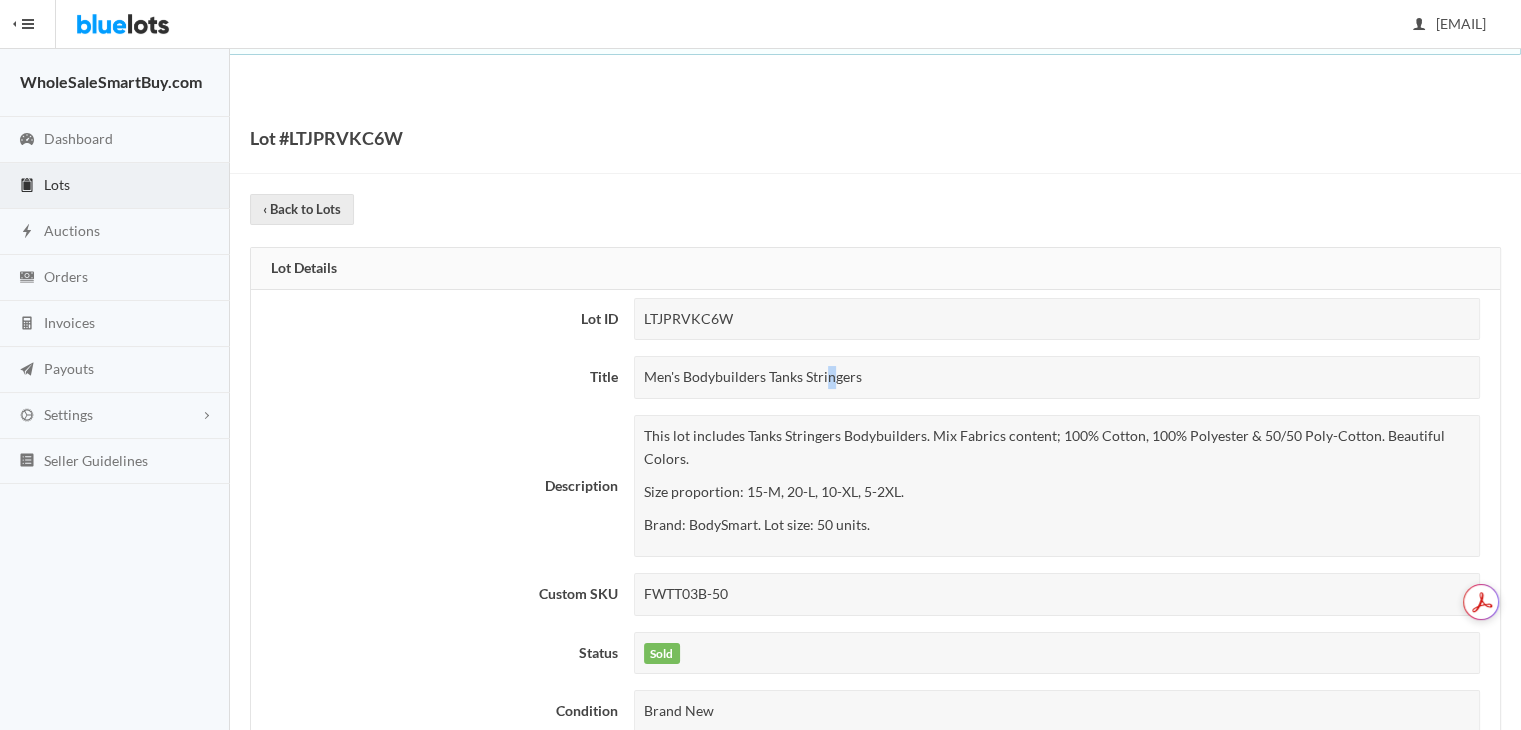 click on "Men's Bodybuilders Tanks Stringers" at bounding box center (1057, 377) 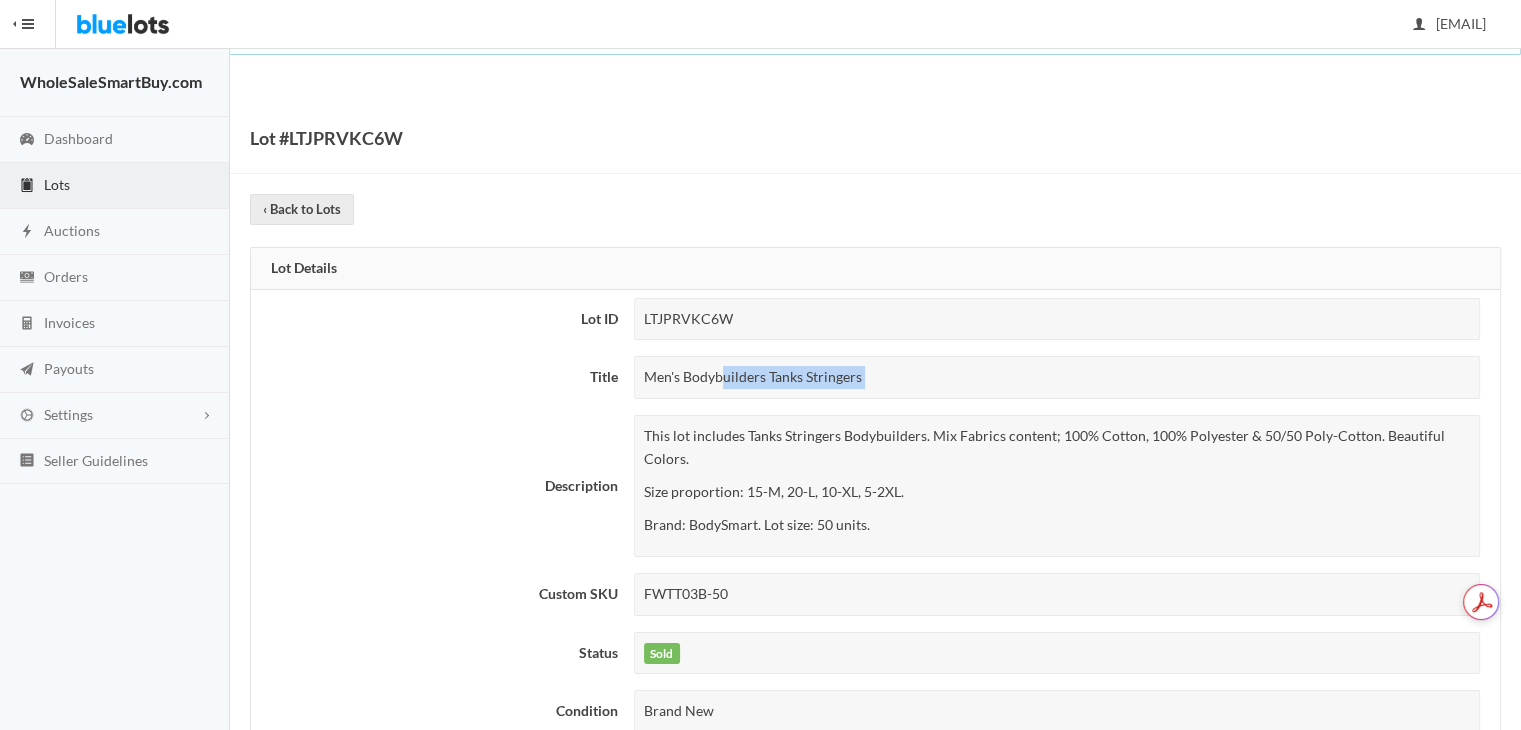 click on "Men's Bodybuilders Tanks Stringers" at bounding box center [1057, 377] 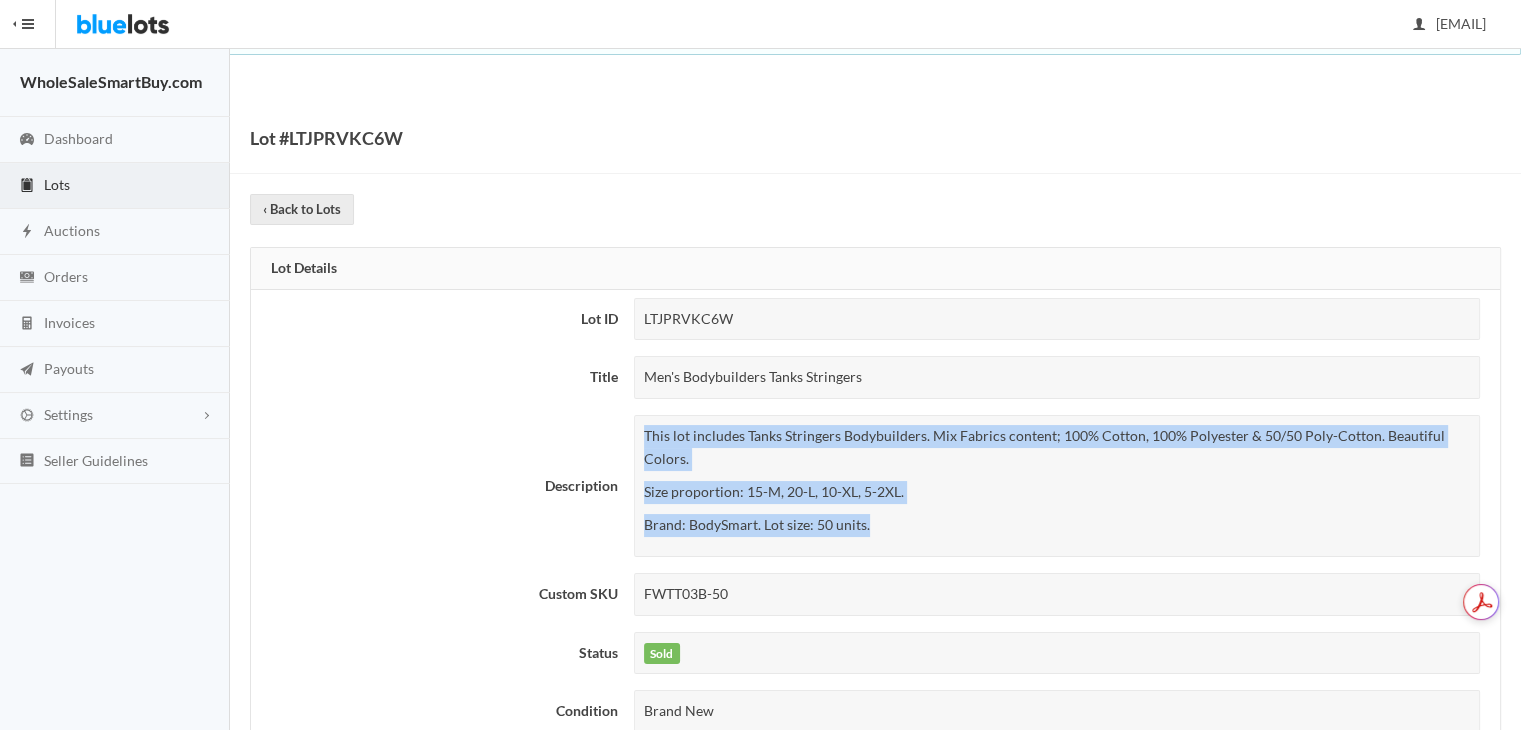 drag, startPoint x: 890, startPoint y: 525, endPoint x: 628, endPoint y: 429, distance: 279.03406 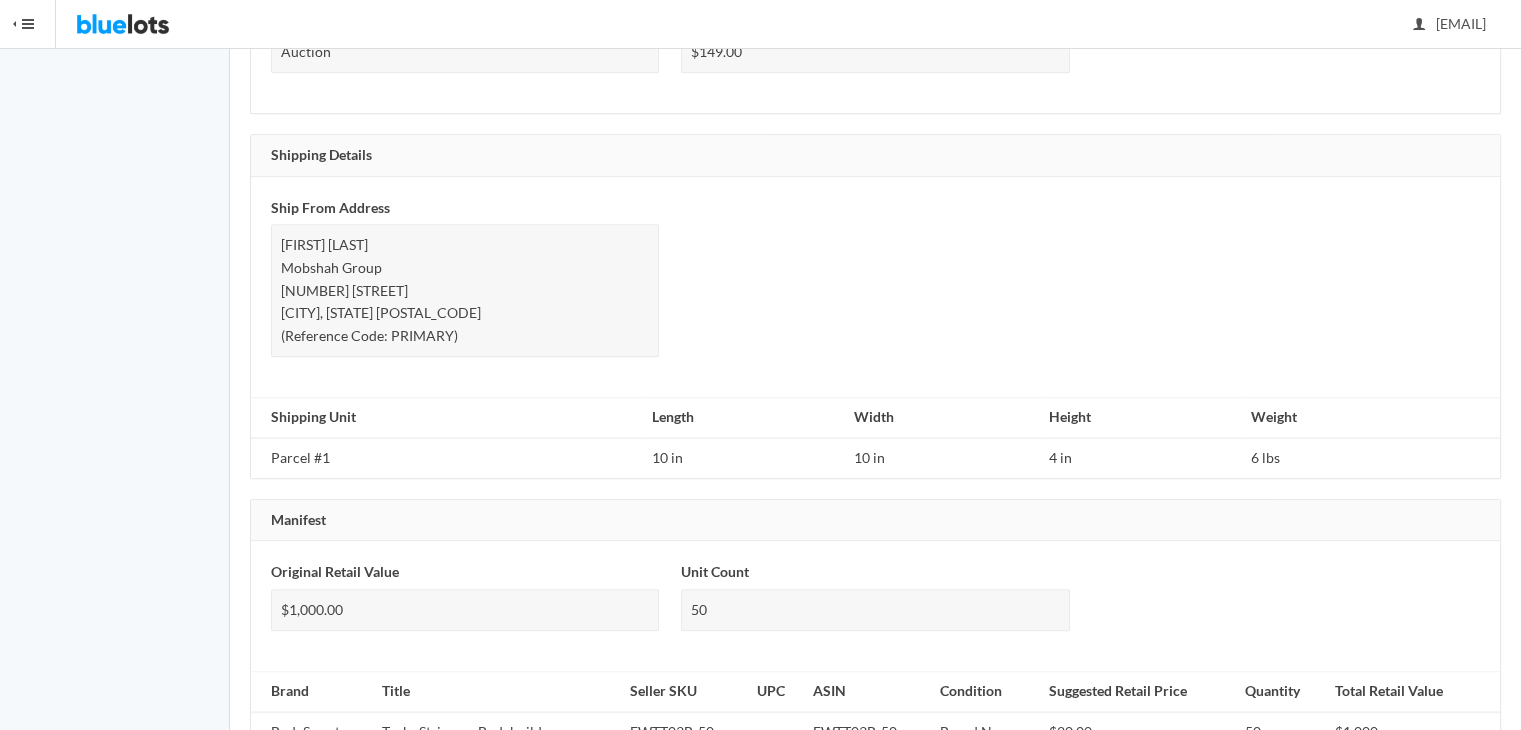 scroll, scrollTop: 1188, scrollLeft: 0, axis: vertical 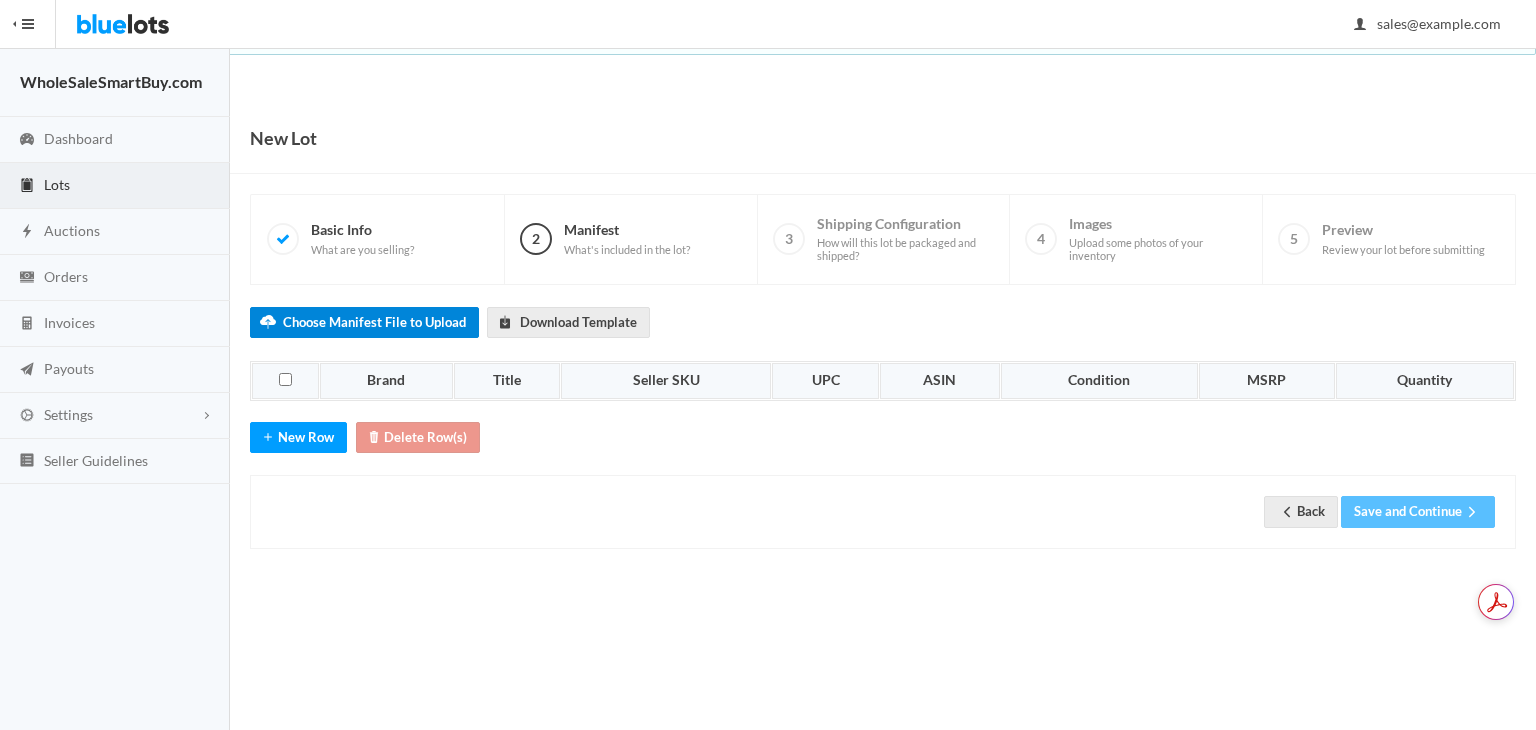 click on "Choose Manifest File to Upload" at bounding box center [364, 322] 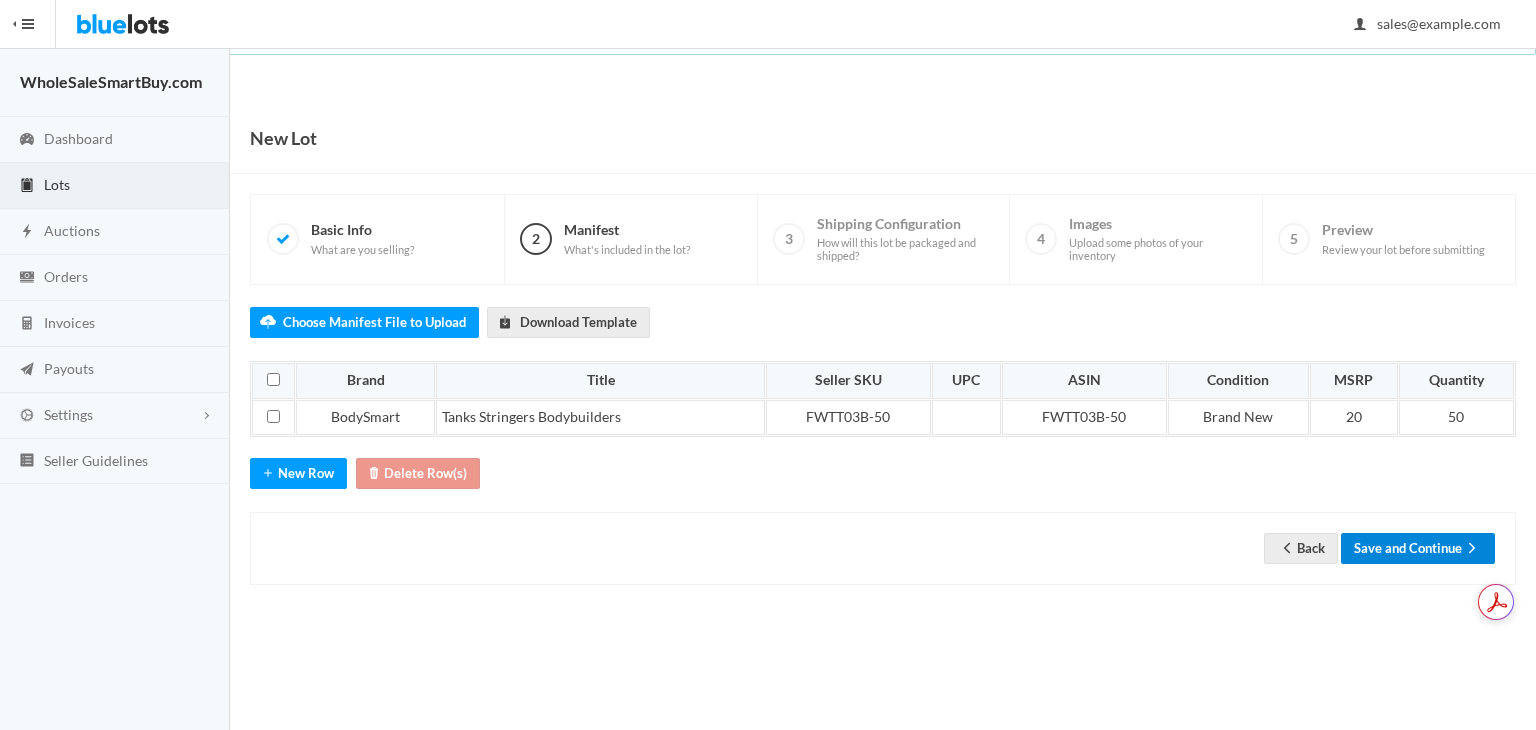 click on "Save and Continue" at bounding box center (1418, 548) 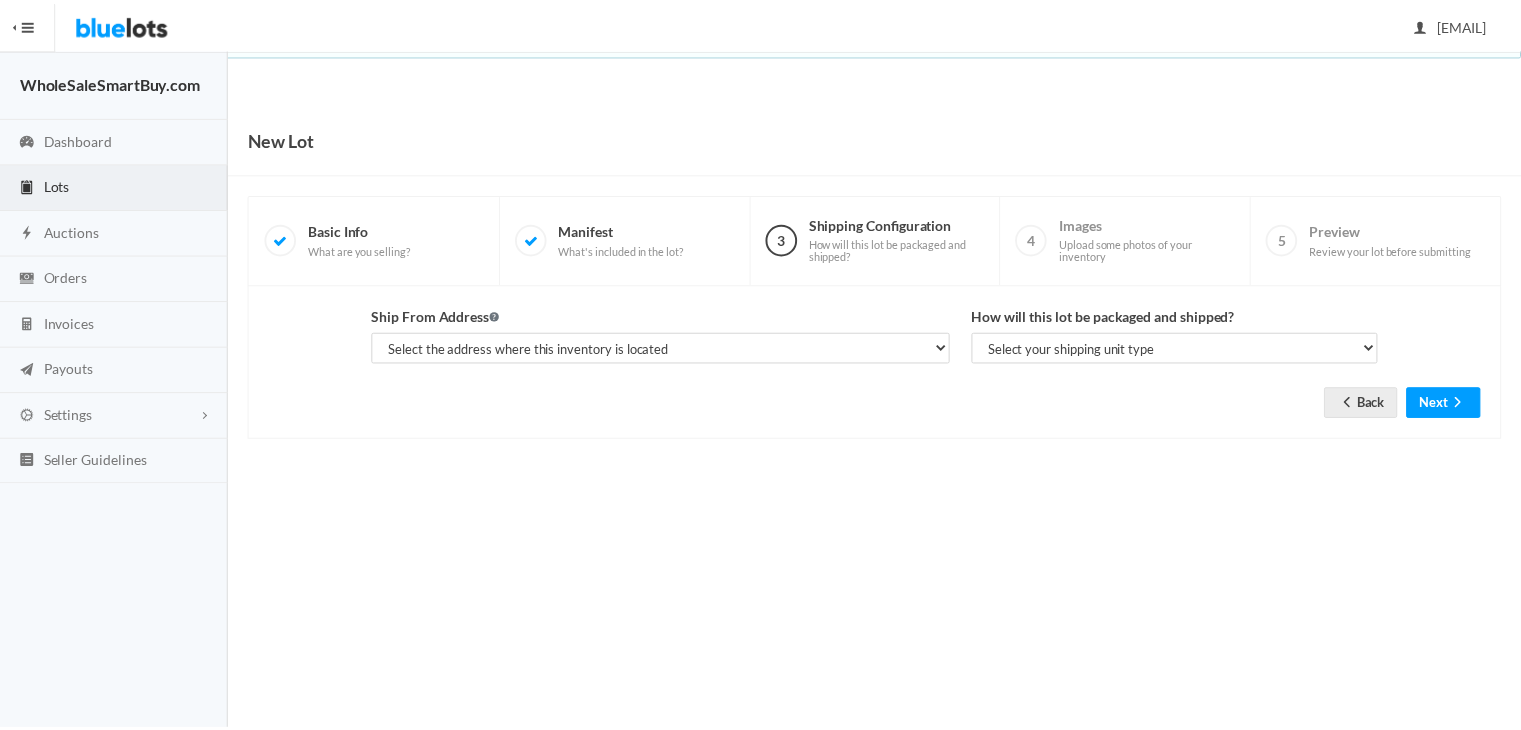 scroll, scrollTop: 0, scrollLeft: 0, axis: both 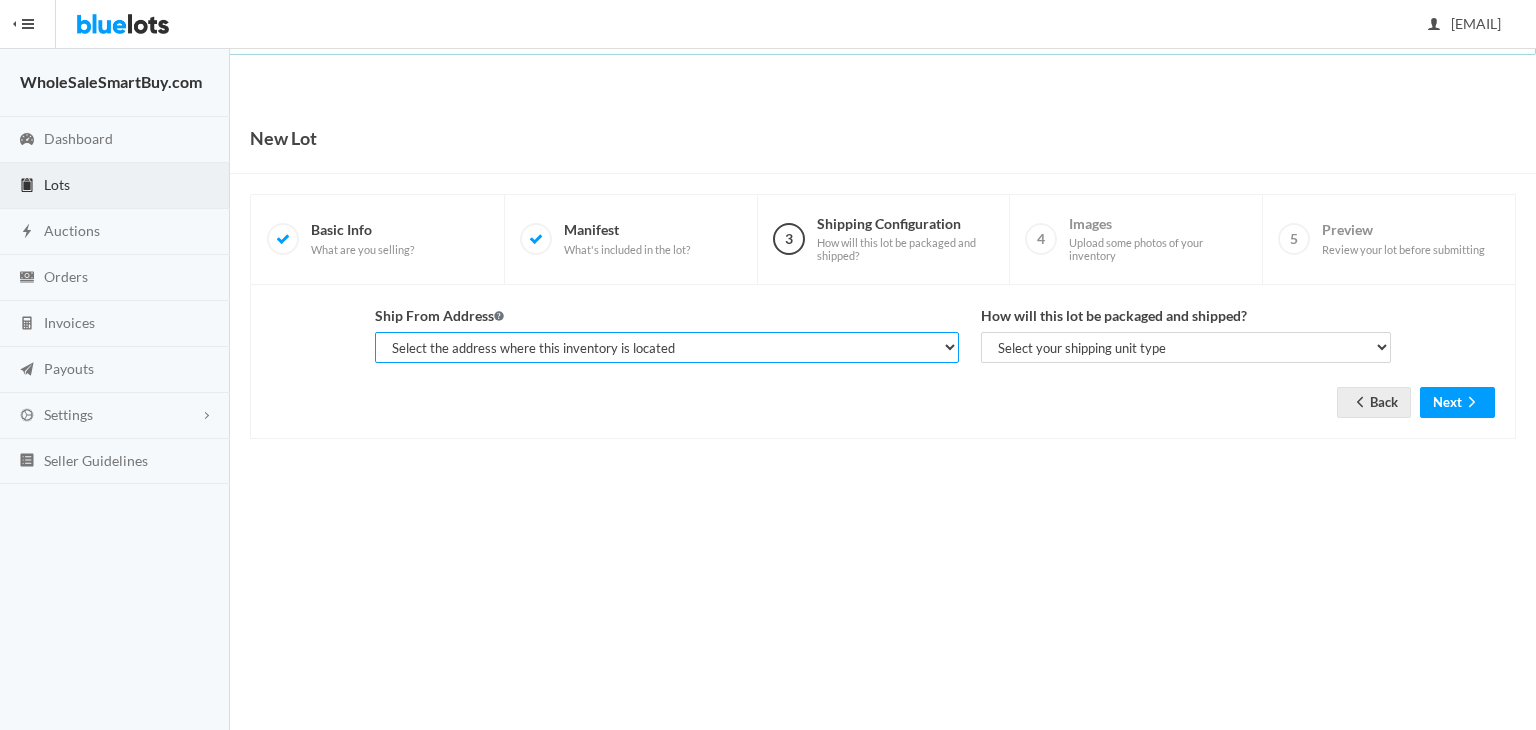click on "Select the address where this inventory is located
Shahzad Latif, WholesaleSmartBuy.com, 2077 W Roosevelt Rd, Wheaton, IL, 60187-6028
Shahzad Latif, Mobshah Group, 99 E Roosevelt Rd, Lombard, IL, 60148-4536 (PRIMARY)
Shahzad Latif, Mobshah Group, 444 E Roosevelt Rd PMB 103, Lombard, IL, 60148-4630 (MAIN)" at bounding box center [667, 347] 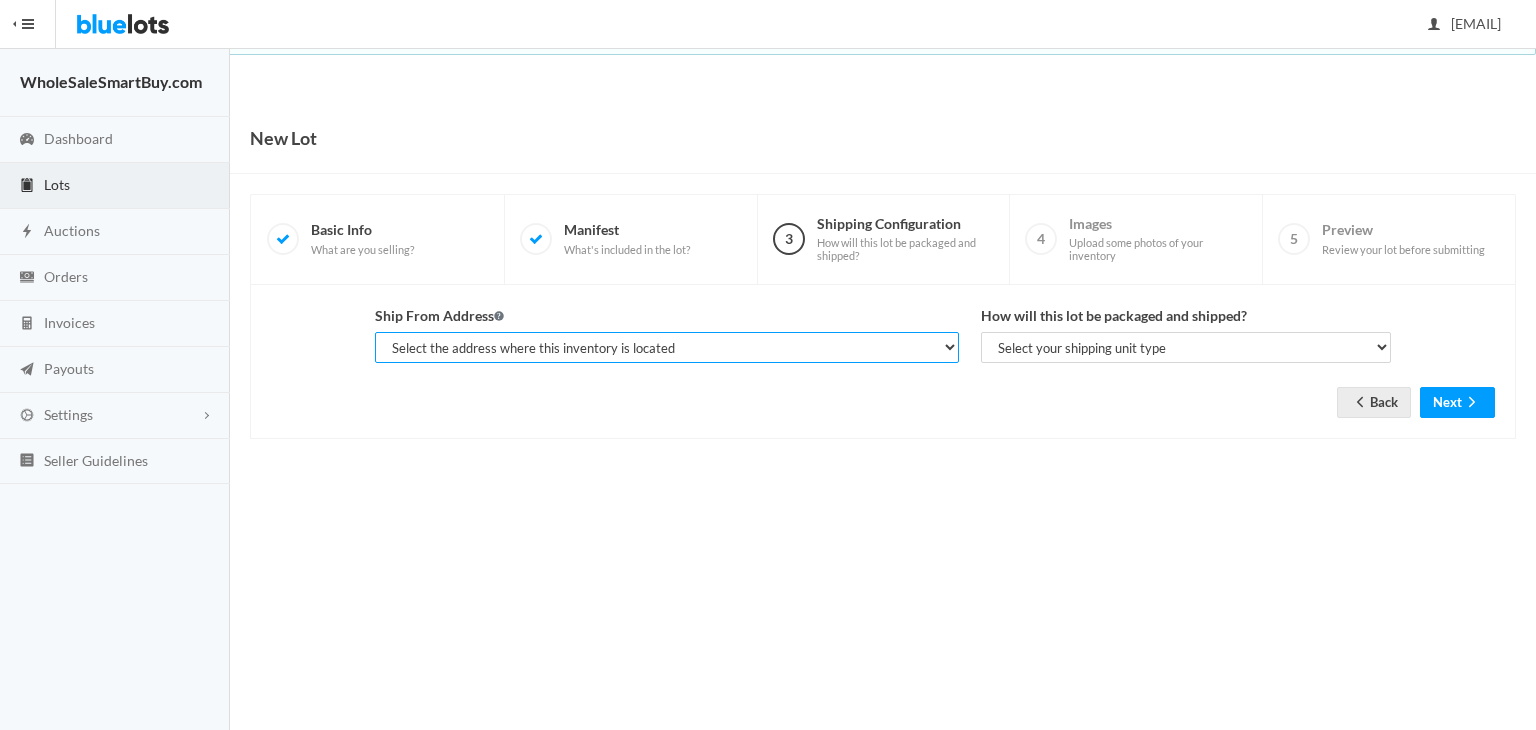 select on "24469" 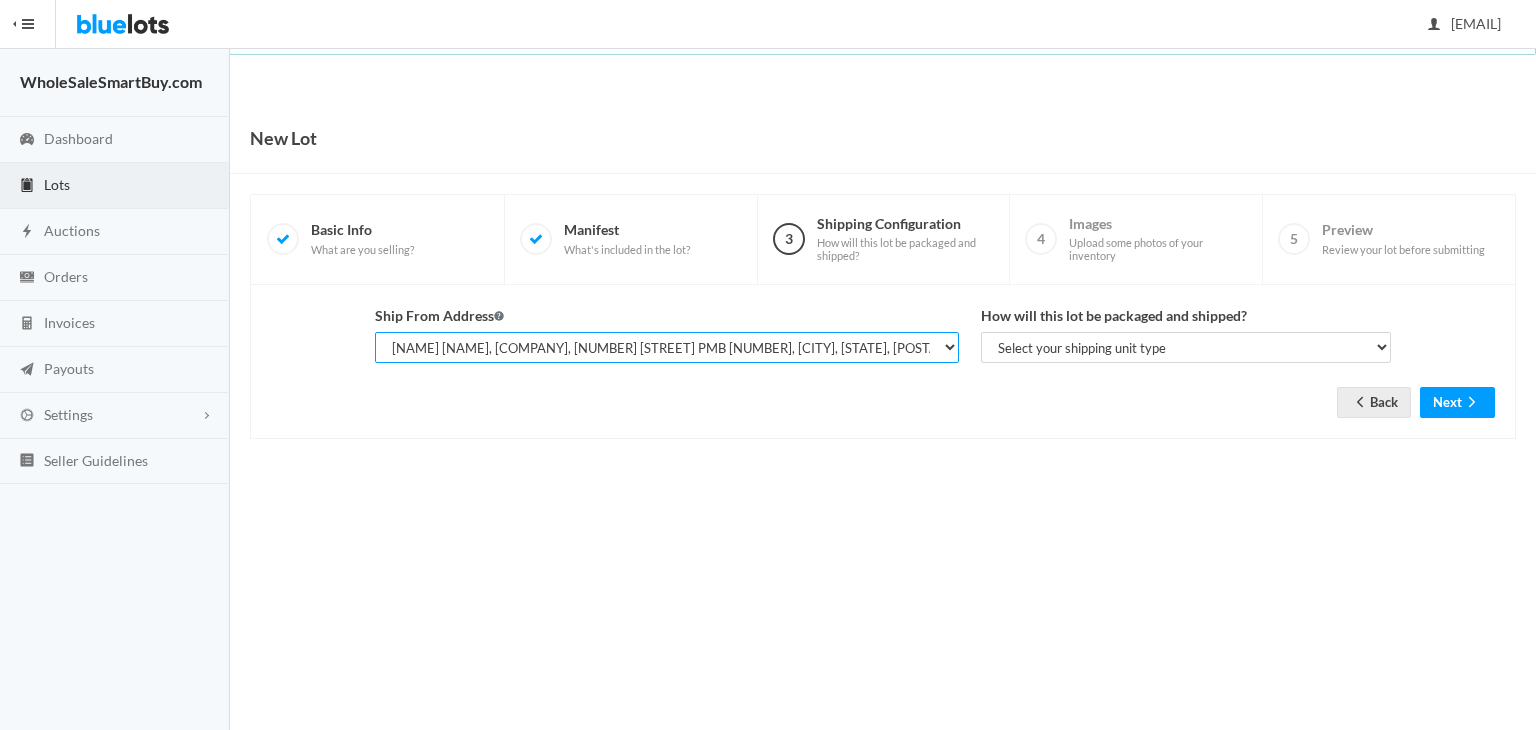 click on "Select the address where this inventory is located
Shahzad Latif, WholesaleSmartBuy.com, 2077 W Roosevelt Rd, Wheaton, IL, 60187-6028
Shahzad Latif, Mobshah Group, 99 E Roosevelt Rd, Lombard, IL, 60148-4536 (PRIMARY)
Shahzad Latif, Mobshah Group, 444 E Roosevelt Rd PMB 103, Lombard, IL, 60148-4630 (MAIN)" at bounding box center [667, 347] 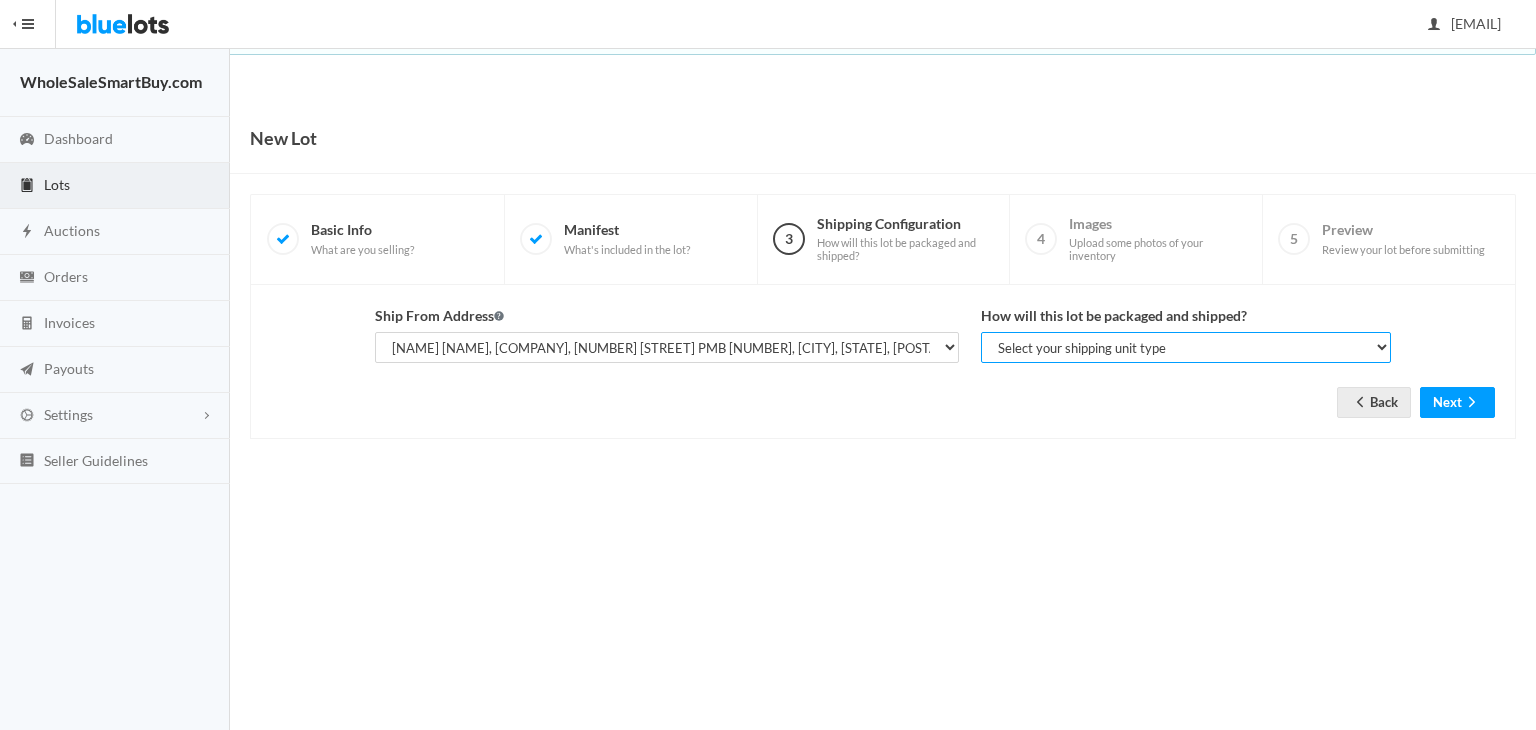 click on "Select your shipping unit type
Parcel
Pallet
Truckload" at bounding box center [1186, 347] 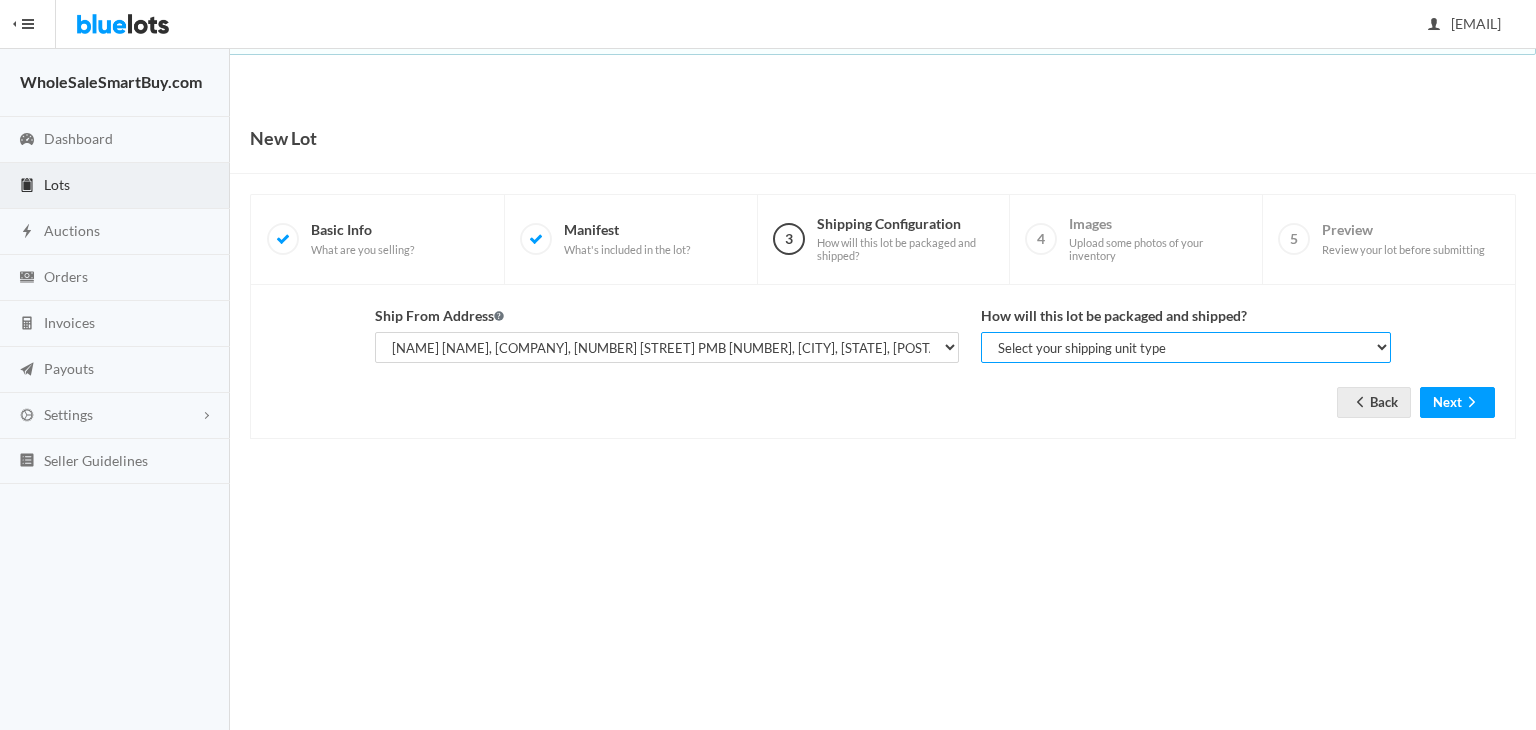 select on "parcel" 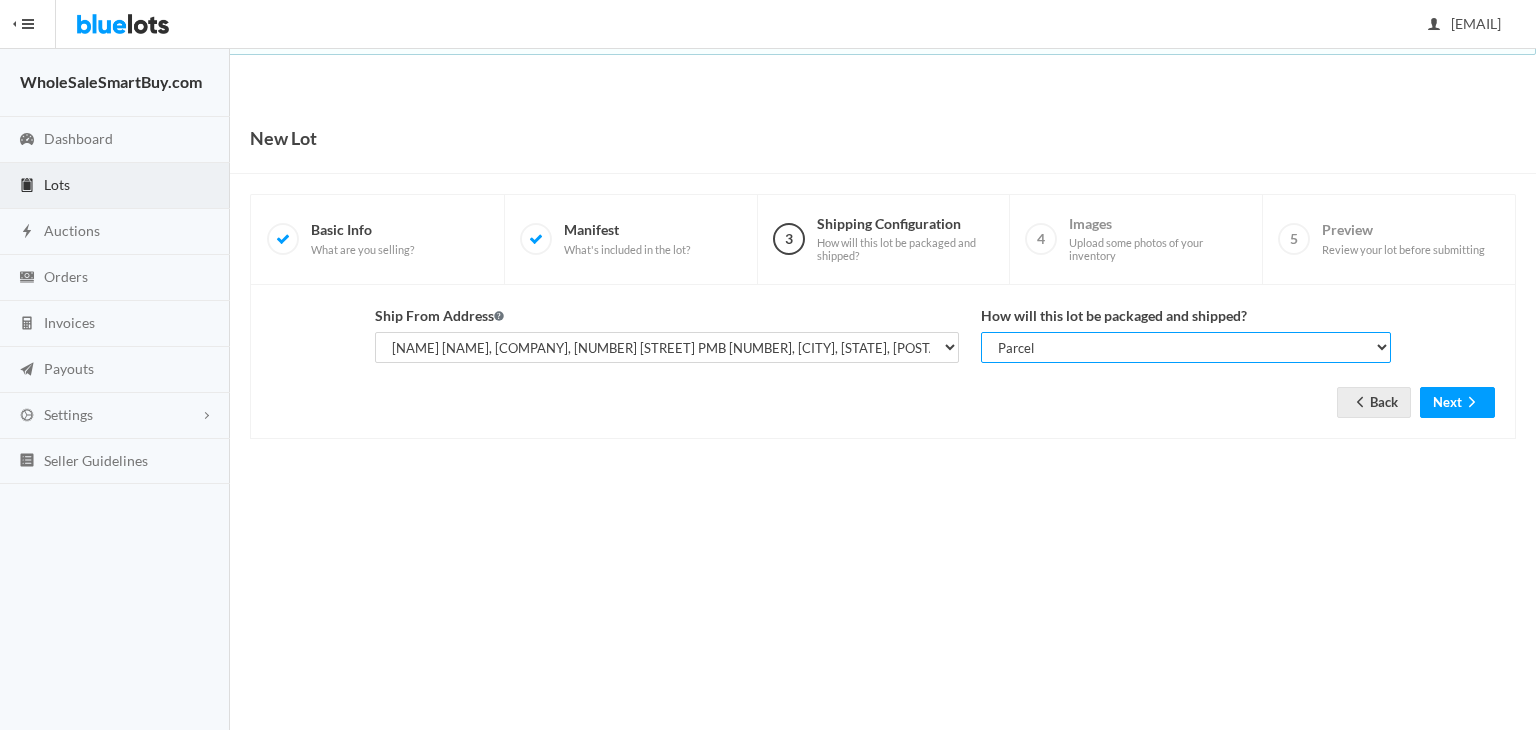 click on "Select your shipping unit type
Parcel
Pallet
Truckload" at bounding box center [1186, 347] 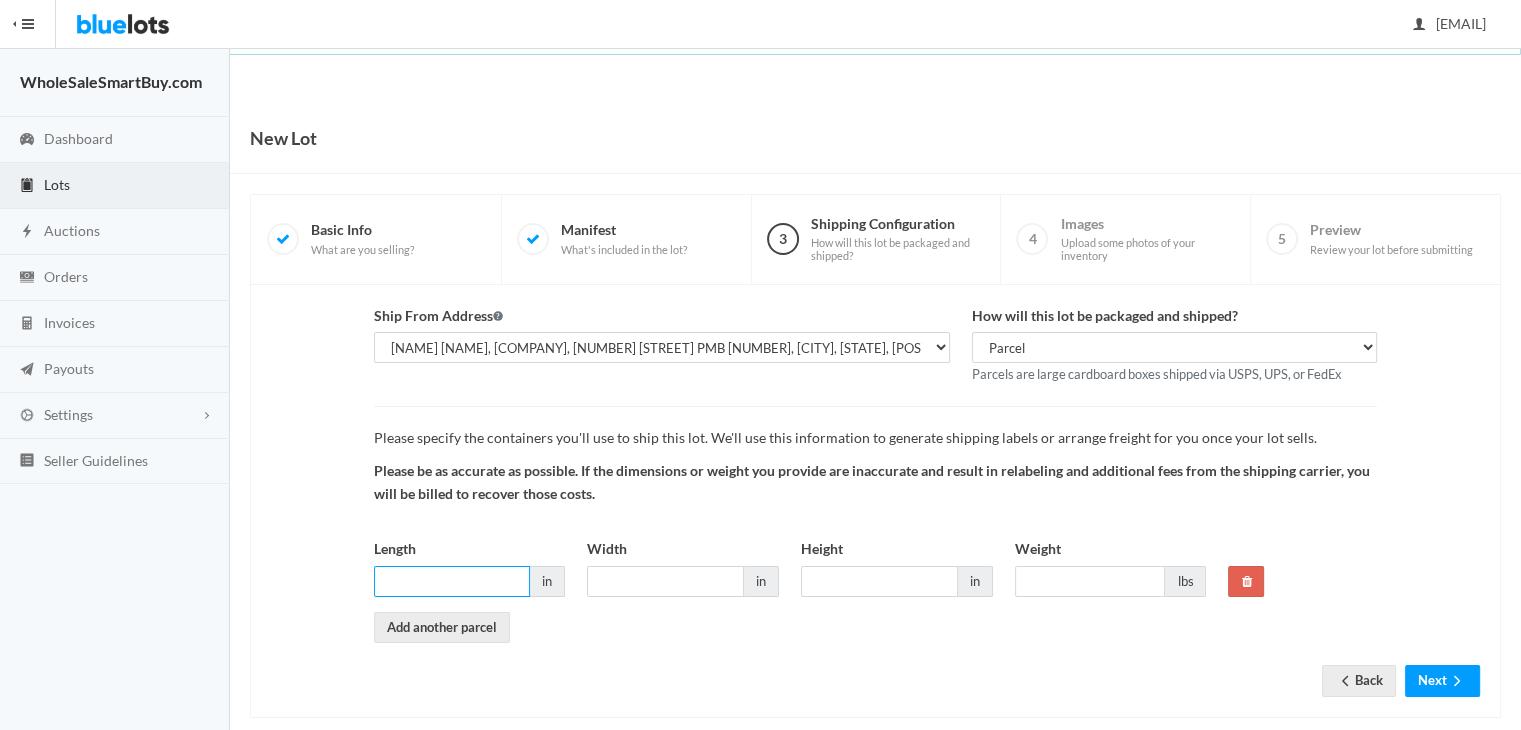 click on "Length" at bounding box center (452, 581) 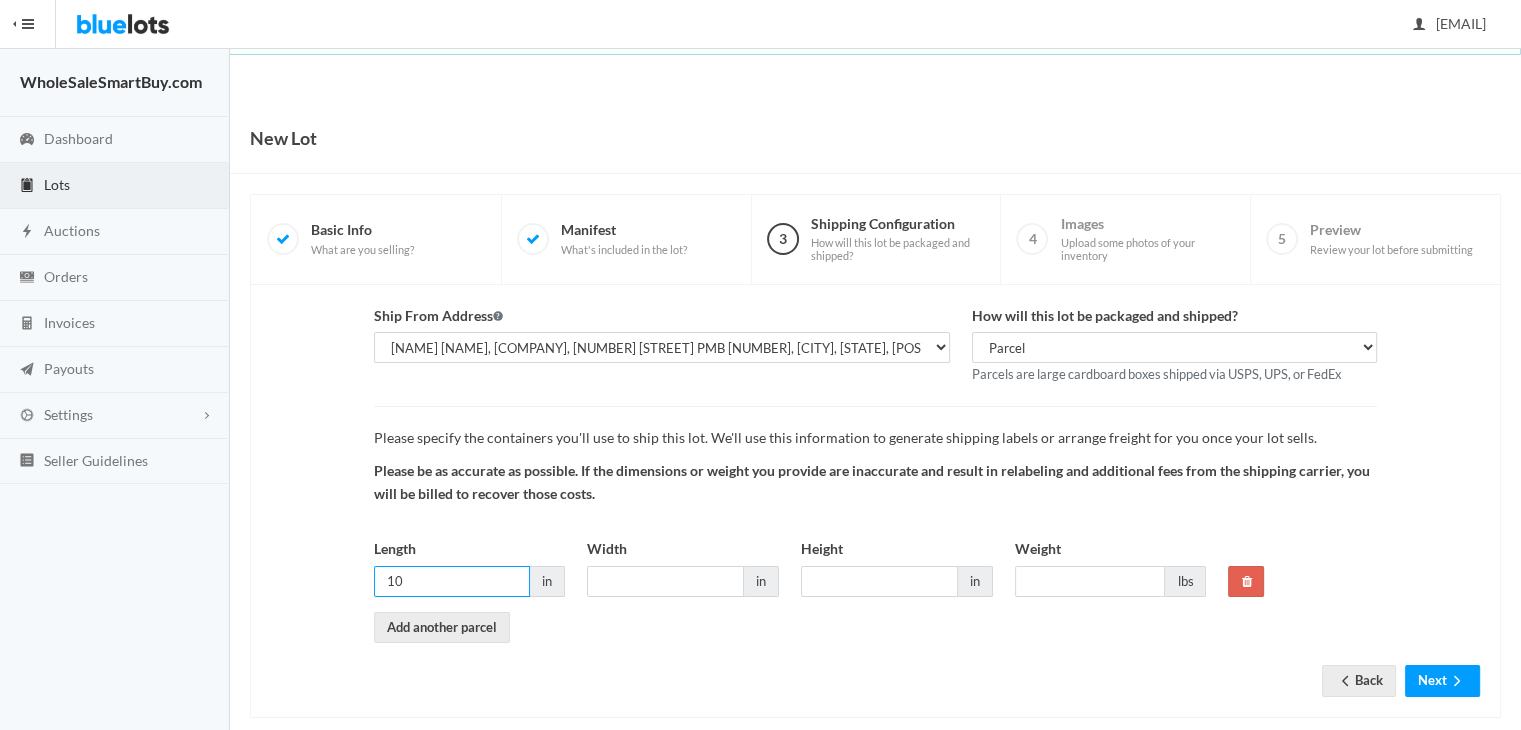 type on "10" 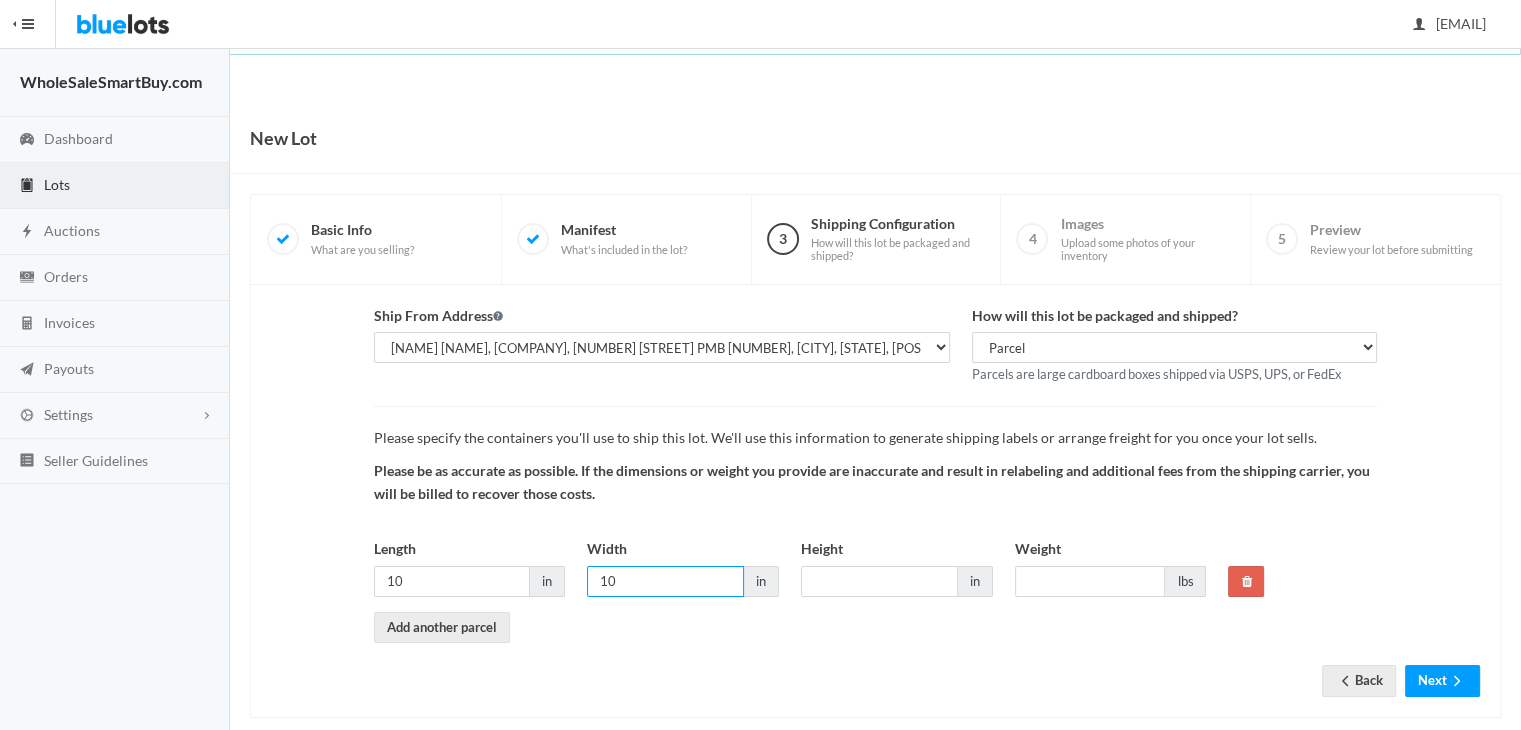 type on "10" 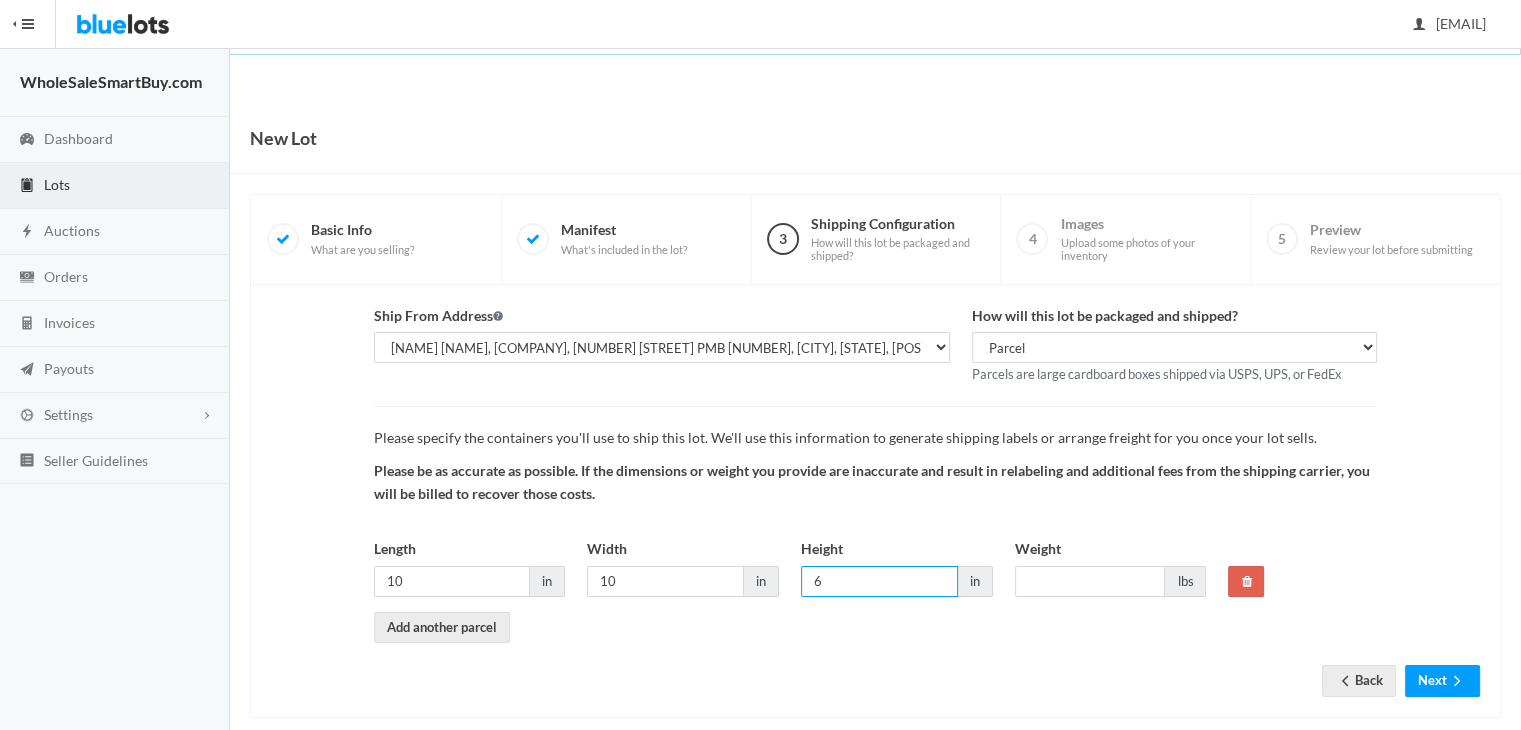type on "6" 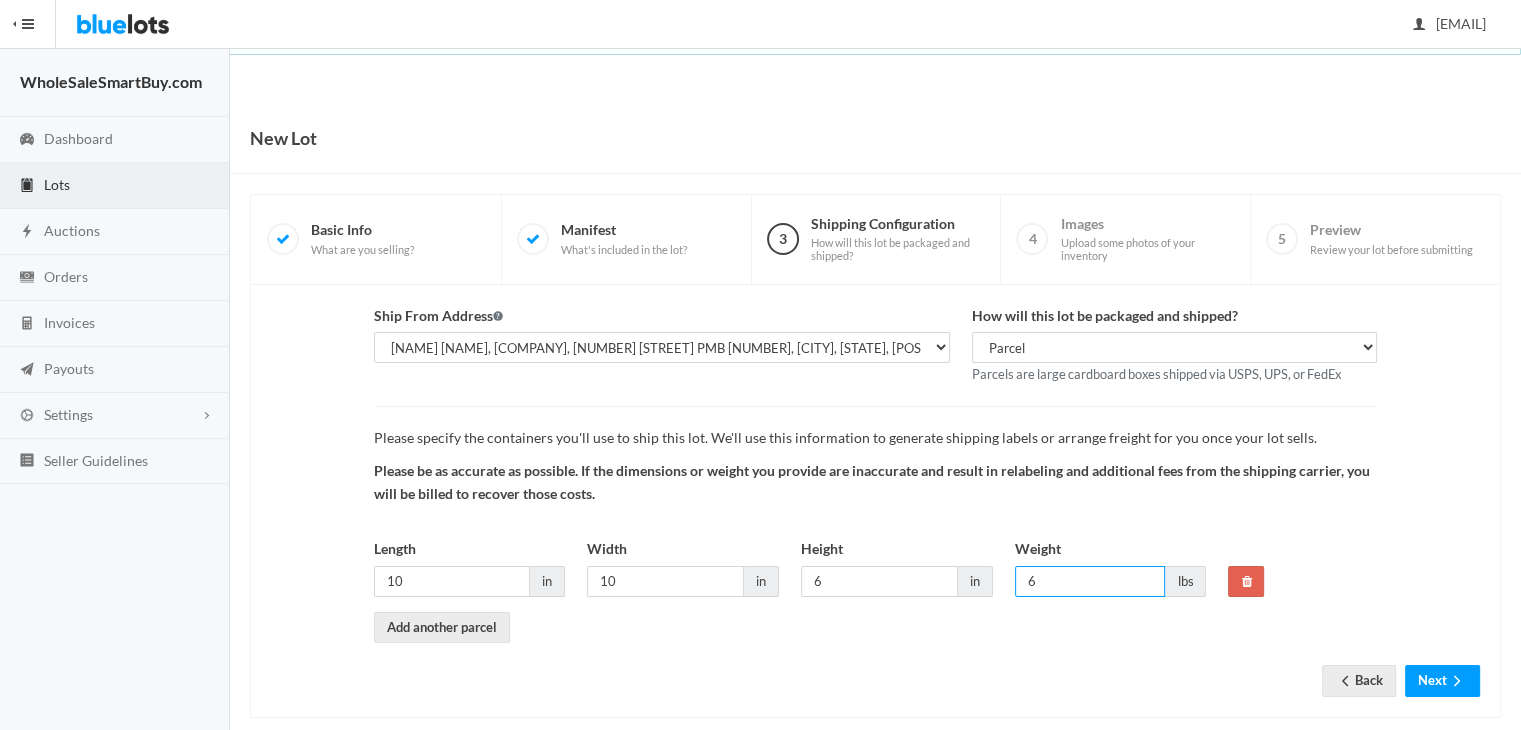 scroll, scrollTop: 27, scrollLeft: 0, axis: vertical 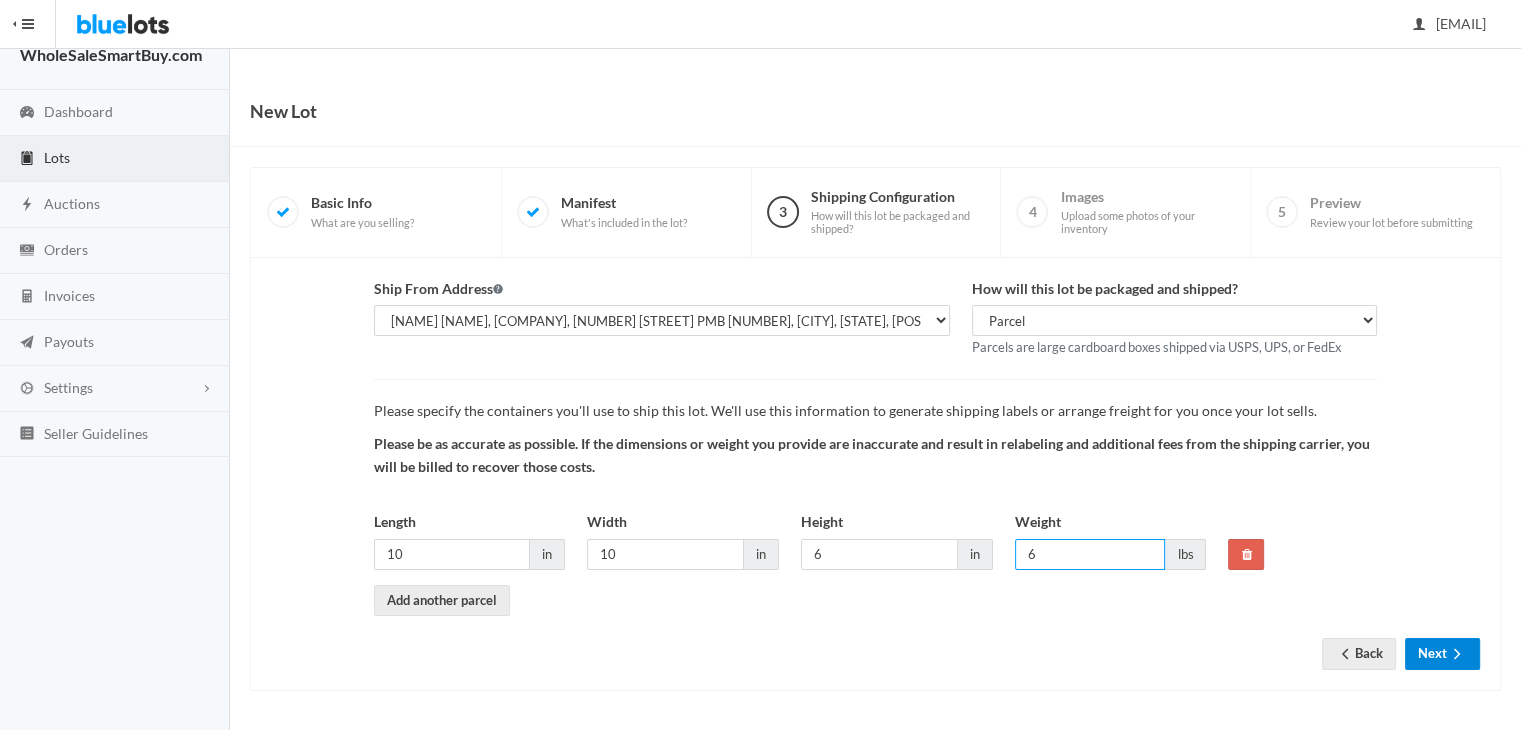 type on "6" 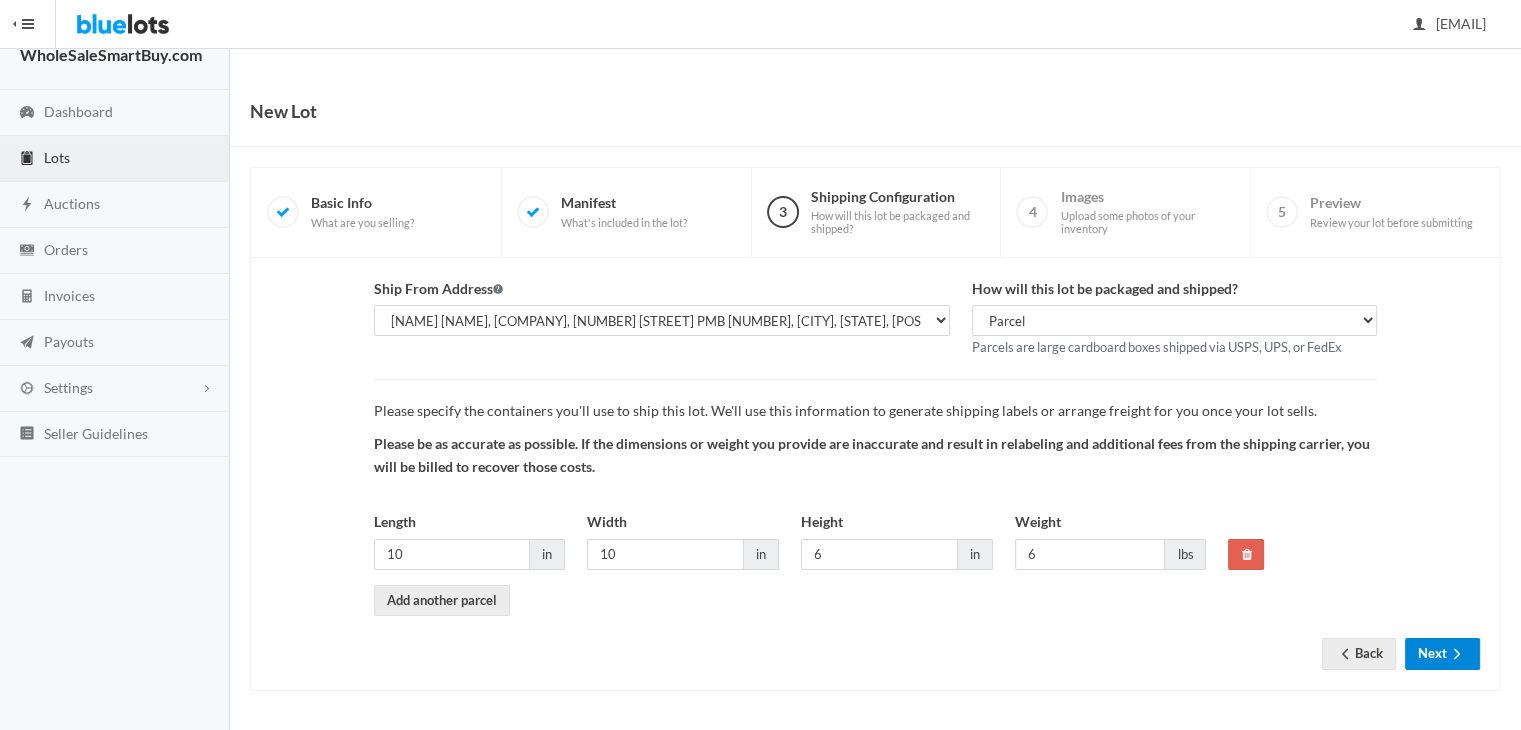 click on "Next" at bounding box center (1442, 653) 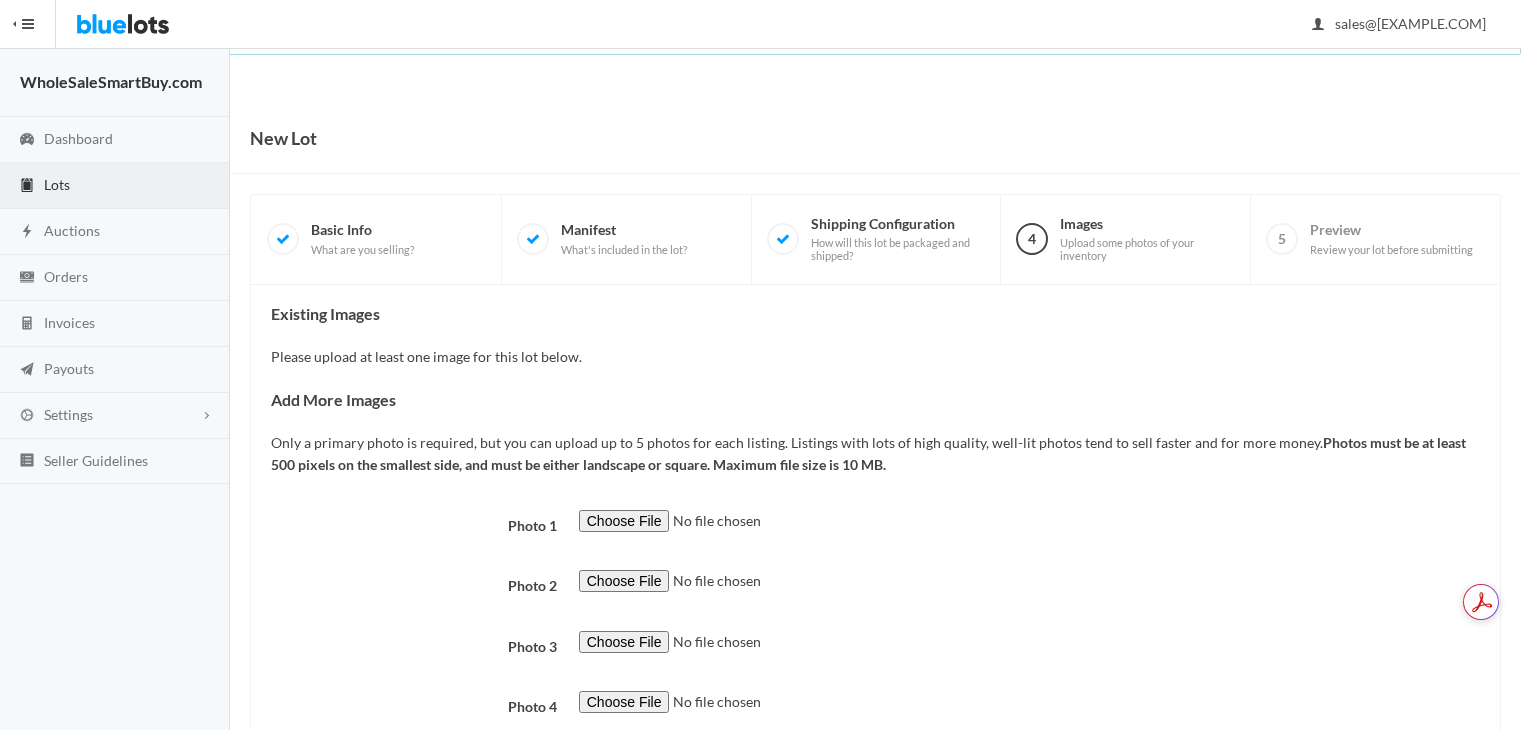 scroll, scrollTop: 0, scrollLeft: 0, axis: both 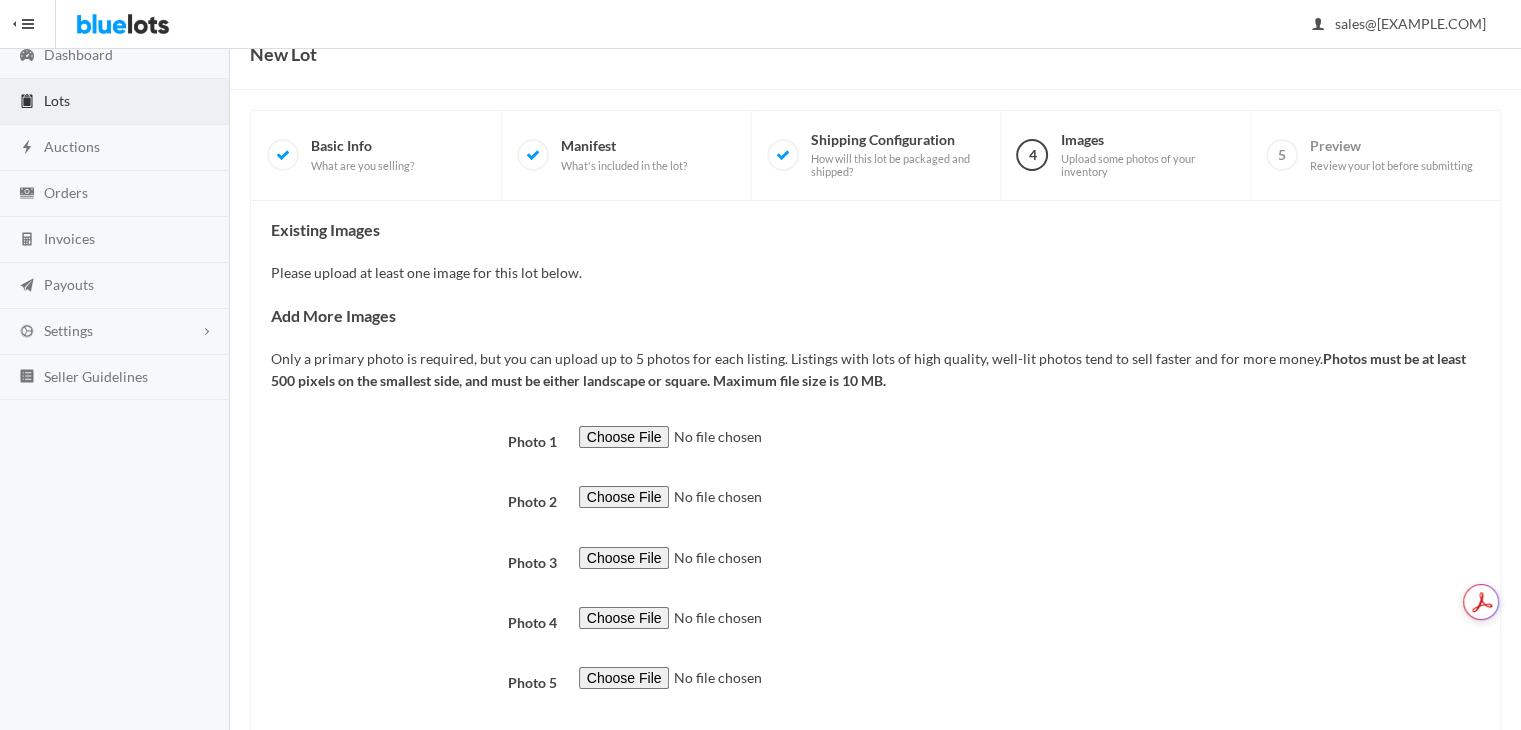 drag, startPoint x: 1535, startPoint y: 233, endPoint x: 1512, endPoint y: 306, distance: 76.537575 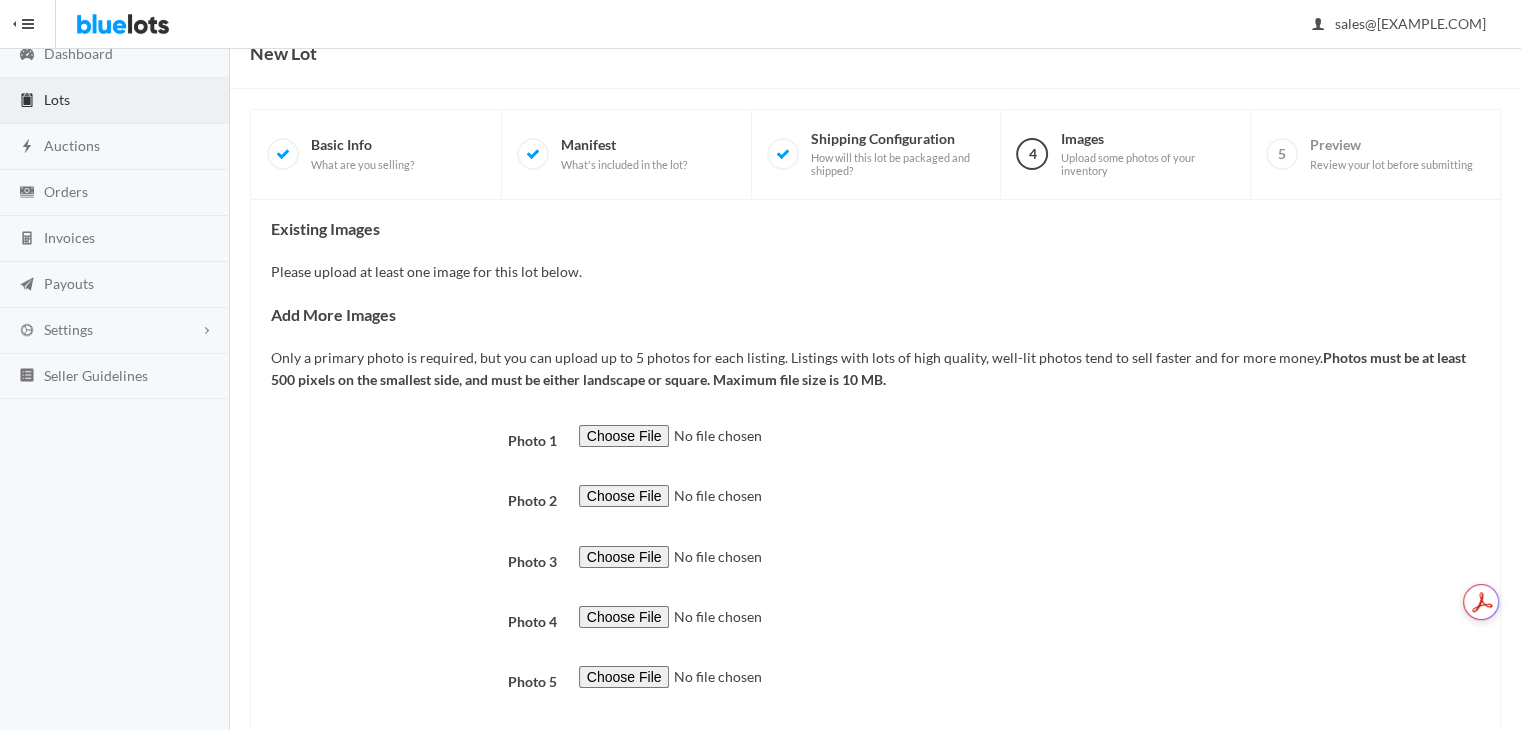 click on "Bluelots is for sale. If you are interested in purchasing the business, please contact us at support@[EXAMPLE.COM].
HIDE MENU
WholeSaleSmartBuy.com
Dashboard
Lots
Auctions
Orders
Invoices
Payouts
Settings
Account
Addresses
Connect Bank Account
Seller Guidelines
sales@[EXAMPLE.COM]
Sign Out" at bounding box center [760, 280] 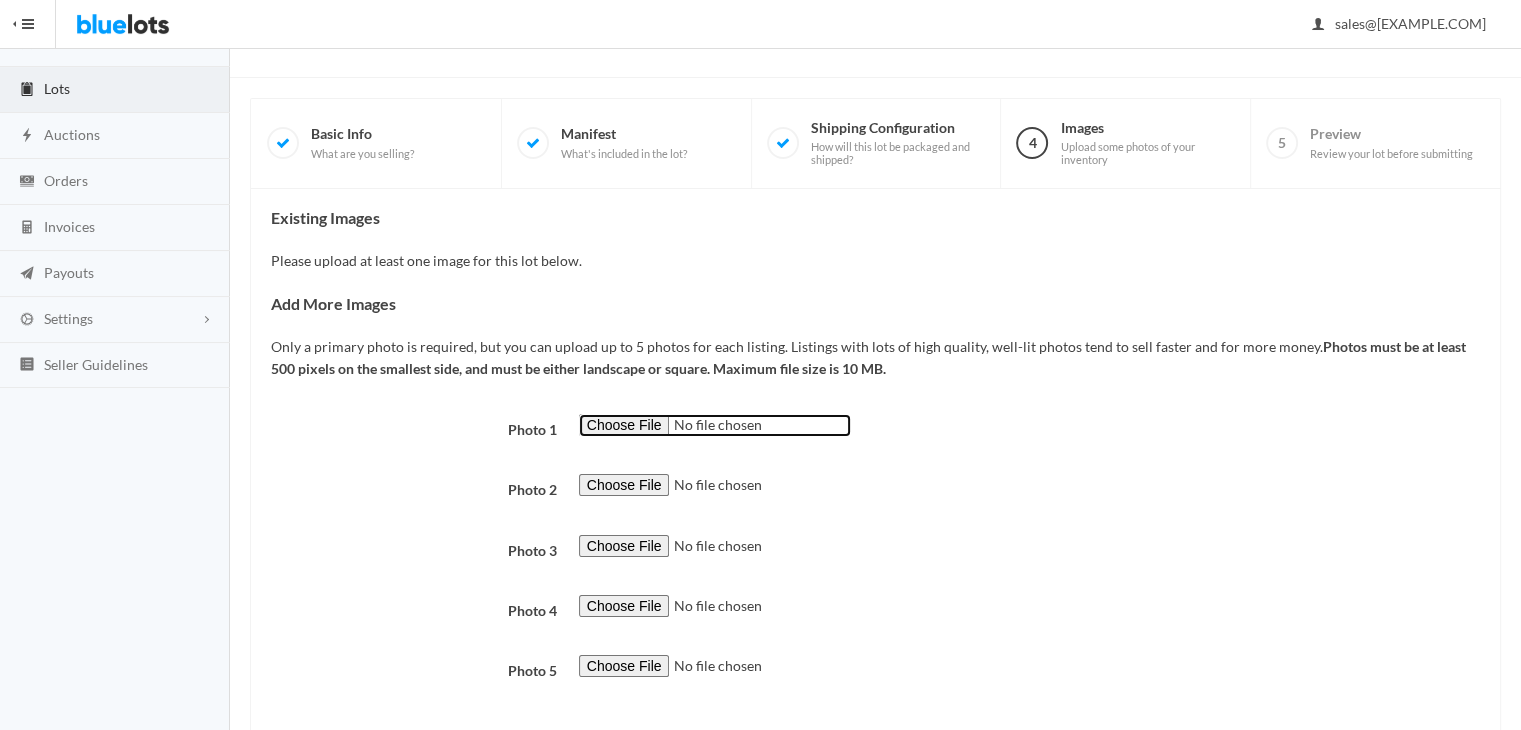 click at bounding box center [715, 425] 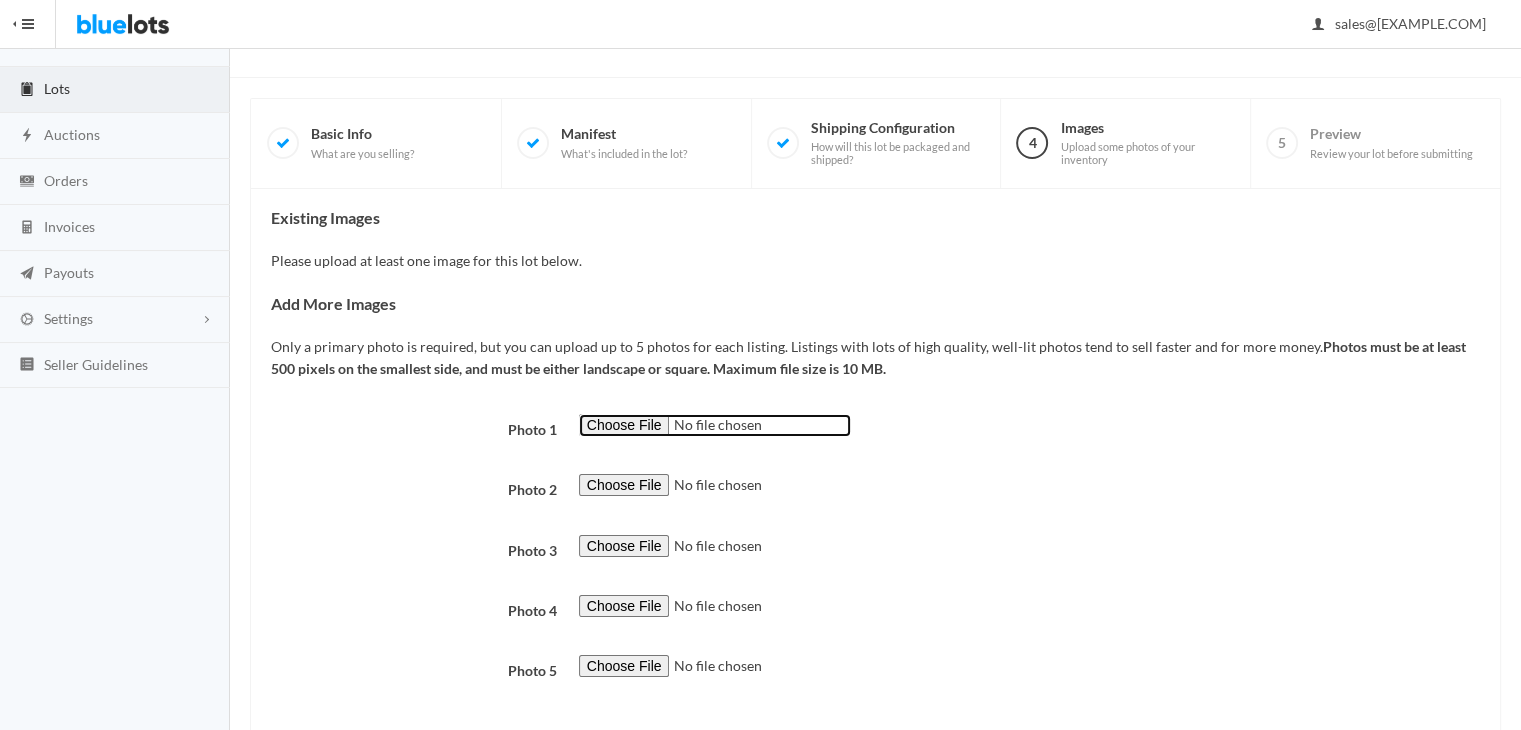type on "C:\fakepath\stringer9.jpg" 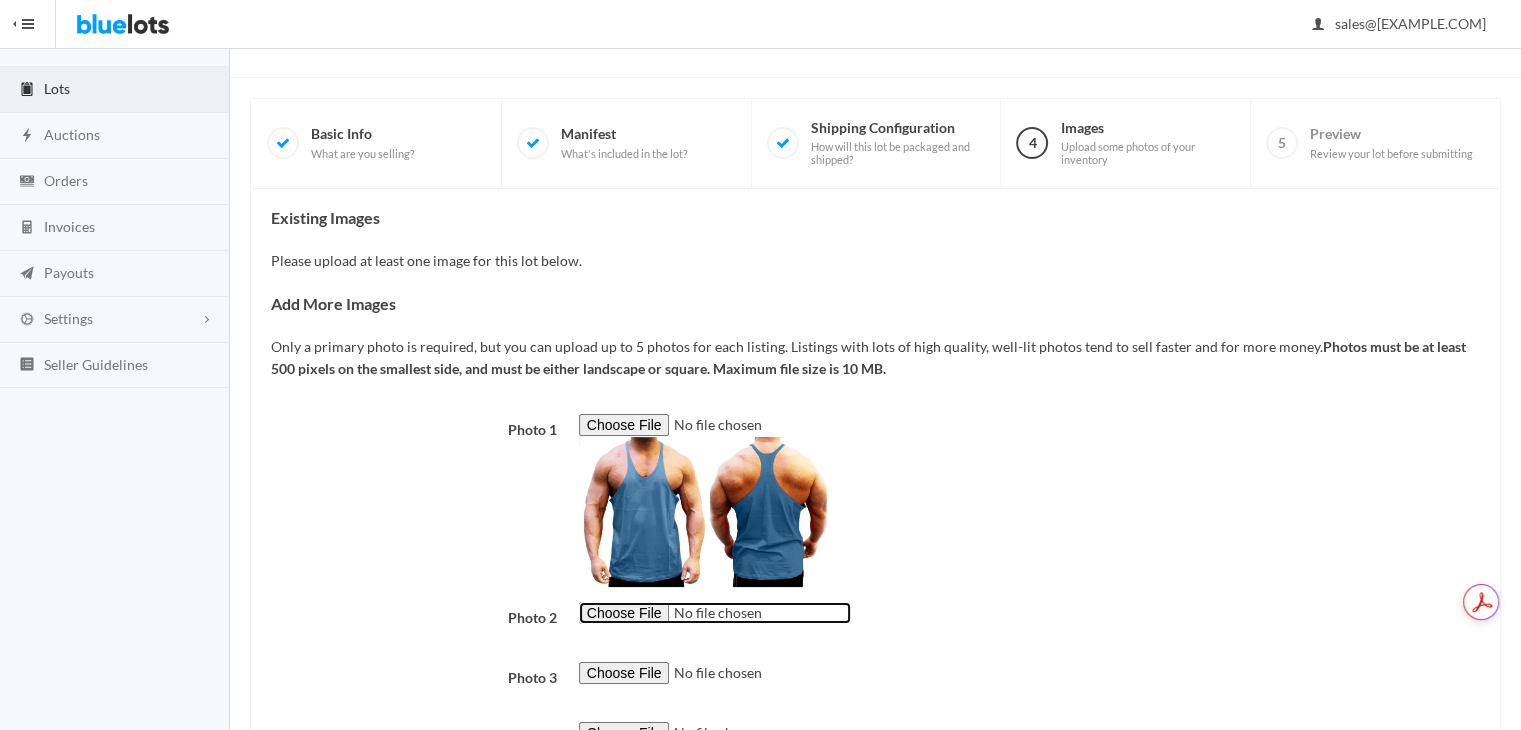 click at bounding box center [715, 613] 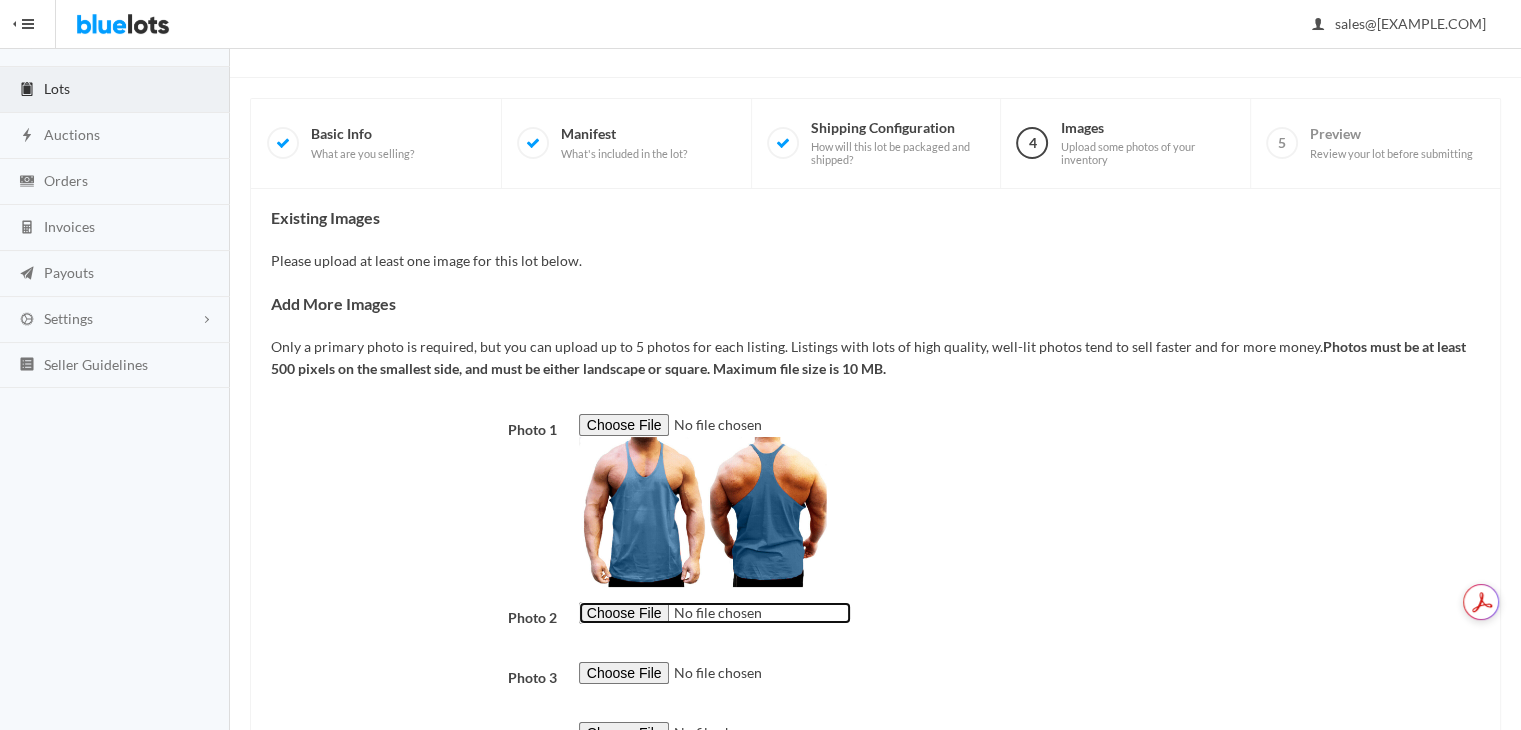 type on "C:\fakepath\stringer1.jpg" 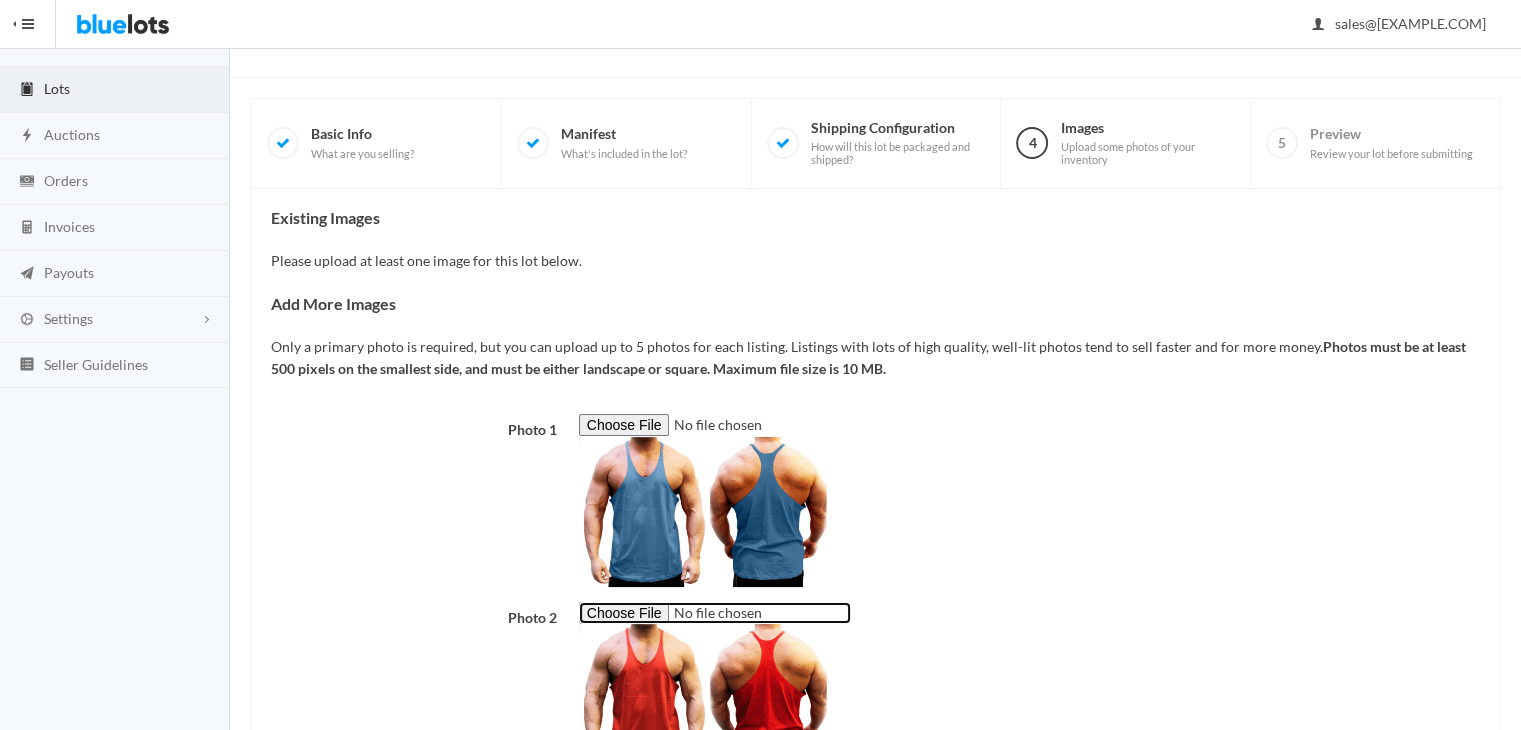 scroll, scrollTop: 450, scrollLeft: 0, axis: vertical 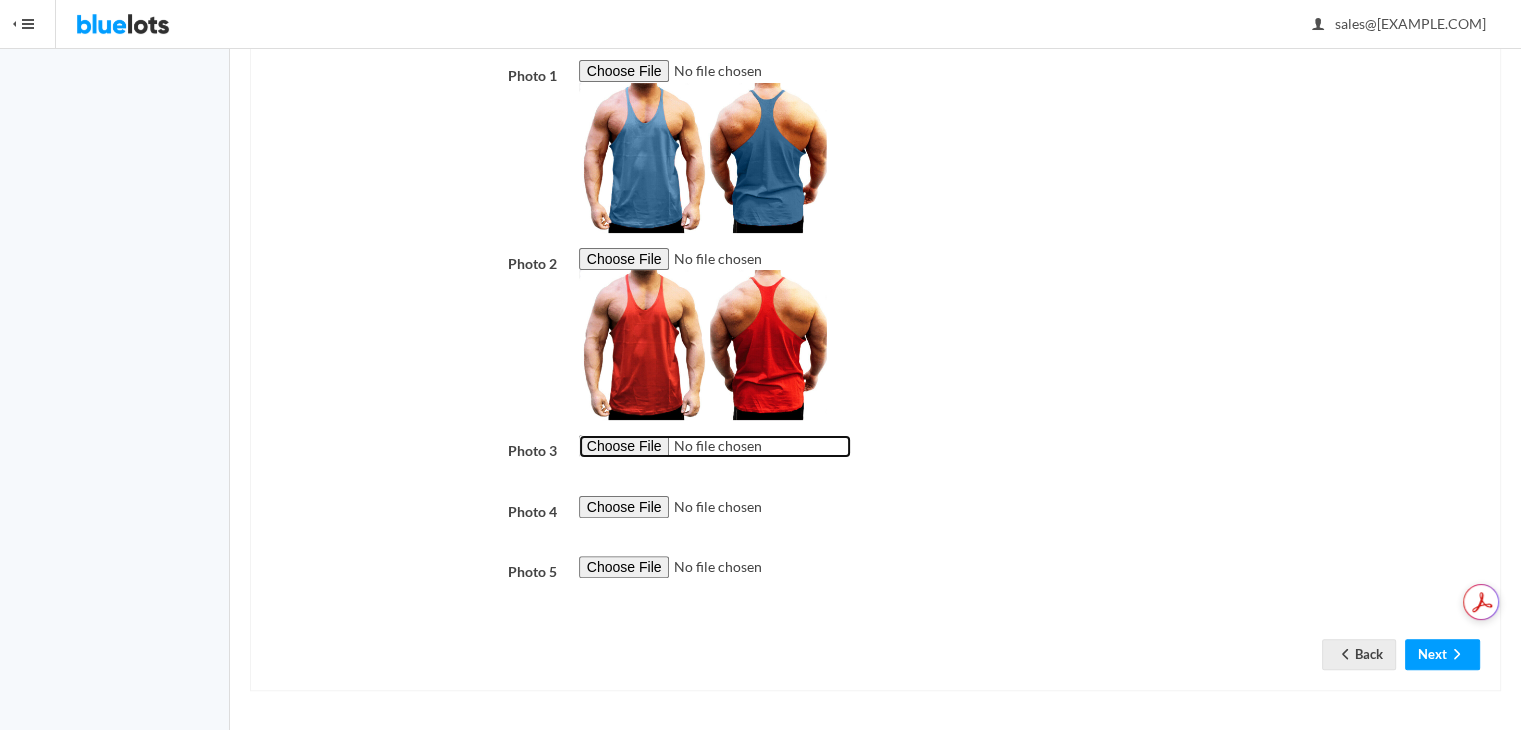 click at bounding box center (715, 446) 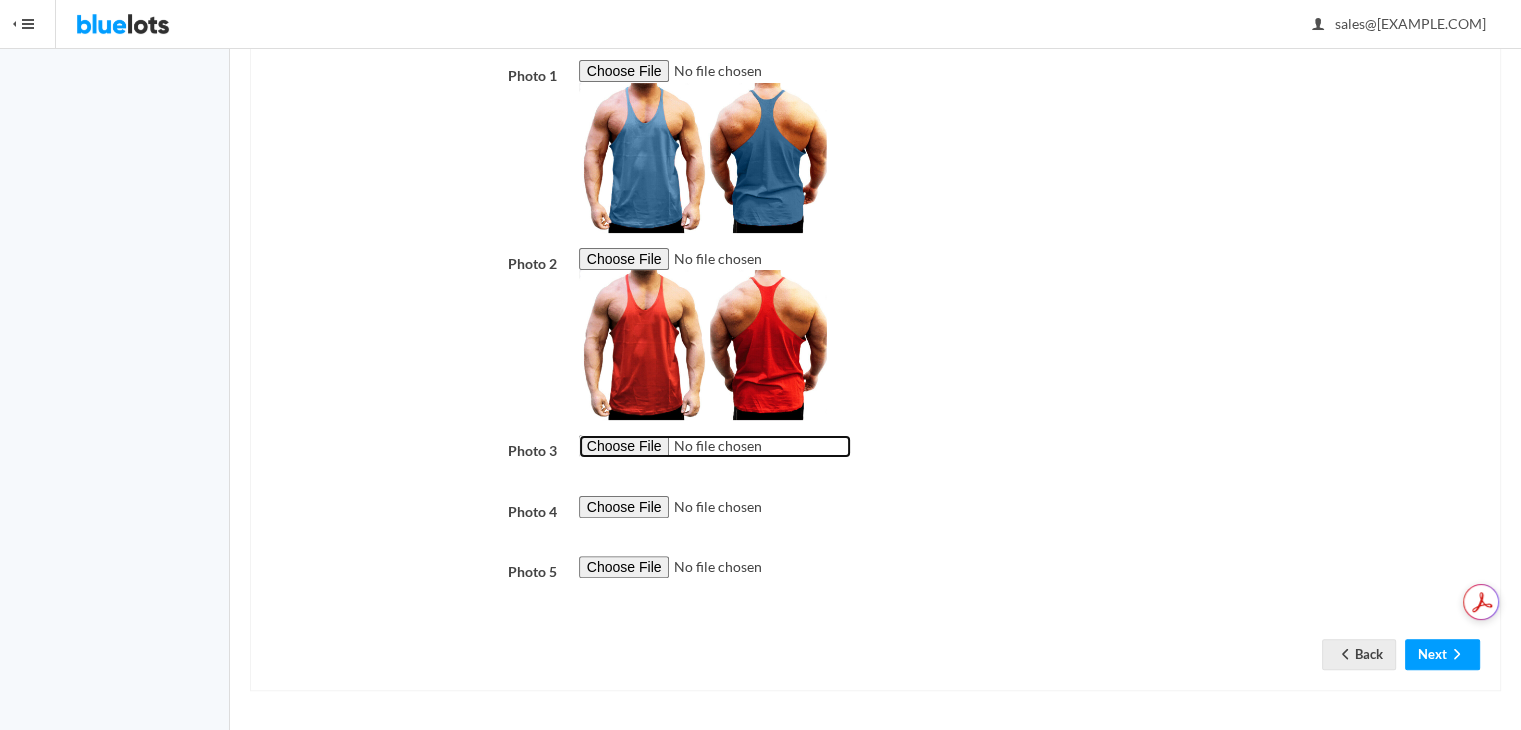 type on "C:\fakepath\stringer2.jpg" 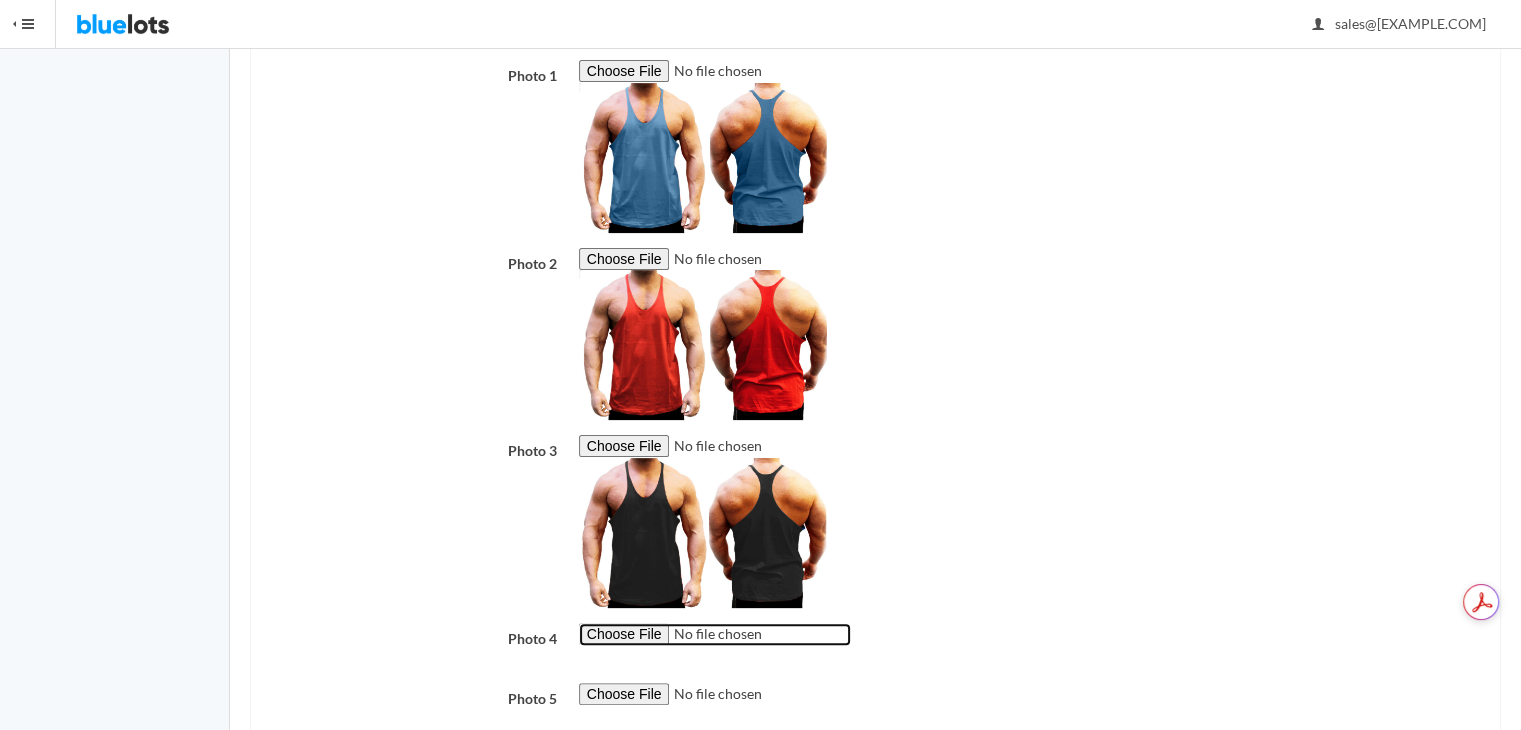 click at bounding box center (715, 634) 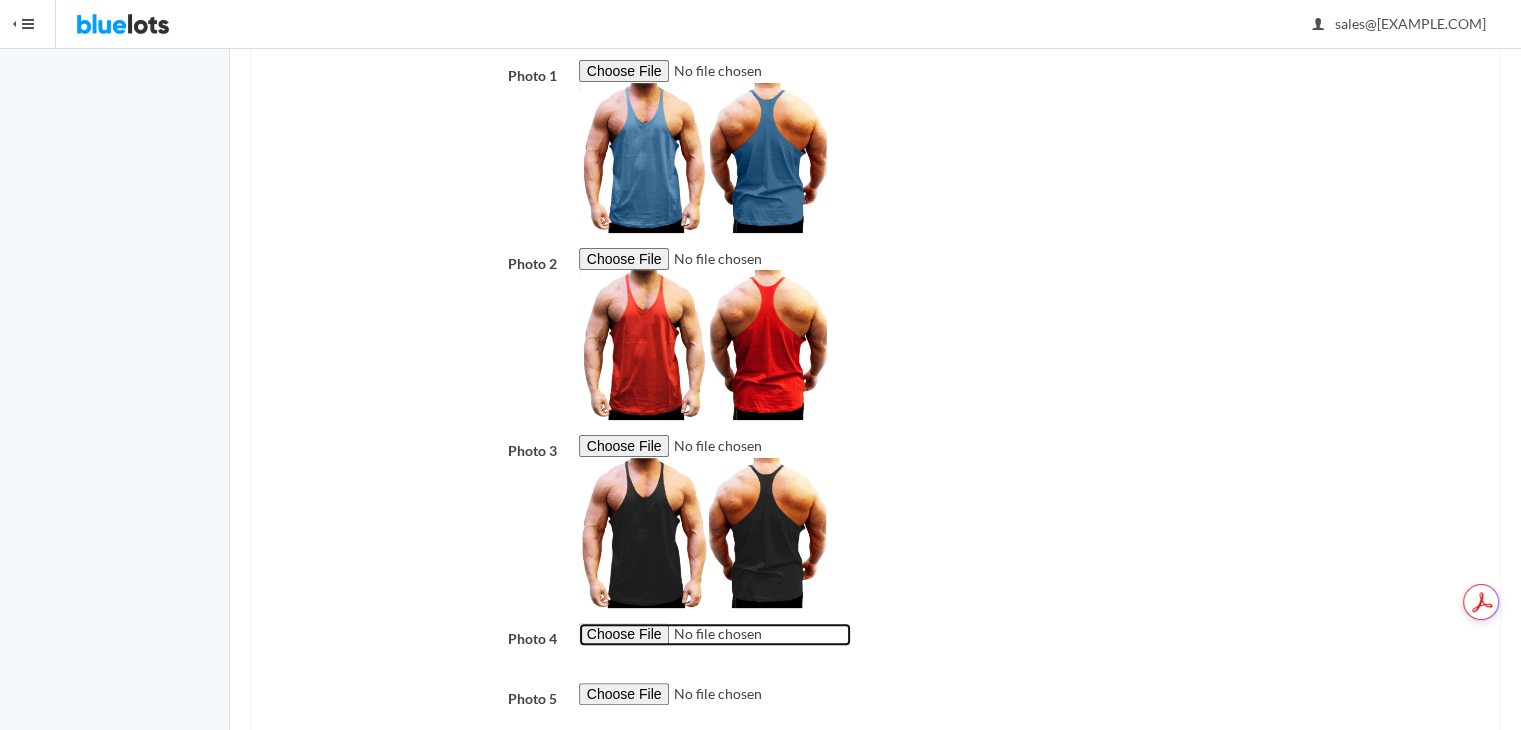 type on "C:\fakepath\stringer8.jpg" 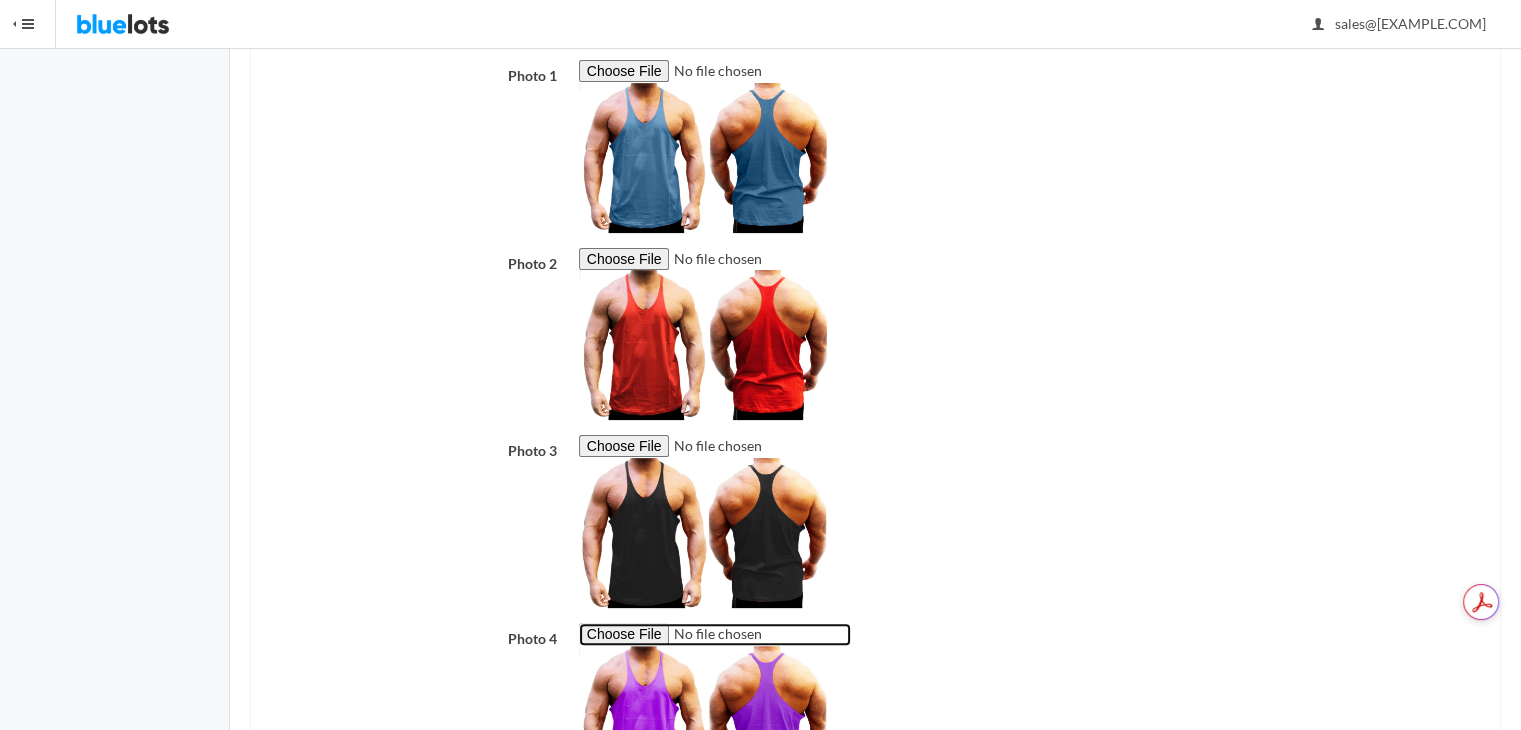 scroll, scrollTop: 705, scrollLeft: 0, axis: vertical 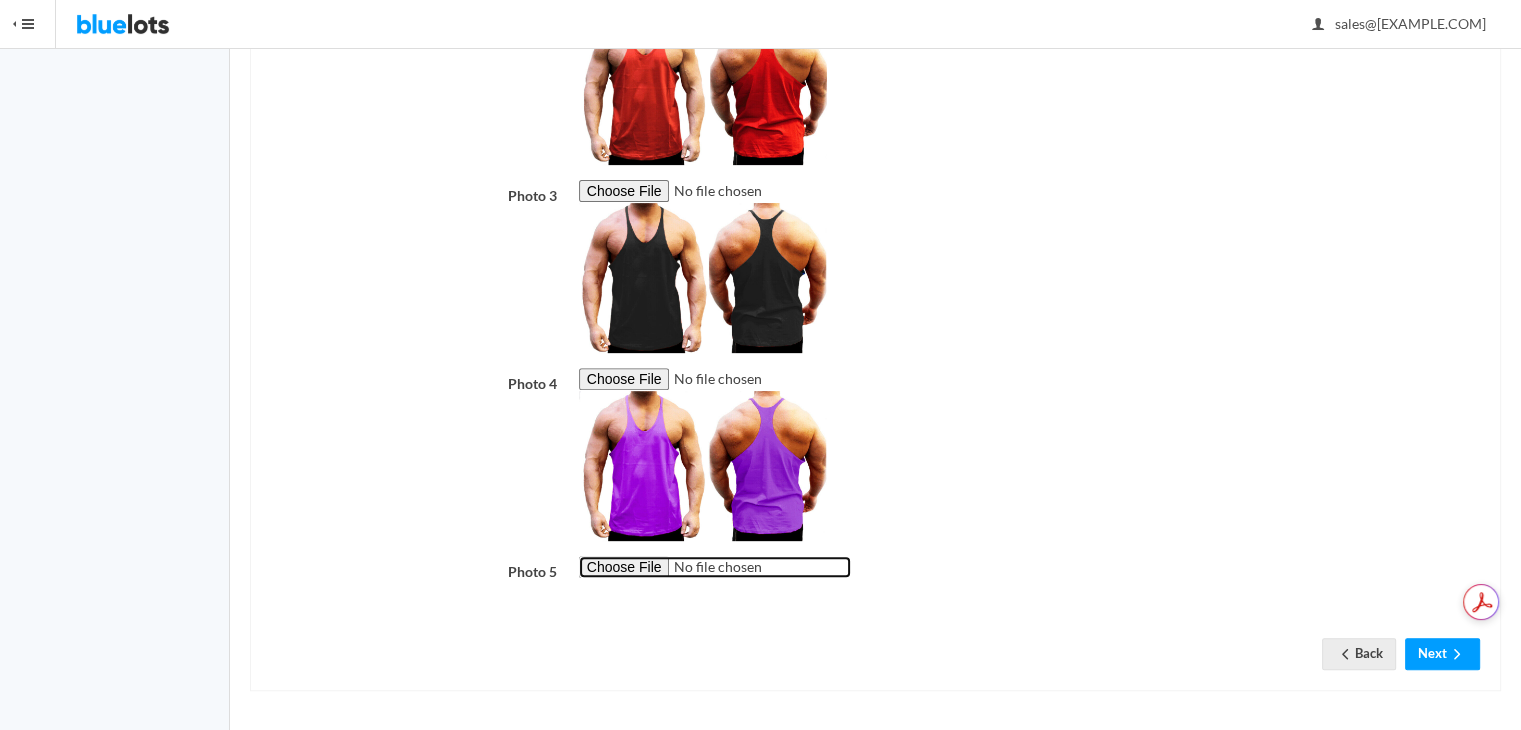 click at bounding box center (715, 567) 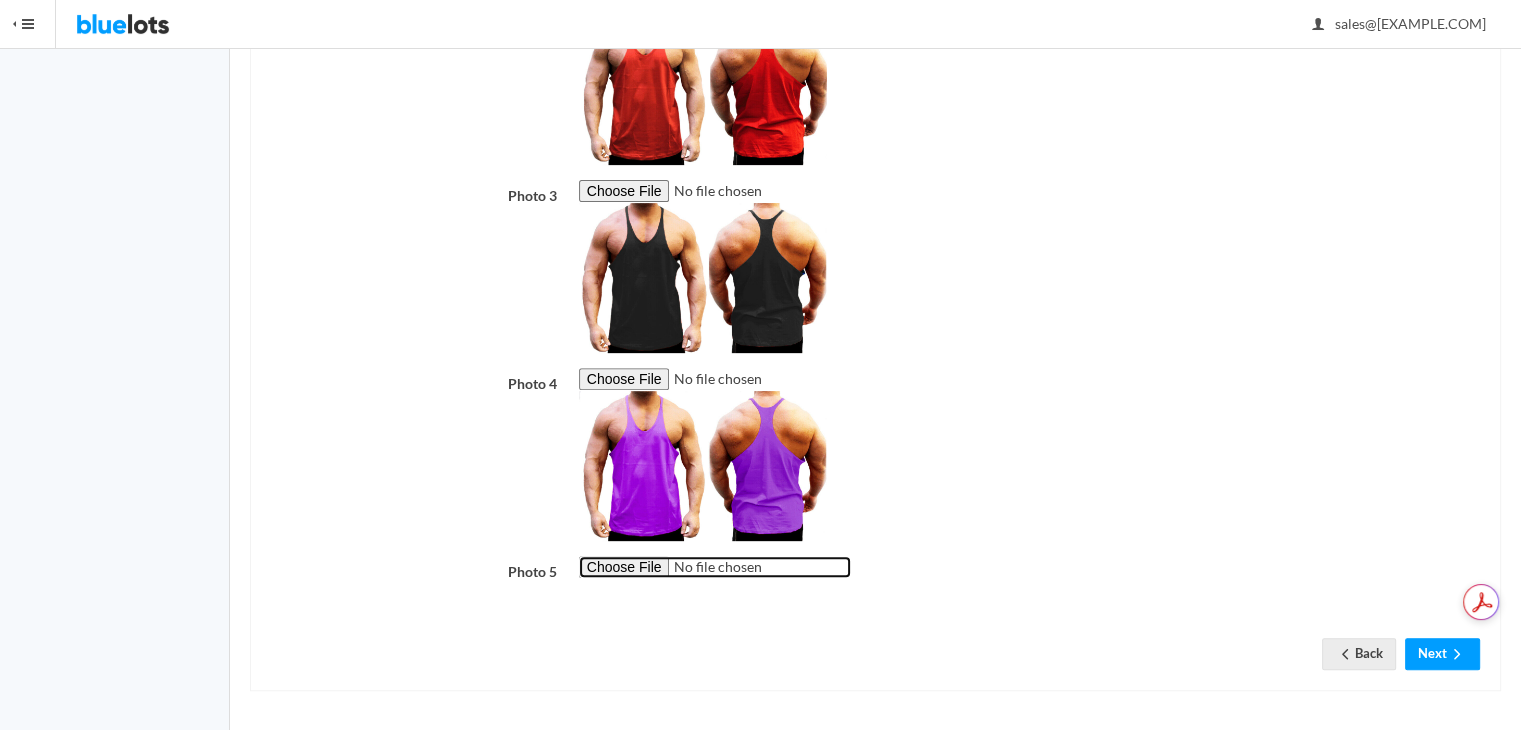 type on "C:\fakepath\stringer5.jpg" 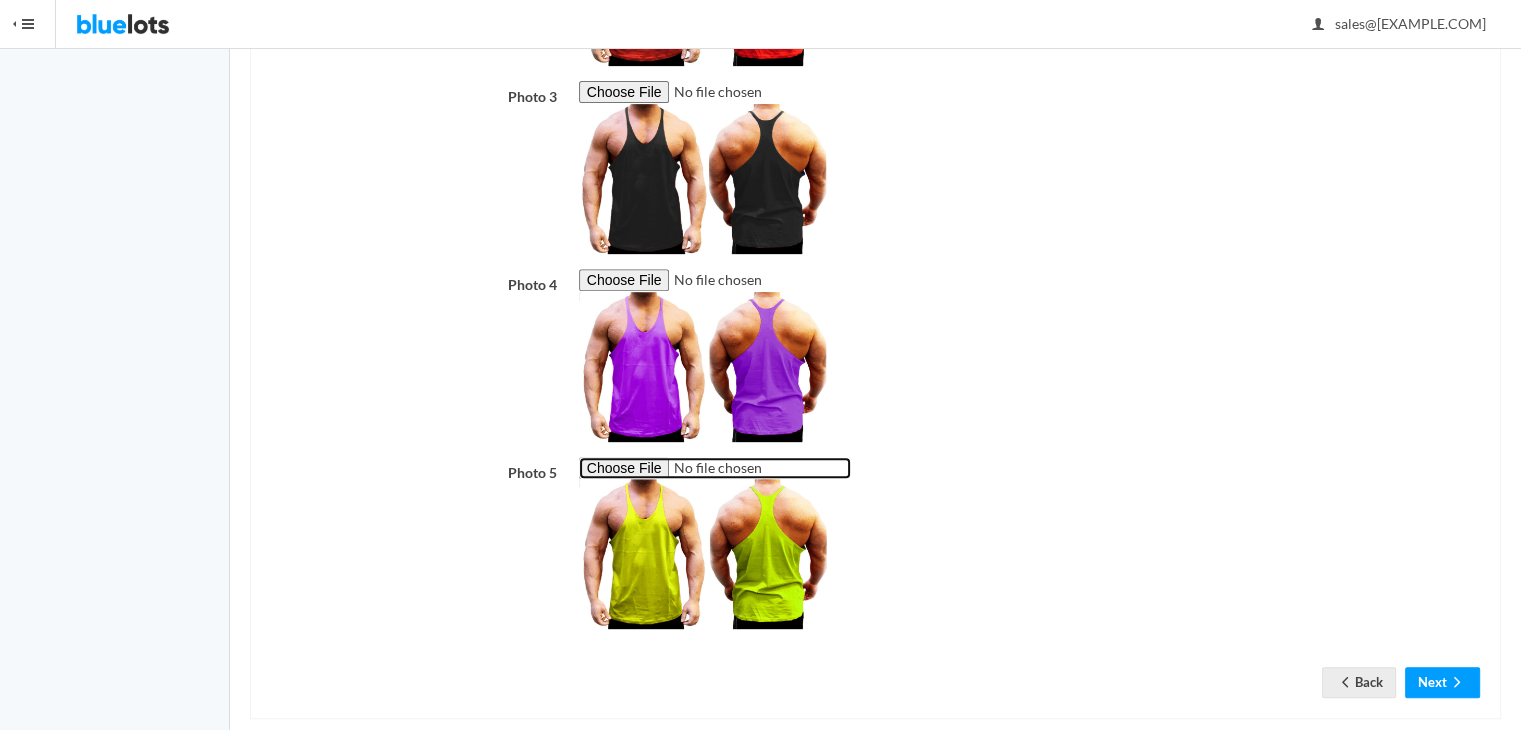 scroll, scrollTop: 832, scrollLeft: 0, axis: vertical 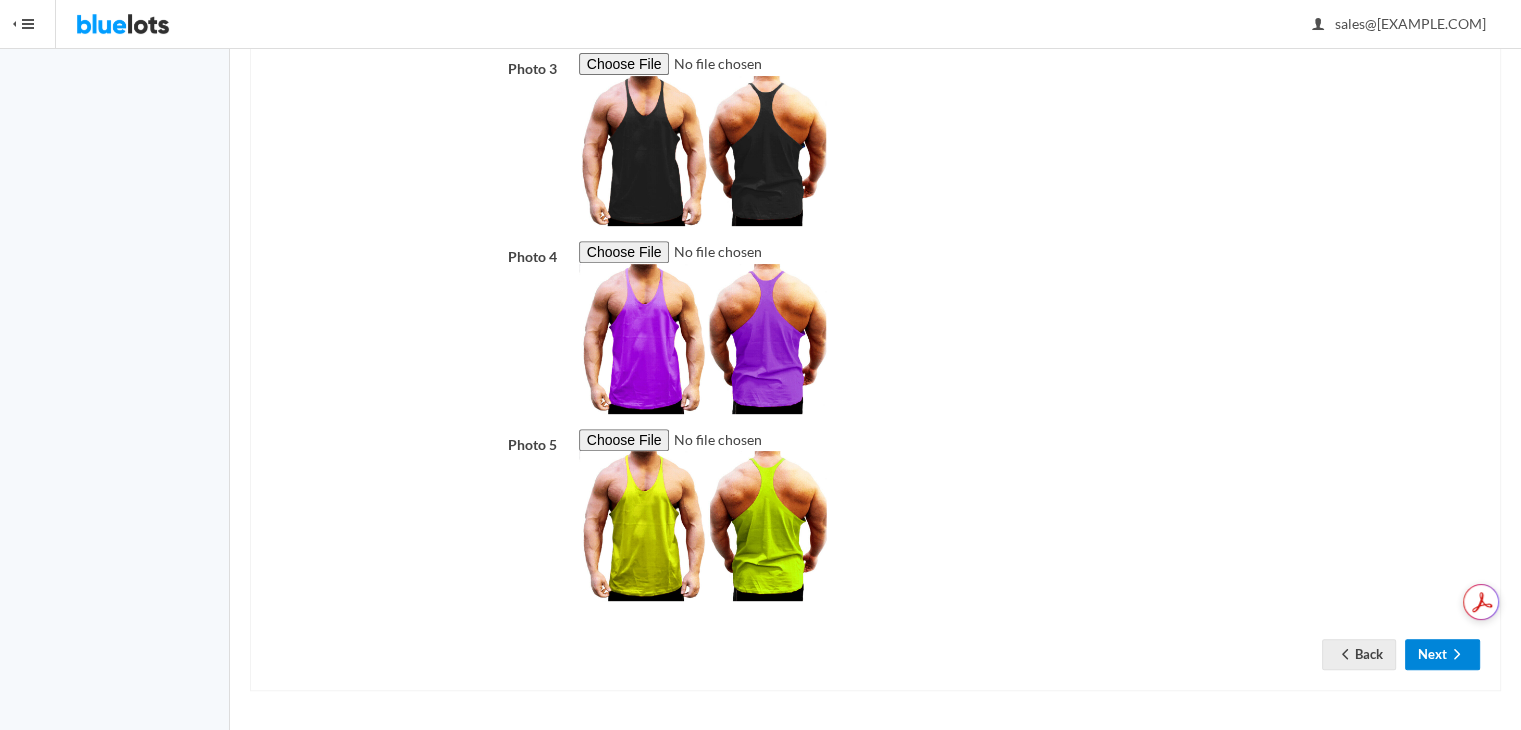click on "Next" at bounding box center (1442, 654) 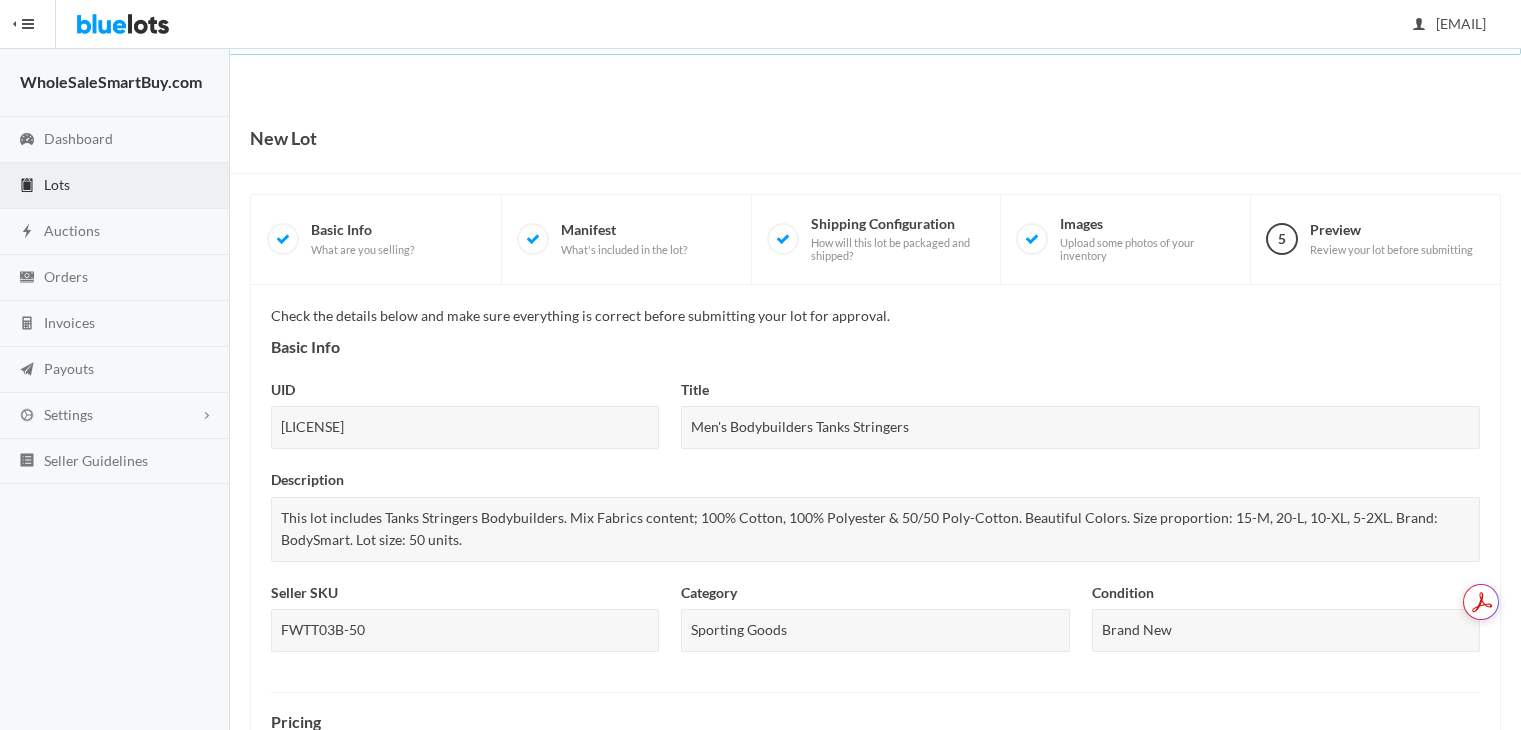 scroll, scrollTop: 0, scrollLeft: 0, axis: both 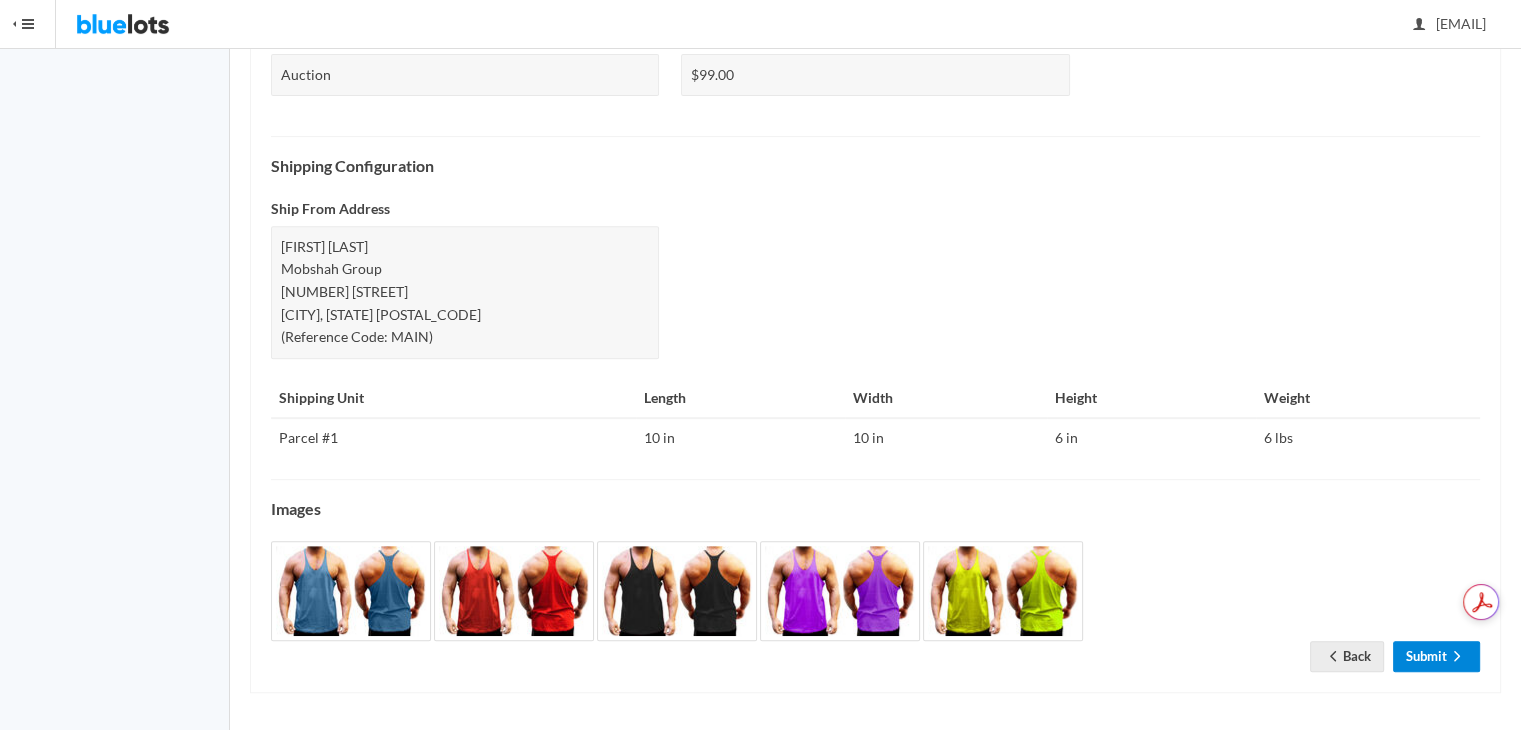click on "Submit" at bounding box center [1436, 656] 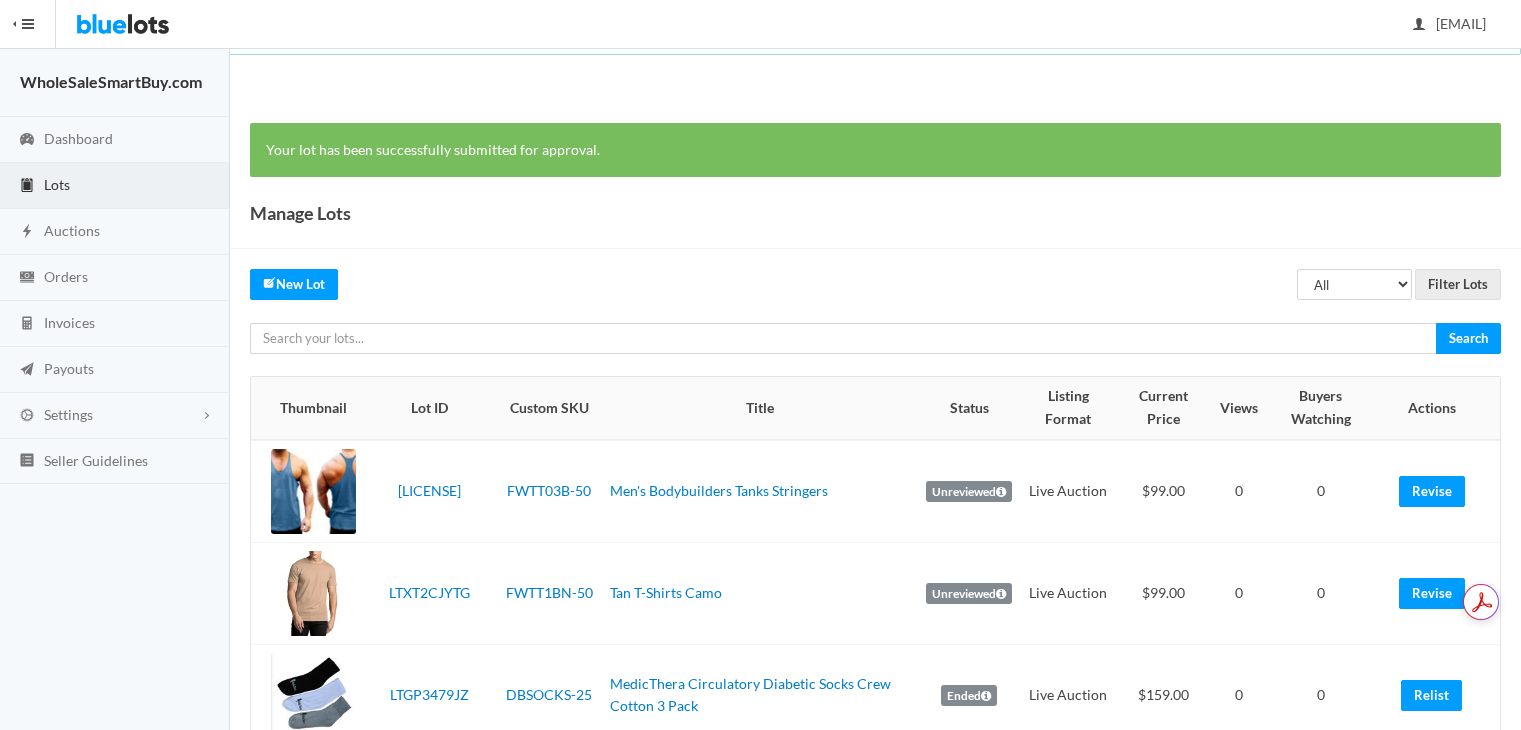 scroll, scrollTop: 0, scrollLeft: 0, axis: both 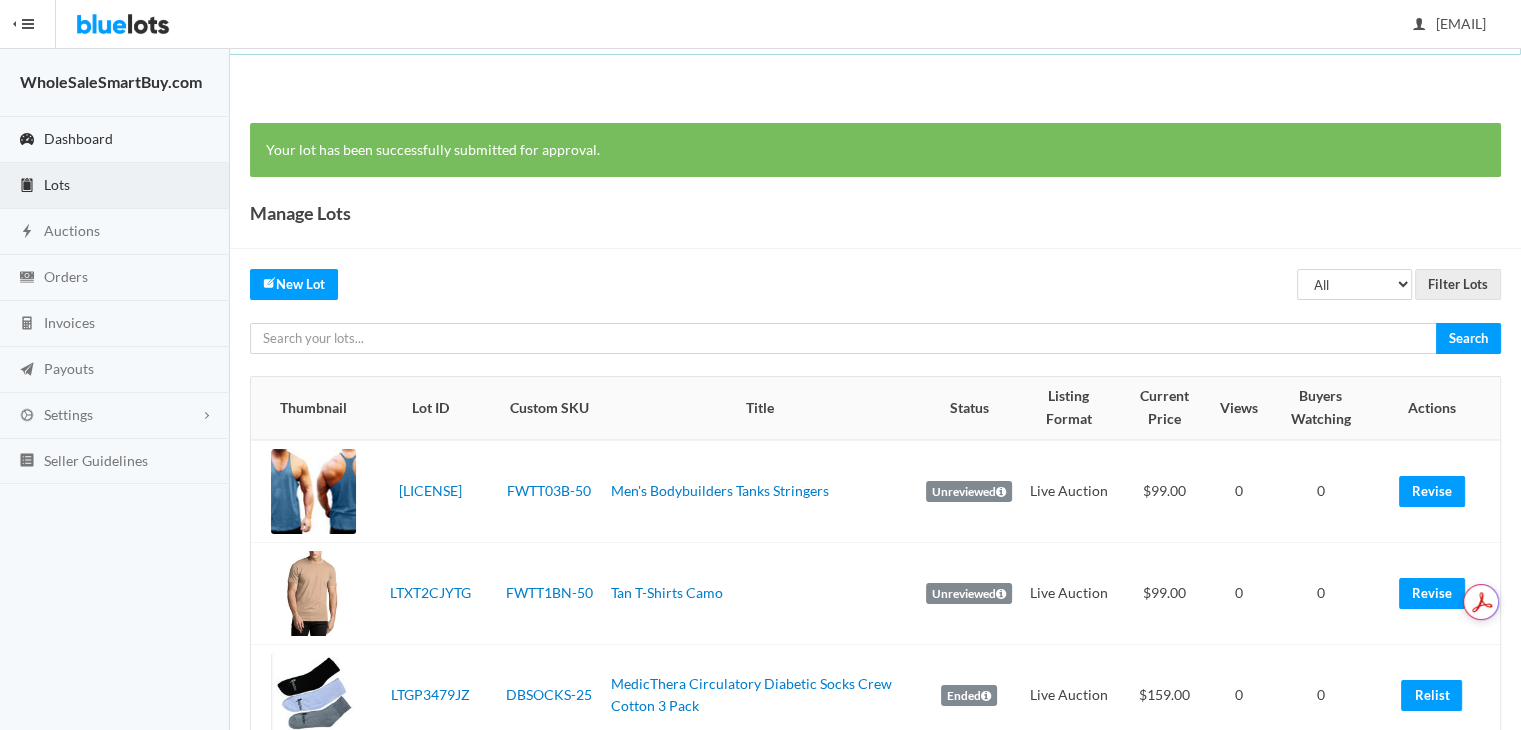 click on "Dashboard" at bounding box center (78, 138) 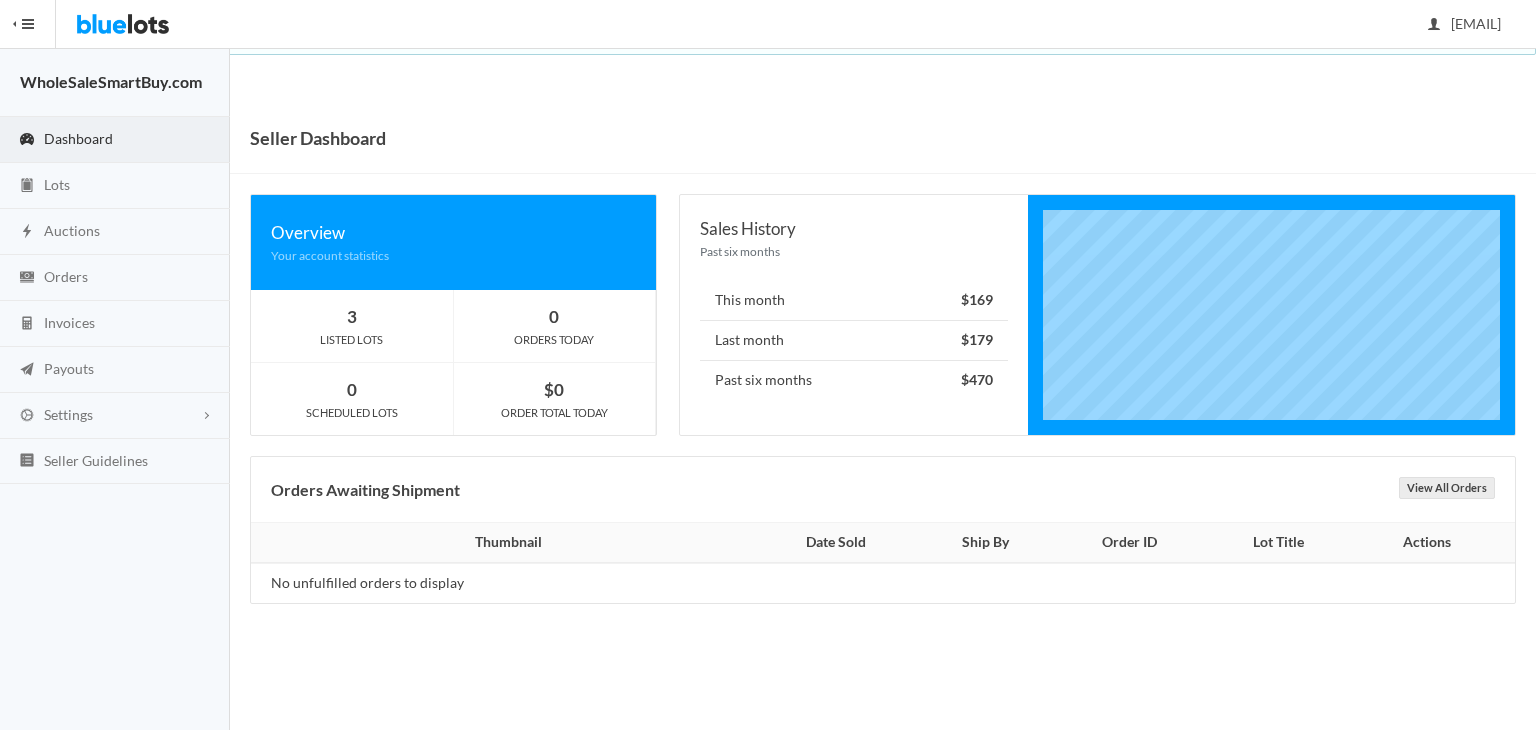 scroll, scrollTop: 0, scrollLeft: 0, axis: both 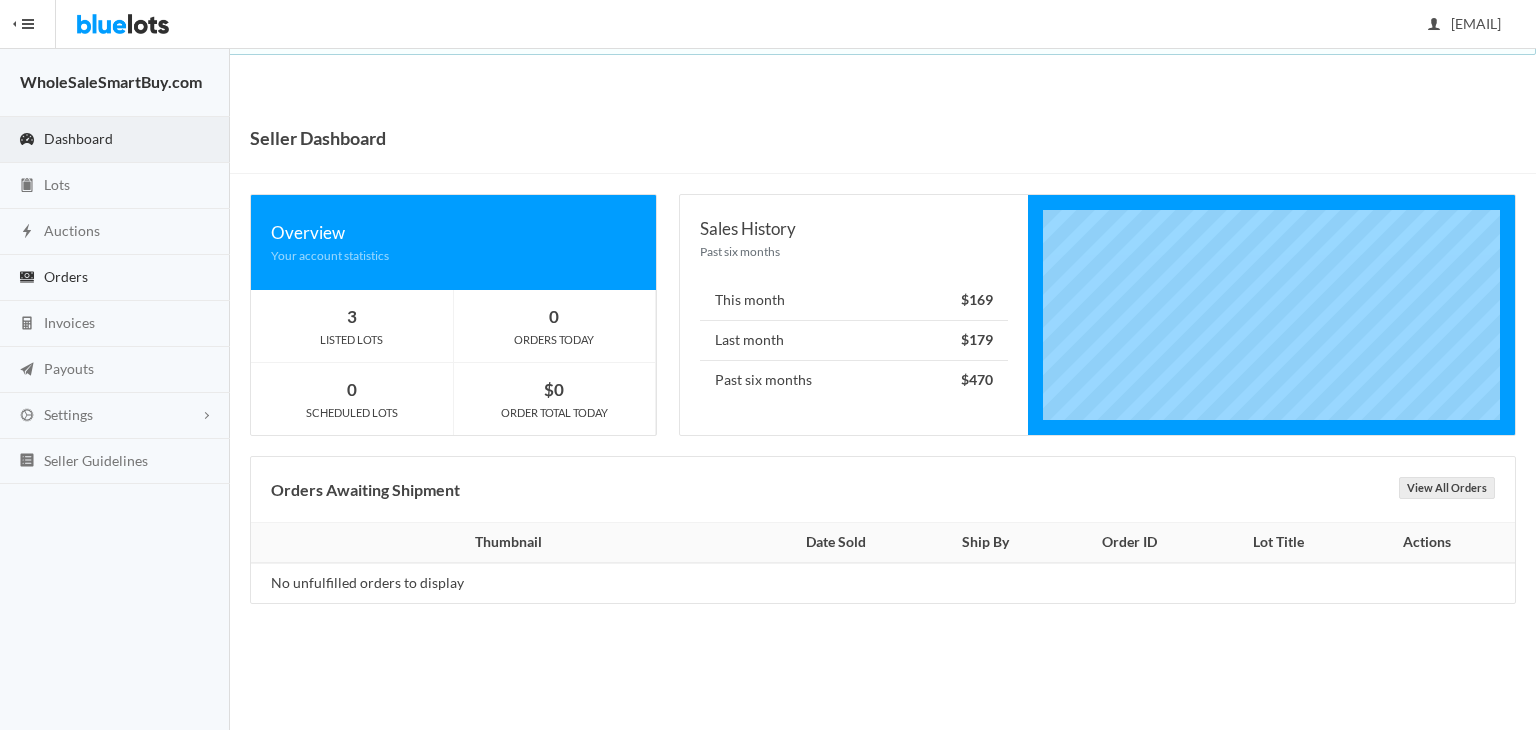 click on "Orders" at bounding box center (115, 278) 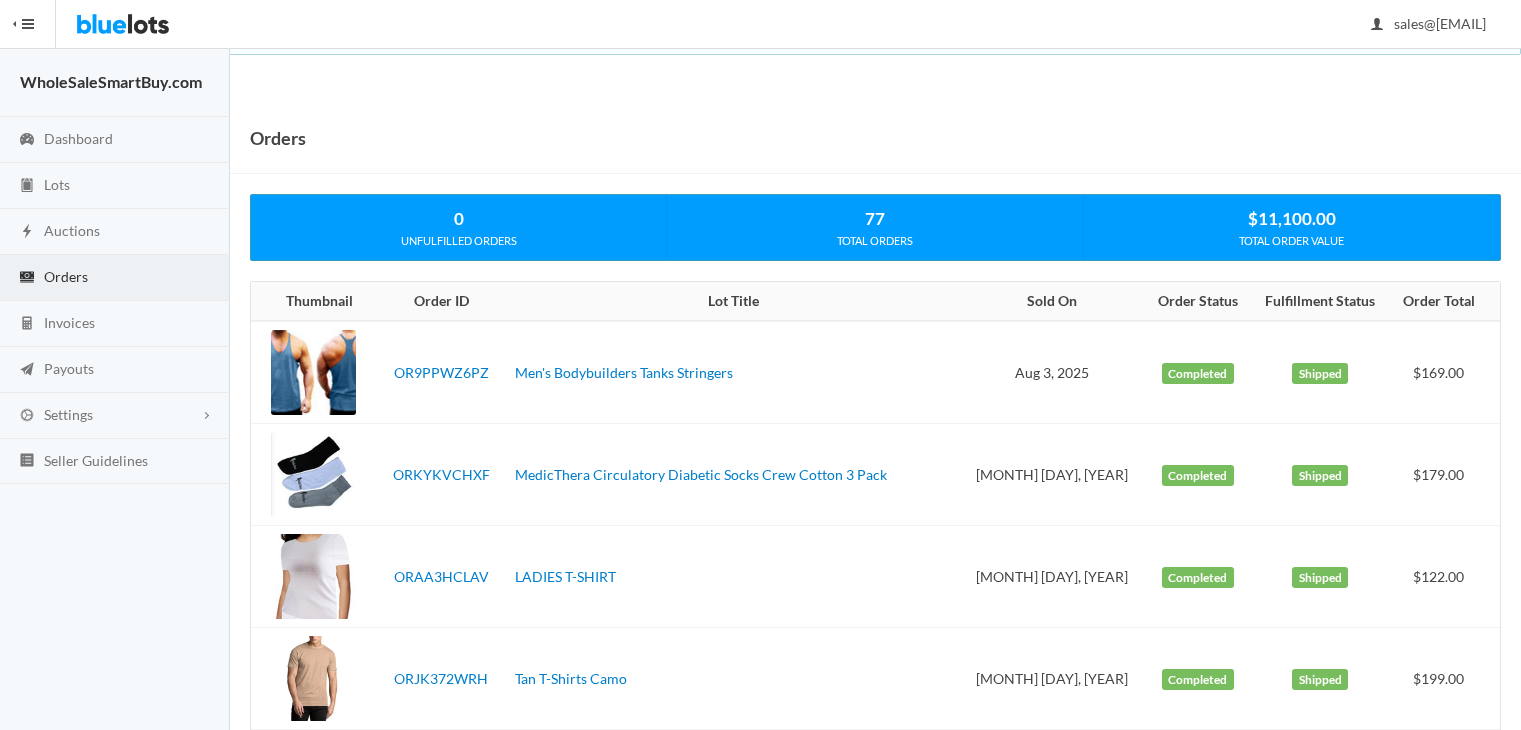 scroll, scrollTop: 0, scrollLeft: 0, axis: both 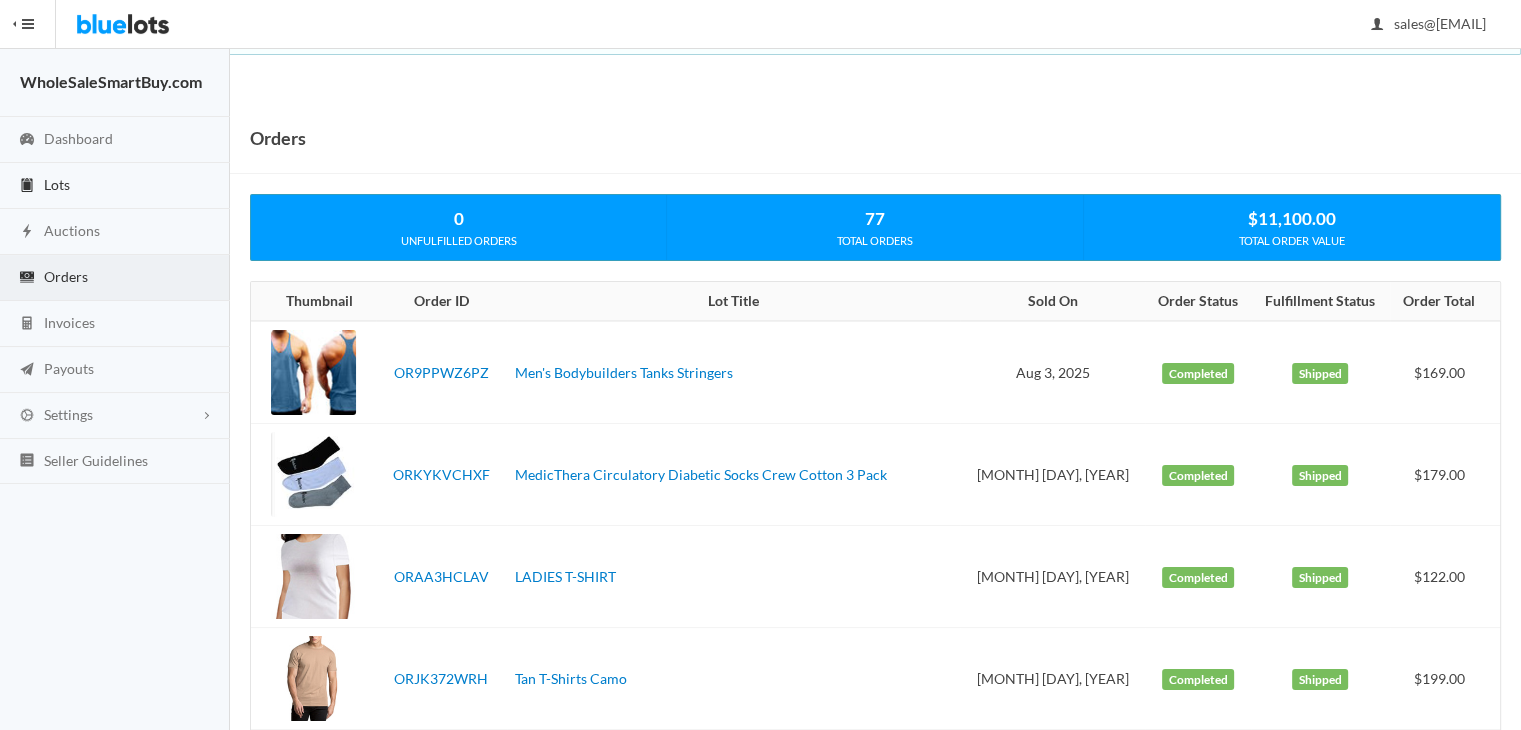 click on "Lots" at bounding box center (115, 186) 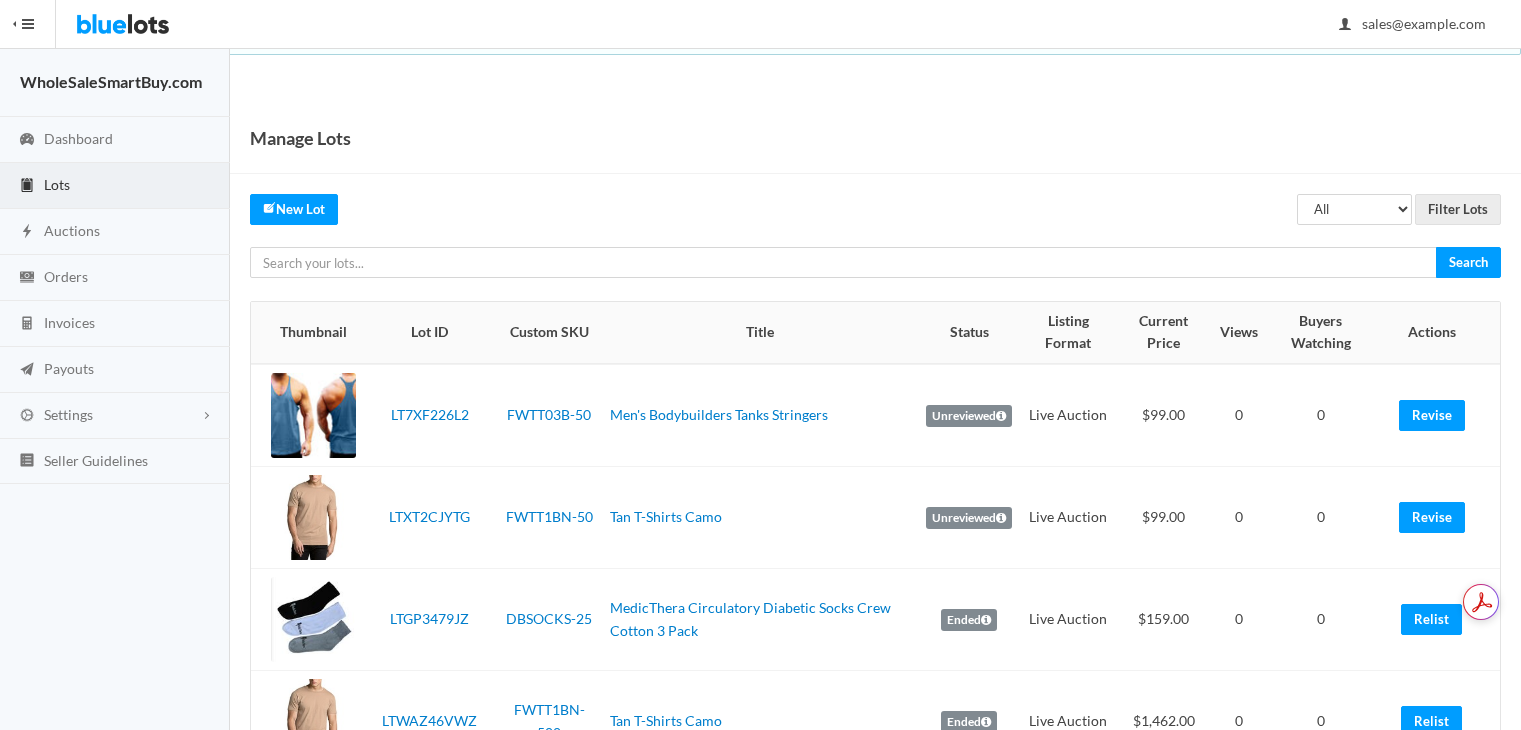 scroll, scrollTop: 0, scrollLeft: 0, axis: both 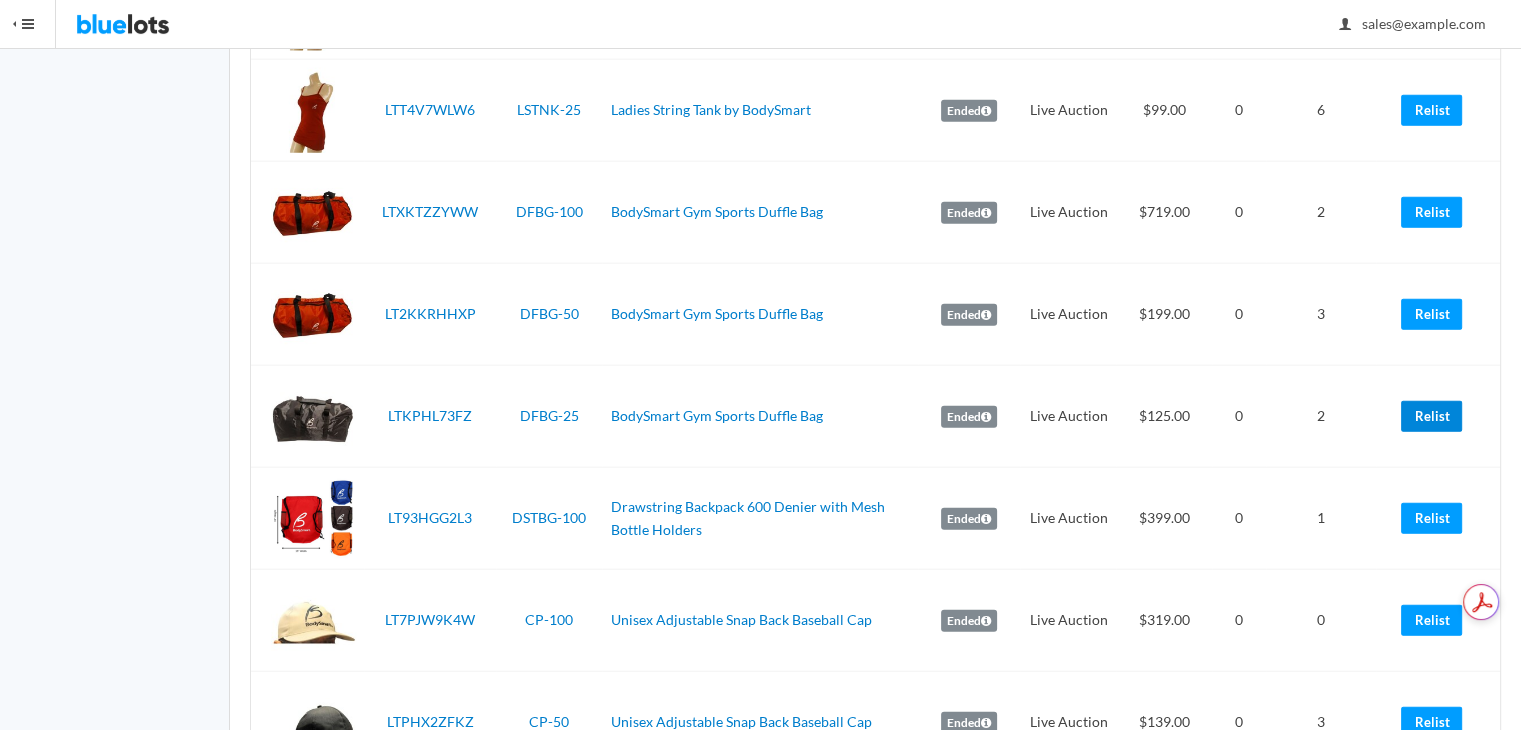 click on "Relist" at bounding box center [1431, 416] 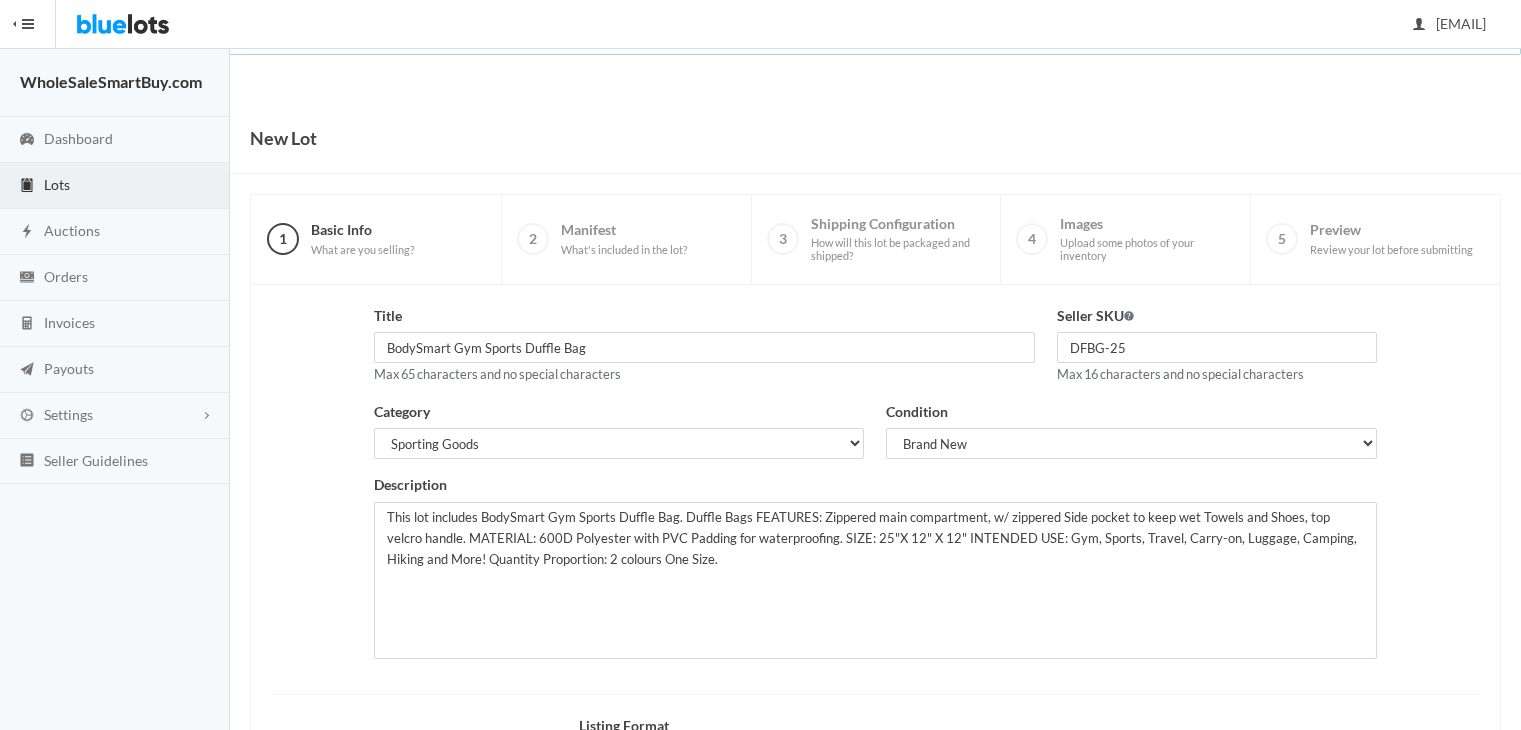 scroll, scrollTop: 0, scrollLeft: 0, axis: both 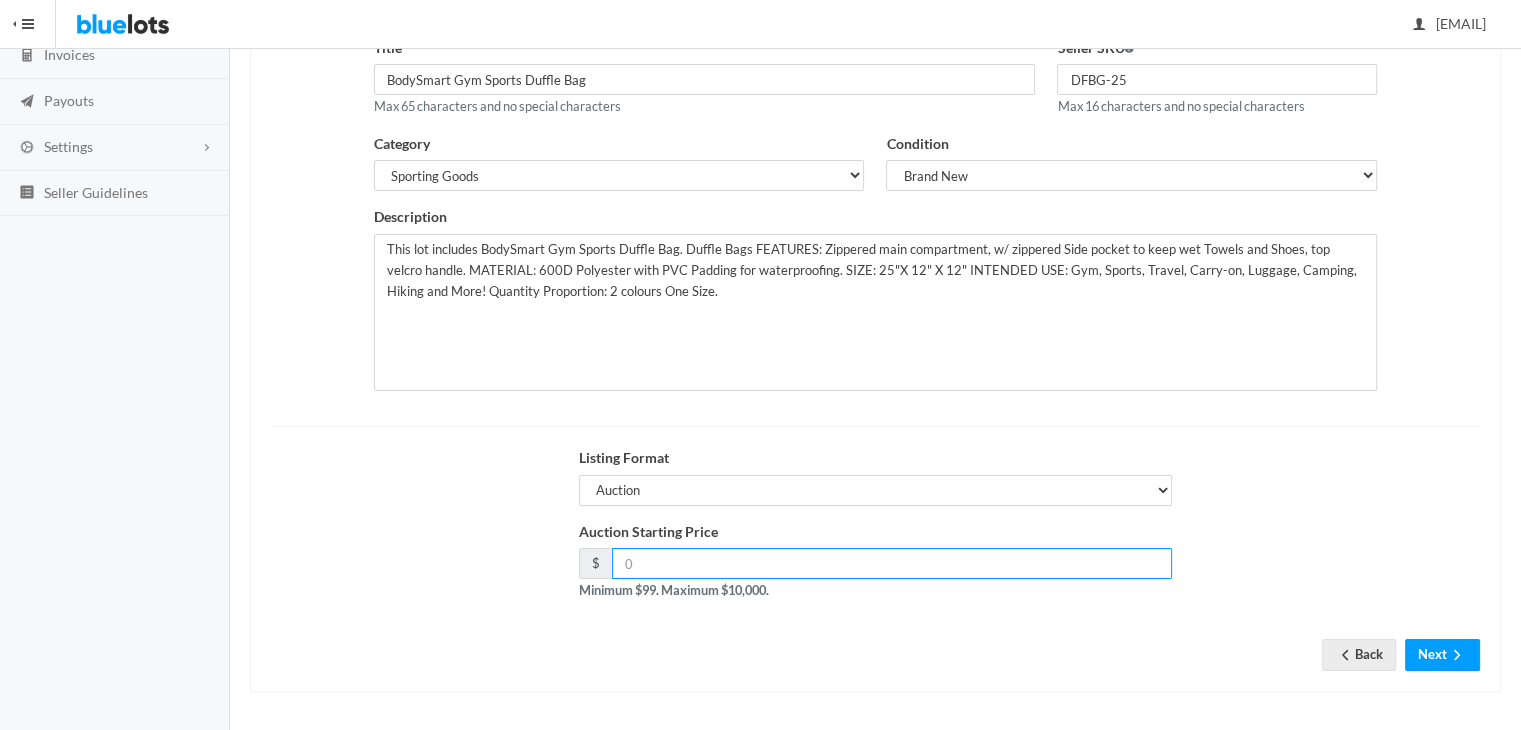 click on "125.00" at bounding box center [892, 563] 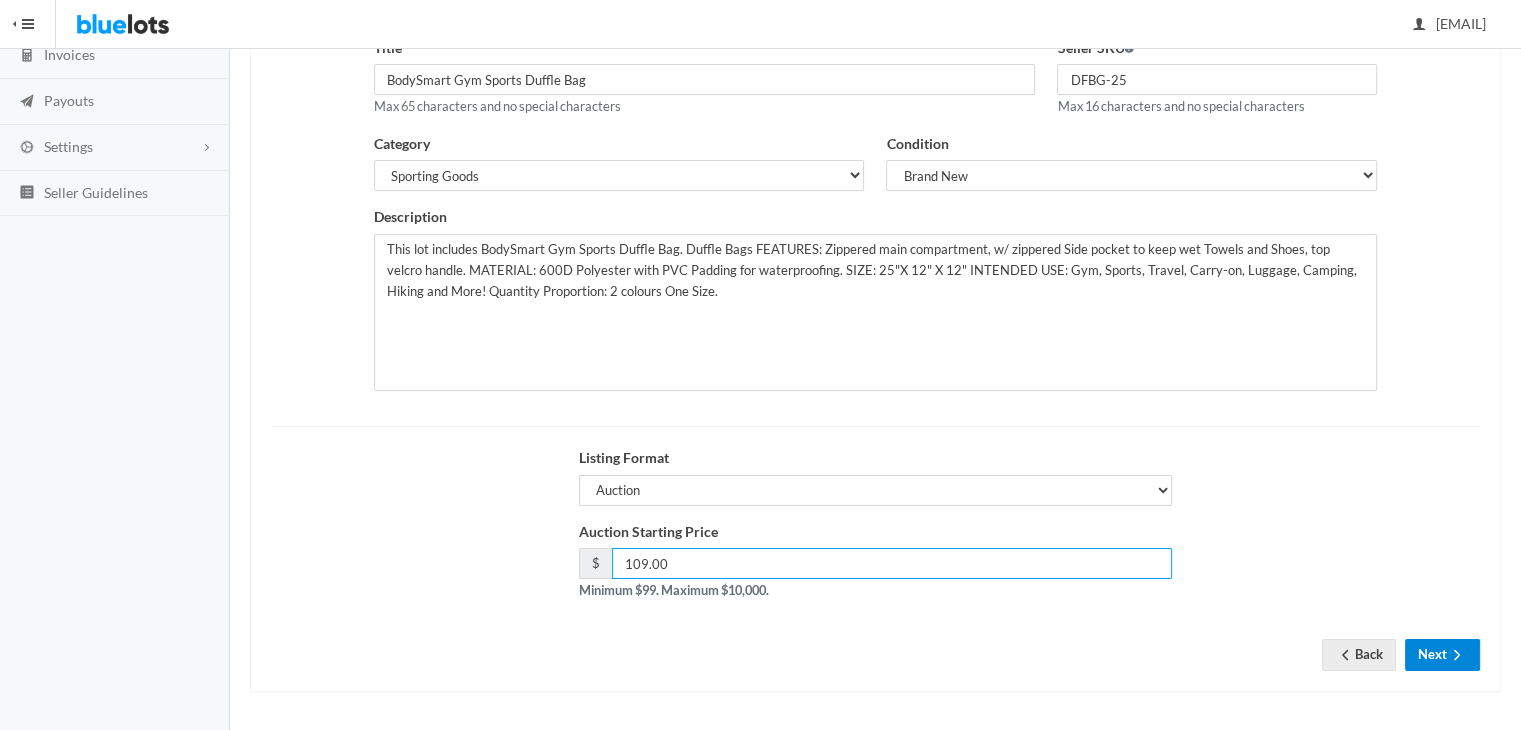 type on "109.00" 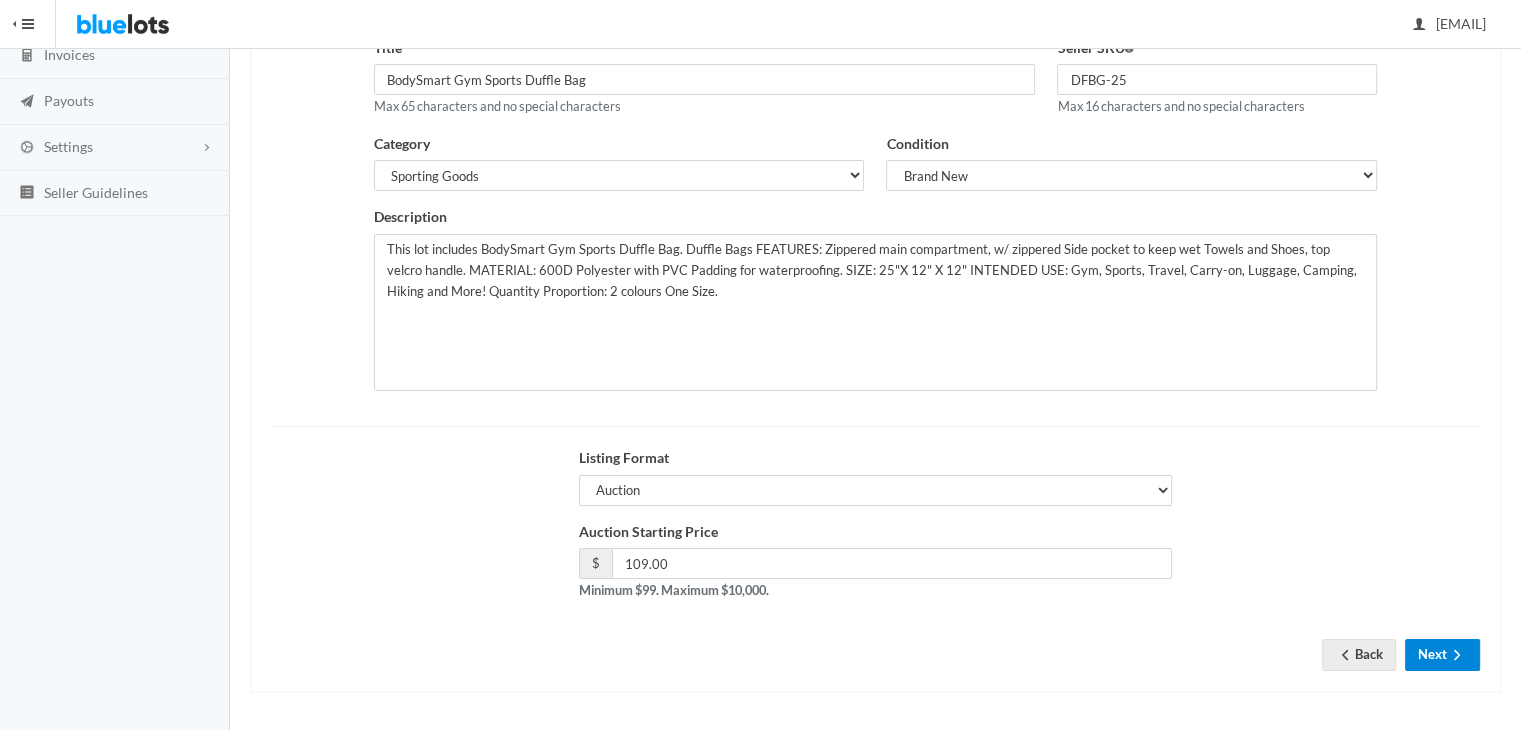 click on "Next" at bounding box center (1442, 654) 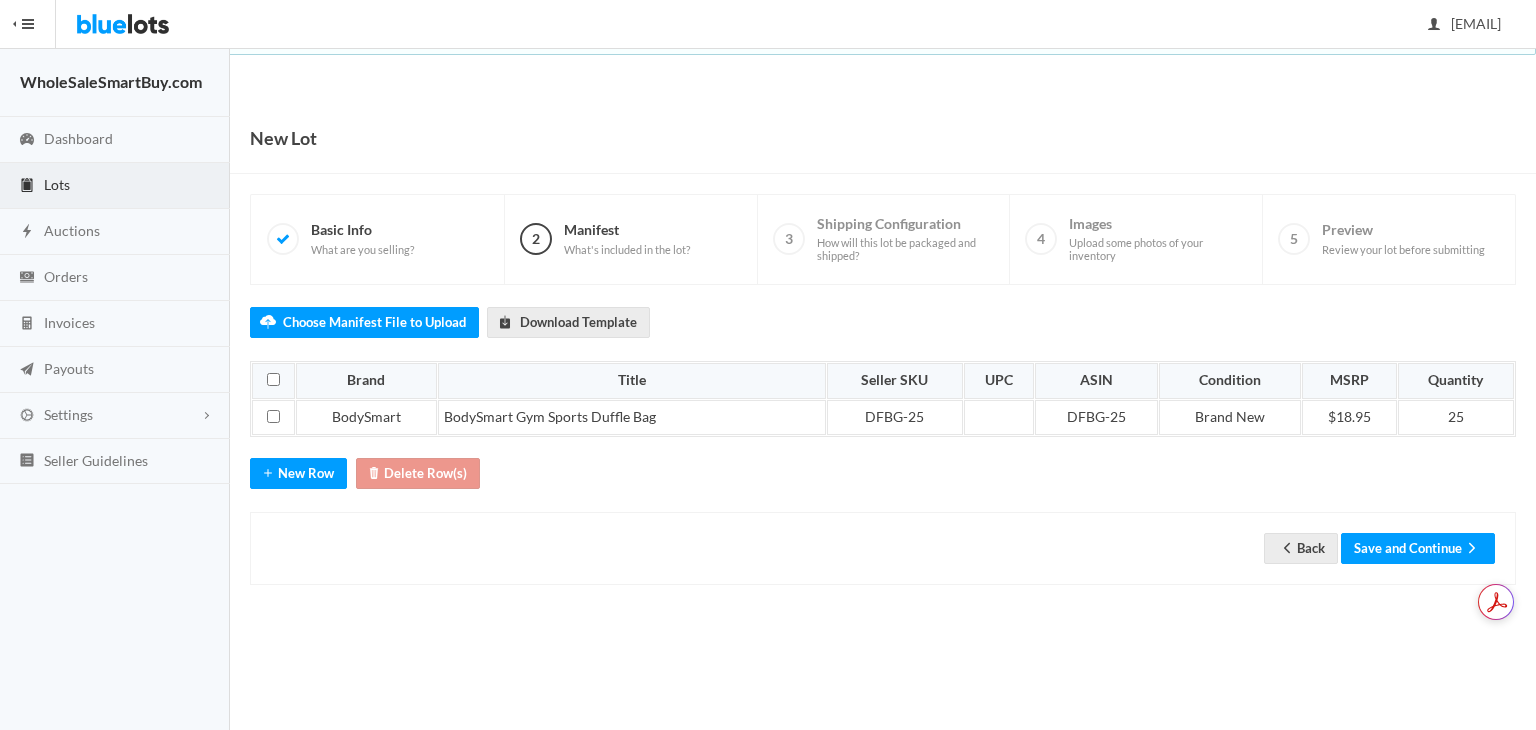scroll, scrollTop: 0, scrollLeft: 0, axis: both 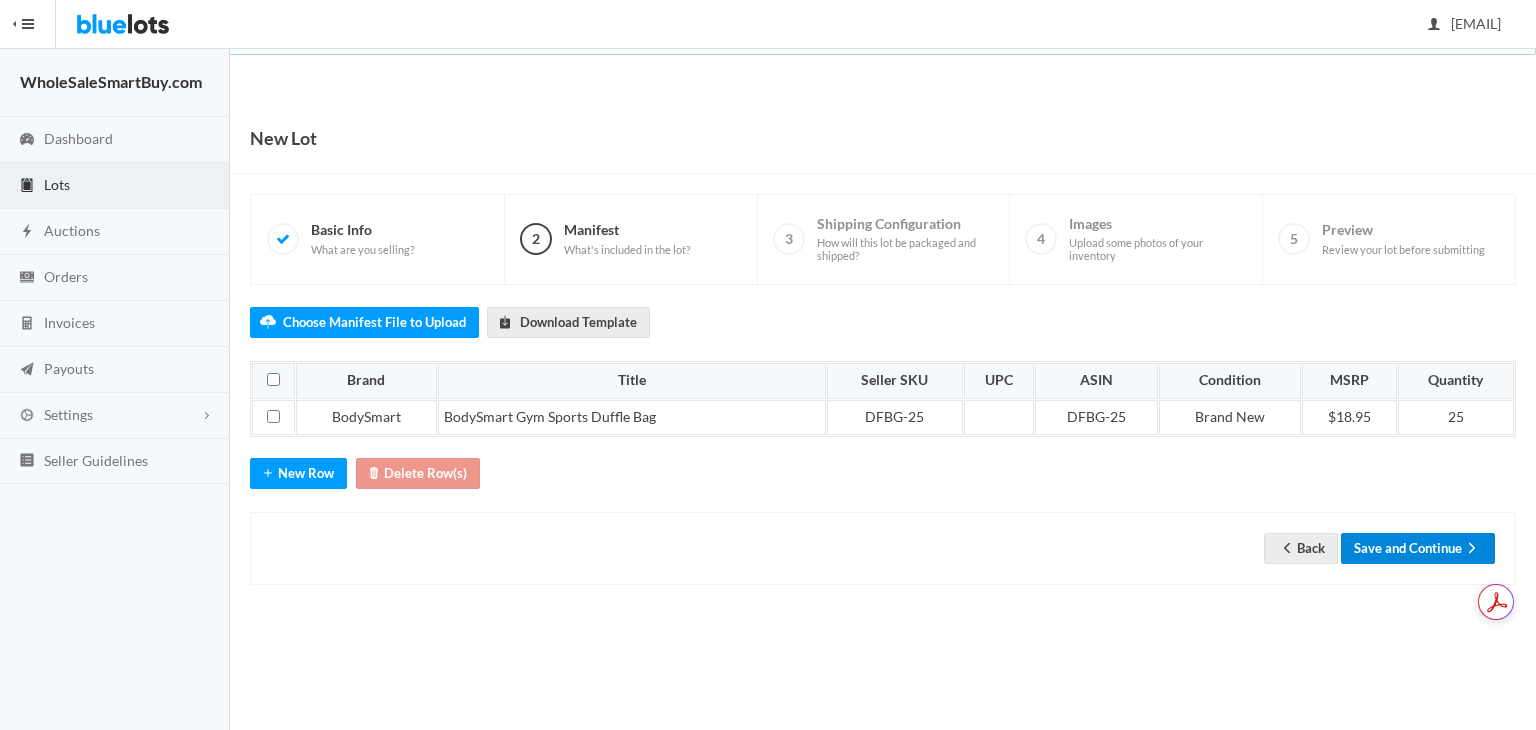 click on "Save and Continue" at bounding box center (1418, 548) 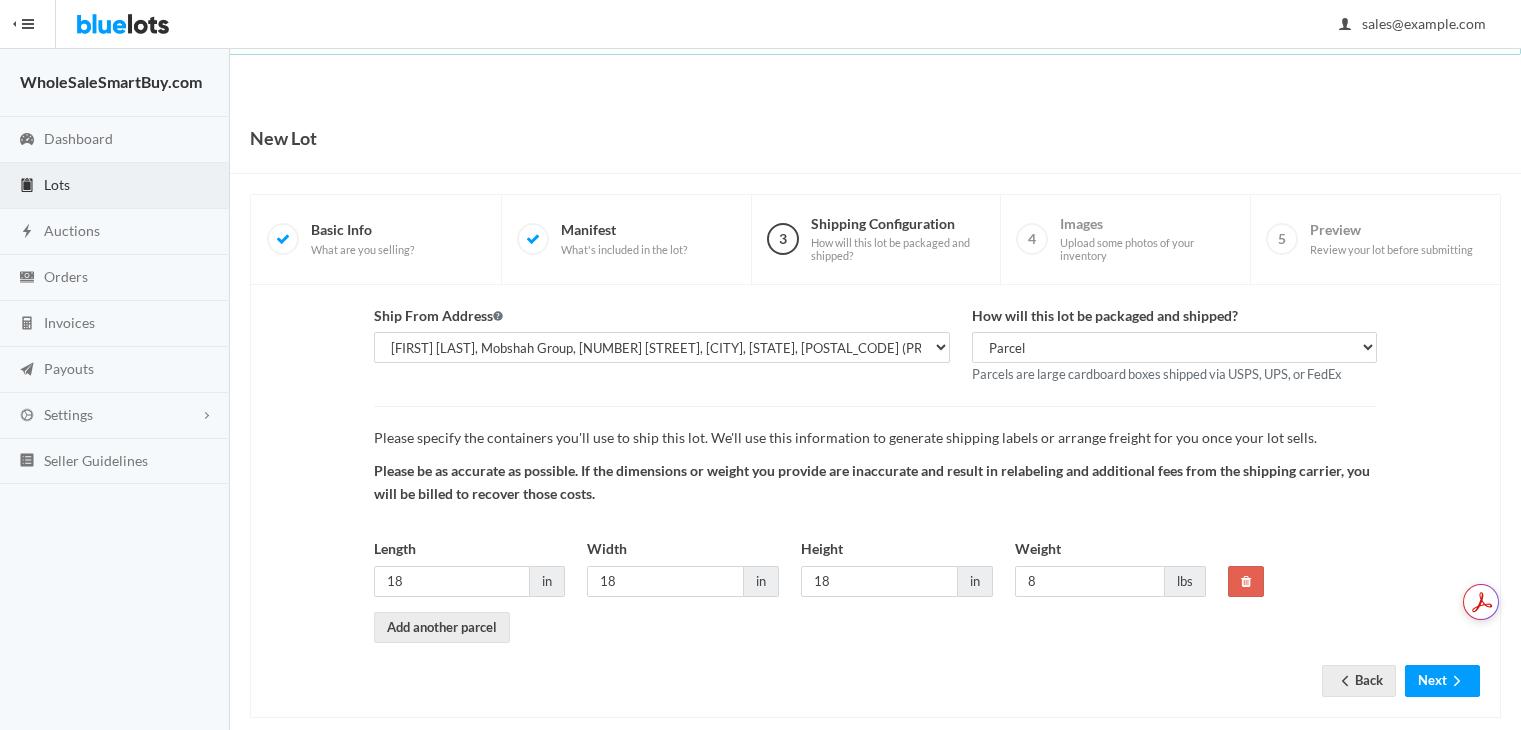scroll, scrollTop: 0, scrollLeft: 0, axis: both 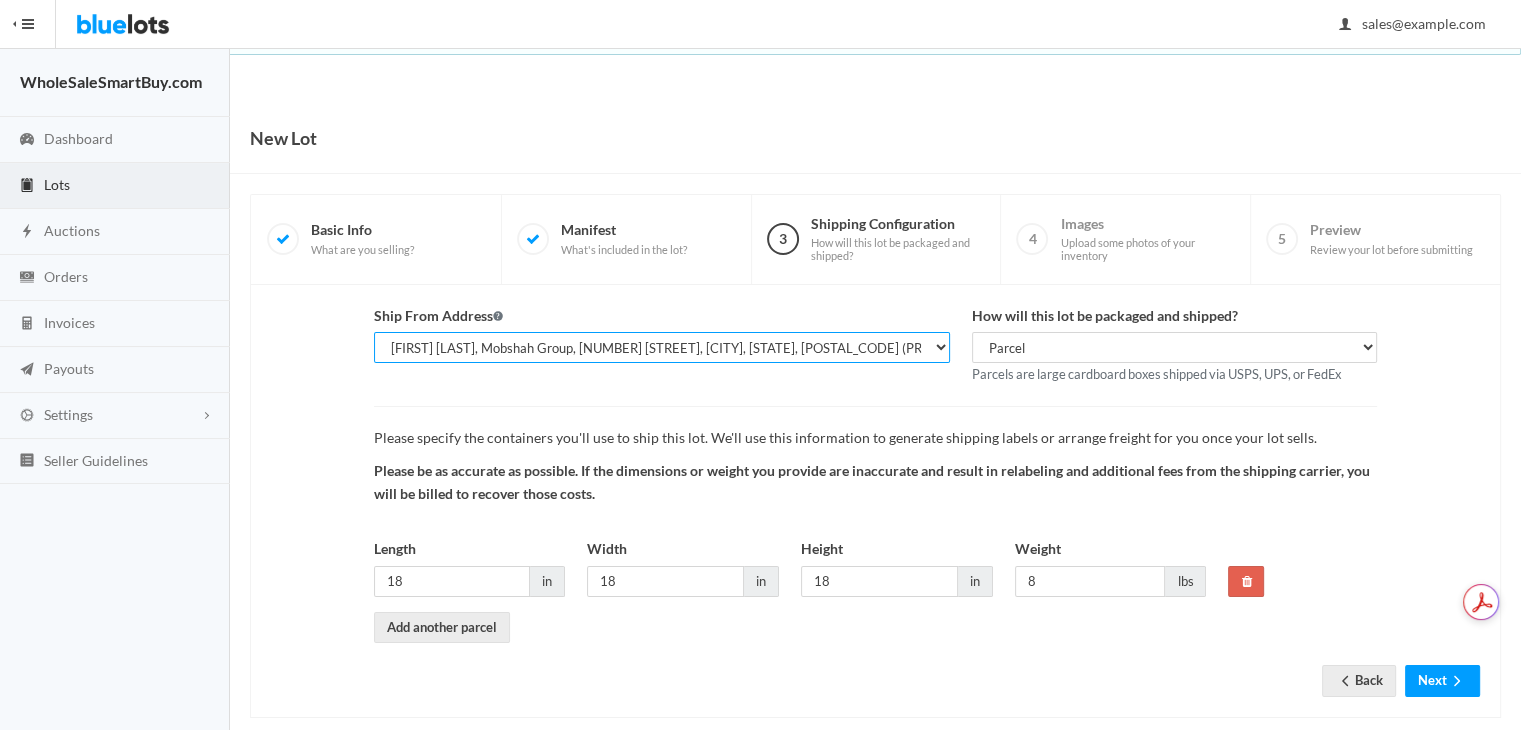 click on "[FIRST] [LAST], WholesaleSmartBuy.com, [NUMBER] [STREET], [CITY], [STATE], [POSTAL_CODE]
[FIRST] [LAST], Mobshah Group, [NUMBER] [STREET], [CITY], [STATE], [POSTAL_CODE] (PRIMARY)
[FIRST] [LAST], Mobshah Group, [NUMBER] [STREET], [CITY], [STATE], [POSTAL_CODE] (MAIN)" at bounding box center [662, 347] 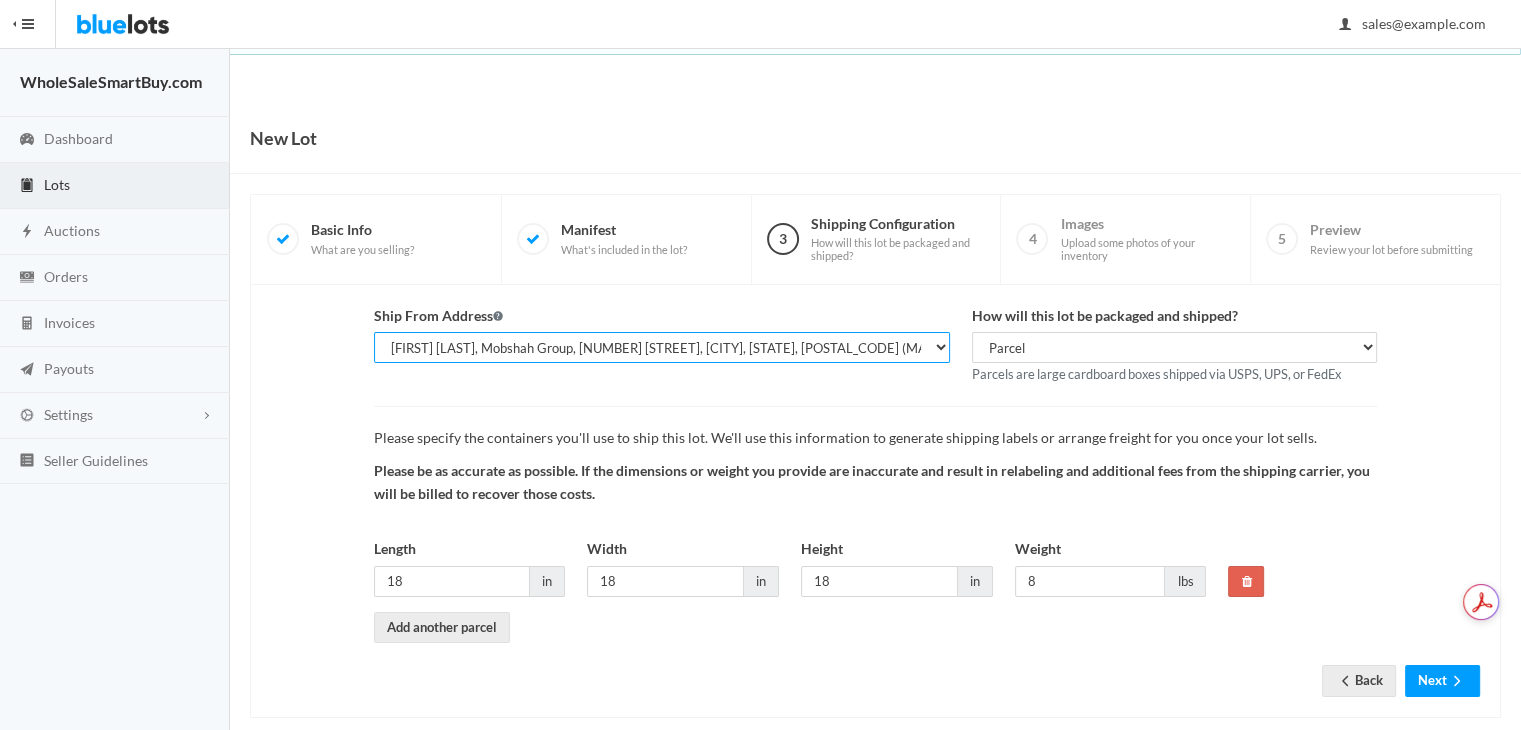 click on "[FIRST] [LAST], WholesaleSmartBuy.com, [NUMBER] [STREET], [CITY], [STATE], [POSTAL_CODE]
[FIRST] [LAST], Mobshah Group, [NUMBER] [STREET], [CITY], [STATE], [POSTAL_CODE] (PRIMARY)
[FIRST] [LAST], Mobshah Group, [NUMBER] [STREET], [CITY], [STATE], [POSTAL_CODE] (MAIN)" at bounding box center [662, 347] 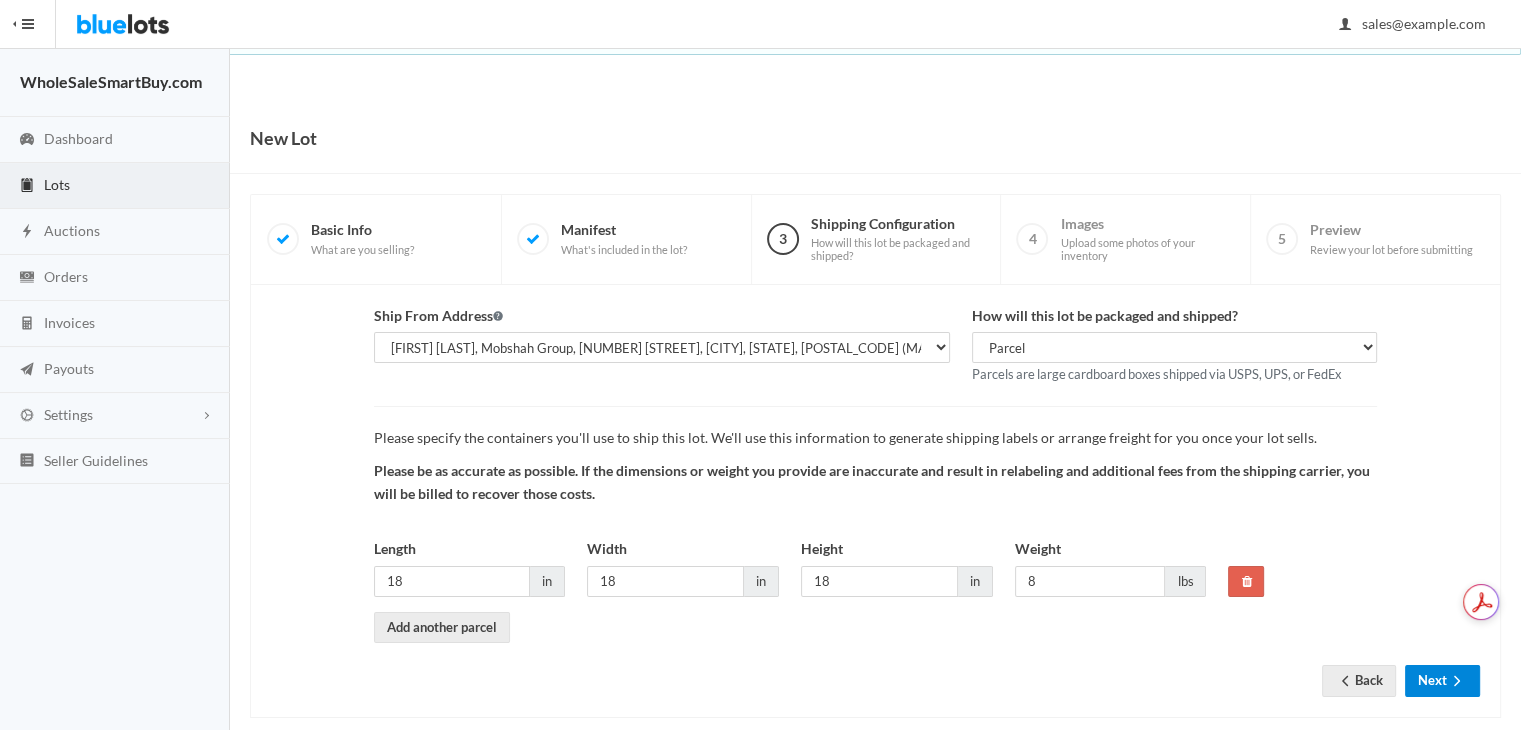 click on "Next" at bounding box center [1442, 680] 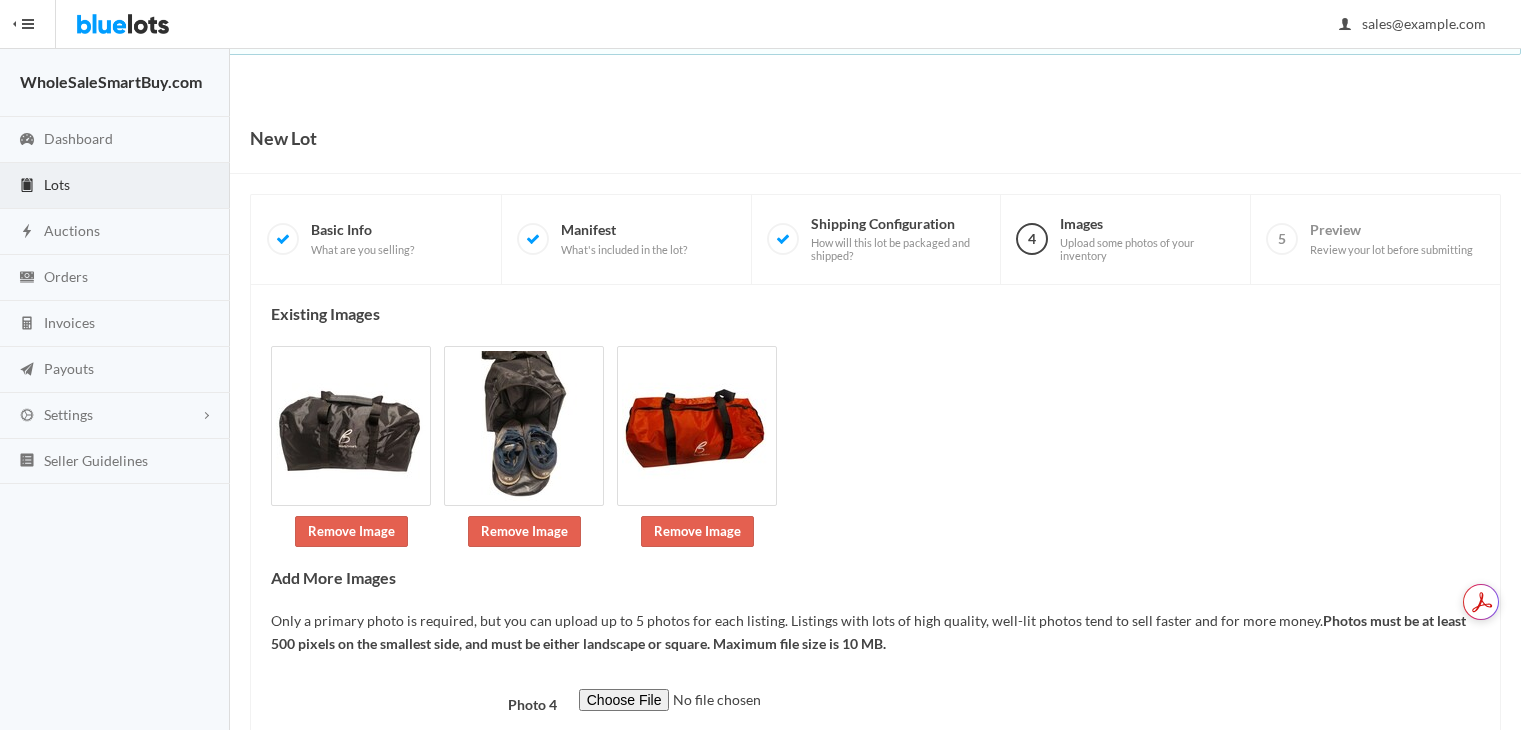 scroll, scrollTop: 0, scrollLeft: 0, axis: both 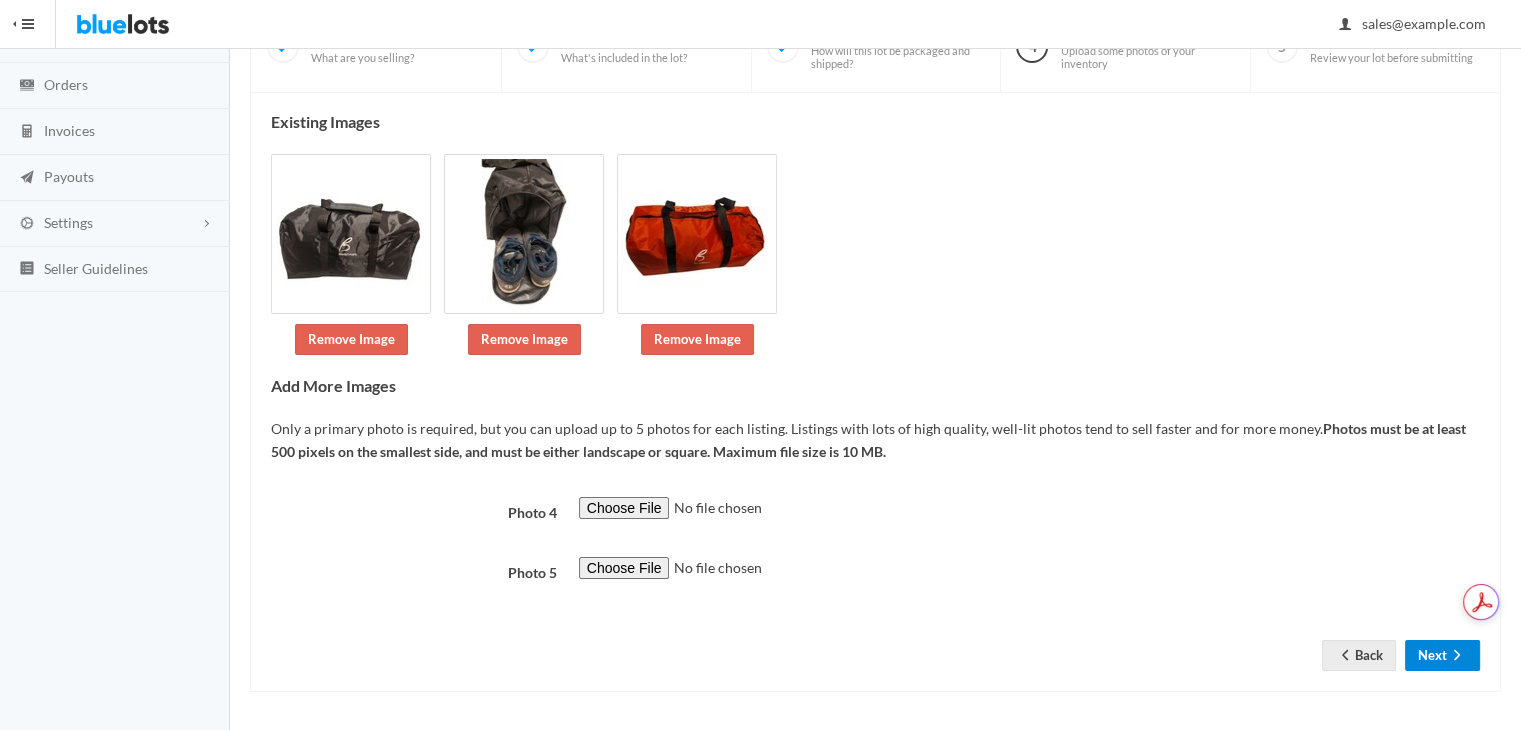 click 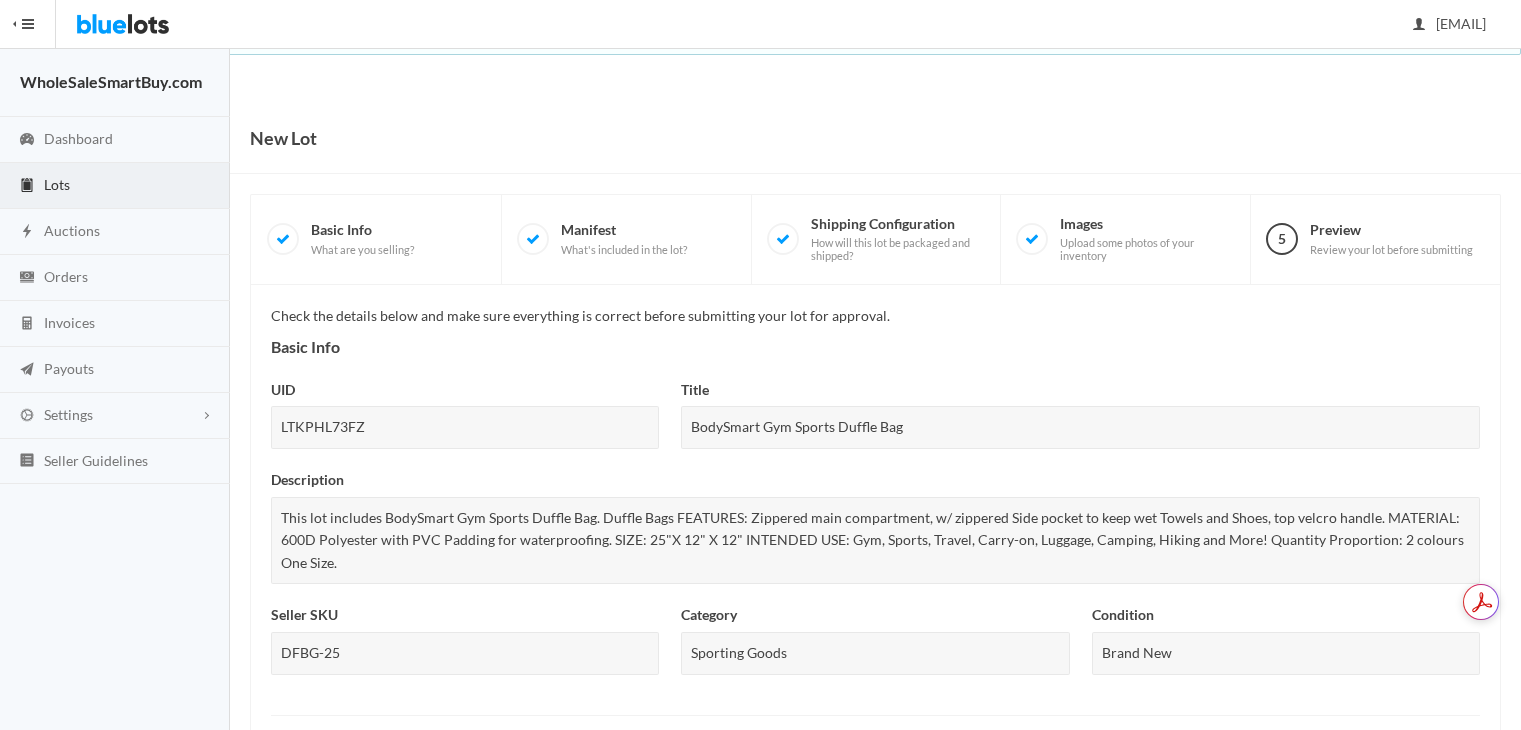 scroll, scrollTop: 0, scrollLeft: 0, axis: both 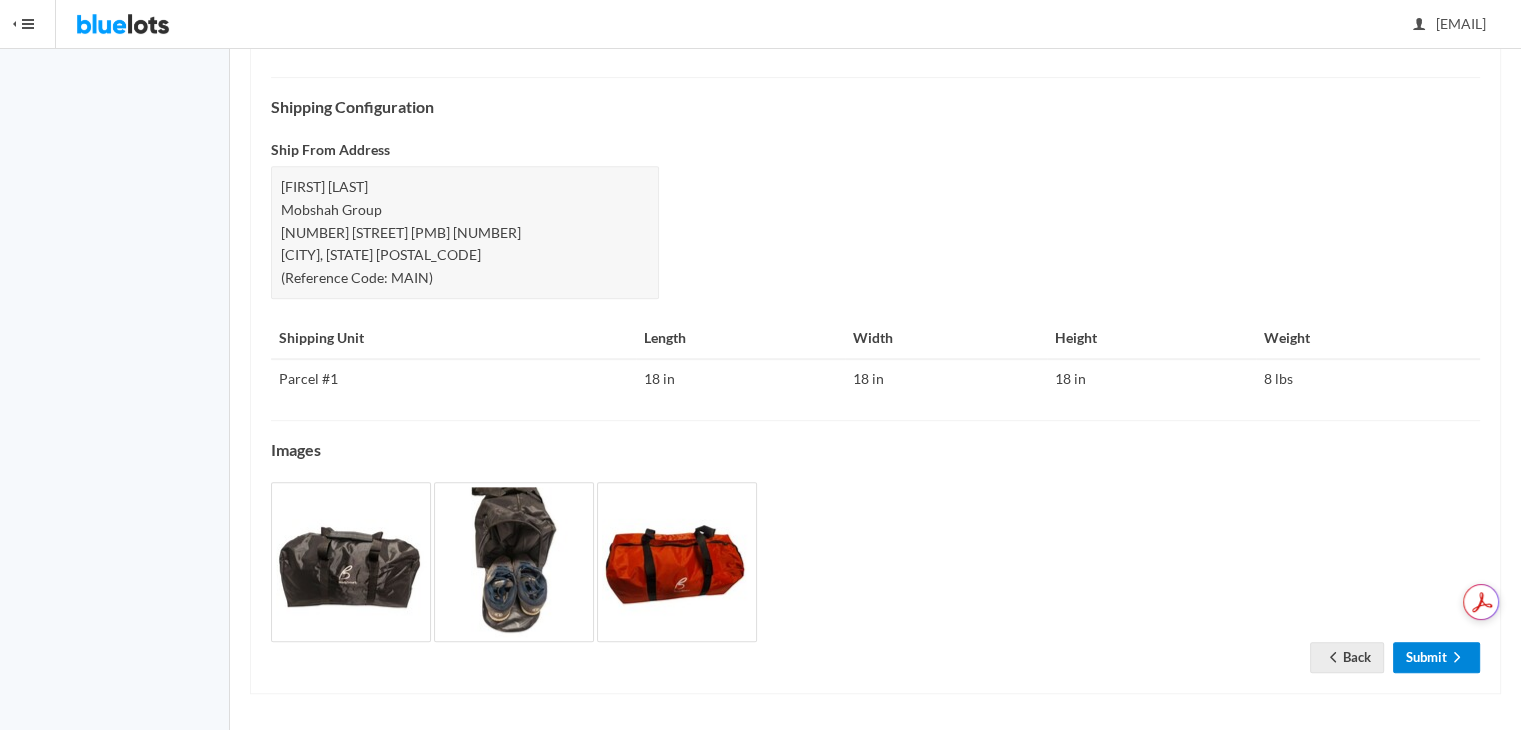 click on "Submit" at bounding box center [1436, 657] 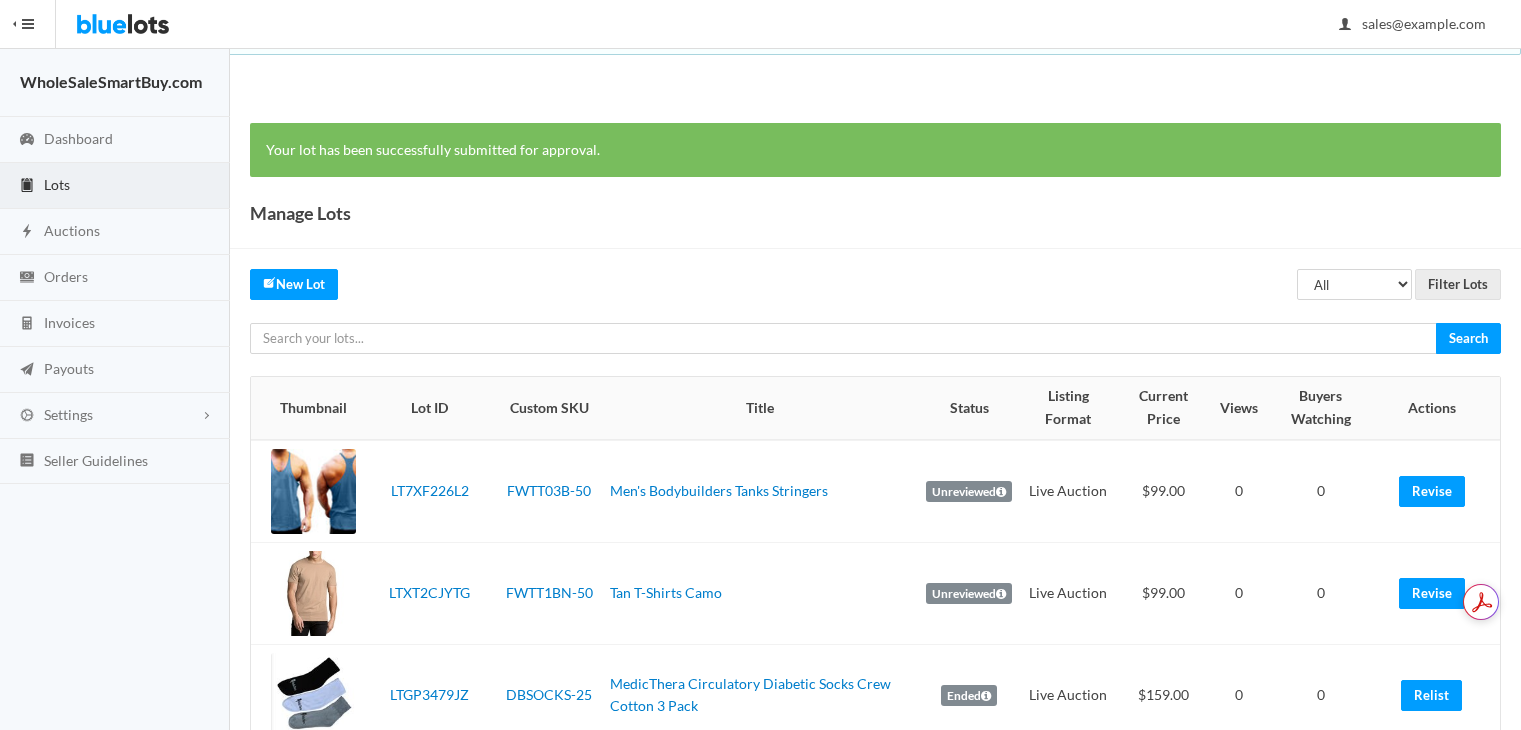 scroll, scrollTop: 0, scrollLeft: 0, axis: both 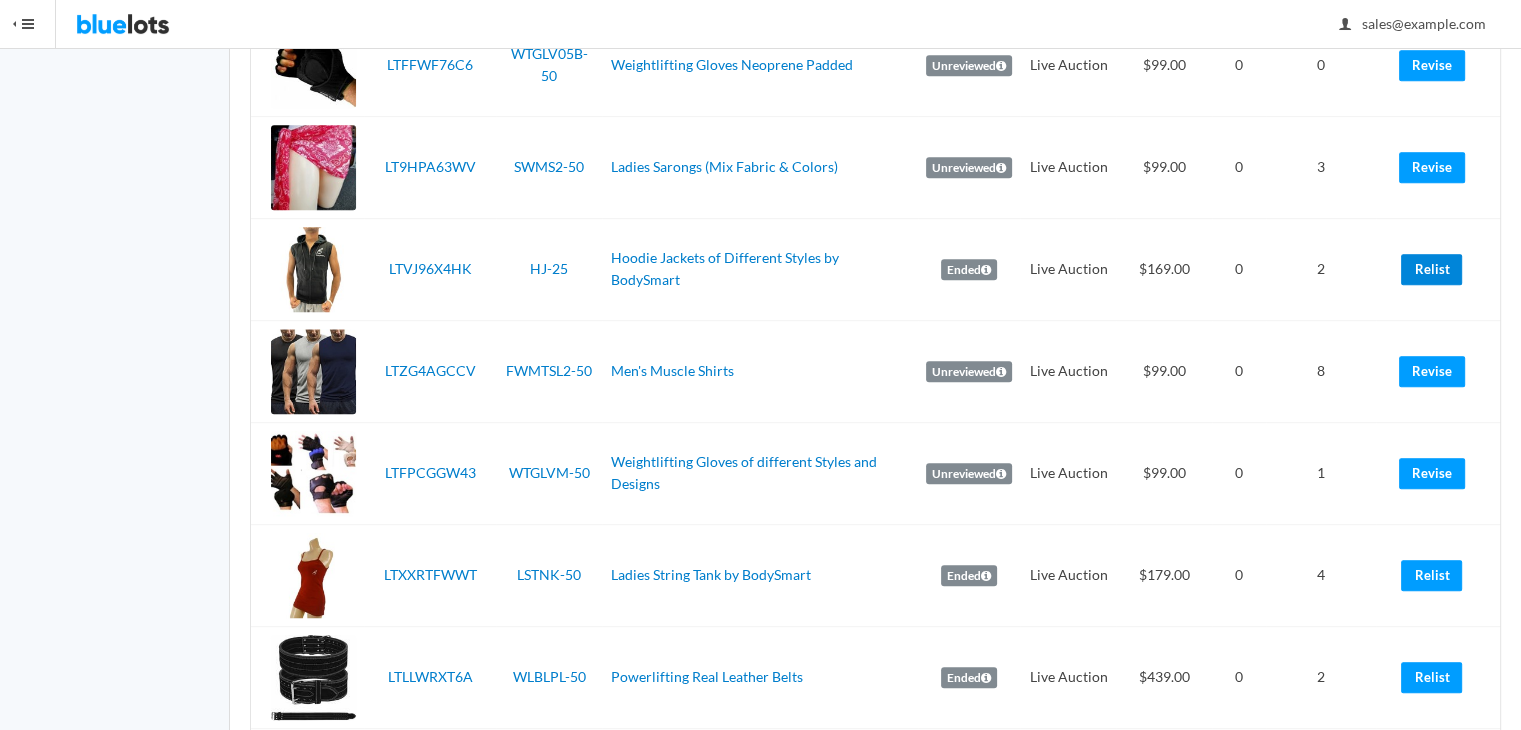 click on "Relist" at bounding box center (1431, 269) 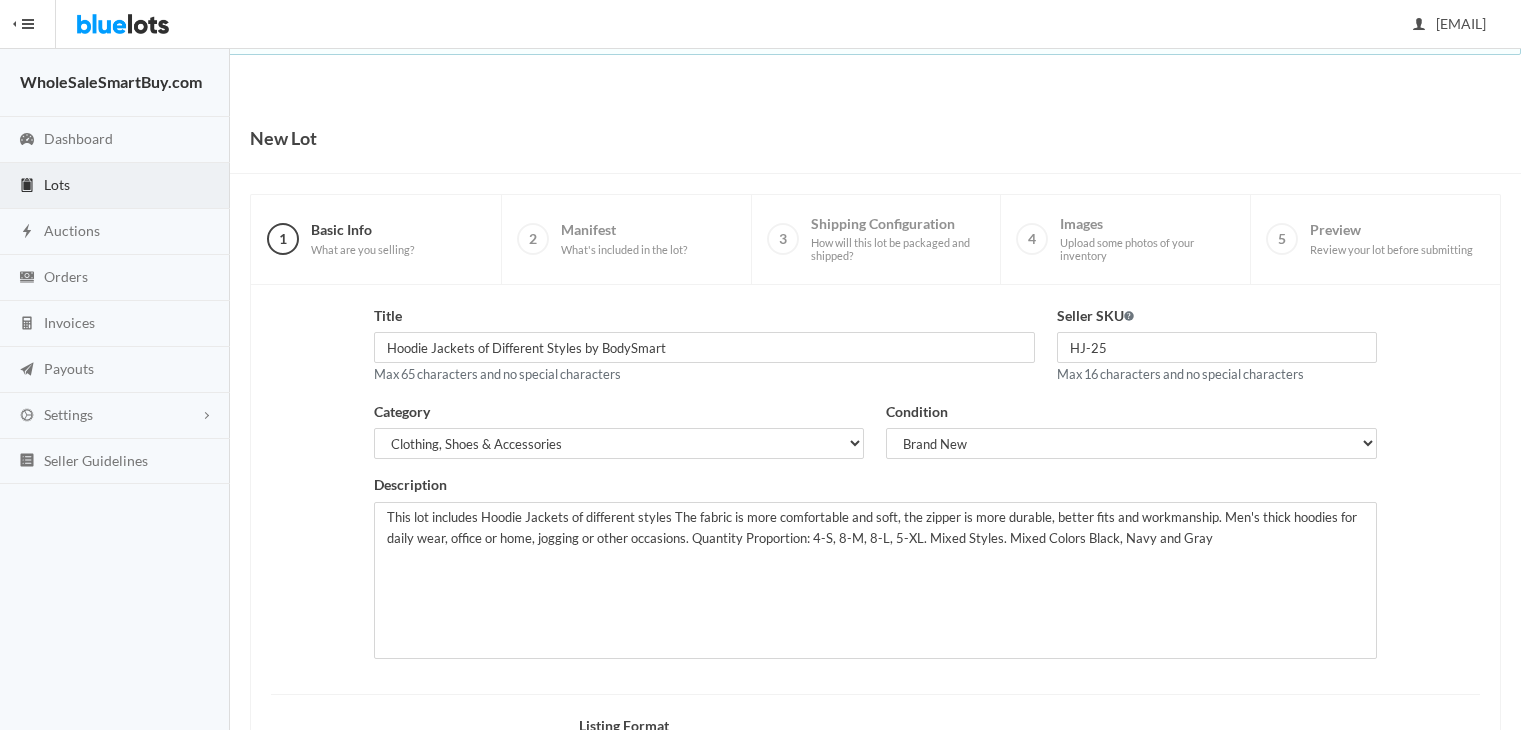 scroll, scrollTop: 0, scrollLeft: 0, axis: both 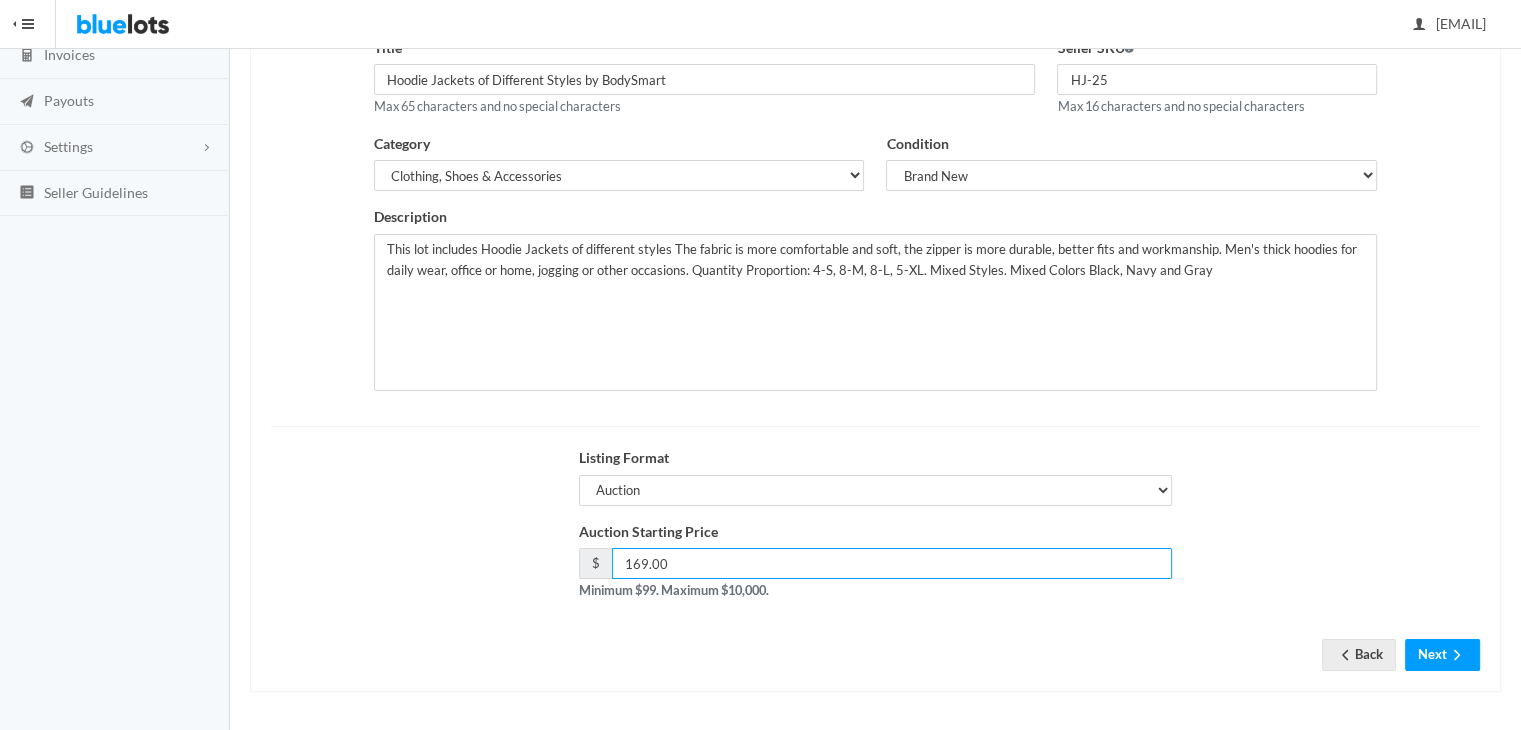 click on "169.00" at bounding box center [892, 563] 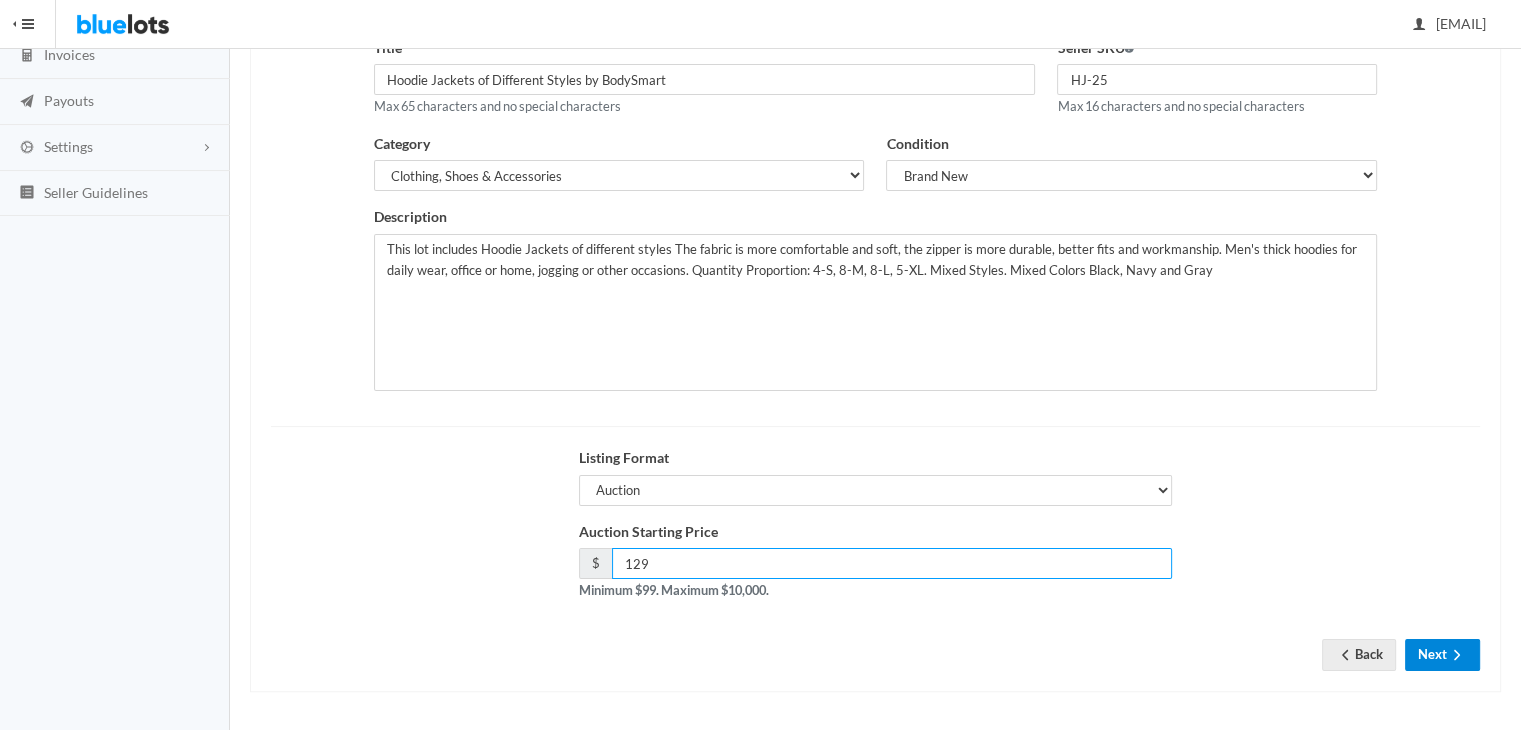 type on "129" 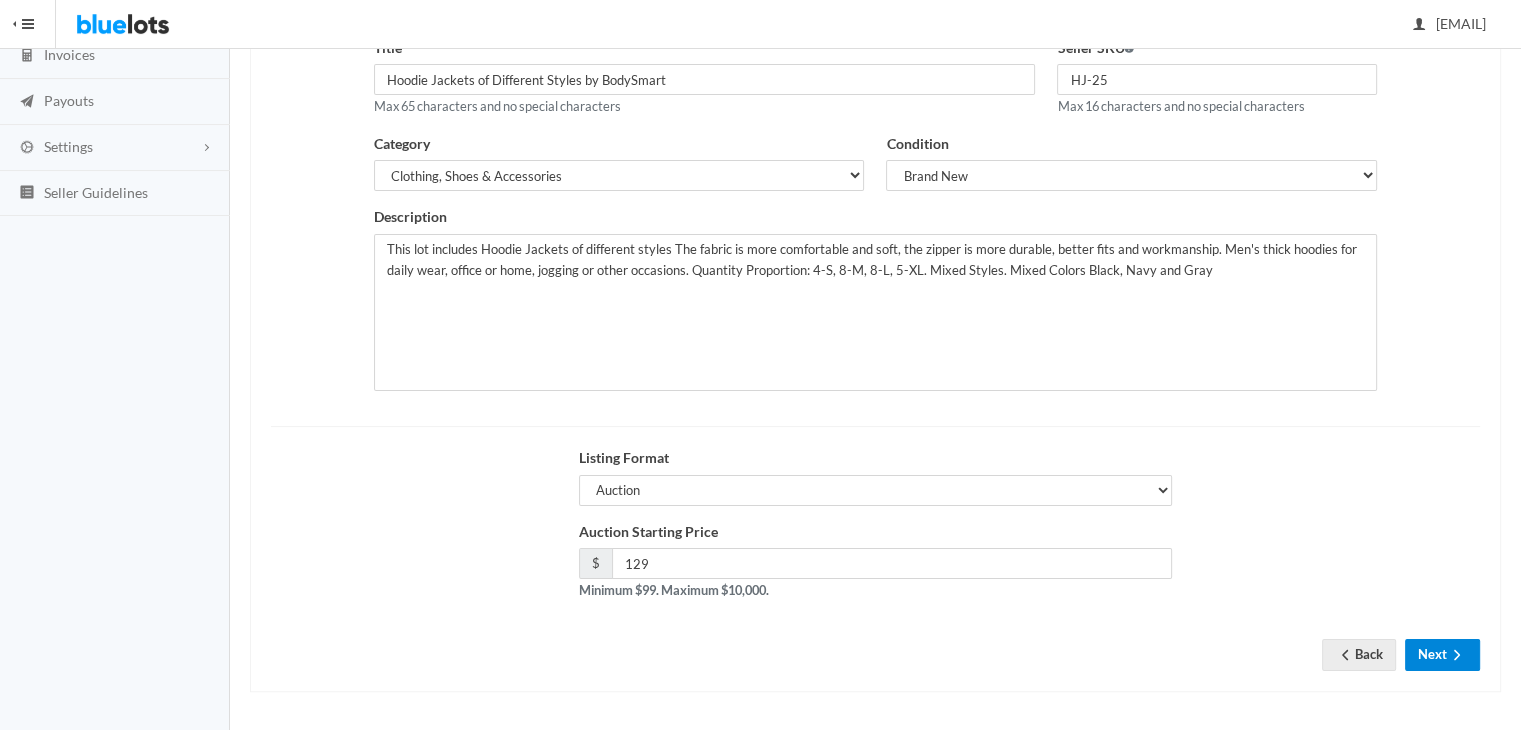 click on "Next" at bounding box center (1442, 654) 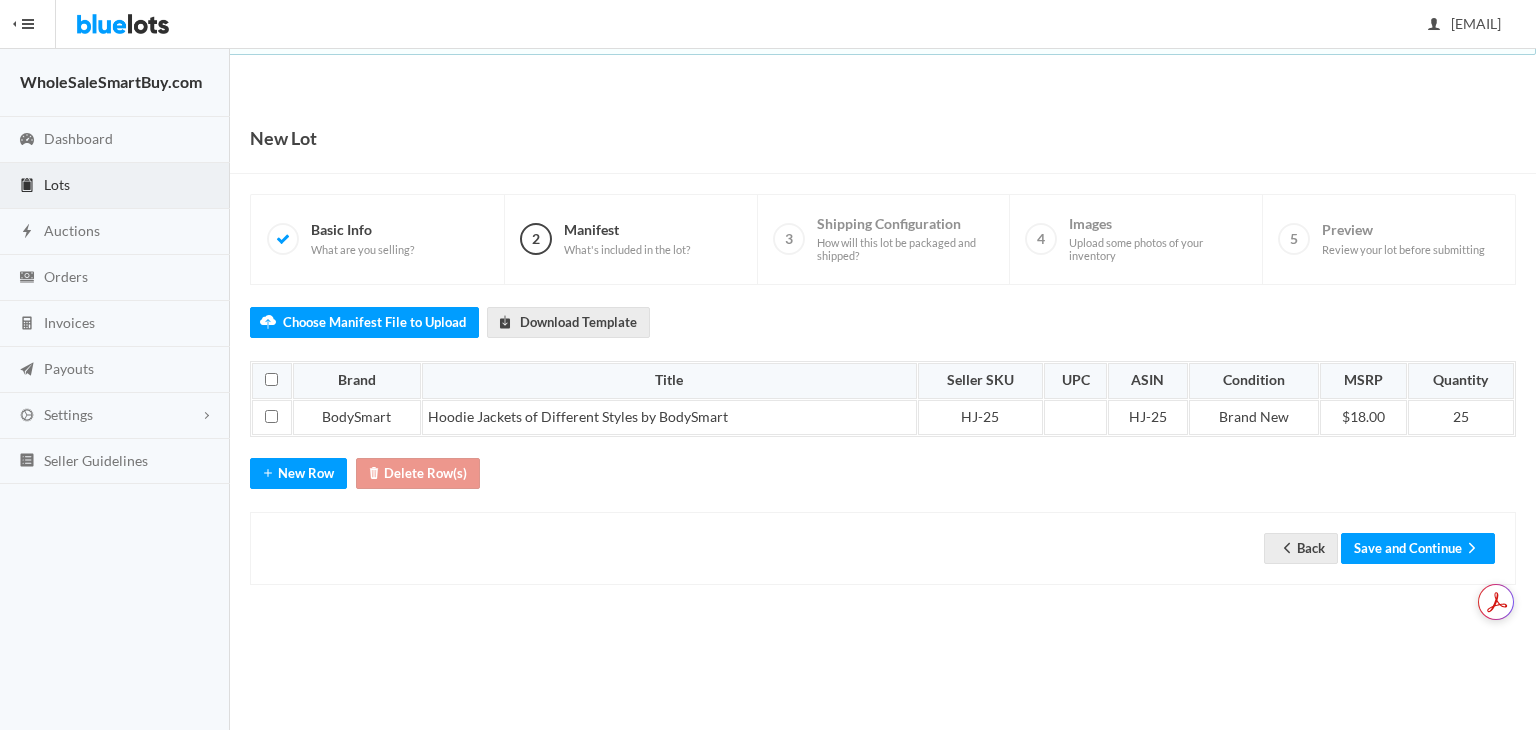 scroll, scrollTop: 0, scrollLeft: 0, axis: both 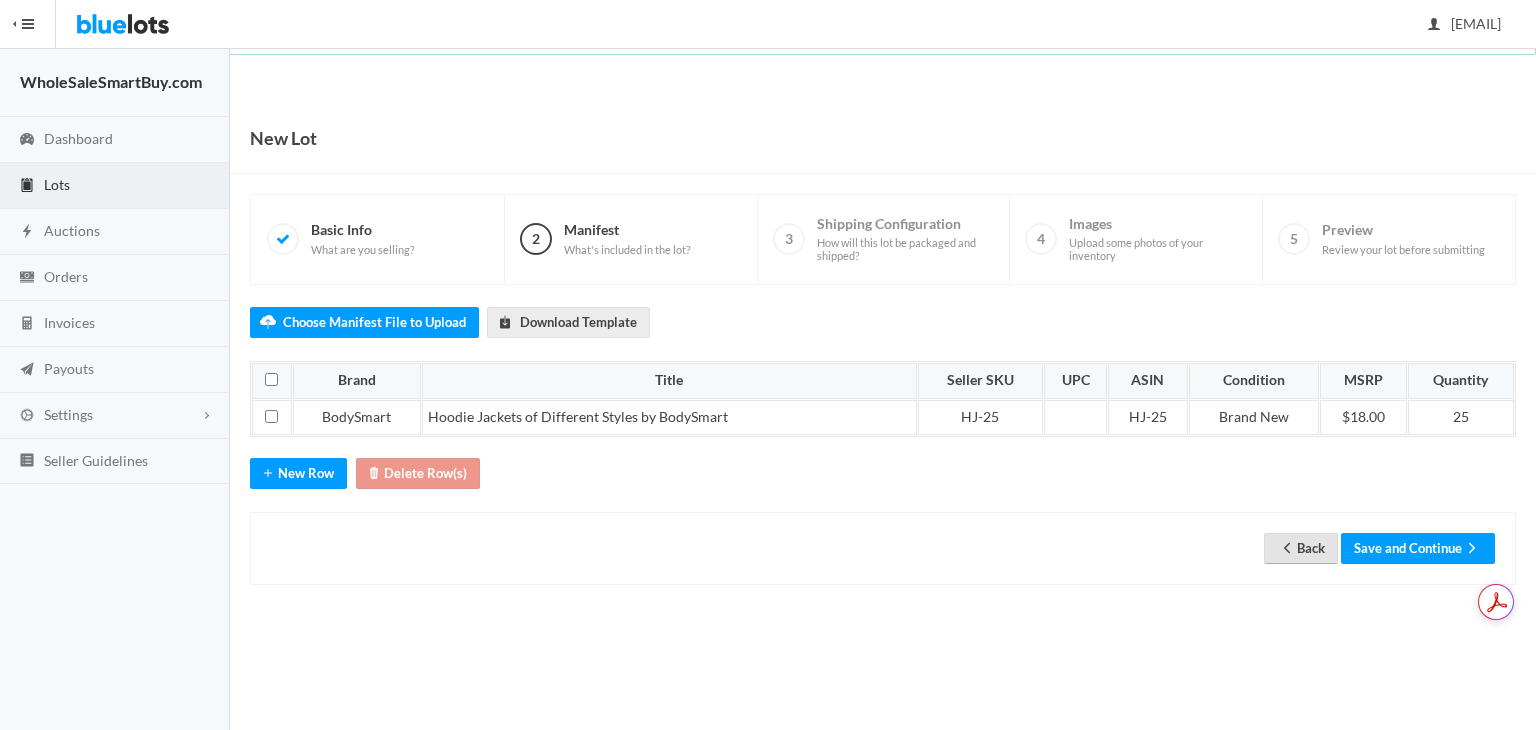 click 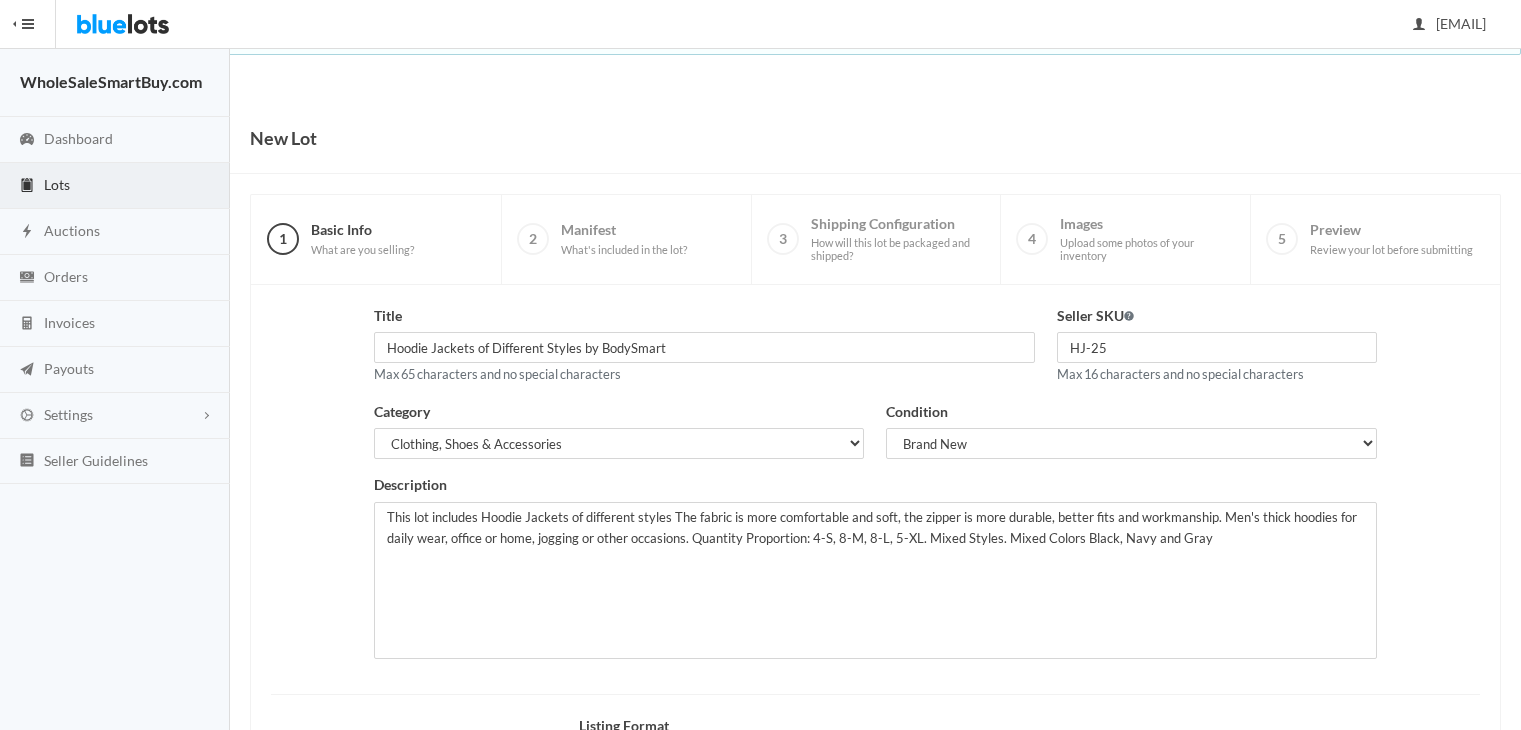 scroll, scrollTop: 0, scrollLeft: 0, axis: both 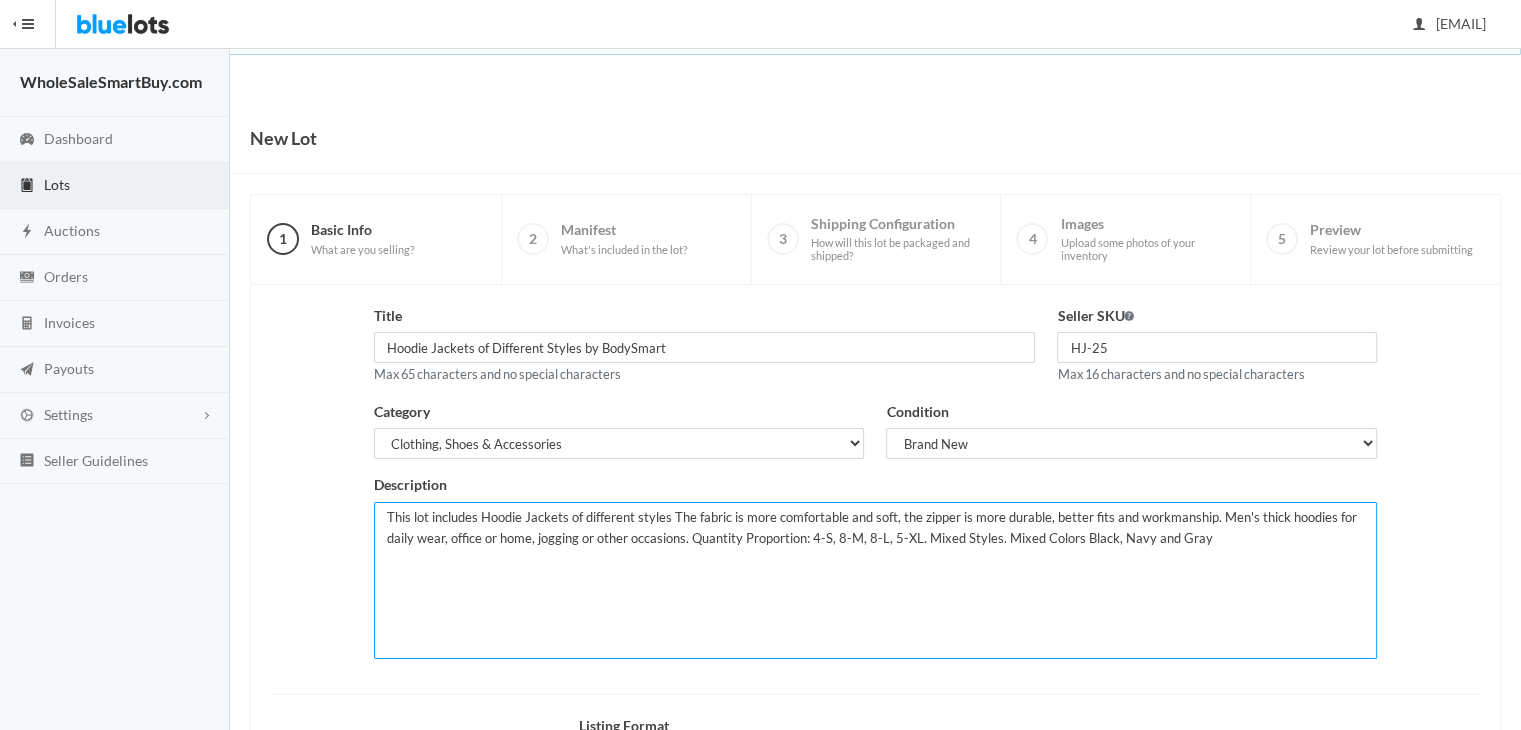 click on "This lot includes Hoodie Jackets of different styles The fabric is more comfortable and soft, the zipper is more durable, better fits and workmanship. Men's thick hoodies for daily wear, office or home, jogging or other occasions. Quantity Proportion: 4-S, 8-M, 8-L, 5-XL. Mixed Styles. Mixed Colors Black, Navy and Gray" at bounding box center (876, 580) 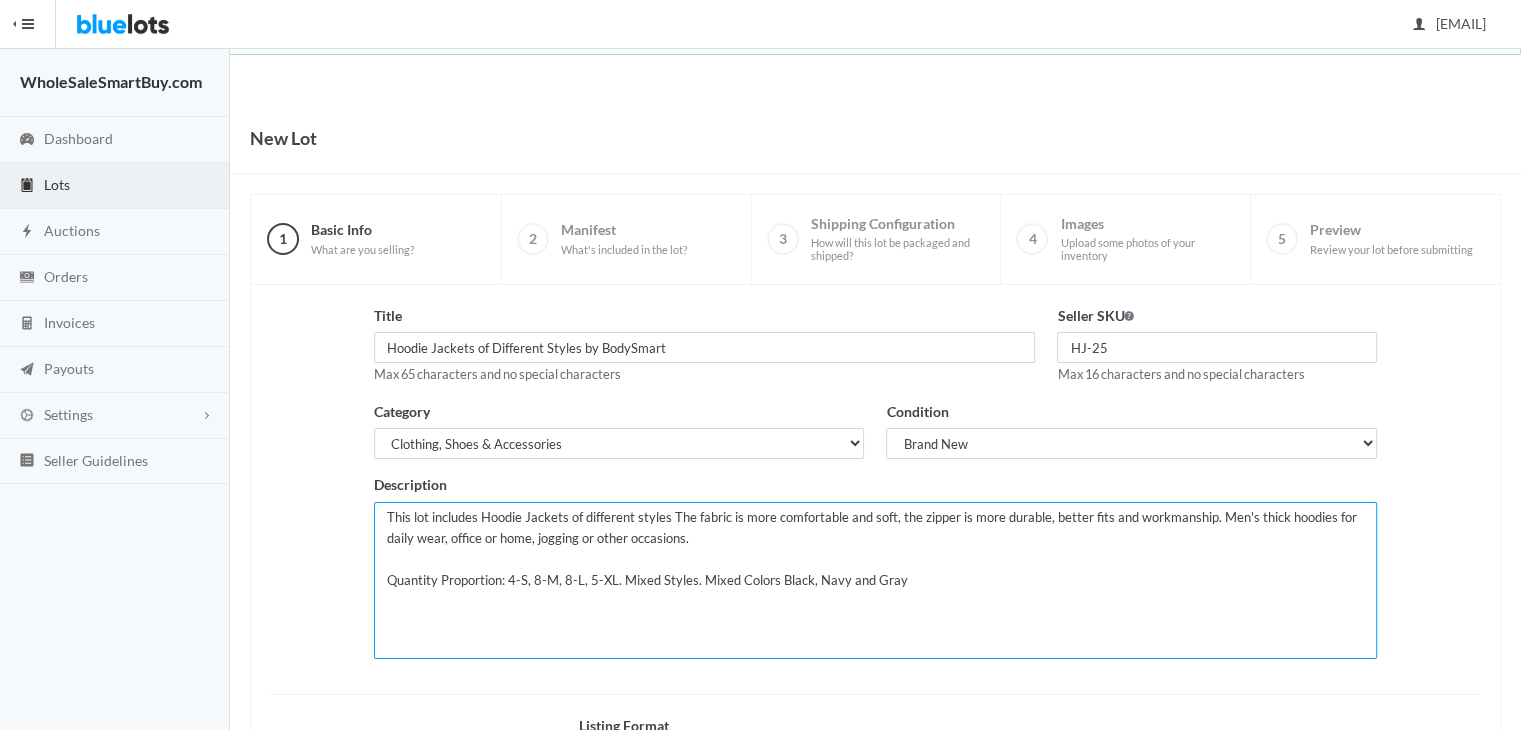 click on "This lot includes Hoodie Jackets of different styles The fabric is more comfortable and soft, the zipper is more durable, better fits and workmanship. Men's thick hoodies for daily wear, office or home, jogging or other occasions. Quantity Proportion: 4-S, 8-M, 8-L, 5-XL. Mixed Styles. Mixed Colors Black, Navy and Gray" at bounding box center (876, 580) 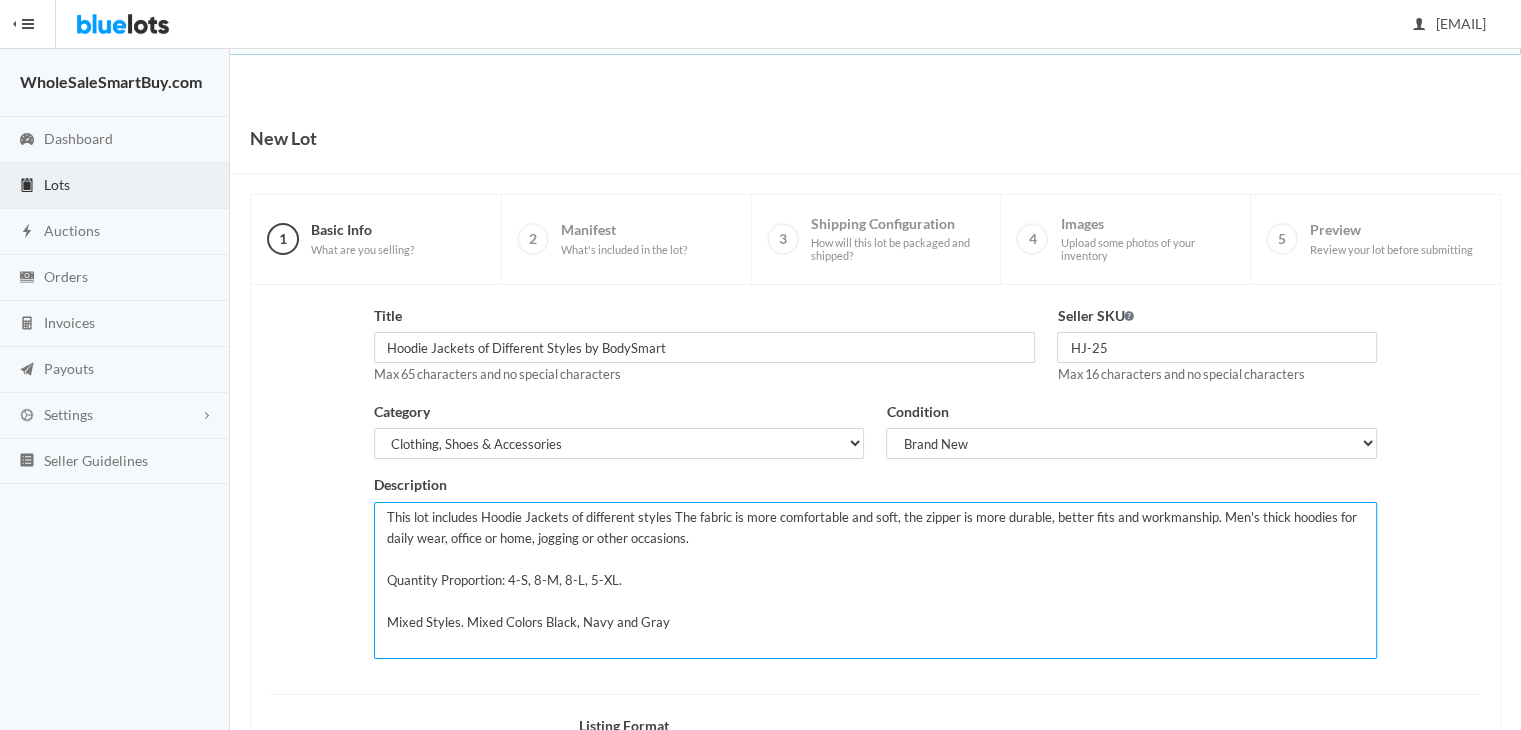 scroll, scrollTop: 268, scrollLeft: 0, axis: vertical 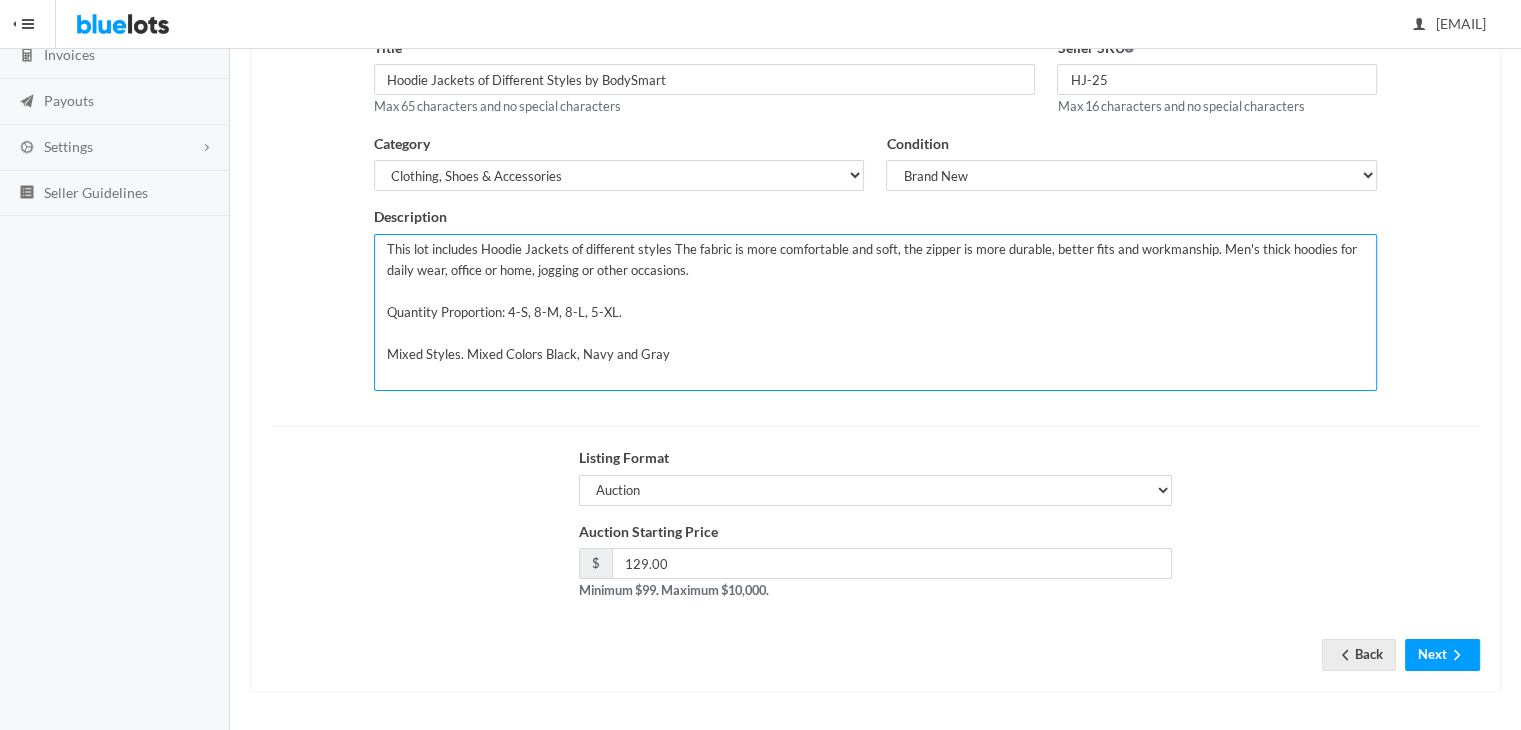click on "This lot includes Hoodie Jackets of different styles The fabric is more comfortable and soft, the zipper is more durable, better fits and workmanship. Men's thick hoodies for daily wear, office or home, jogging or other occasions. Quantity Proportion: 4-S, 8-M, 8-L, 5-XL. Mixed Styles. Mixed Colors Black, Navy and Gray" at bounding box center [876, 312] 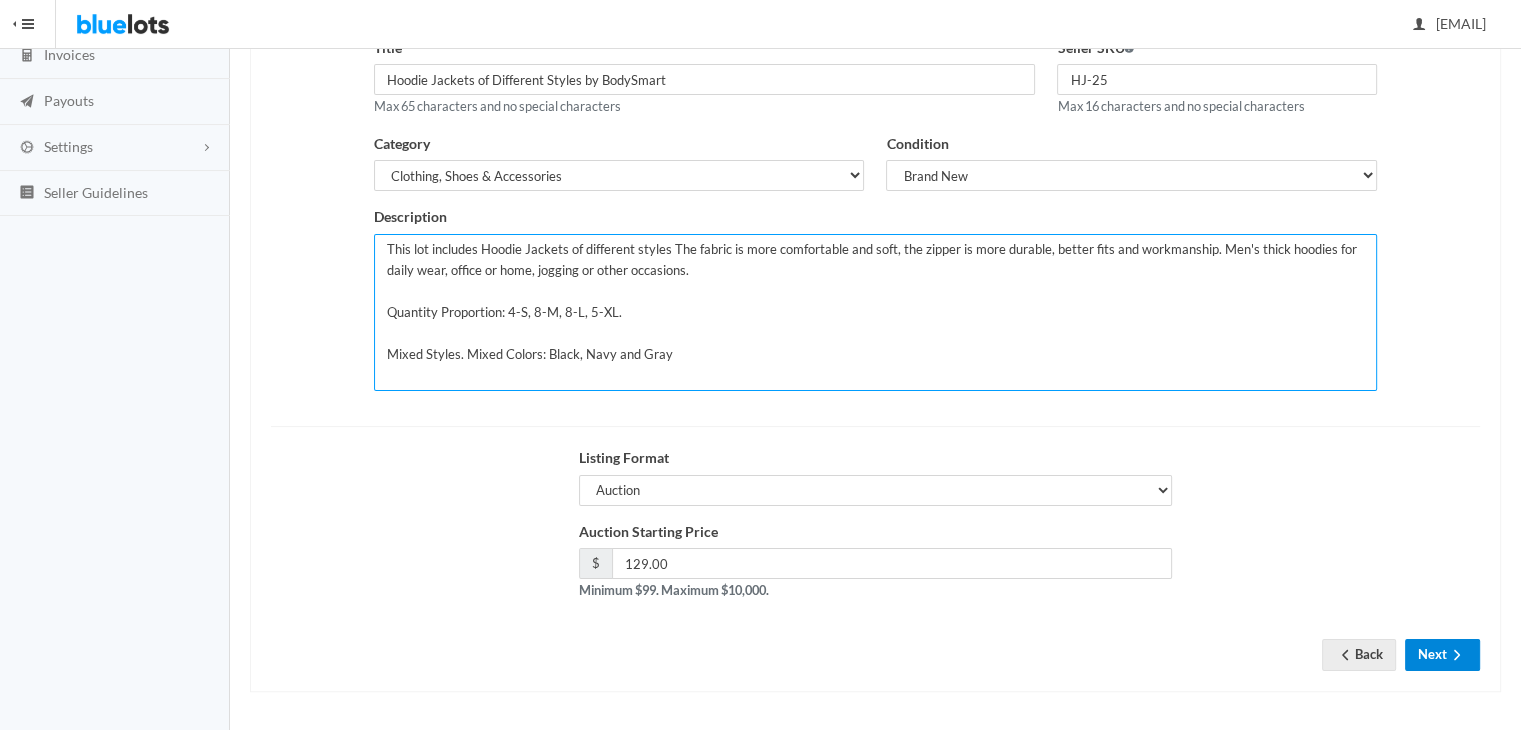 type on "This lot includes Hoodie Jackets of different styles The fabric is more comfortable and soft, the zipper is more durable, better fits and workmanship. Men's thick hoodies for daily wear, office or home, jogging or other occasions.
Quantity Proportion: 4-S, 8-M, 8-L, 5-XL.
Mixed Styles. Mixed Colors: Black, Navy and Gray" 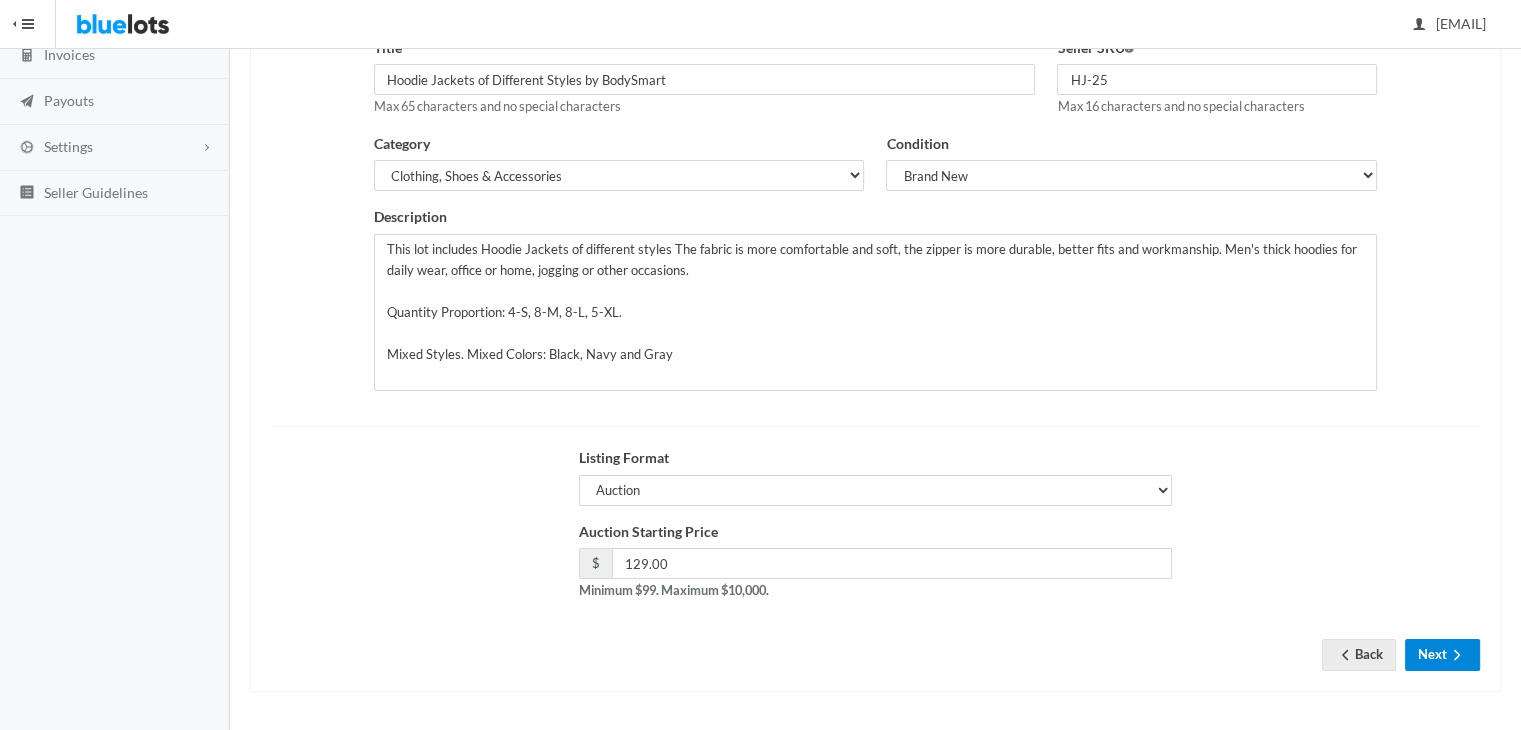 click 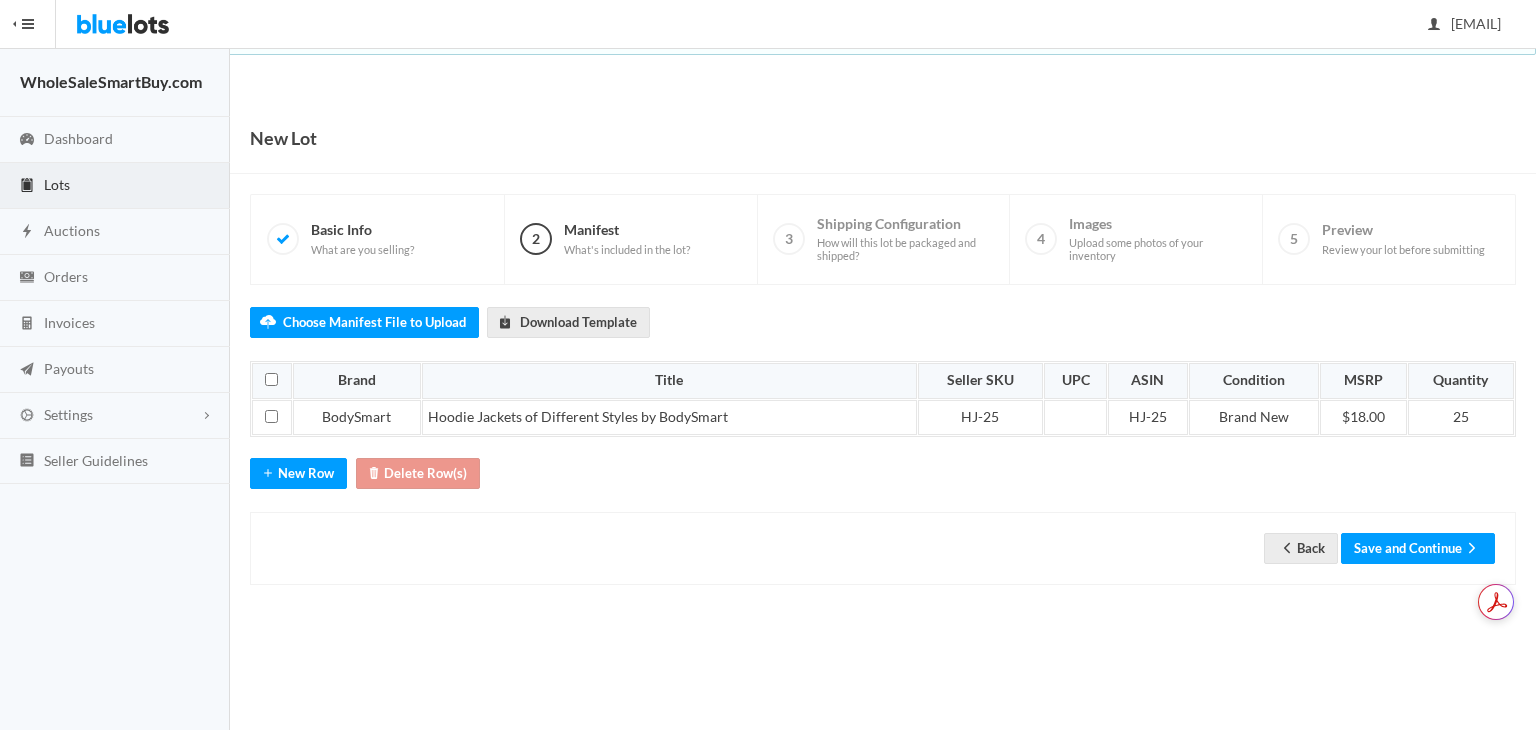scroll, scrollTop: 0, scrollLeft: 0, axis: both 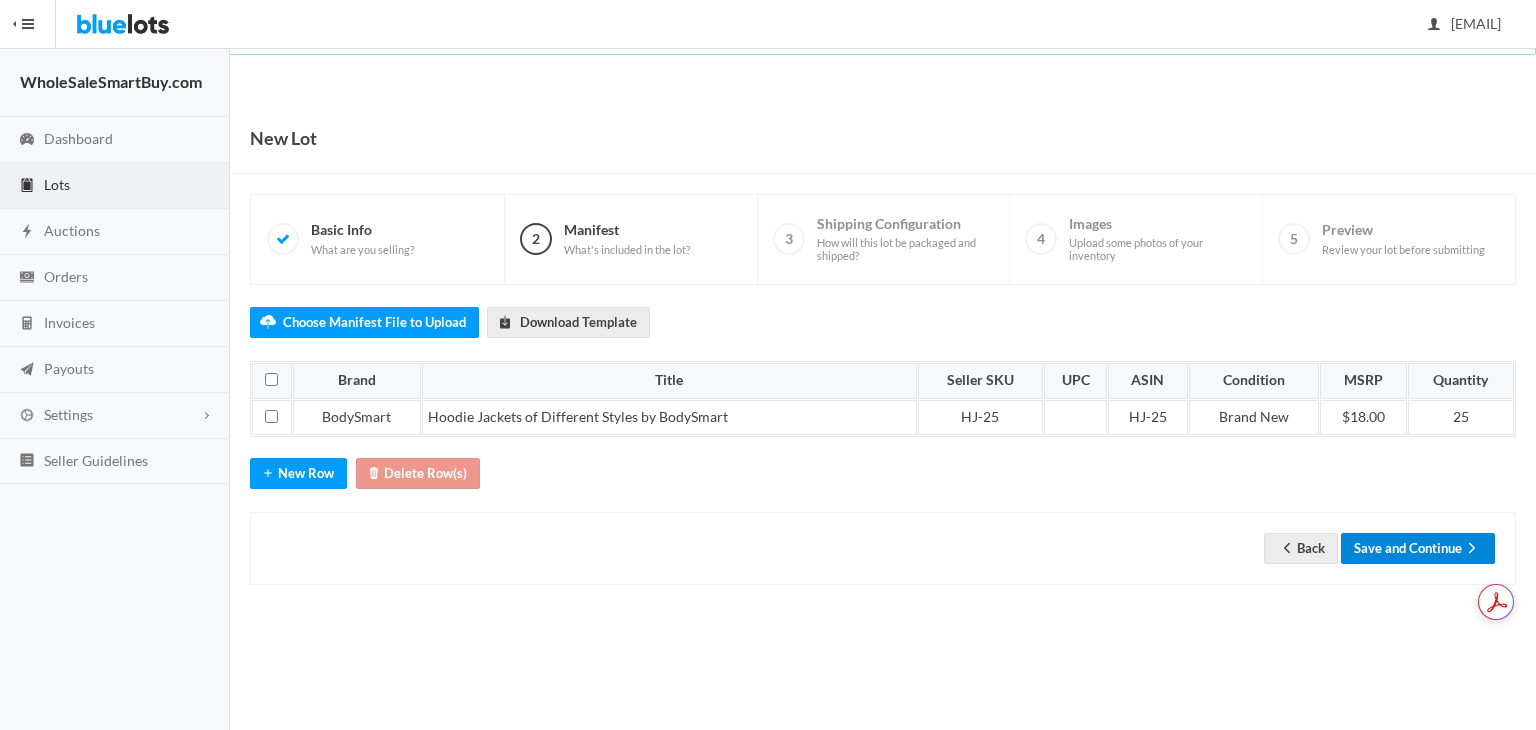 click on "Save and Continue" at bounding box center [1418, 548] 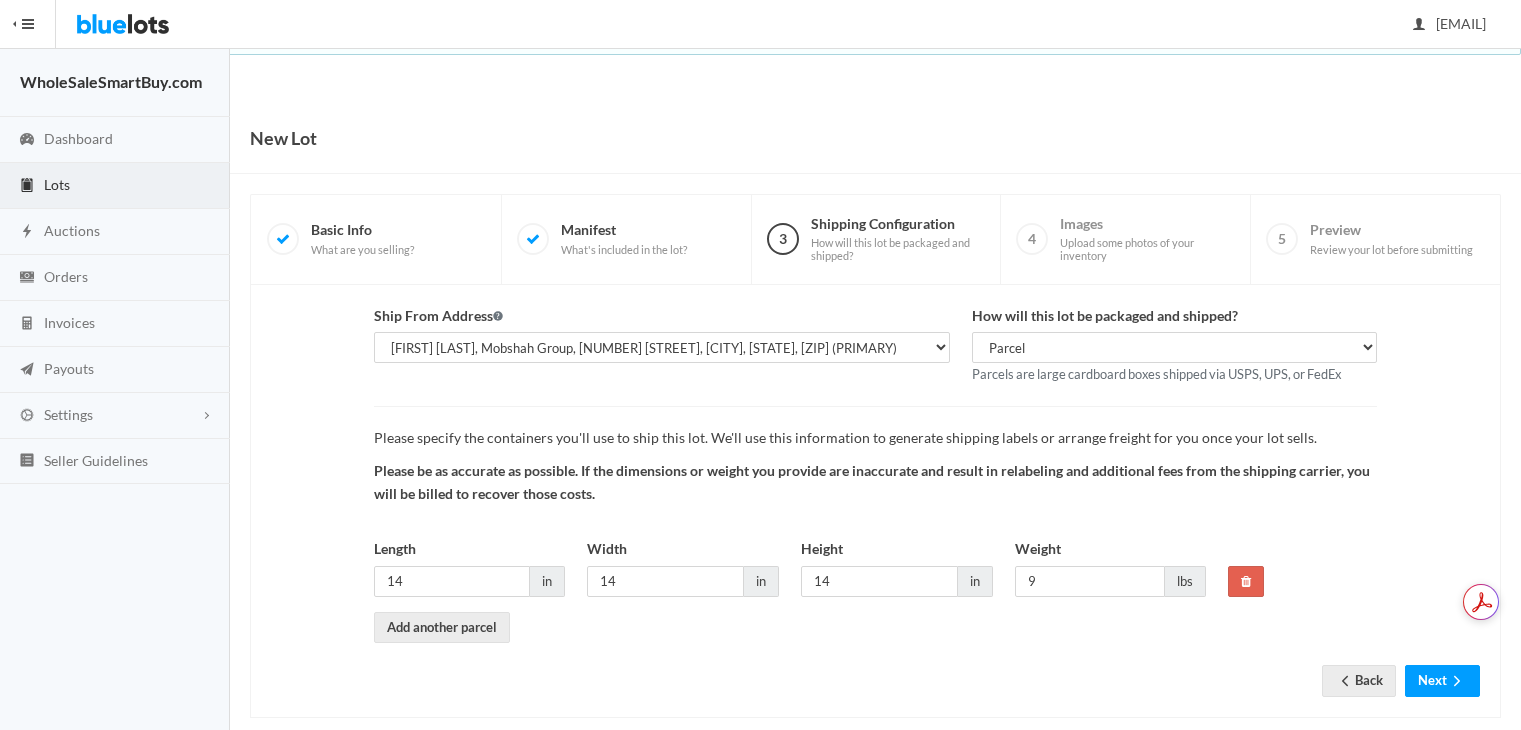 scroll, scrollTop: 0, scrollLeft: 0, axis: both 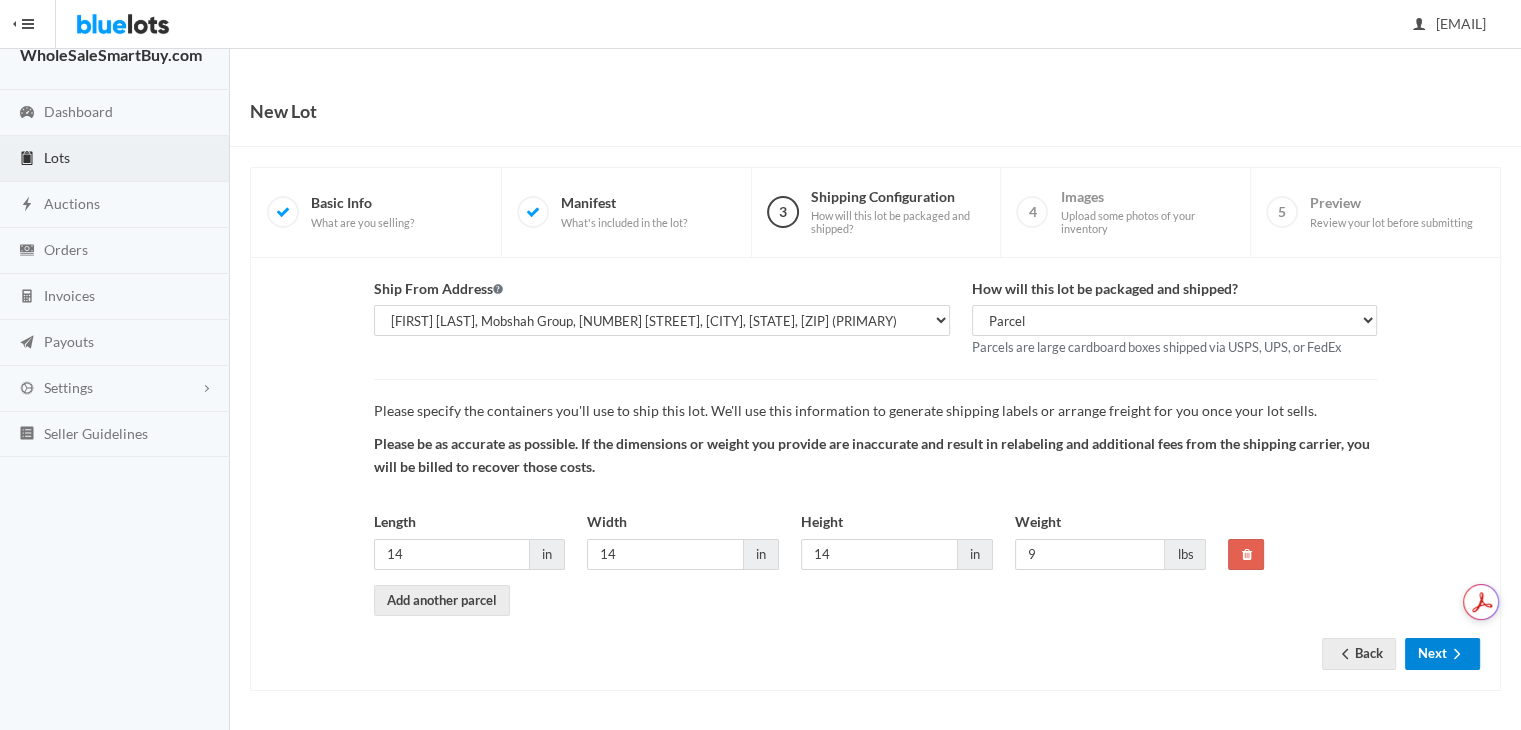 click on "Next" at bounding box center (1442, 653) 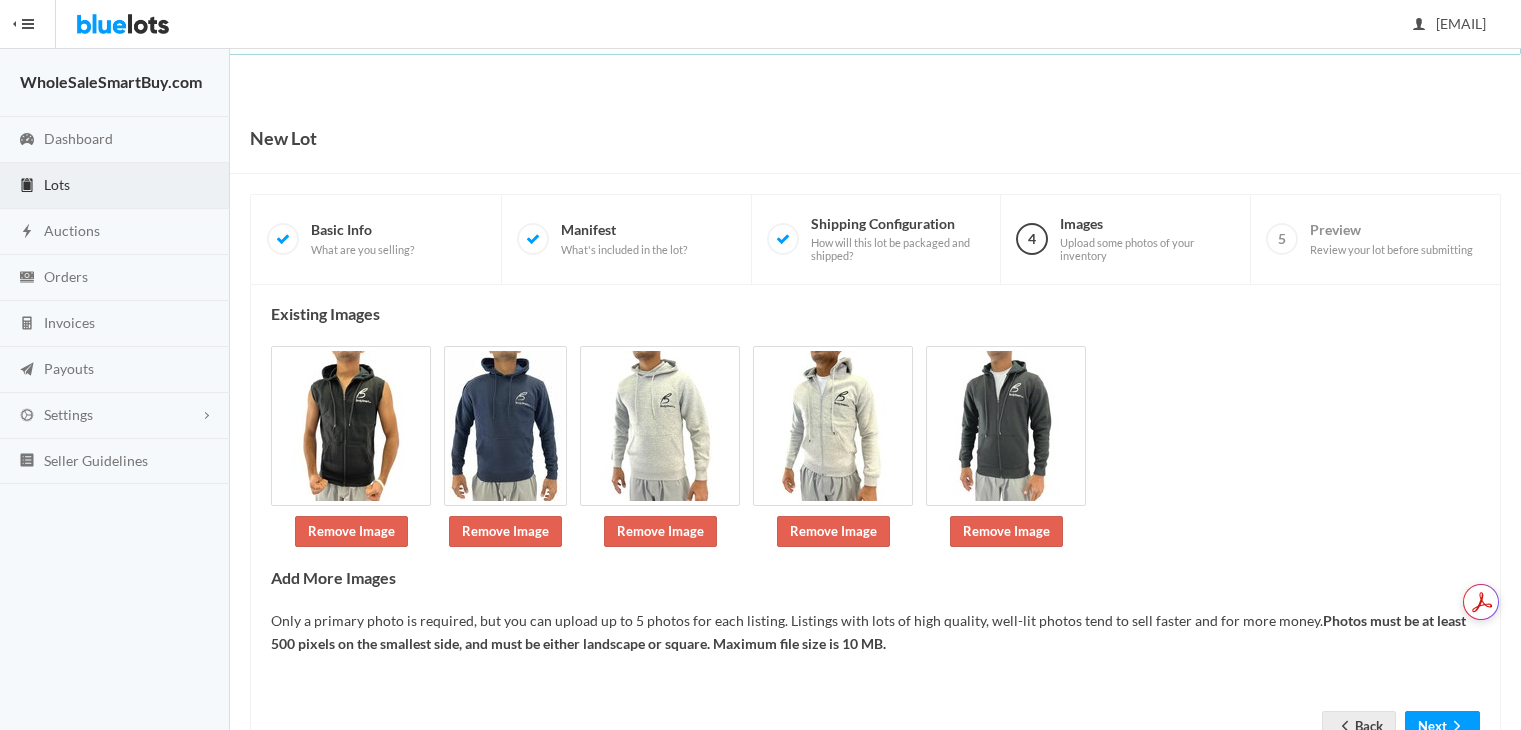 scroll, scrollTop: 0, scrollLeft: 0, axis: both 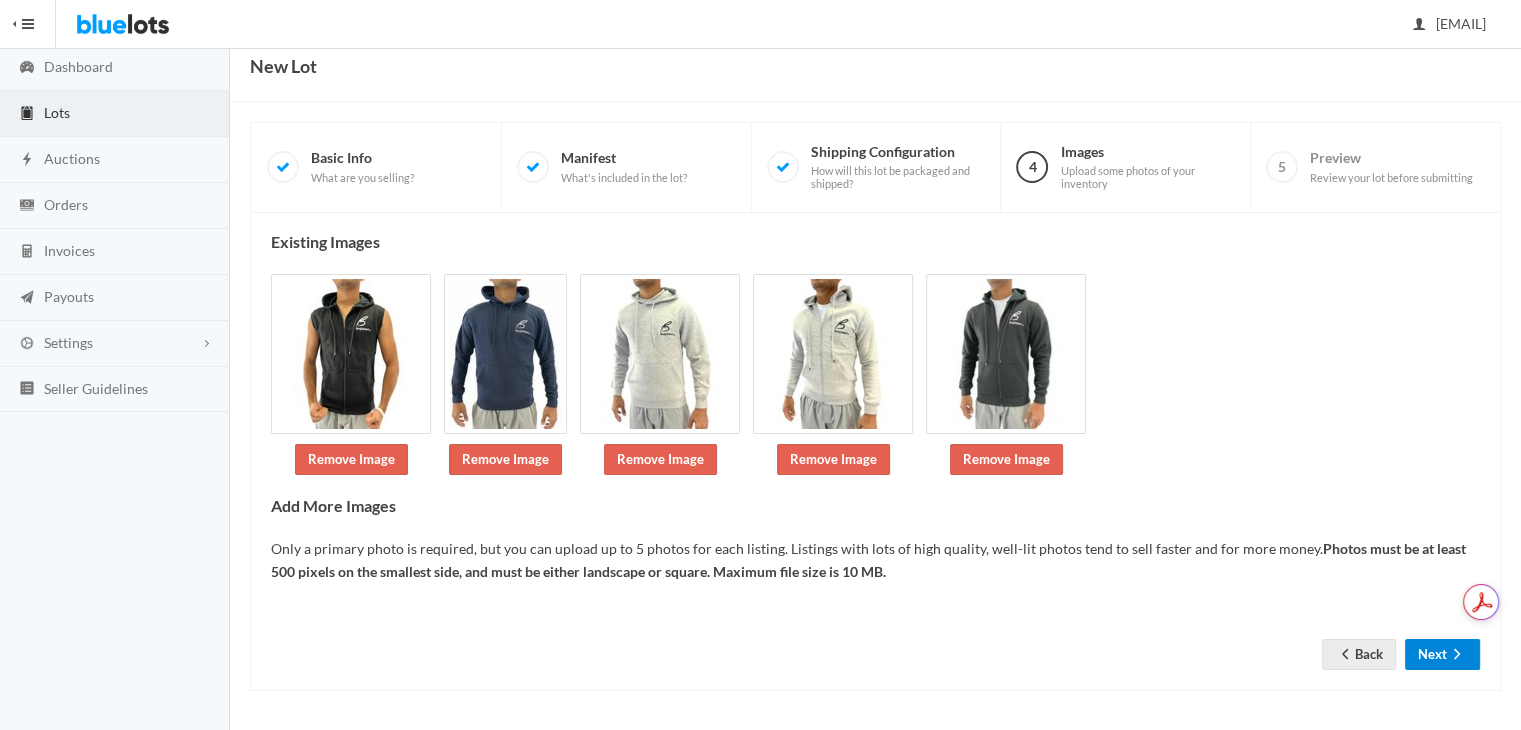 click 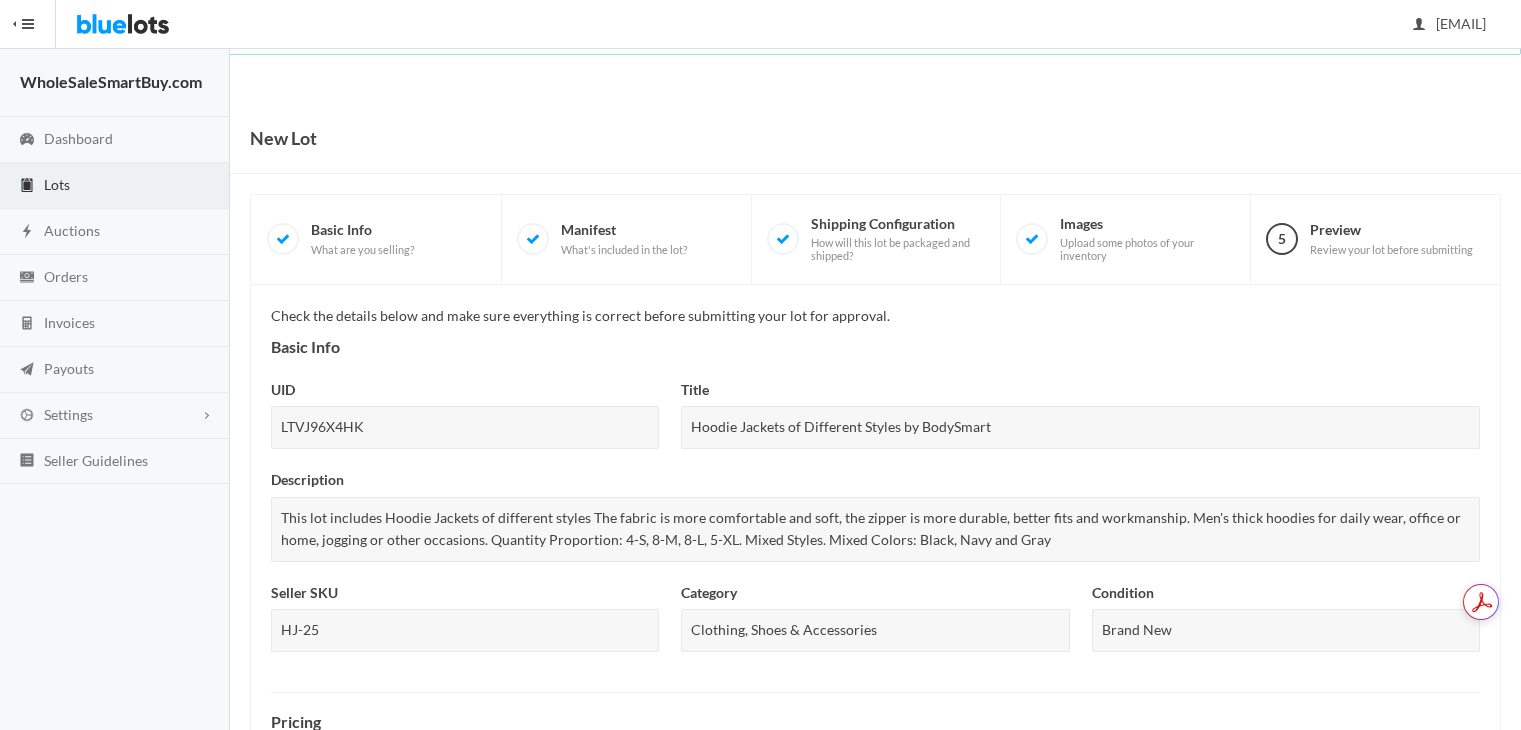 scroll, scrollTop: 0, scrollLeft: 0, axis: both 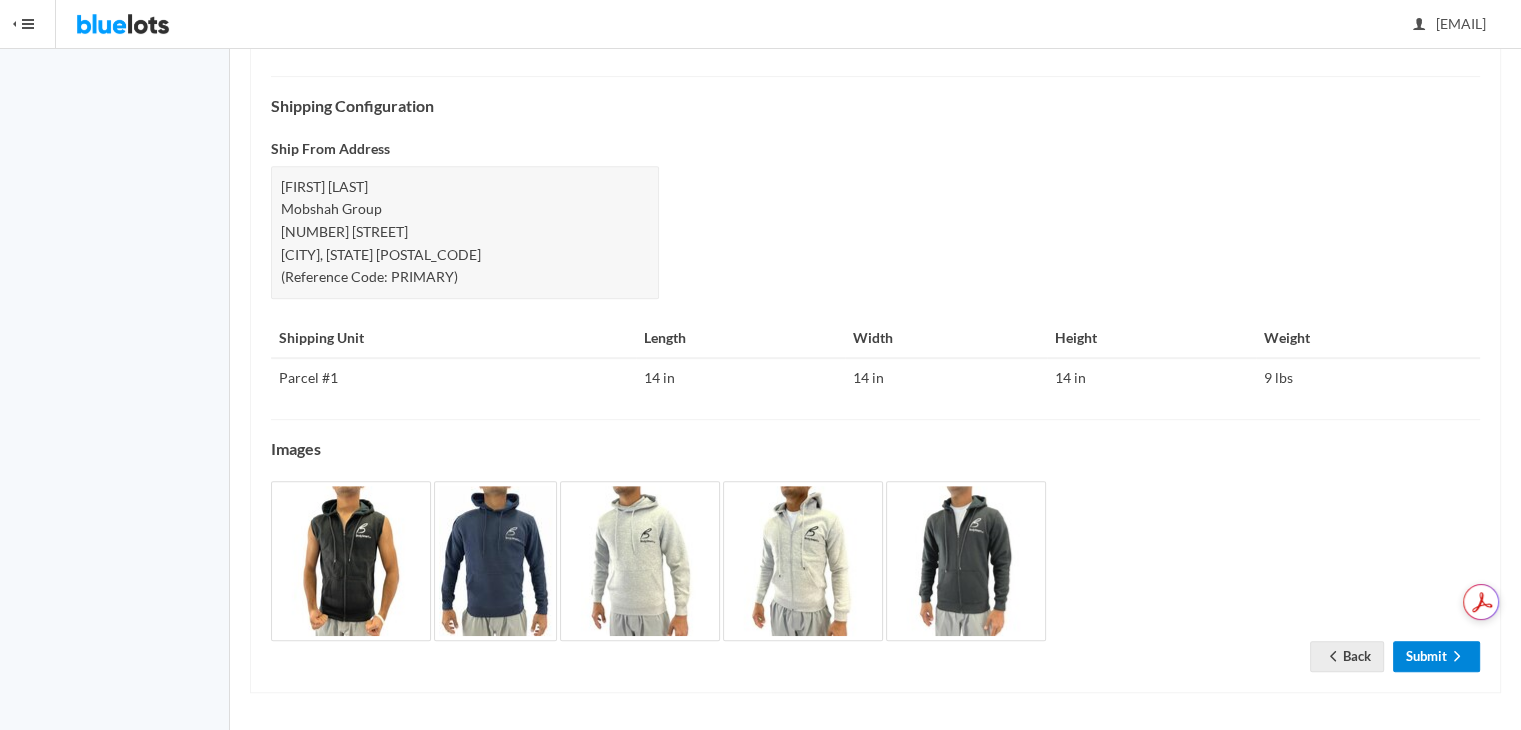 click on "Submit" at bounding box center (1436, 656) 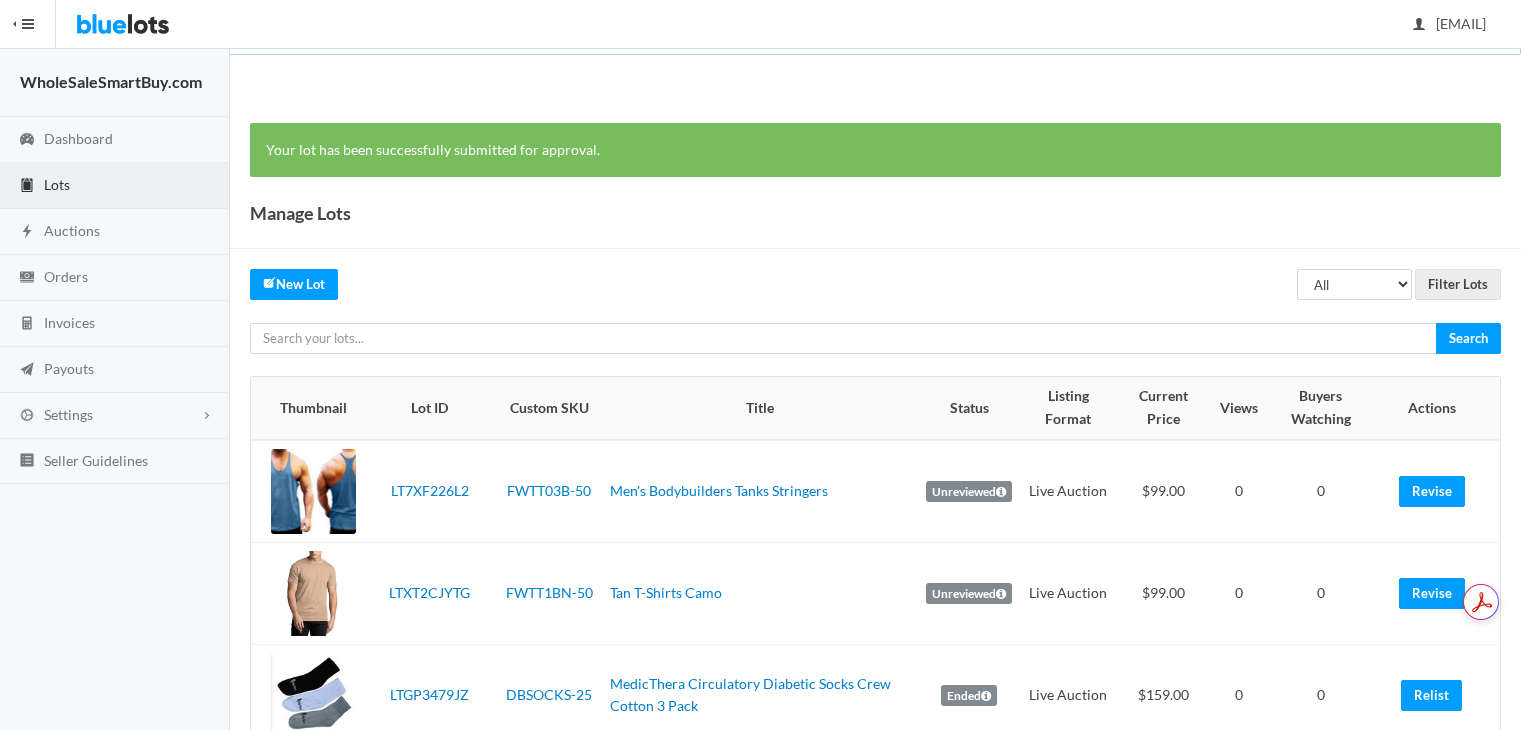 scroll, scrollTop: 0, scrollLeft: 0, axis: both 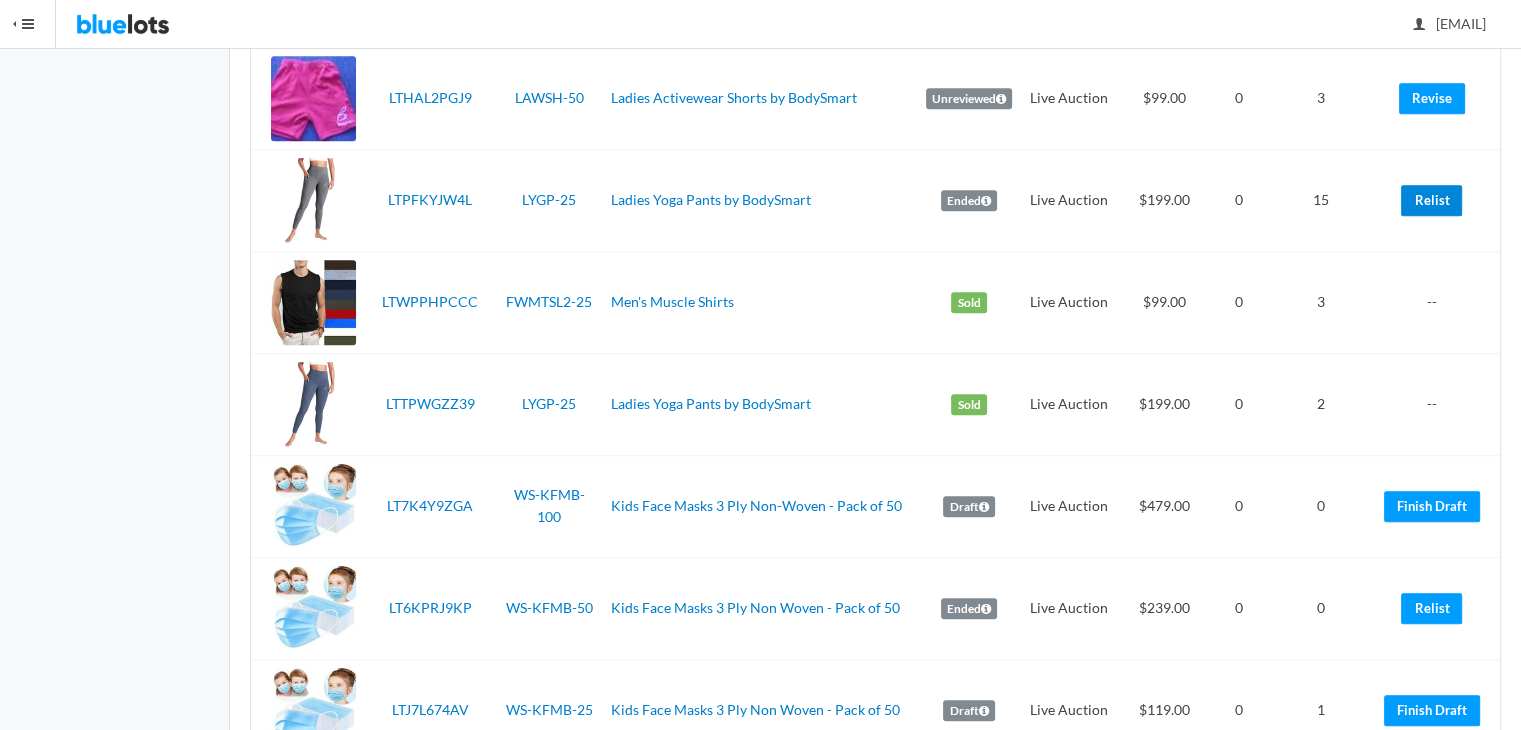 click on "Relist" at bounding box center (1431, 200) 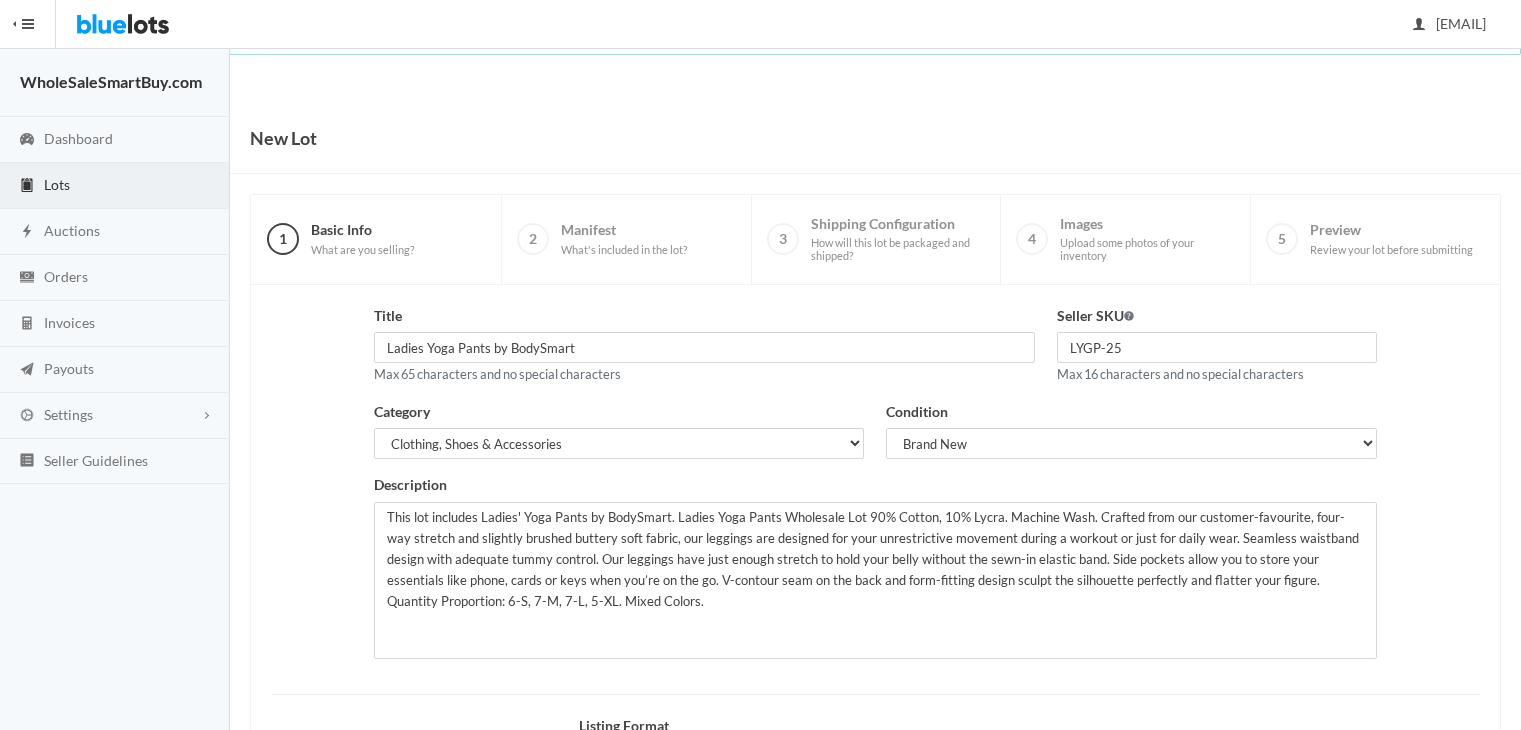 scroll, scrollTop: 0, scrollLeft: 0, axis: both 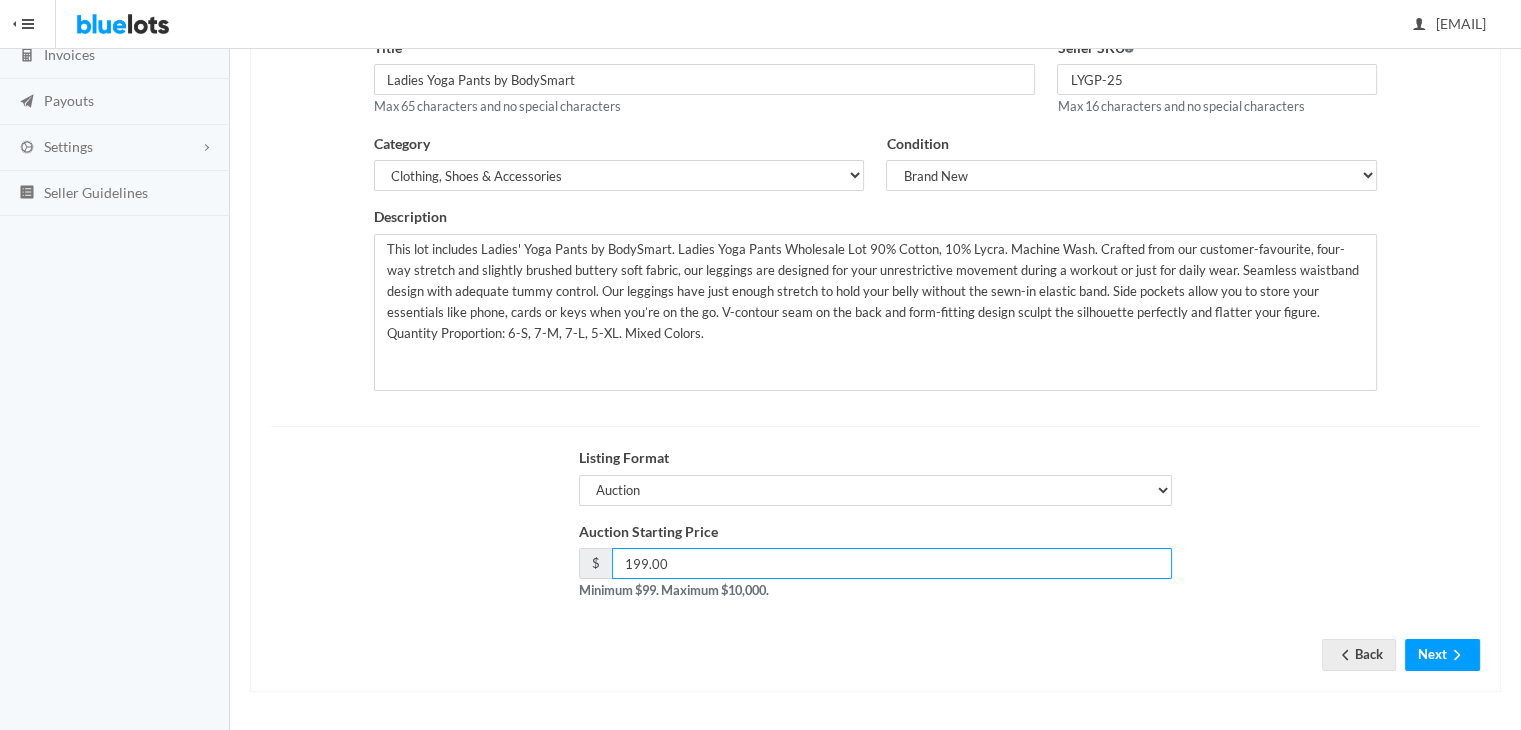 click on "199.00" at bounding box center (892, 563) 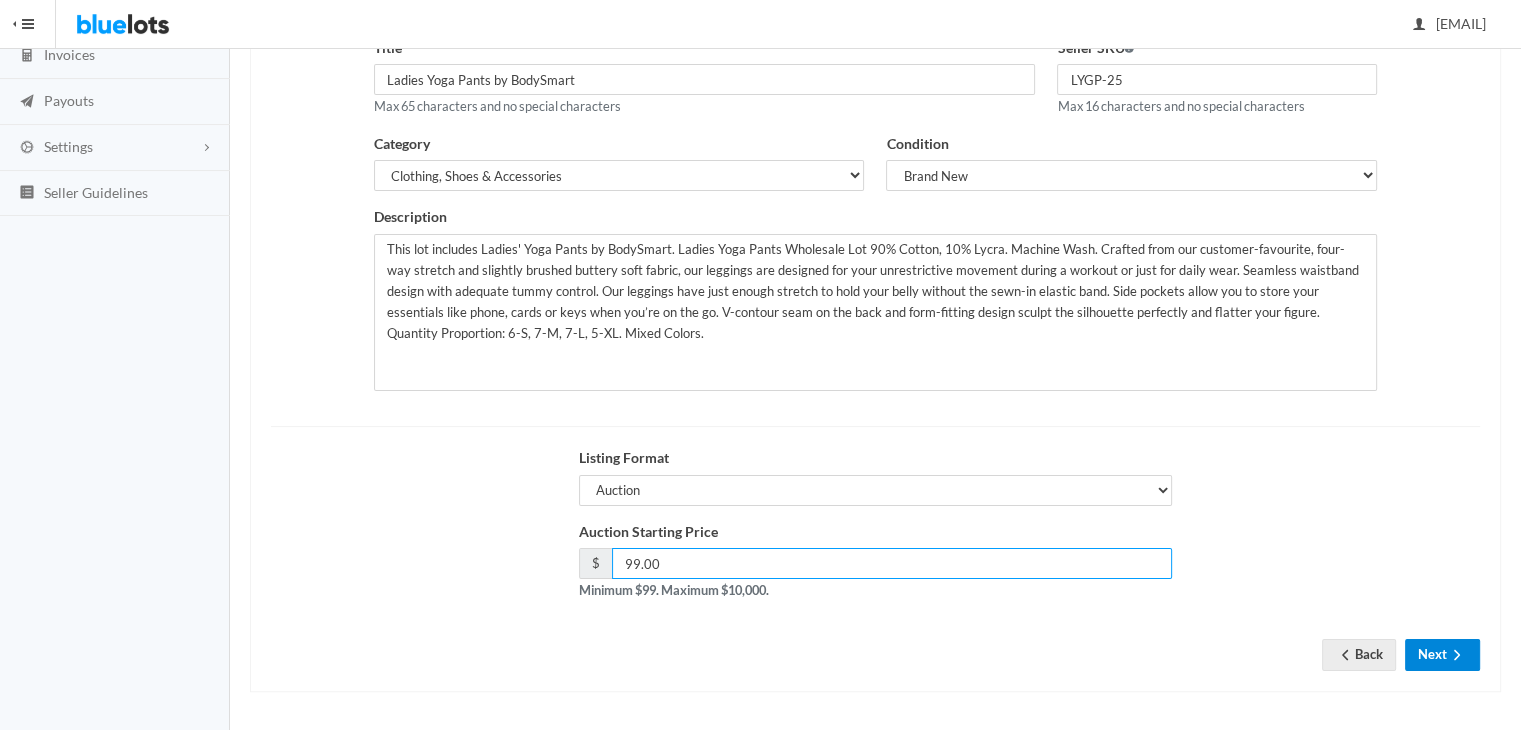 type on "99.00" 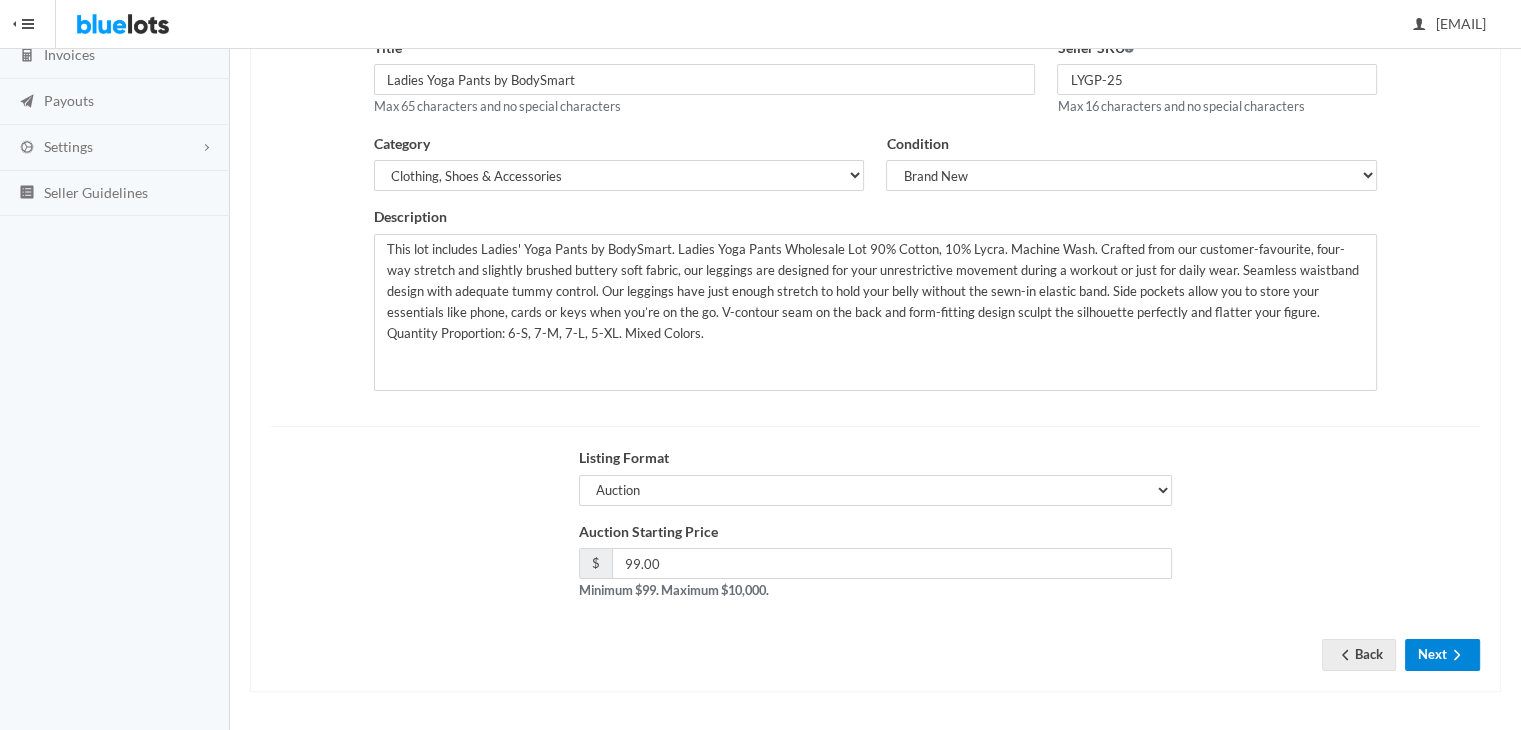 click 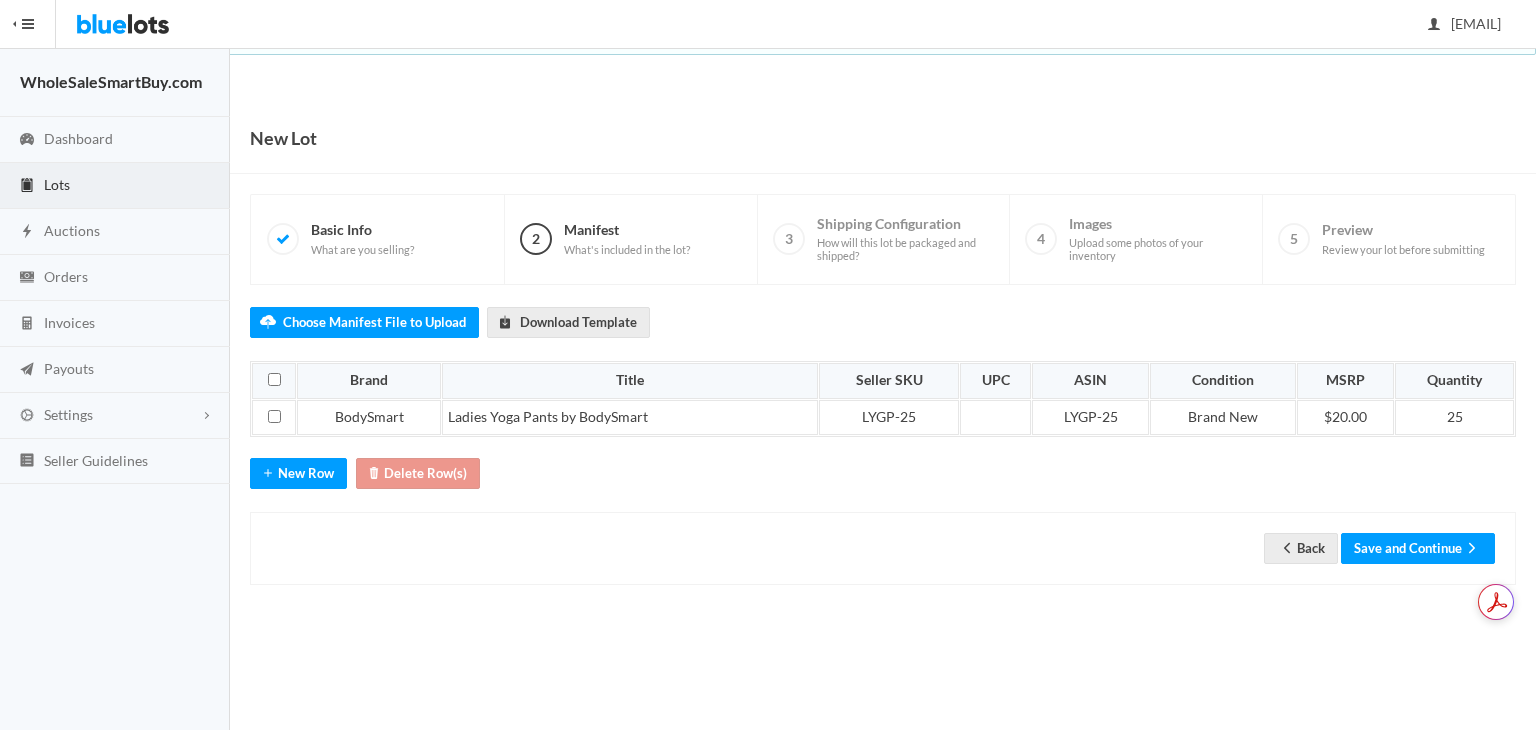 scroll, scrollTop: 0, scrollLeft: 0, axis: both 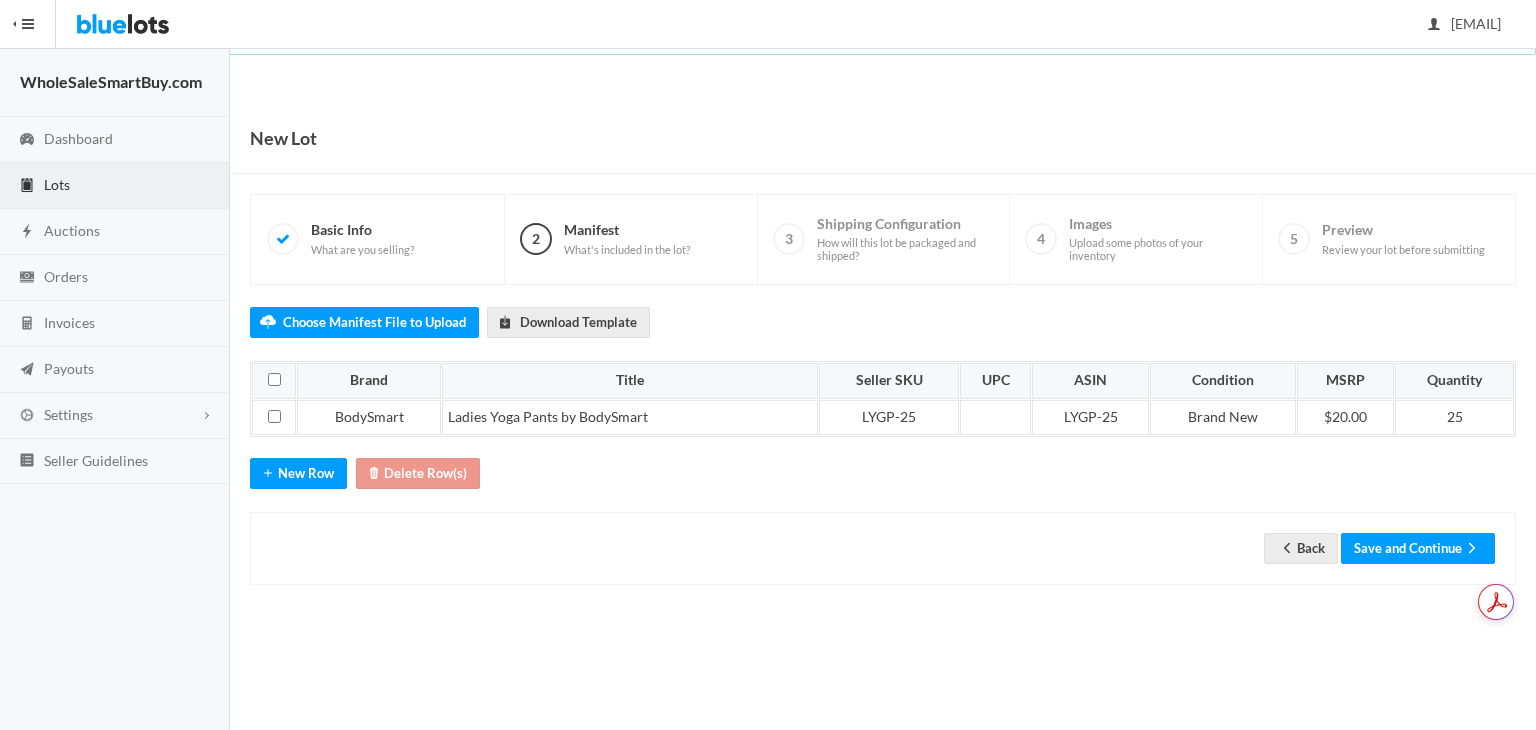click on "Back
Save and Continue" at bounding box center (883, 548) 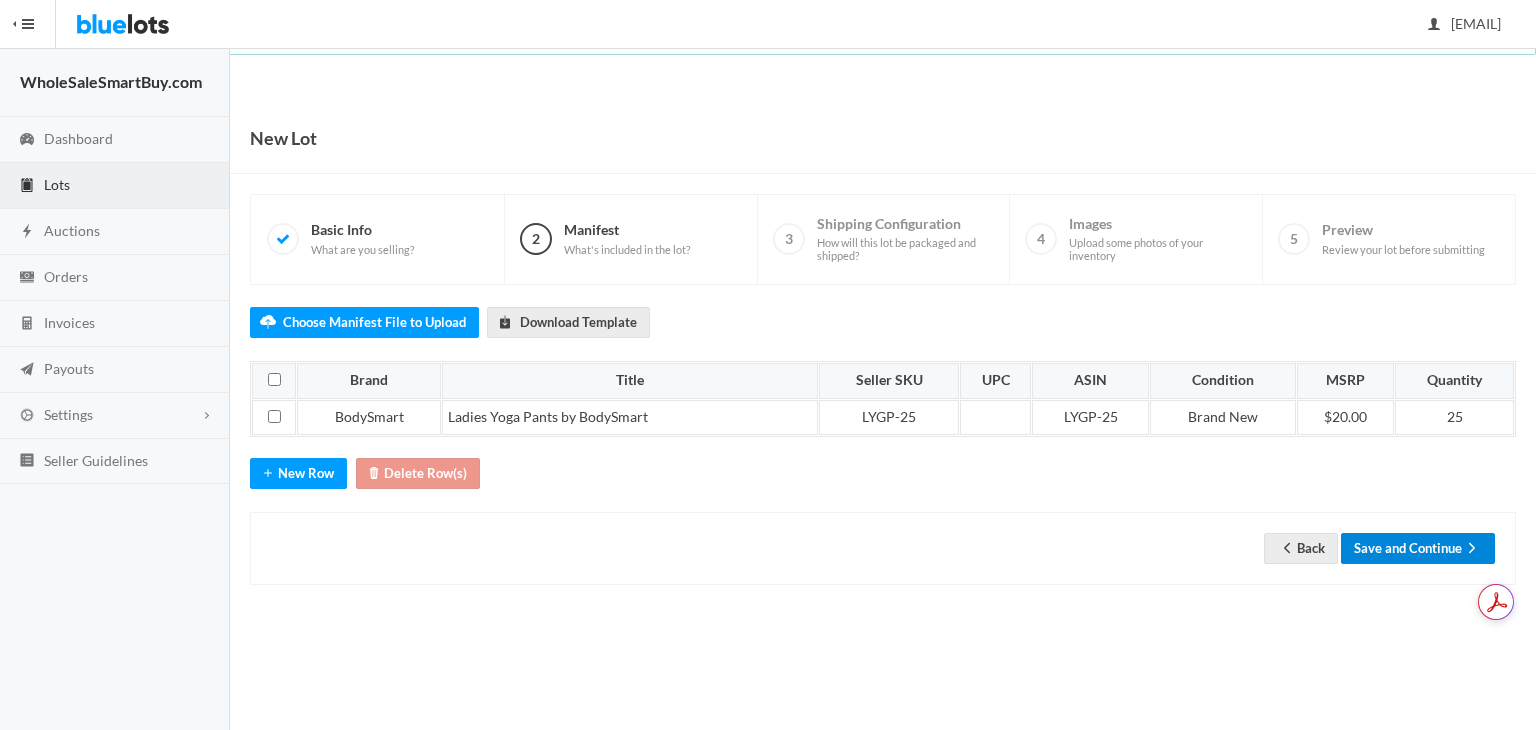 click on "Save and Continue" at bounding box center [1418, 548] 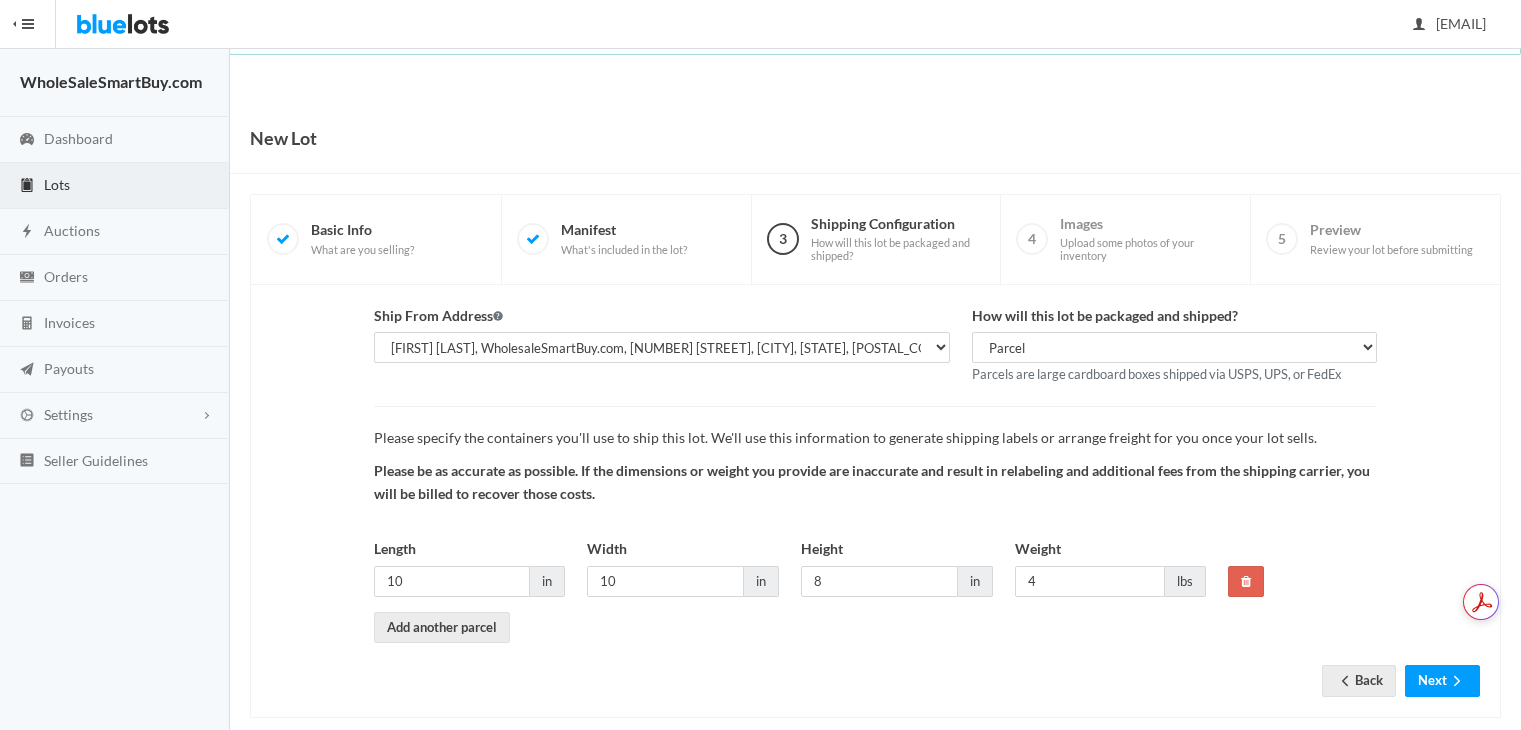 scroll, scrollTop: 0, scrollLeft: 0, axis: both 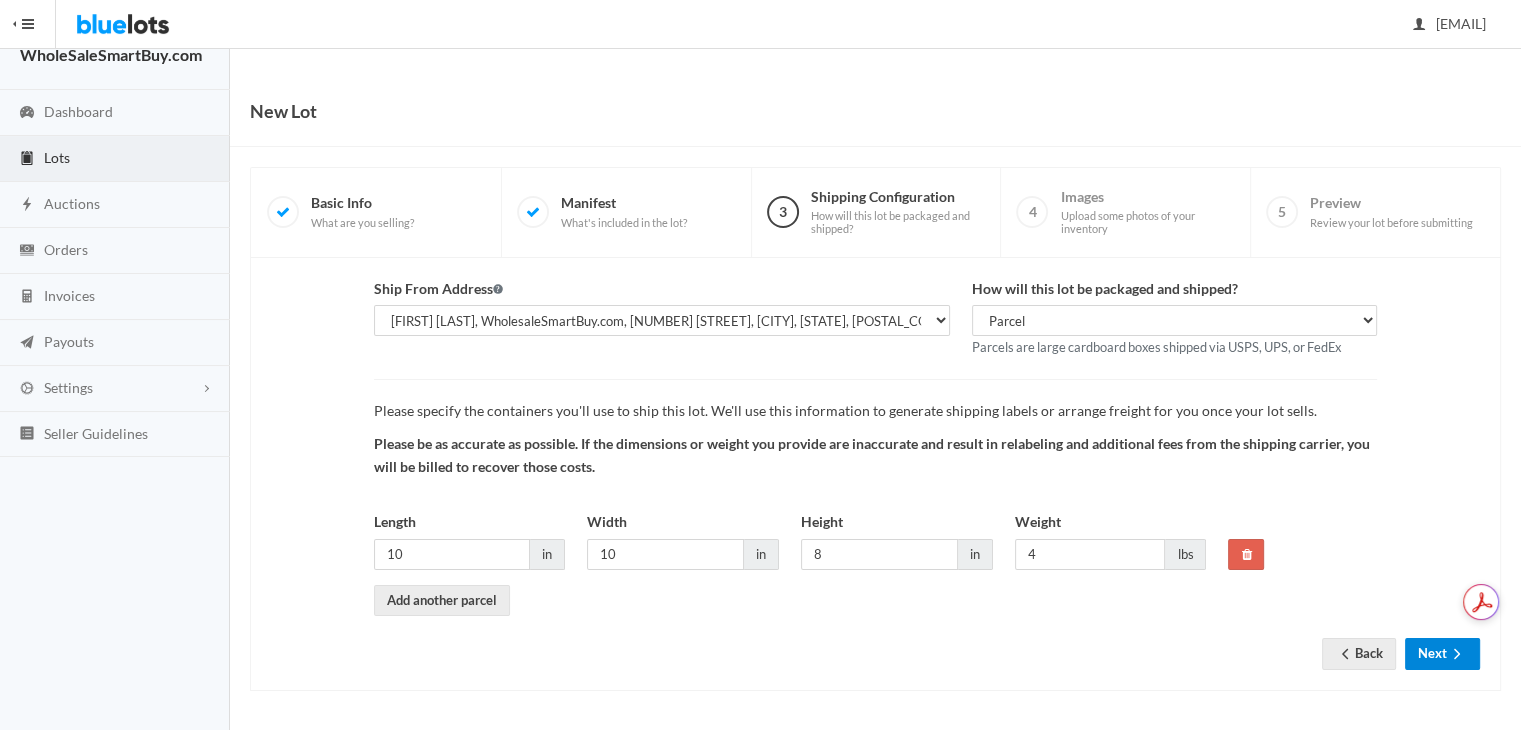 click 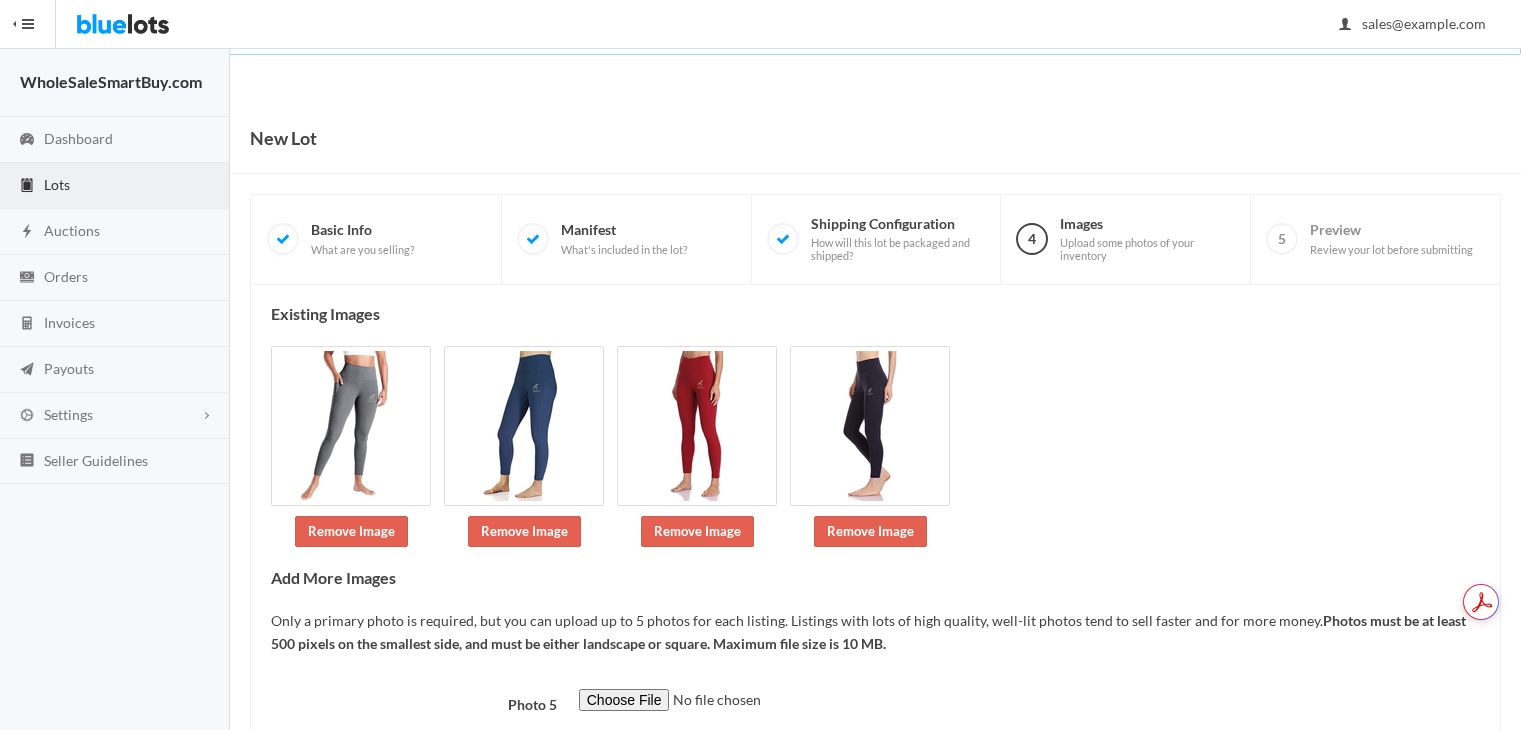 scroll, scrollTop: 0, scrollLeft: 0, axis: both 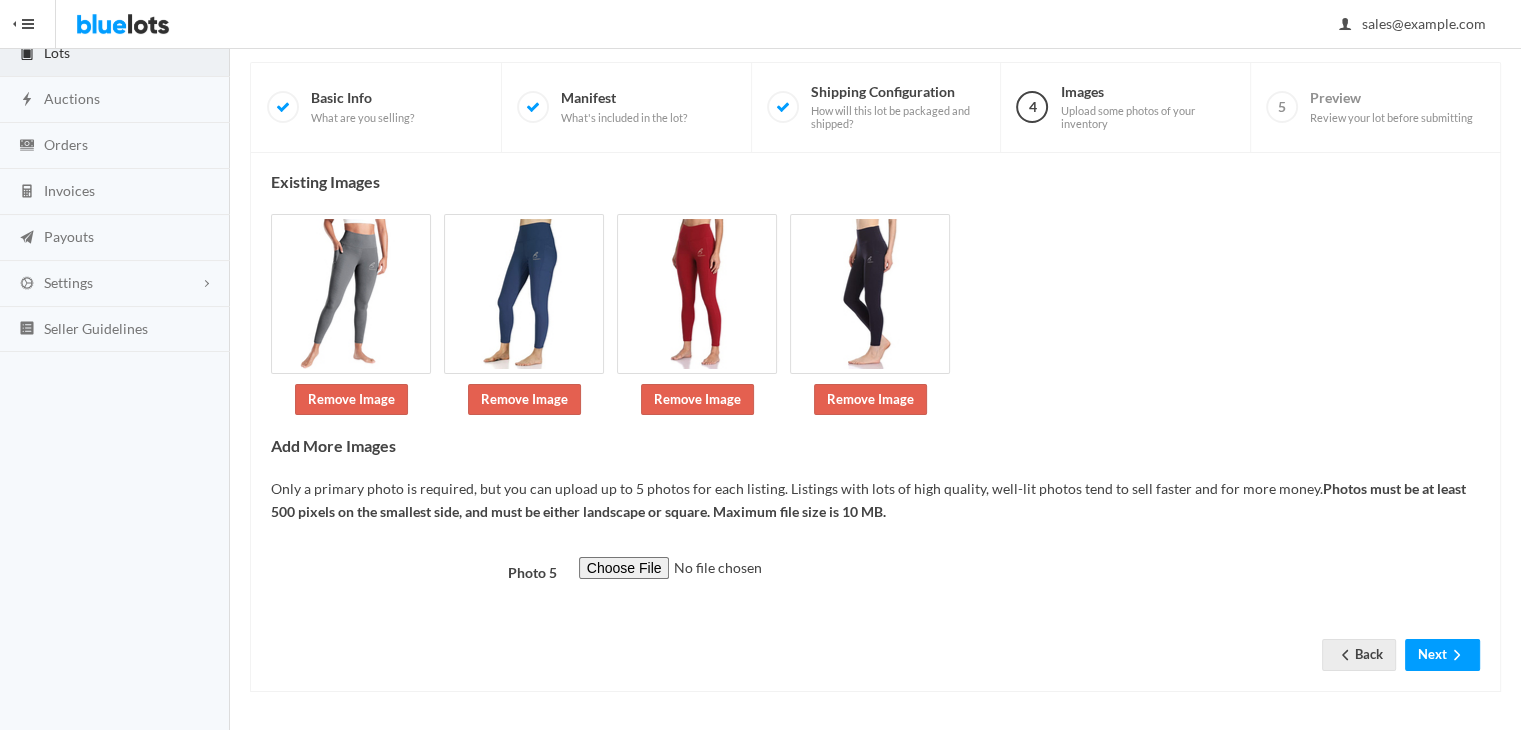 drag, startPoint x: 1535, startPoint y: 228, endPoint x: 1535, endPoint y: 463, distance: 235 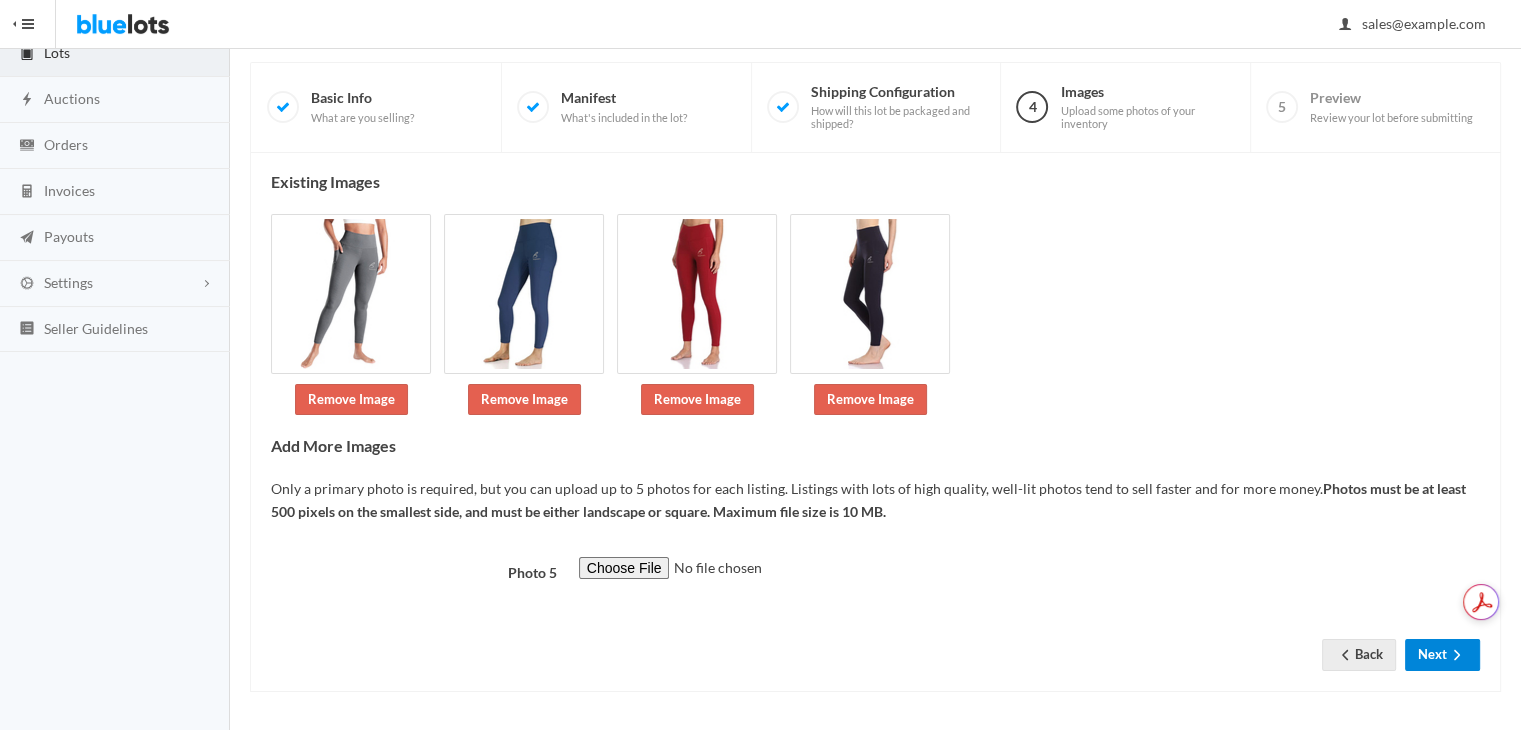 click on "Next" at bounding box center (1442, 654) 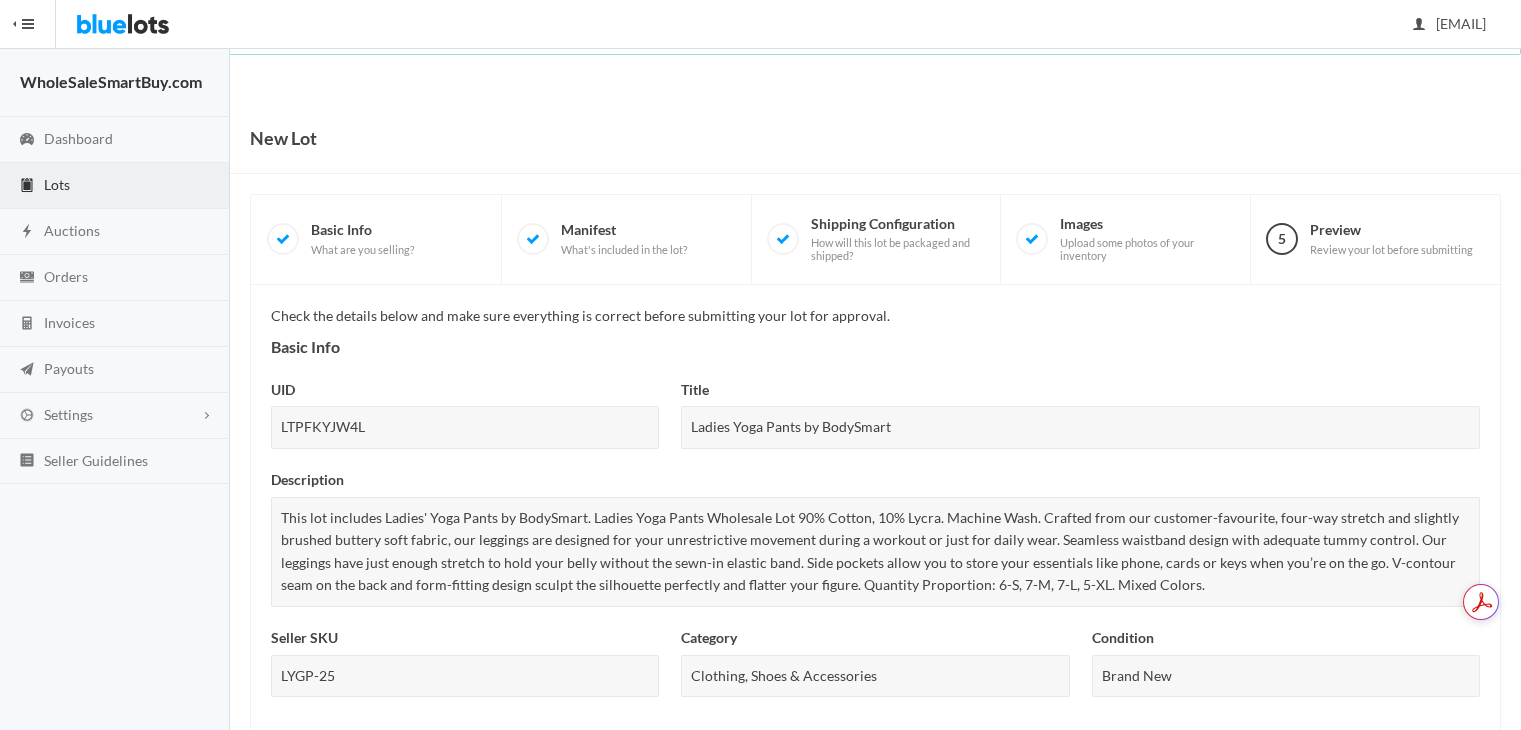 scroll, scrollTop: 0, scrollLeft: 0, axis: both 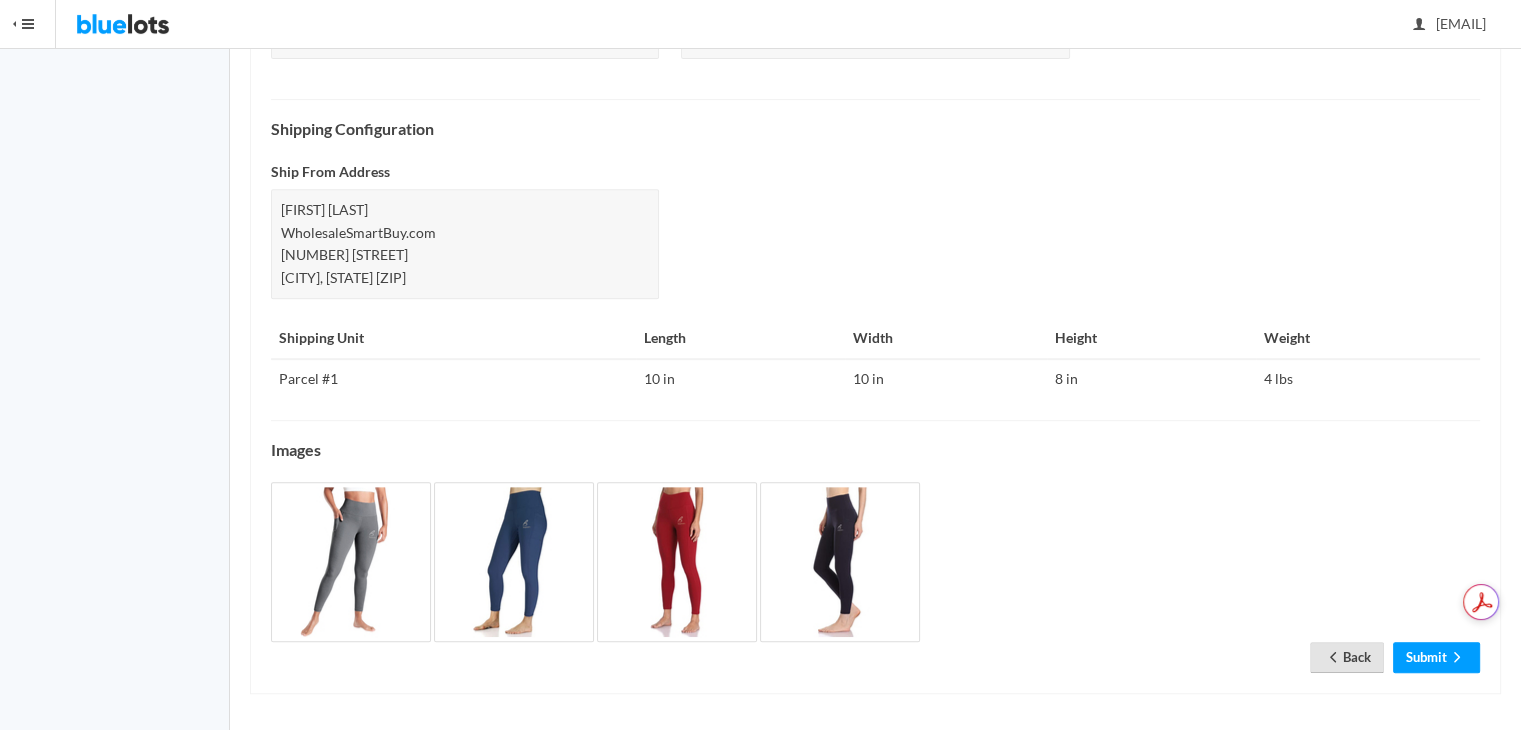 click on "Back" at bounding box center [1347, 657] 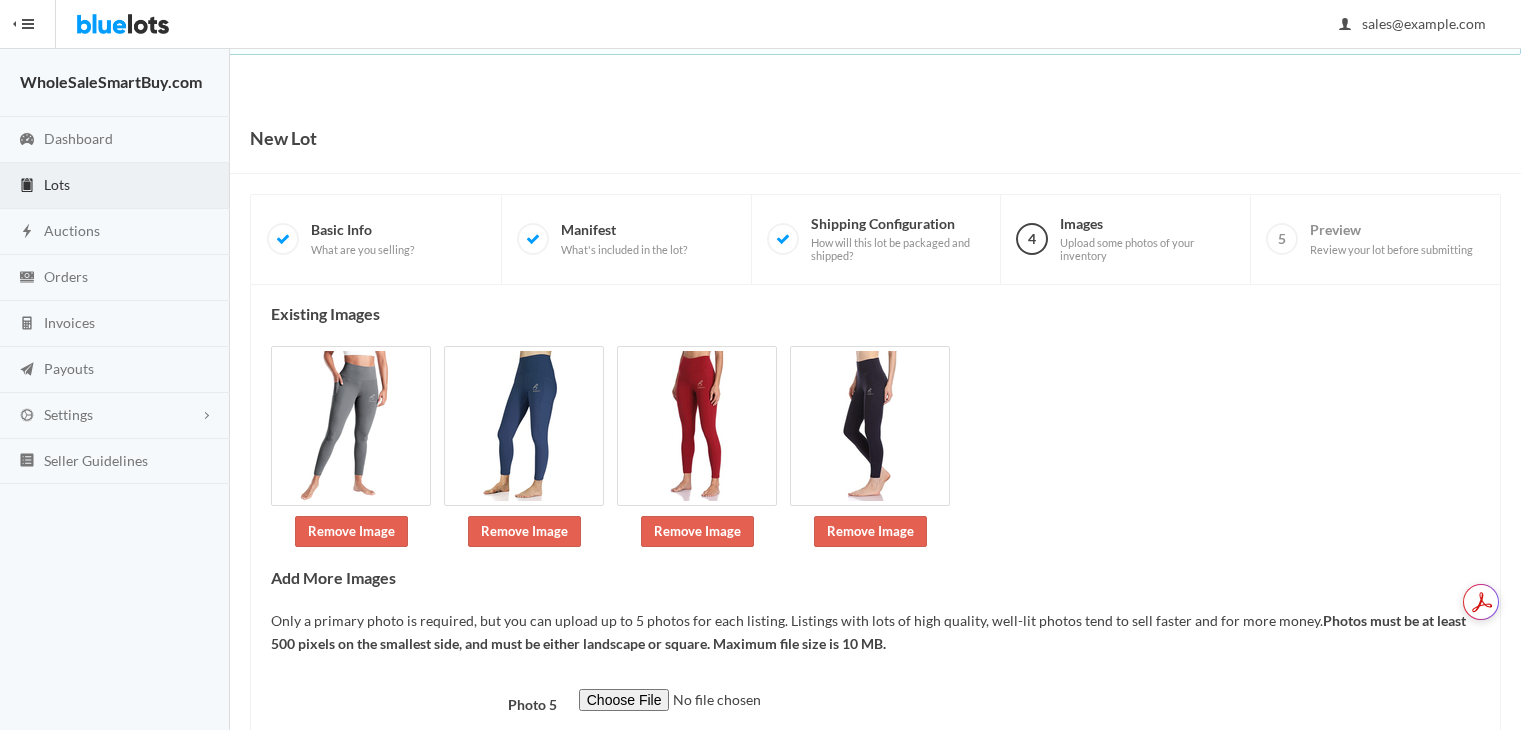scroll, scrollTop: 0, scrollLeft: 0, axis: both 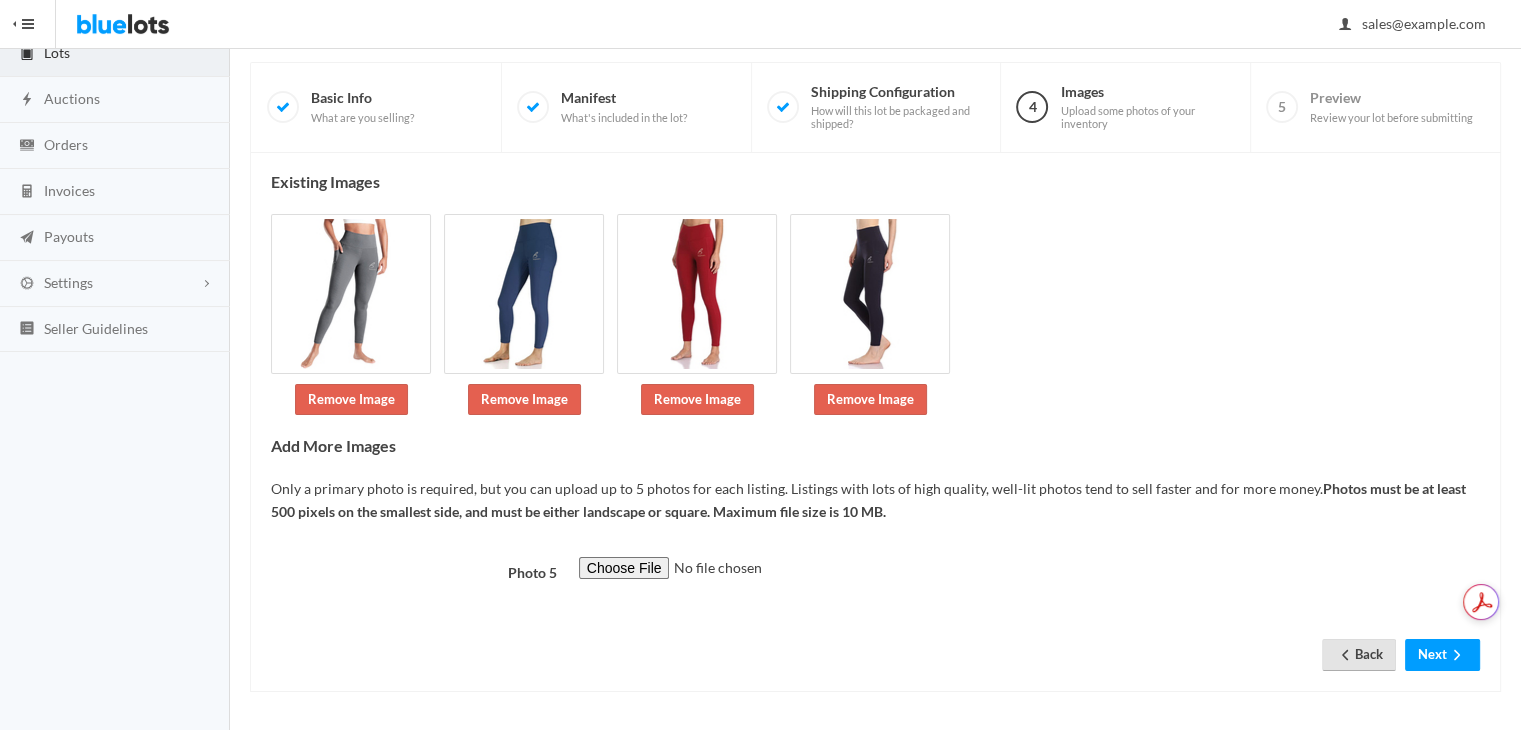 click on "Back" at bounding box center [1359, 654] 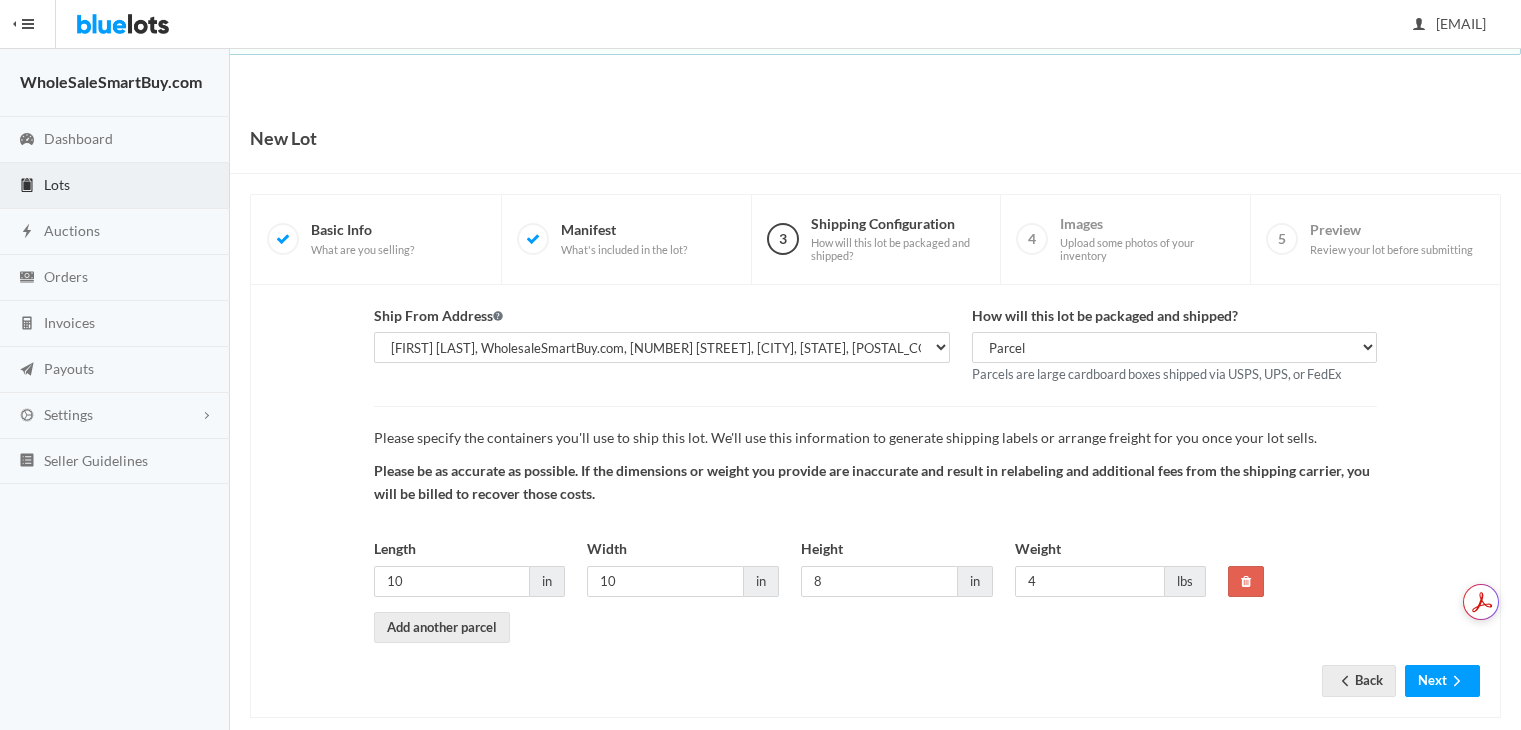 scroll, scrollTop: 0, scrollLeft: 0, axis: both 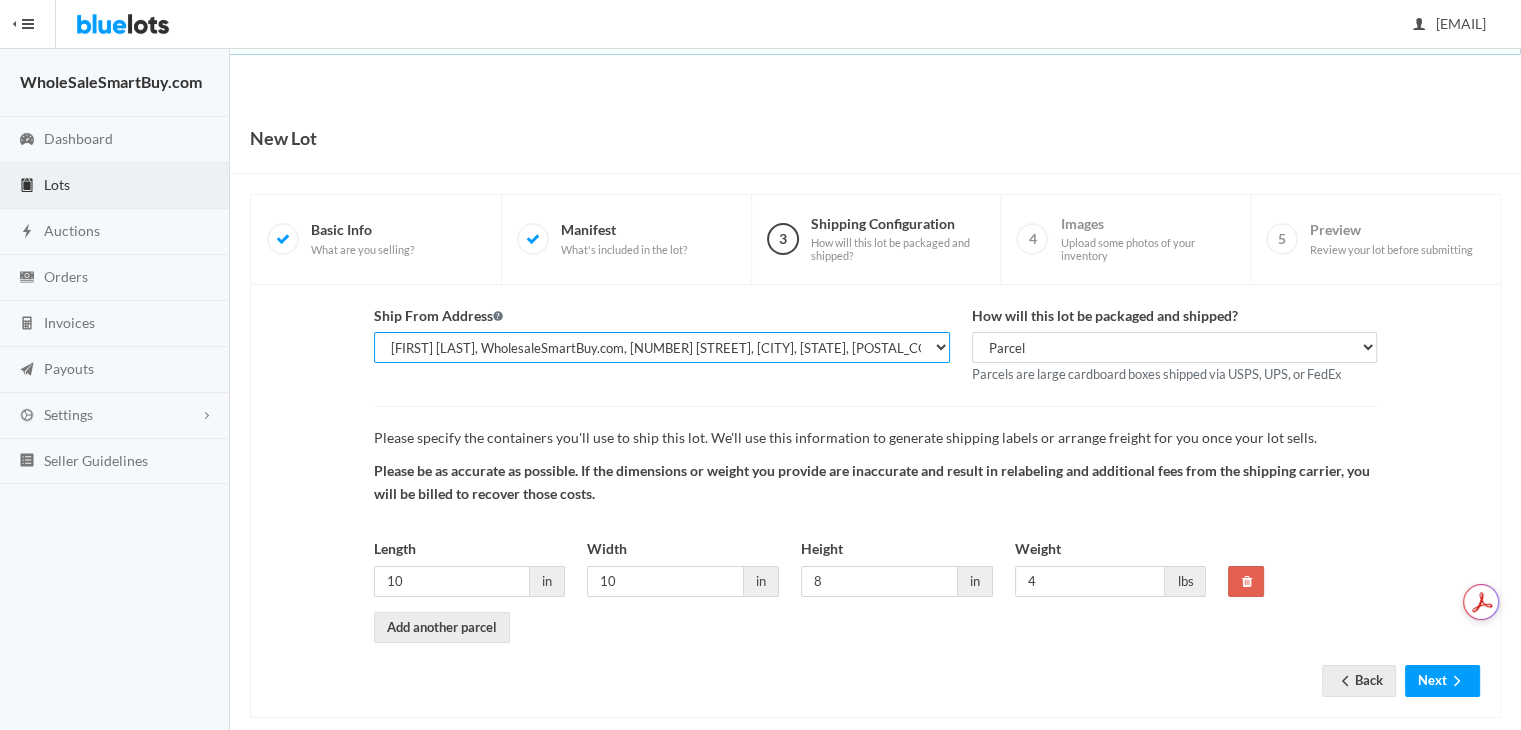 click on "[FIRST] [LAST], WholesaleSmartBuy.com, [NUMBER] [STREET], [CITY], [STATE], [POSTAL_CODE]
[FIRST] [LAST], Mobshah Group, [NUMBER] [STREET], [CITY], [STATE], [POSTAL_CODE] (PRIMARY)
[FIRST] [LAST], Mobshah Group, [NUMBER] [STREET] PMB [NUMBER], [CITY], [STATE], [POSTAL_CODE] (MAIN)" at bounding box center (662, 347) 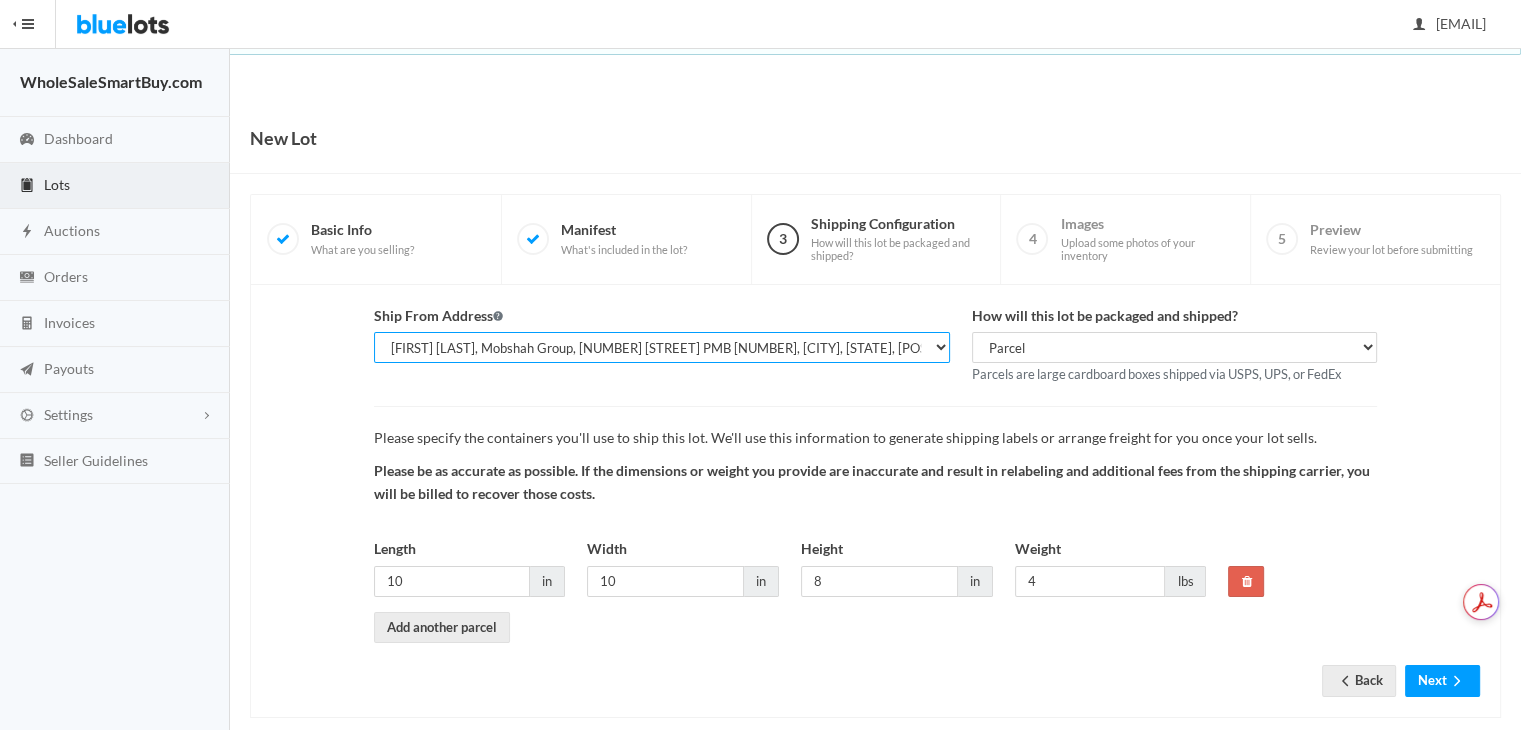click on "[FIRST] [LAST], WholesaleSmartBuy.com, [NUMBER] [STREET], [CITY], [STATE], [POSTAL_CODE]
[FIRST] [LAST], Mobshah Group, [NUMBER] [STREET], [CITY], [STATE], [POSTAL_CODE] (PRIMARY)
[FIRST] [LAST], Mobshah Group, [NUMBER] [STREET] PMB [NUMBER], [CITY], [STATE], [POSTAL_CODE] (MAIN)" at bounding box center [662, 347] 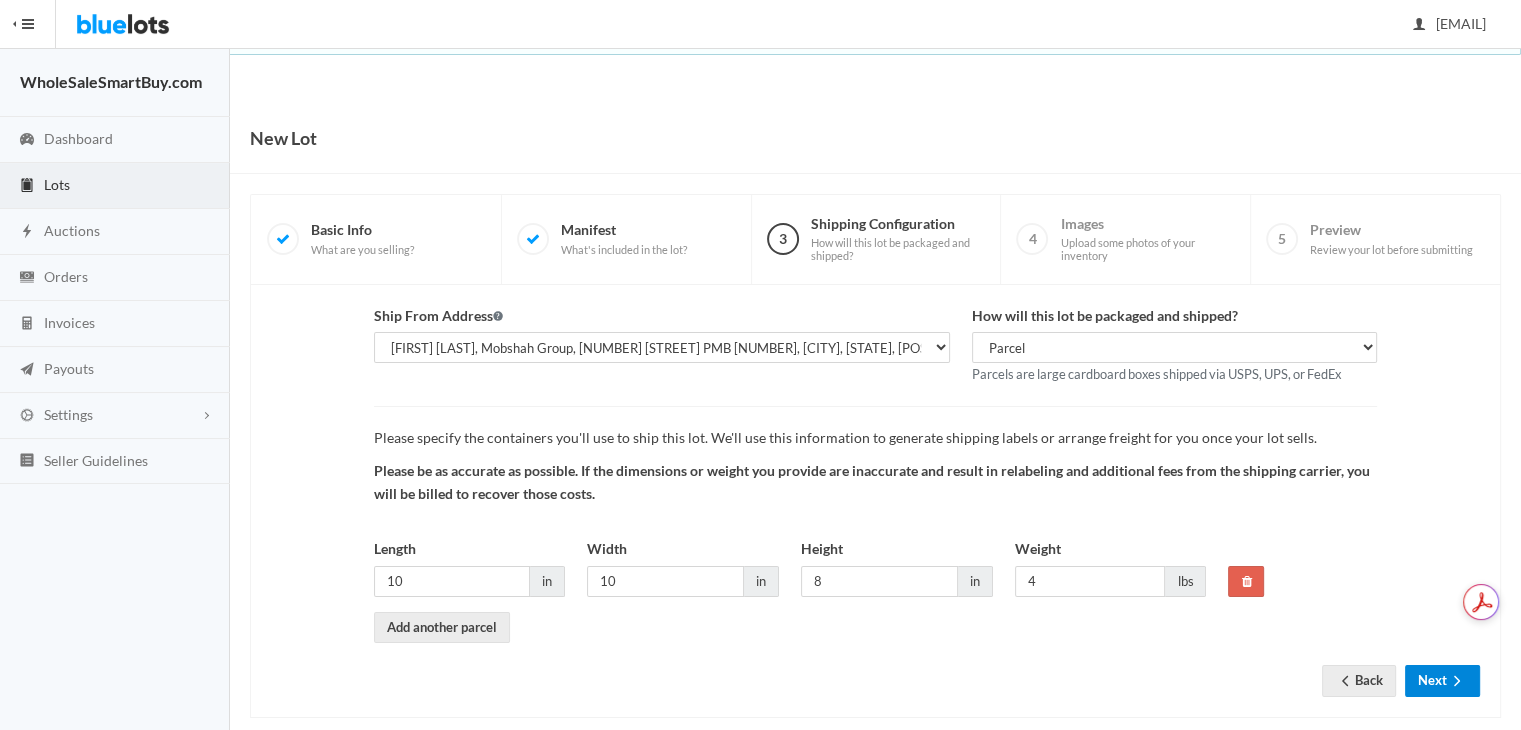 click on "Next" at bounding box center (1442, 680) 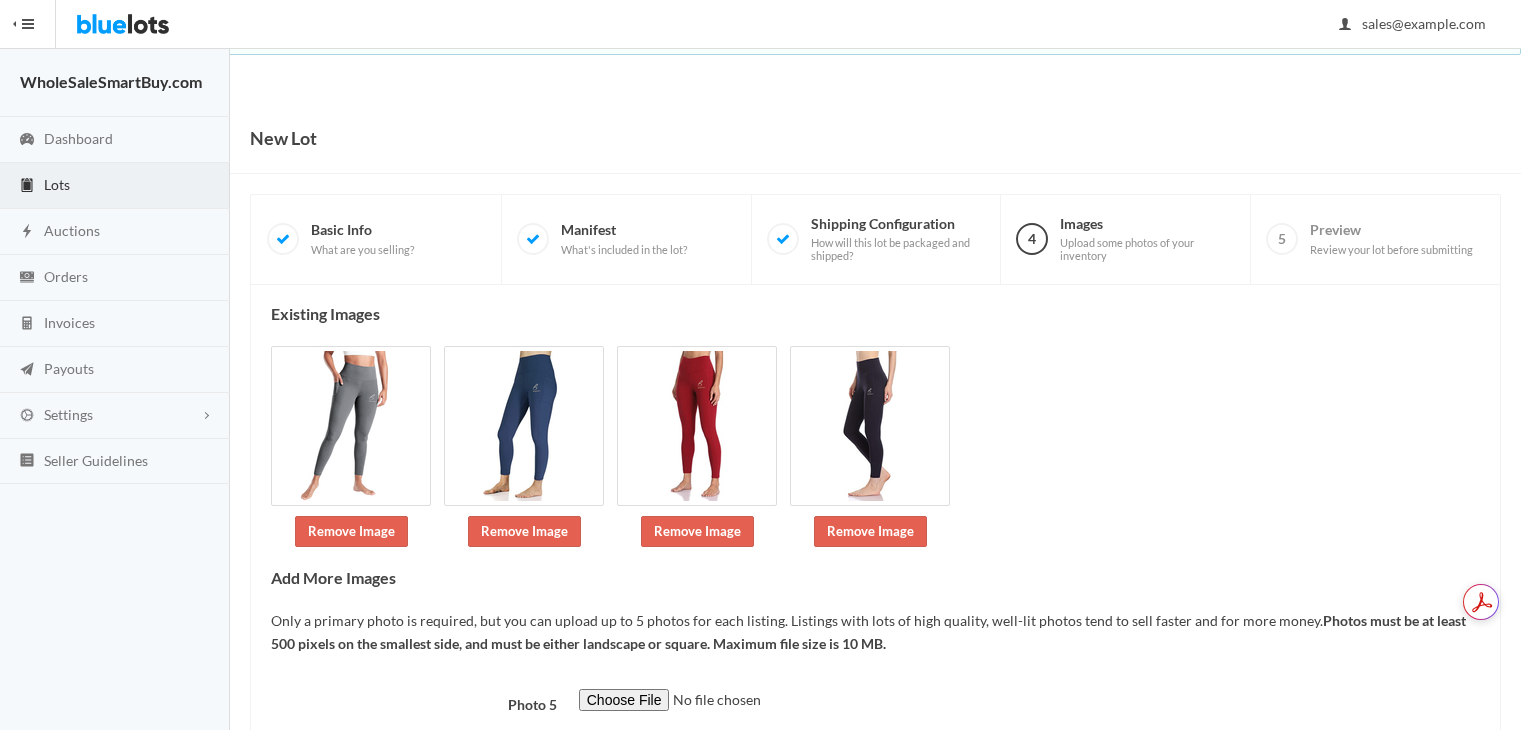 scroll, scrollTop: 0, scrollLeft: 0, axis: both 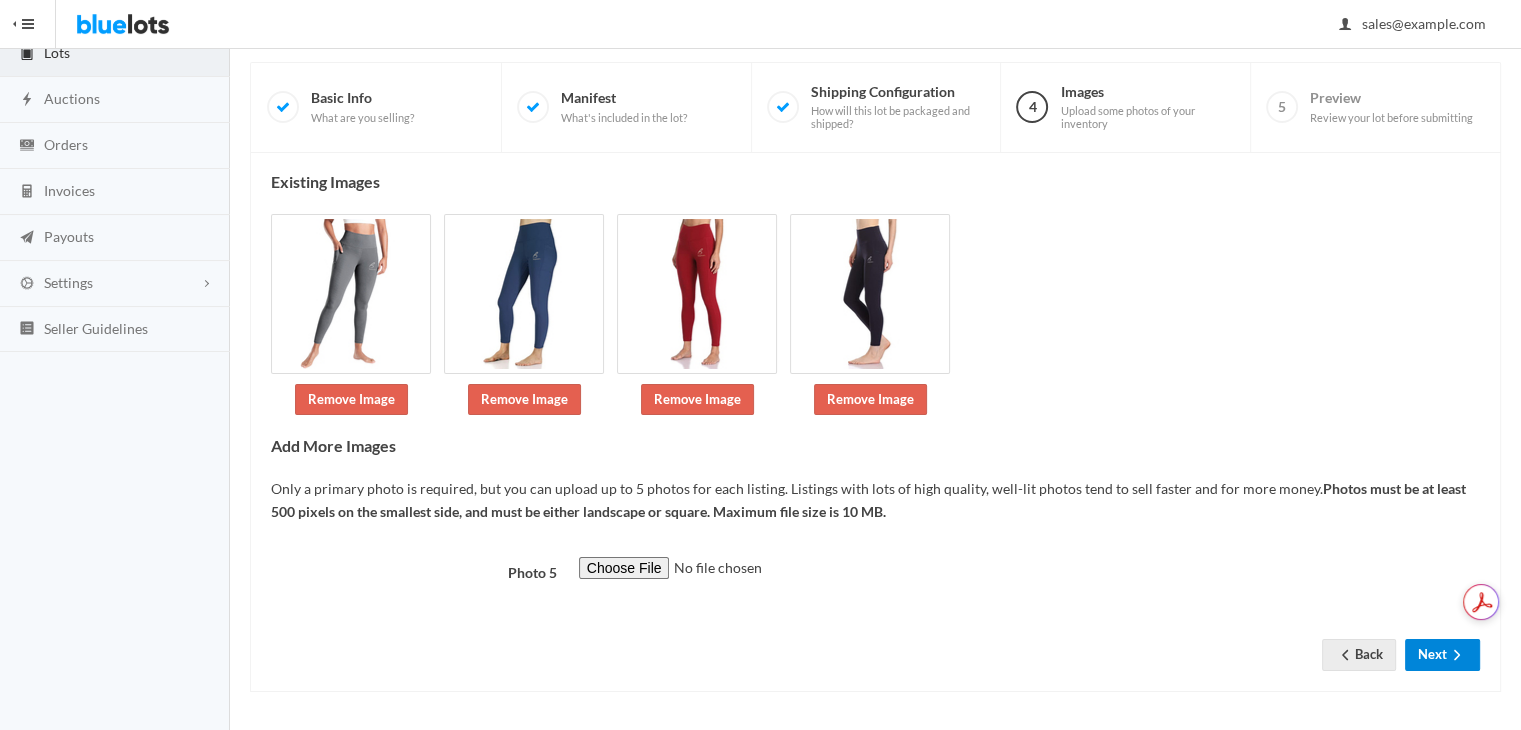 click 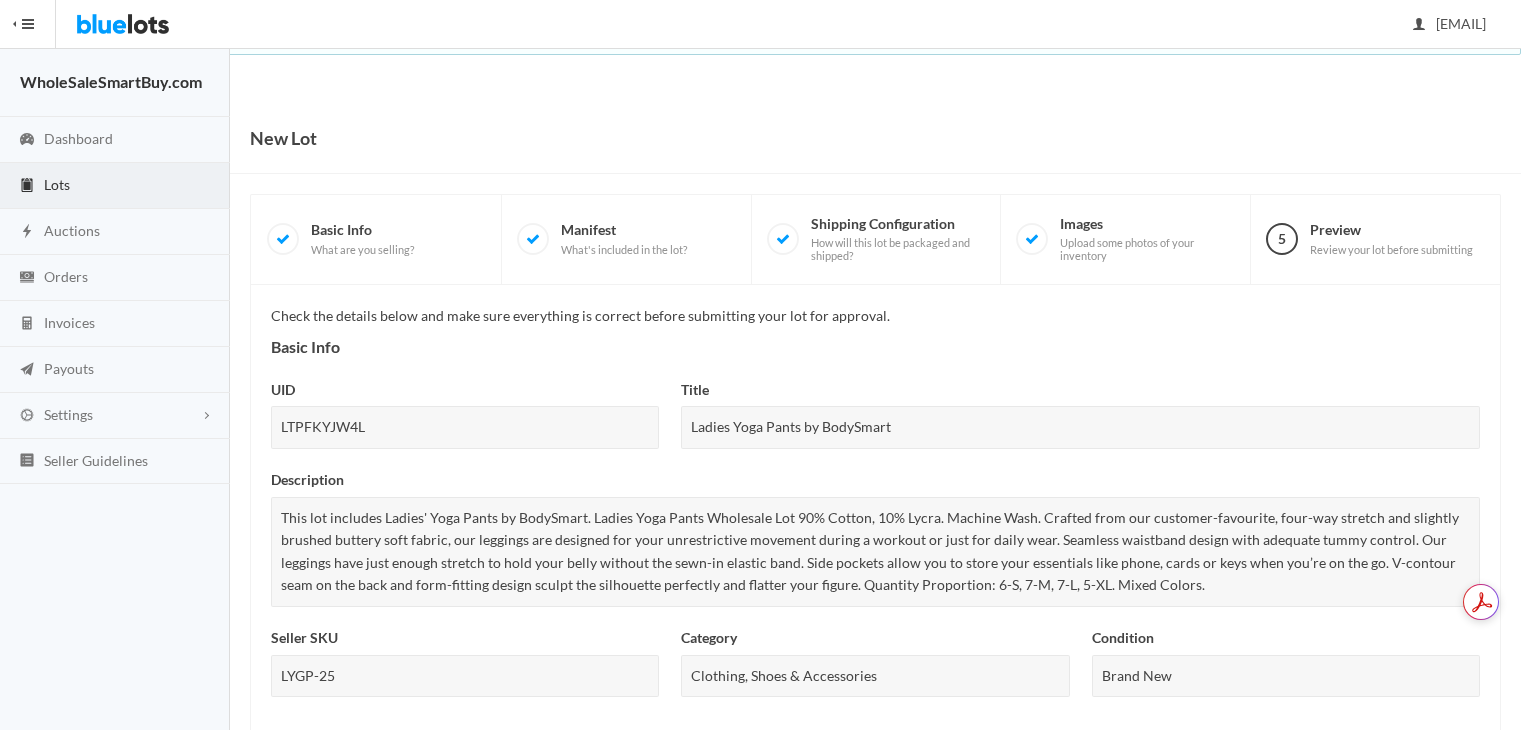 scroll, scrollTop: 0, scrollLeft: 0, axis: both 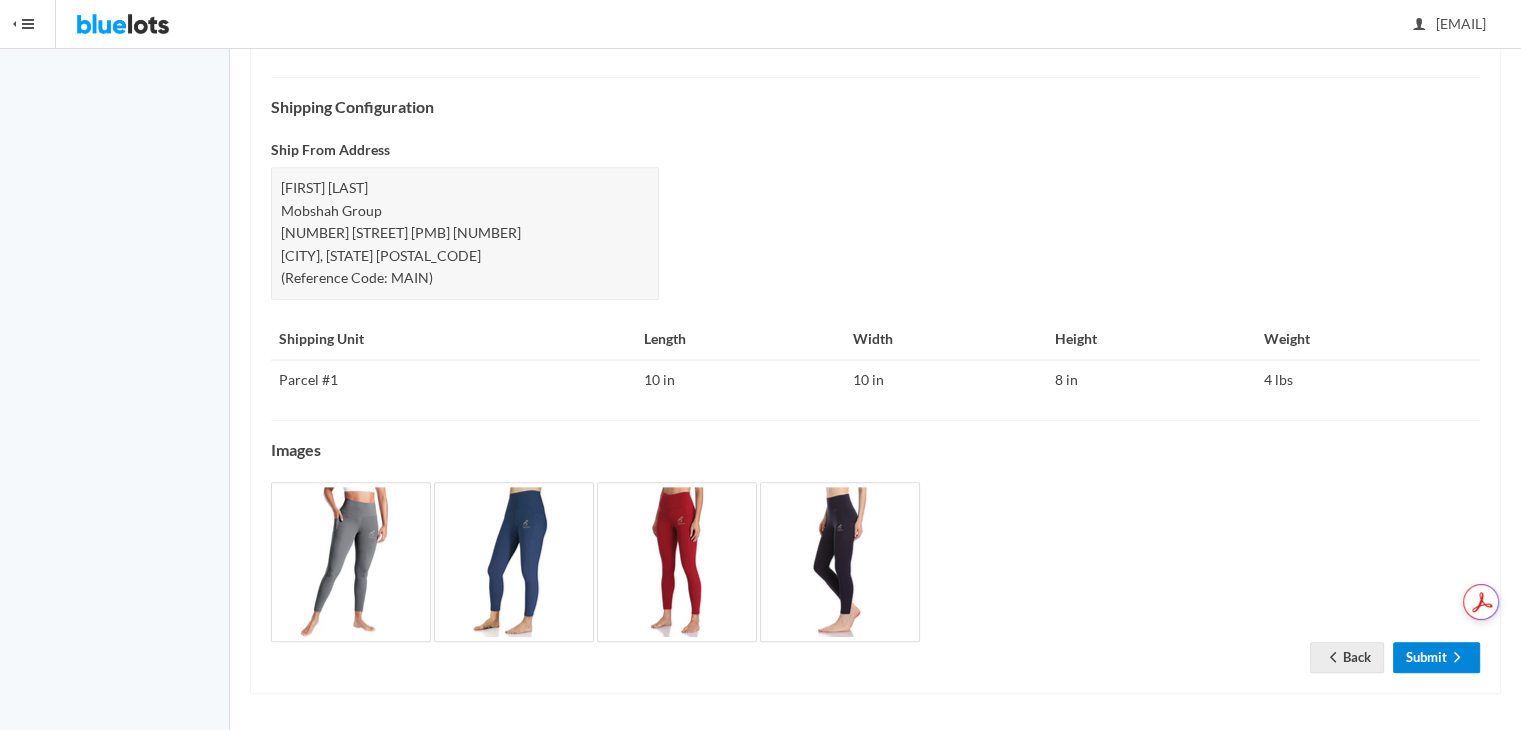 click on "Submit" at bounding box center [1436, 657] 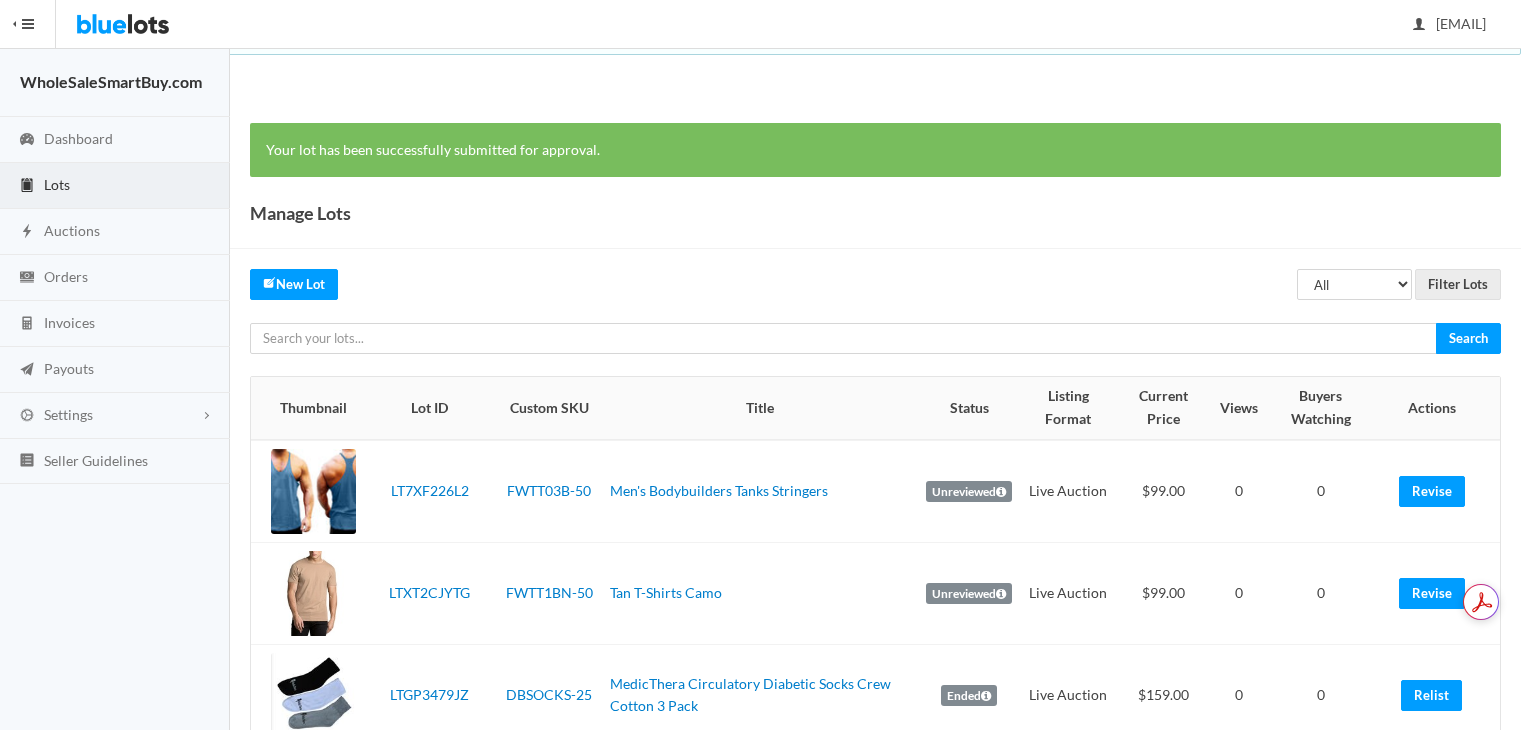 scroll, scrollTop: 0, scrollLeft: 0, axis: both 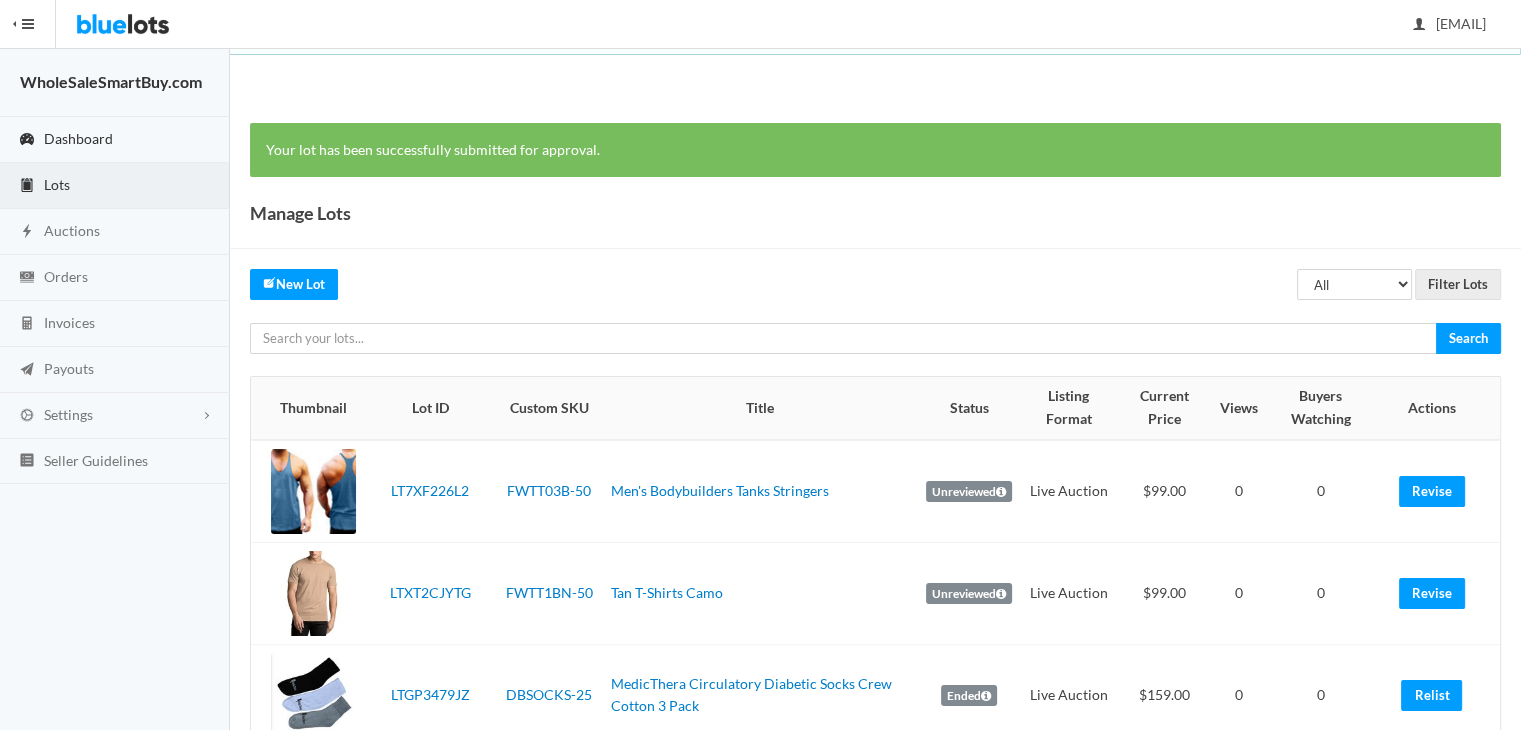 click on "Dashboard" at bounding box center (78, 138) 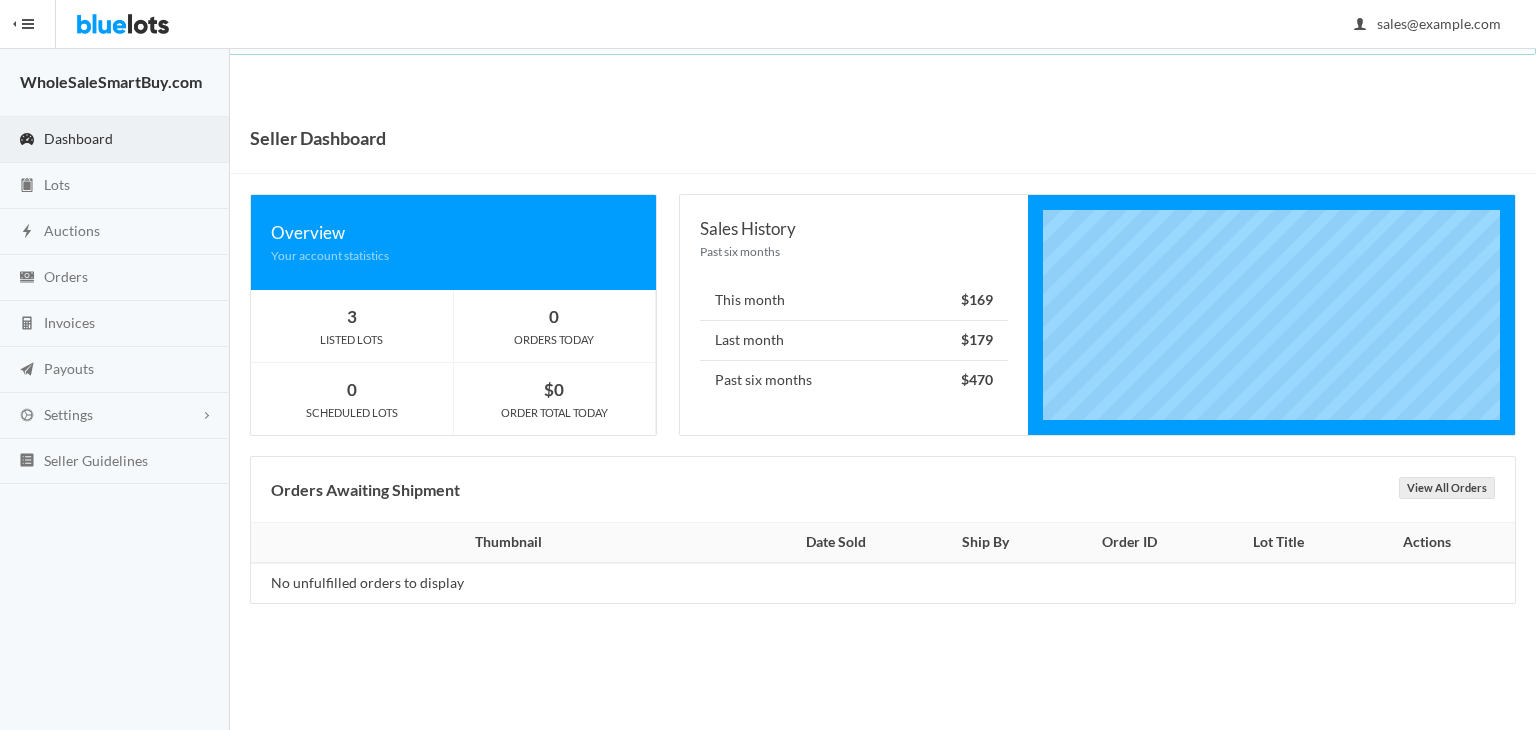 scroll, scrollTop: 0, scrollLeft: 0, axis: both 